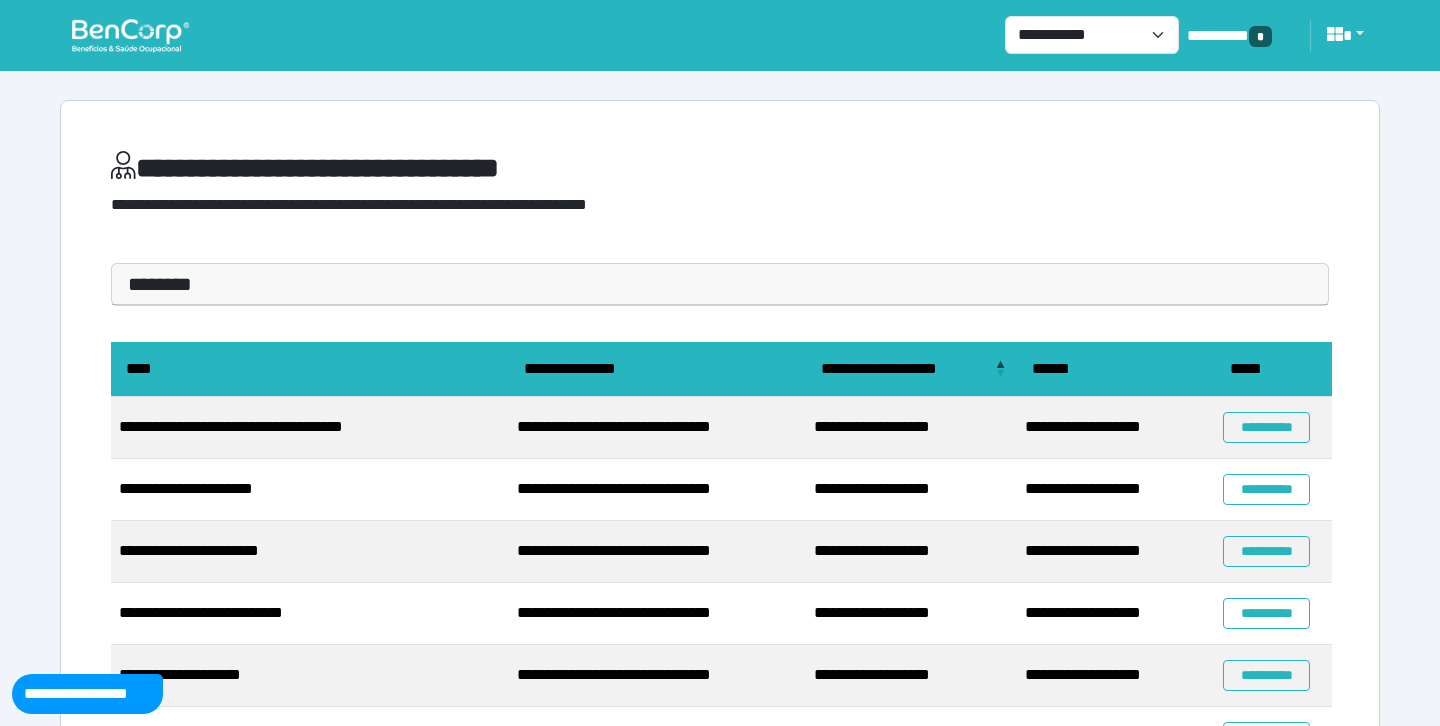 scroll, scrollTop: 0, scrollLeft: 0, axis: both 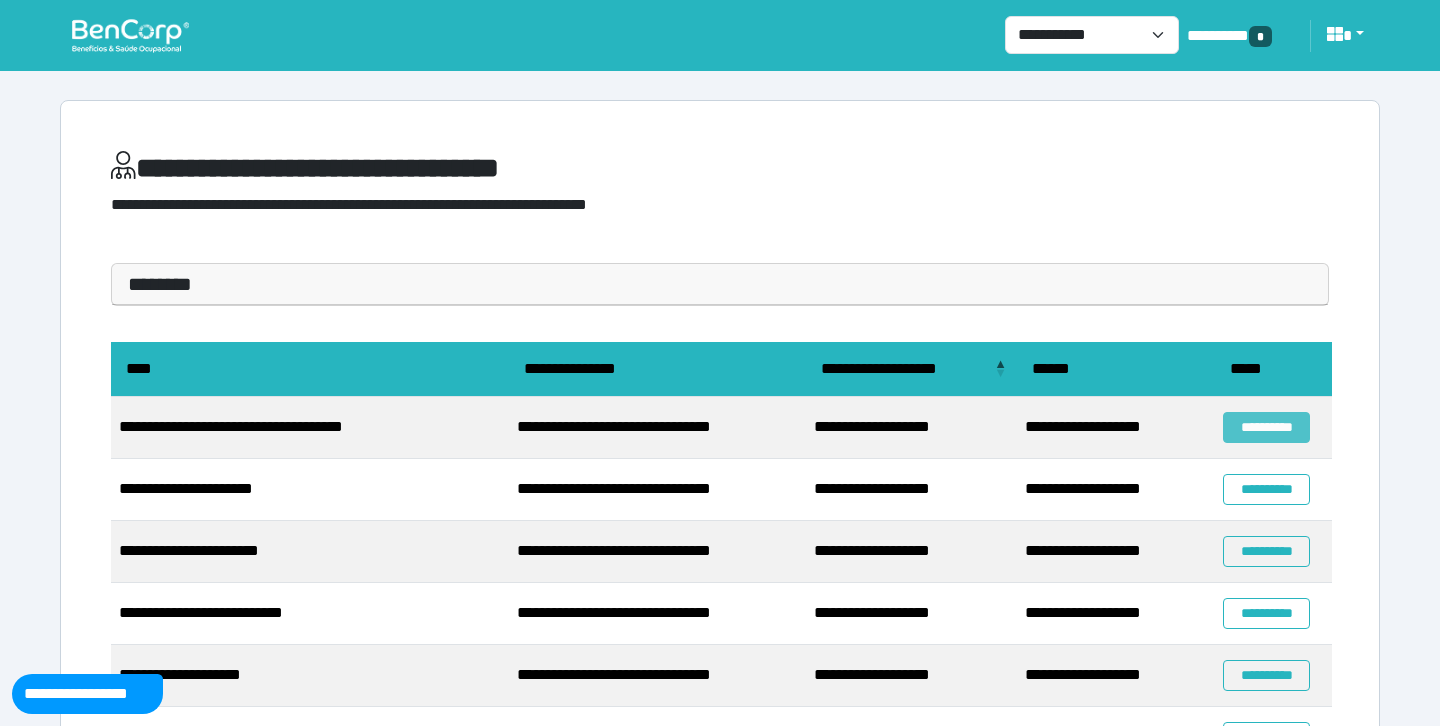 click on "**********" at bounding box center [1266, 427] 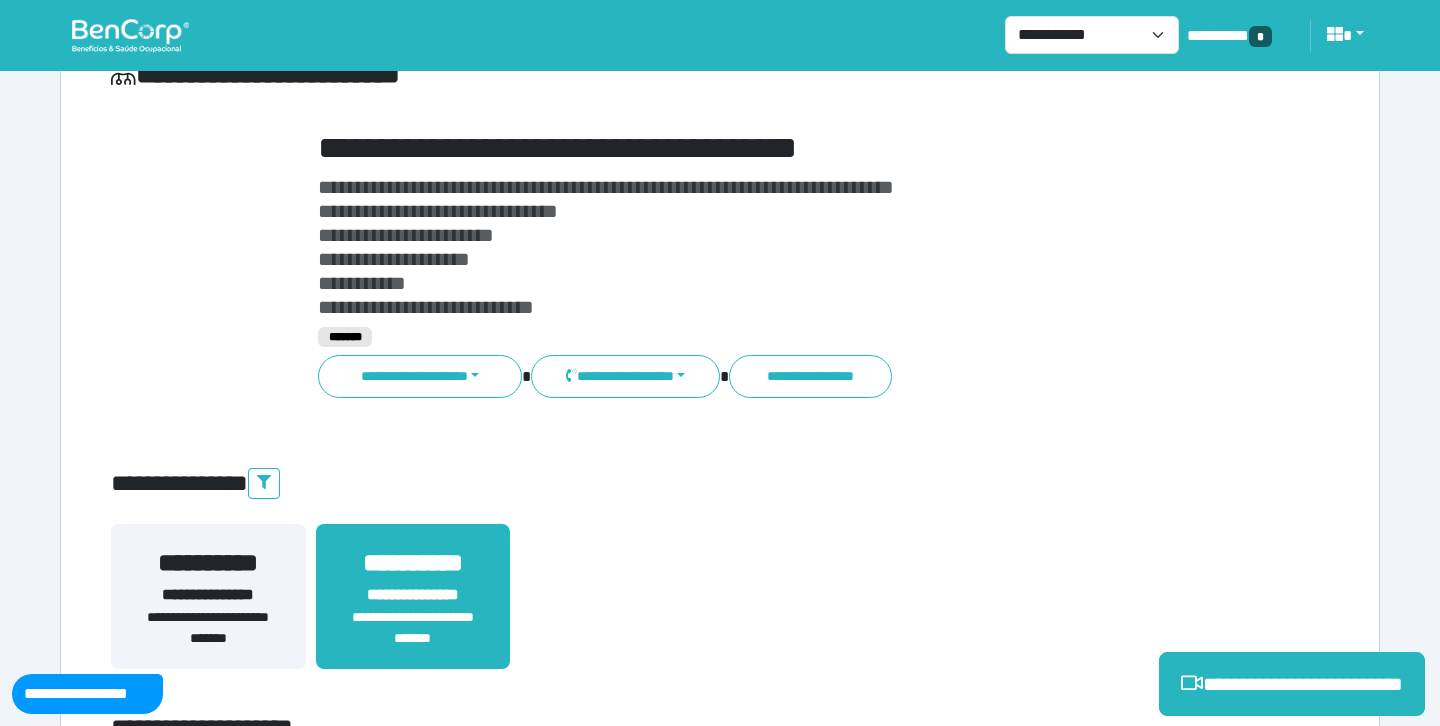 scroll, scrollTop: 97, scrollLeft: 0, axis: vertical 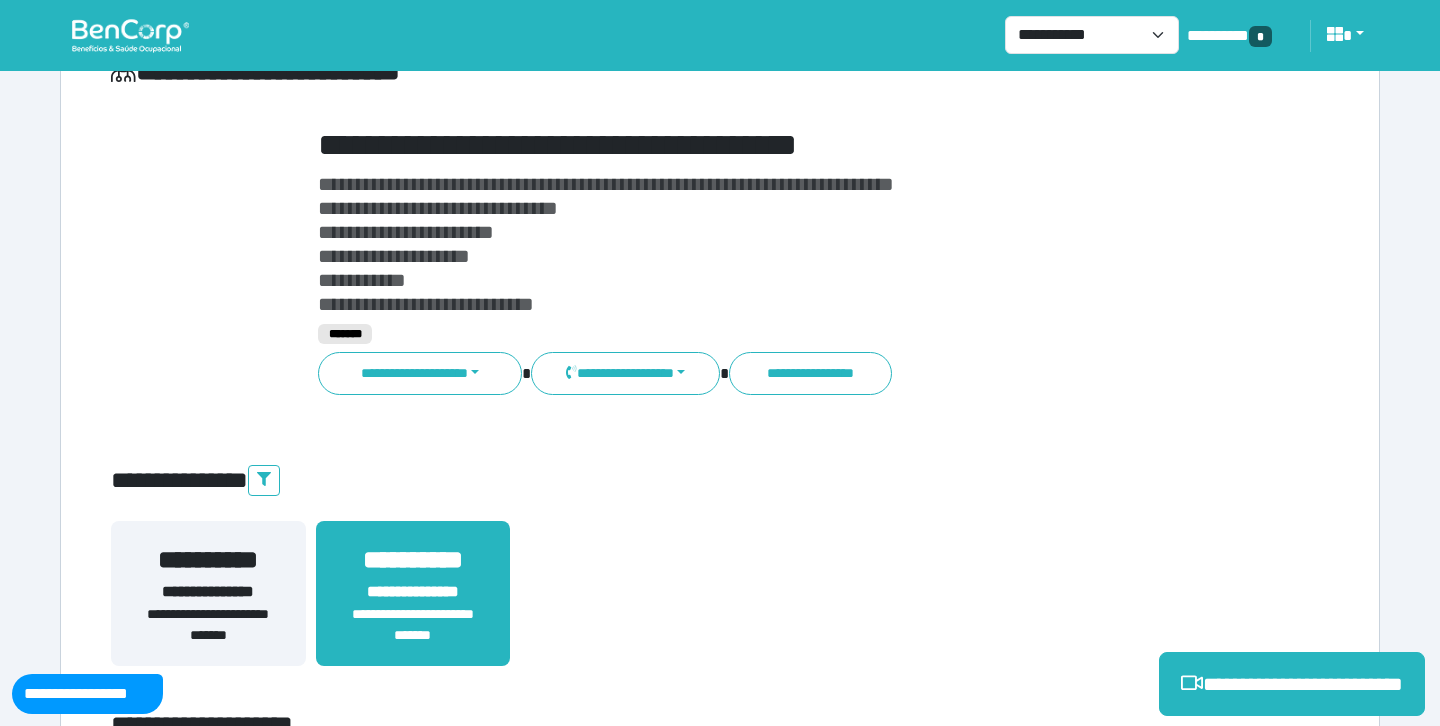 click on "**********" at bounding box center (208, 592) 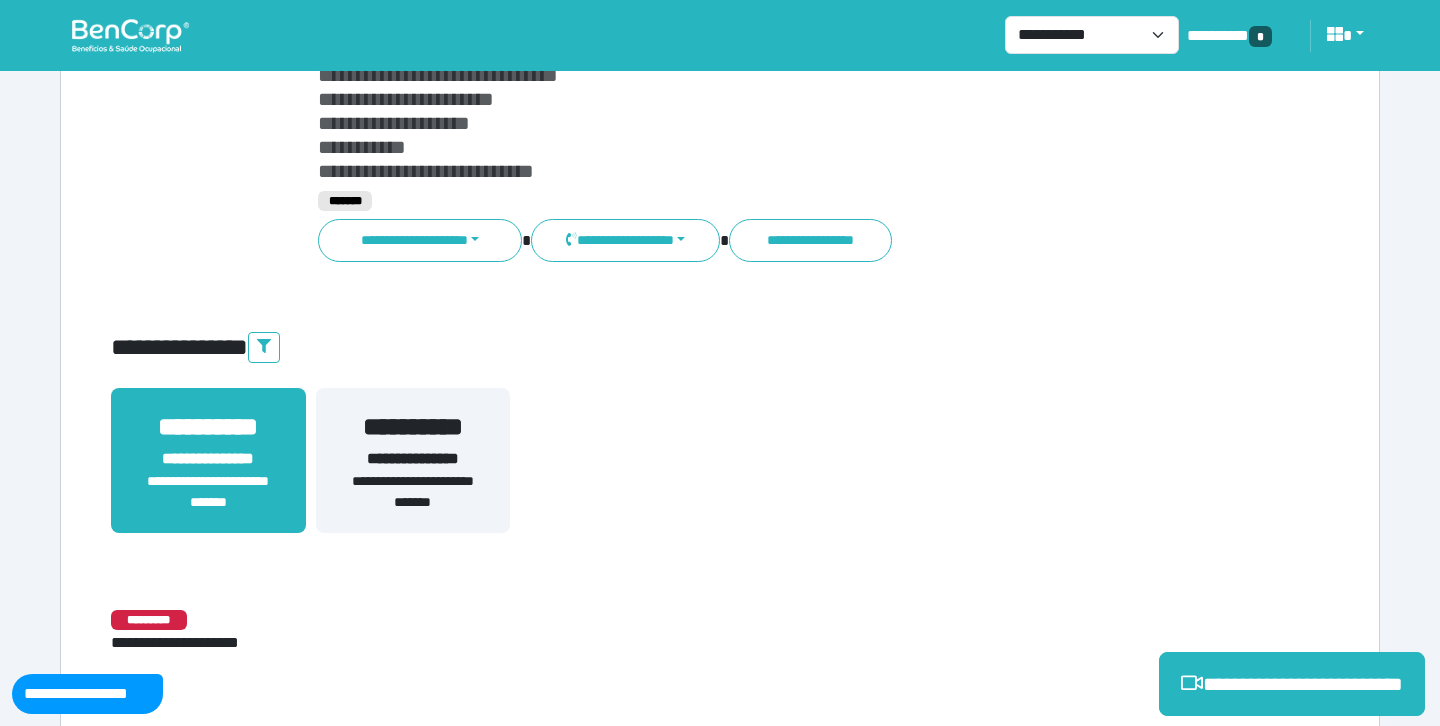 scroll, scrollTop: 245, scrollLeft: 0, axis: vertical 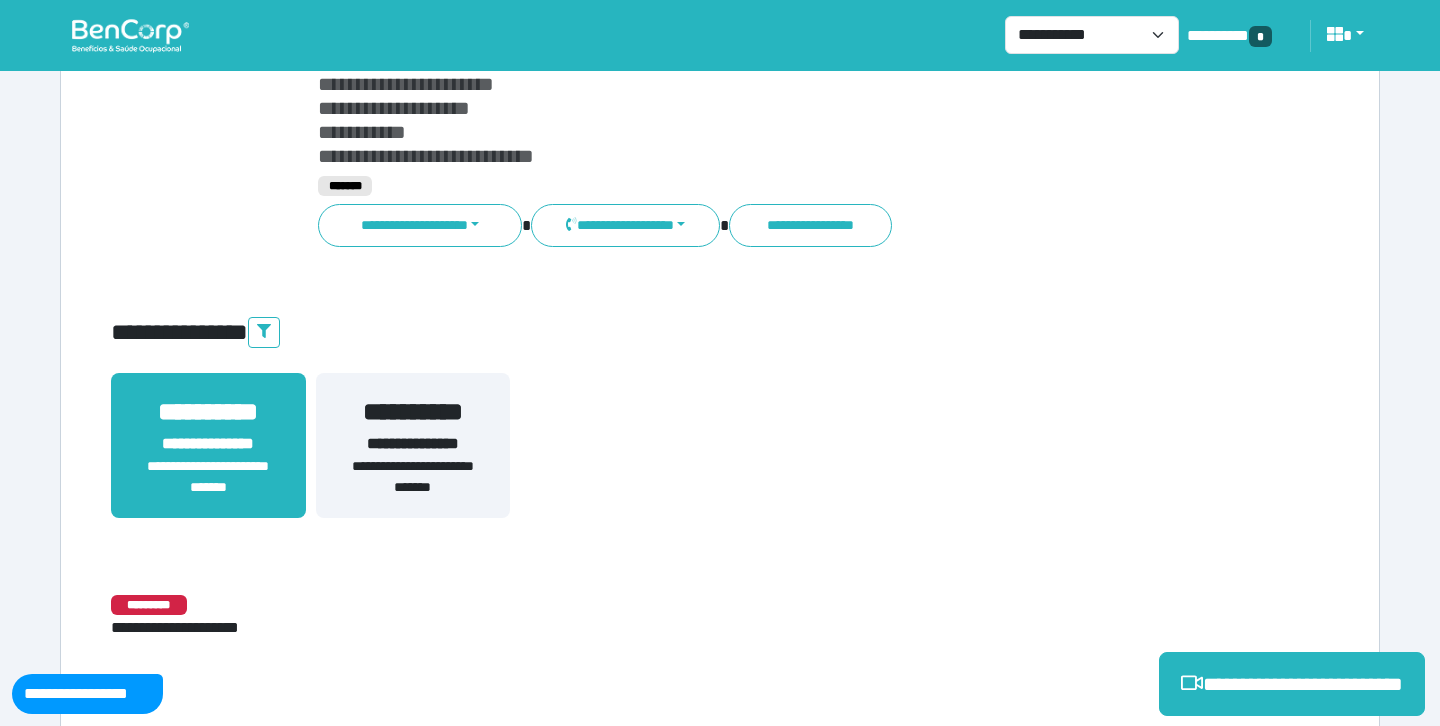 click on "**********" at bounding box center (413, 444) 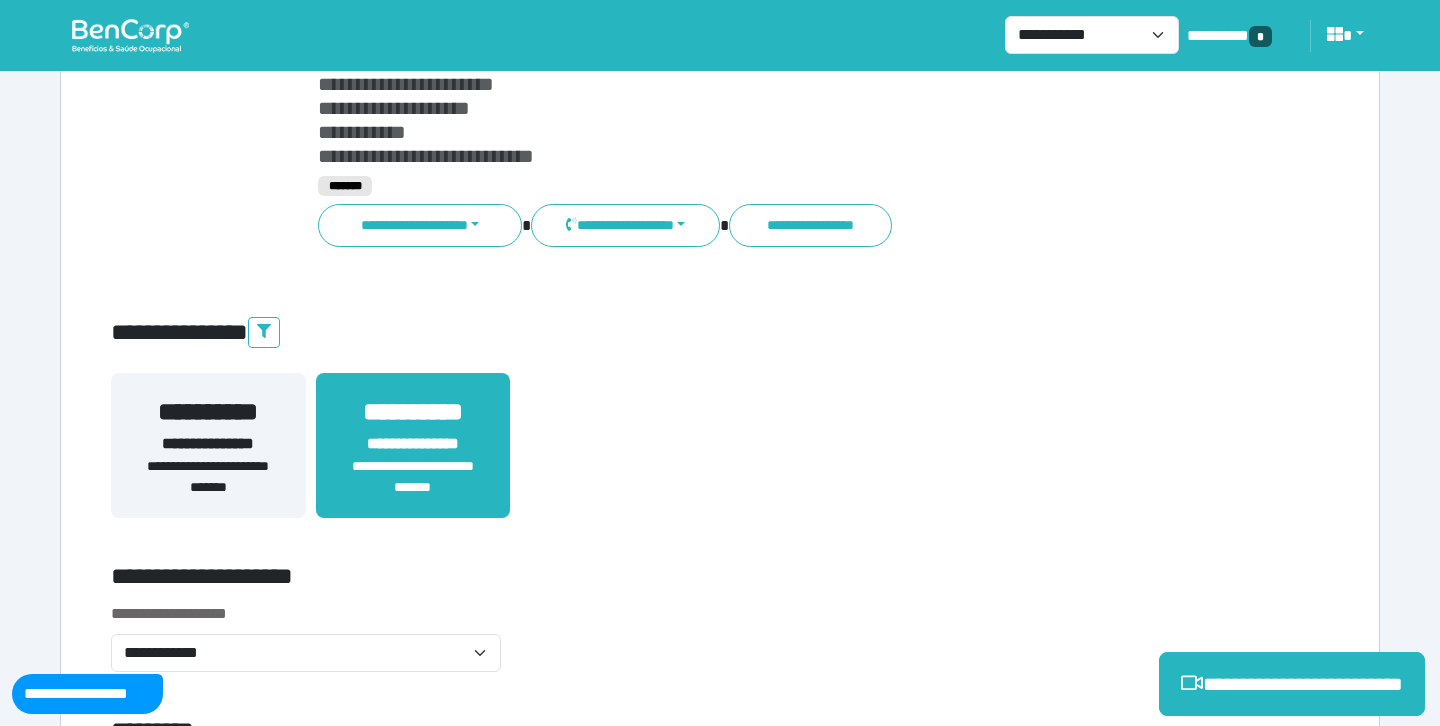 click on "**********" at bounding box center (720, 35) 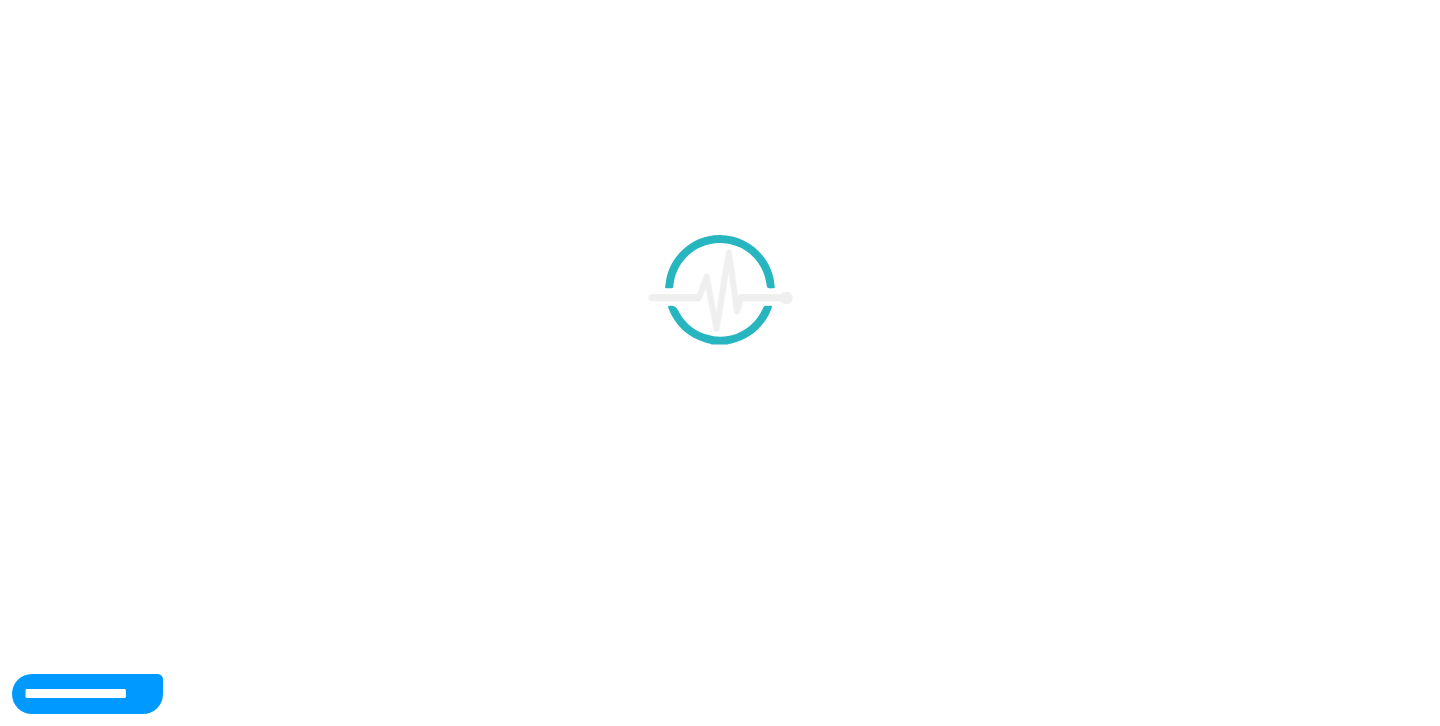 scroll, scrollTop: 0, scrollLeft: 0, axis: both 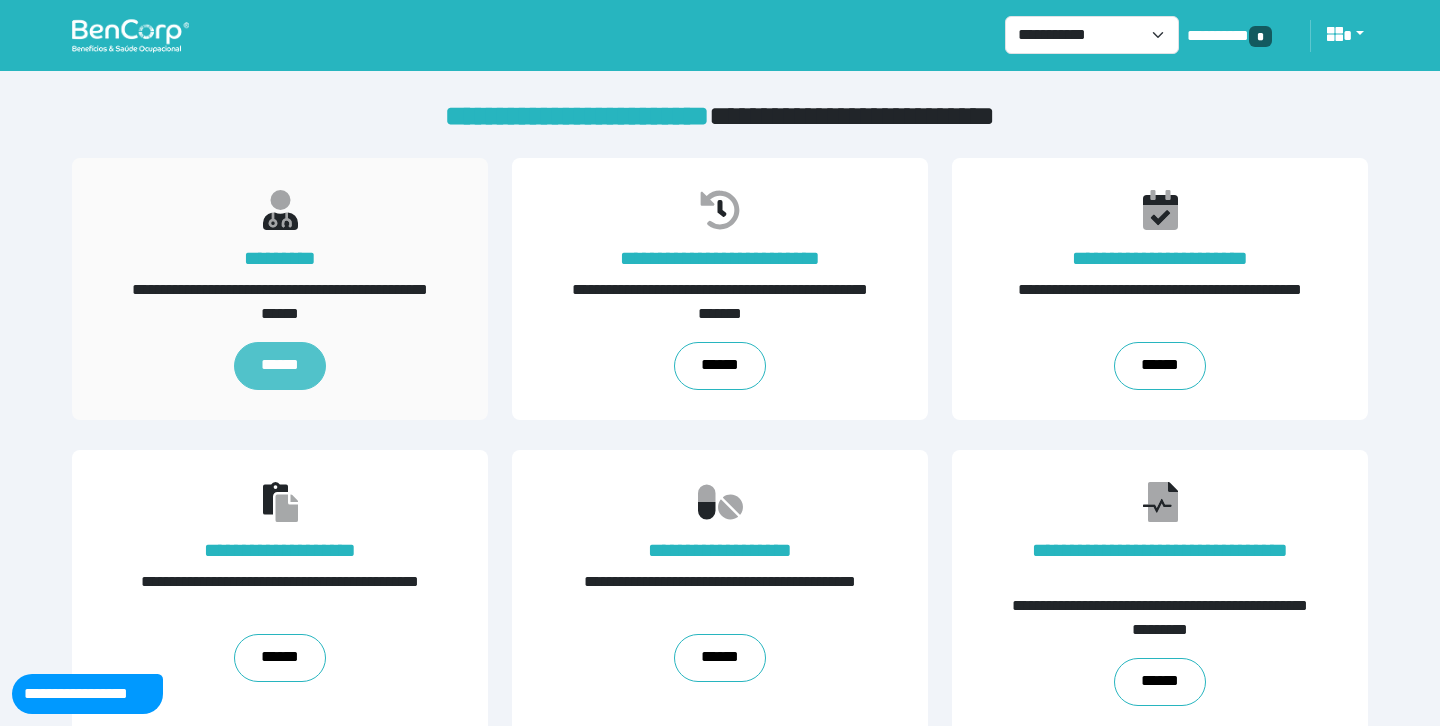 click on "******" at bounding box center (279, 366) 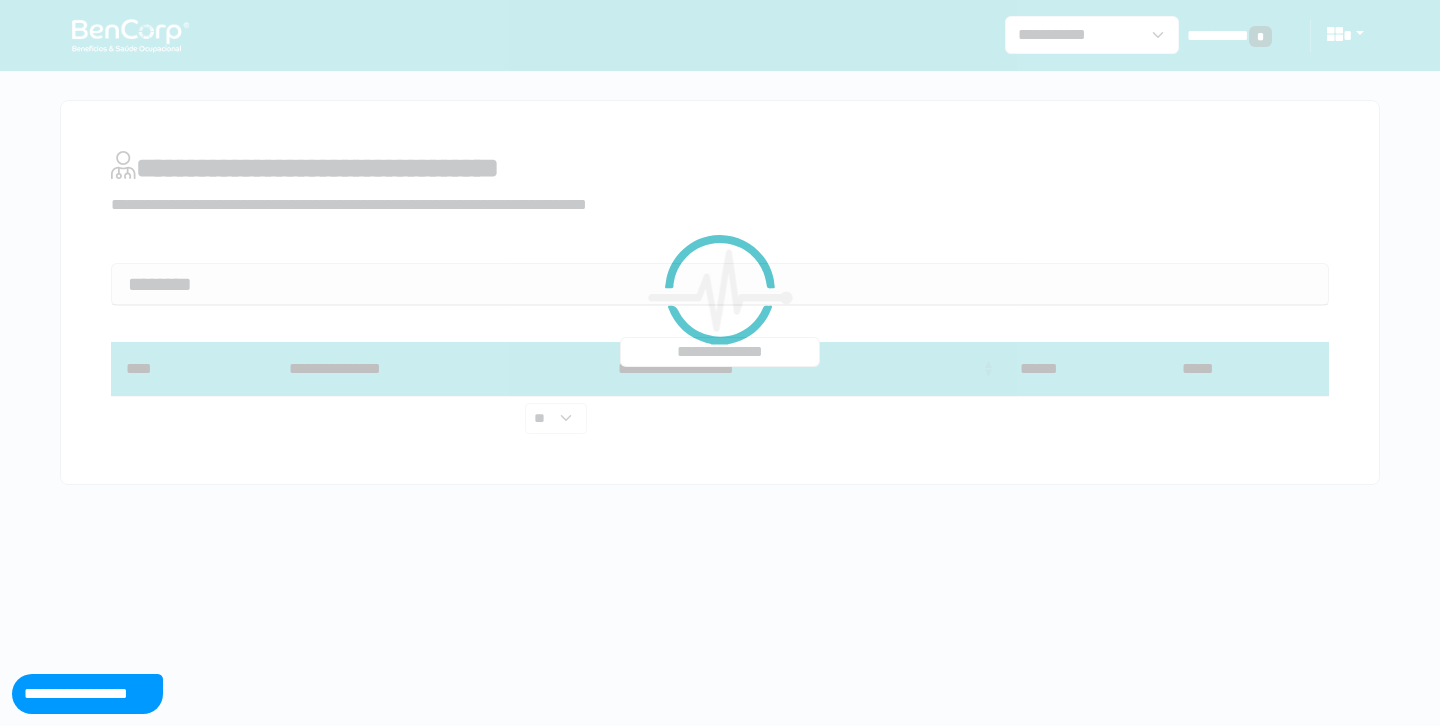 scroll, scrollTop: 0, scrollLeft: 0, axis: both 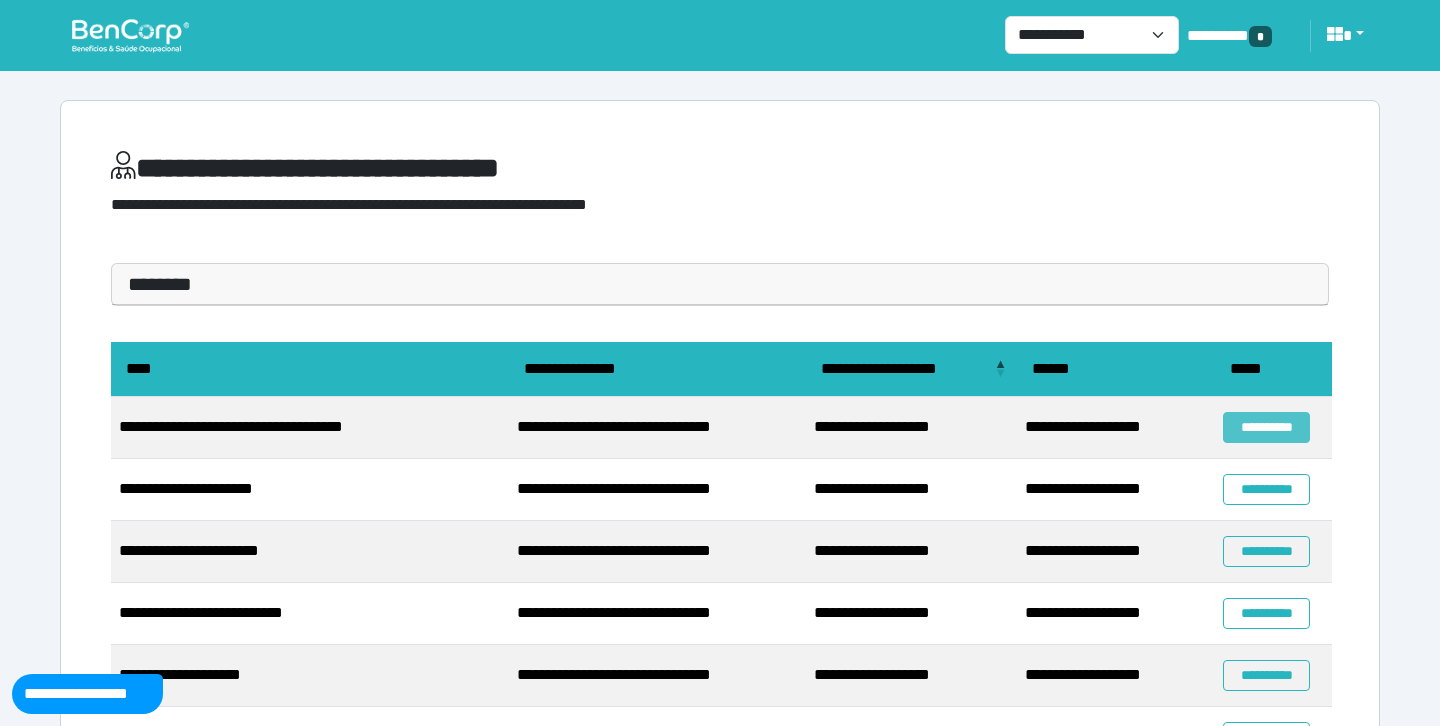 click on "**********" at bounding box center (1266, 427) 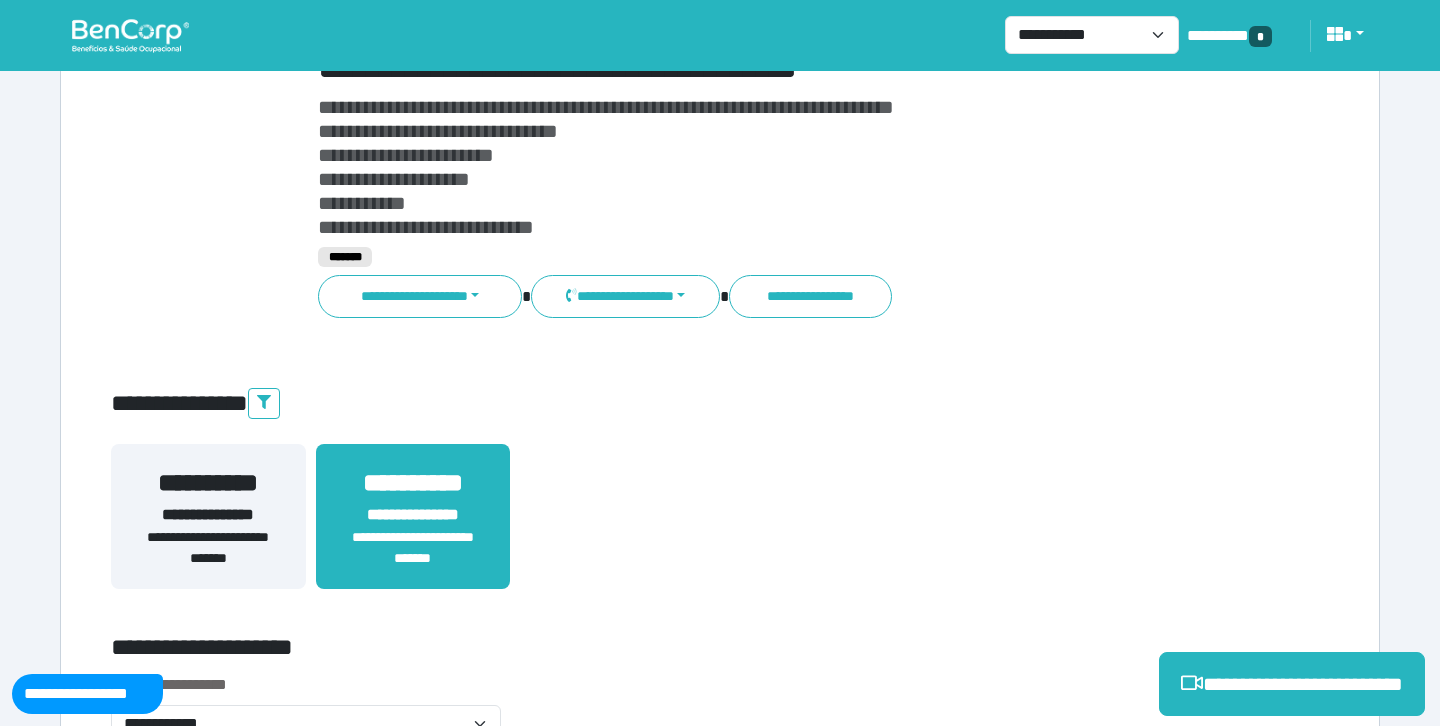 scroll, scrollTop: 206, scrollLeft: 0, axis: vertical 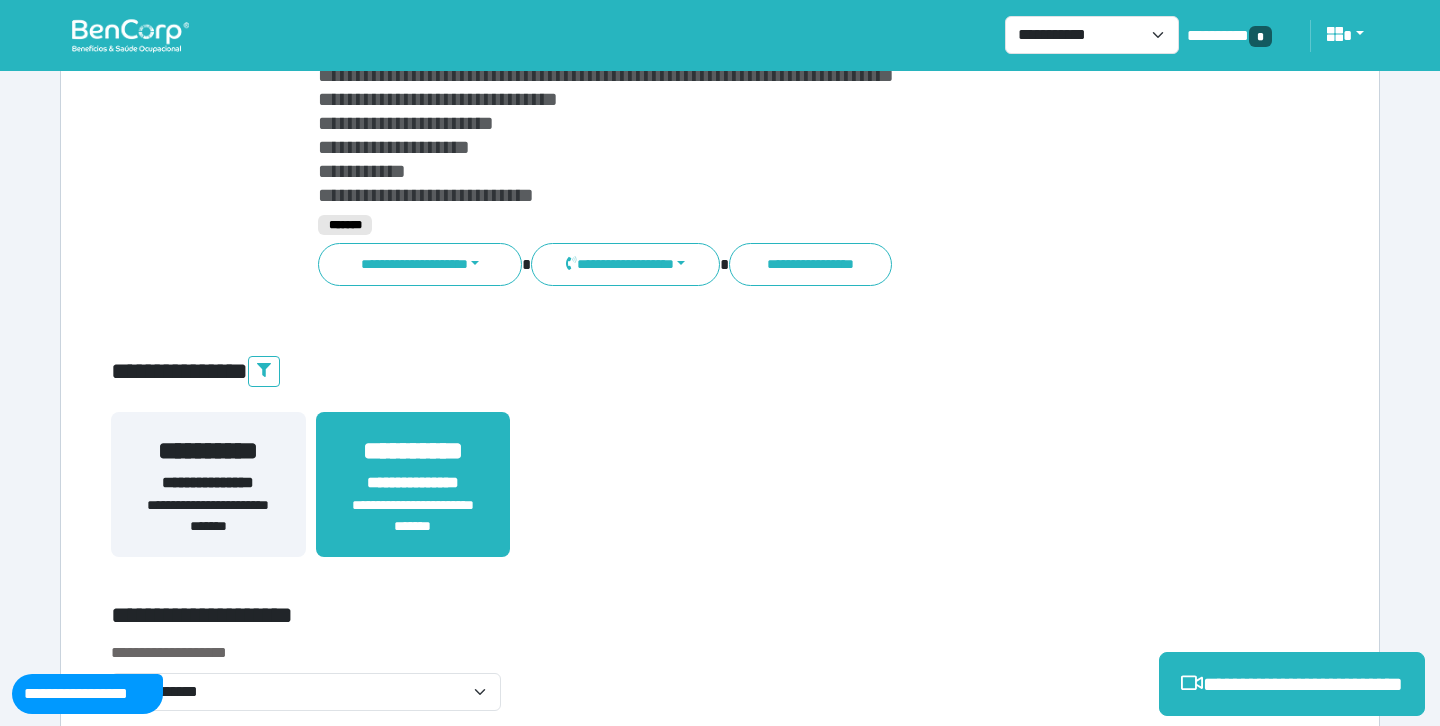 click on "**********" at bounding box center [208, 516] 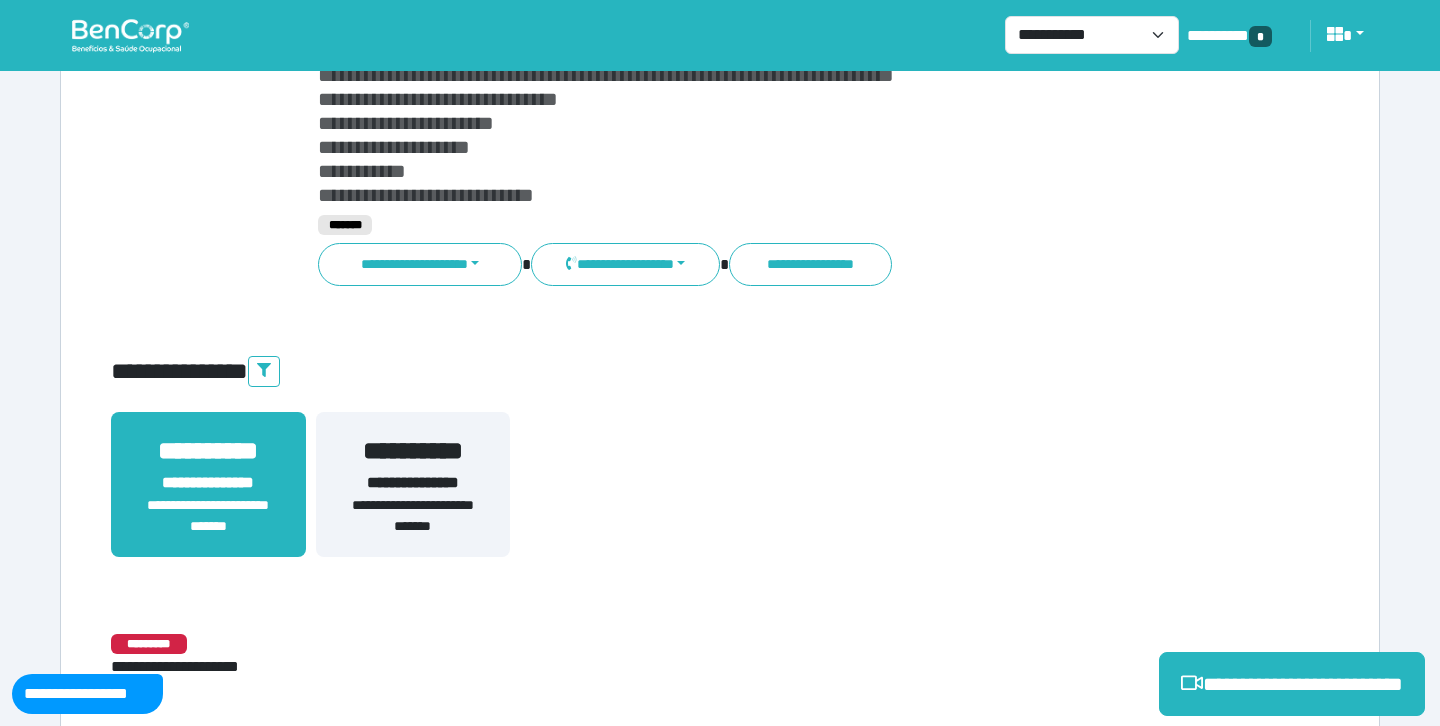 click on "**********" at bounding box center (413, 483) 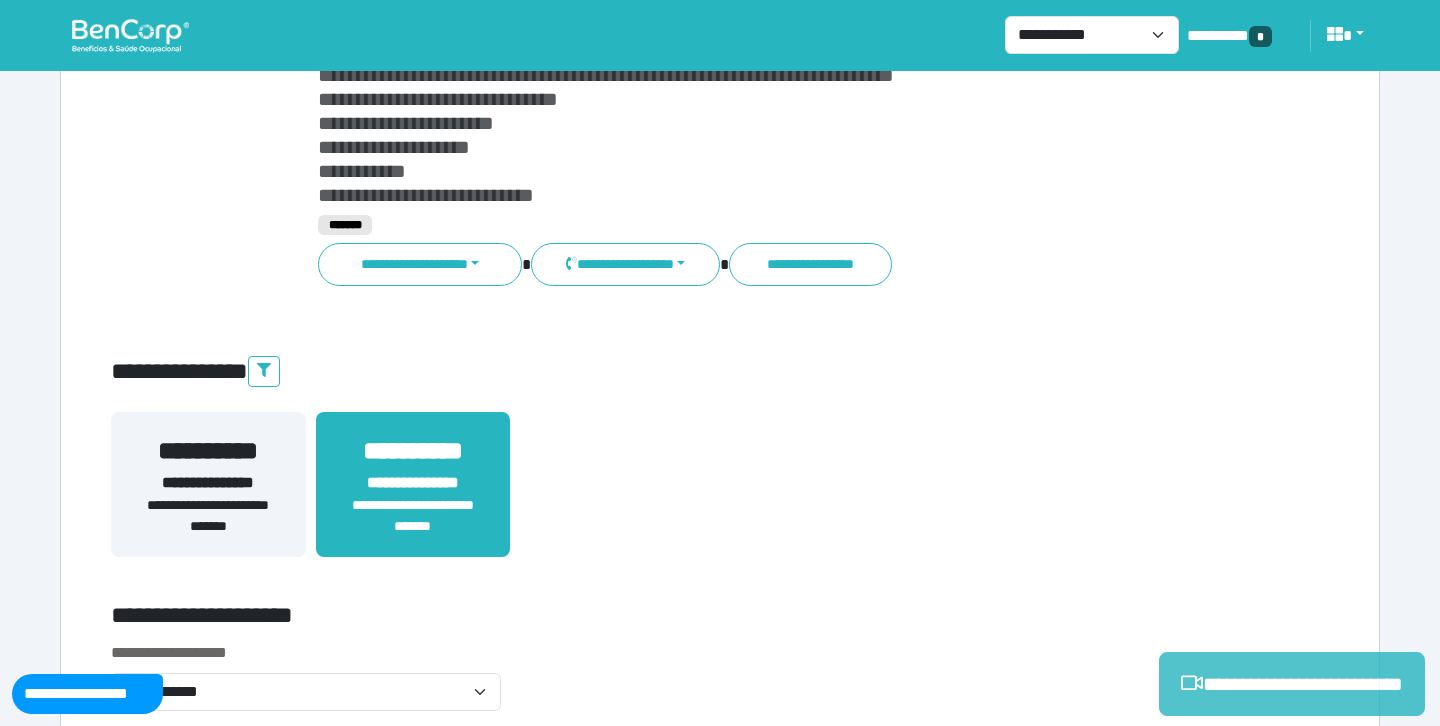 click on "**********" at bounding box center (1292, 684) 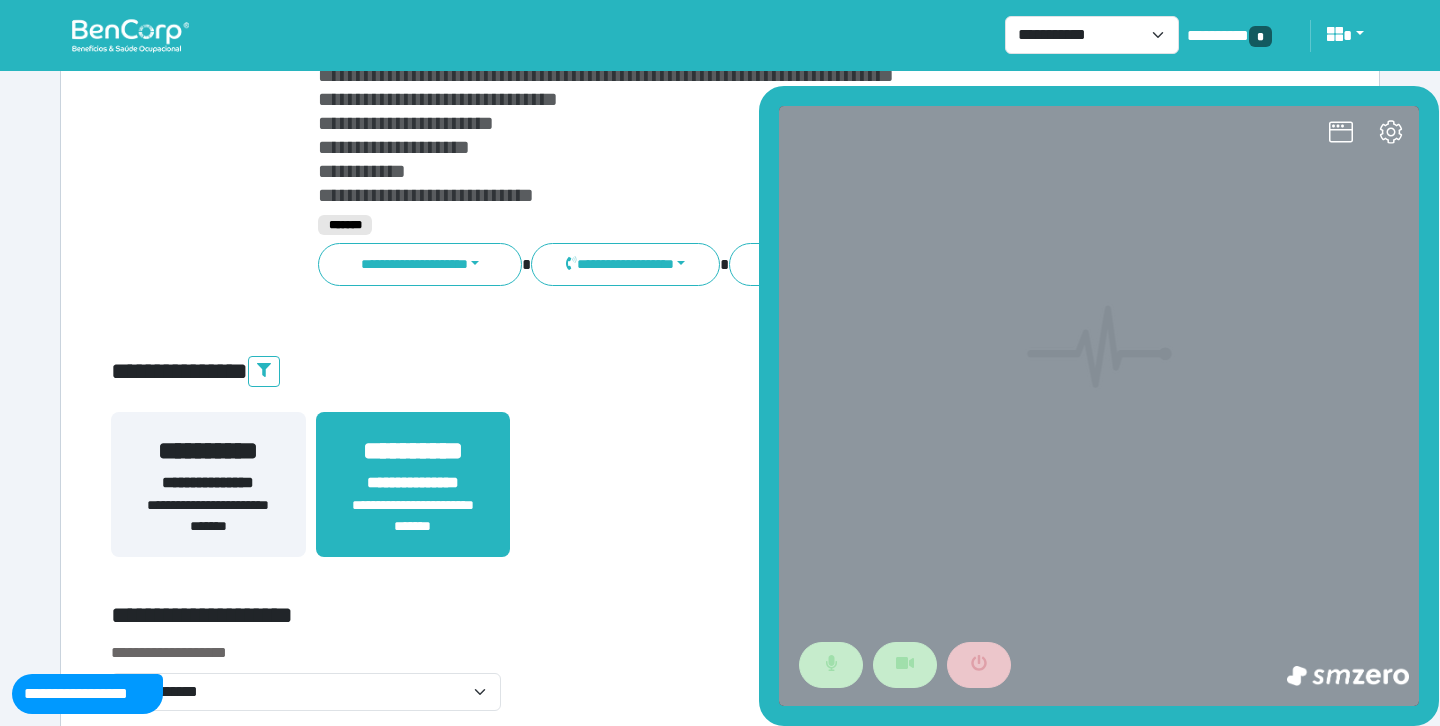 scroll, scrollTop: 0, scrollLeft: 0, axis: both 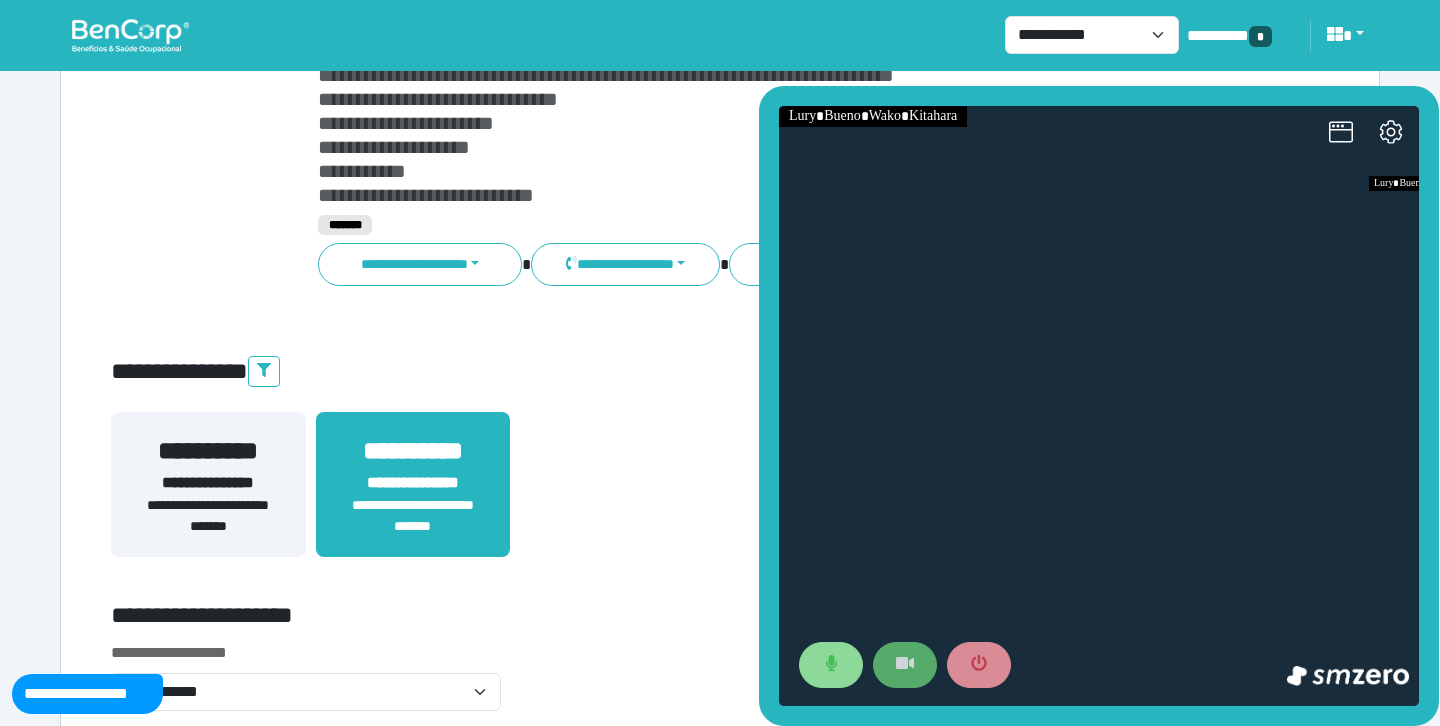 click at bounding box center (905, 665) 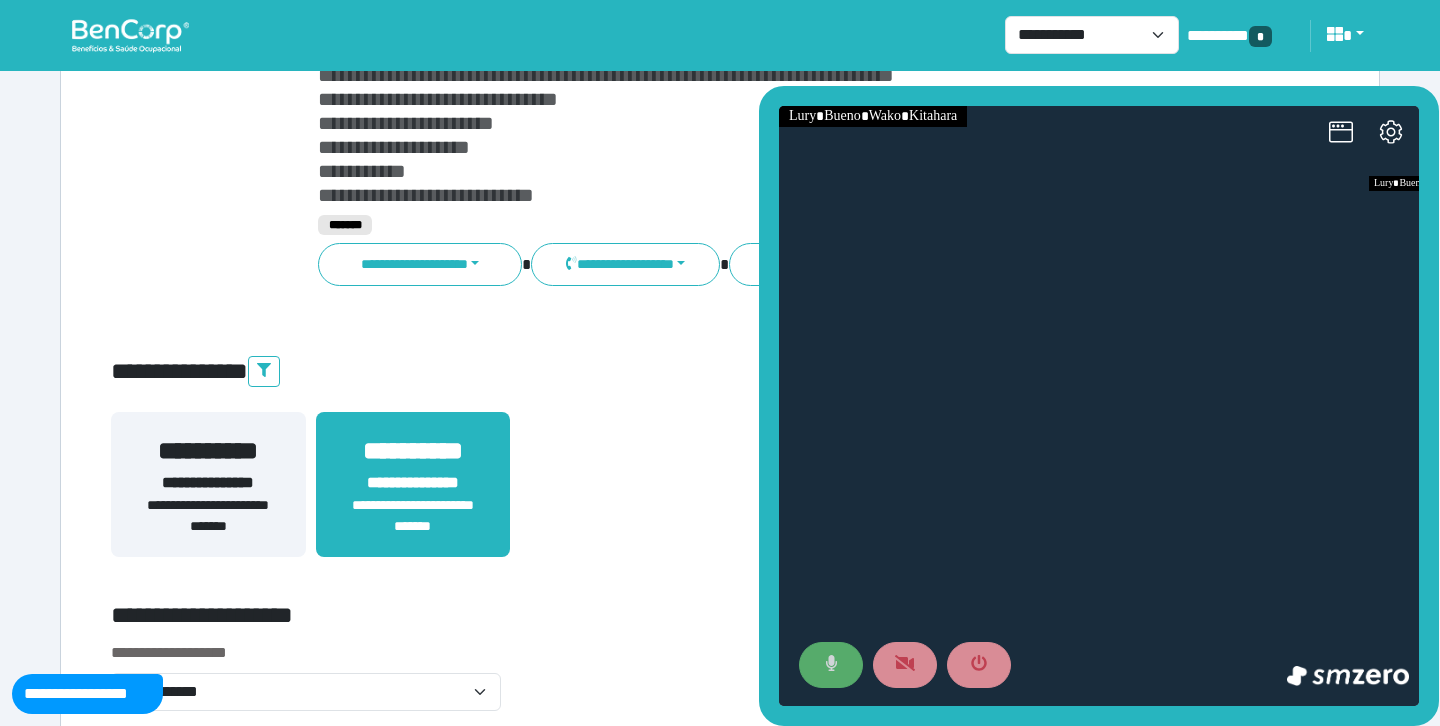 click at bounding box center [831, 665] 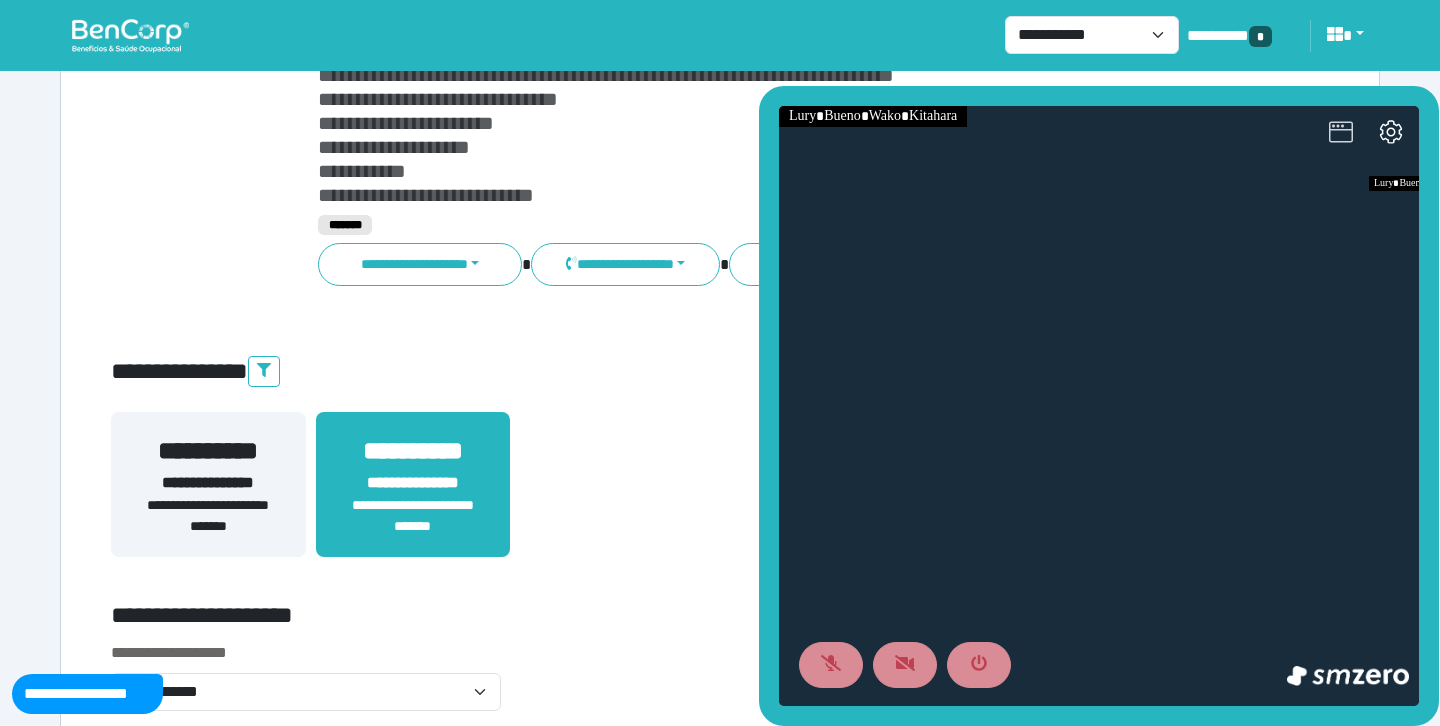click 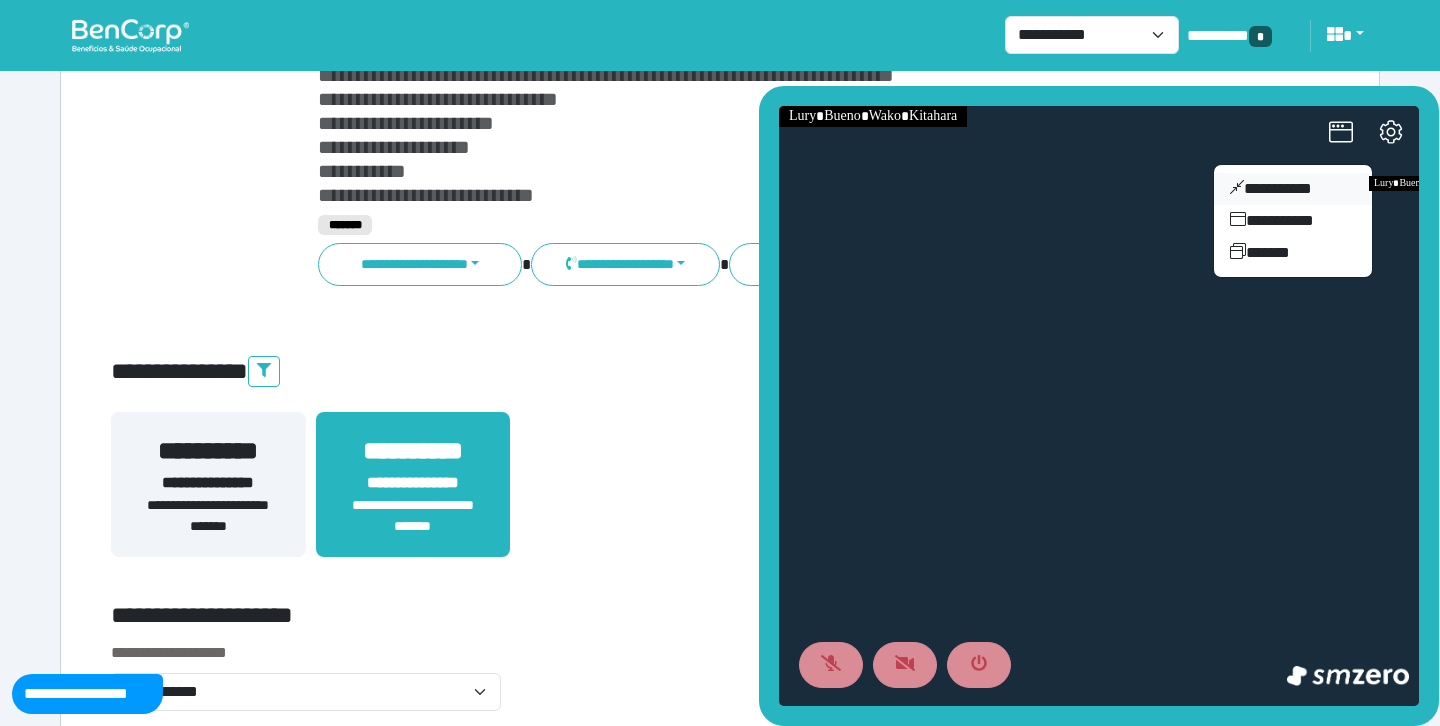 click on "**********" at bounding box center [1293, 189] 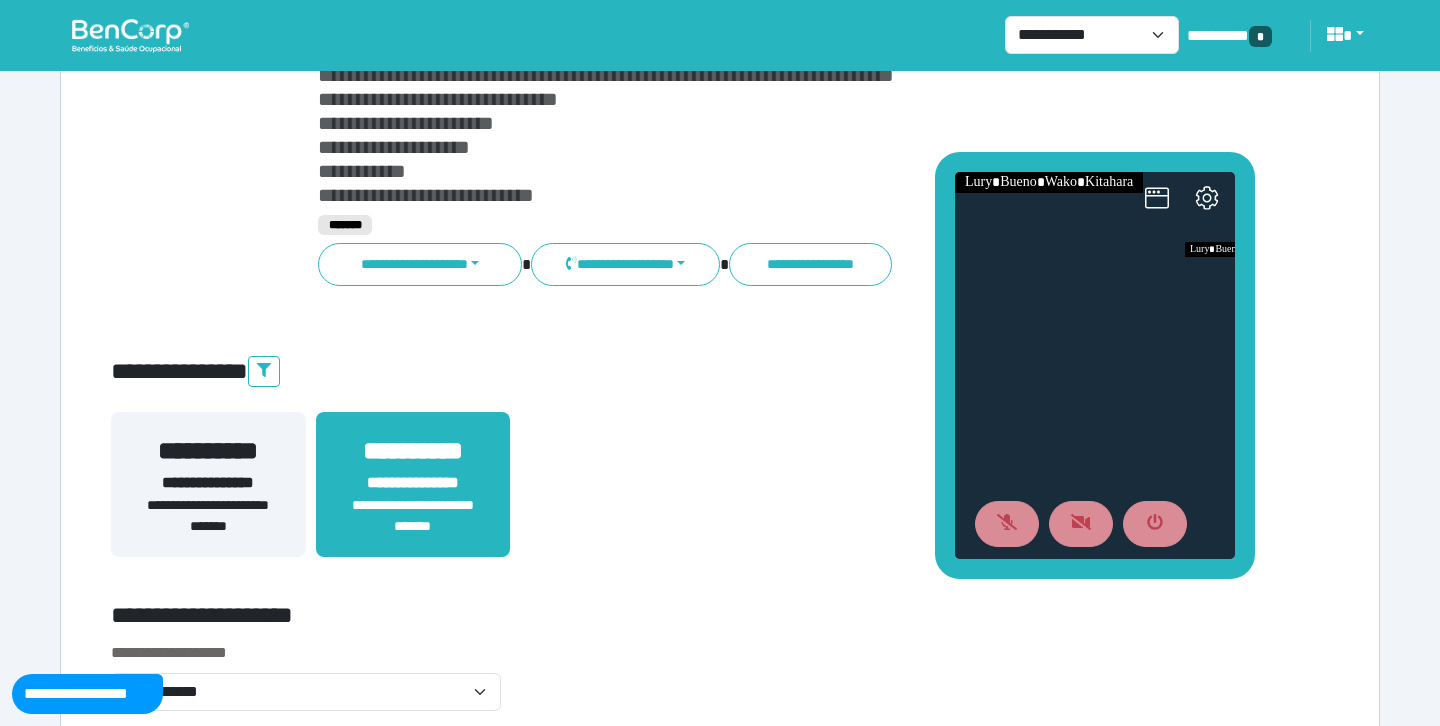 drag, startPoint x: 1198, startPoint y: 313, endPoint x: 928, endPoint y: 65, distance: 366.6115 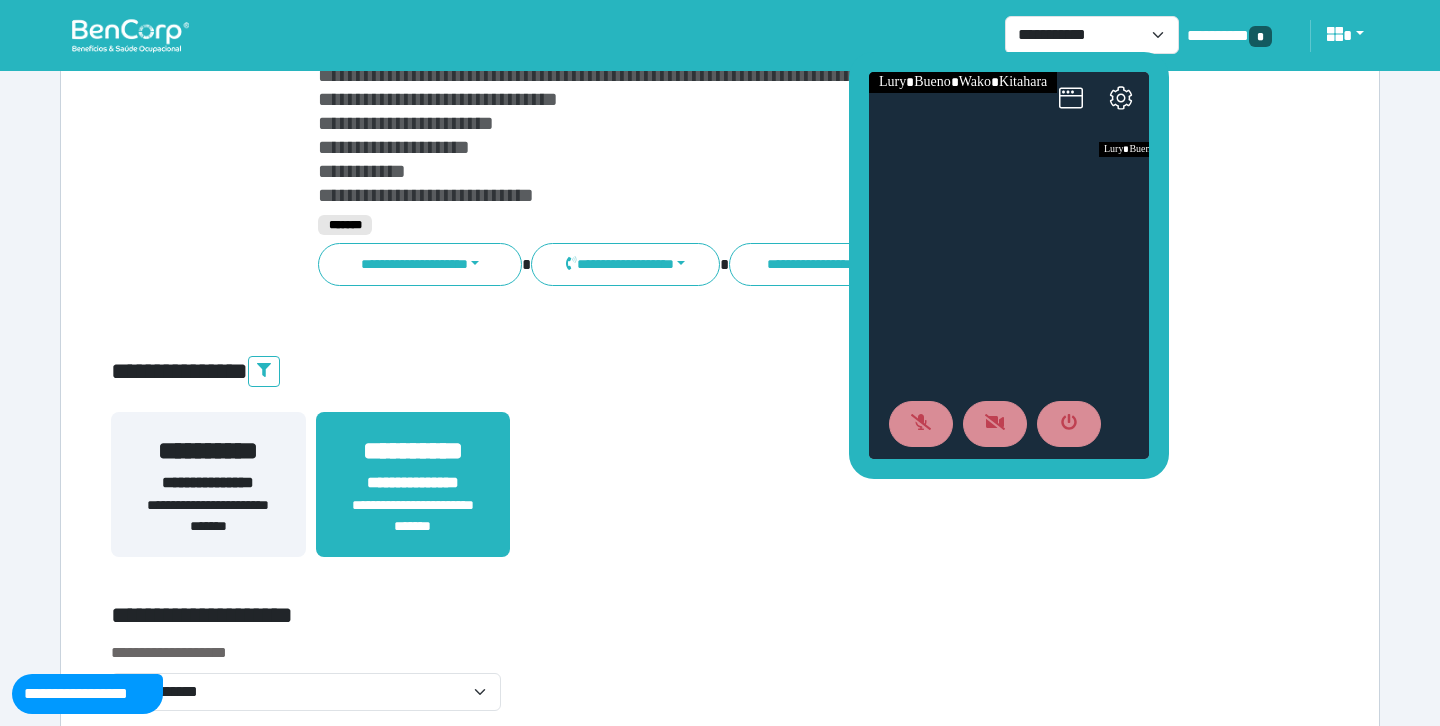 click on "**********" at bounding box center (720, 152) 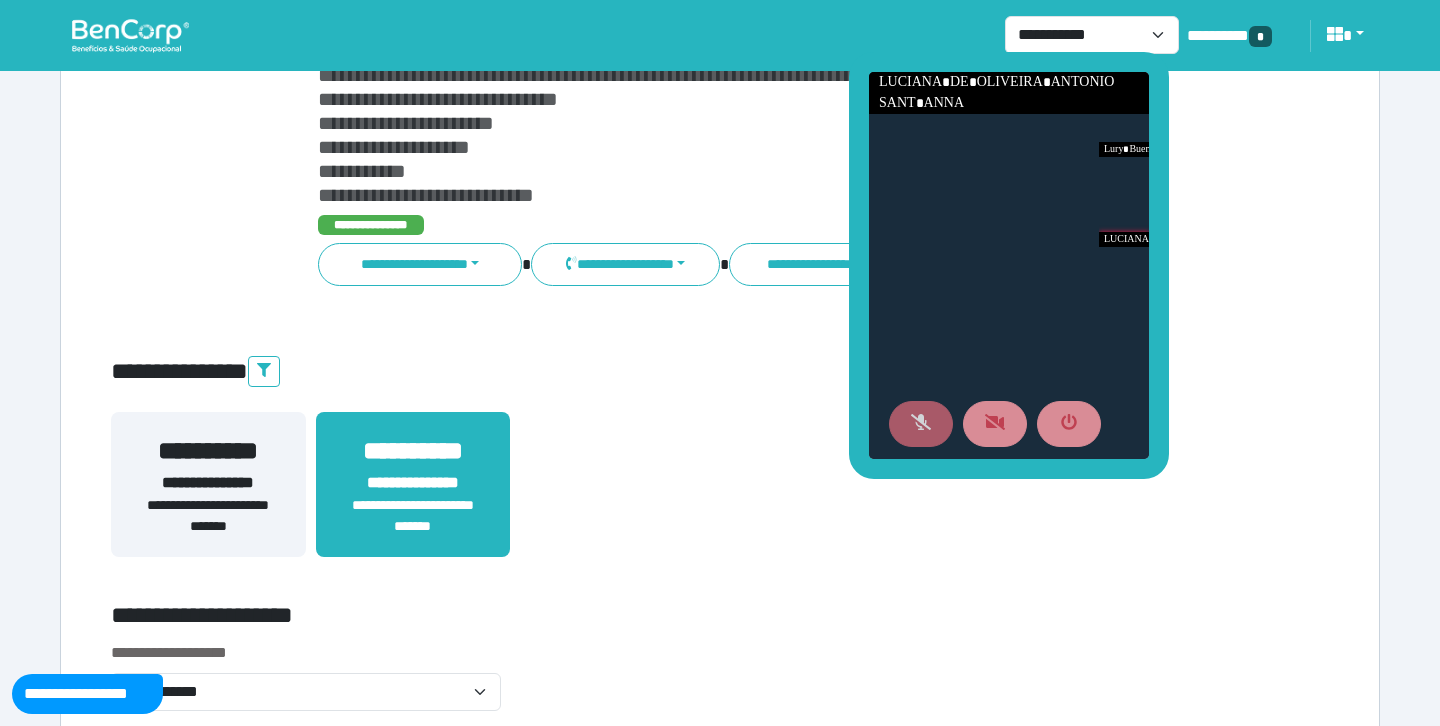 click 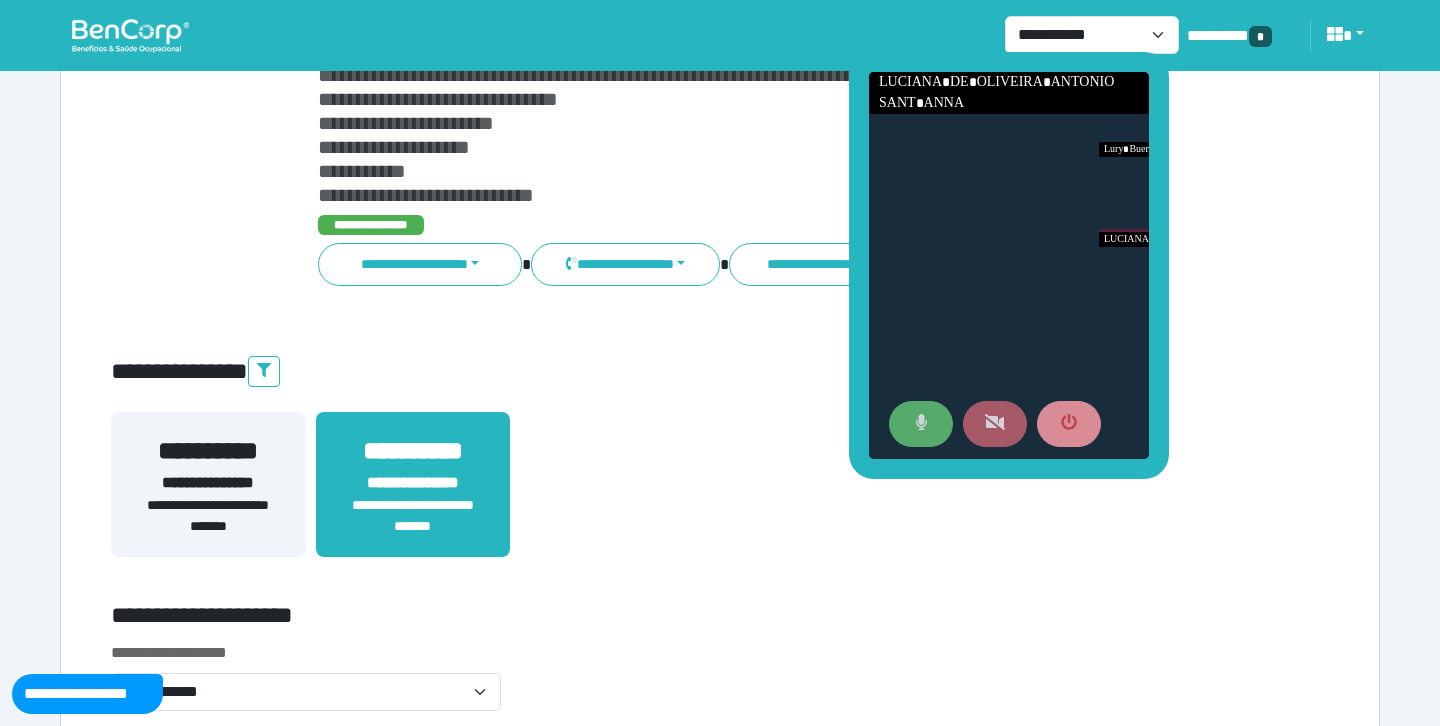 click at bounding box center [995, 424] 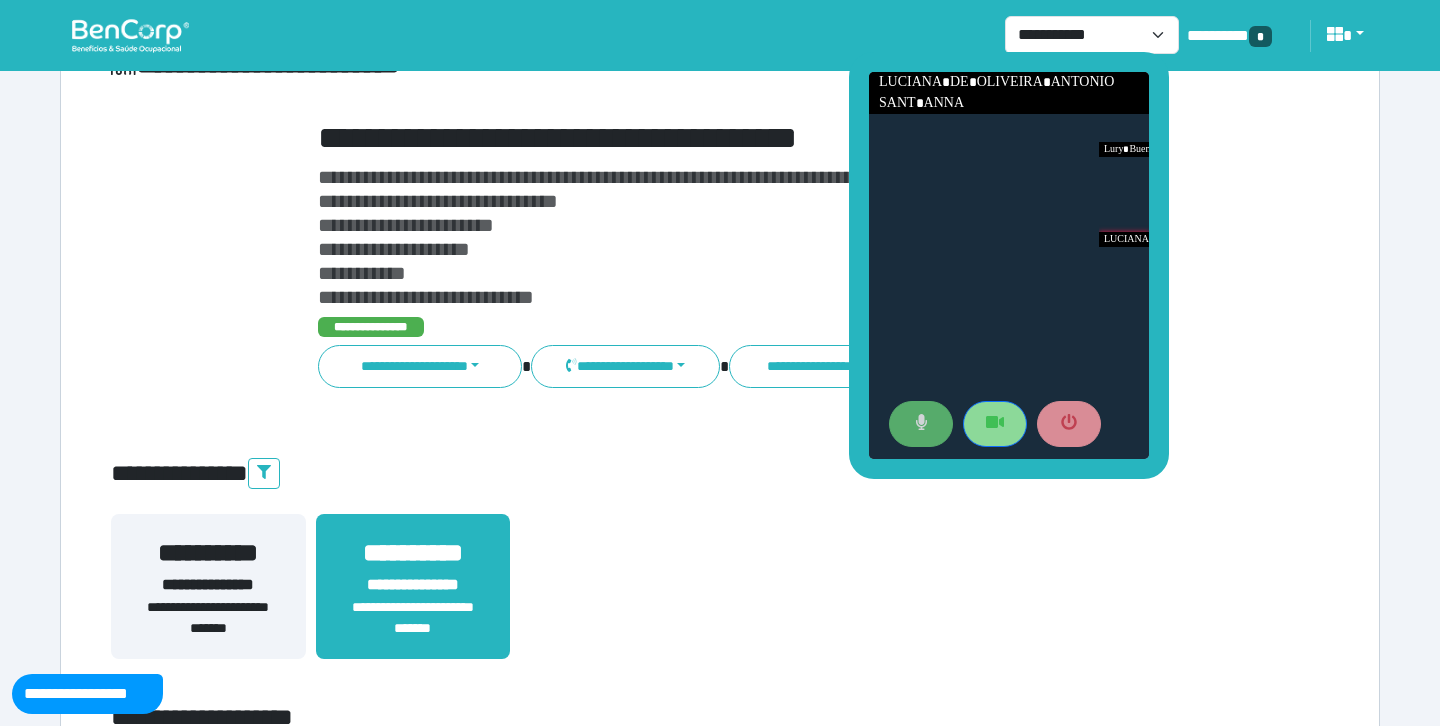 scroll, scrollTop: 0, scrollLeft: 0, axis: both 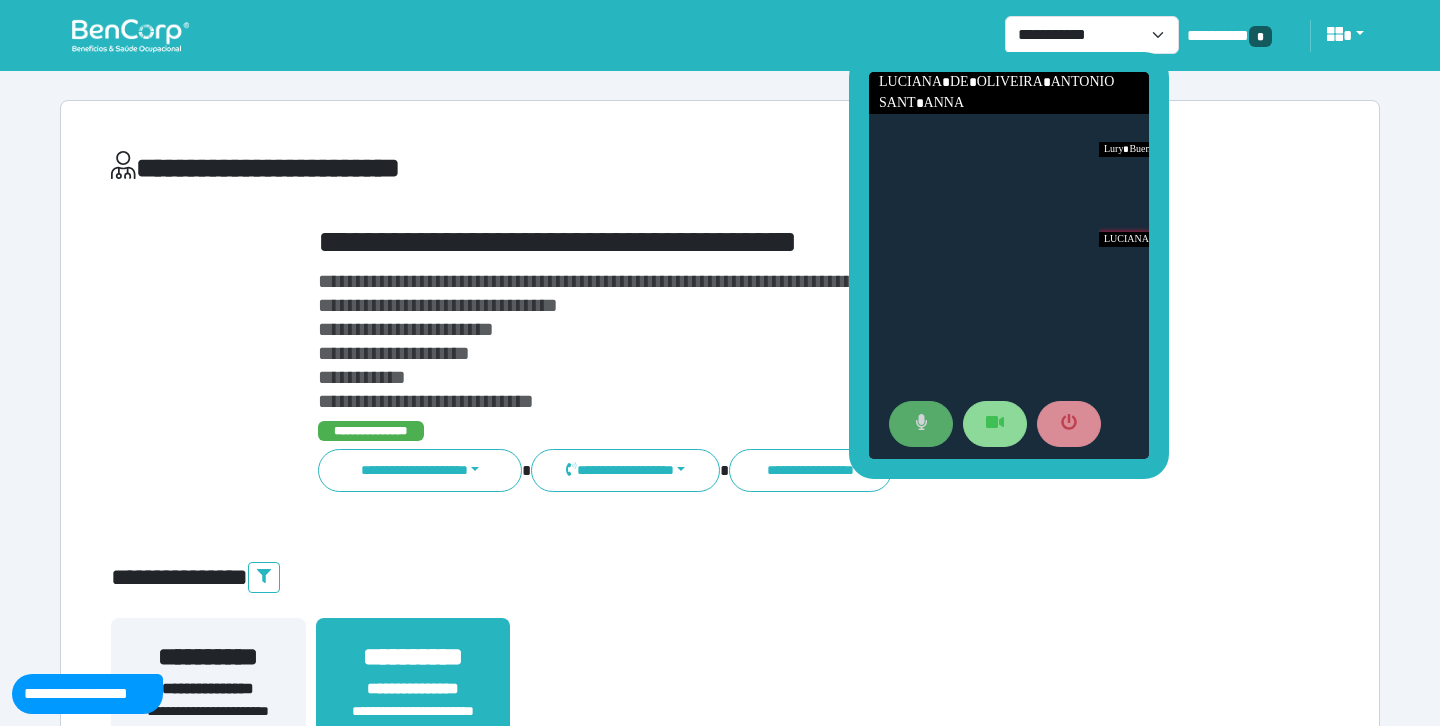 click on "**********" at bounding box center (772, 242) 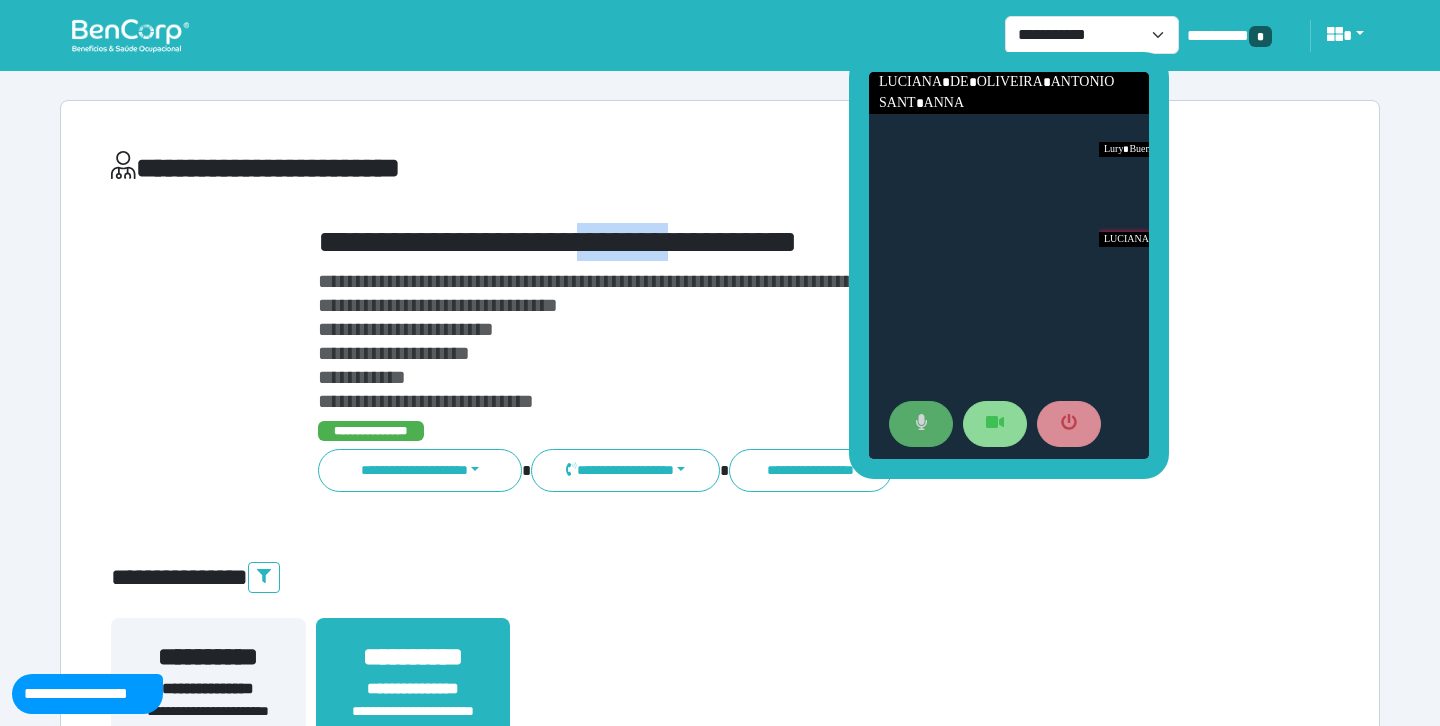 click on "**********" at bounding box center (772, 242) 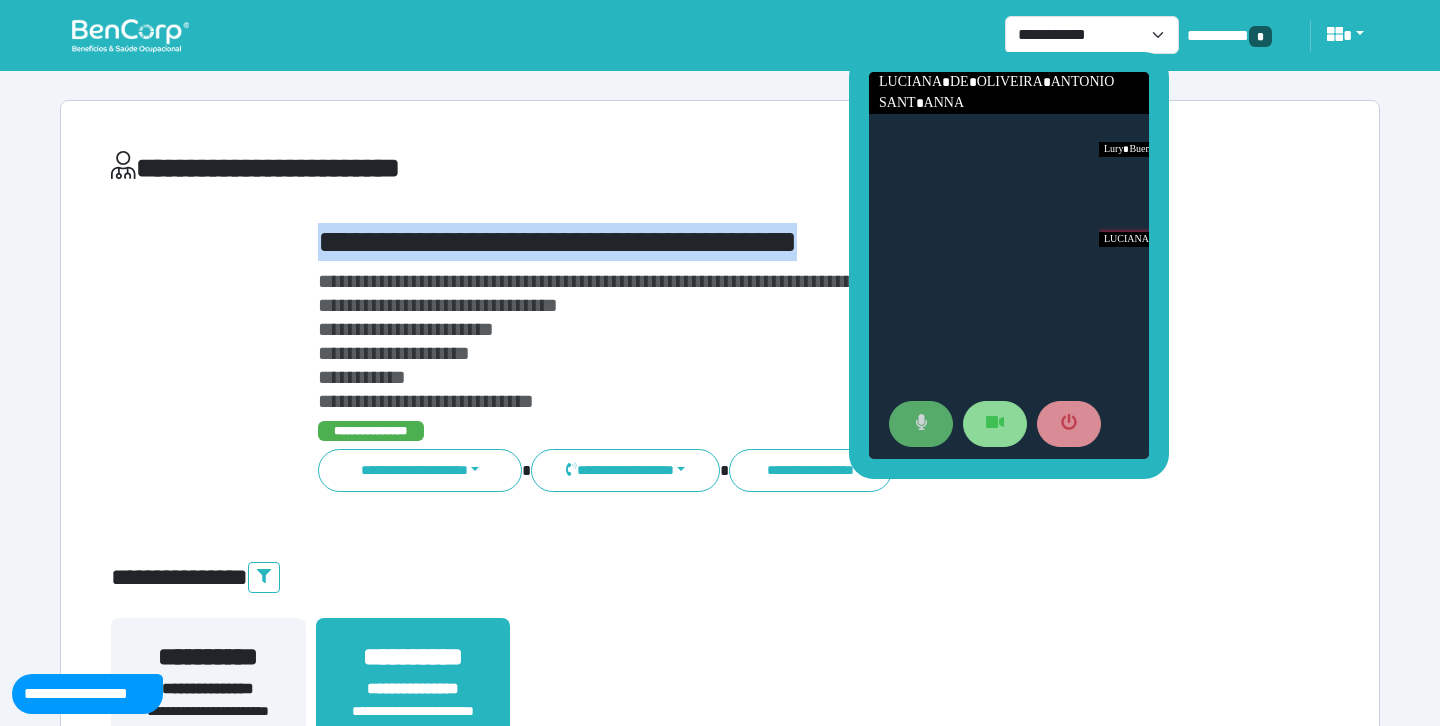 click on "**********" at bounding box center [772, 242] 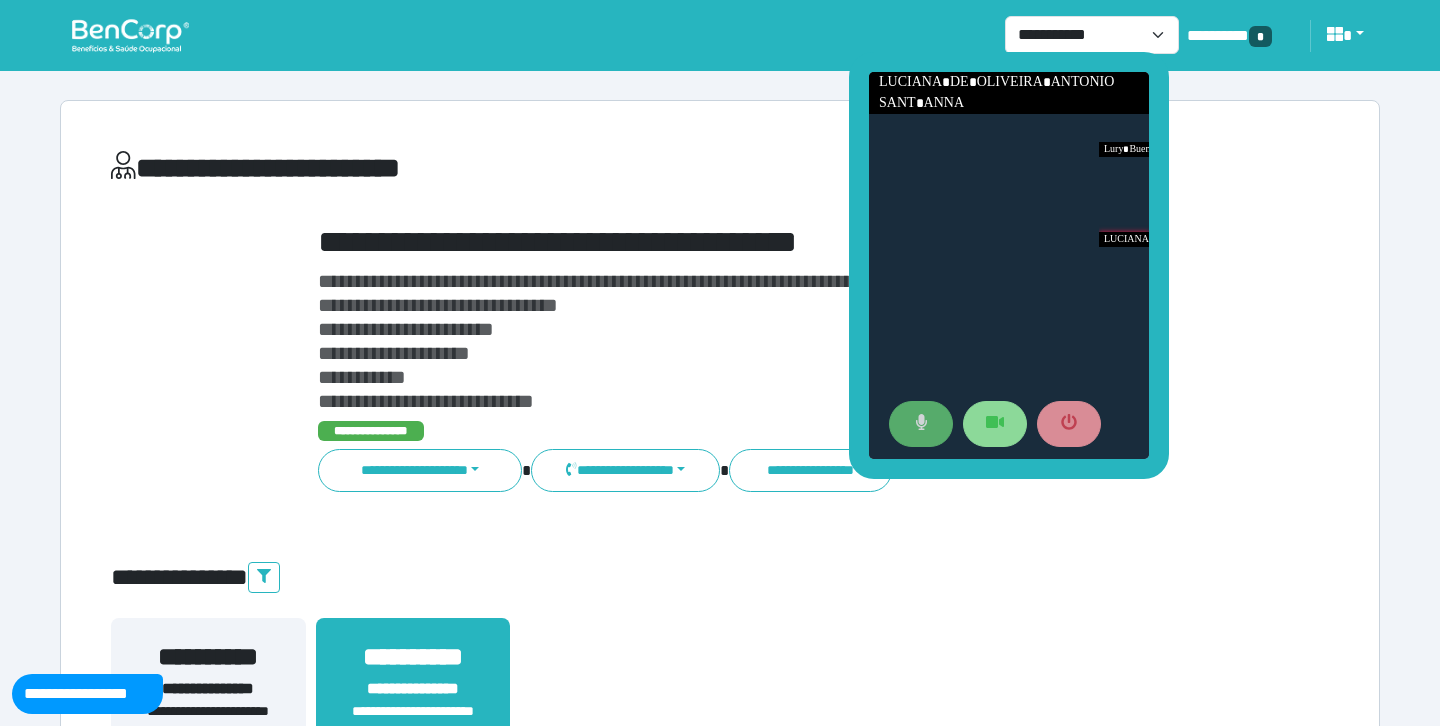 click on "**********" at bounding box center [513, 168] 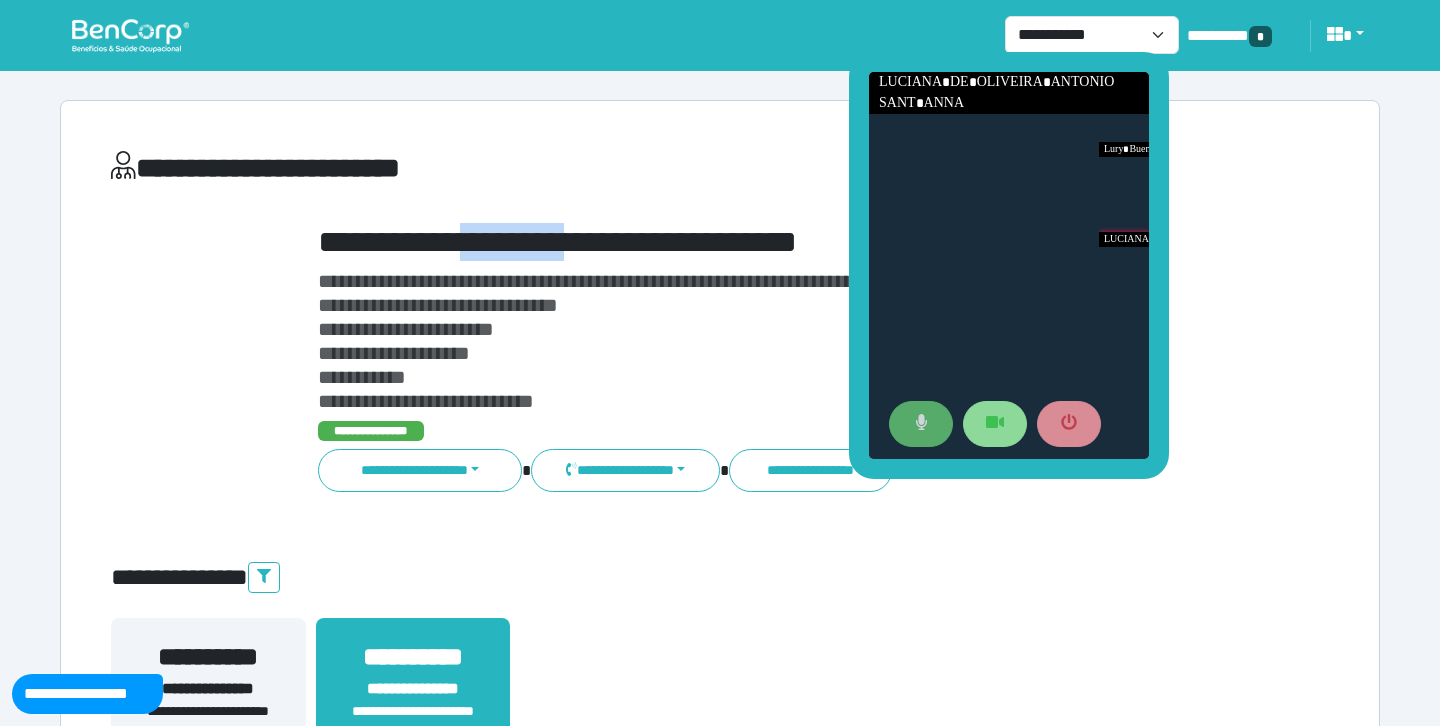 click on "**********" at bounding box center [772, 242] 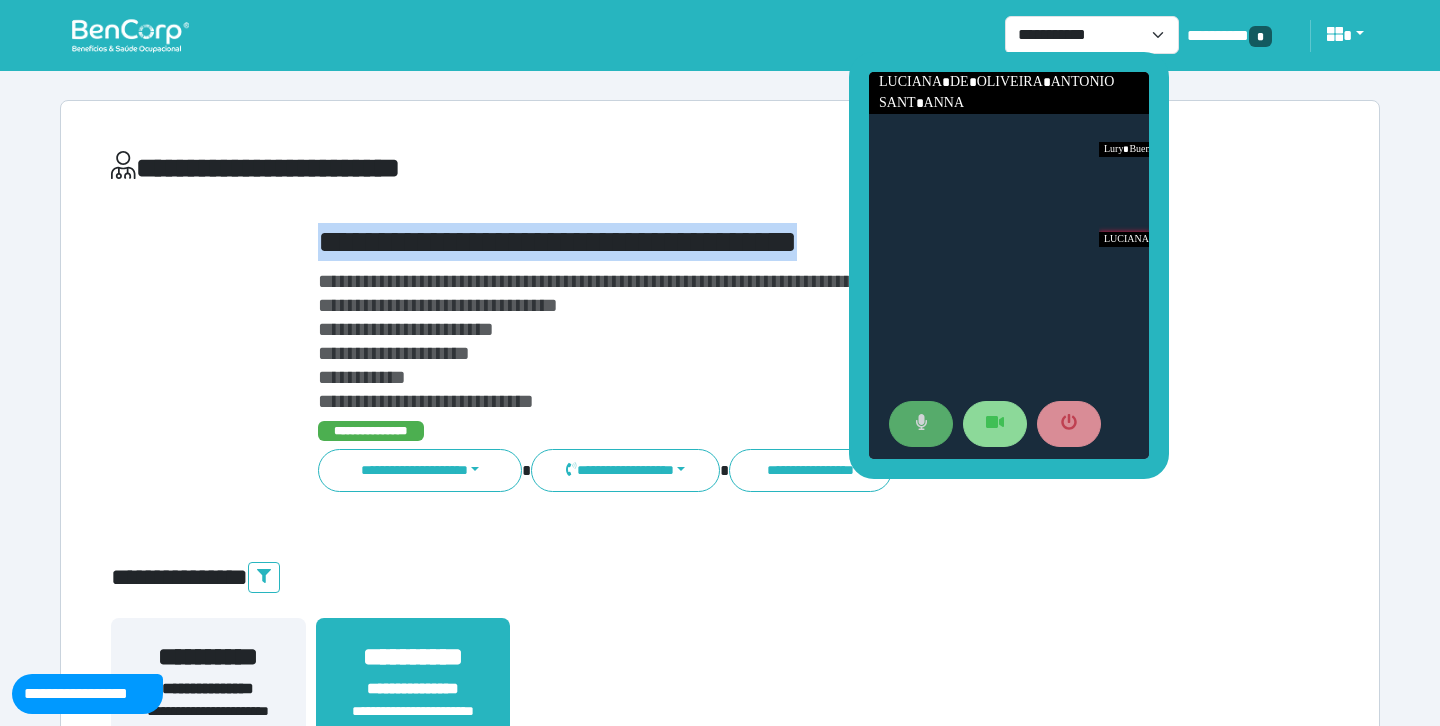click on "**********" at bounding box center (772, 242) 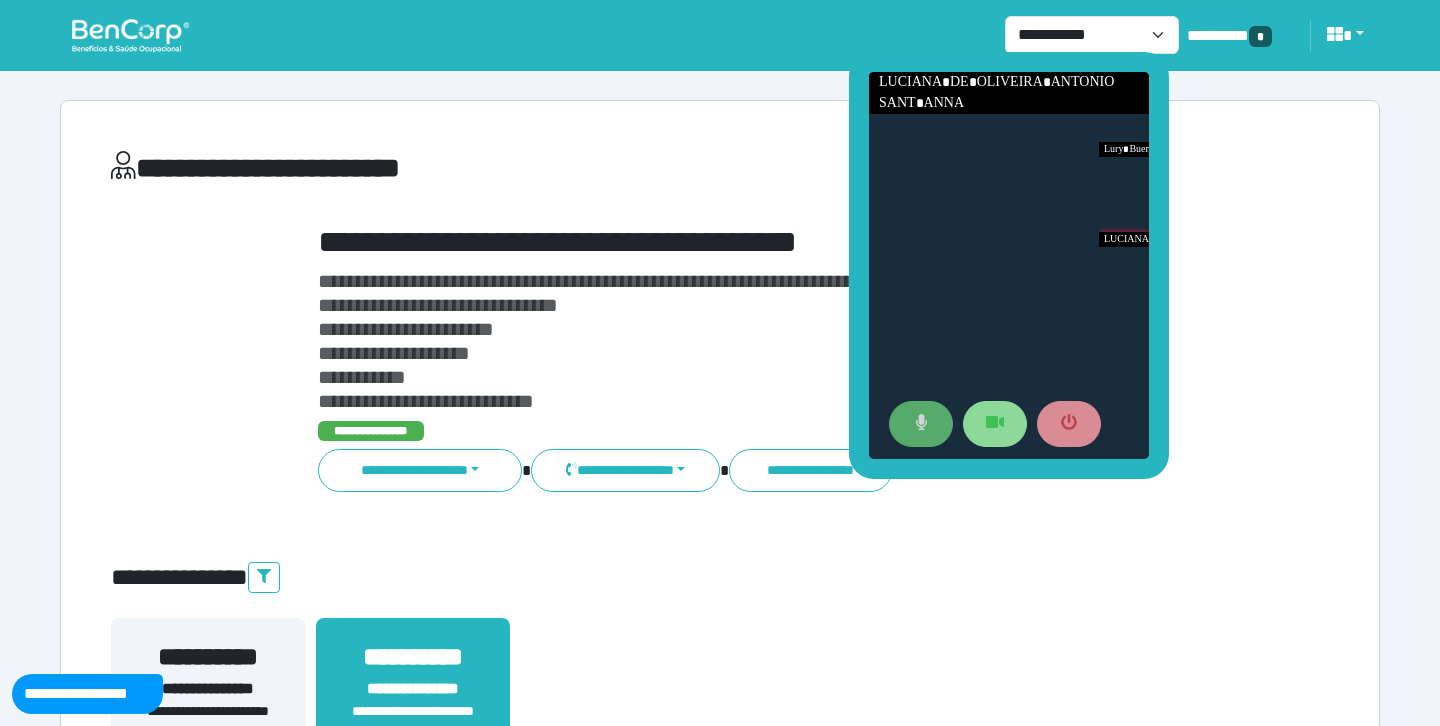 click on "**********" at bounding box center [426, 401] 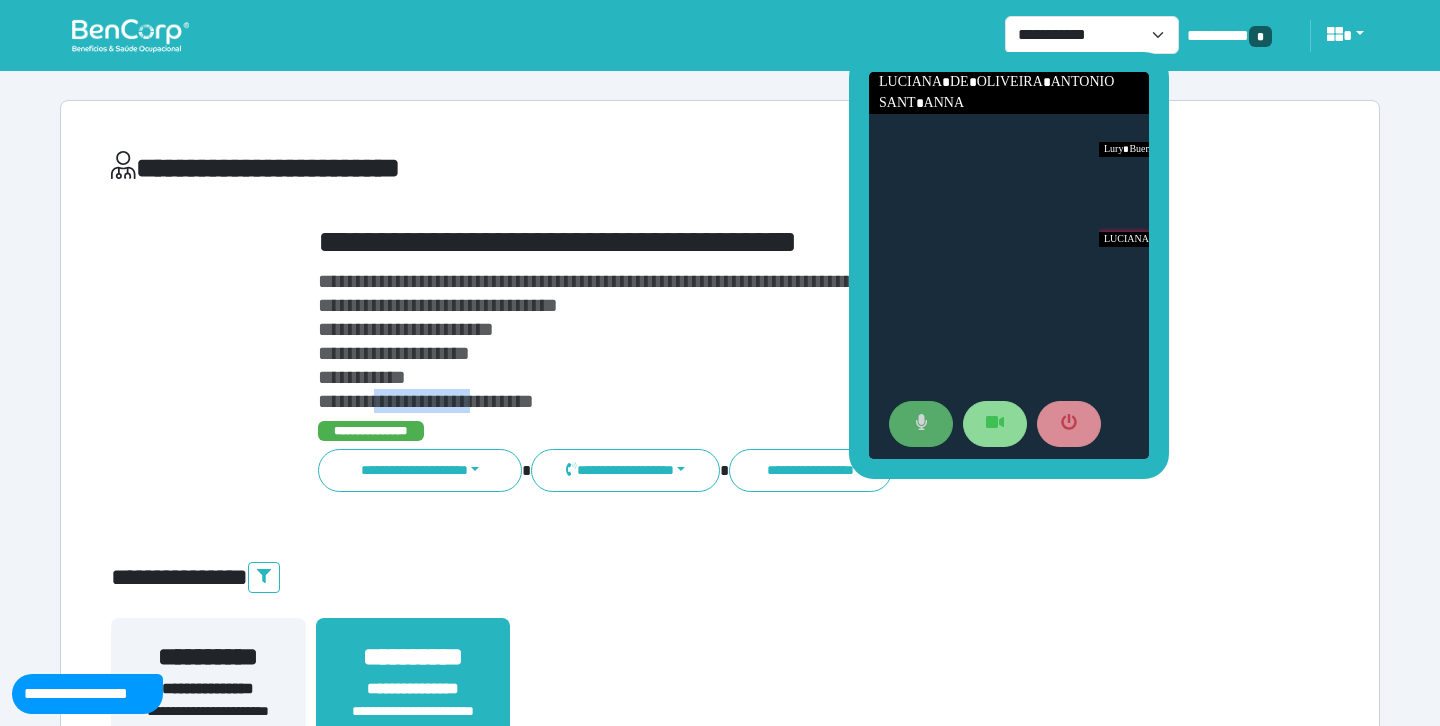 click on "**********" at bounding box center [426, 401] 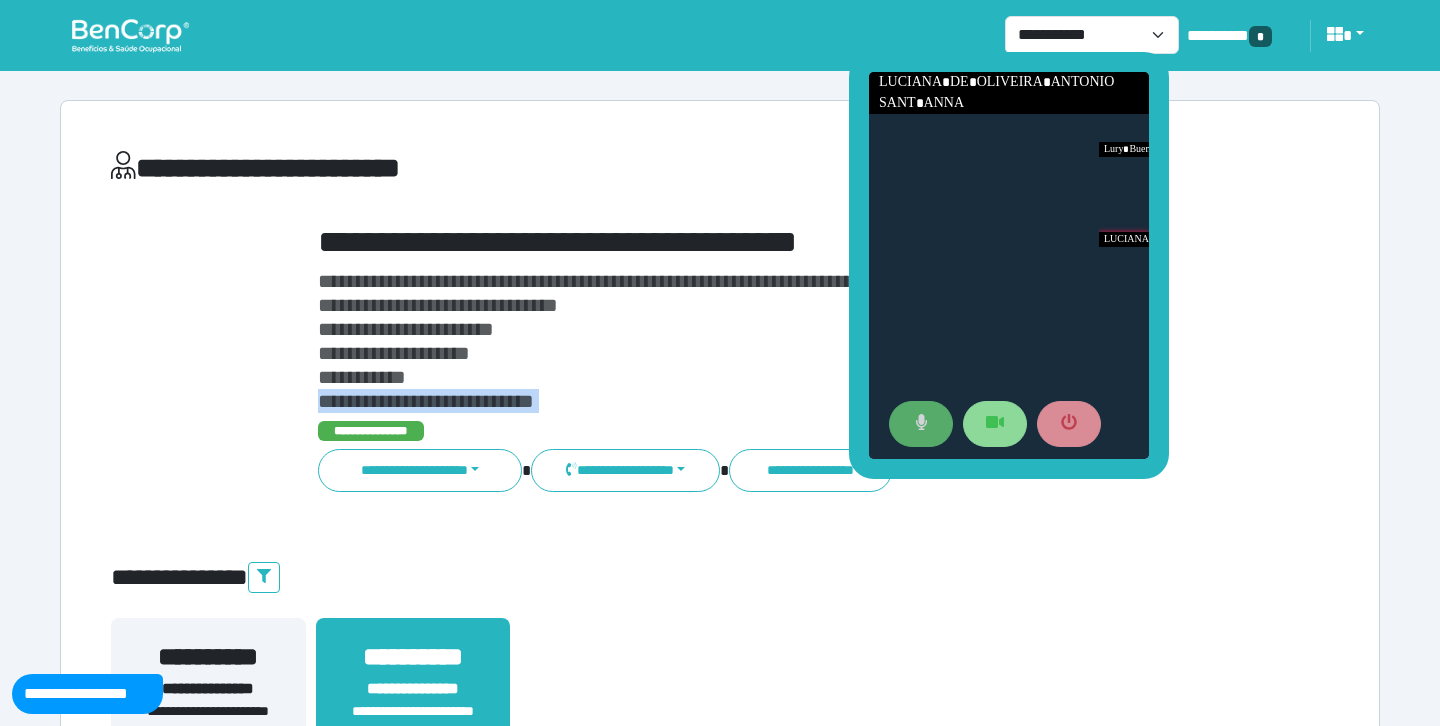 click on "**********" at bounding box center (426, 401) 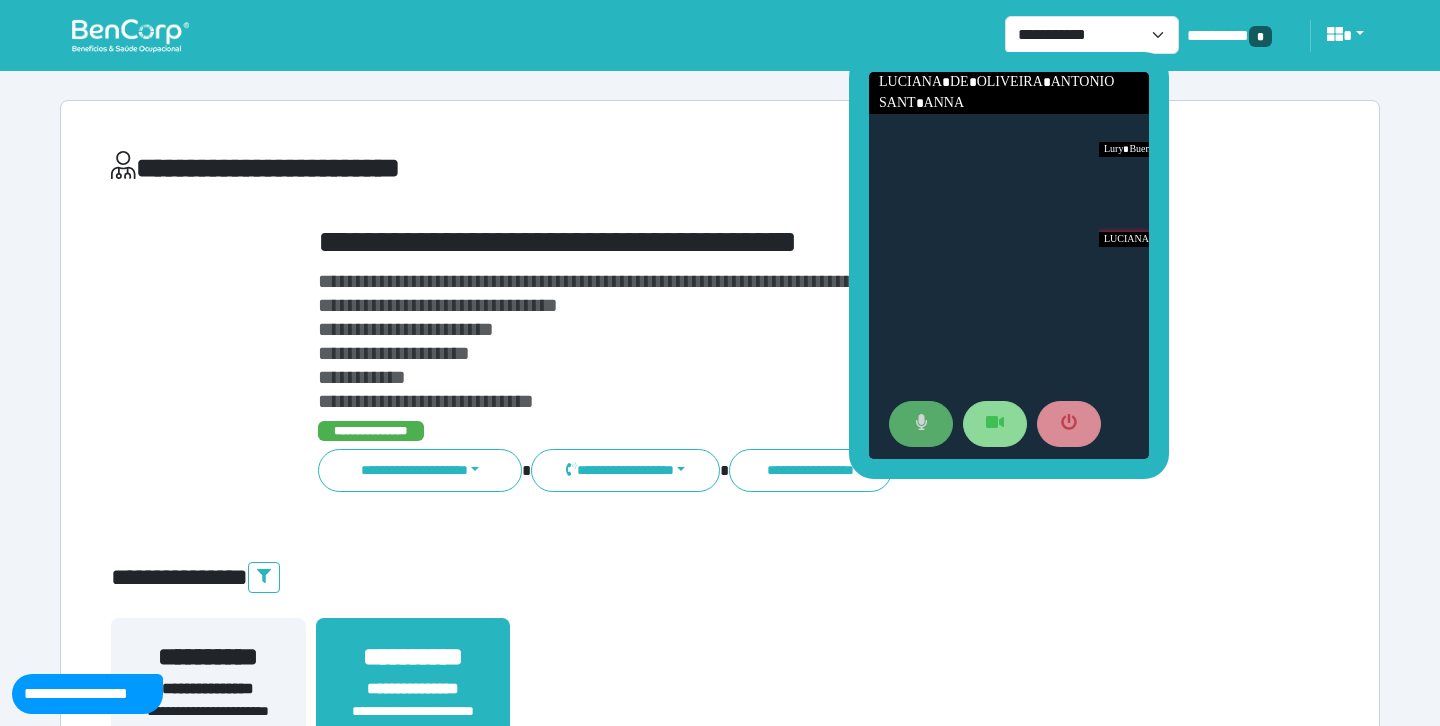 click on "**********" at bounding box center (426, 401) 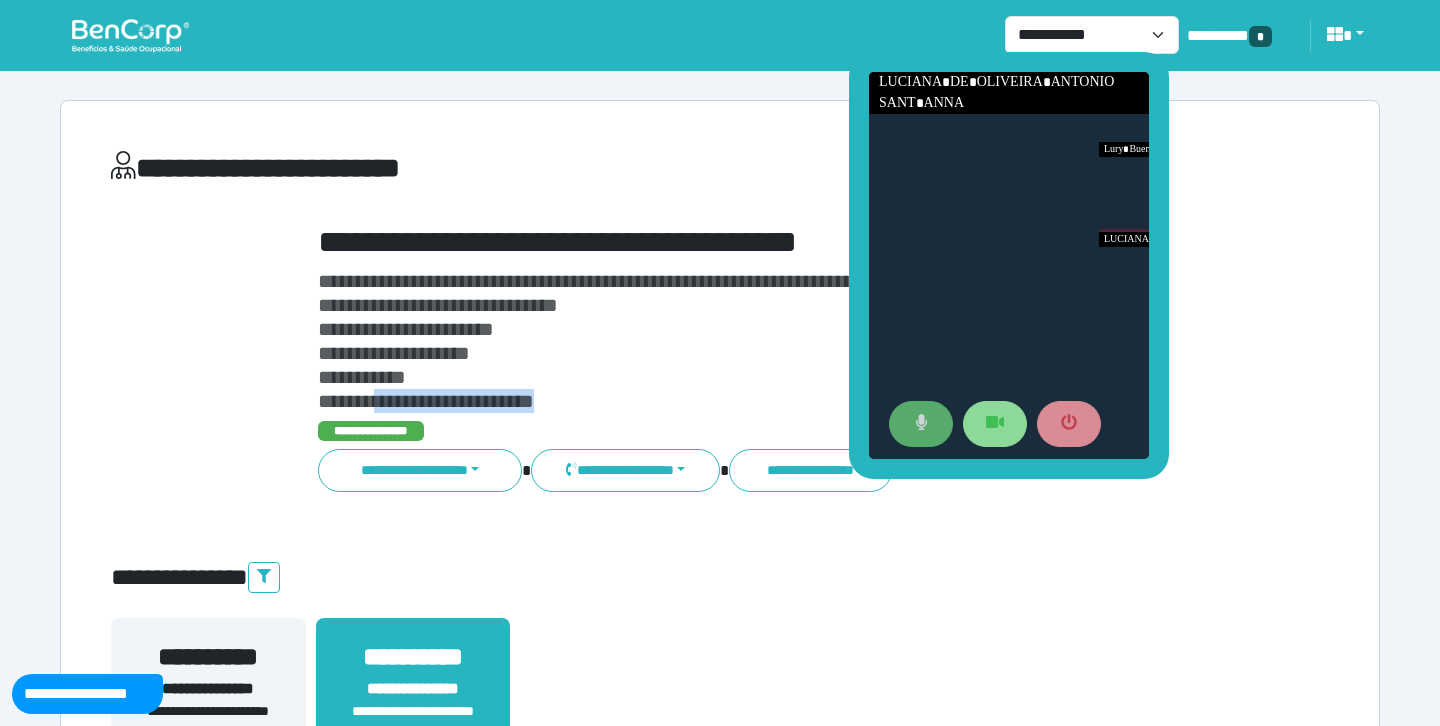 drag, startPoint x: 388, startPoint y: 400, endPoint x: 660, endPoint y: 398, distance: 272.00735 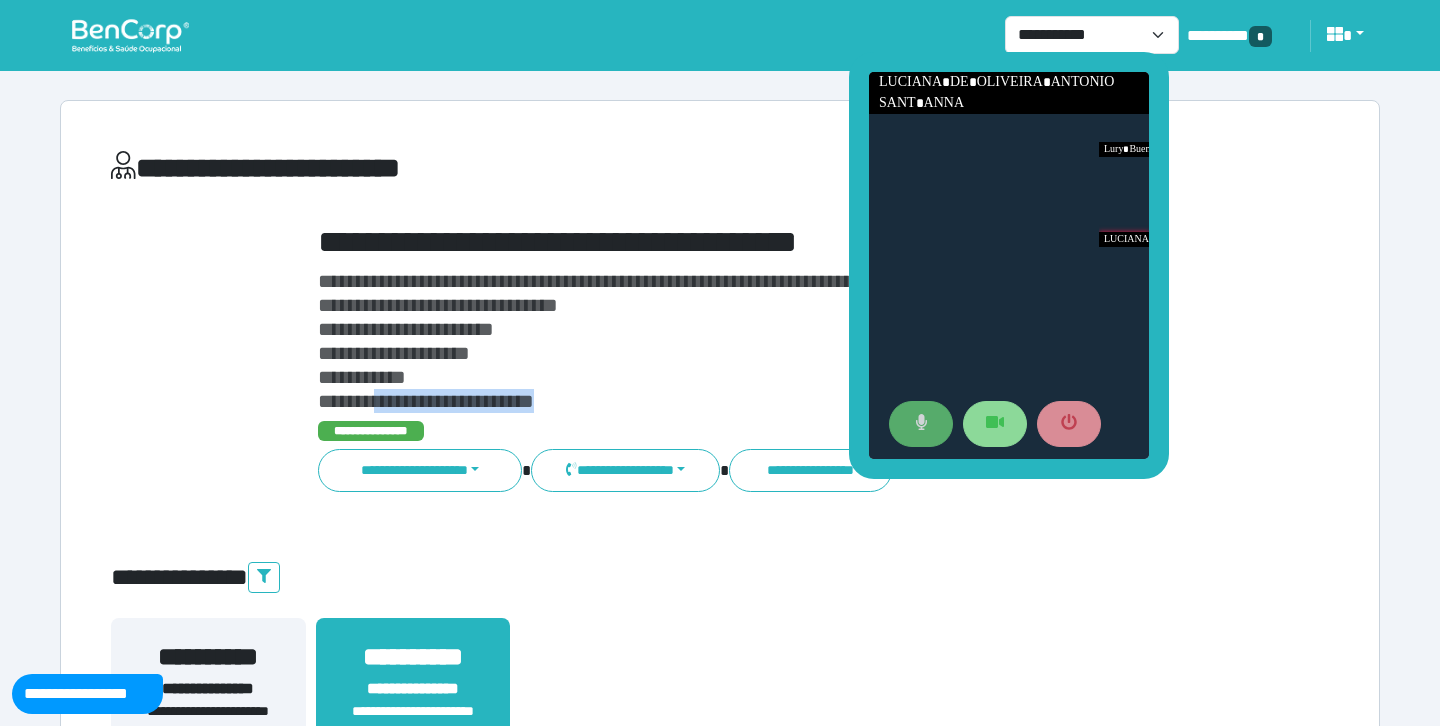 click on "**********" at bounding box center [720, 674] 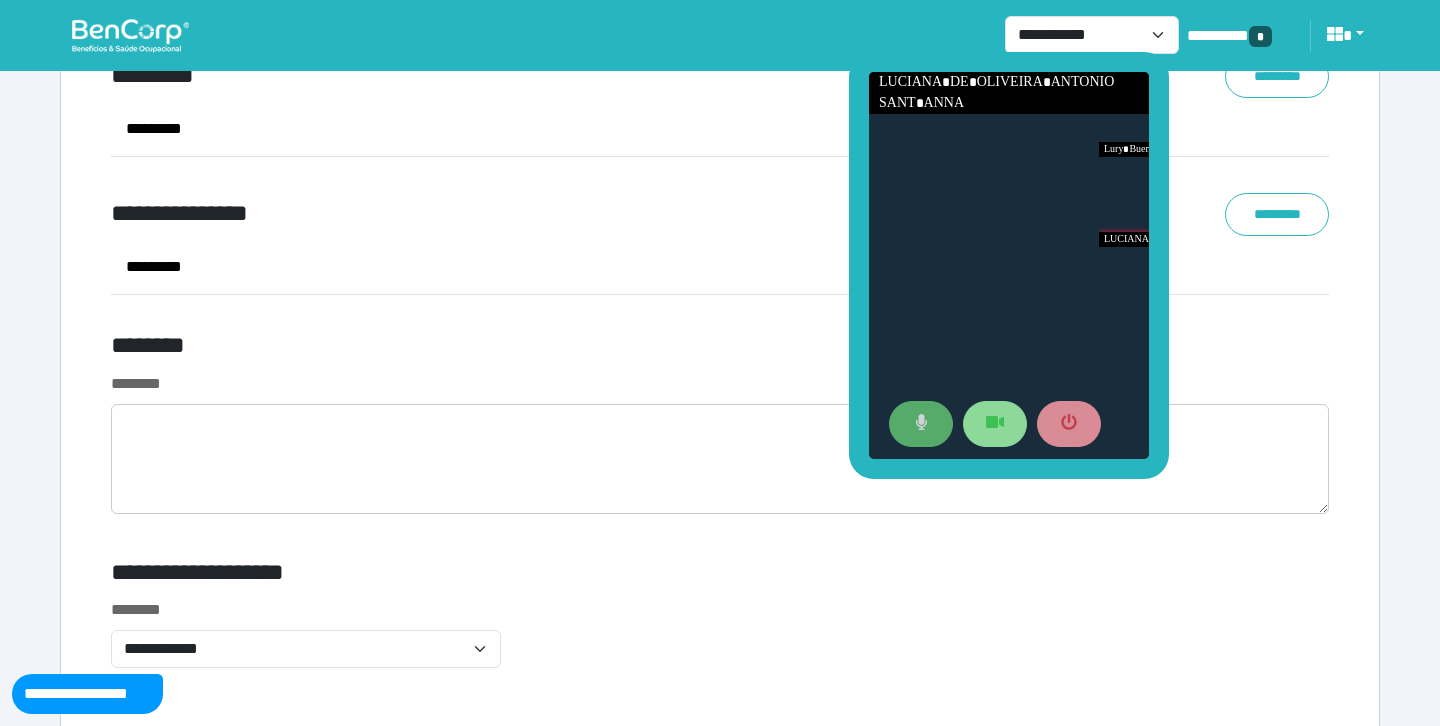 scroll, scrollTop: 7536, scrollLeft: 0, axis: vertical 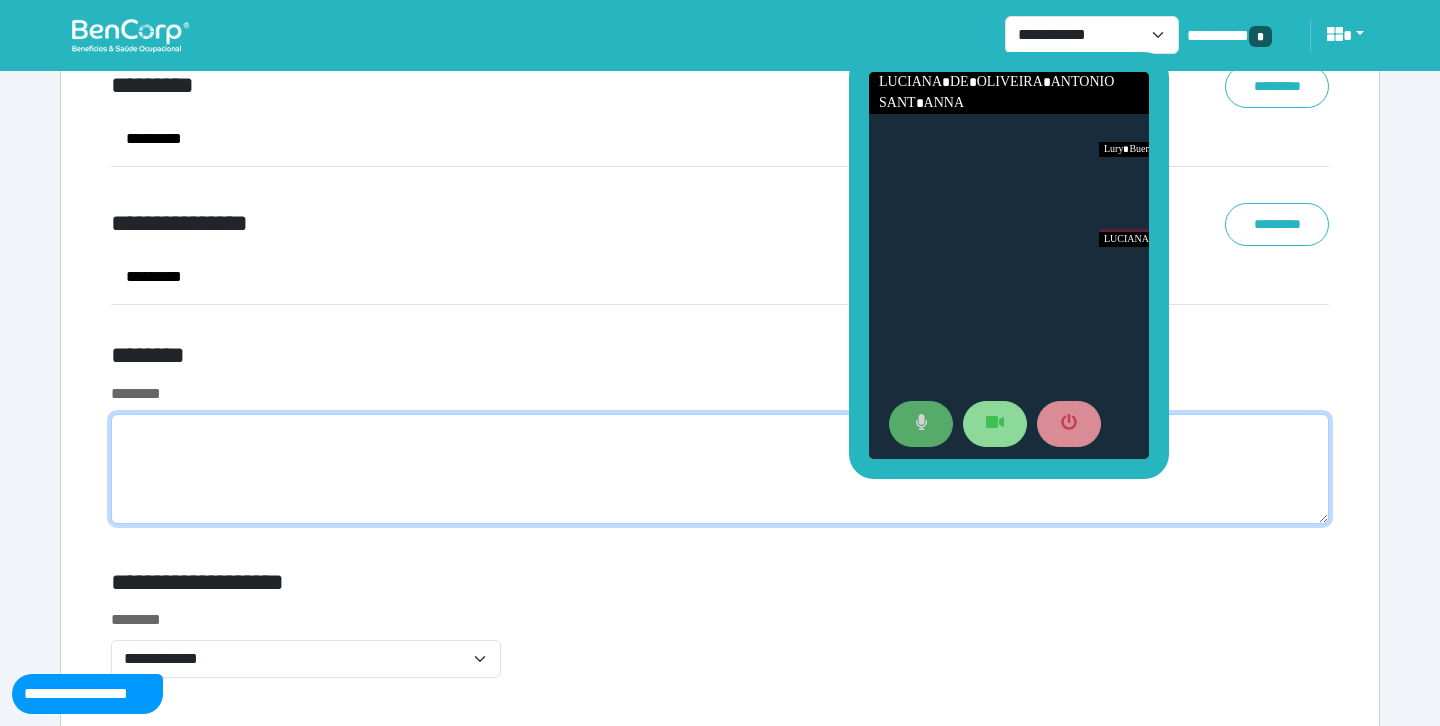 click at bounding box center [720, 469] 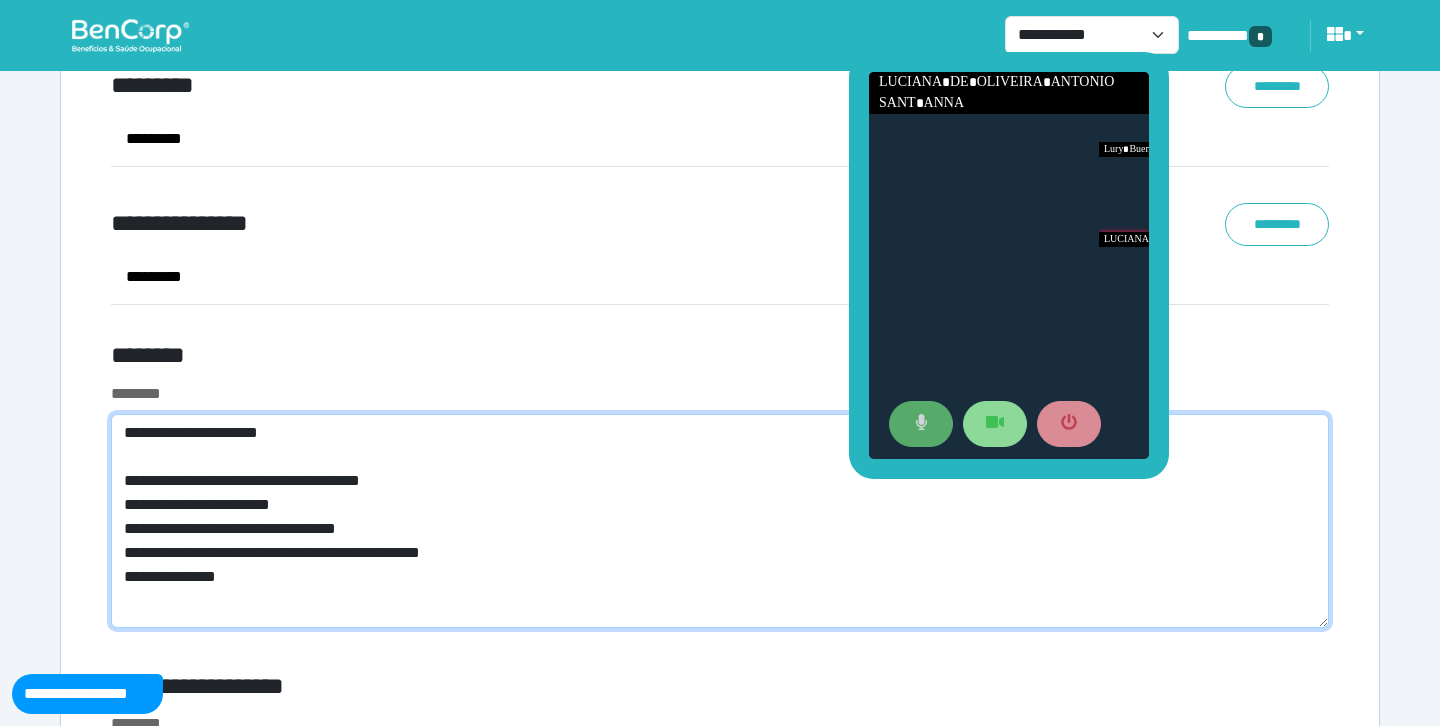 scroll, scrollTop: 0, scrollLeft: 0, axis: both 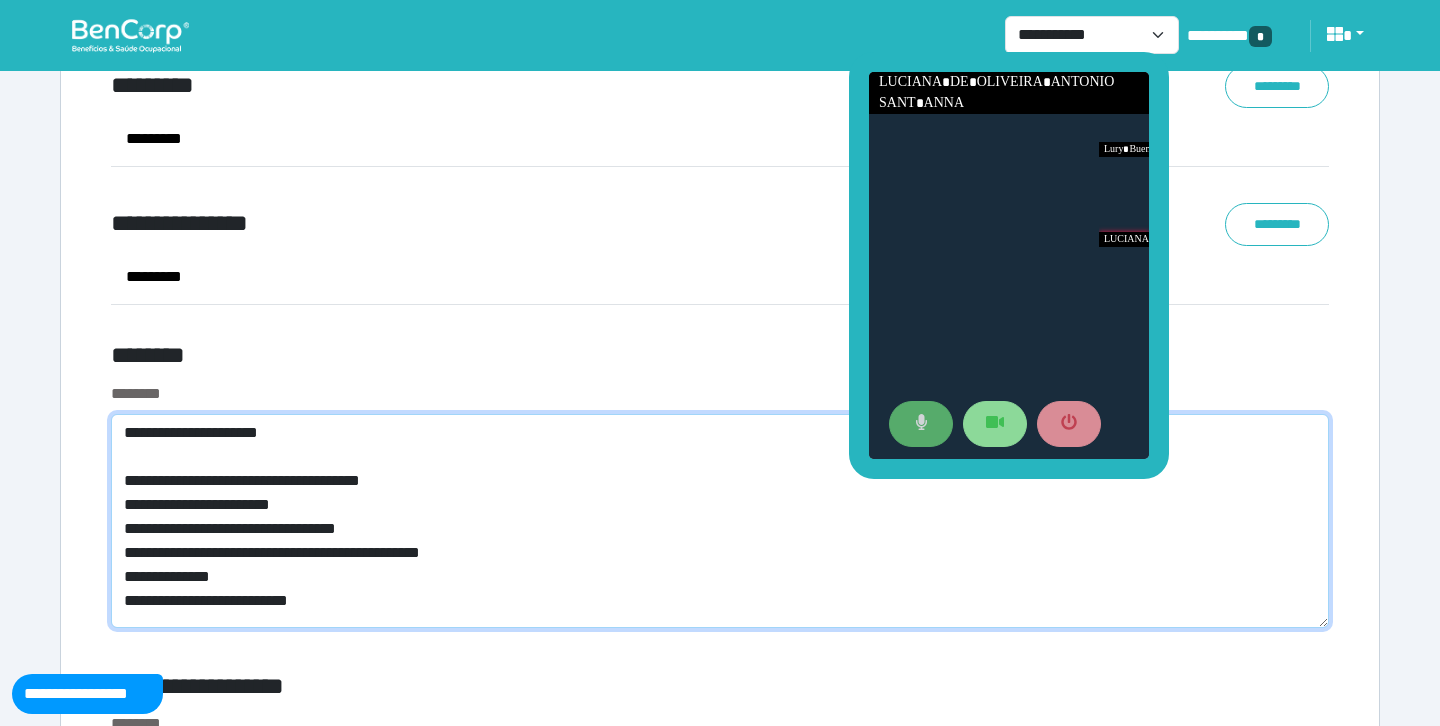 type on "**********" 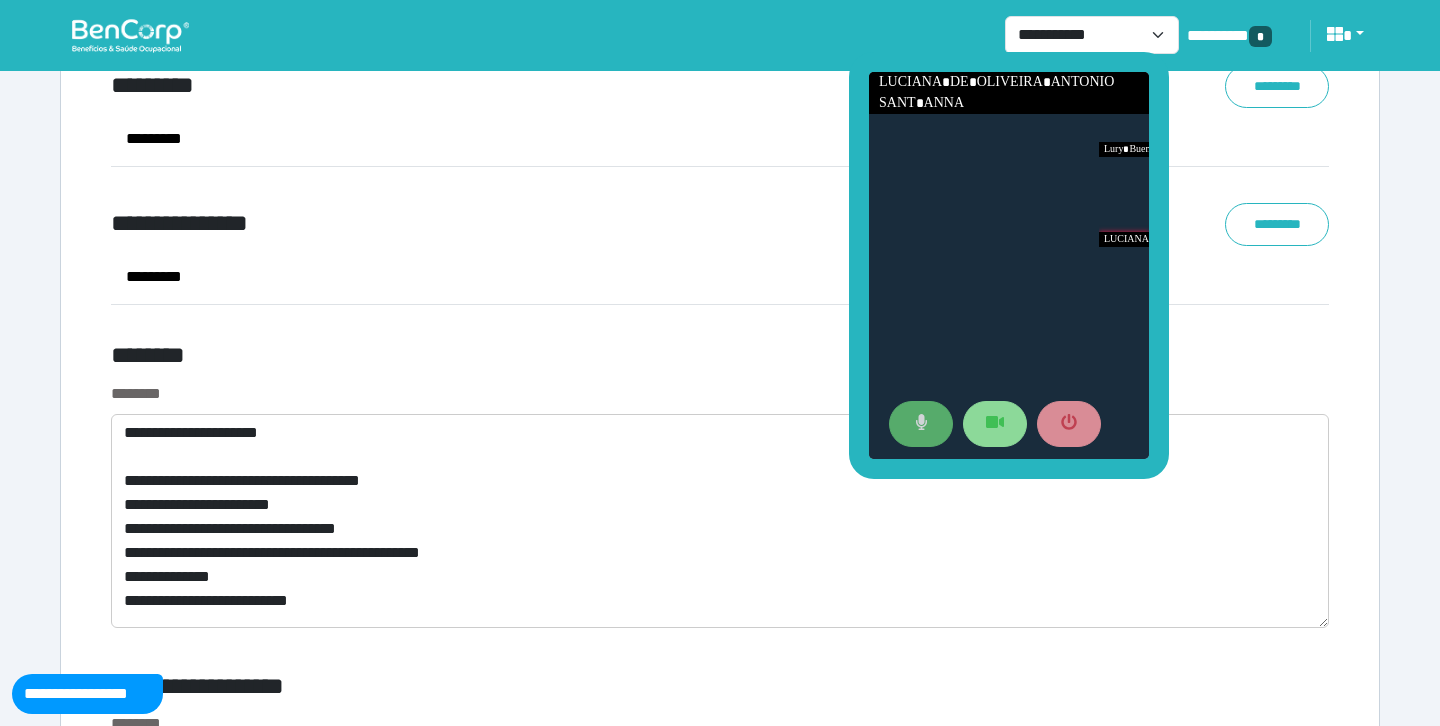 click on "********" at bounding box center [513, 359] 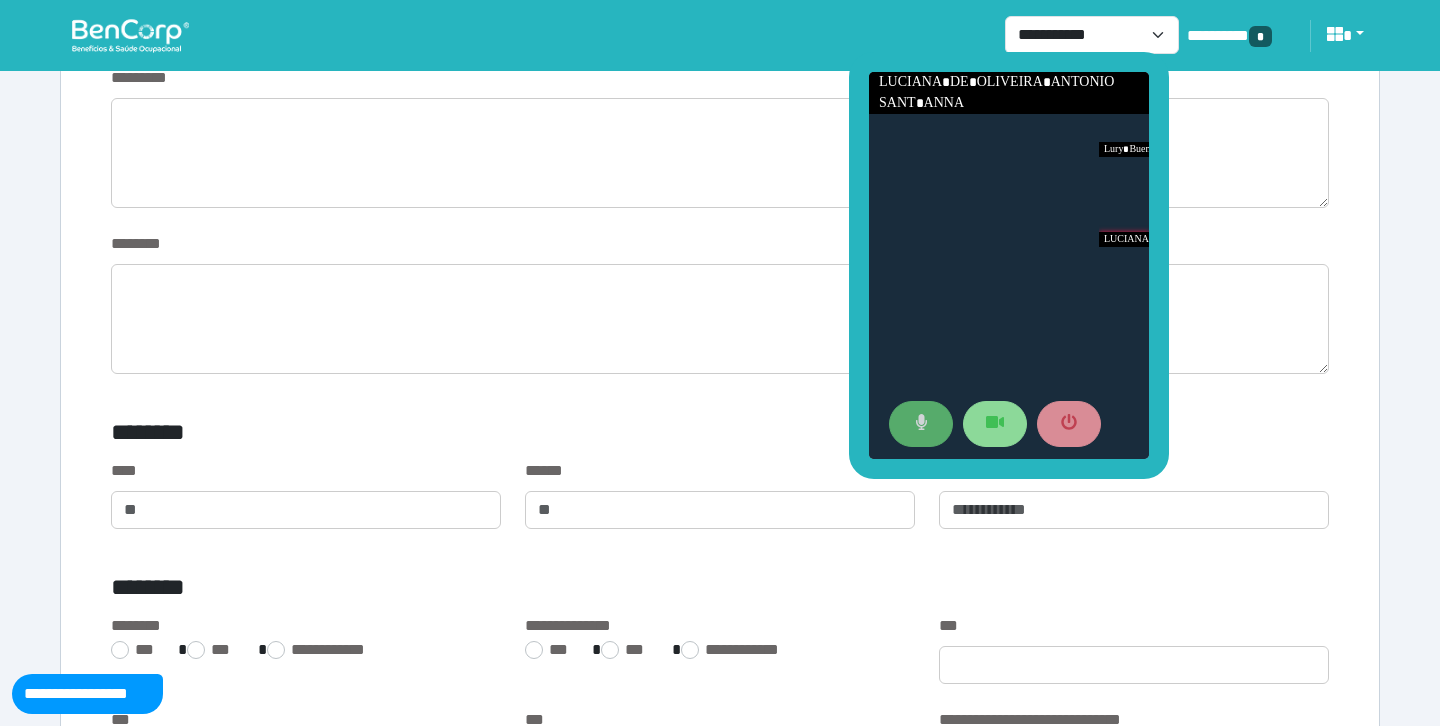 scroll, scrollTop: 1031, scrollLeft: 0, axis: vertical 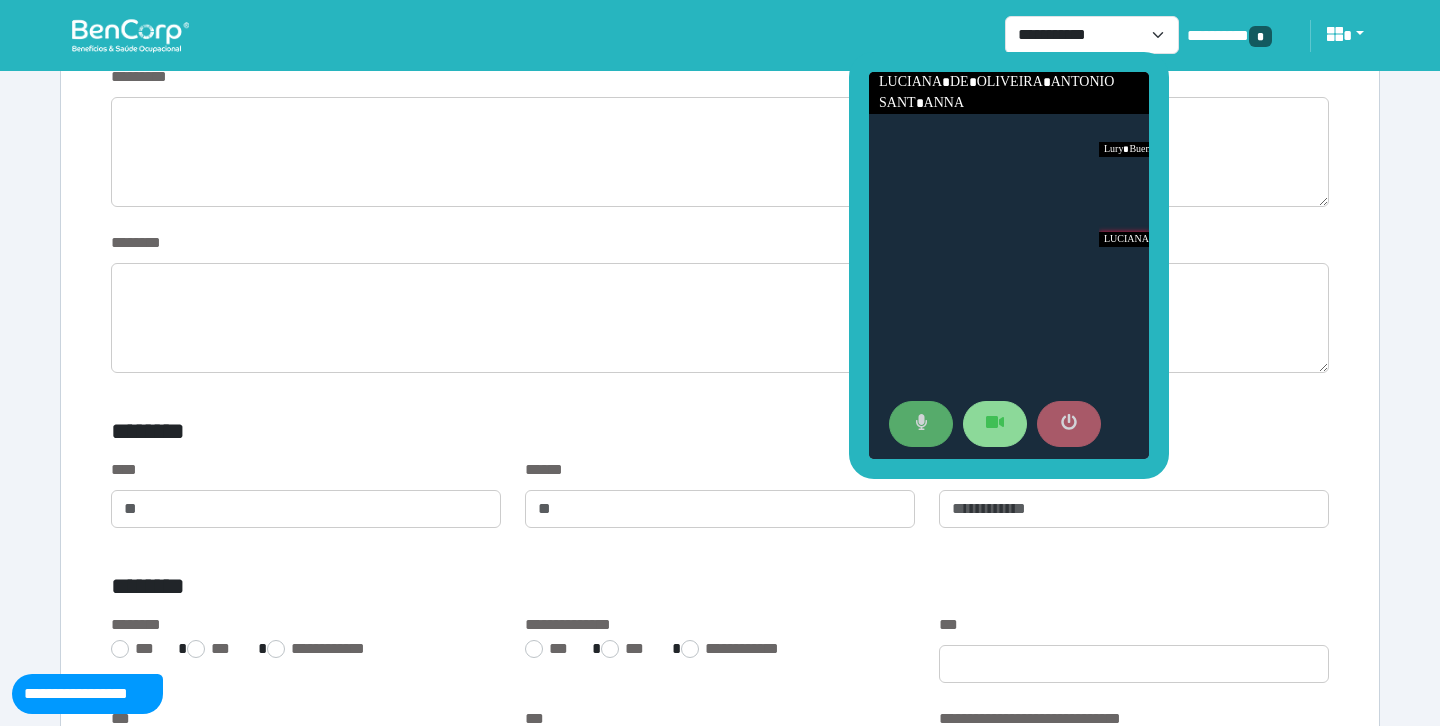 click at bounding box center (1069, 424) 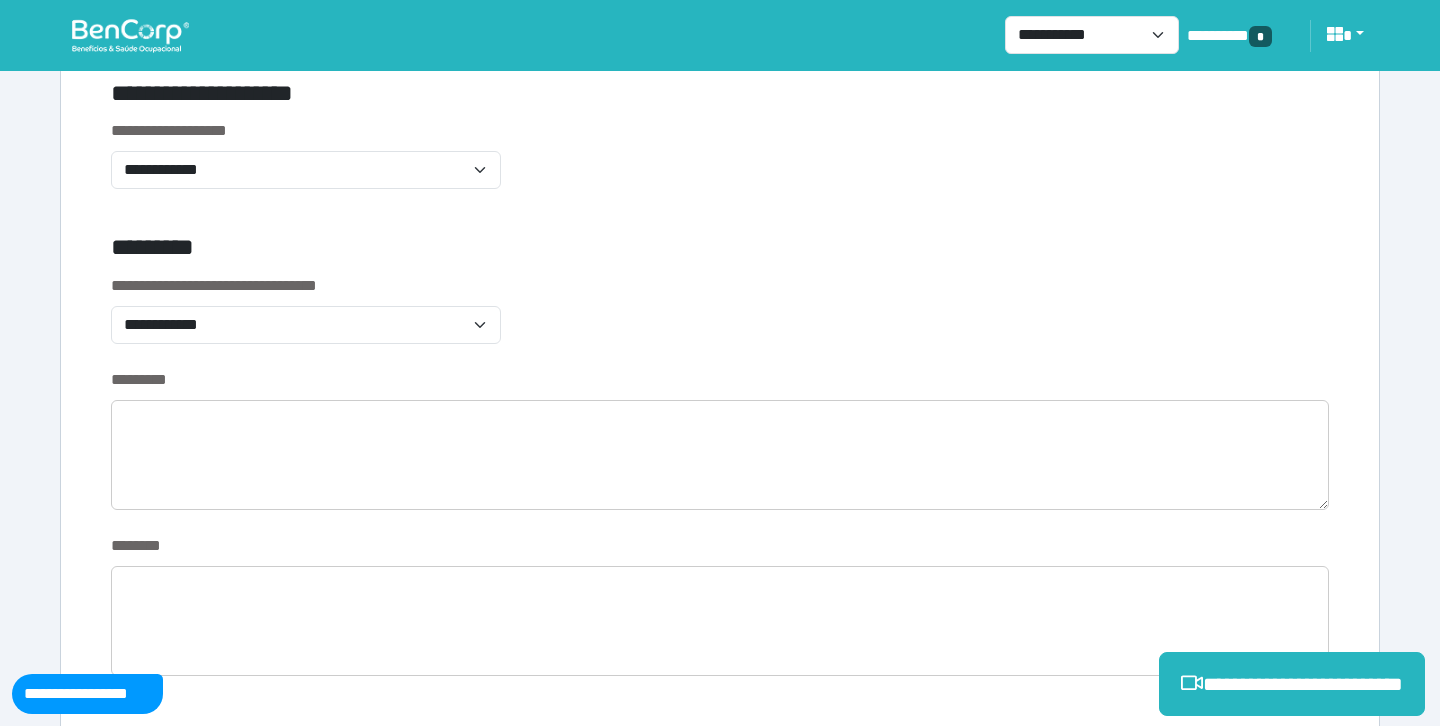 scroll, scrollTop: 628, scrollLeft: 0, axis: vertical 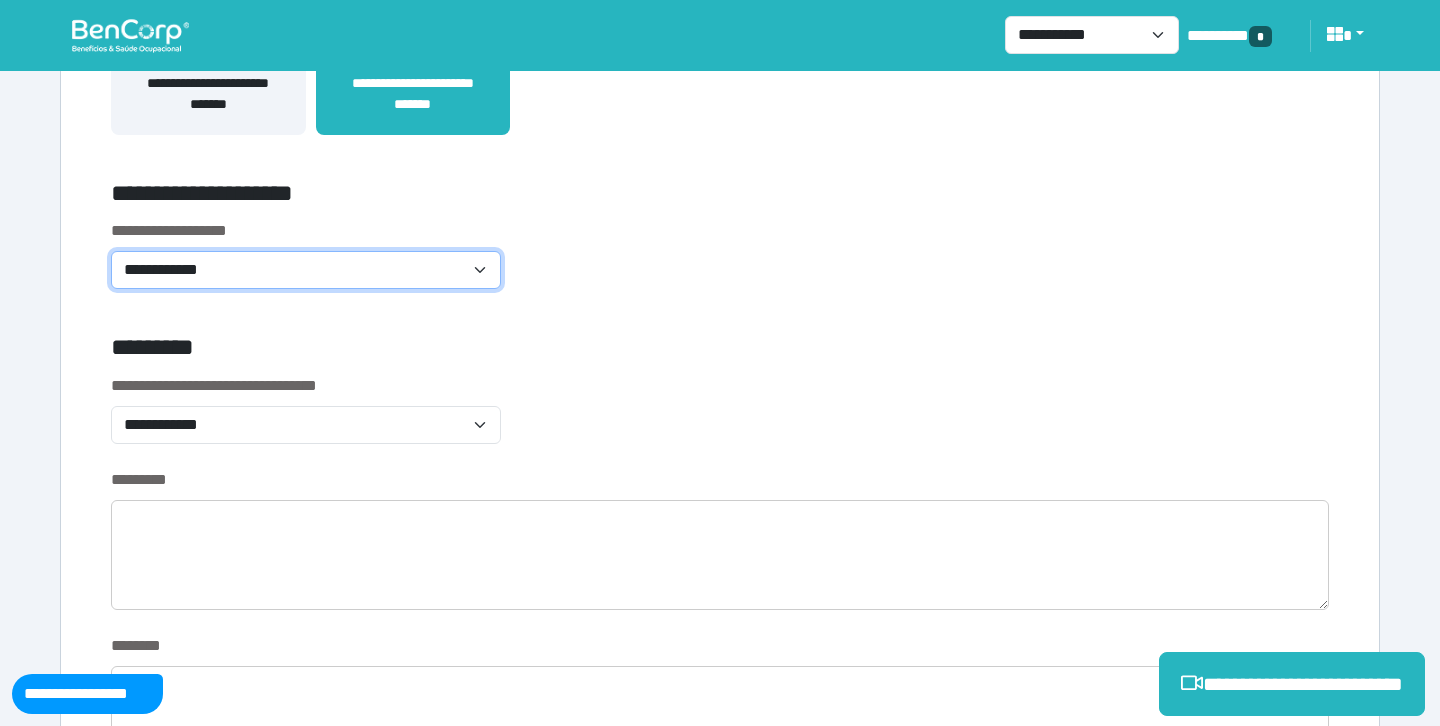 click on "**********" at bounding box center (306, 270) 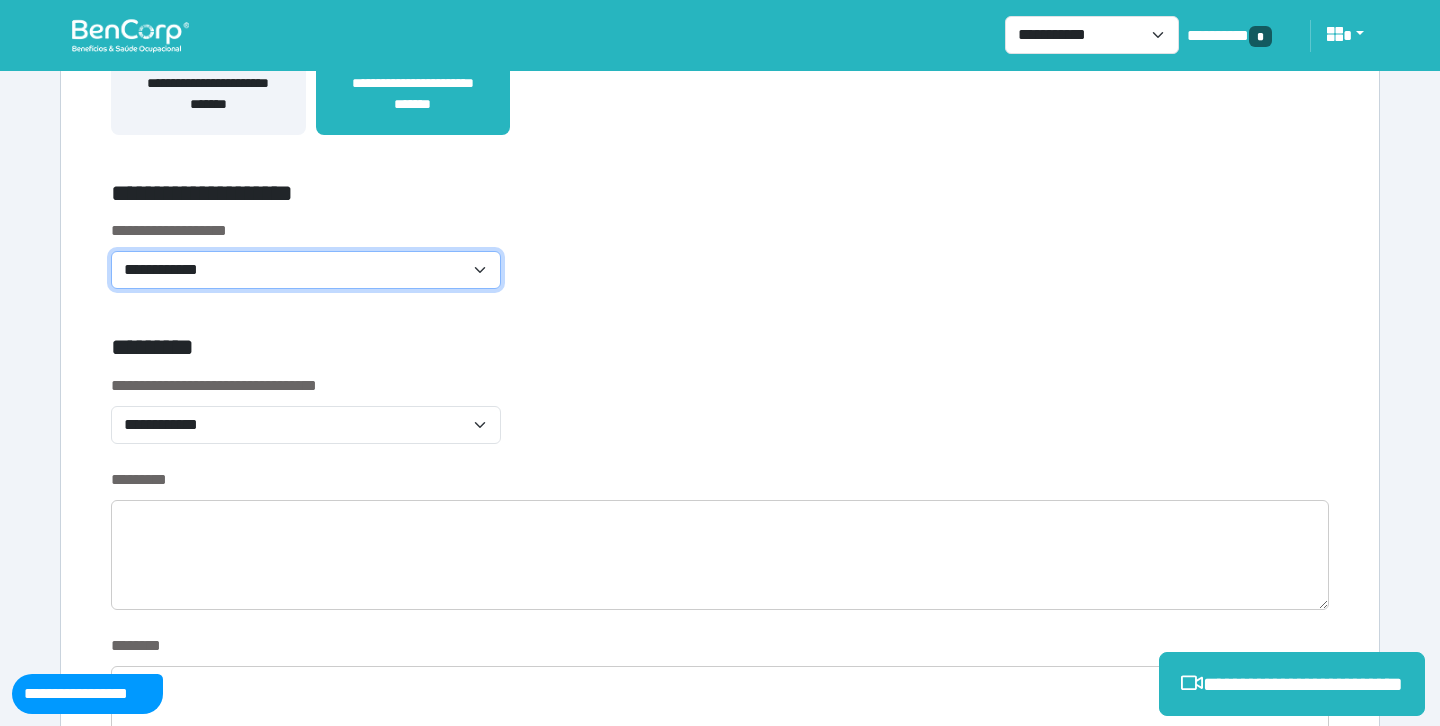 select on "**********" 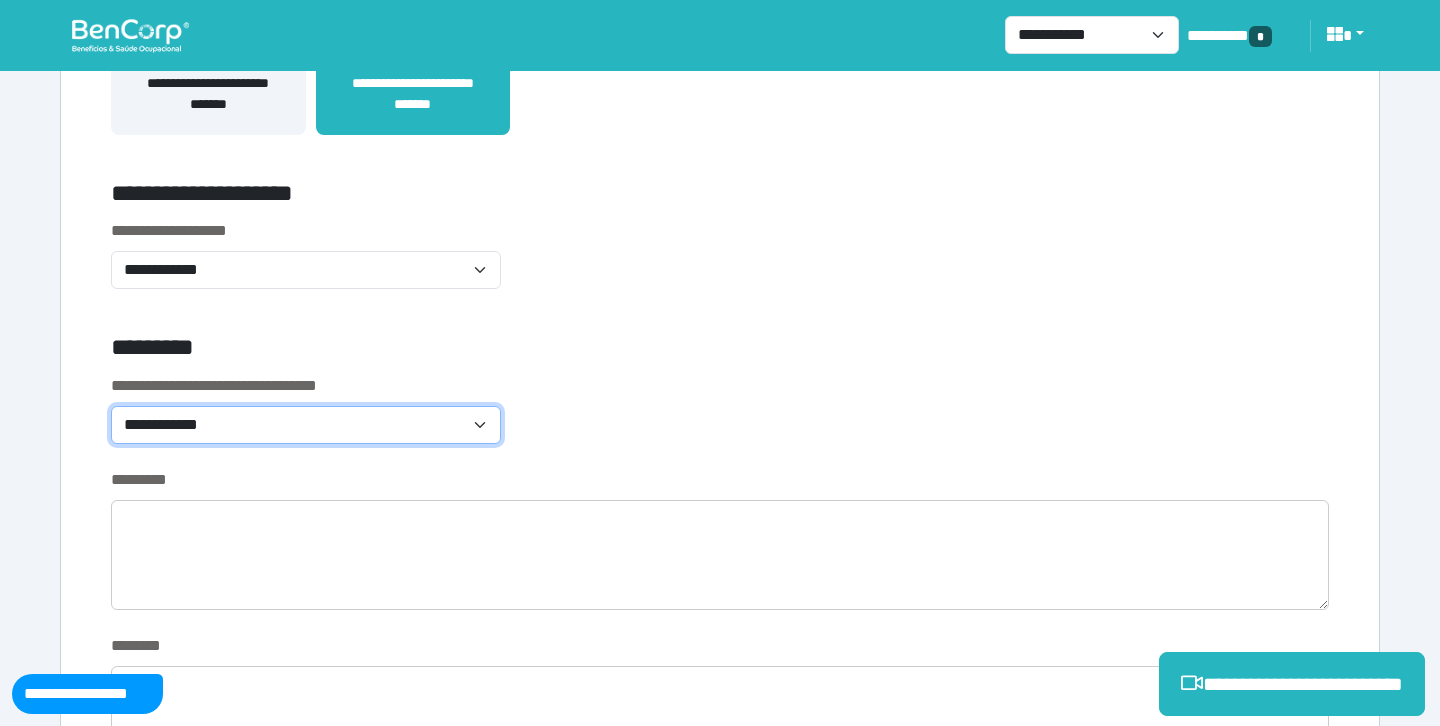click on "**********" at bounding box center [306, 425] 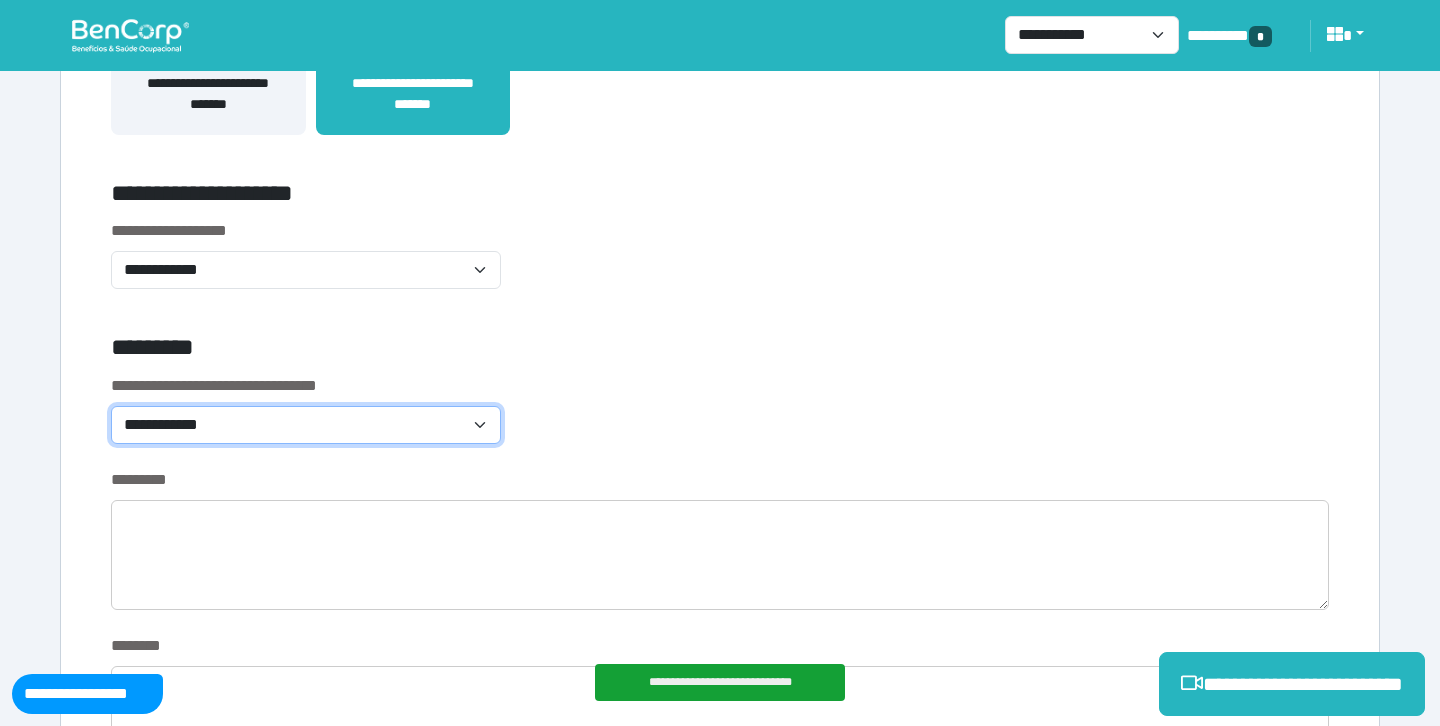 select on "***" 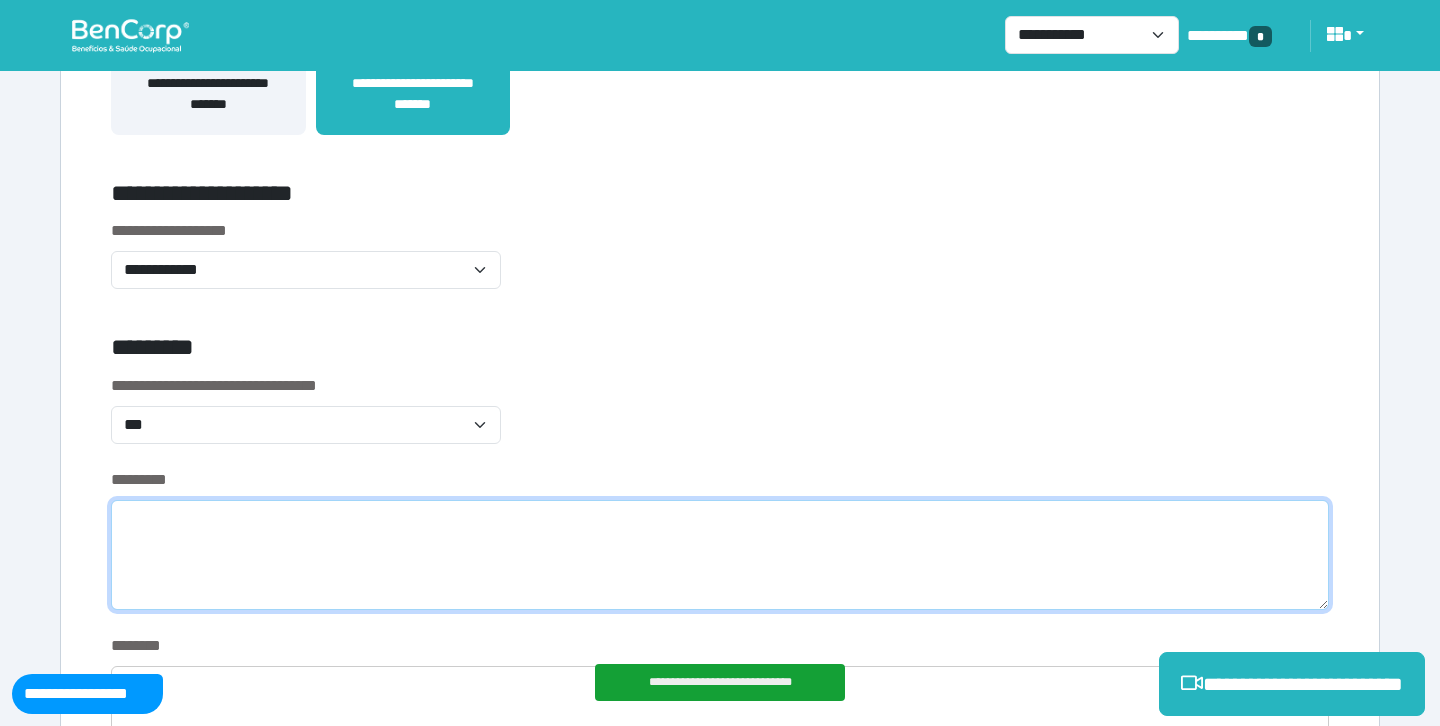 click at bounding box center [720, 555] 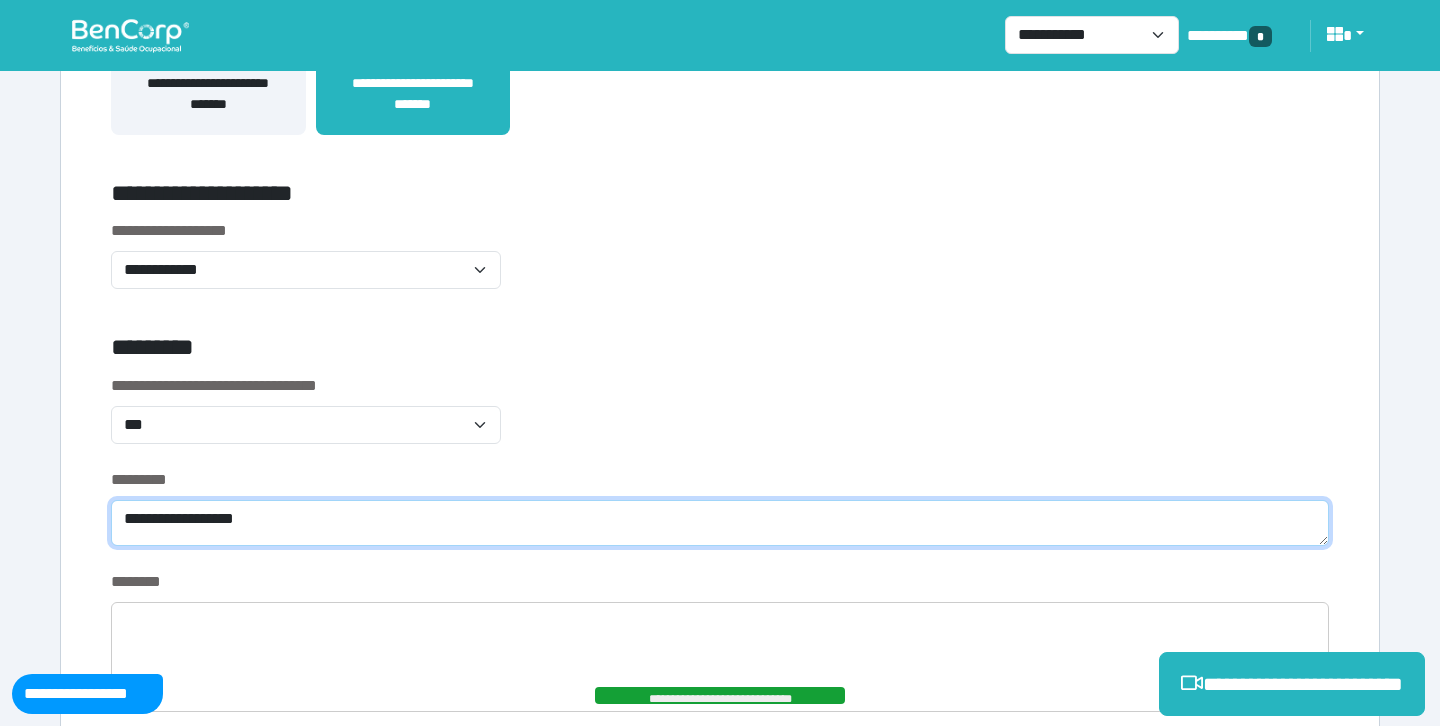 type on "**********" 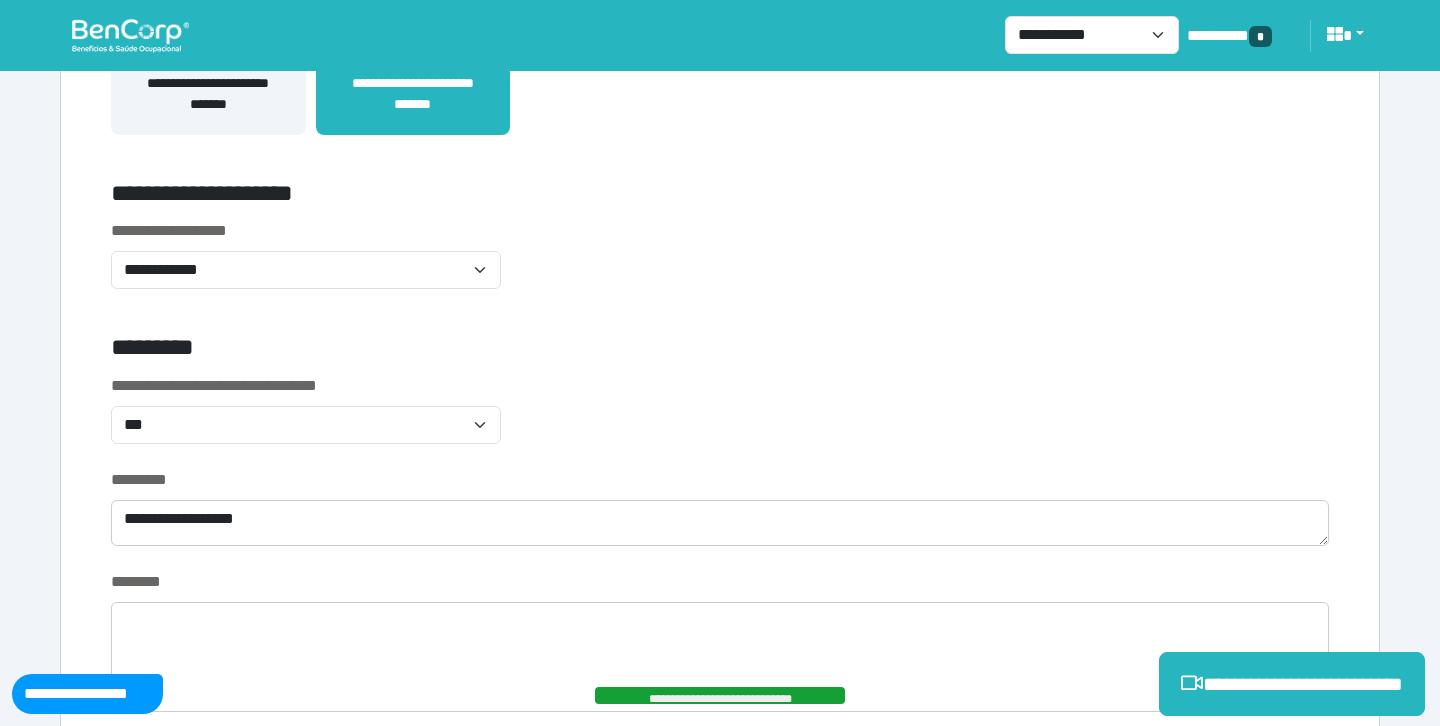 click on "**********" at bounding box center (720, 421) 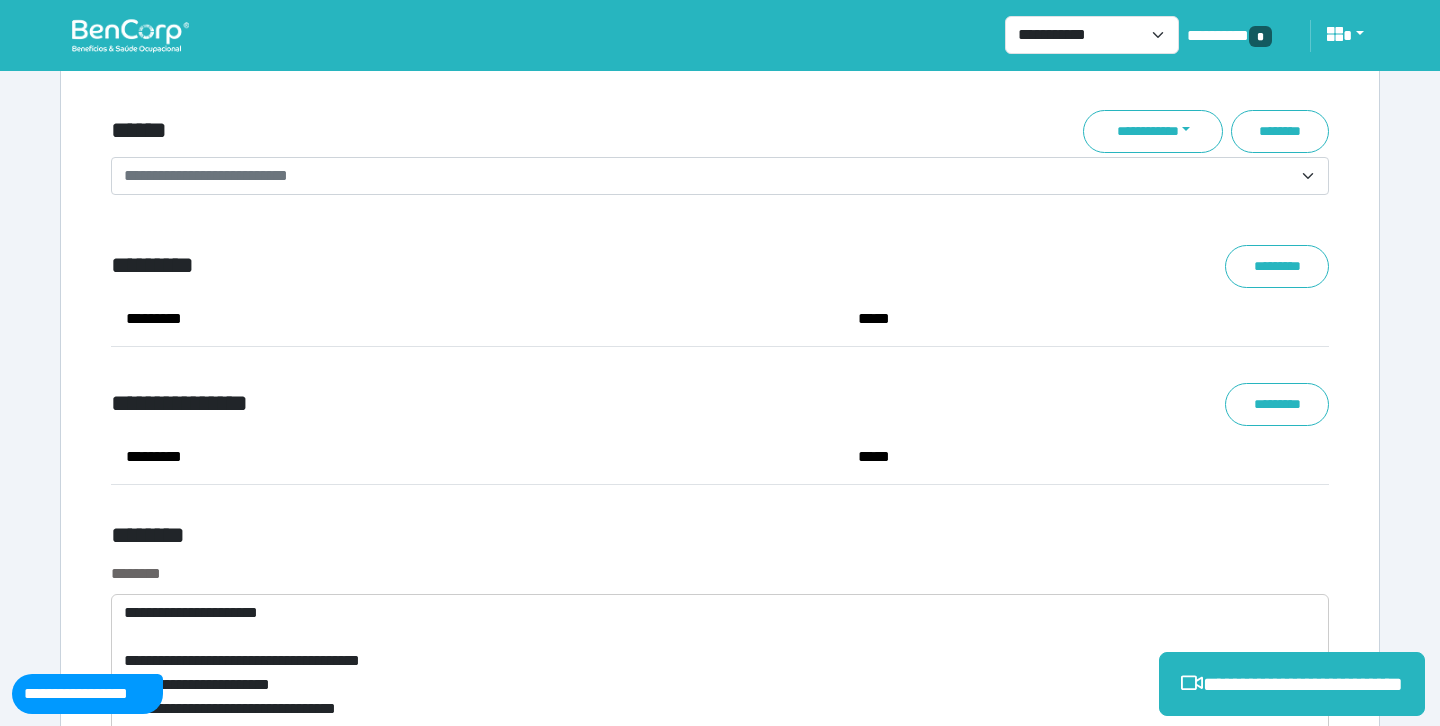scroll, scrollTop: 7285, scrollLeft: 0, axis: vertical 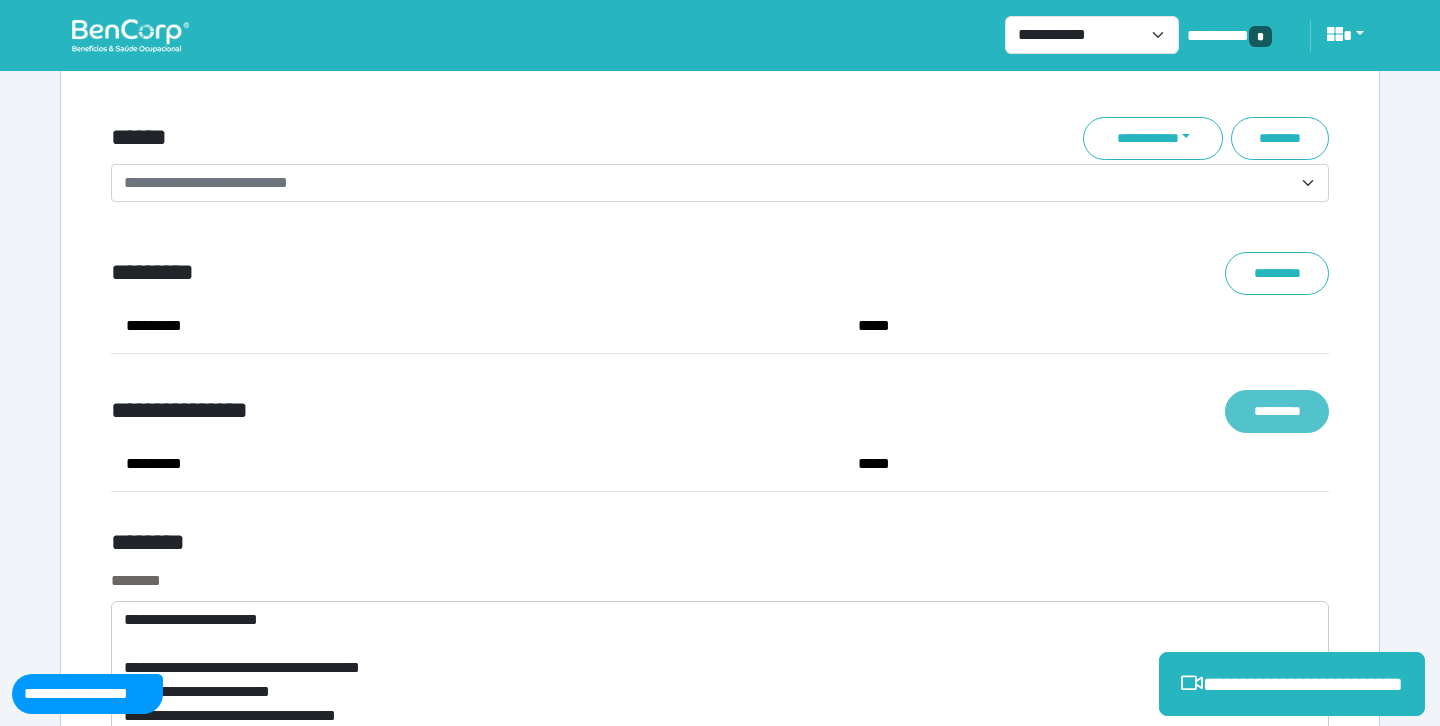 click on "*********" at bounding box center [1277, 411] 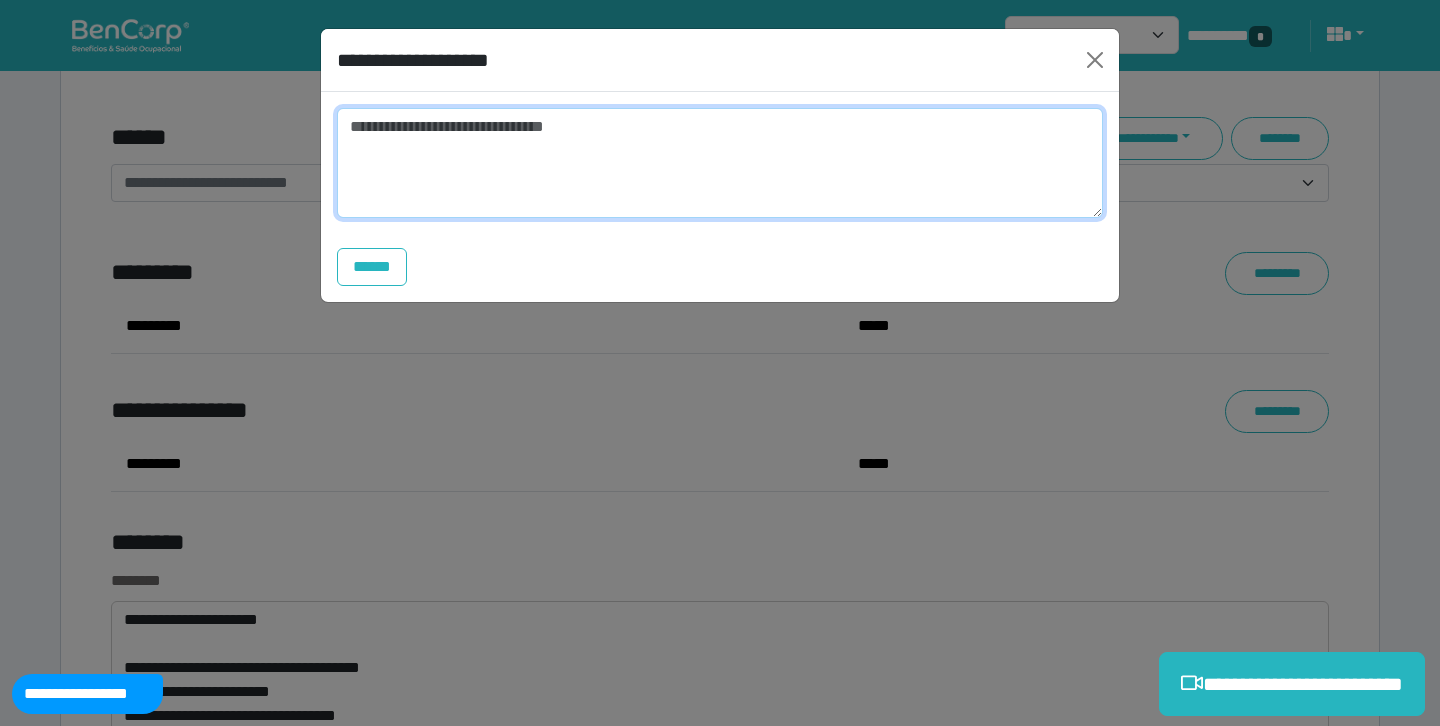 click at bounding box center (720, 163) 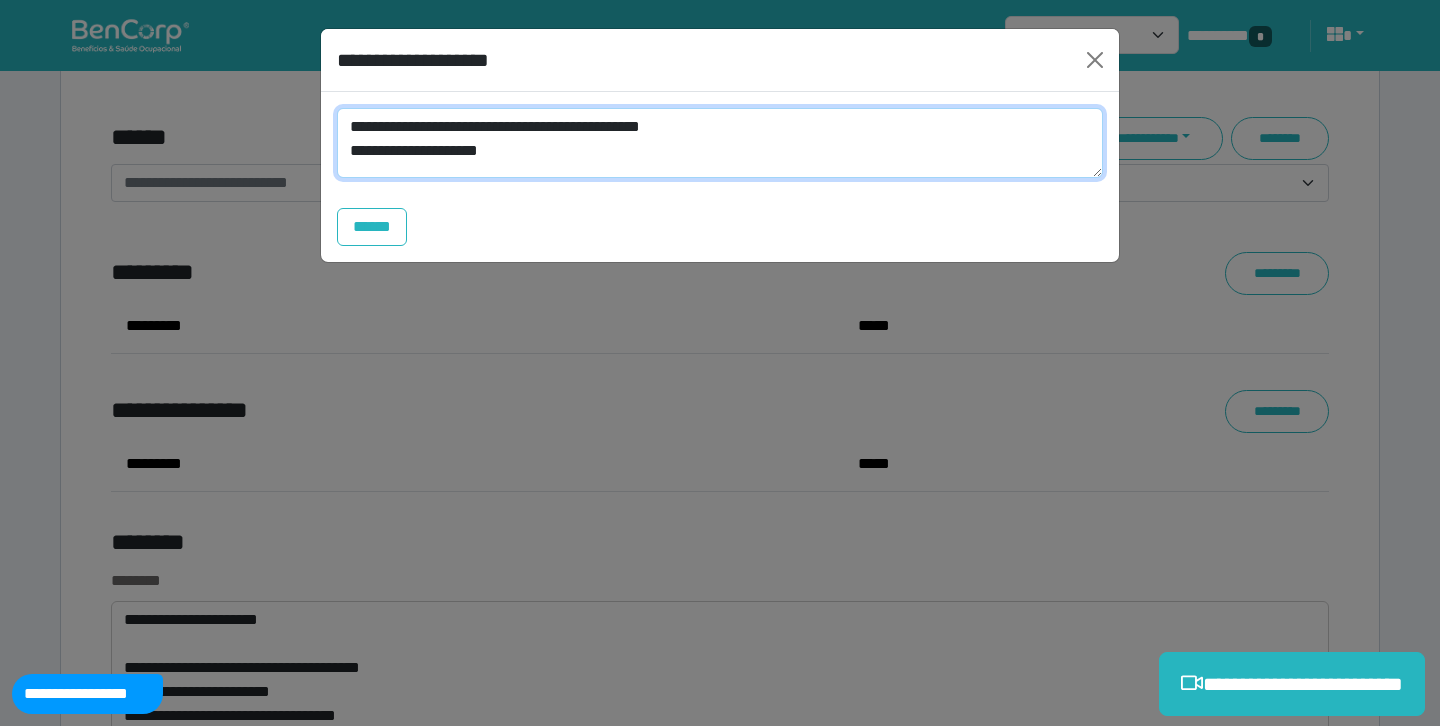 scroll, scrollTop: 0, scrollLeft: 0, axis: both 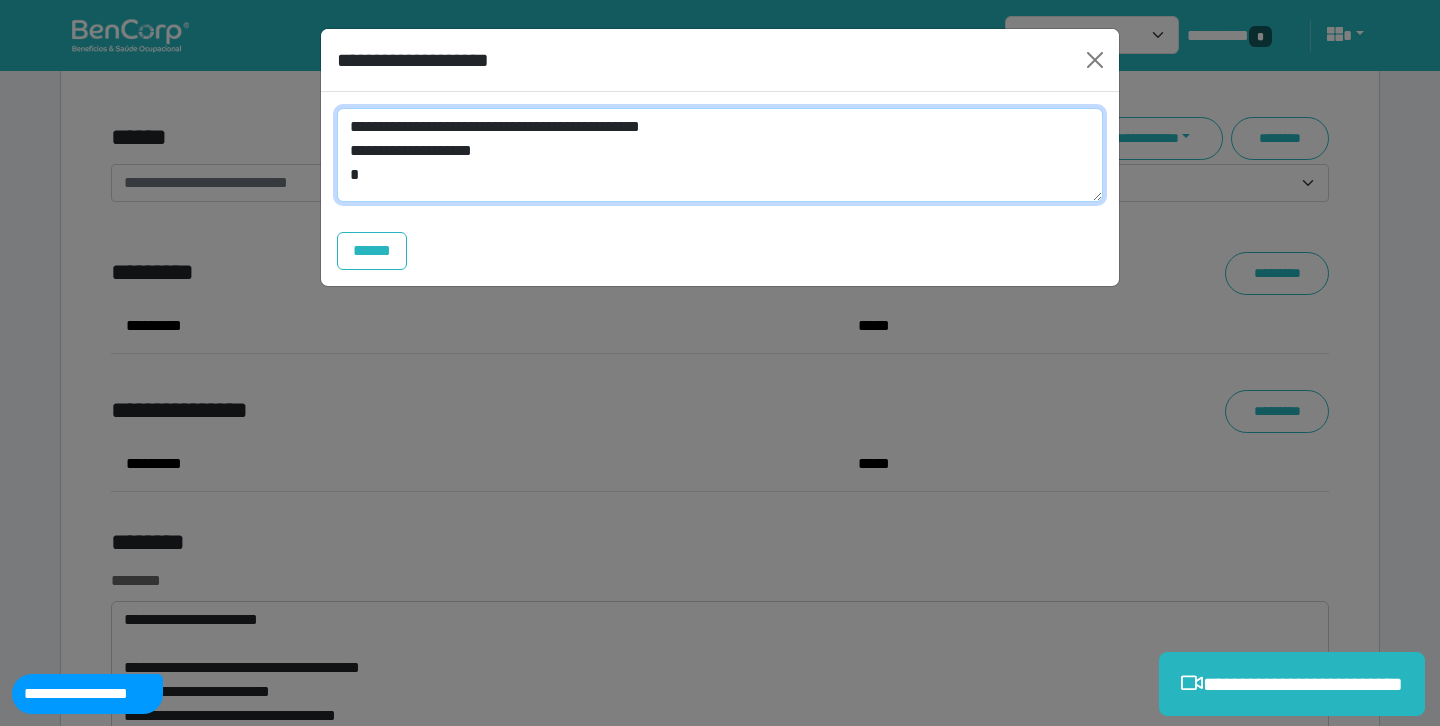 click on "**********" at bounding box center (720, 155) 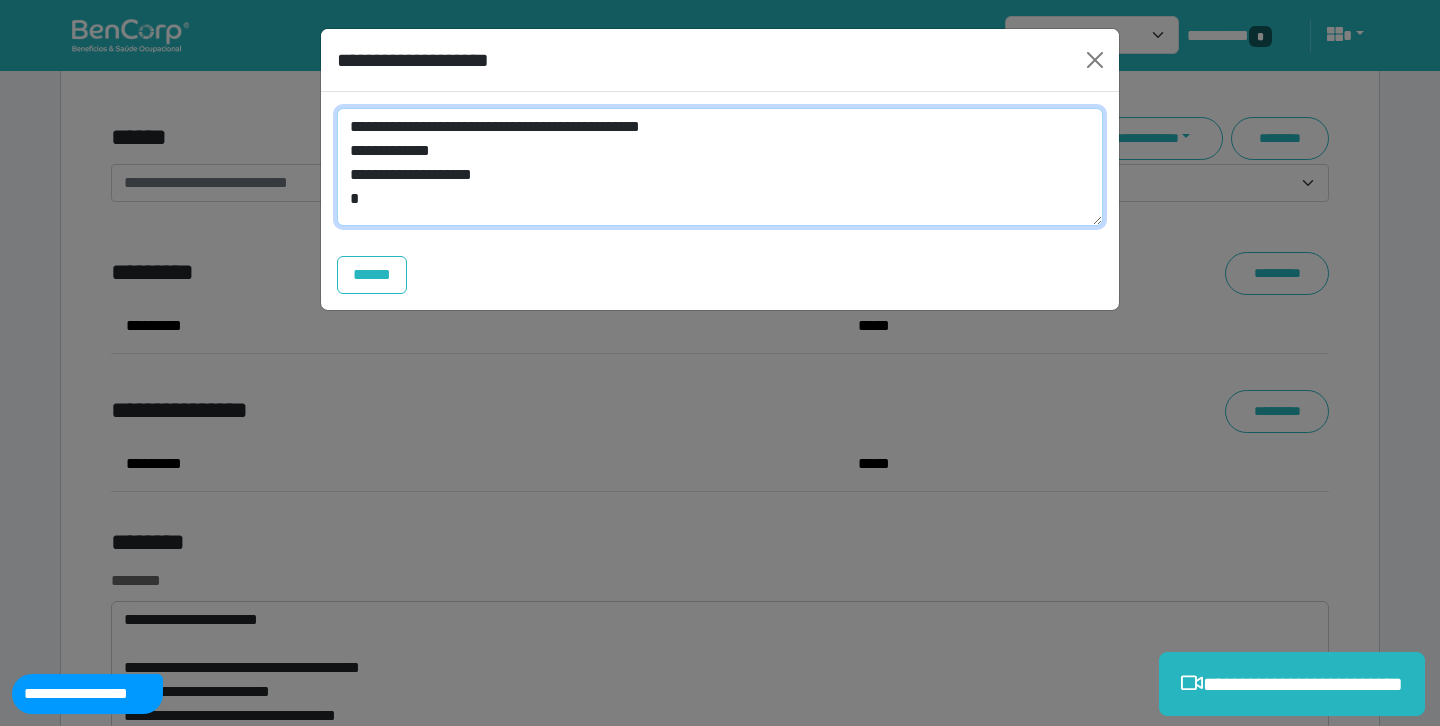 drag, startPoint x: 367, startPoint y: 174, endPoint x: 584, endPoint y: 173, distance: 217.0023 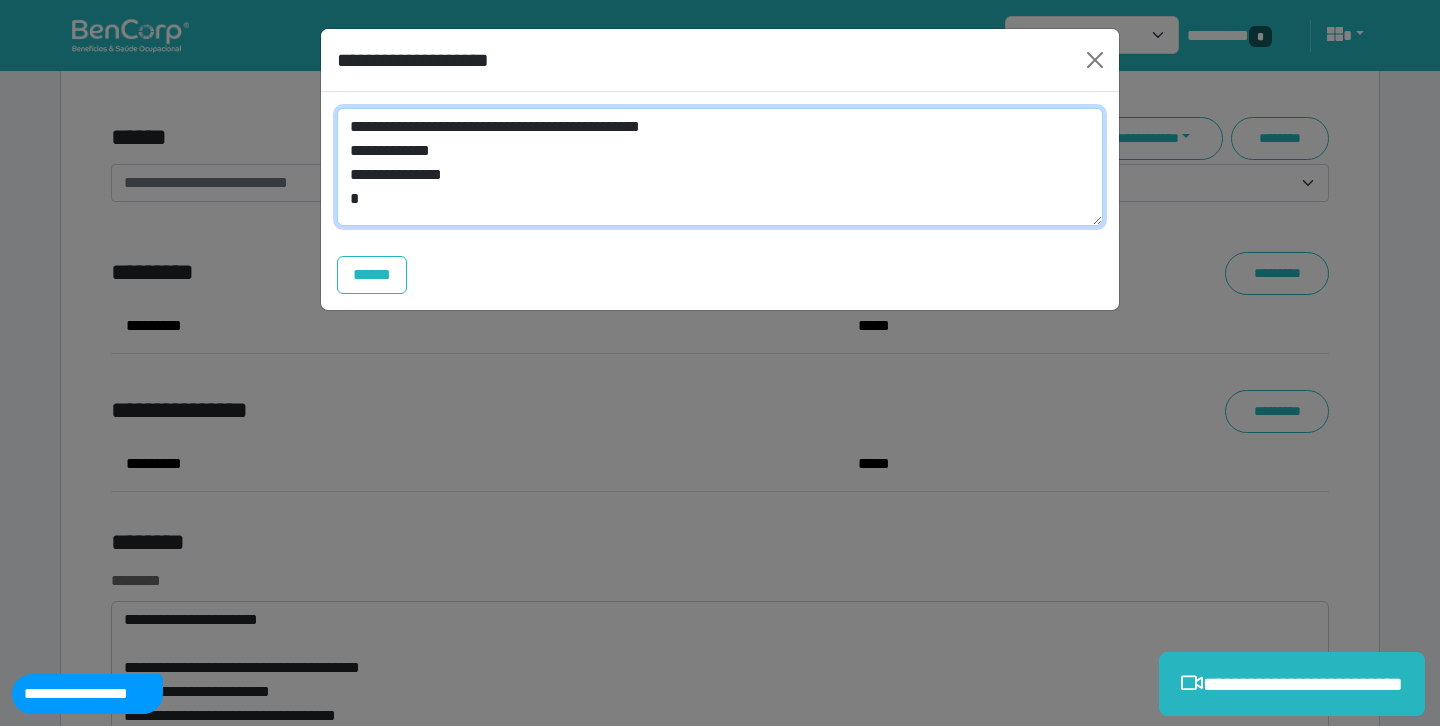 click on "**********" at bounding box center [720, 167] 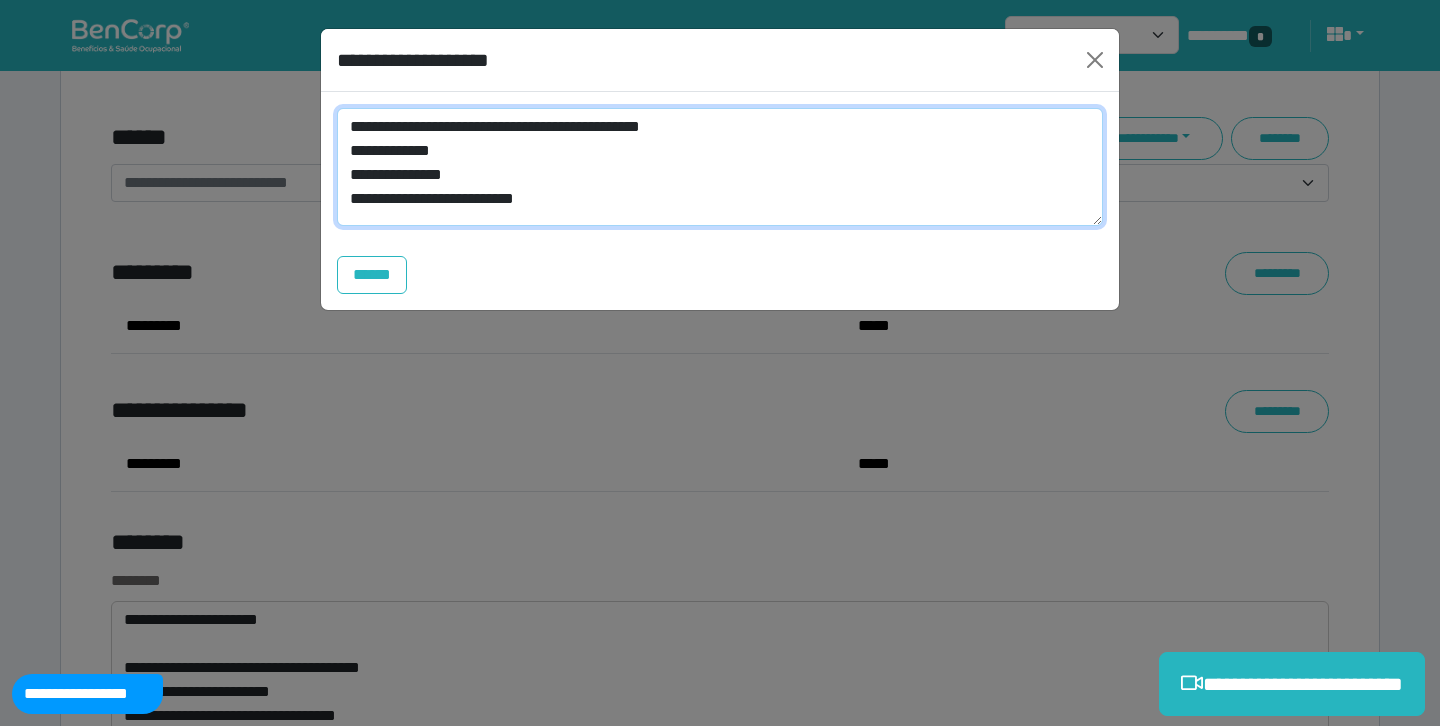 scroll, scrollTop: 0, scrollLeft: 0, axis: both 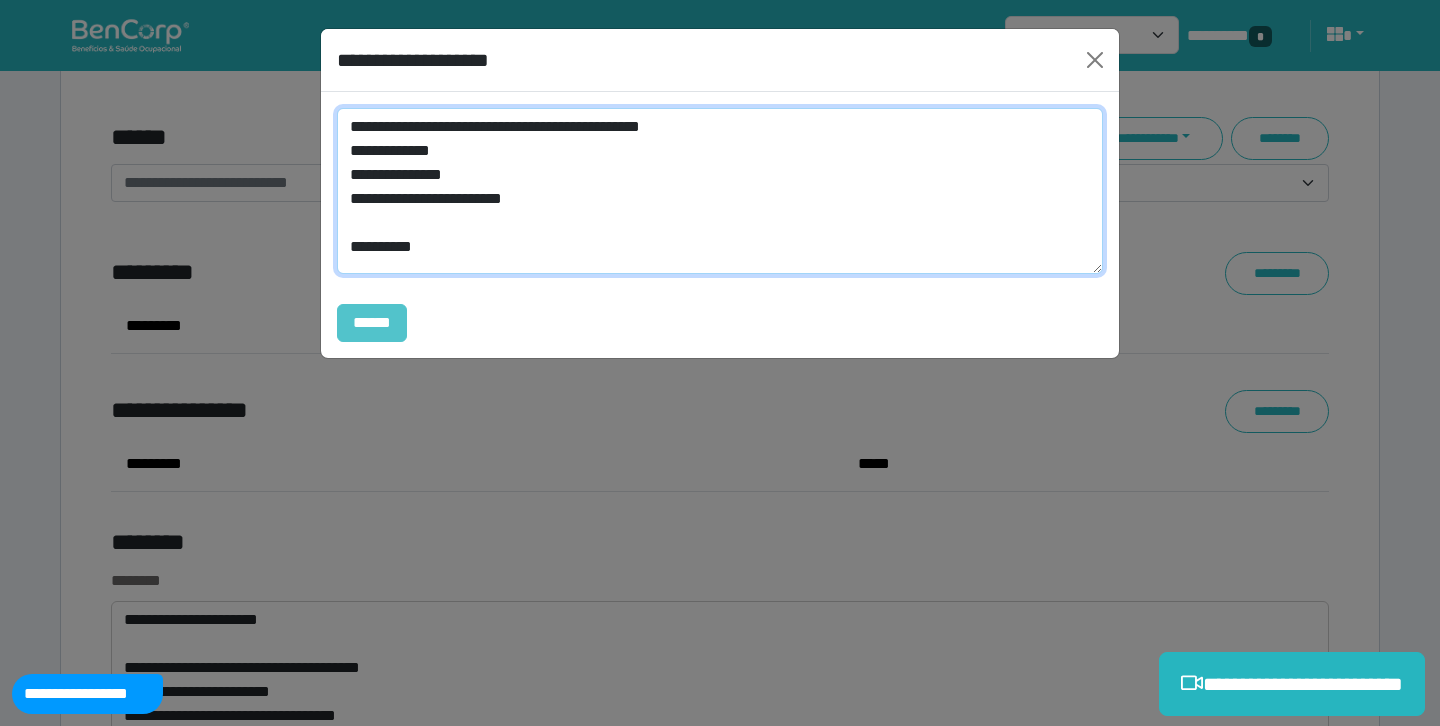 type on "**********" 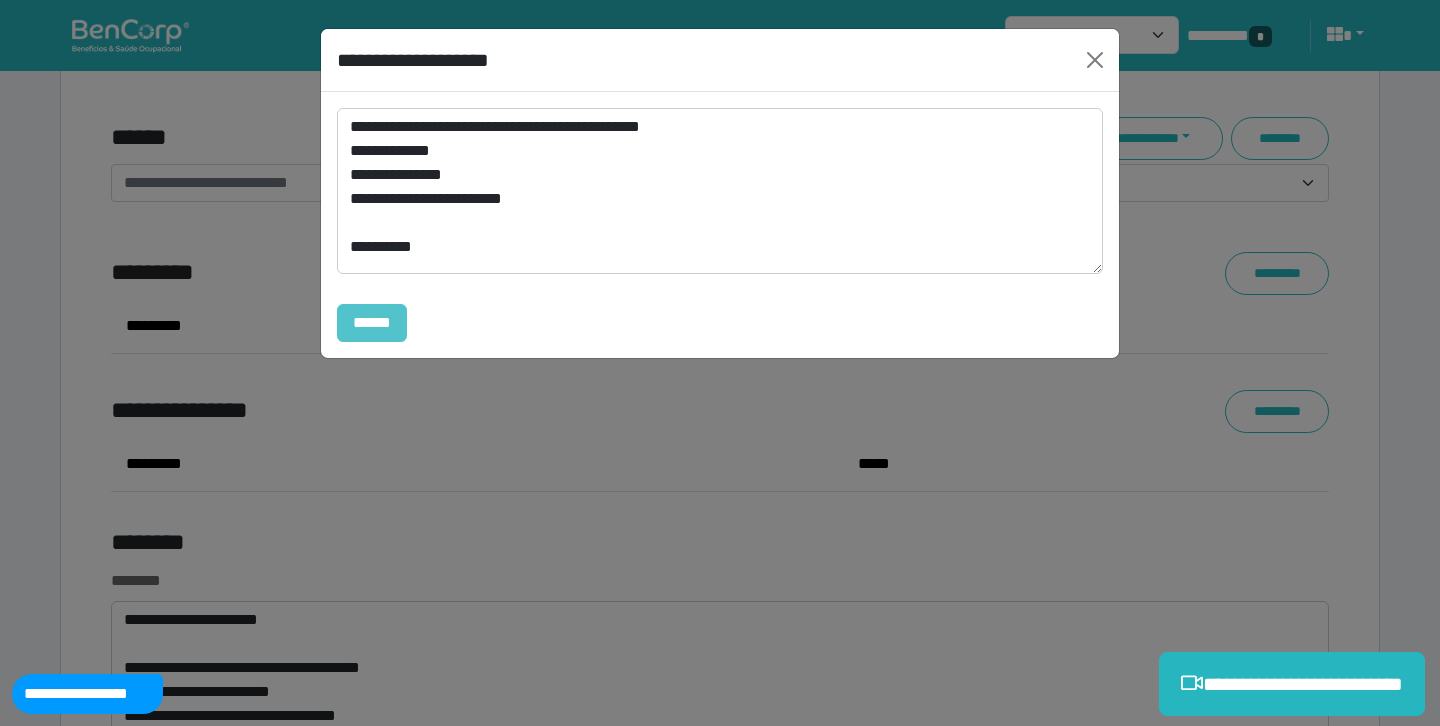 click on "******" at bounding box center (372, 323) 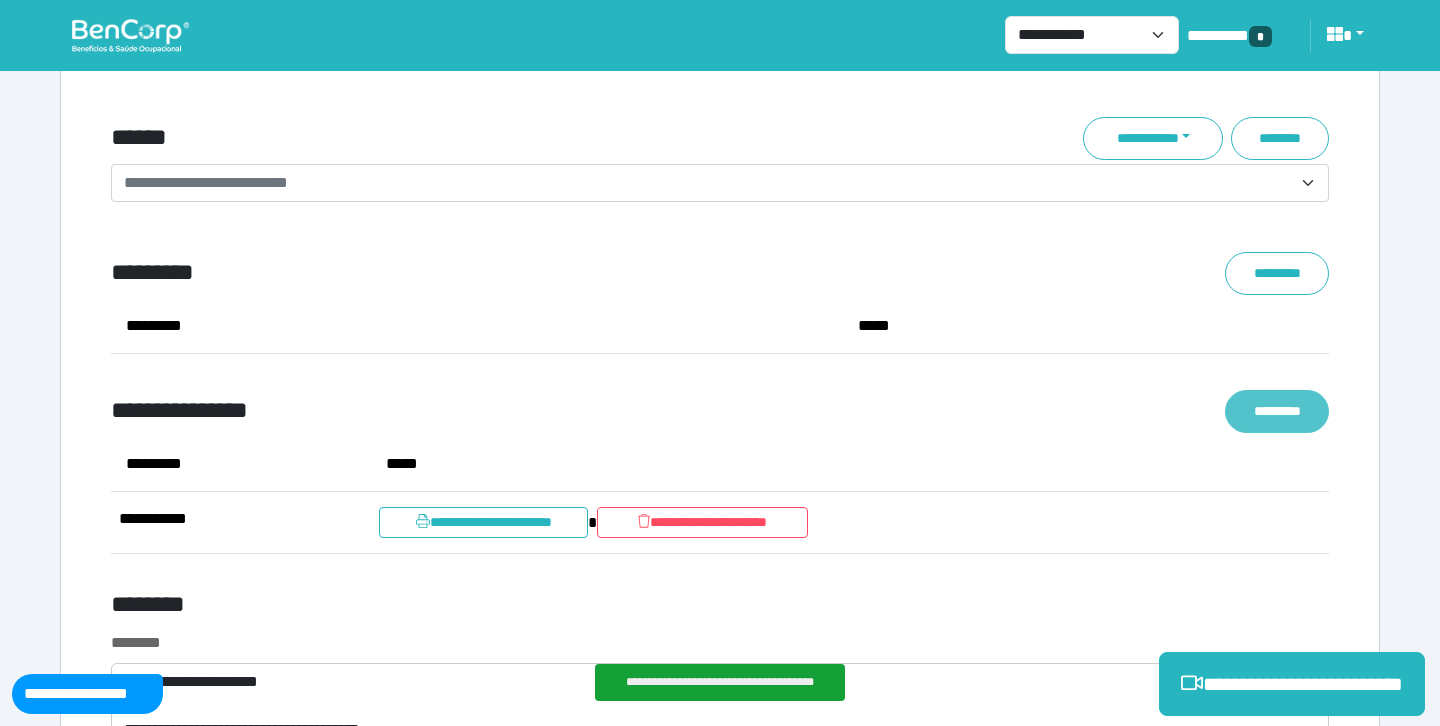 click on "*********" at bounding box center (1277, 411) 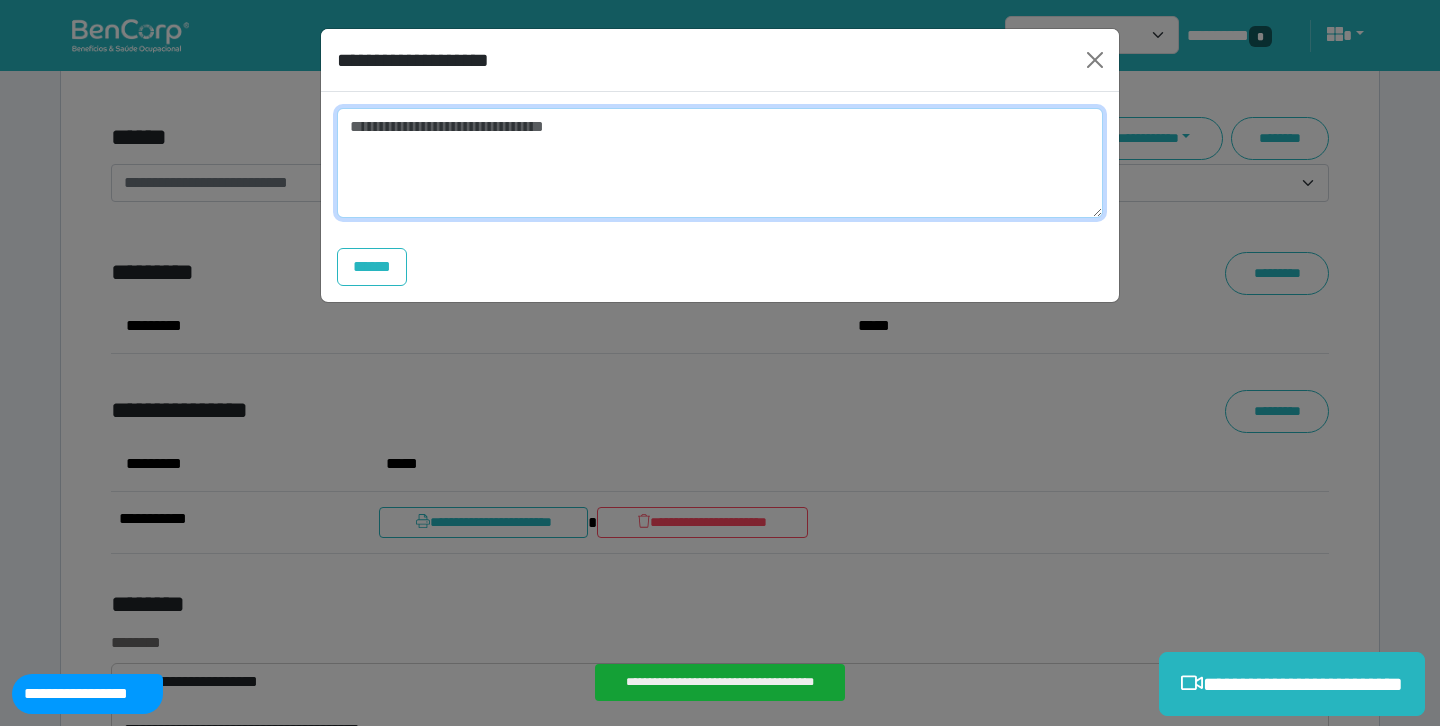 click at bounding box center (720, 163) 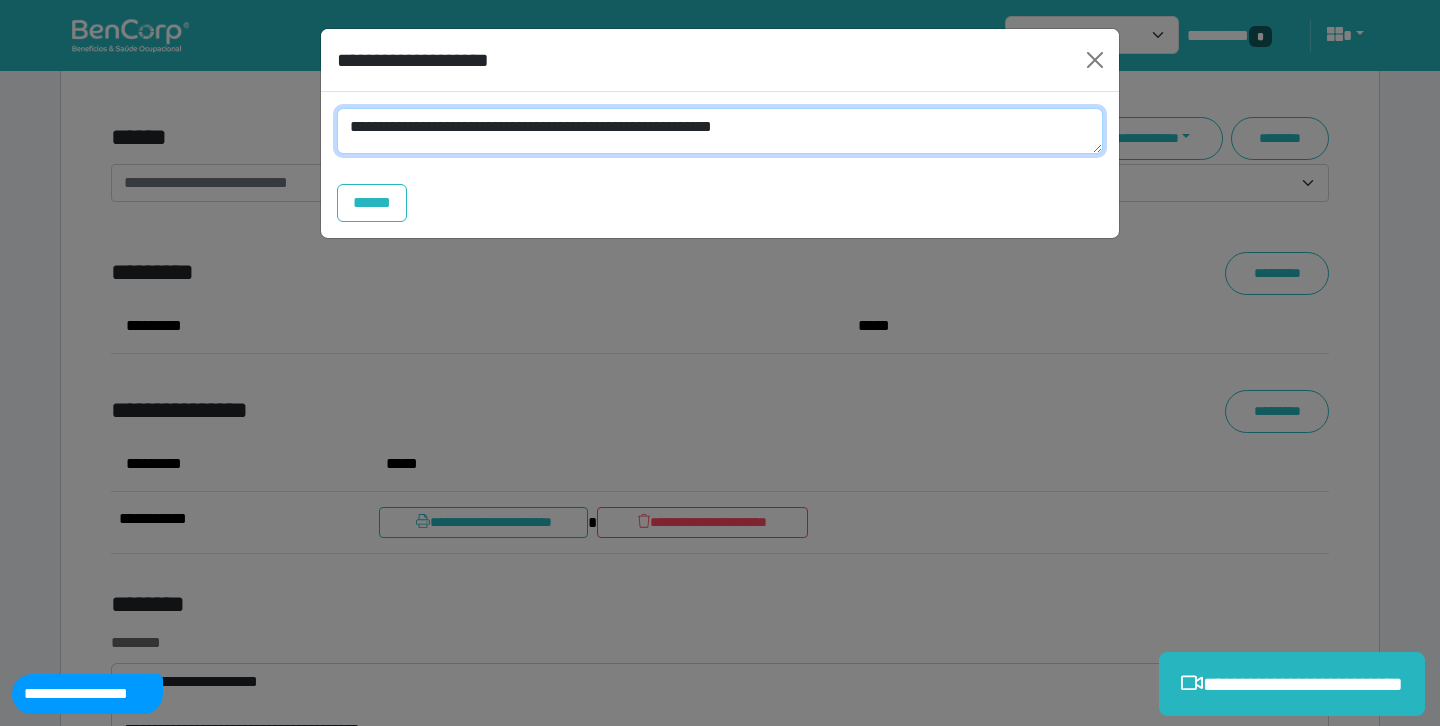 click on "**********" at bounding box center [720, 131] 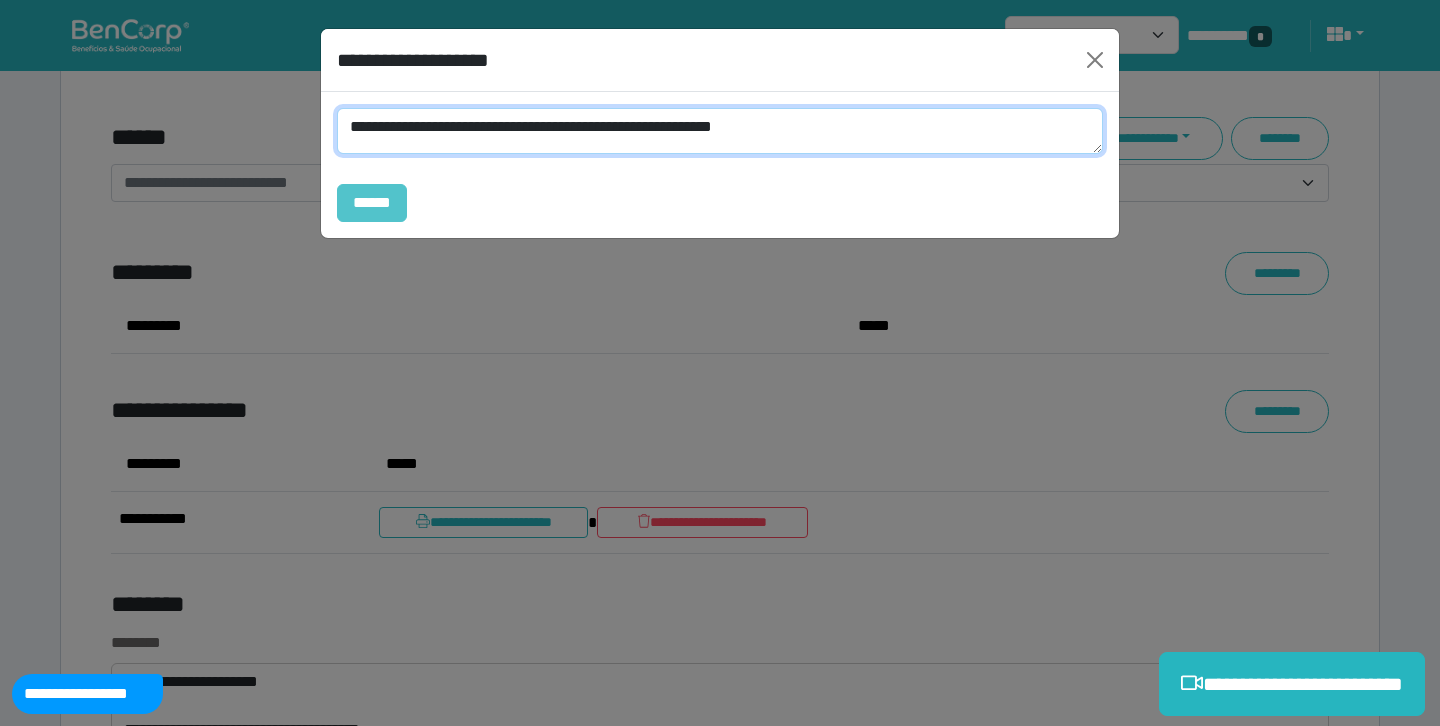 type on "**********" 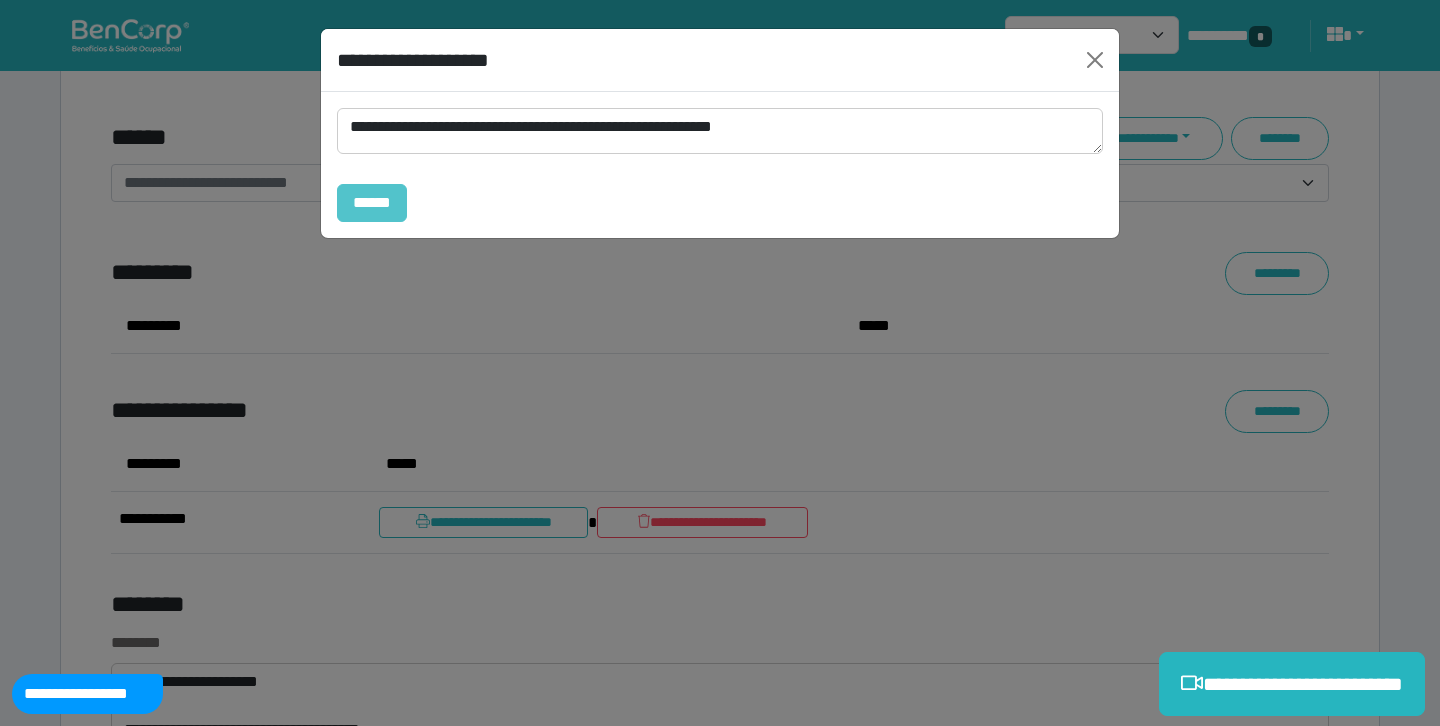 click on "******" at bounding box center (372, 203) 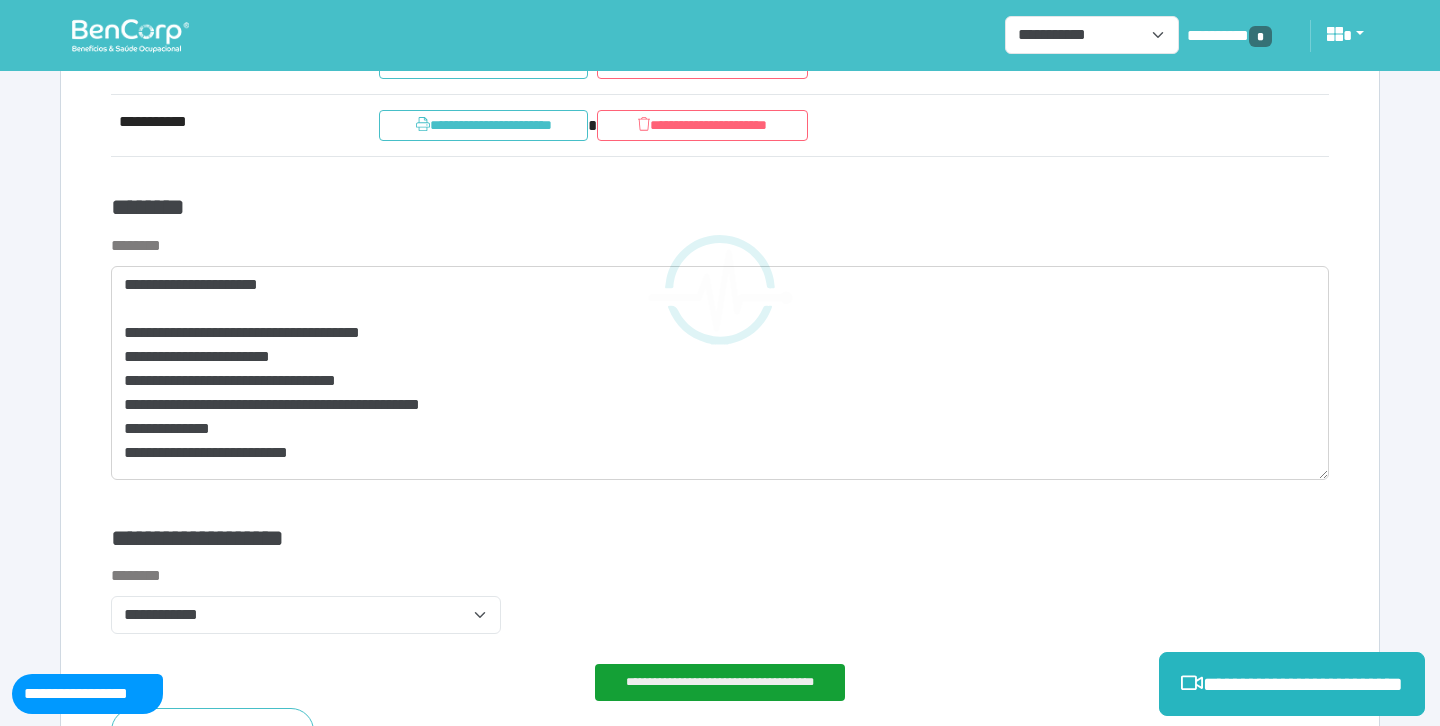 scroll, scrollTop: 7848, scrollLeft: 0, axis: vertical 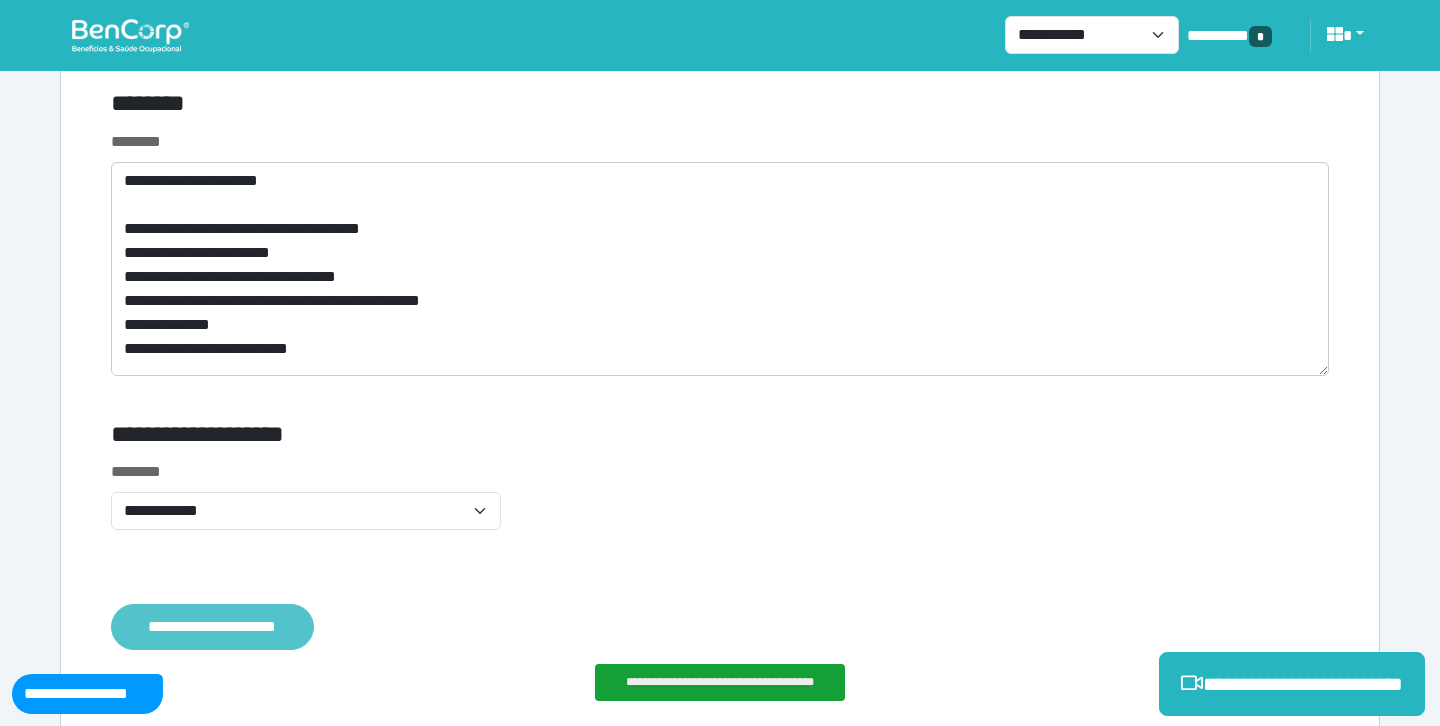 click on "**********" at bounding box center (212, 627) 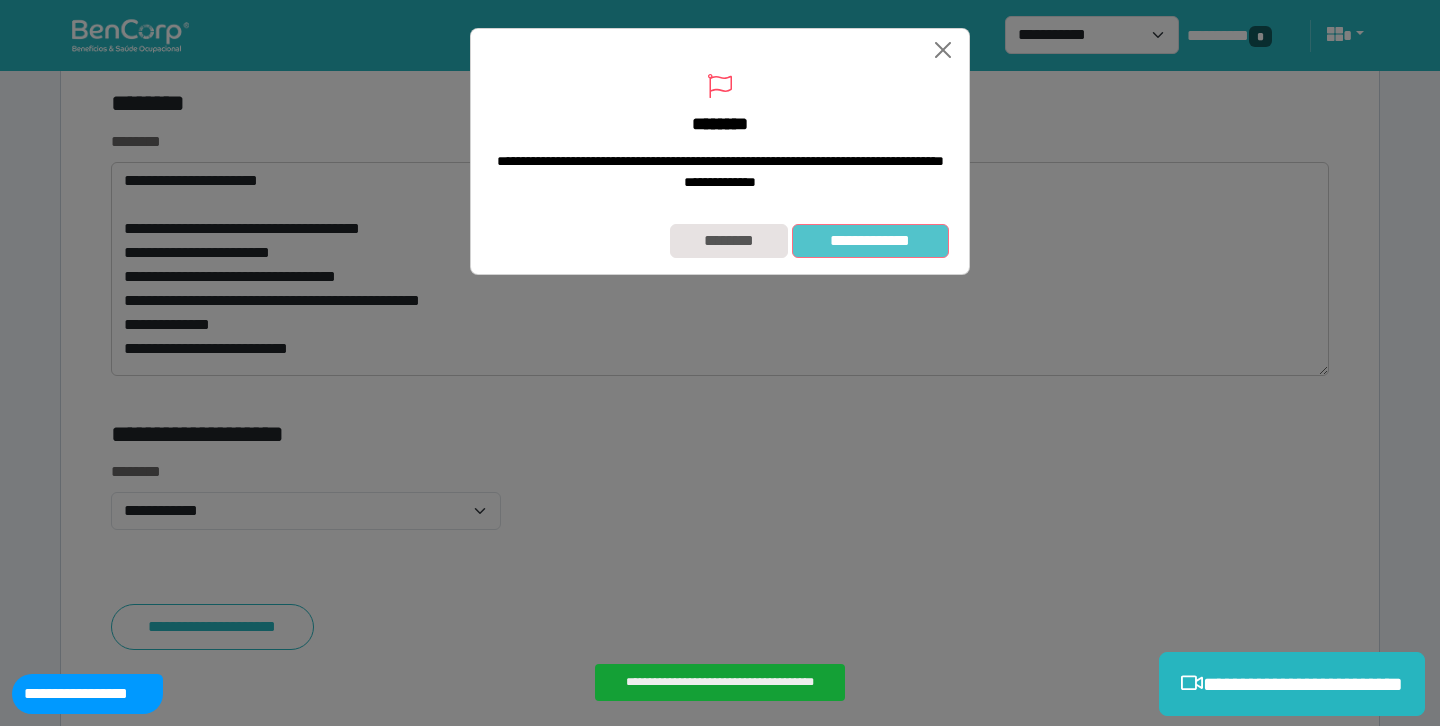 click on "**********" at bounding box center [870, 241] 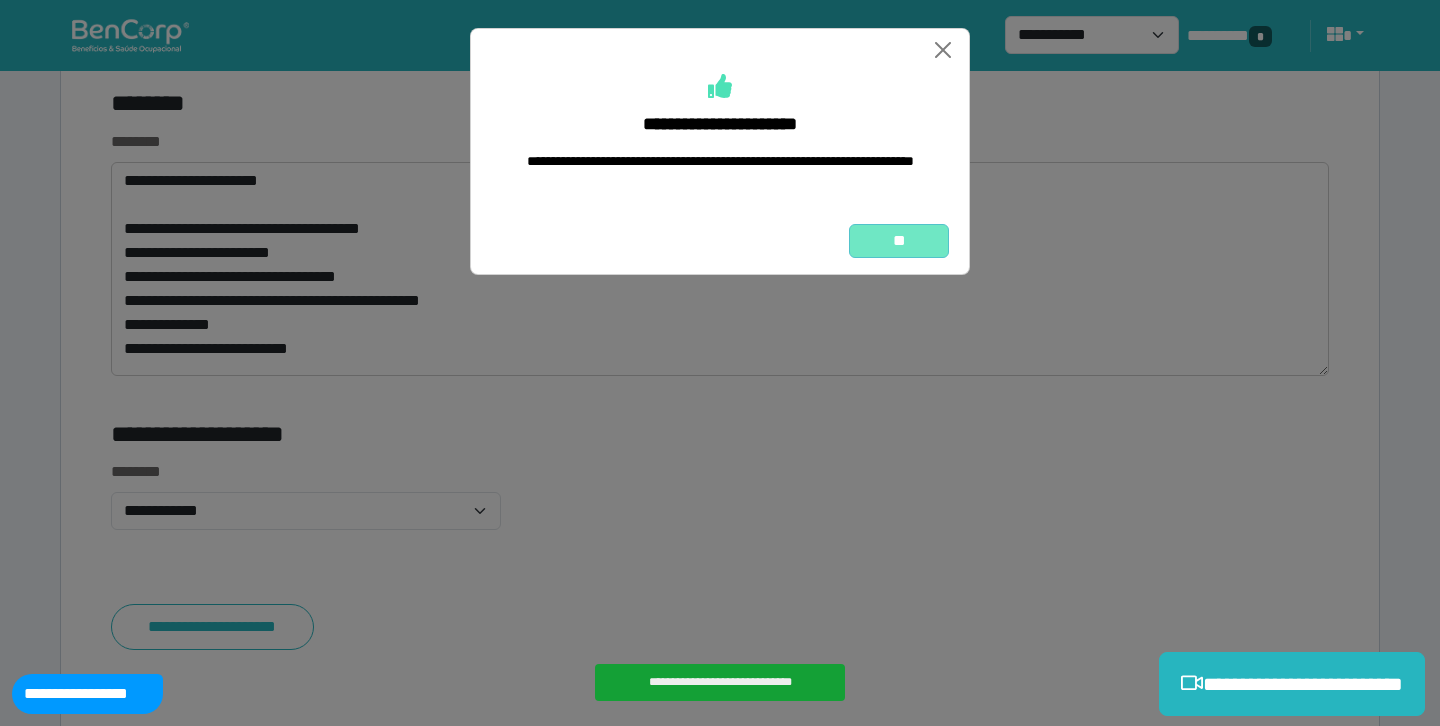 click on "**" at bounding box center [899, 241] 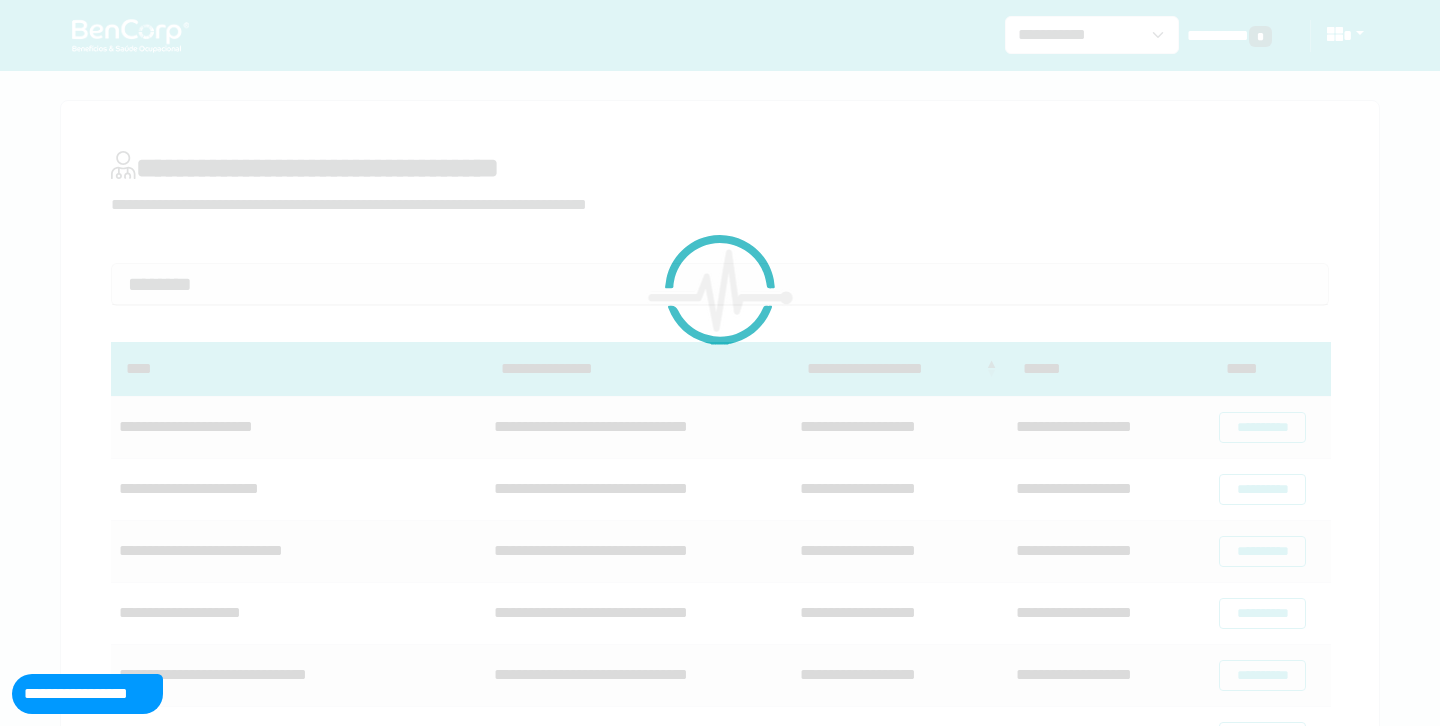scroll, scrollTop: 0, scrollLeft: 0, axis: both 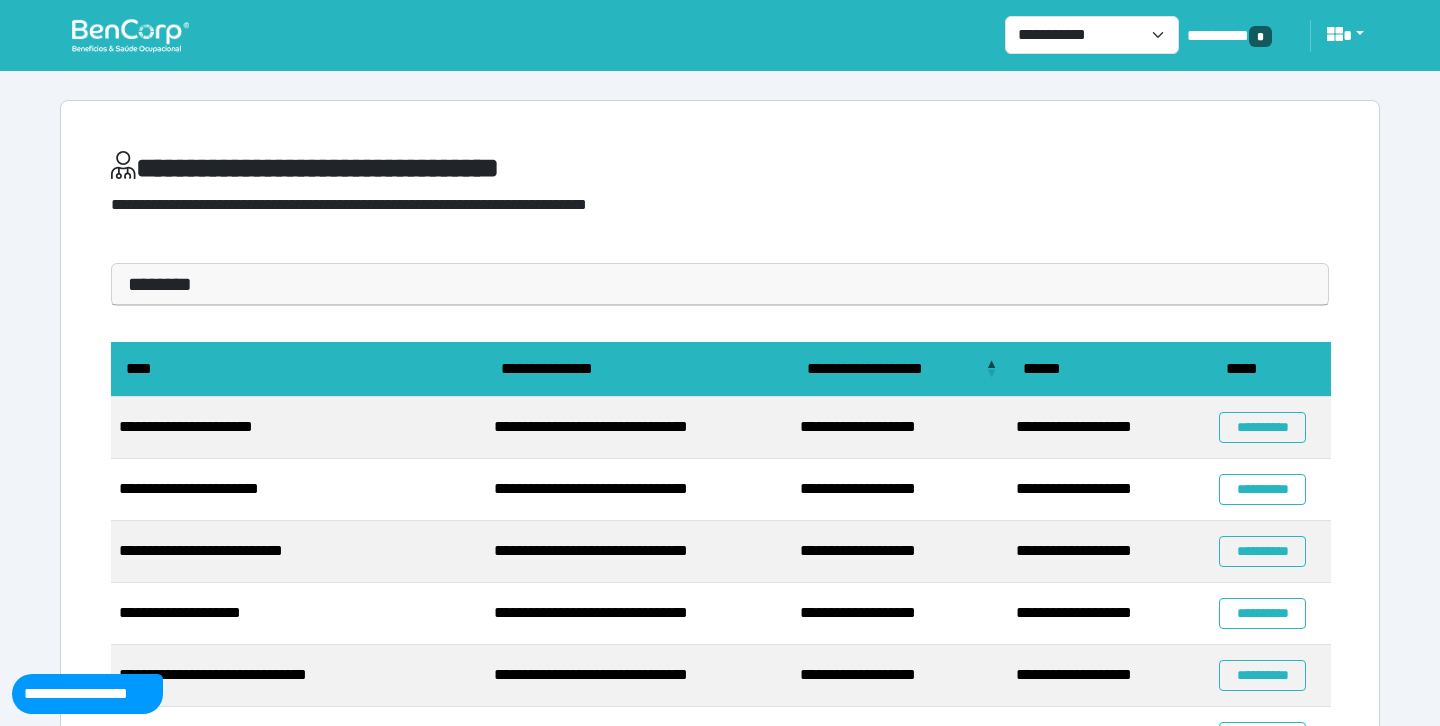 click at bounding box center [130, 35] 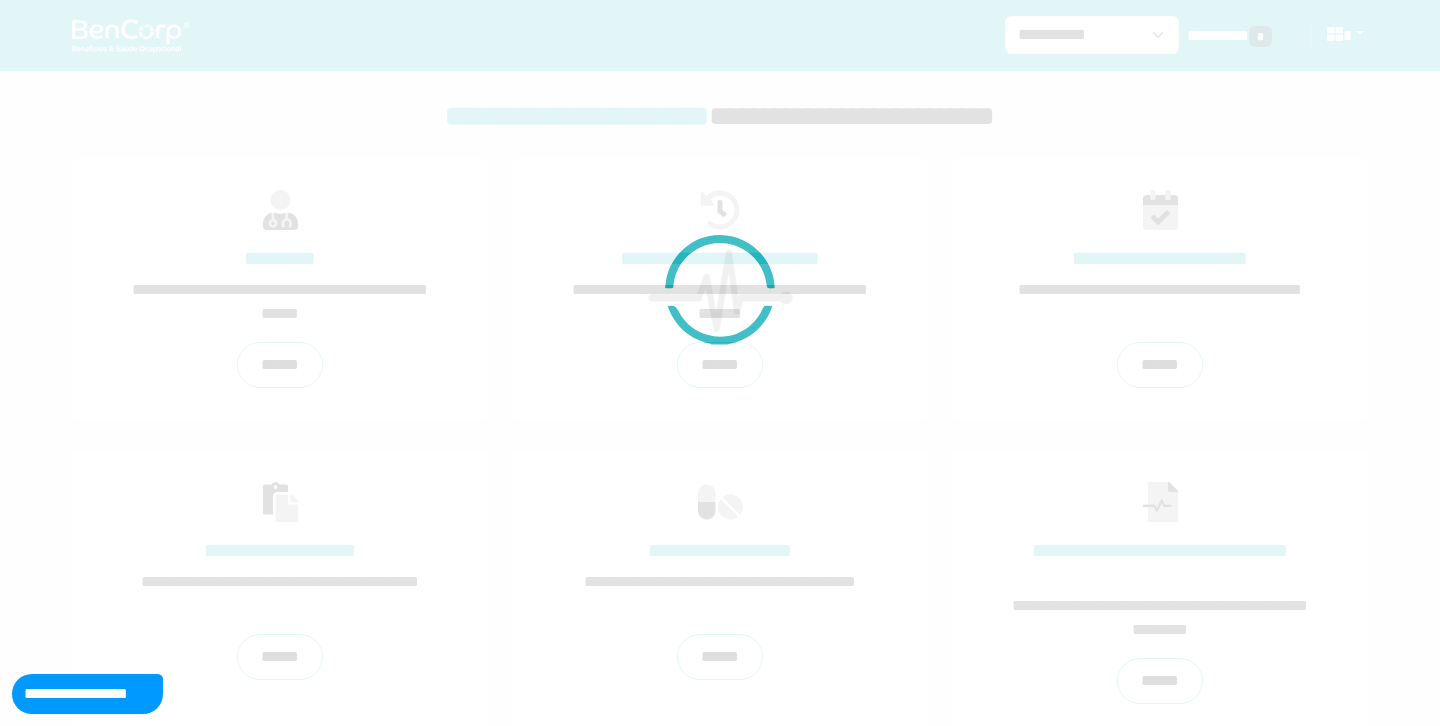 scroll, scrollTop: 0, scrollLeft: 0, axis: both 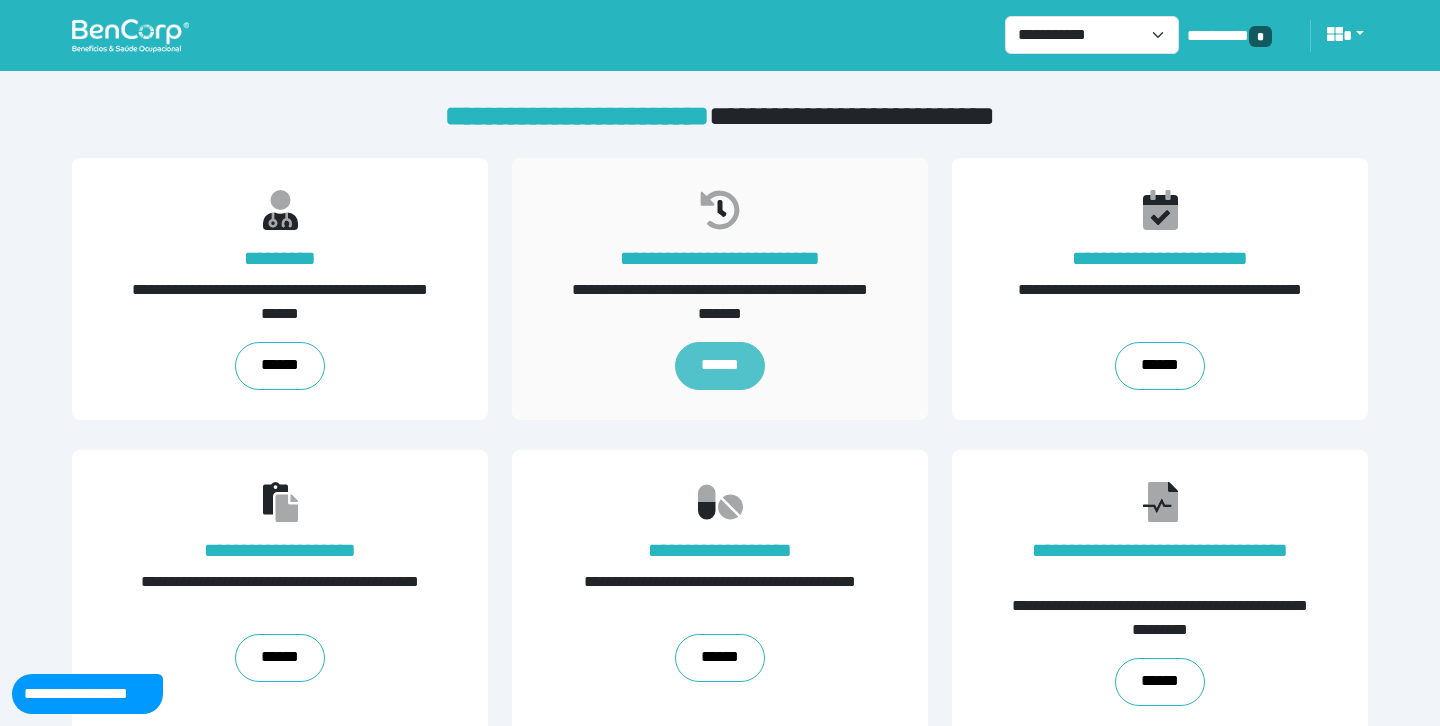click on "******" at bounding box center [720, 366] 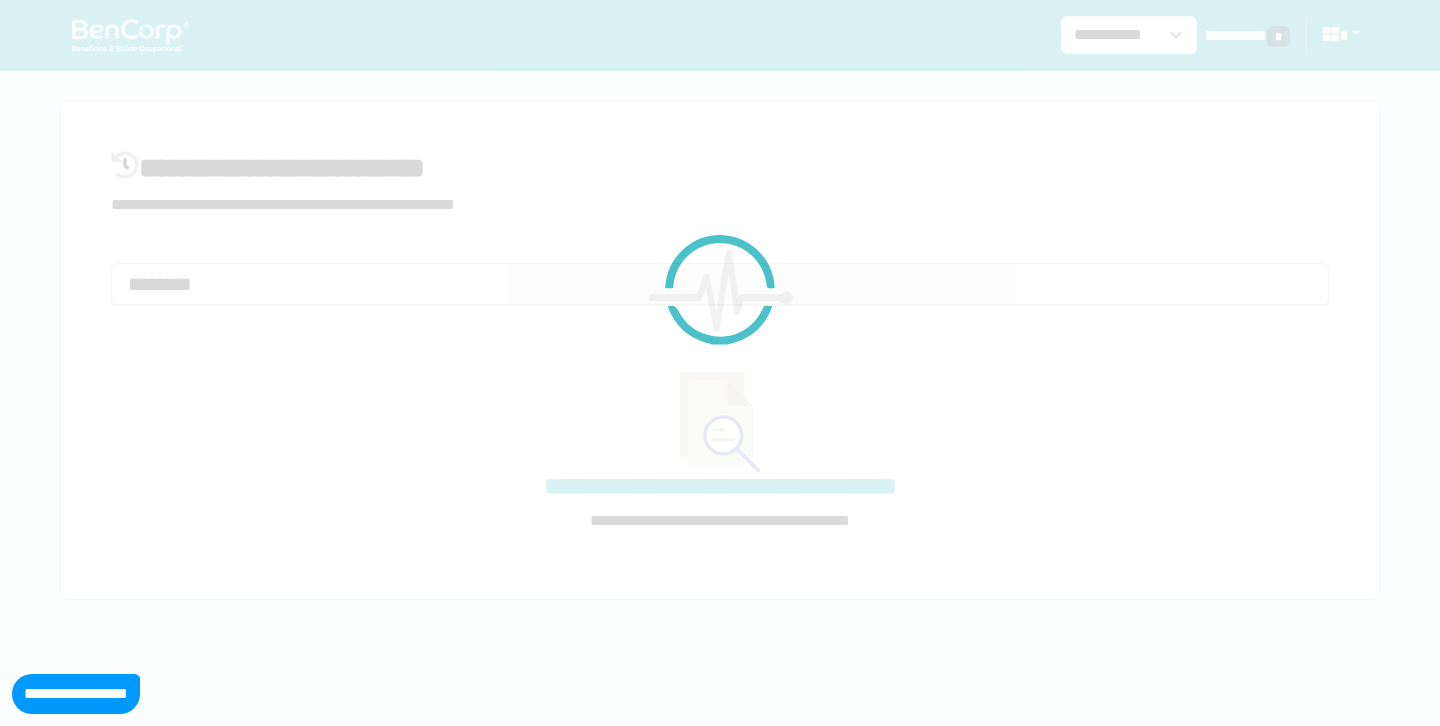 select on "**" 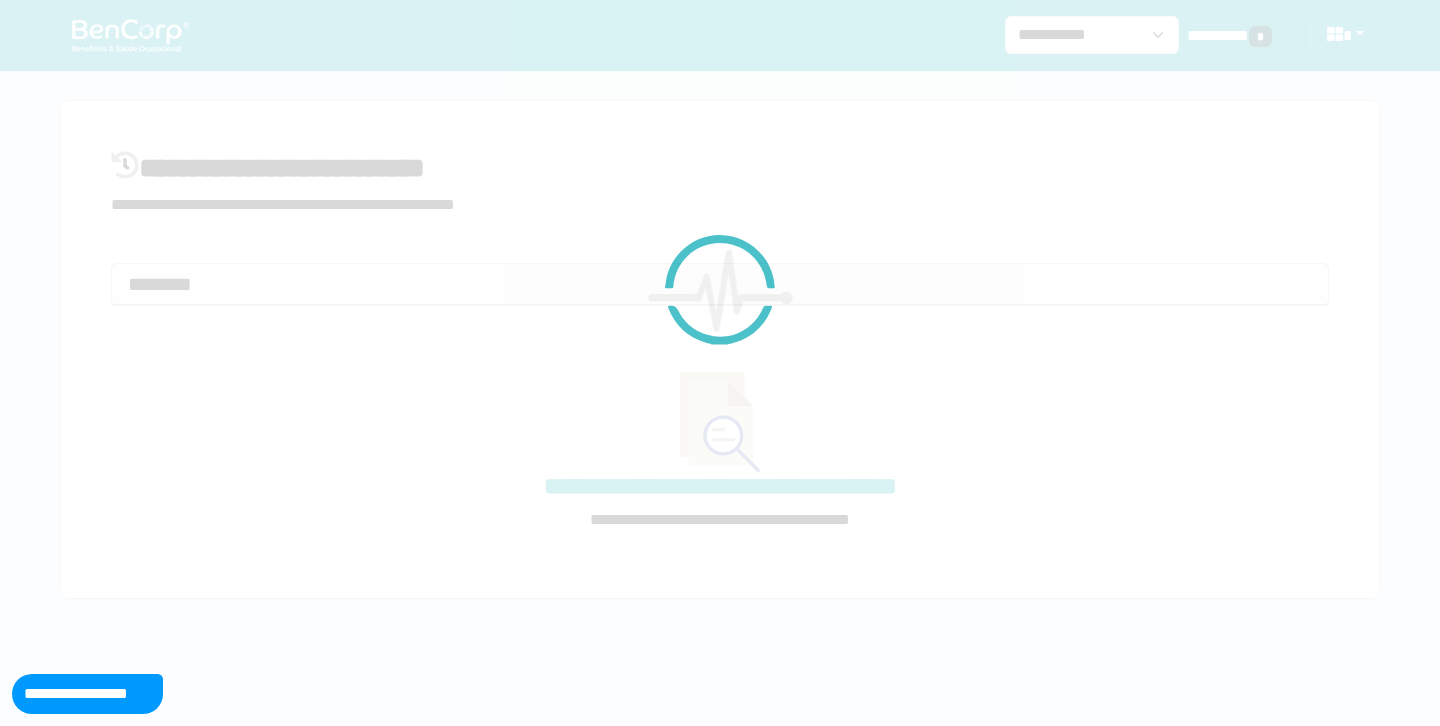 scroll, scrollTop: 0, scrollLeft: 0, axis: both 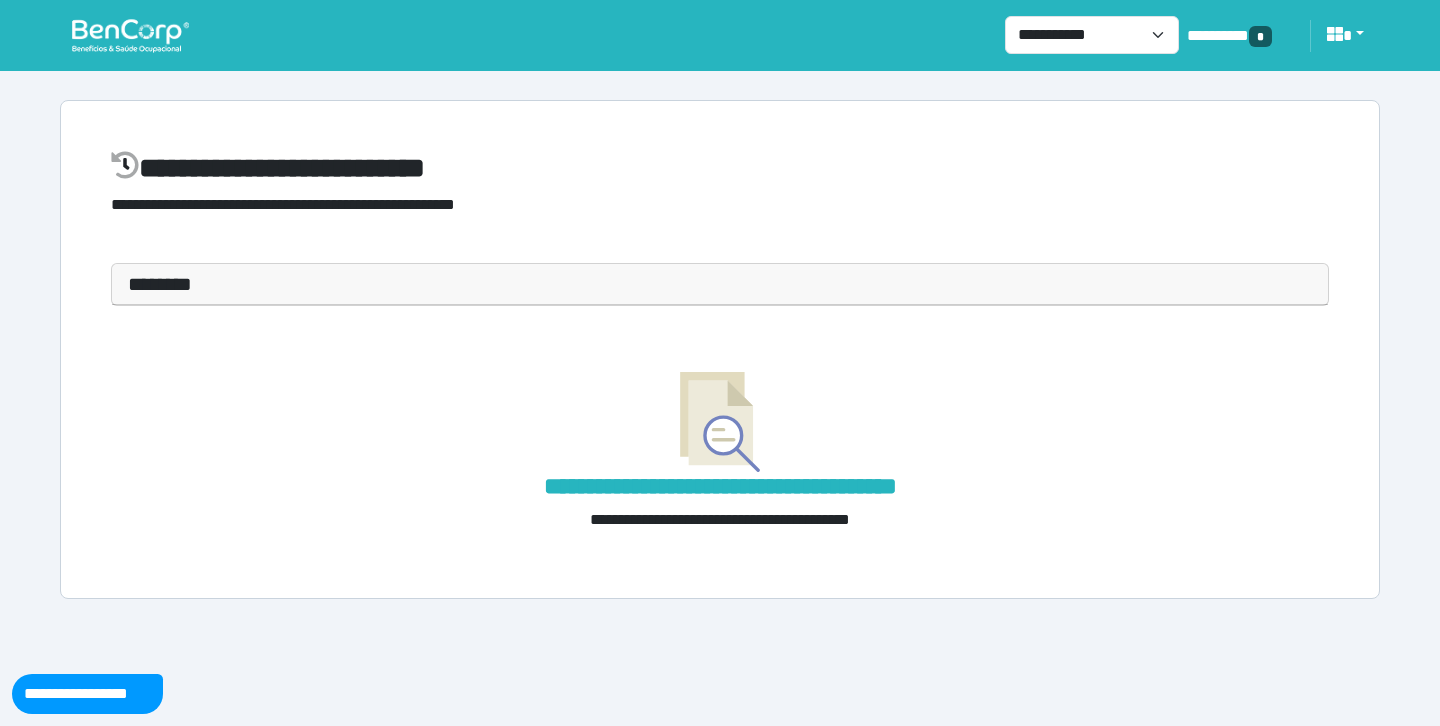 click on "********" at bounding box center [720, 284] 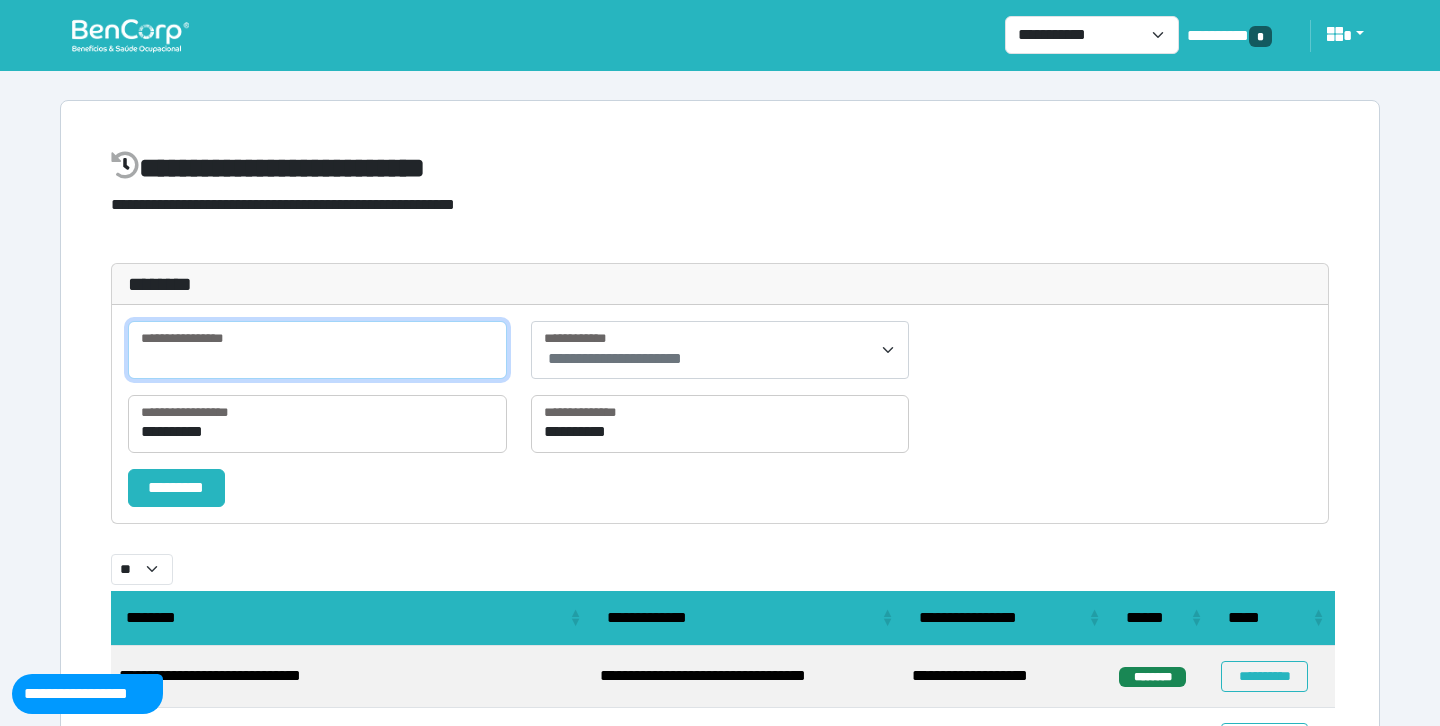 click at bounding box center (317, 350) 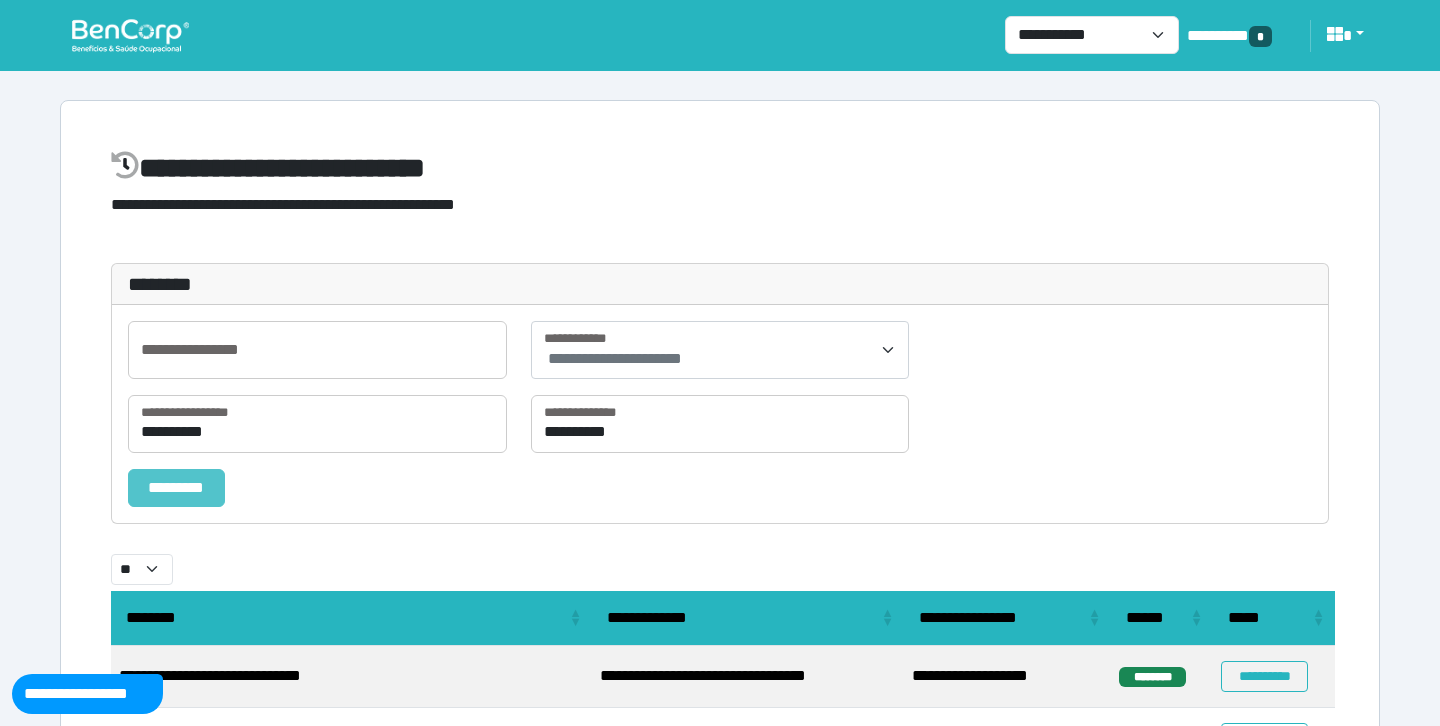 click on "*********" at bounding box center (176, 488) 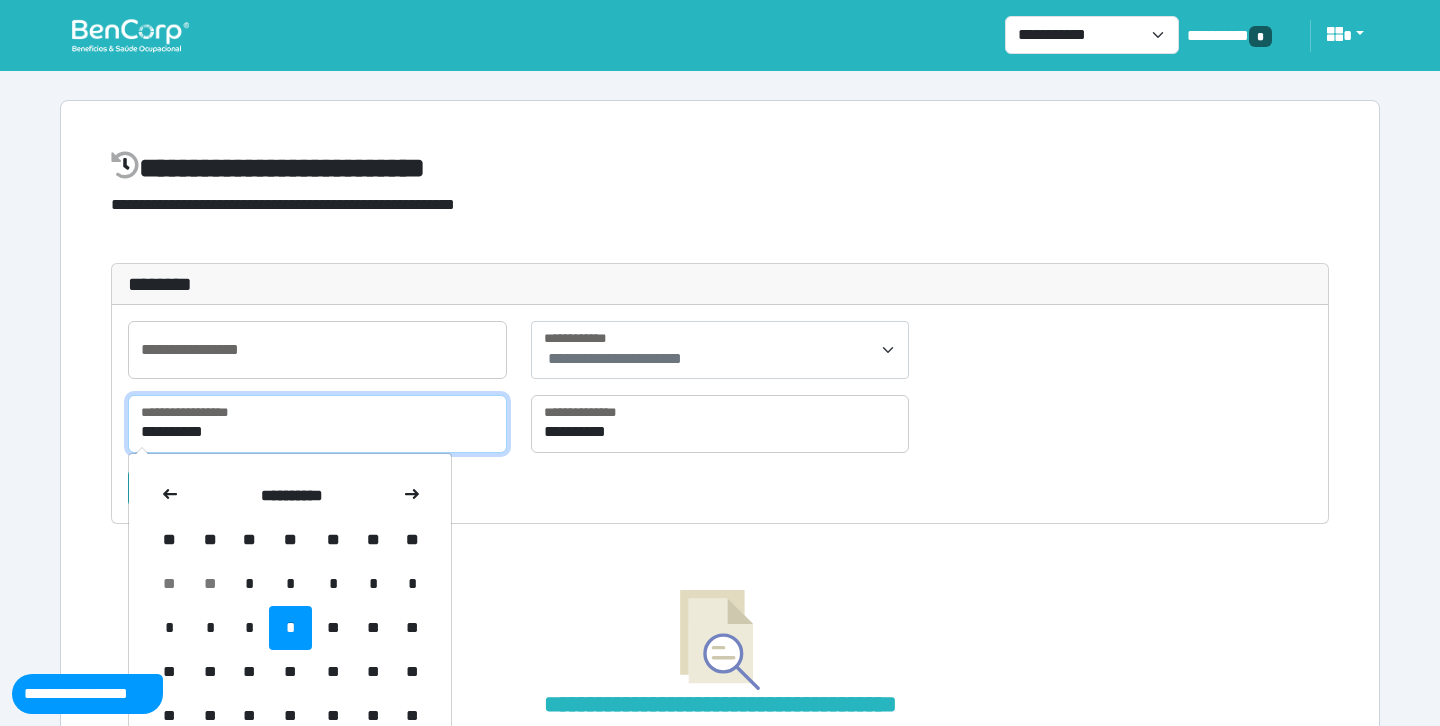 click on "**********" at bounding box center (317, 424) 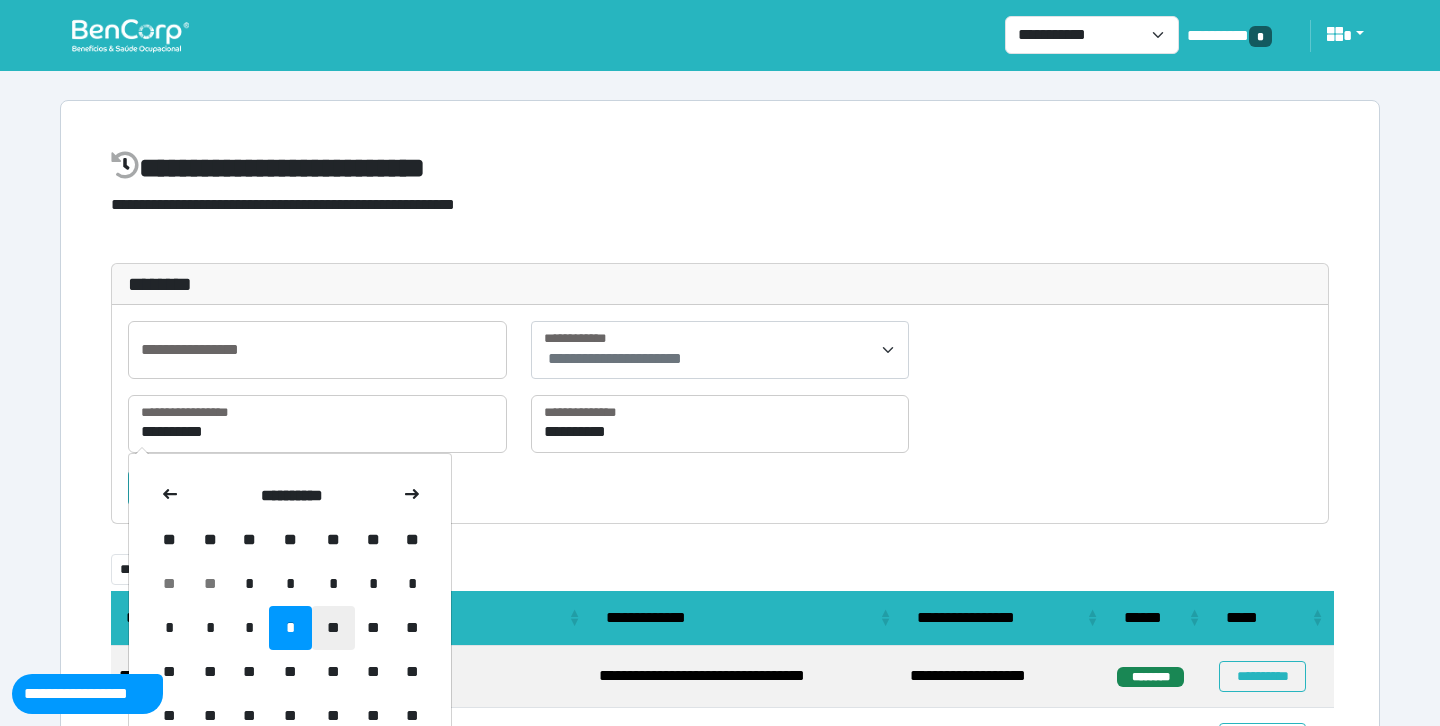 click on "**" at bounding box center (333, 628) 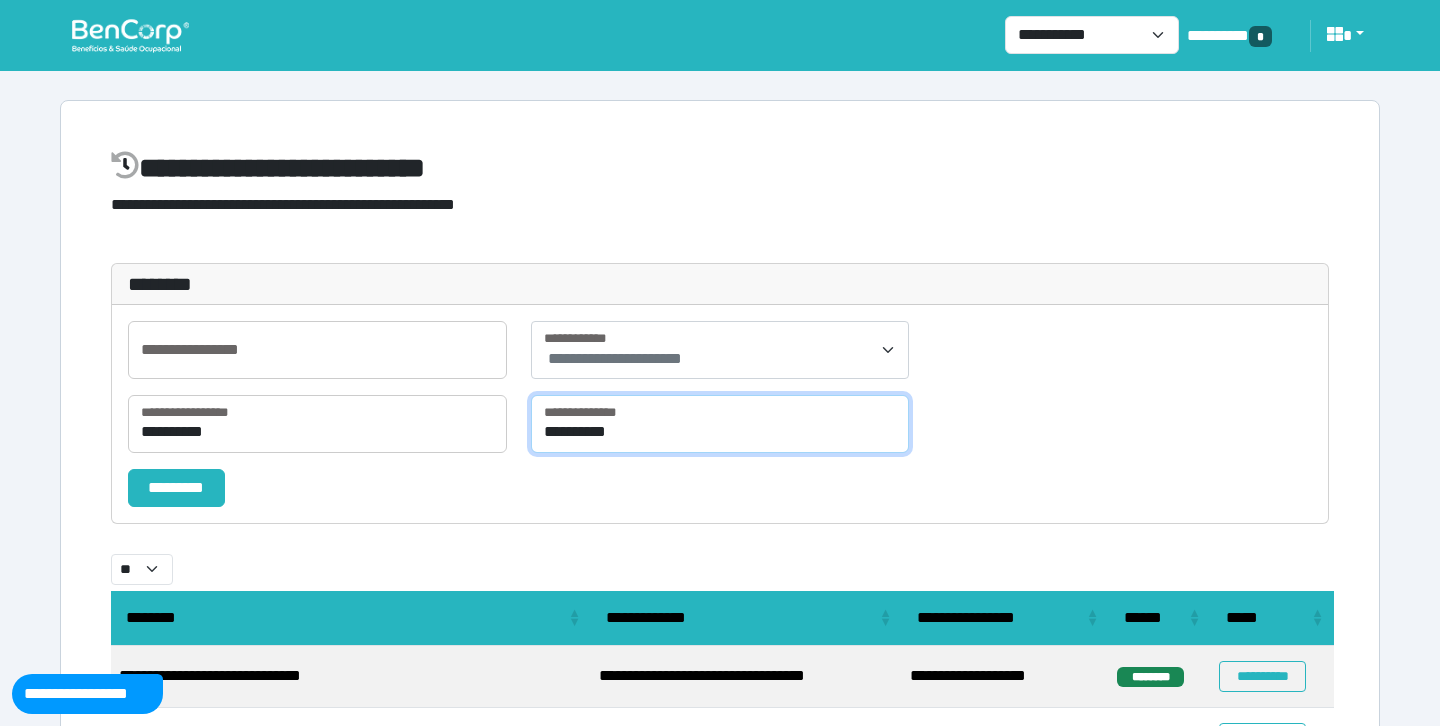 click on "**********" at bounding box center [720, 424] 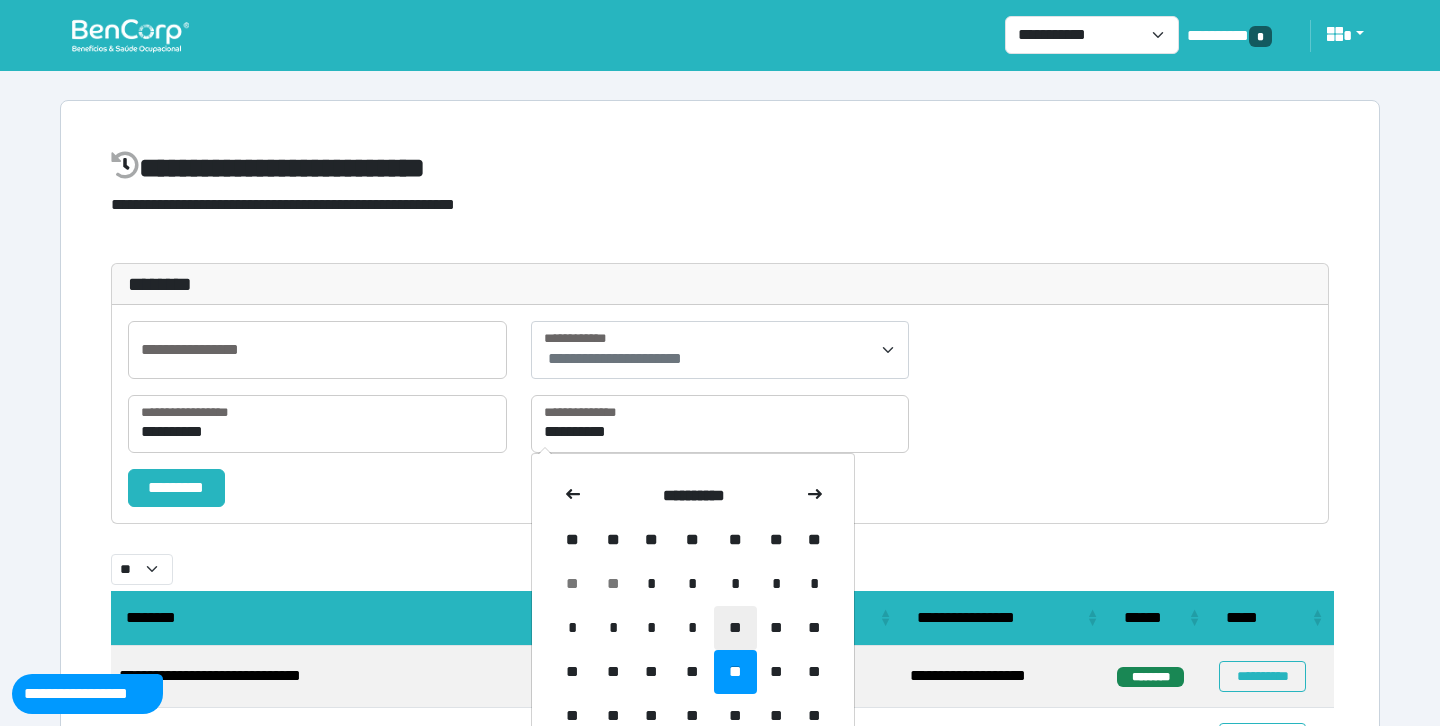 click on "**" at bounding box center [735, 628] 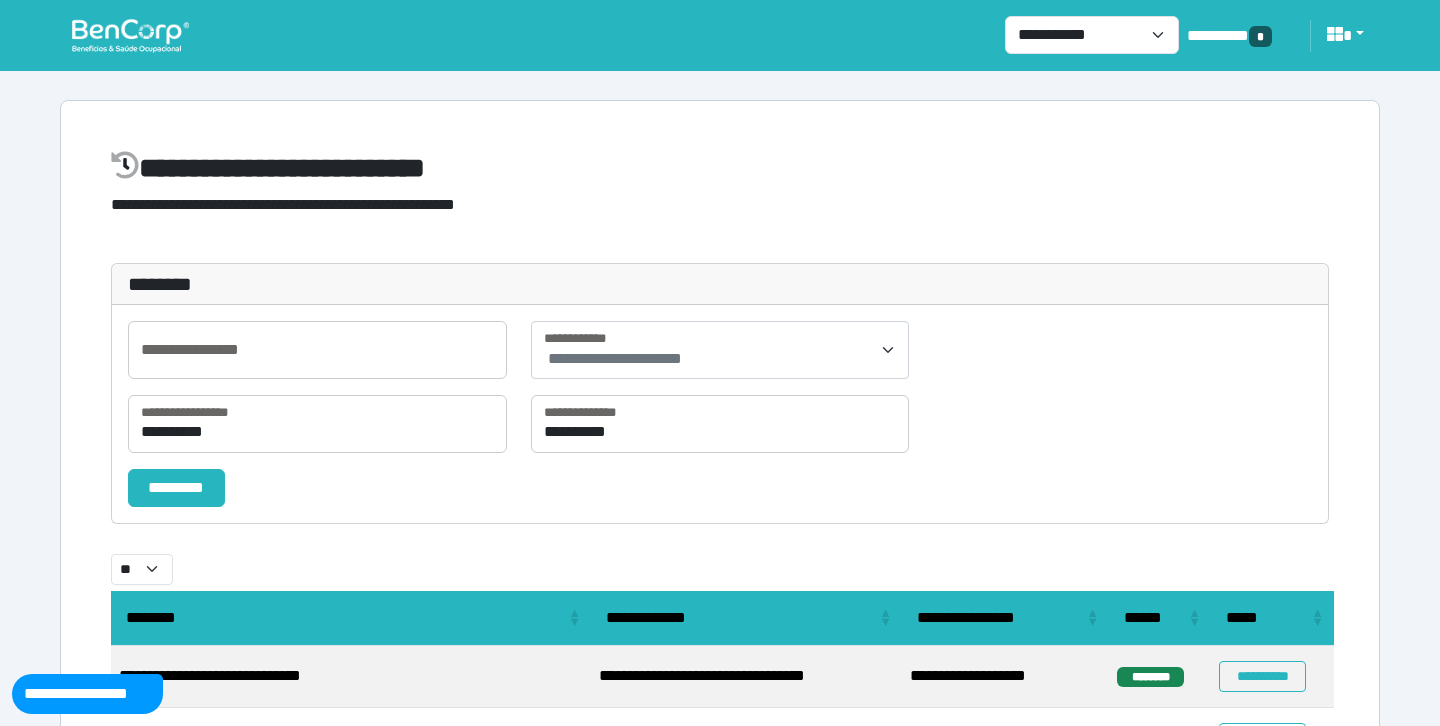 click on "**********" at bounding box center [615, 358] 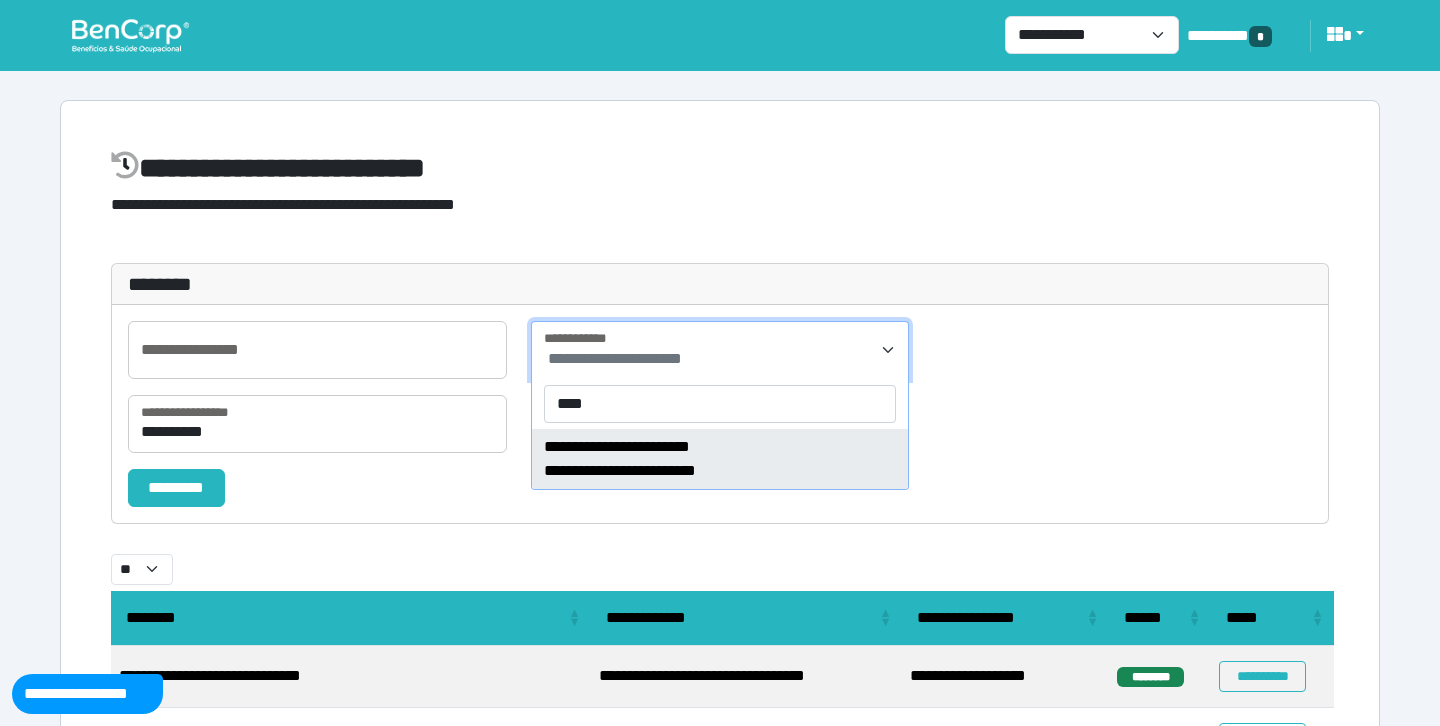 type on "****" 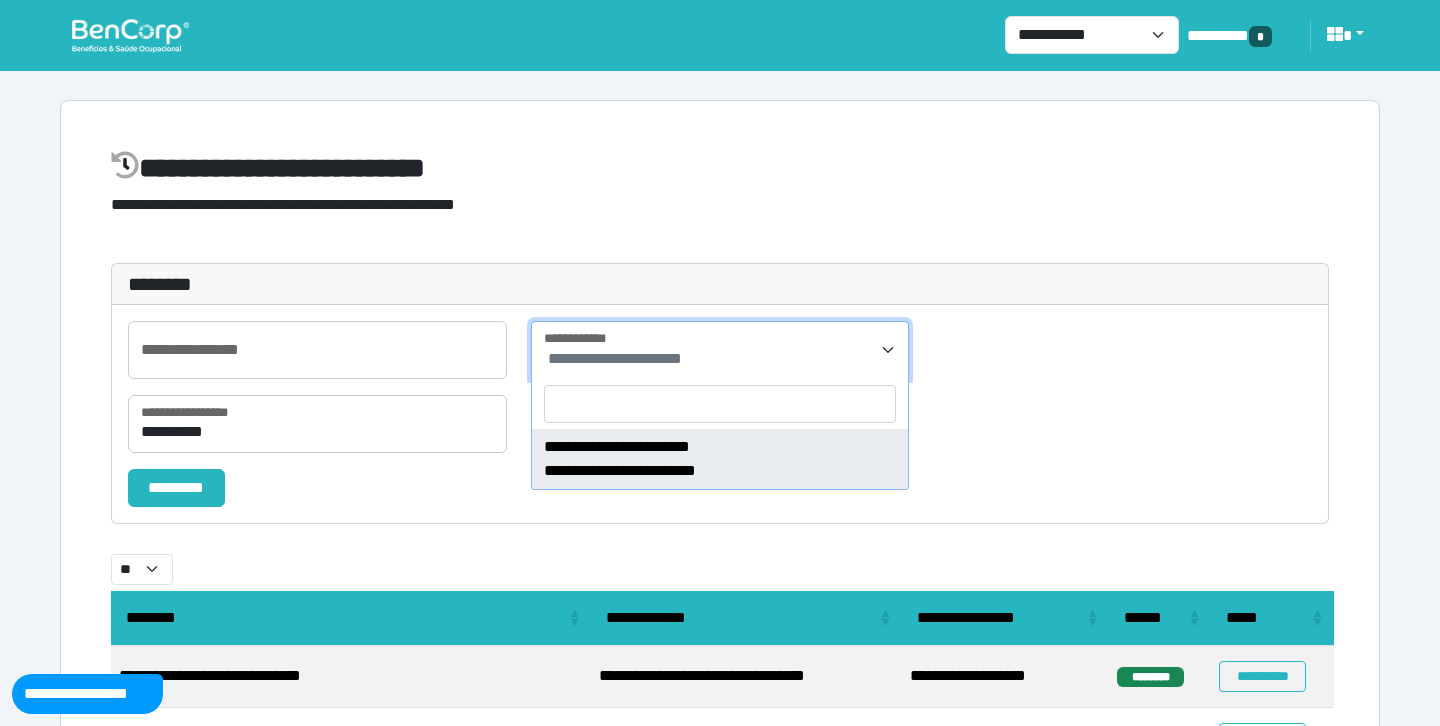 select on "****" 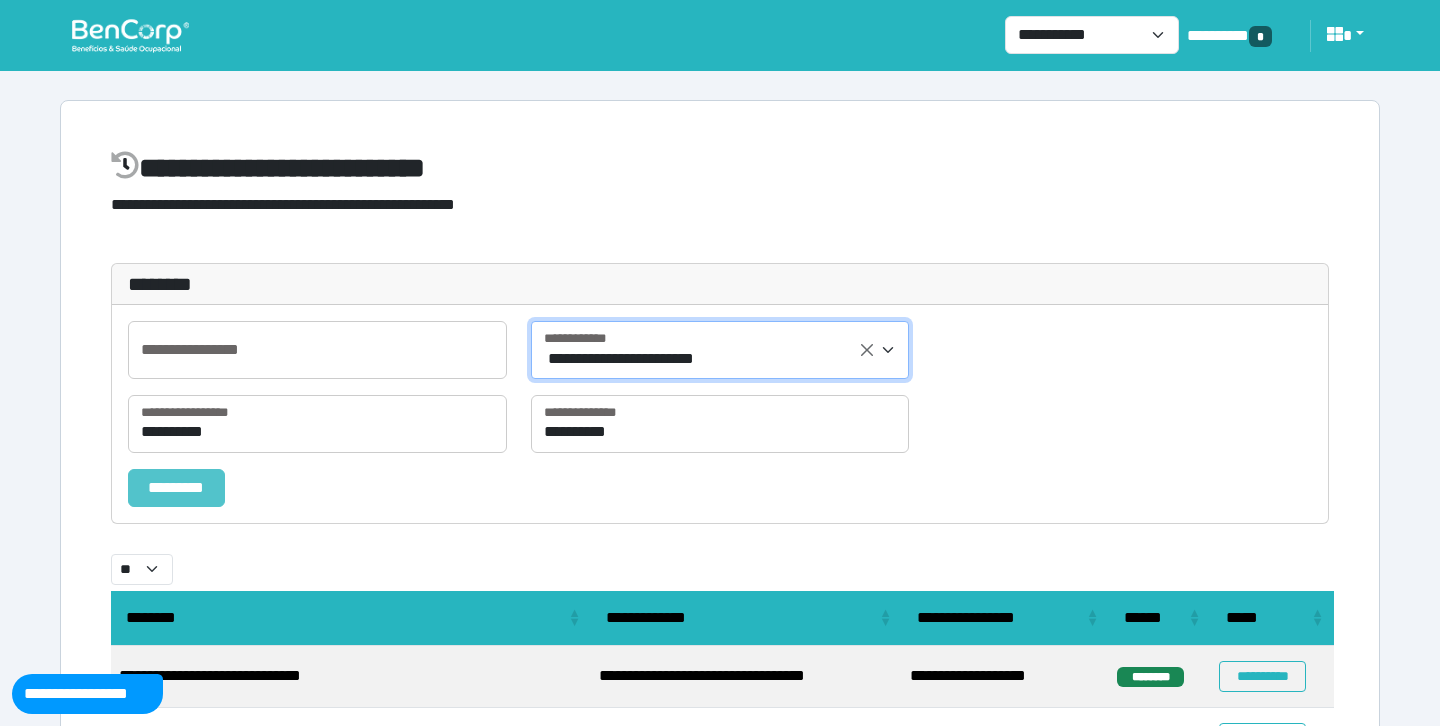 click on "*********" at bounding box center [176, 488] 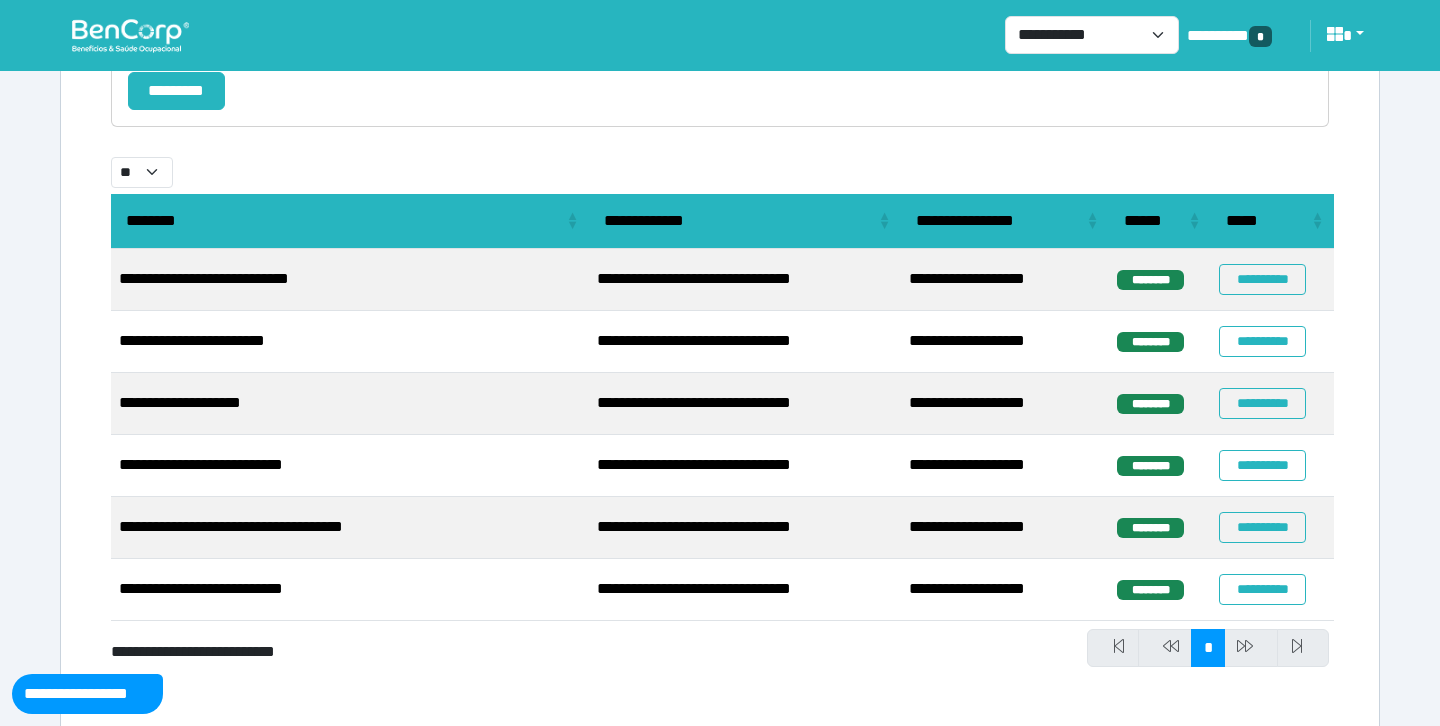 scroll, scrollTop: 426, scrollLeft: 0, axis: vertical 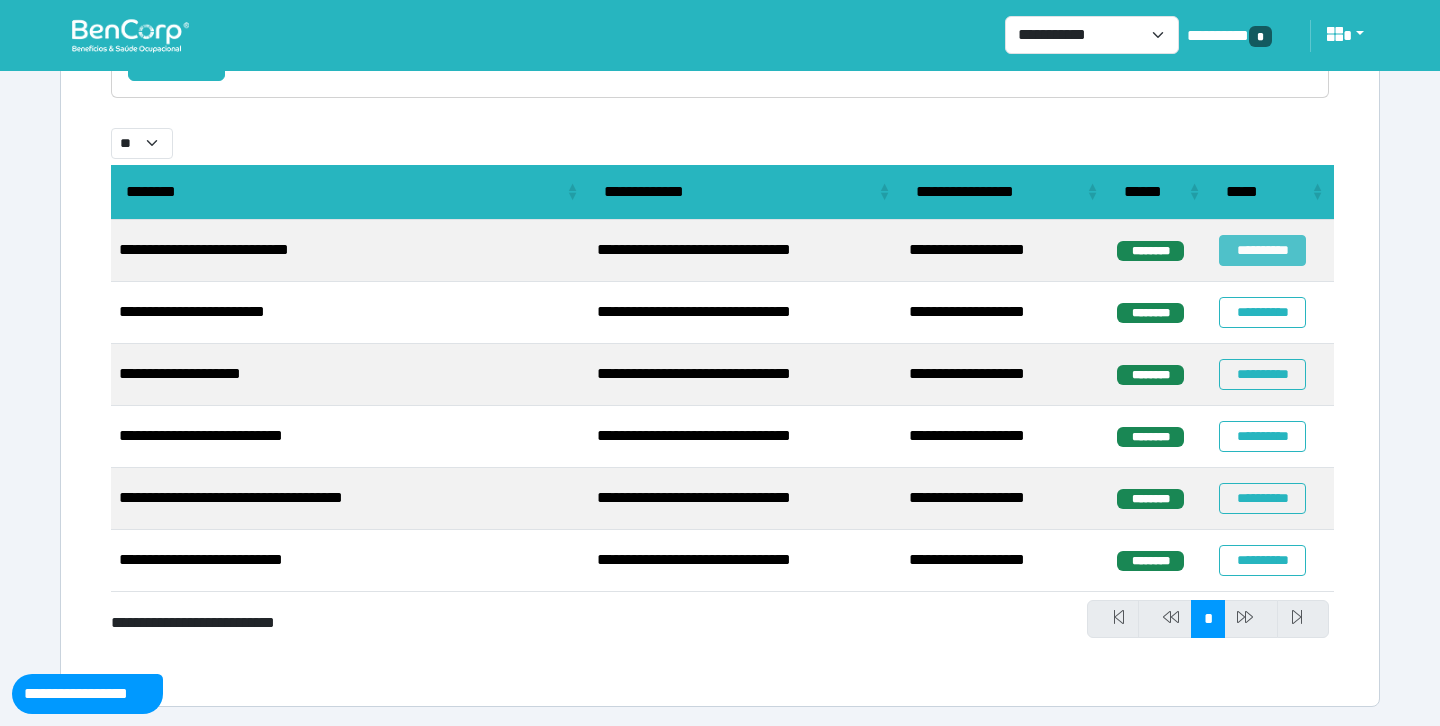 click on "**********" at bounding box center [1262, 250] 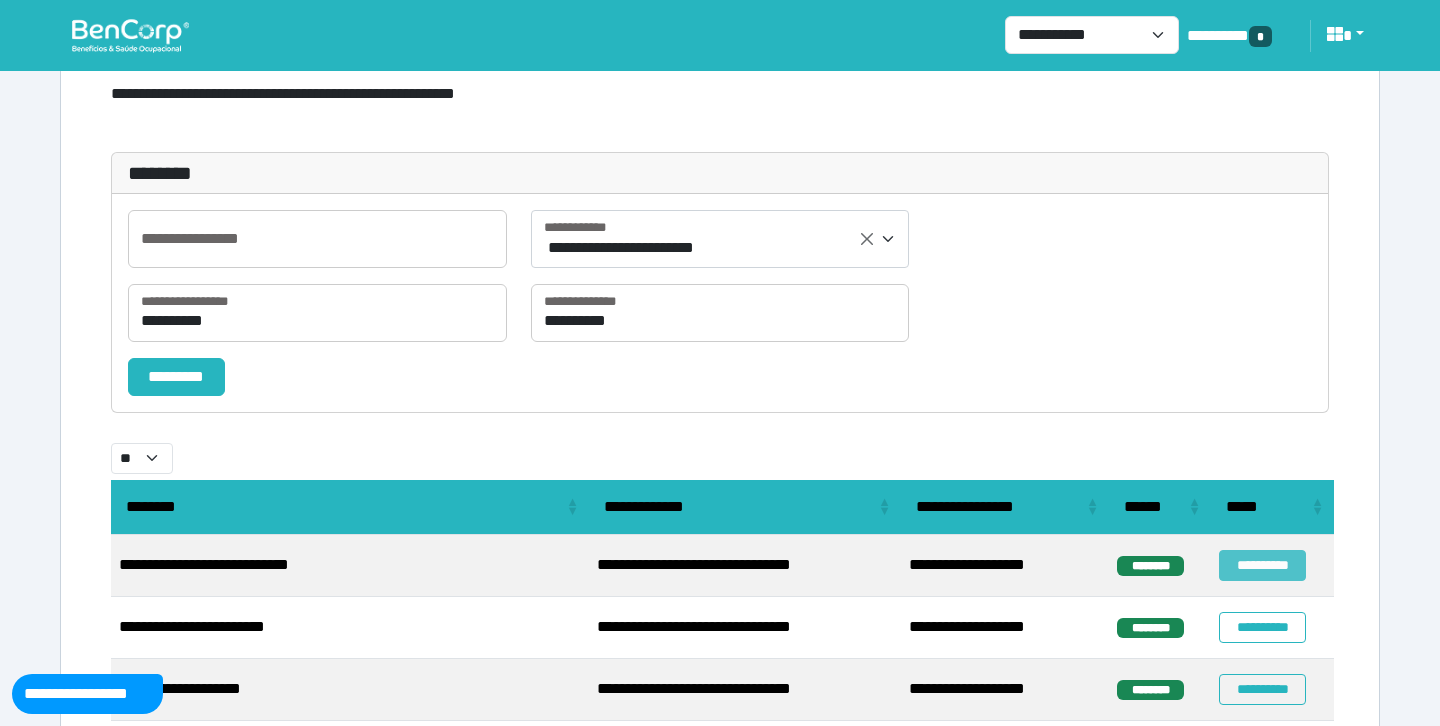 select on "**" 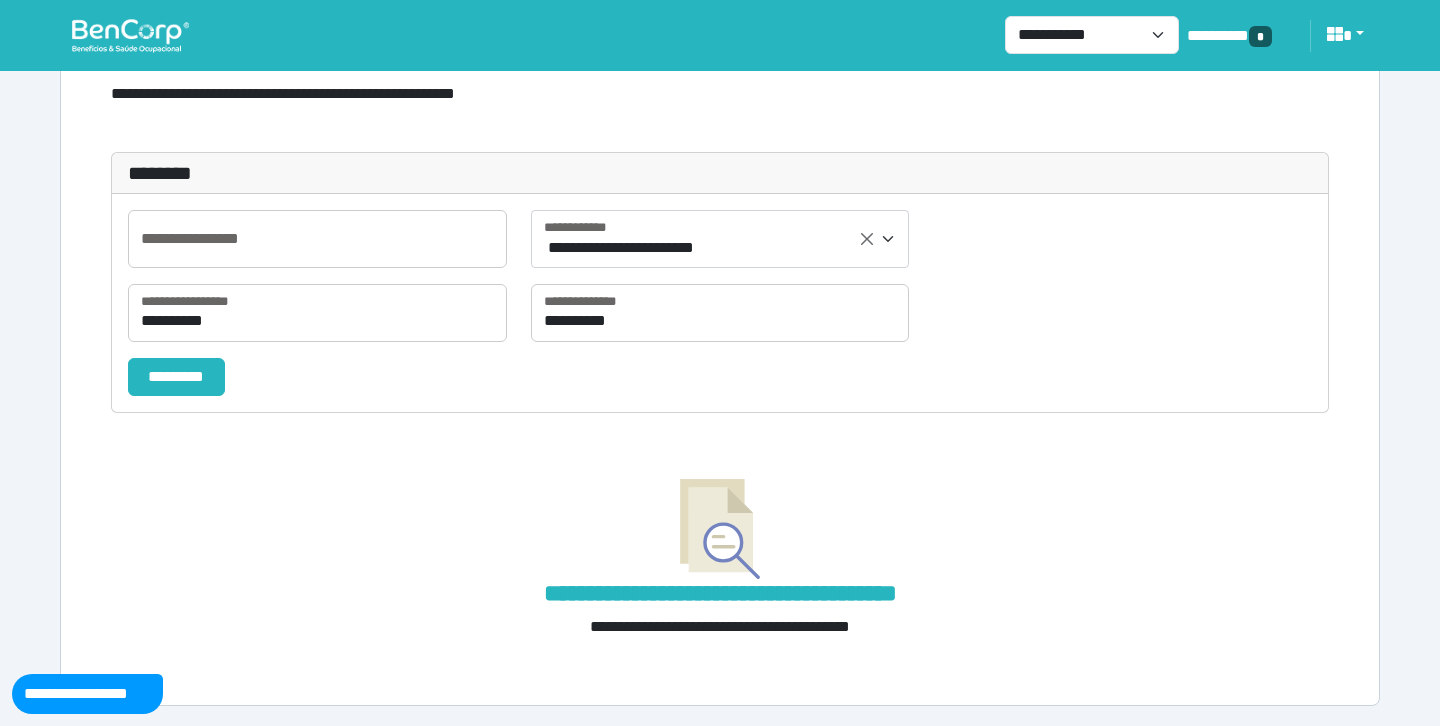 scroll, scrollTop: 426, scrollLeft: 0, axis: vertical 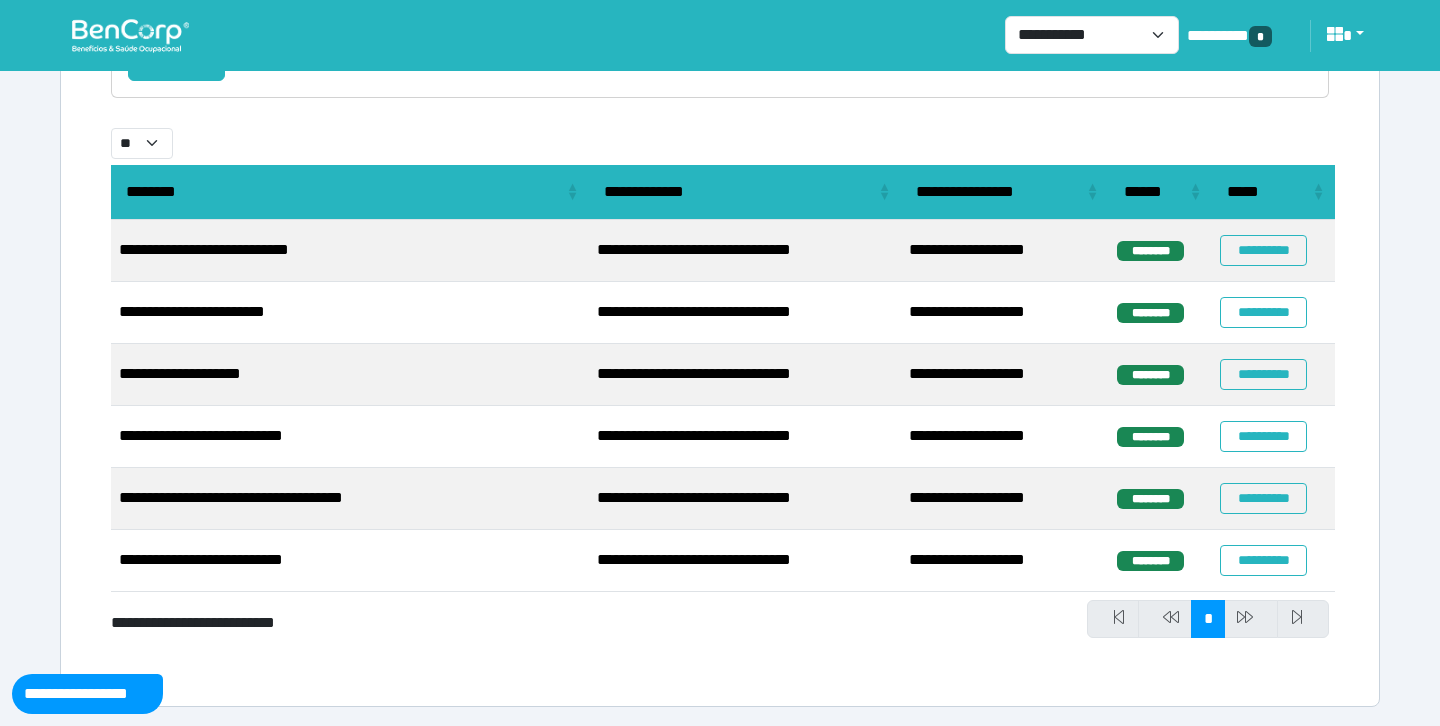 click at bounding box center [130, 35] 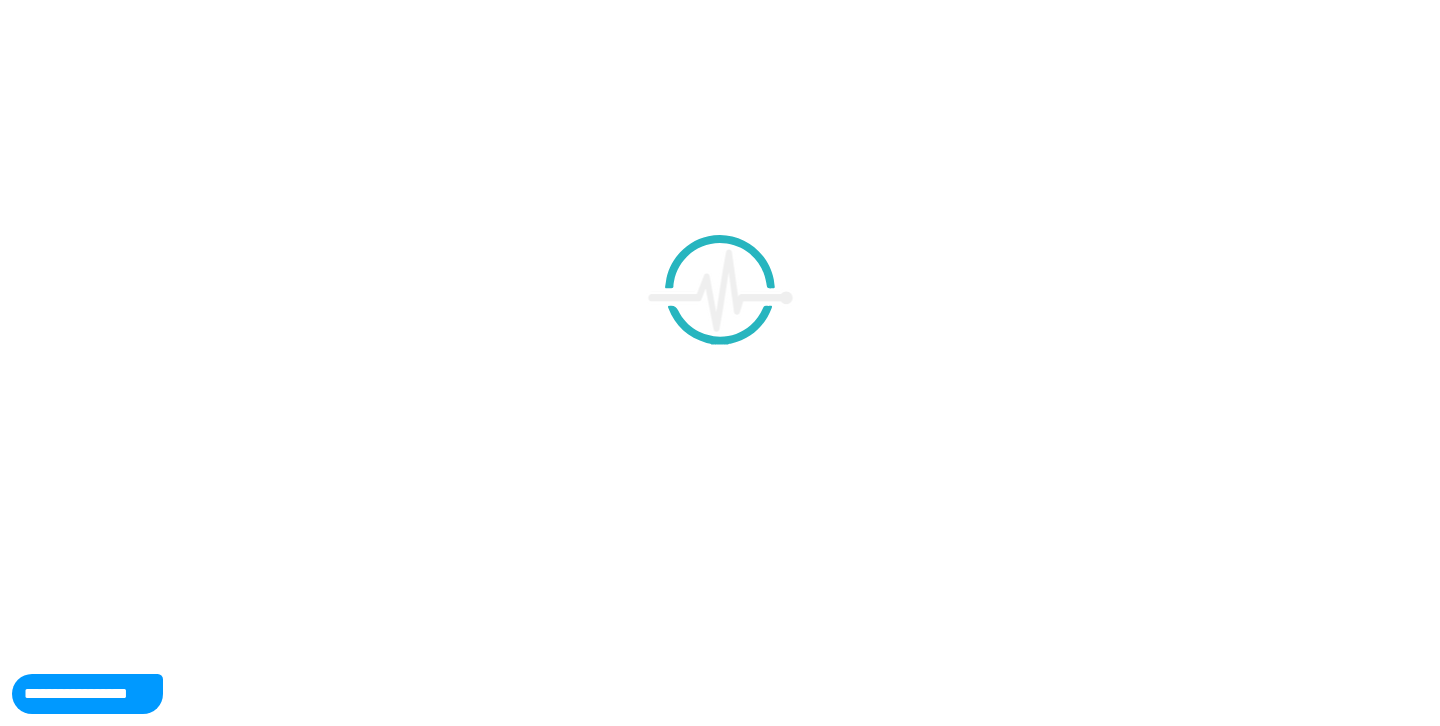 scroll, scrollTop: 0, scrollLeft: 0, axis: both 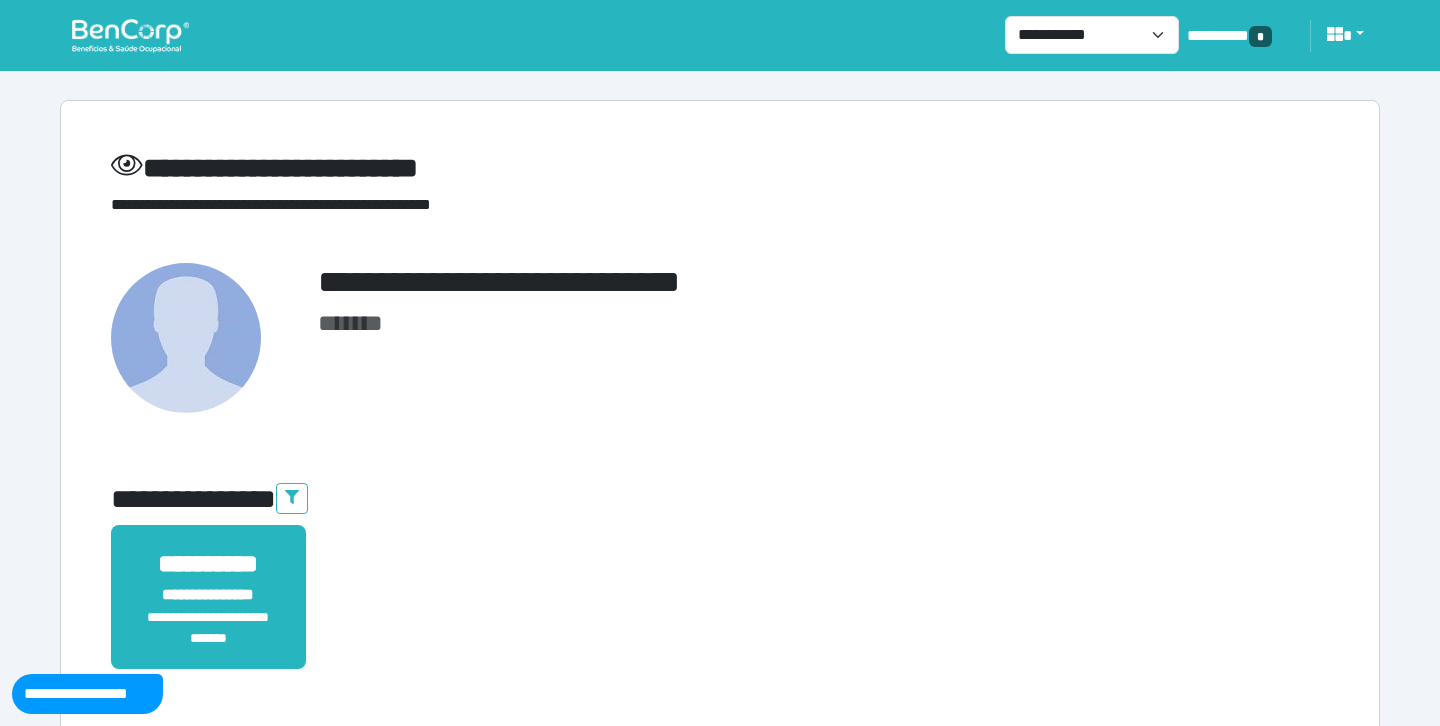 click on "**********" at bounding box center (720, 282) 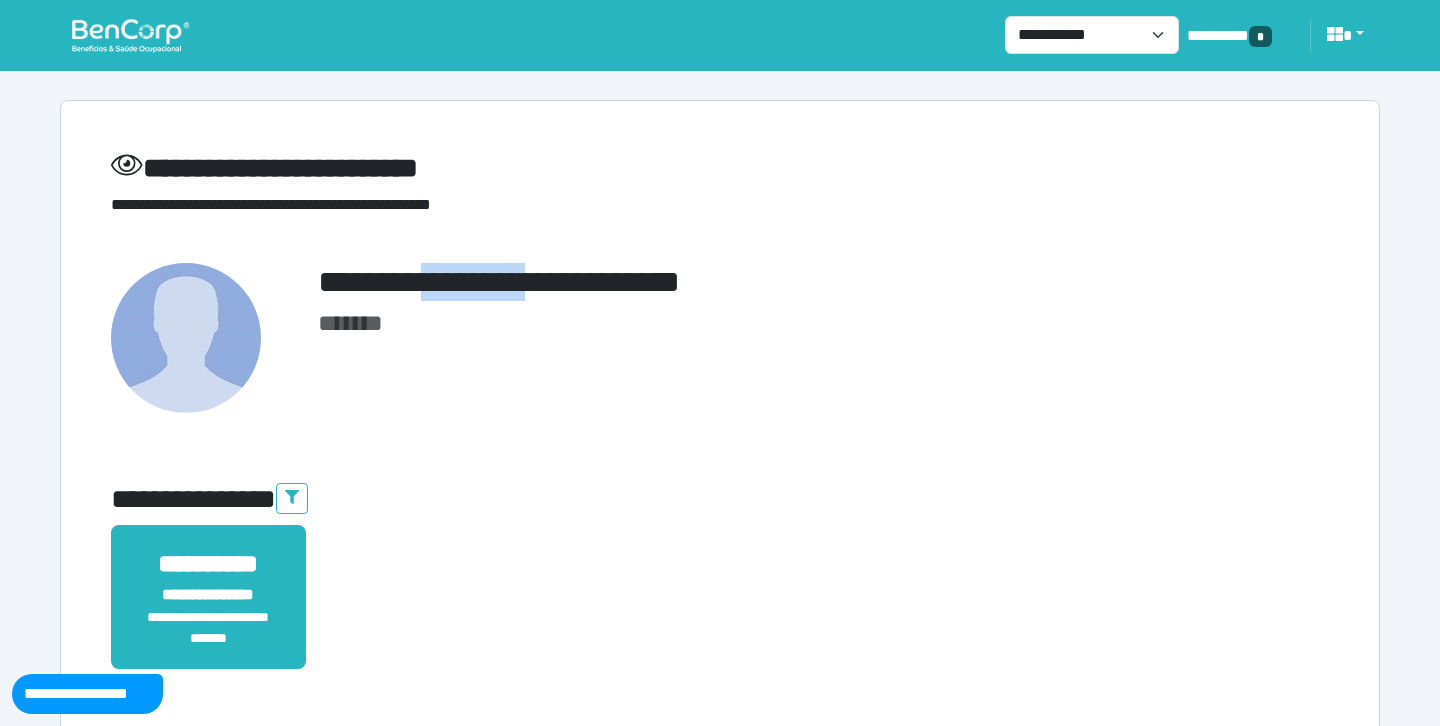 click on "**********" at bounding box center (720, 282) 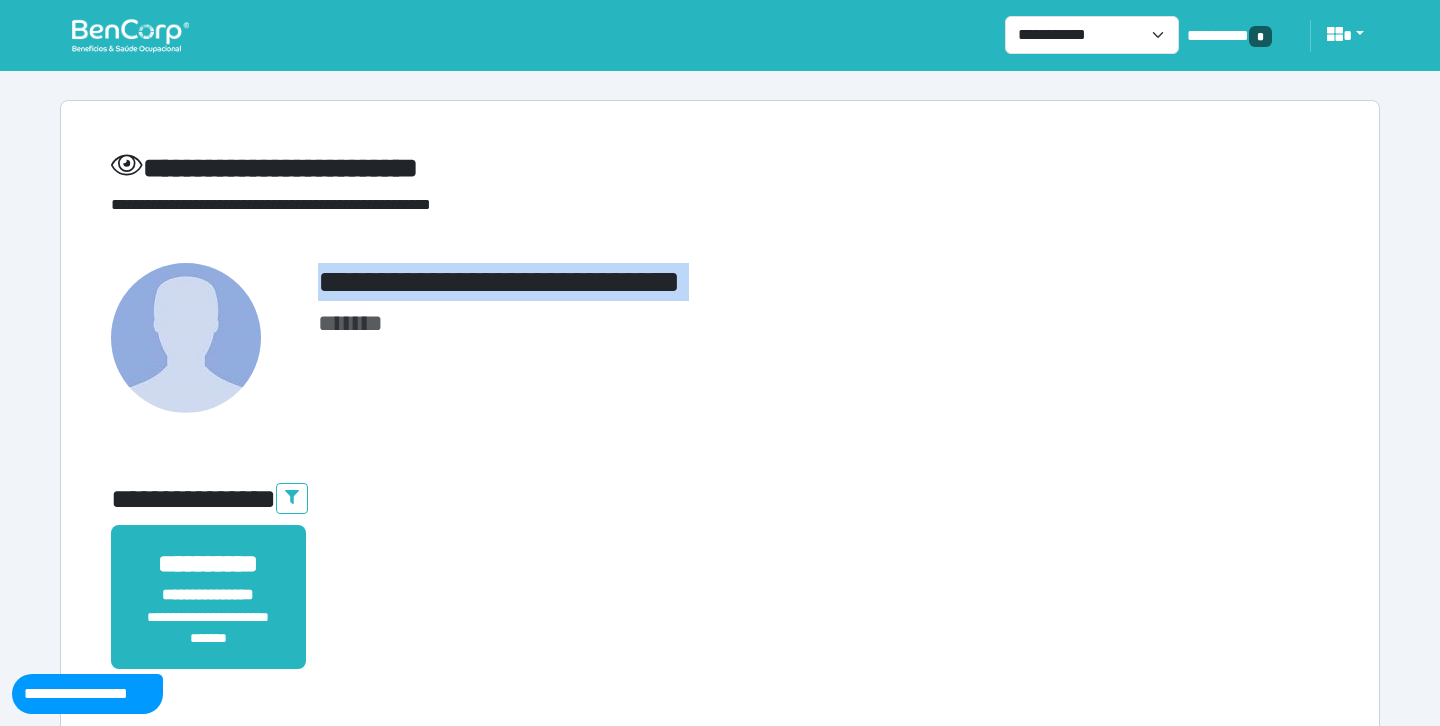 click on "**********" at bounding box center (720, 282) 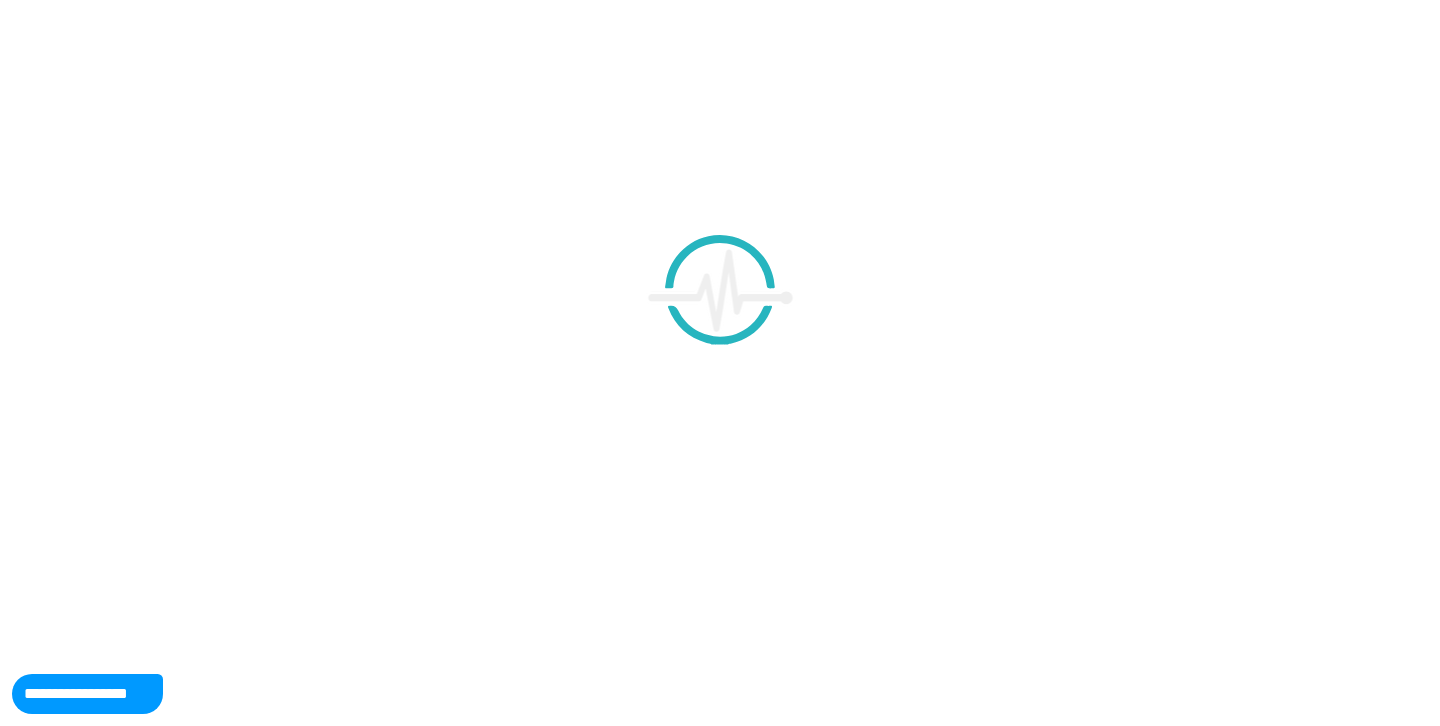 scroll, scrollTop: 0, scrollLeft: 0, axis: both 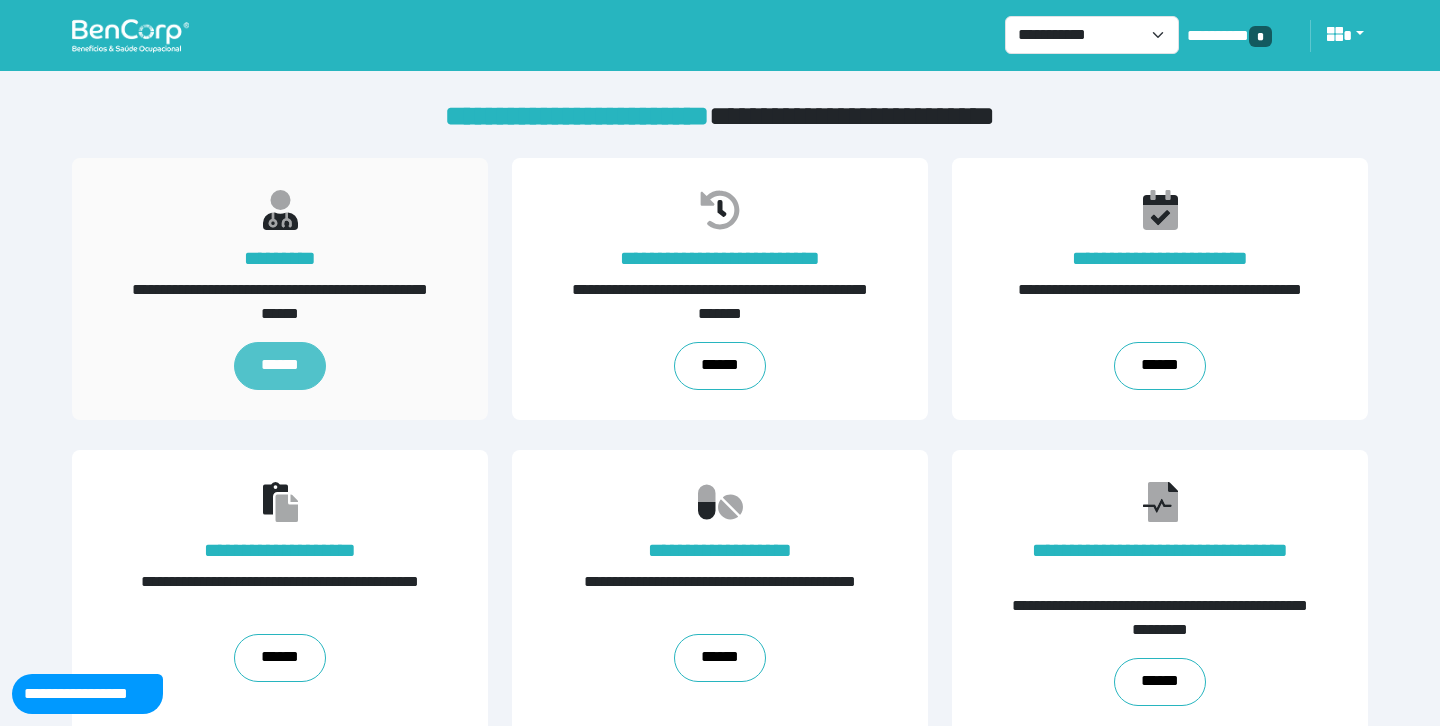 click on "******" at bounding box center [279, 366] 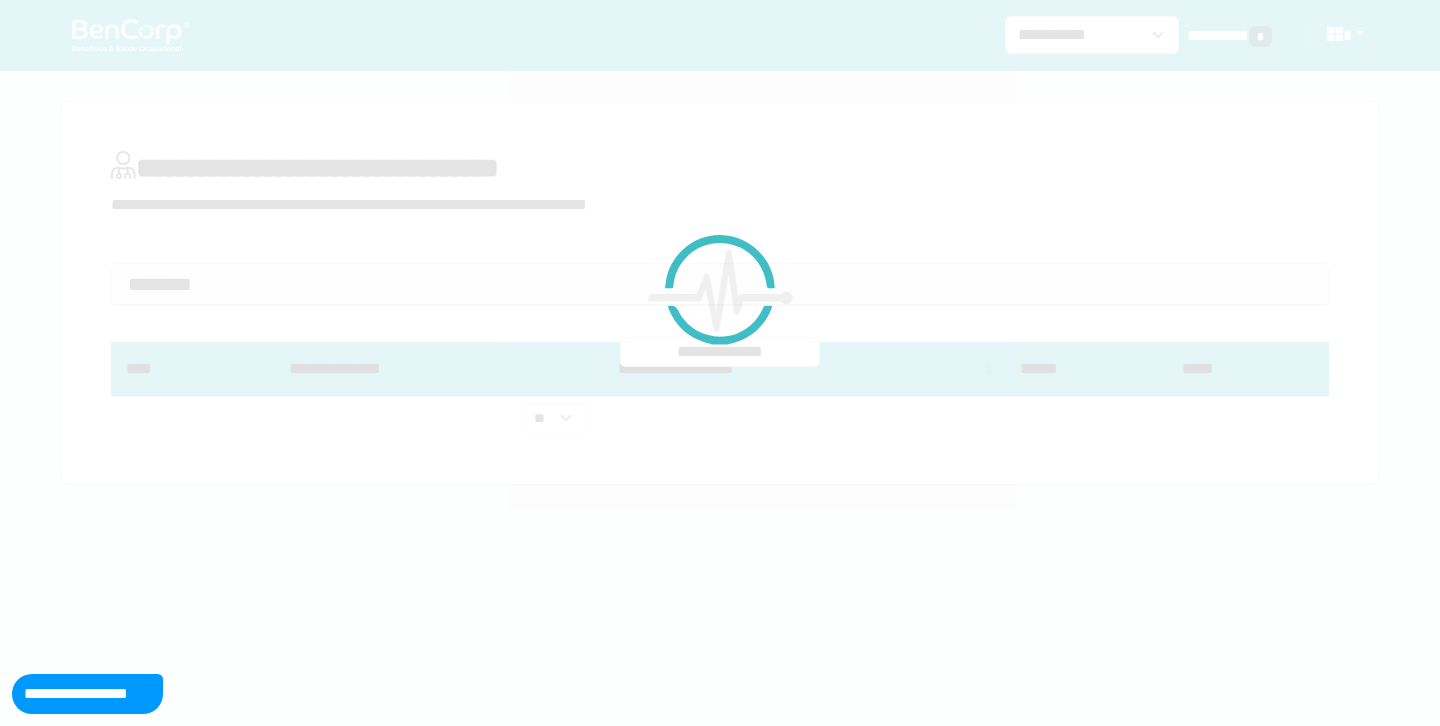 scroll, scrollTop: 0, scrollLeft: 0, axis: both 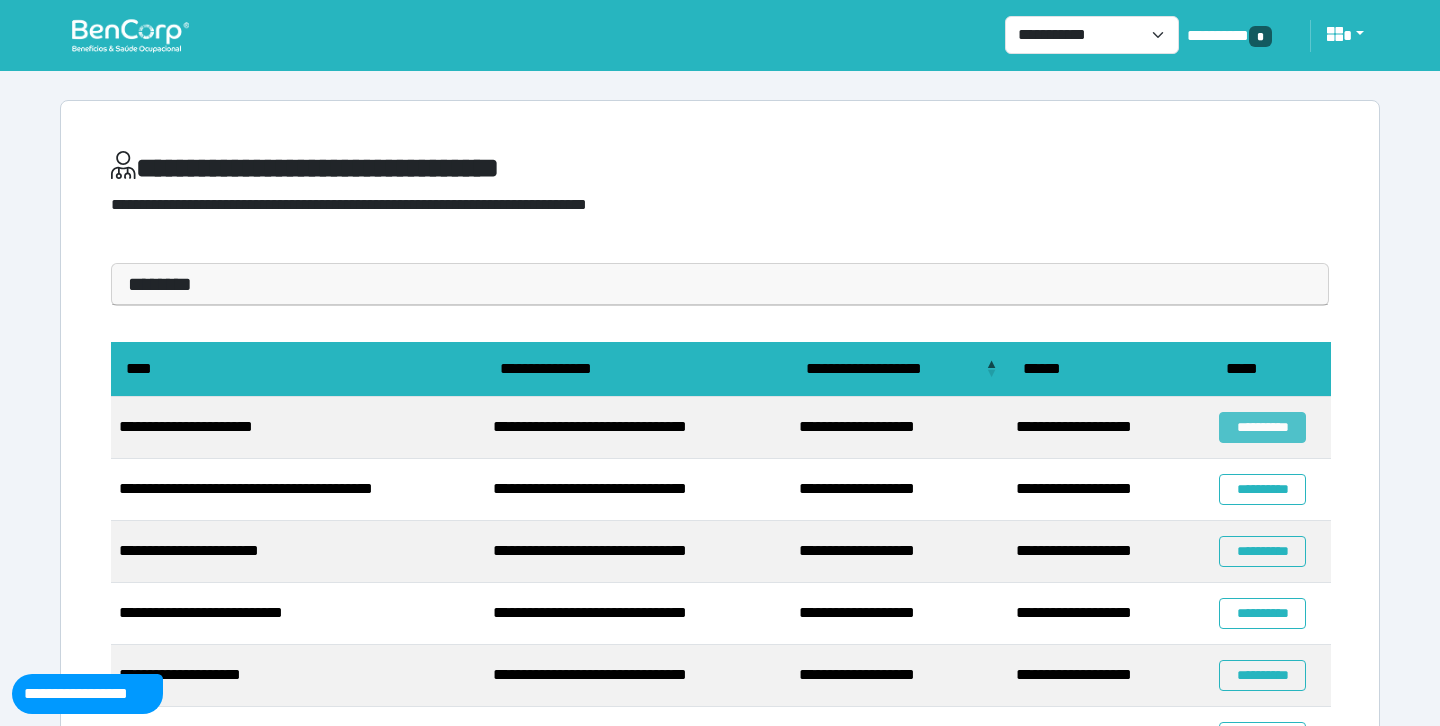 click on "**********" at bounding box center (1262, 427) 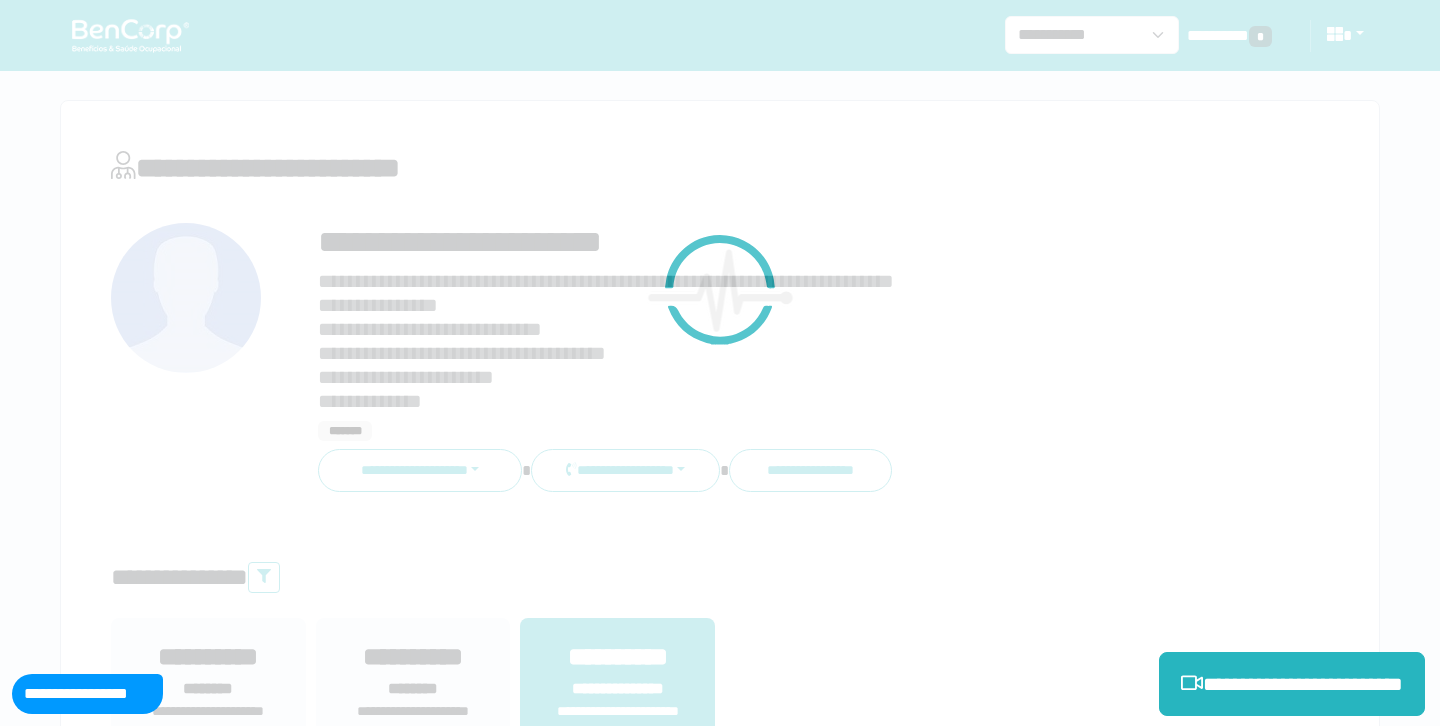 scroll, scrollTop: 0, scrollLeft: 0, axis: both 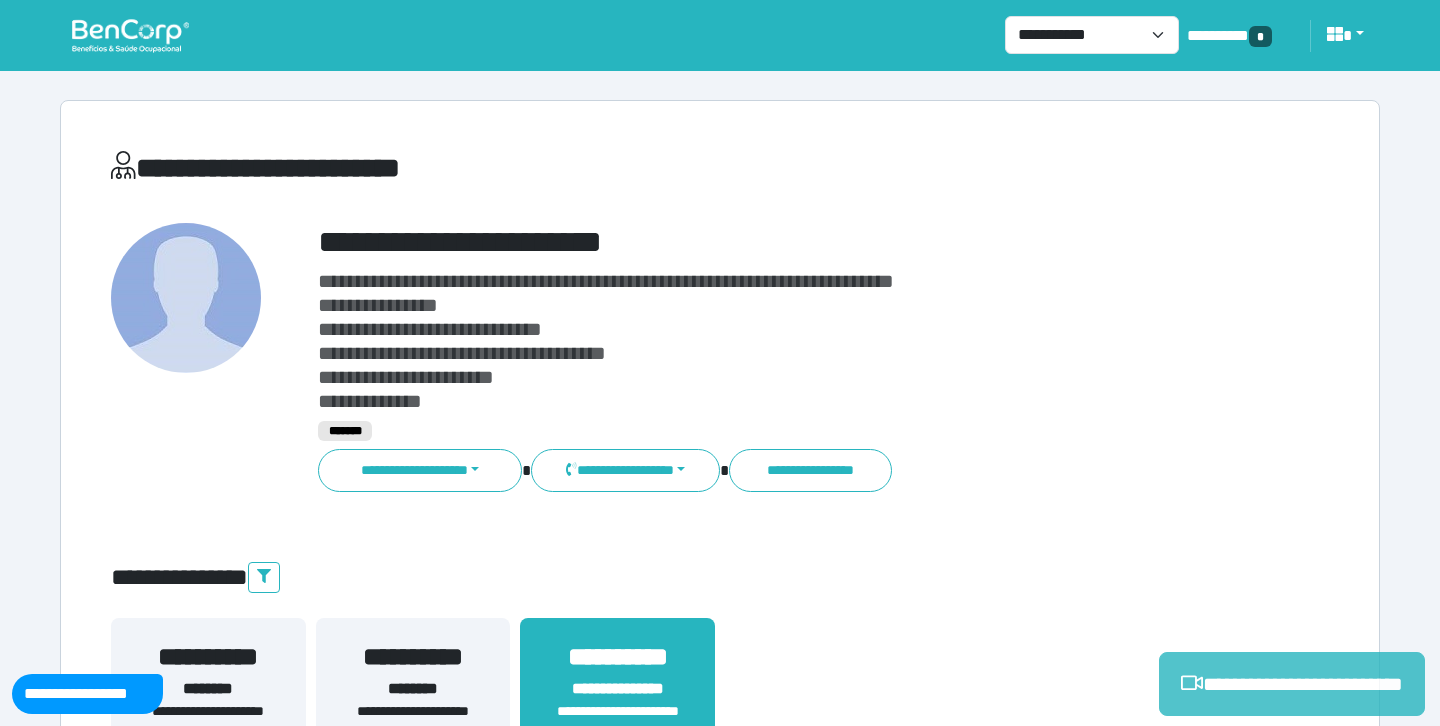 click on "**********" at bounding box center [1292, 684] 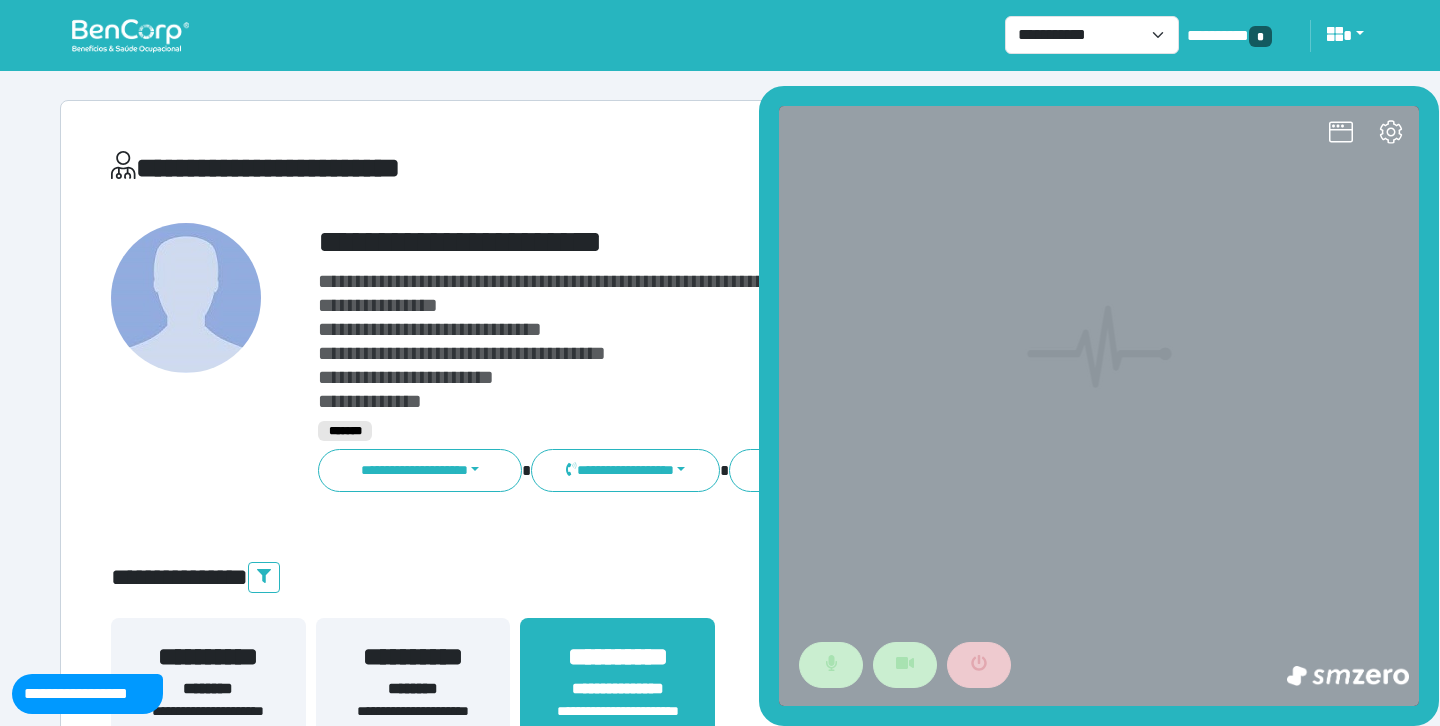scroll, scrollTop: 0, scrollLeft: 0, axis: both 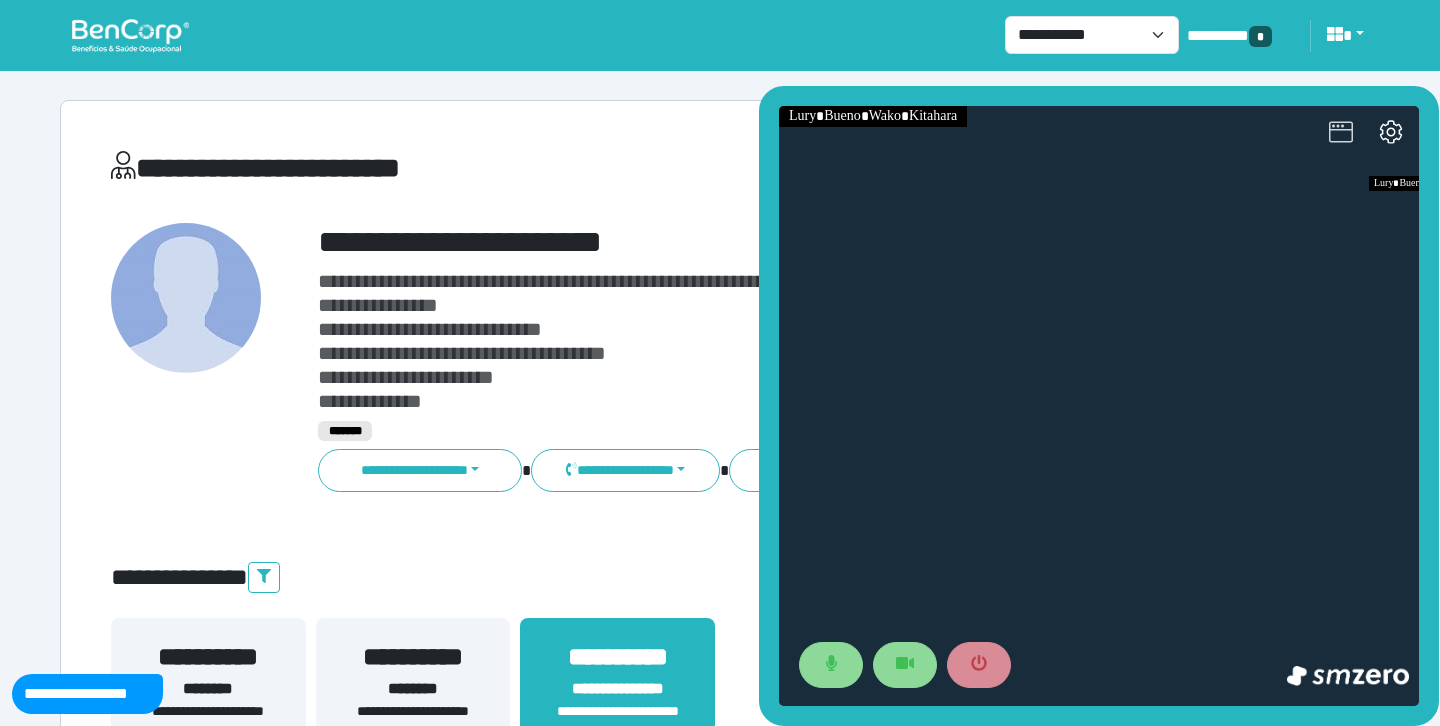click 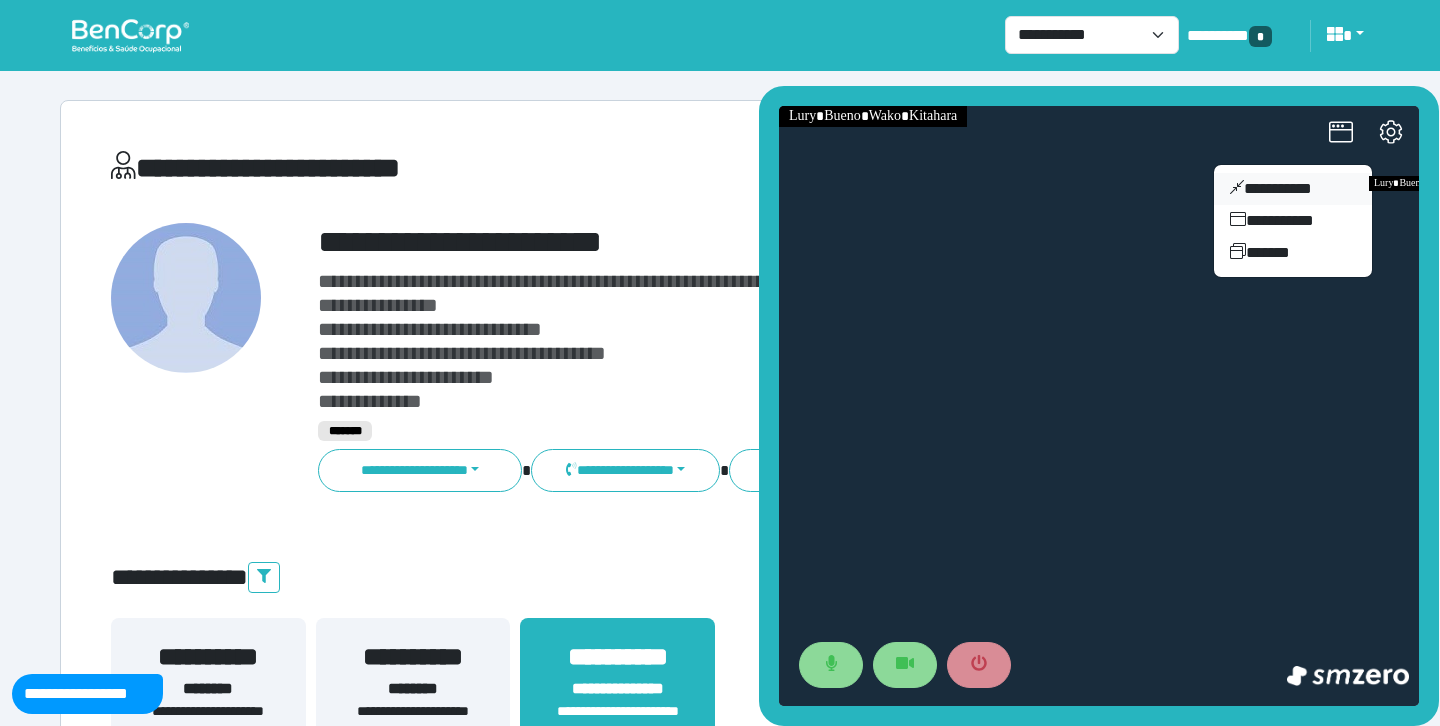 click on "**********" at bounding box center [1293, 189] 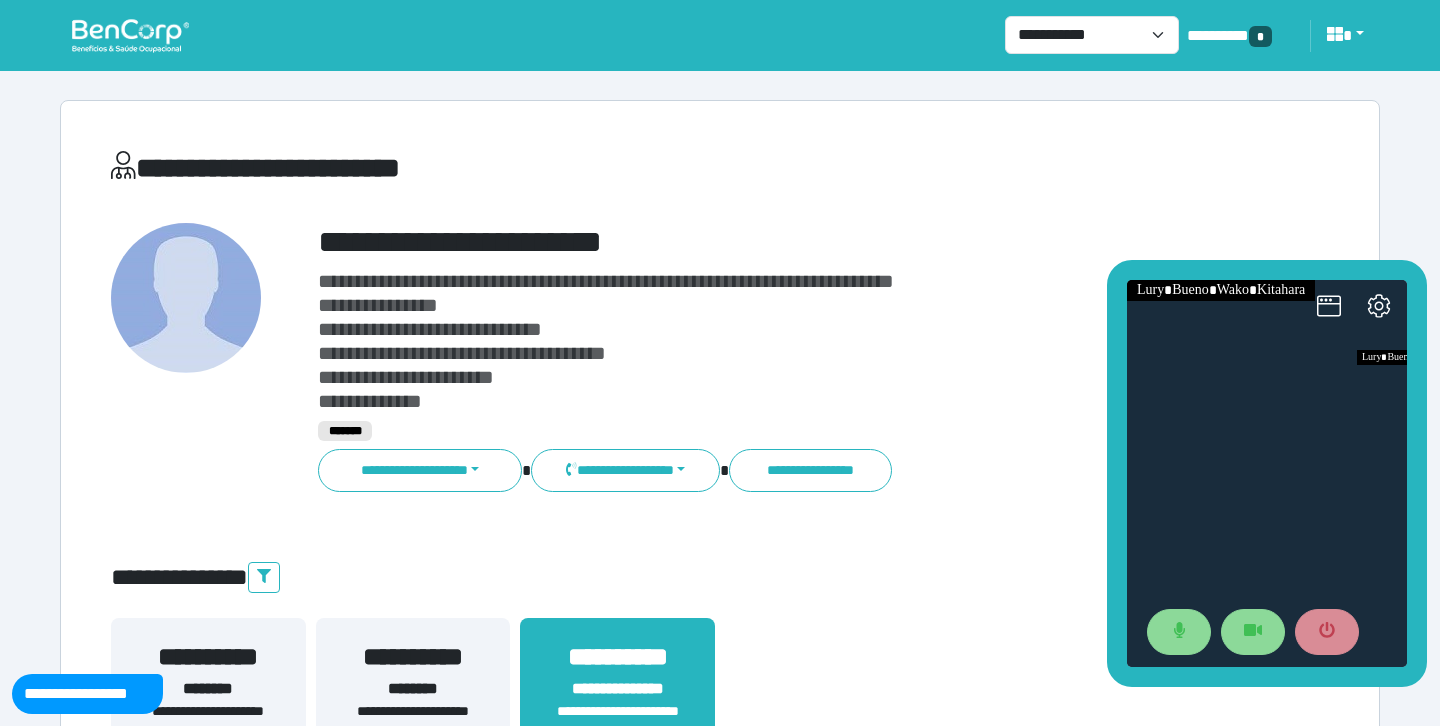 drag, startPoint x: 1261, startPoint y: 310, endPoint x: 1201, endPoint y: 149, distance: 171.81676 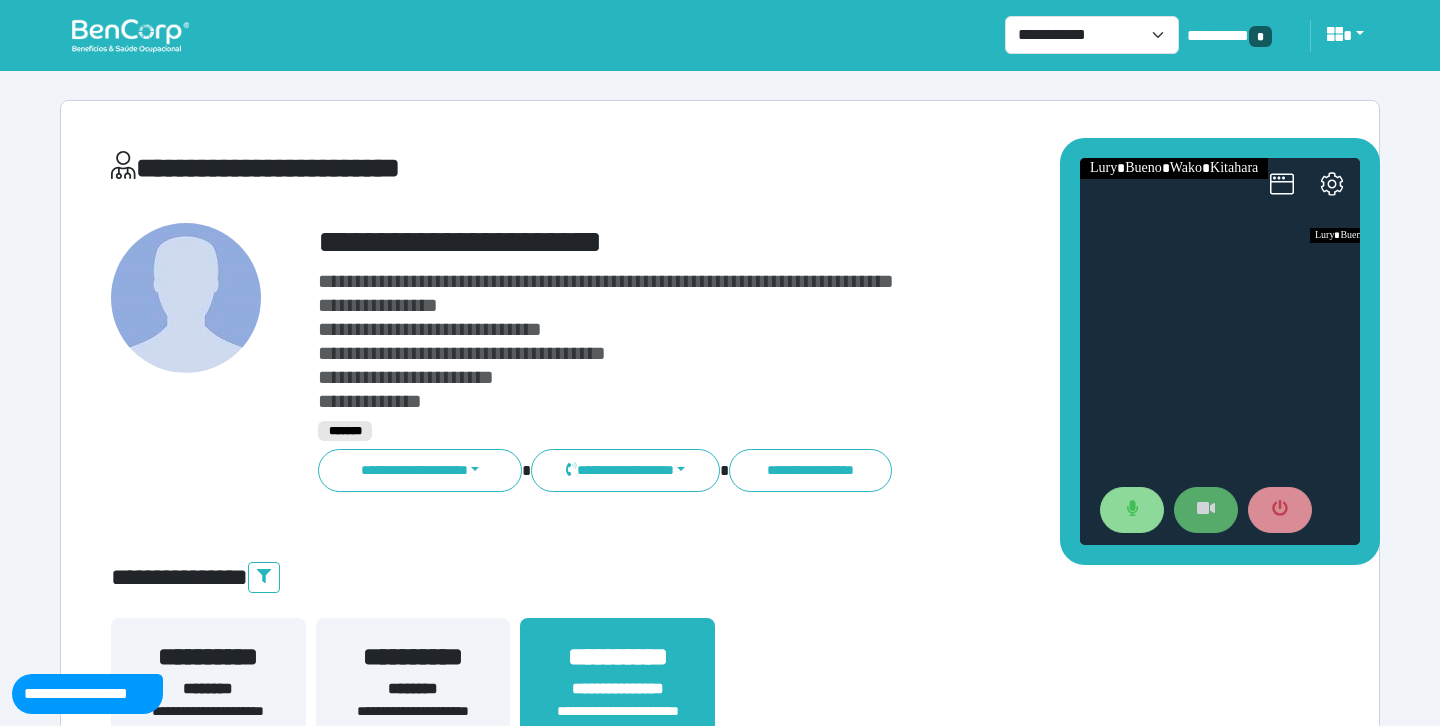click at bounding box center (1206, 510) 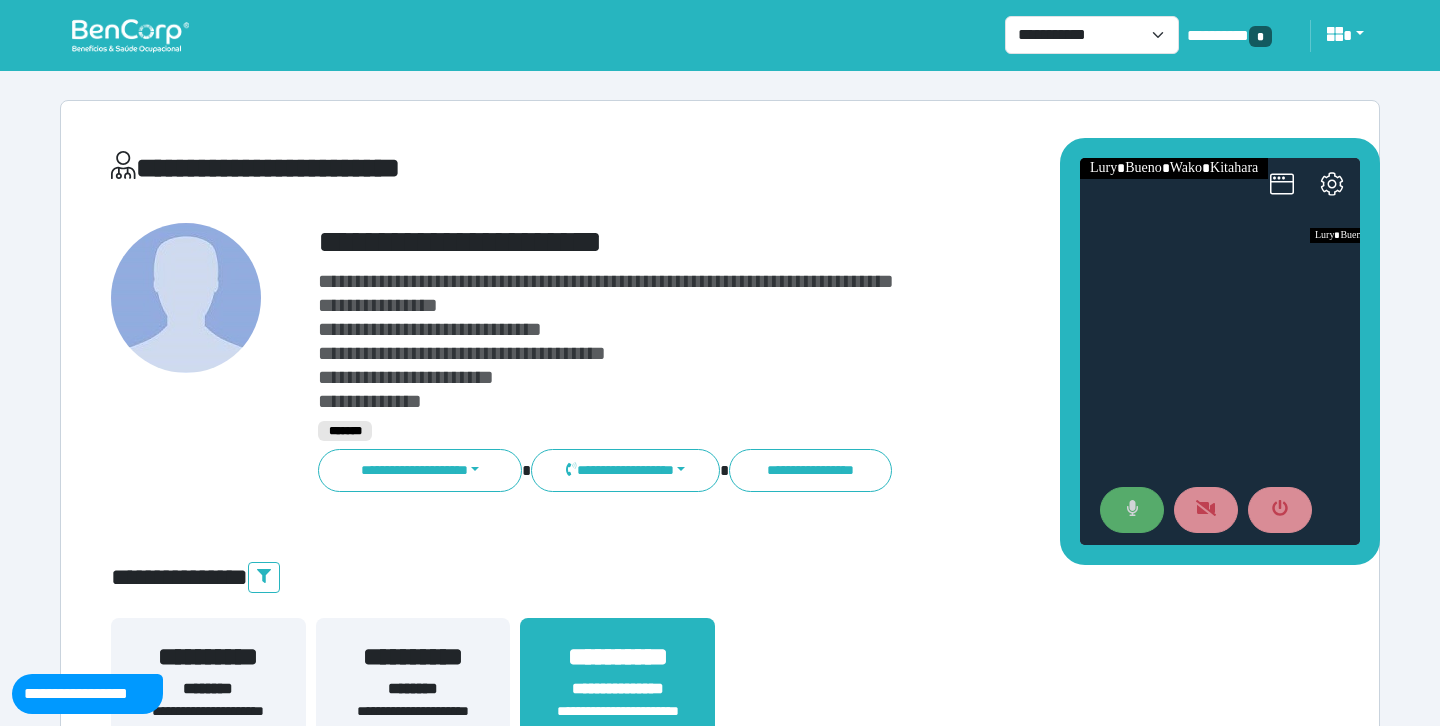 click at bounding box center (1132, 510) 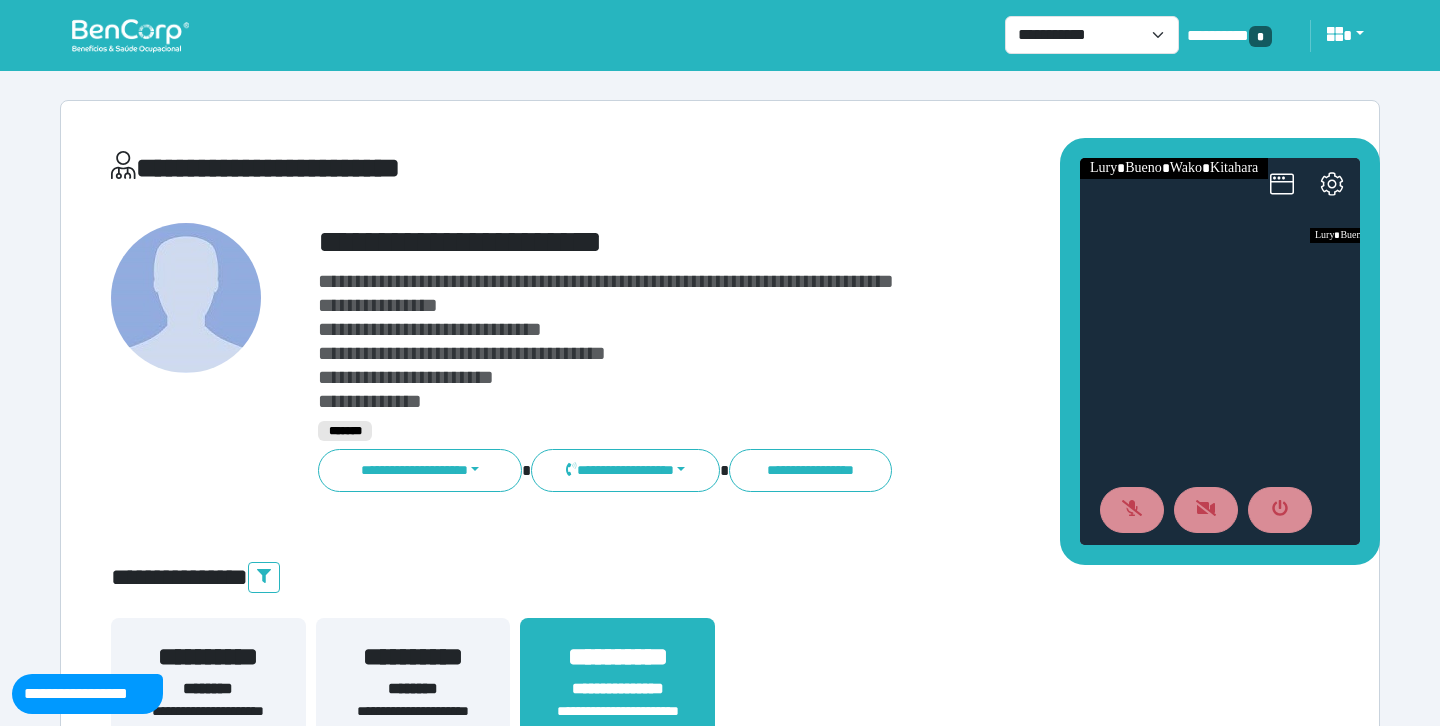 click on "**********" at bounding box center (720, 4455) 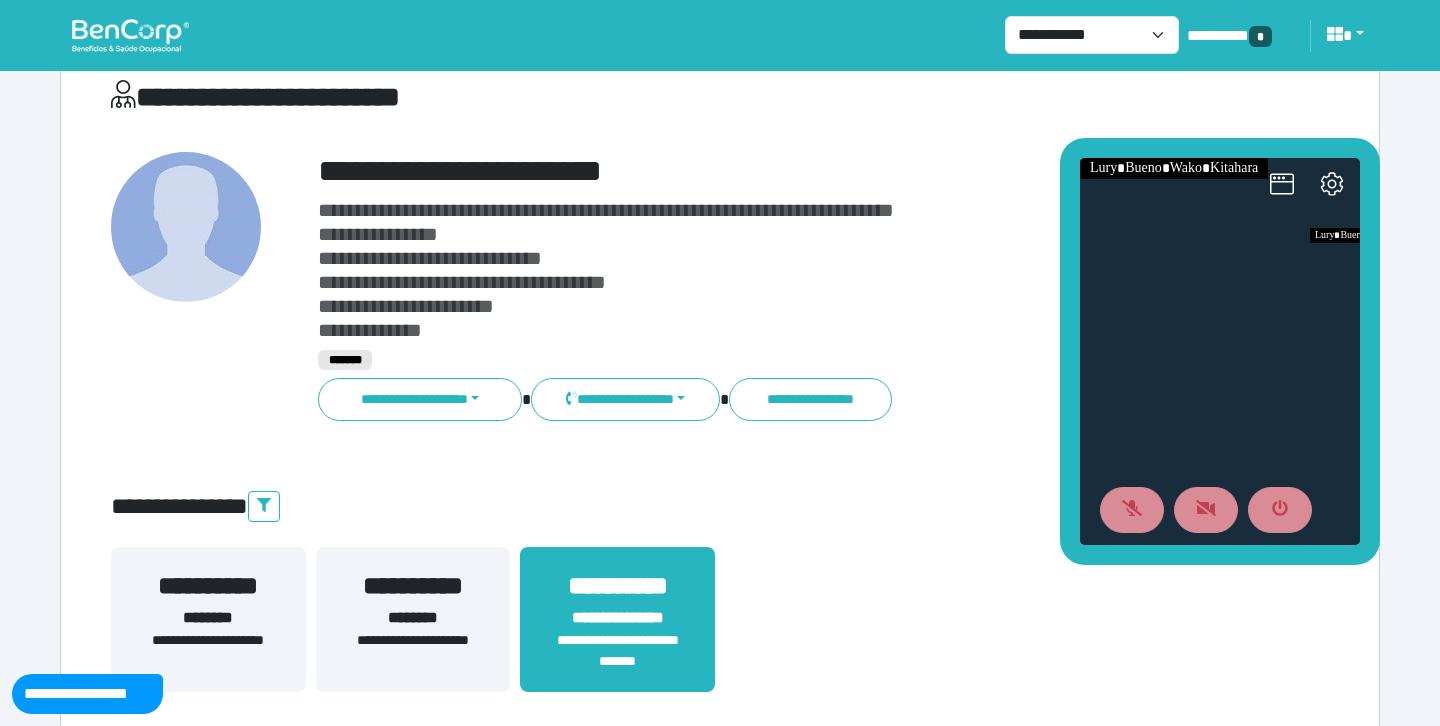 scroll, scrollTop: 108, scrollLeft: 0, axis: vertical 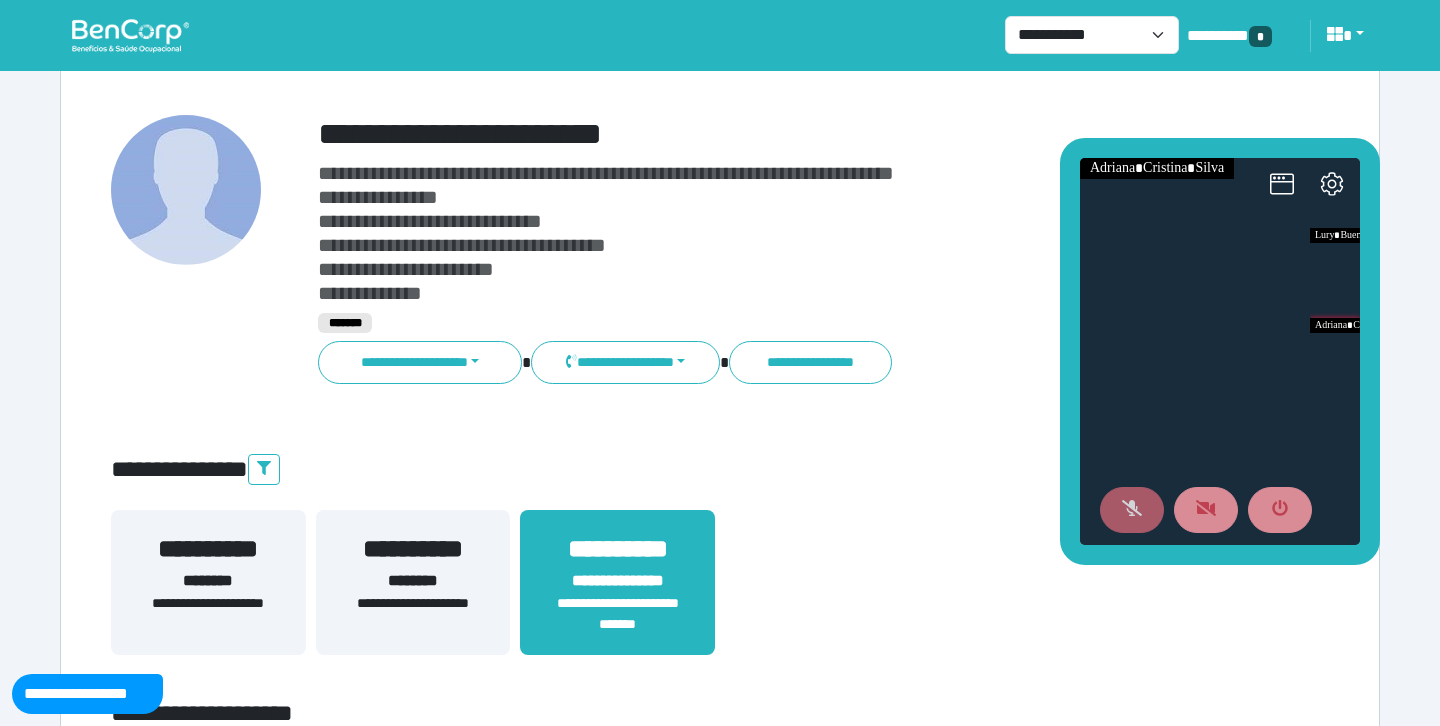 click at bounding box center [1132, 510] 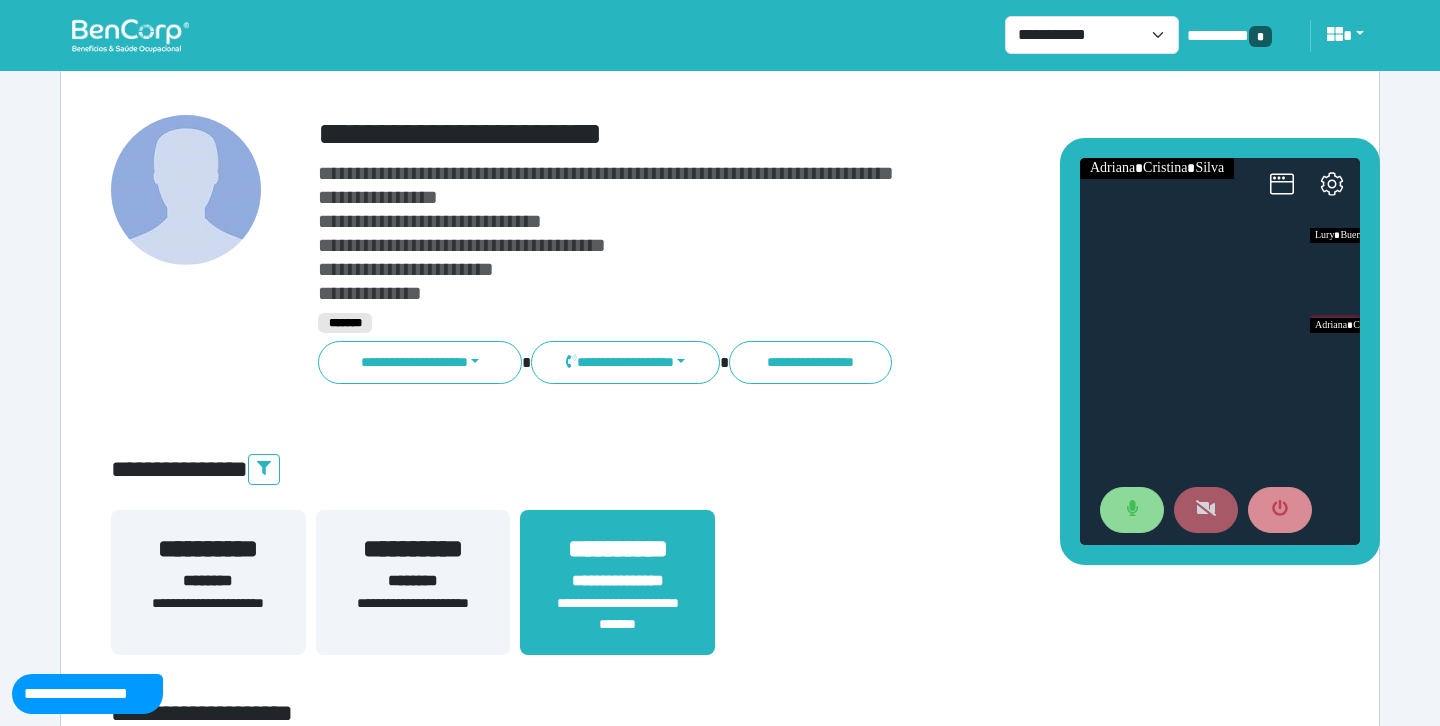click 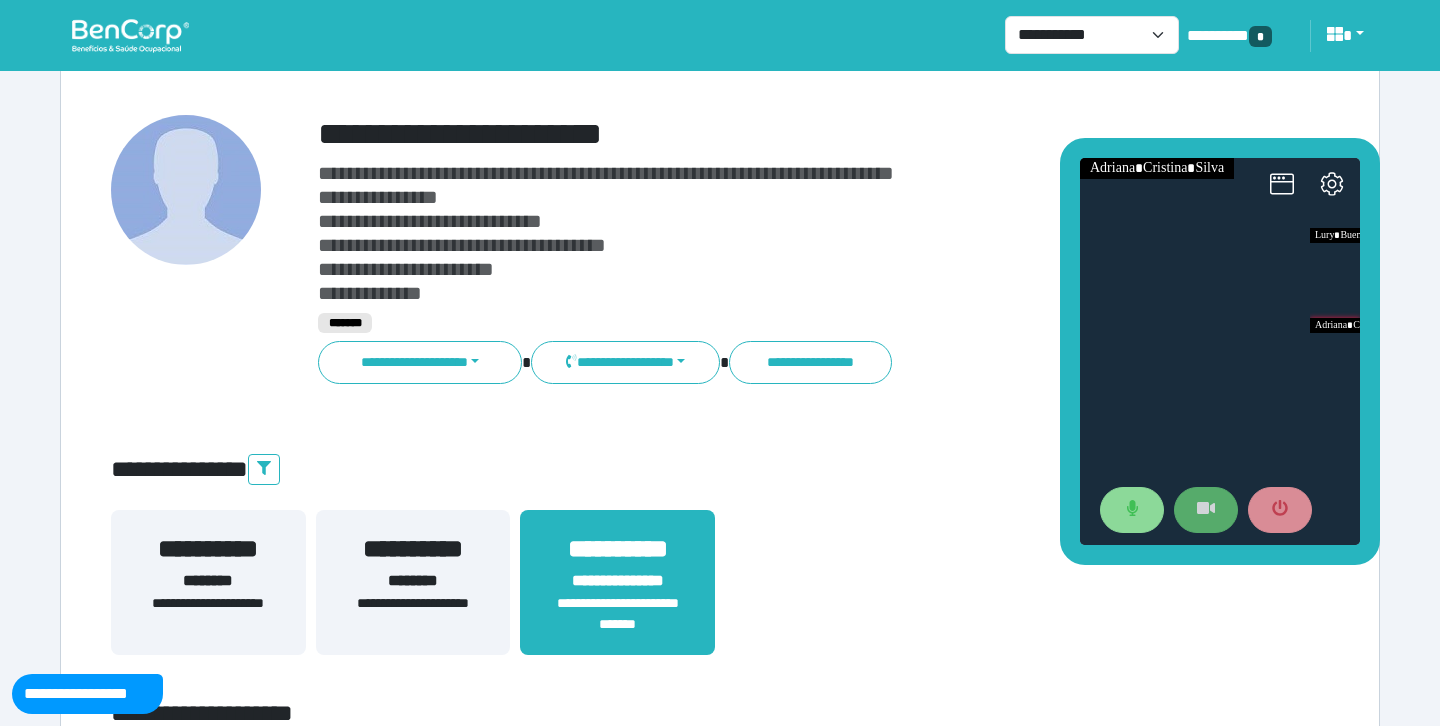 click on "**********" at bounding box center [772, 134] 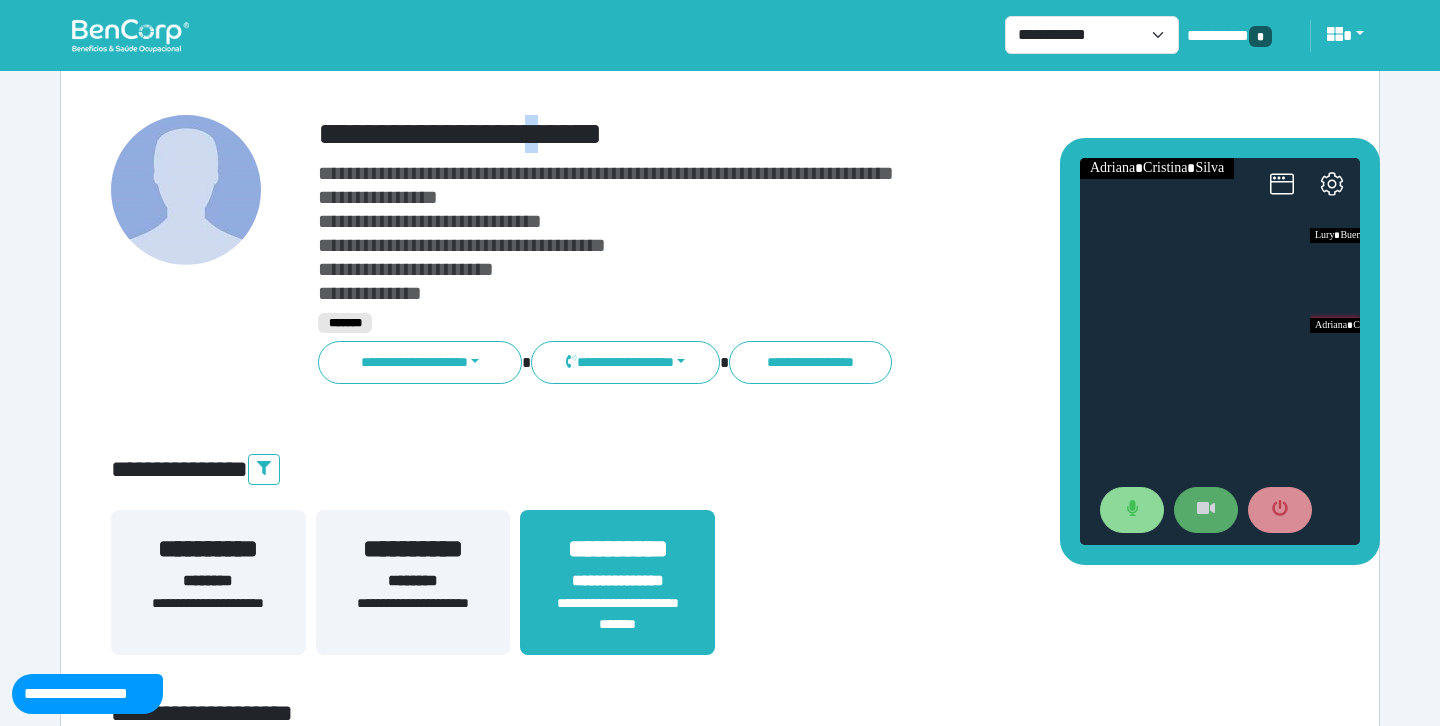 click on "**********" at bounding box center (772, 134) 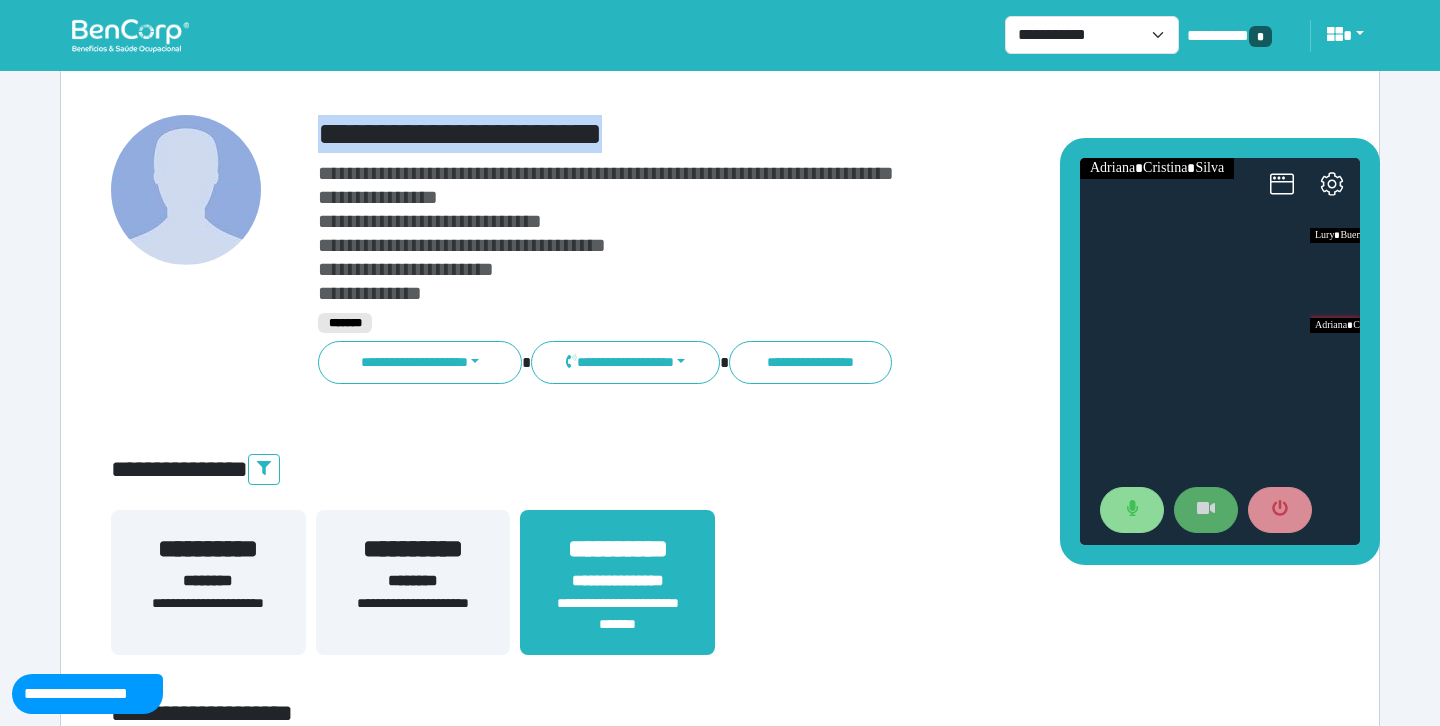 click on "**********" at bounding box center (772, 134) 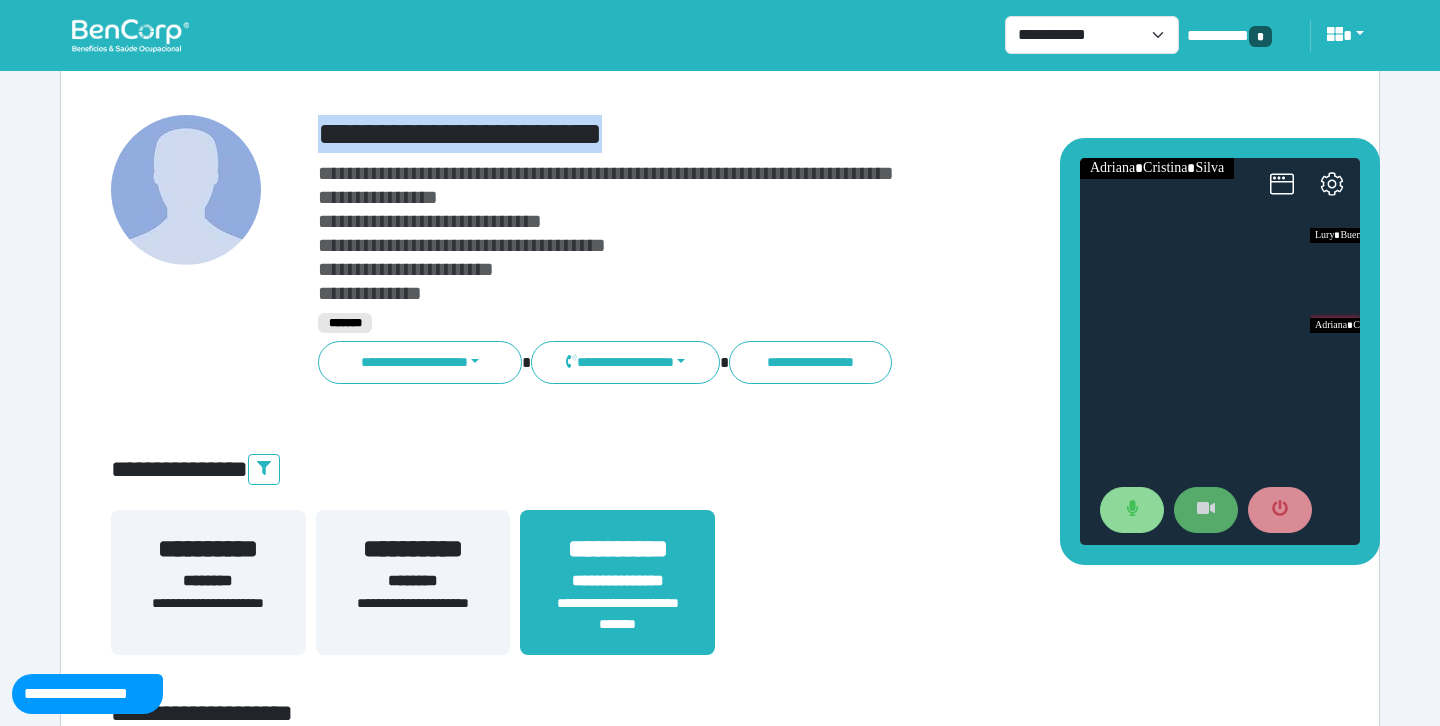 copy on "**********" 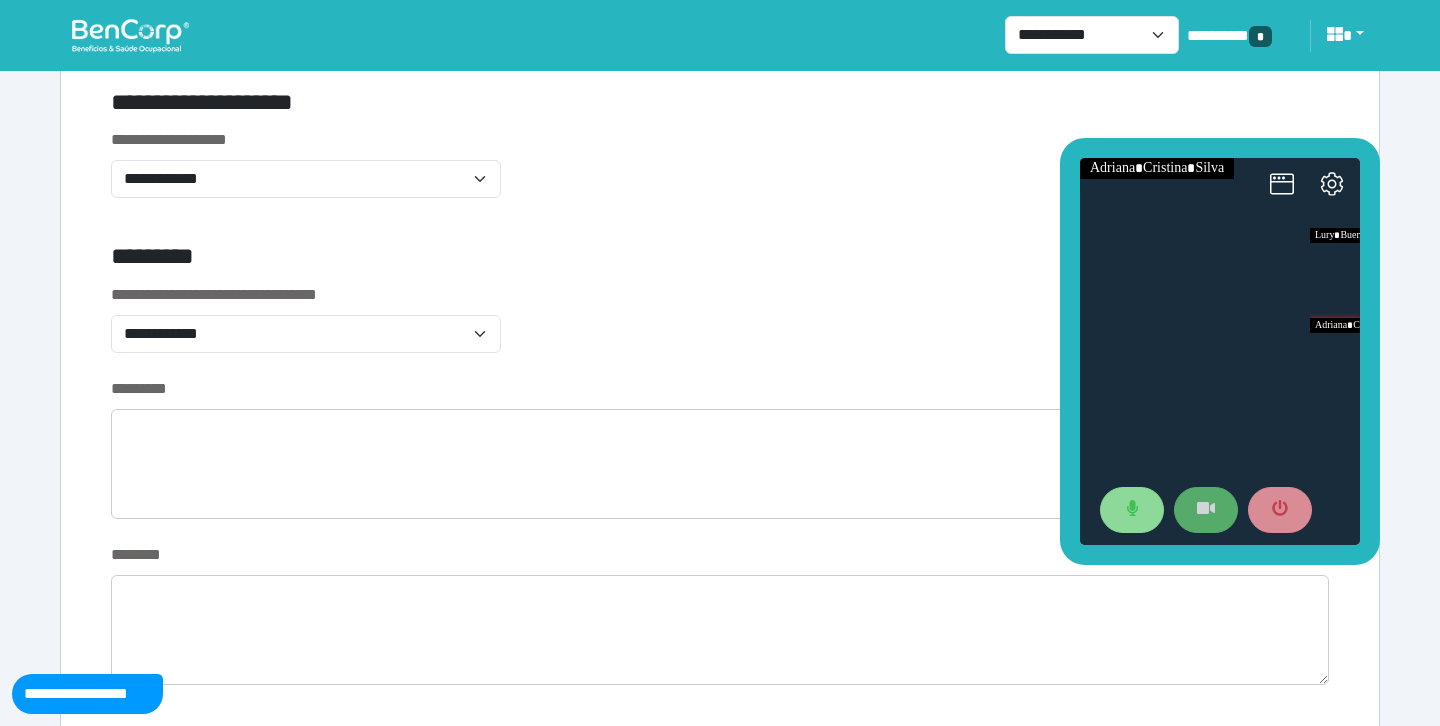 scroll, scrollTop: 723, scrollLeft: 0, axis: vertical 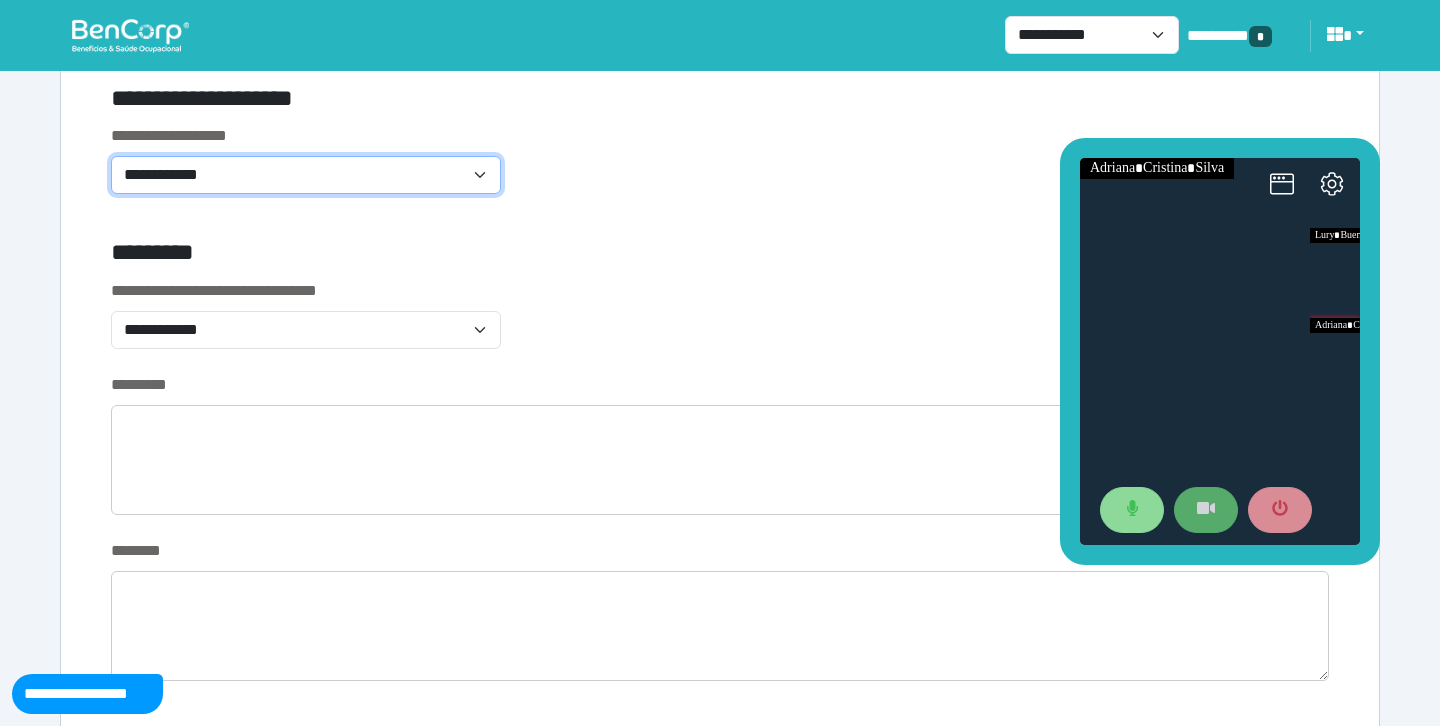 click on "**********" at bounding box center [306, 175] 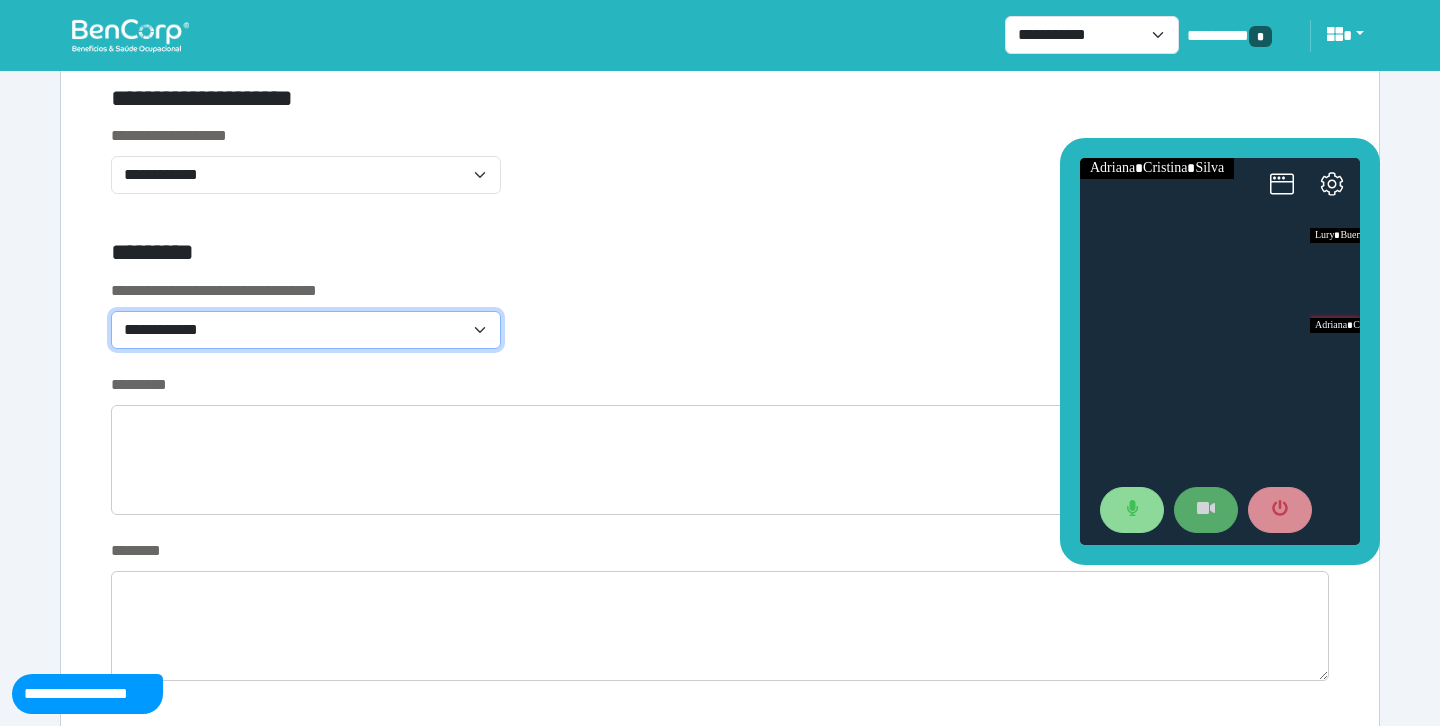 click on "**********" at bounding box center [306, 330] 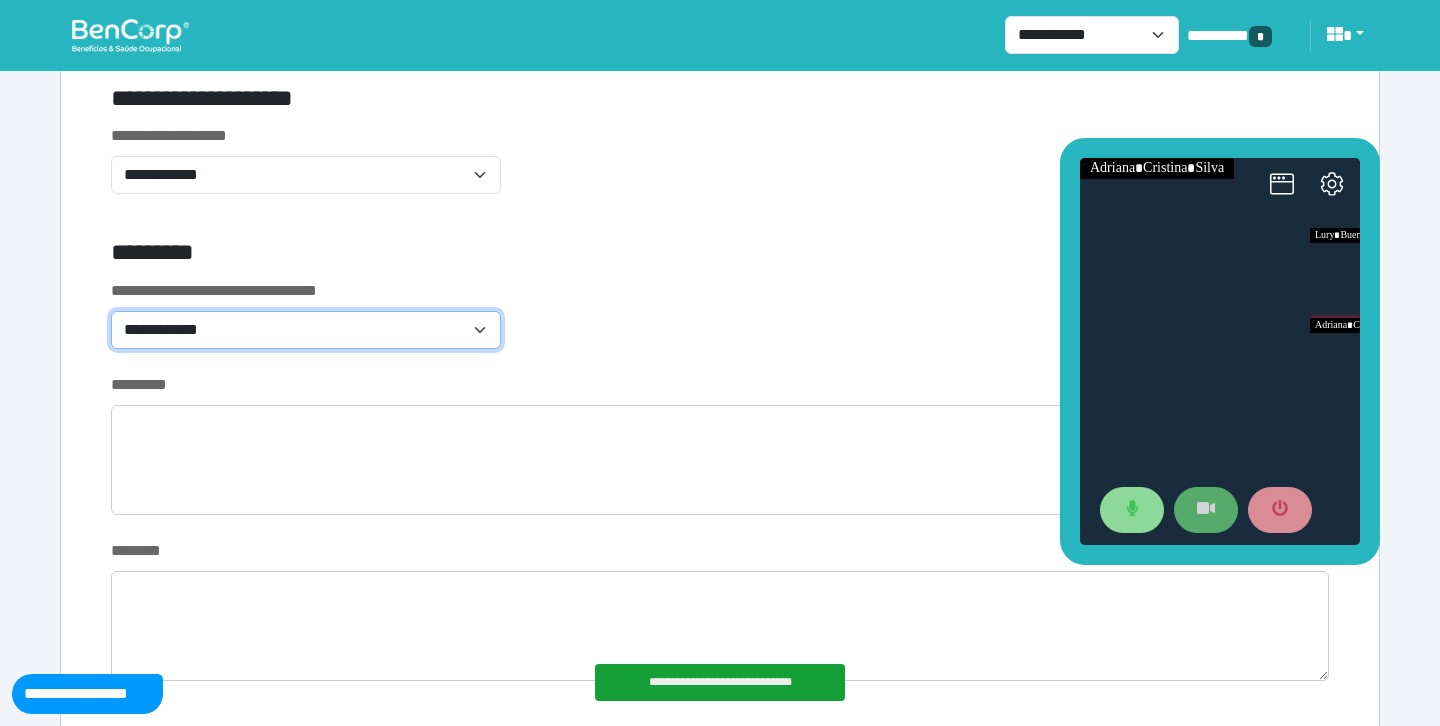 select on "*******" 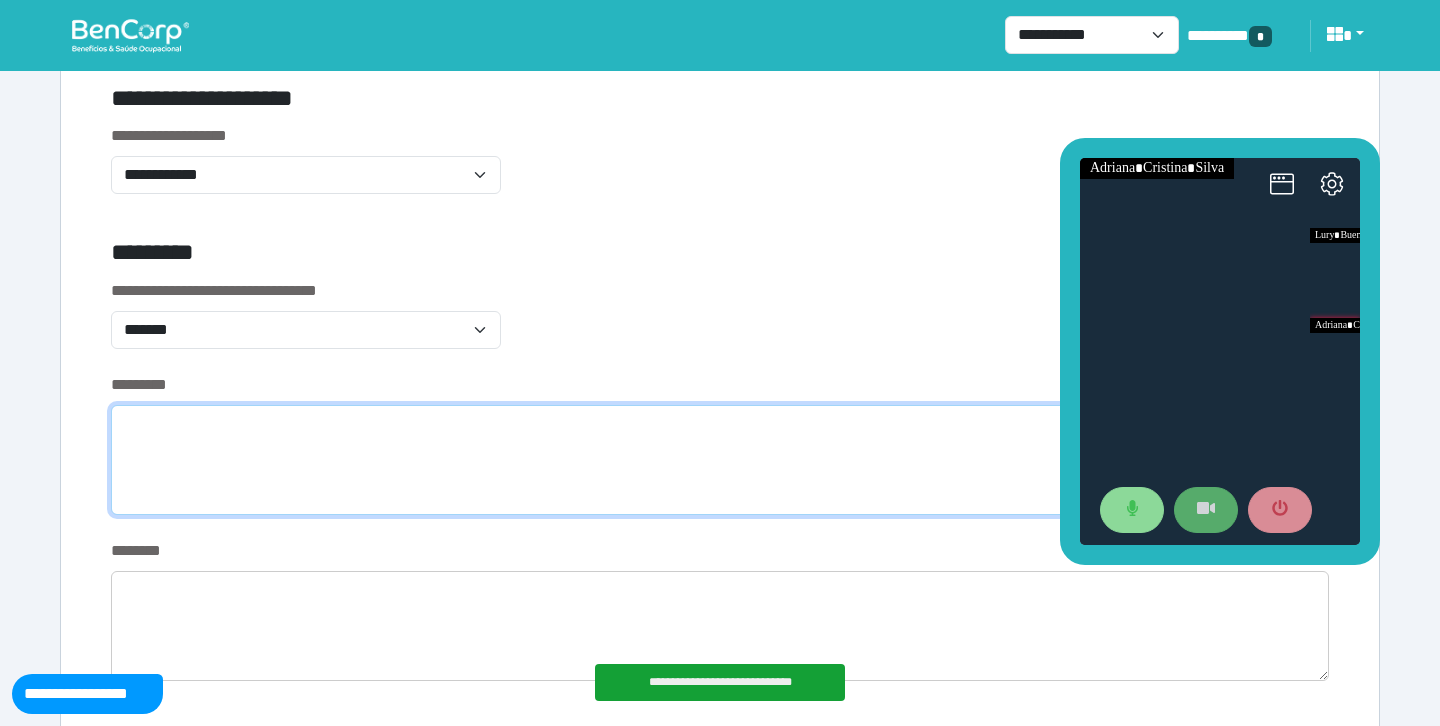 click at bounding box center (720, 460) 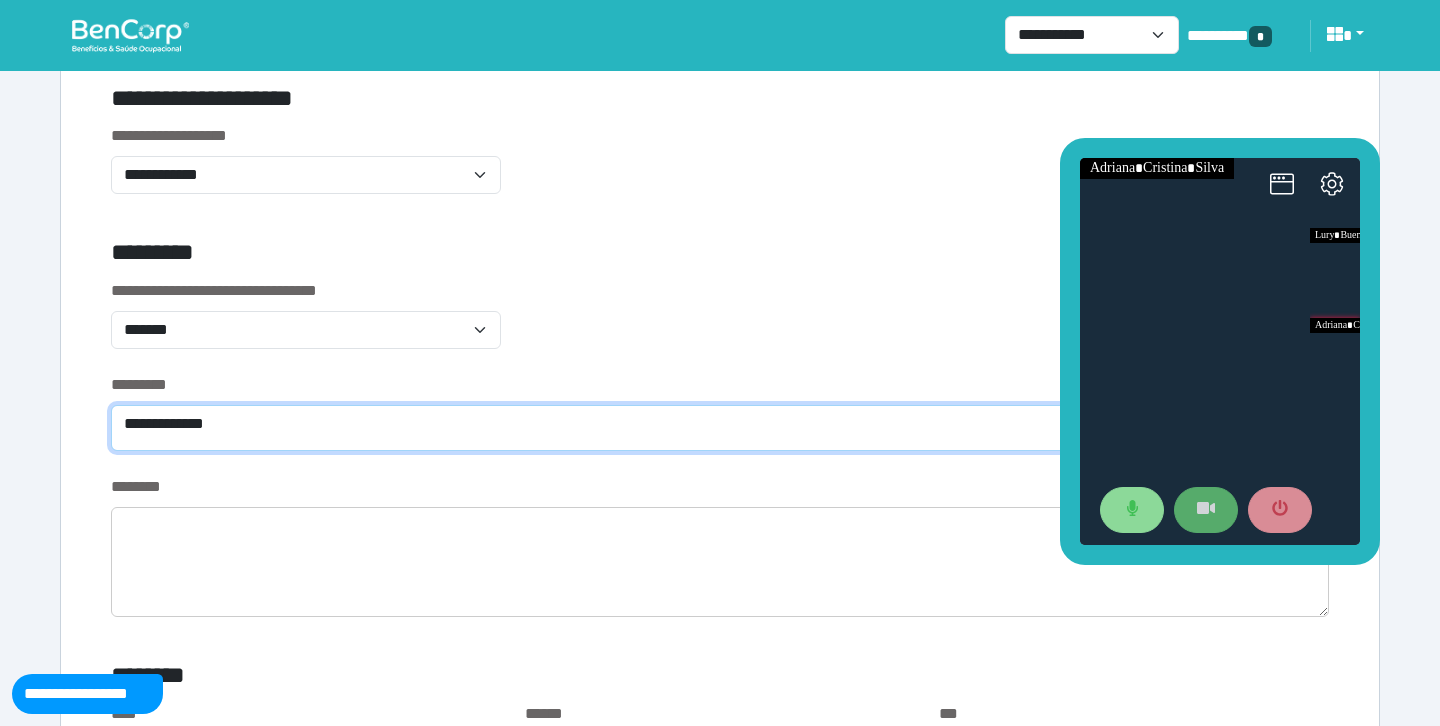 type on "**********" 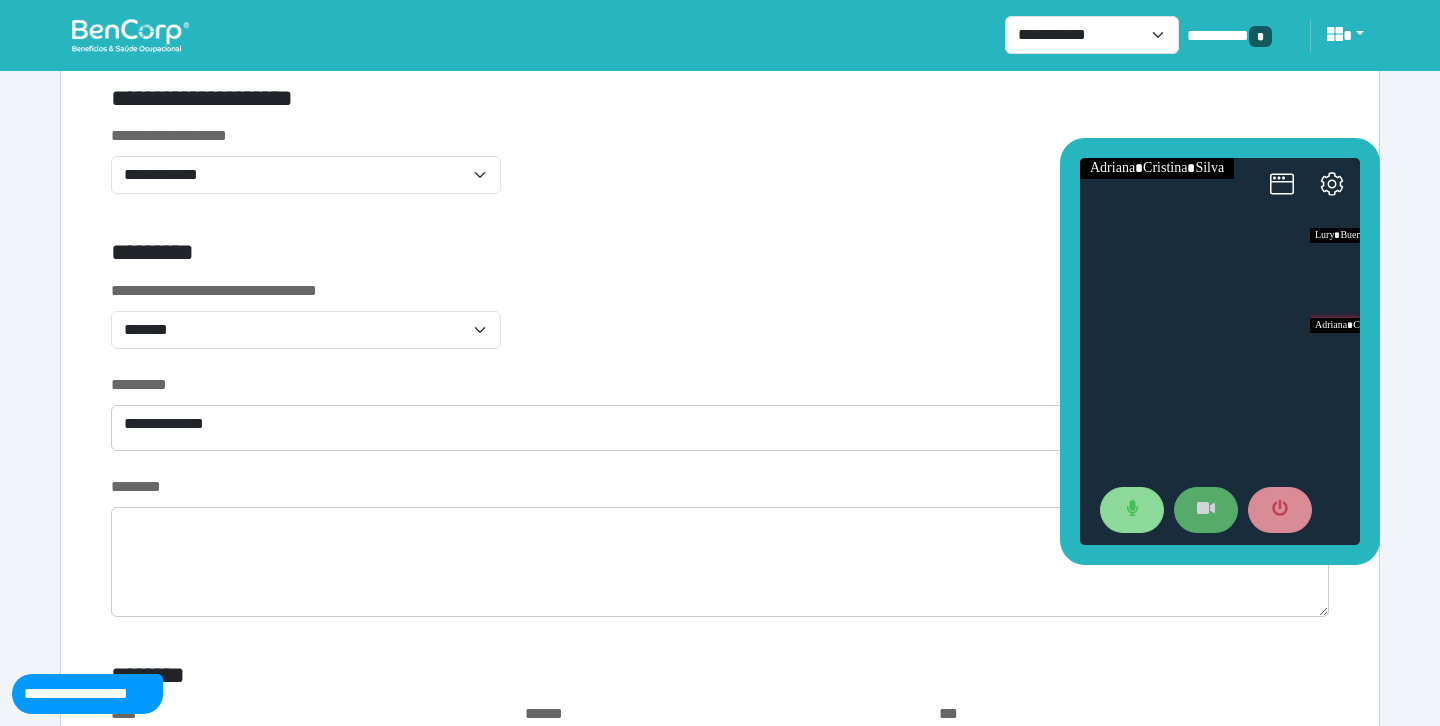 click on "**********" at bounding box center (720, 326) 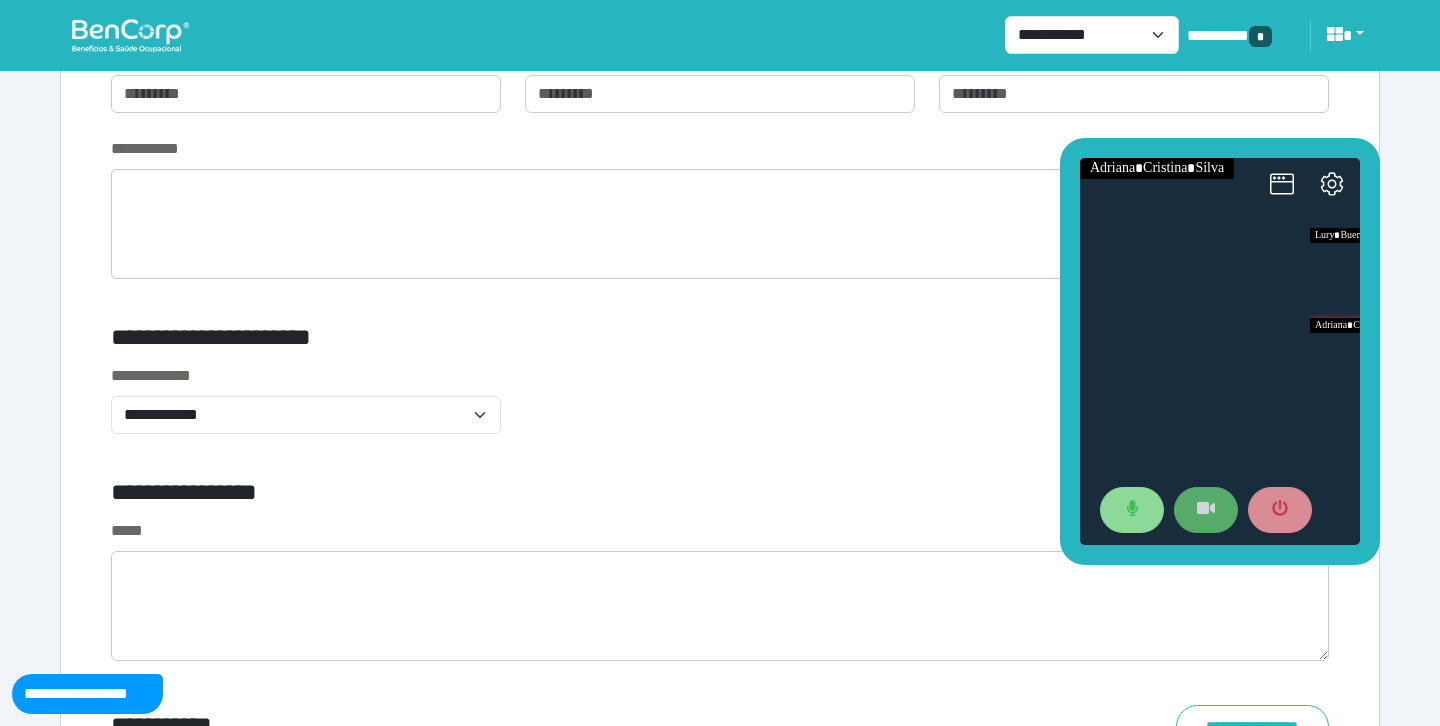 scroll, scrollTop: 6847, scrollLeft: 0, axis: vertical 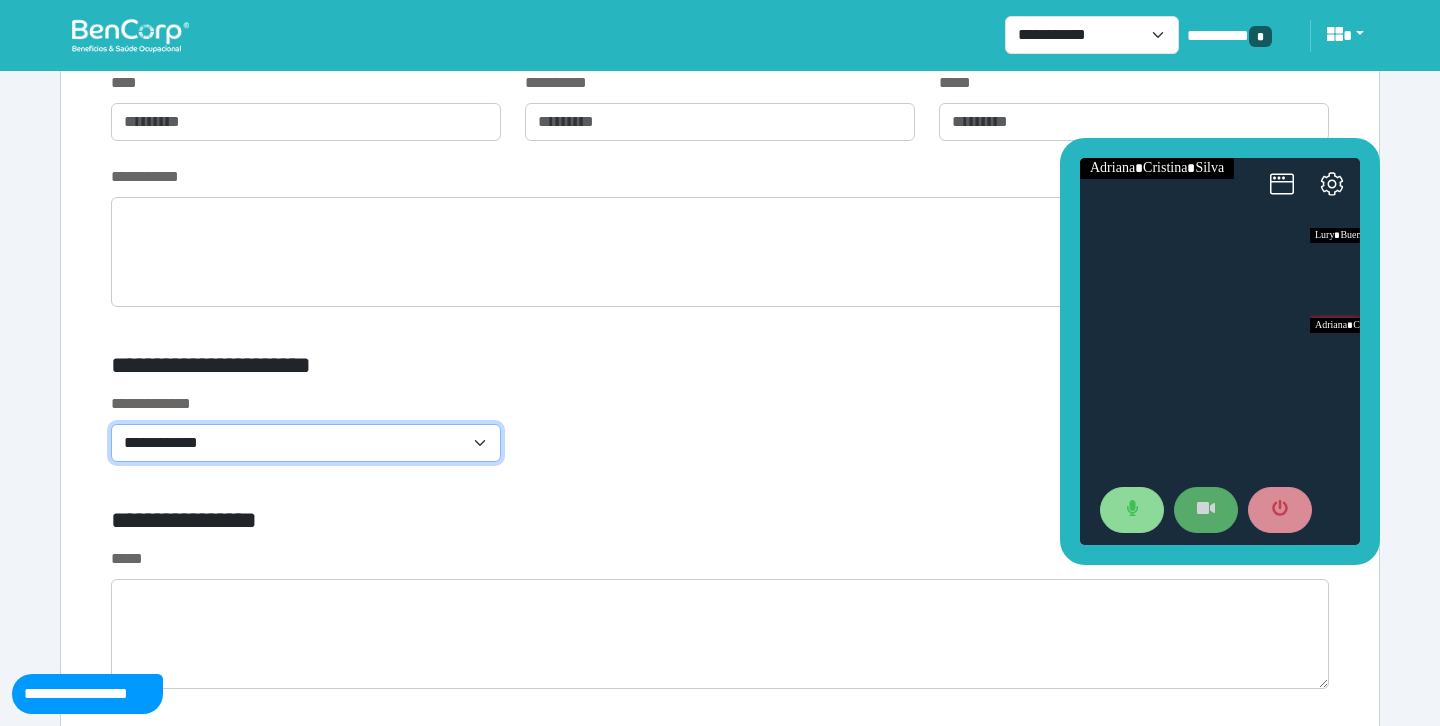 click on "**********" at bounding box center (306, 443) 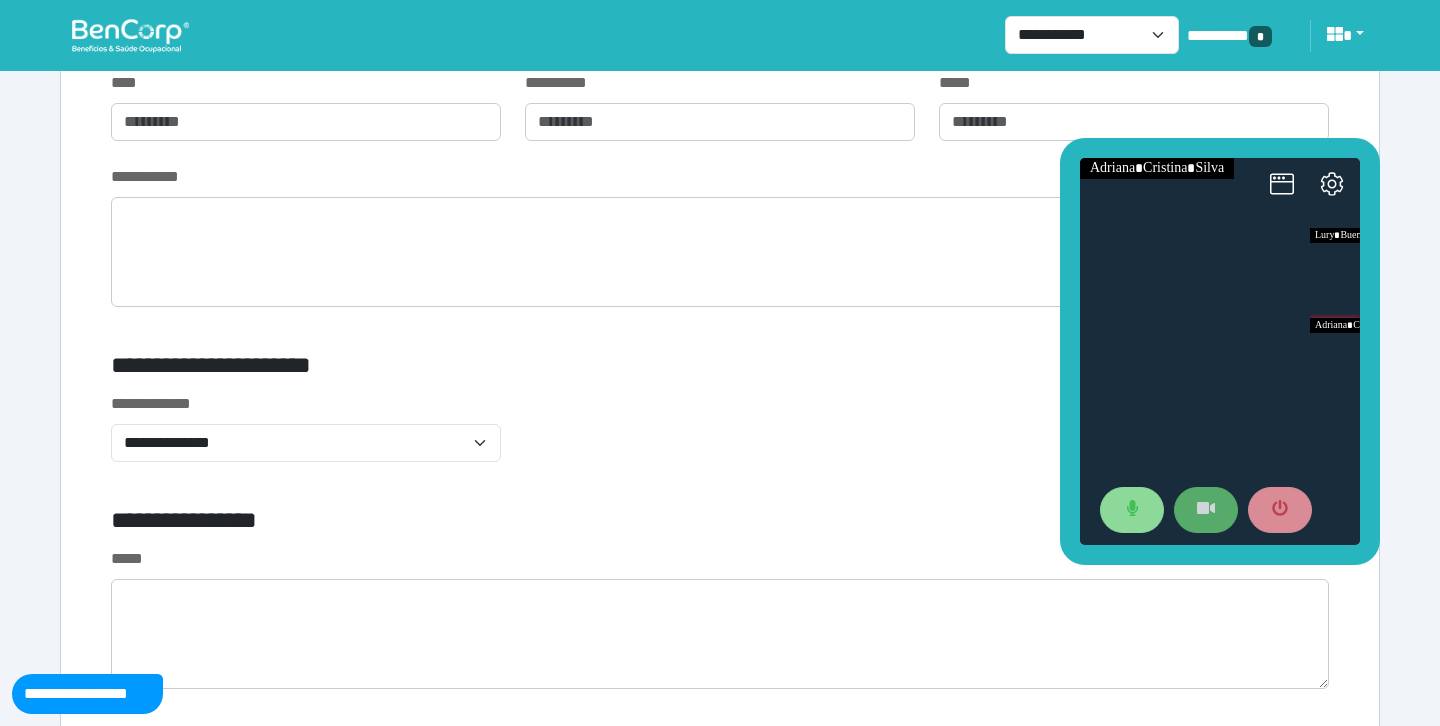 click on "**********" at bounding box center [720, -2171] 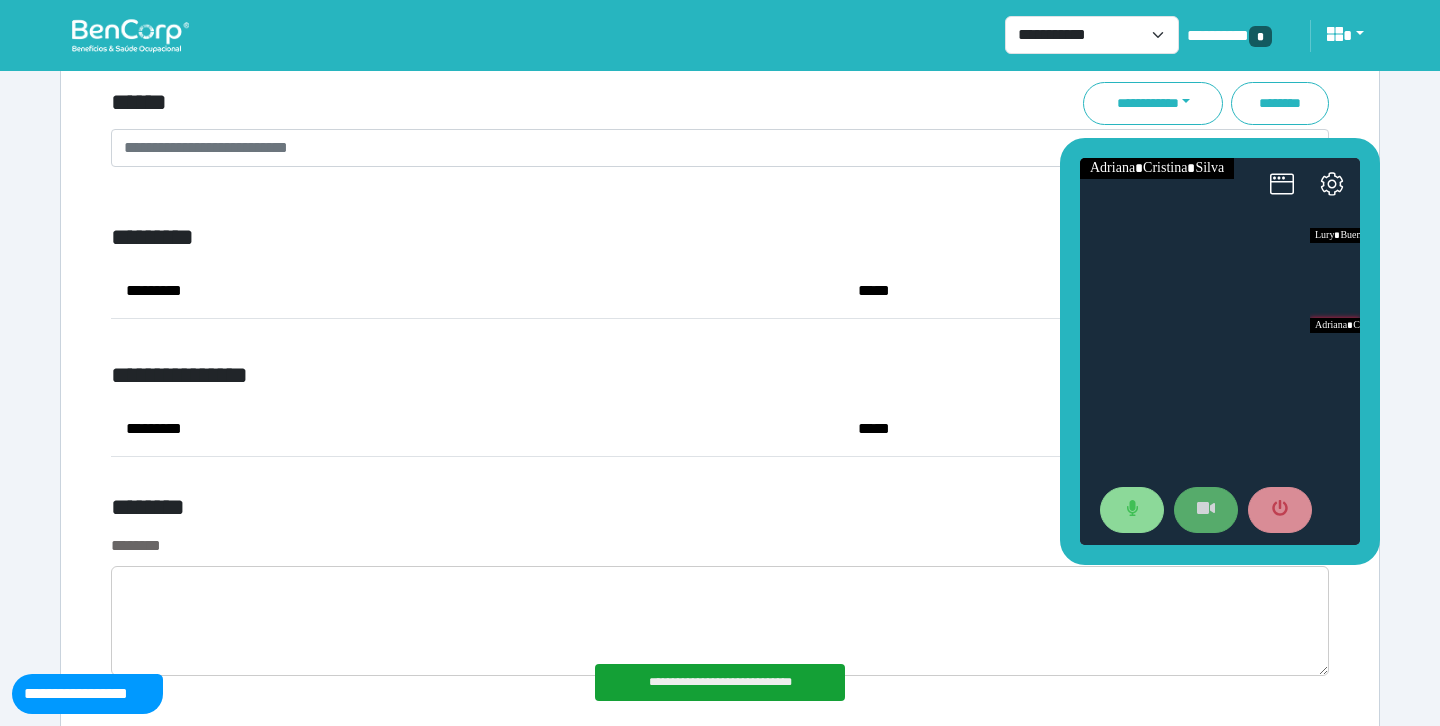 scroll, scrollTop: 8040, scrollLeft: 0, axis: vertical 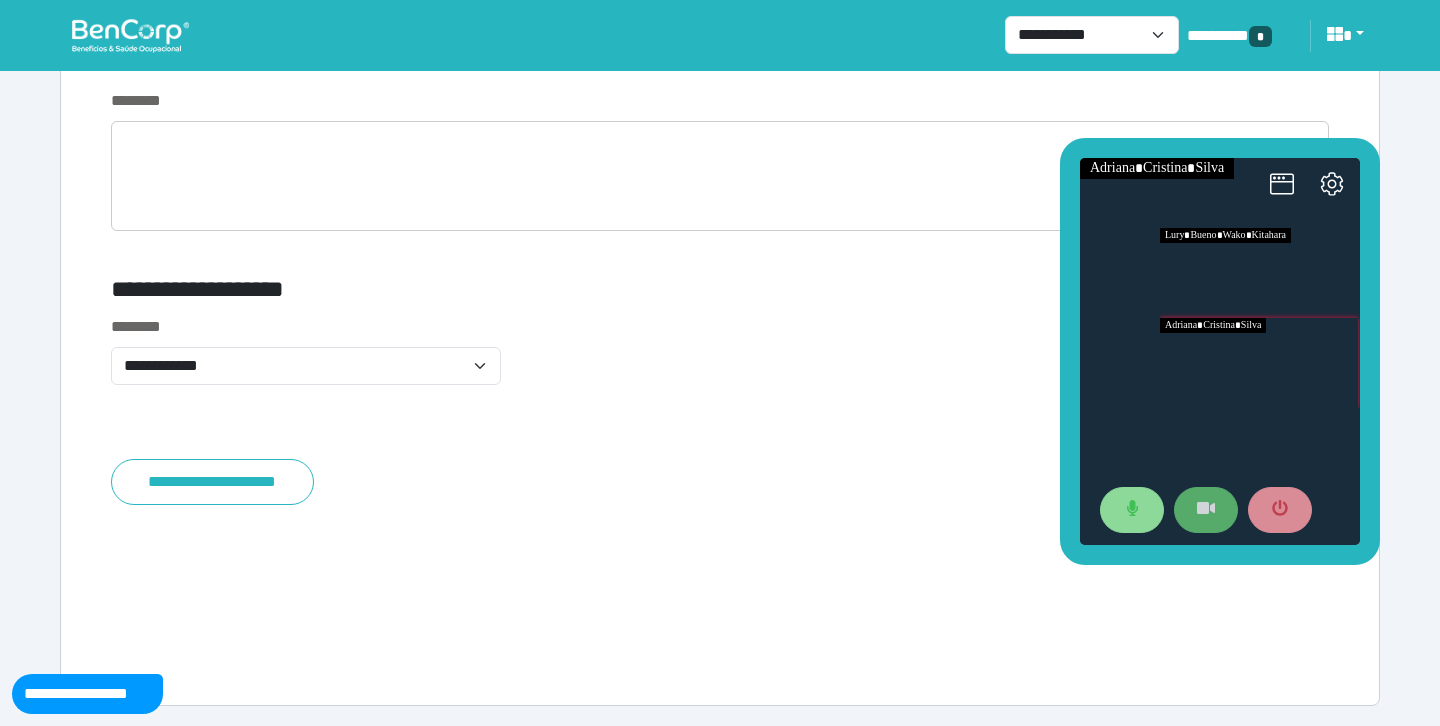 click at bounding box center (1260, 273) 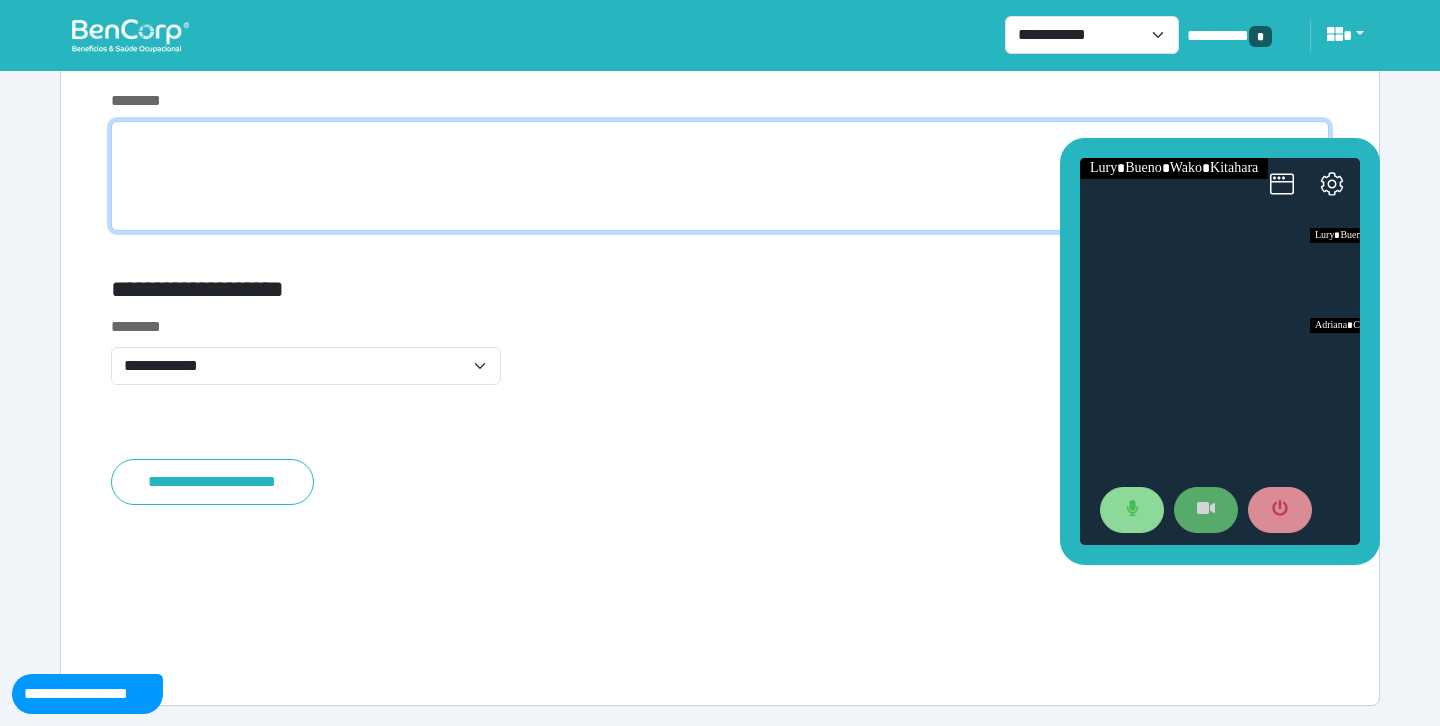 click at bounding box center [720, 176] 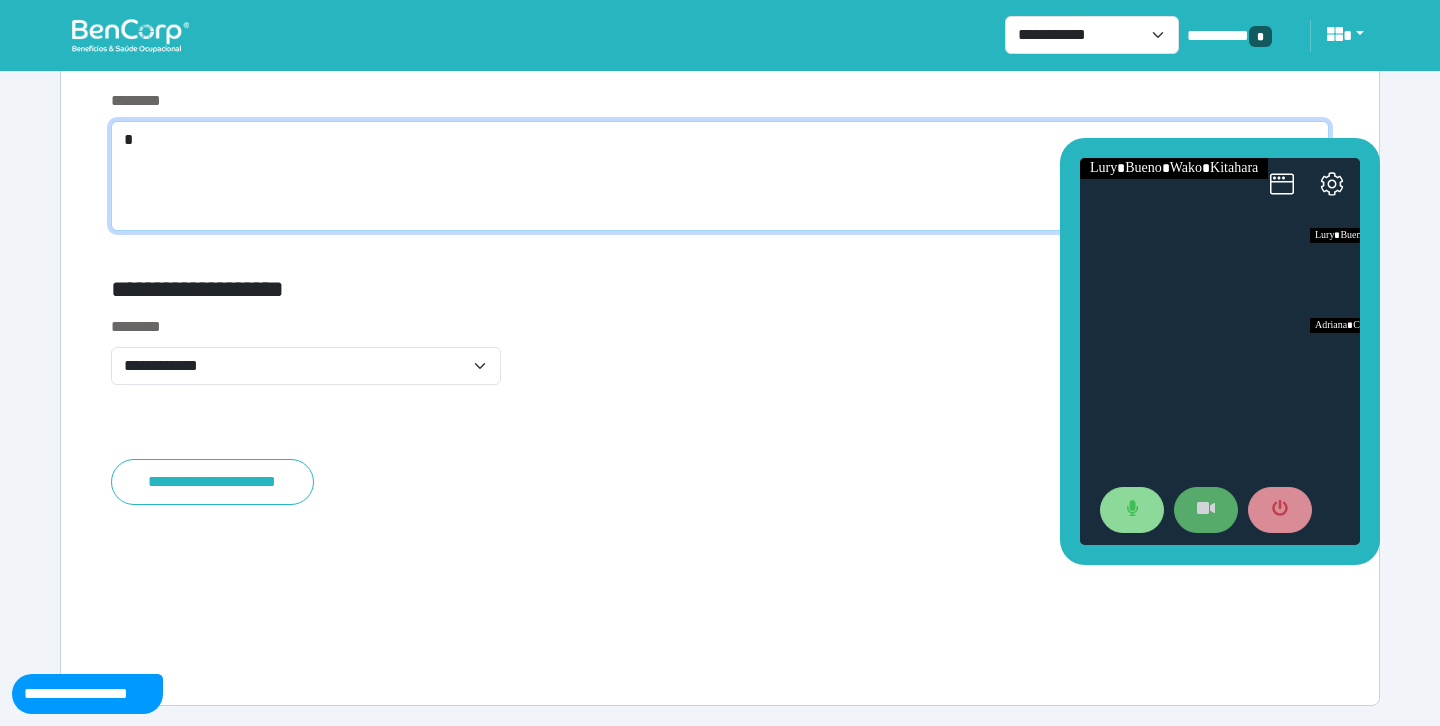 scroll, scrollTop: 7976, scrollLeft: 0, axis: vertical 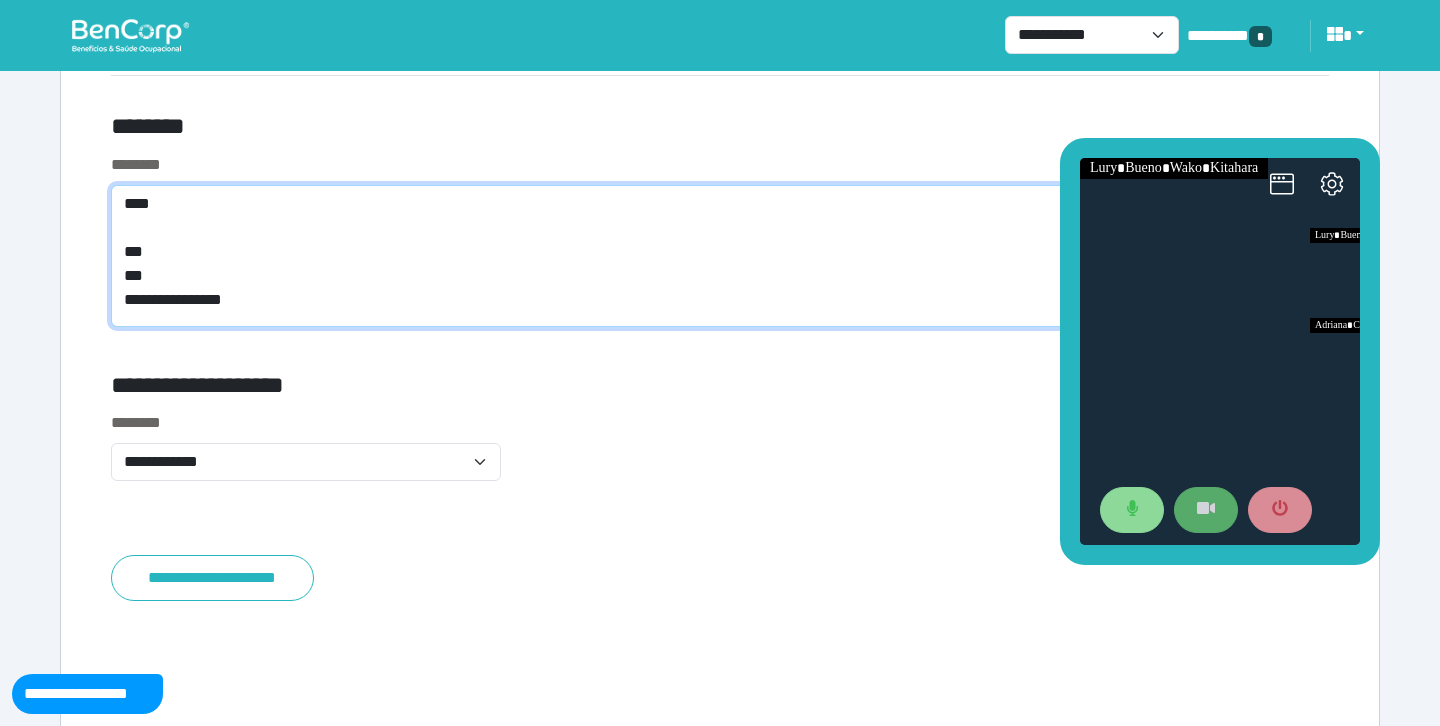 click on "**********" at bounding box center (720, 256) 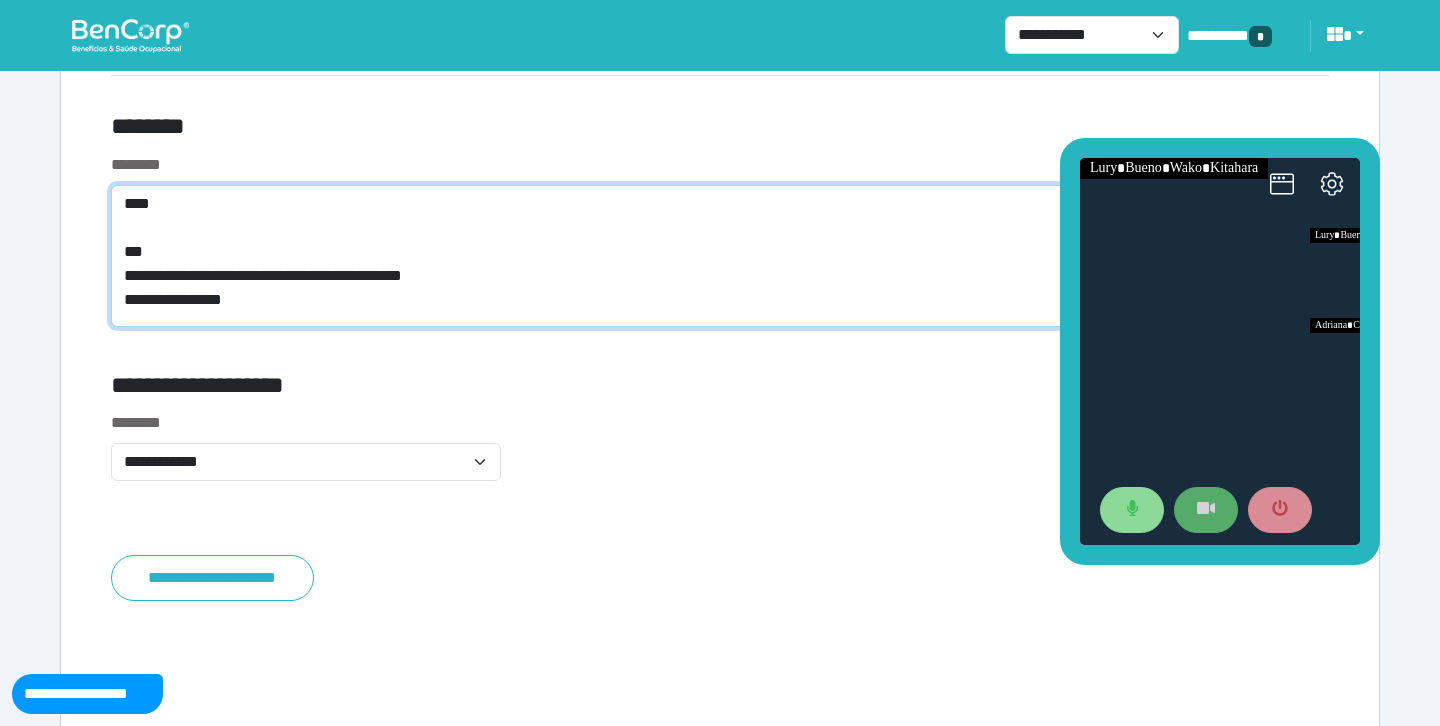 click on "**********" at bounding box center (720, 256) 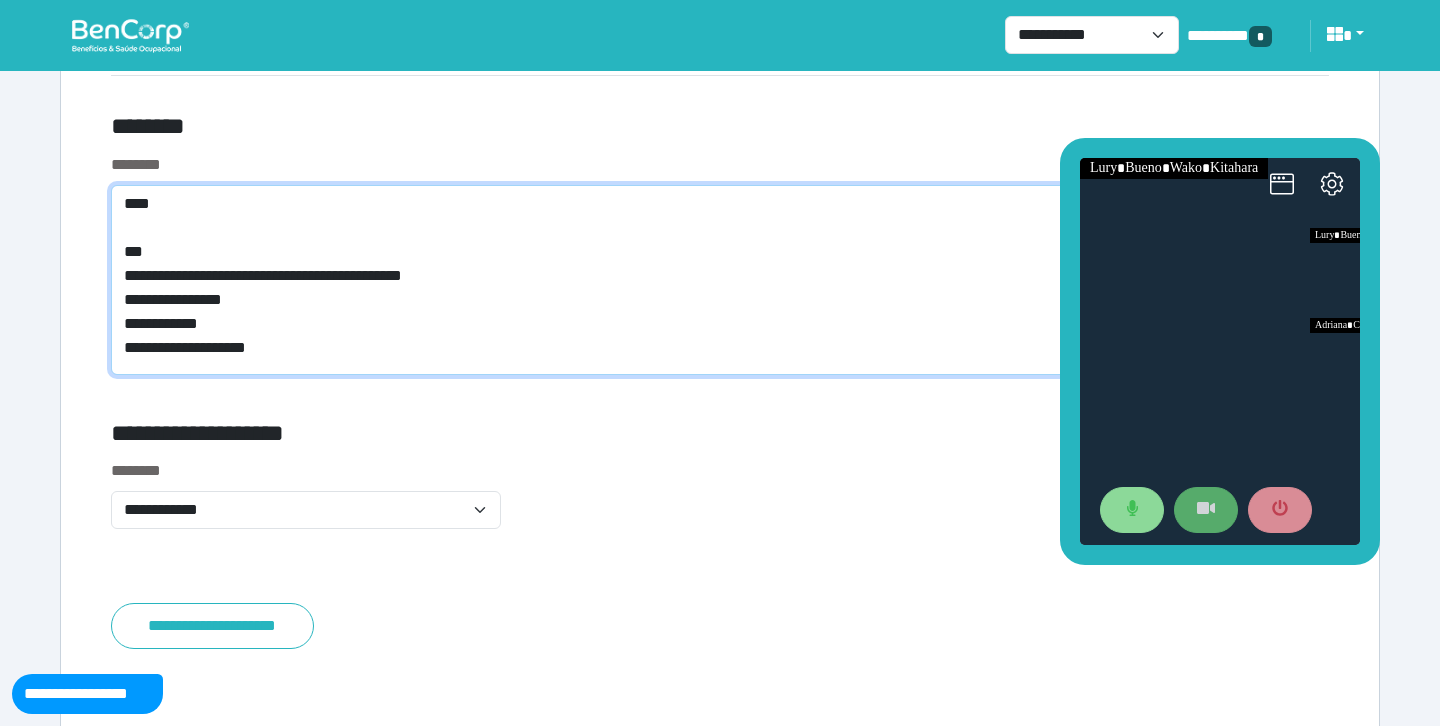 scroll, scrollTop: 0, scrollLeft: 0, axis: both 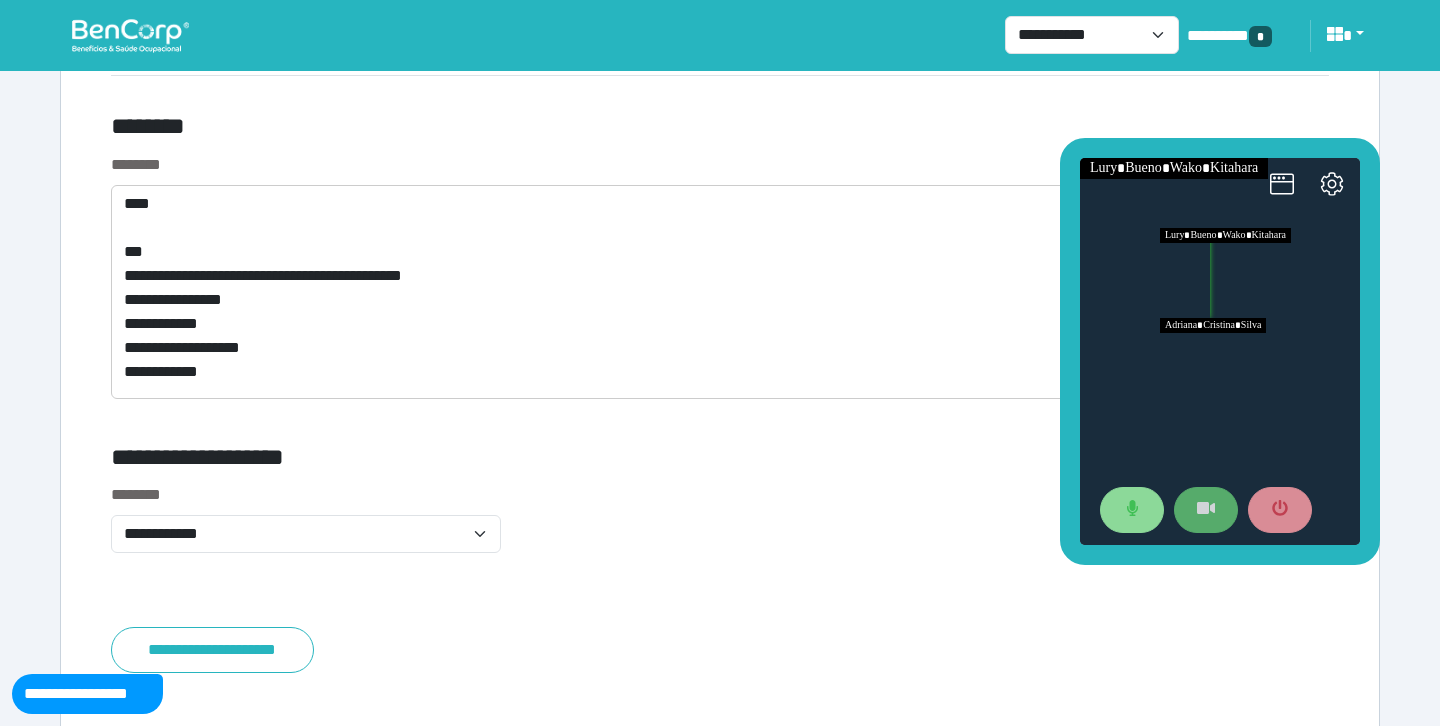 click at bounding box center (1260, 363) 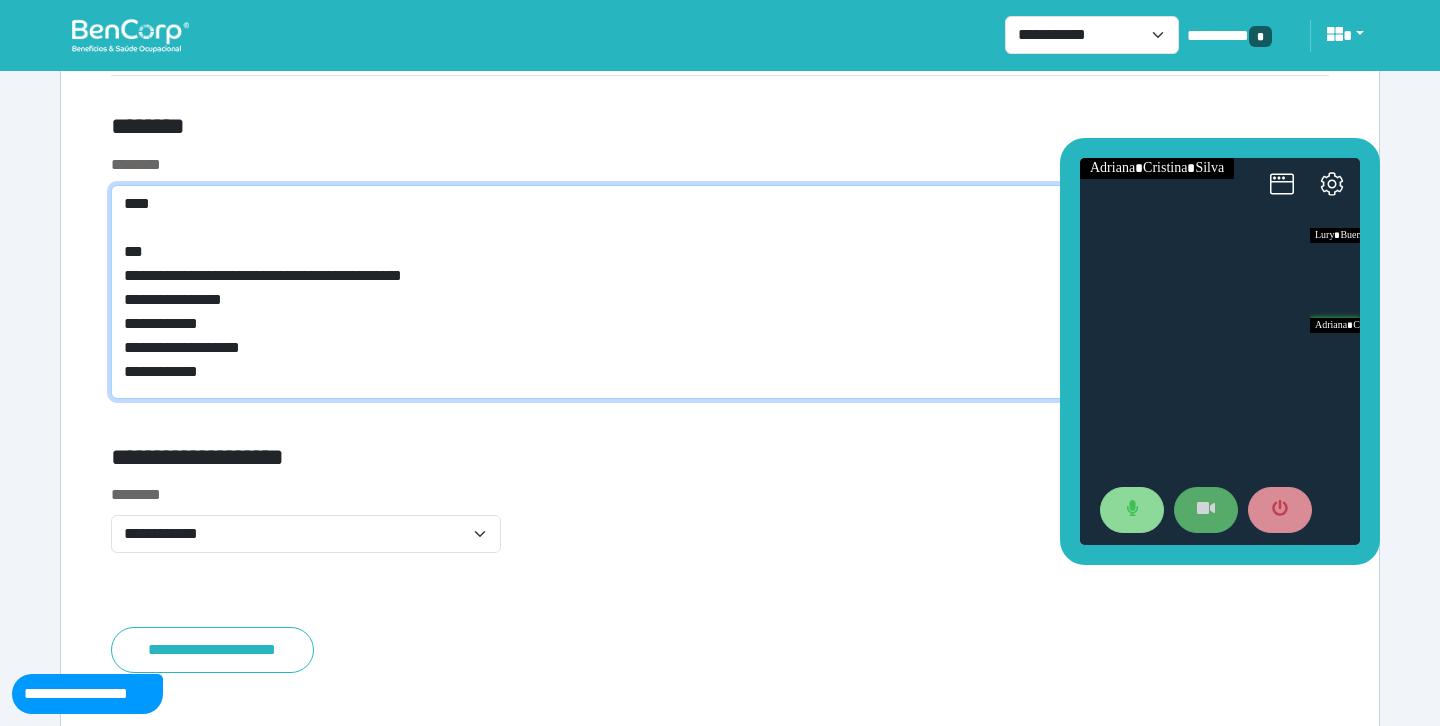 click on "**********" at bounding box center (720, 292) 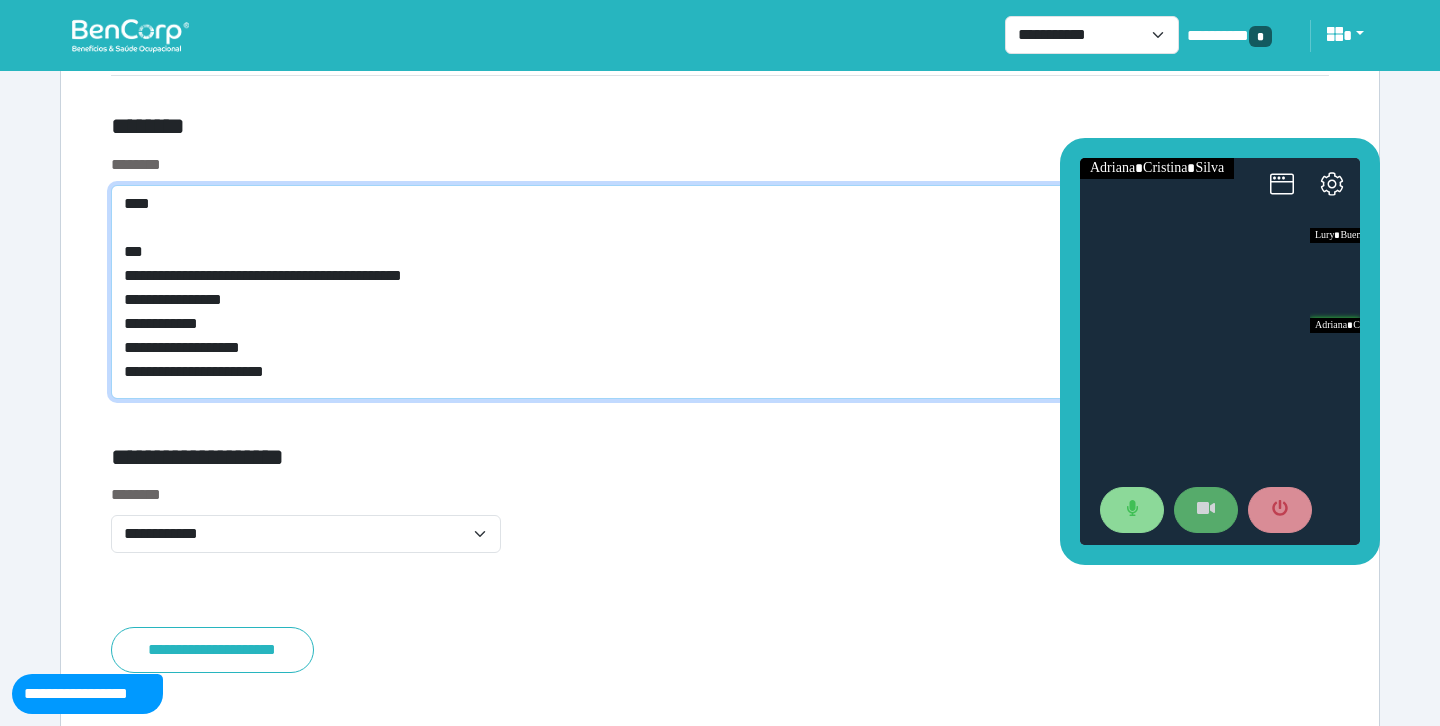scroll, scrollTop: 0, scrollLeft: 0, axis: both 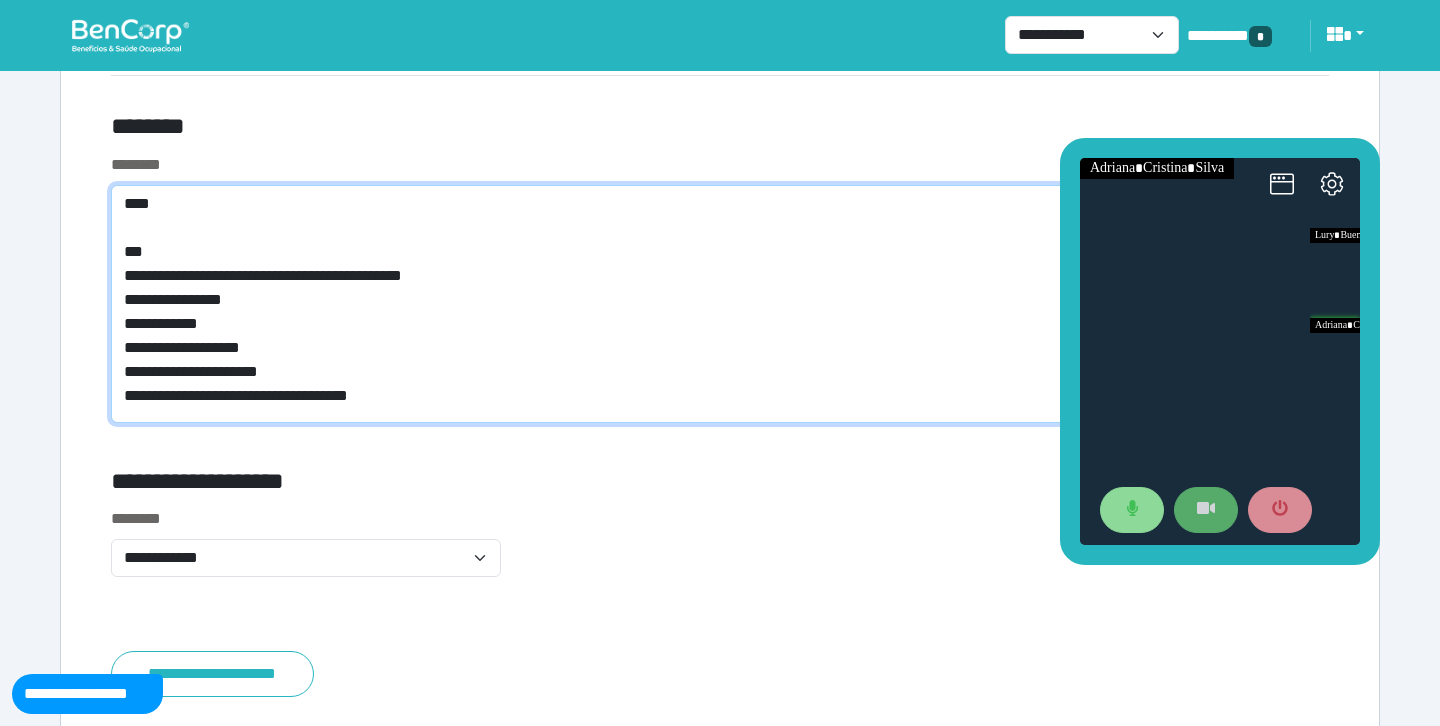 click on "**********" at bounding box center (720, 304) 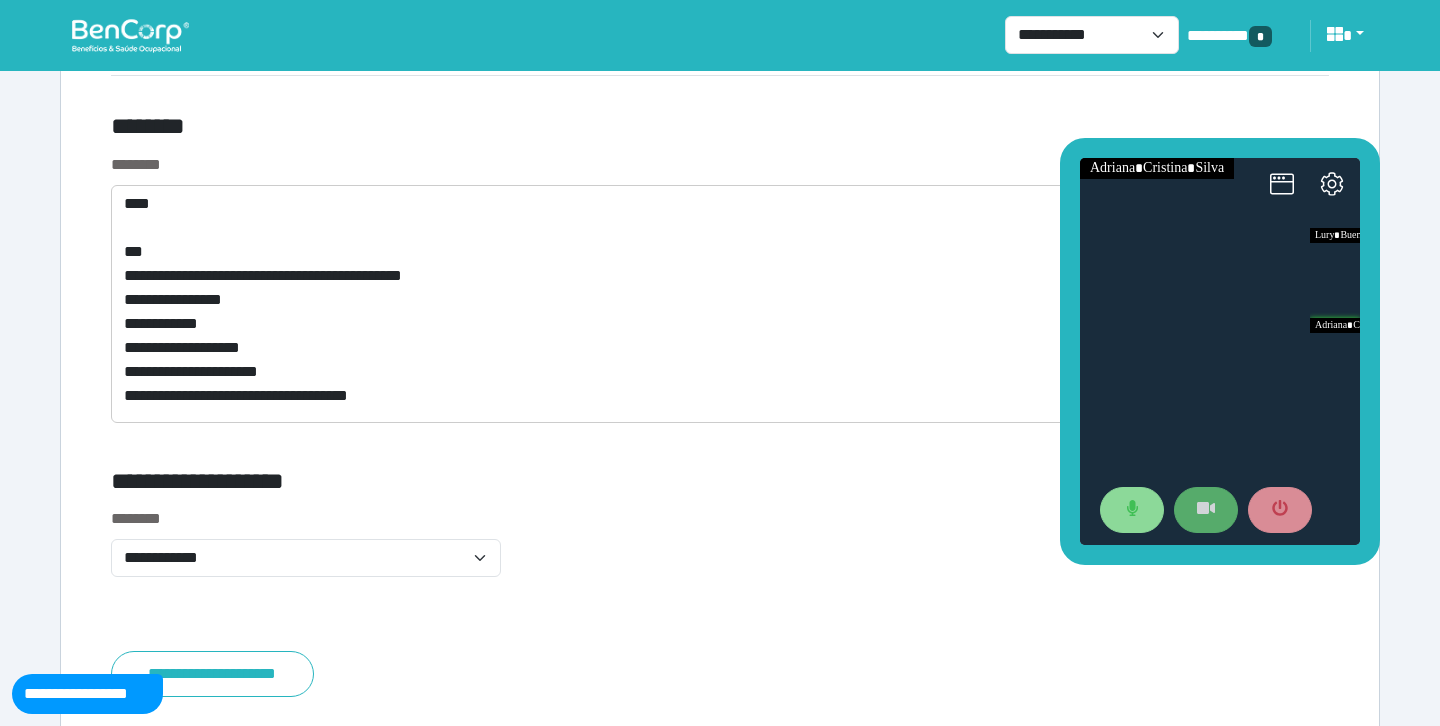 click on "********" at bounding box center (720, 165) 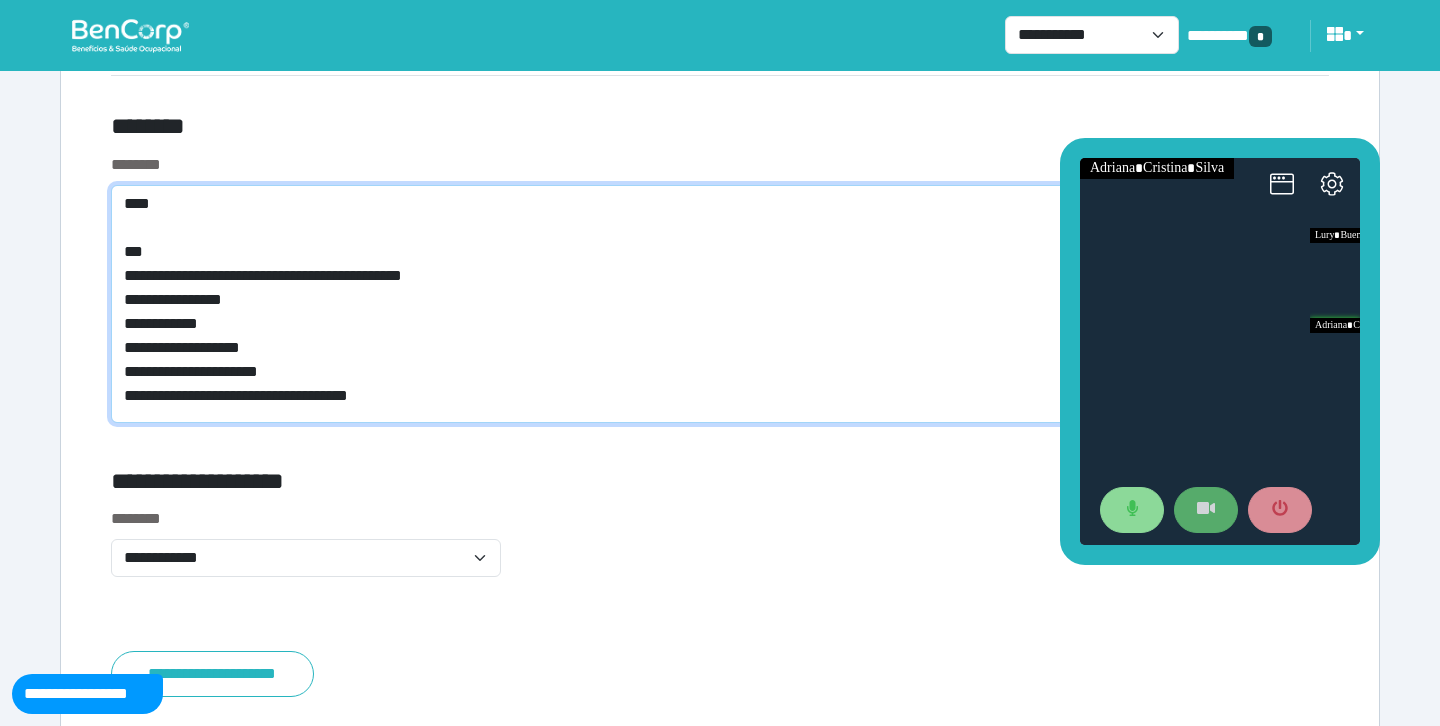 click on "**********" at bounding box center [720, 304] 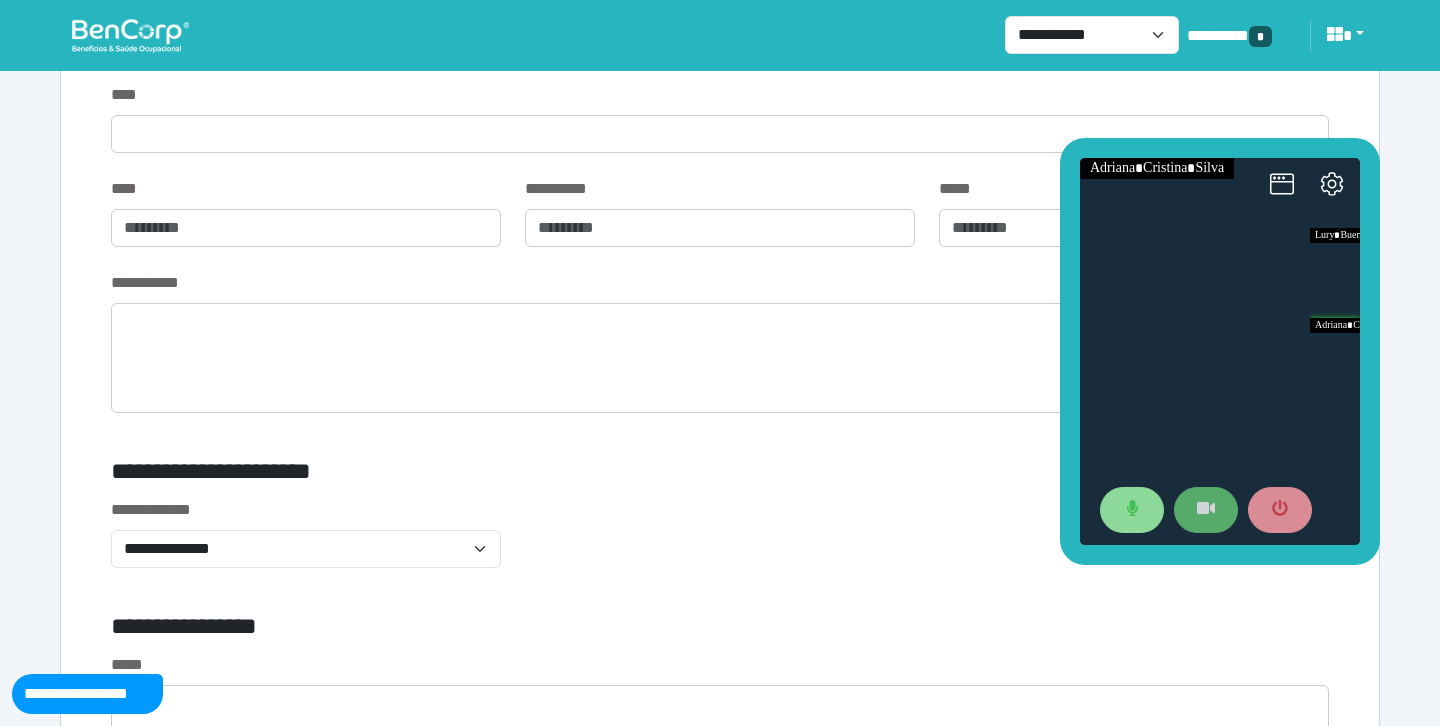 scroll, scrollTop: 6737, scrollLeft: 0, axis: vertical 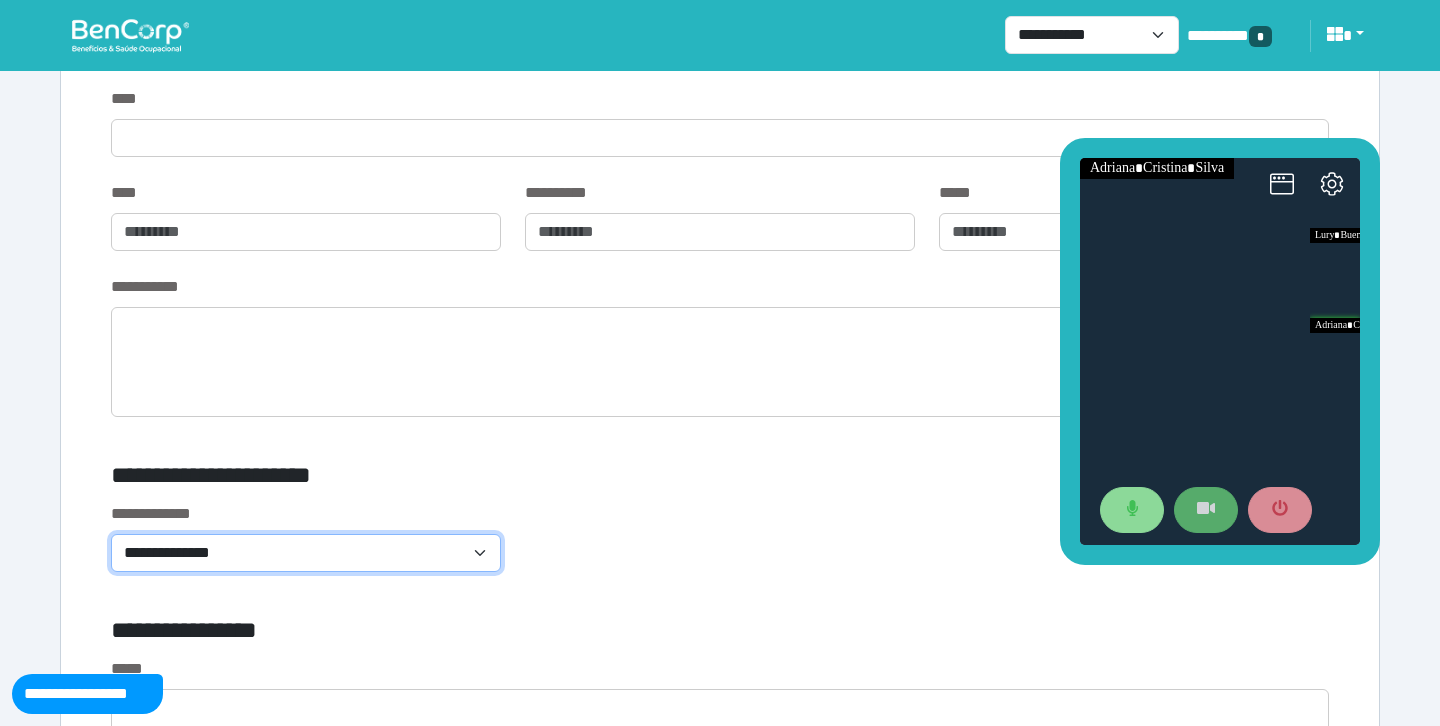 click on "**********" at bounding box center (306, 553) 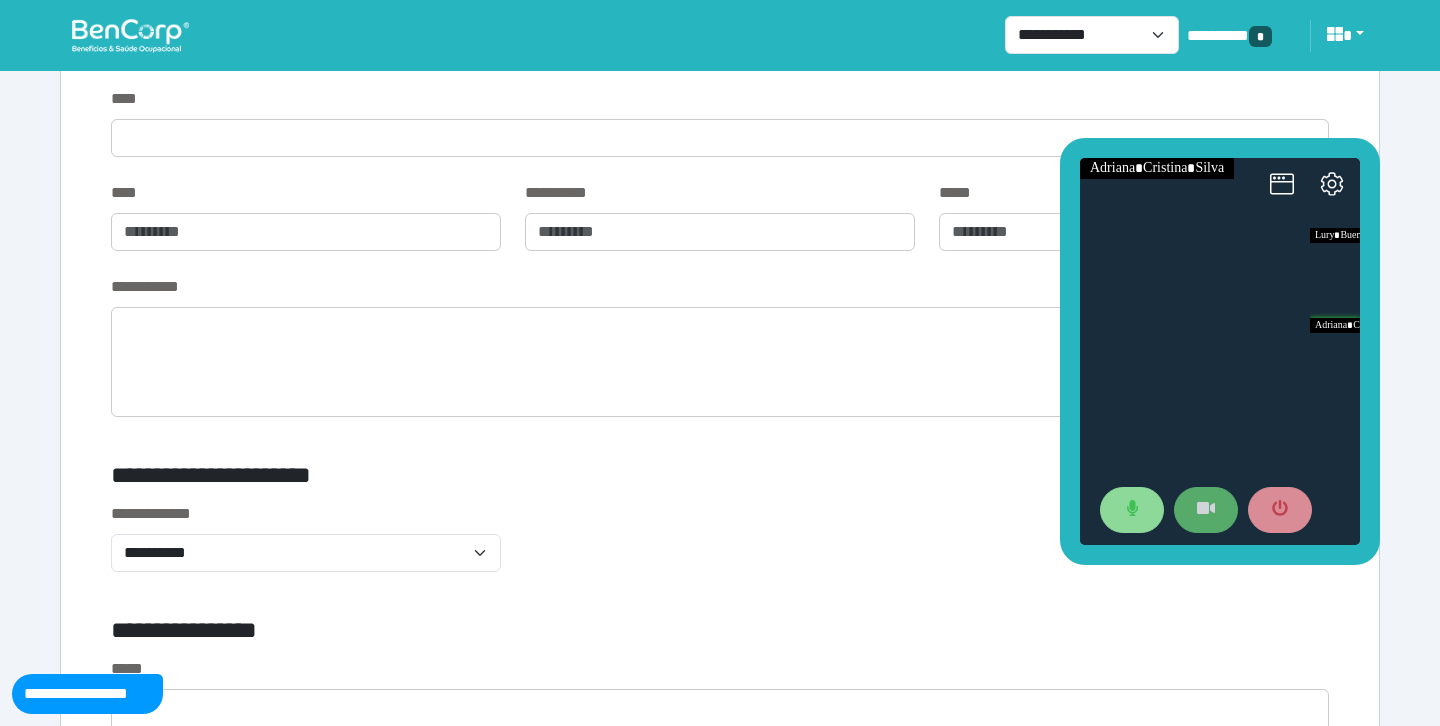 click on "**********" at bounding box center [720, 549] 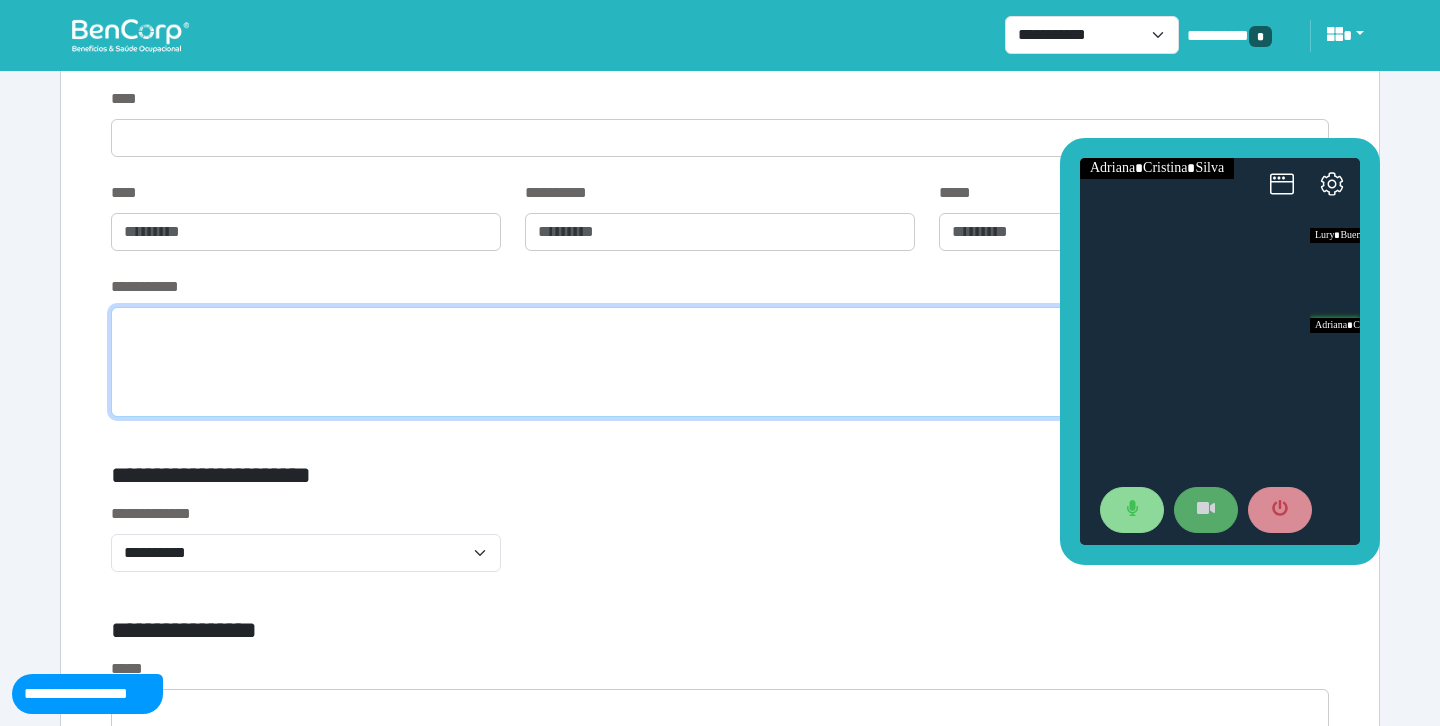 click at bounding box center [720, 362] 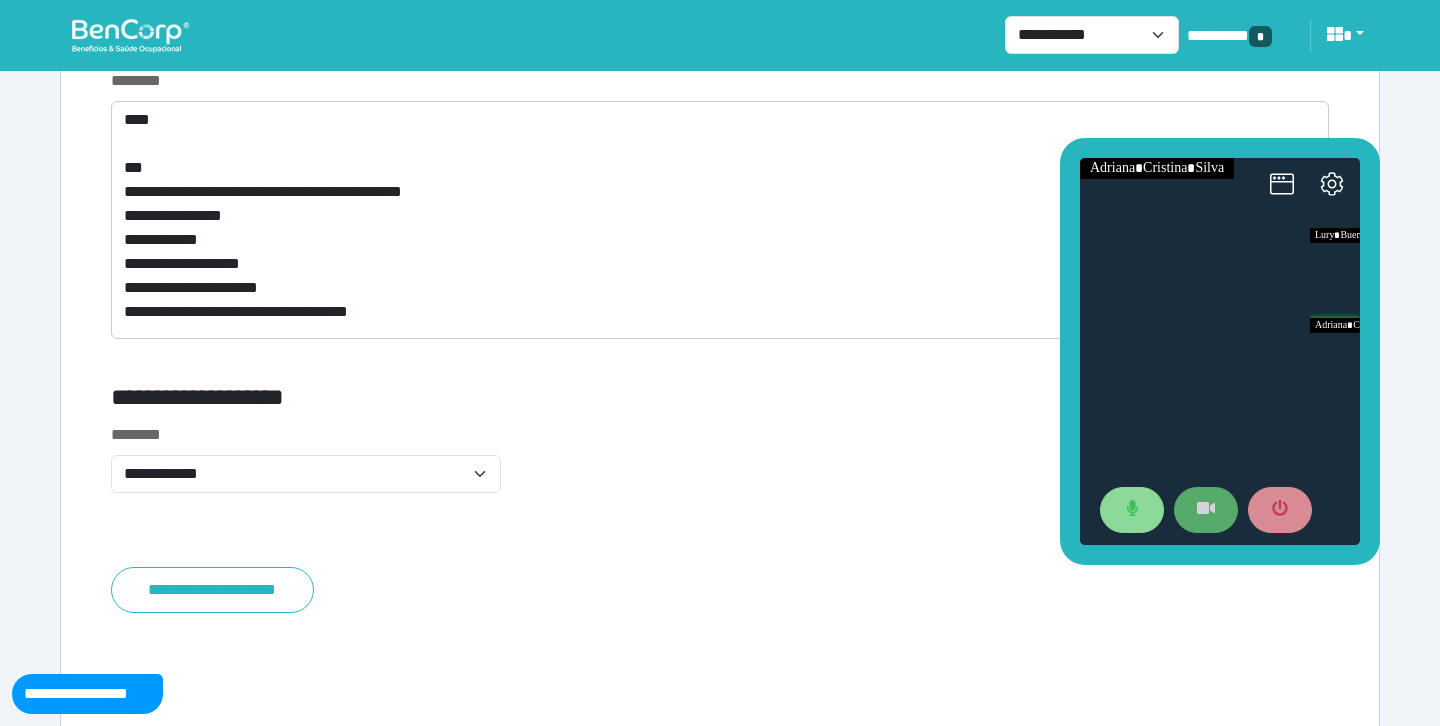 scroll, scrollTop: 8020, scrollLeft: 0, axis: vertical 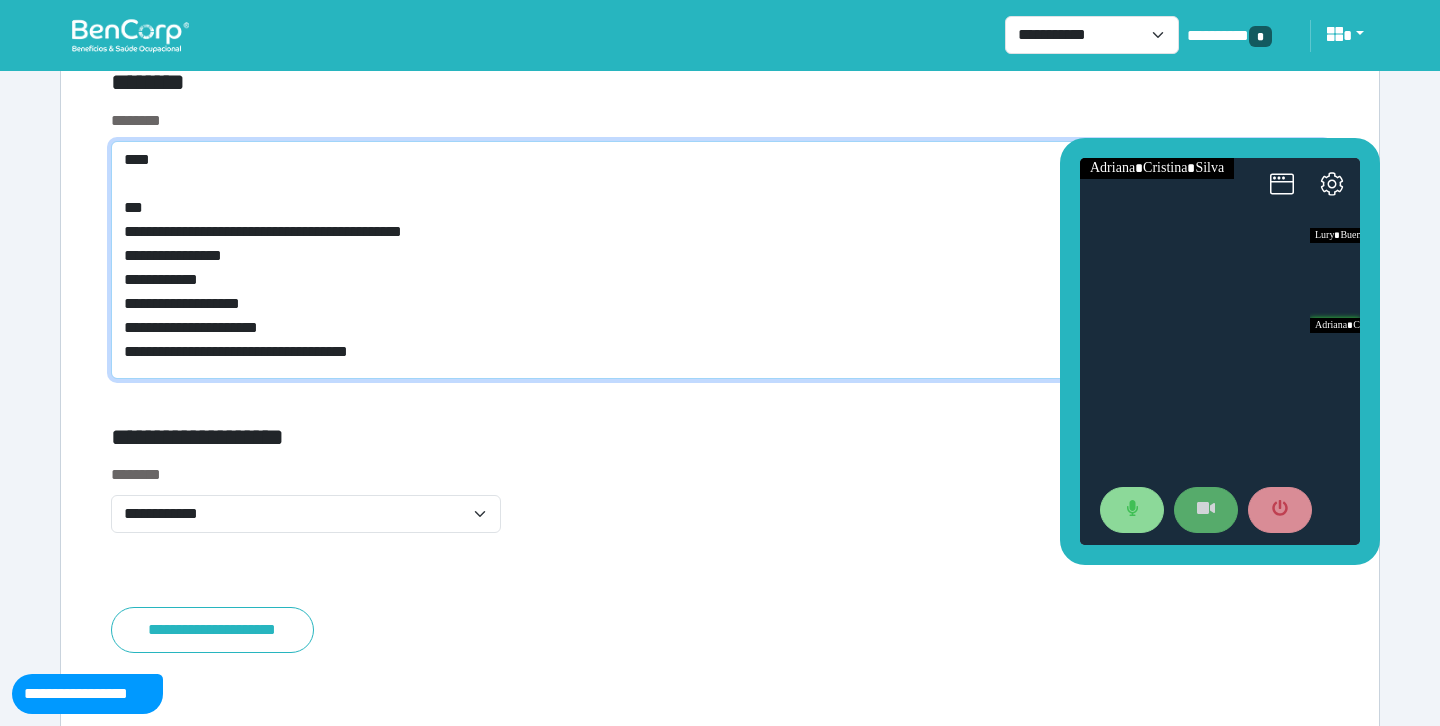click on "**********" at bounding box center (720, 260) 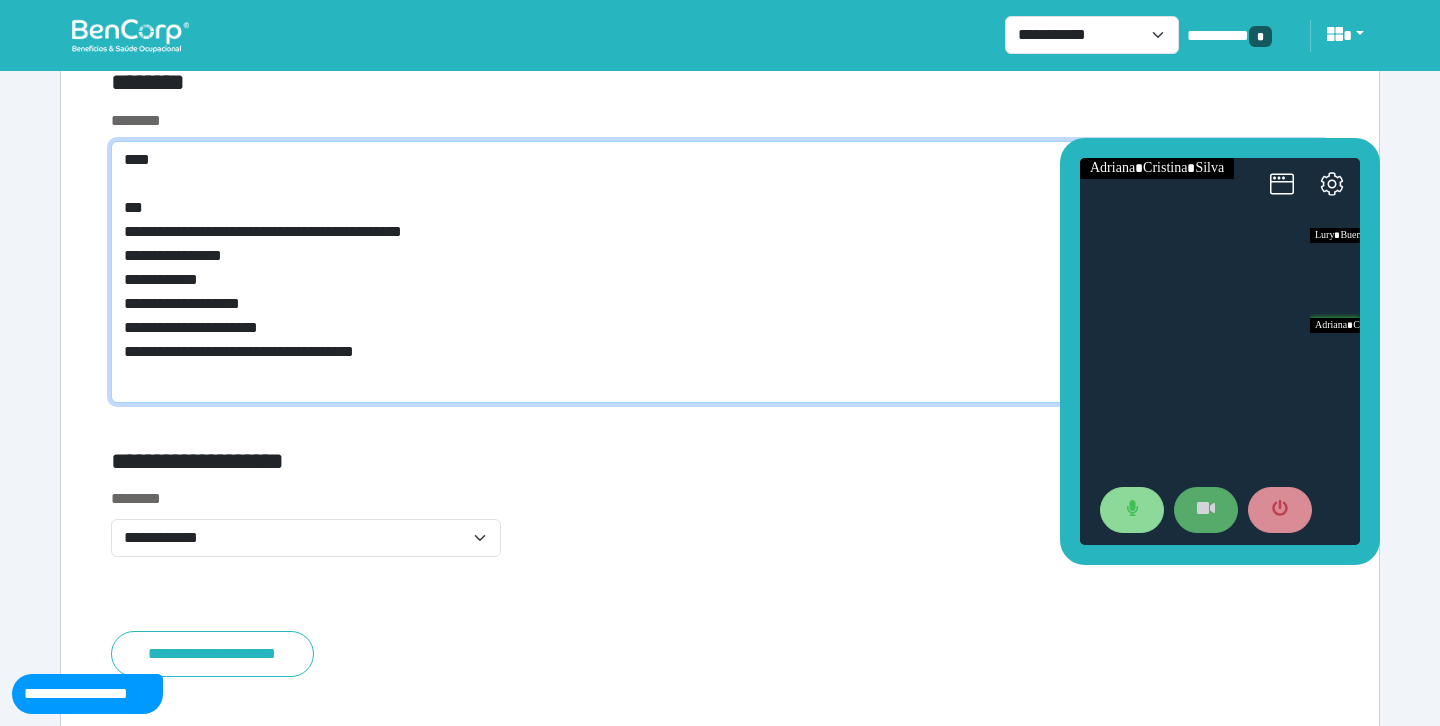 scroll, scrollTop: 0, scrollLeft: 0, axis: both 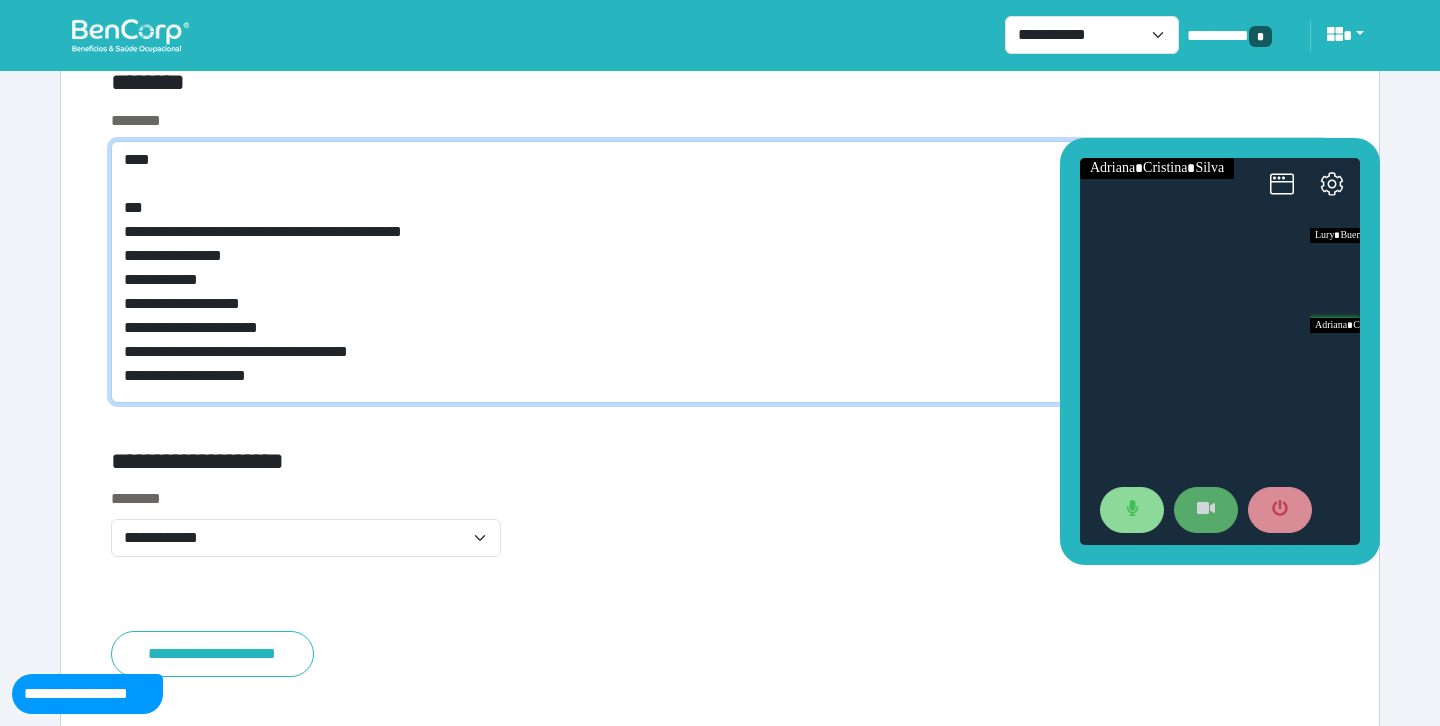 click on "**********" at bounding box center (720, 272) 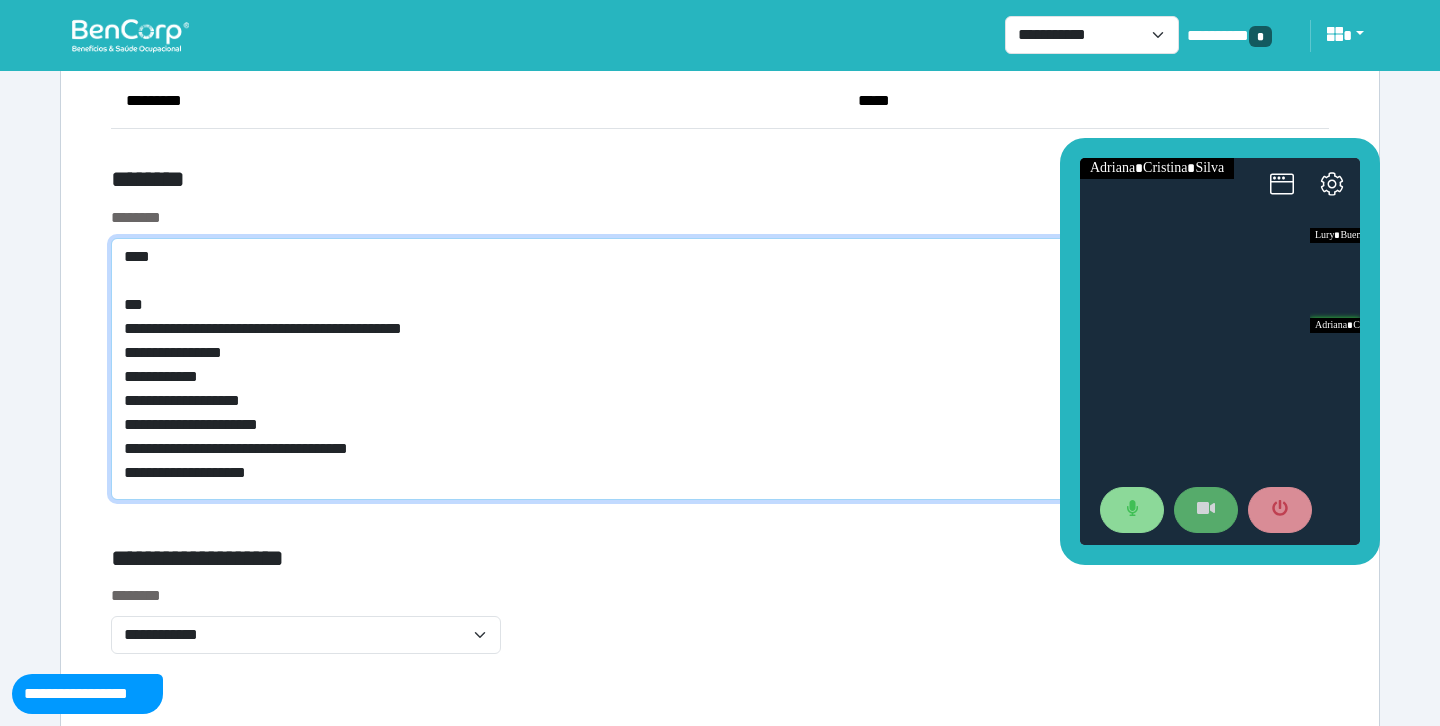scroll, scrollTop: 7882, scrollLeft: 0, axis: vertical 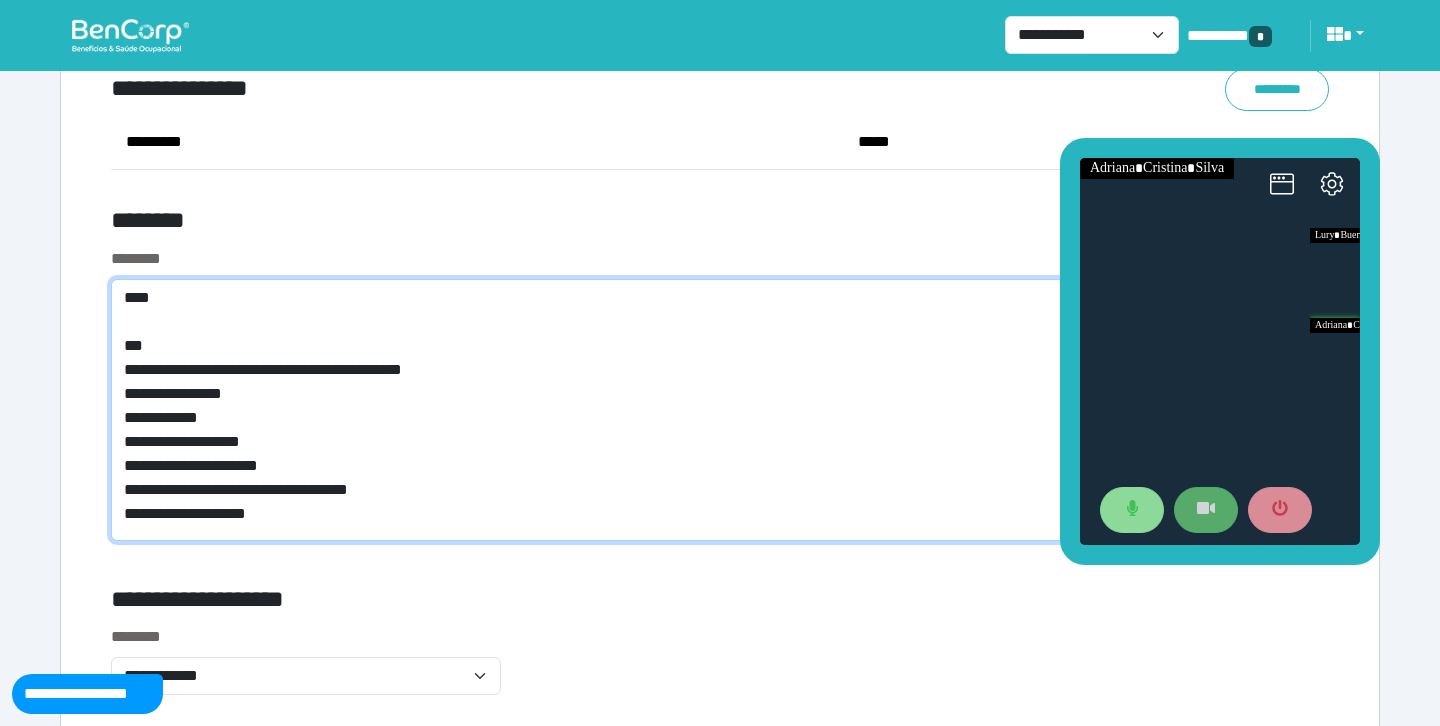 click on "**********" at bounding box center [720, 410] 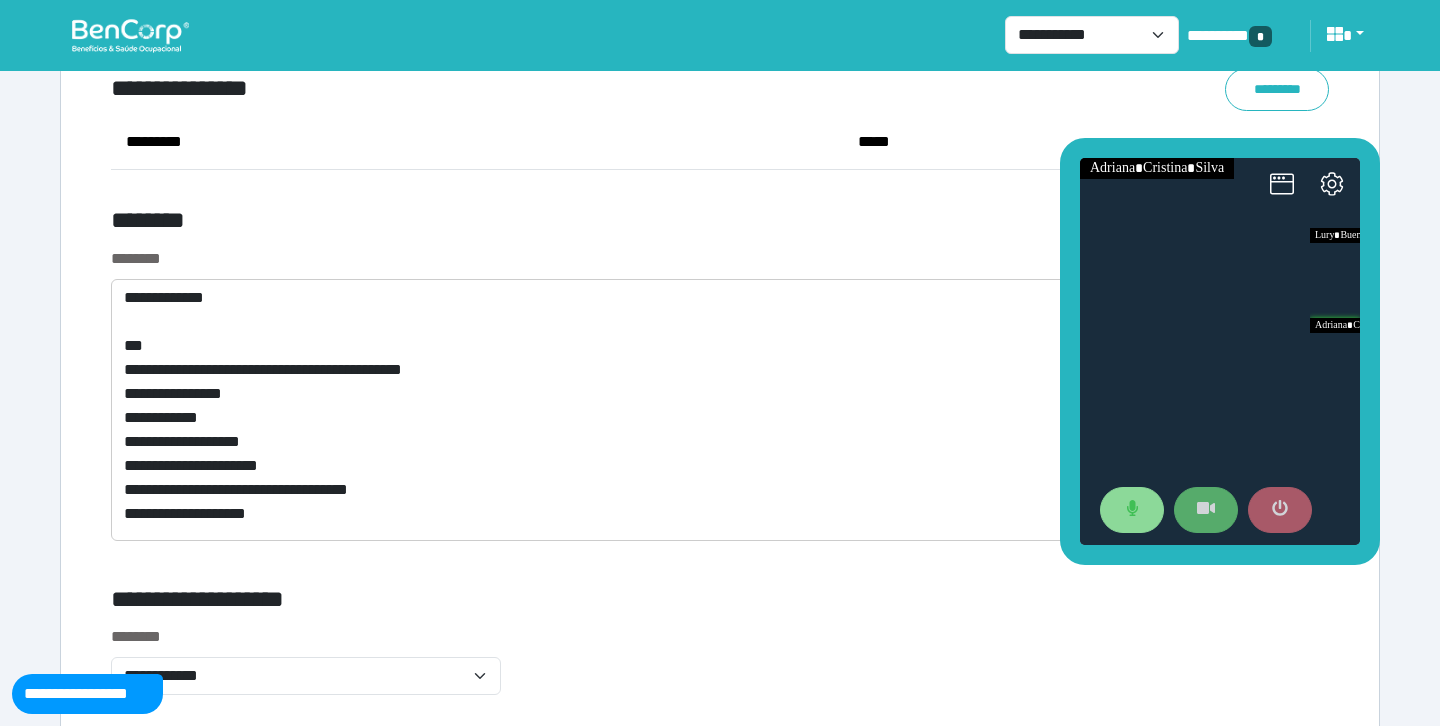 click 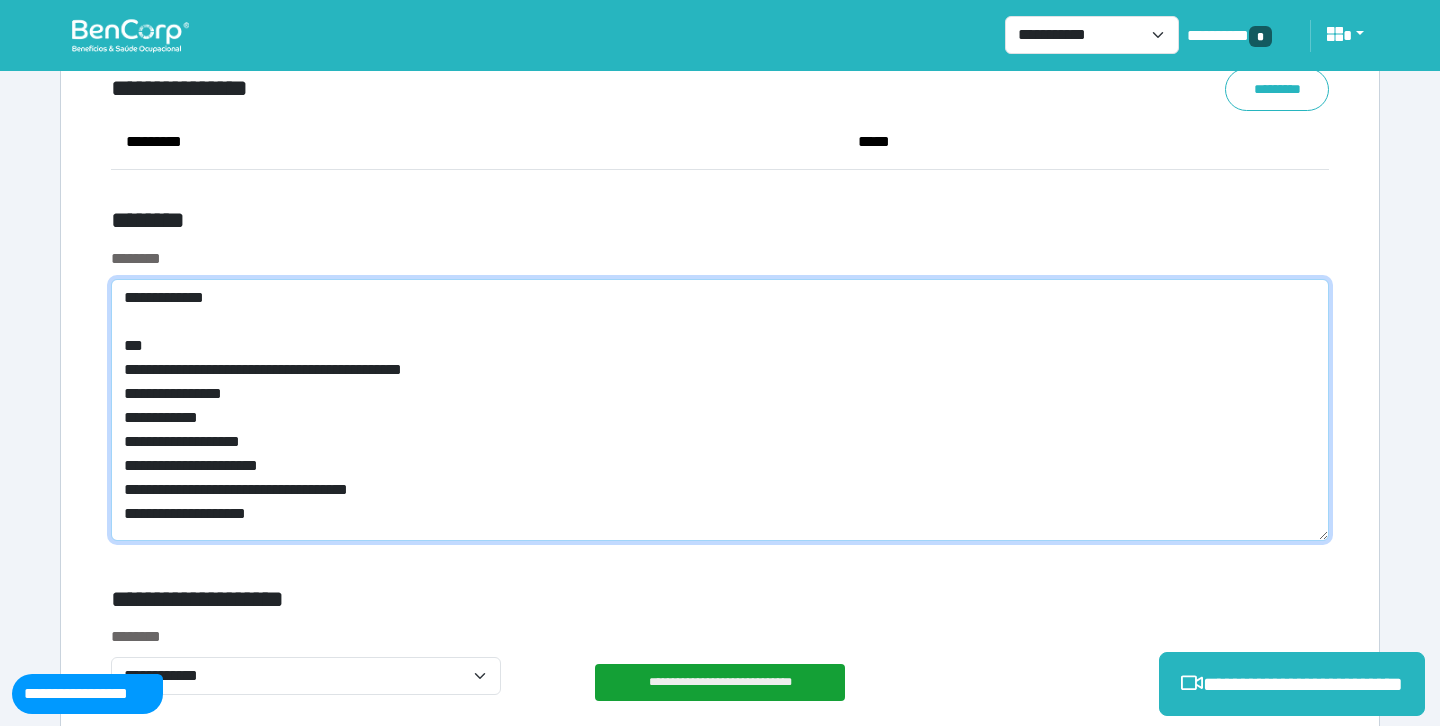 click on "**********" at bounding box center [720, 410] 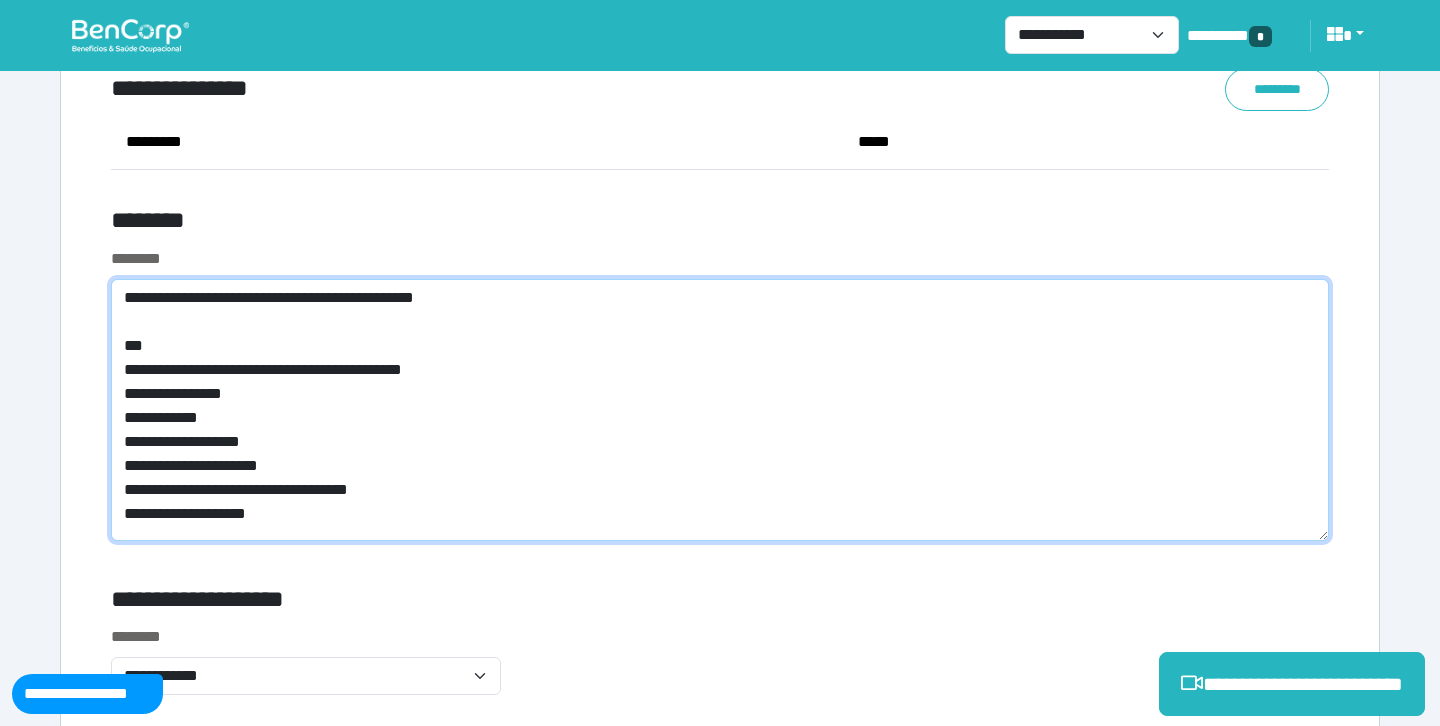 type on "**********" 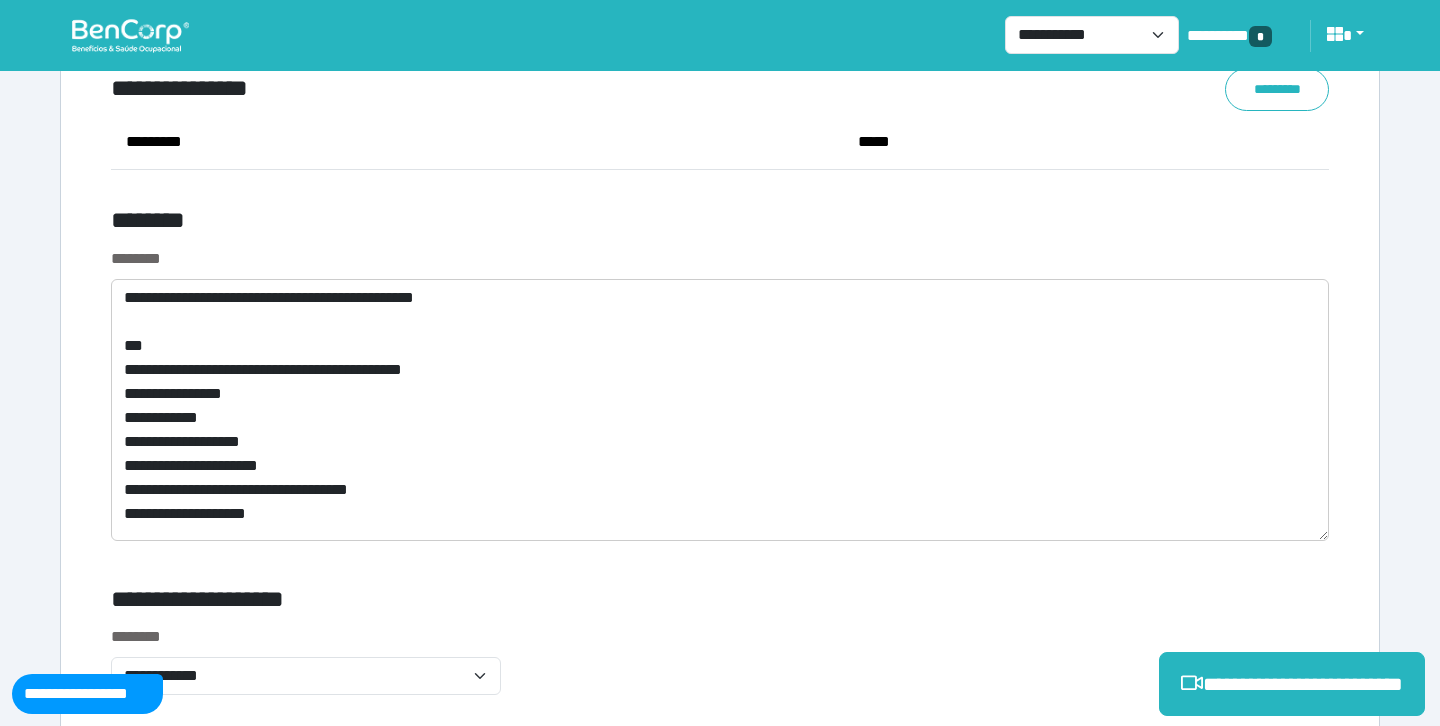 click on "**********" at bounding box center [720, -3130] 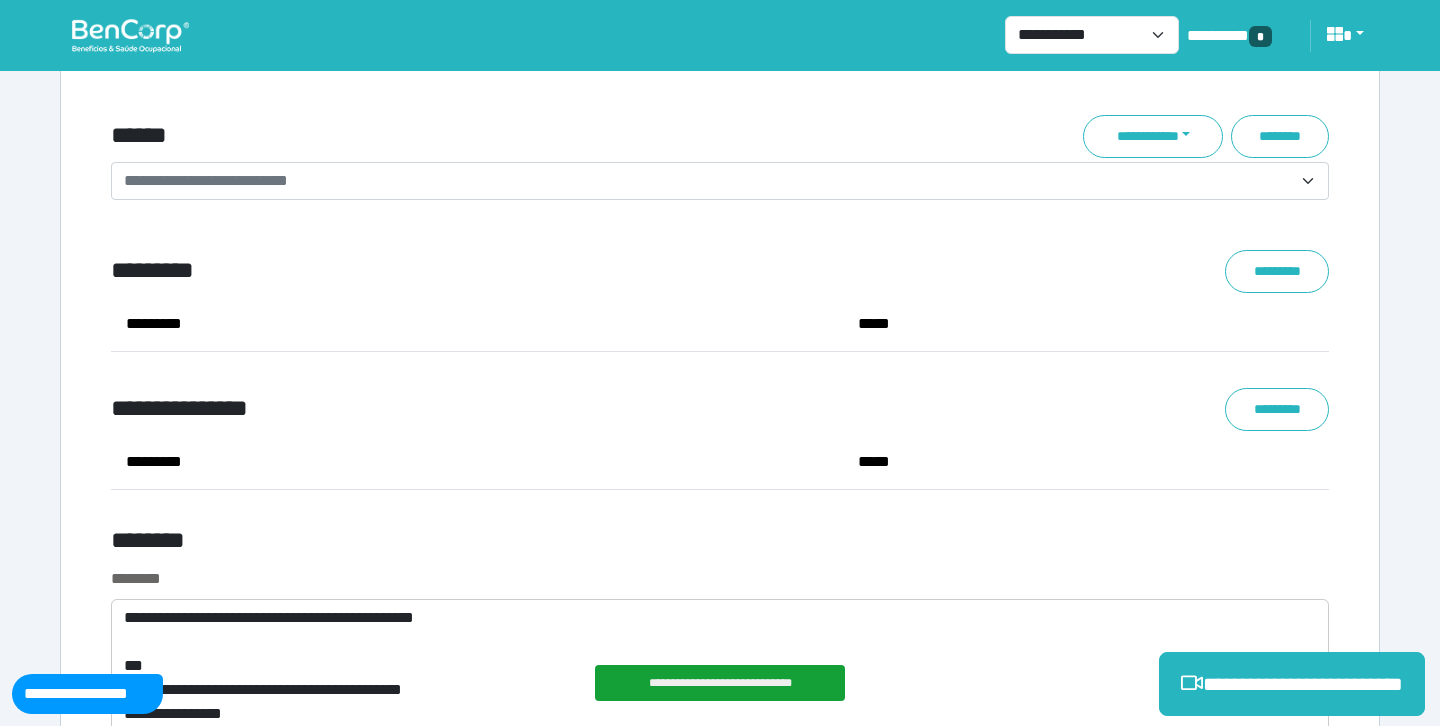 scroll, scrollTop: 7525, scrollLeft: 0, axis: vertical 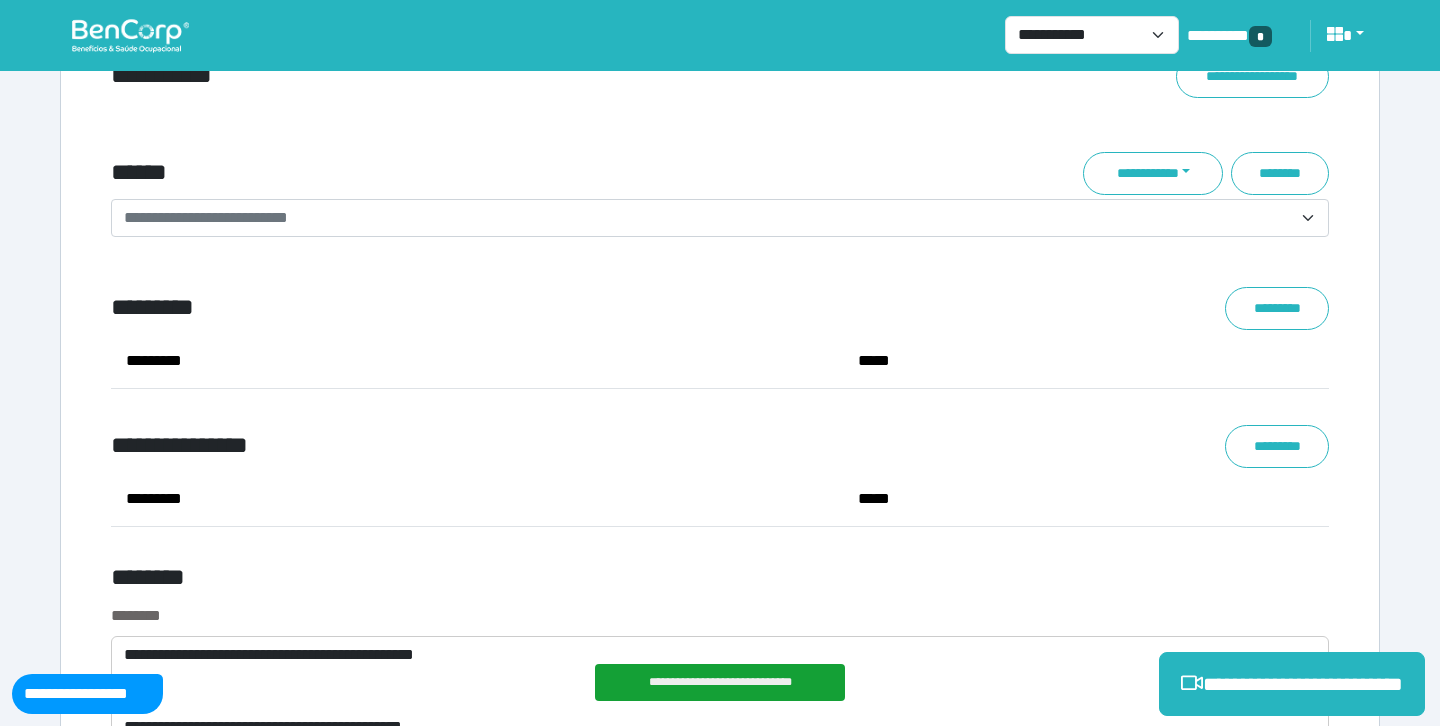 click on "**********" at bounding box center [720, 209] 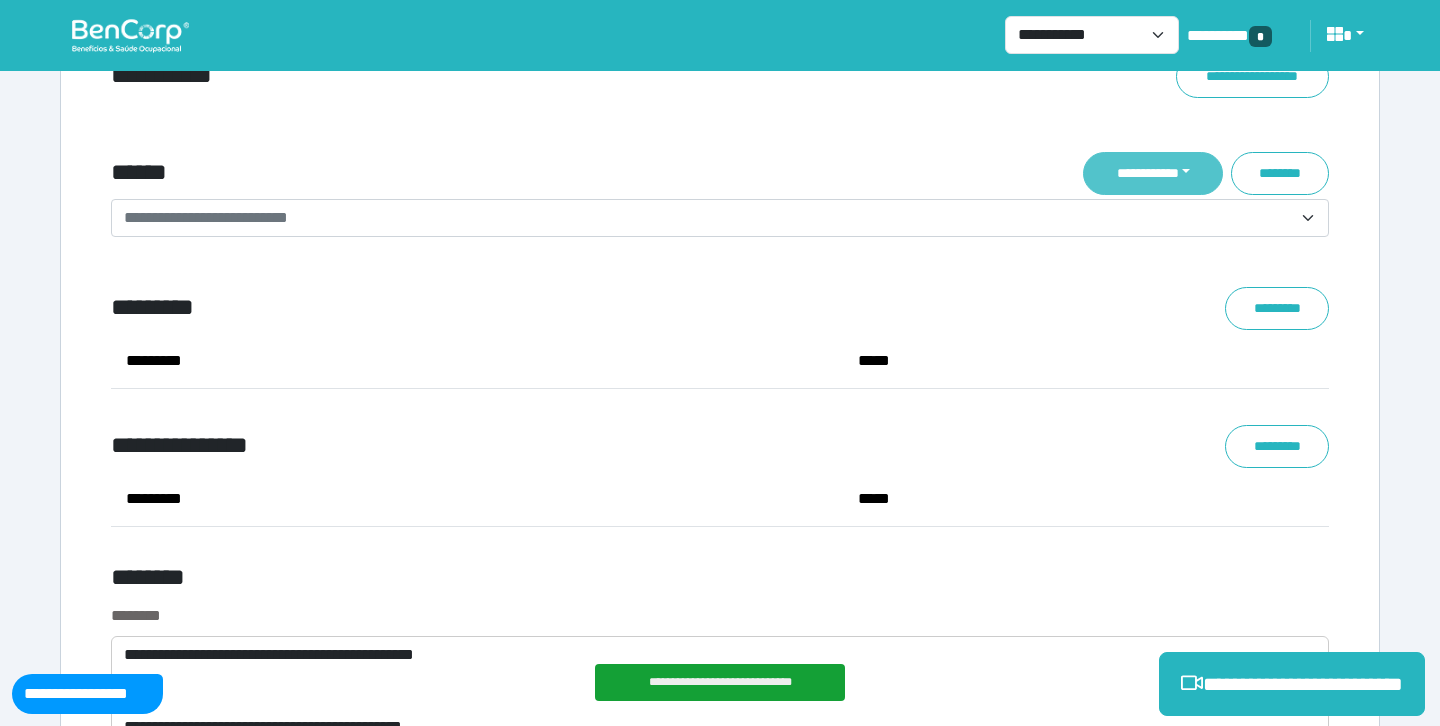 click on "**********" at bounding box center (1153, 173) 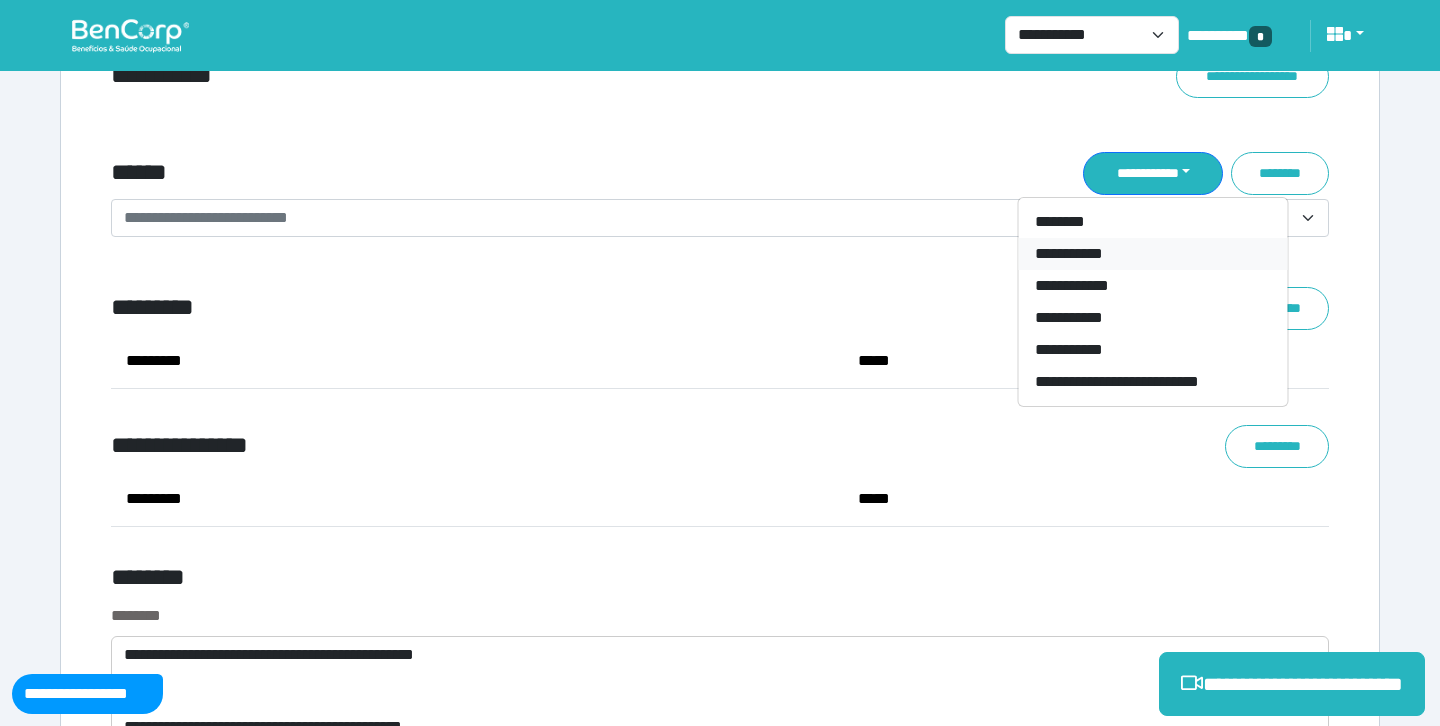 click on "**********" at bounding box center [1153, 254] 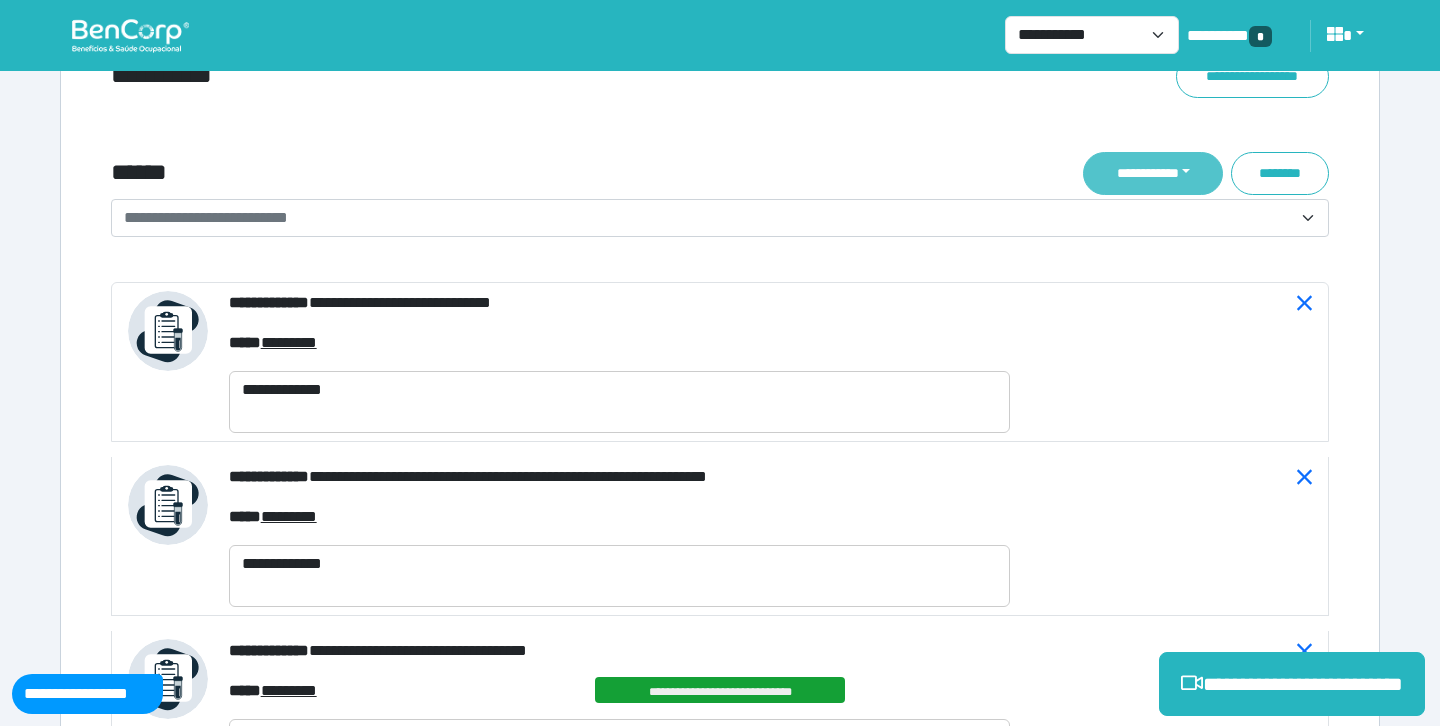 click on "**********" at bounding box center [1153, 173] 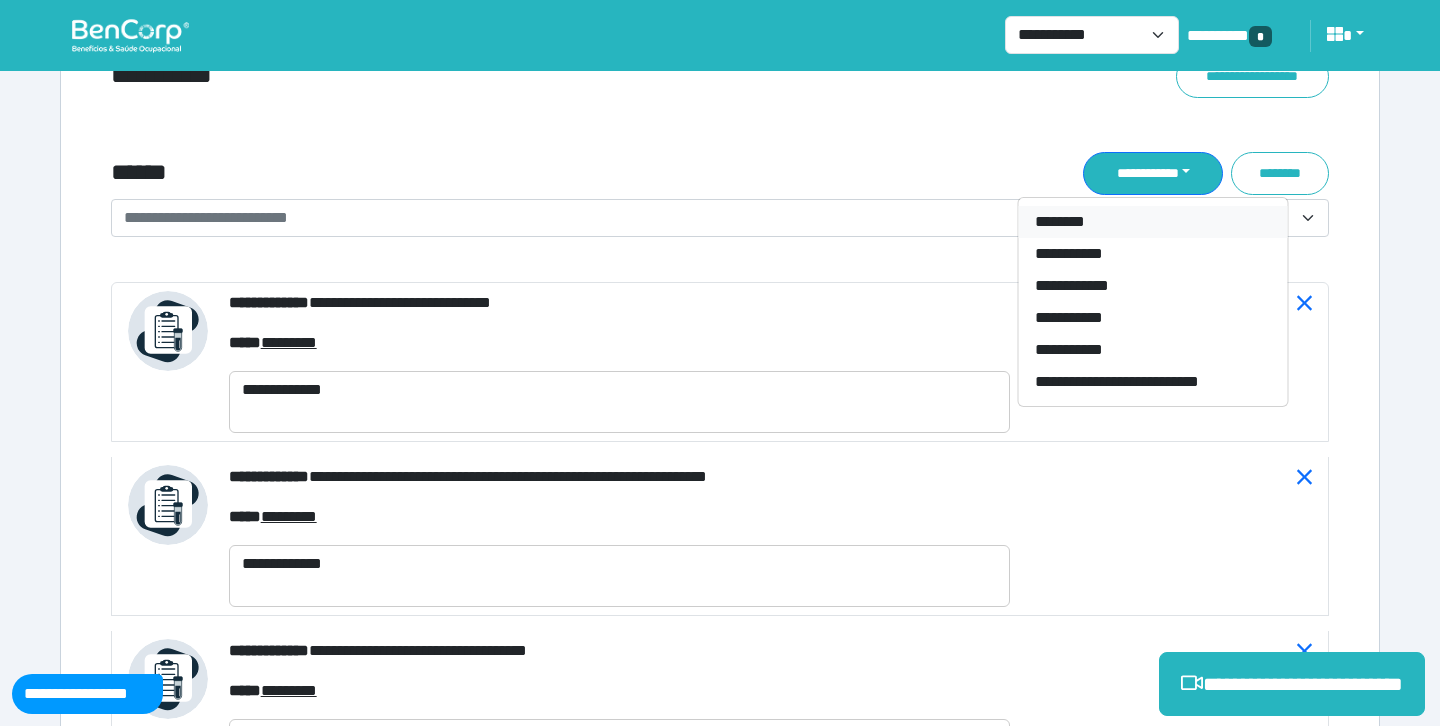click on "********" at bounding box center (1153, 222) 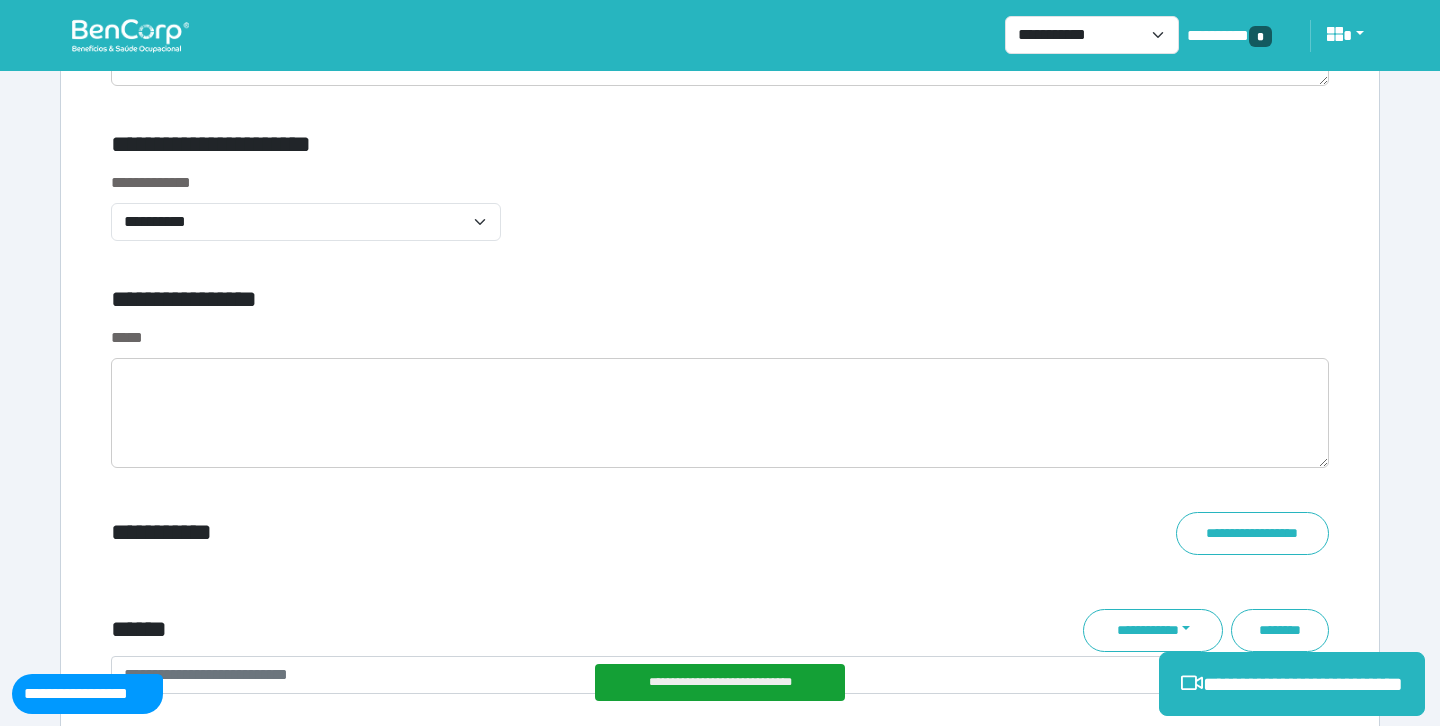 scroll, scrollTop: 7067, scrollLeft: 0, axis: vertical 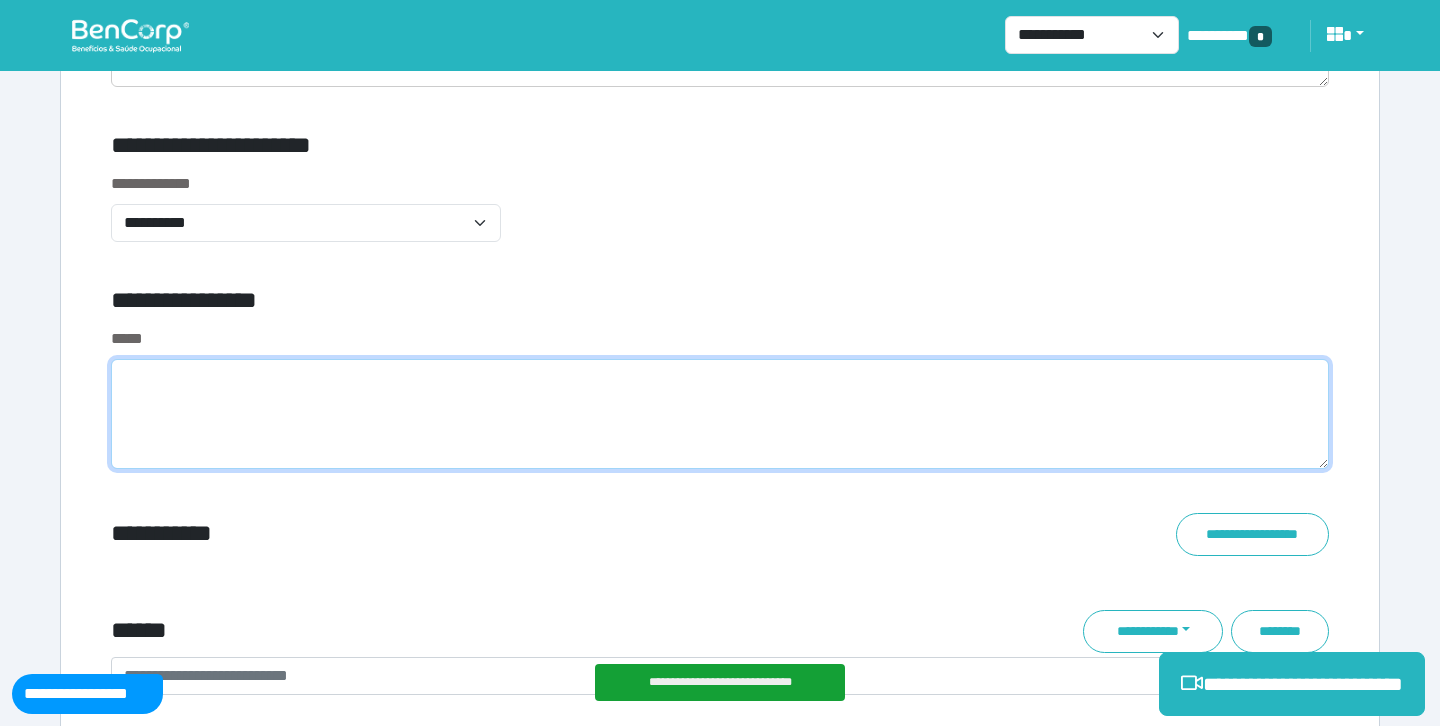 click at bounding box center (720, 414) 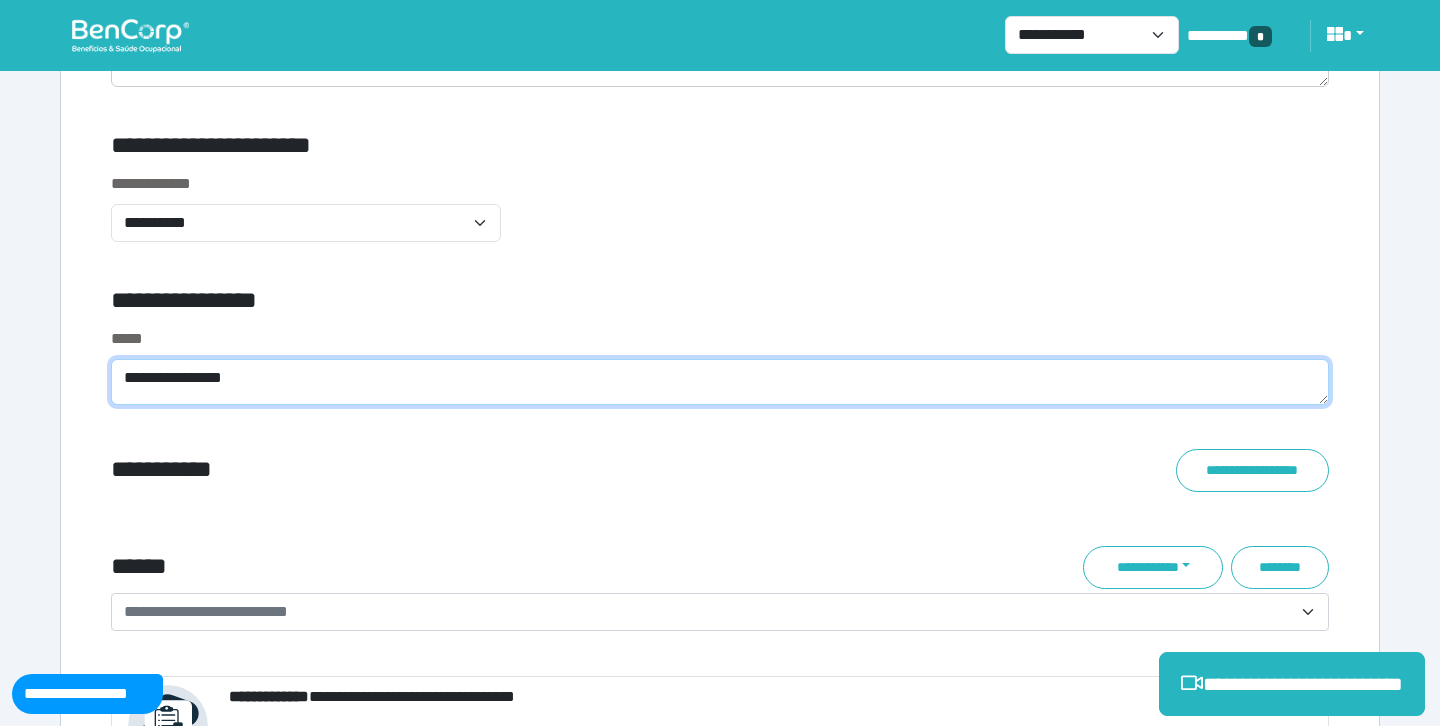 scroll, scrollTop: 0, scrollLeft: 0, axis: both 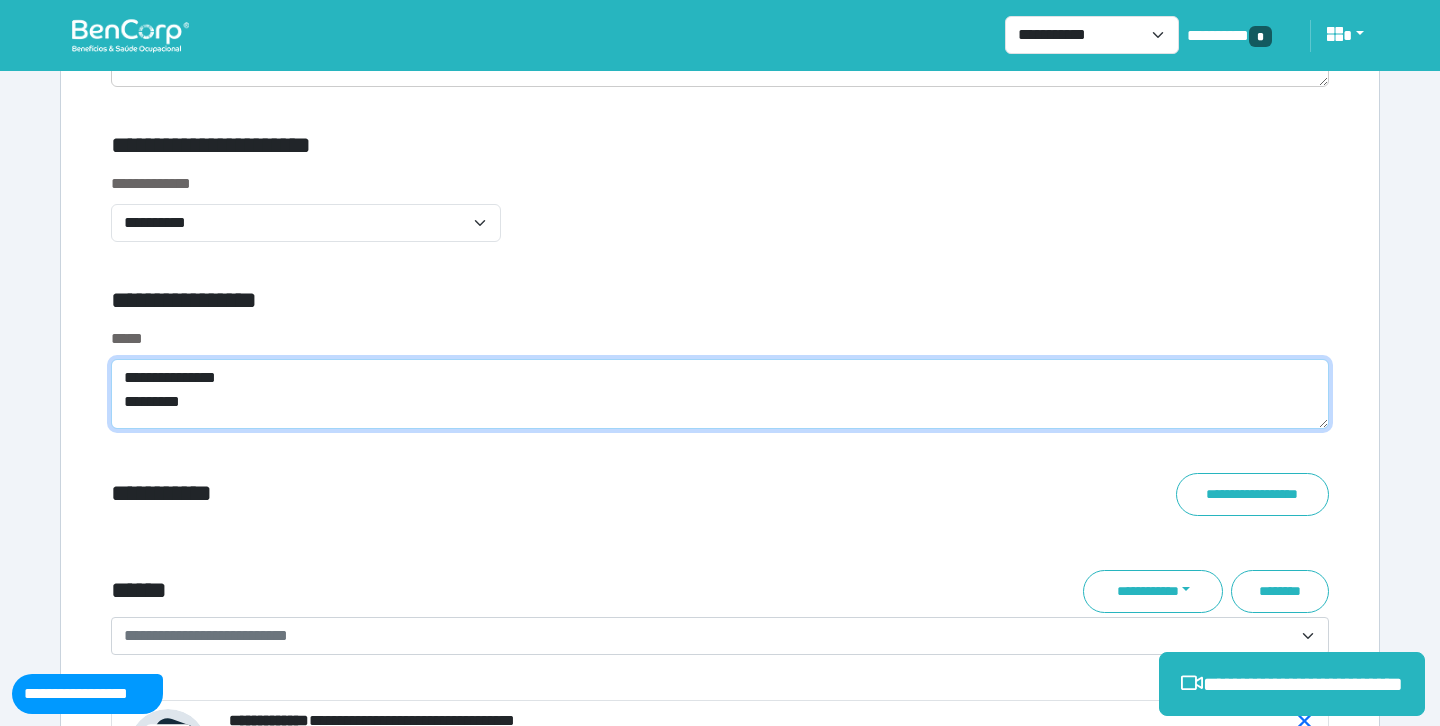 type on "**********" 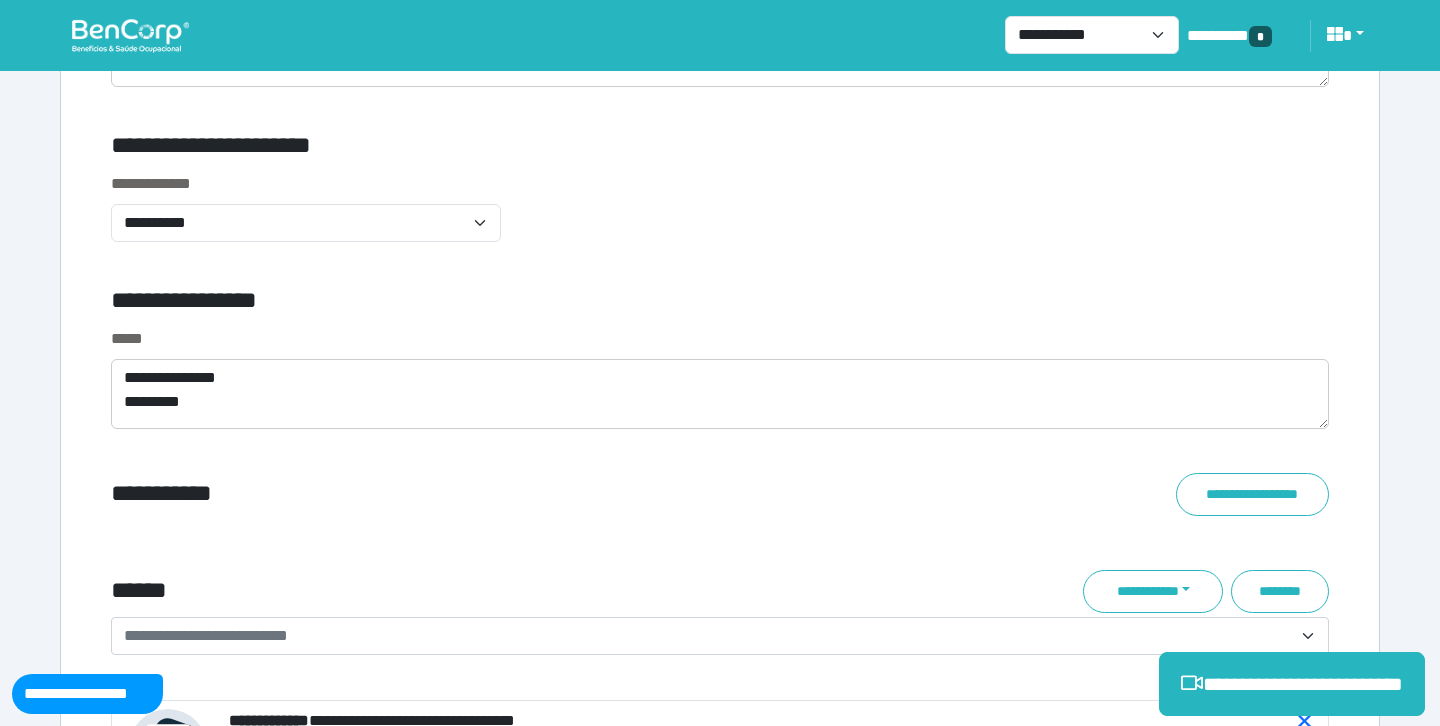 click on "**********" at bounding box center [720, 219] 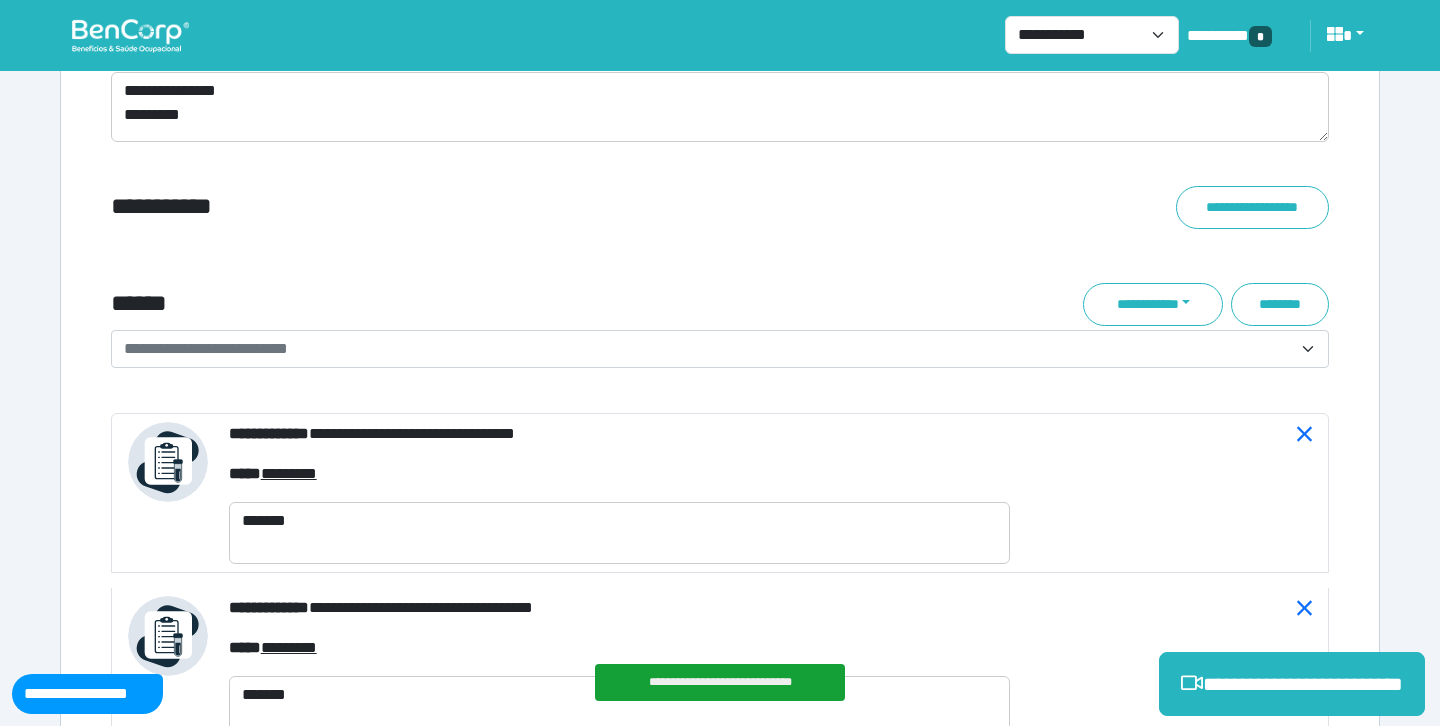 scroll, scrollTop: 7433, scrollLeft: 0, axis: vertical 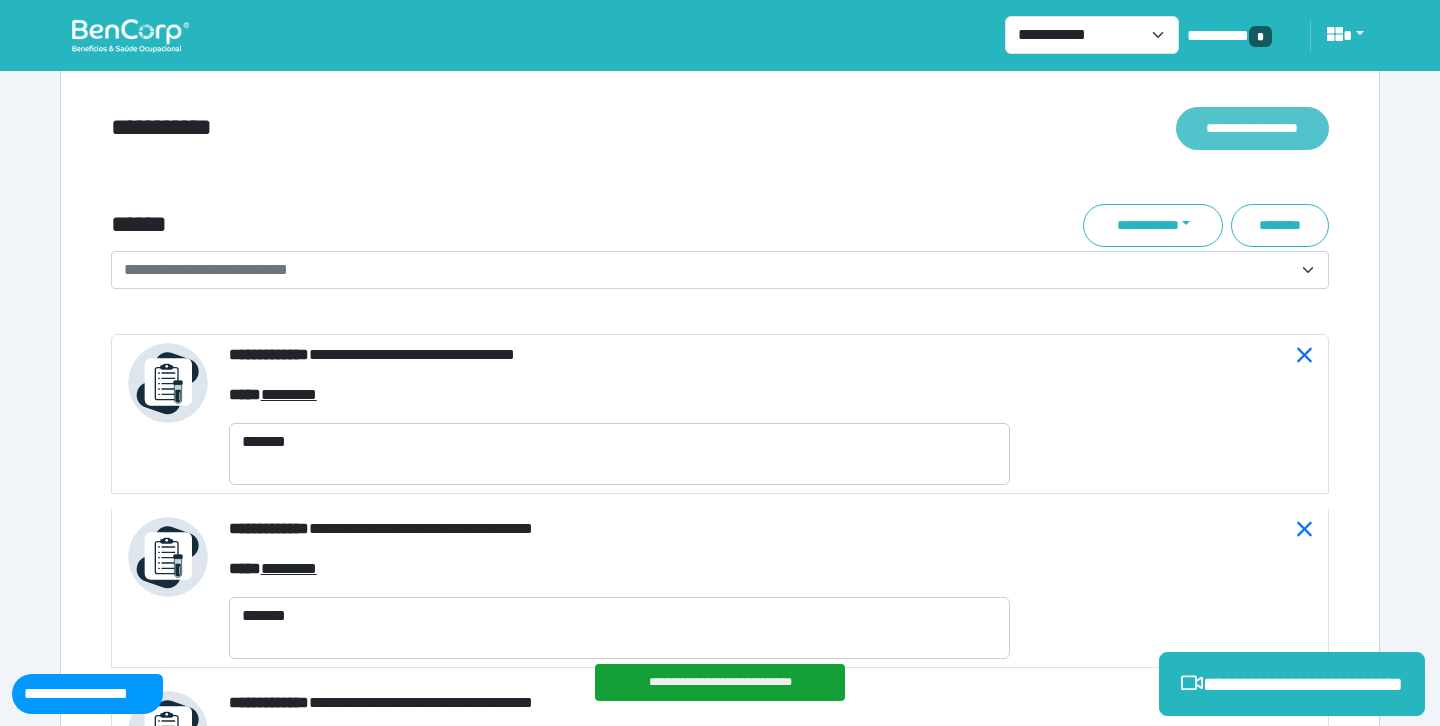 click on "**********" at bounding box center (1252, 128) 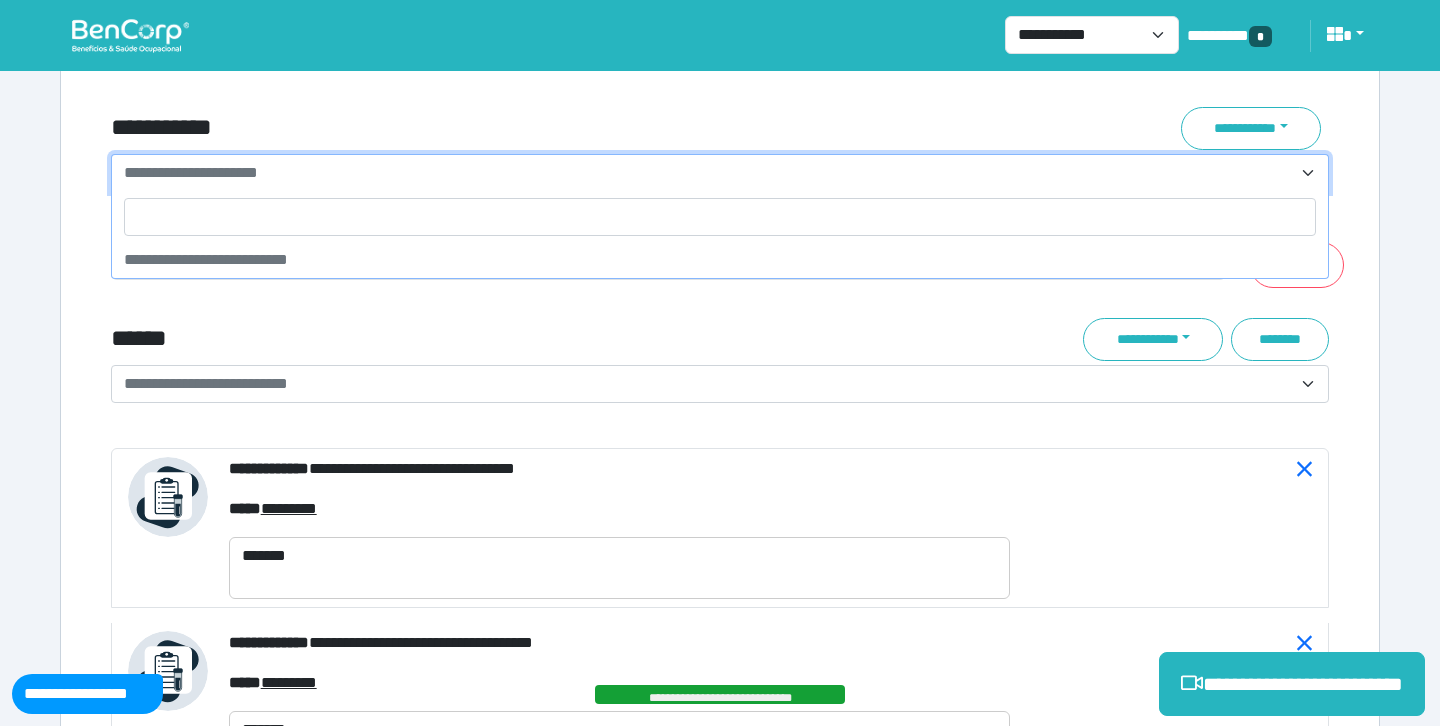 click on "**********" at bounding box center [708, 173] 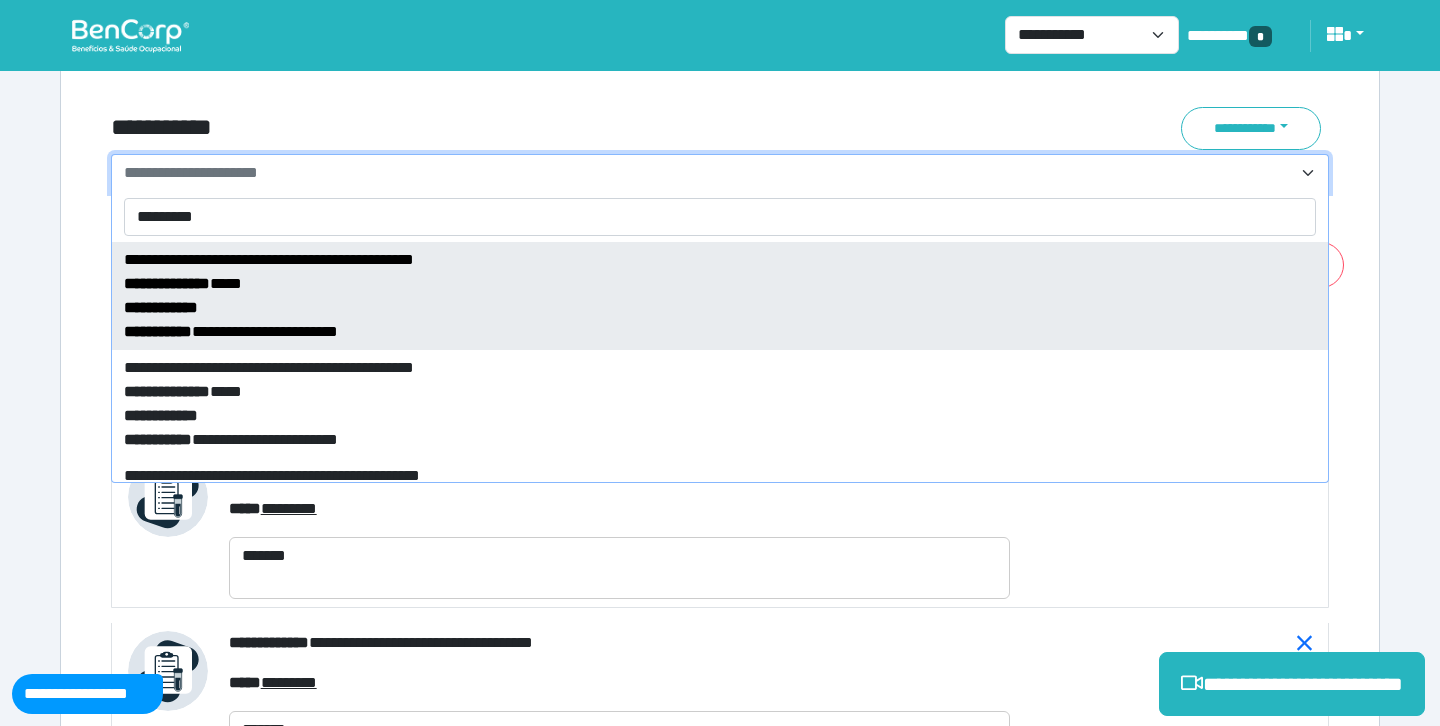 type on "*********" 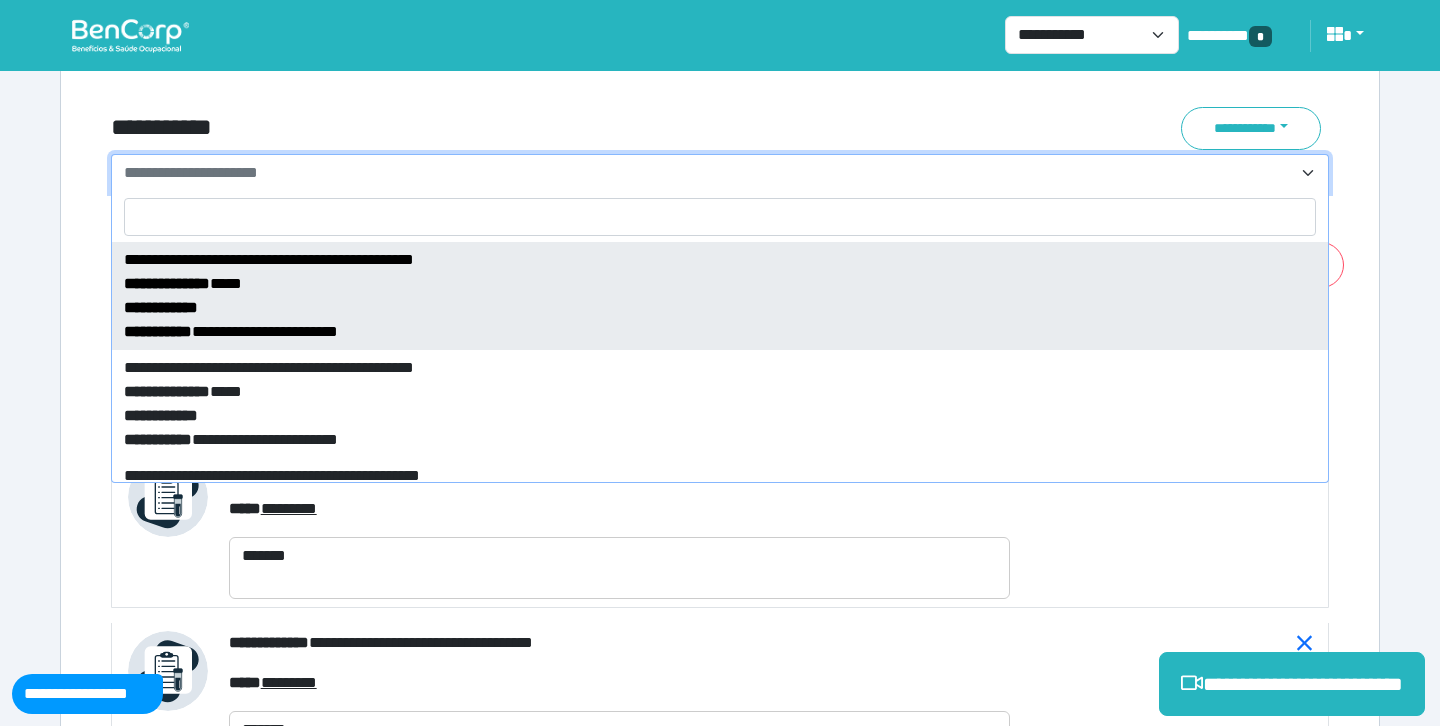 select on "*****" 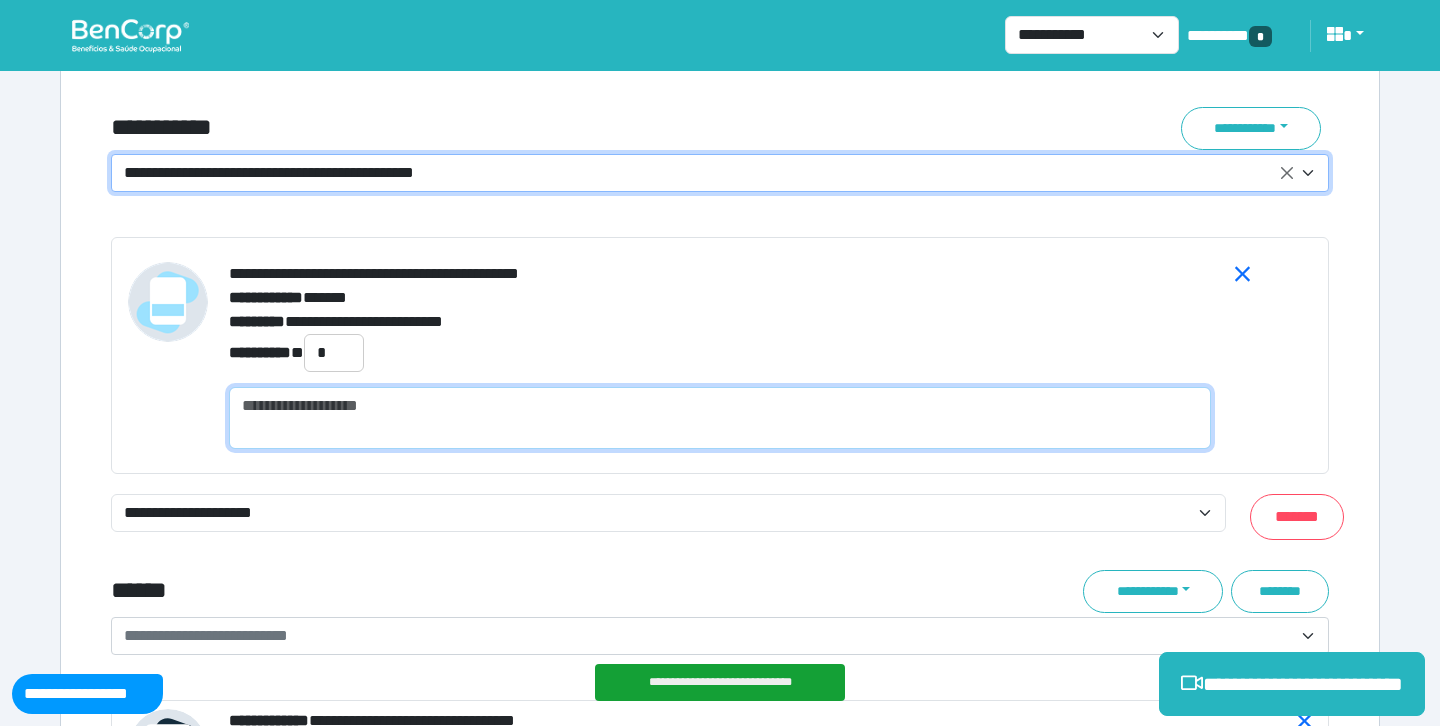 click at bounding box center (720, 418) 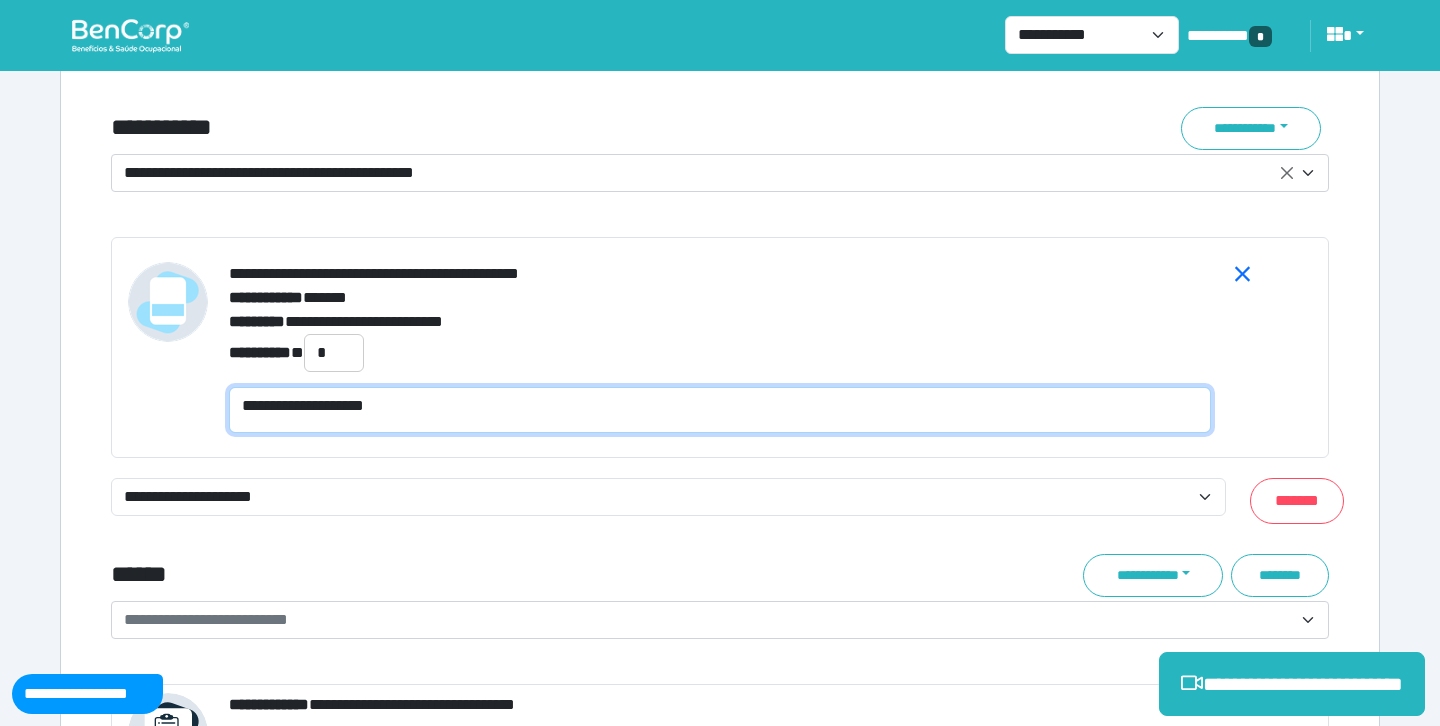 scroll, scrollTop: 0, scrollLeft: 0, axis: both 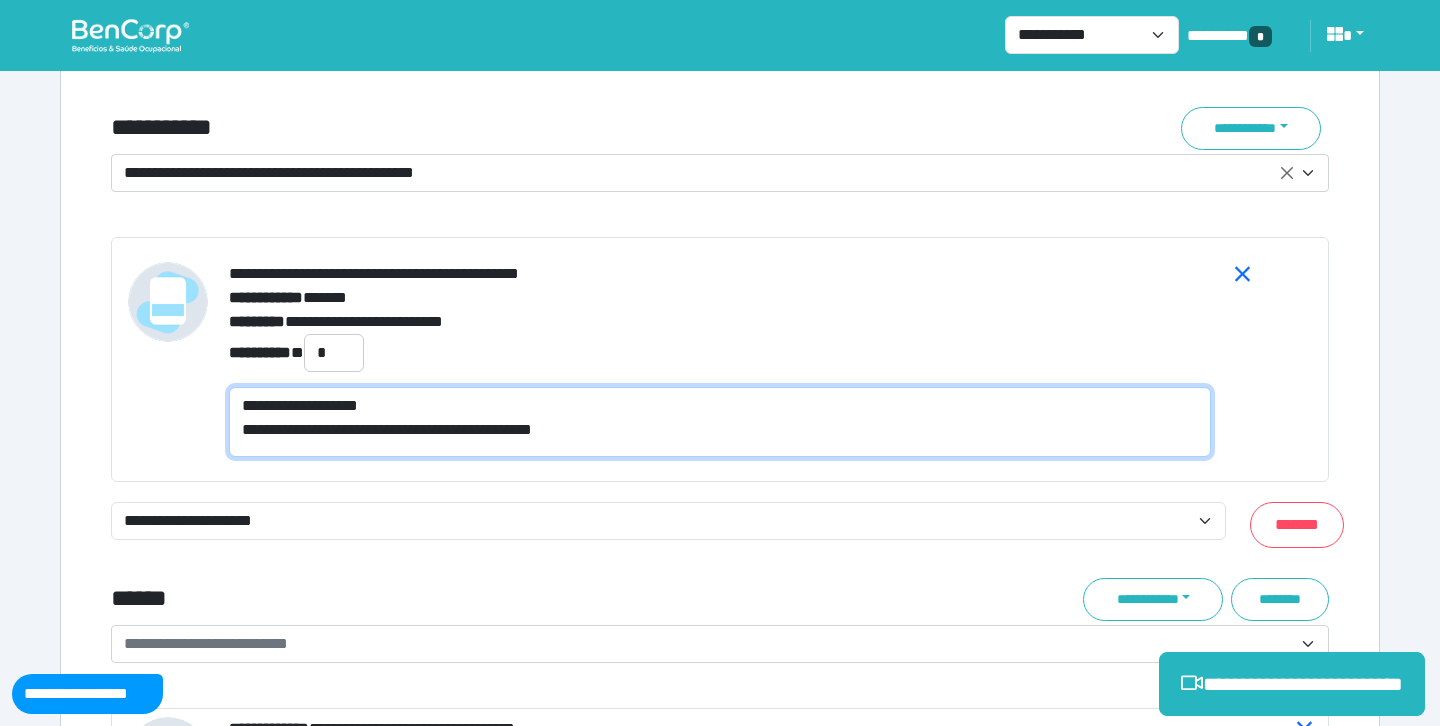 type on "**********" 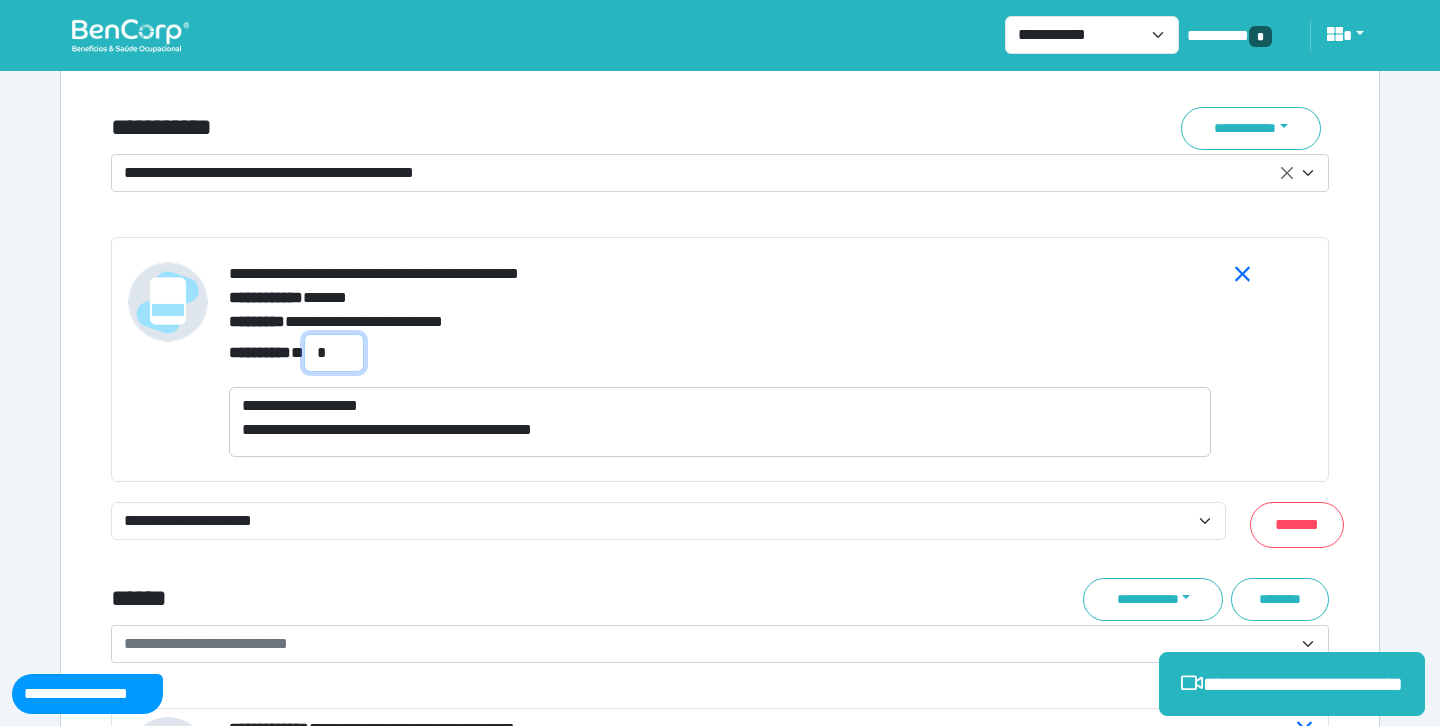 click on "*" at bounding box center (334, 353) 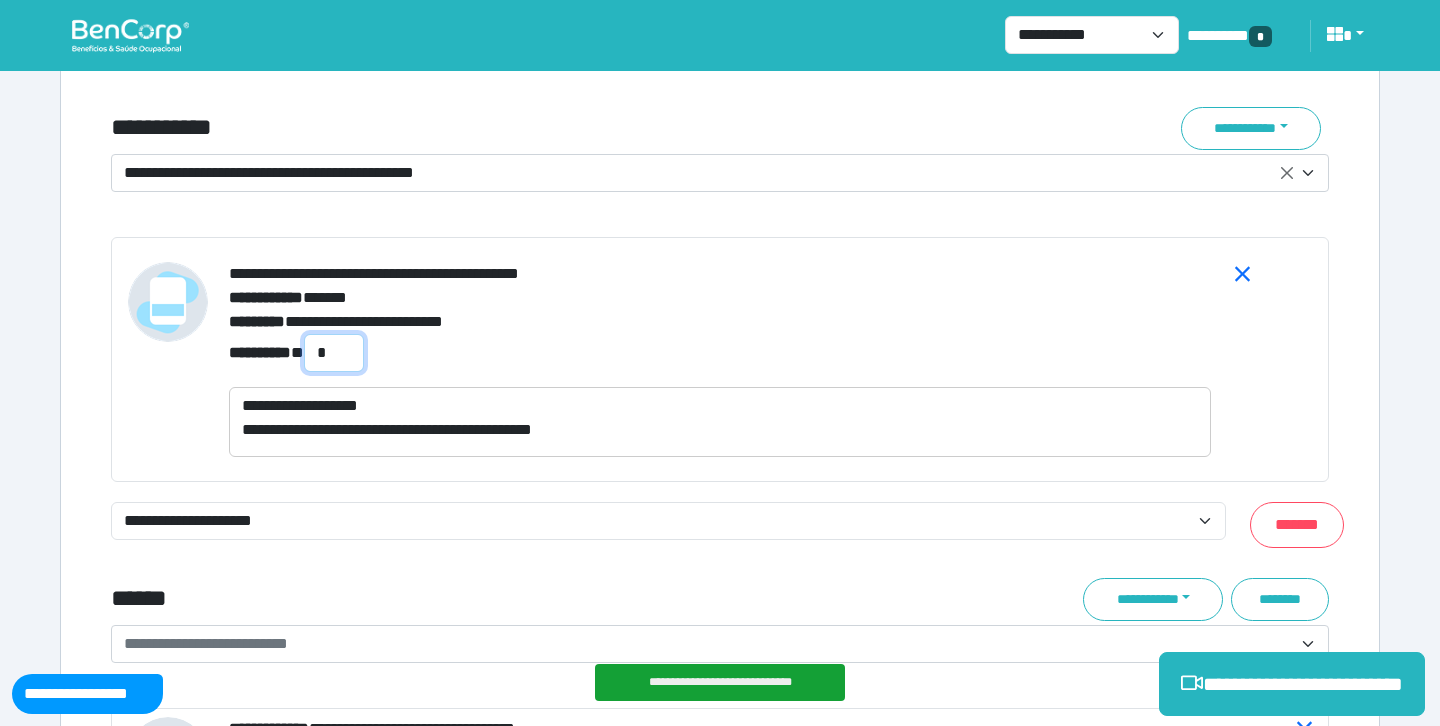 type on "*" 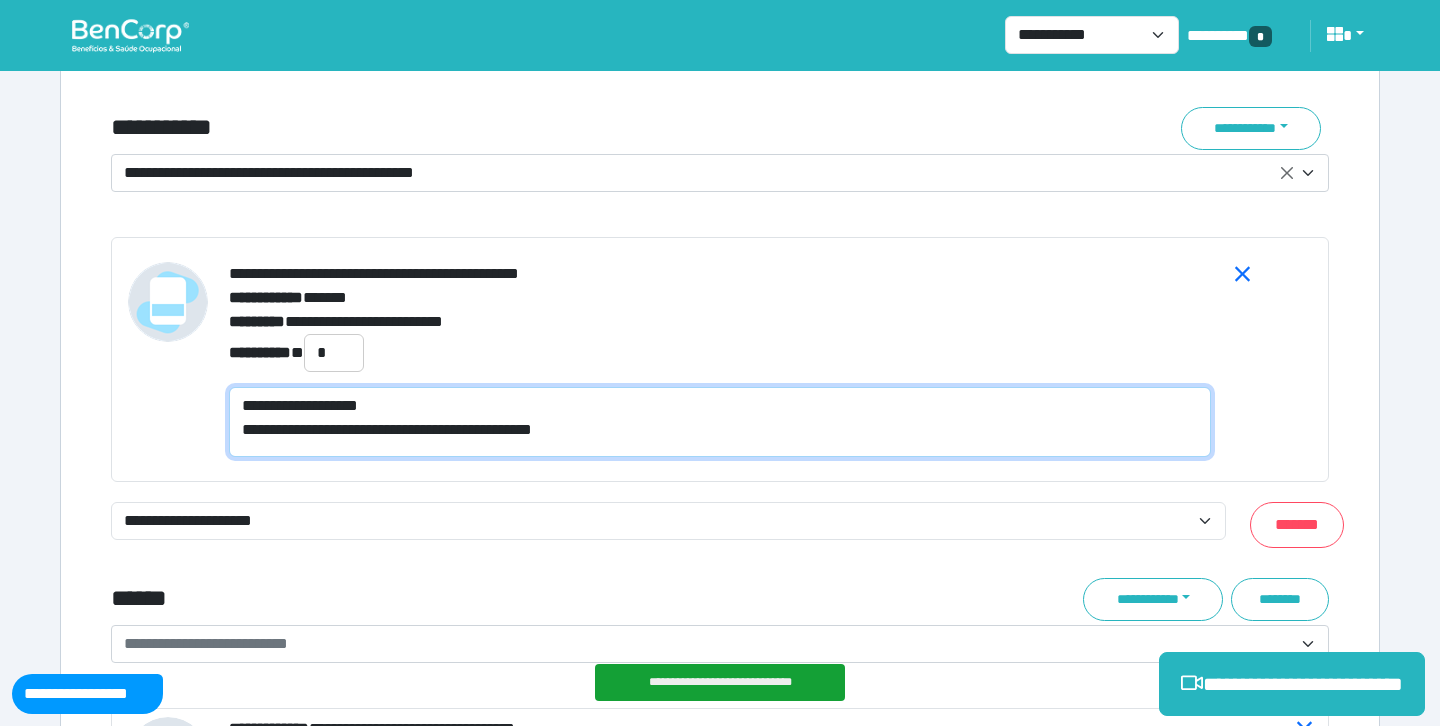 click on "**********" at bounding box center [720, 422] 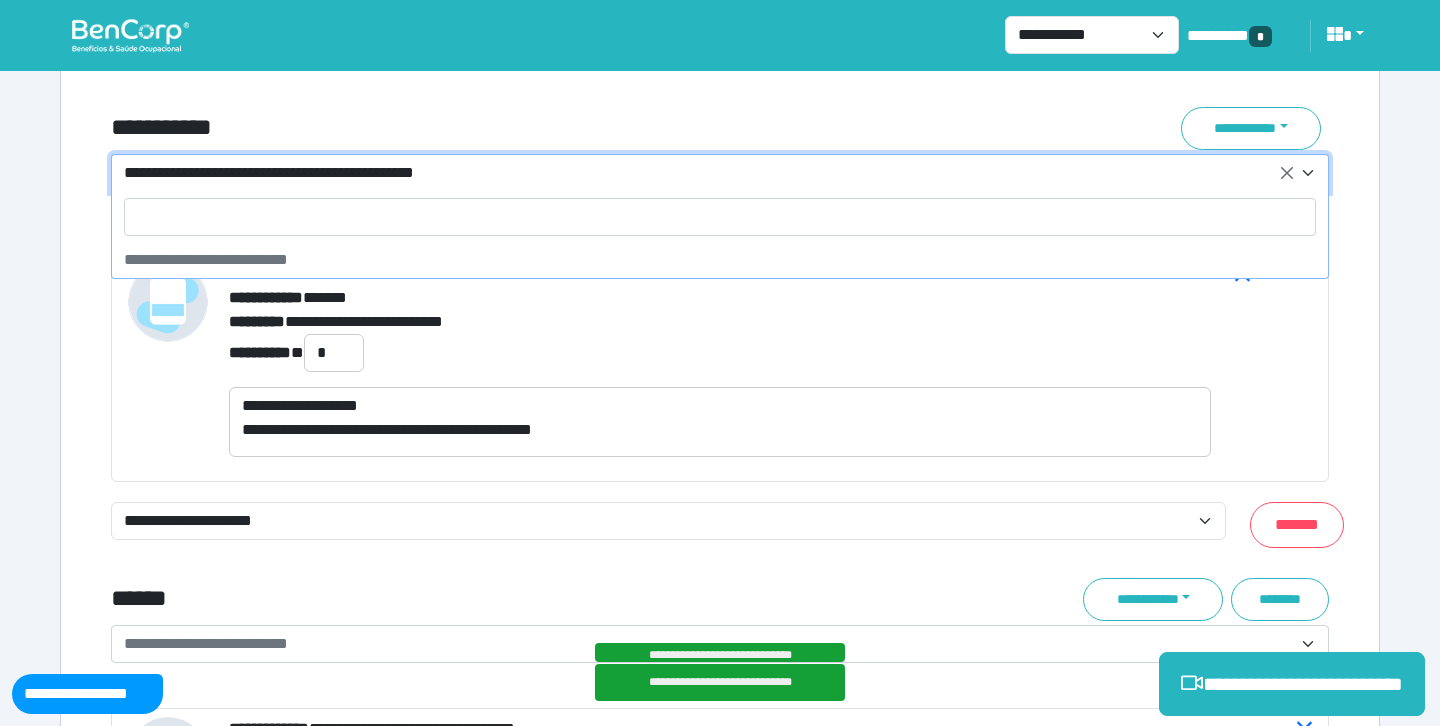 click on "**********" at bounding box center [708, 173] 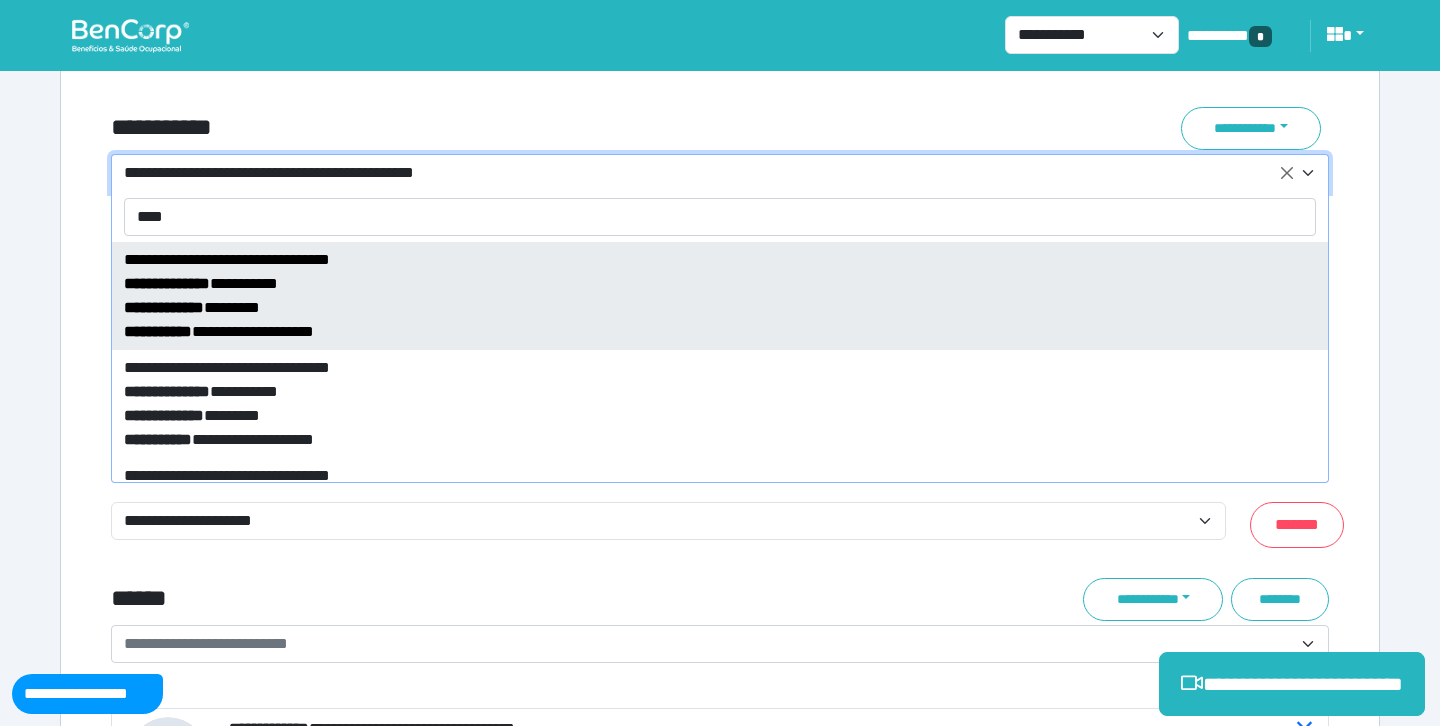 type on "****" 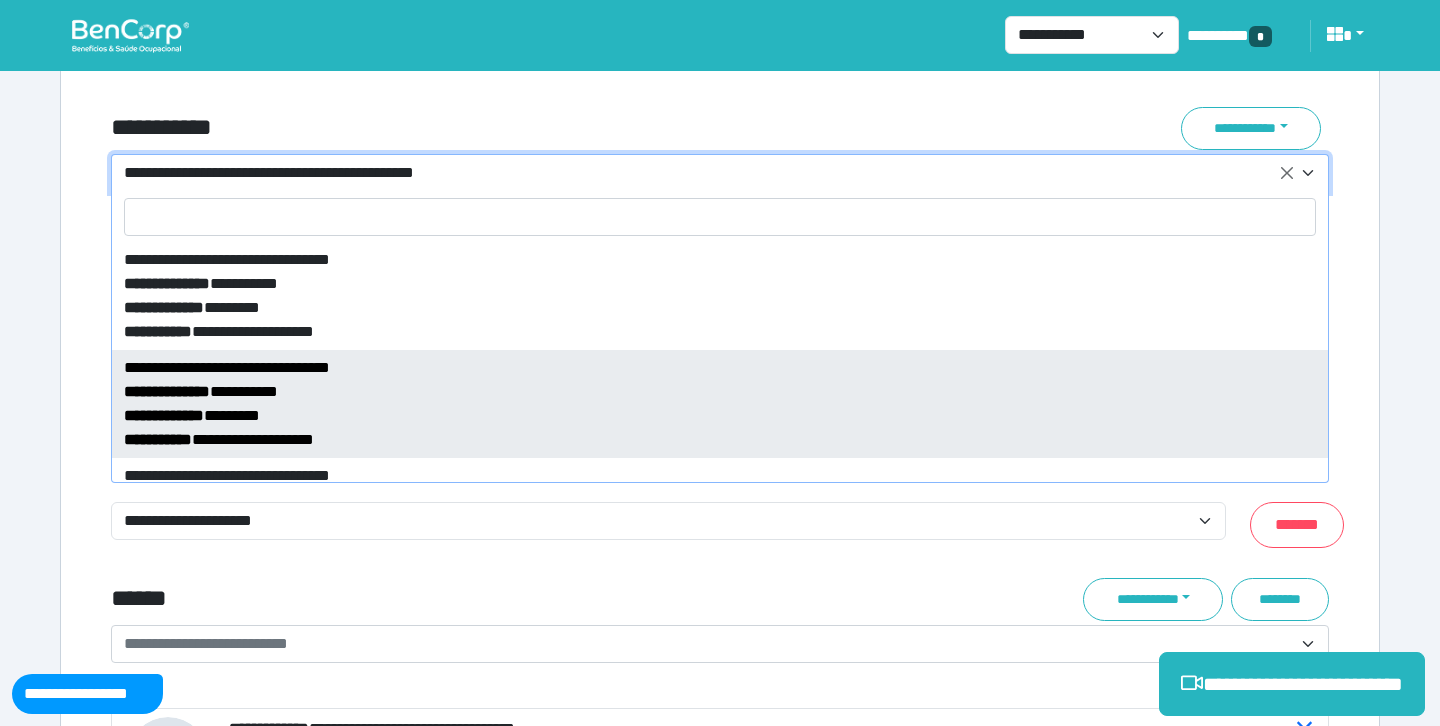 select on "*****" 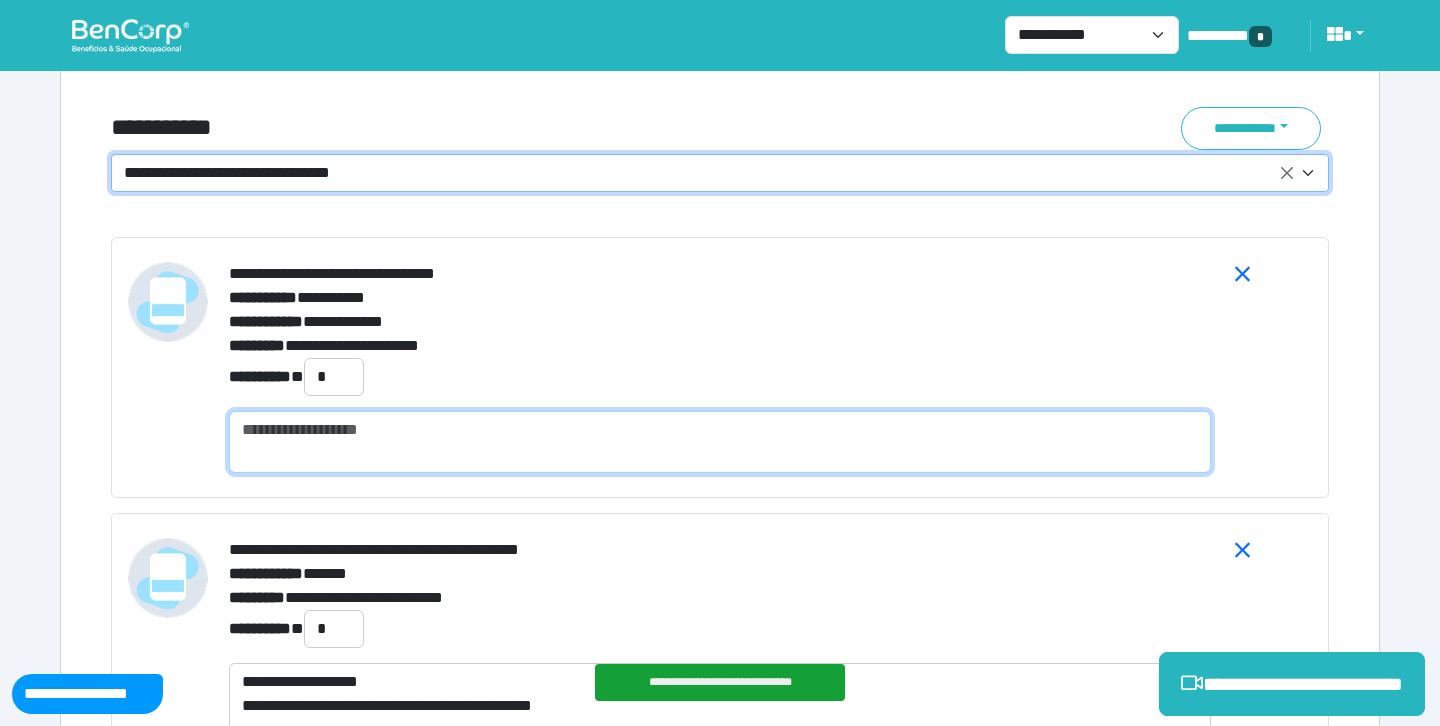 click at bounding box center [720, 442] 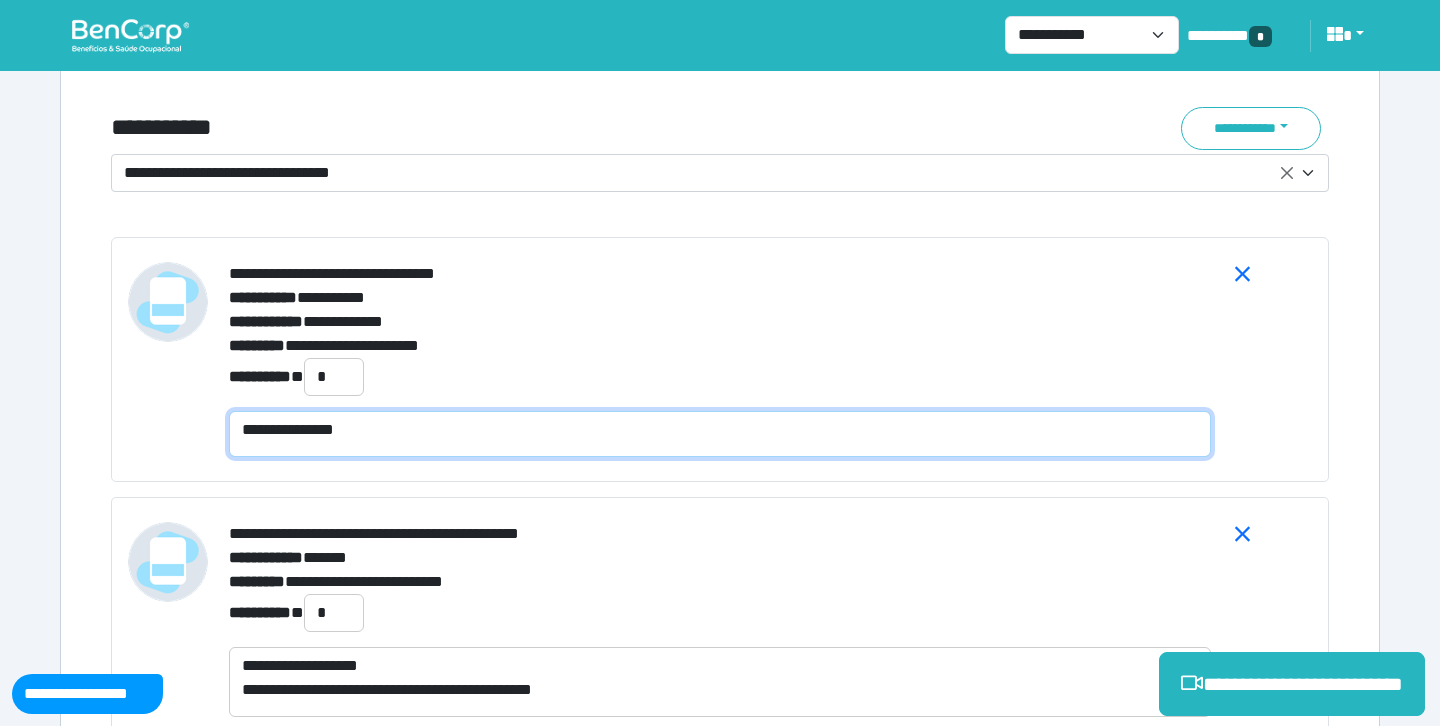 scroll, scrollTop: 0, scrollLeft: 0, axis: both 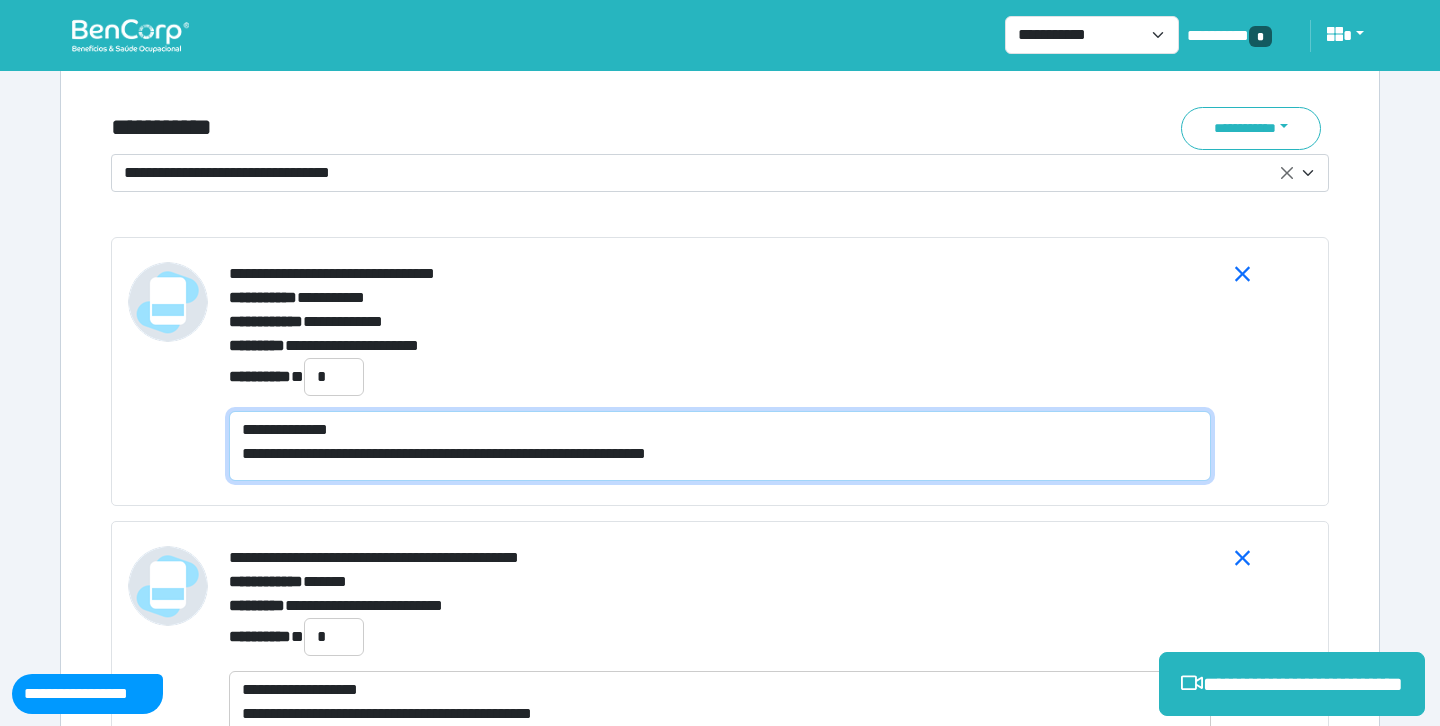 type on "**********" 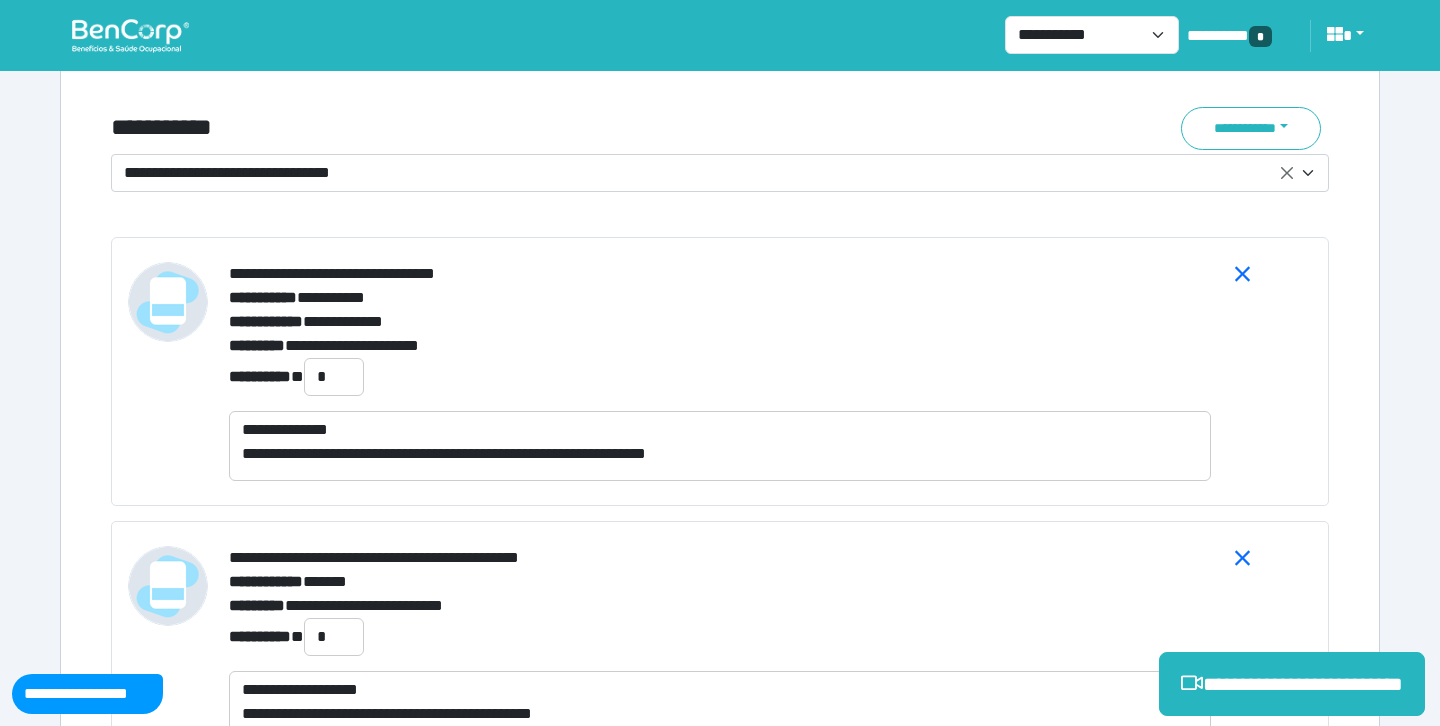click on "**********" at bounding box center (708, 173) 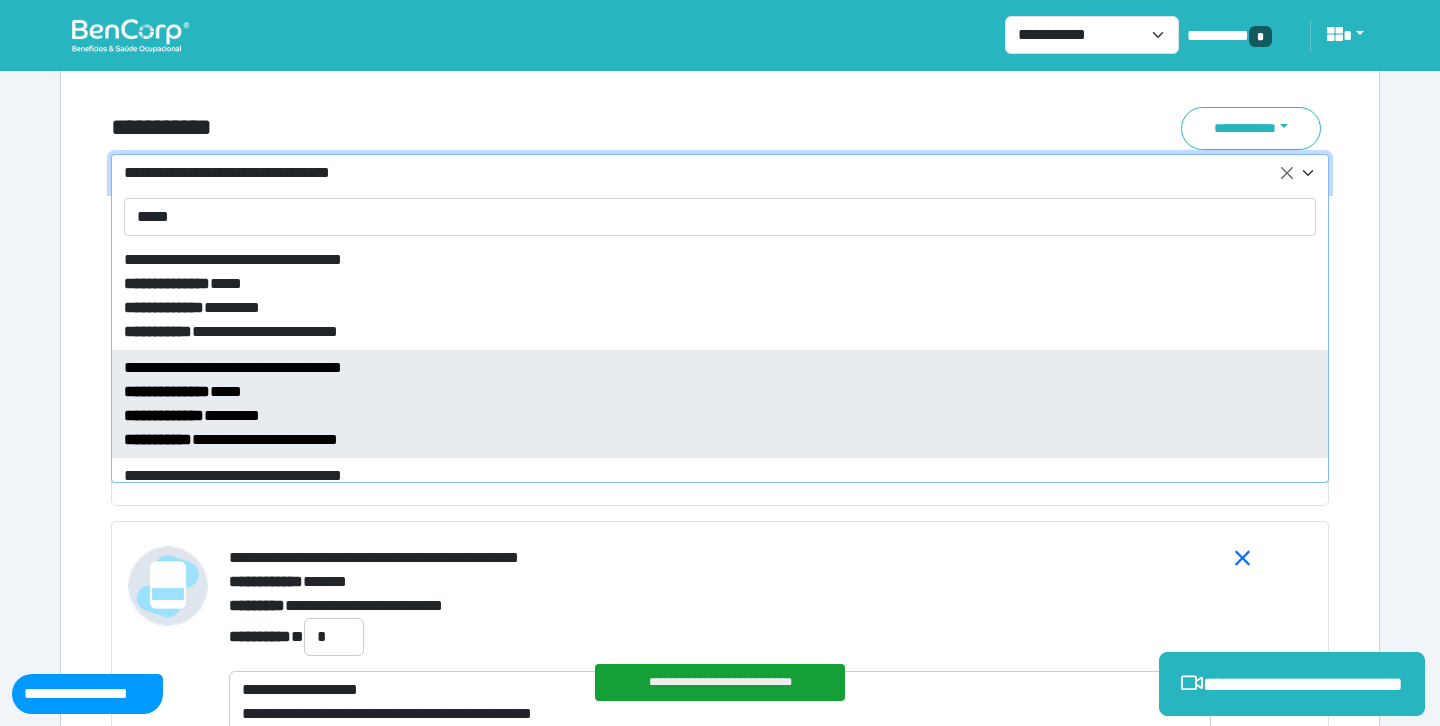 type on "*****" 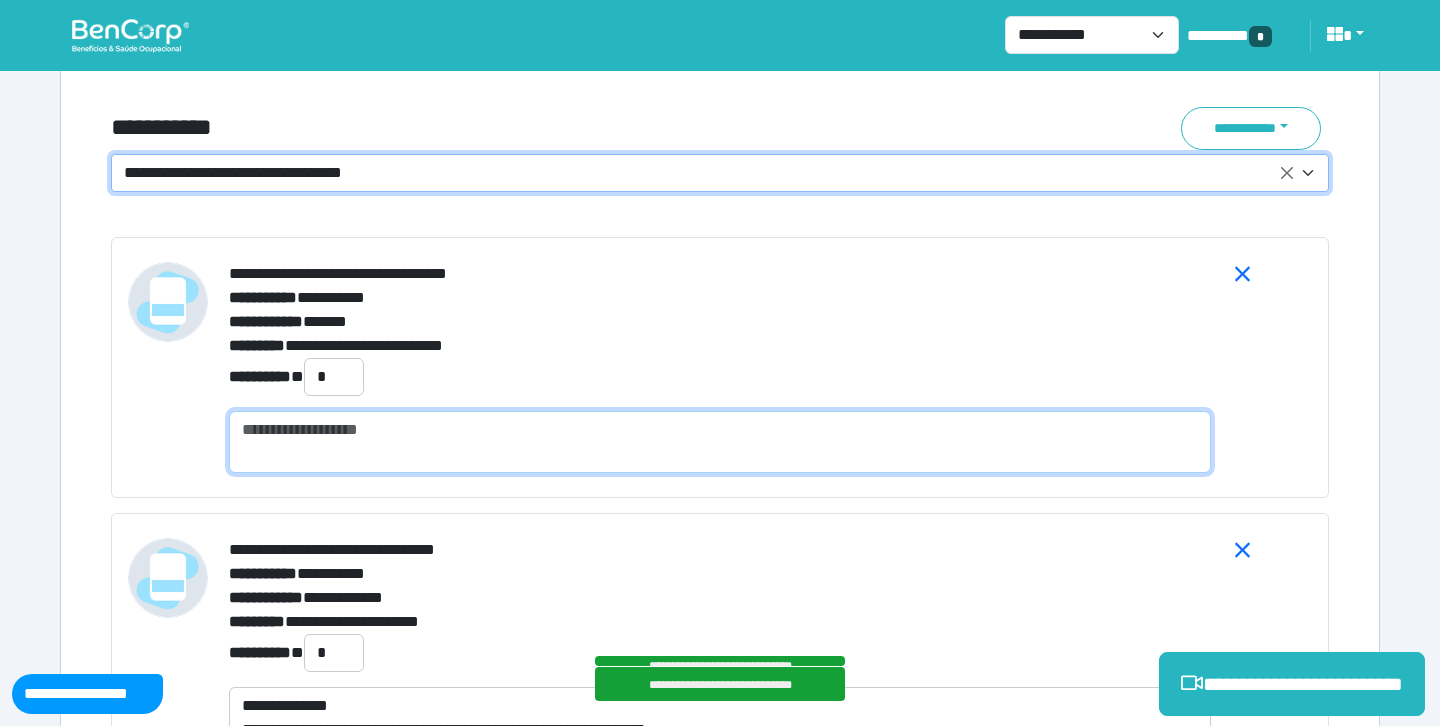 click at bounding box center [720, 442] 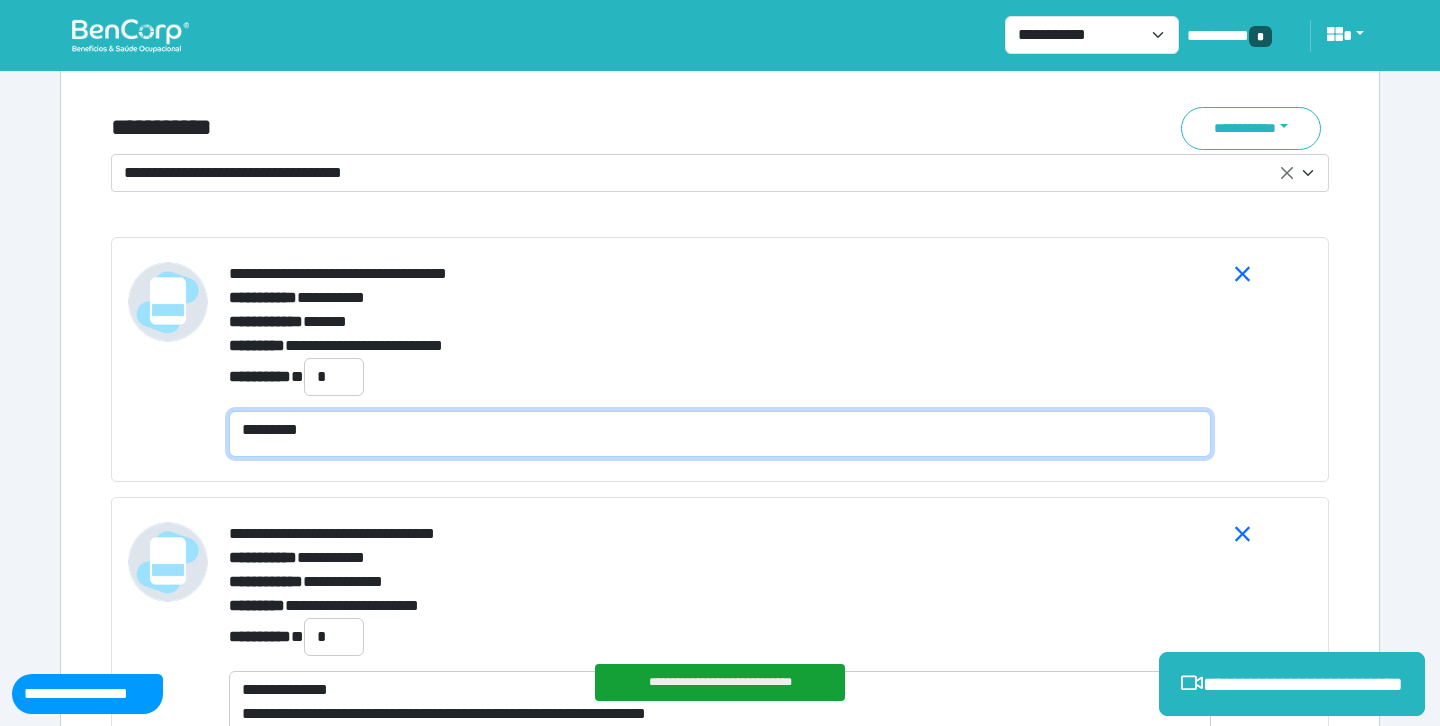 scroll, scrollTop: 0, scrollLeft: 0, axis: both 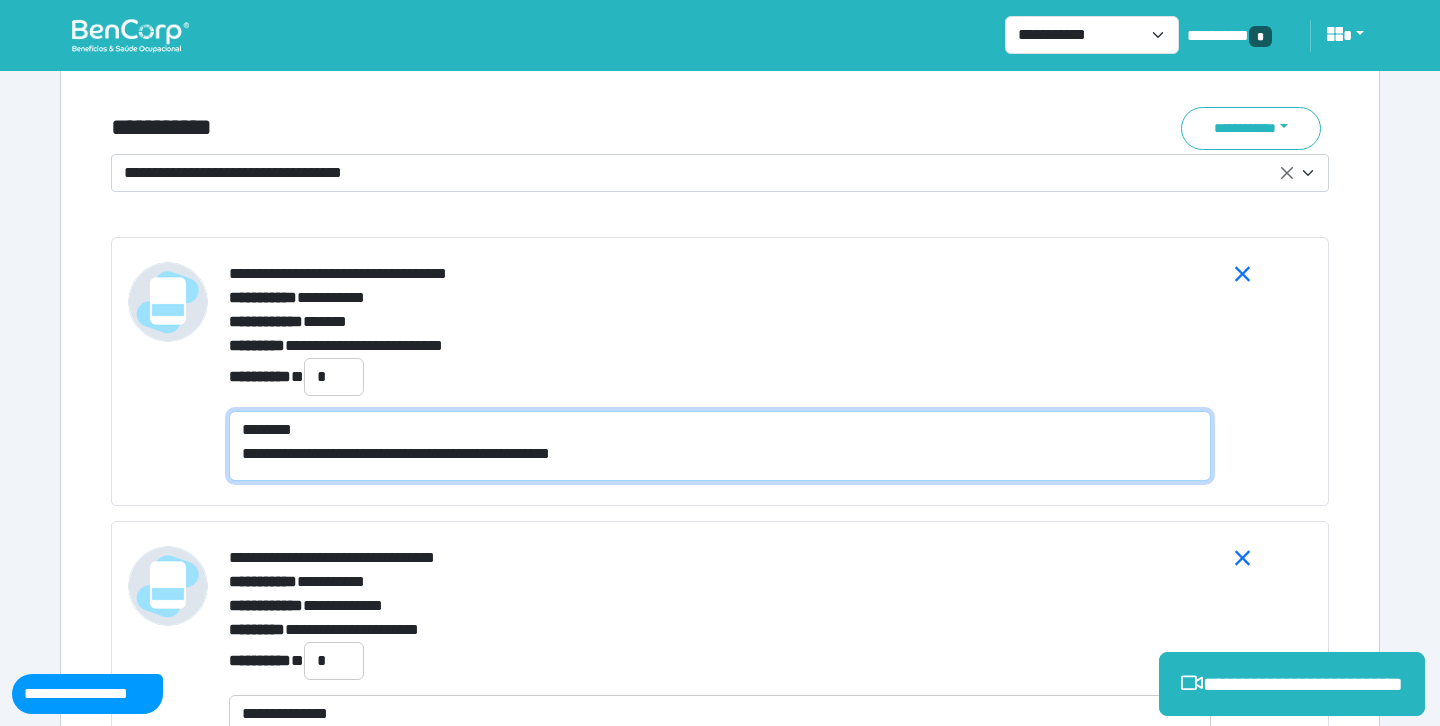 type on "**********" 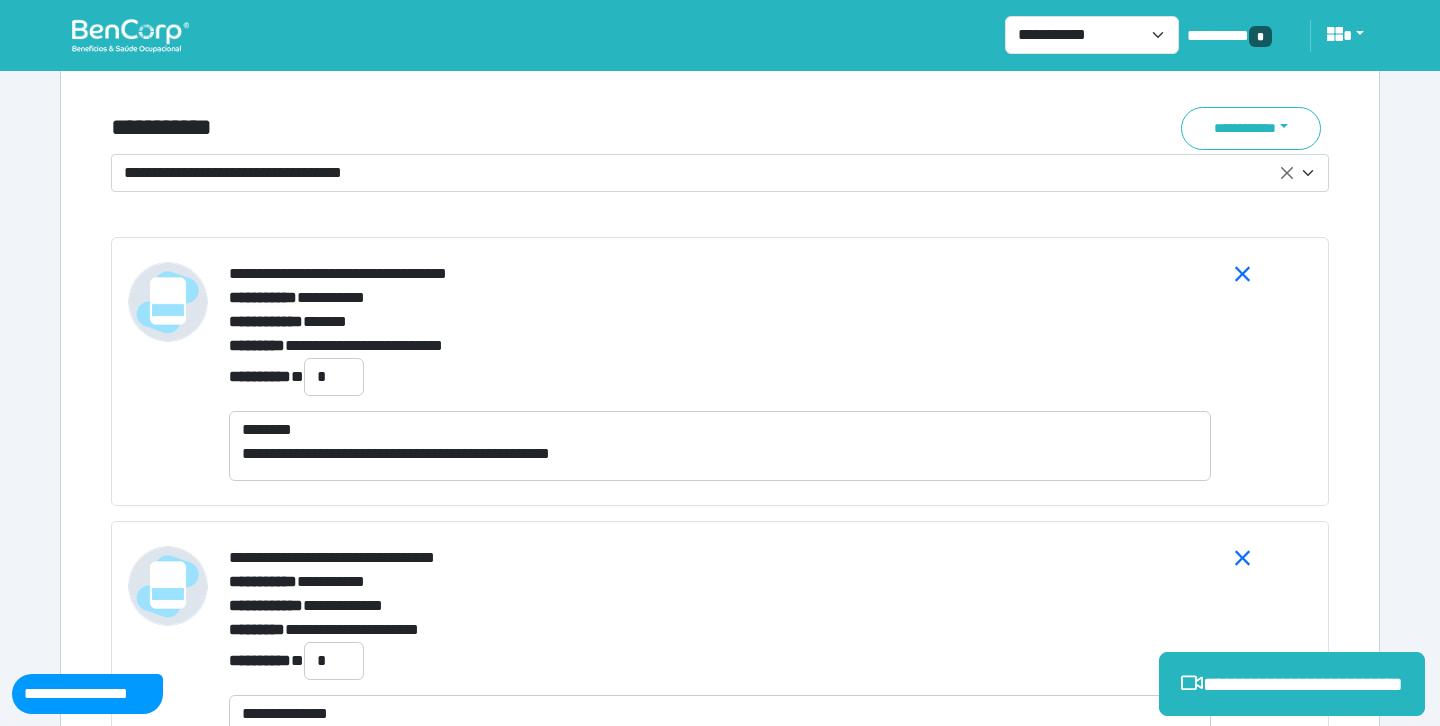 click on "**********" at bounding box center [708, 173] 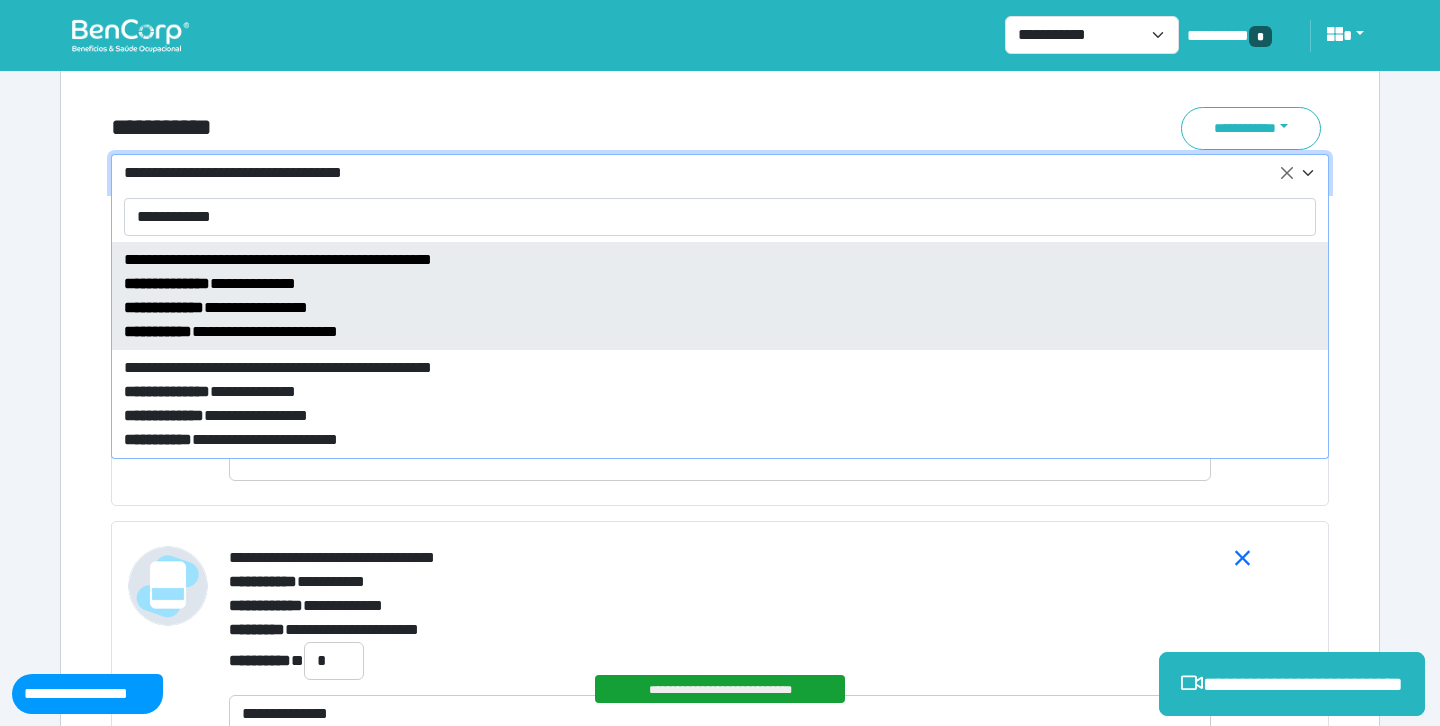 type on "**********" 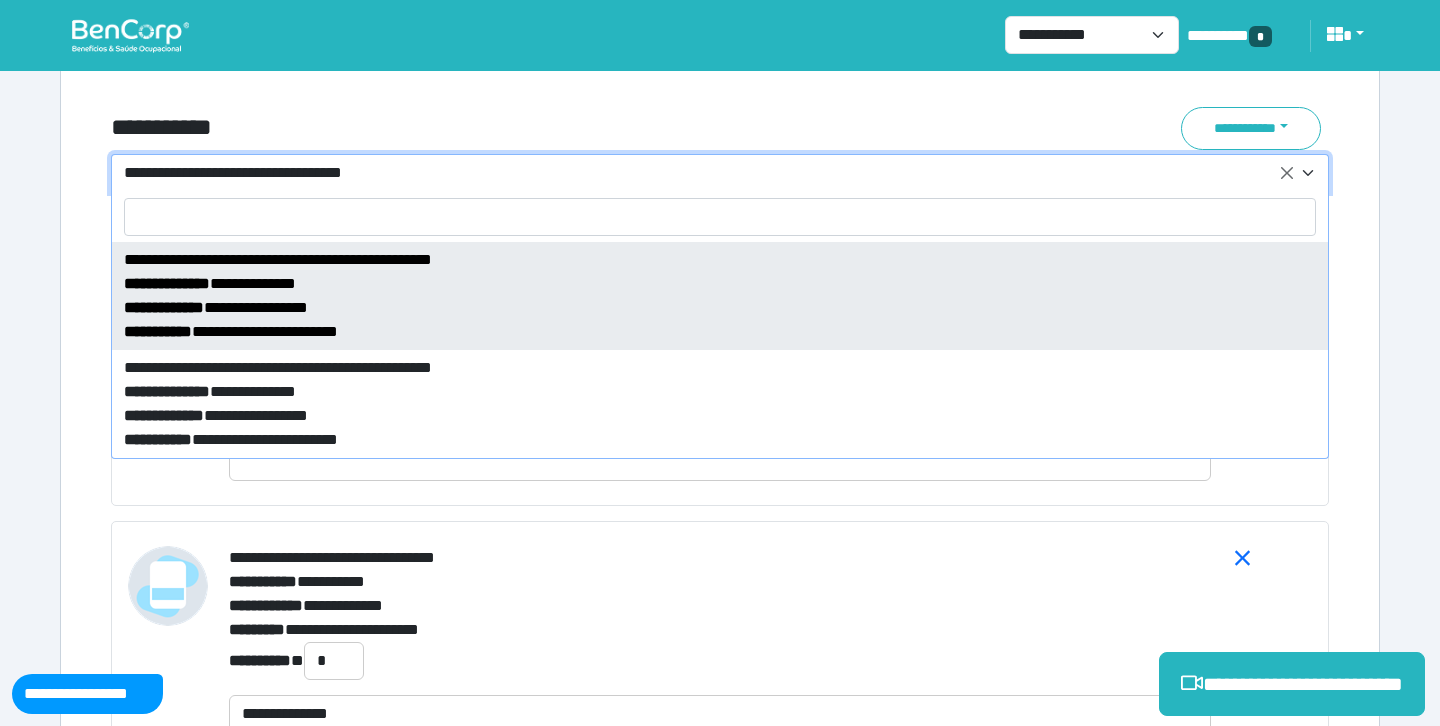 select on "*****" 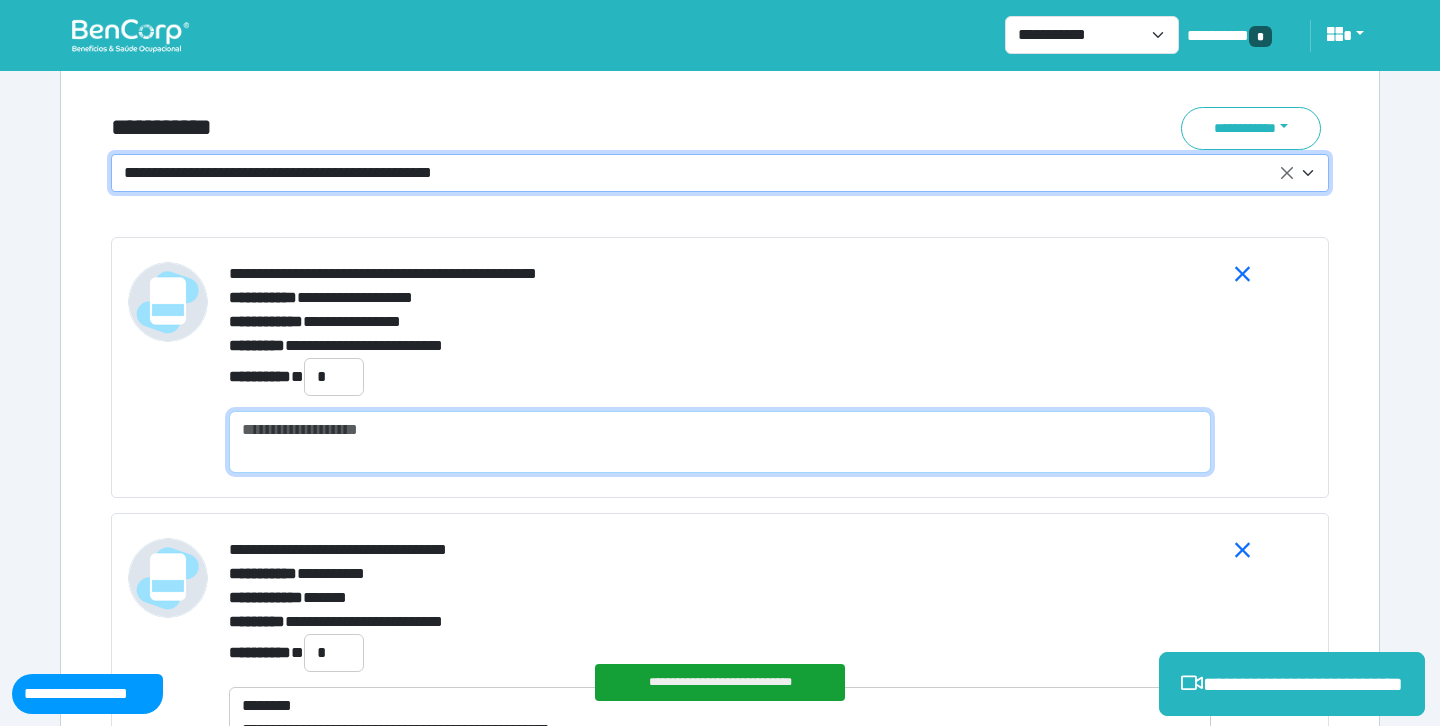 click at bounding box center (720, 442) 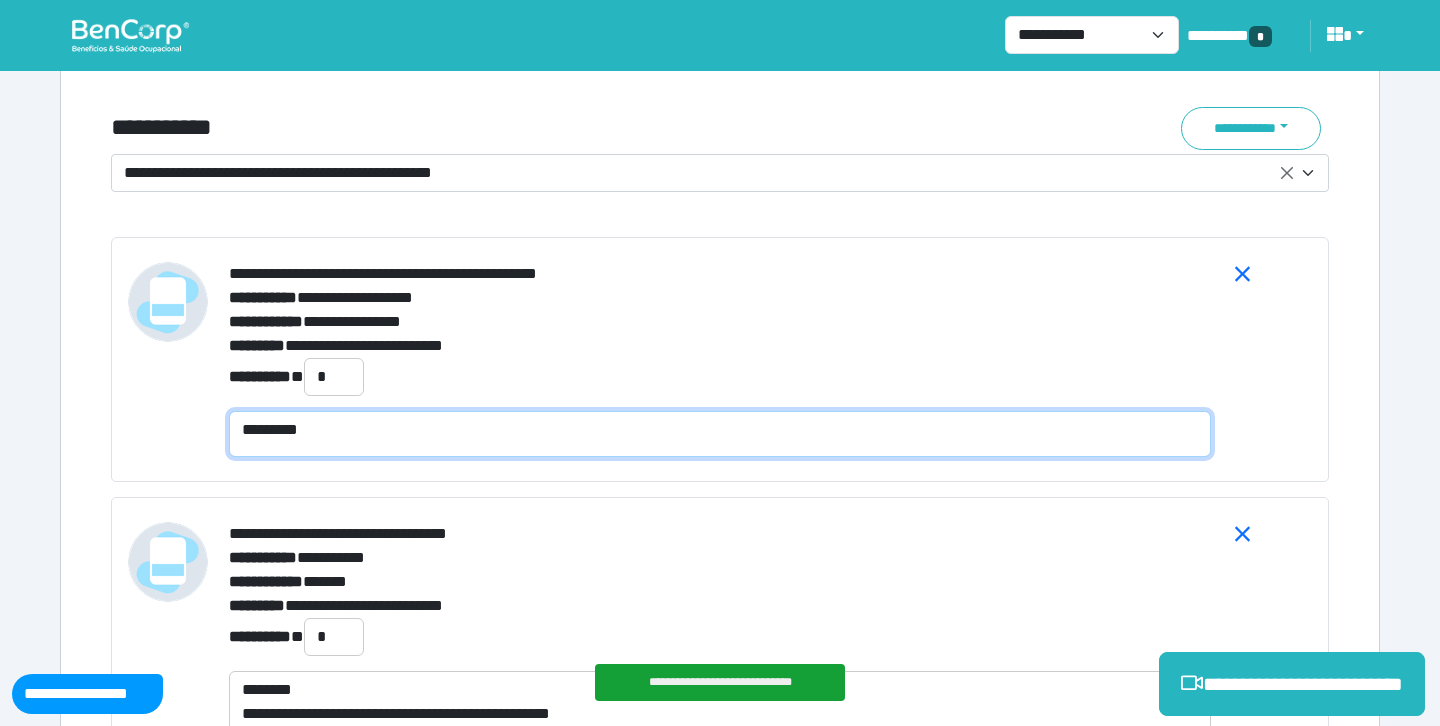 scroll, scrollTop: 0, scrollLeft: 0, axis: both 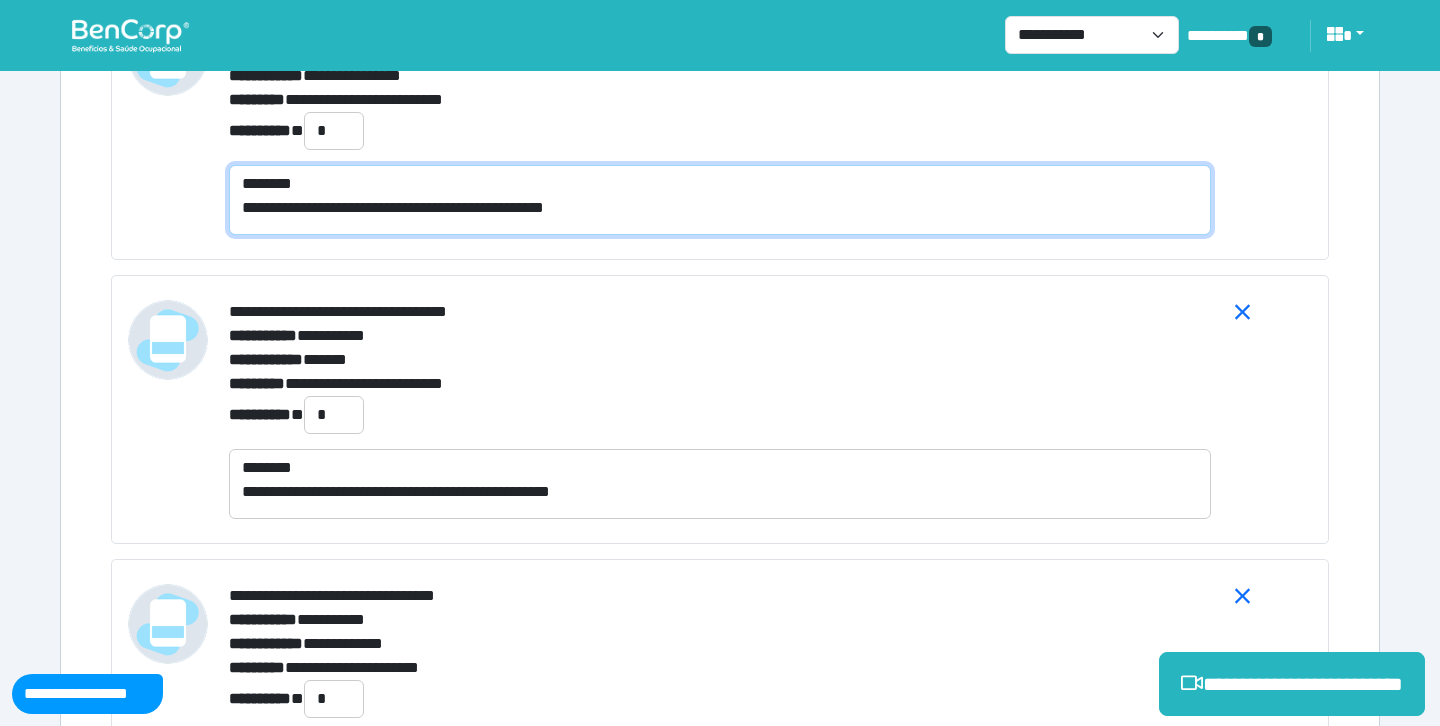 type on "**********" 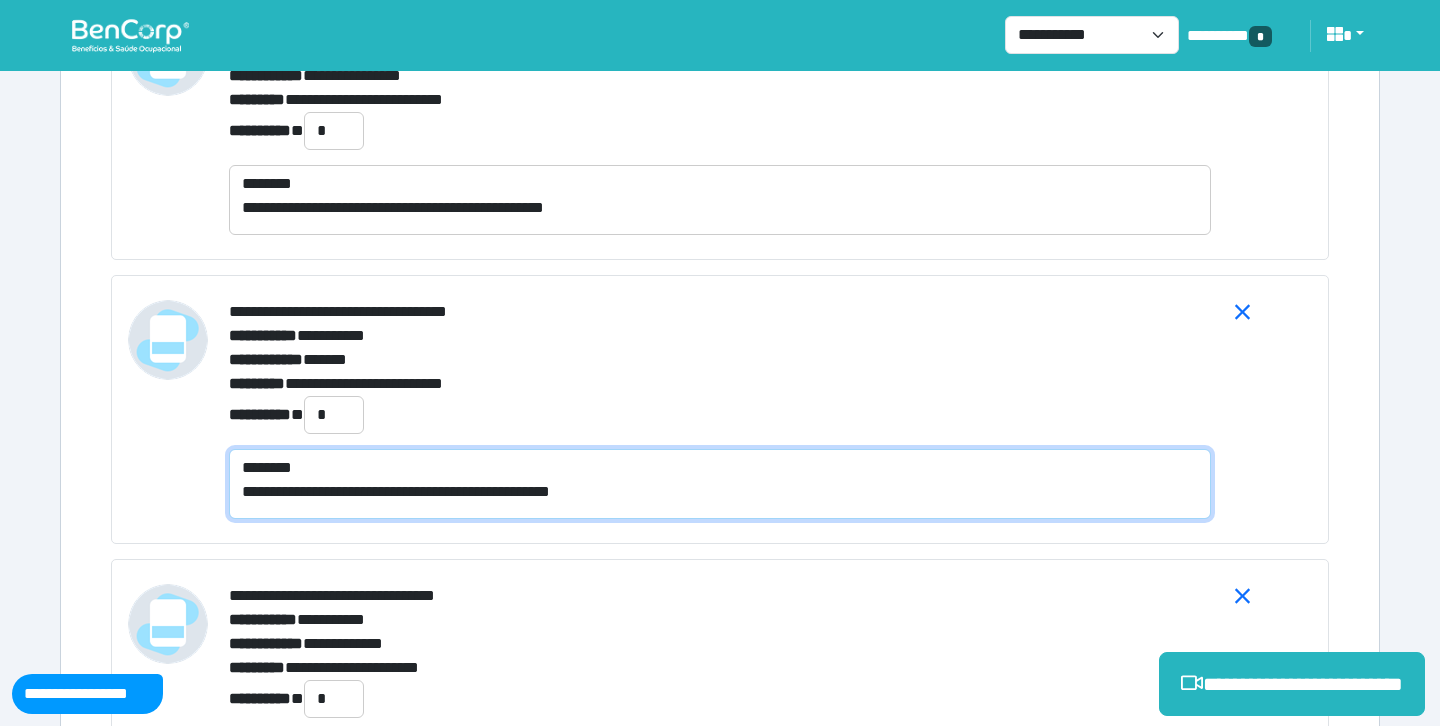 click on "**********" at bounding box center (720, 484) 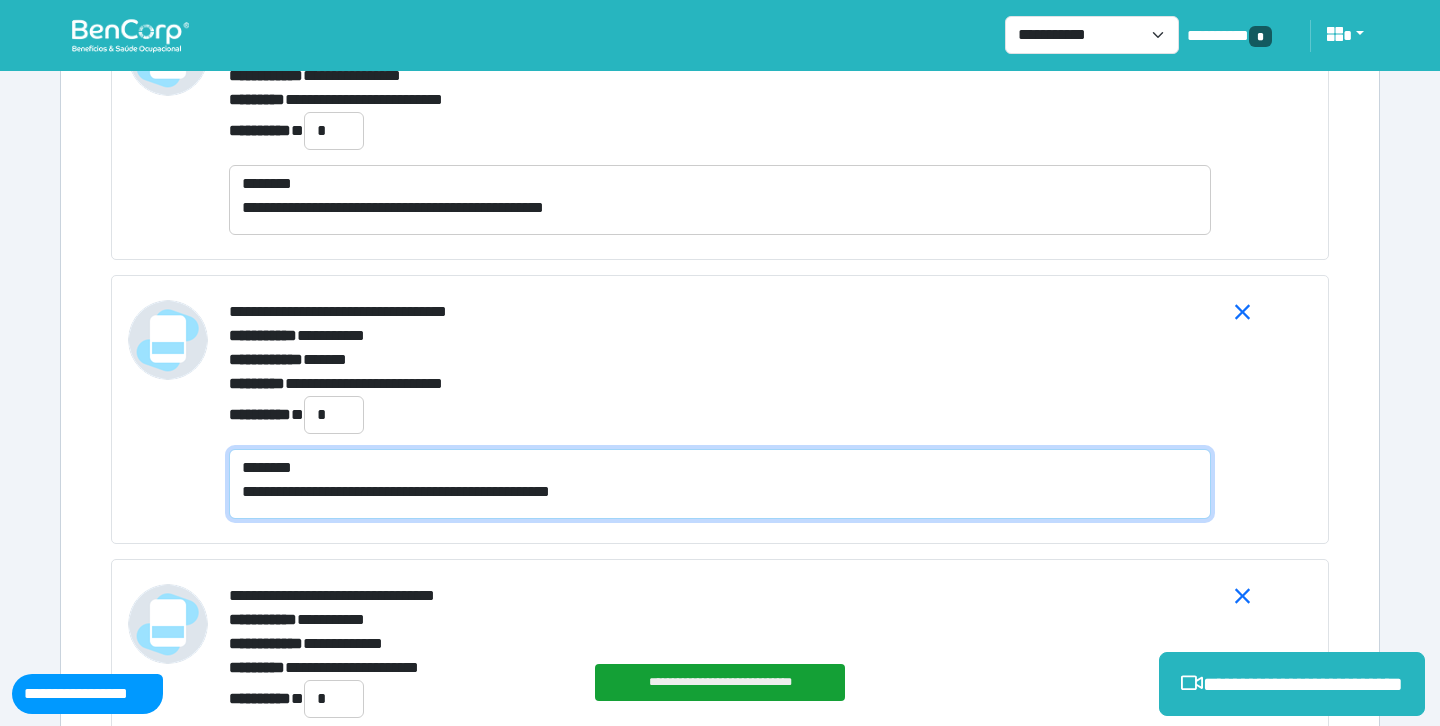 type on "**********" 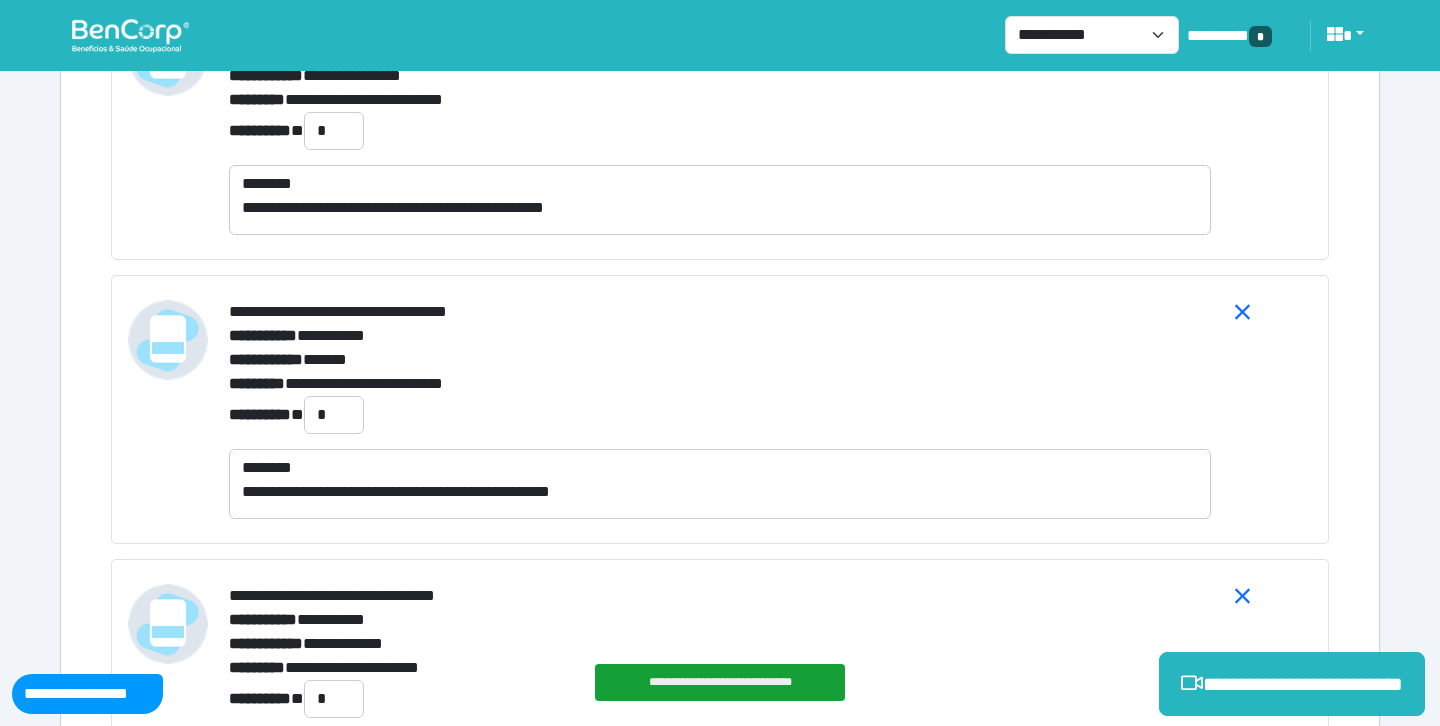 click on "**********" at bounding box center [720, 409] 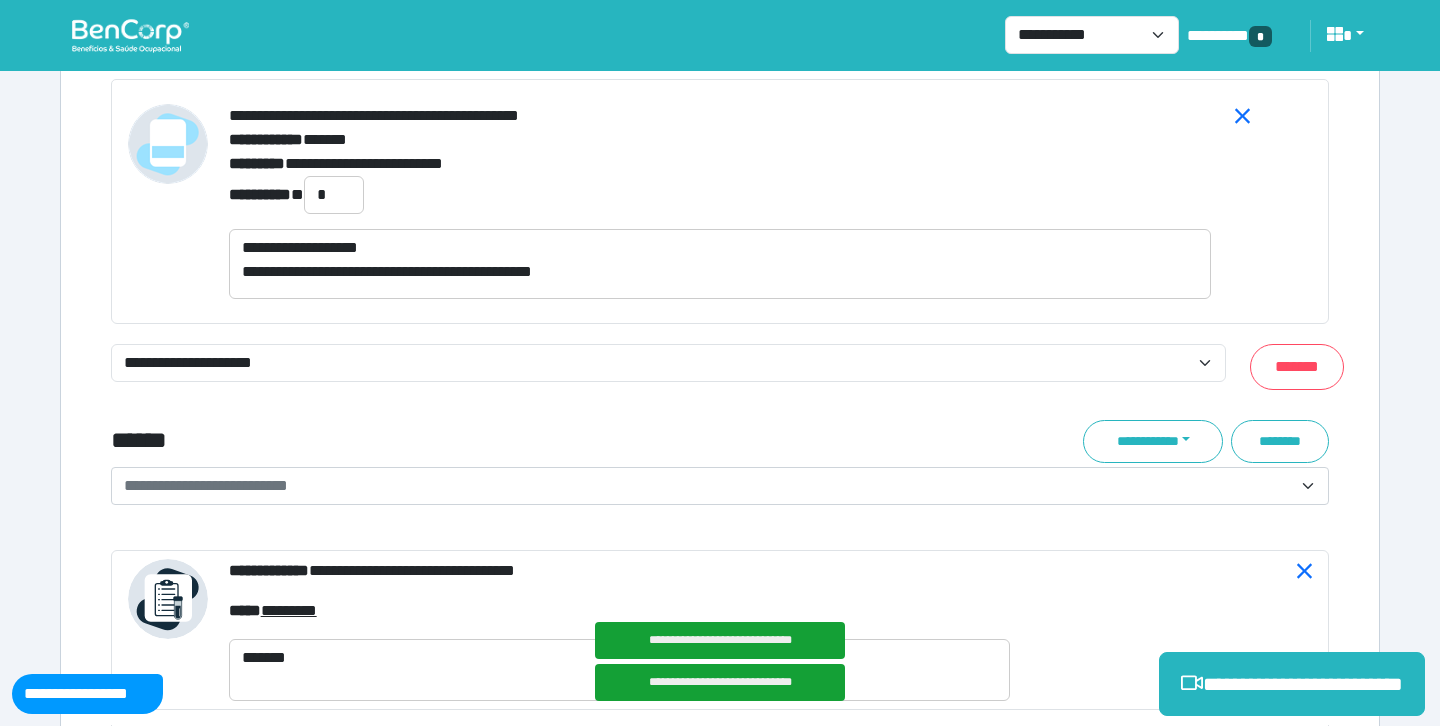 scroll, scrollTop: 8450, scrollLeft: 0, axis: vertical 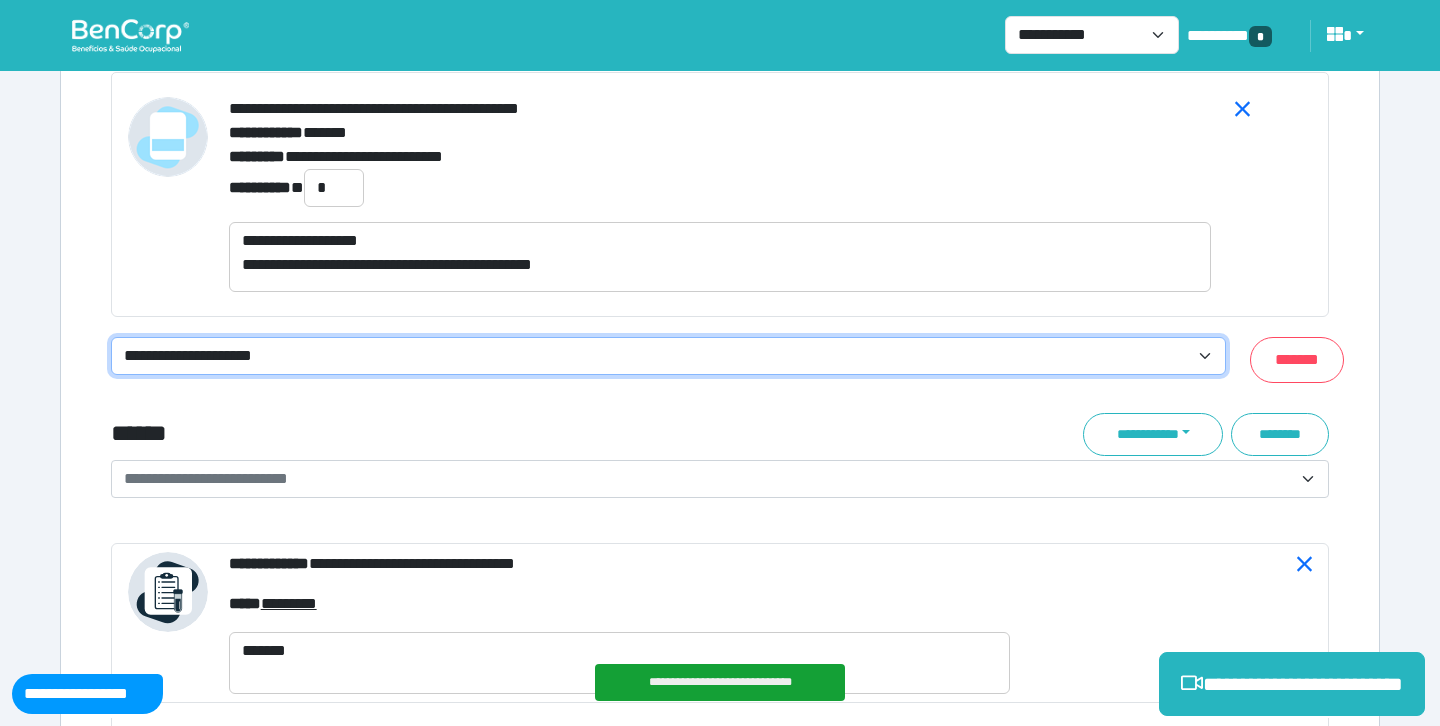 click on "**********" at bounding box center (668, 356) 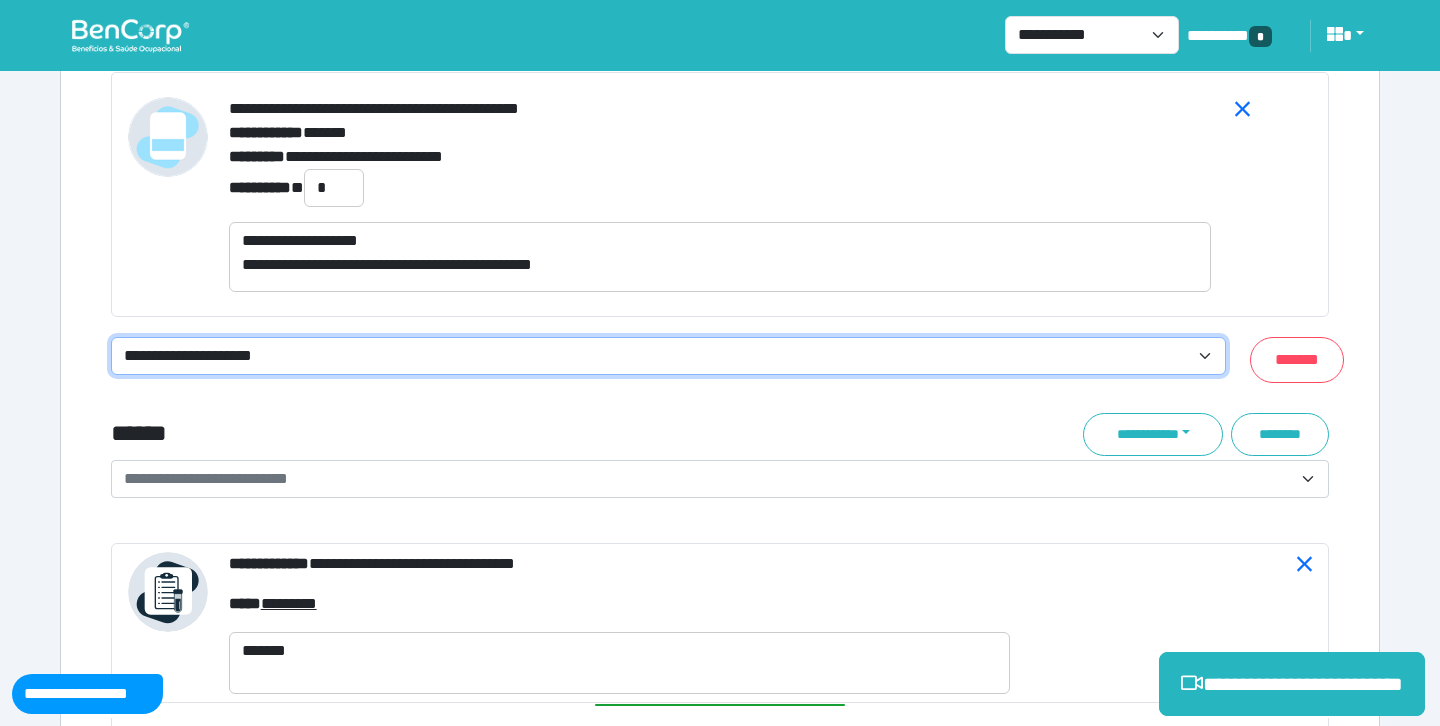 select on "**********" 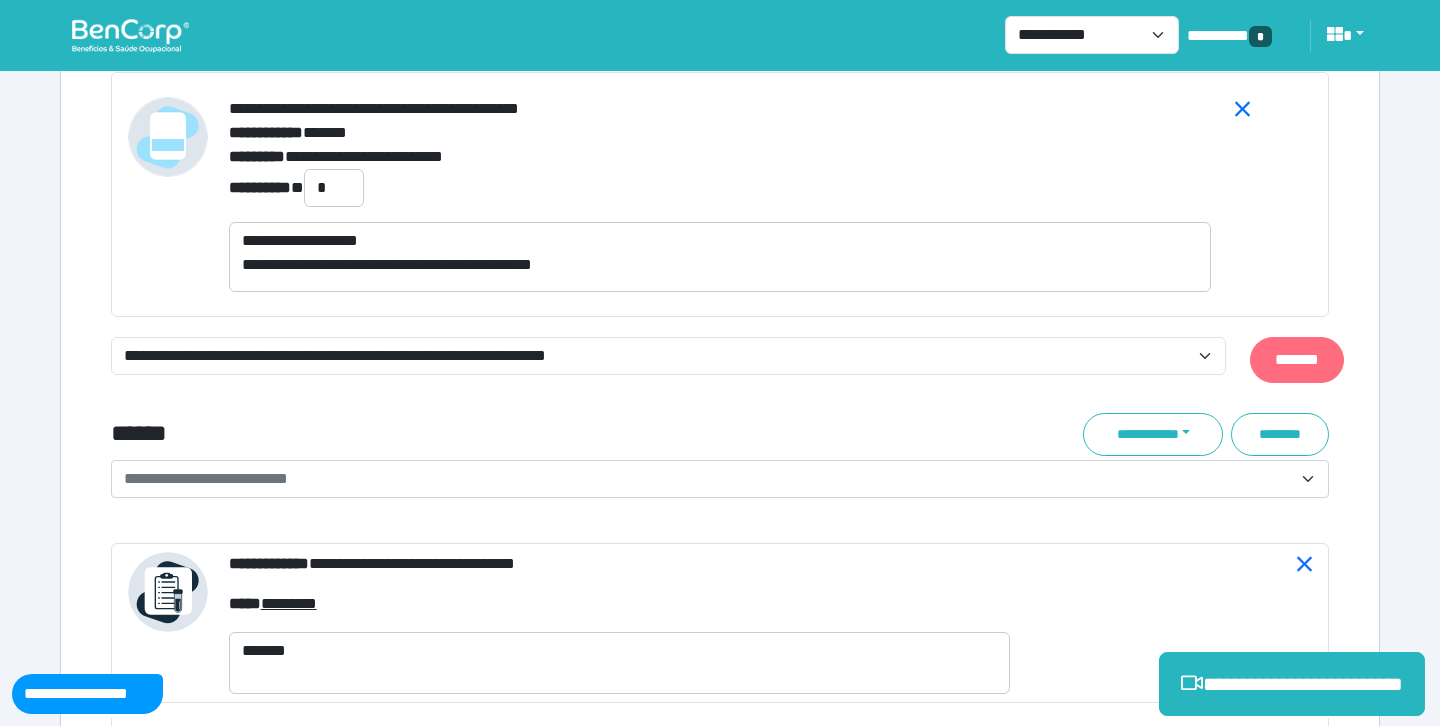 click on "*******" at bounding box center (1297, 360) 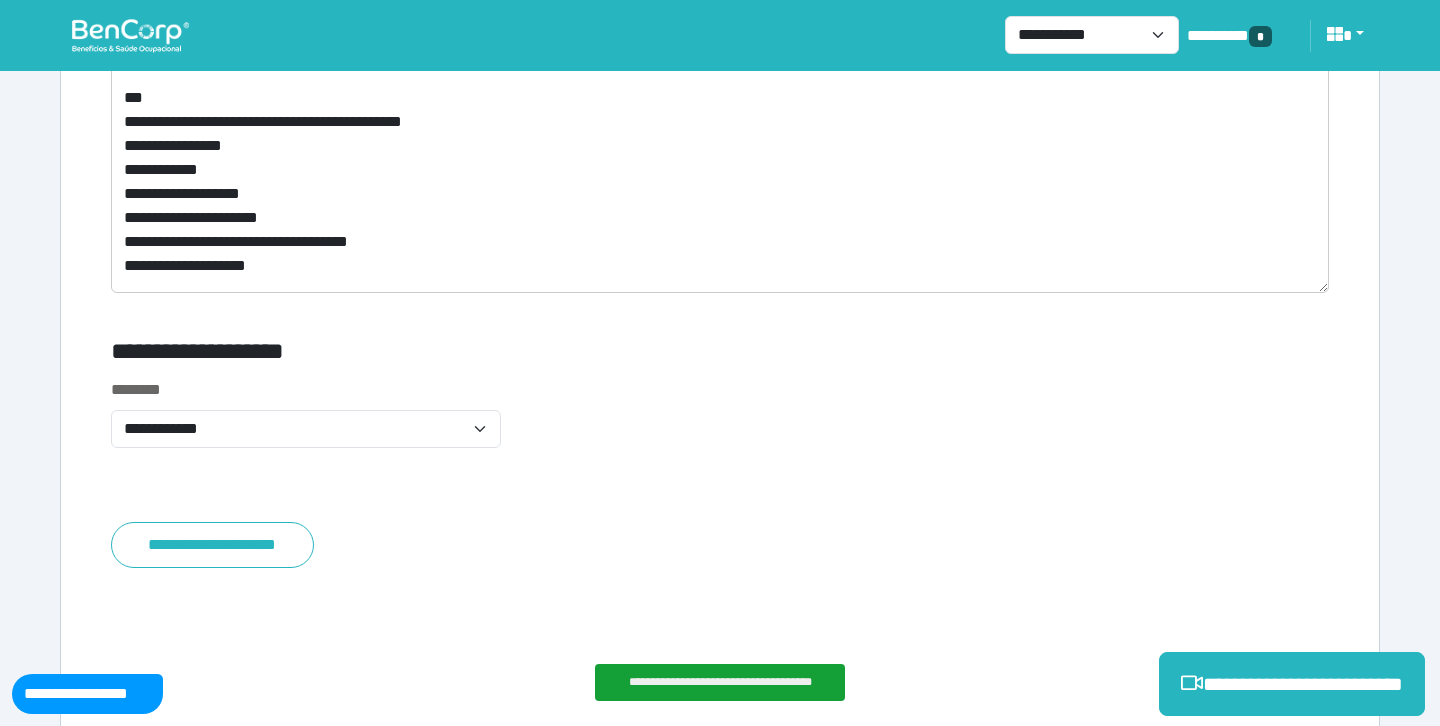 scroll, scrollTop: 12463, scrollLeft: 0, axis: vertical 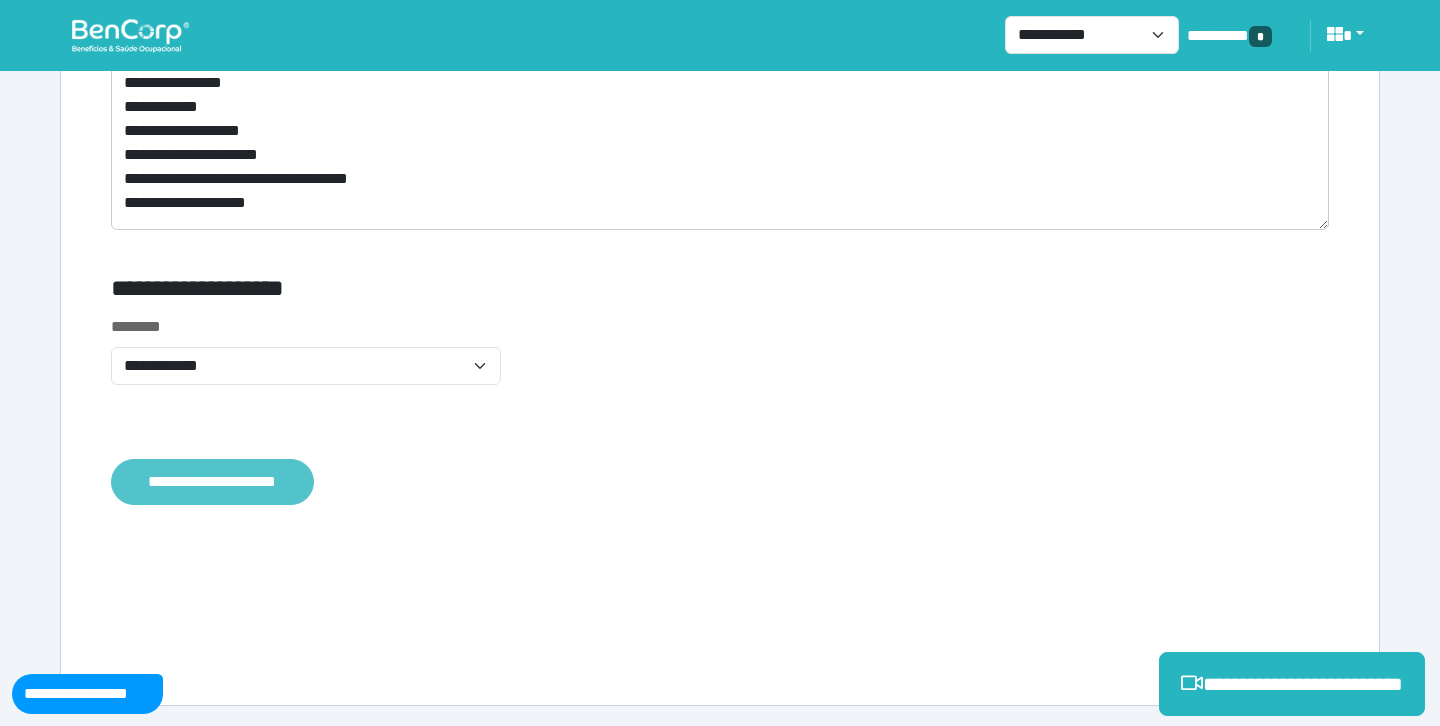 click on "**********" at bounding box center (212, 482) 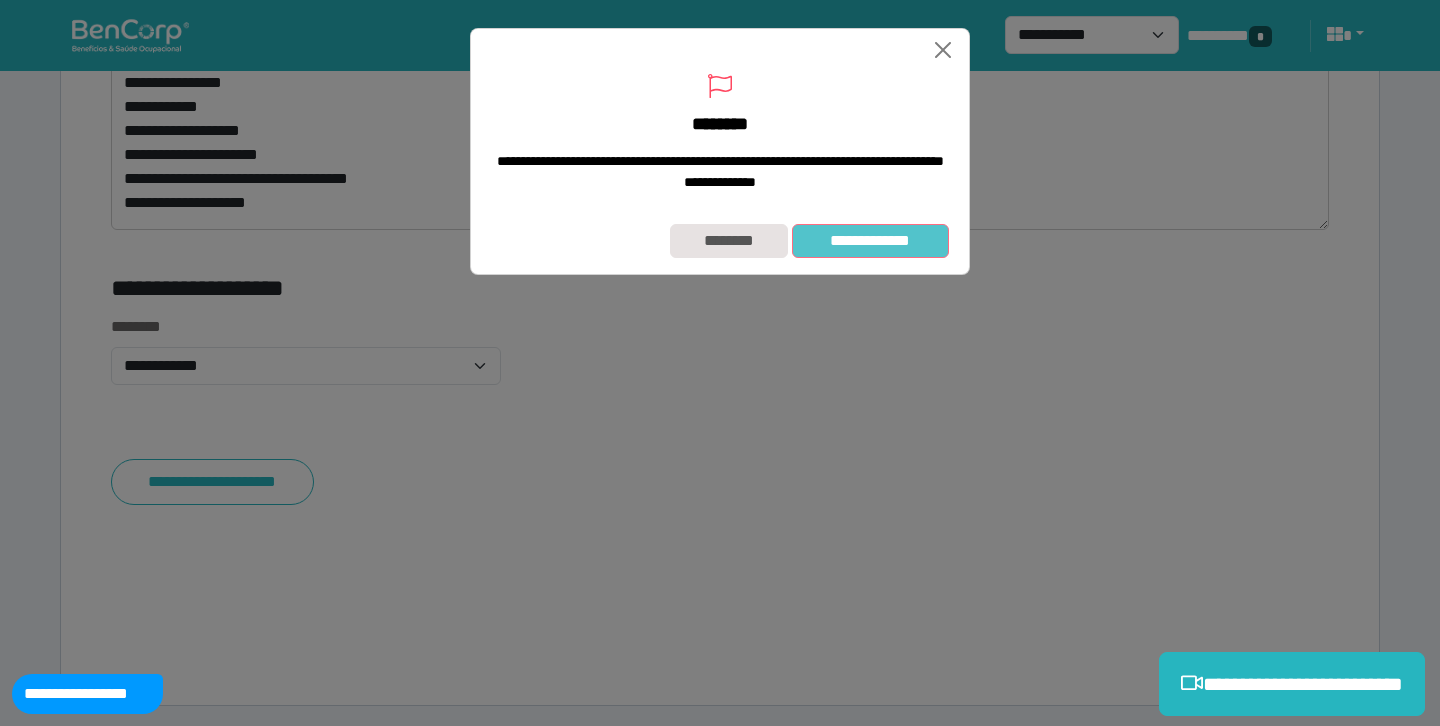 click on "**********" at bounding box center [870, 241] 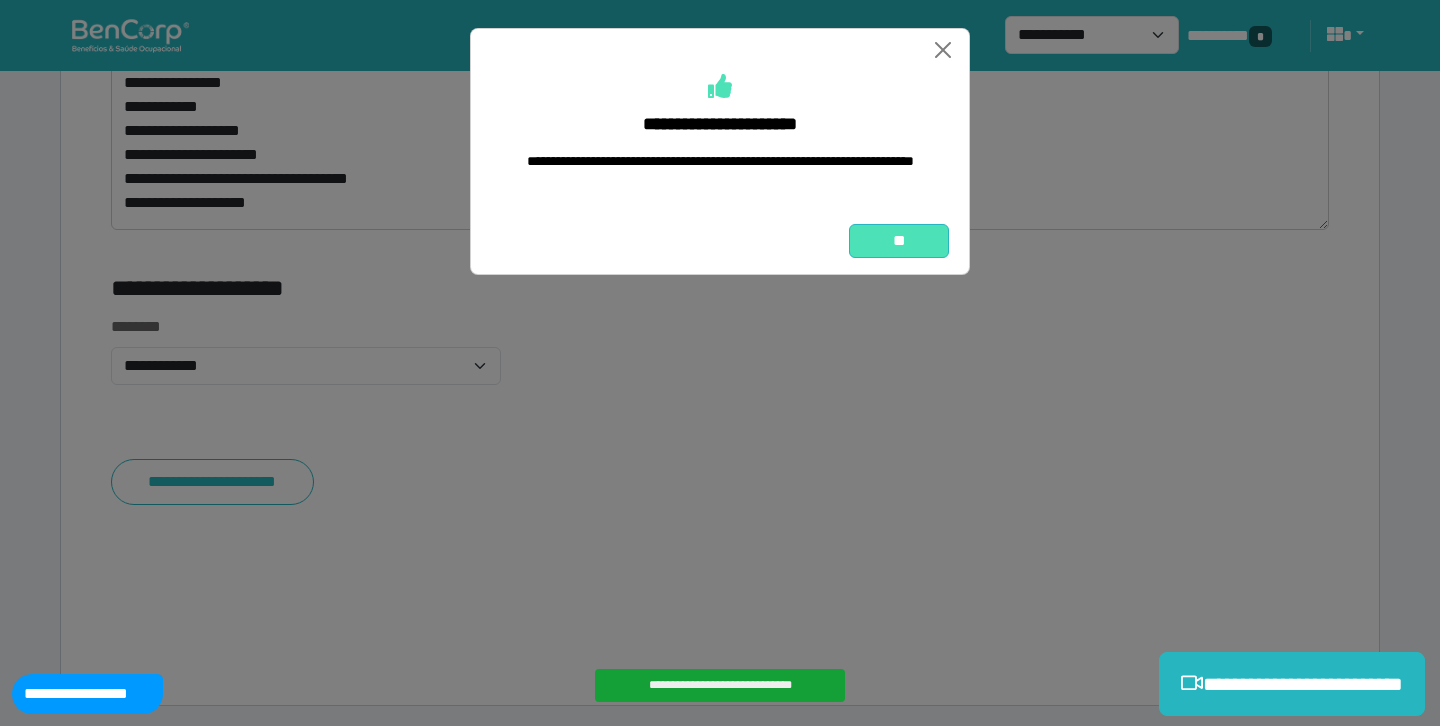 click on "**" at bounding box center (899, 241) 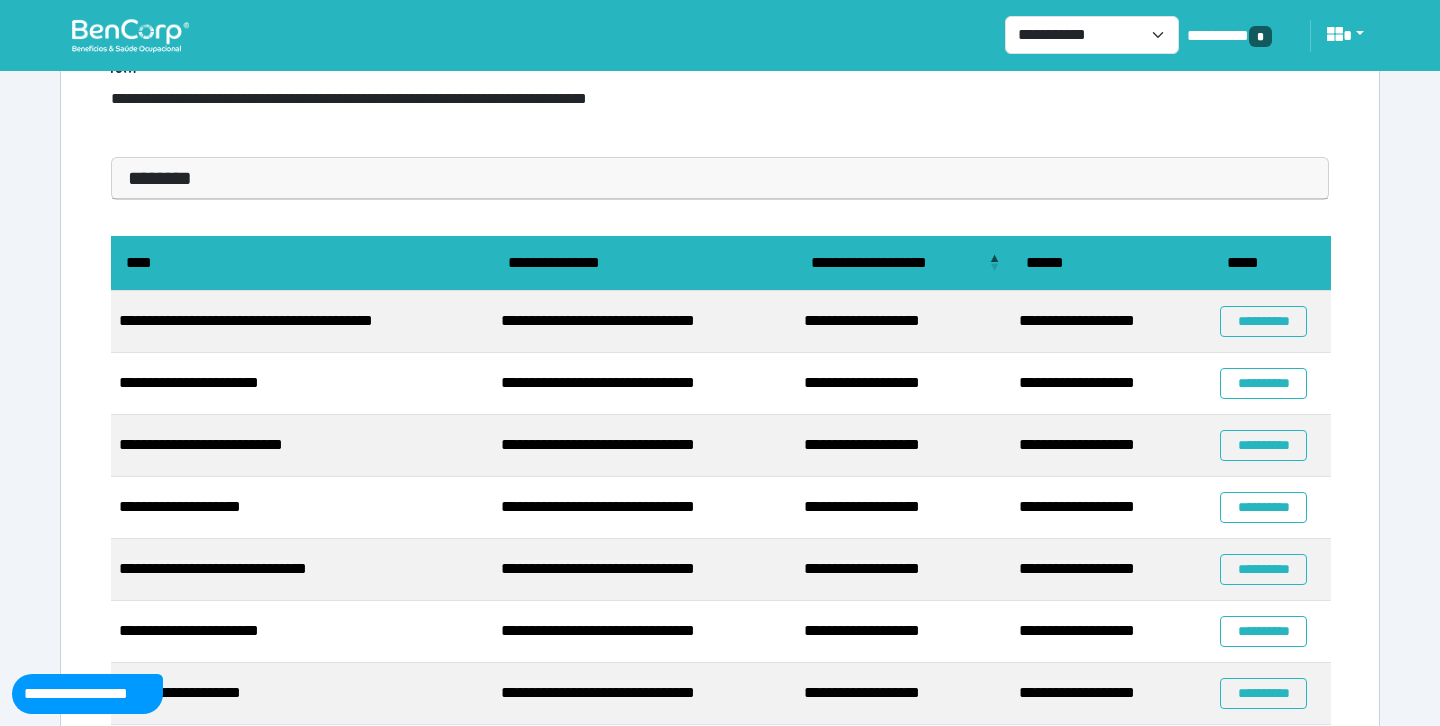 scroll, scrollTop: 116, scrollLeft: 0, axis: vertical 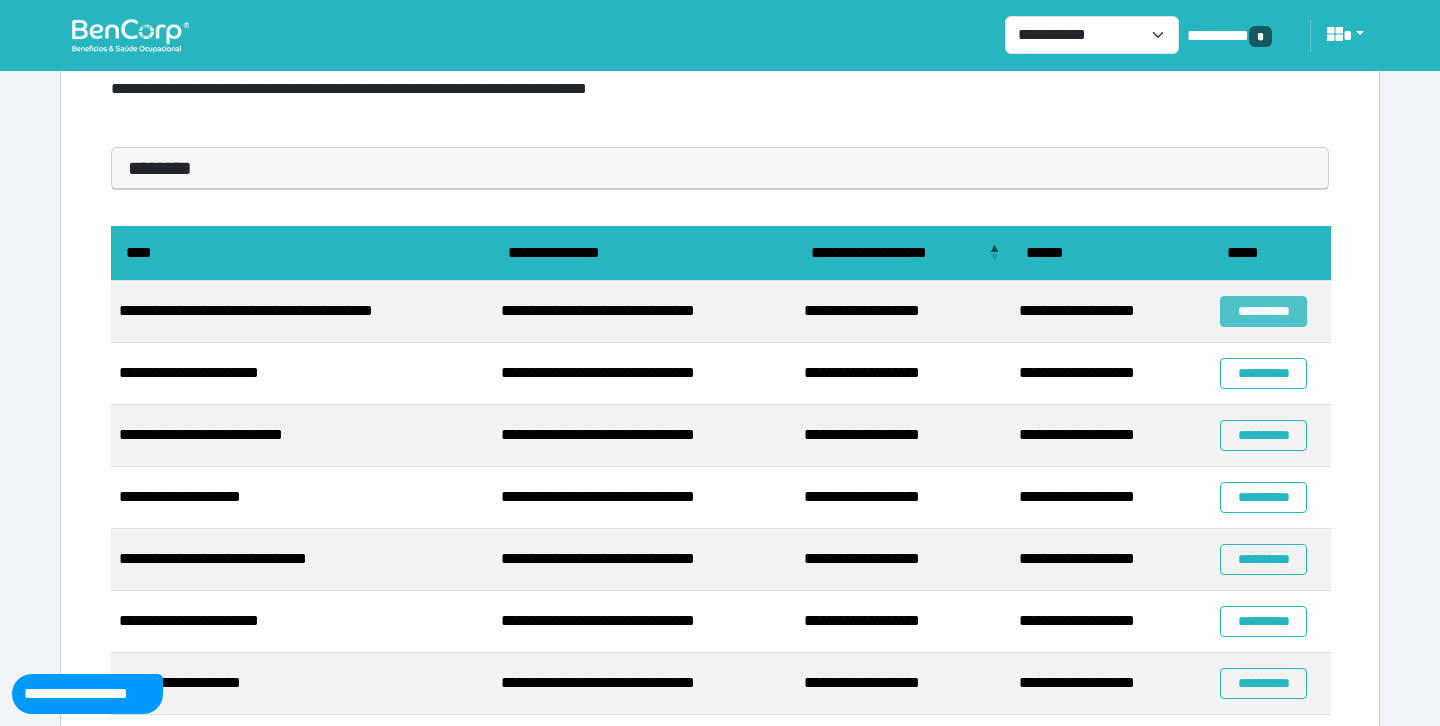 click on "**********" at bounding box center (1263, 311) 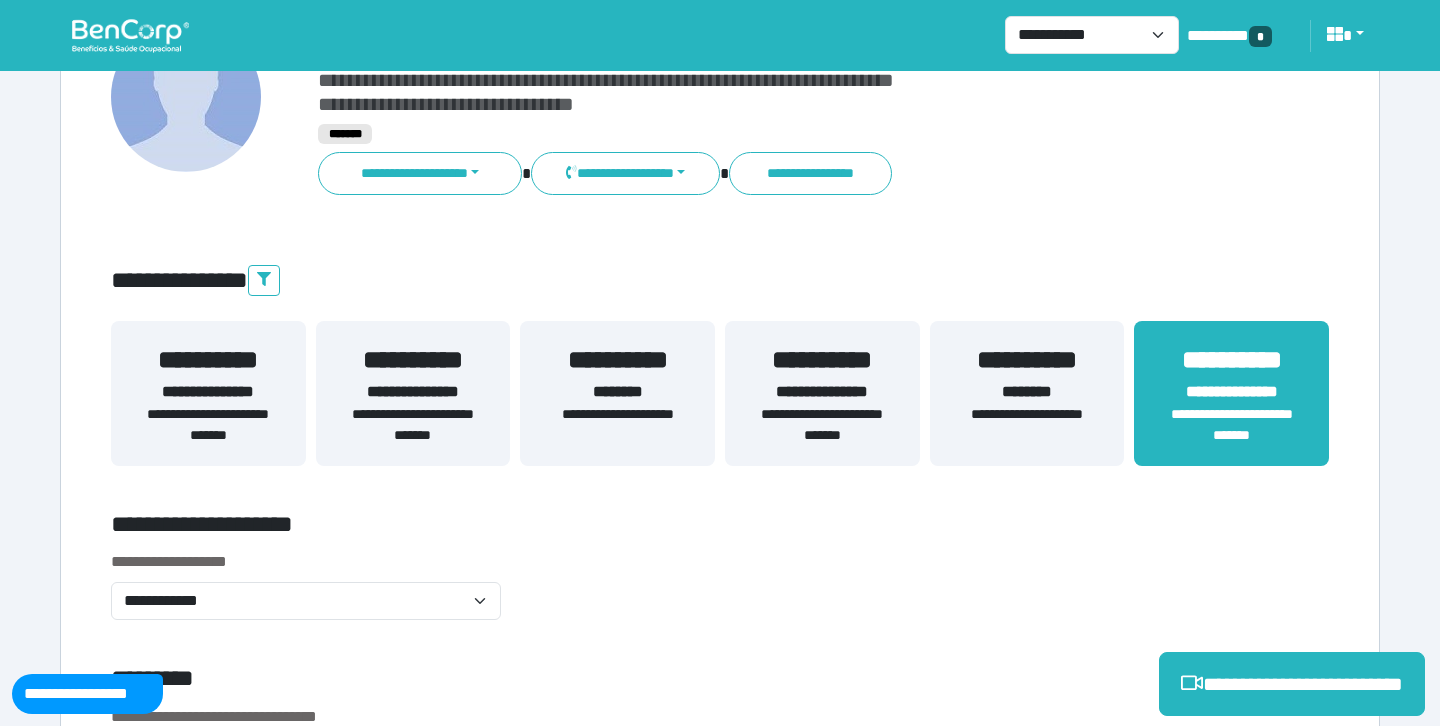scroll, scrollTop: 272, scrollLeft: 0, axis: vertical 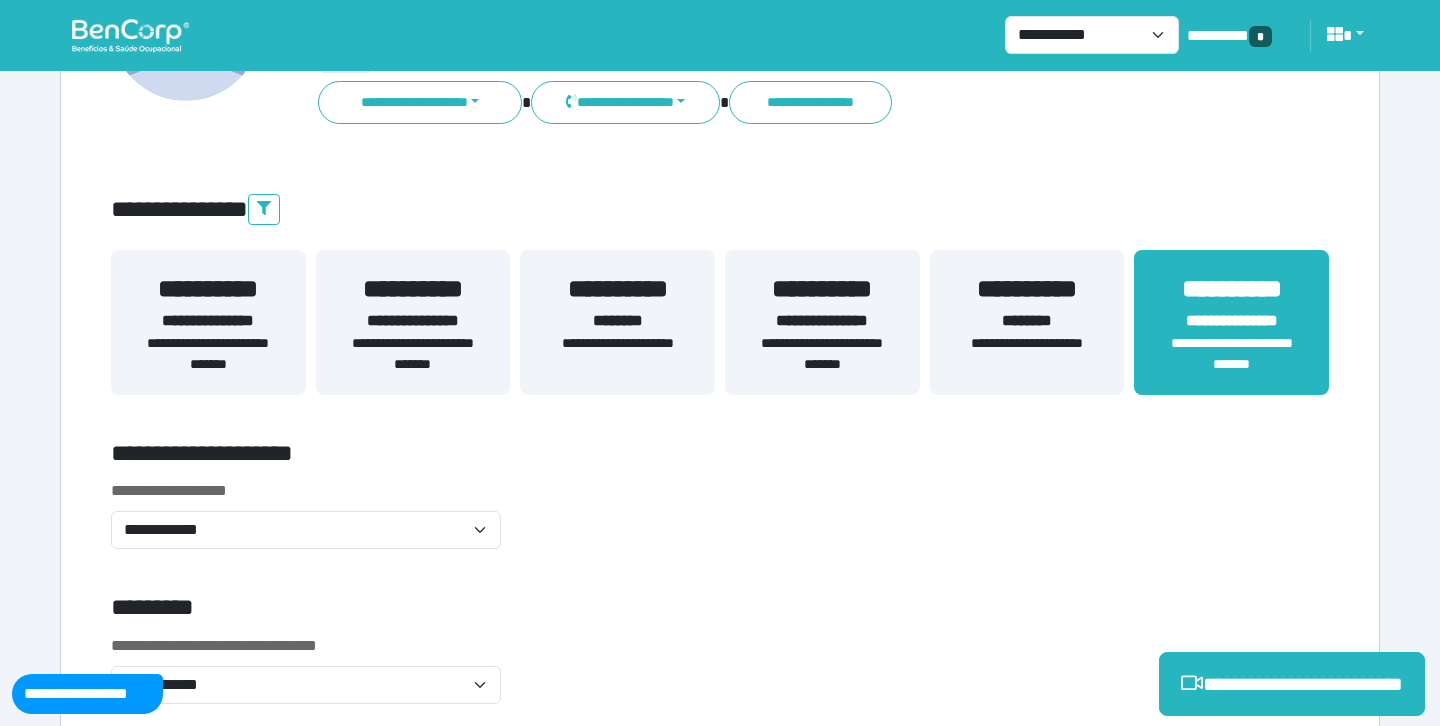 click on "**********" at bounding box center [1027, 354] 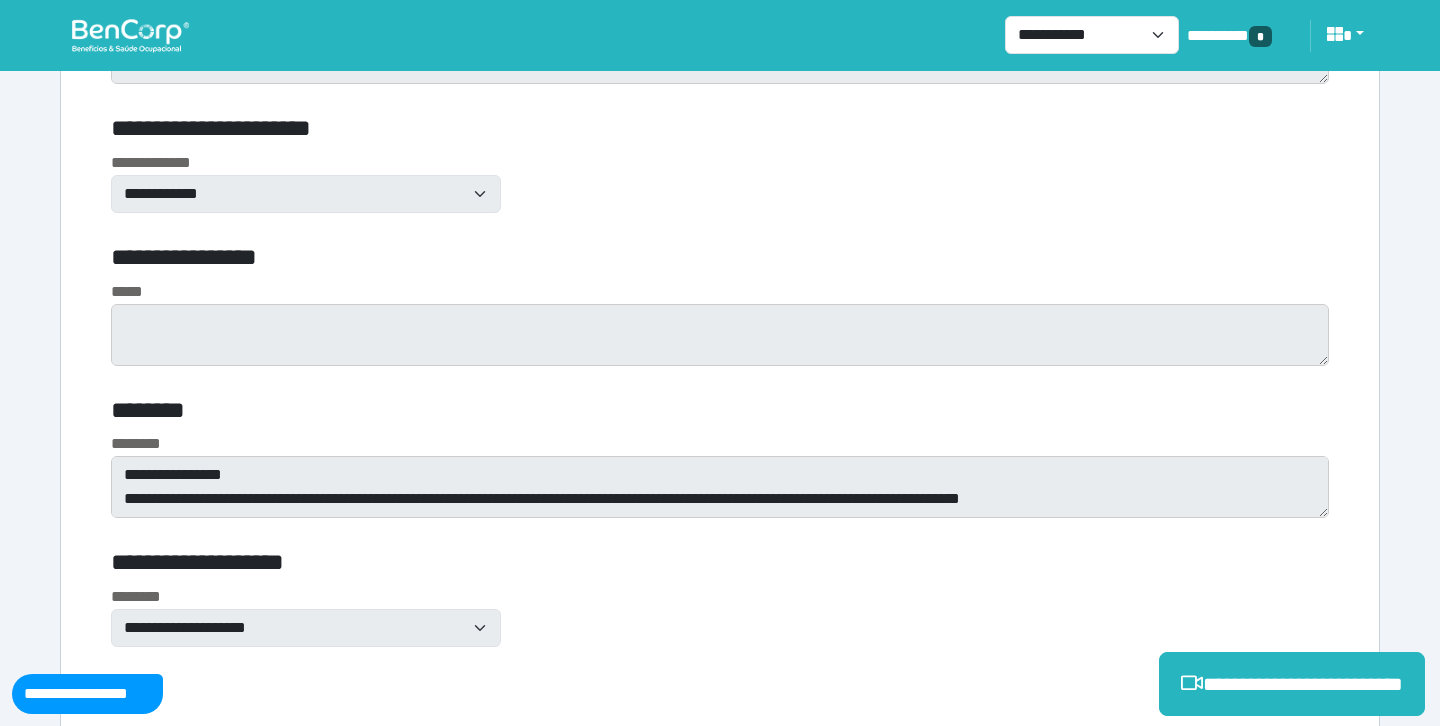 scroll, scrollTop: 5770, scrollLeft: 0, axis: vertical 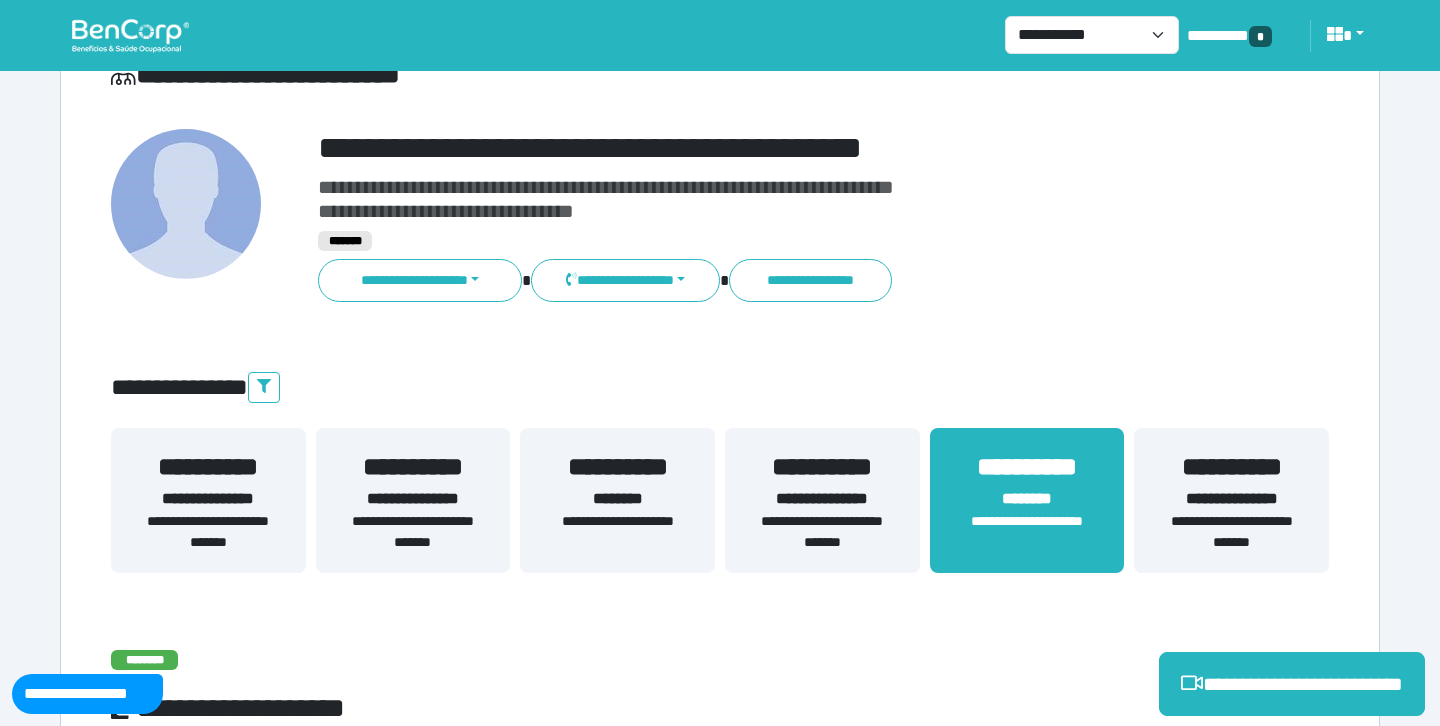 click on "**********" at bounding box center [1231, 532] 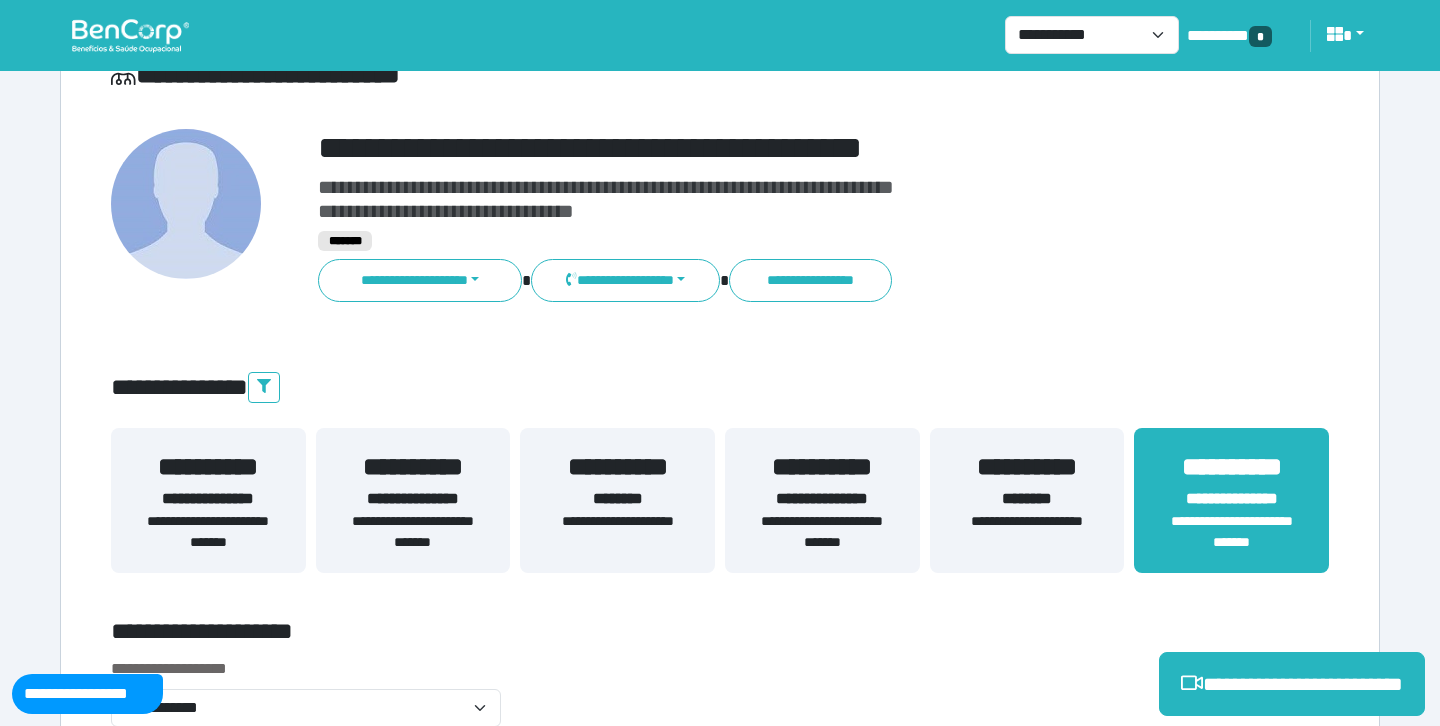 click at bounding box center [130, 35] 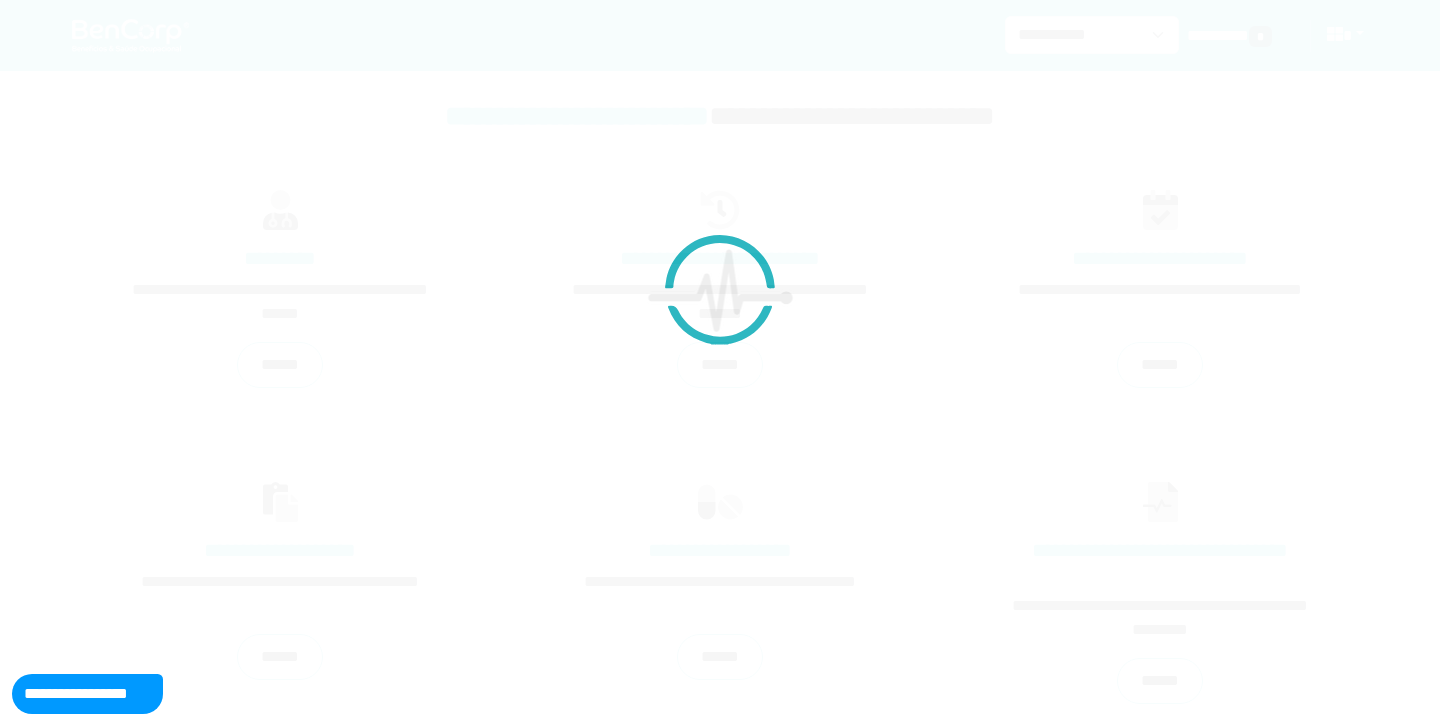 scroll, scrollTop: 0, scrollLeft: 0, axis: both 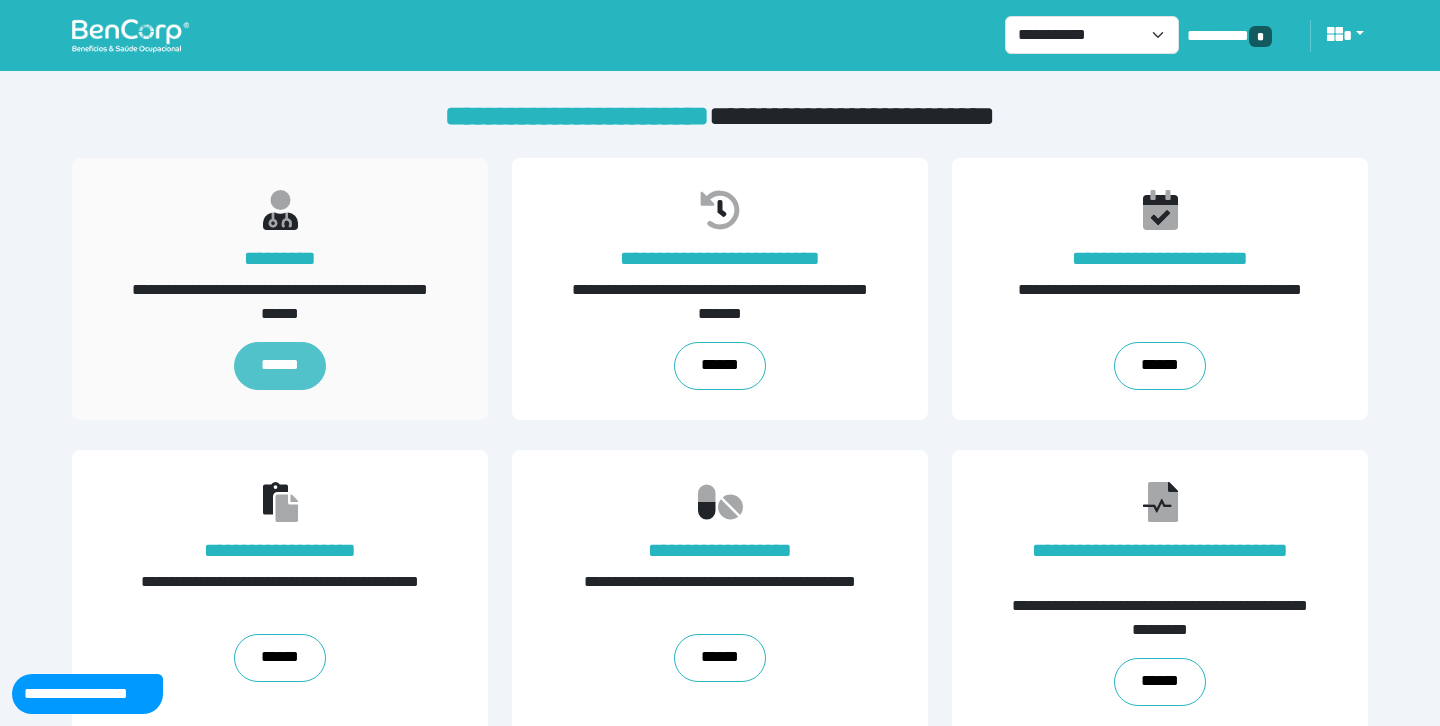 click on "******" at bounding box center (279, 366) 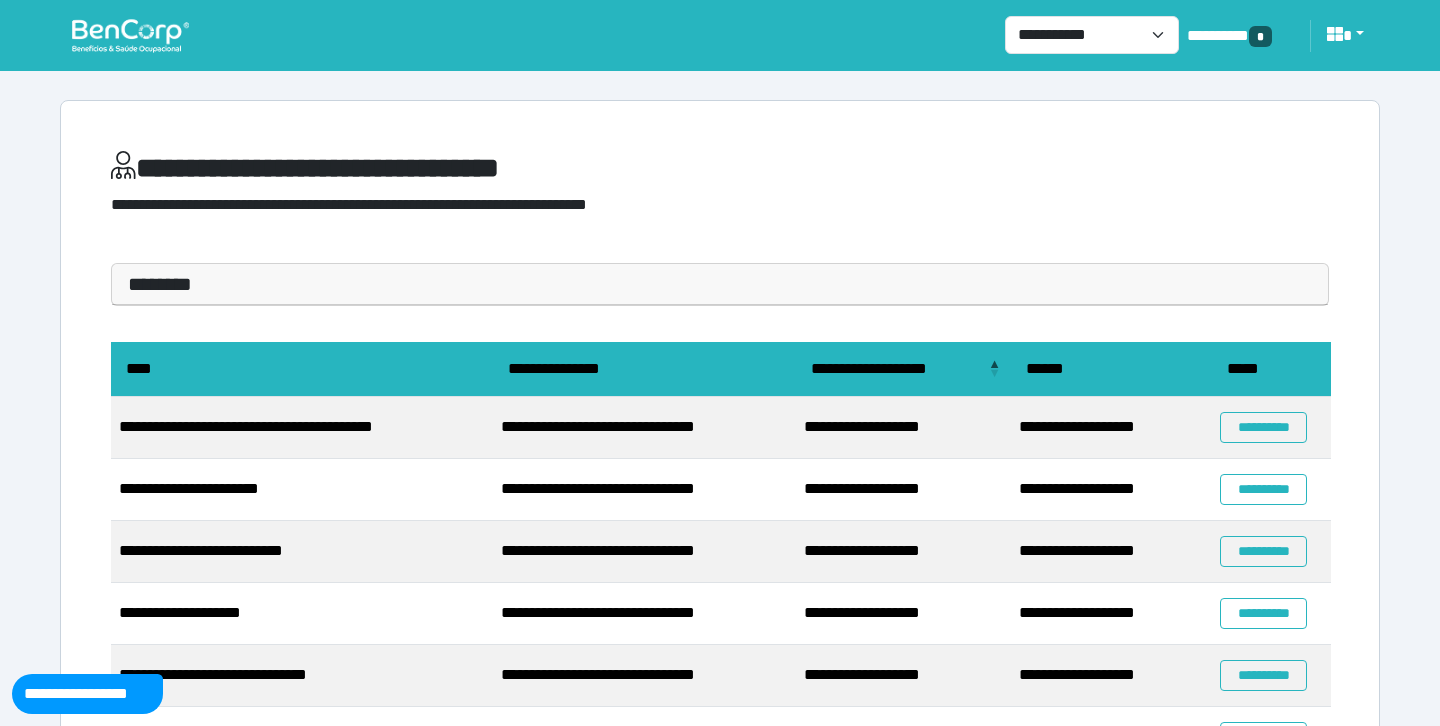 scroll, scrollTop: 6, scrollLeft: 0, axis: vertical 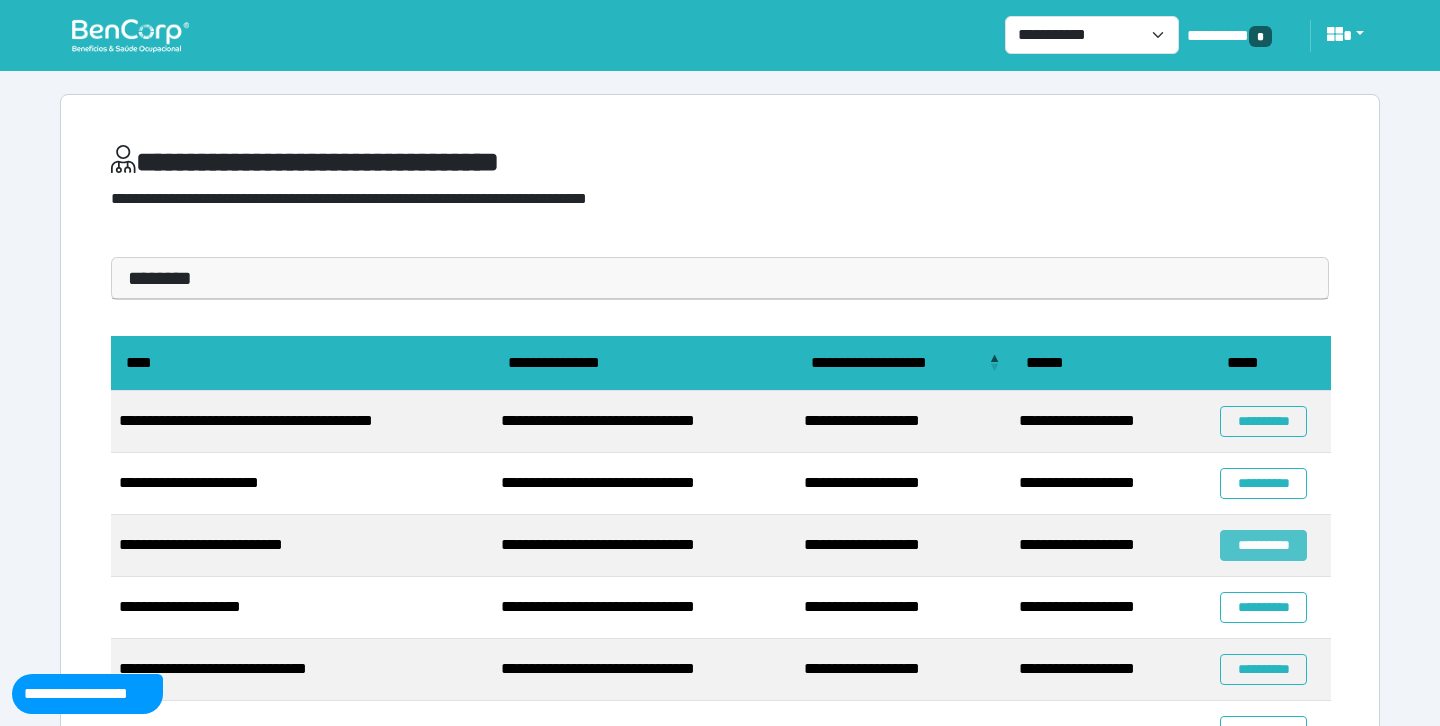 click on "**********" at bounding box center (1263, 545) 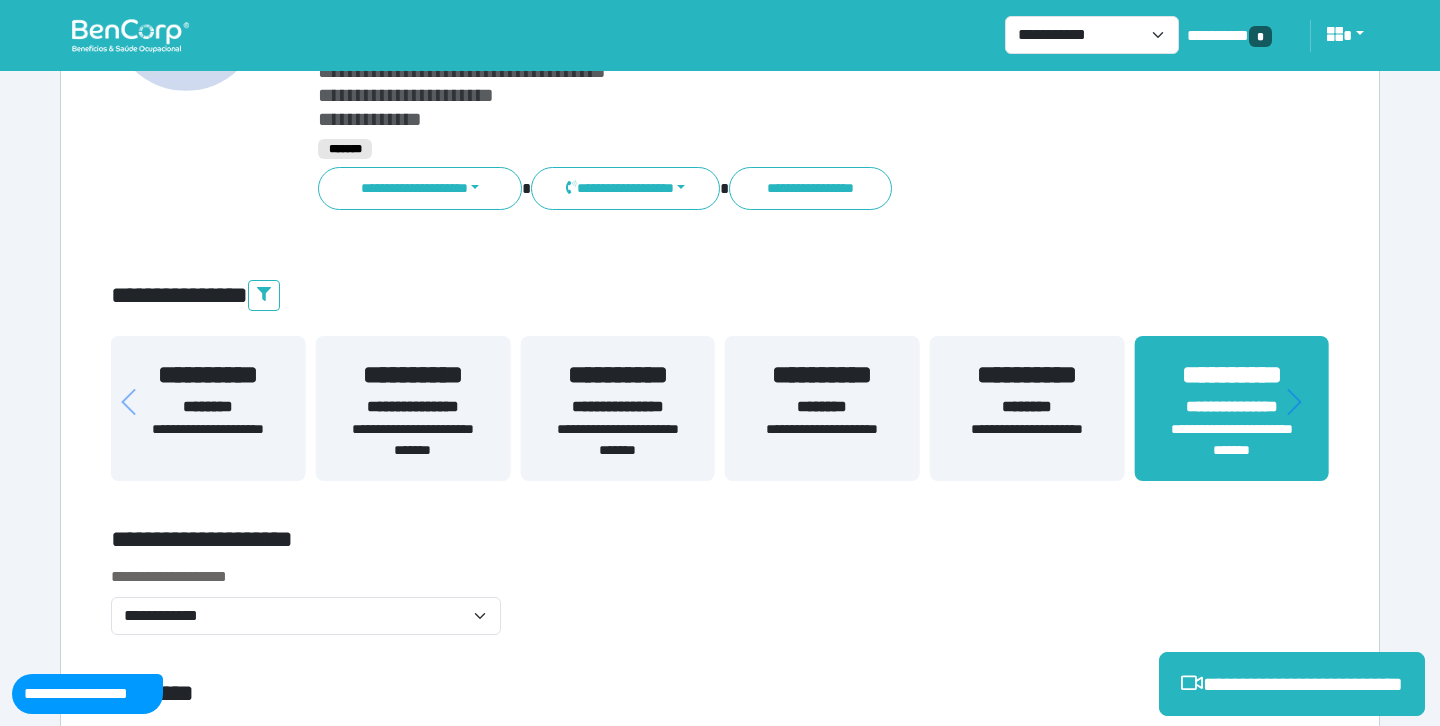 scroll, scrollTop: 284, scrollLeft: 0, axis: vertical 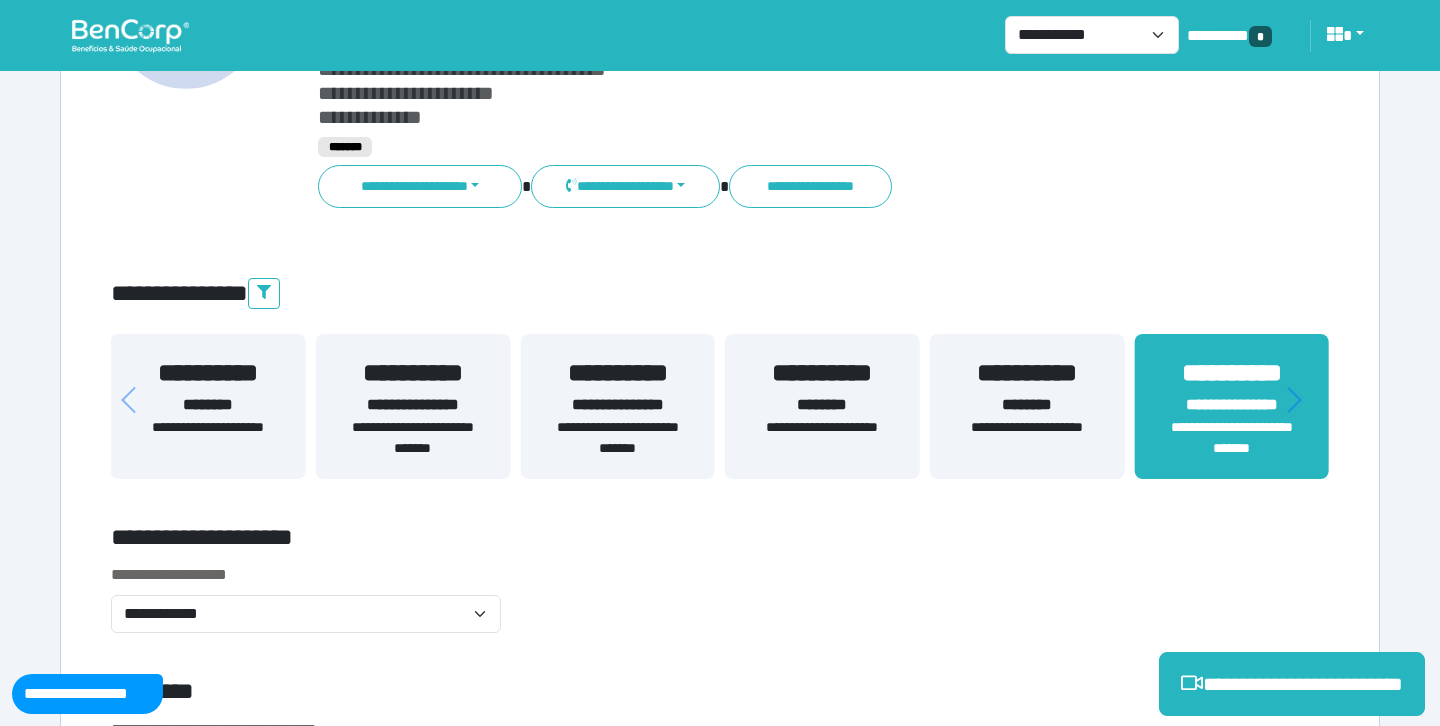 click on "**********" at bounding box center [617, 405] 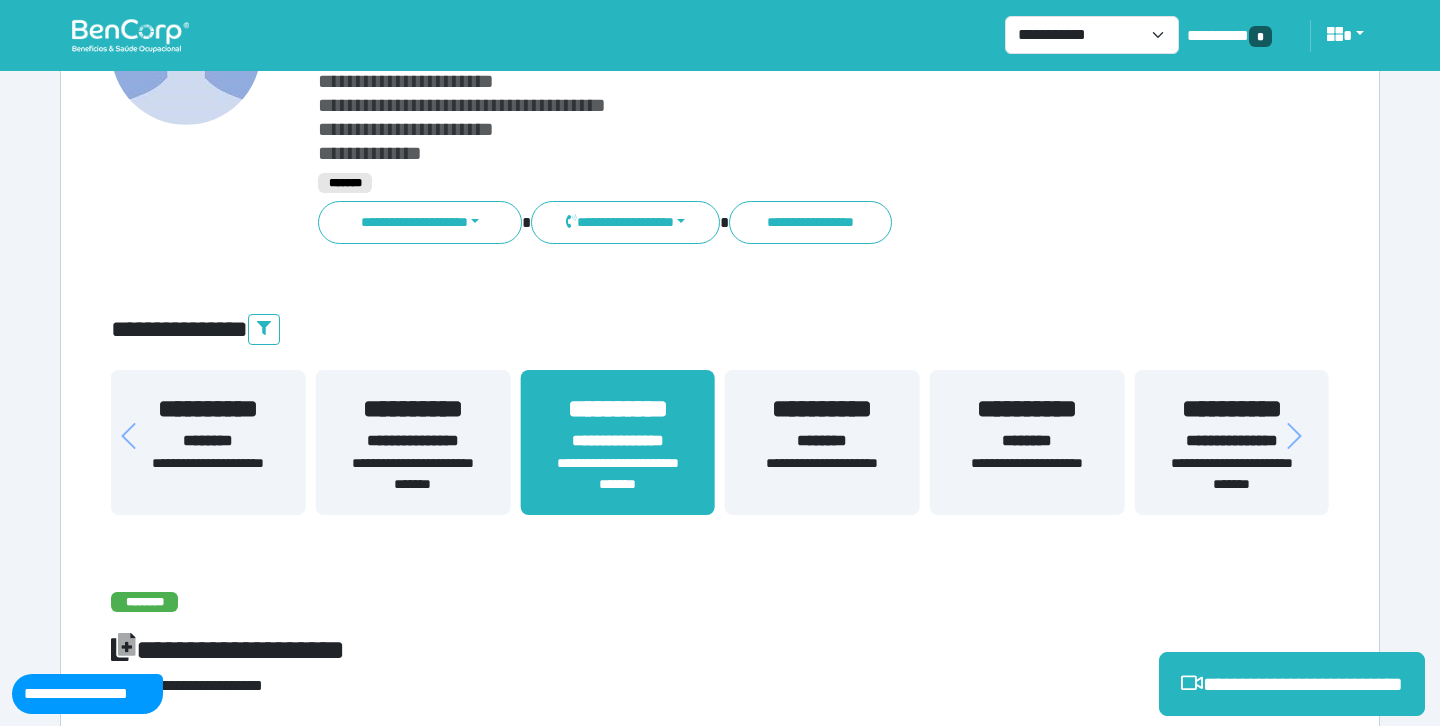 scroll, scrollTop: 278, scrollLeft: 0, axis: vertical 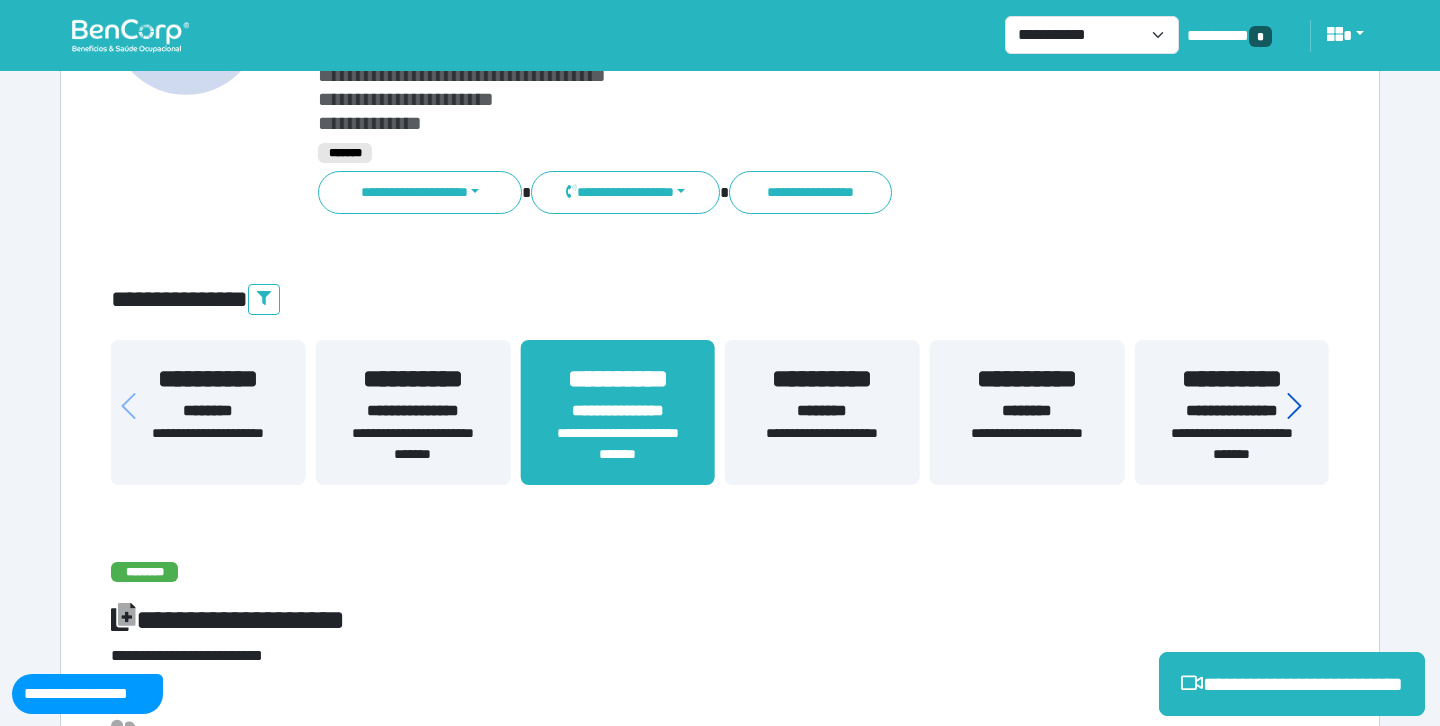 click 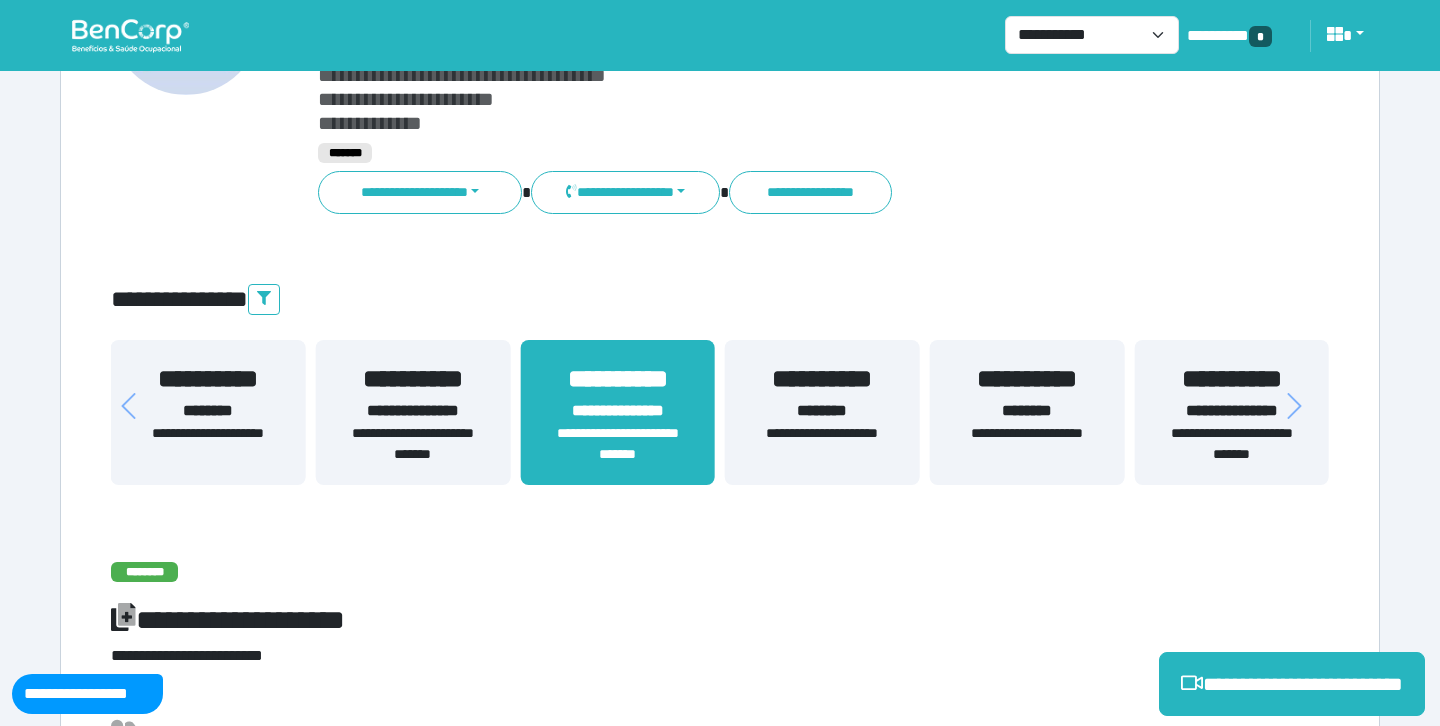 click on "**********" at bounding box center [1231, 411] 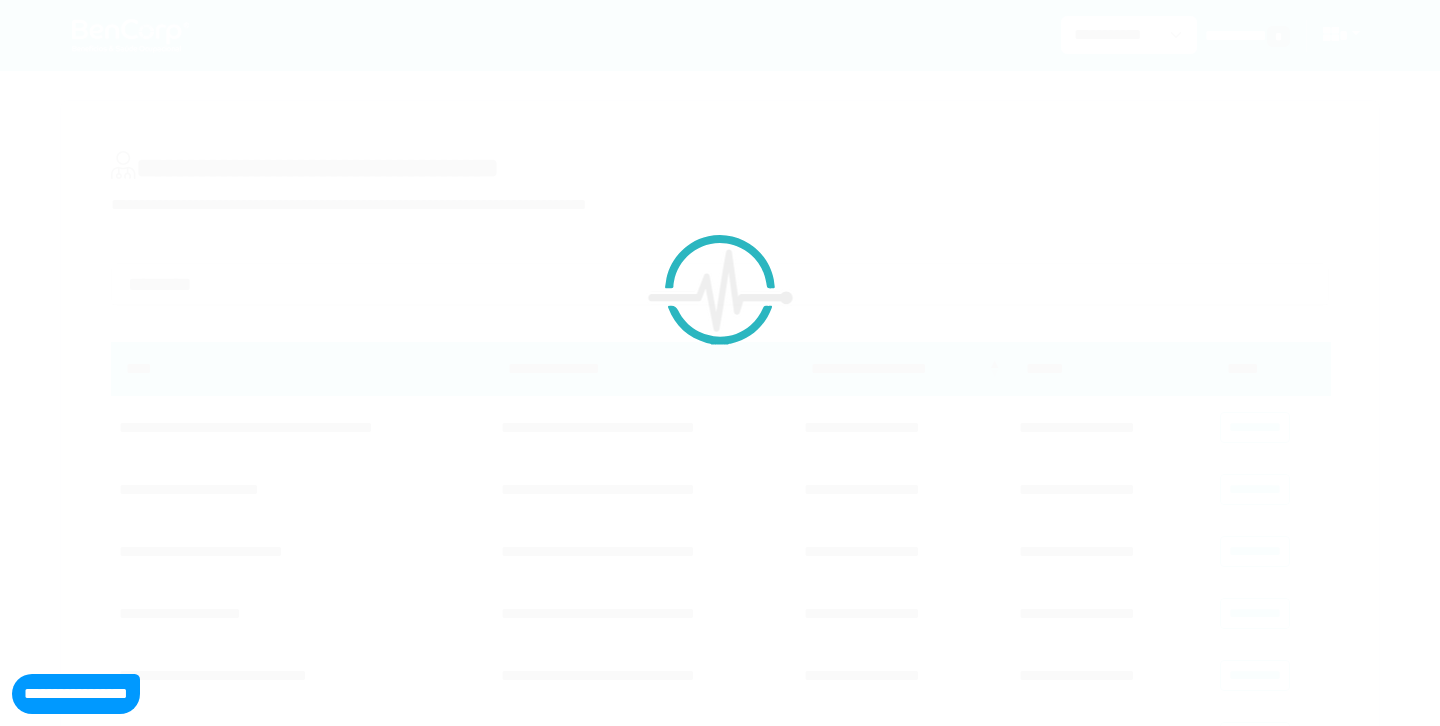 scroll, scrollTop: 6, scrollLeft: 0, axis: vertical 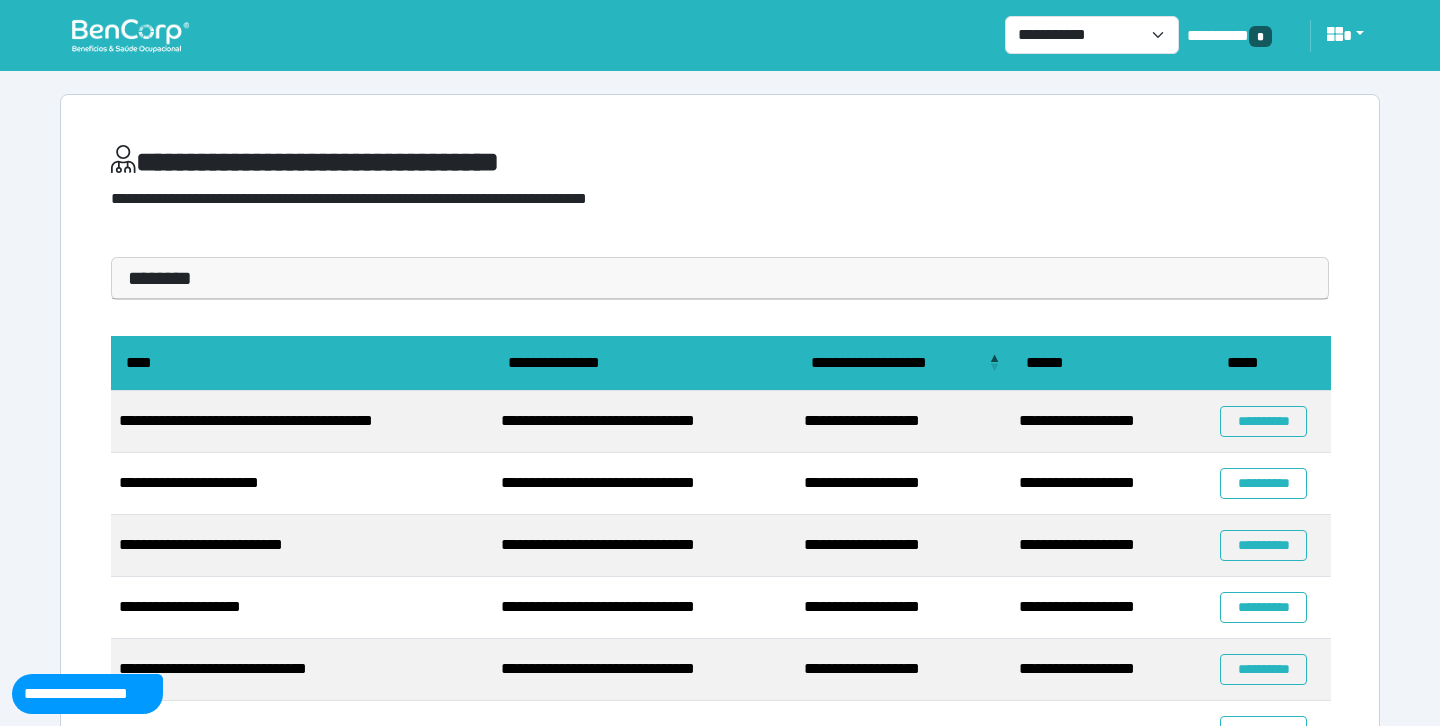 click on "********" at bounding box center [720, 278] 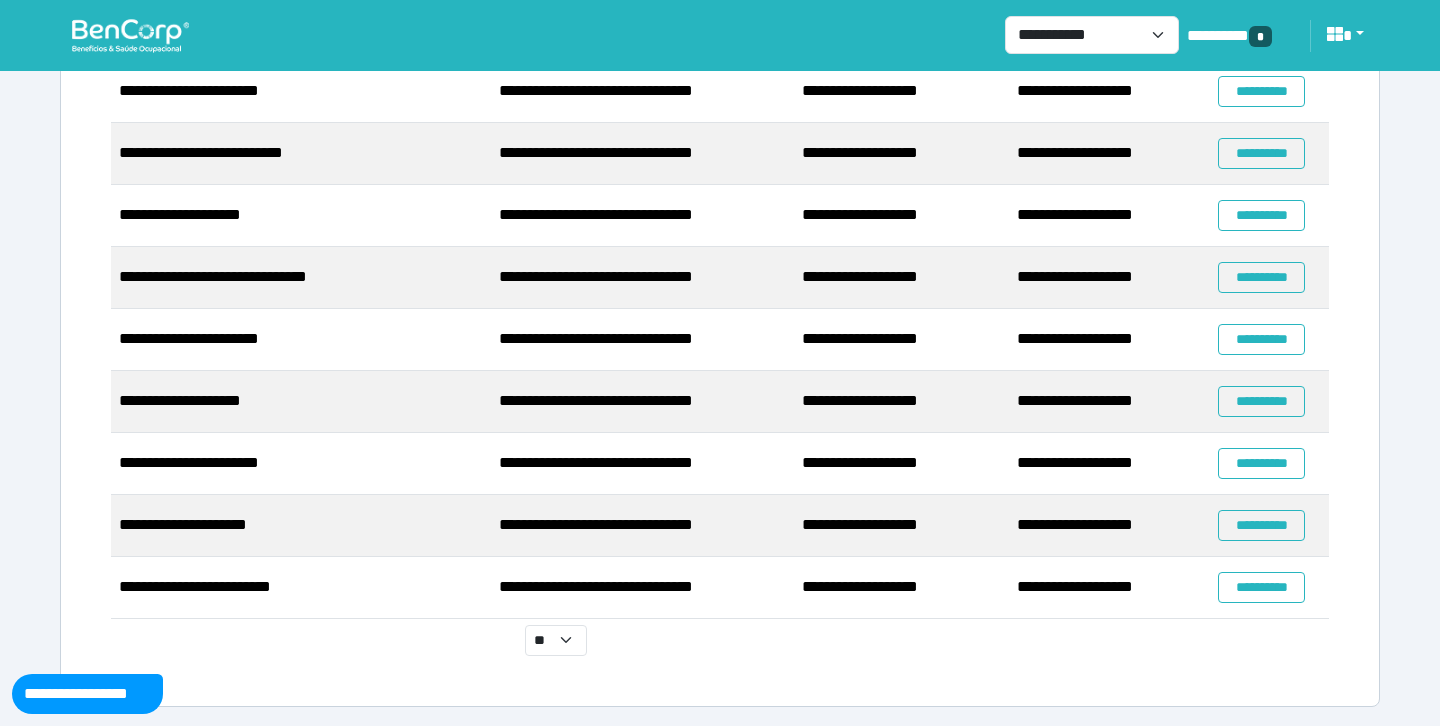 scroll, scrollTop: 627, scrollLeft: 0, axis: vertical 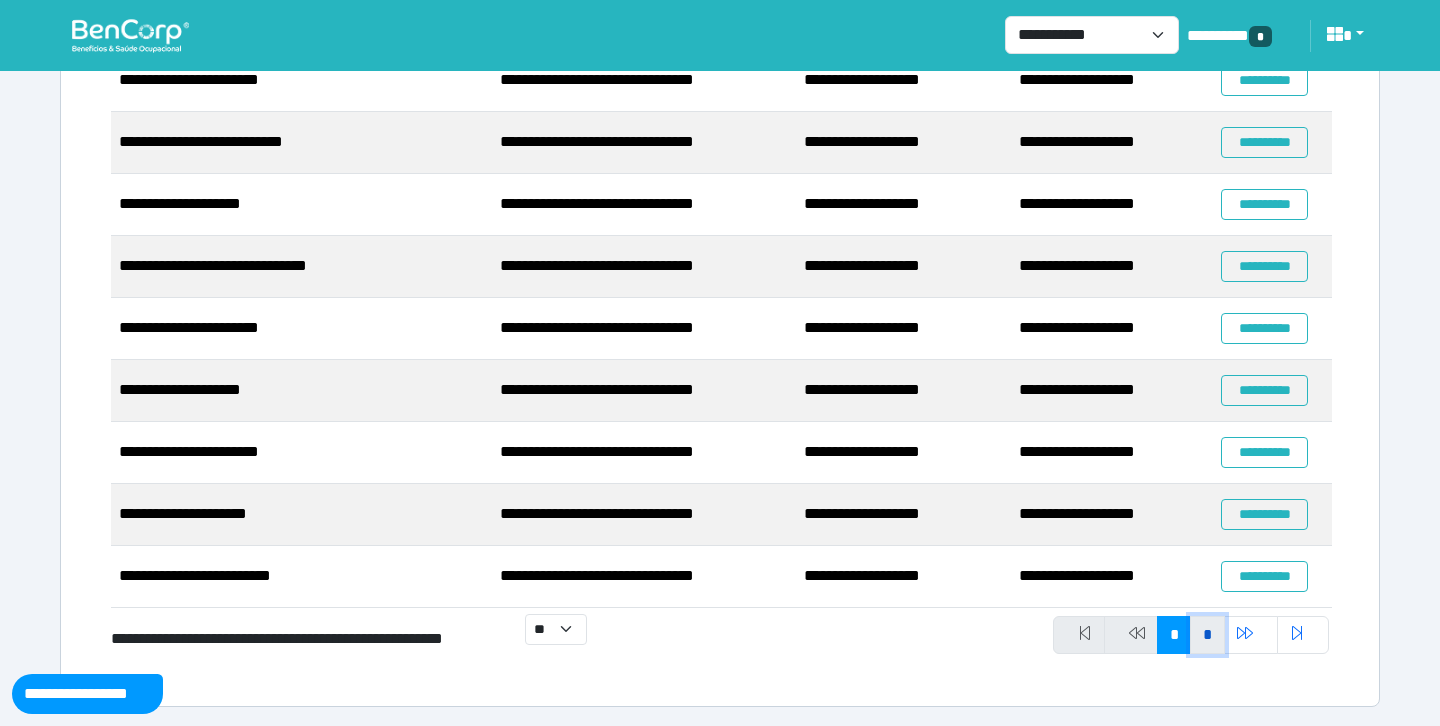 click on "*" at bounding box center [1207, 635] 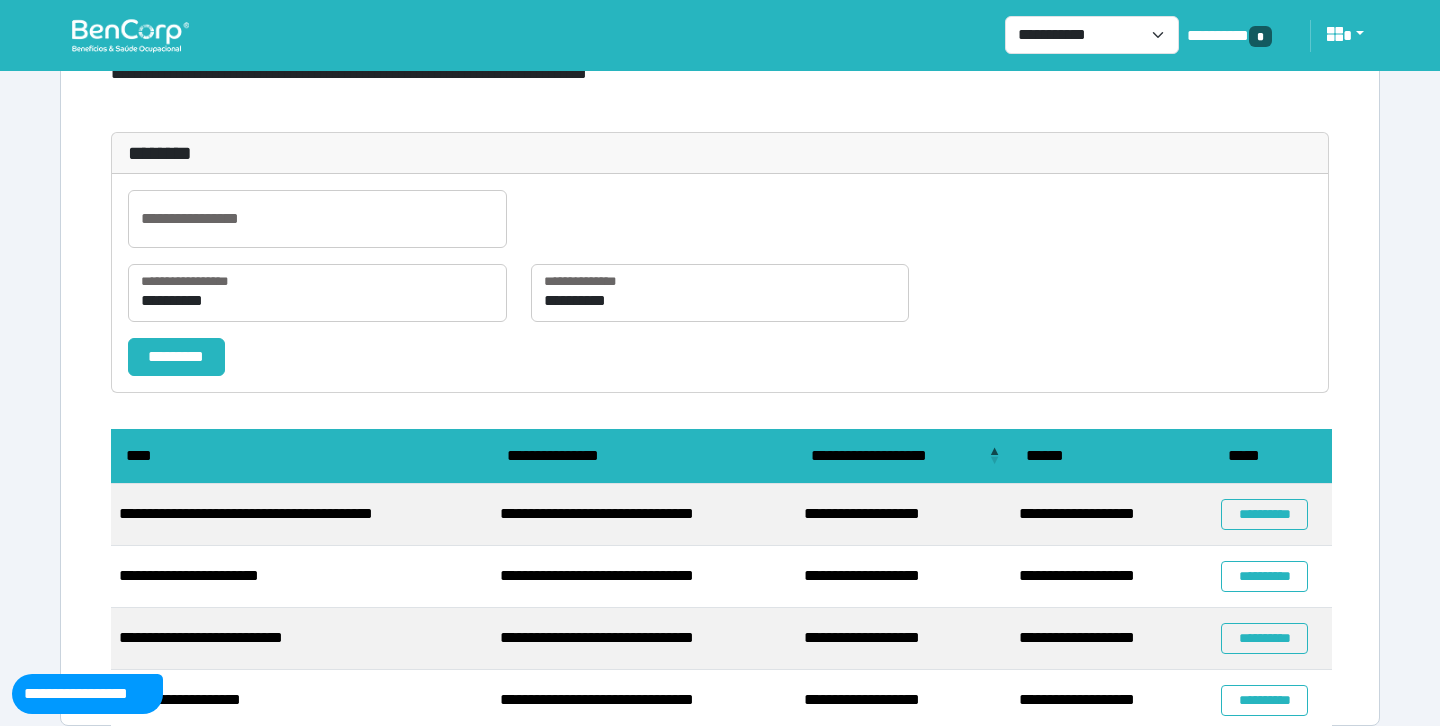 scroll, scrollTop: 0, scrollLeft: 0, axis: both 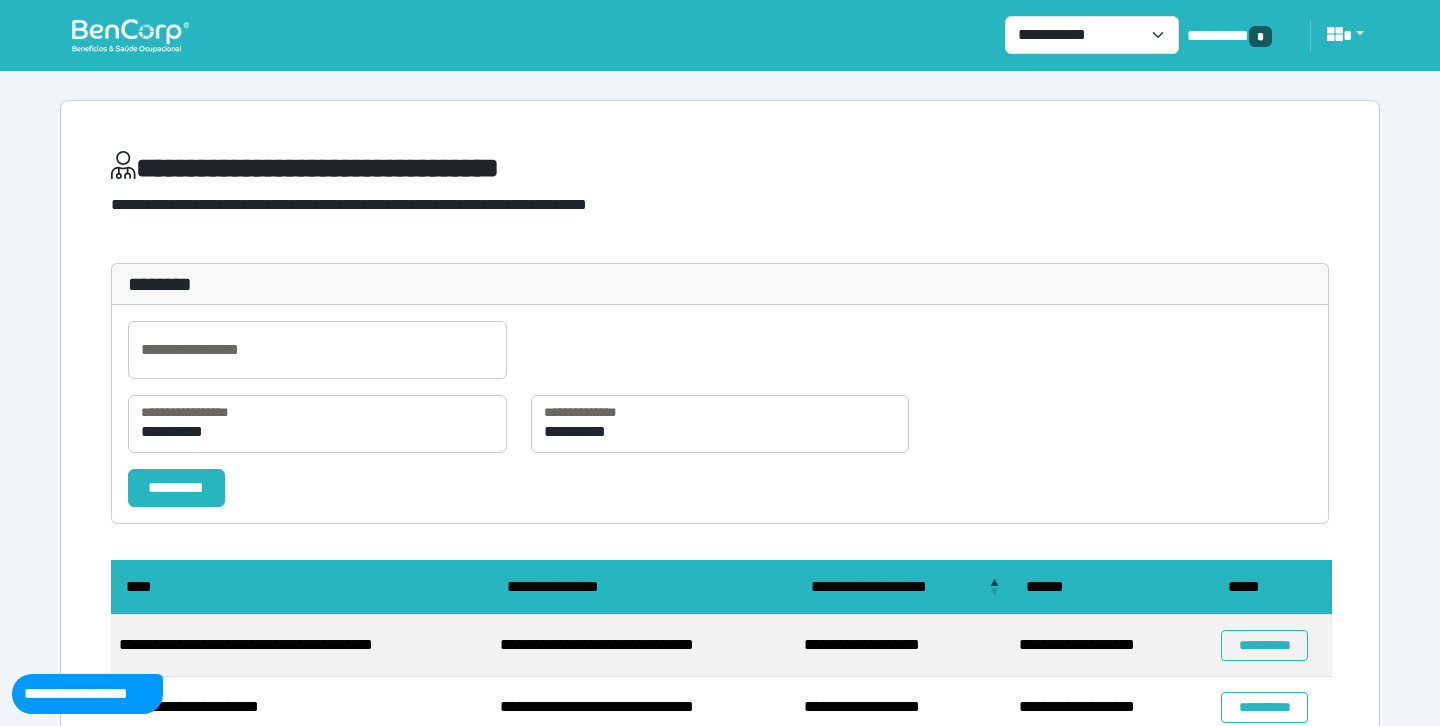 click on "**********" at bounding box center (720, 717) 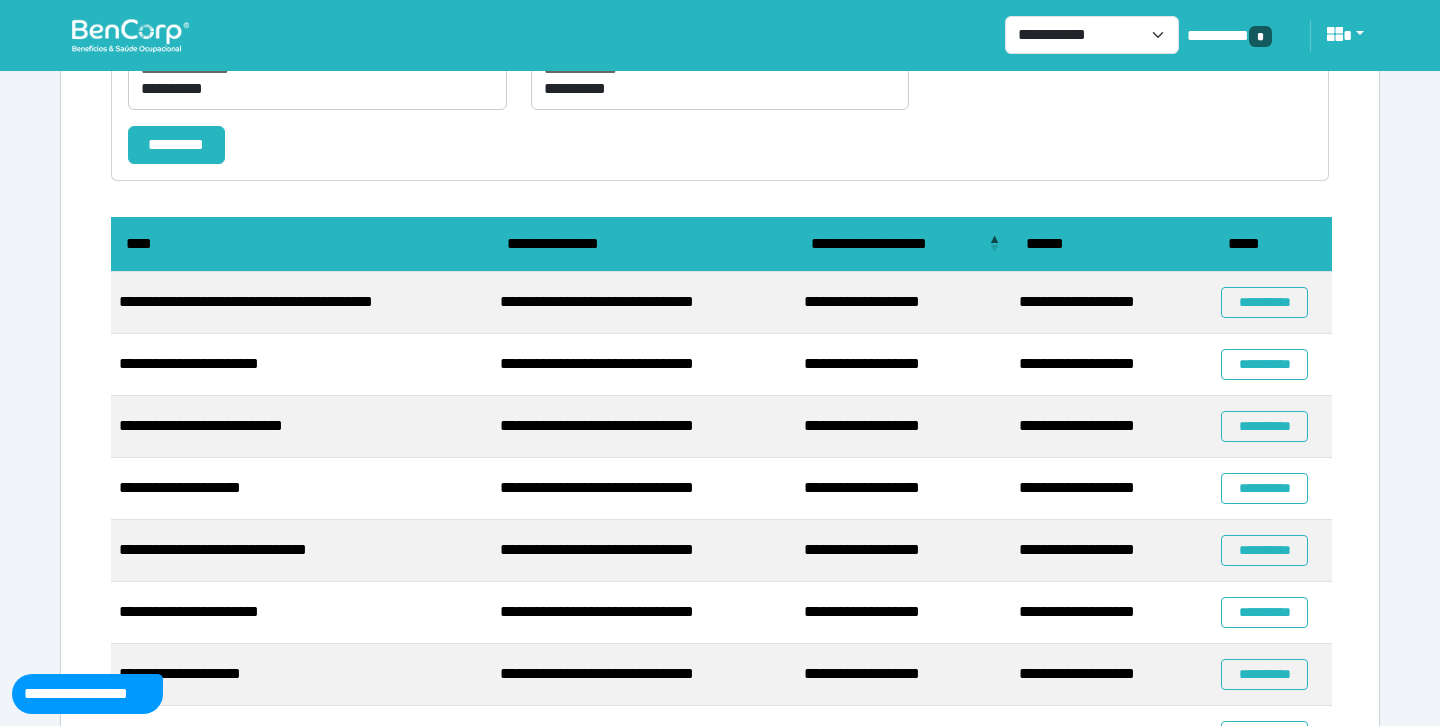 scroll, scrollTop: 360, scrollLeft: 0, axis: vertical 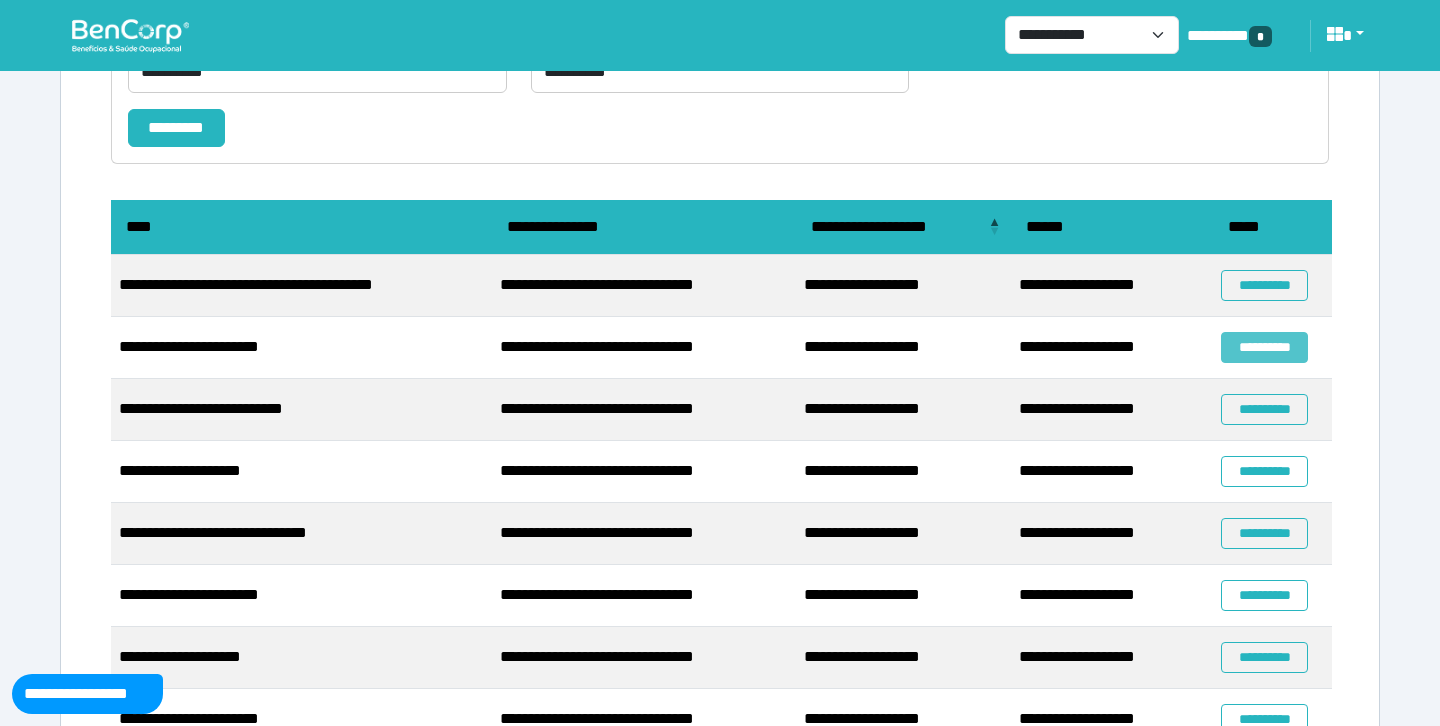 click on "**********" at bounding box center [1264, 347] 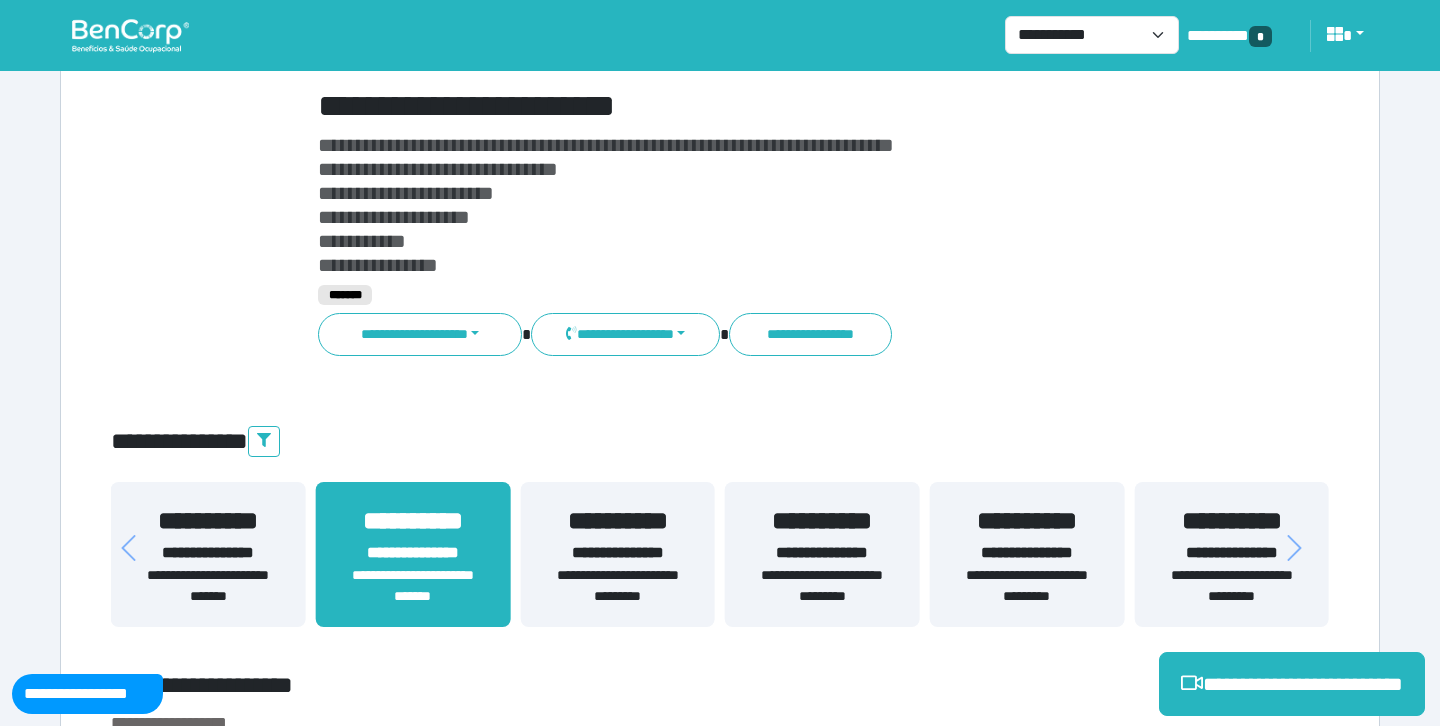 scroll, scrollTop: 138, scrollLeft: 0, axis: vertical 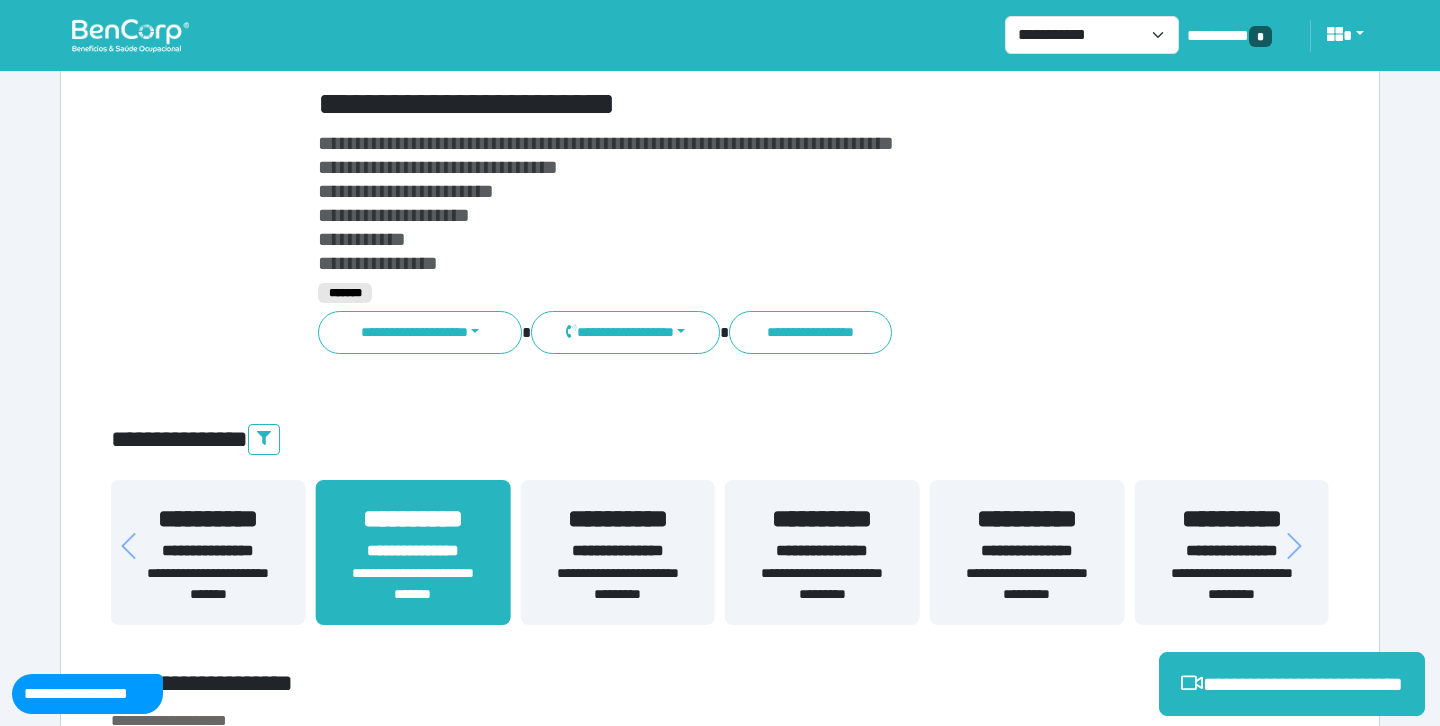 click on "**********" at bounding box center (208, 584) 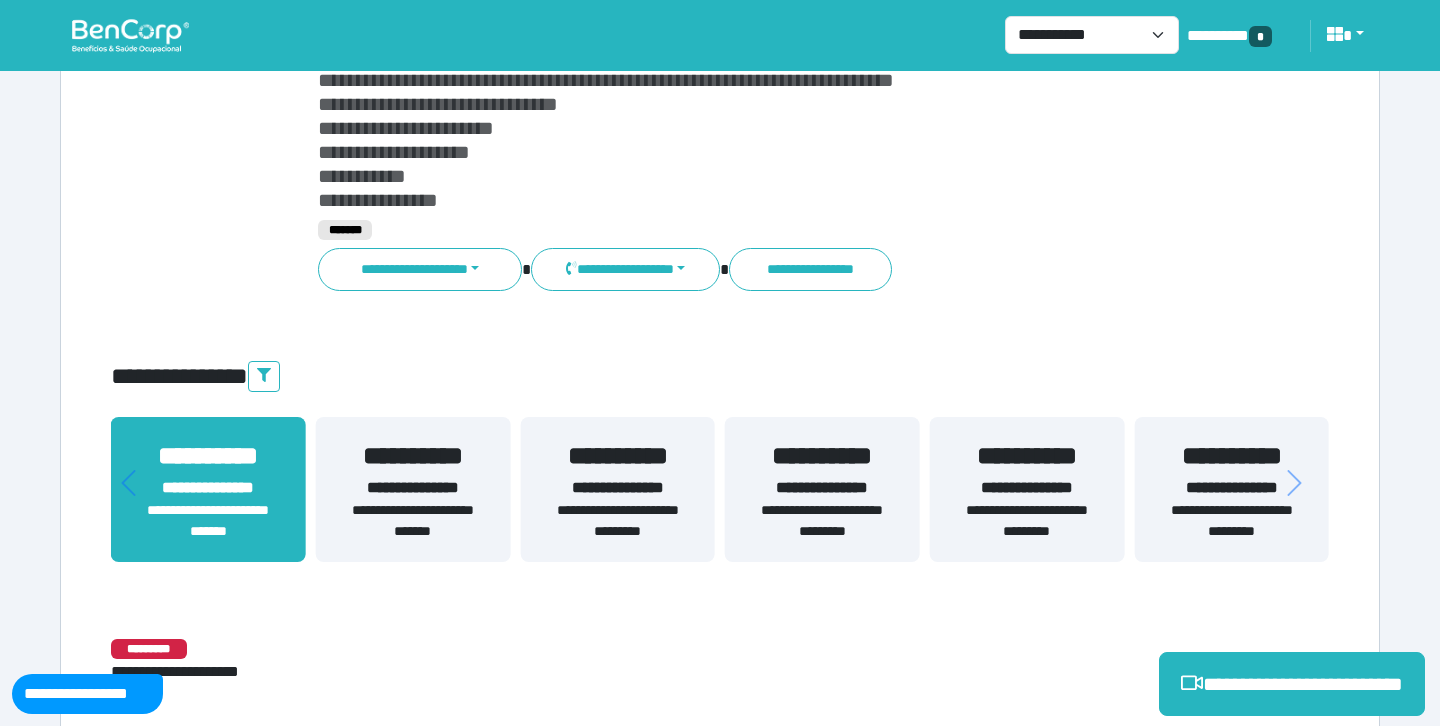 scroll, scrollTop: 209, scrollLeft: 0, axis: vertical 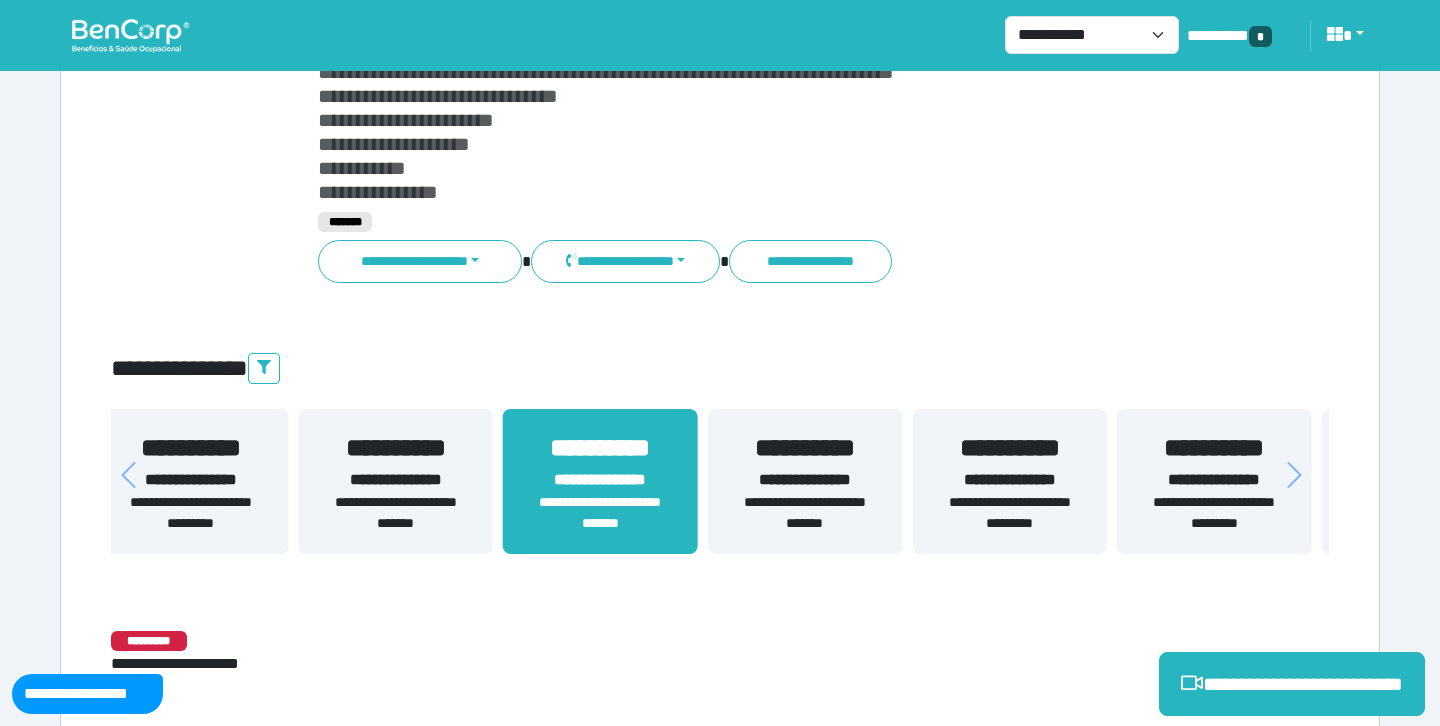 drag, startPoint x: 237, startPoint y: 495, endPoint x: 624, endPoint y: 498, distance: 387.01163 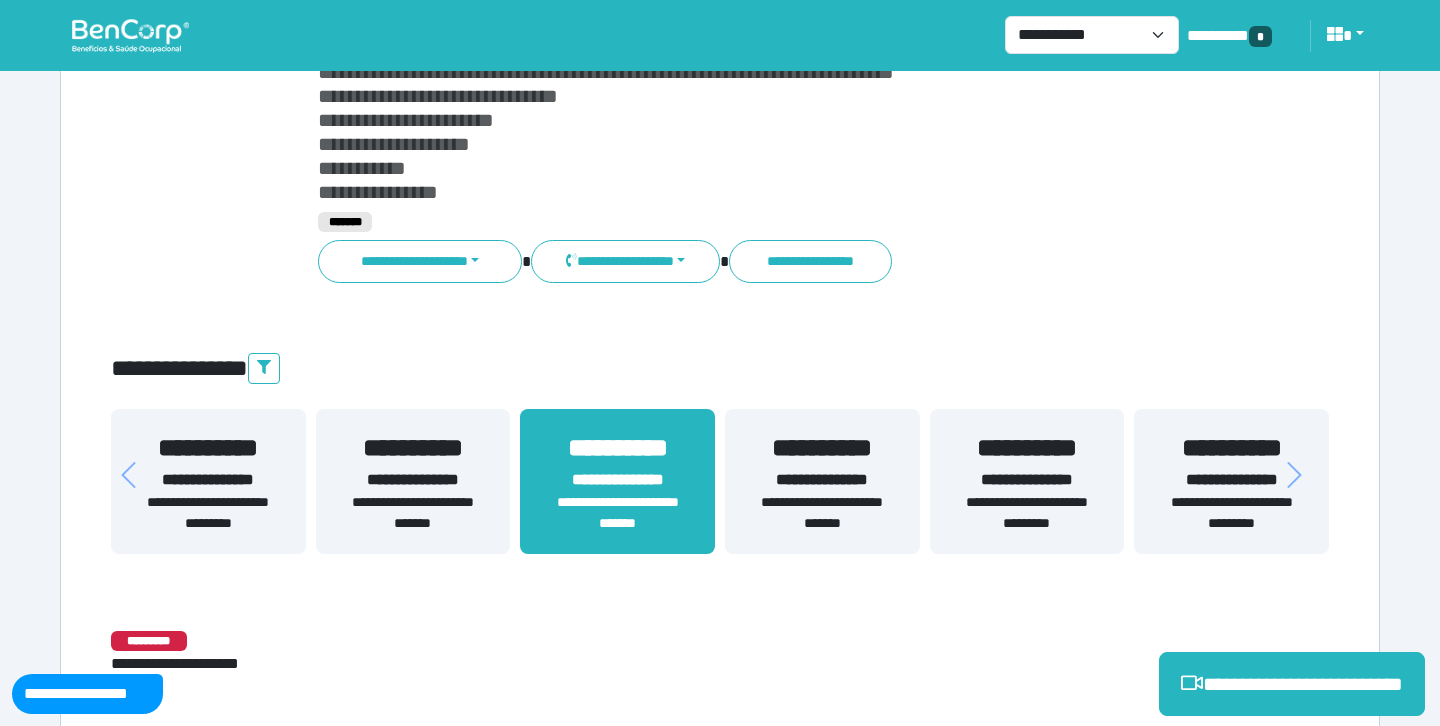 click on "**********" at bounding box center (413, 513) 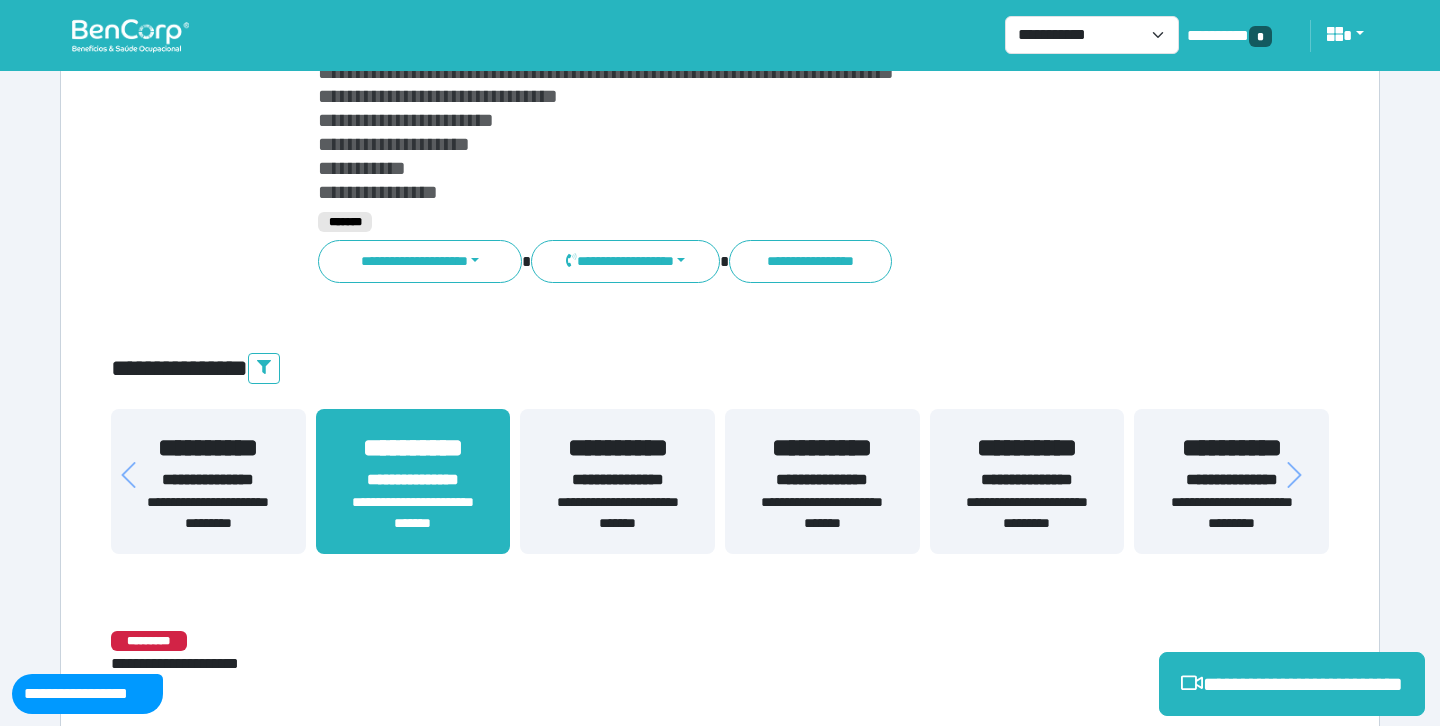 click on "**********" at bounding box center (413, 513) 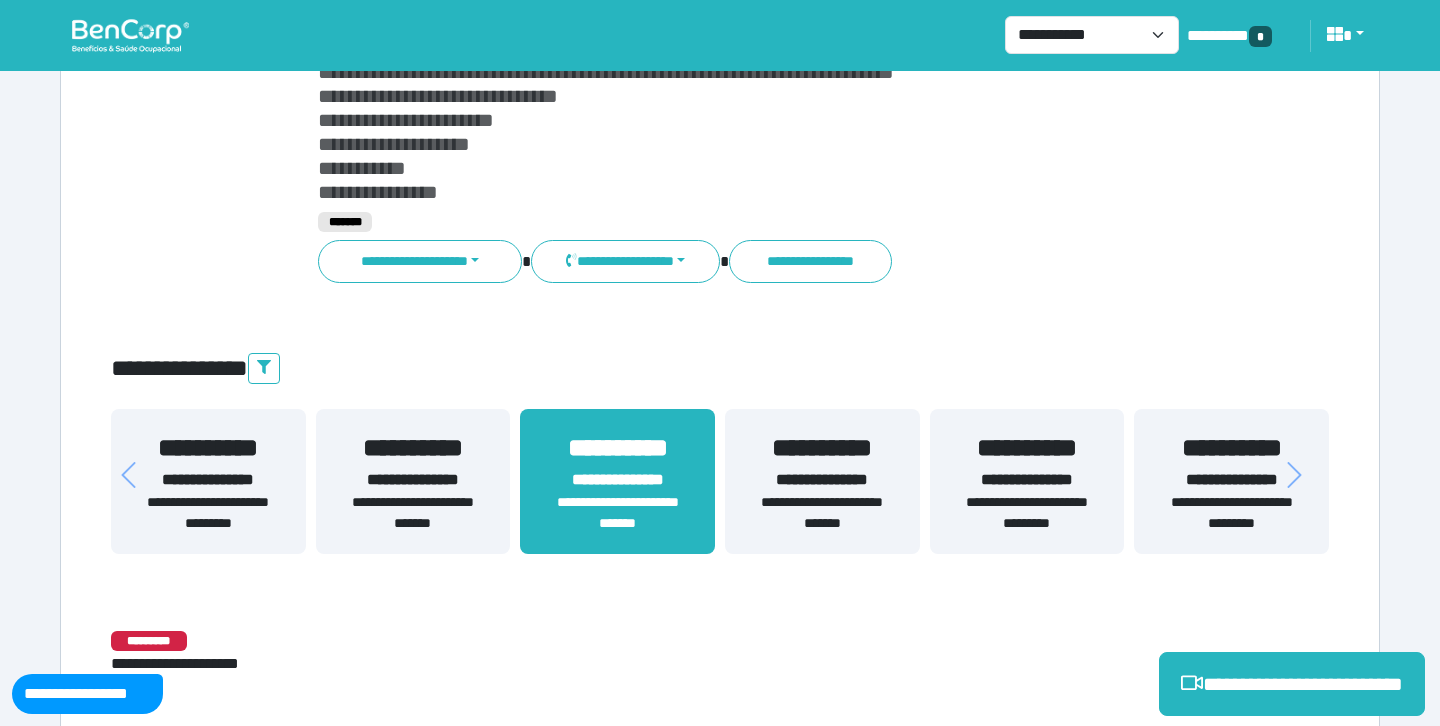 click on "**********" at bounding box center [413, 513] 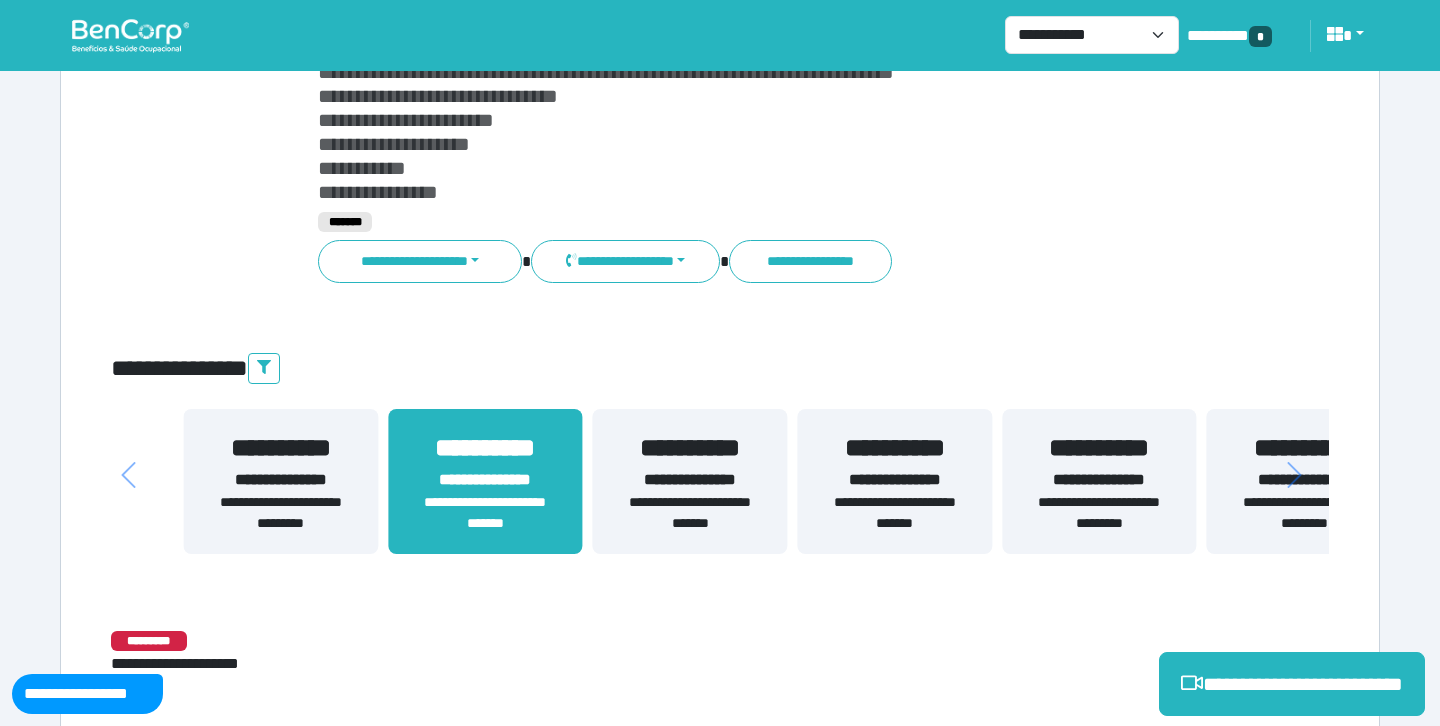 drag, startPoint x: 424, startPoint y: 497, endPoint x: 808, endPoint y: 507, distance: 384.1302 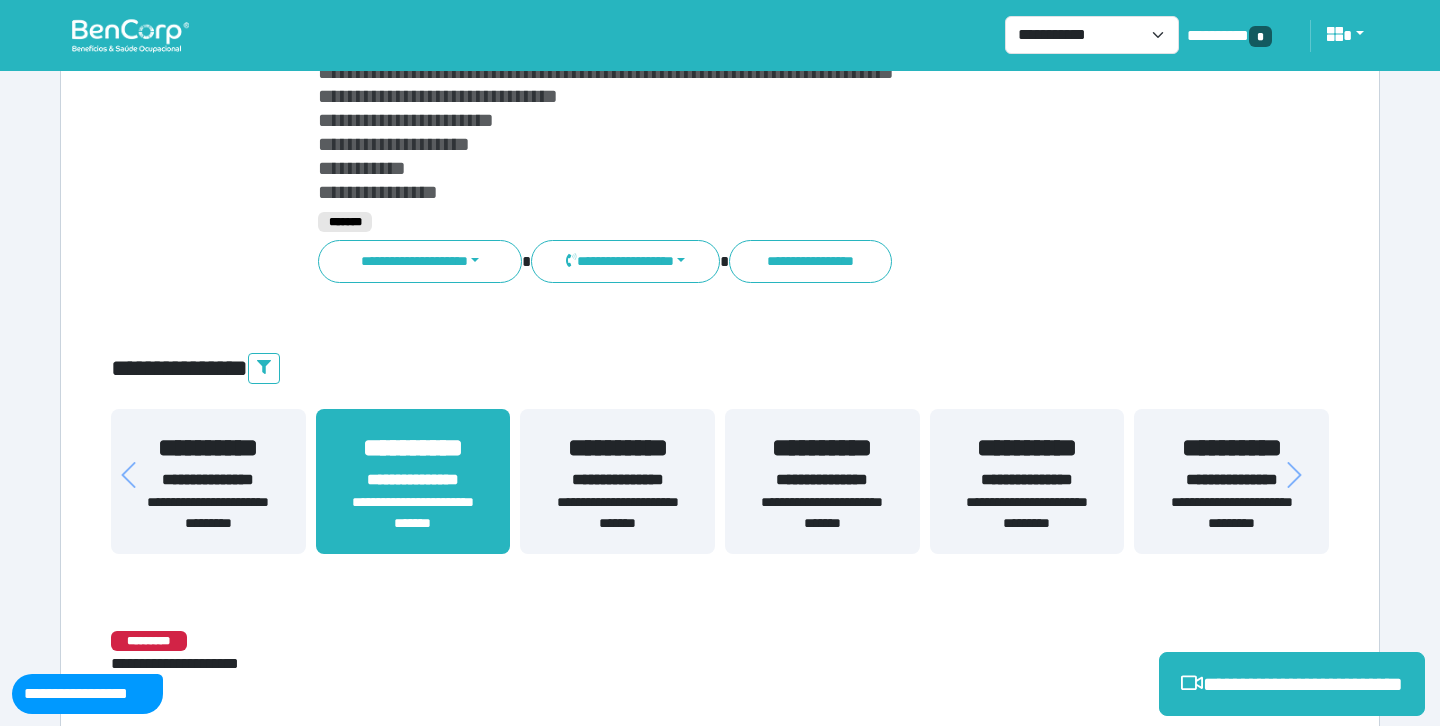 click on "**********" at bounding box center [822, 513] 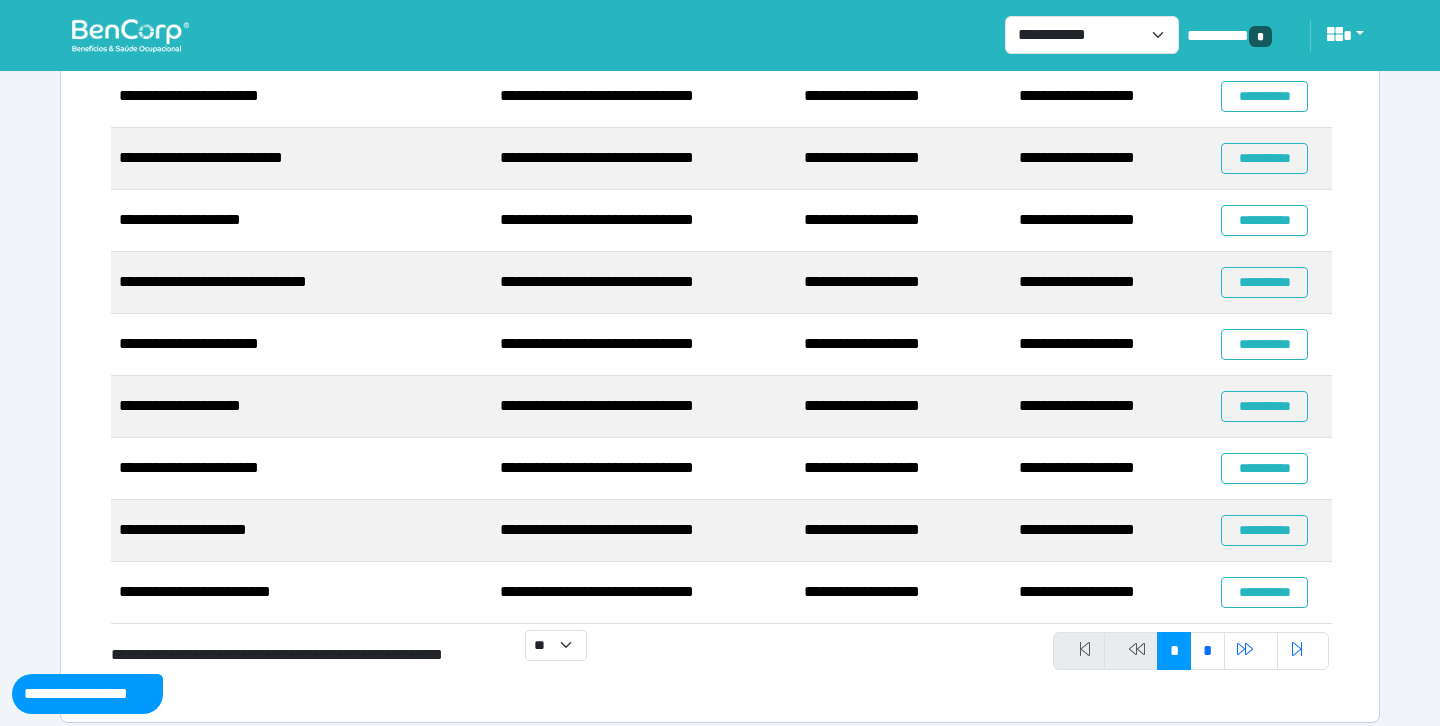 scroll, scrollTop: 398, scrollLeft: 0, axis: vertical 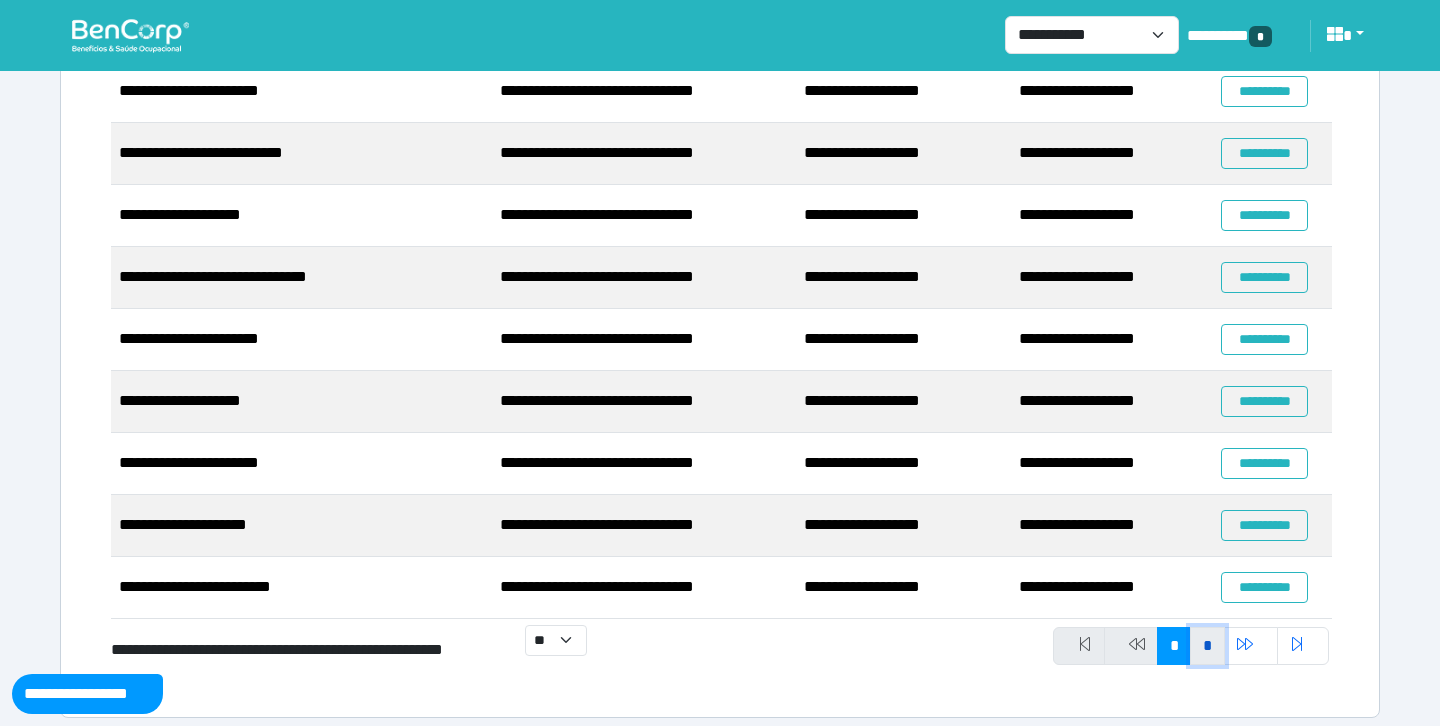 click on "*" at bounding box center [1207, 646] 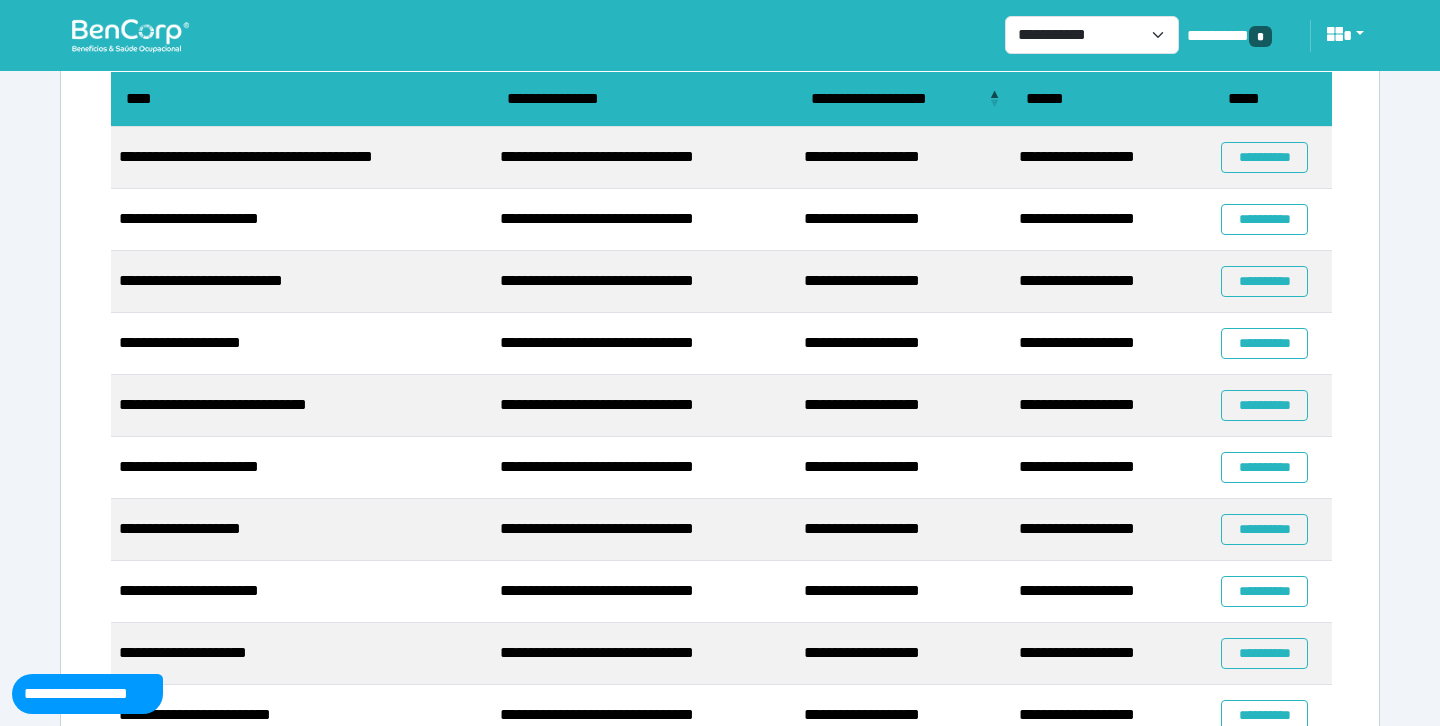 scroll, scrollTop: 0, scrollLeft: 0, axis: both 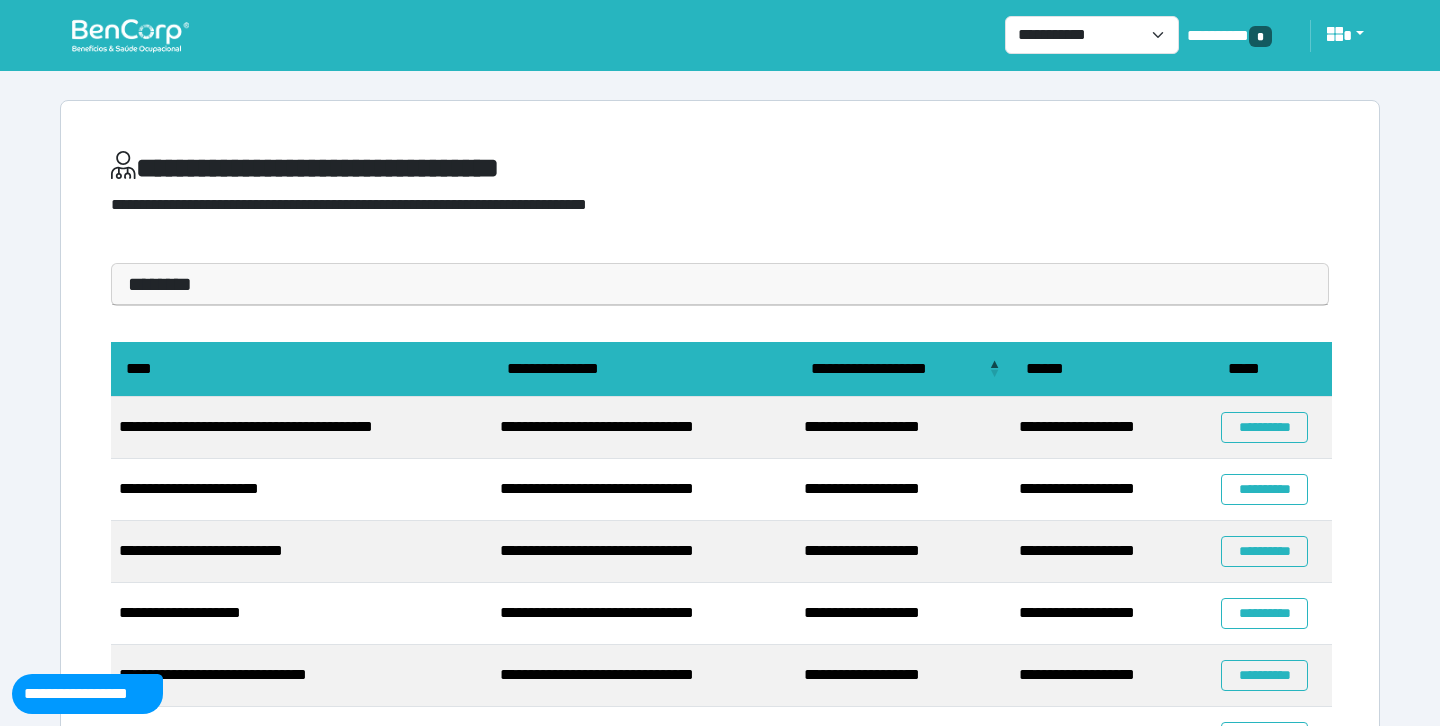 click on "**********" at bounding box center [1272, 428] 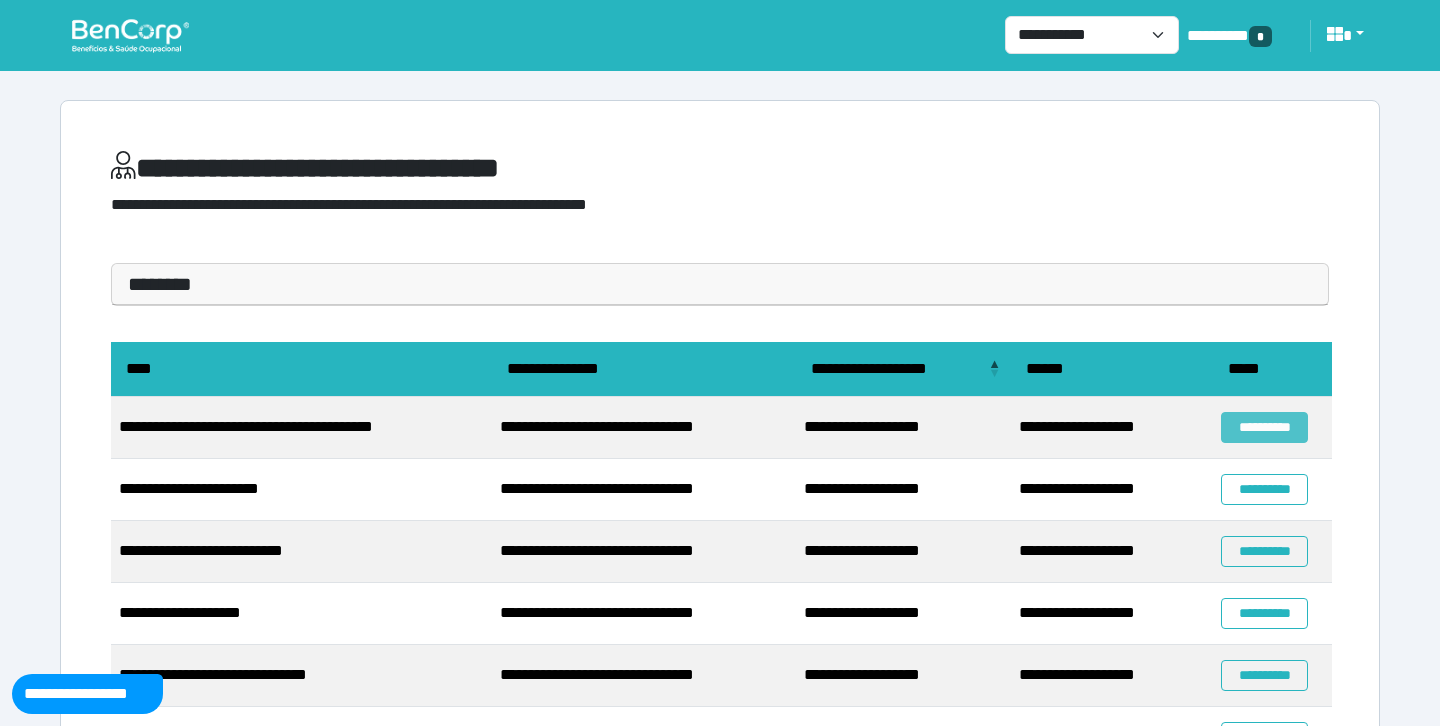 click on "**********" at bounding box center (1264, 427) 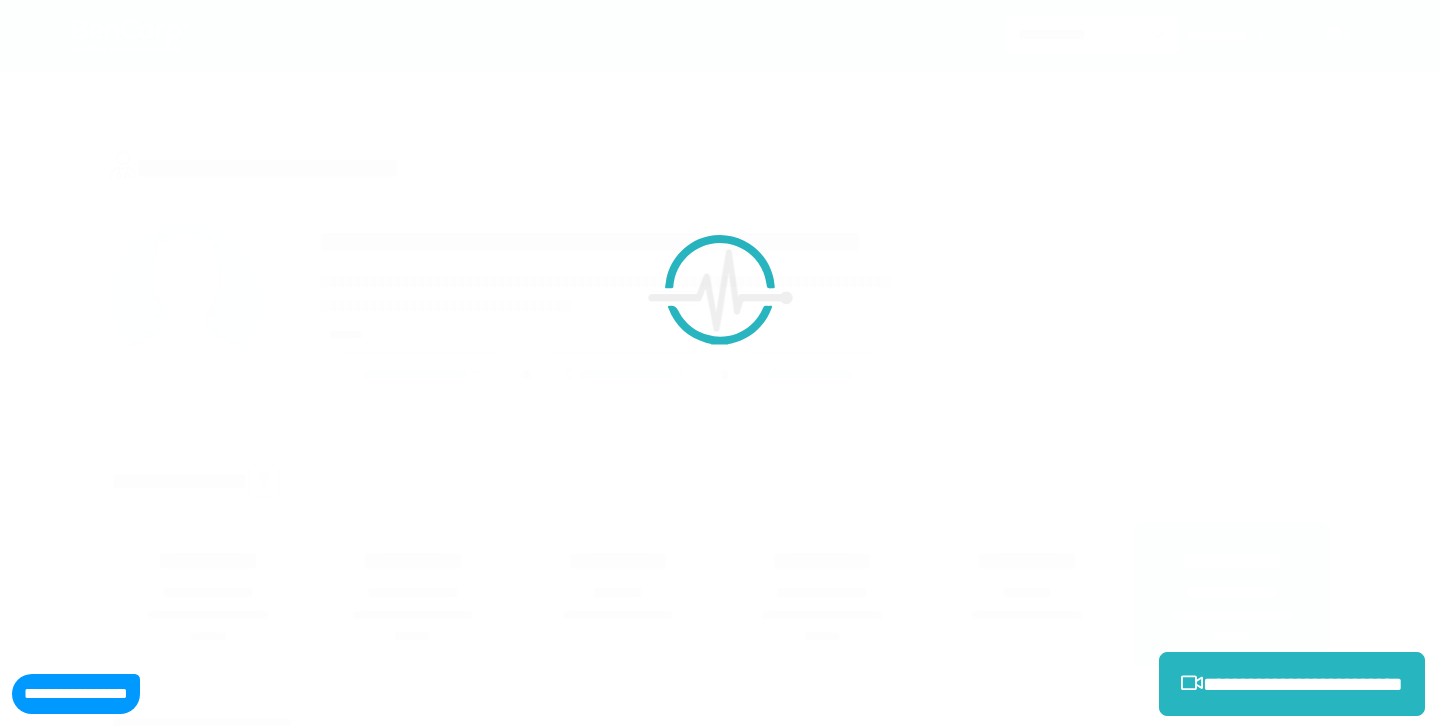 scroll, scrollTop: 0, scrollLeft: 0, axis: both 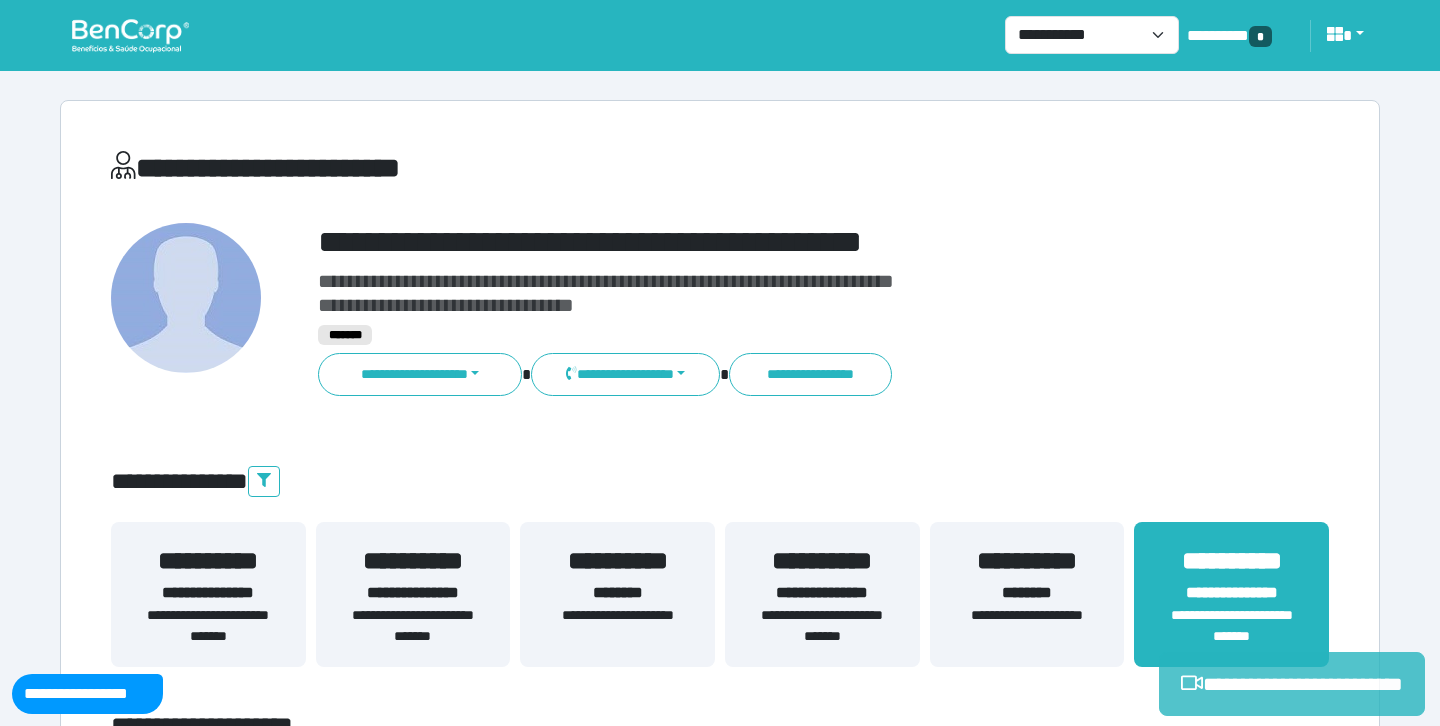 click on "**********" at bounding box center (1292, 684) 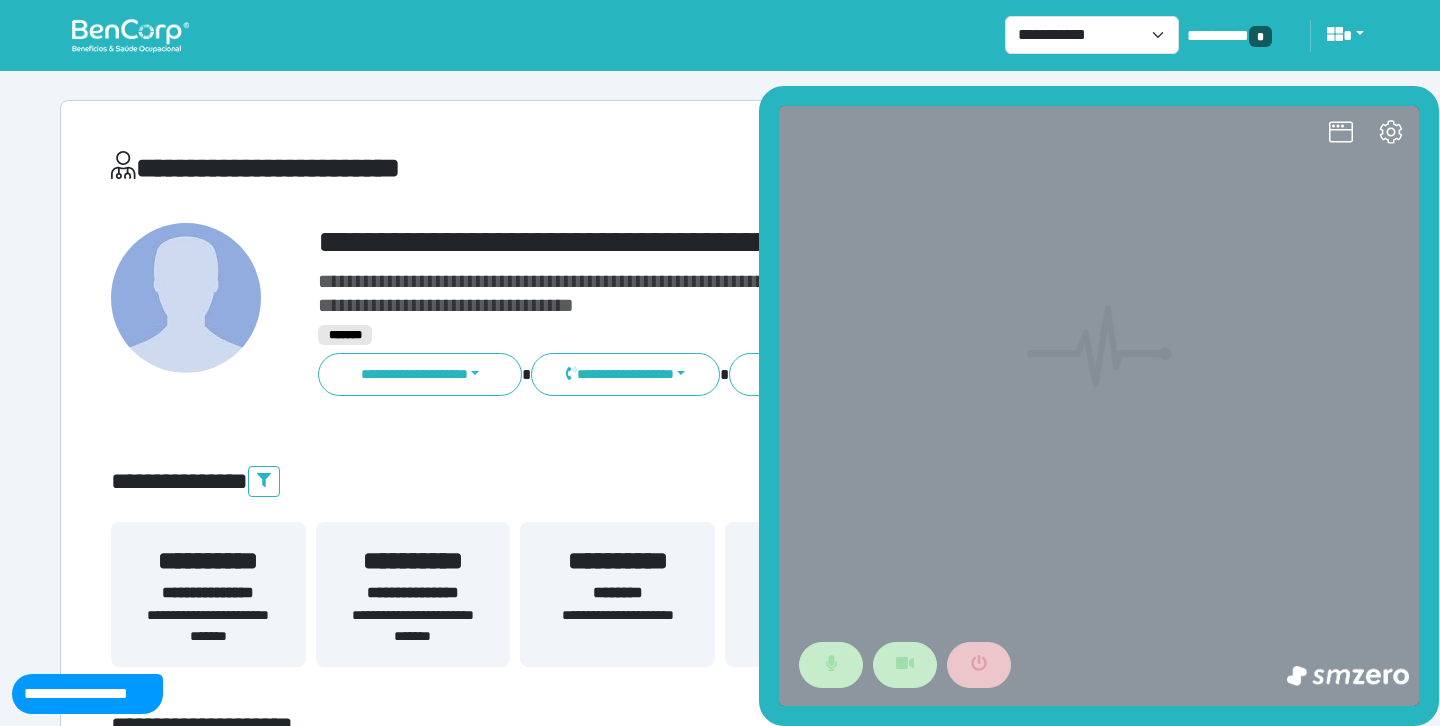 scroll, scrollTop: 0, scrollLeft: 0, axis: both 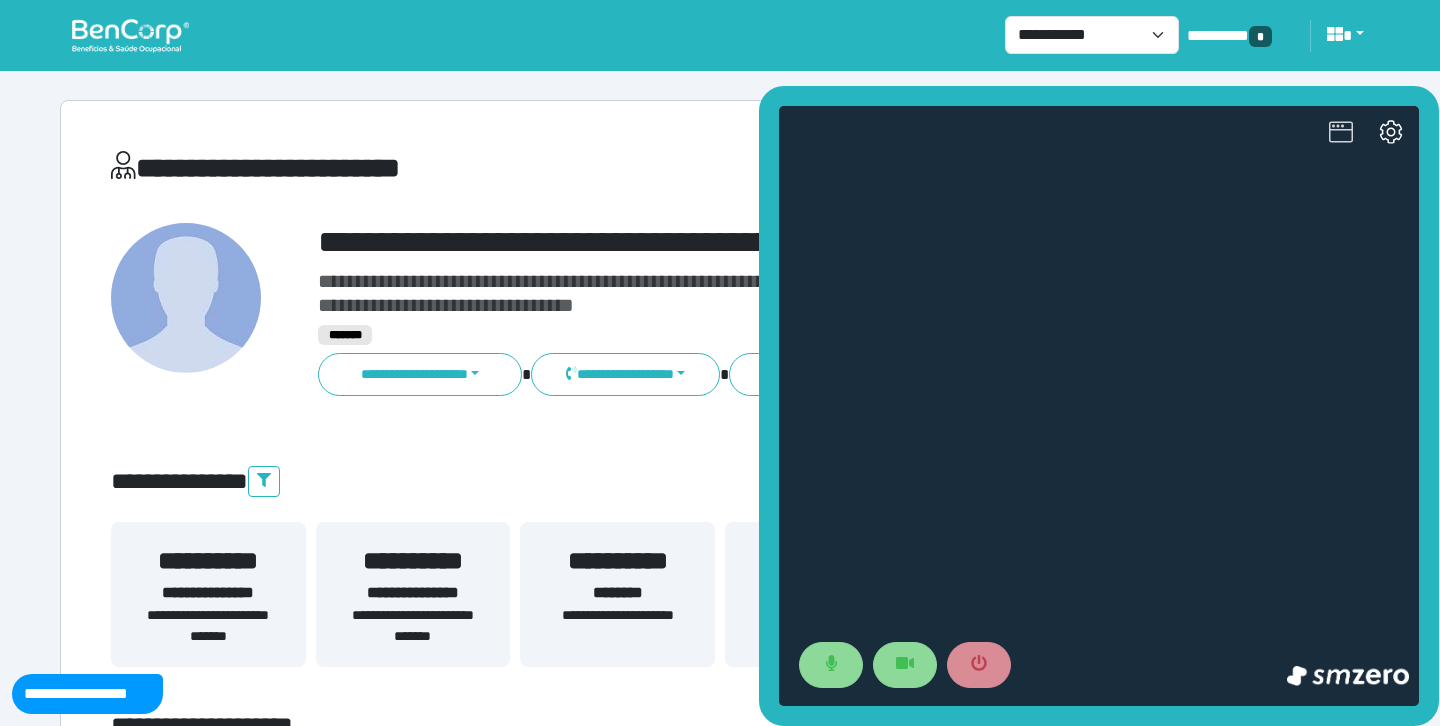 click at bounding box center (1341, 134) 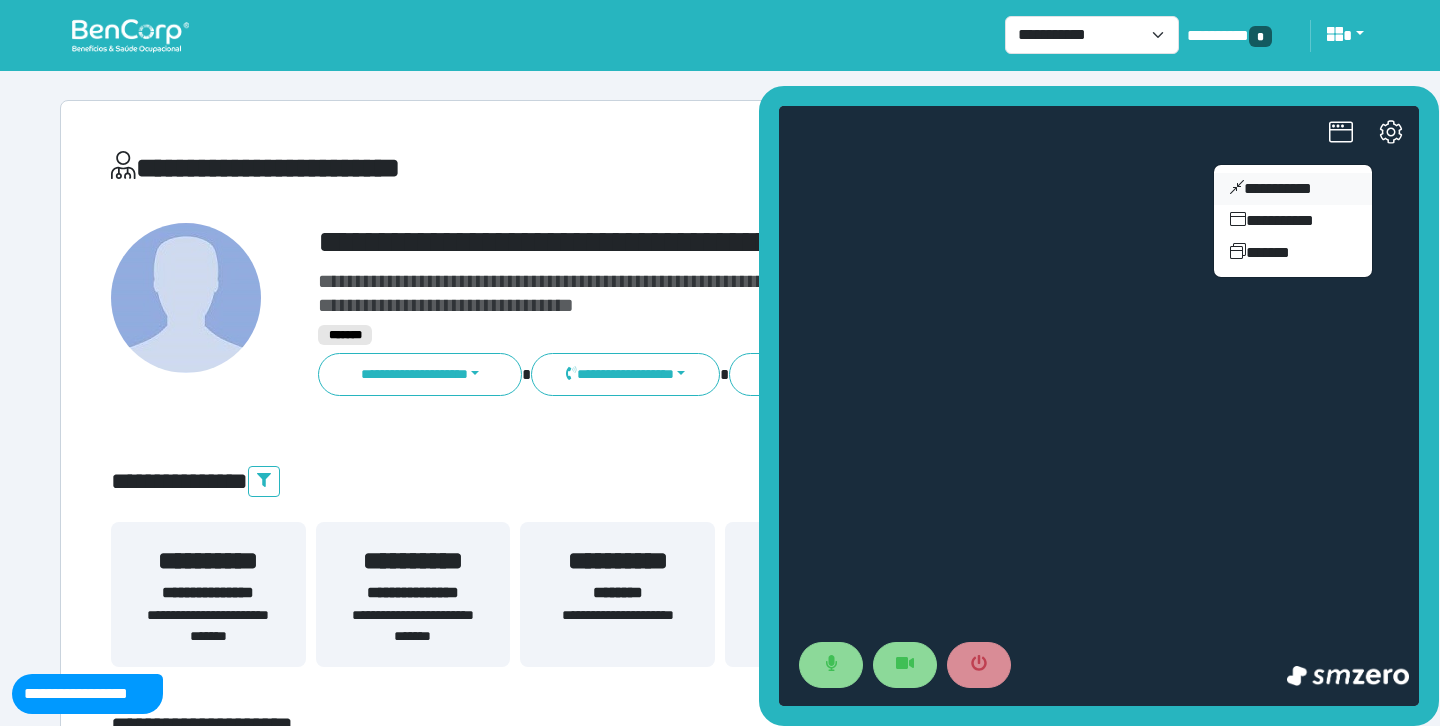 click on "**********" at bounding box center (1293, 189) 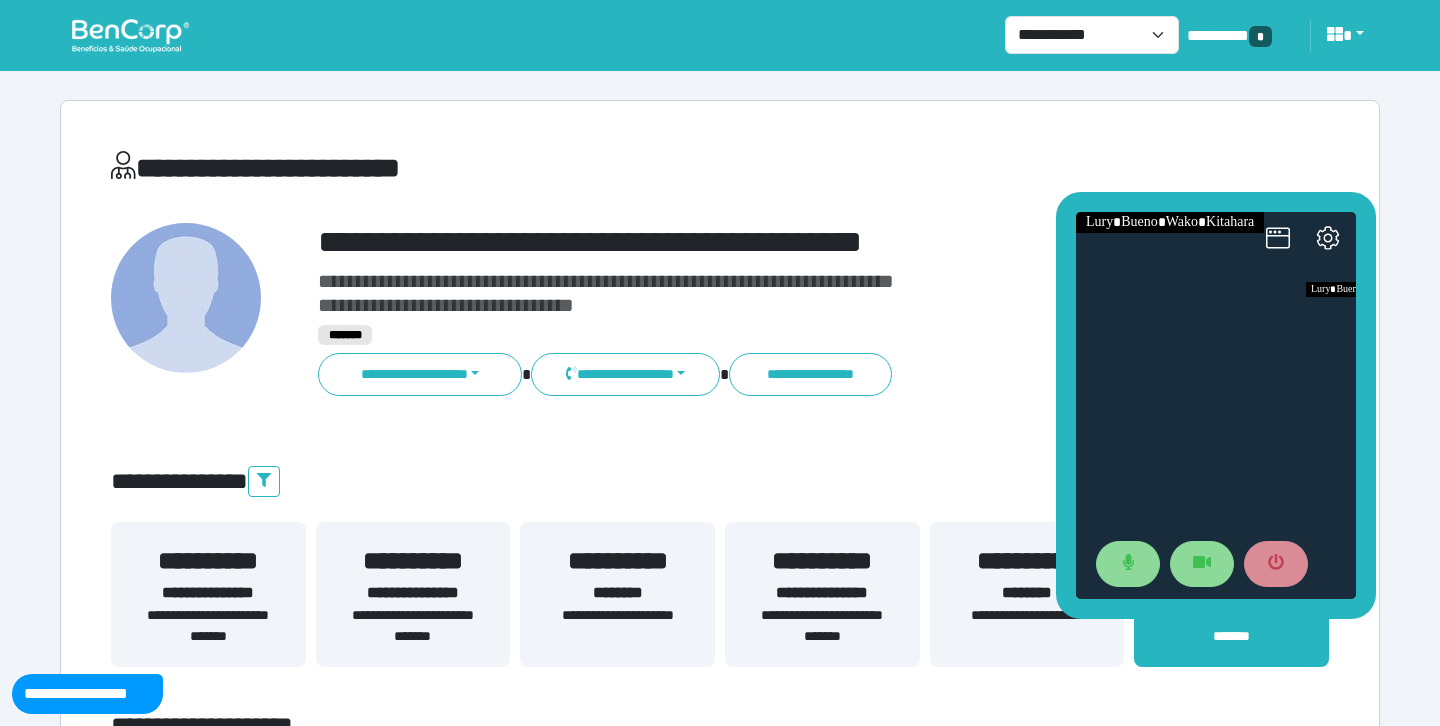 drag, startPoint x: 1254, startPoint y: 312, endPoint x: 1168, endPoint y: 162, distance: 172.9046 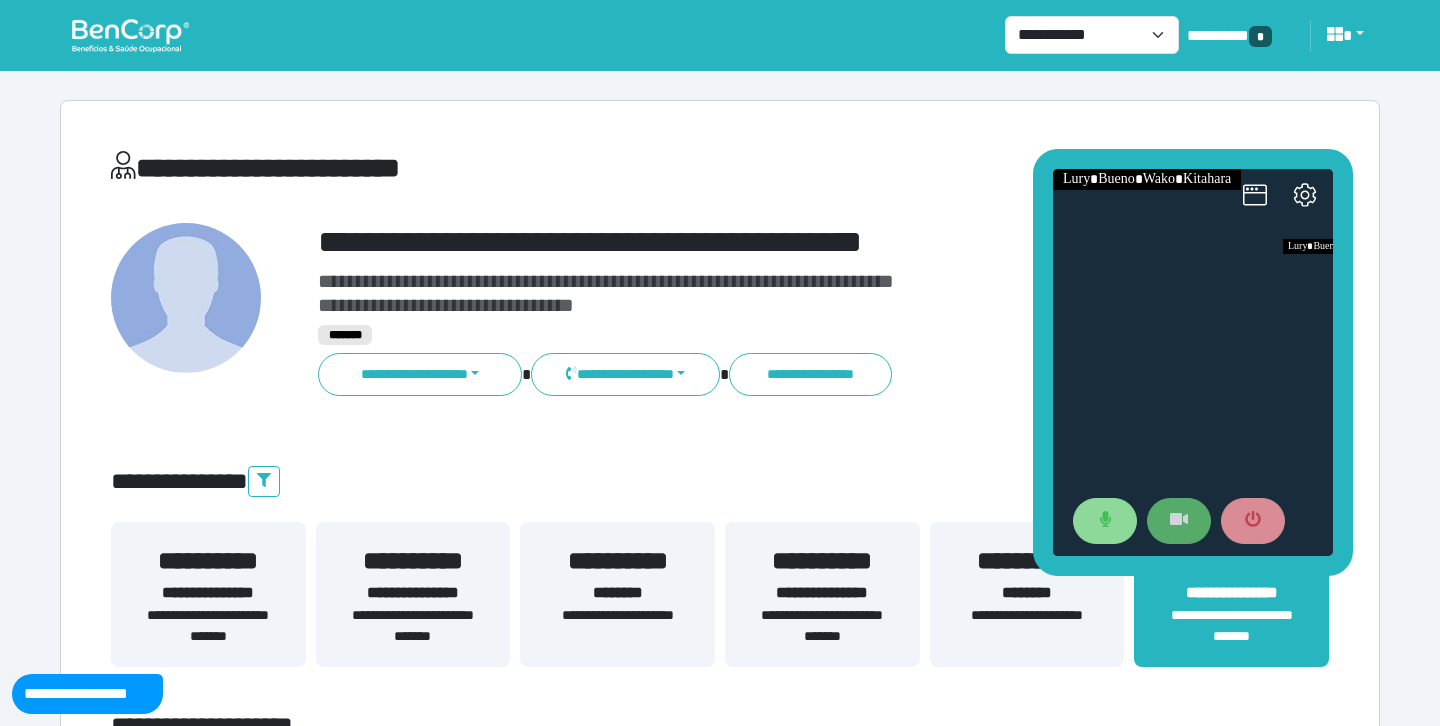 click 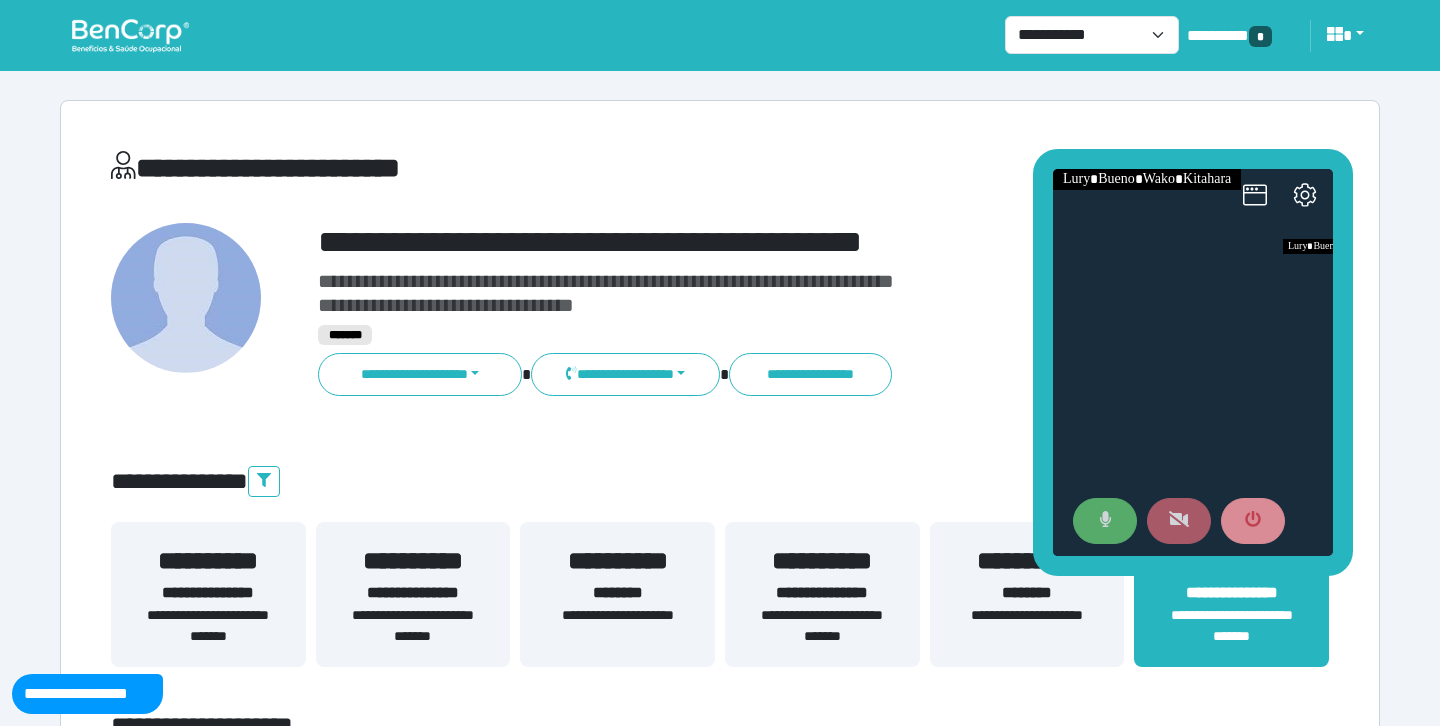 click 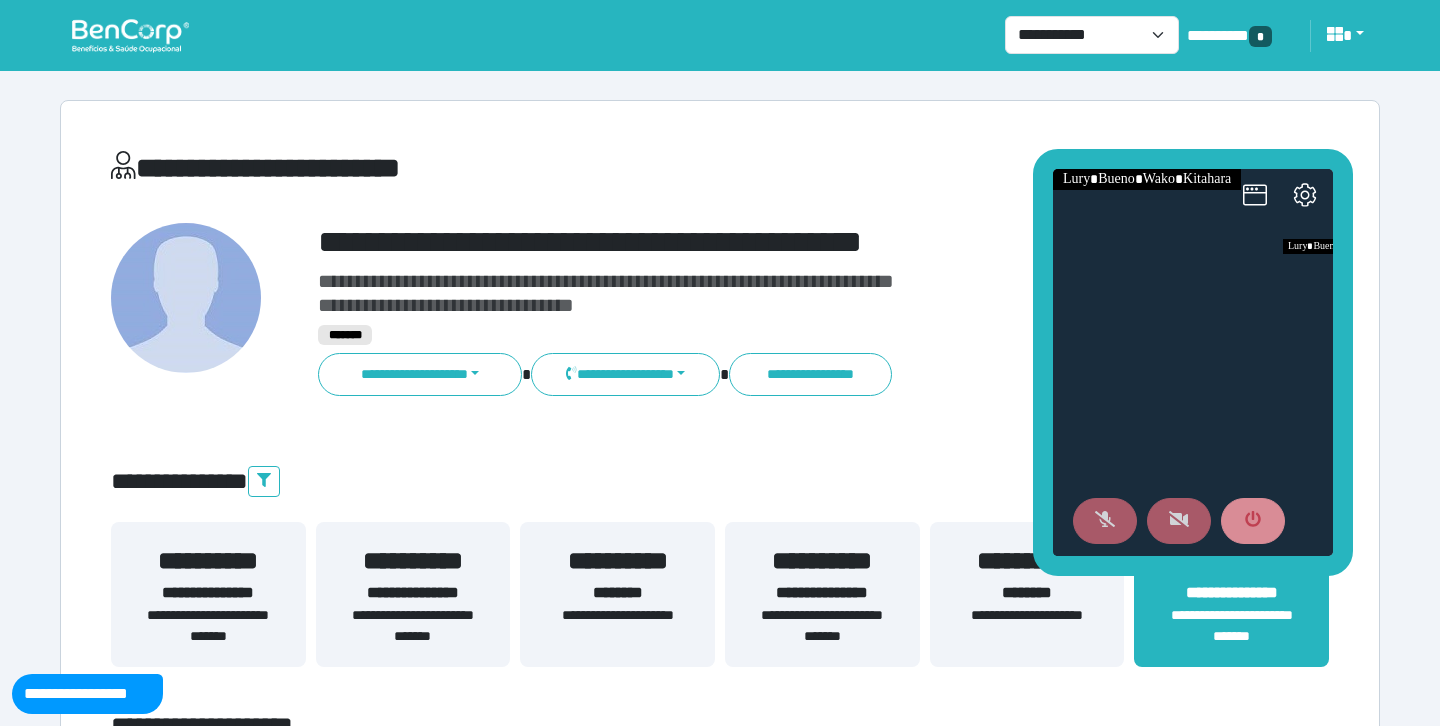 click on "**********" at bounding box center [720, 172] 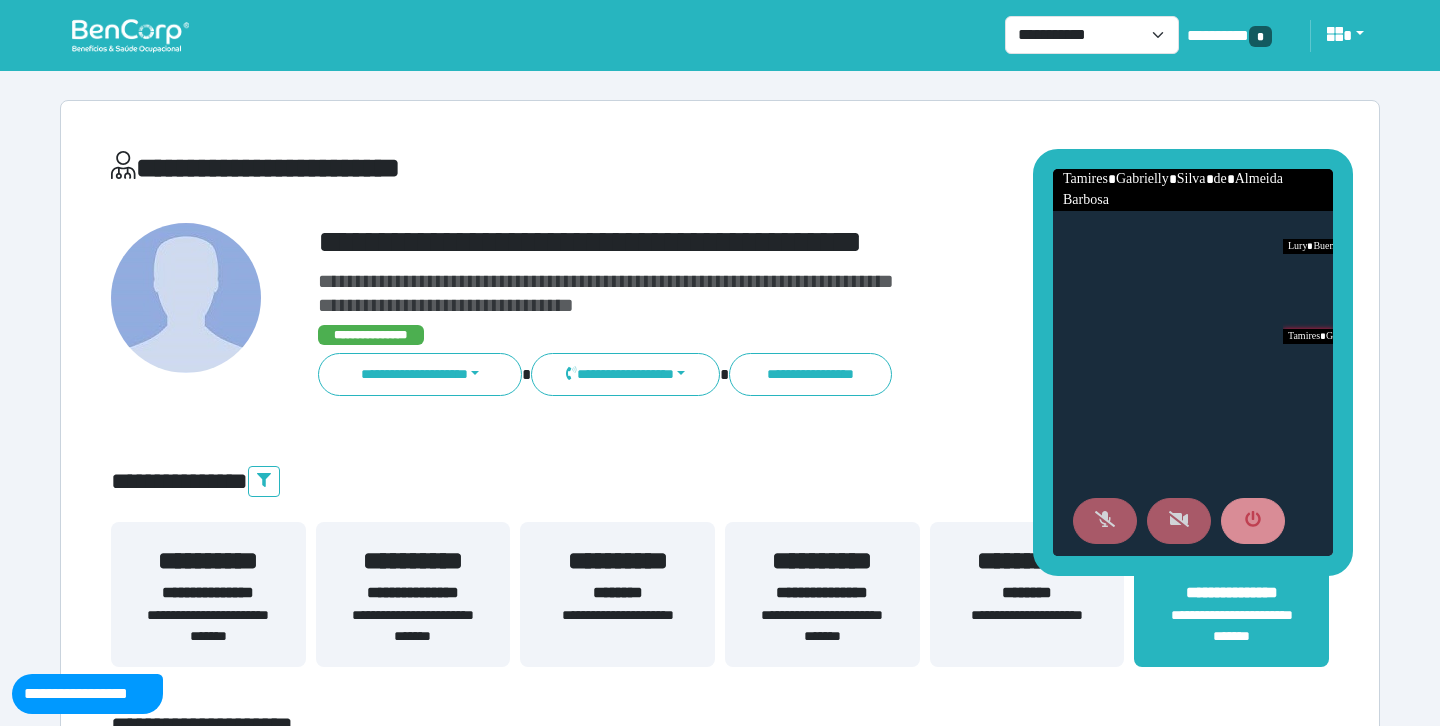 click at bounding box center (1179, 521) 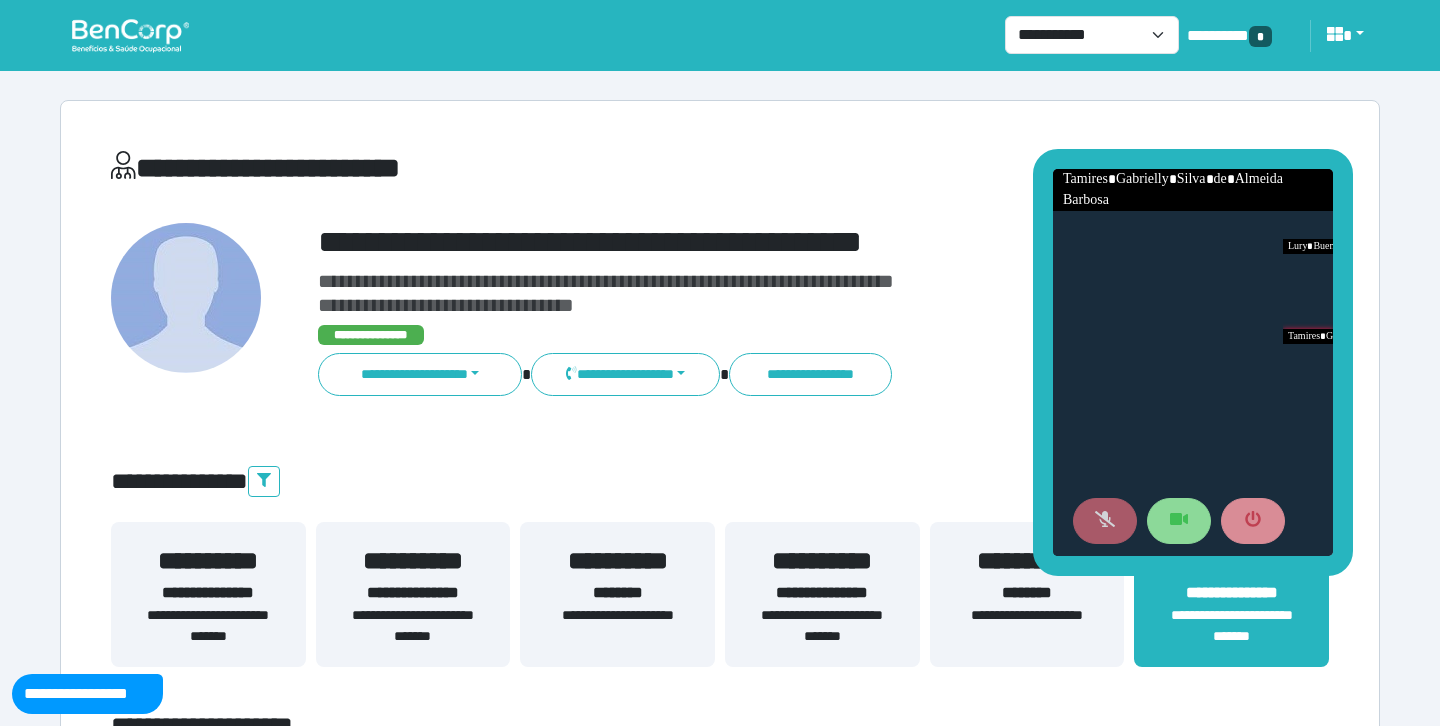 click 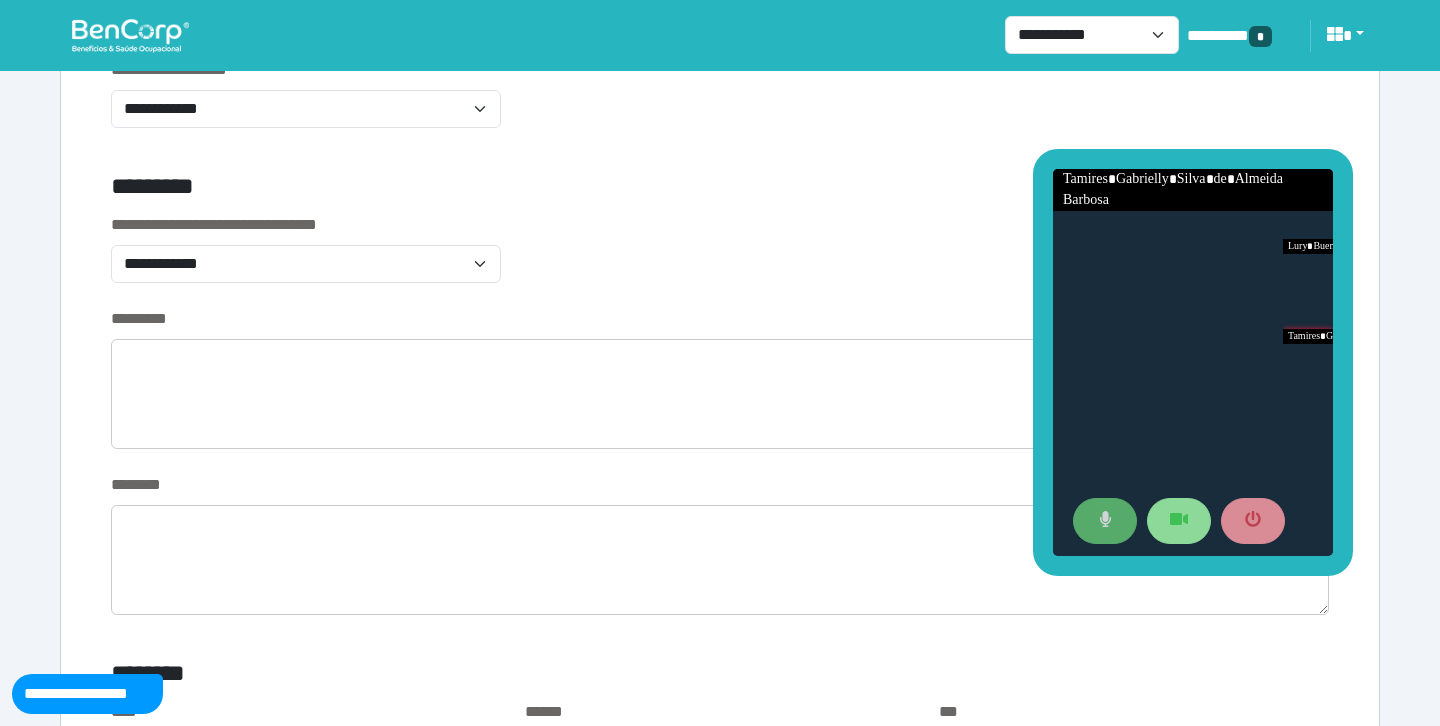 scroll, scrollTop: 697, scrollLeft: 0, axis: vertical 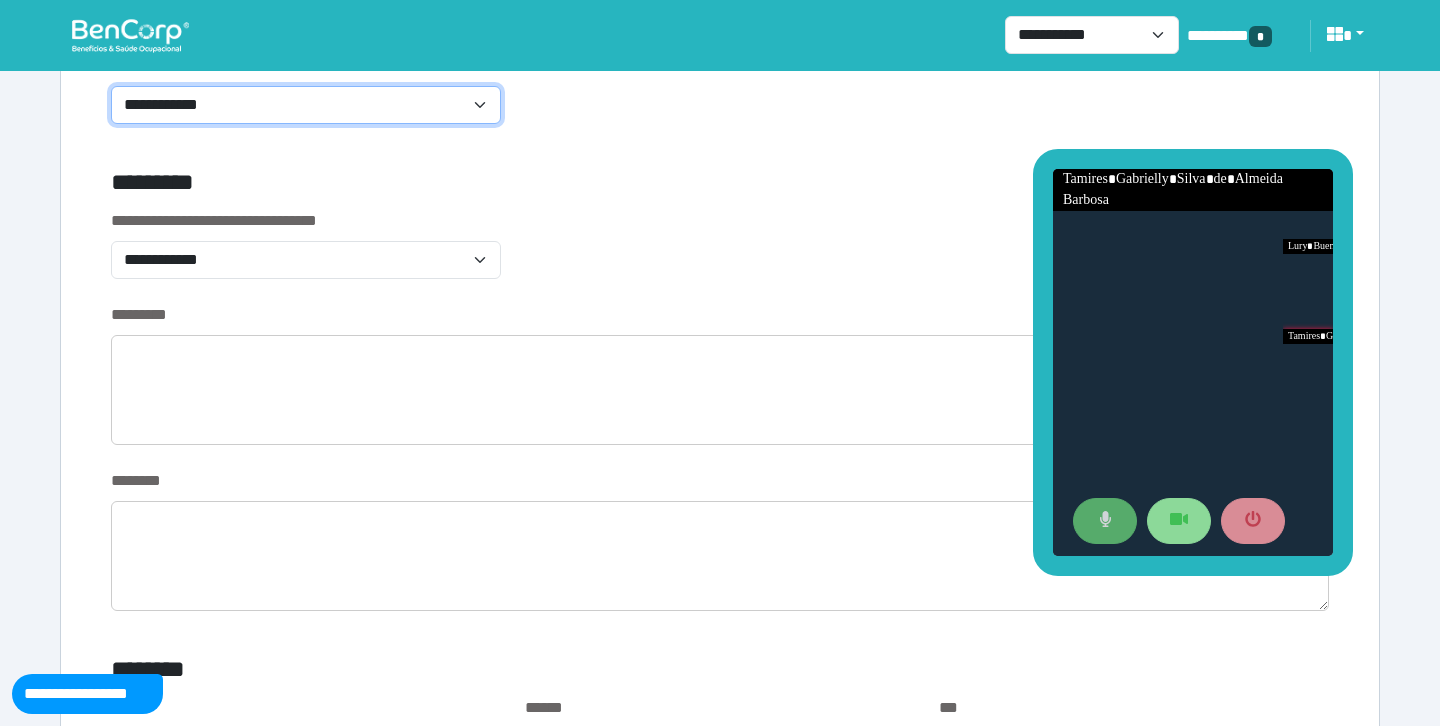 click on "**********" at bounding box center [306, 105] 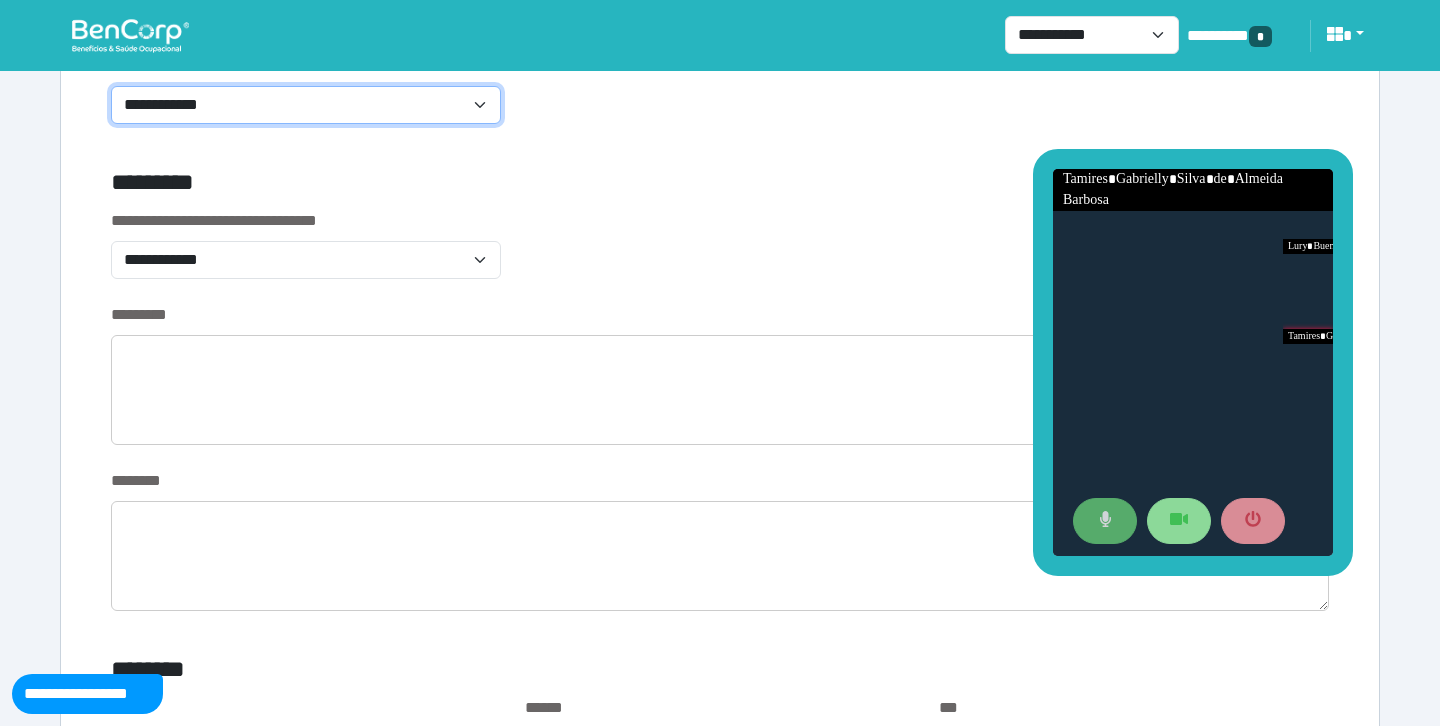 select on "**********" 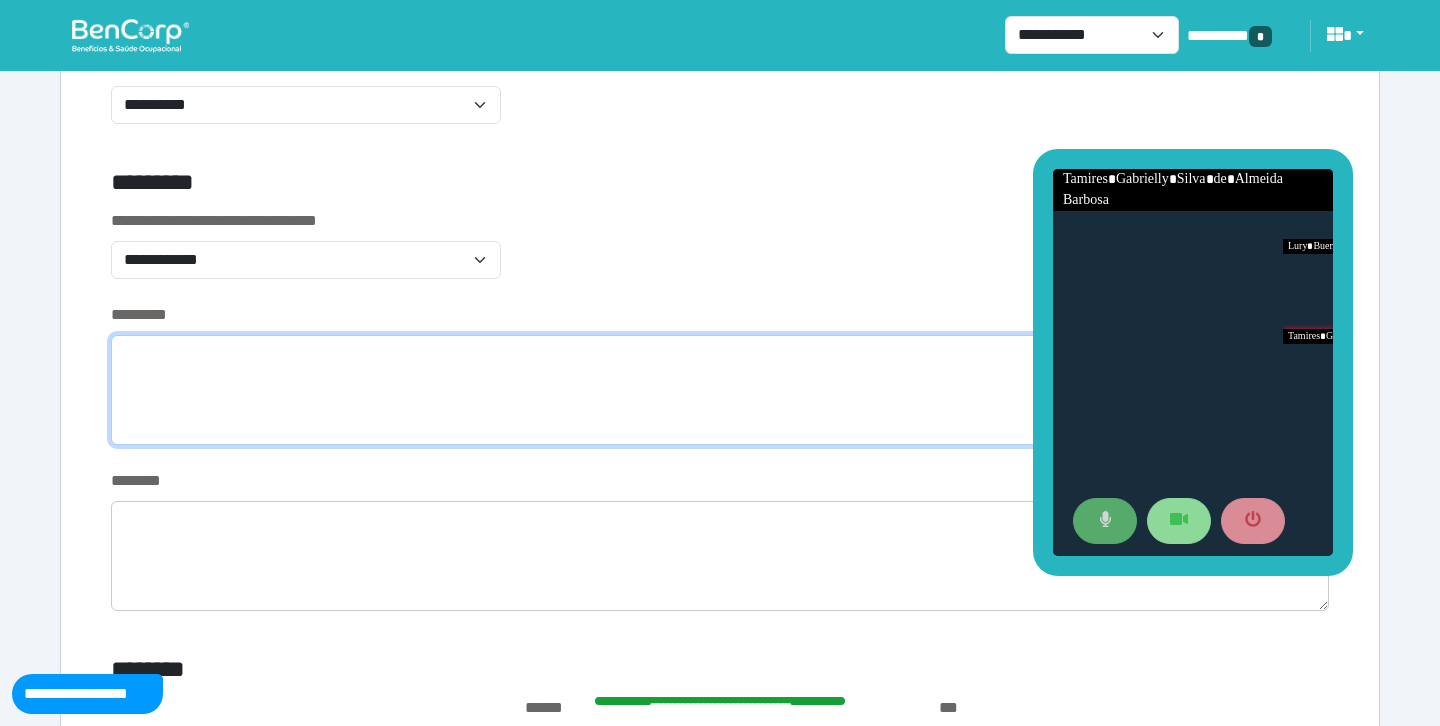 click at bounding box center [720, 390] 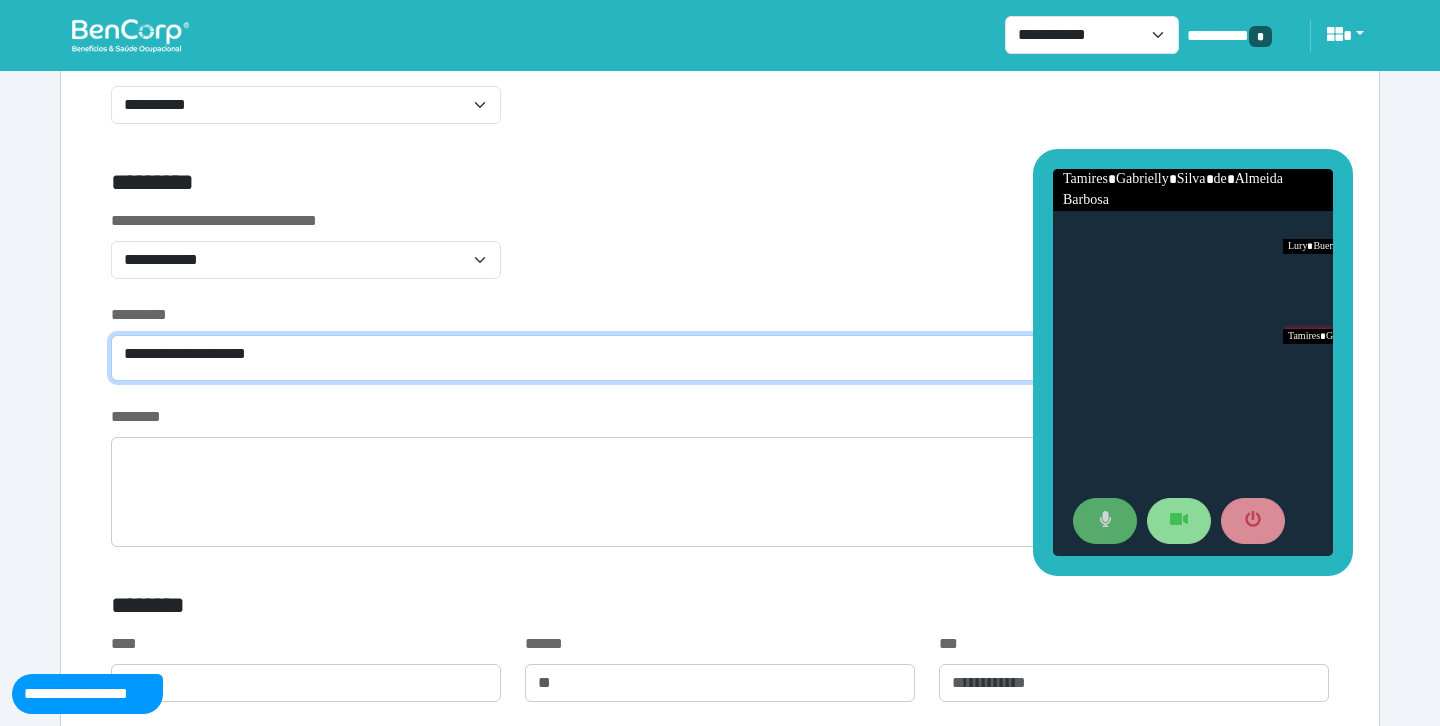 type on "**********" 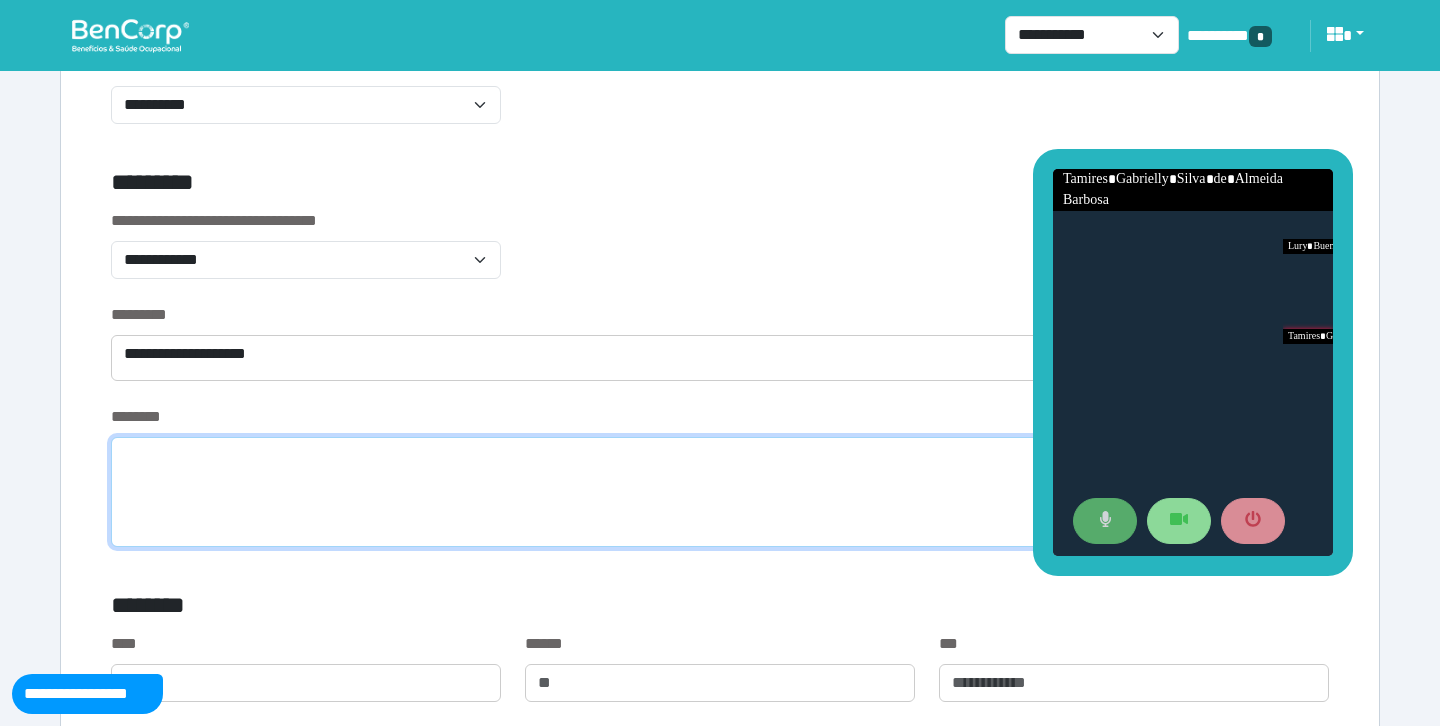 click at bounding box center [720, 492] 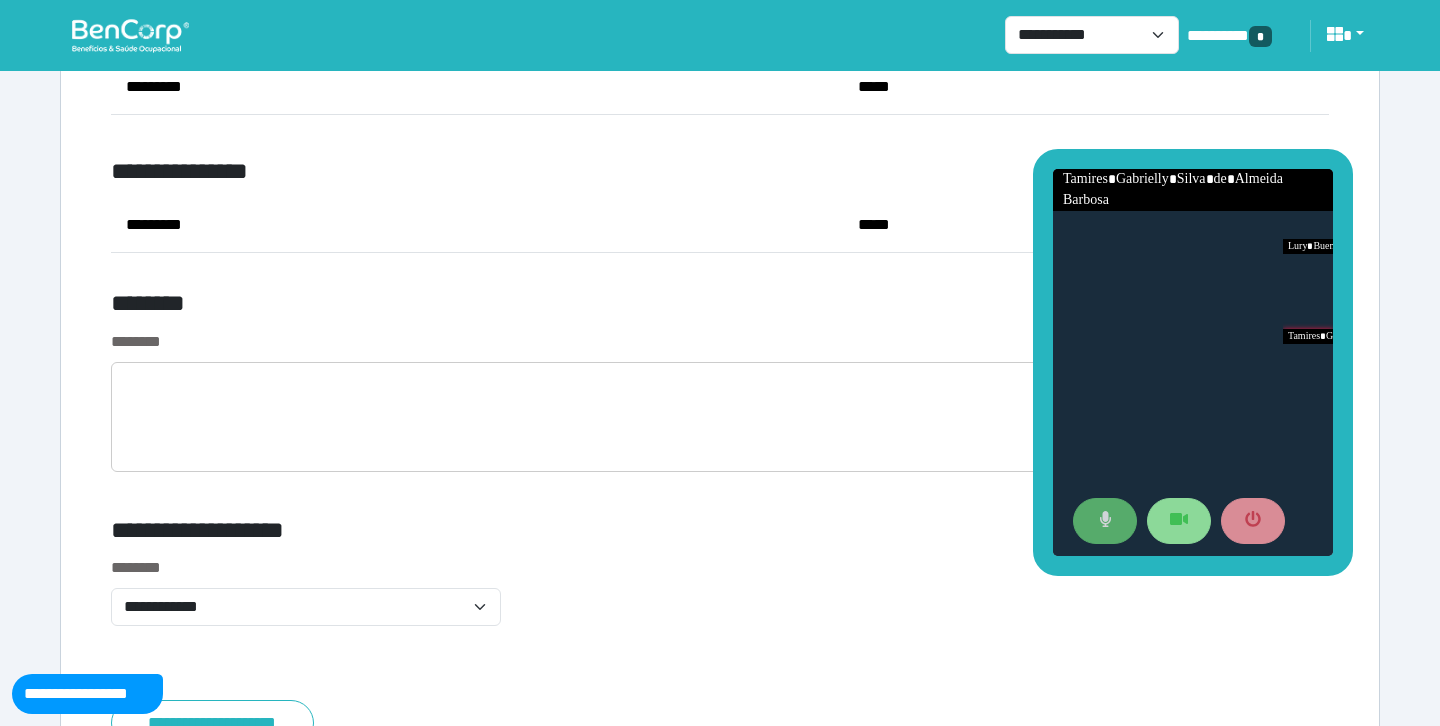 scroll, scrollTop: 8012, scrollLeft: 0, axis: vertical 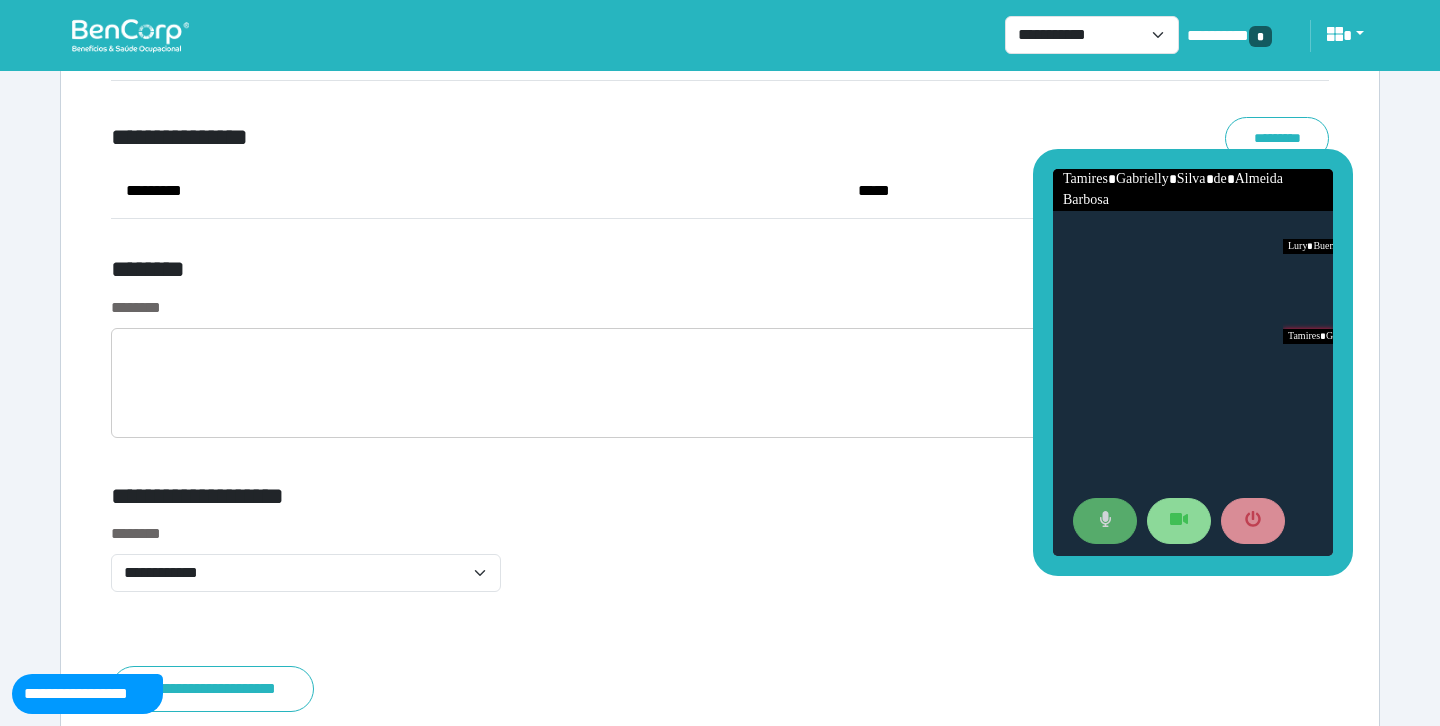 click on "********" at bounding box center (513, 273) 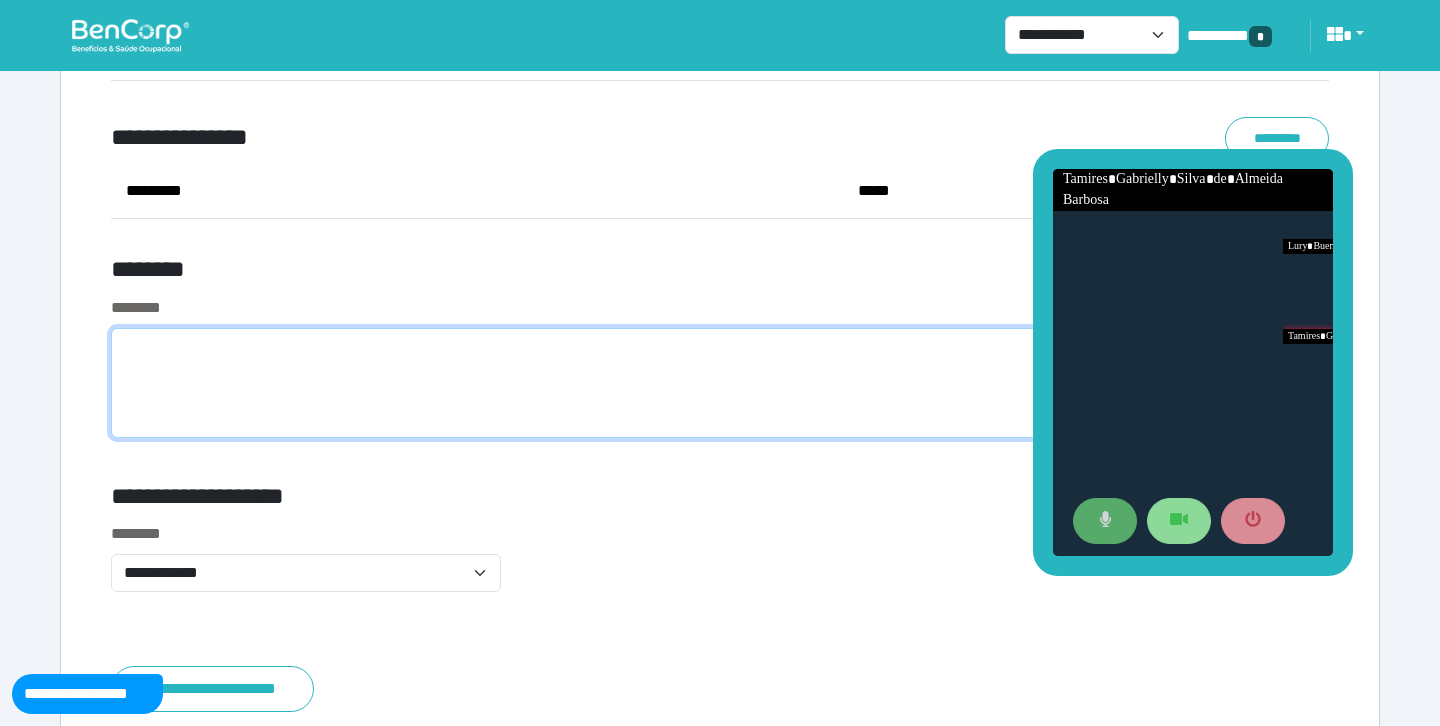 click at bounding box center [720, 383] 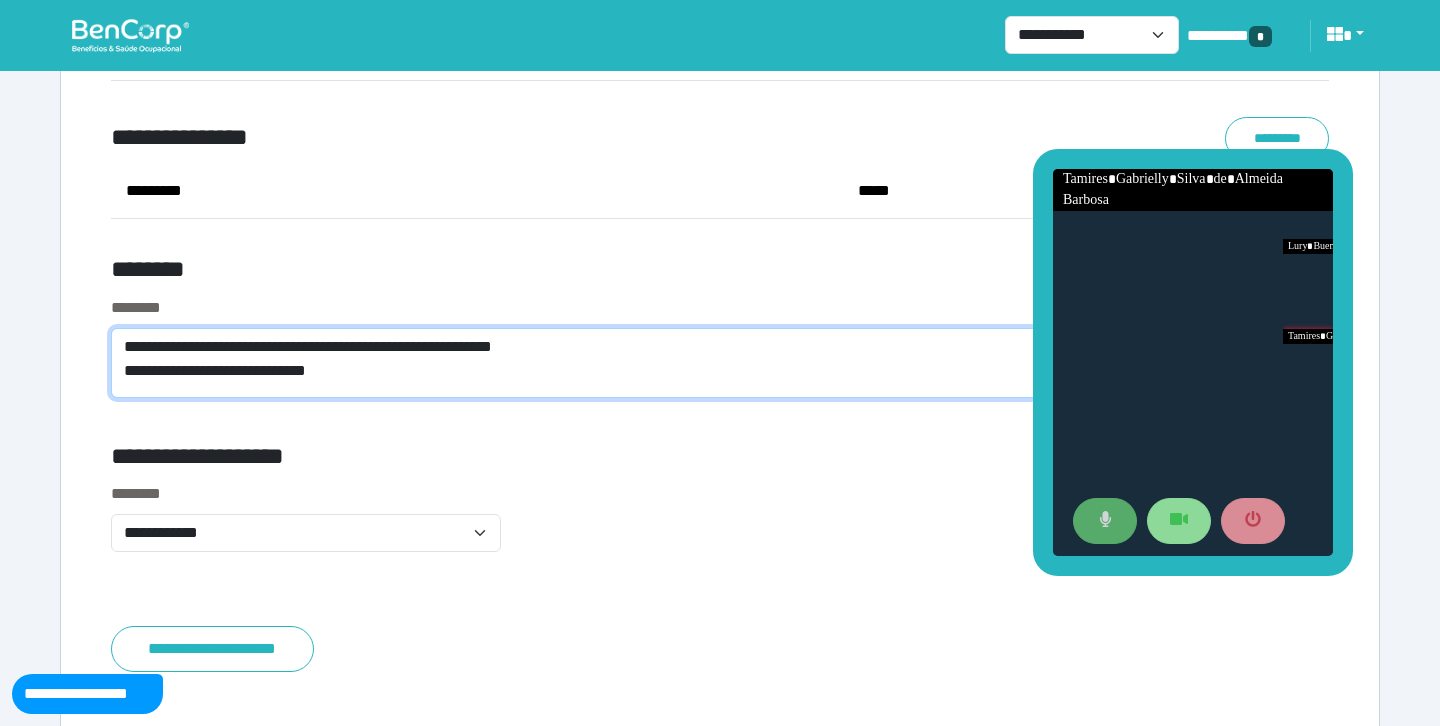 scroll, scrollTop: 0, scrollLeft: 0, axis: both 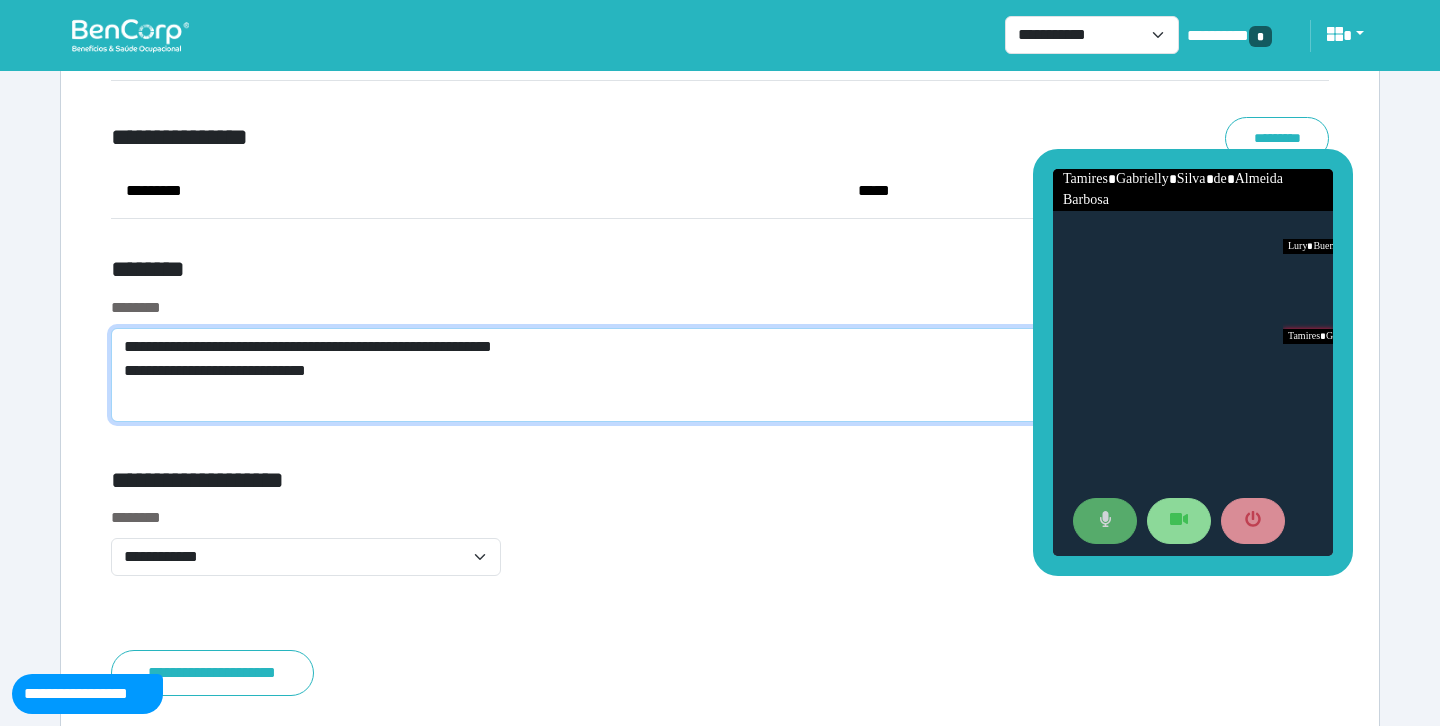 click on "**********" at bounding box center (720, 375) 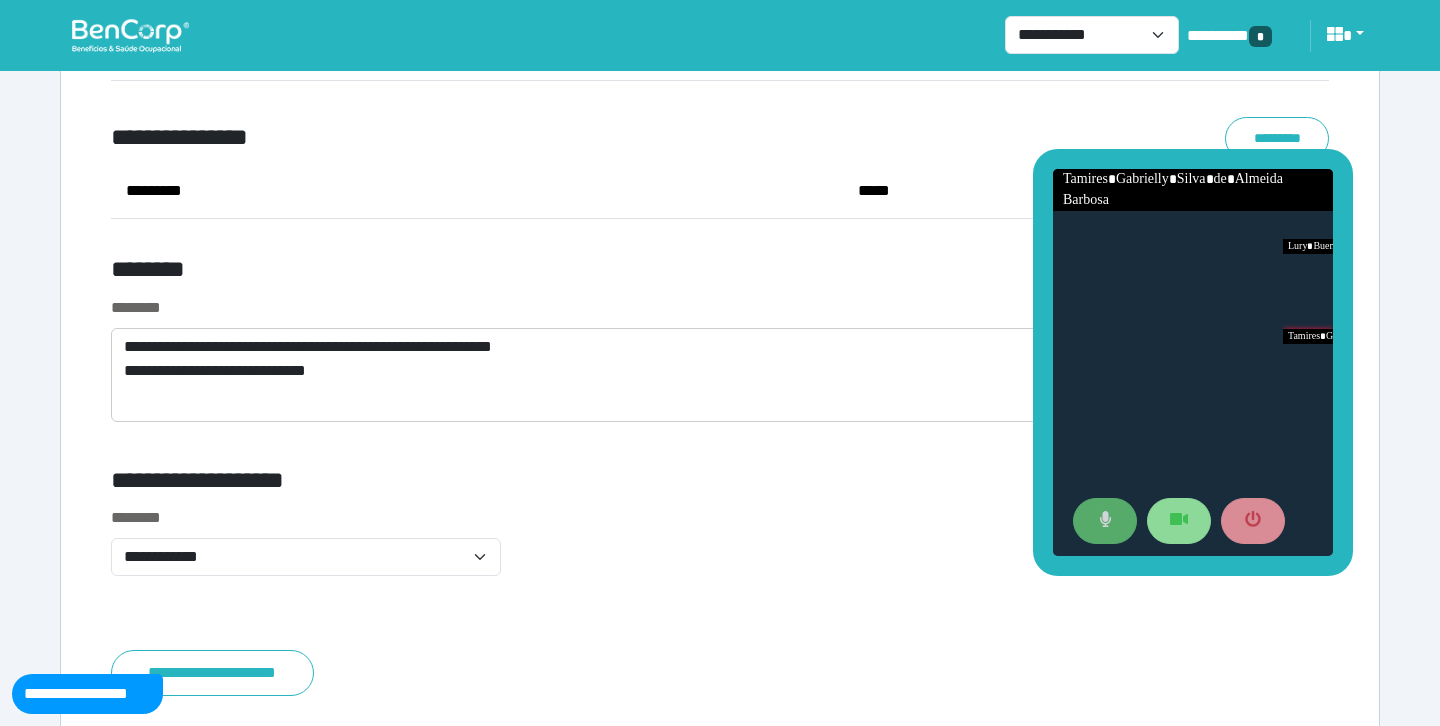 click on "********" at bounding box center (513, 273) 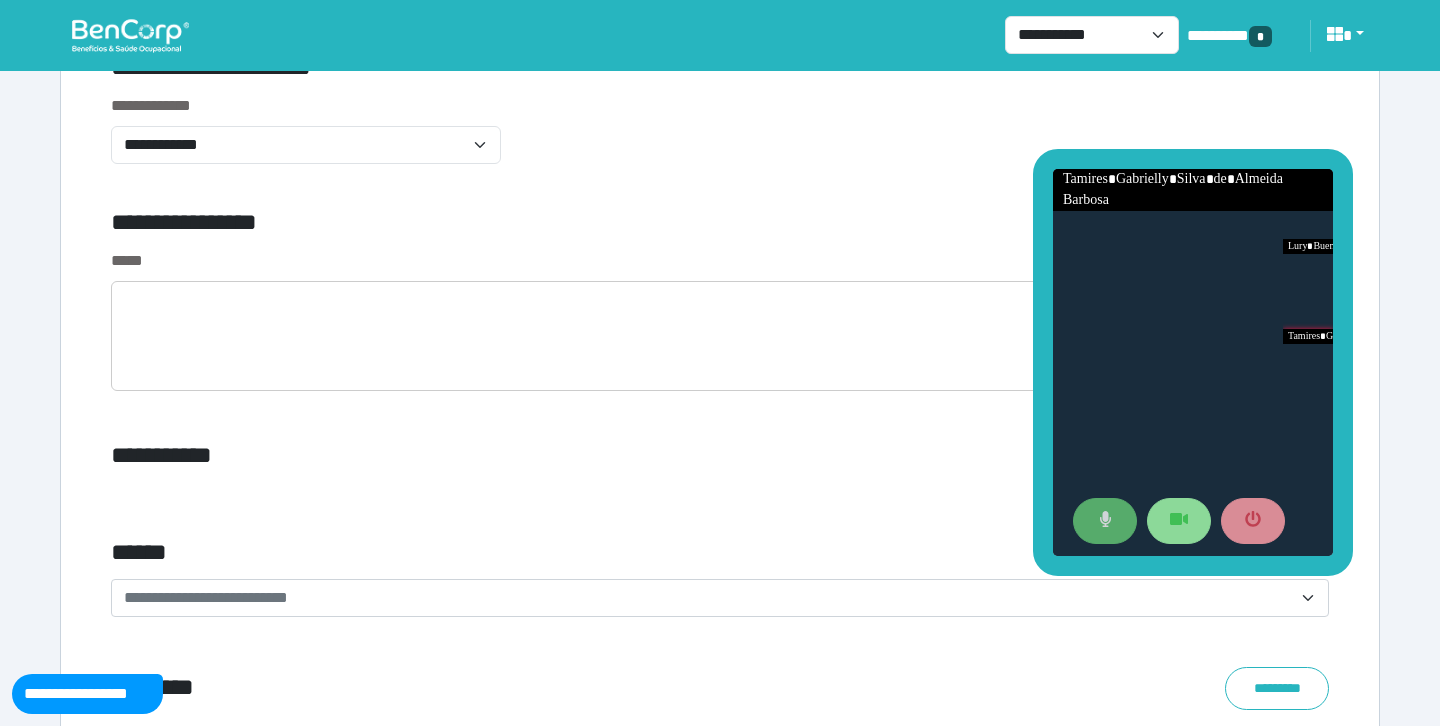 scroll, scrollTop: 7315, scrollLeft: 0, axis: vertical 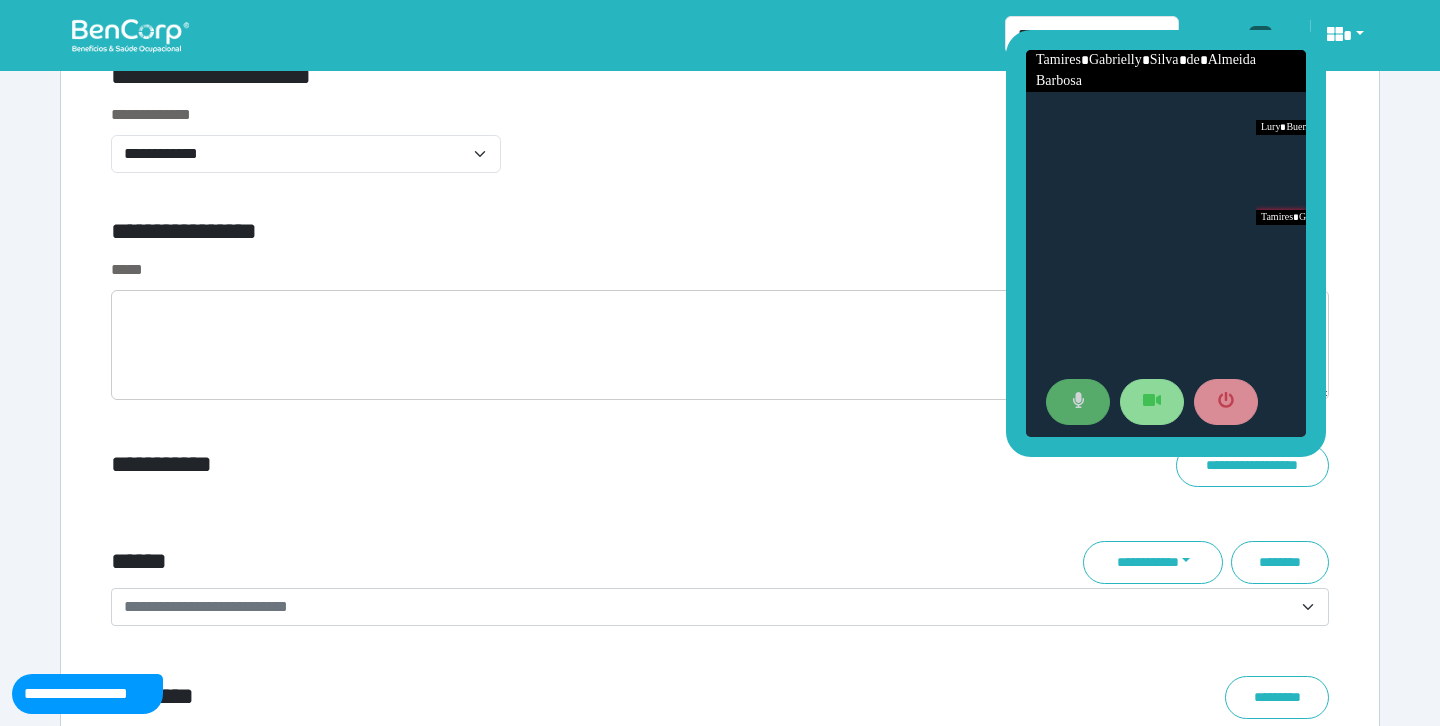 drag, startPoint x: 1040, startPoint y: 331, endPoint x: 1011, endPoint y: 211, distance: 123.454445 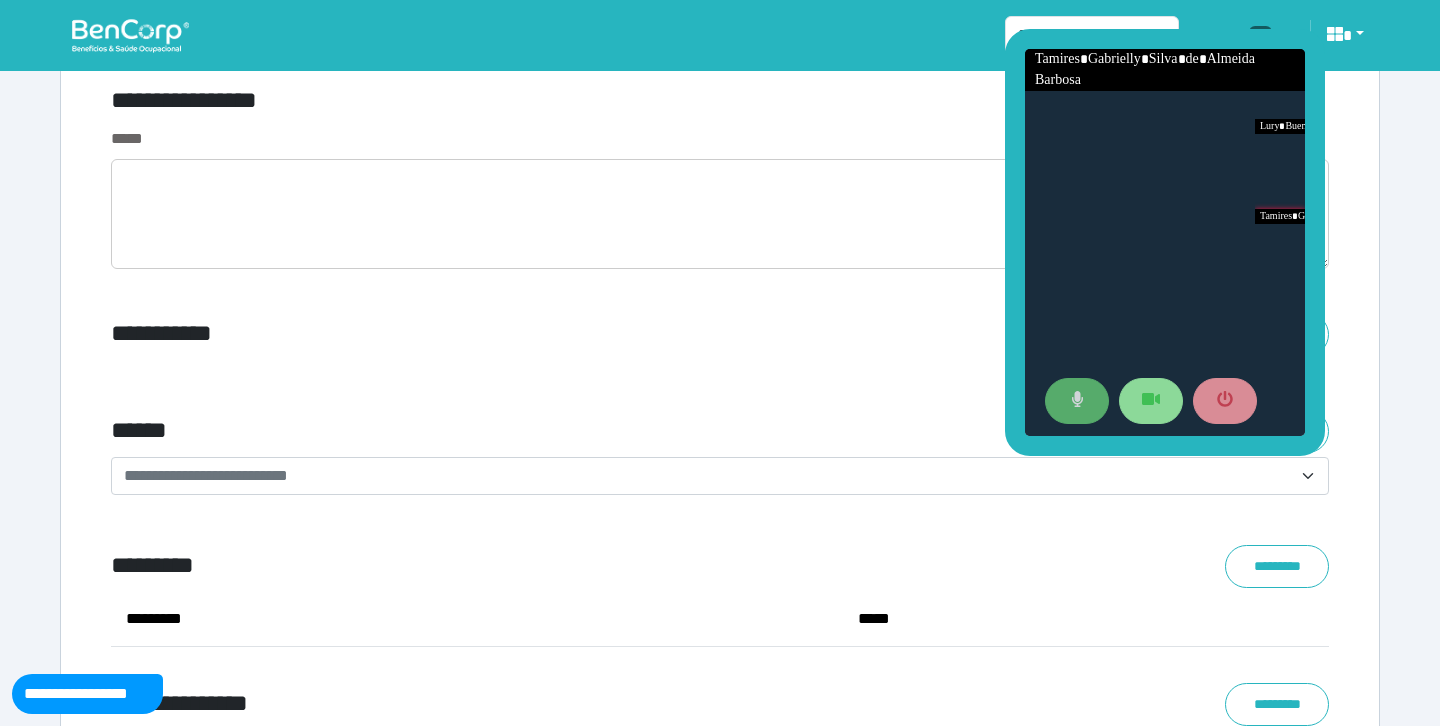 scroll, scrollTop: 7423, scrollLeft: 0, axis: vertical 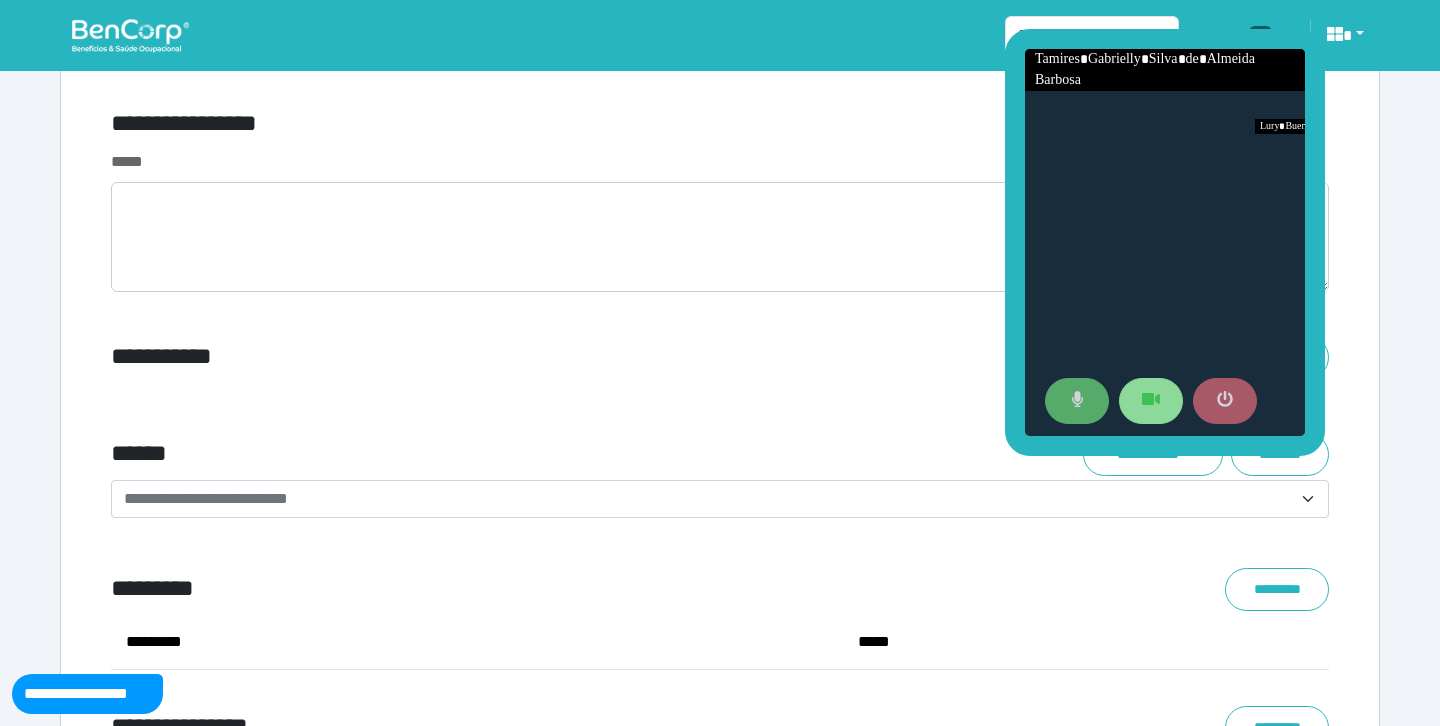 click at bounding box center [1225, 401] 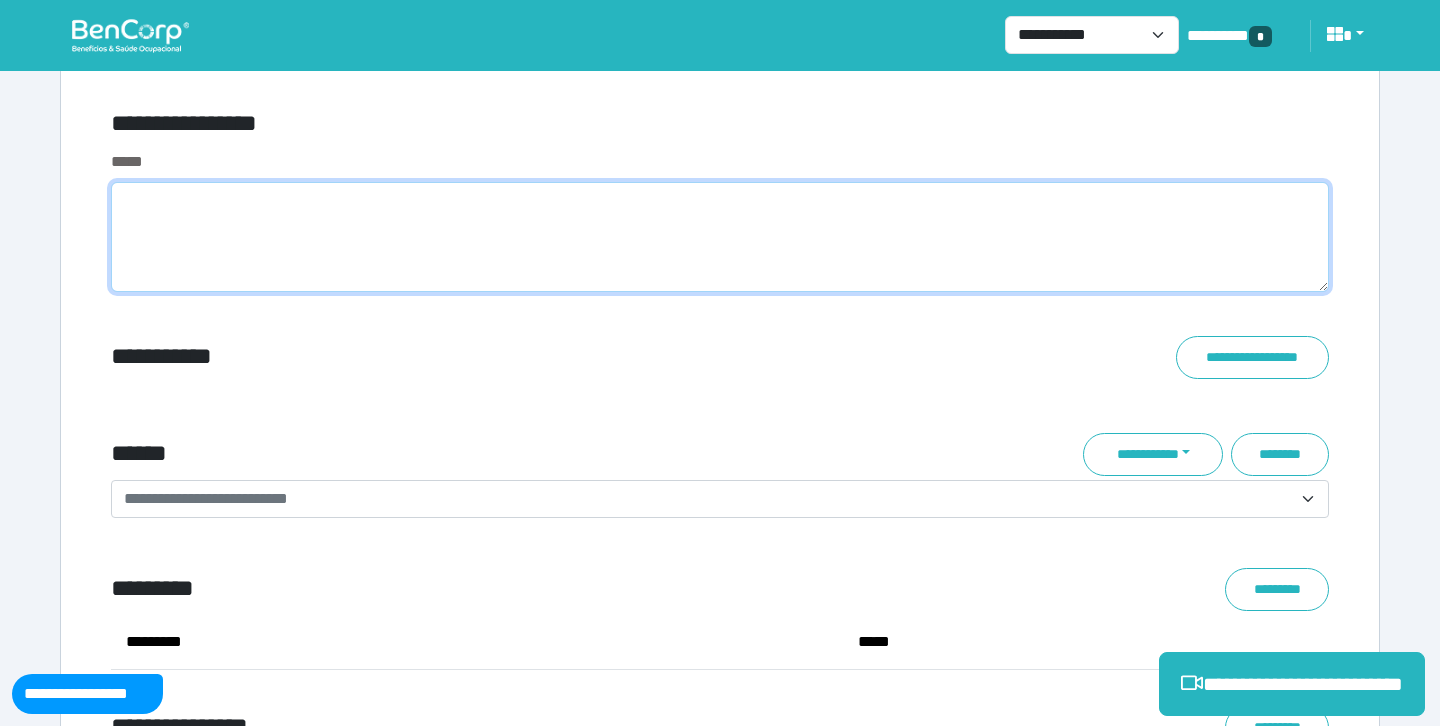 click at bounding box center [720, 237] 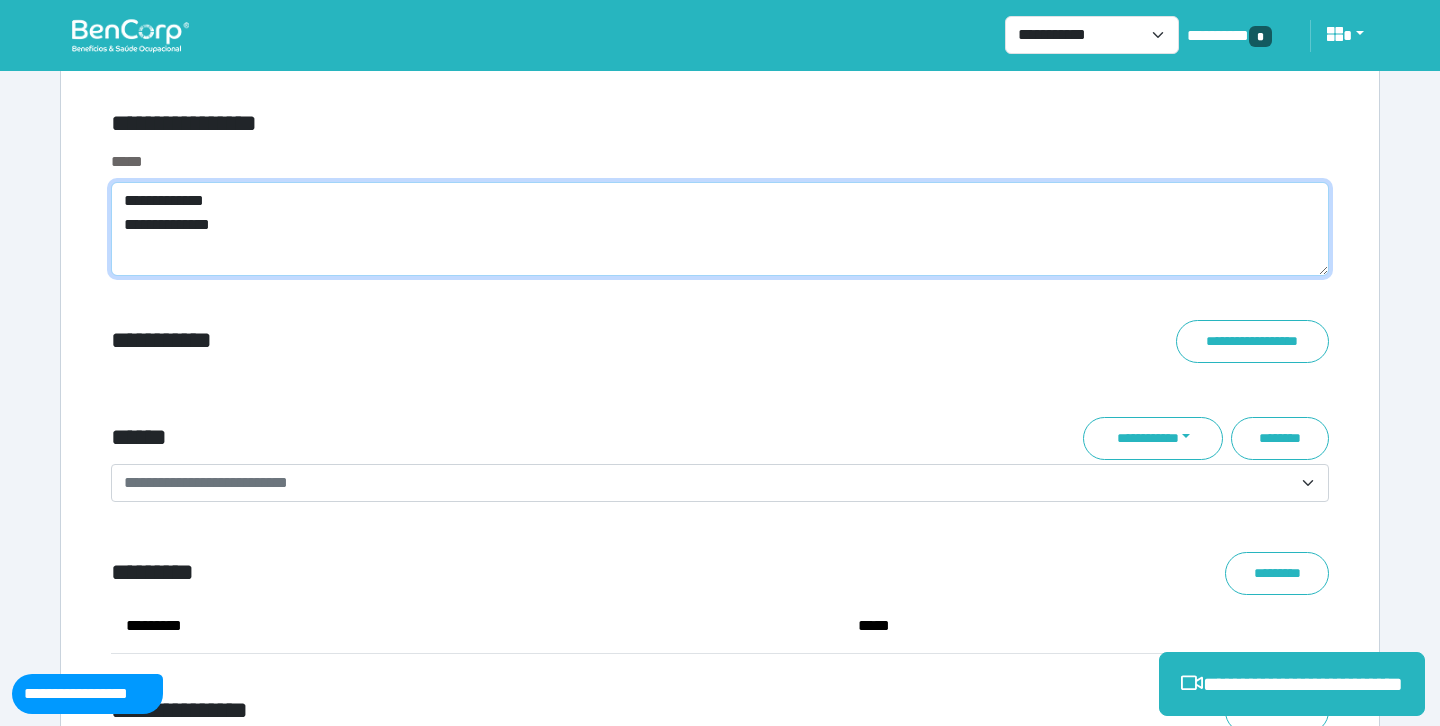 scroll, scrollTop: 0, scrollLeft: 0, axis: both 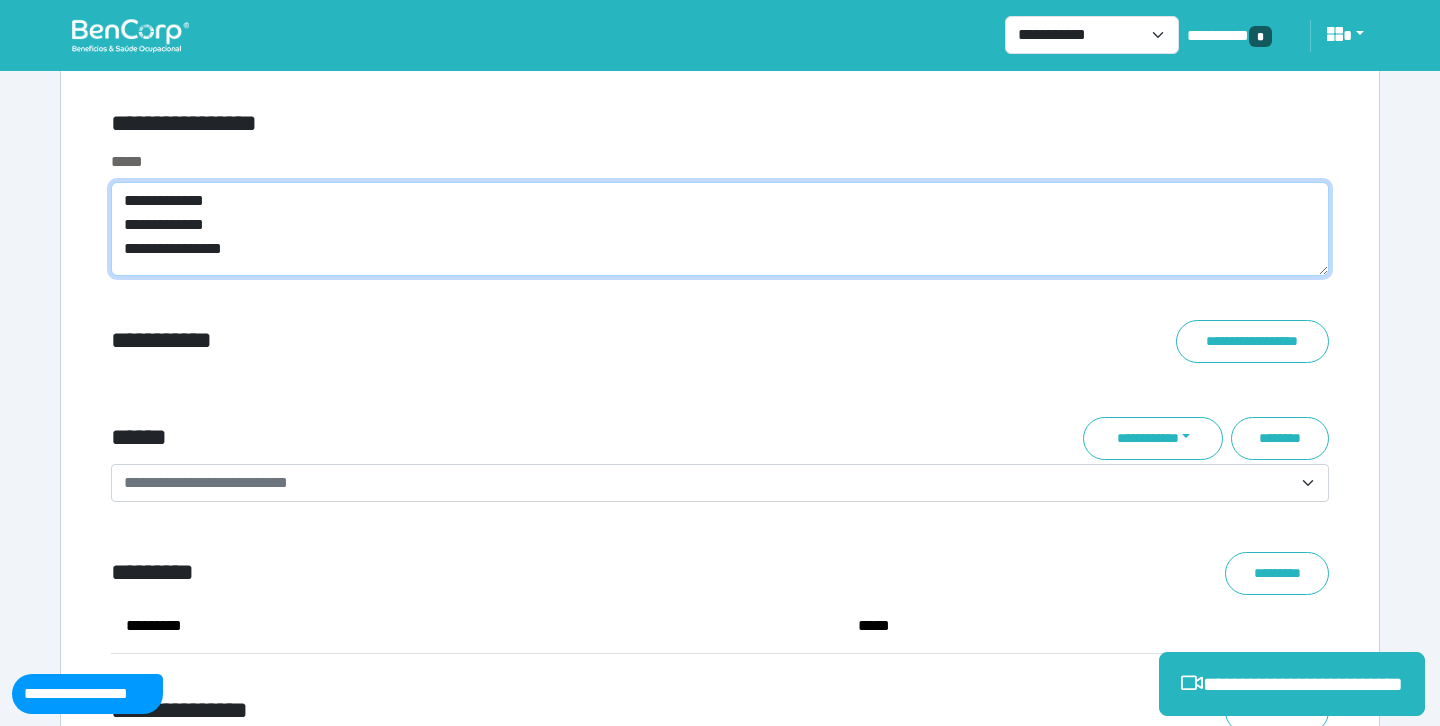 type on "**********" 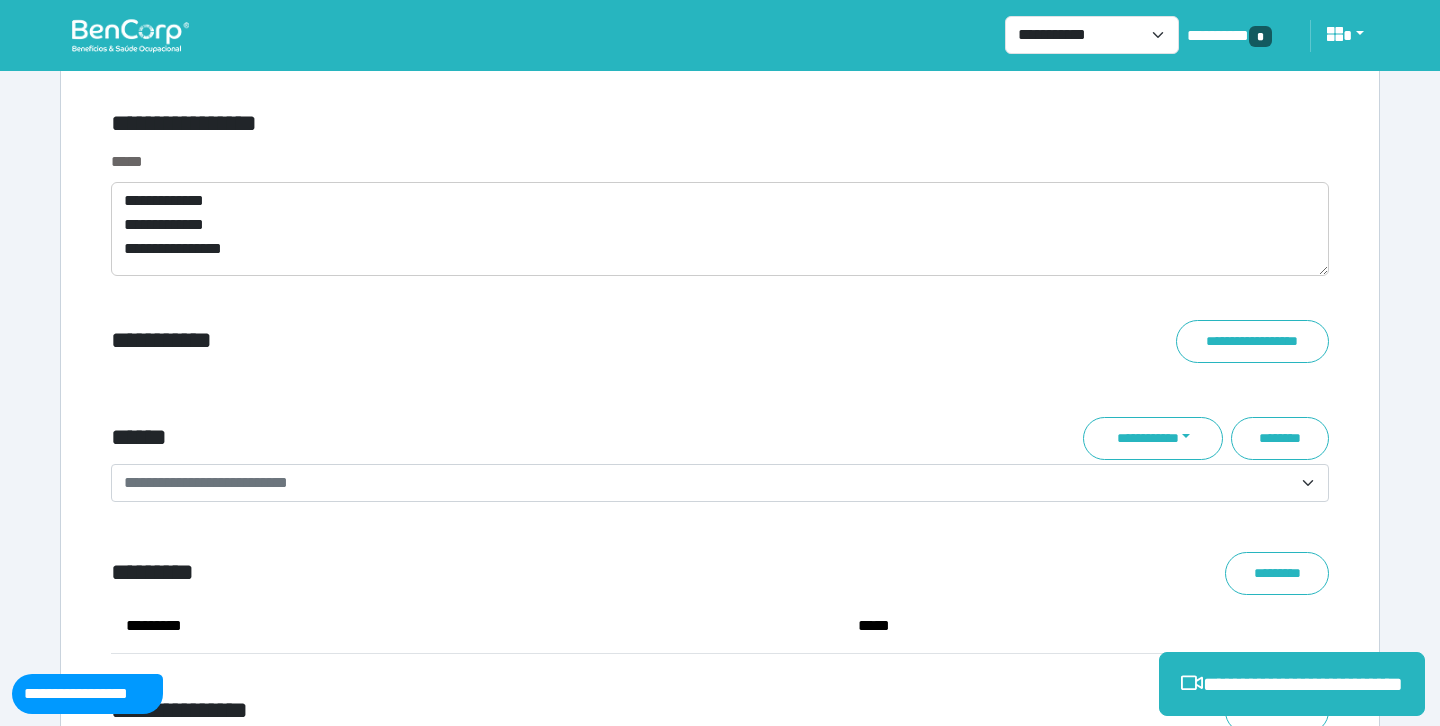 click on "******" at bounding box center (513, 438) 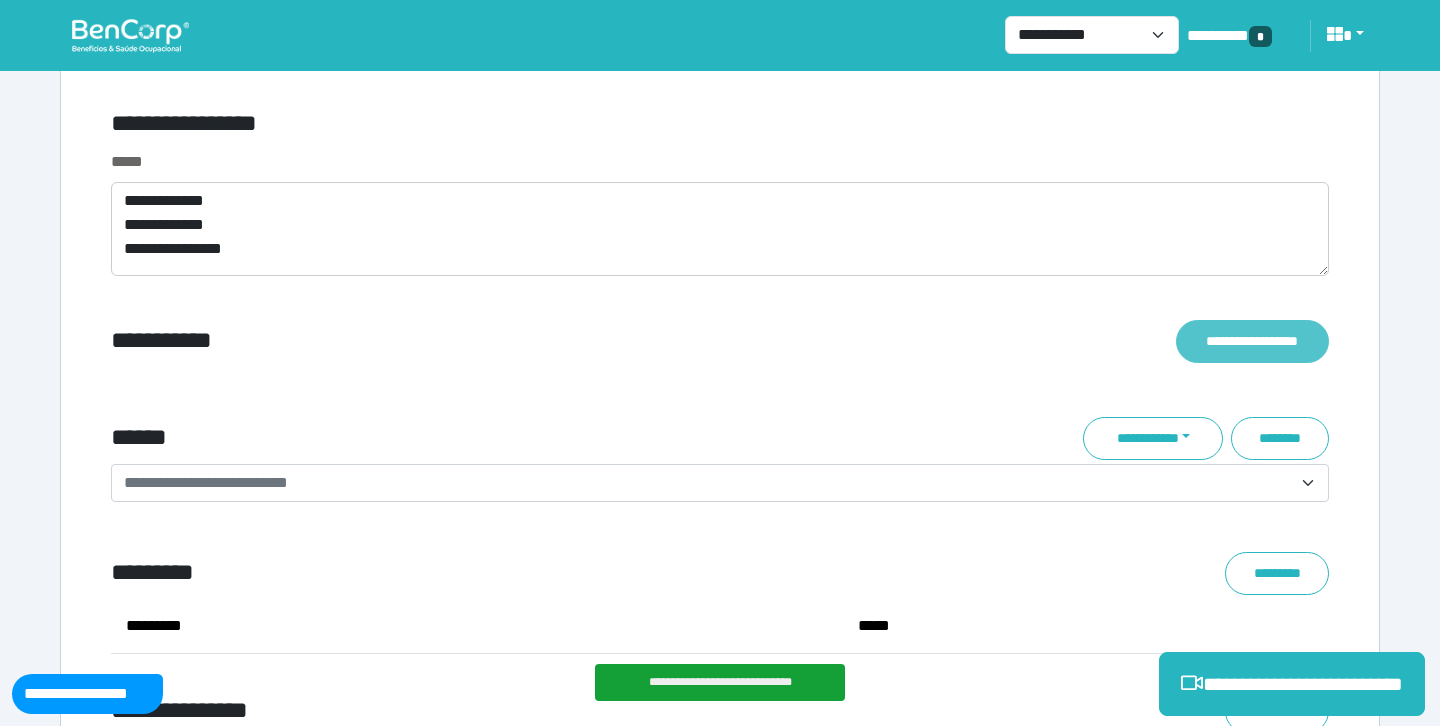 click on "**********" at bounding box center [1252, 341] 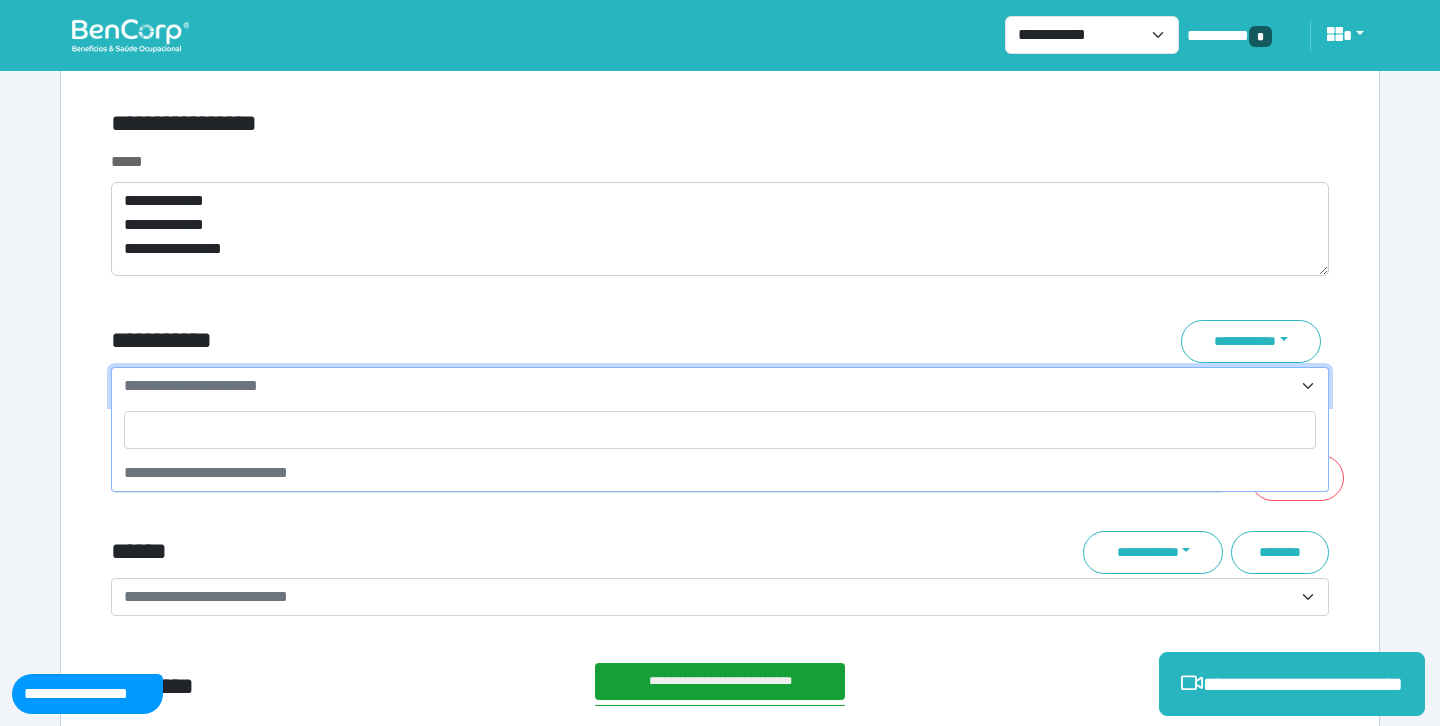 click on "**********" at bounding box center (708, 386) 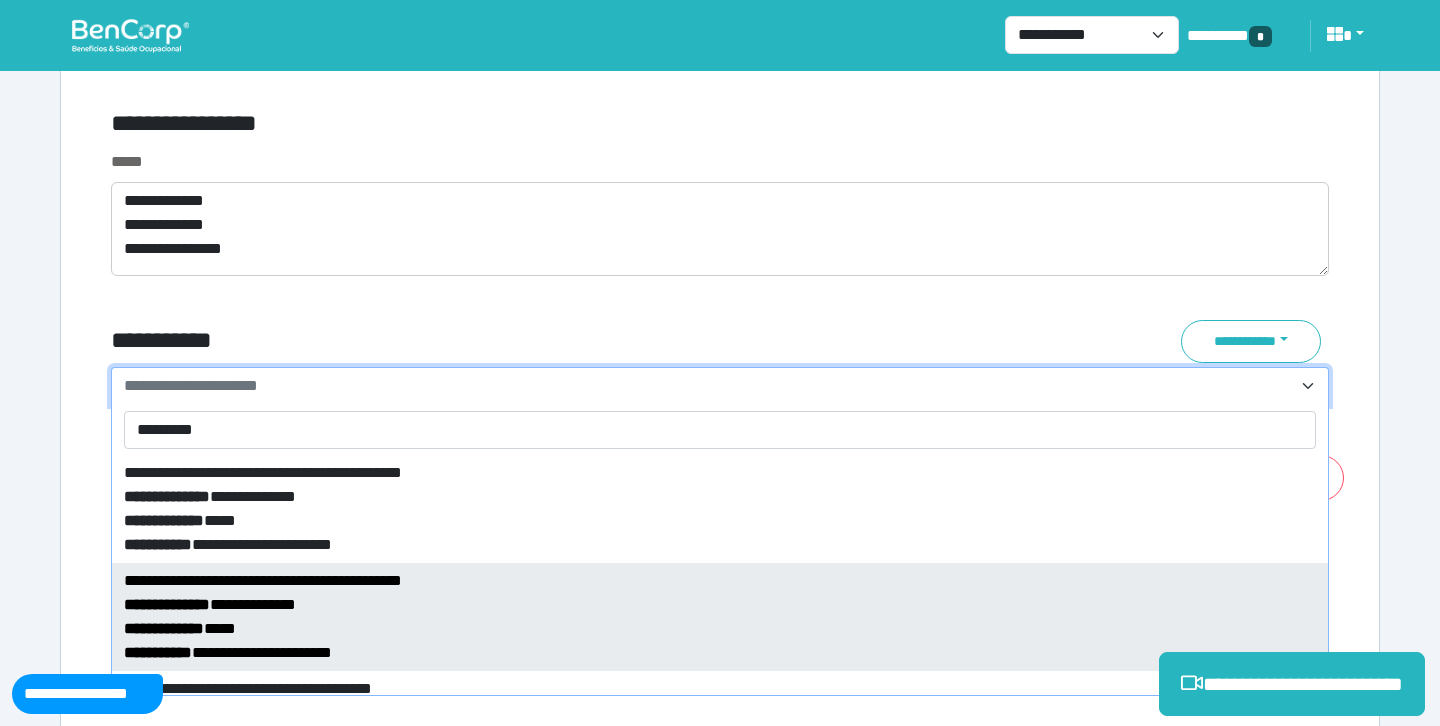 type on "*********" 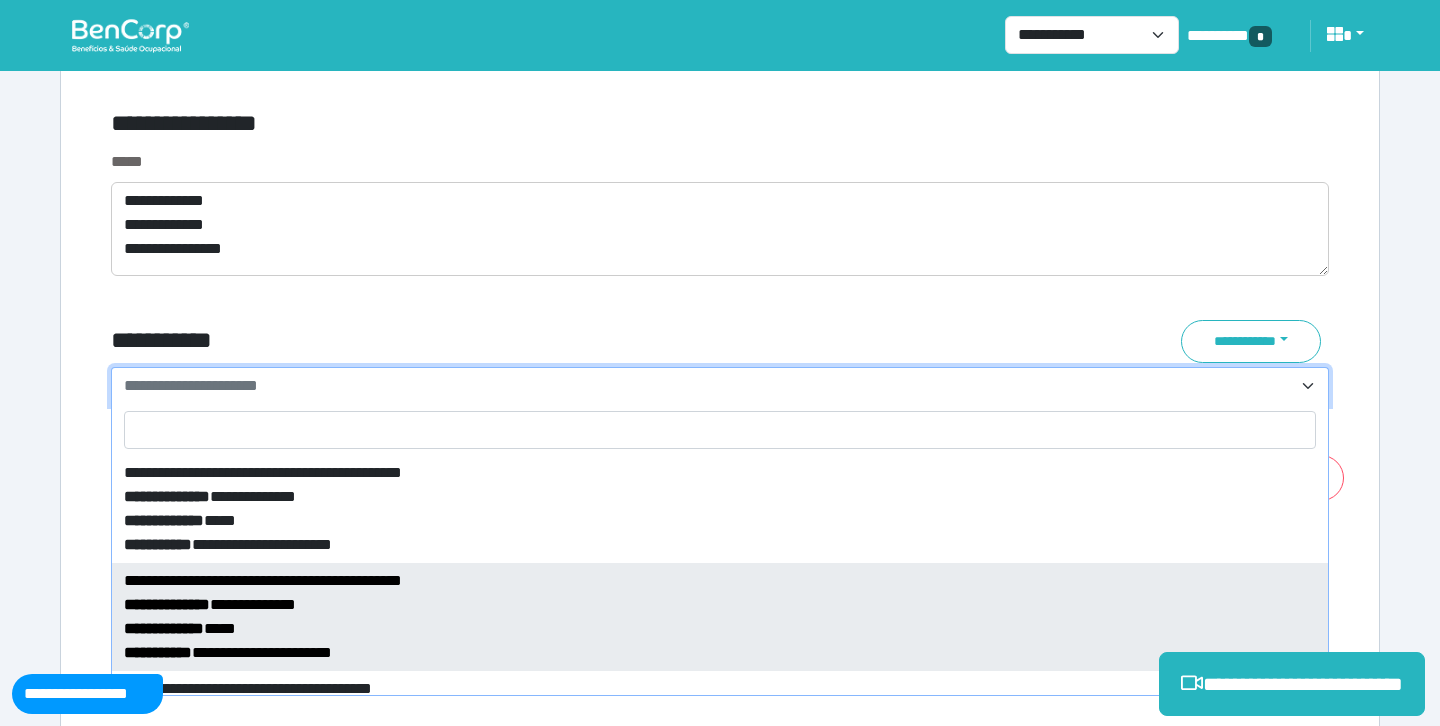 select on "*****" 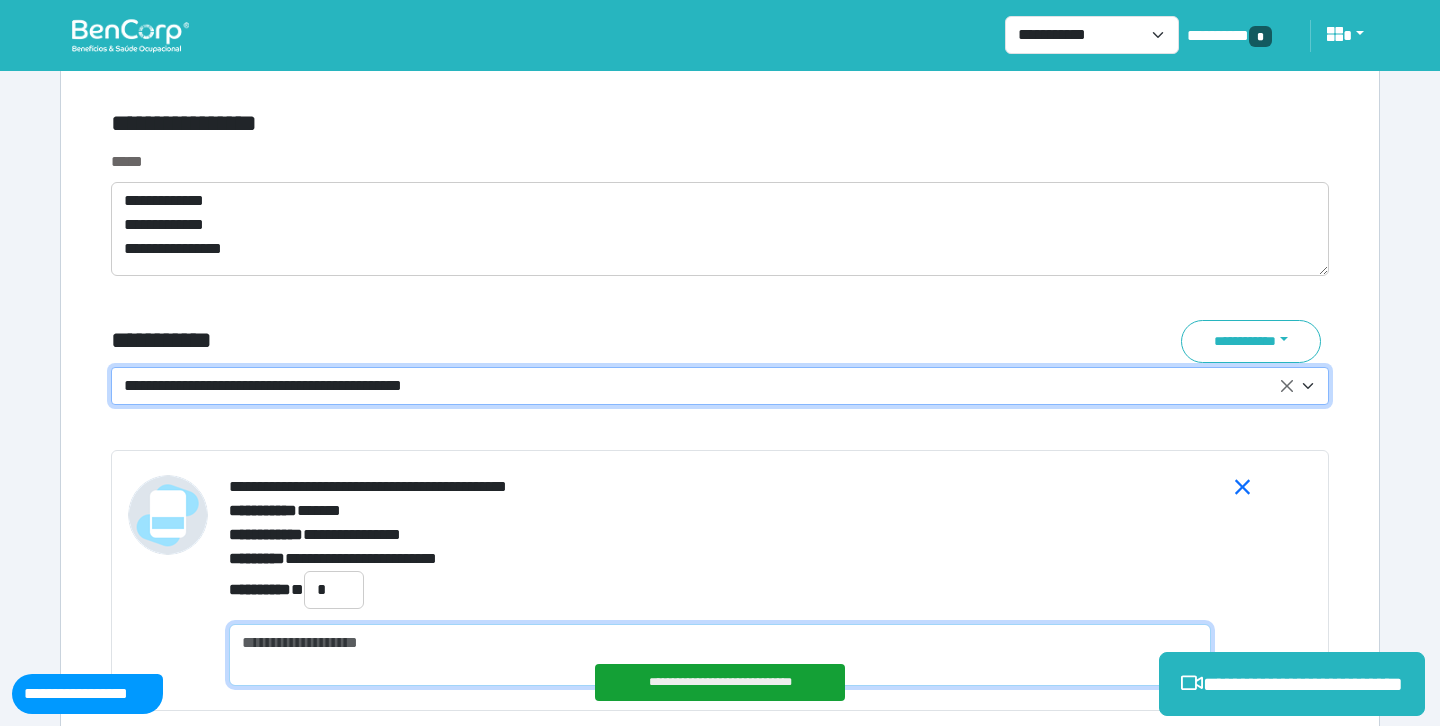 click at bounding box center (720, 655) 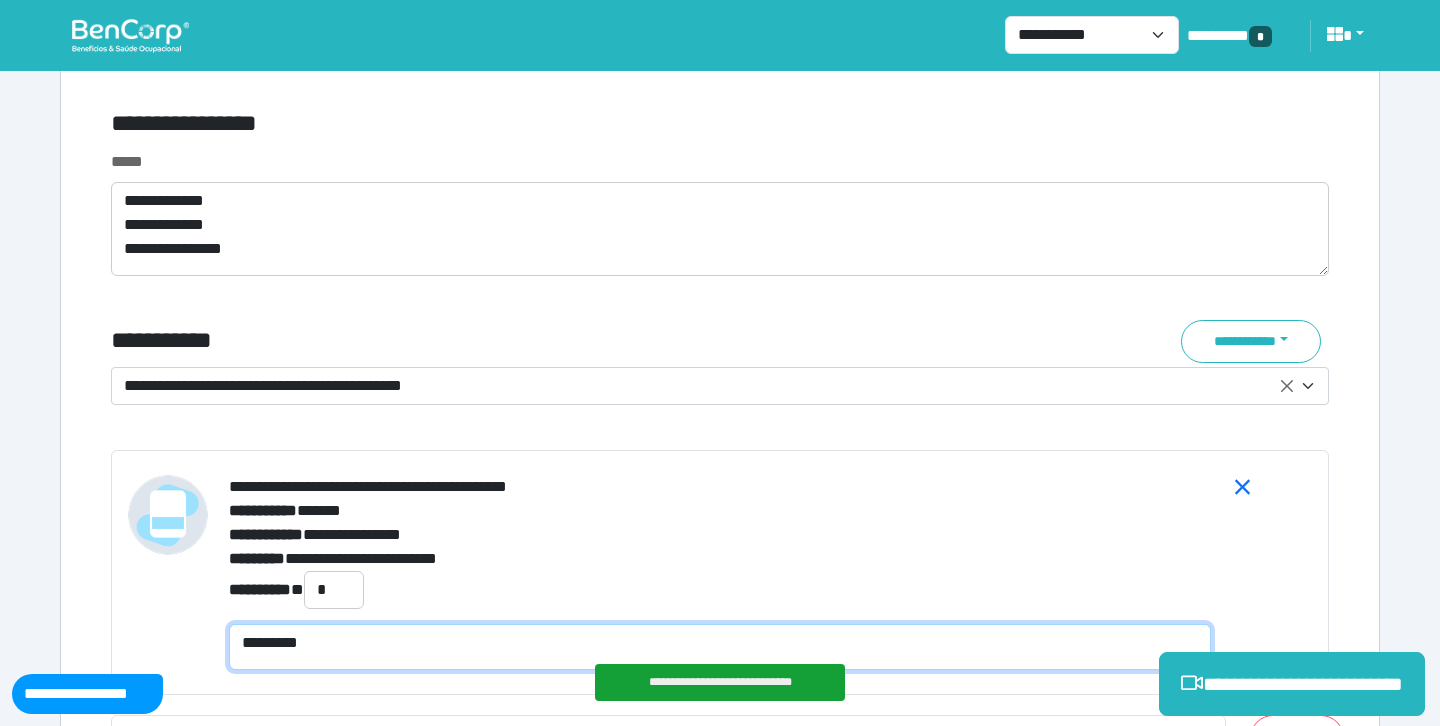 scroll, scrollTop: 0, scrollLeft: 0, axis: both 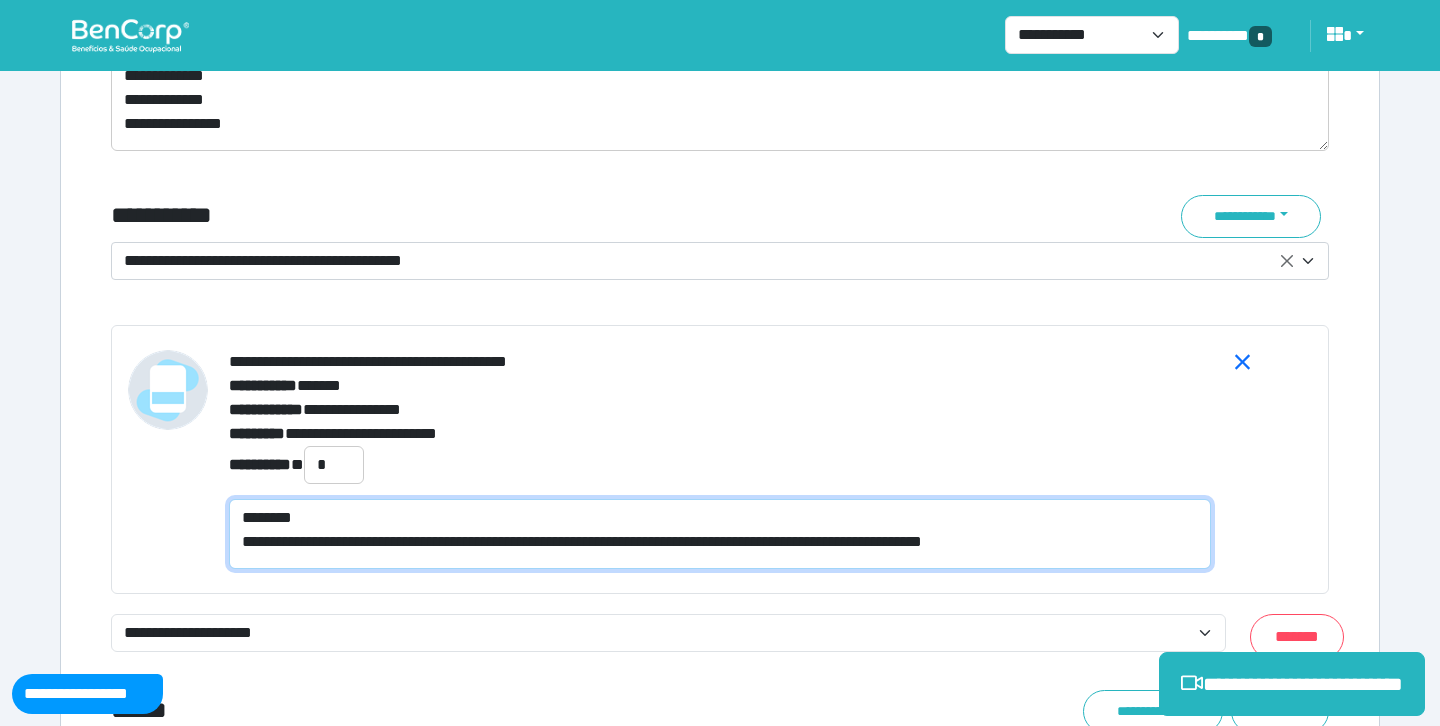 type on "**********" 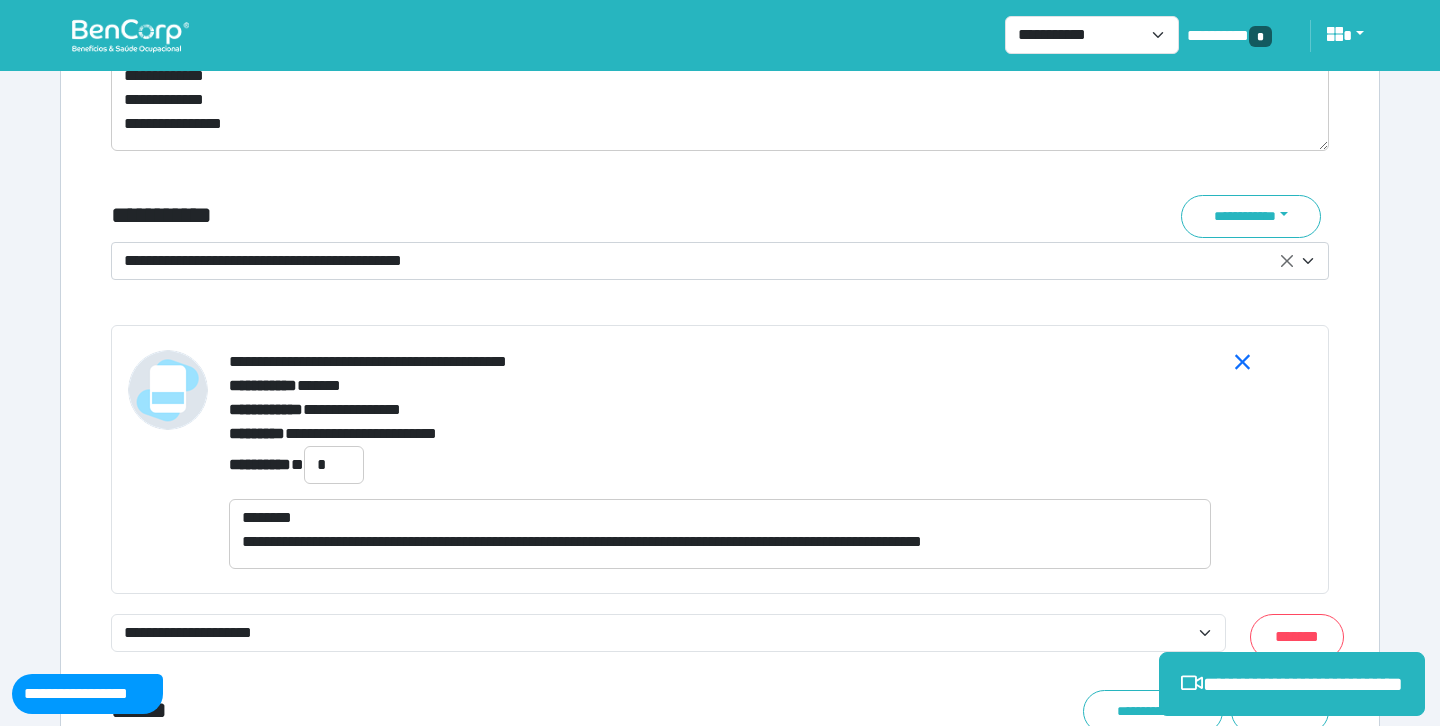 click on "**********" at bounding box center (708, 261) 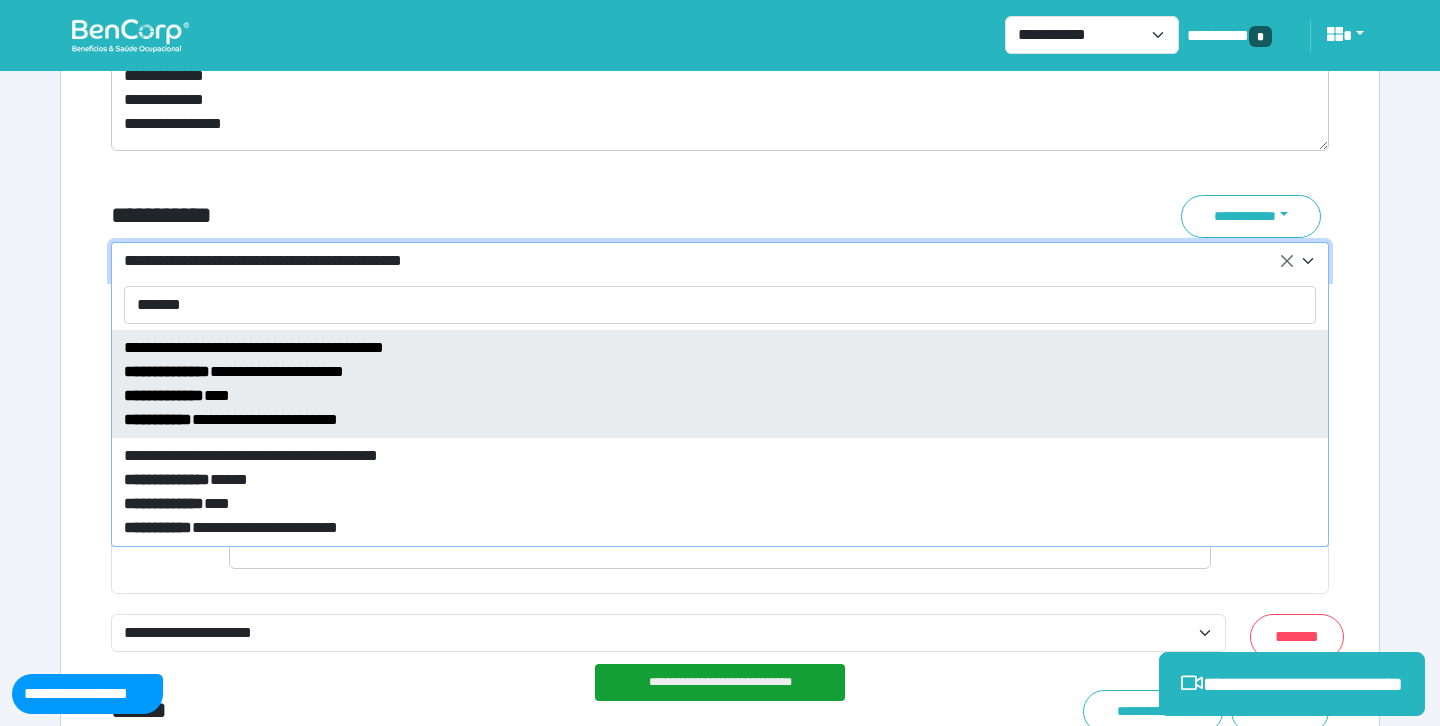 type on "*******" 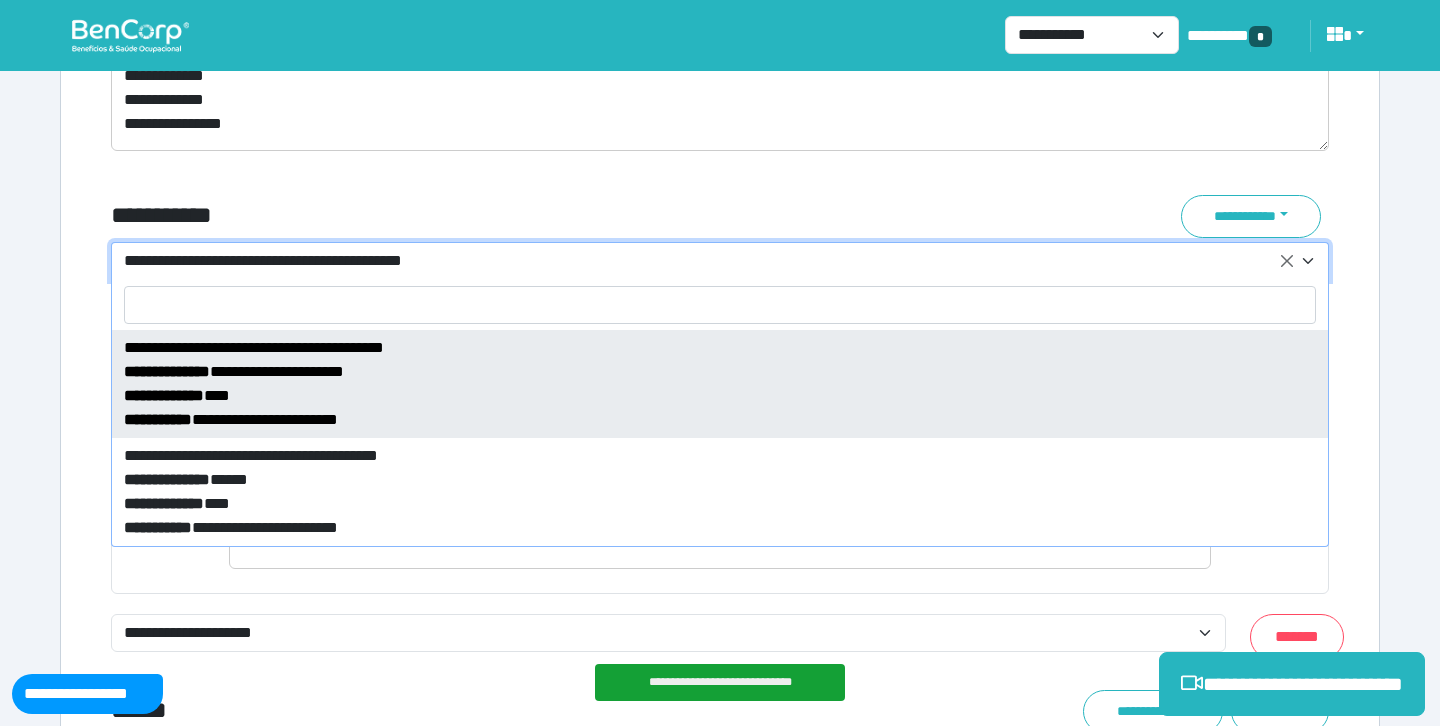 select on "****" 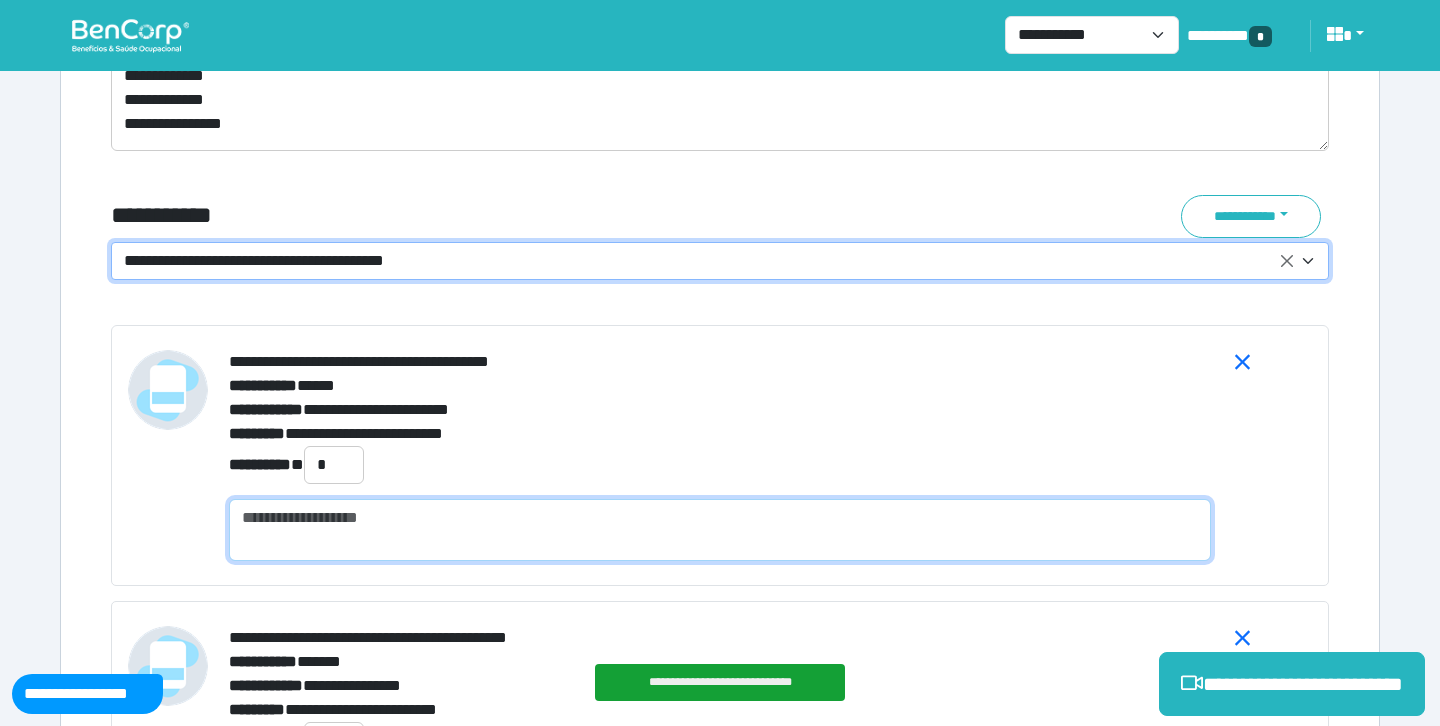 click at bounding box center [720, 530] 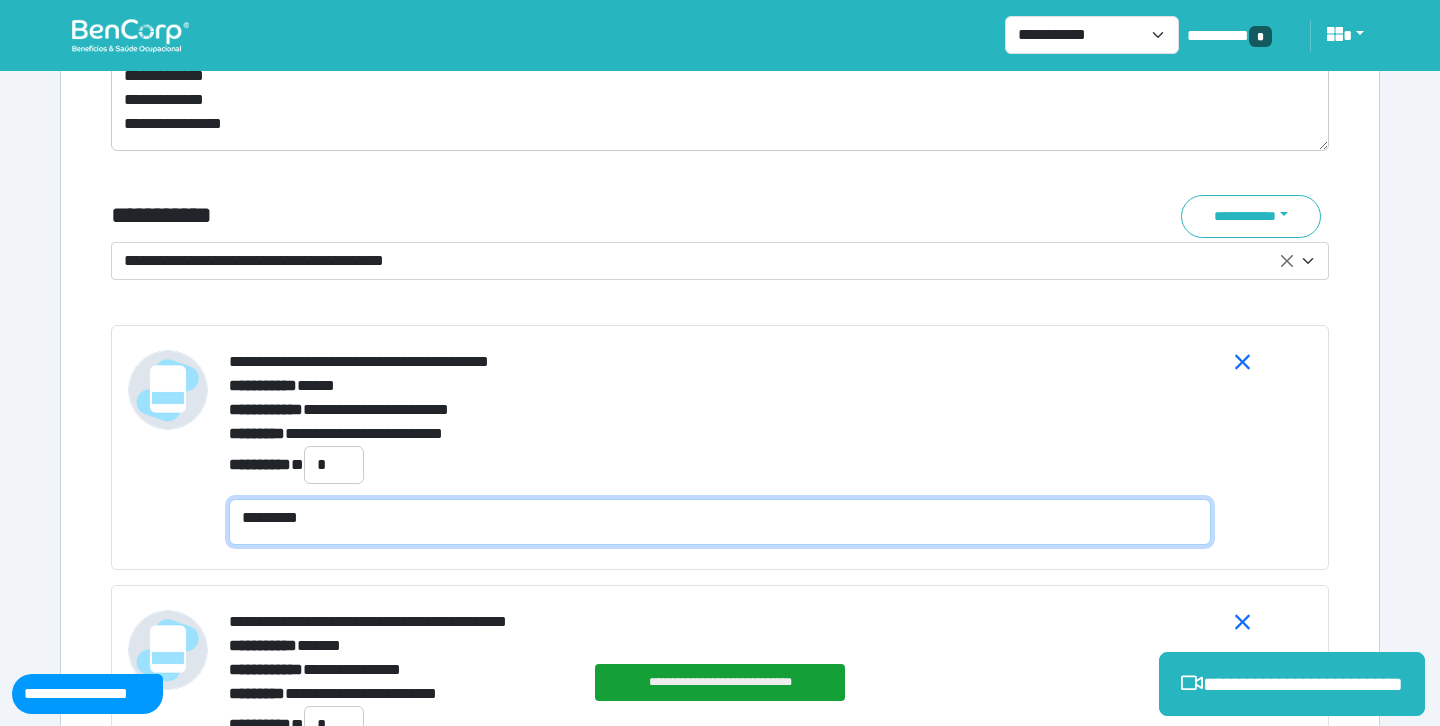 scroll, scrollTop: 0, scrollLeft: 0, axis: both 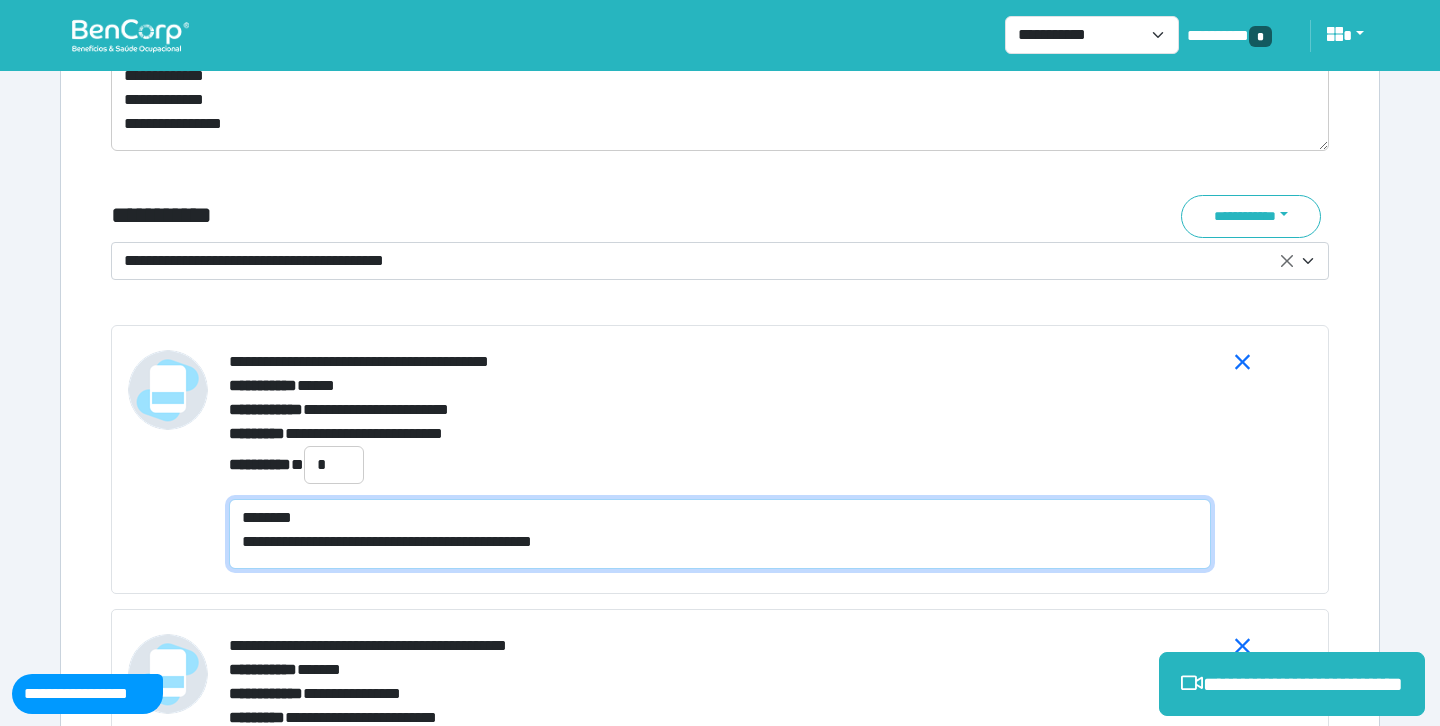 type on "**********" 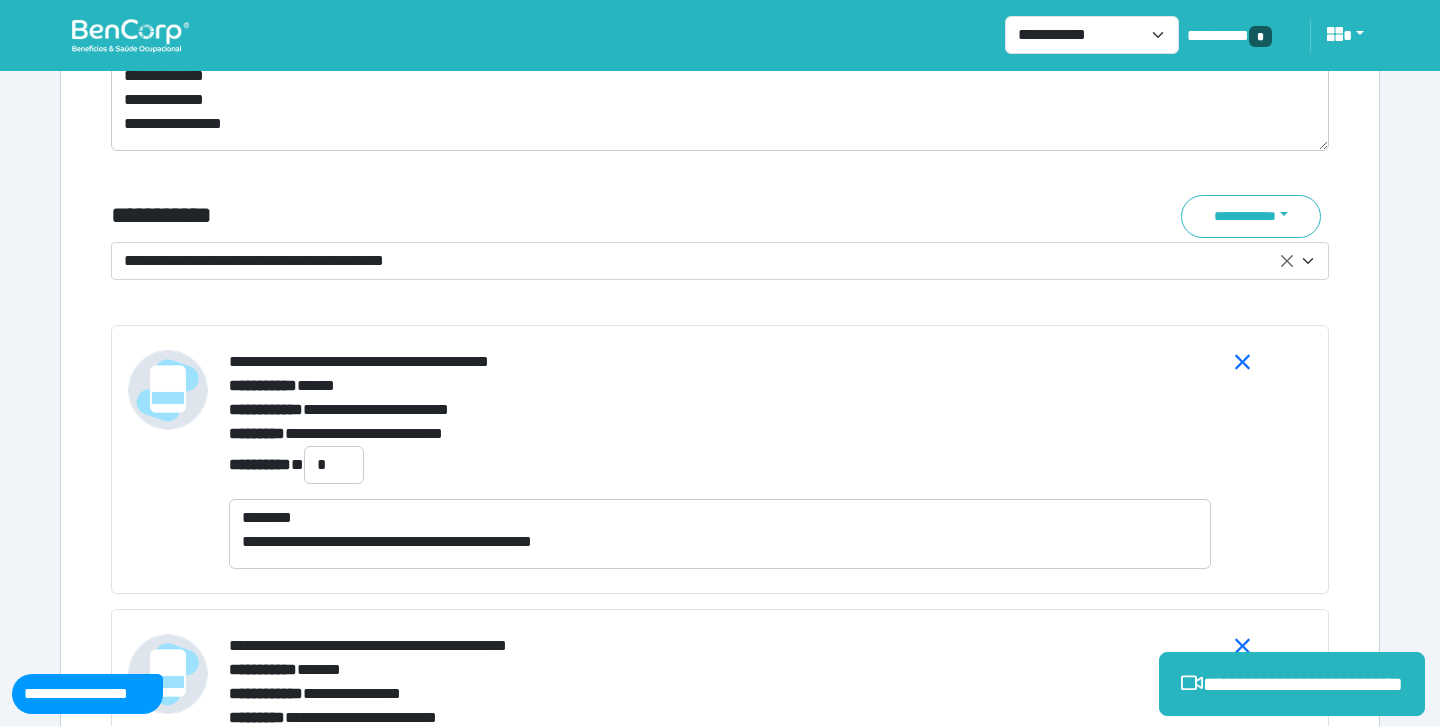 click on "**********" at bounding box center [720, 410] 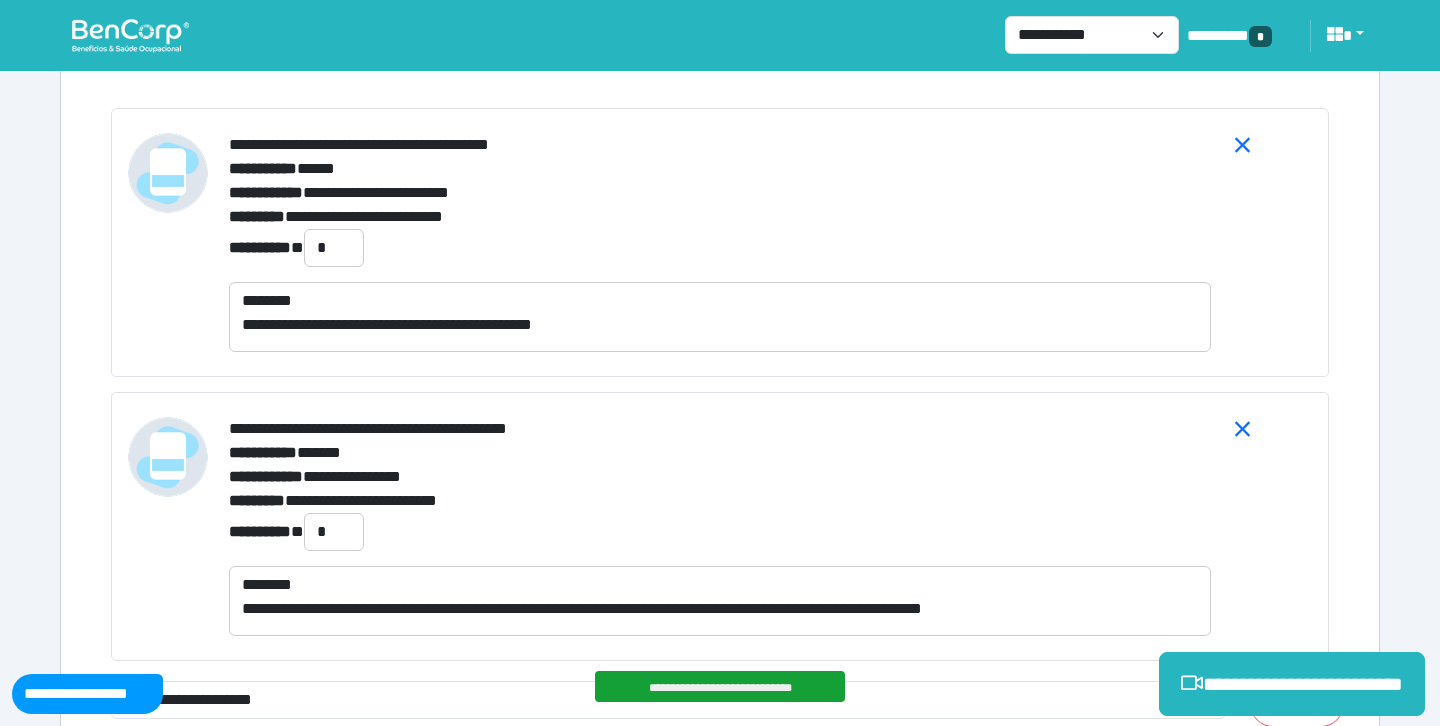 scroll, scrollTop: 7920, scrollLeft: 0, axis: vertical 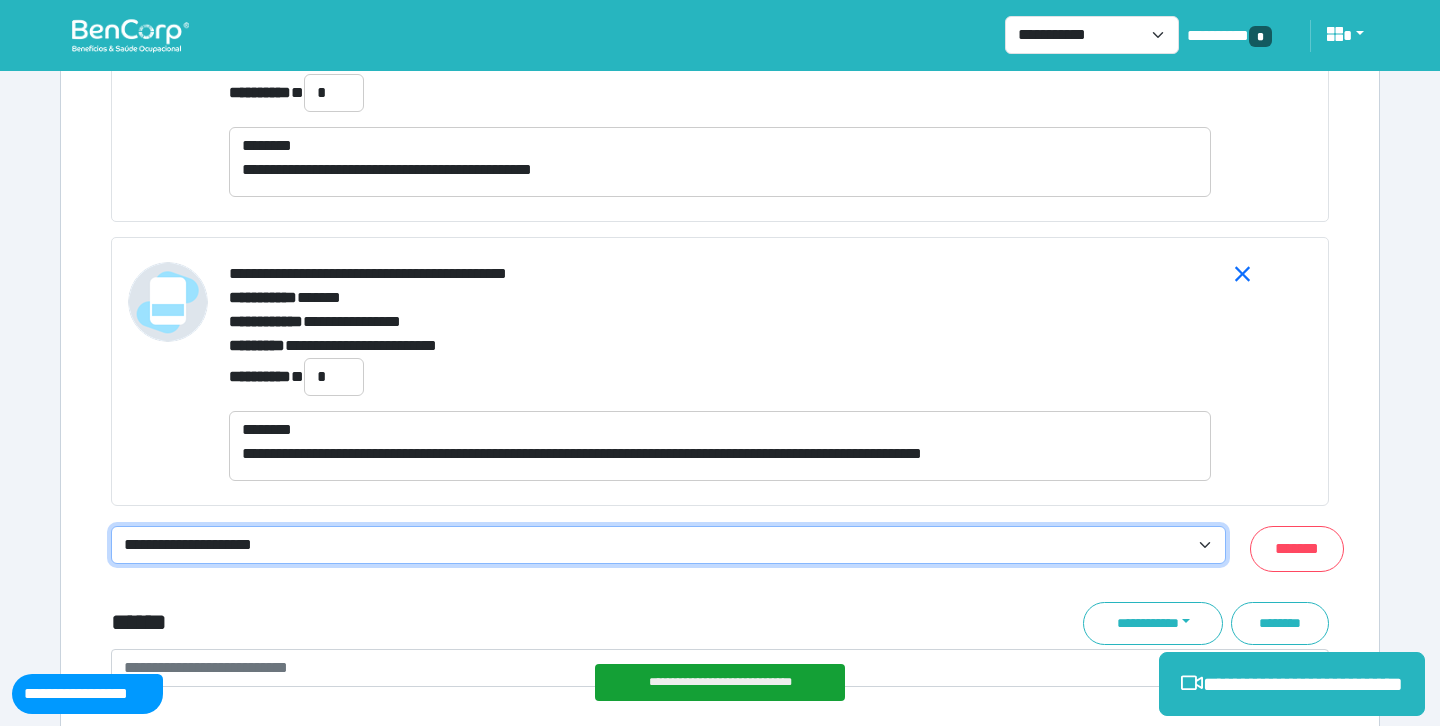 click on "**********" at bounding box center (668, 545) 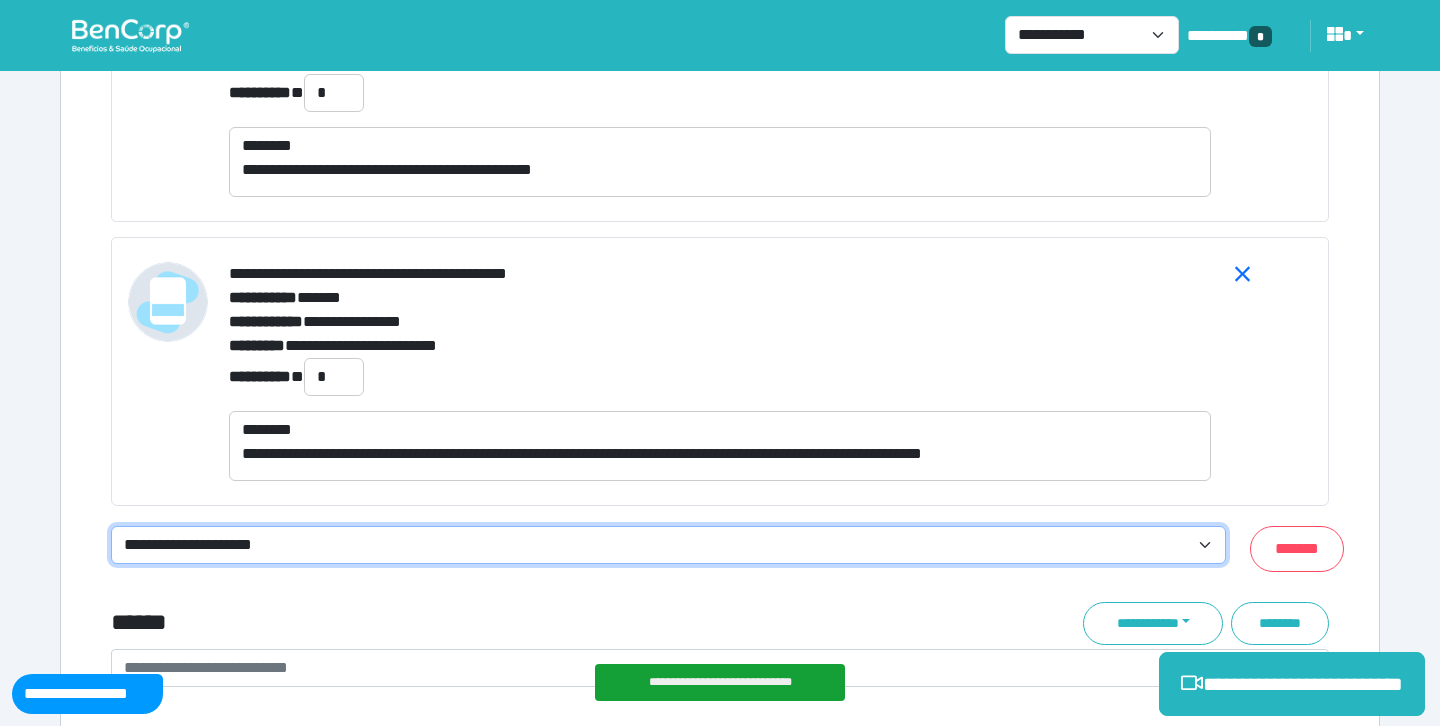 select on "**********" 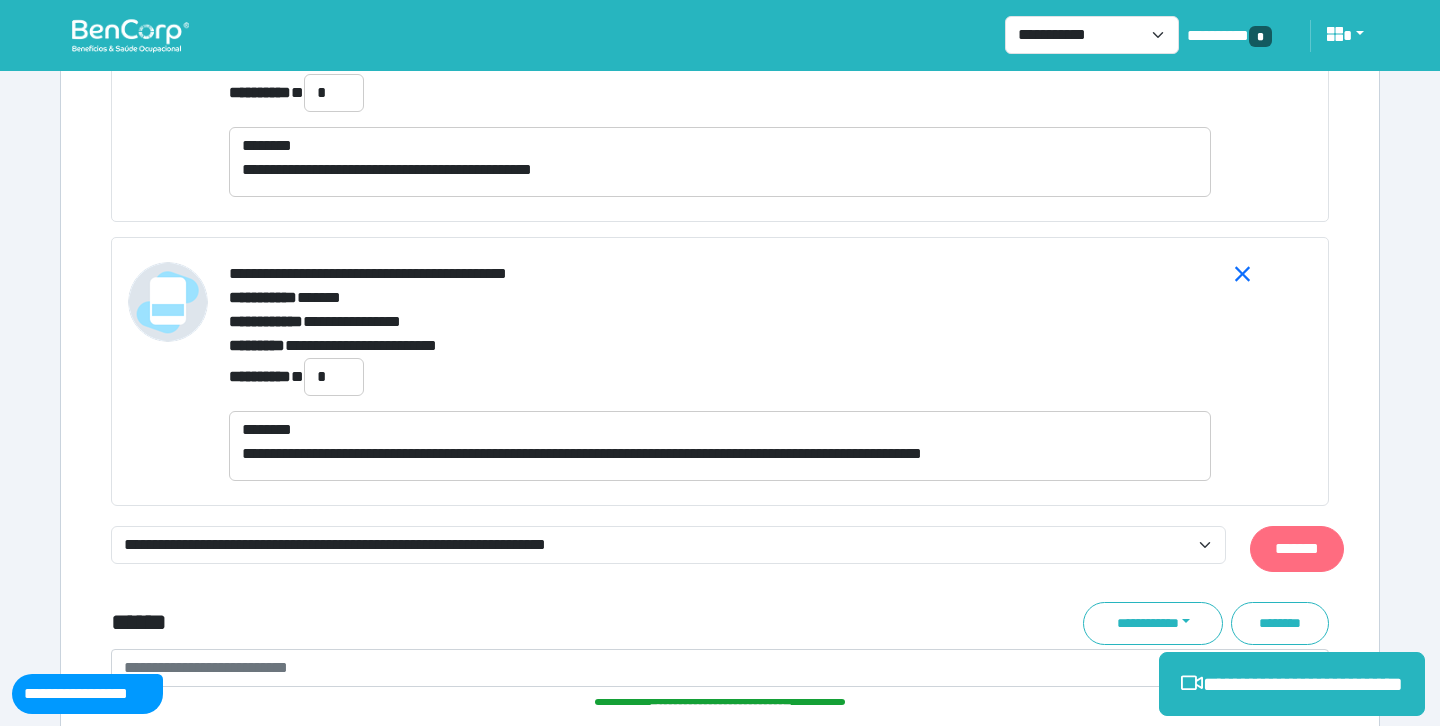 click on "*******" at bounding box center [1297, 549] 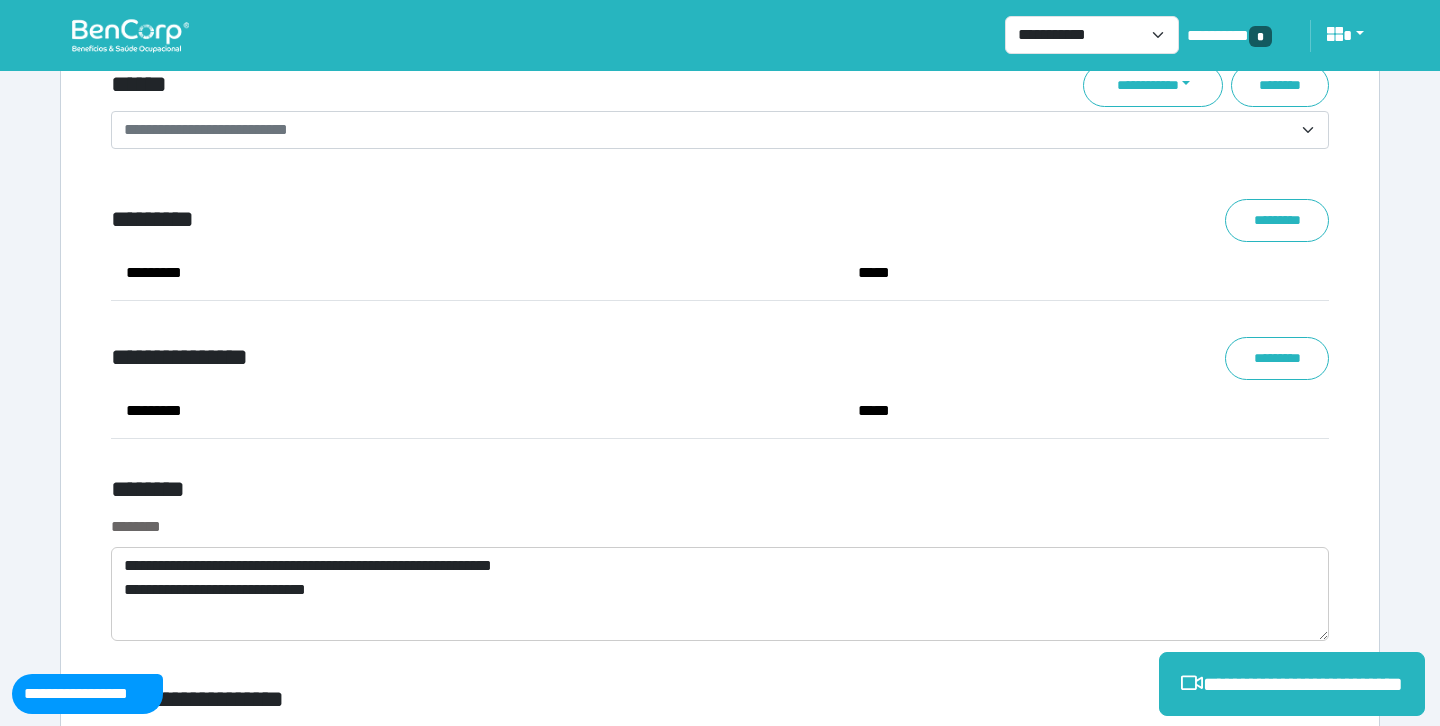 scroll, scrollTop: 8310, scrollLeft: 0, axis: vertical 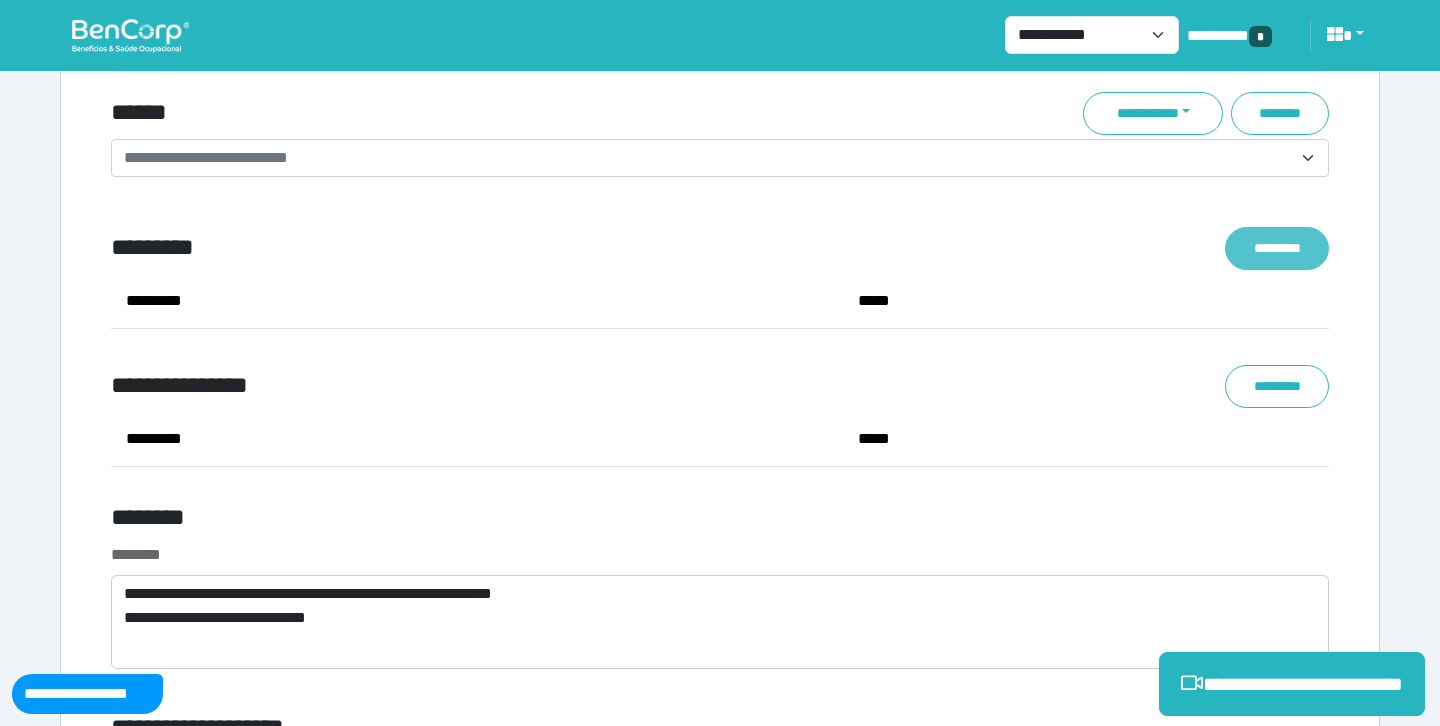 click on "*********" at bounding box center [1277, 248] 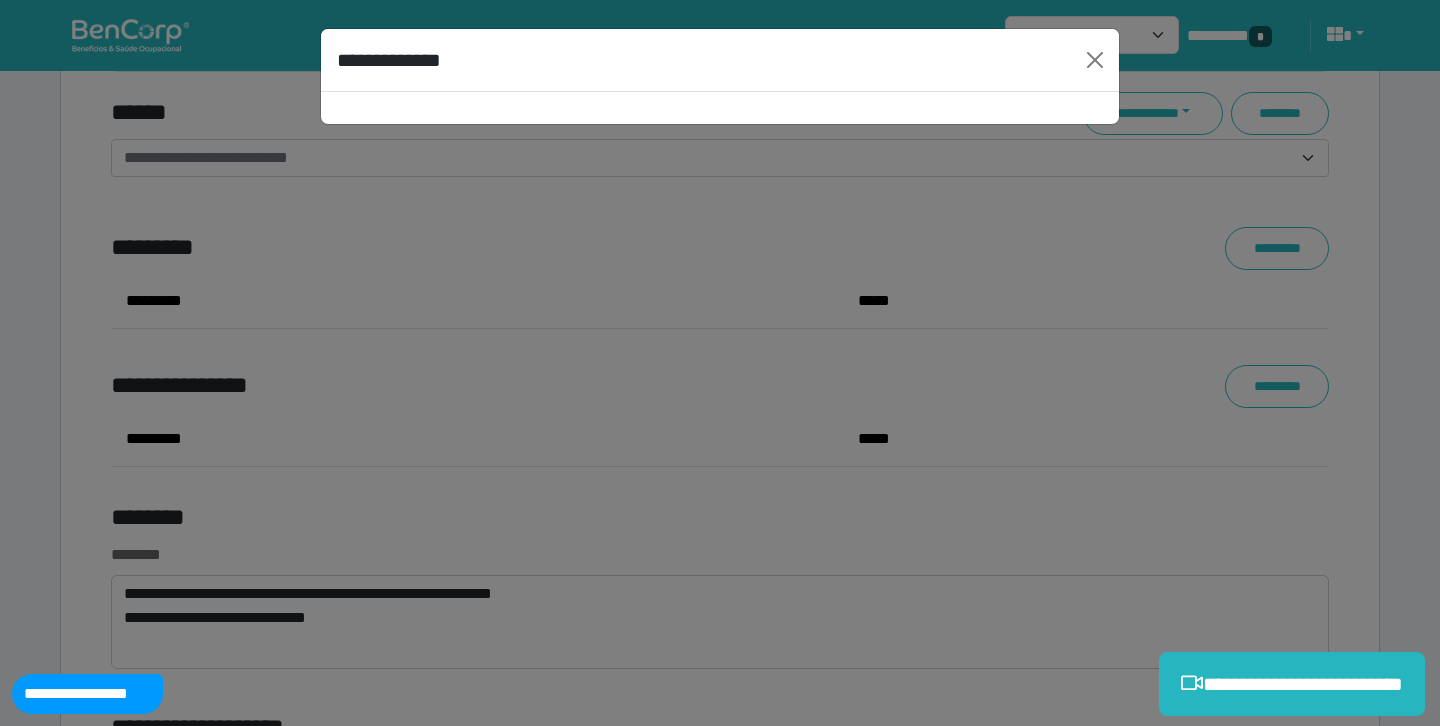 select on "****" 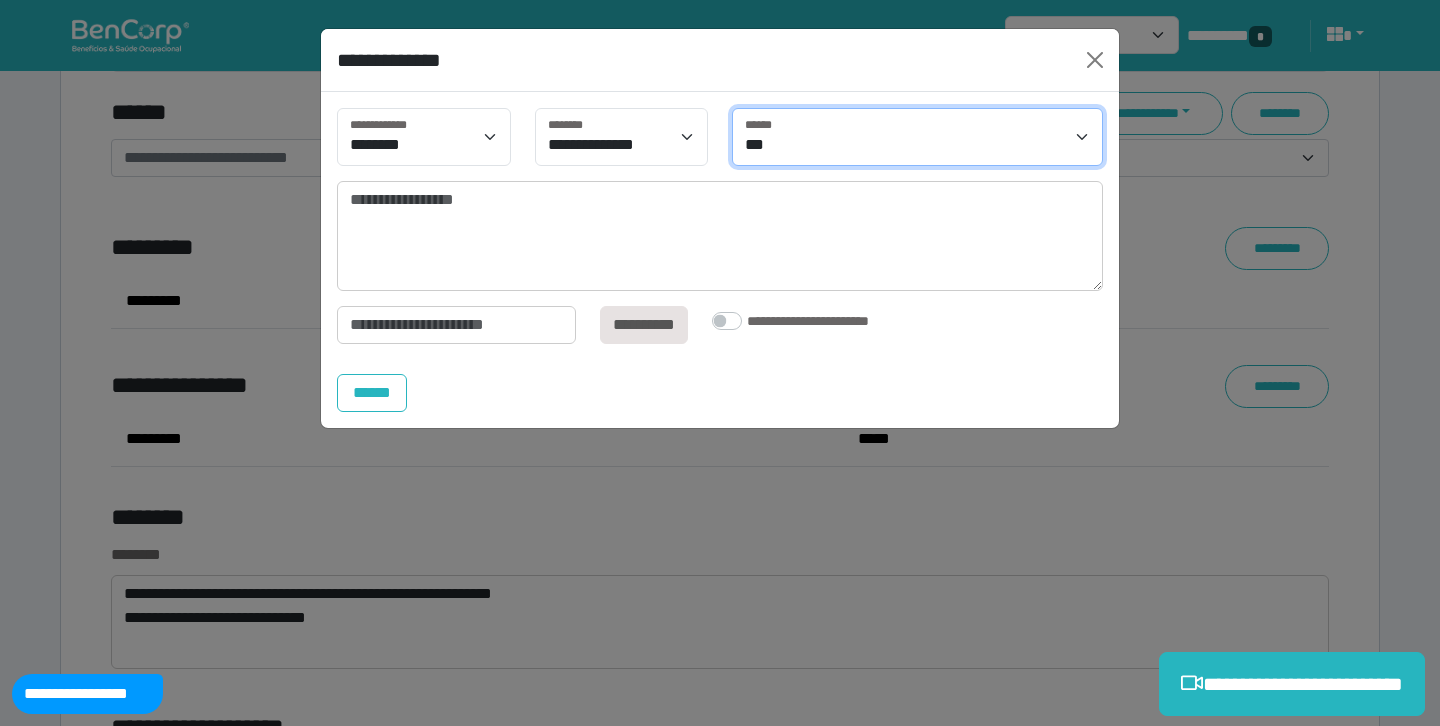 click on "**********" at bounding box center (917, 137) 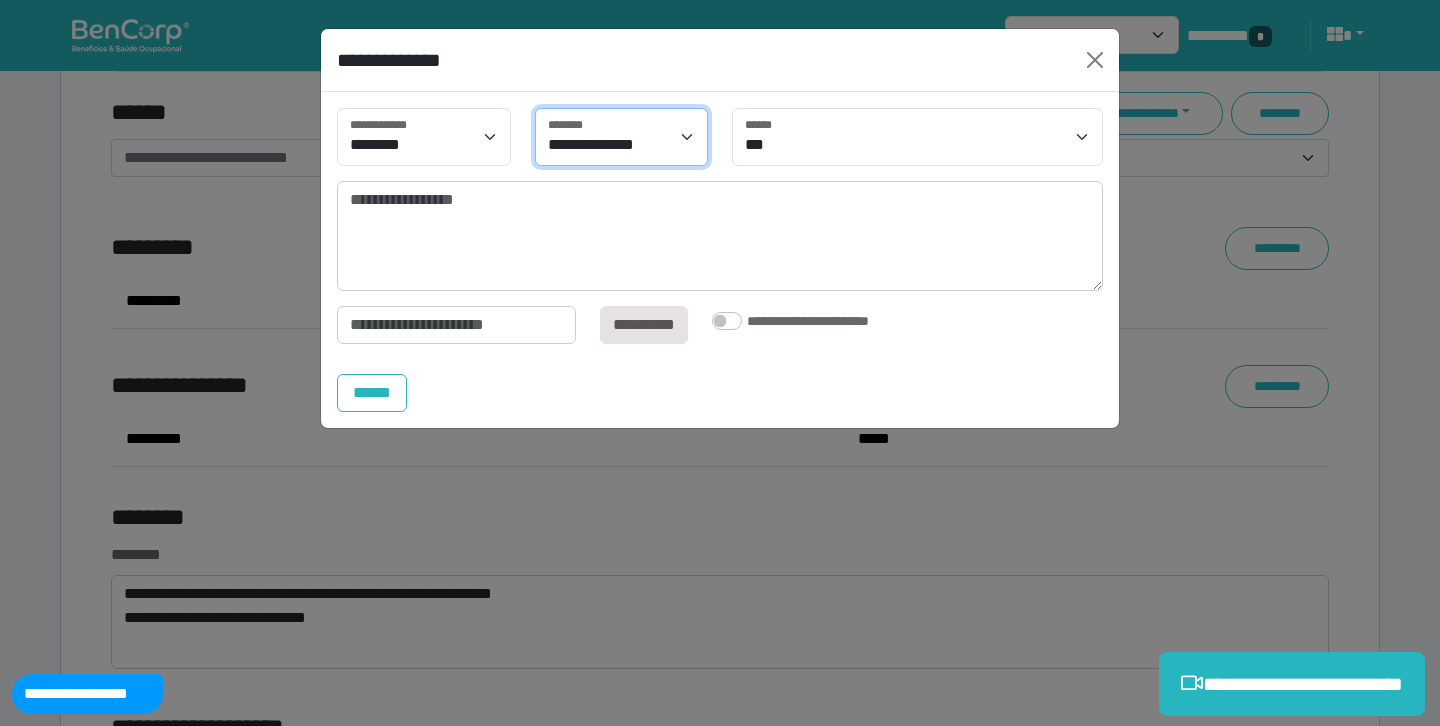 click on "**********" at bounding box center (622, 137) 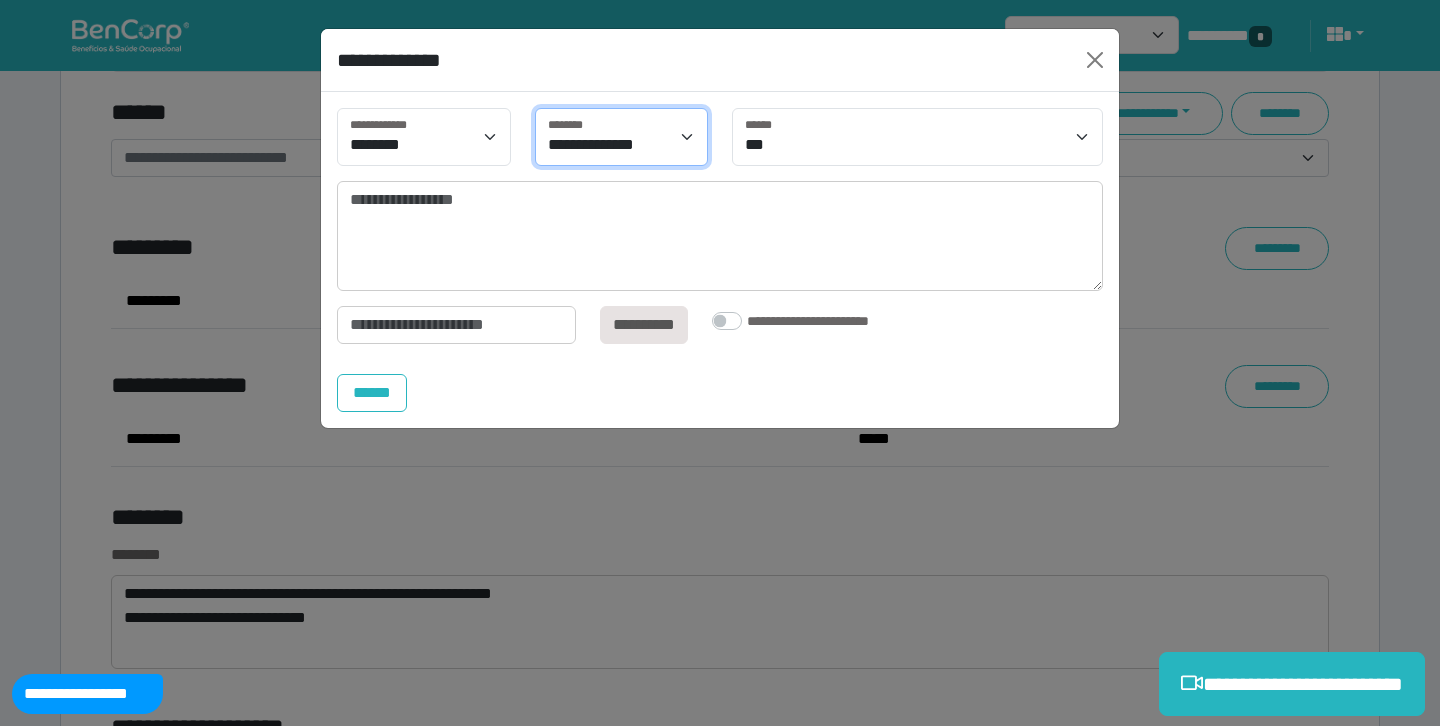 select on "****" 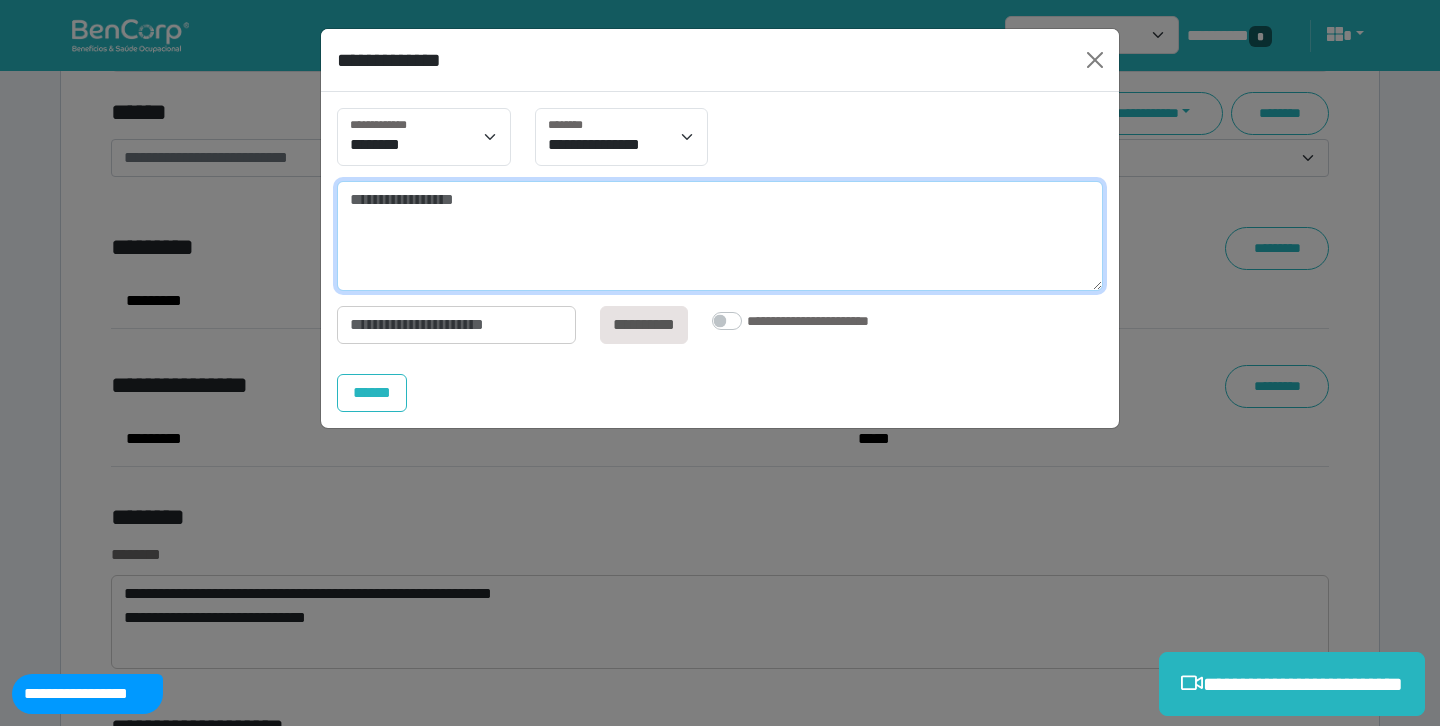 click at bounding box center (720, 236) 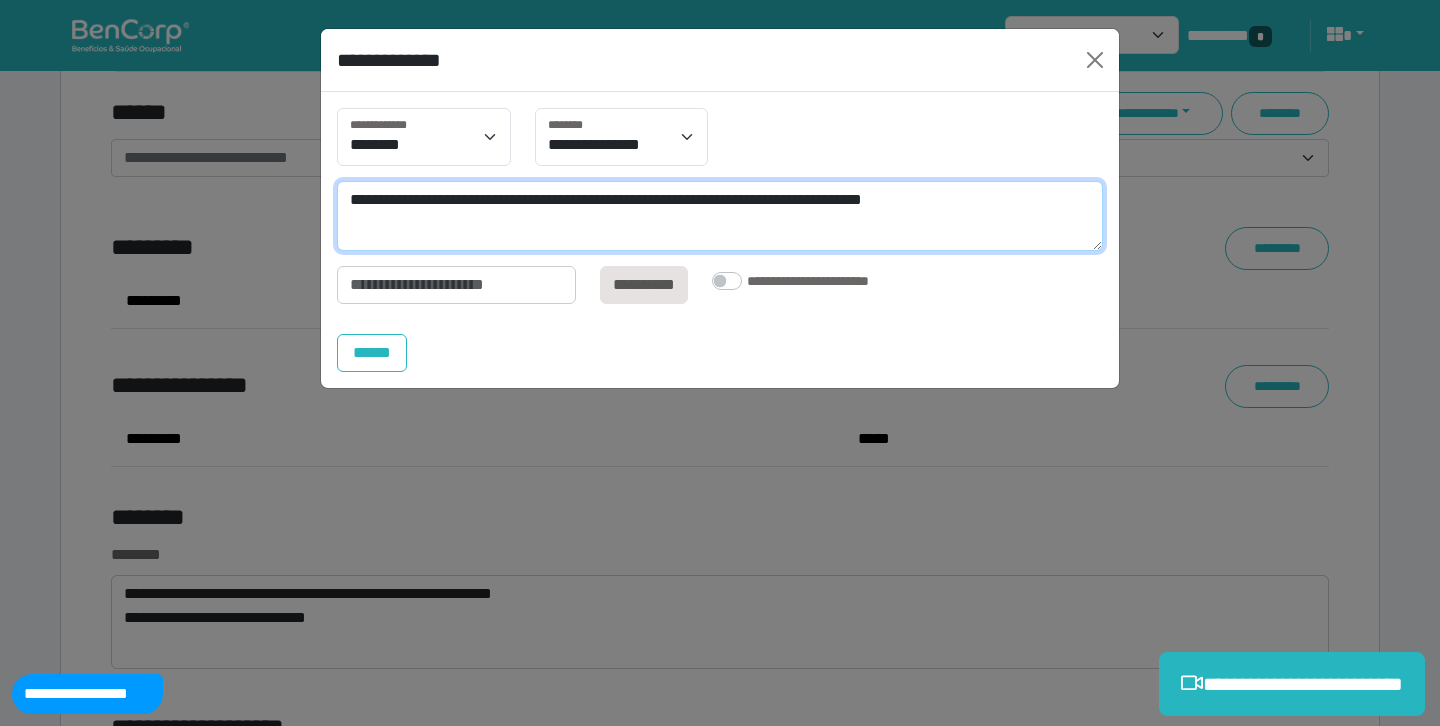 scroll, scrollTop: 0, scrollLeft: 0, axis: both 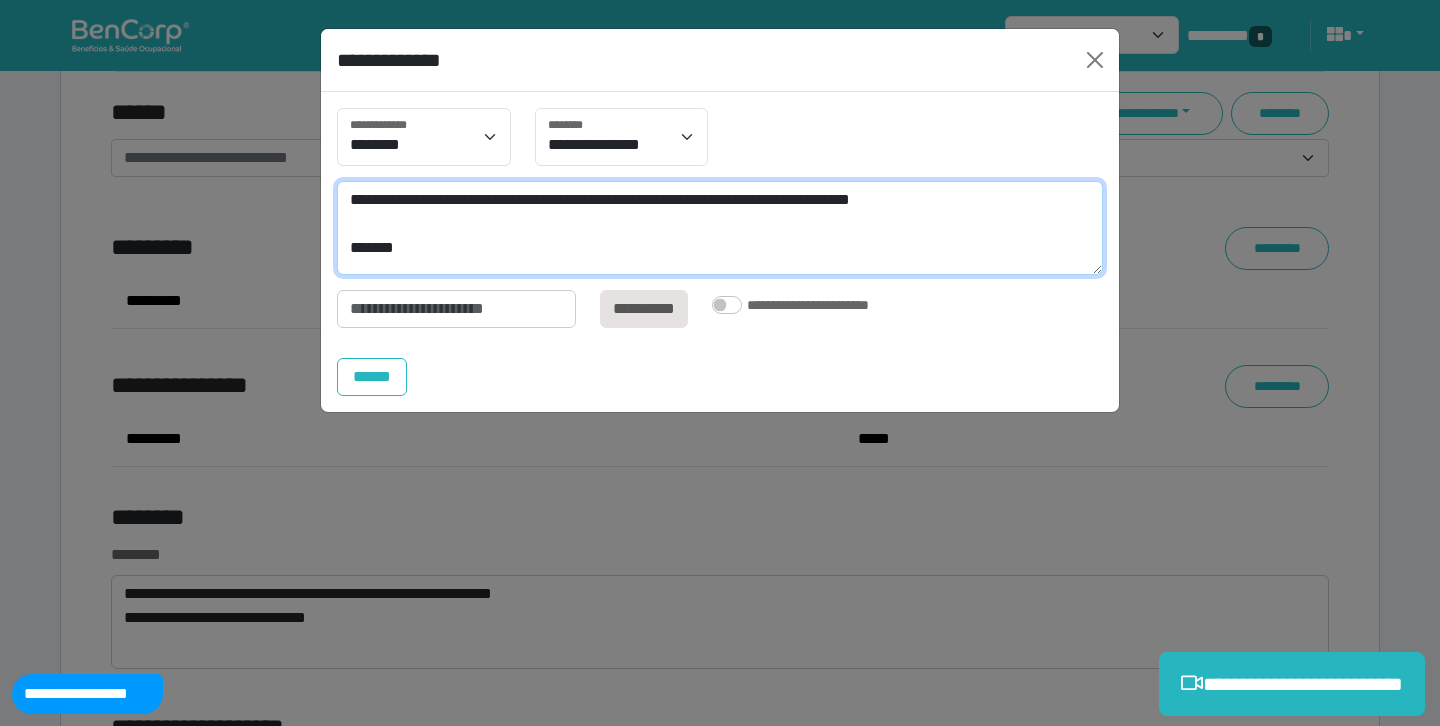 type on "**********" 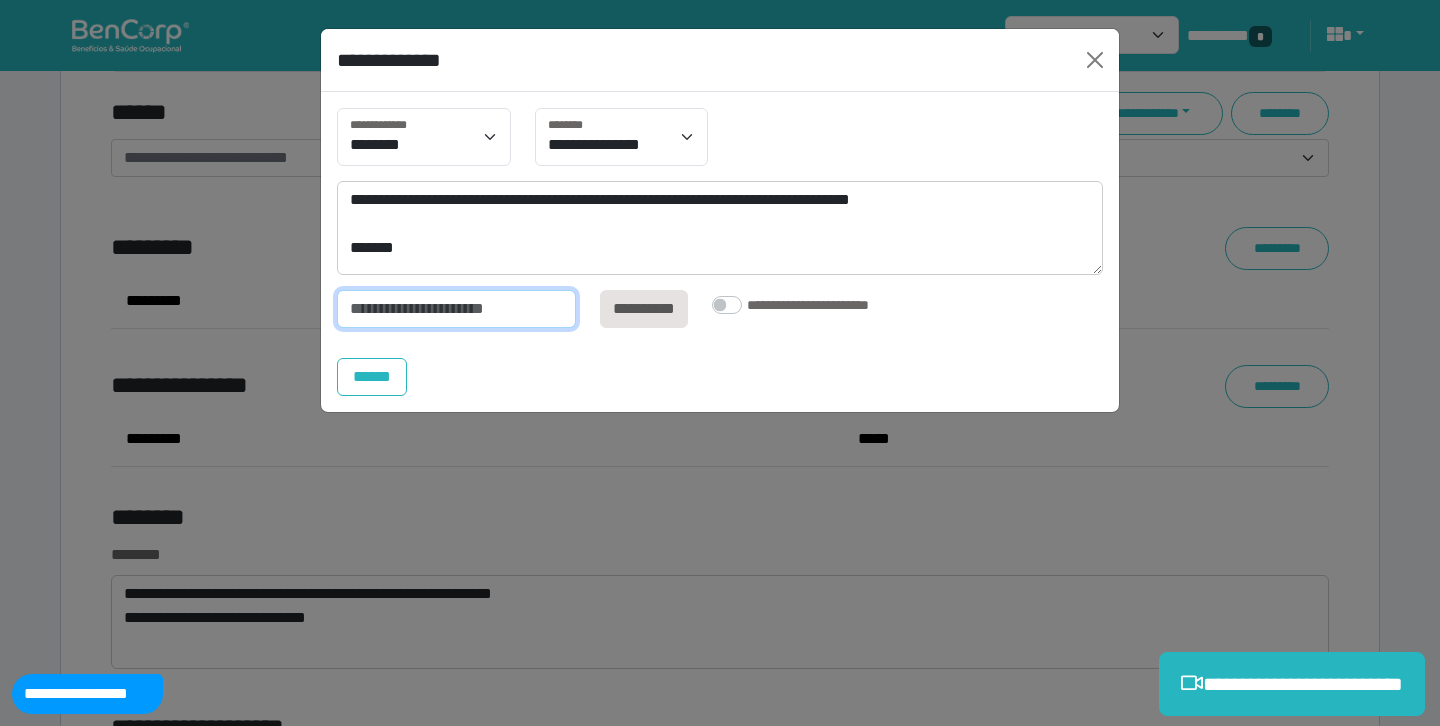 click at bounding box center (456, 309) 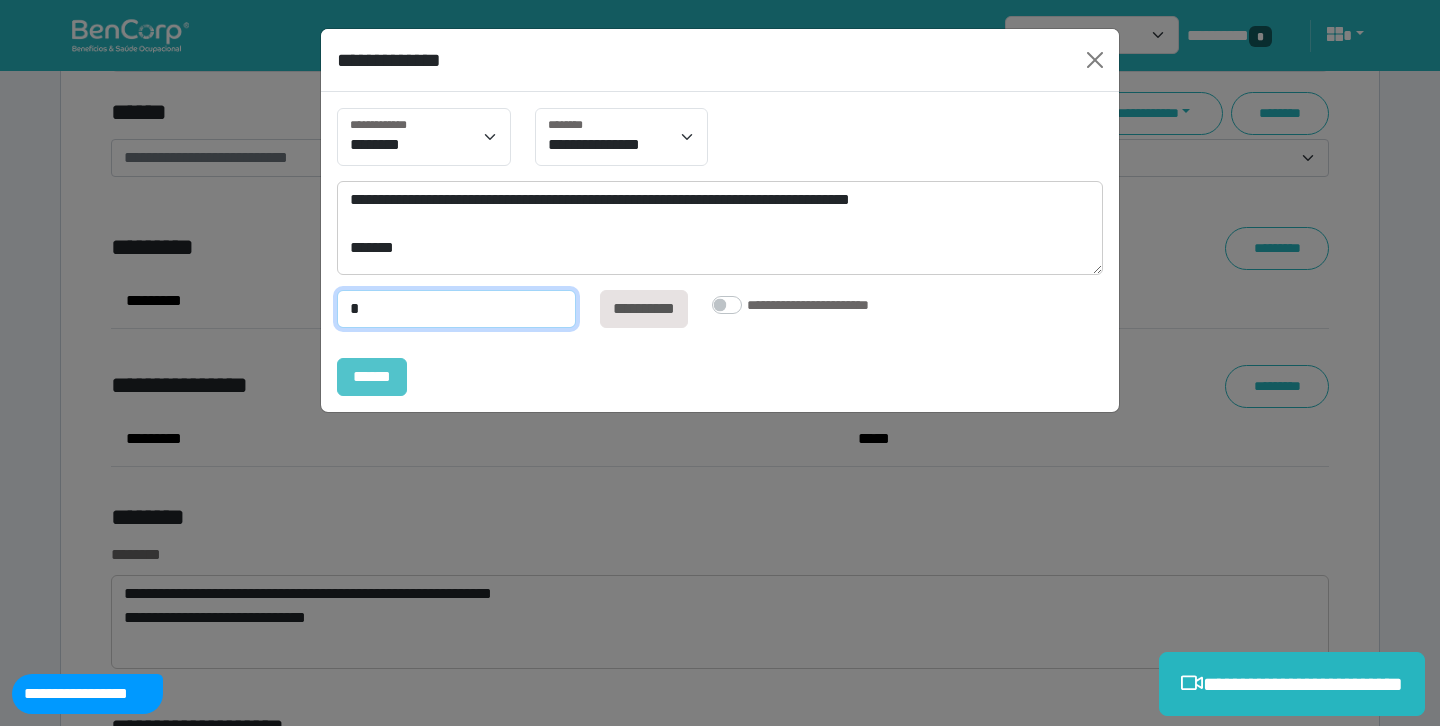 type on "*" 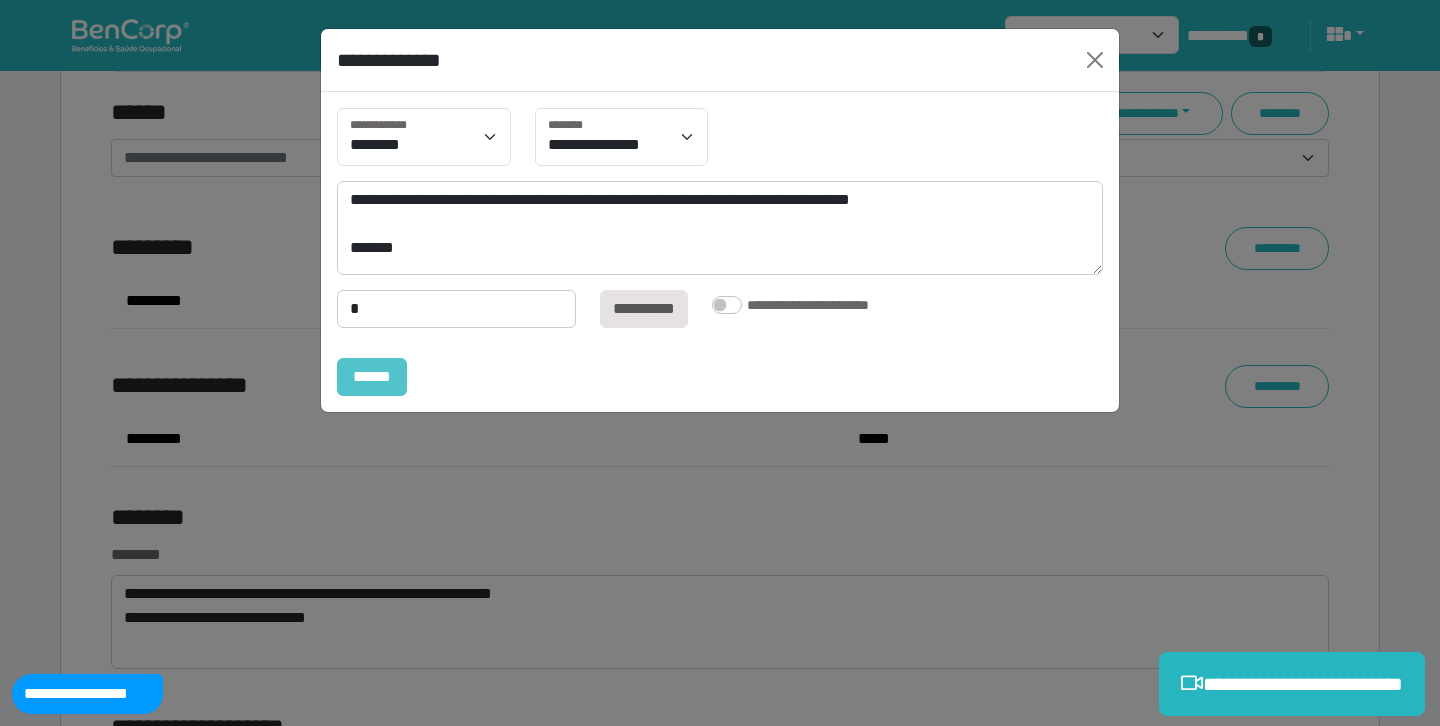 click on "******" at bounding box center (372, 377) 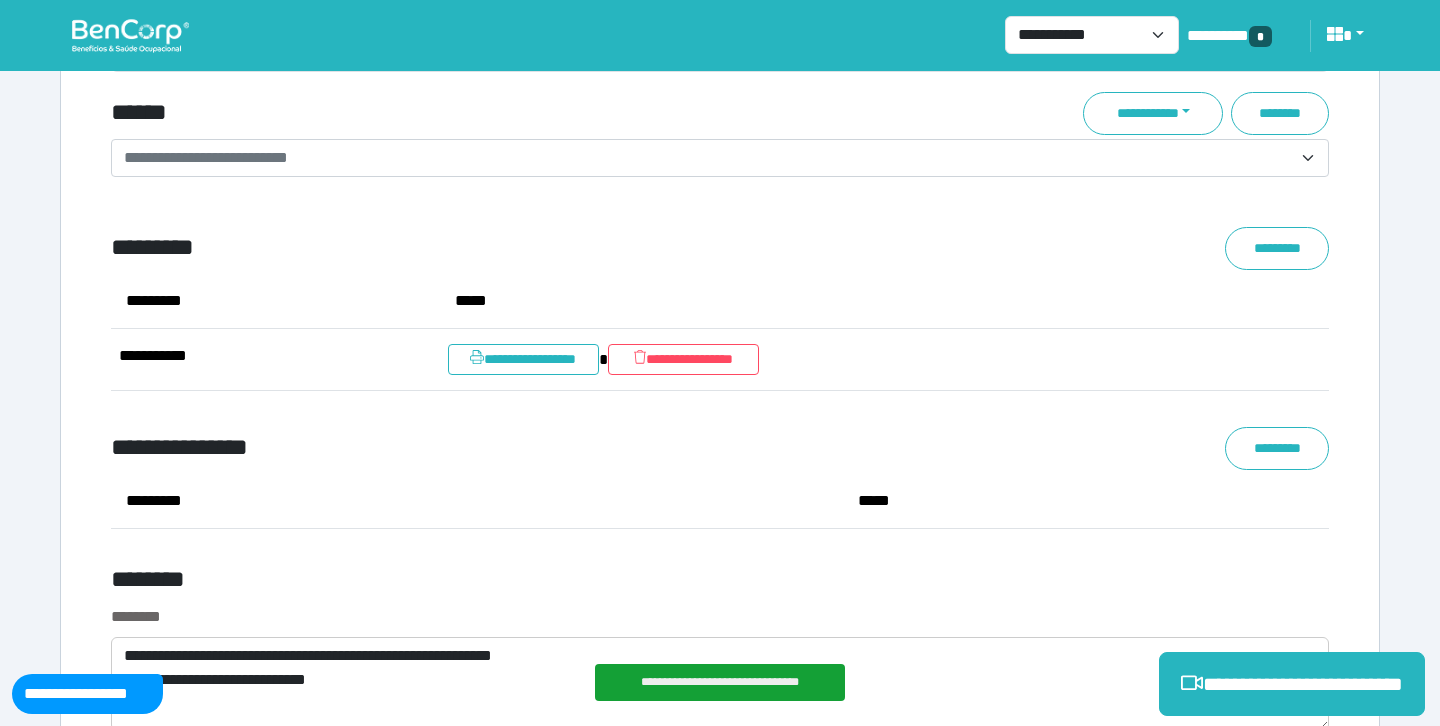 scroll, scrollTop: 8811, scrollLeft: 0, axis: vertical 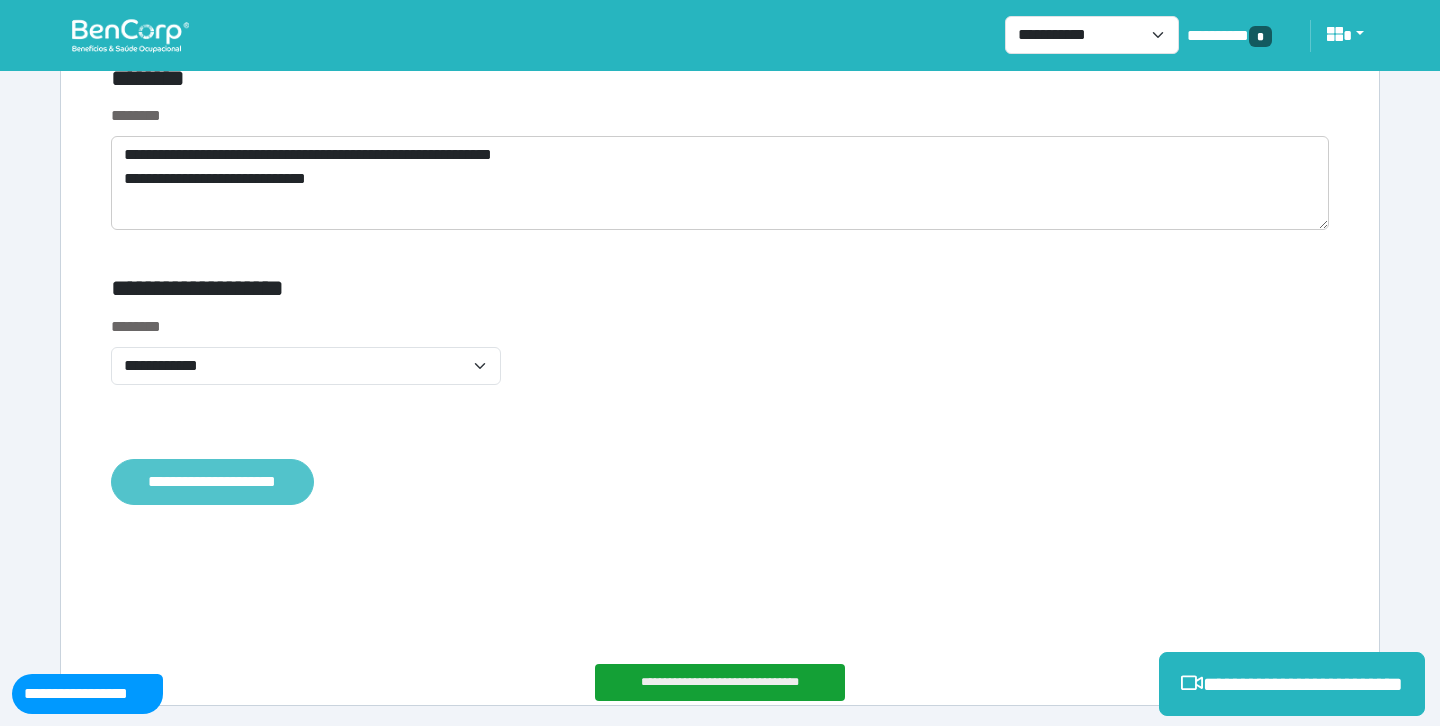 click on "**********" at bounding box center [212, 482] 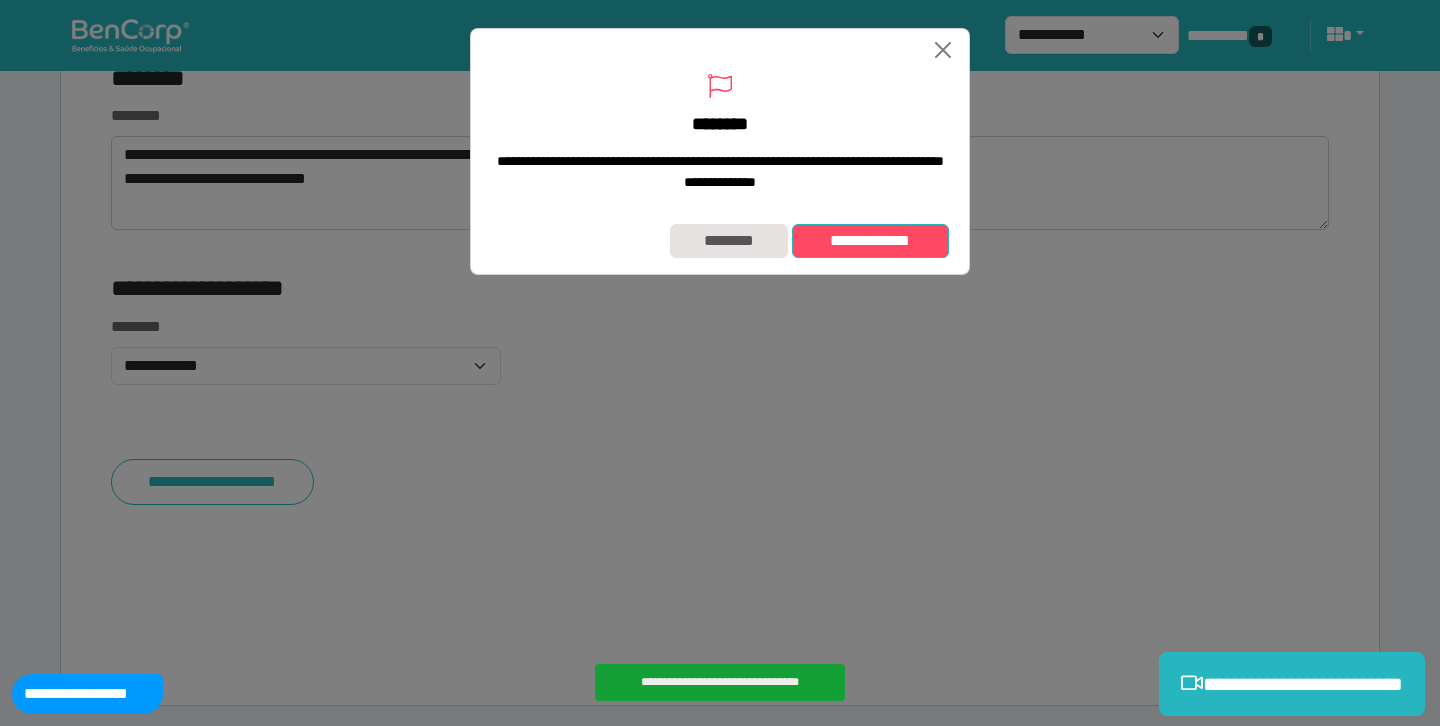 click on "**********" at bounding box center (870, 241) 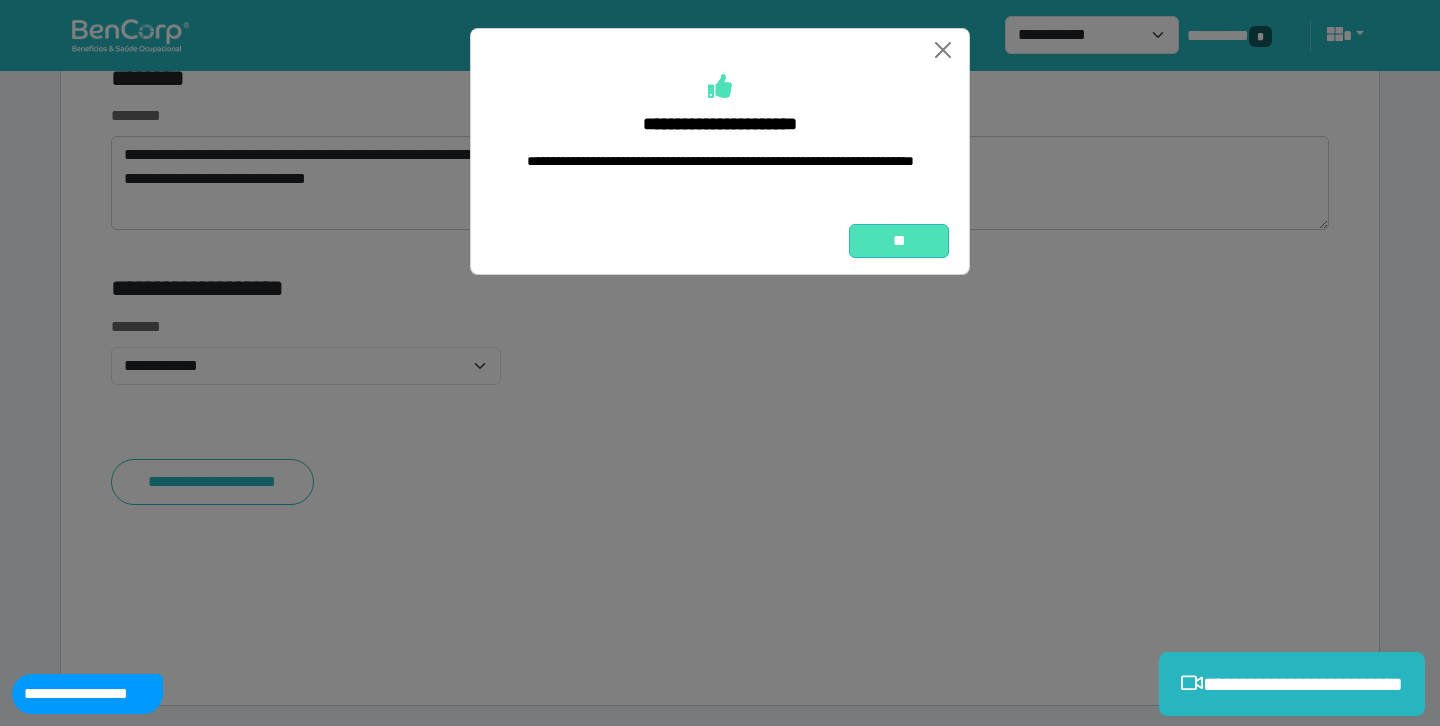 click on "**" at bounding box center (899, 241) 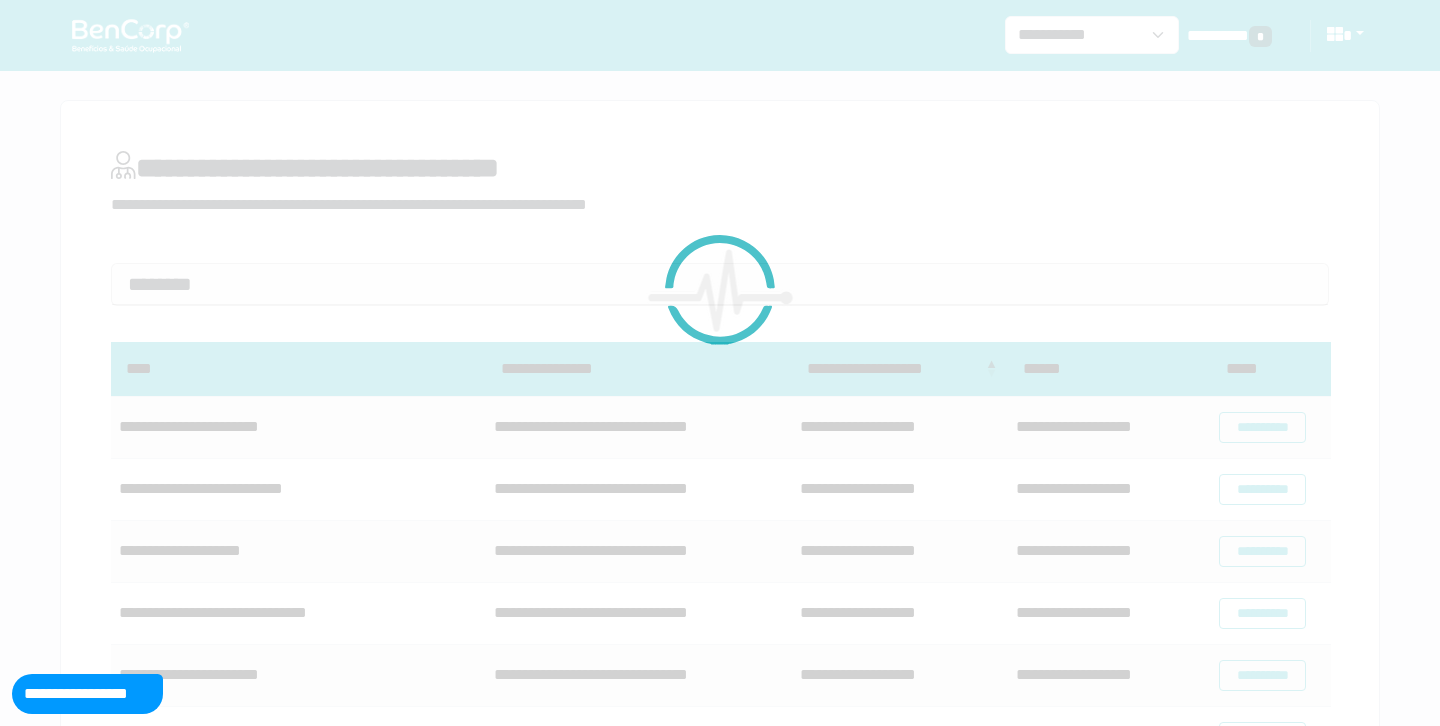 scroll, scrollTop: 0, scrollLeft: 0, axis: both 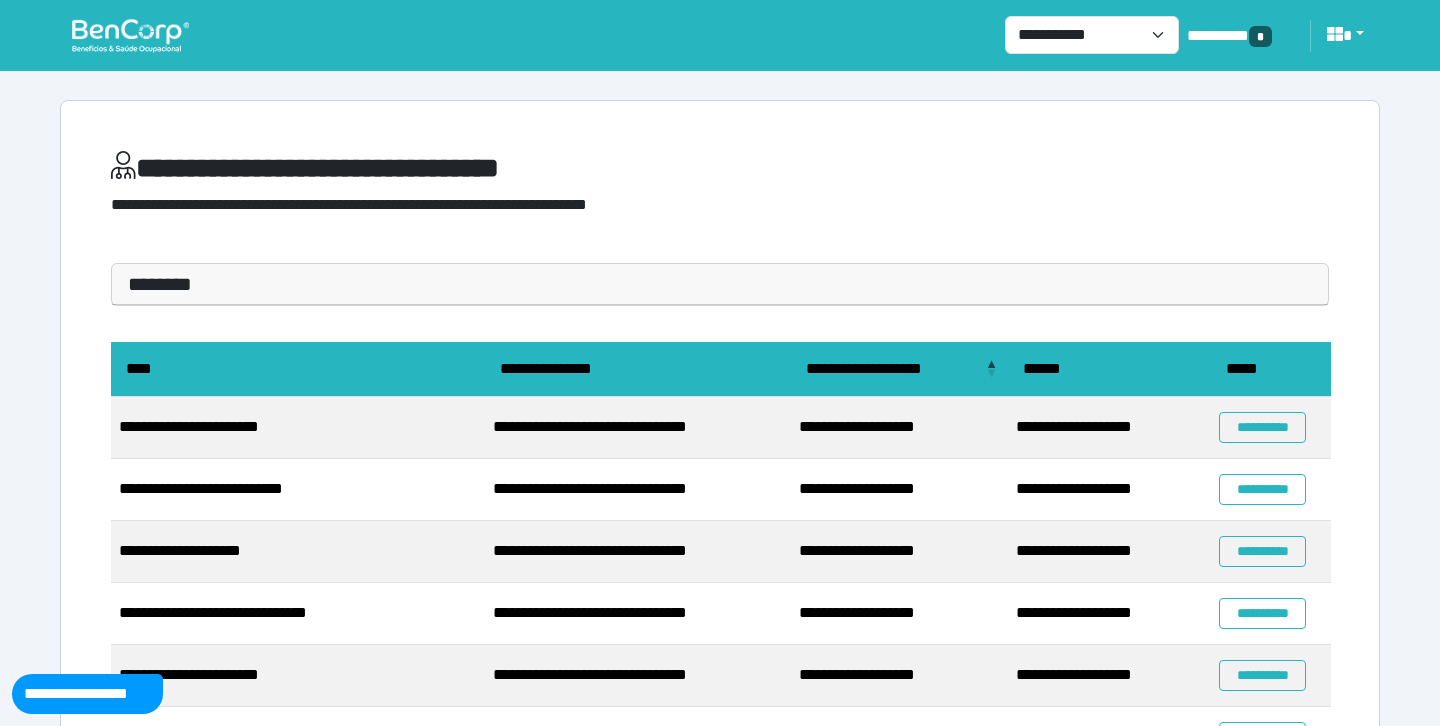 click on "**********" at bounding box center [461, 168] 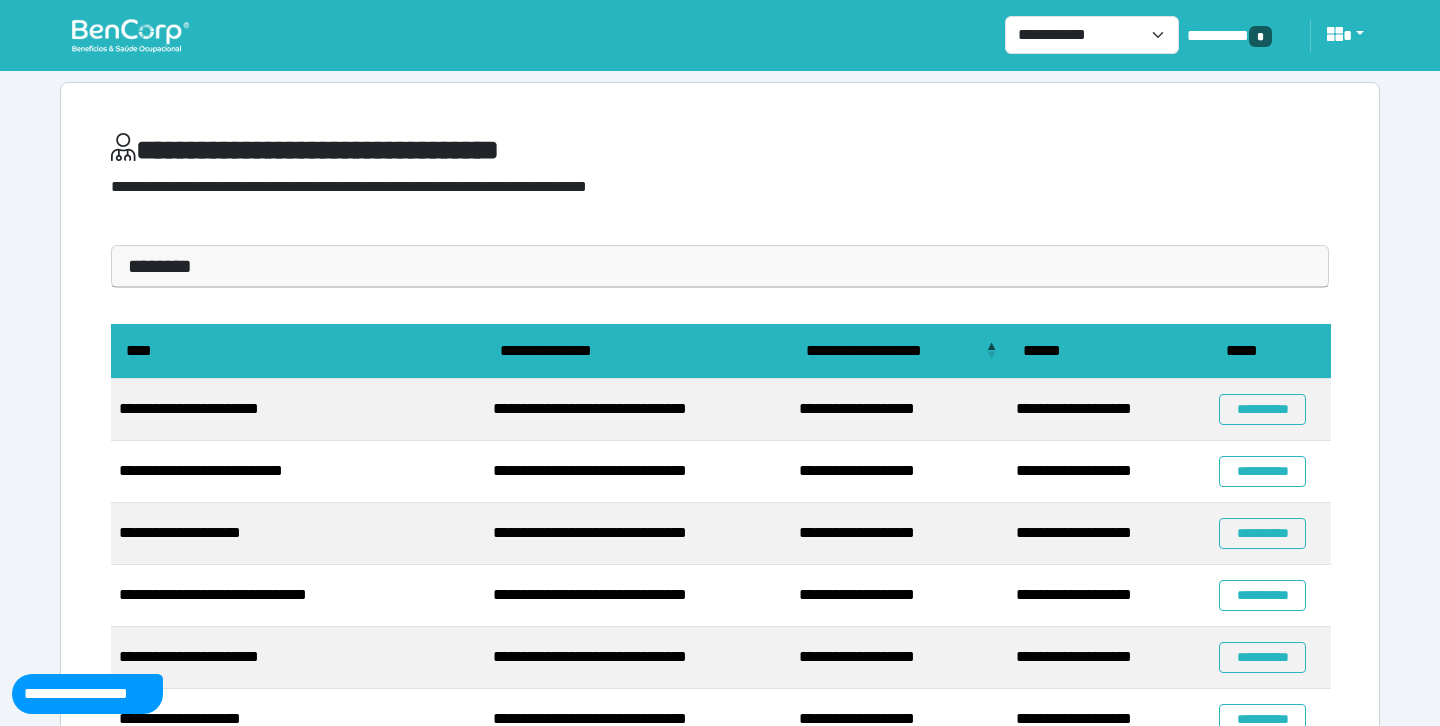 scroll, scrollTop: 0, scrollLeft: 0, axis: both 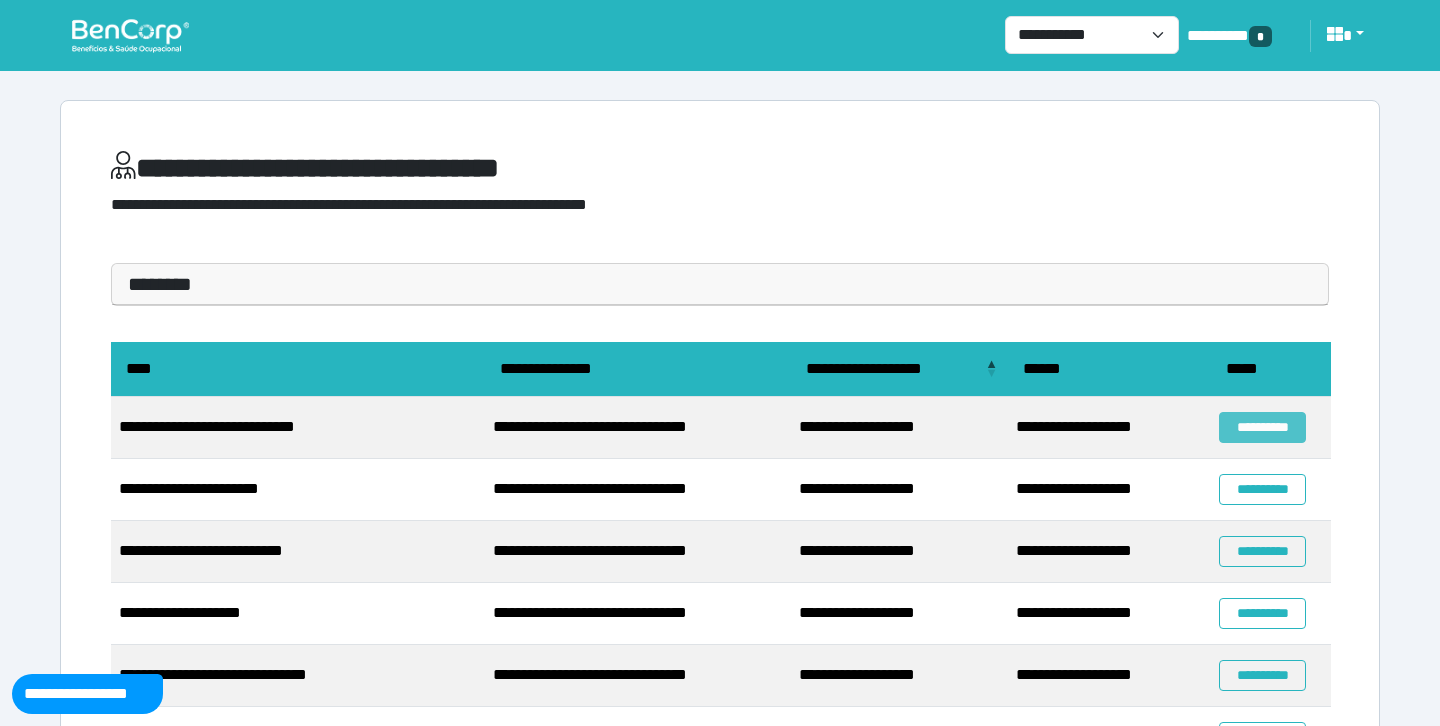 click on "**********" at bounding box center (1262, 427) 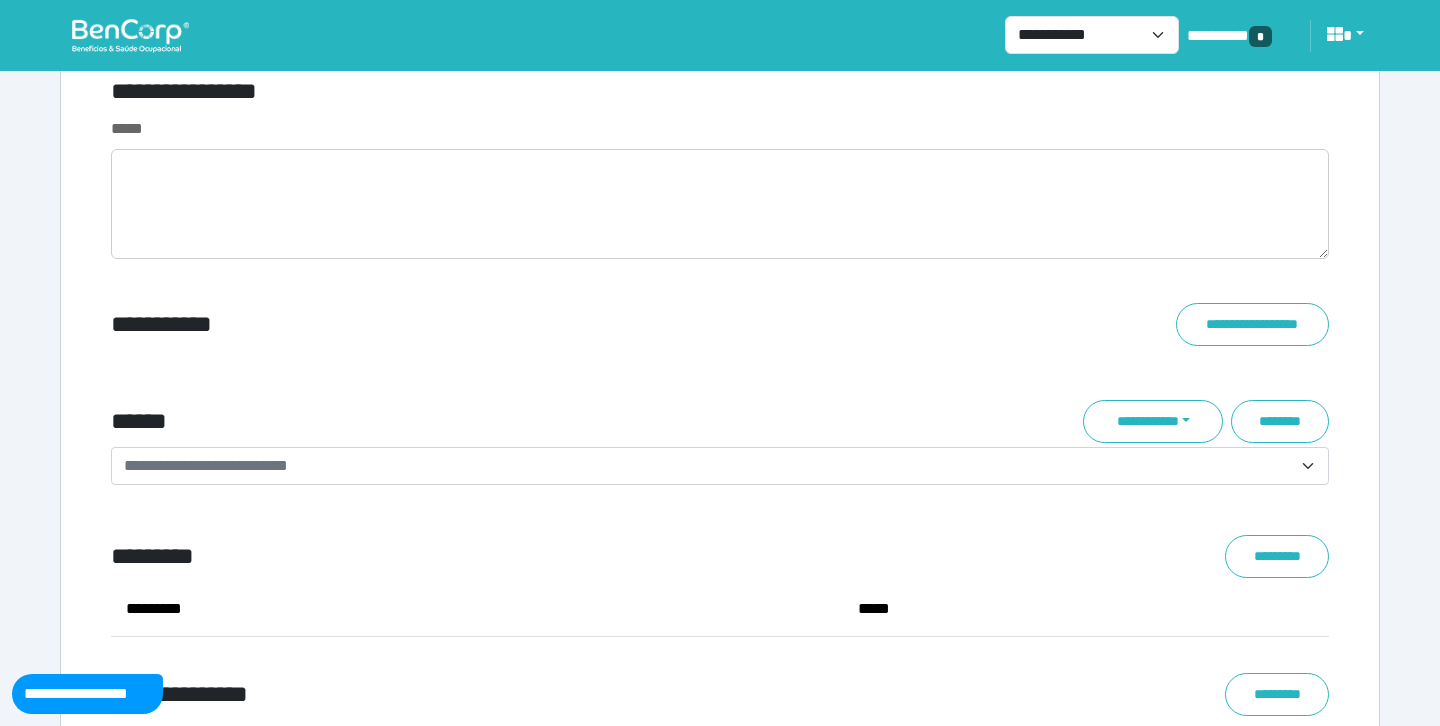 scroll, scrollTop: 7189, scrollLeft: 0, axis: vertical 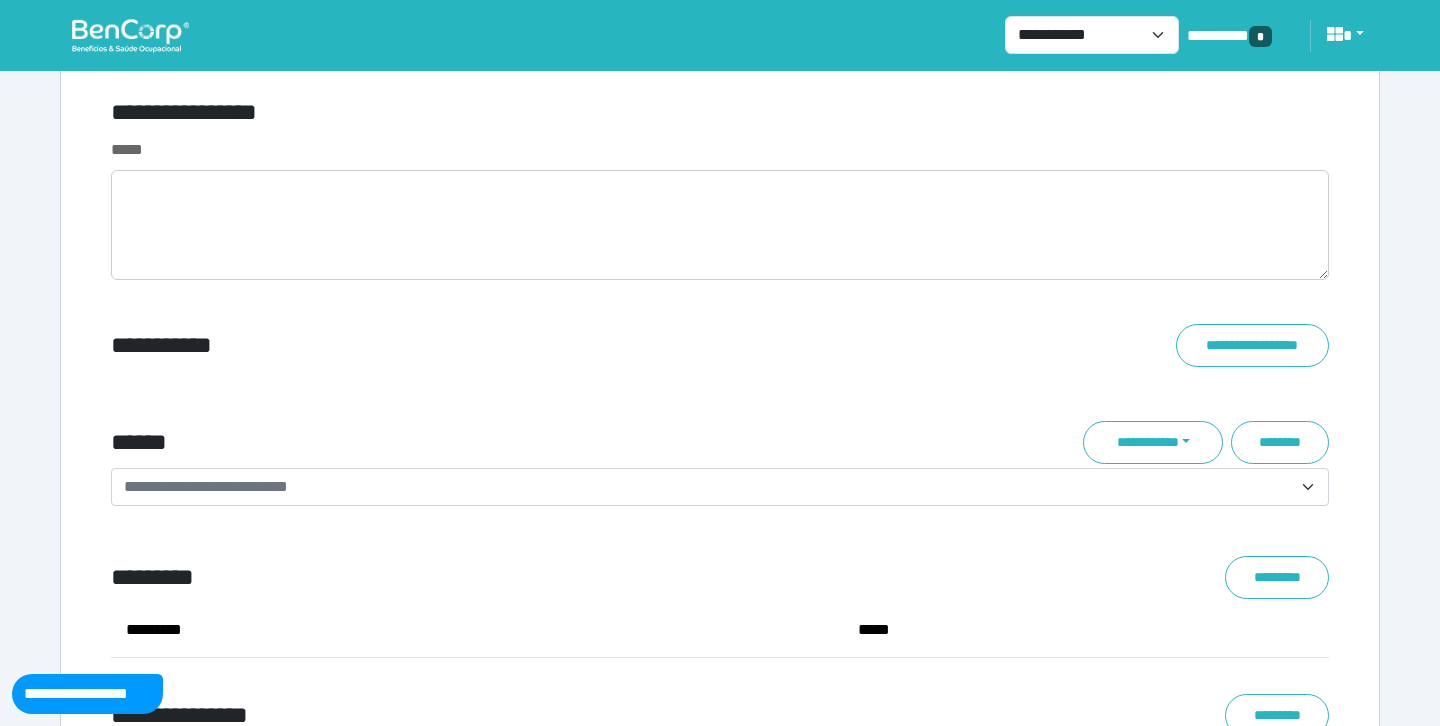 click on "**********" at bounding box center [206, 486] 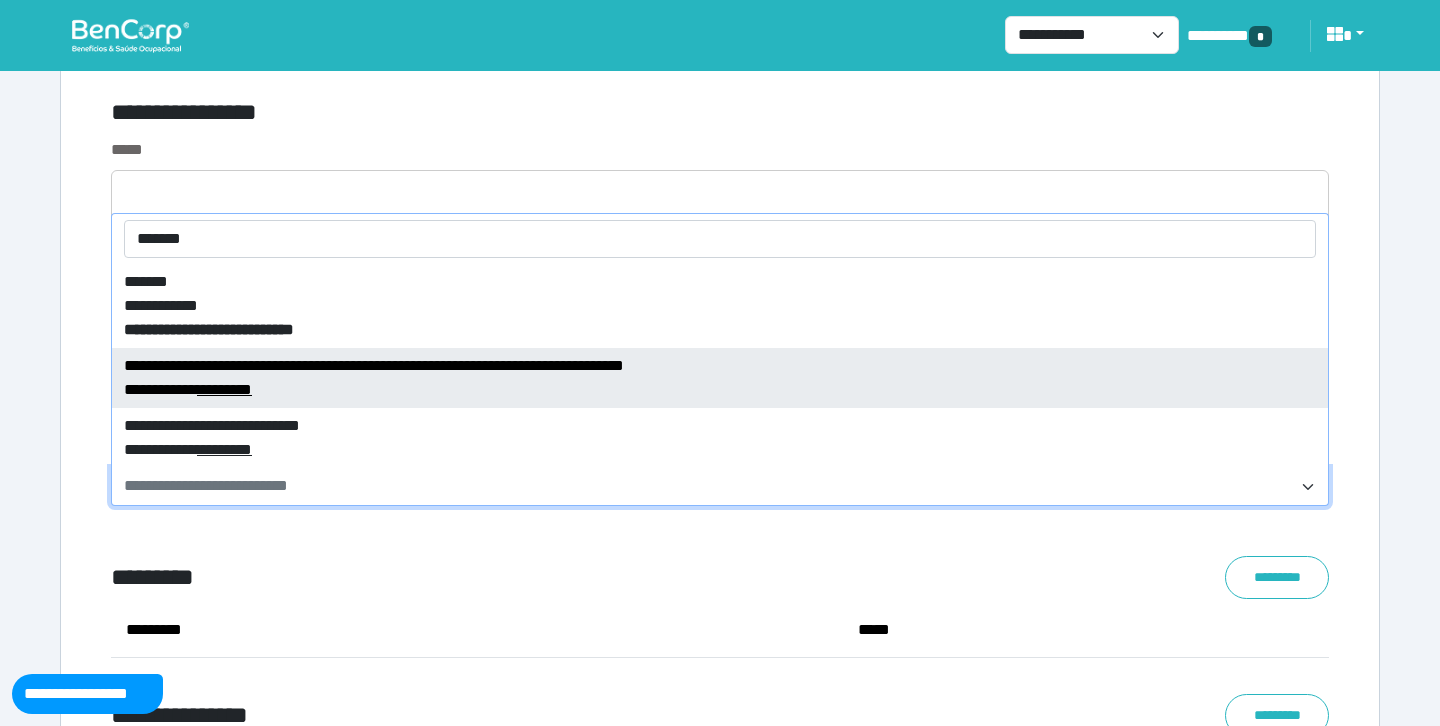 type on "*******" 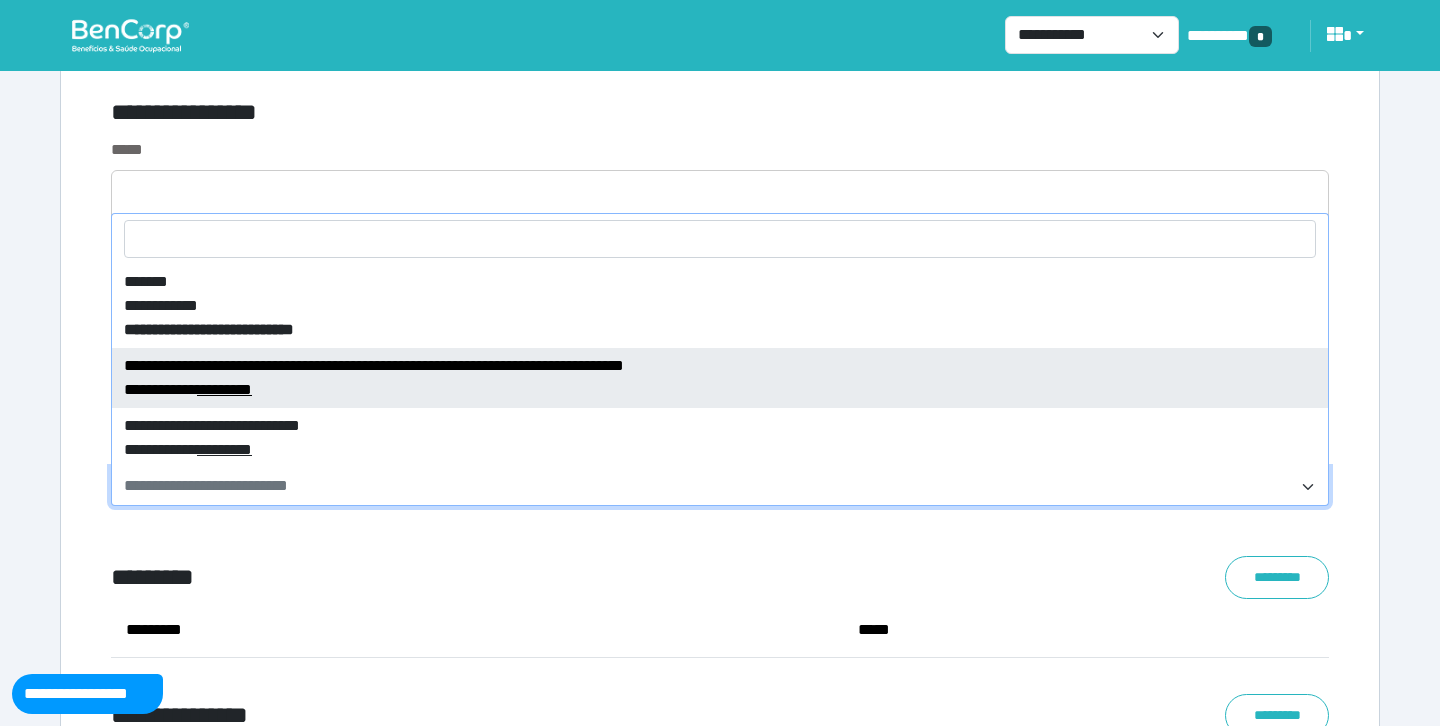 select on "****" 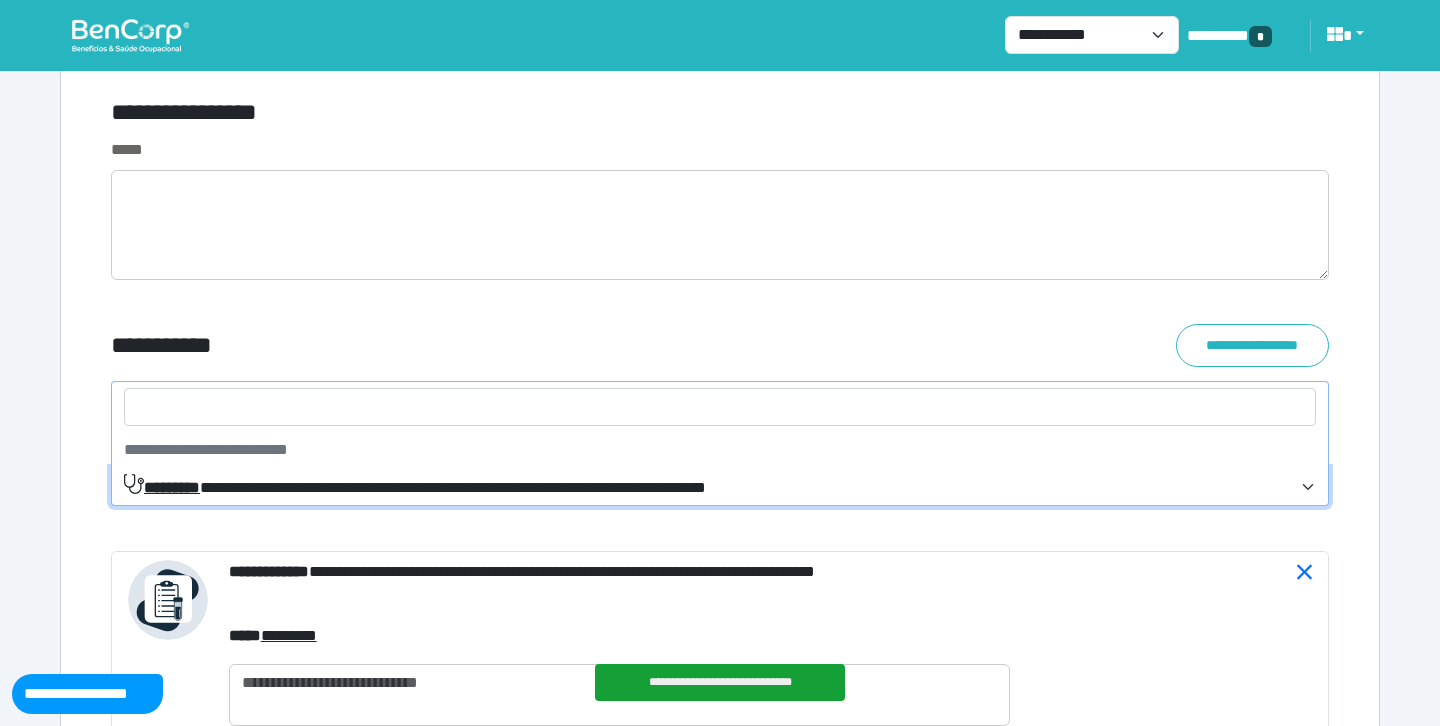 click on "**********" at bounding box center [415, 487] 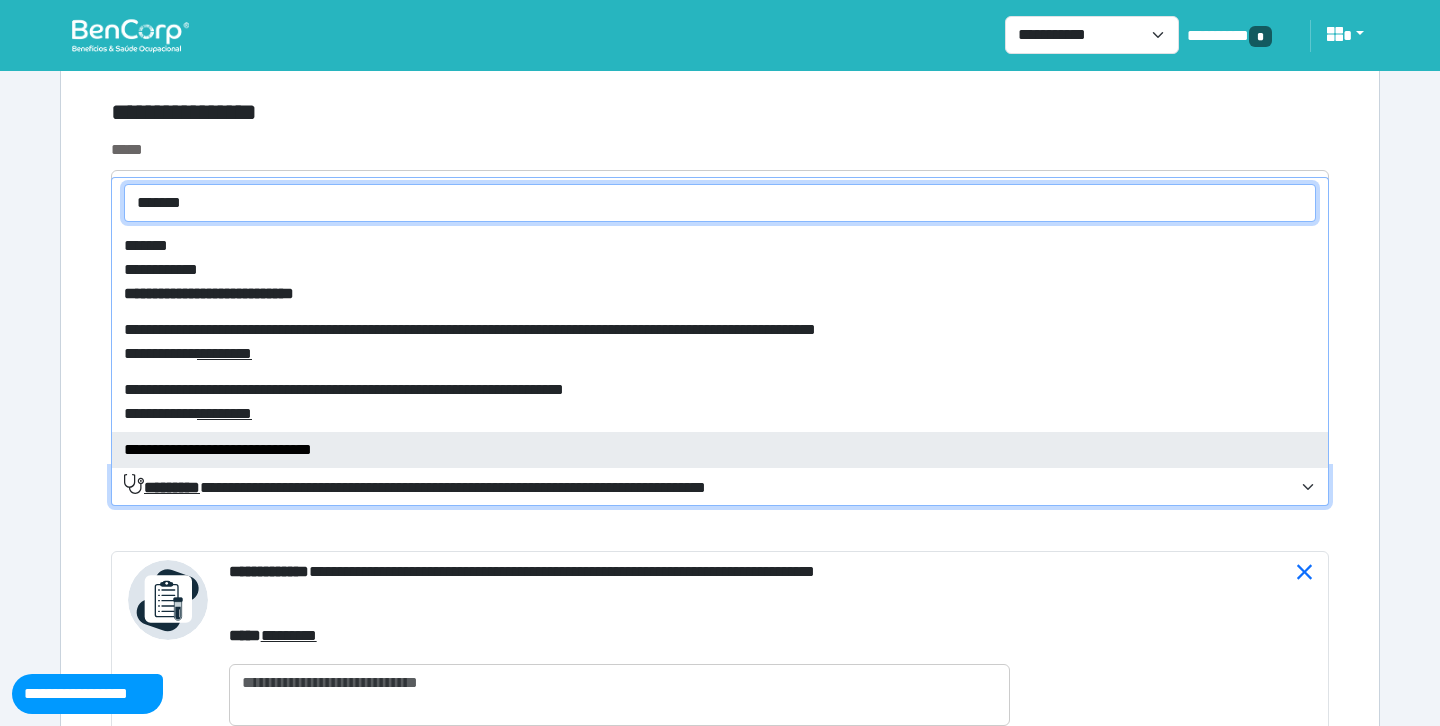 type on "*******" 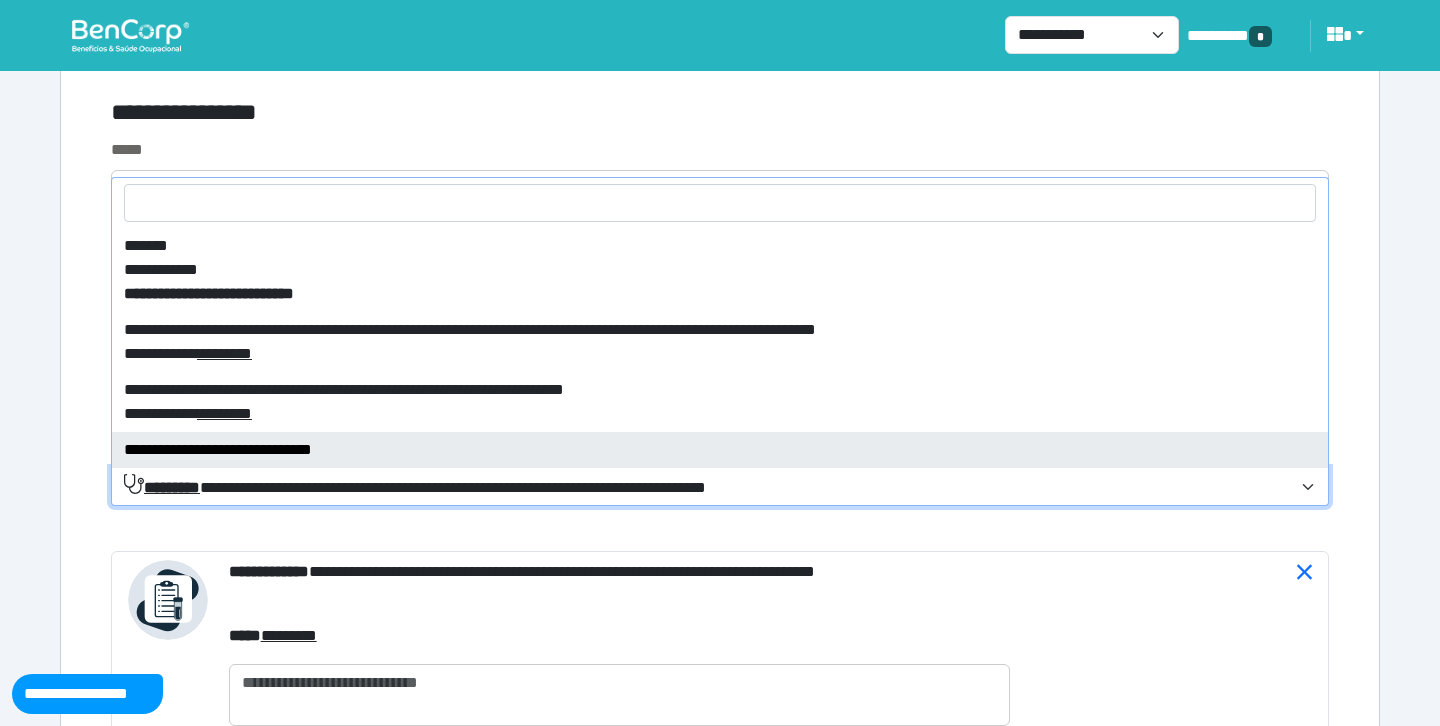 select on "****" 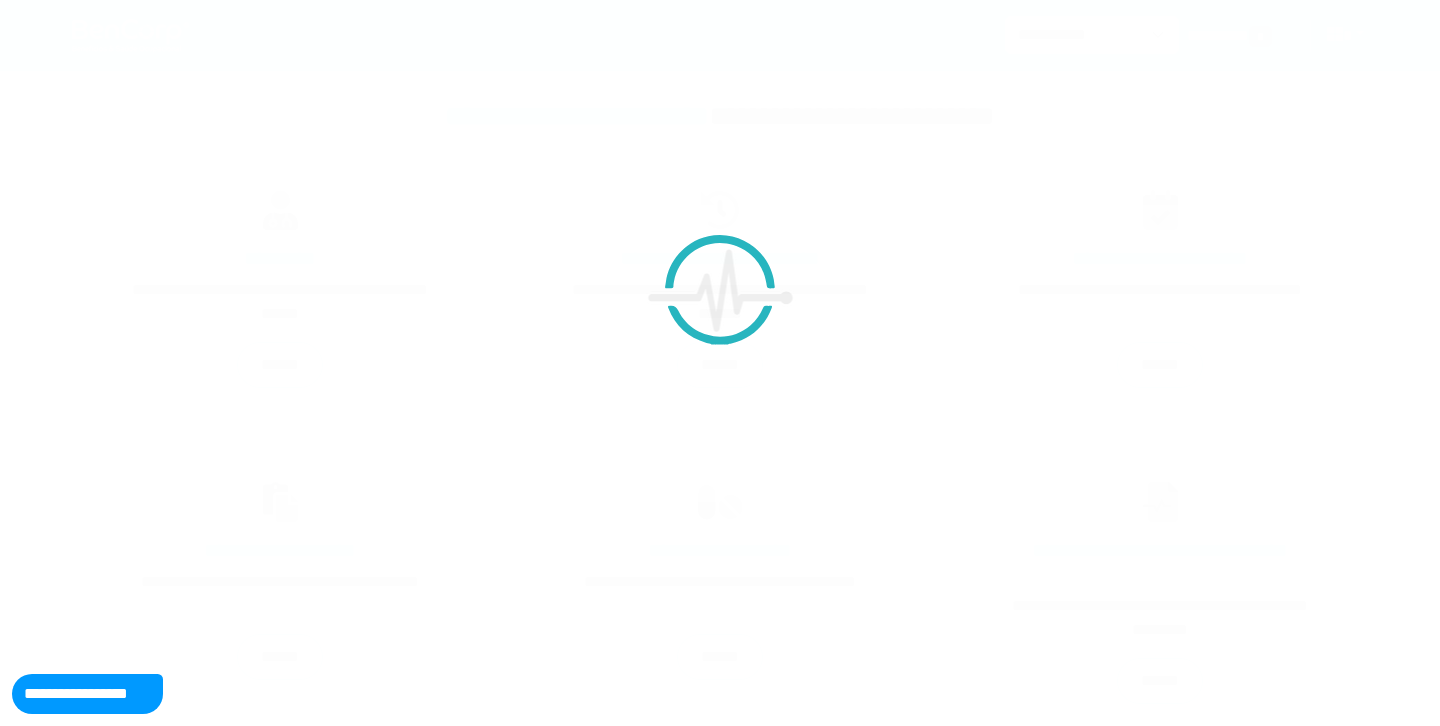 scroll, scrollTop: 0, scrollLeft: 0, axis: both 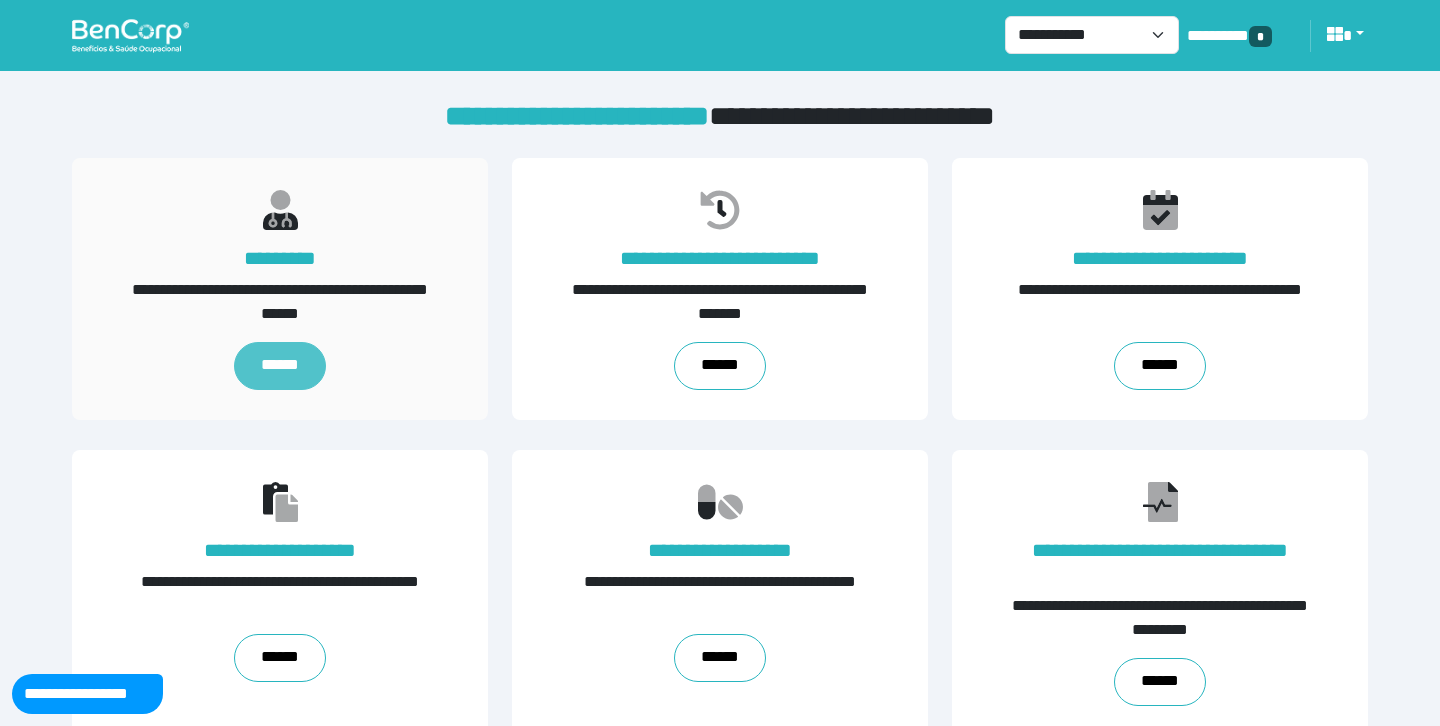 click on "******" at bounding box center (279, 366) 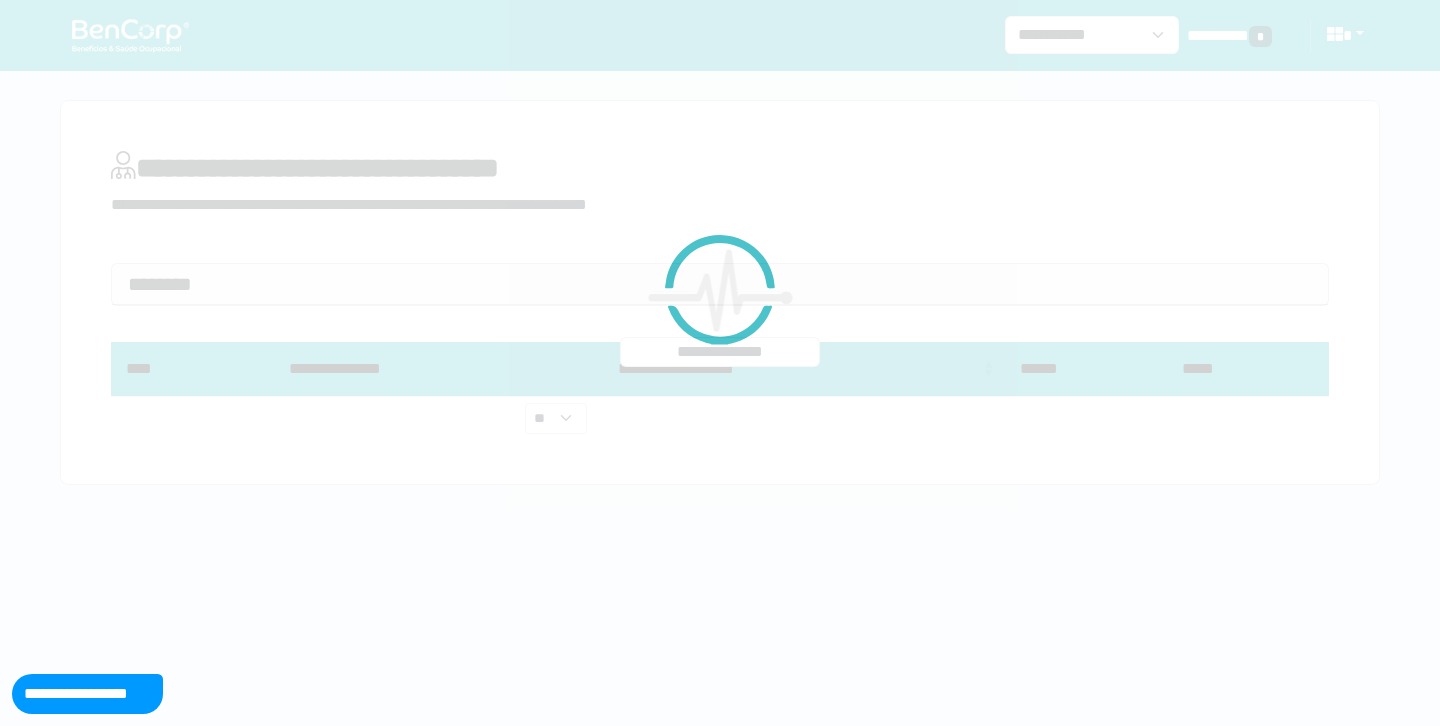 scroll, scrollTop: 0, scrollLeft: 0, axis: both 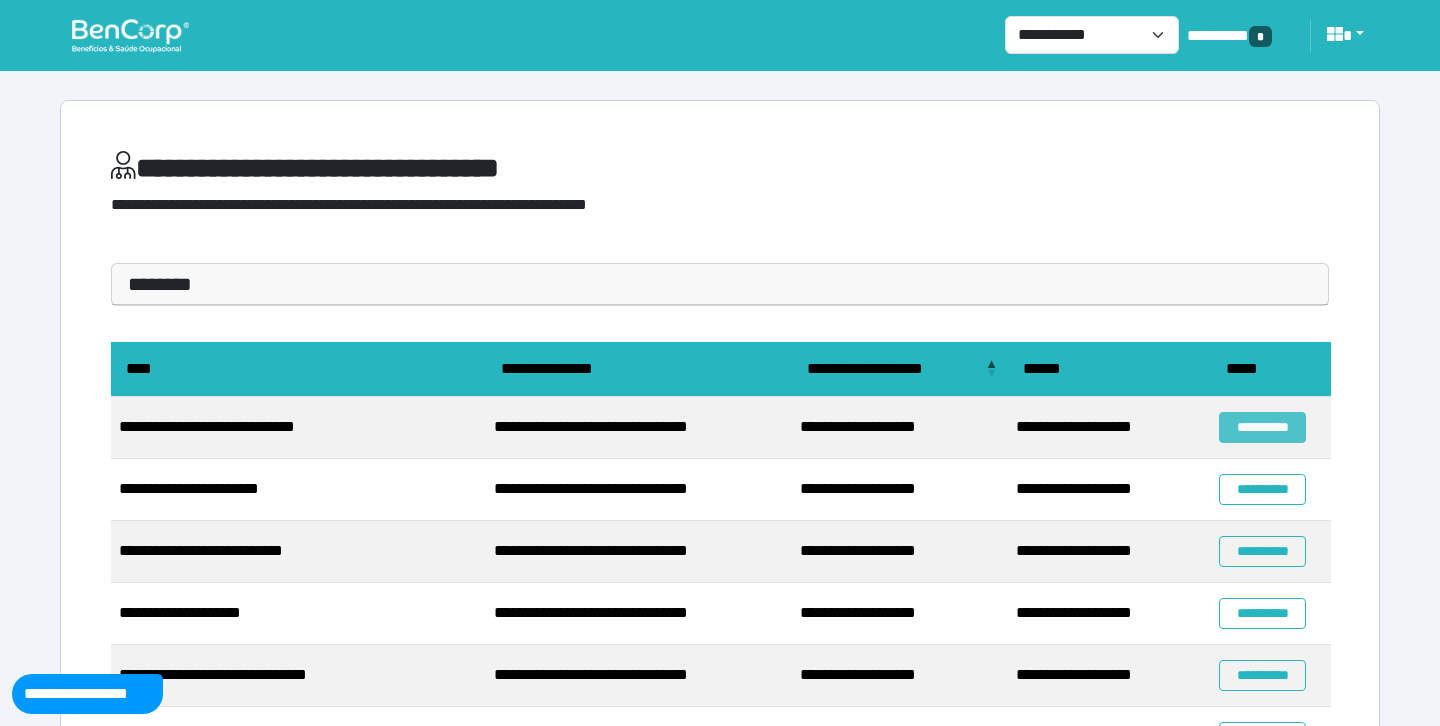 click on "**********" at bounding box center [1262, 427] 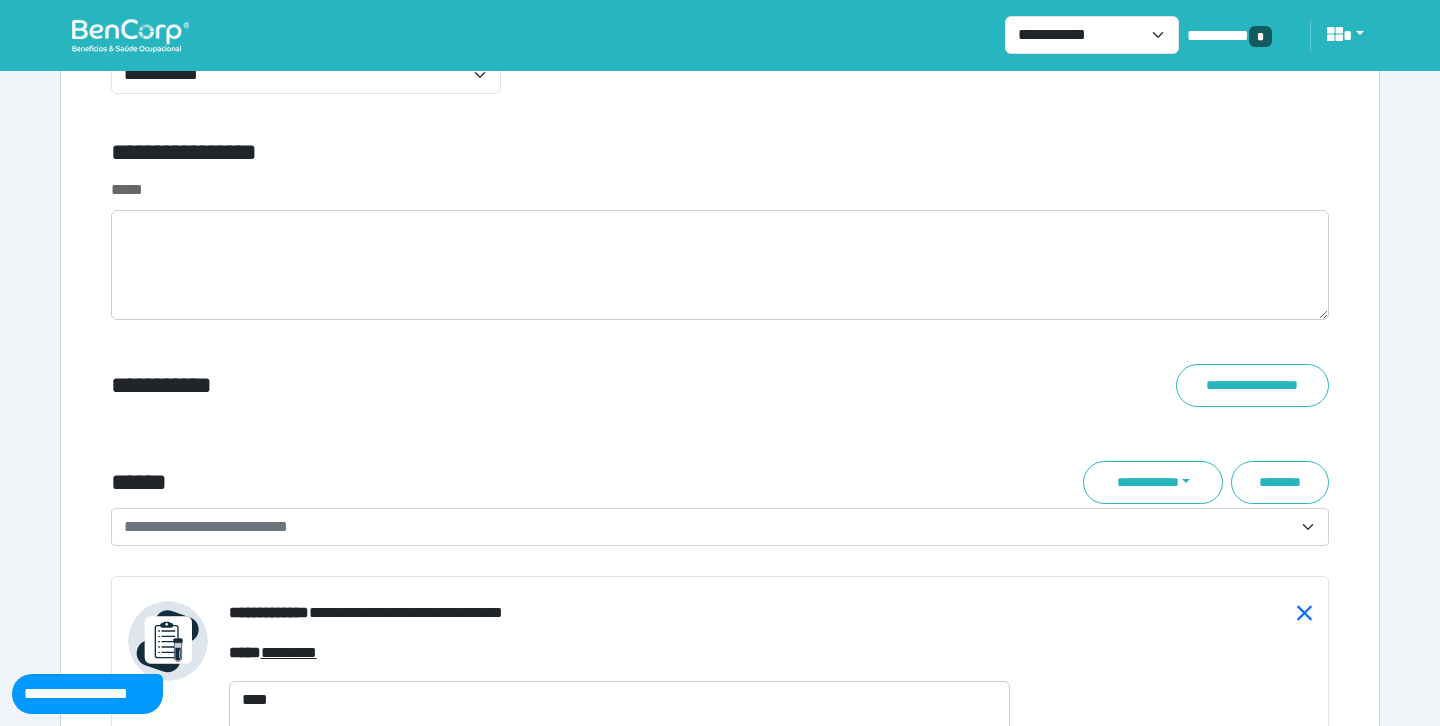 scroll, scrollTop: 7153, scrollLeft: 0, axis: vertical 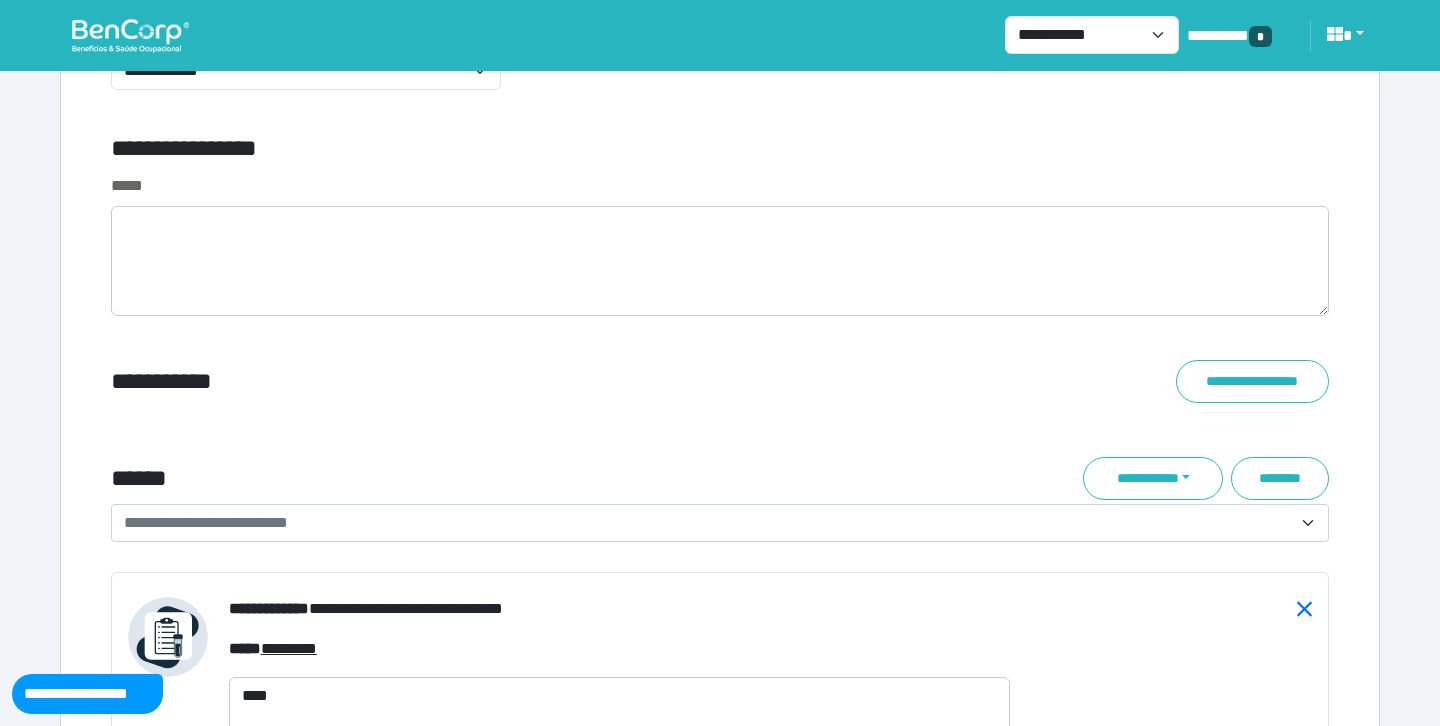 click on "**********" at bounding box center (708, 523) 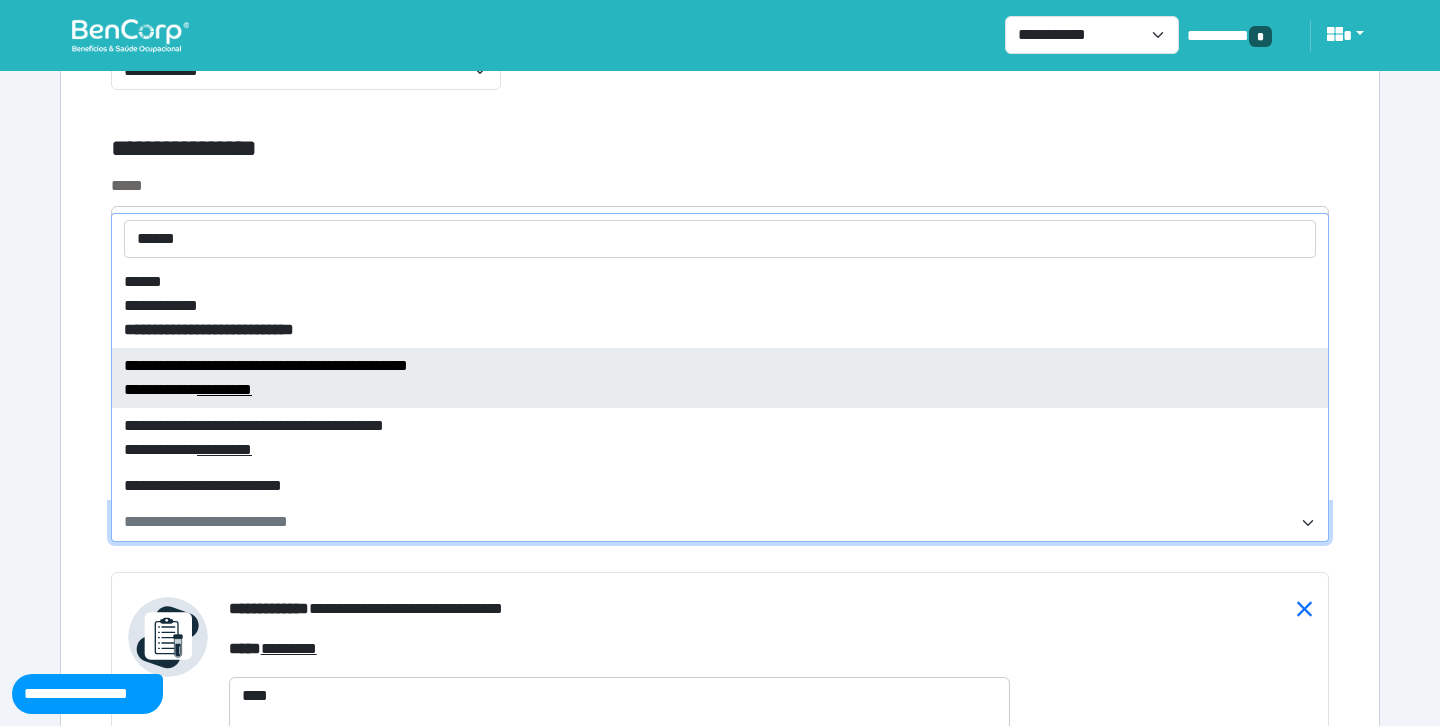 type on "******" 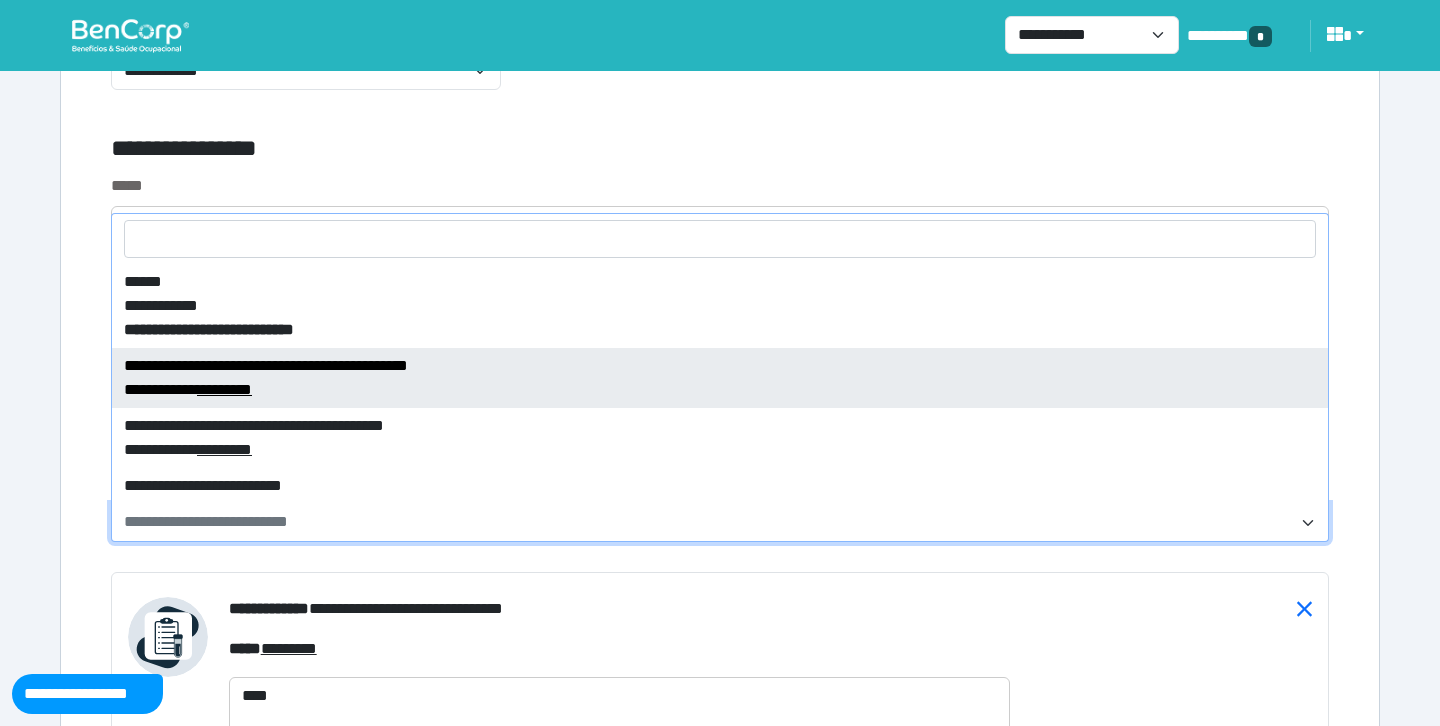 select on "****" 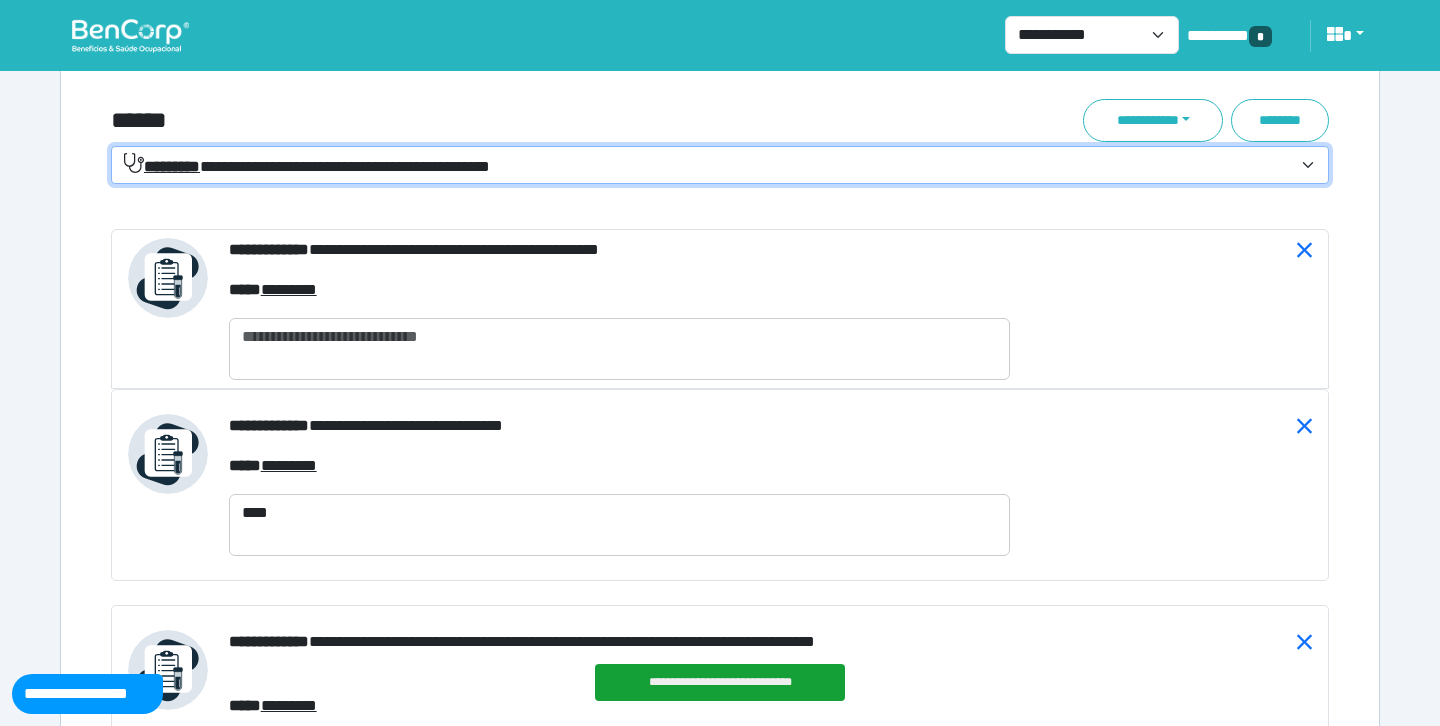 scroll, scrollTop: 7557, scrollLeft: 0, axis: vertical 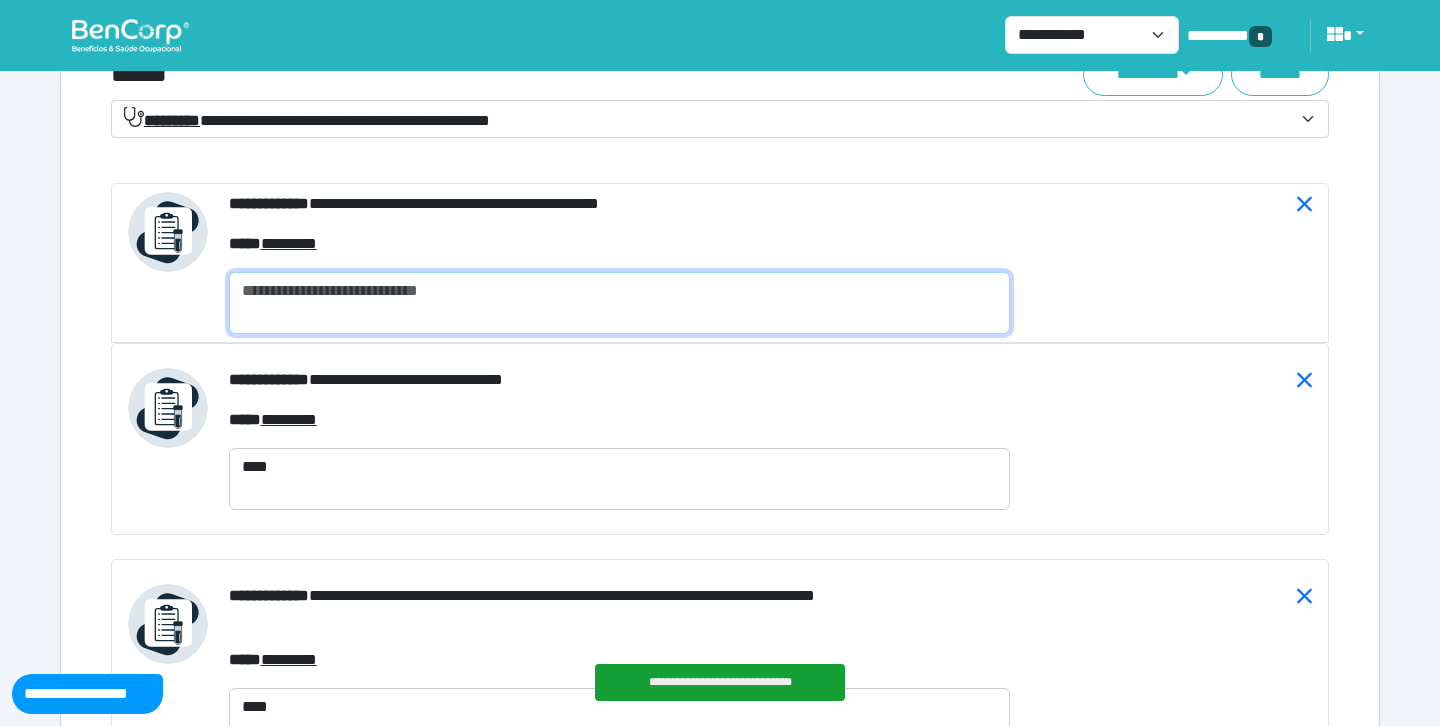 click at bounding box center (619, 303) 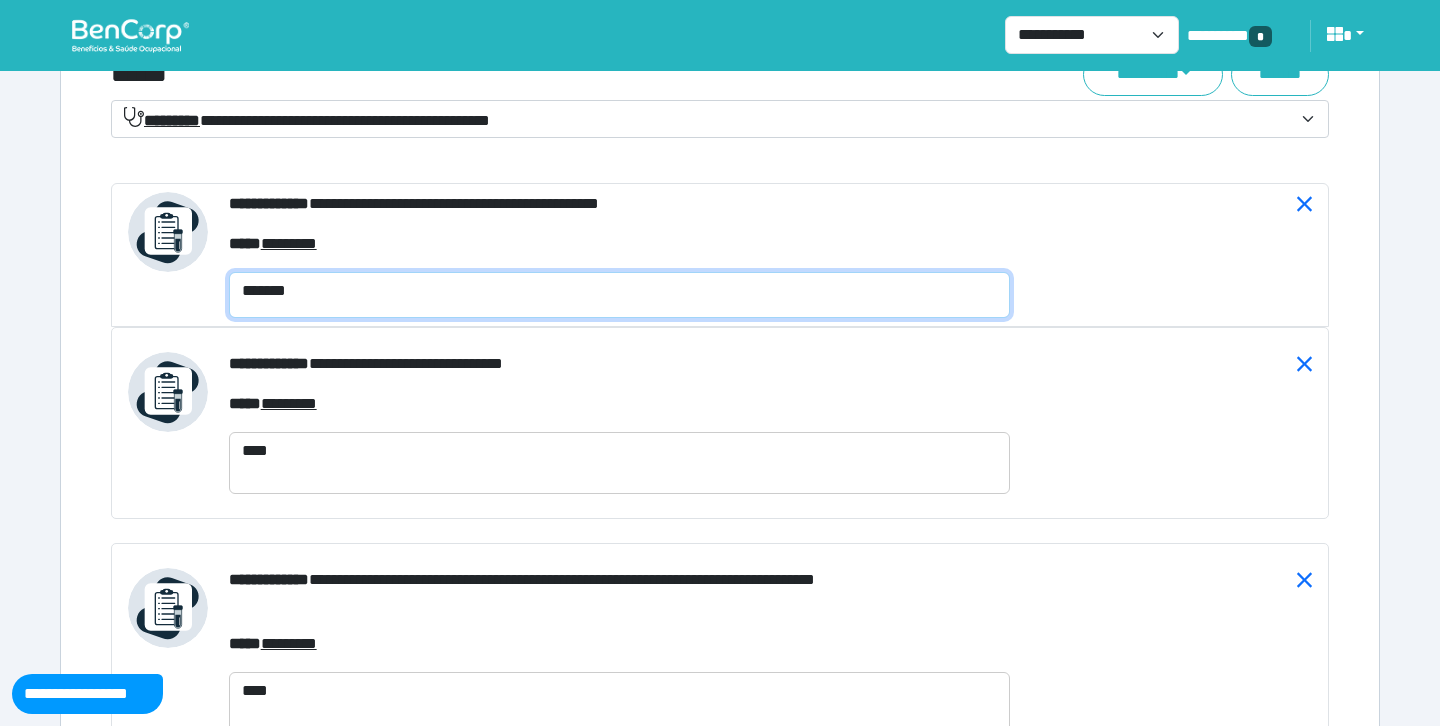 type on "*******" 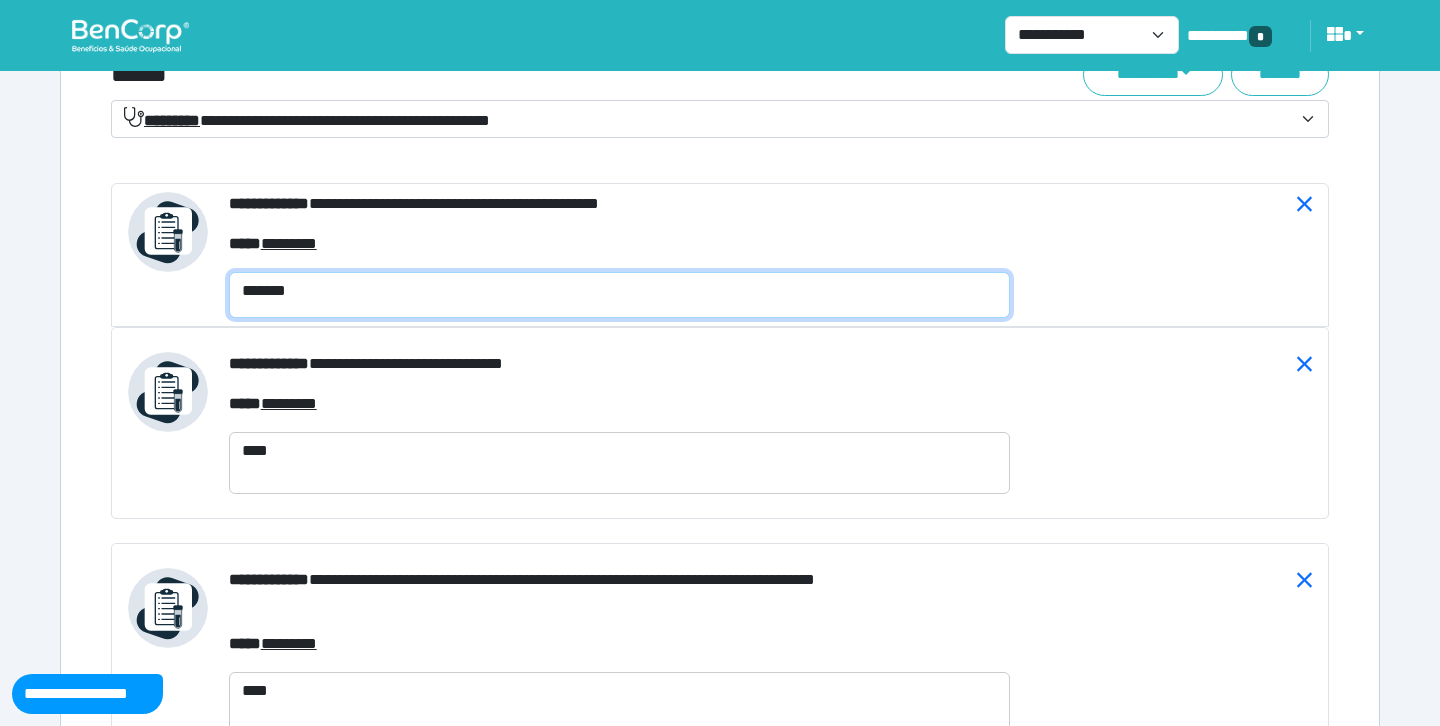 scroll, scrollTop: 7508, scrollLeft: 0, axis: vertical 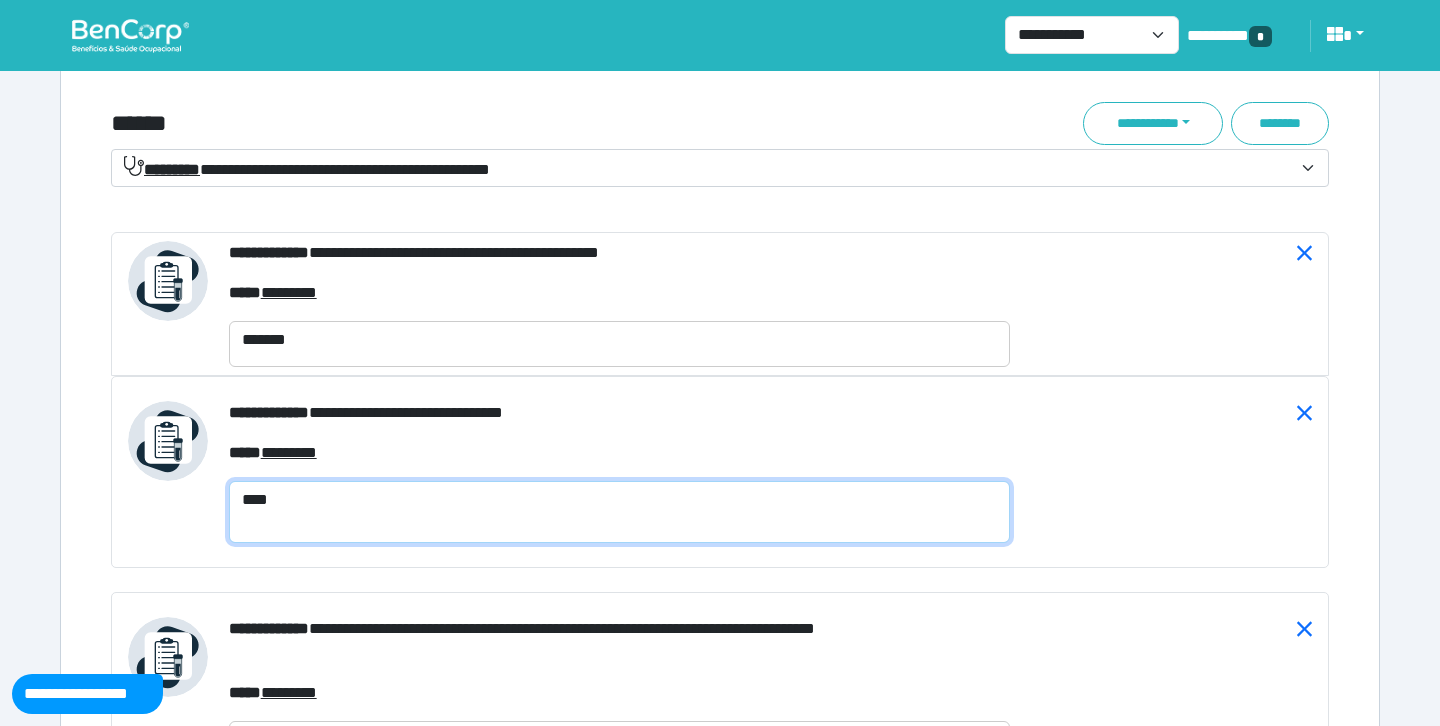 click on "****" at bounding box center (619, 512) 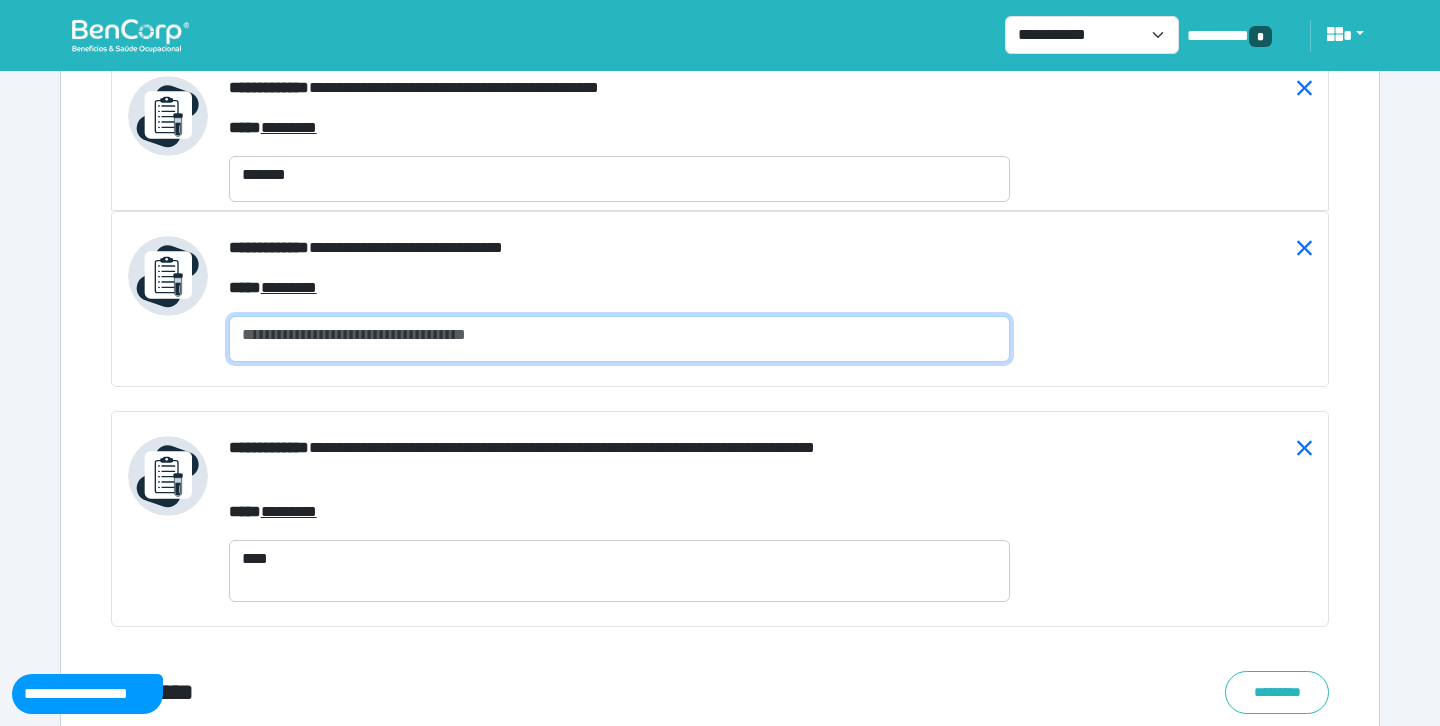 scroll, scrollTop: 7686, scrollLeft: 0, axis: vertical 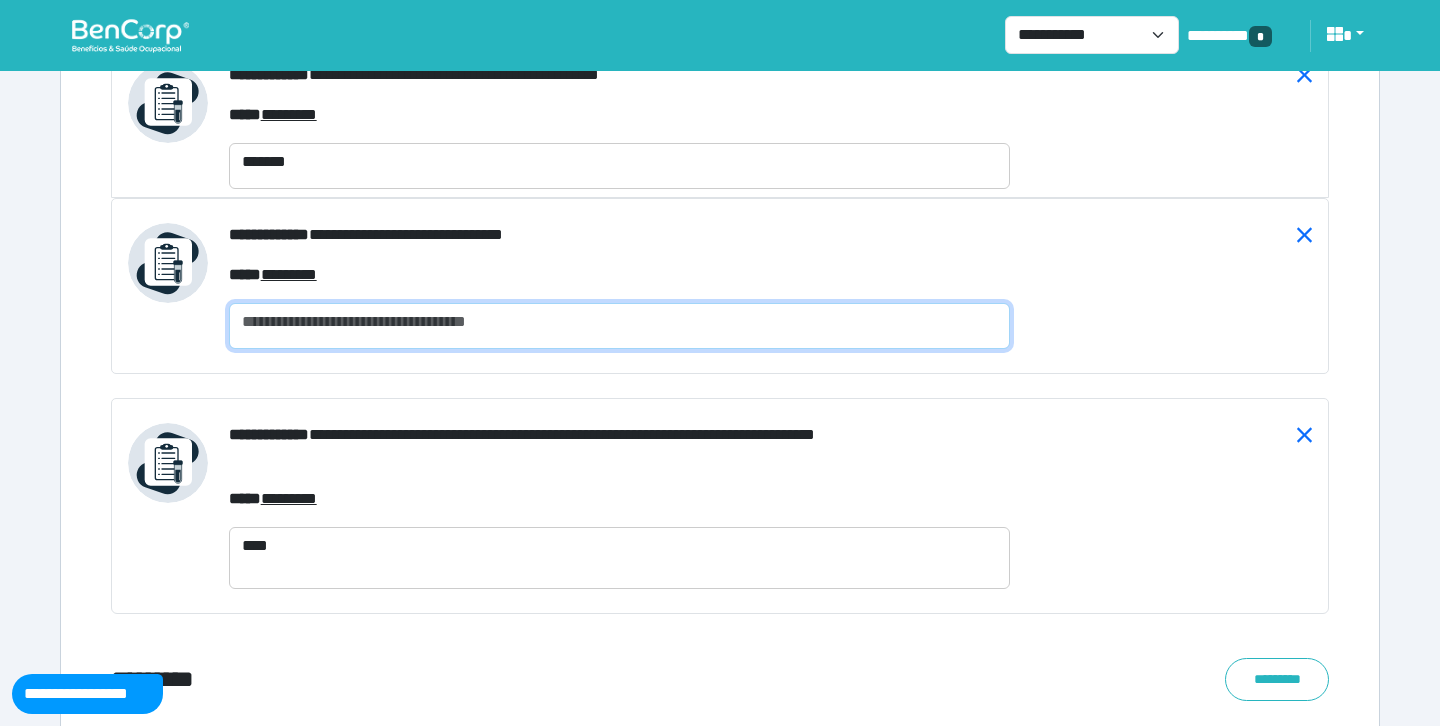 type 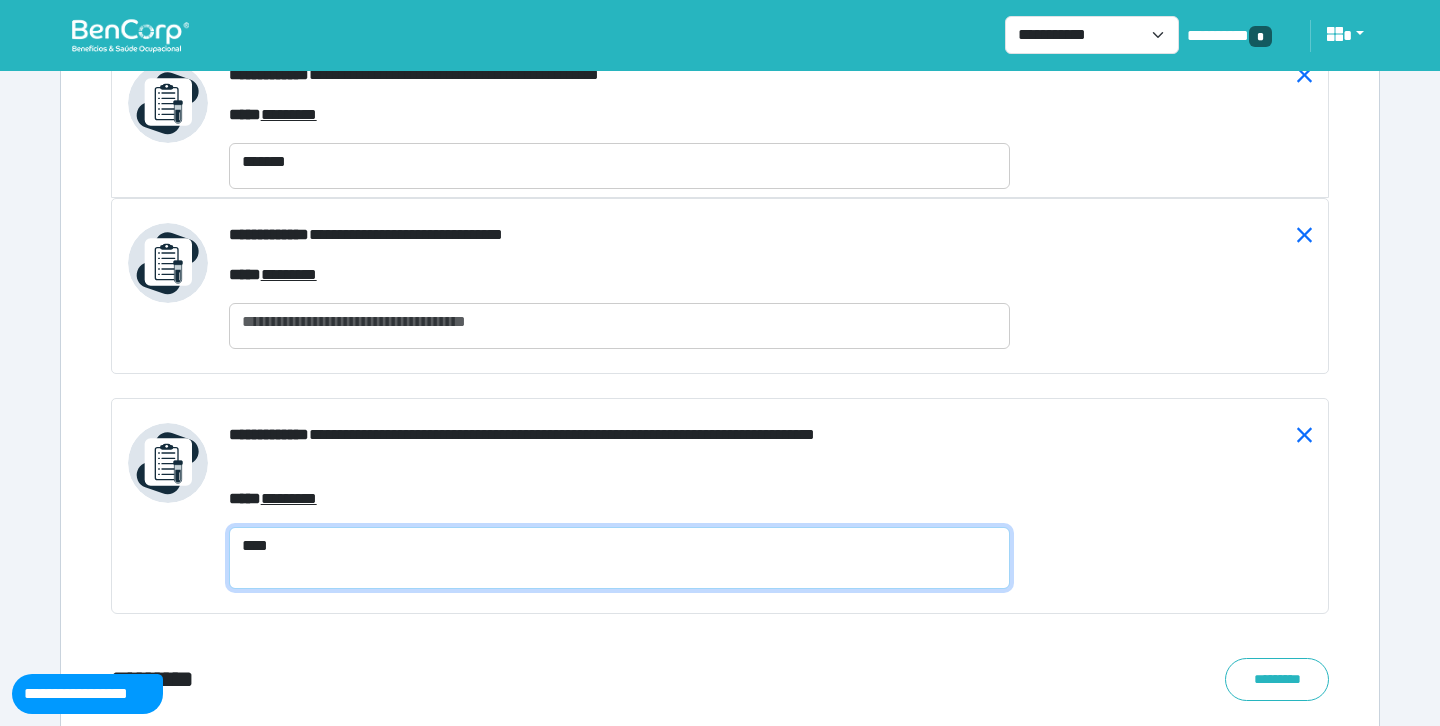 click on "****" at bounding box center [619, 558] 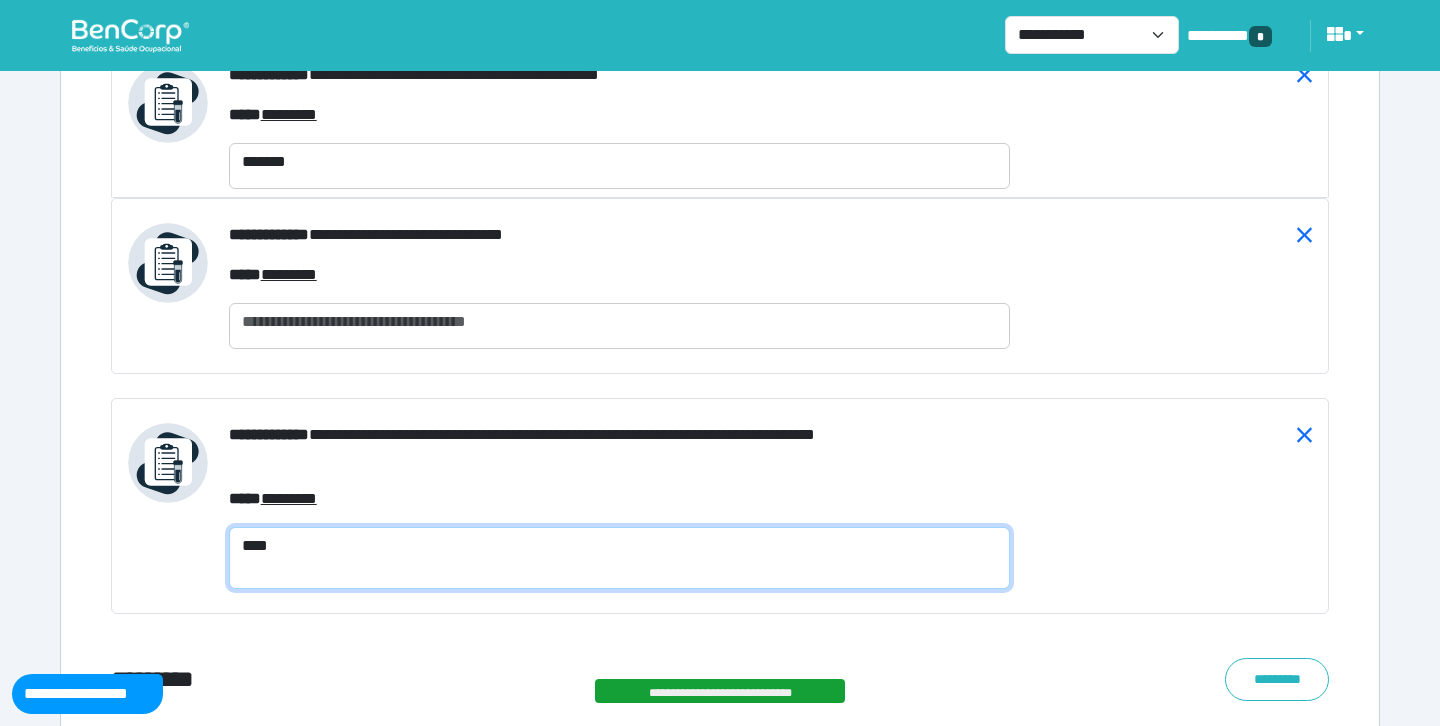 click on "****" at bounding box center (619, 558) 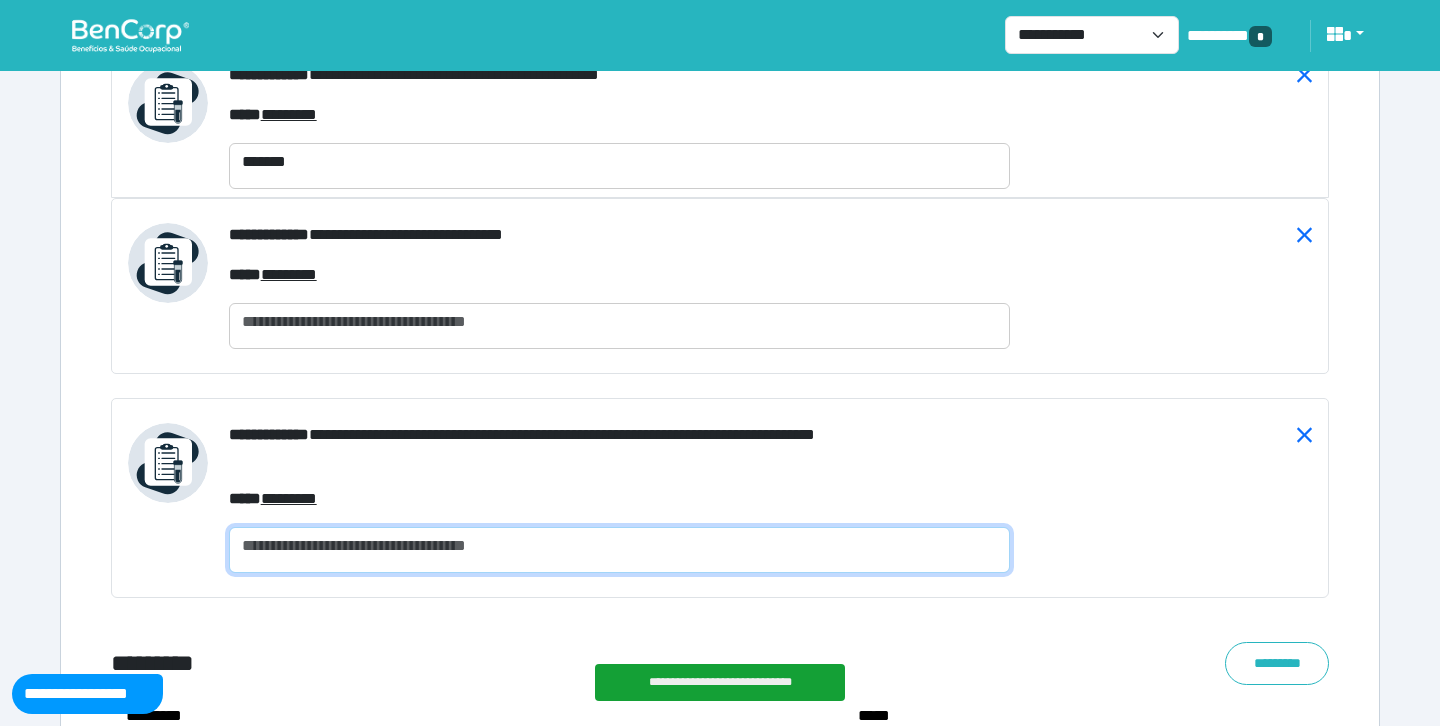 scroll, scrollTop: 7220, scrollLeft: 0, axis: vertical 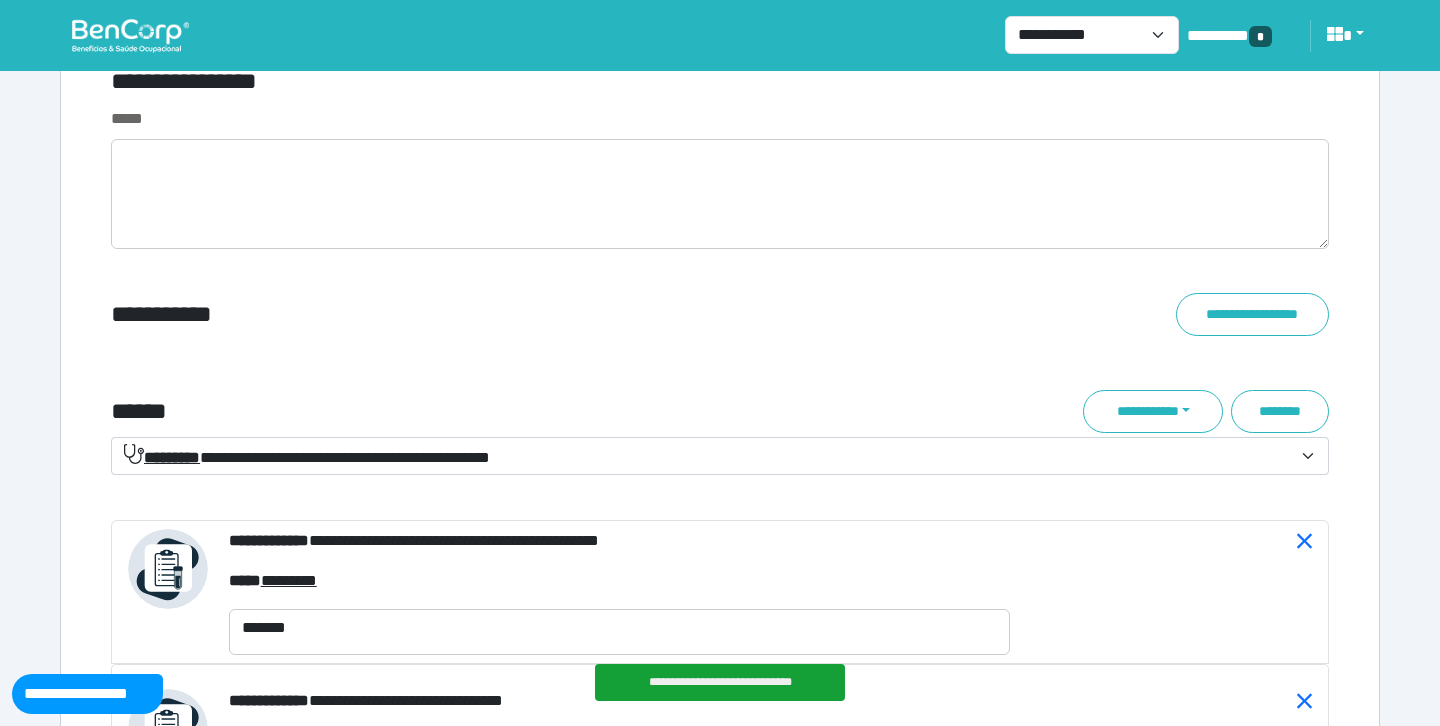 type 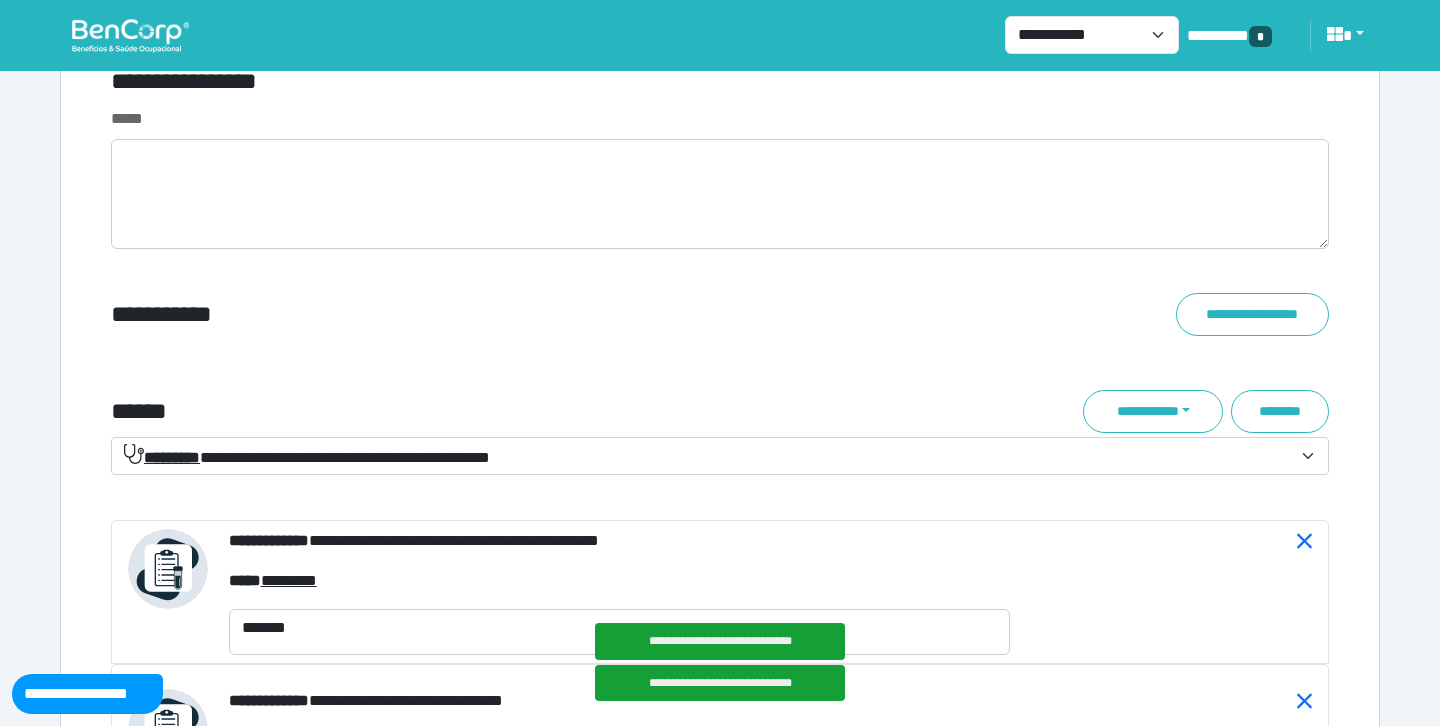 click on "**********" at bounding box center [307, 457] 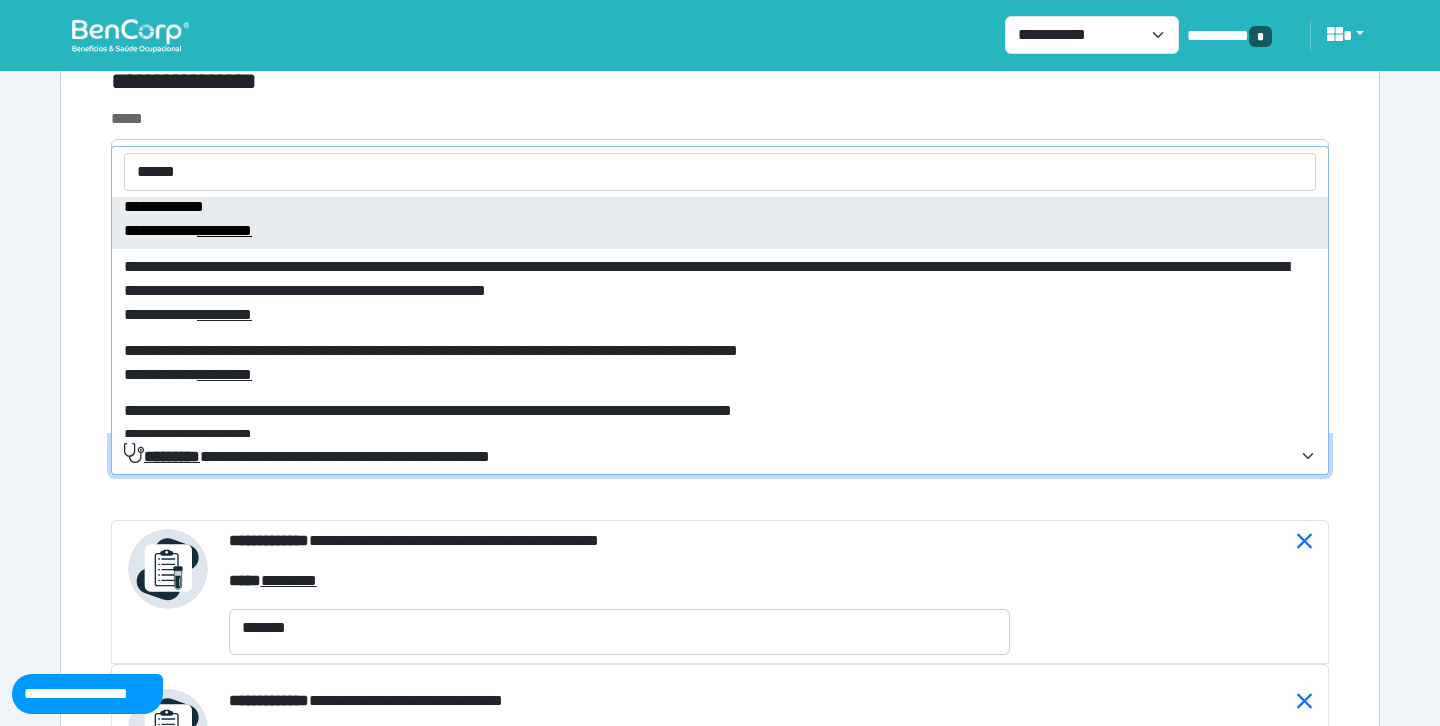 scroll, scrollTop: 288, scrollLeft: 0, axis: vertical 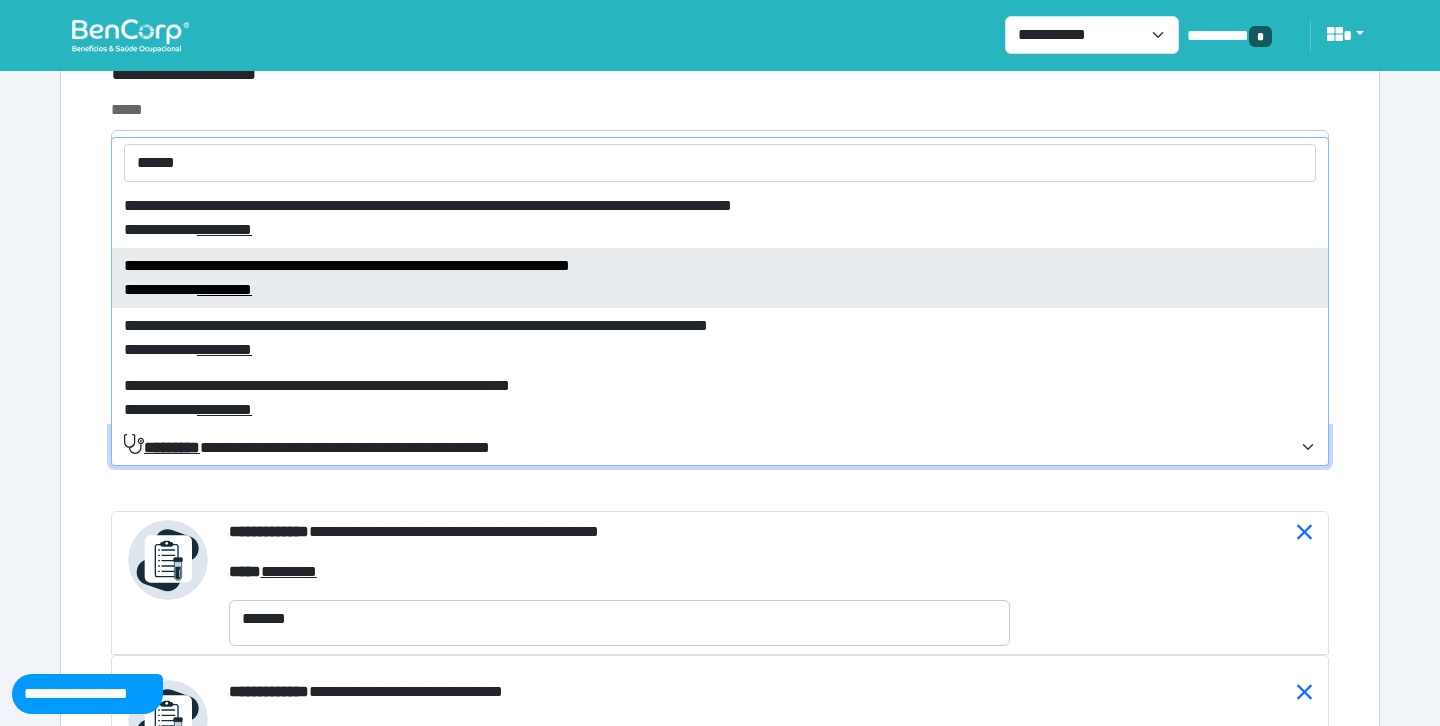 type on "******" 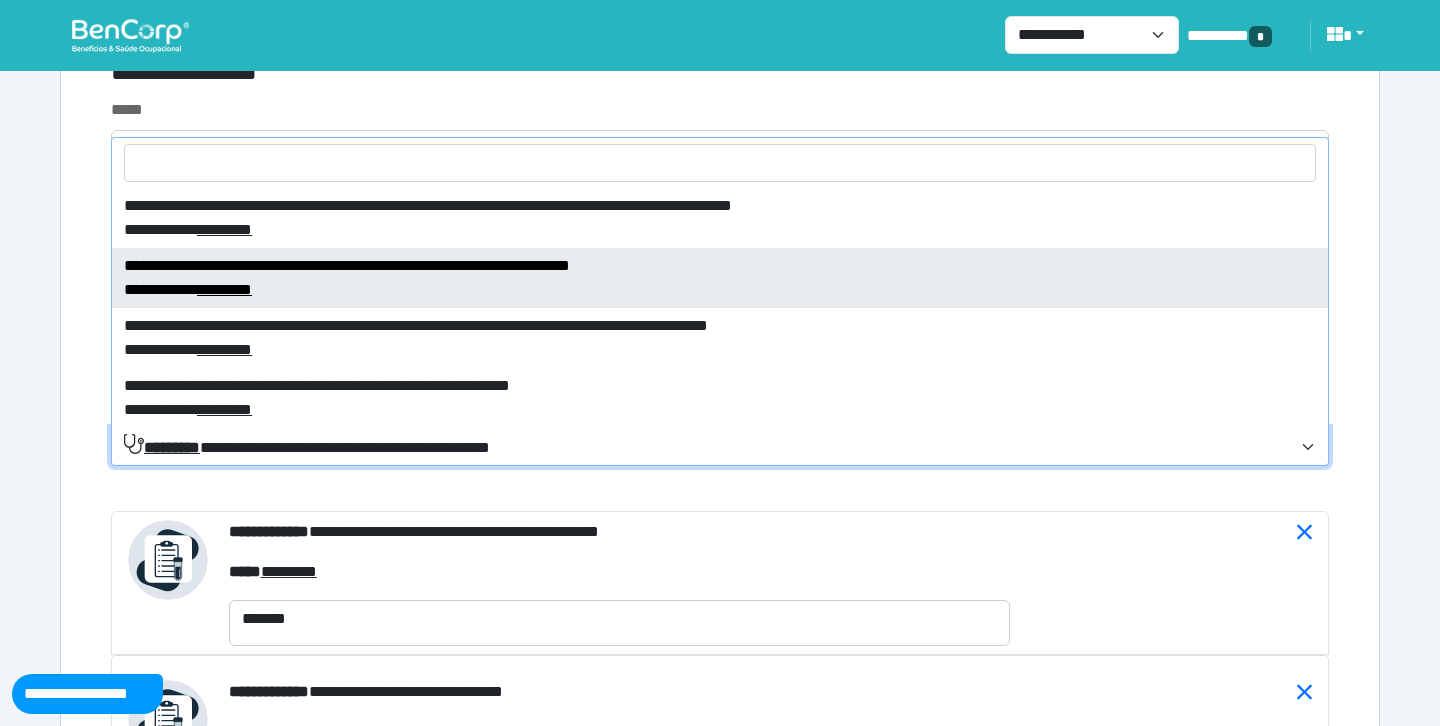 select on "****" 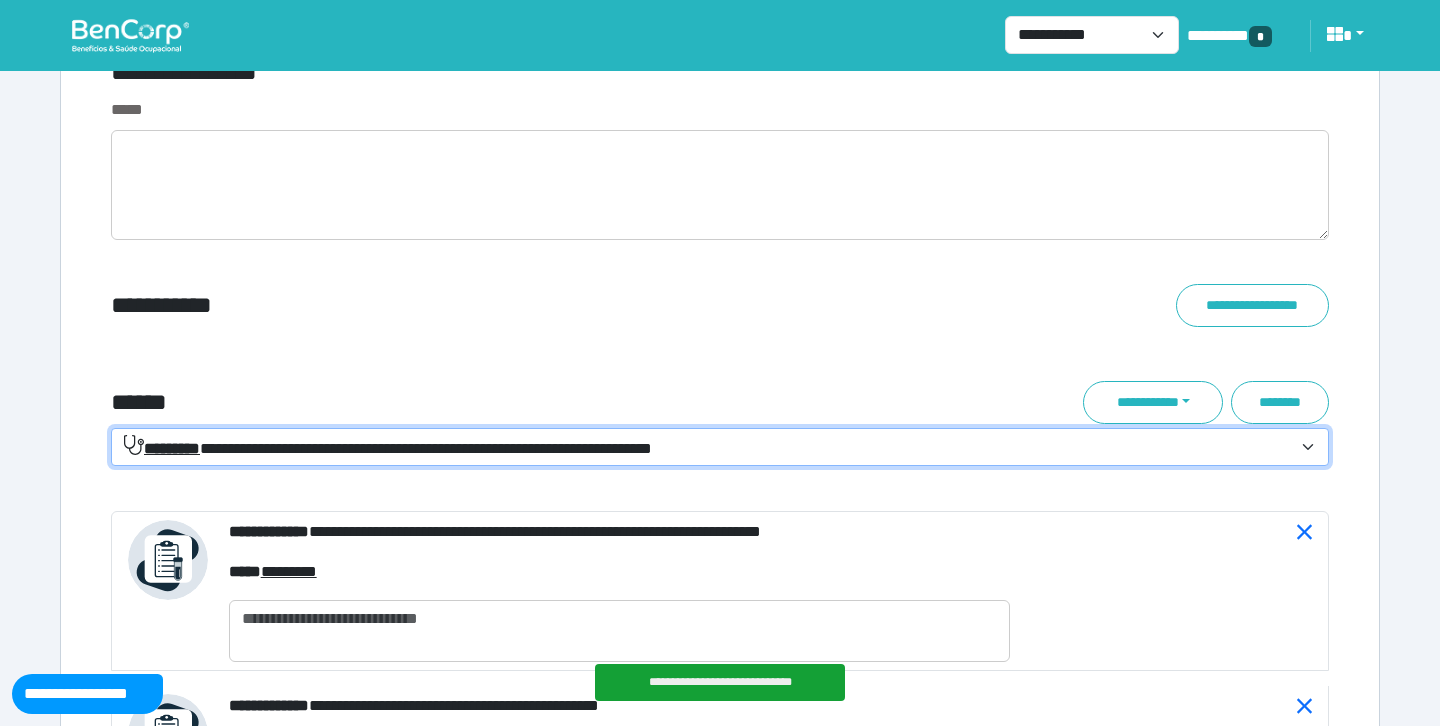 click on "**********" at bounding box center [720, 447] 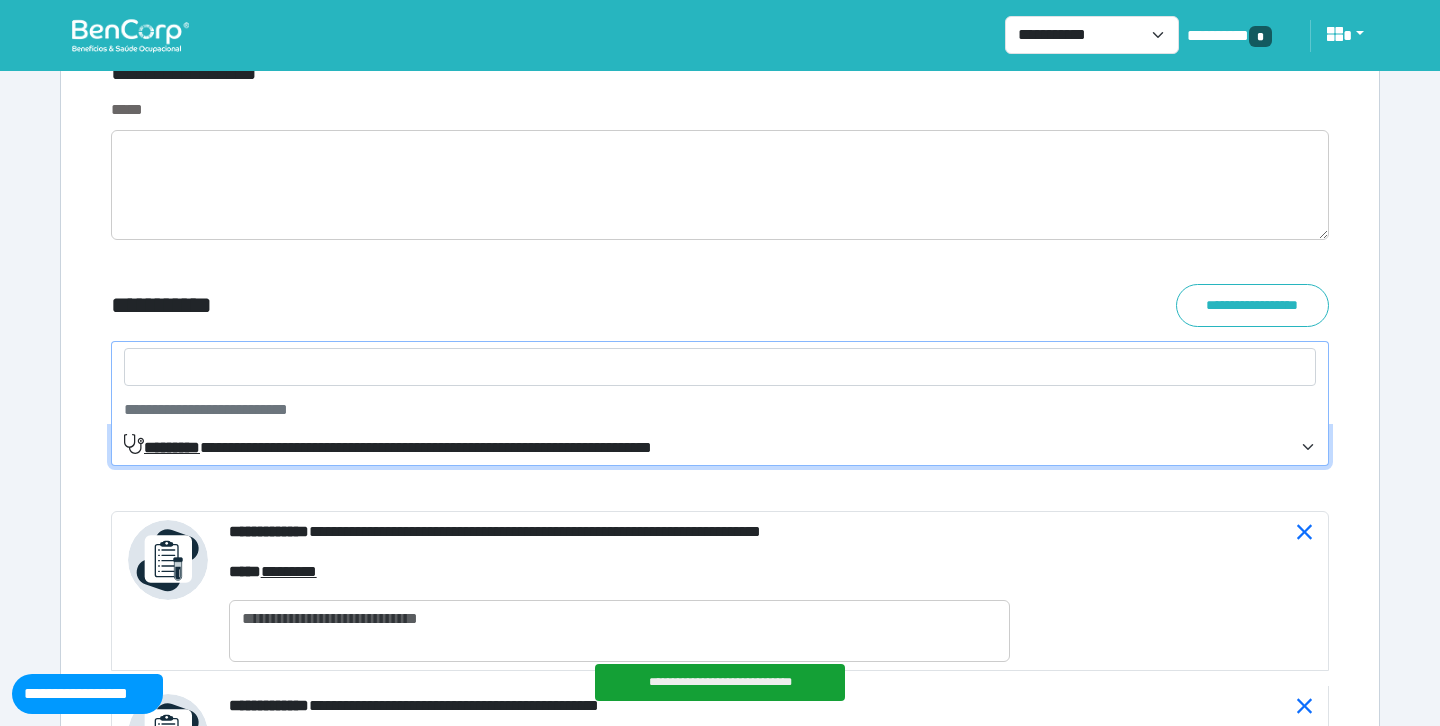 click on "**********" at bounding box center [720, 447] 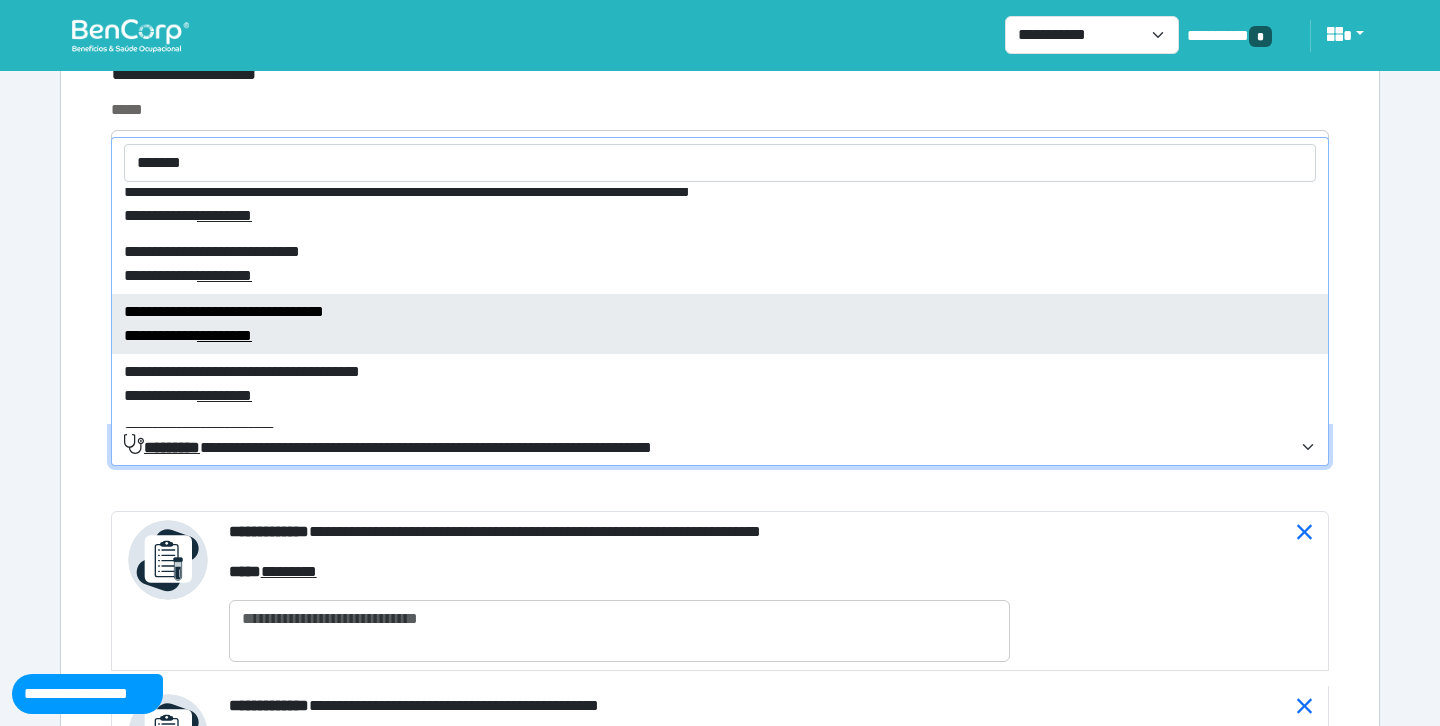 scroll, scrollTop: 865, scrollLeft: 0, axis: vertical 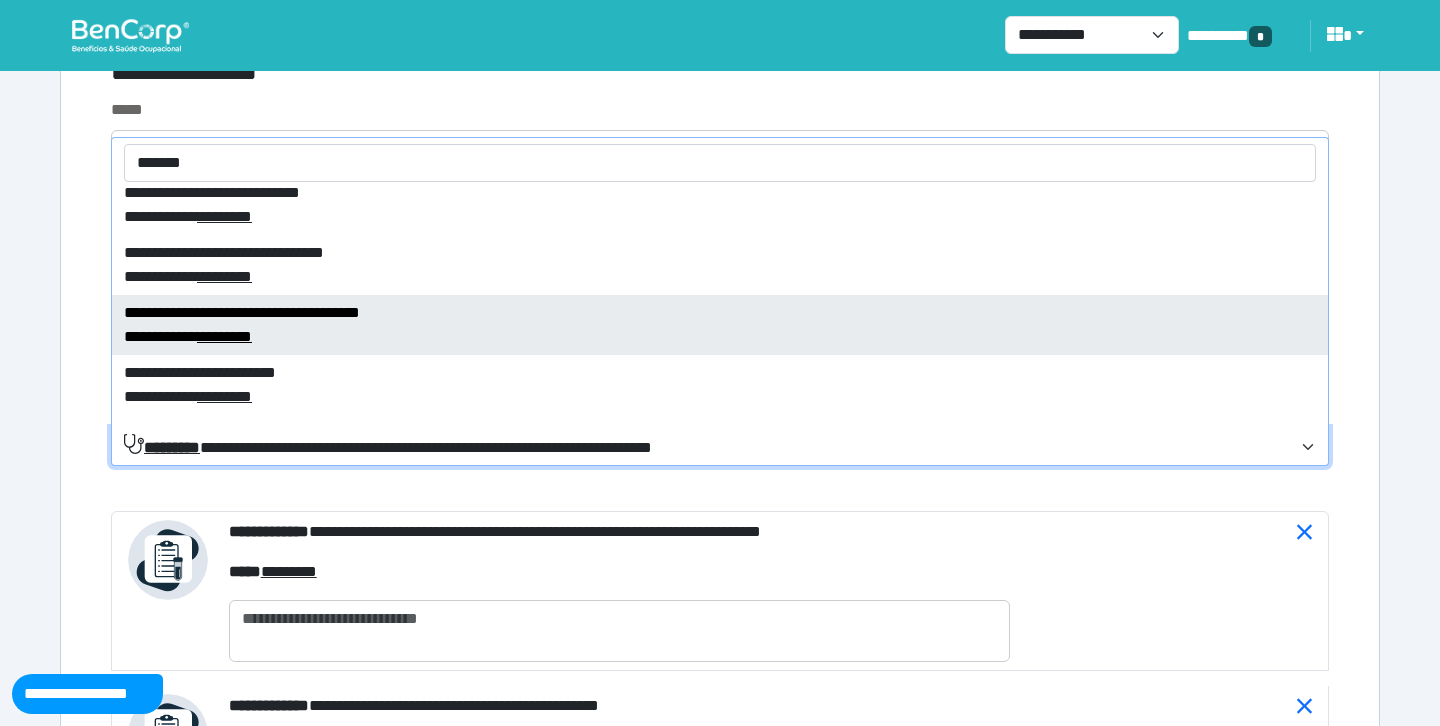 type on "*******" 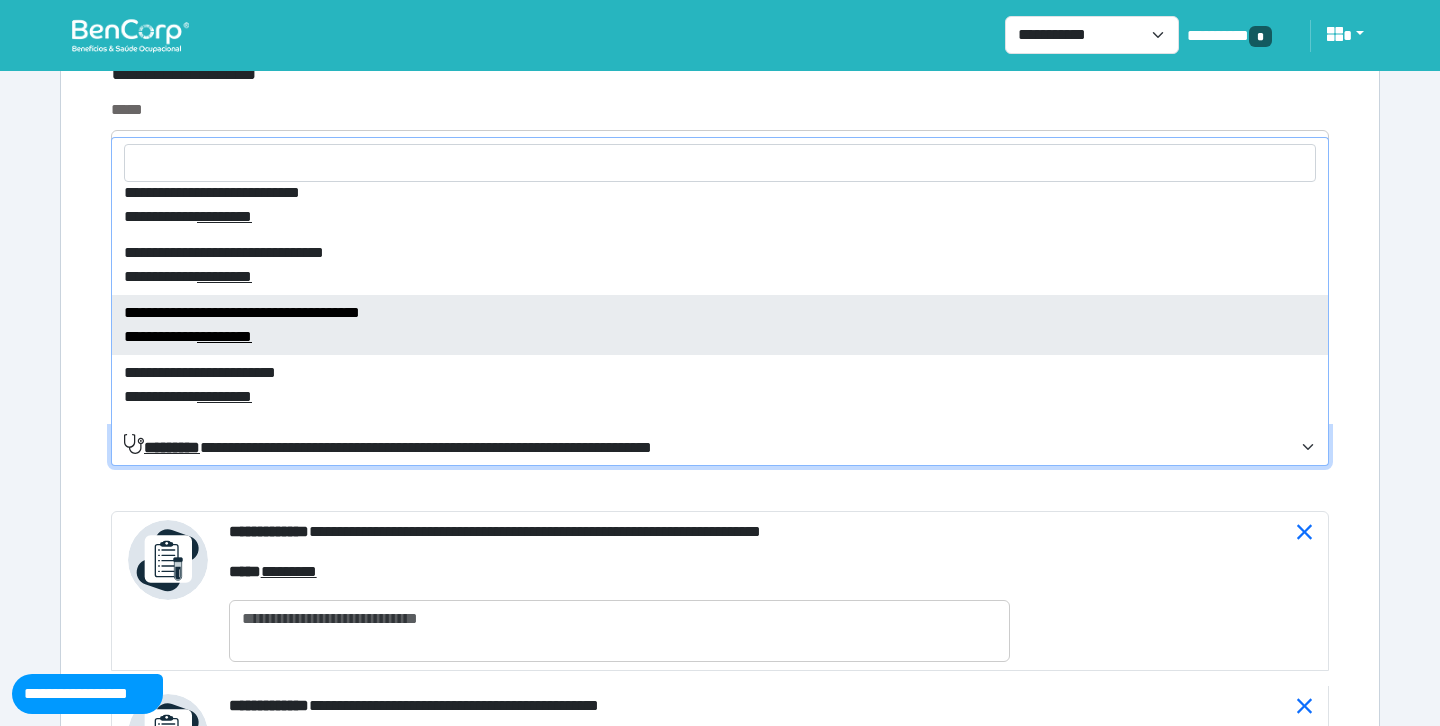 select on "****" 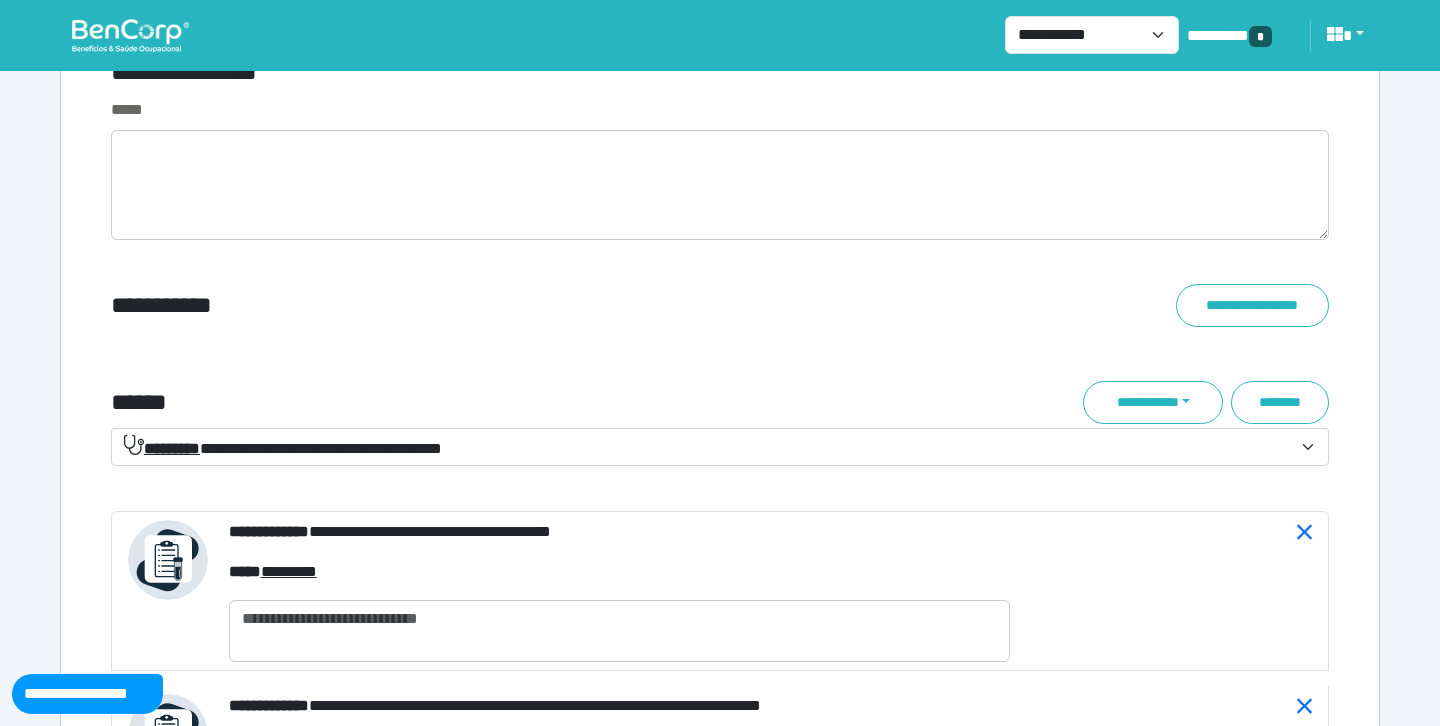 click on "**********" at bounding box center (283, 448) 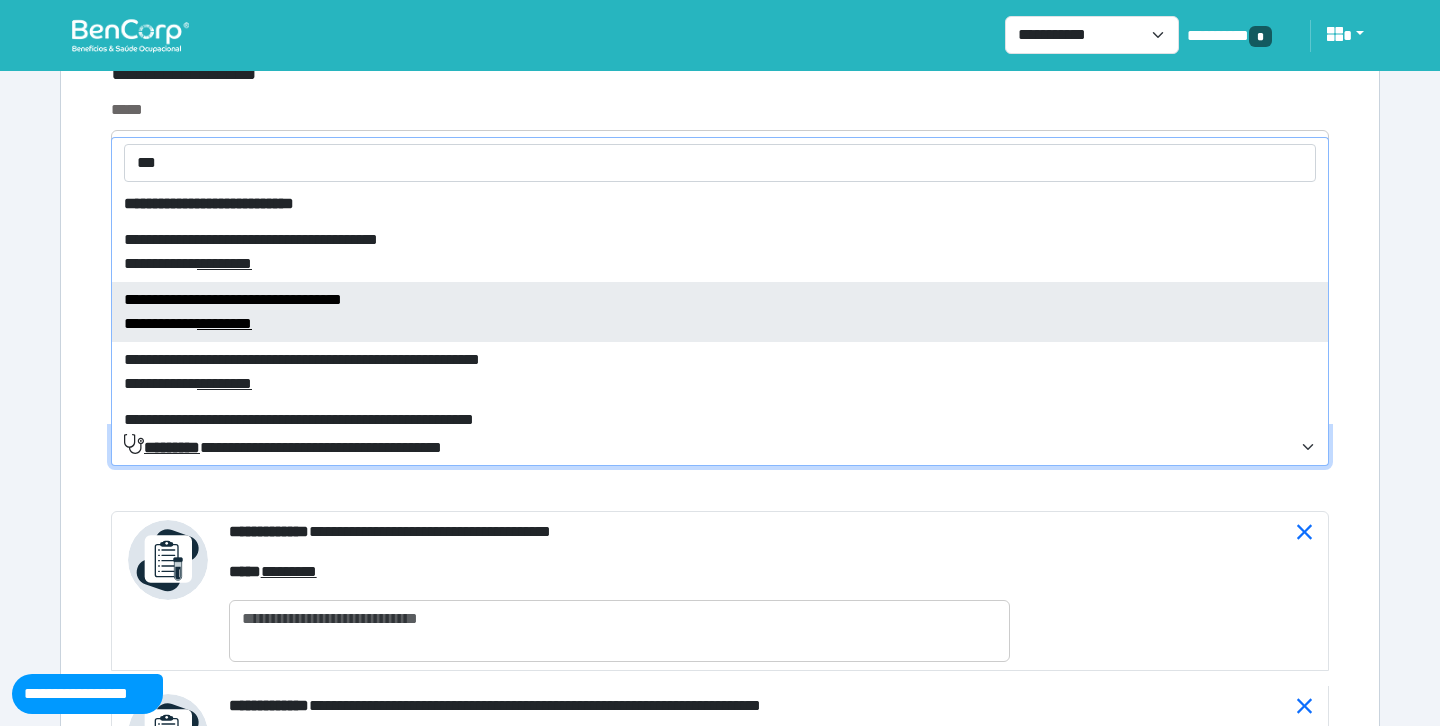 scroll, scrollTop: 61, scrollLeft: 0, axis: vertical 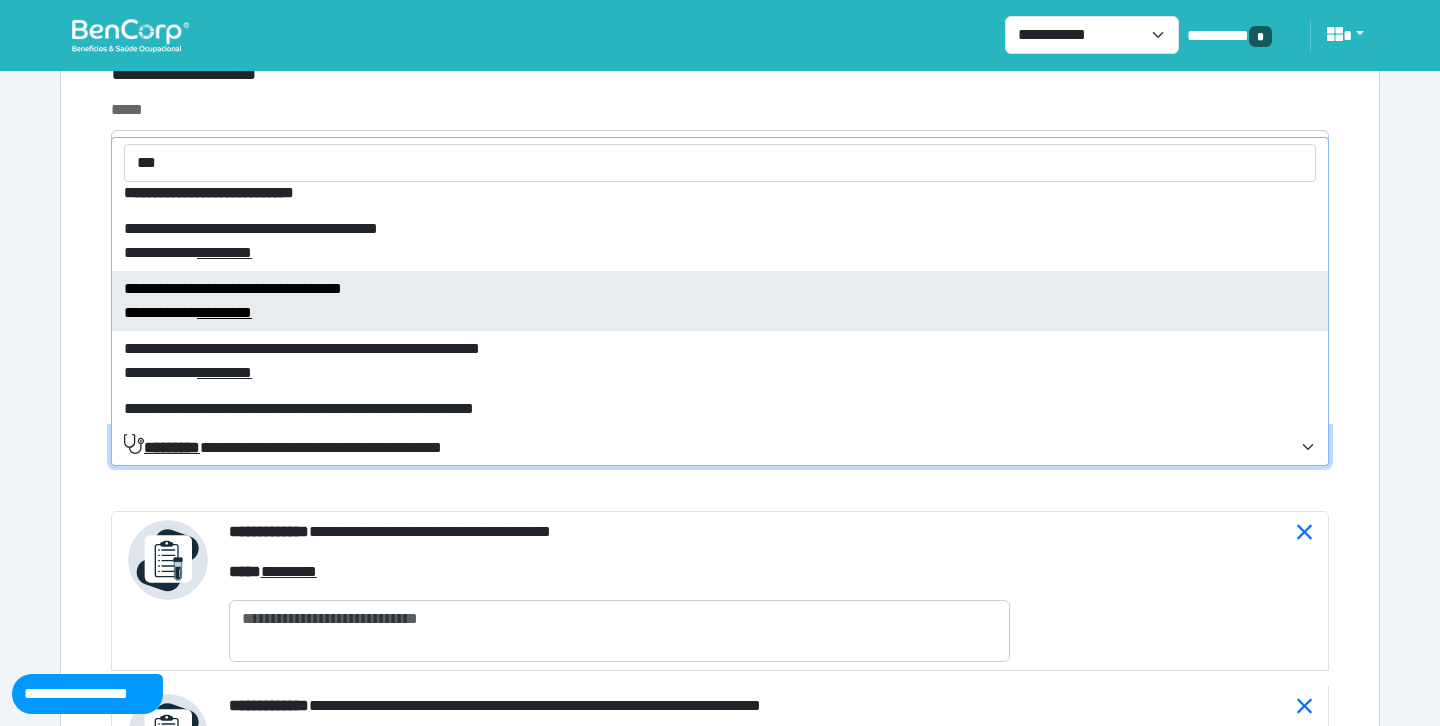type on "***" 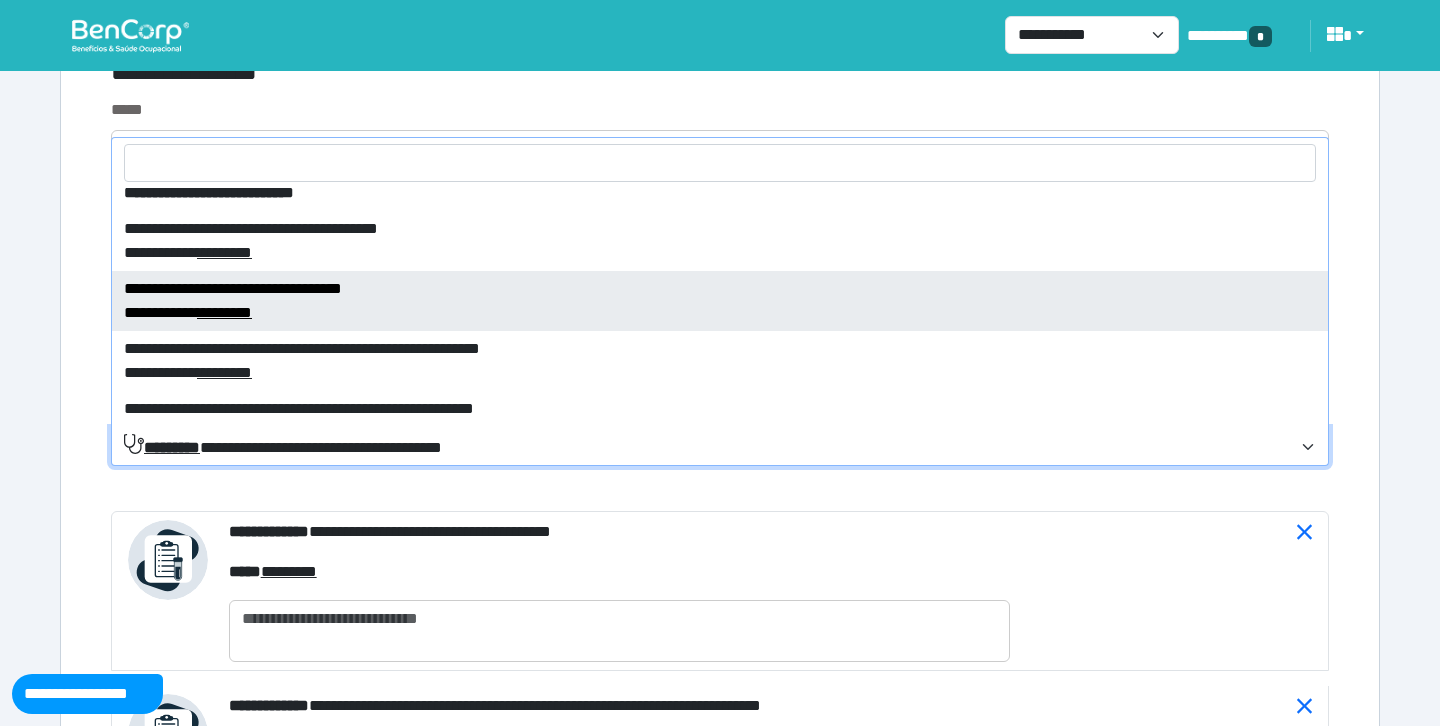 select on "****" 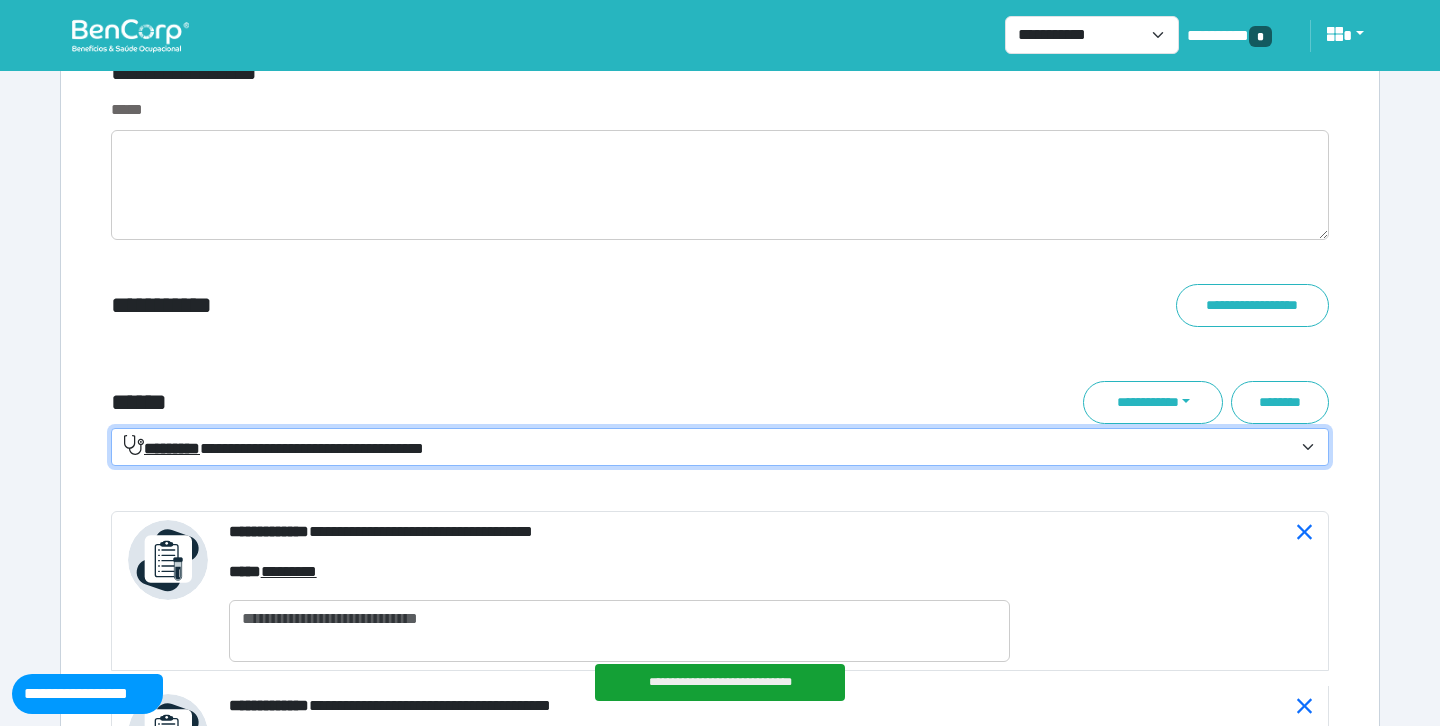 click on "**********" at bounding box center (708, 448) 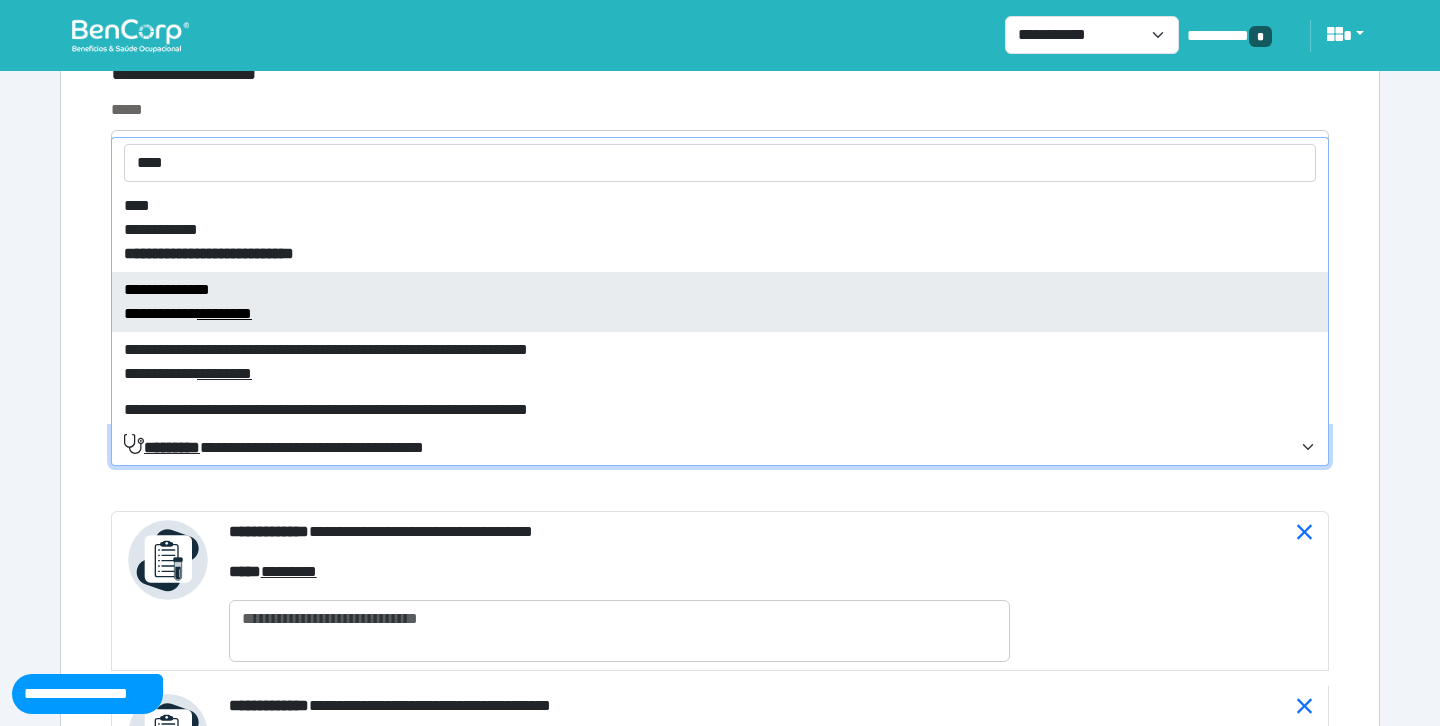 type on "****" 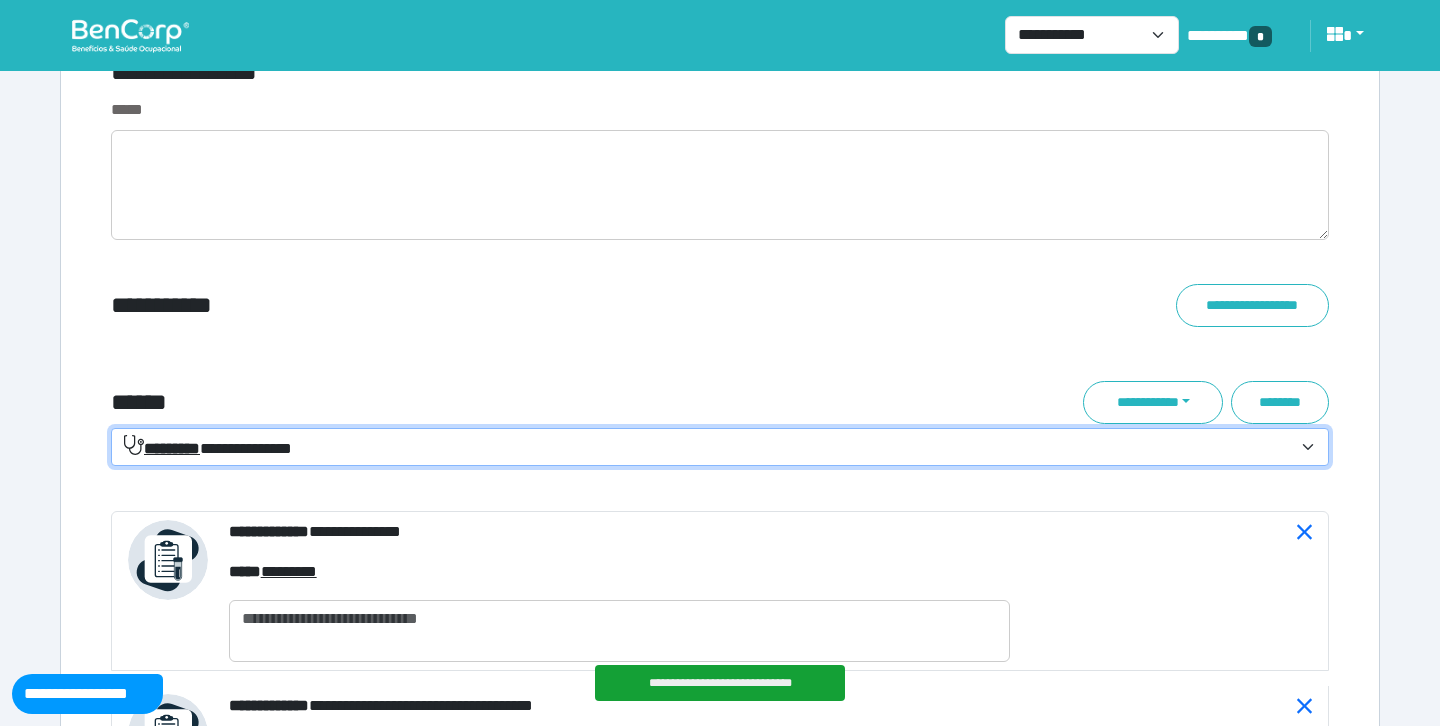 click on "**********" at bounding box center (720, -1957) 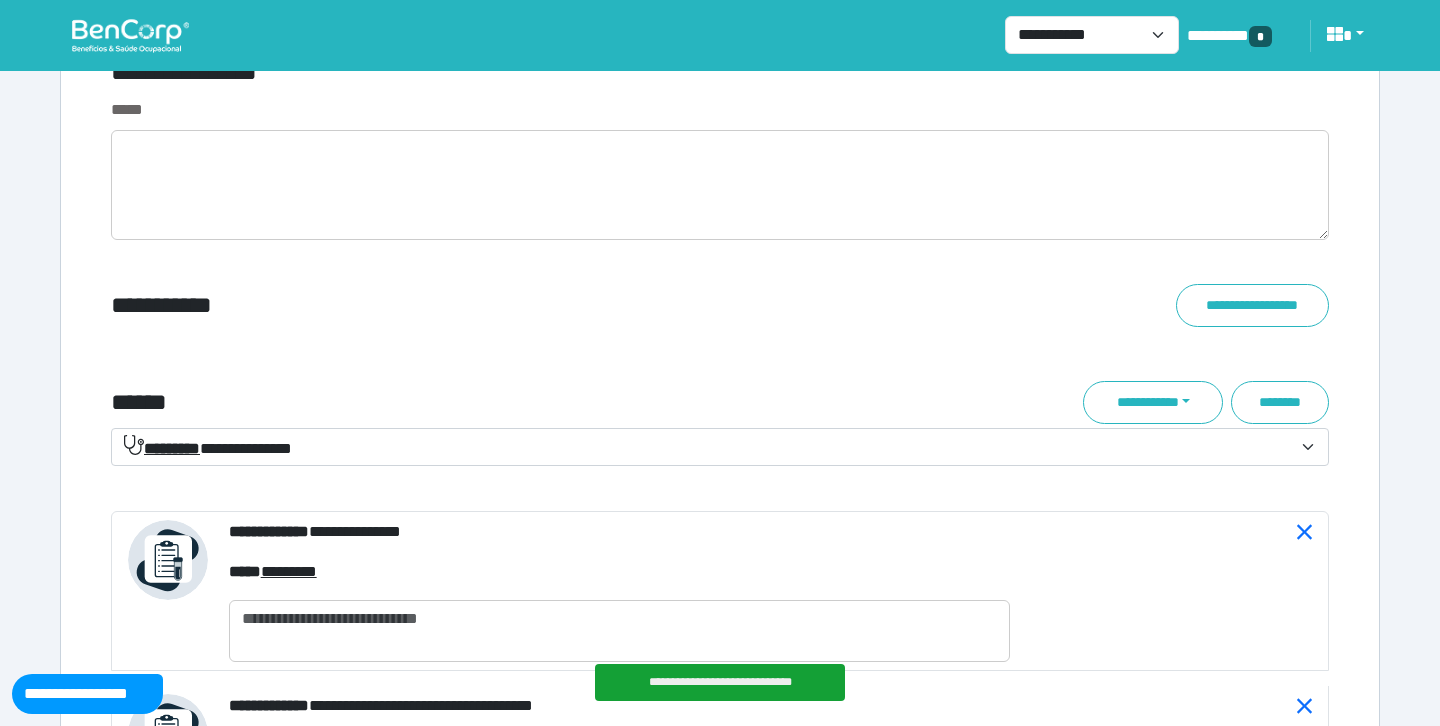 click on "**********" at bounding box center (720, 447) 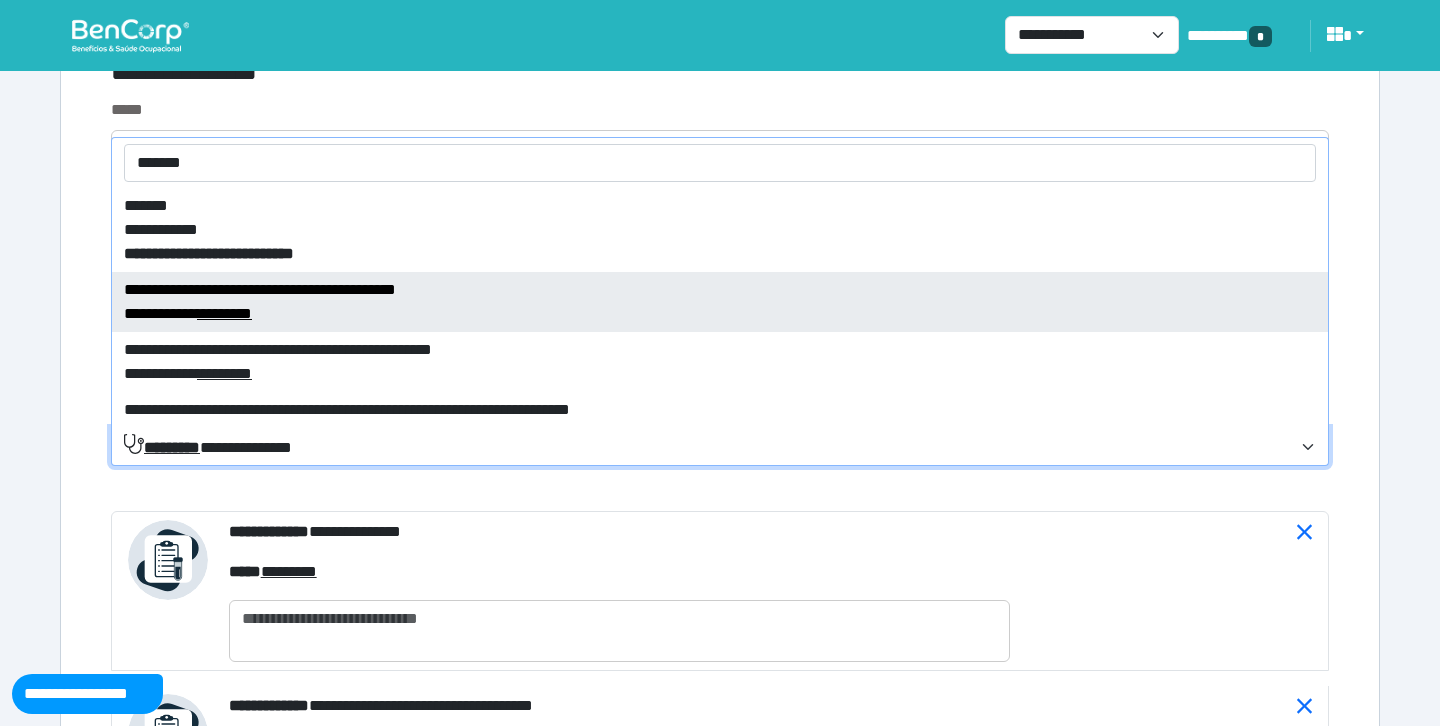 type on "*******" 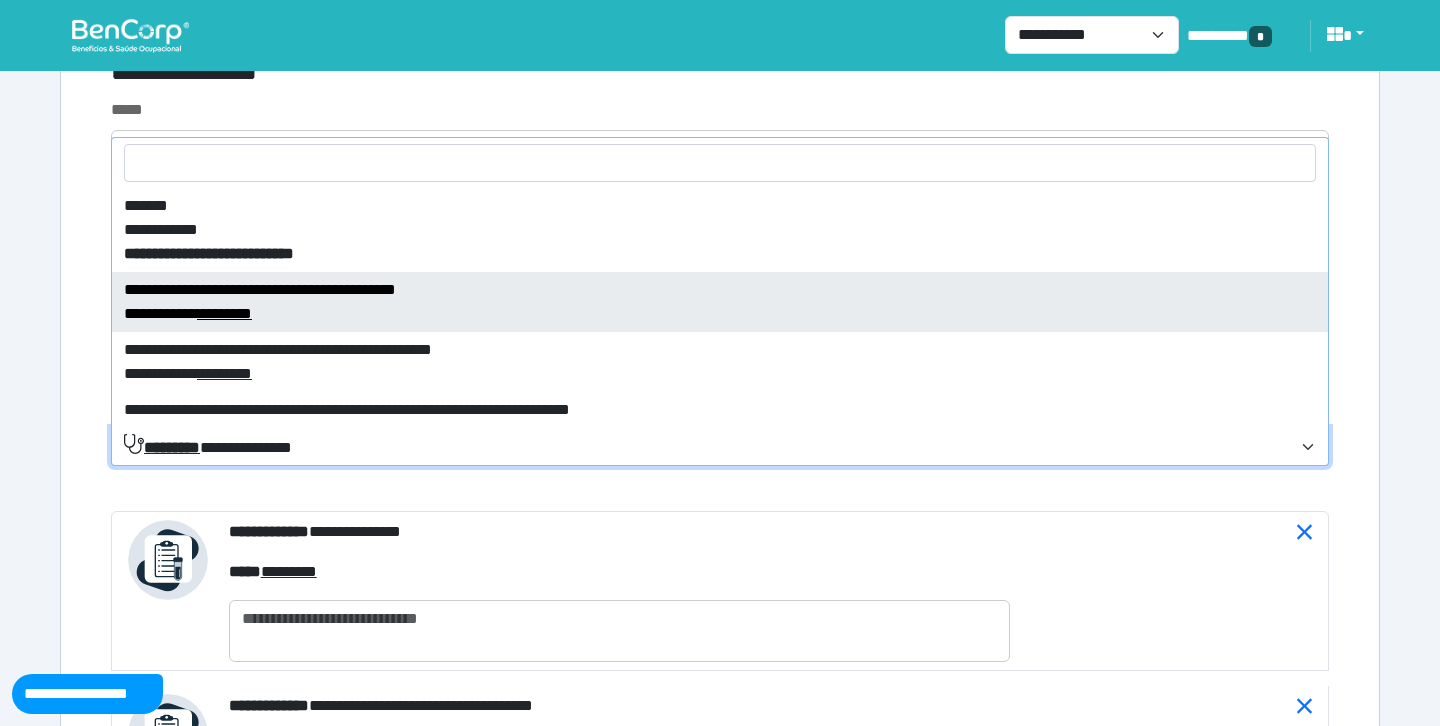 select on "****" 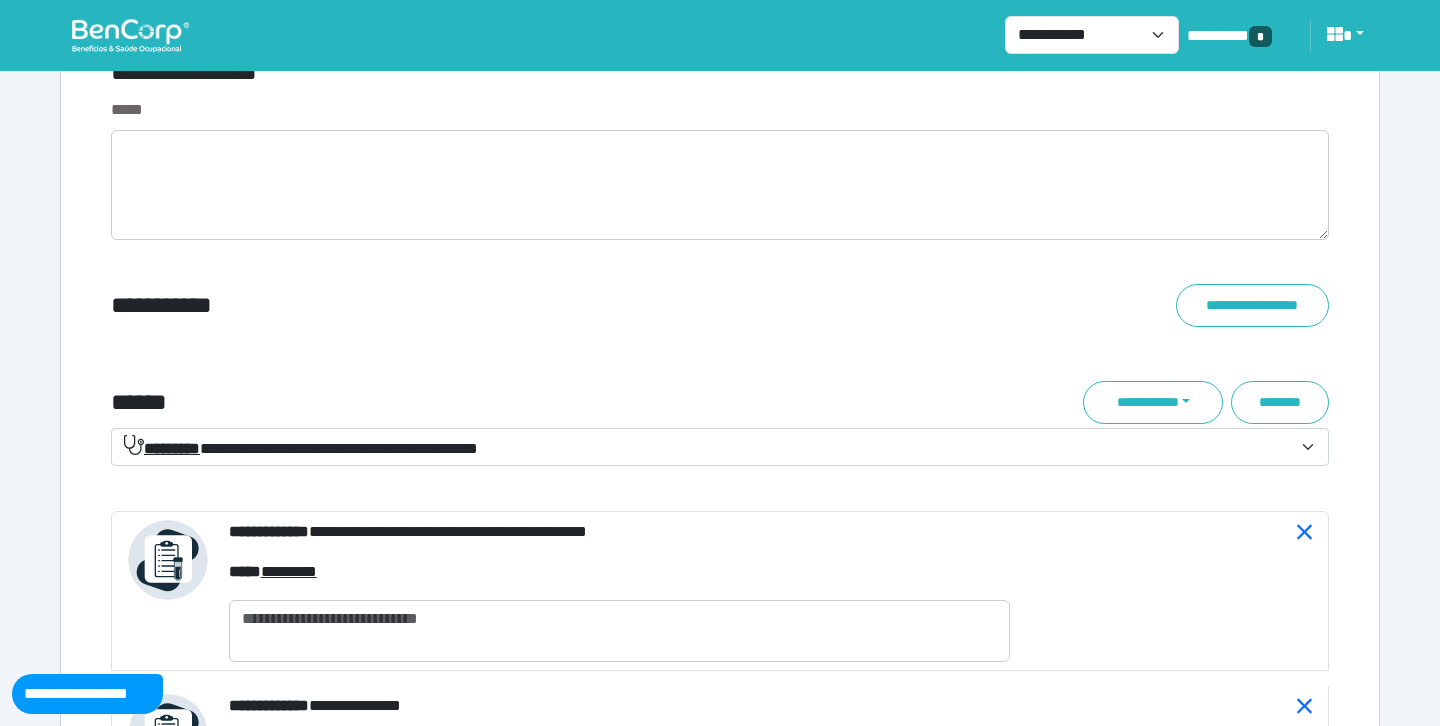 click on "**********" at bounding box center [301, 448] 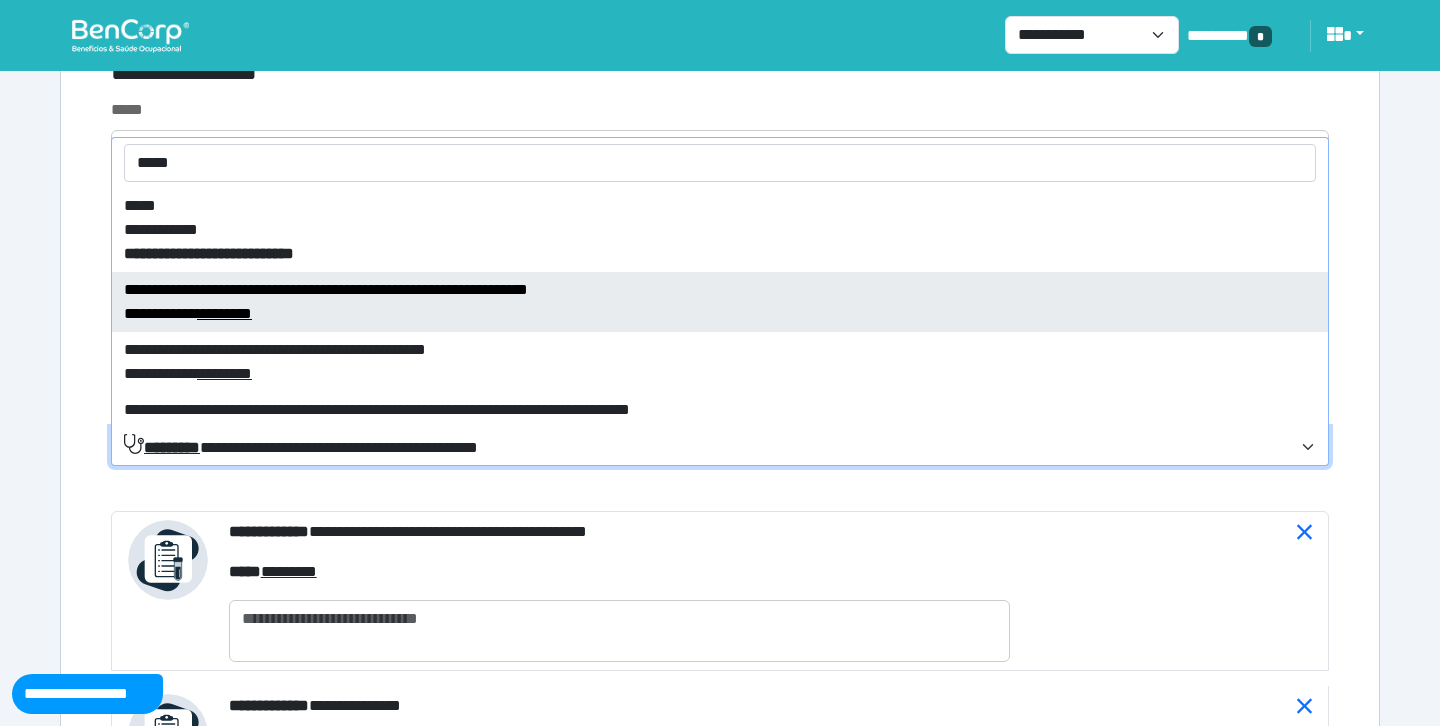 type on "*****" 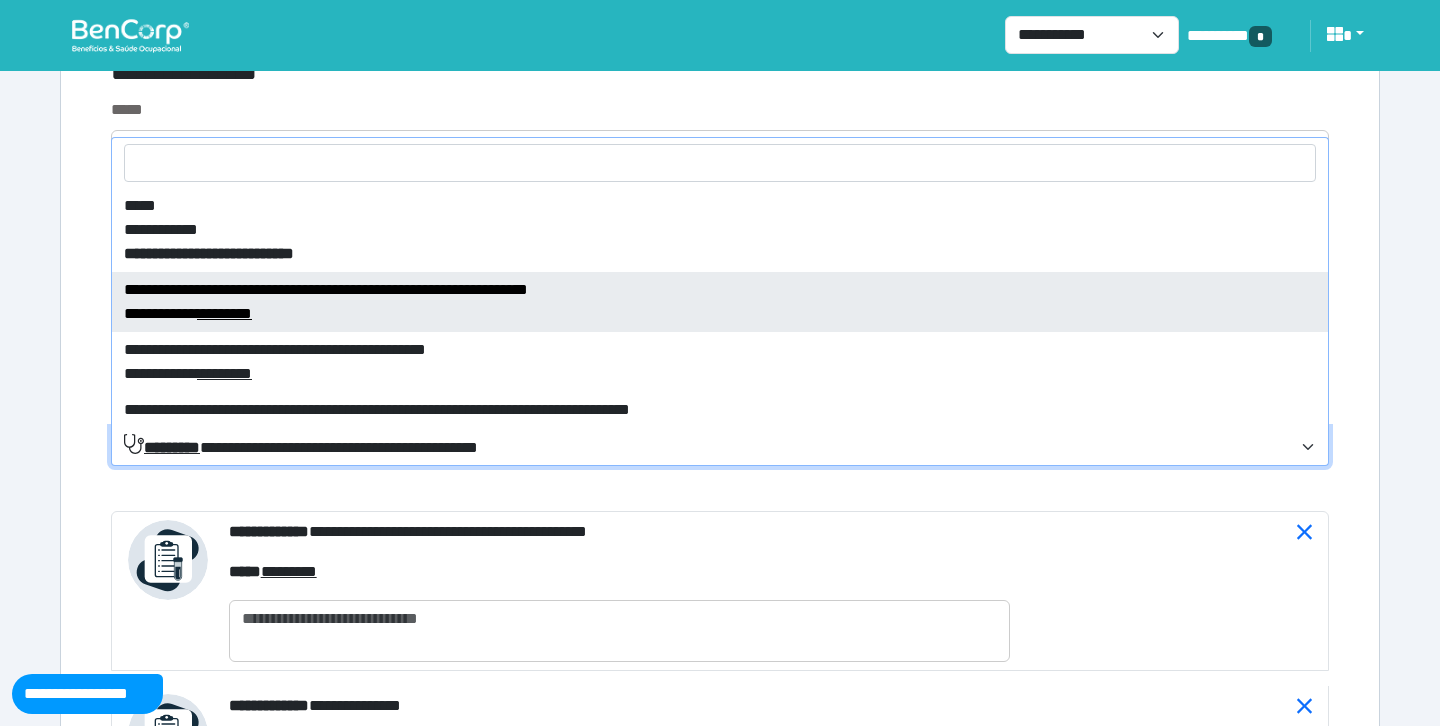 select on "****" 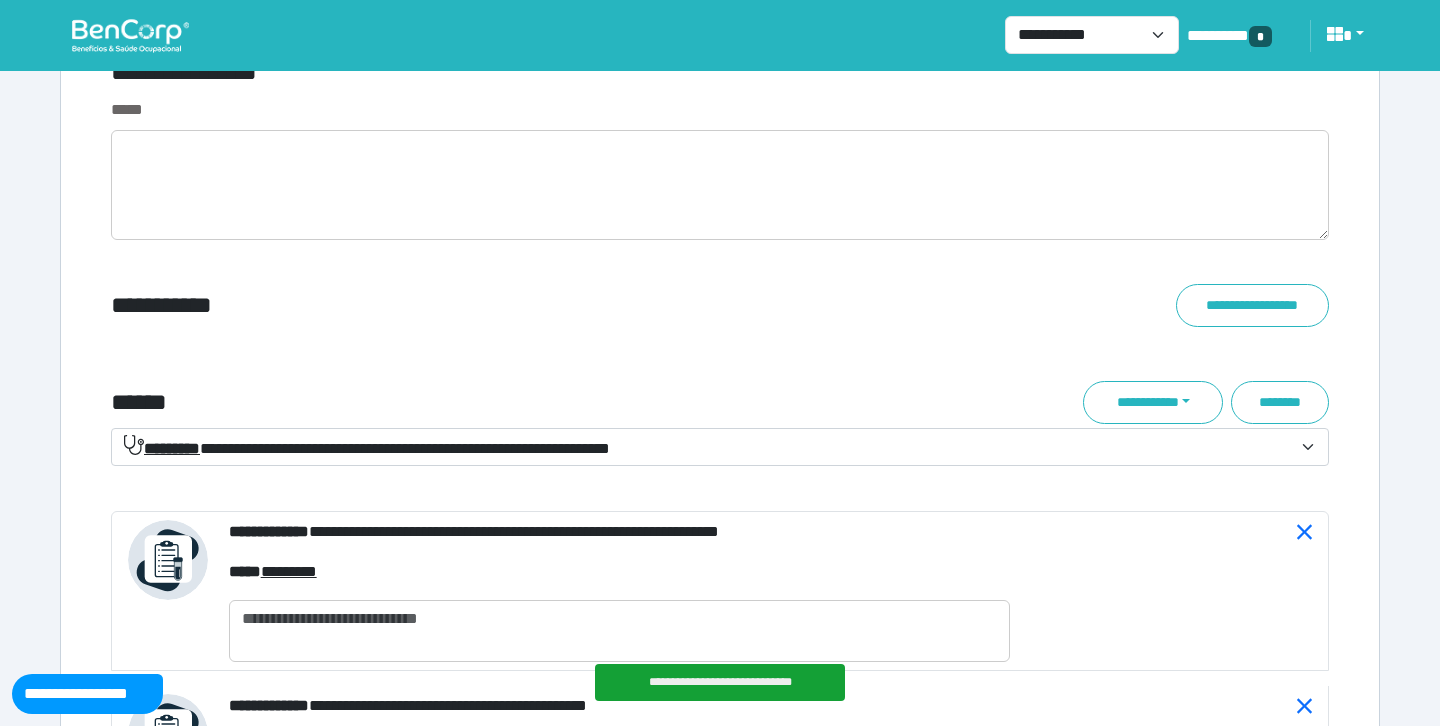 click on "******" at bounding box center (513, 402) 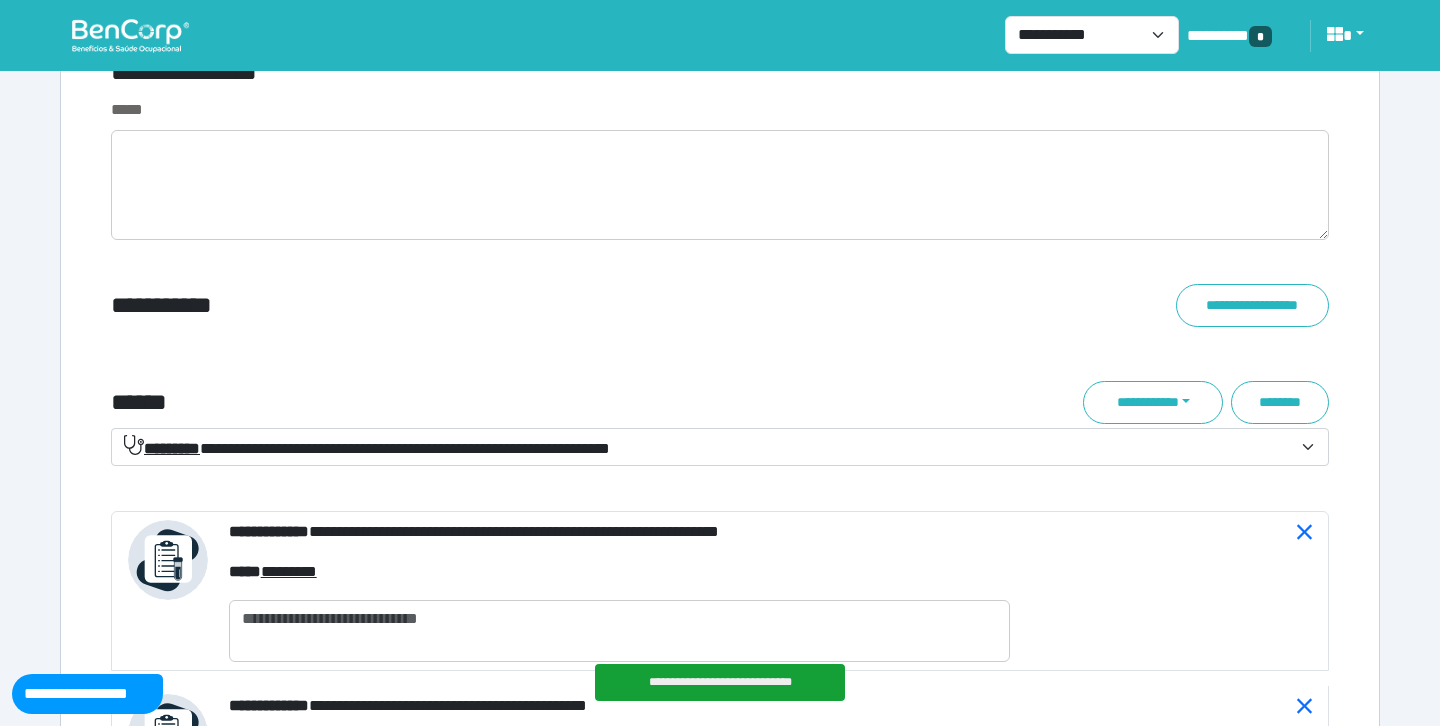 click on "**********" at bounding box center (367, 448) 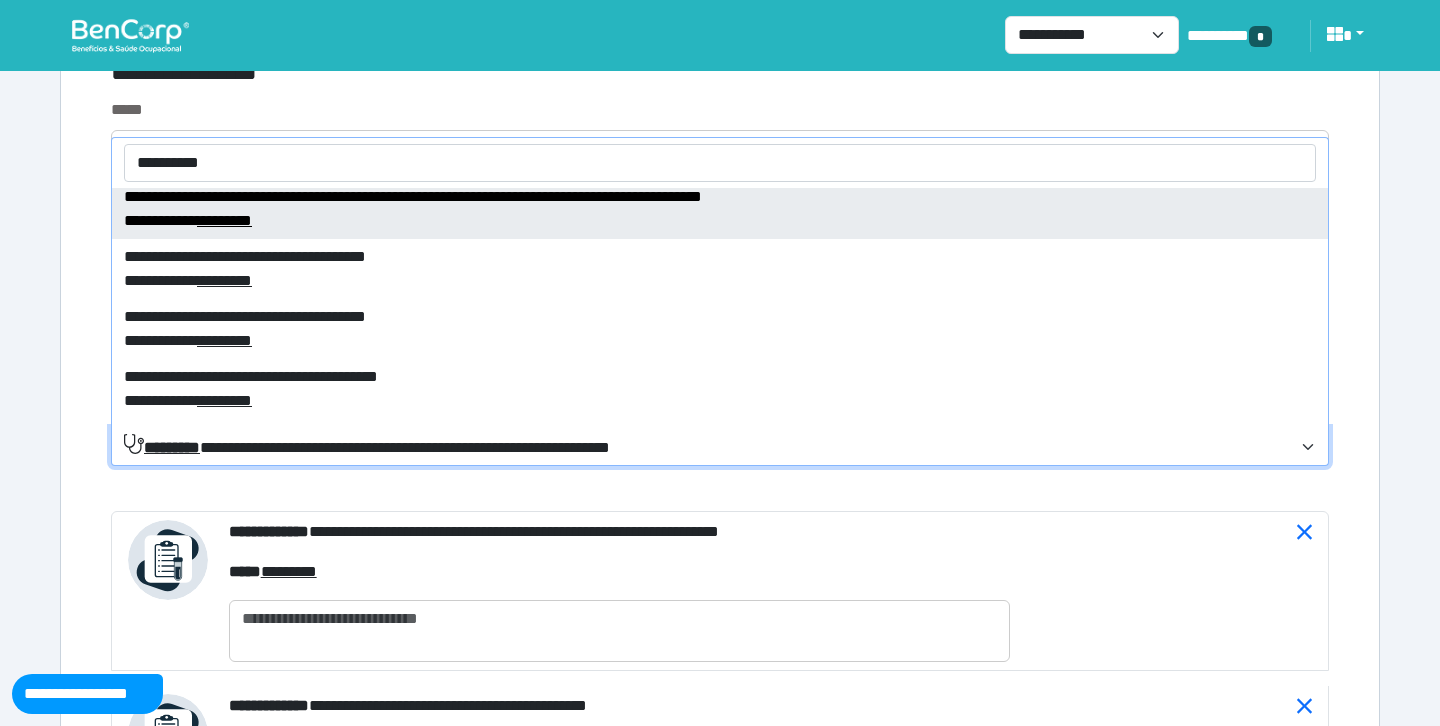scroll, scrollTop: 105, scrollLeft: 0, axis: vertical 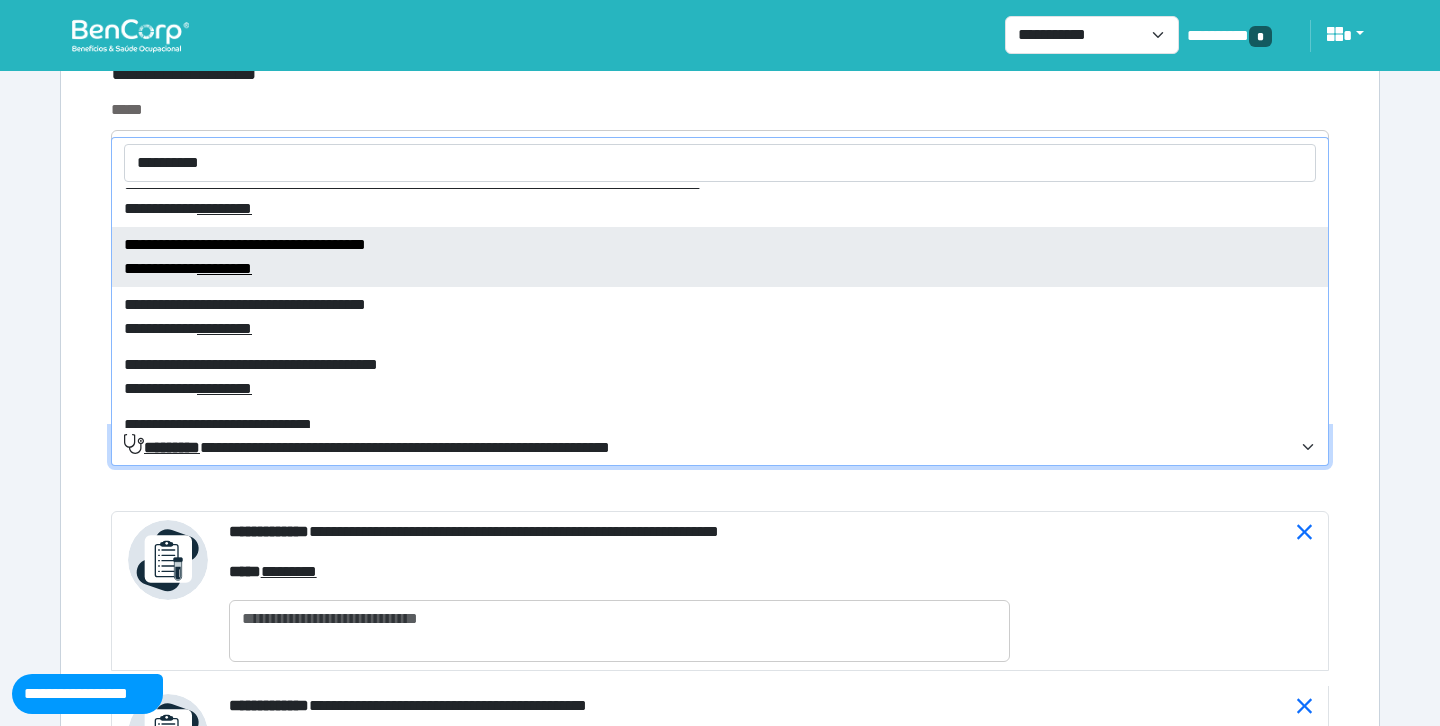 type on "**********" 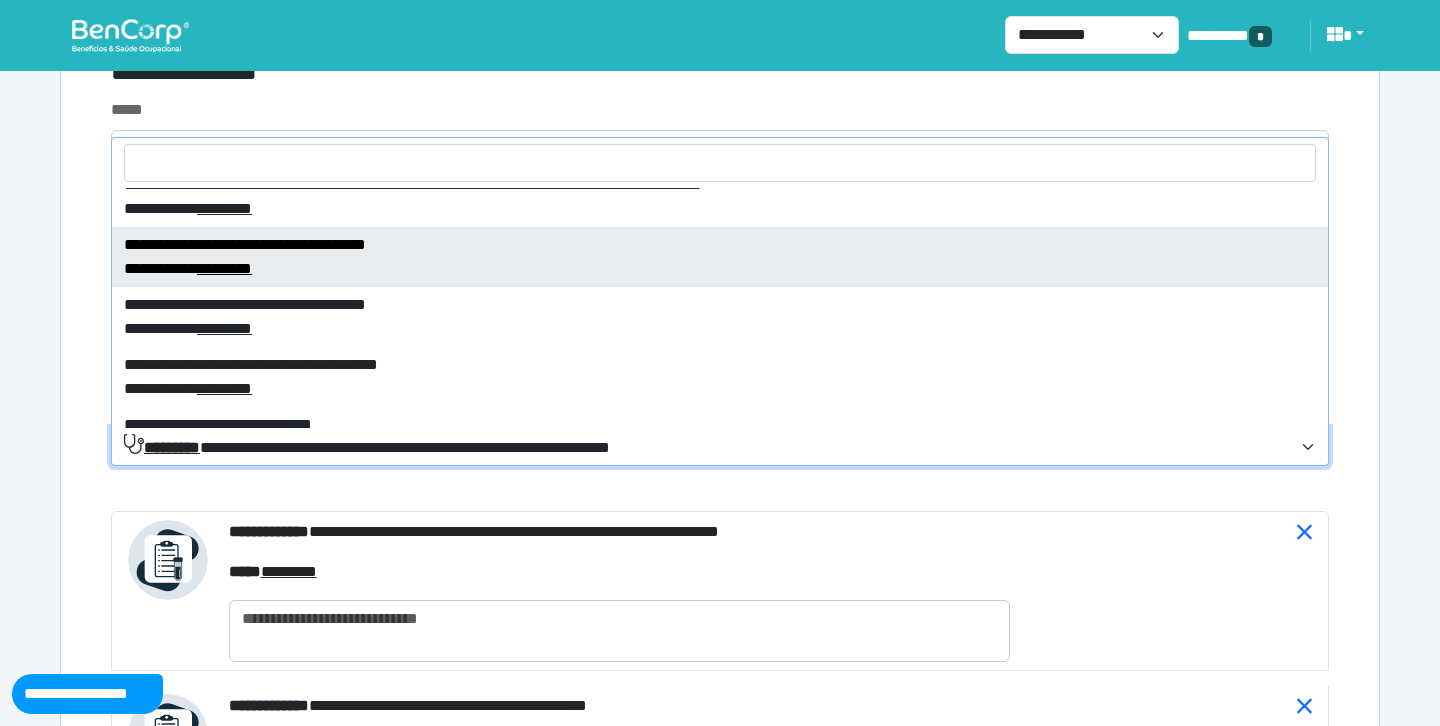 select on "****" 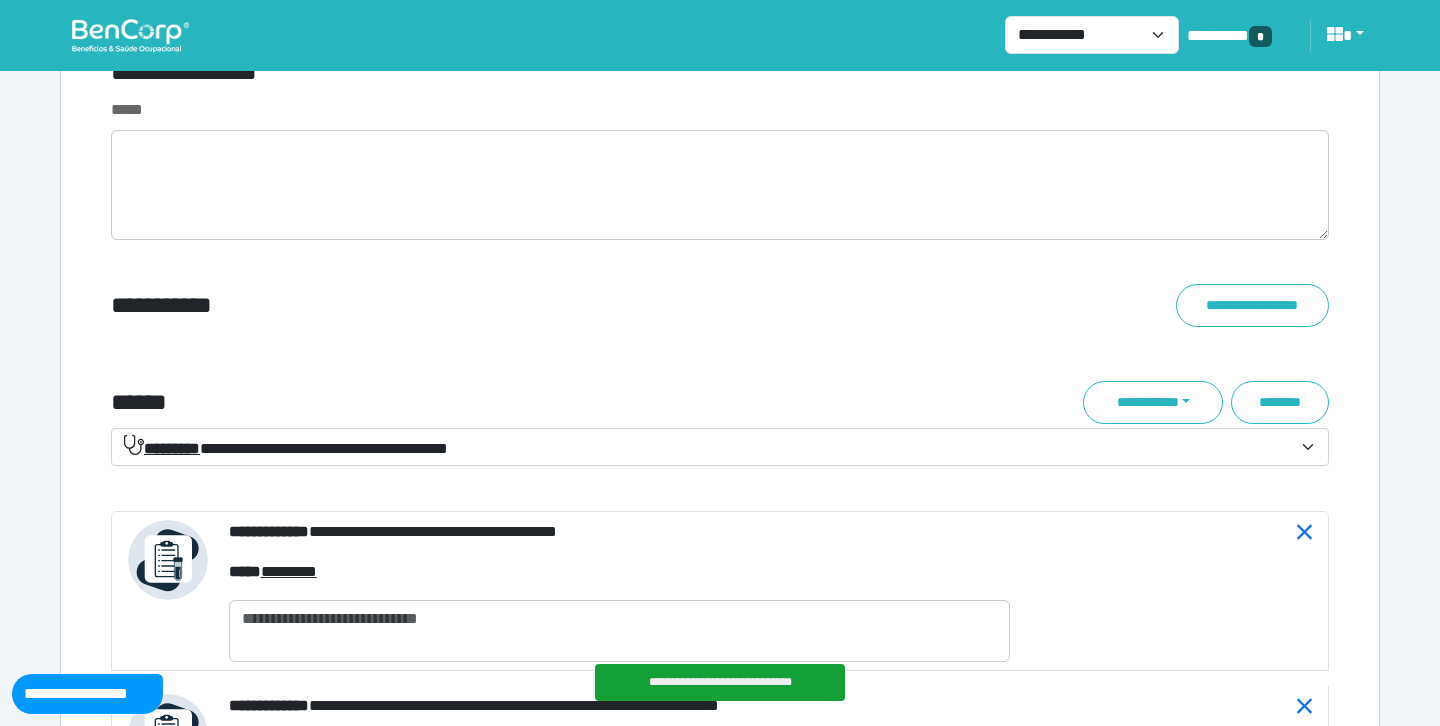 click on "**********" at bounding box center [286, 448] 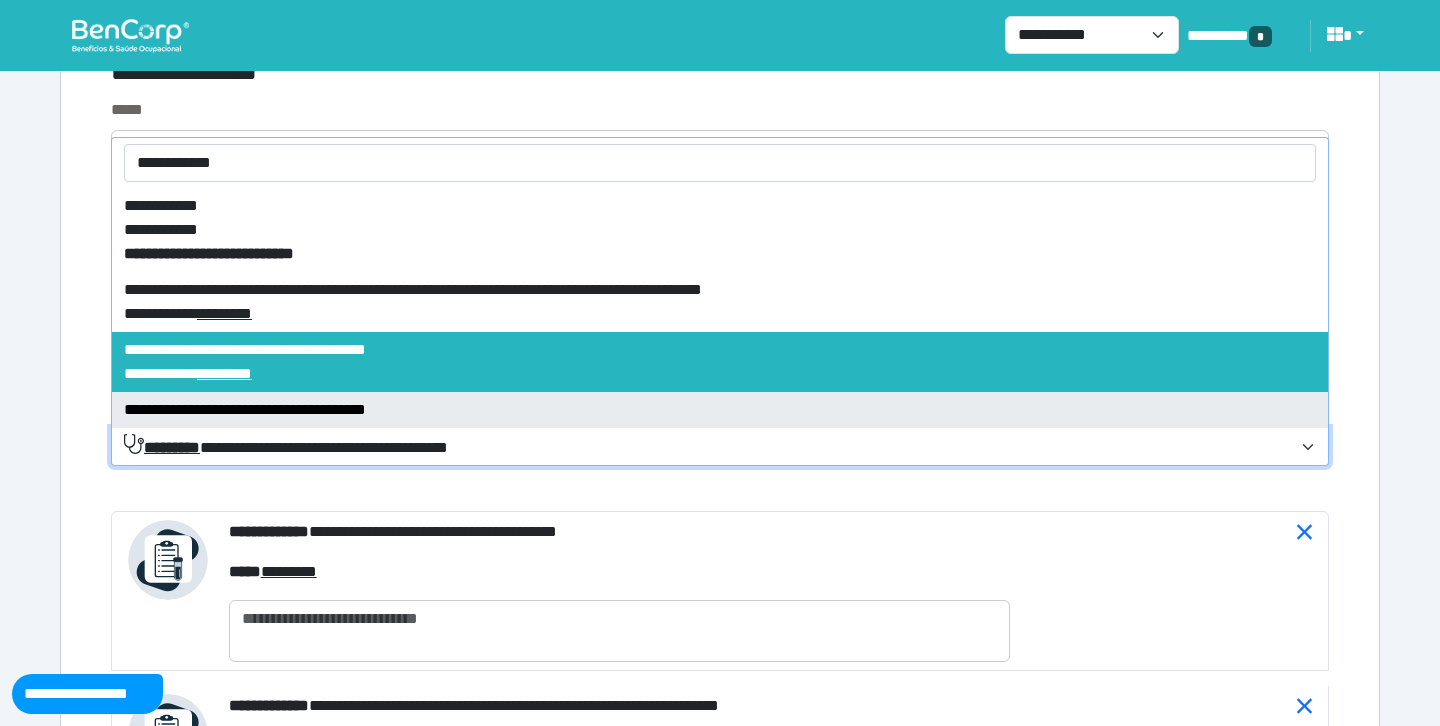 type on "**********" 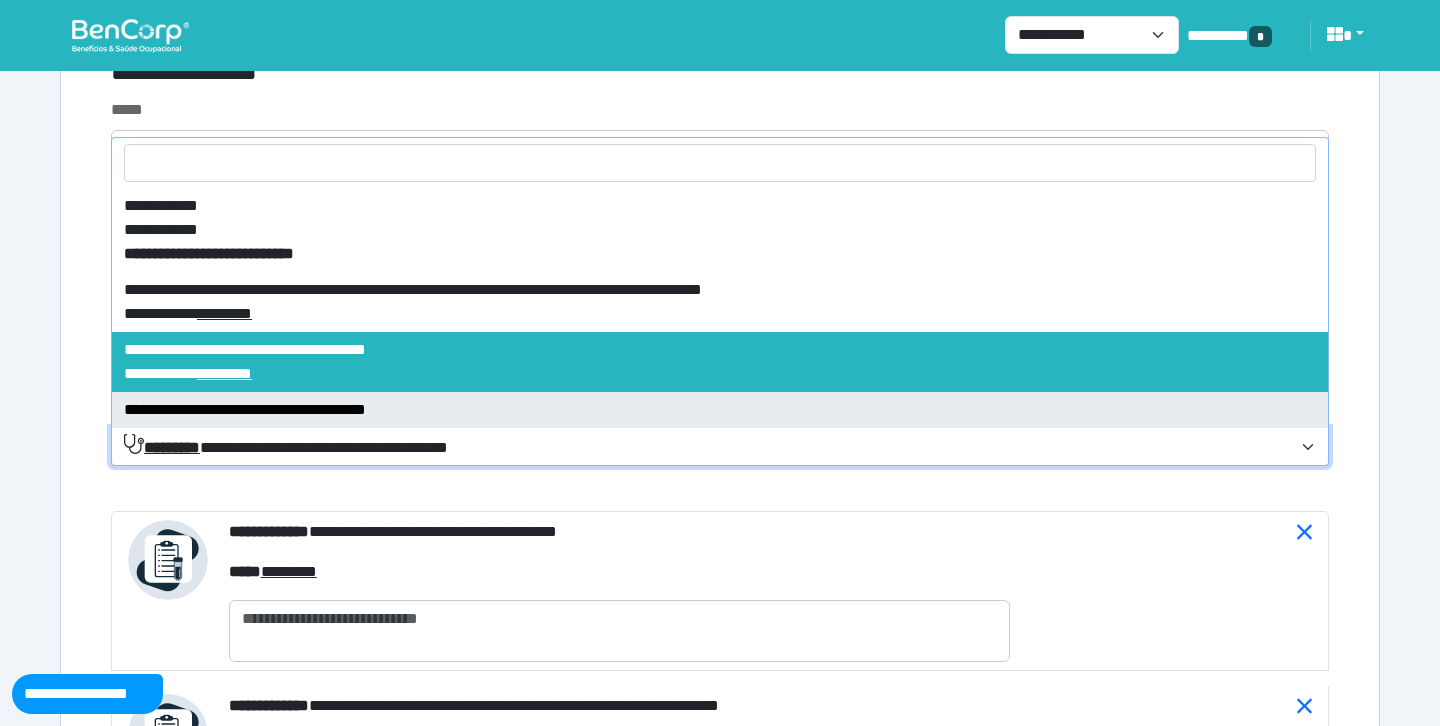 select on "****" 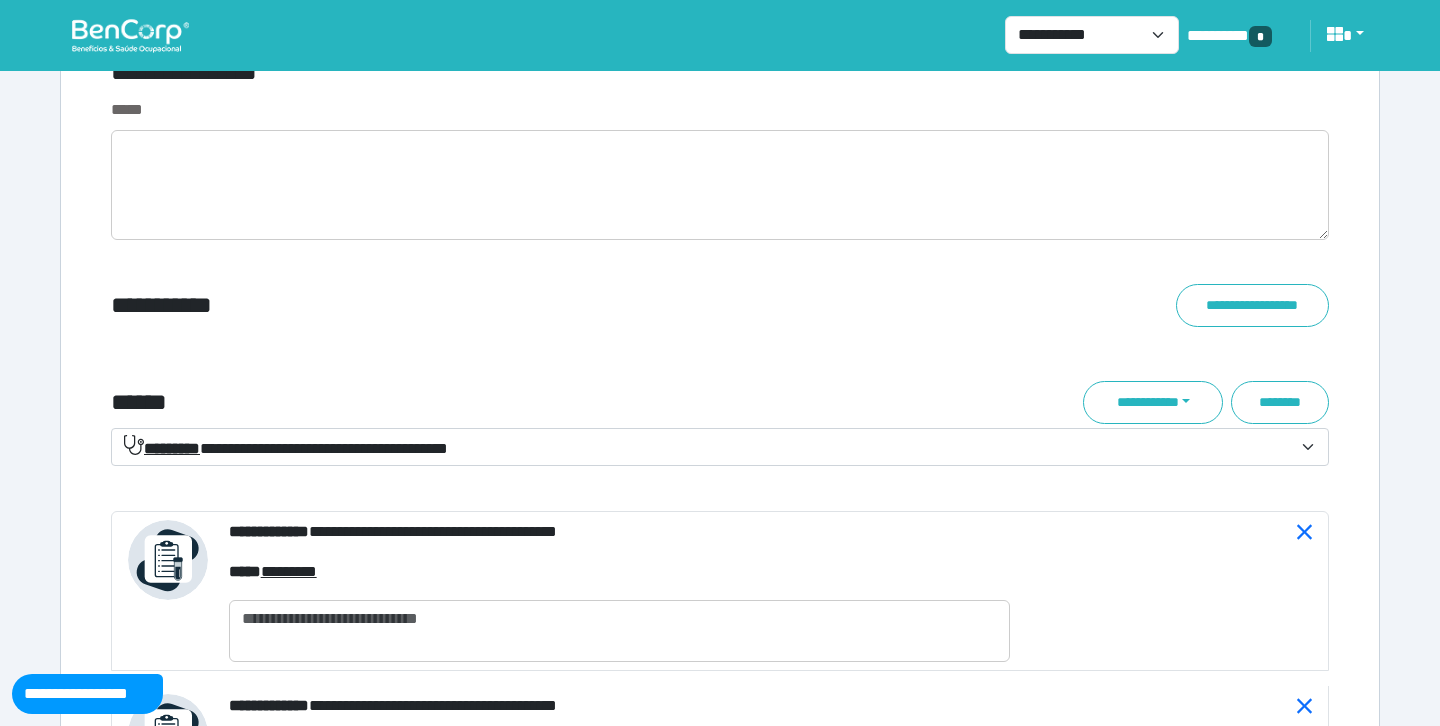 click on "**********" at bounding box center (286, 448) 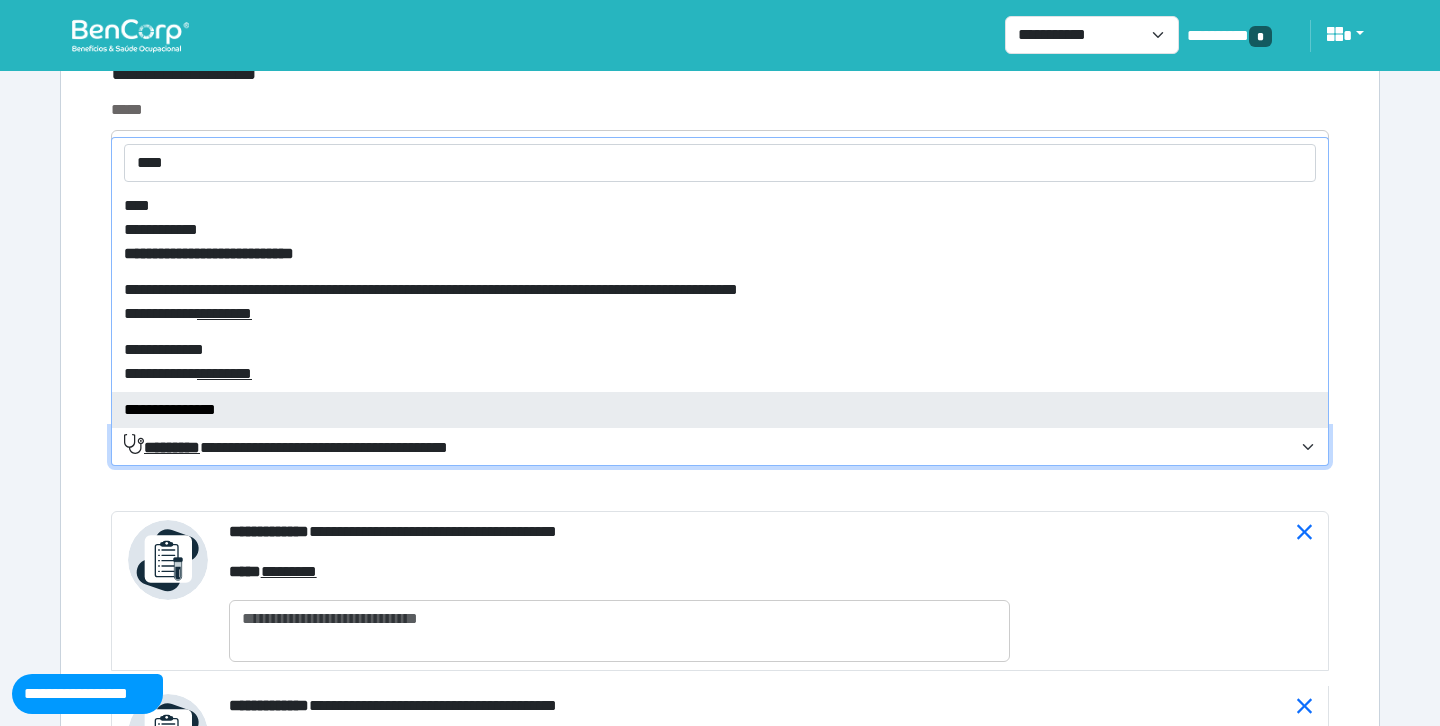 type on "****" 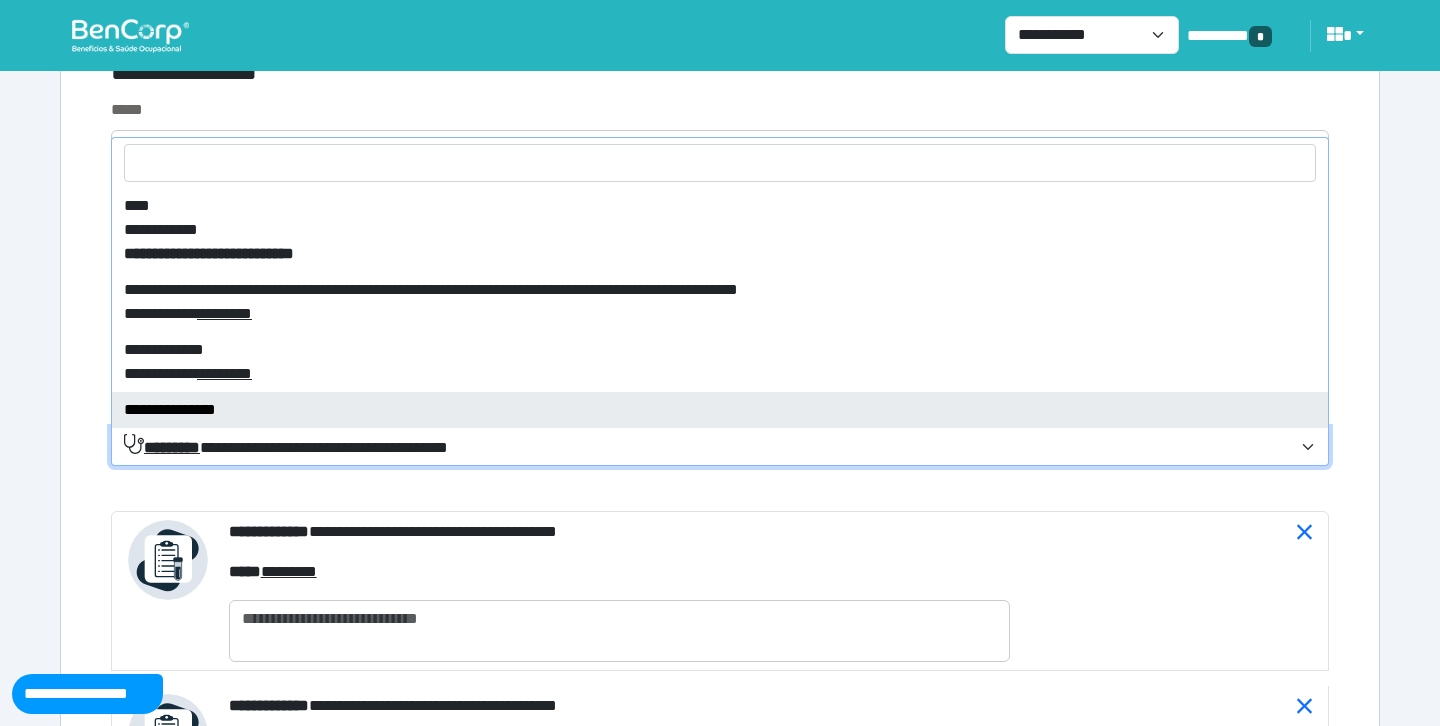 select on "****" 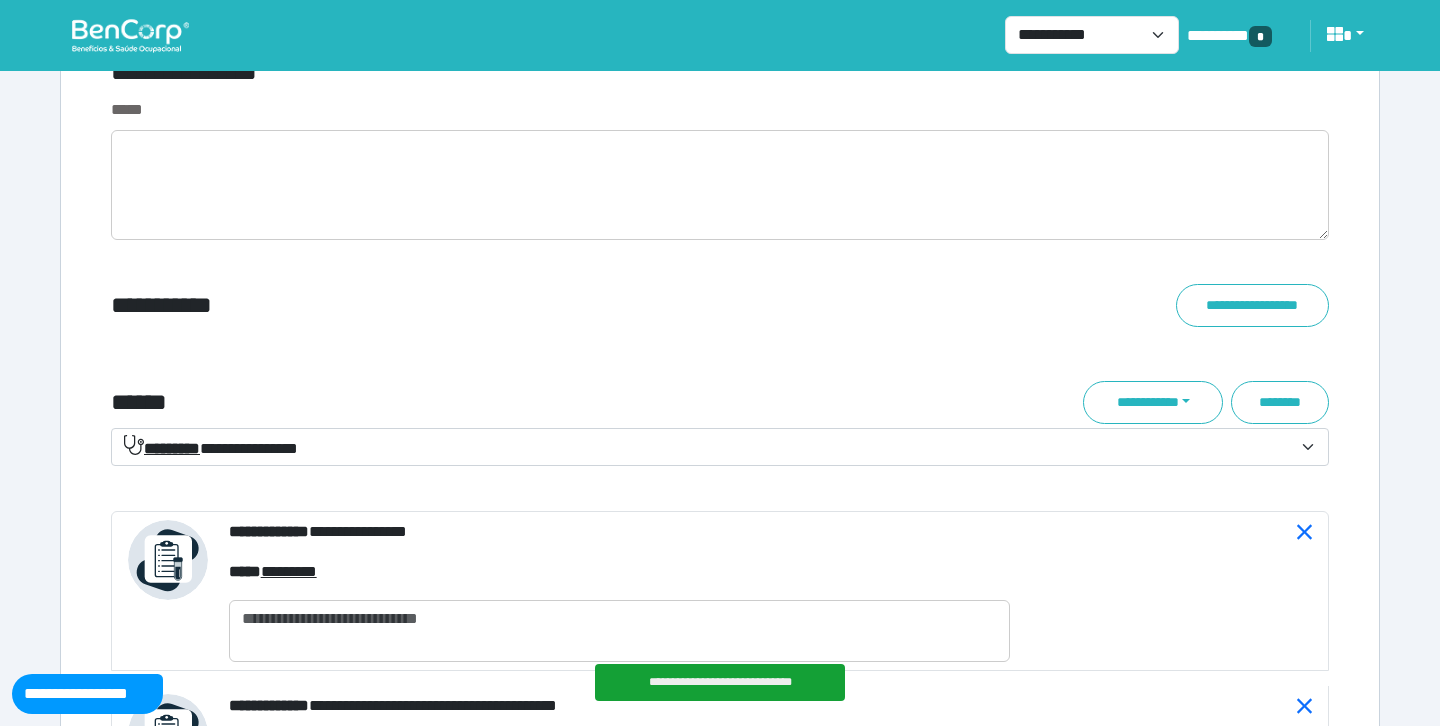 click on "**********" at bounding box center (211, 448) 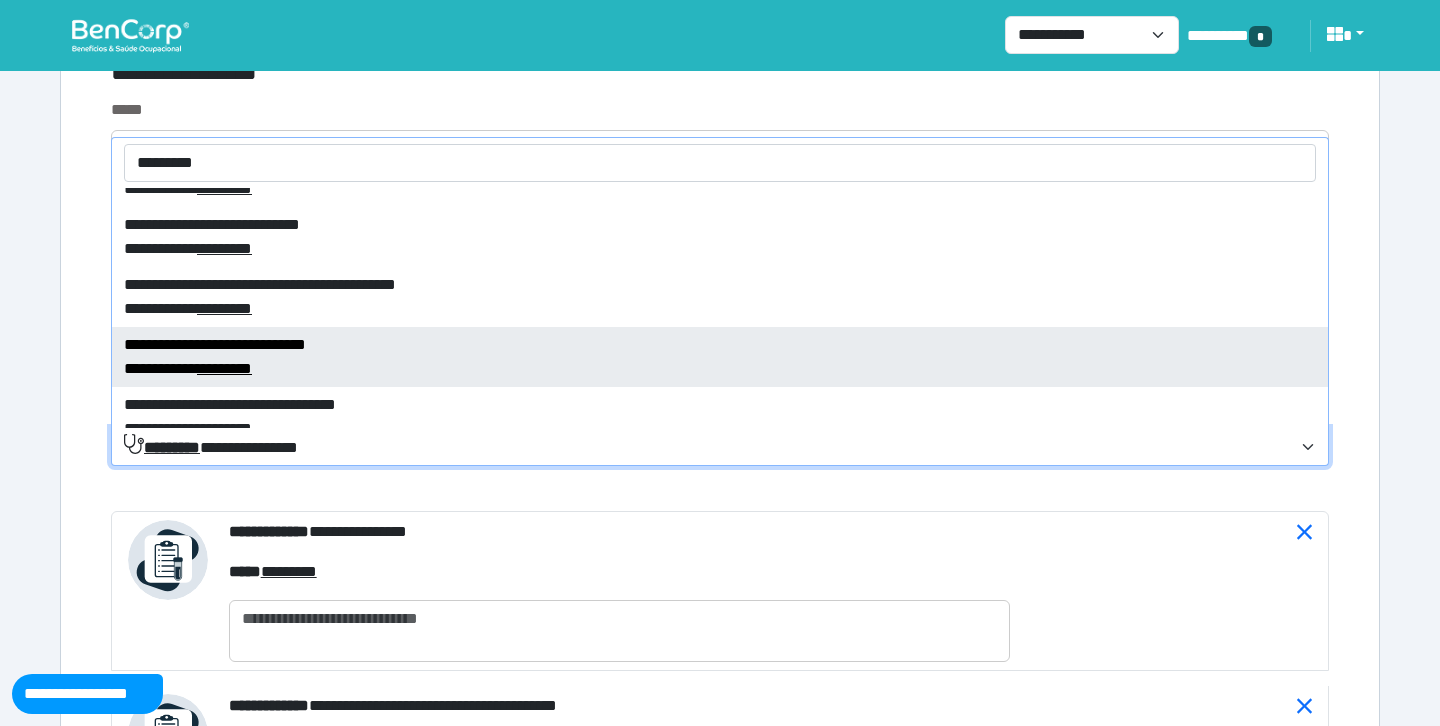 scroll, scrollTop: 0, scrollLeft: 0, axis: both 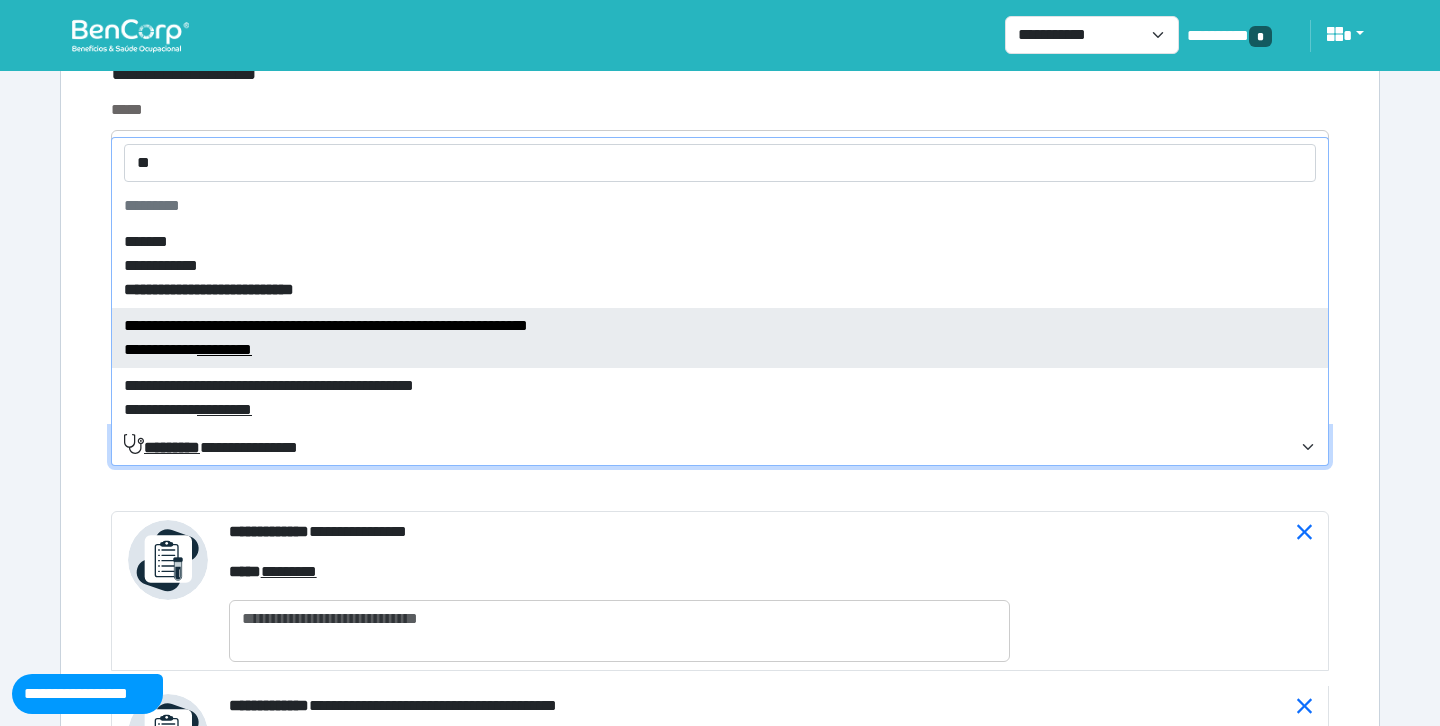 type on "*" 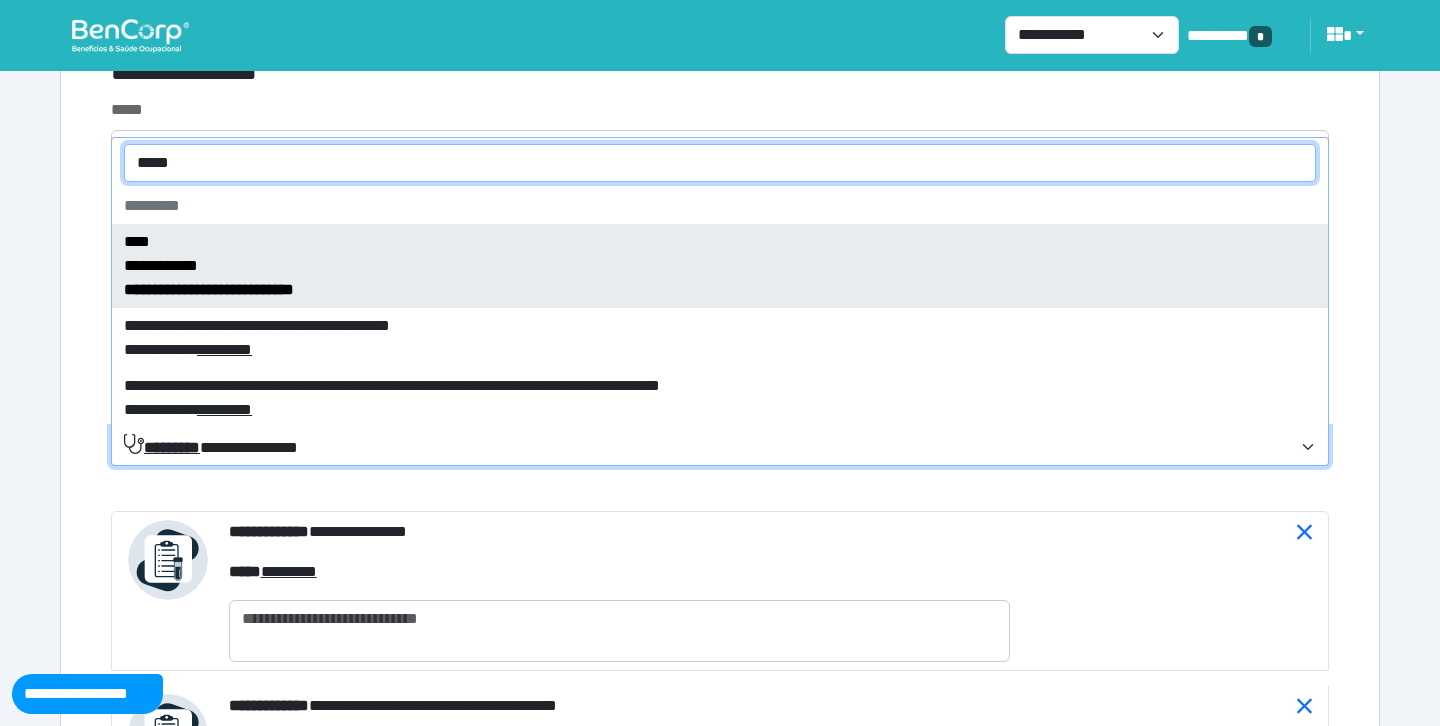 type on "******" 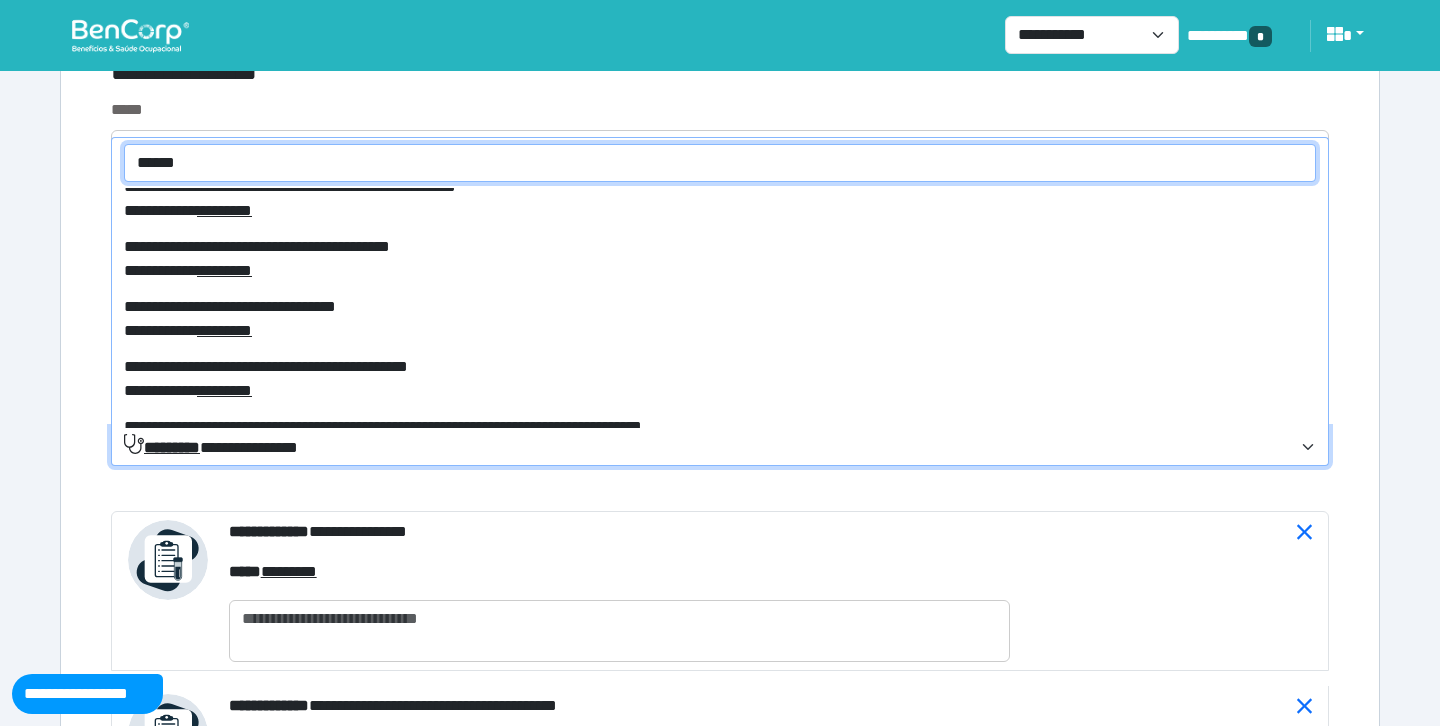 scroll, scrollTop: 444, scrollLeft: 0, axis: vertical 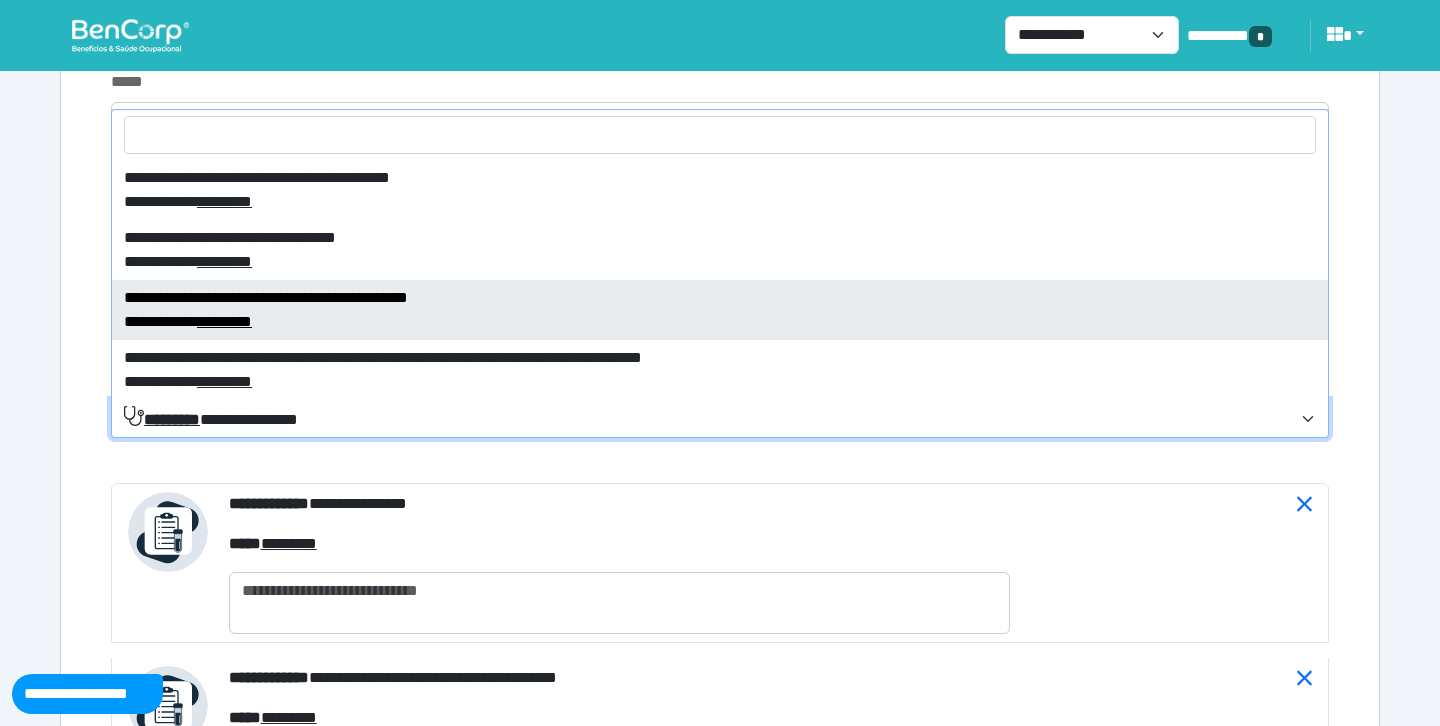 click on "**********" at bounding box center (720, 318) 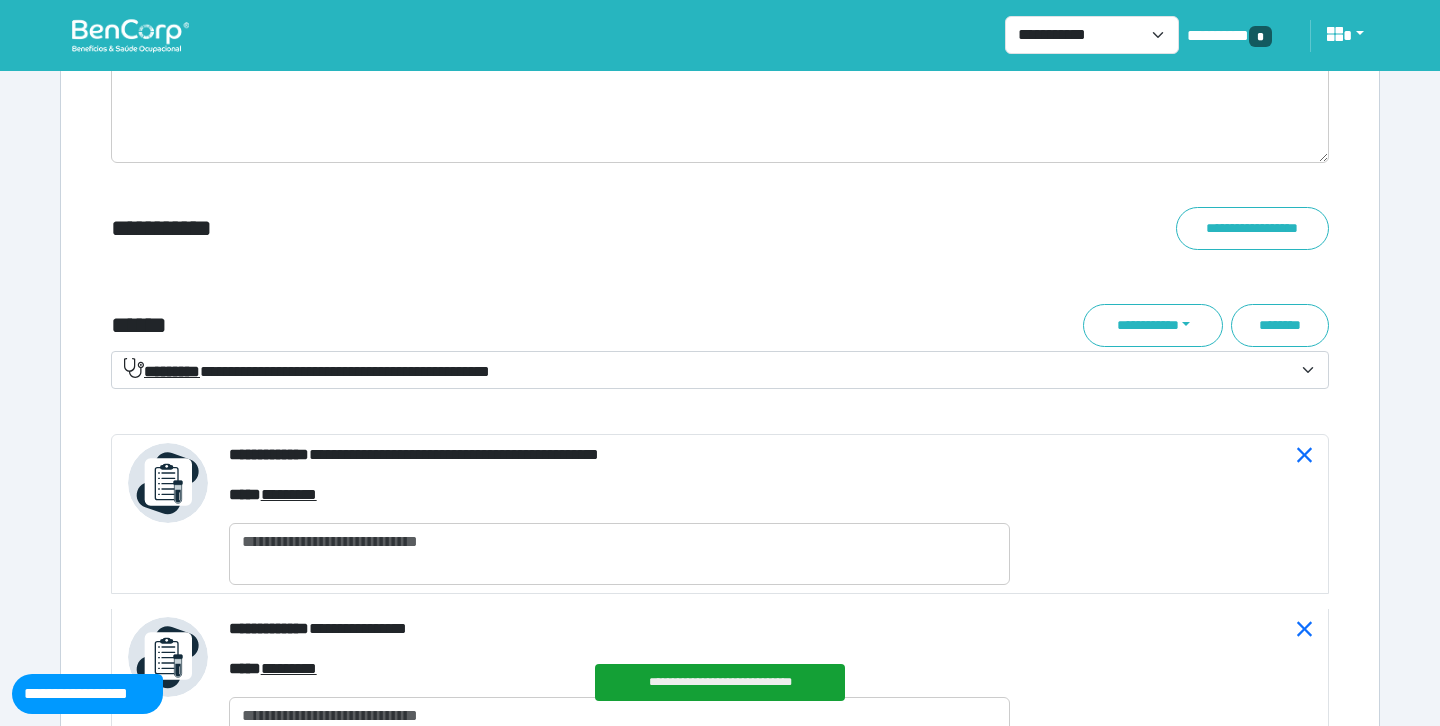 scroll, scrollTop: 7462, scrollLeft: 0, axis: vertical 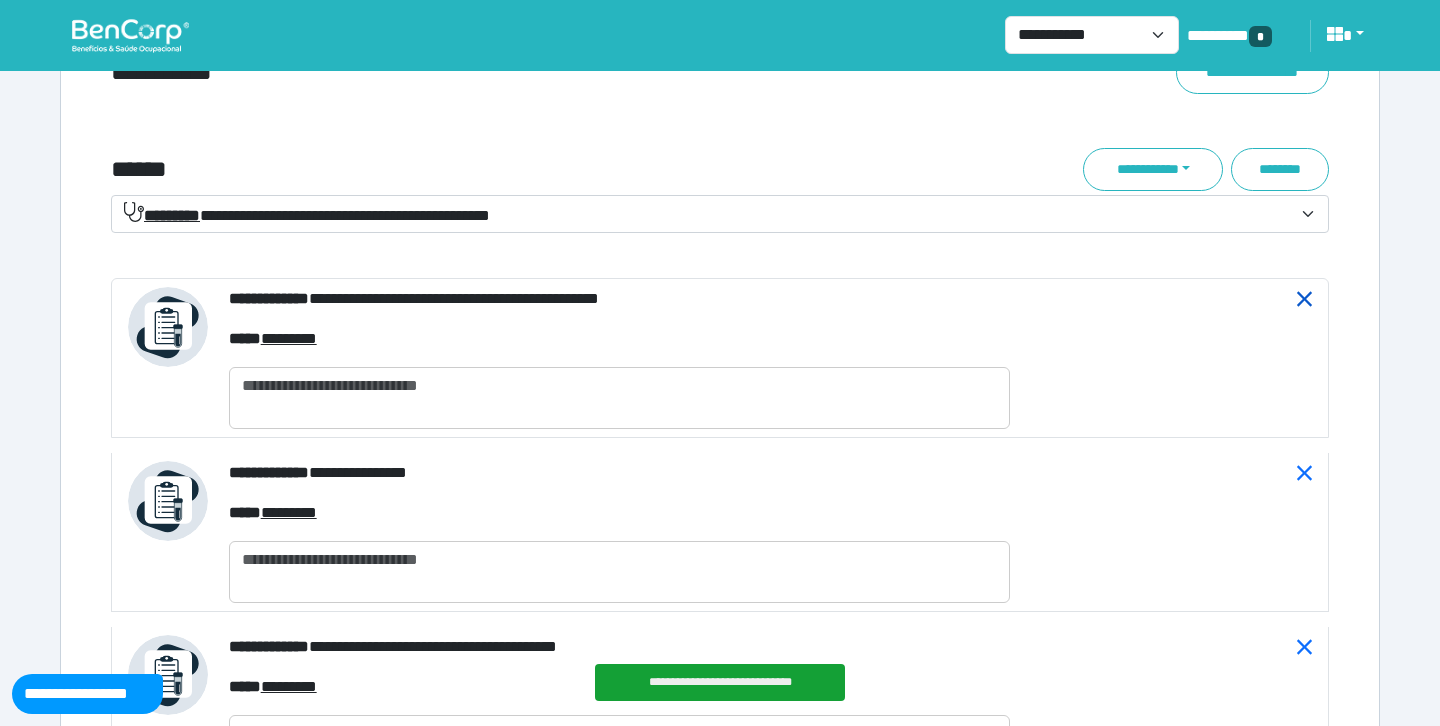 click 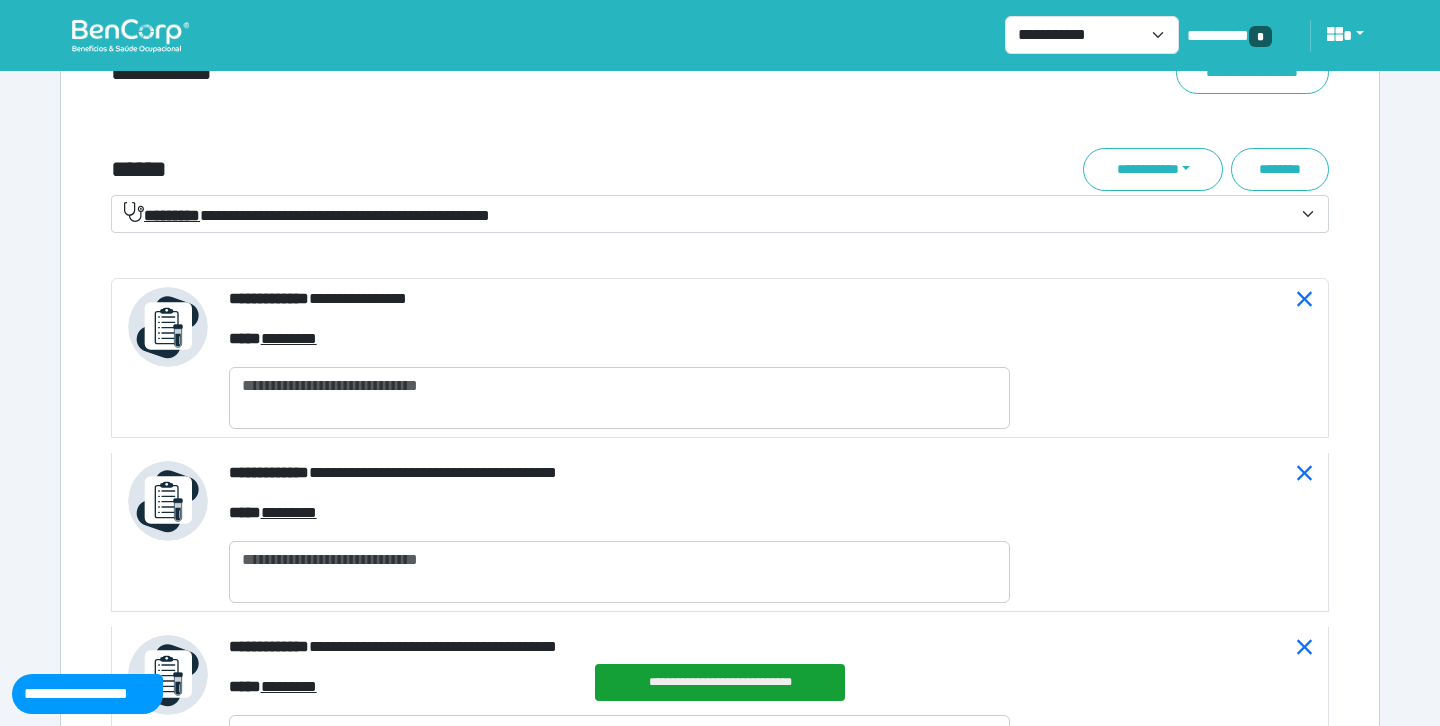 click on "**********" at bounding box center [720, 214] 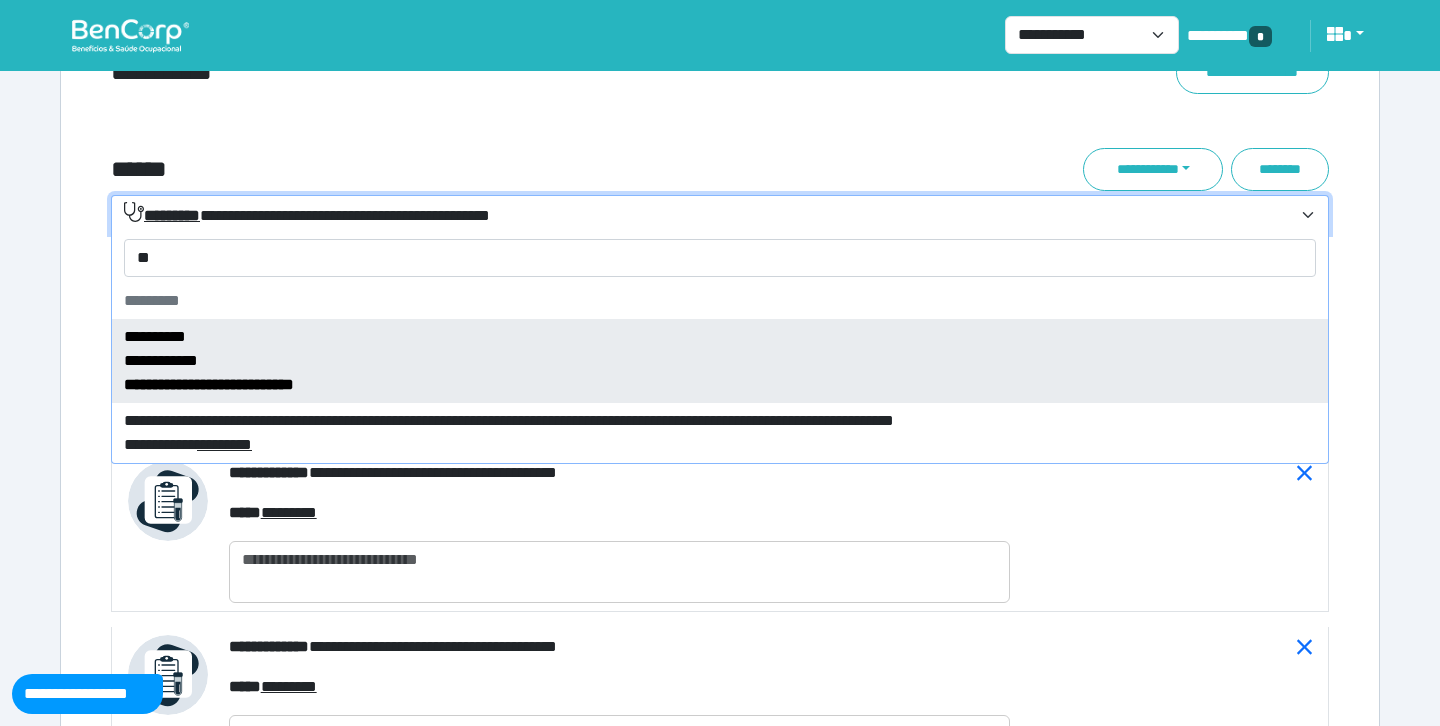 type on "*" 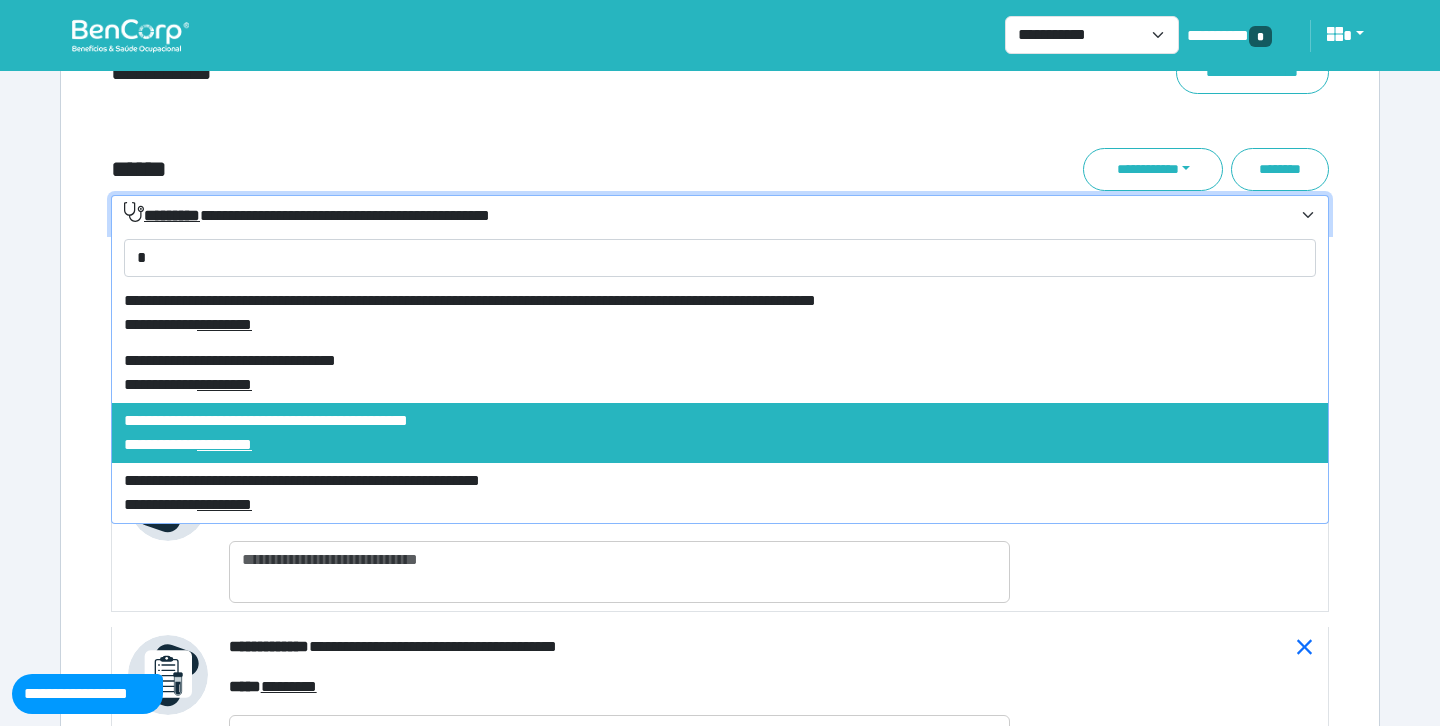 scroll, scrollTop: 0, scrollLeft: 0, axis: both 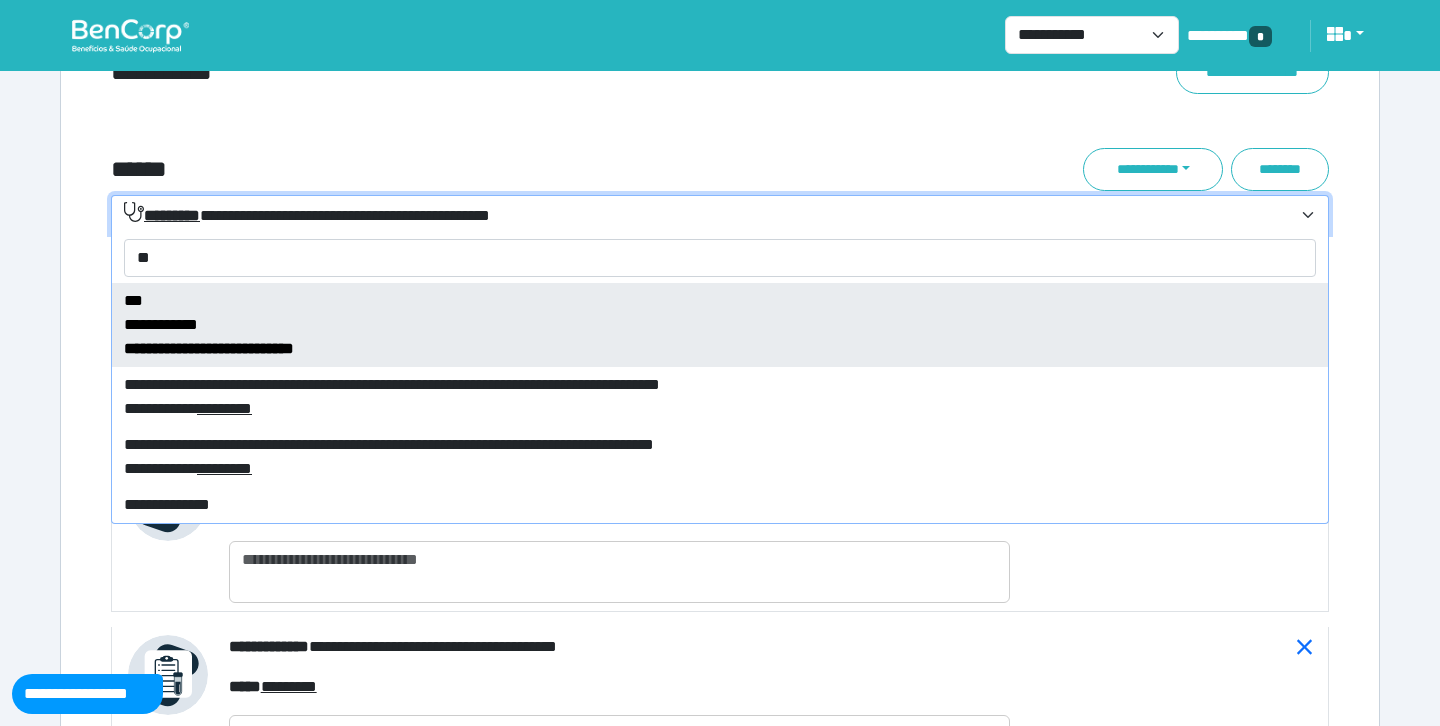 type on "*" 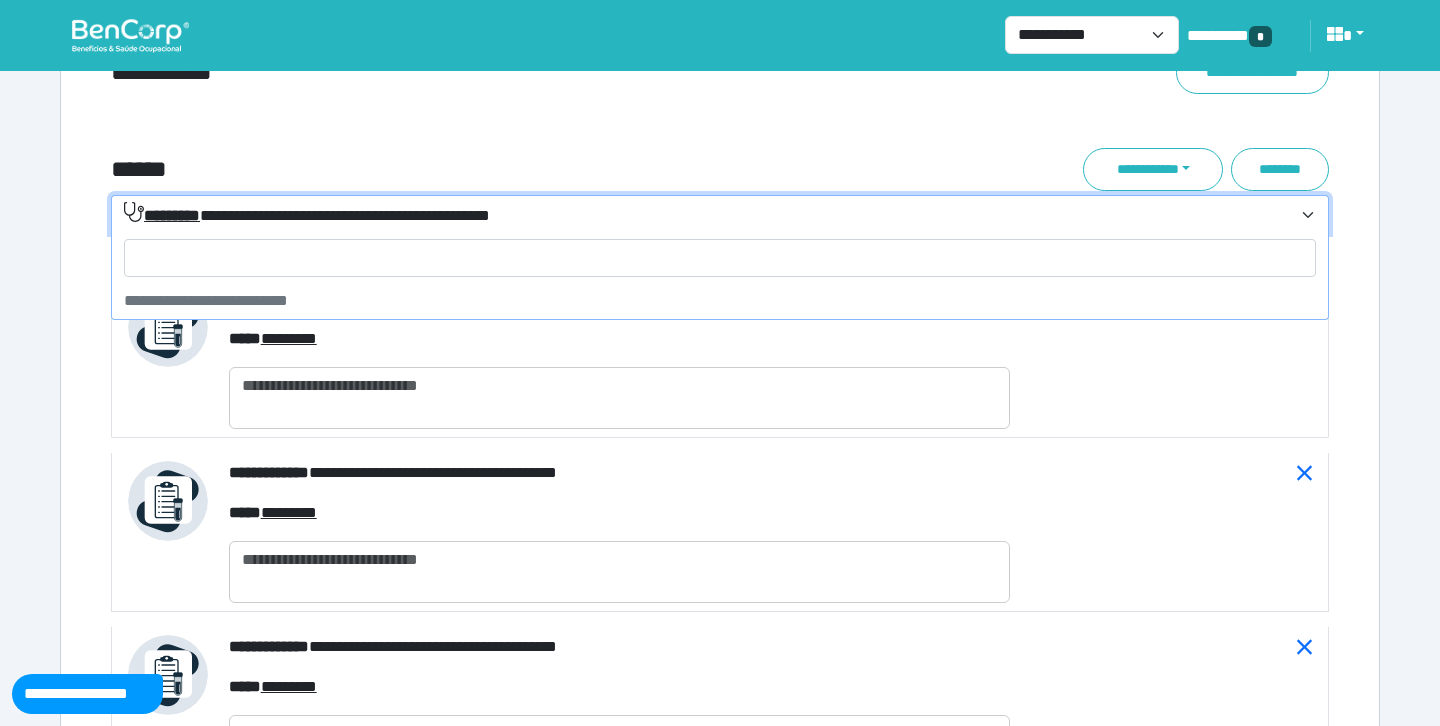 scroll, scrollTop: 0, scrollLeft: 0, axis: both 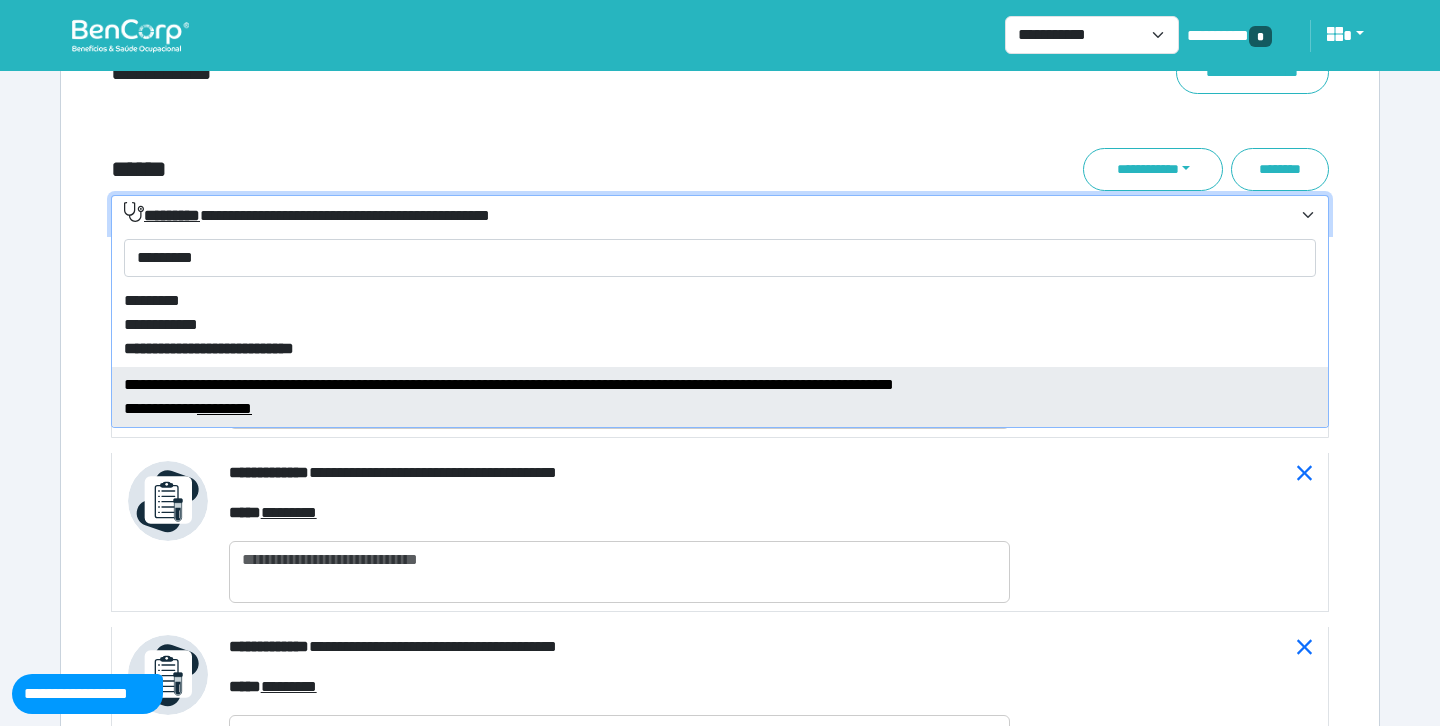type on "*********" 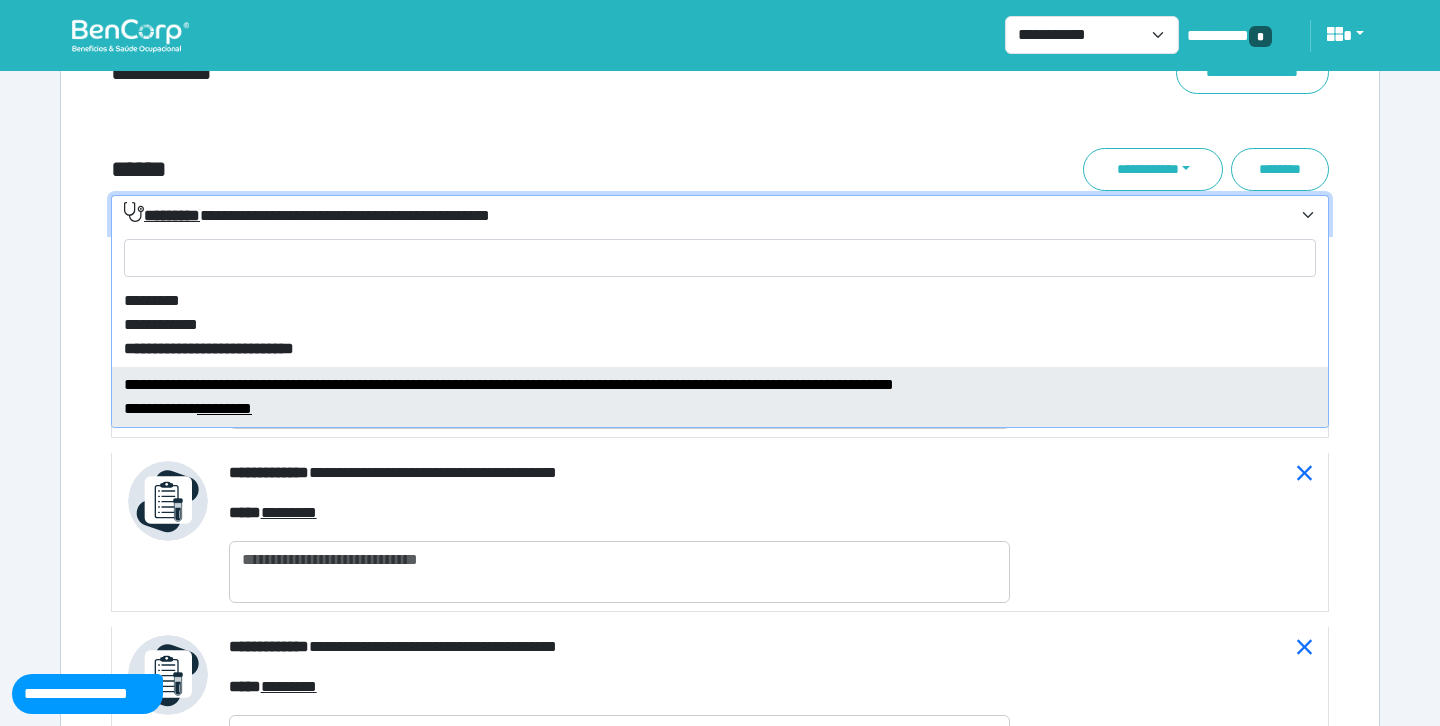 select on "****" 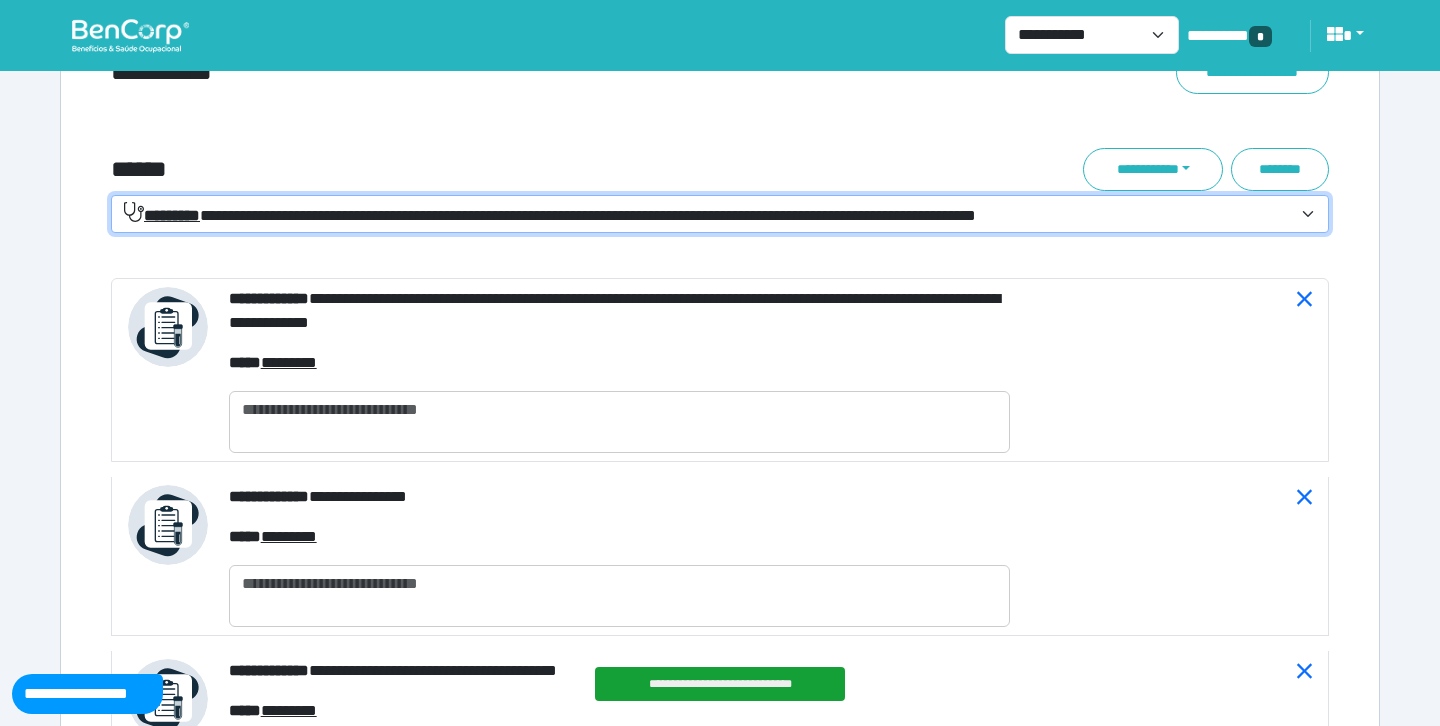 click on "**********" at bounding box center (720, 214) 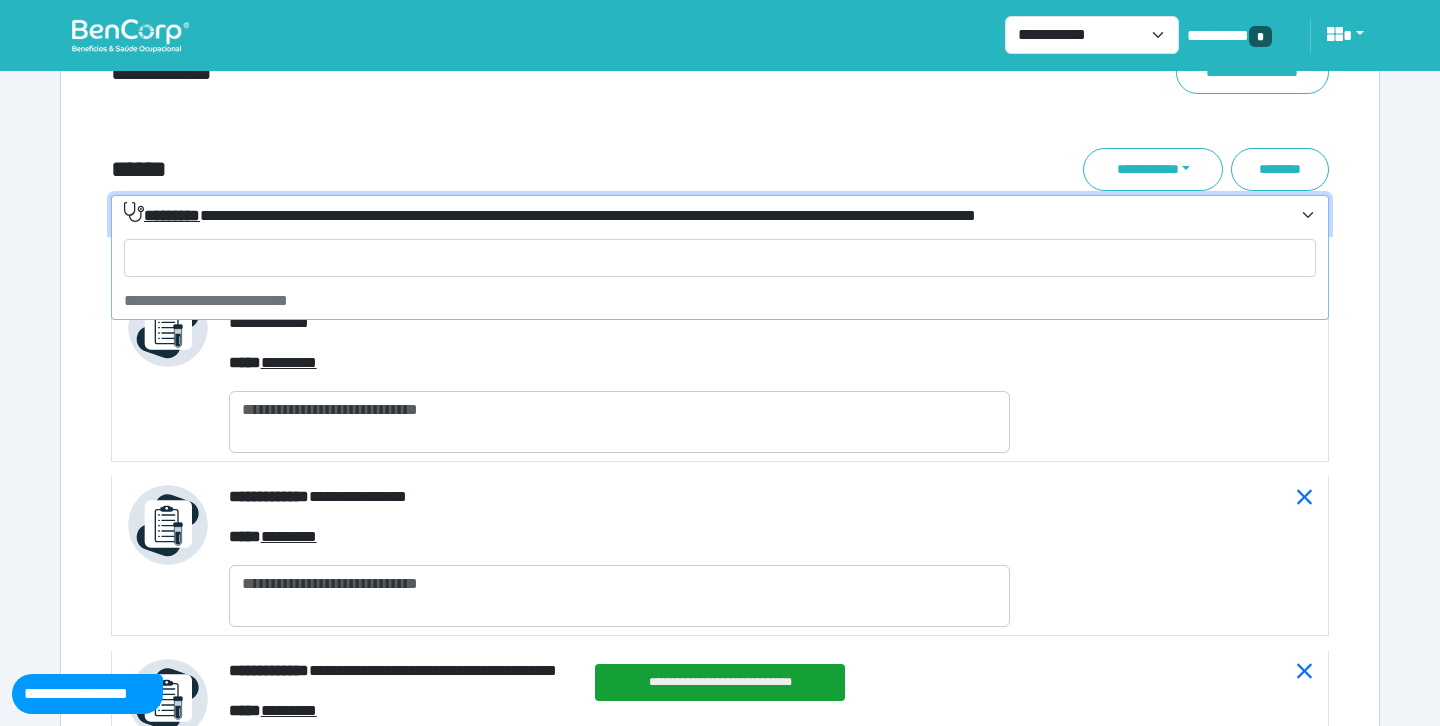 click on "**********" at bounding box center (720, 214) 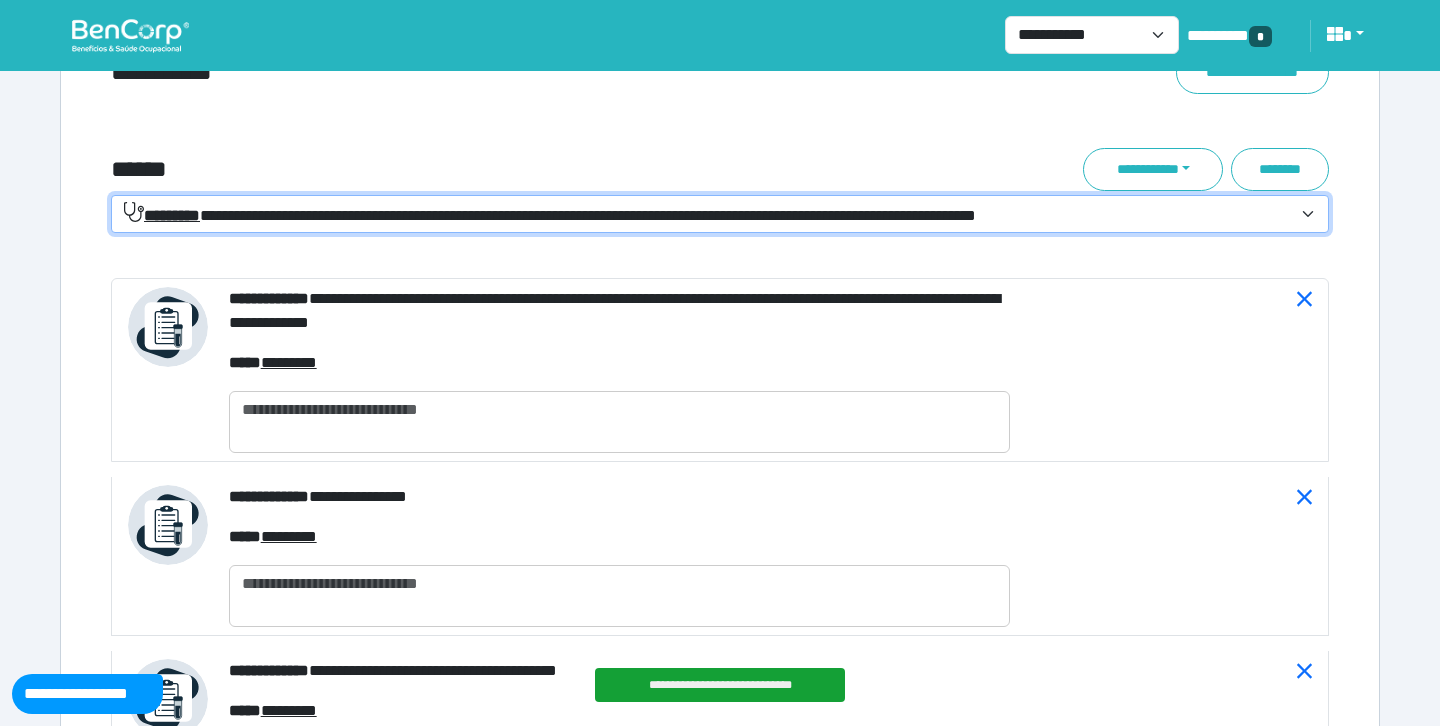 click on "**********" at bounding box center [720, 1402] 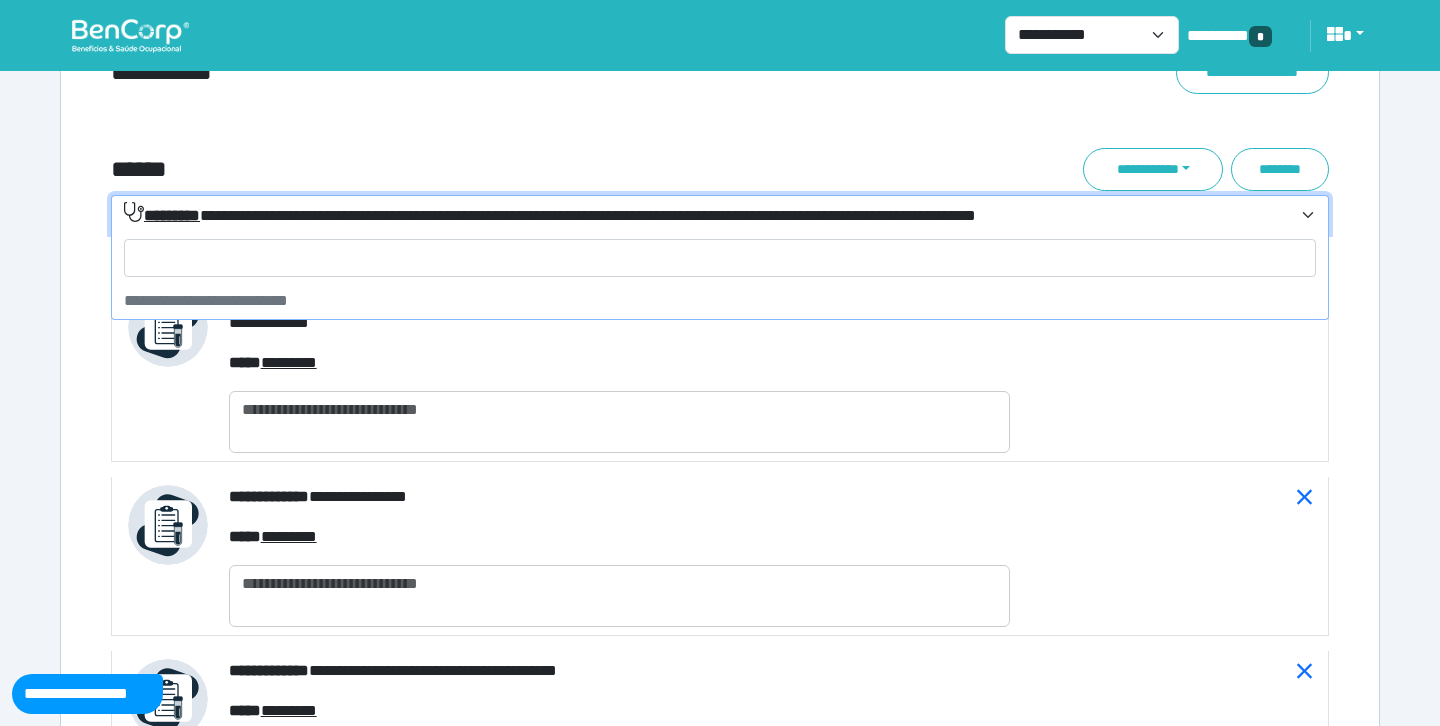 click on "**********" at bounding box center (720, -1939) 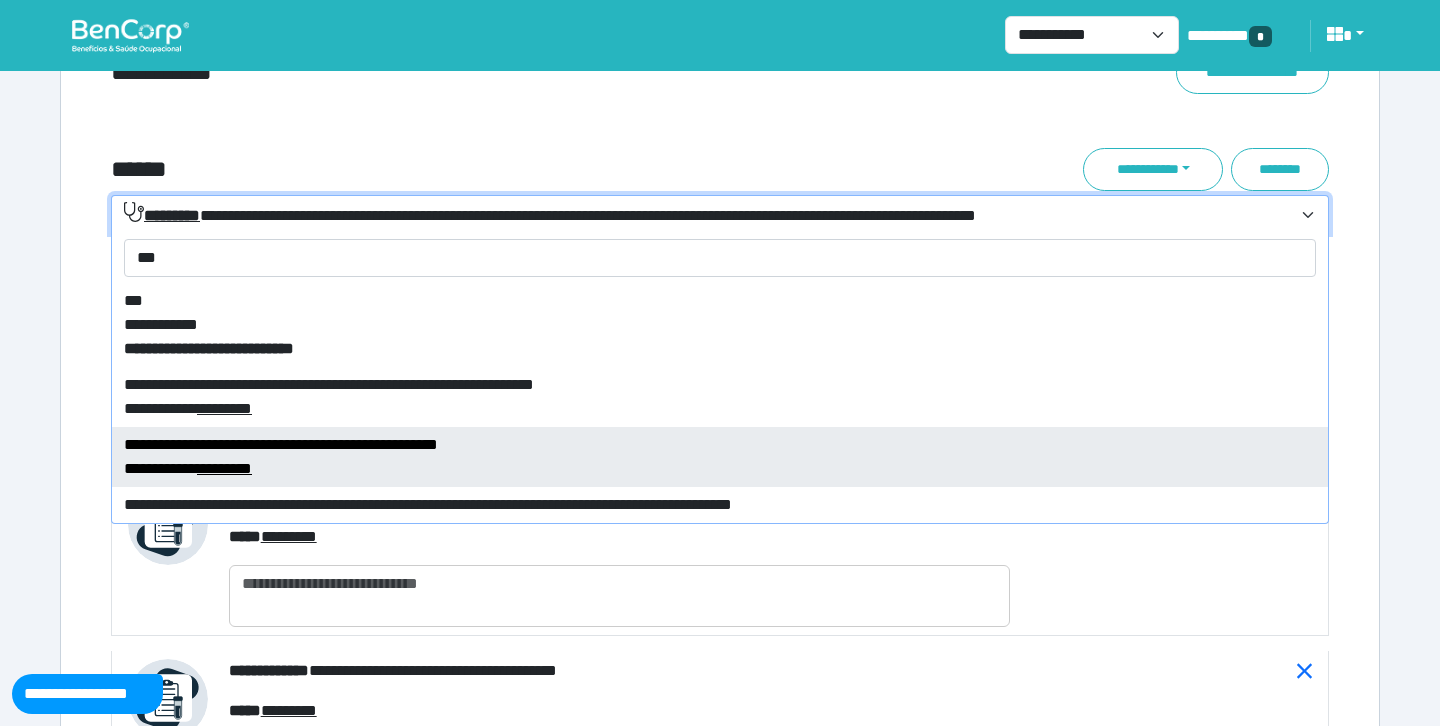 type on "***" 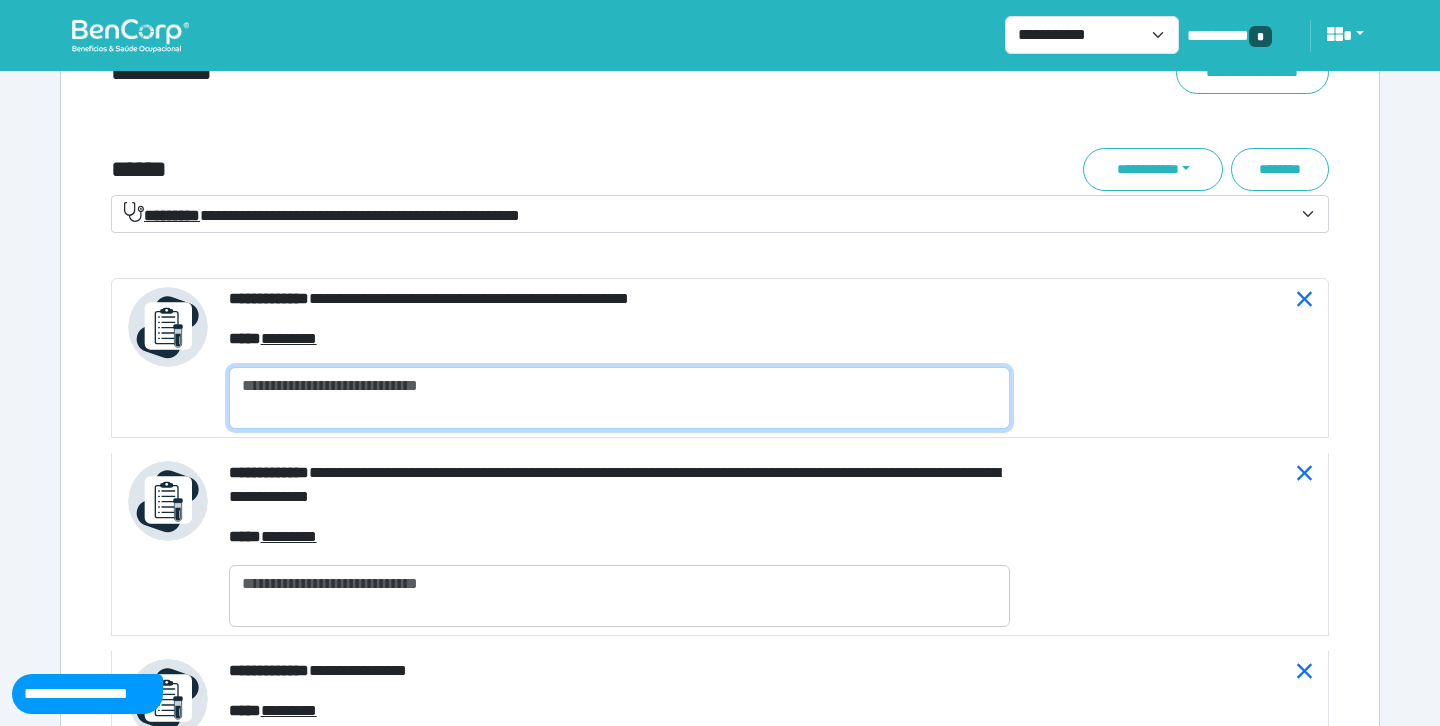 click at bounding box center [619, 398] 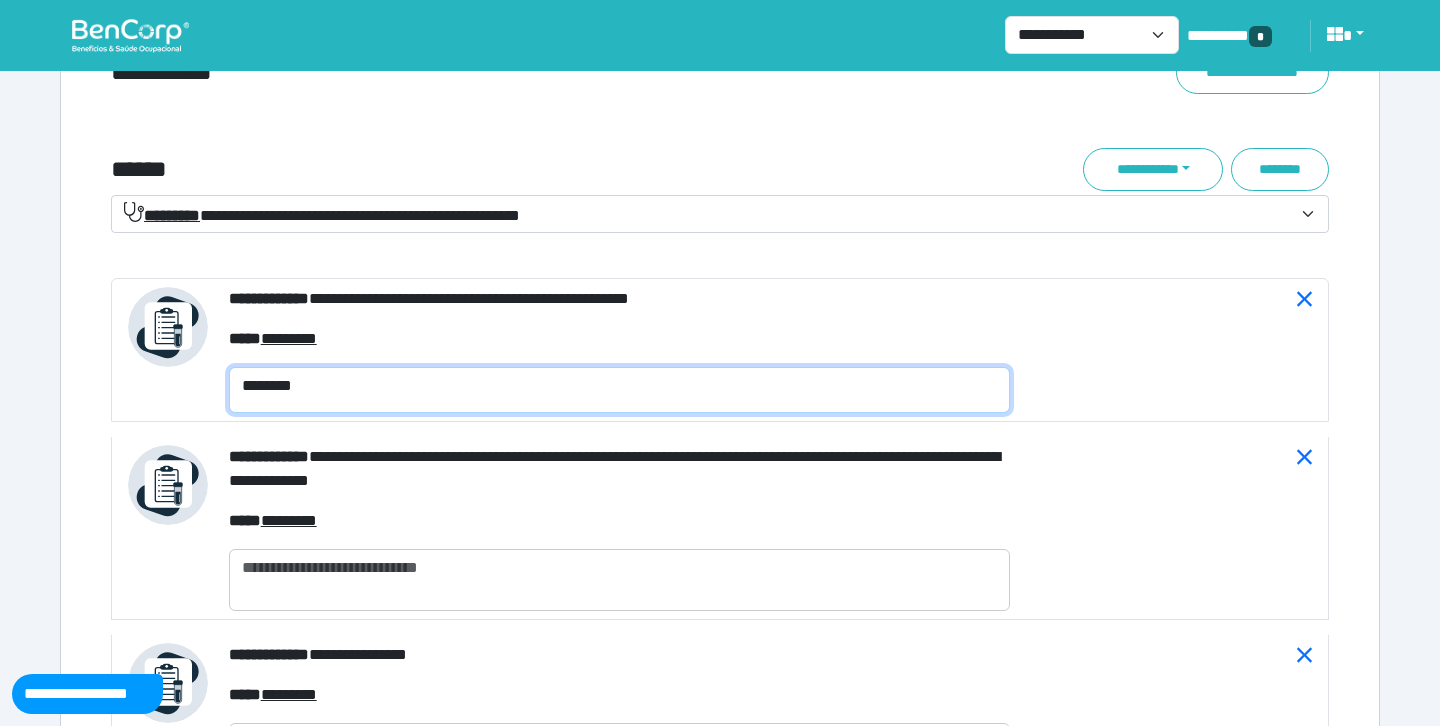 click on "********" at bounding box center (619, 390) 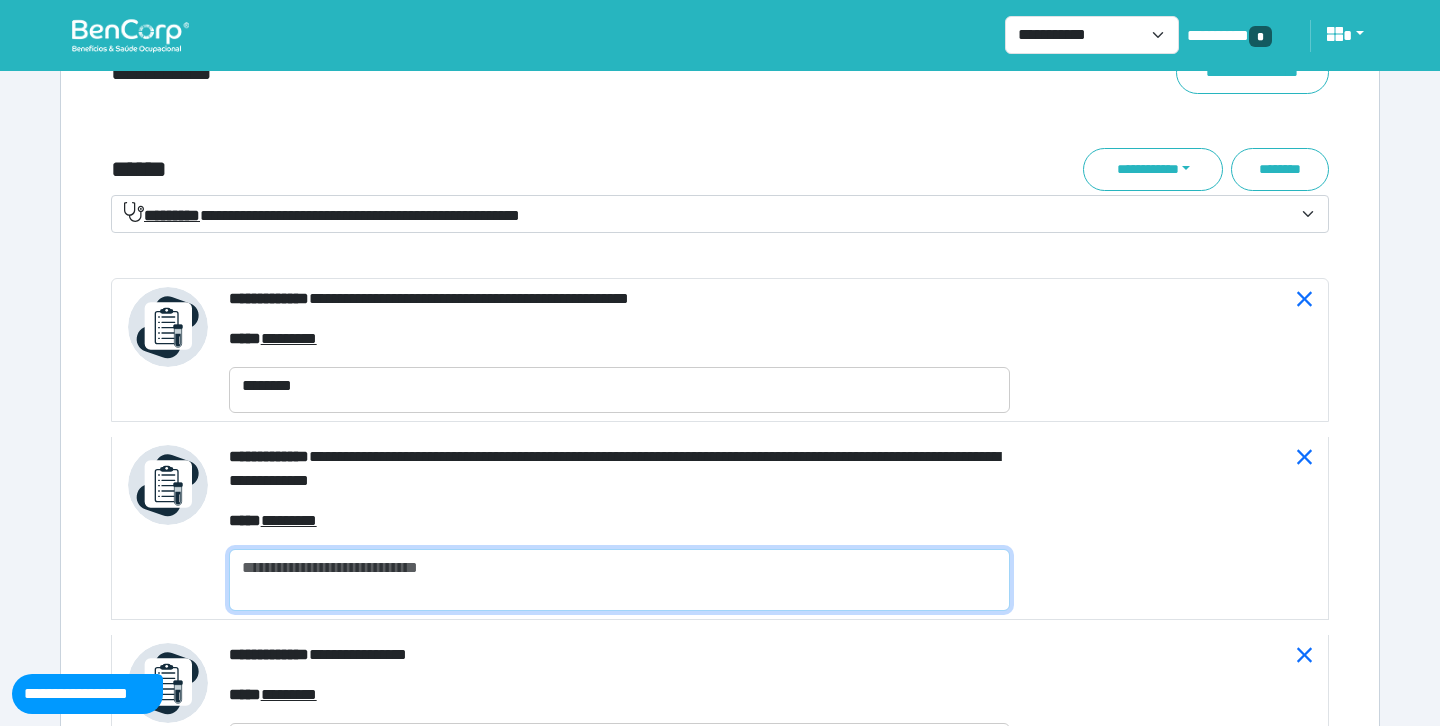 click at bounding box center [619, 580] 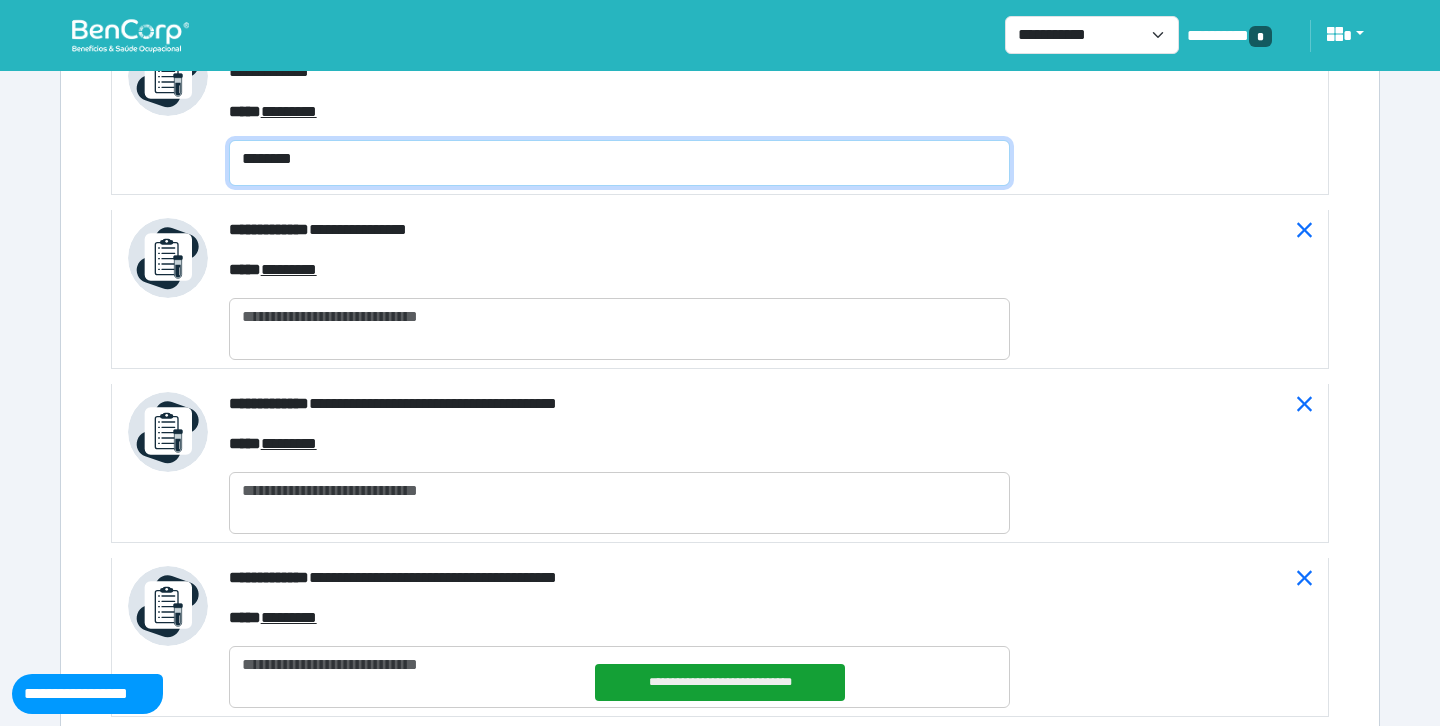 scroll, scrollTop: 7914, scrollLeft: 0, axis: vertical 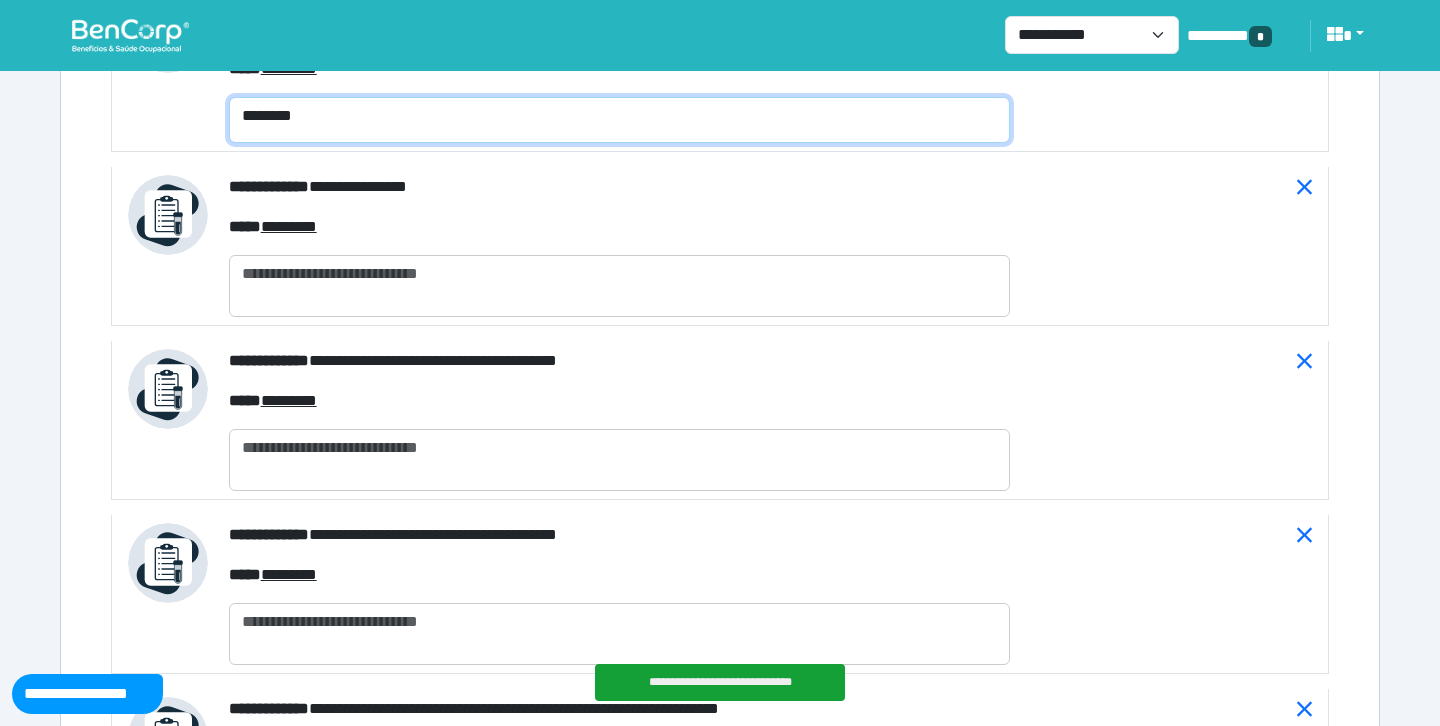 type on "********" 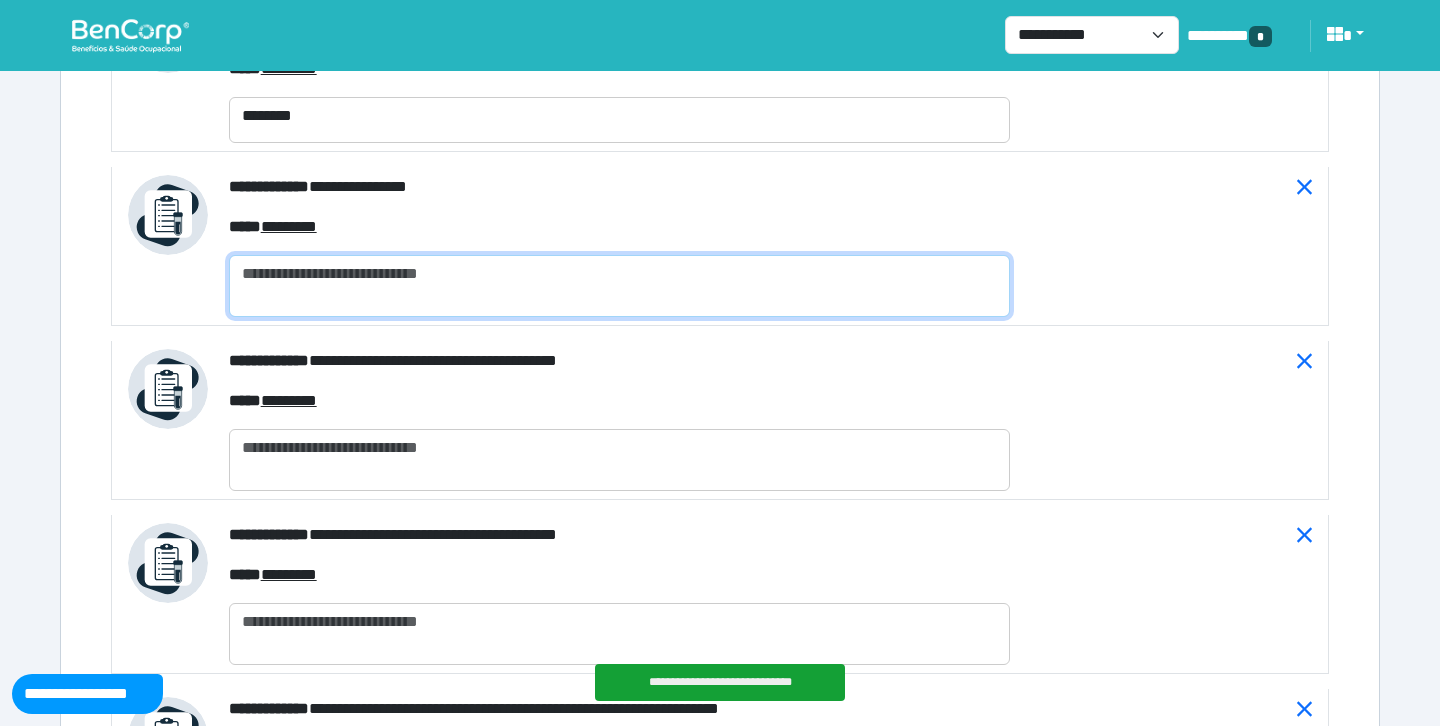 click at bounding box center [619, 286] 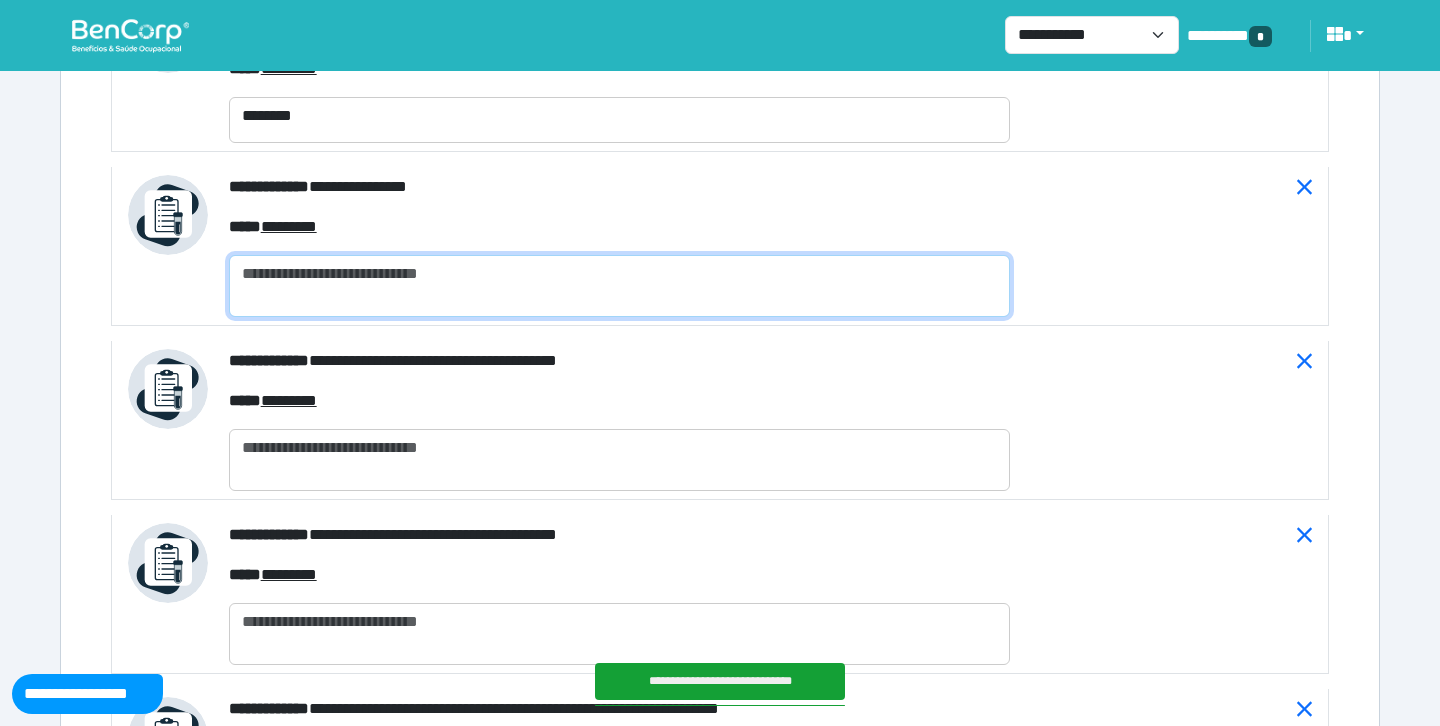 paste on "********" 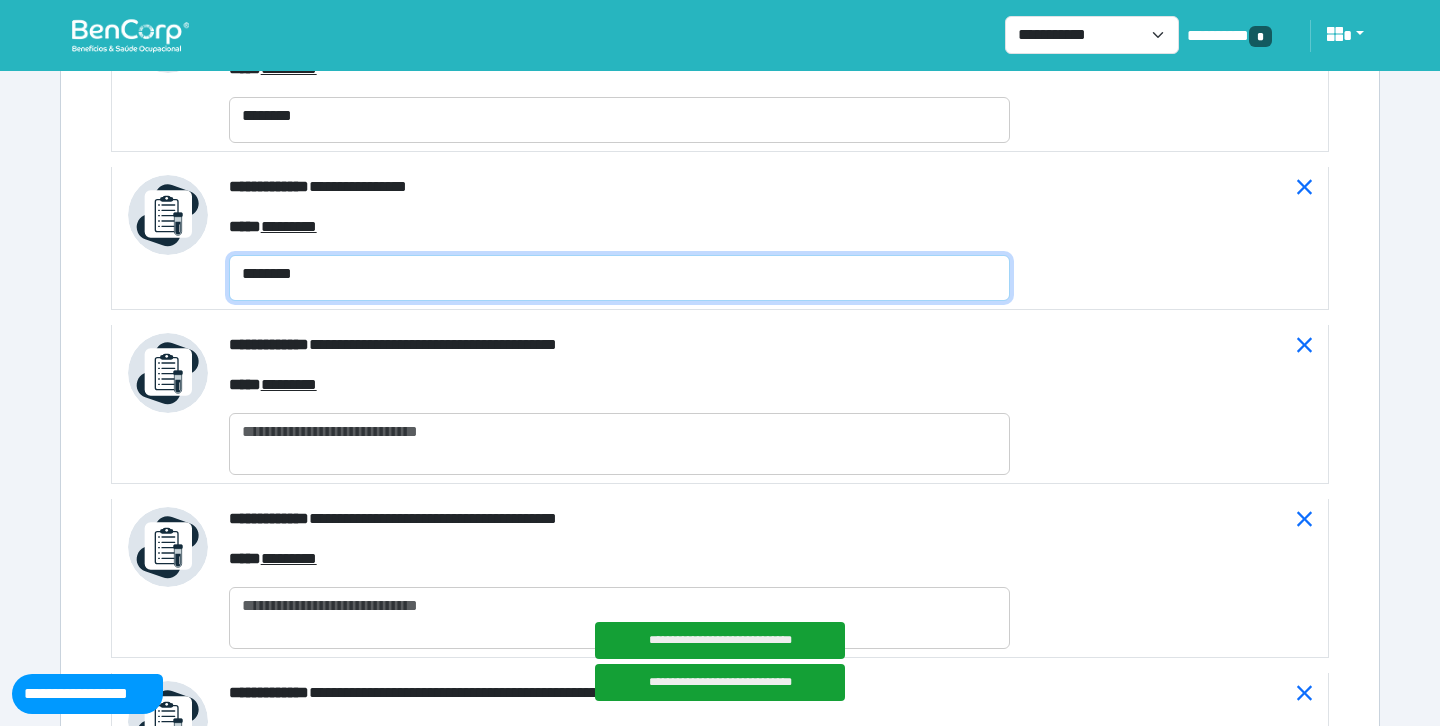 type on "********" 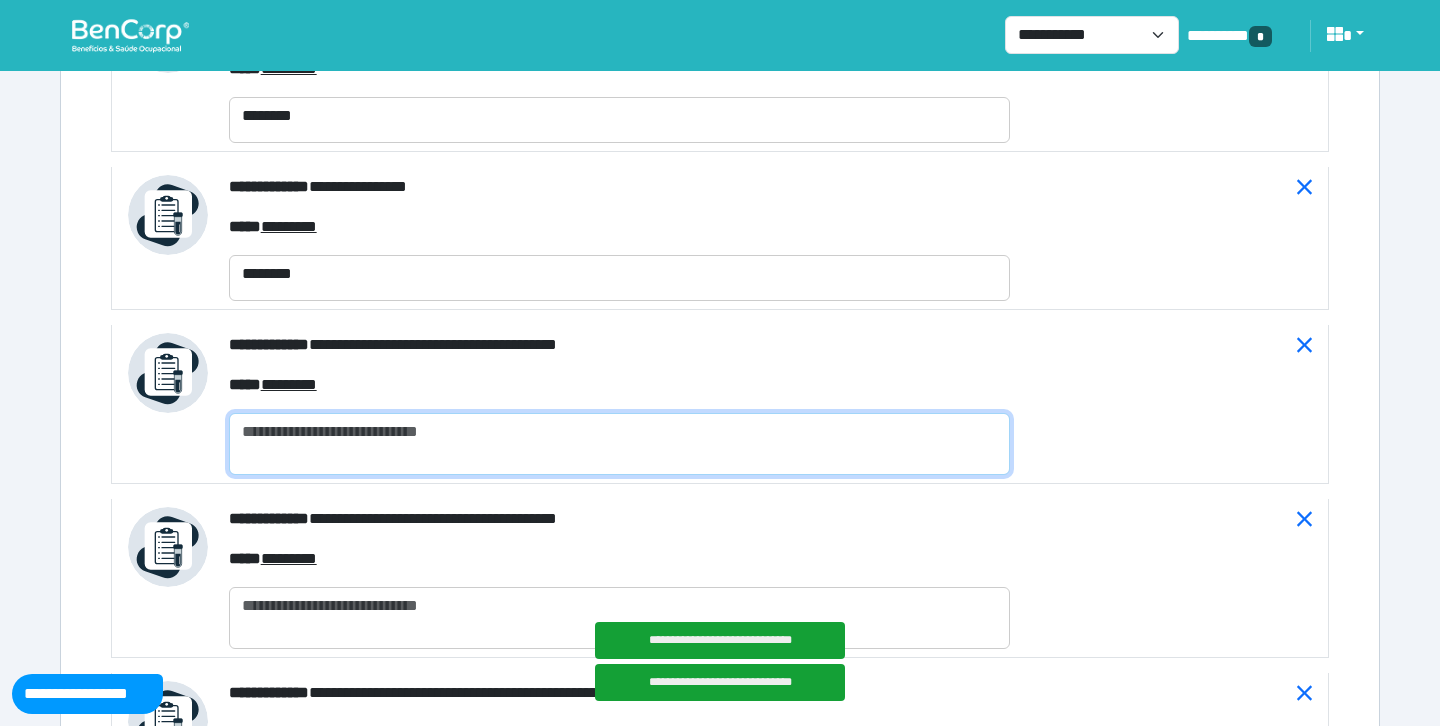 click at bounding box center [619, 444] 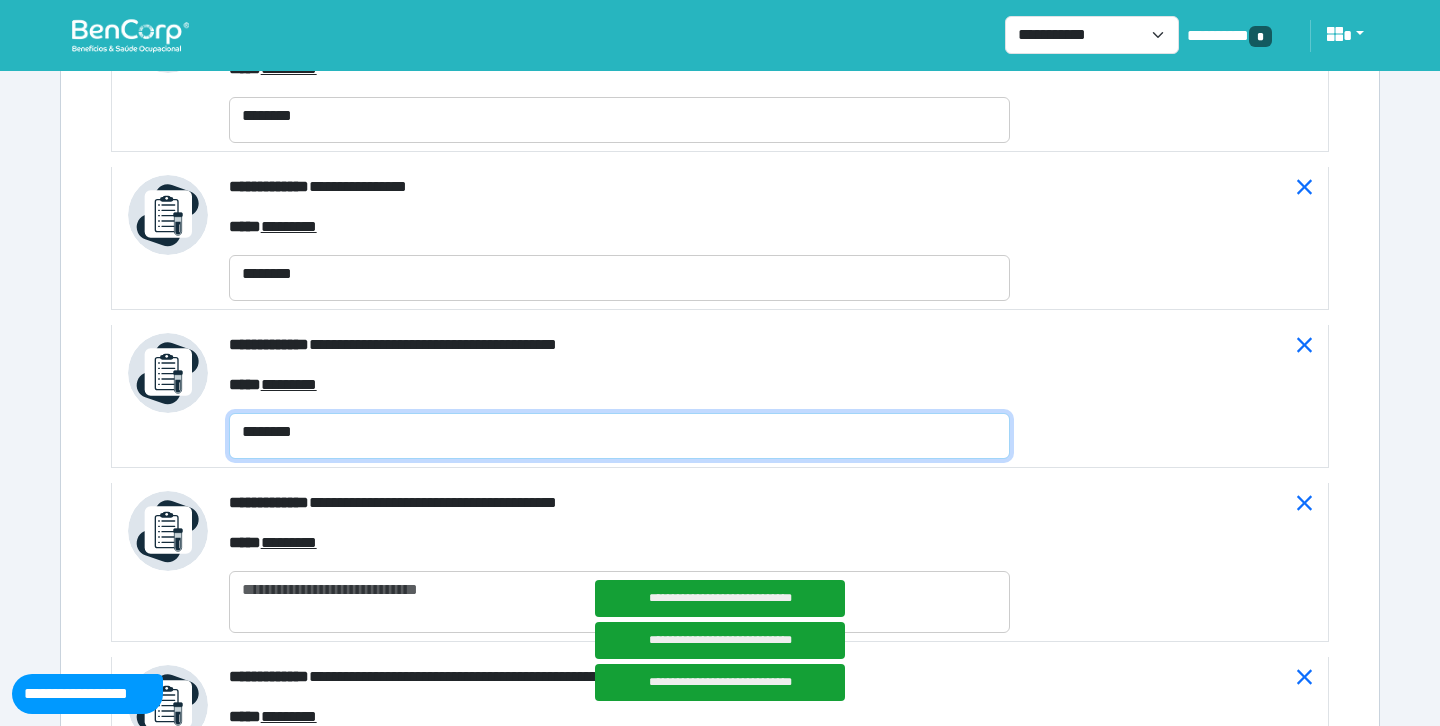type on "********" 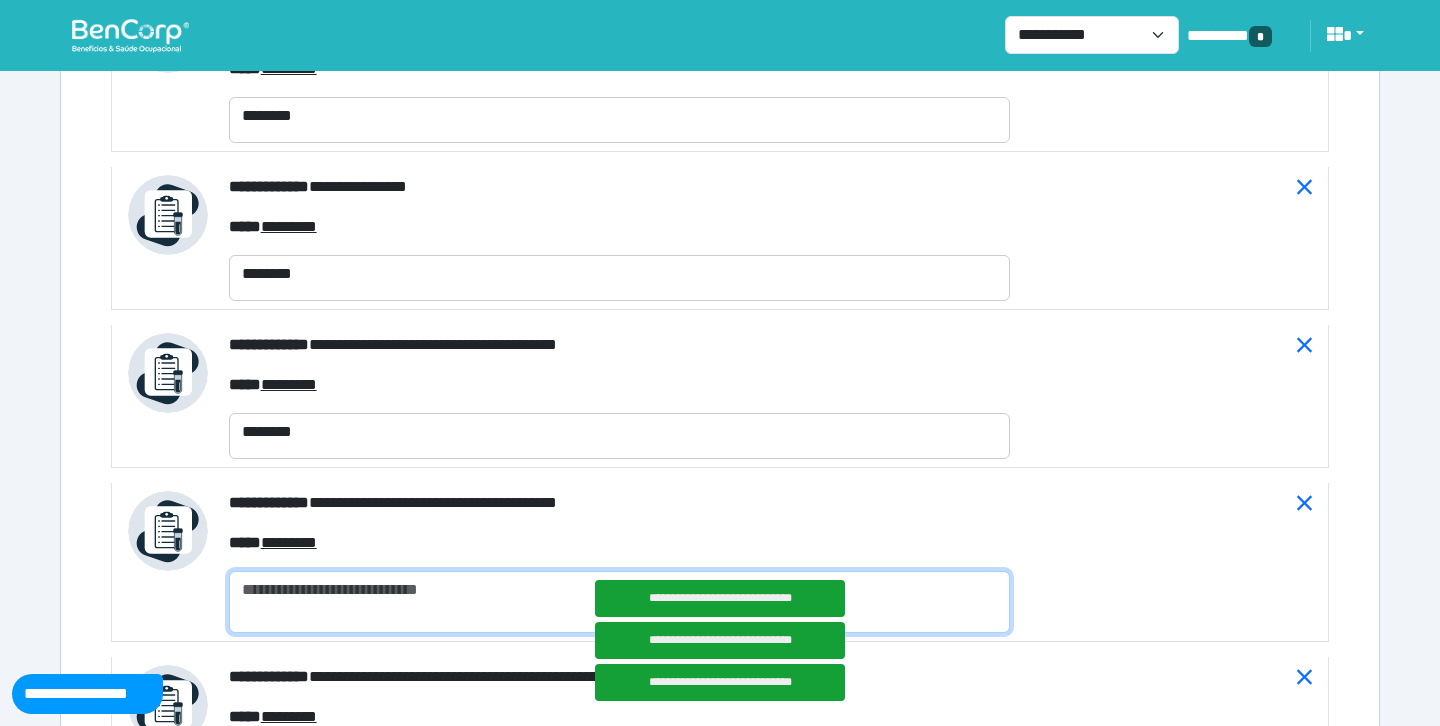 click at bounding box center (619, 602) 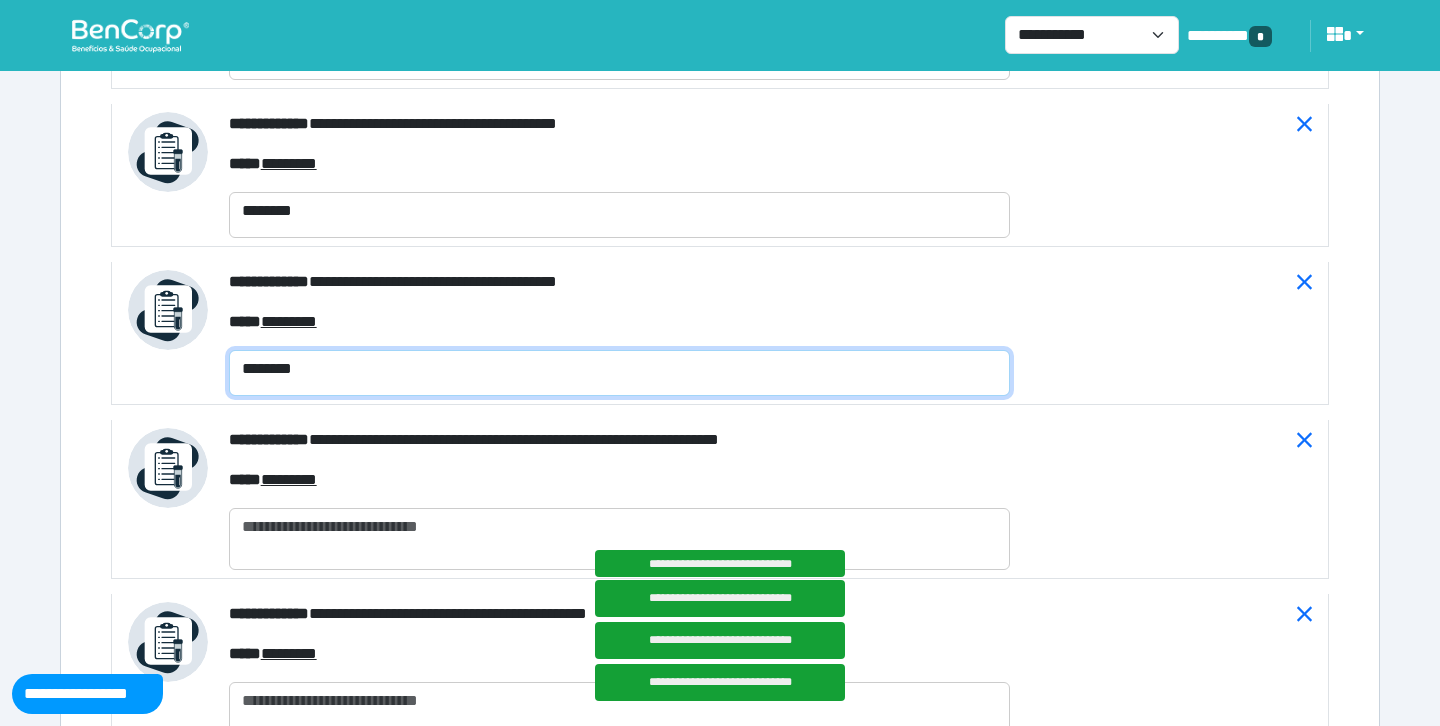 scroll, scrollTop: 8256, scrollLeft: 0, axis: vertical 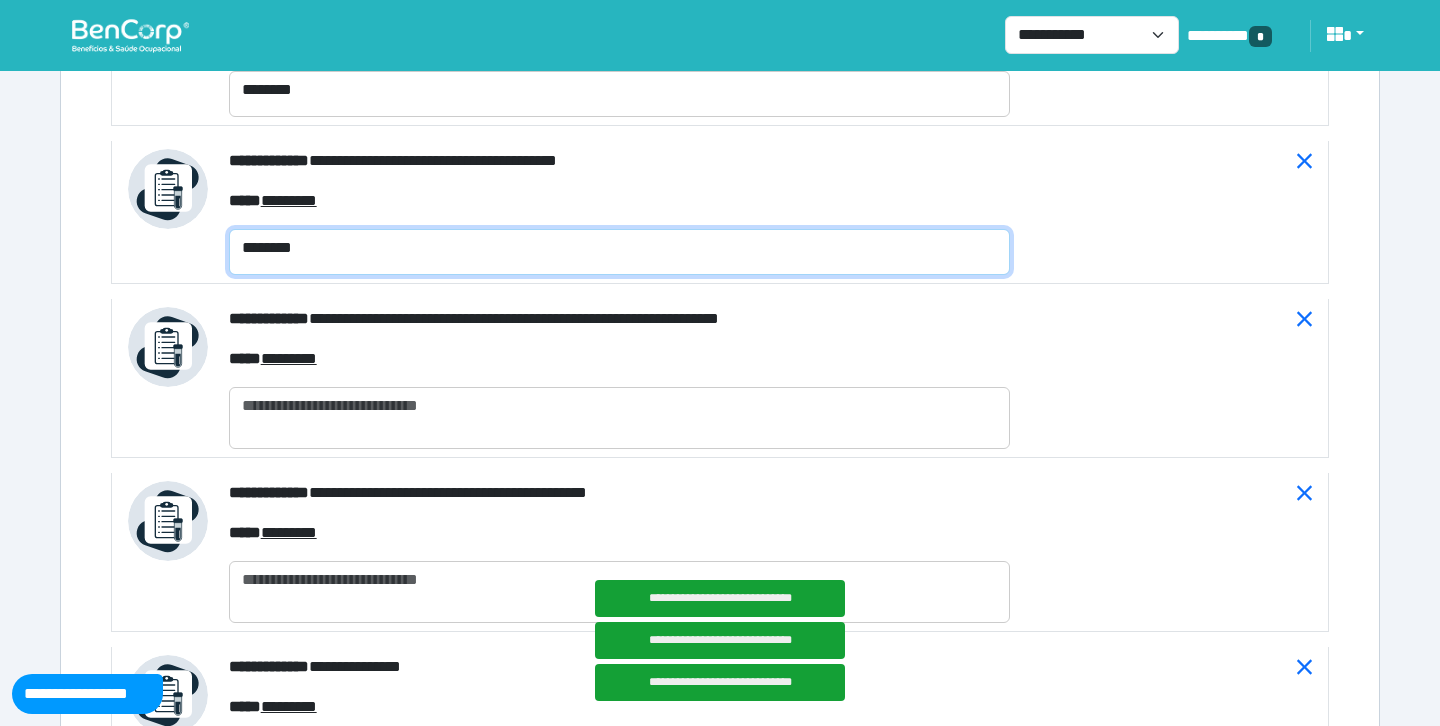 type on "********" 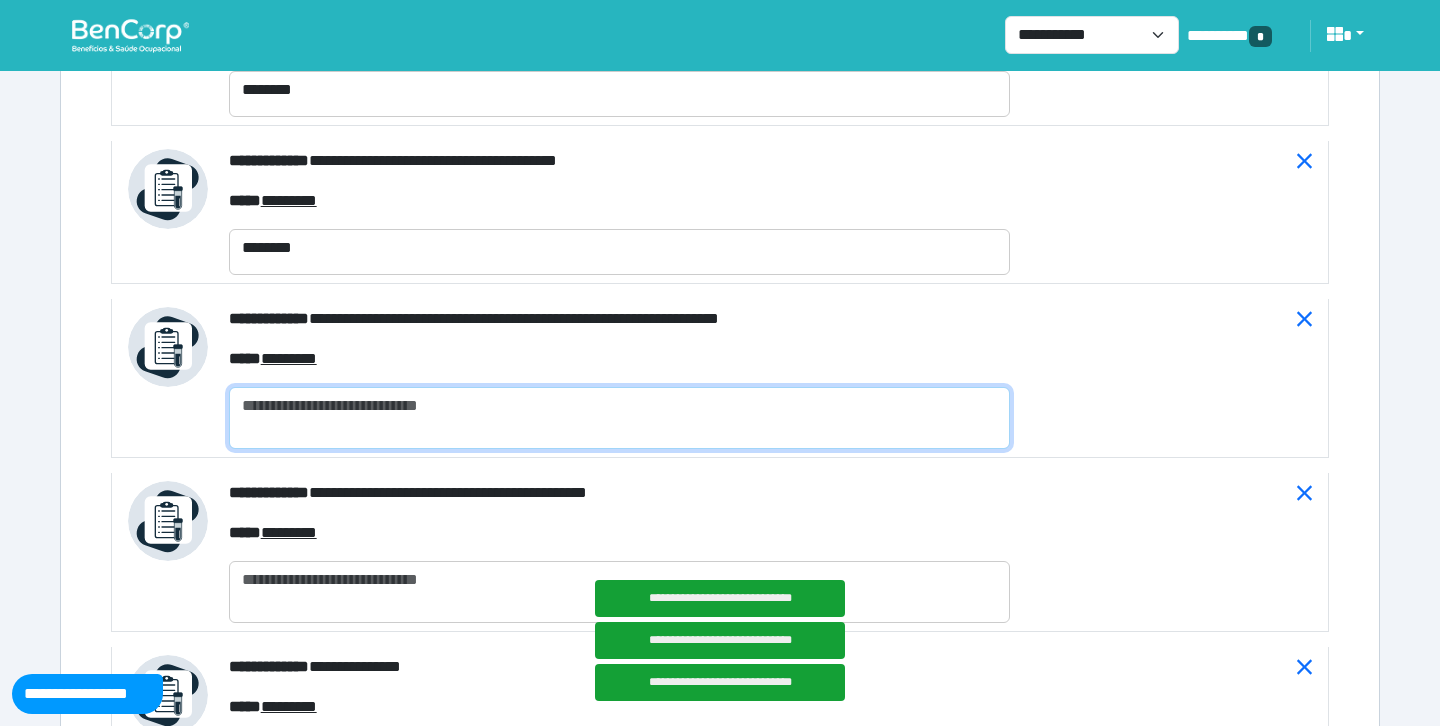 click at bounding box center (619, 418) 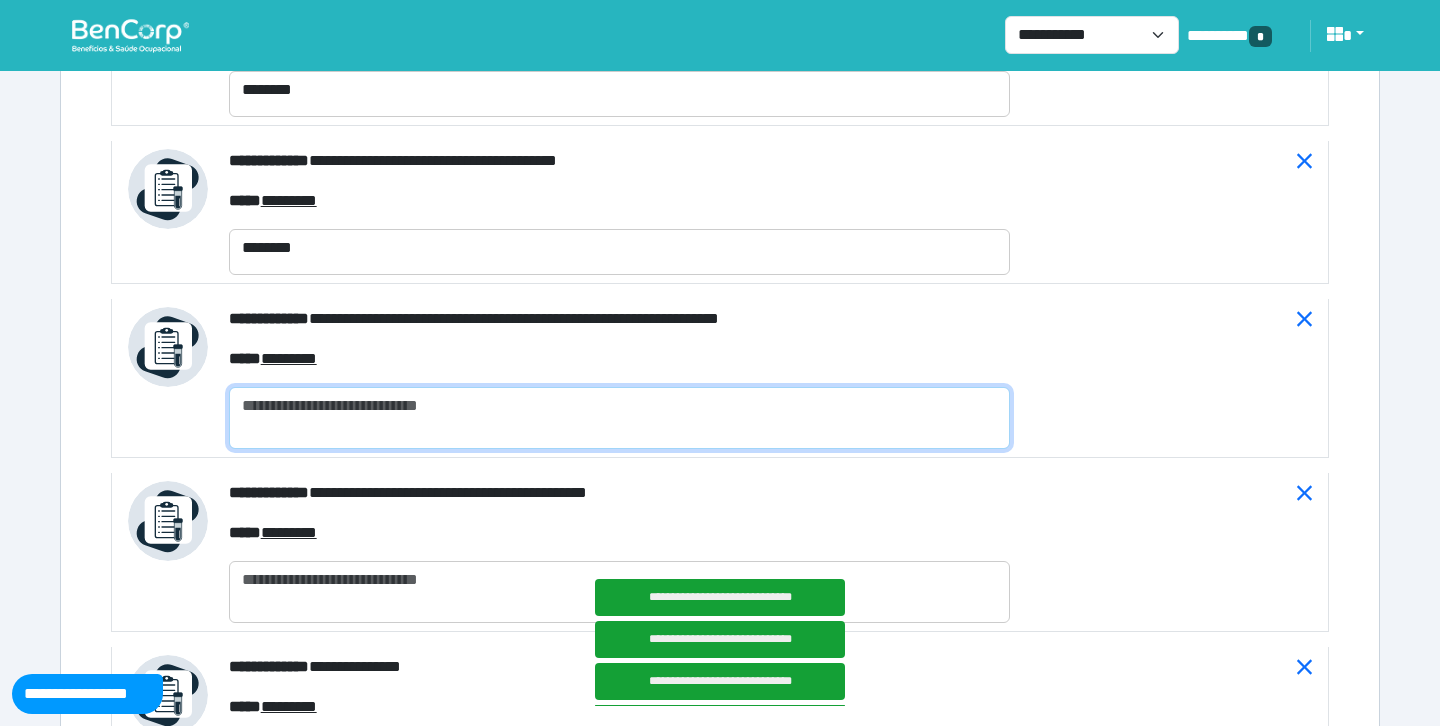 paste on "********" 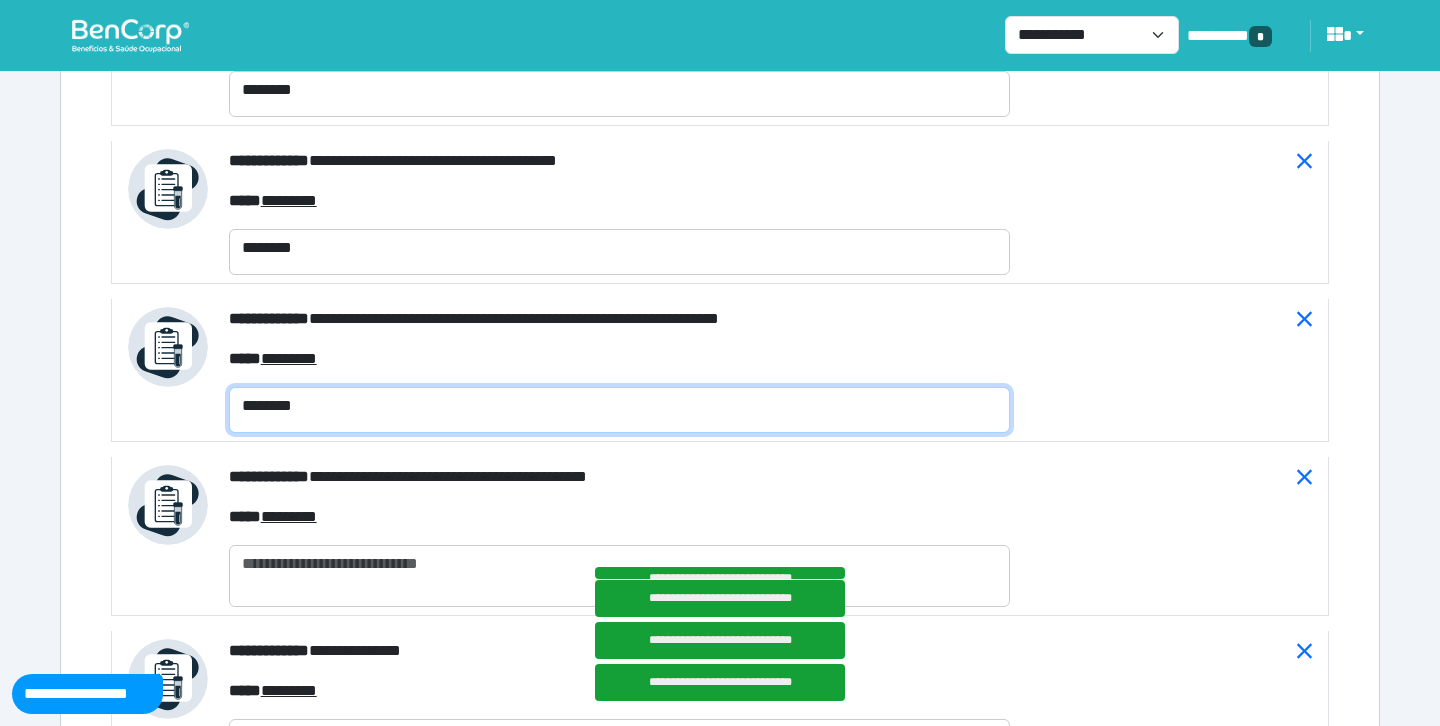 type on "********" 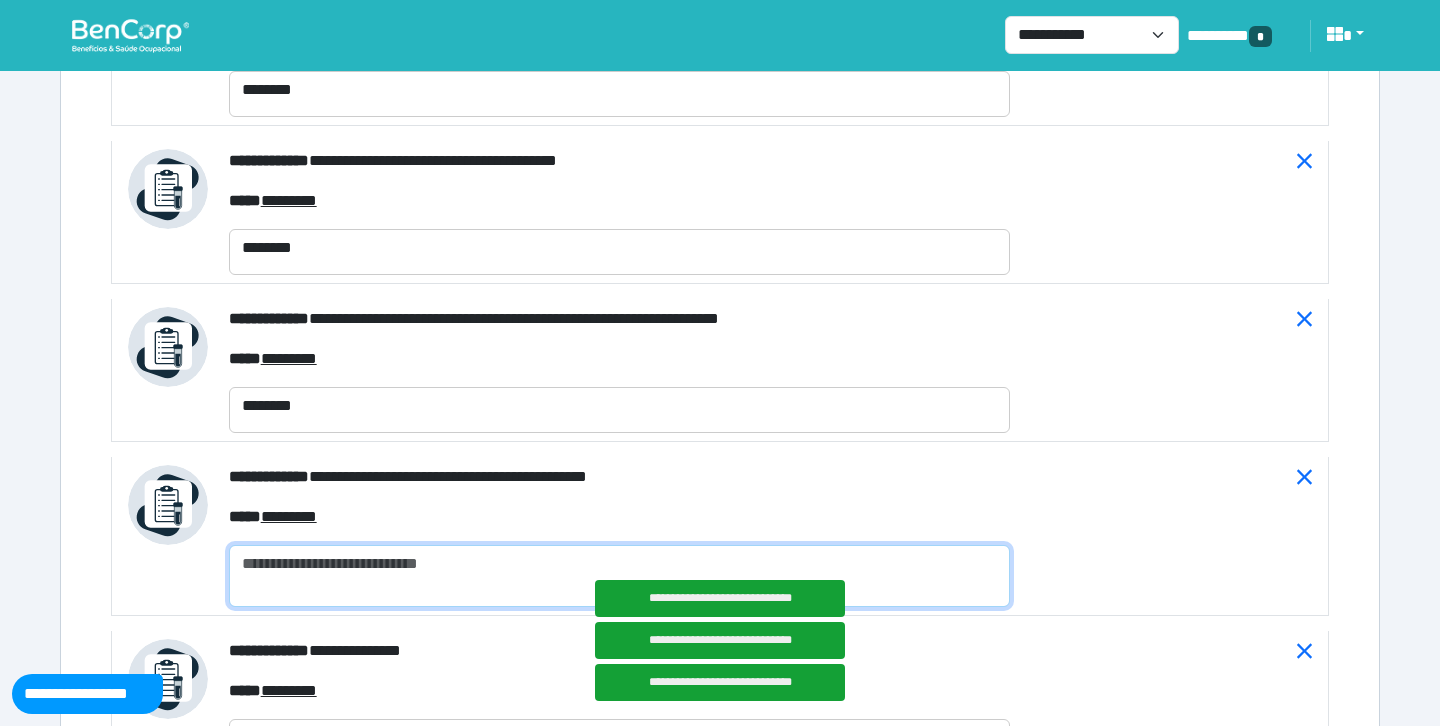 click at bounding box center (619, 576) 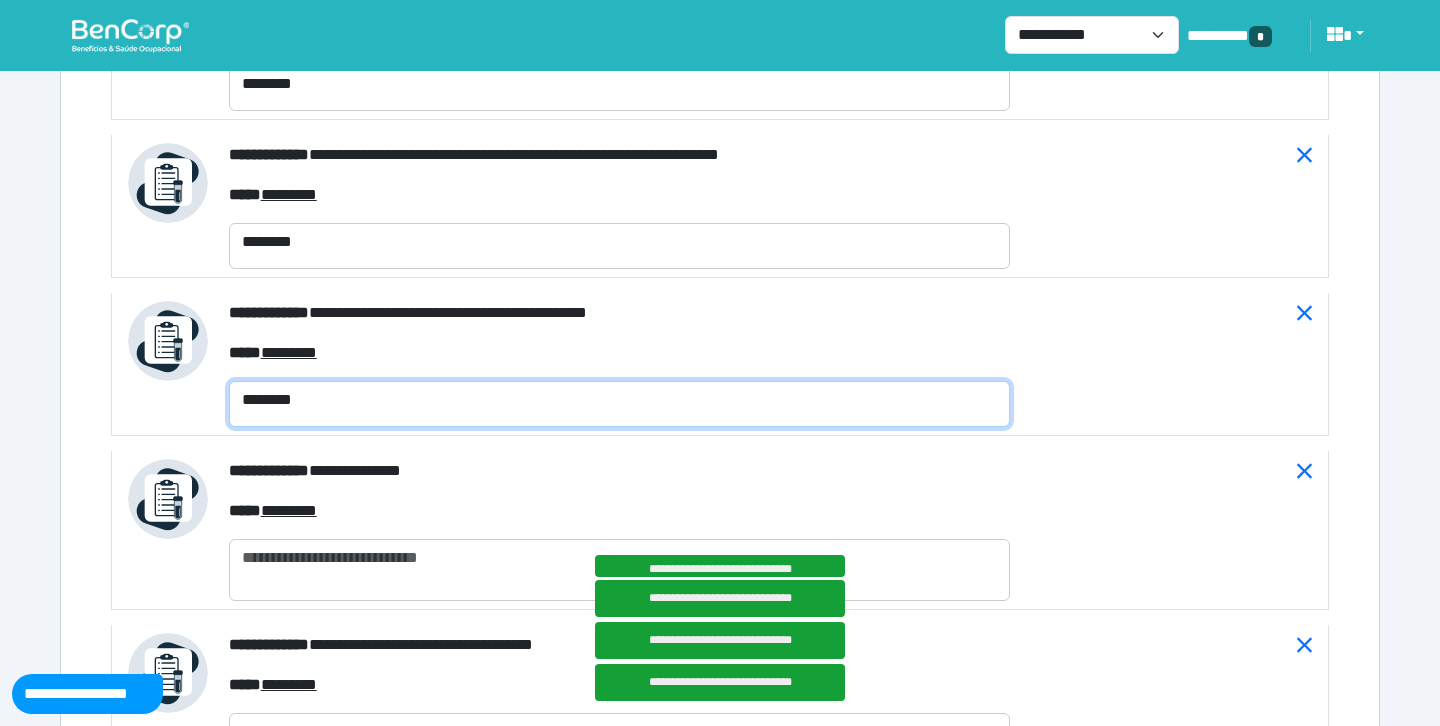 scroll, scrollTop: 8496, scrollLeft: 0, axis: vertical 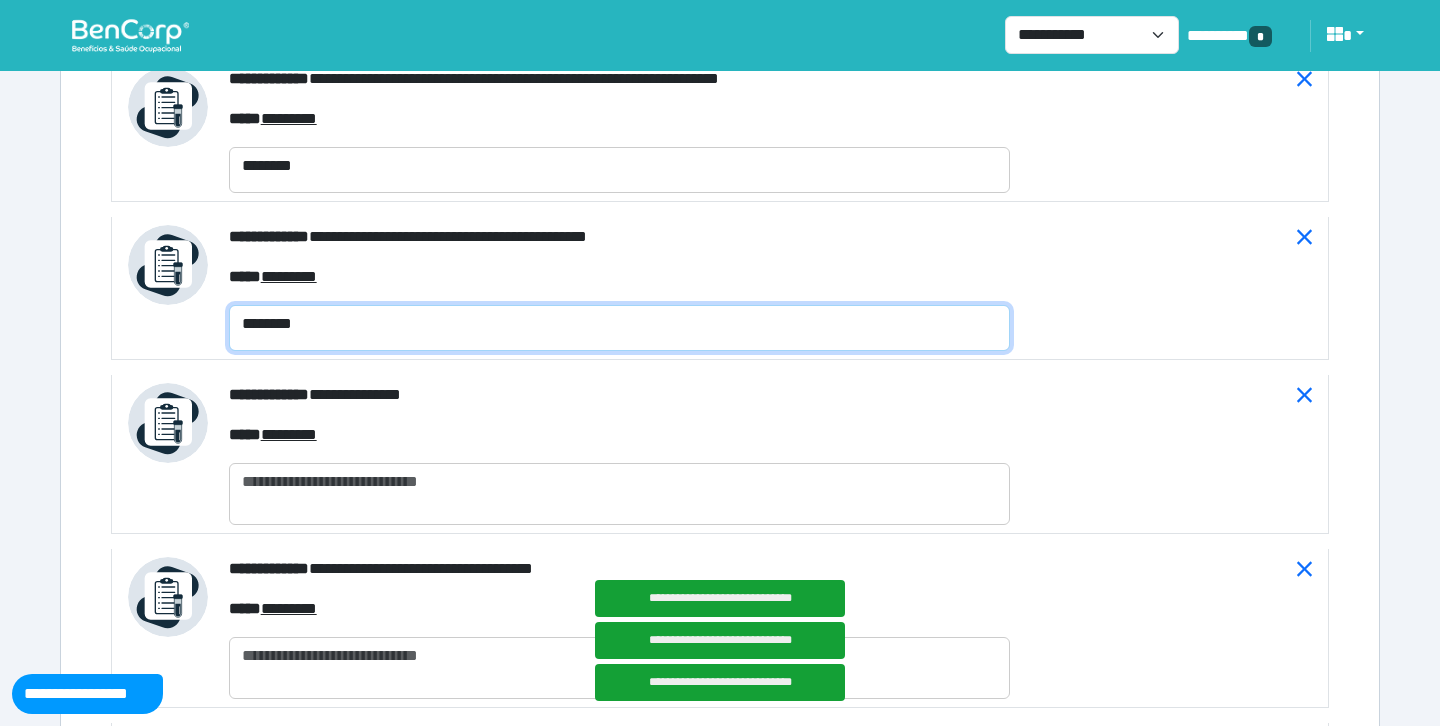 type on "********" 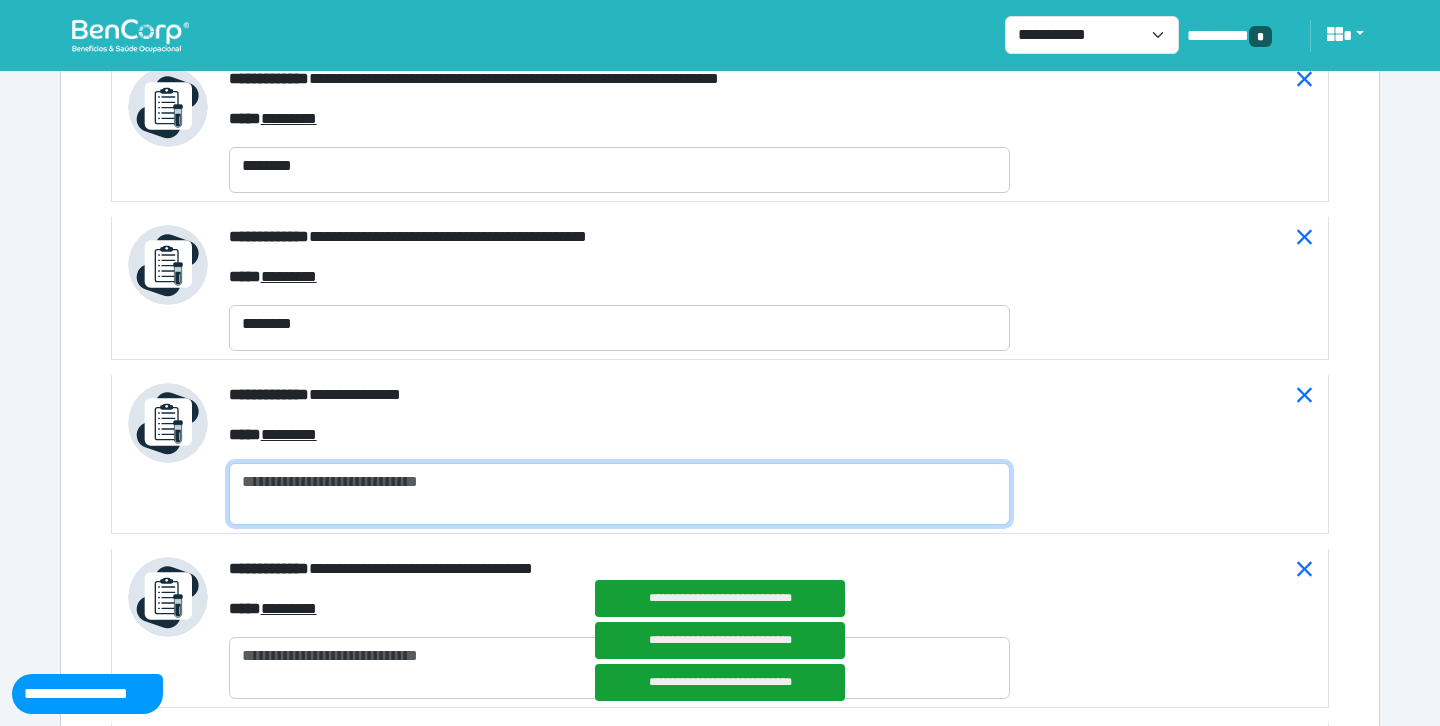 click at bounding box center (619, 494) 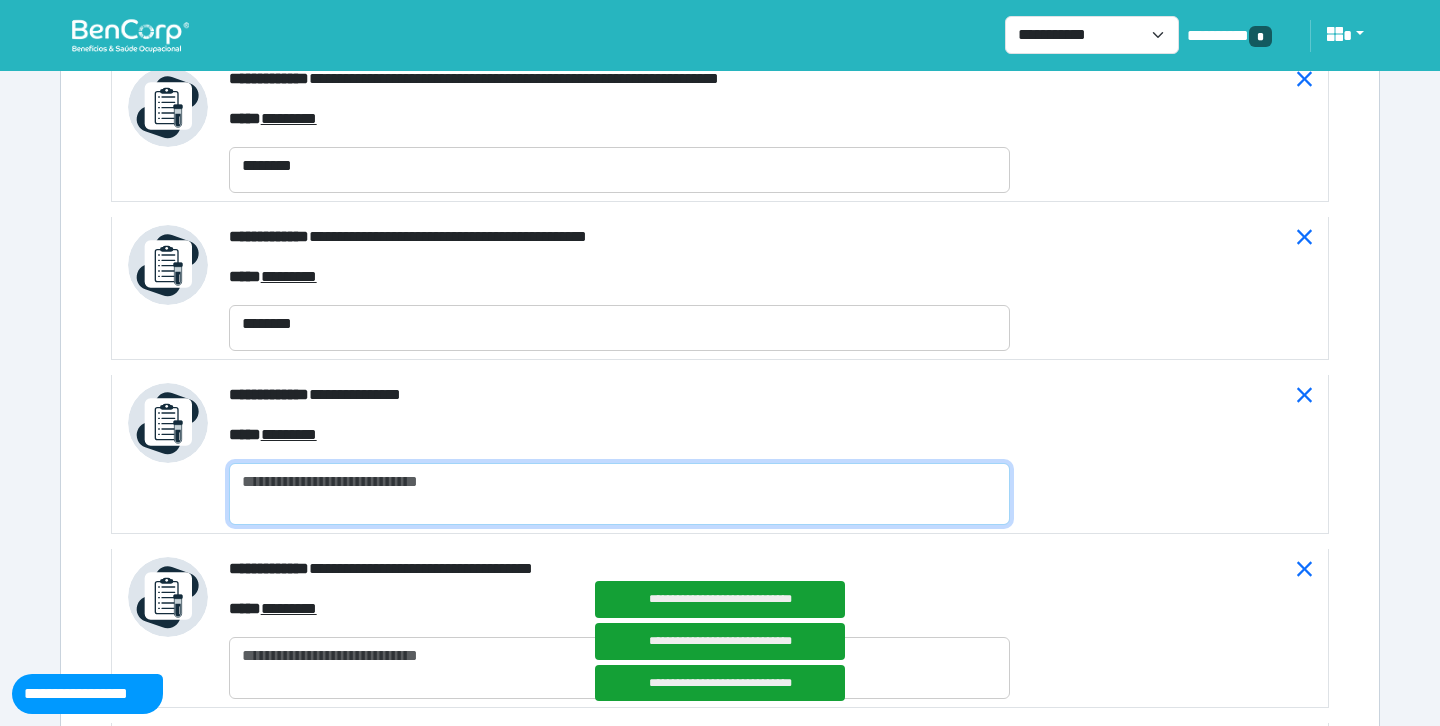 paste on "********" 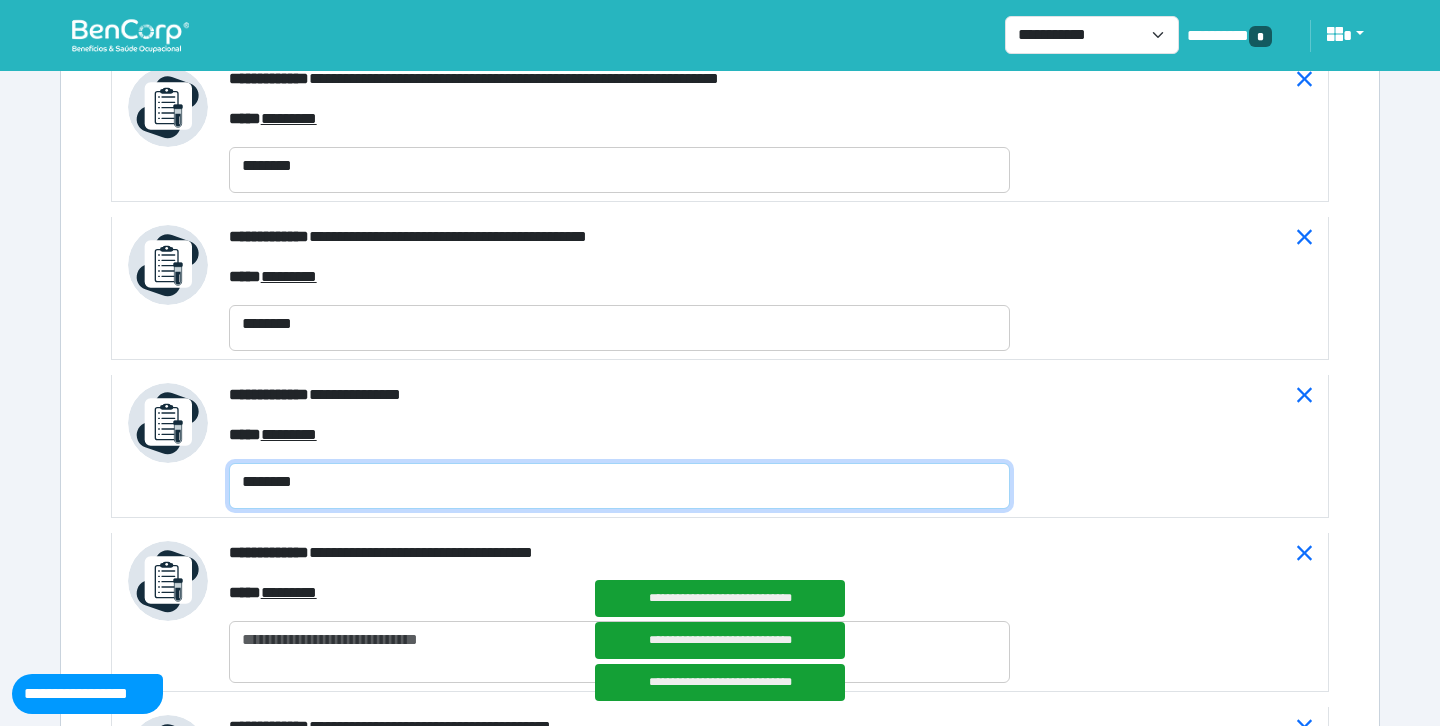 type on "********" 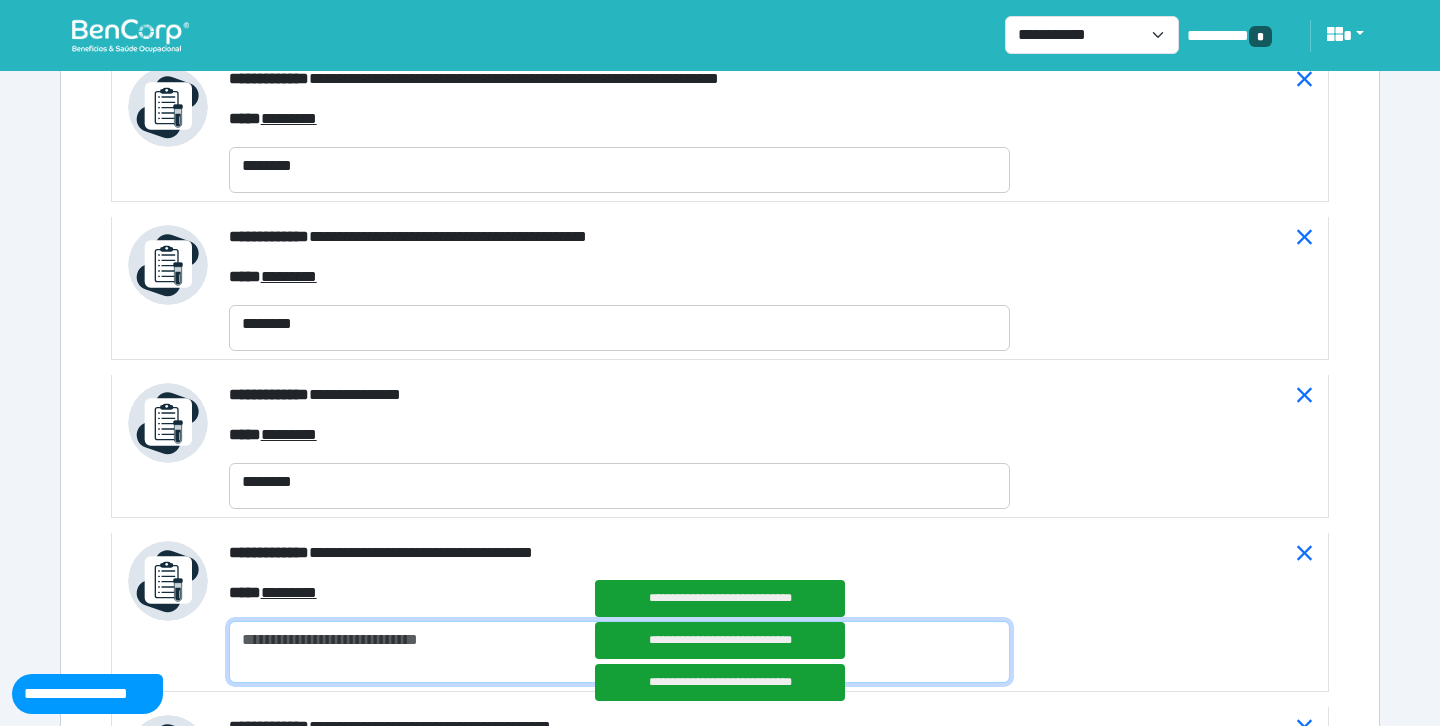 click at bounding box center [619, 652] 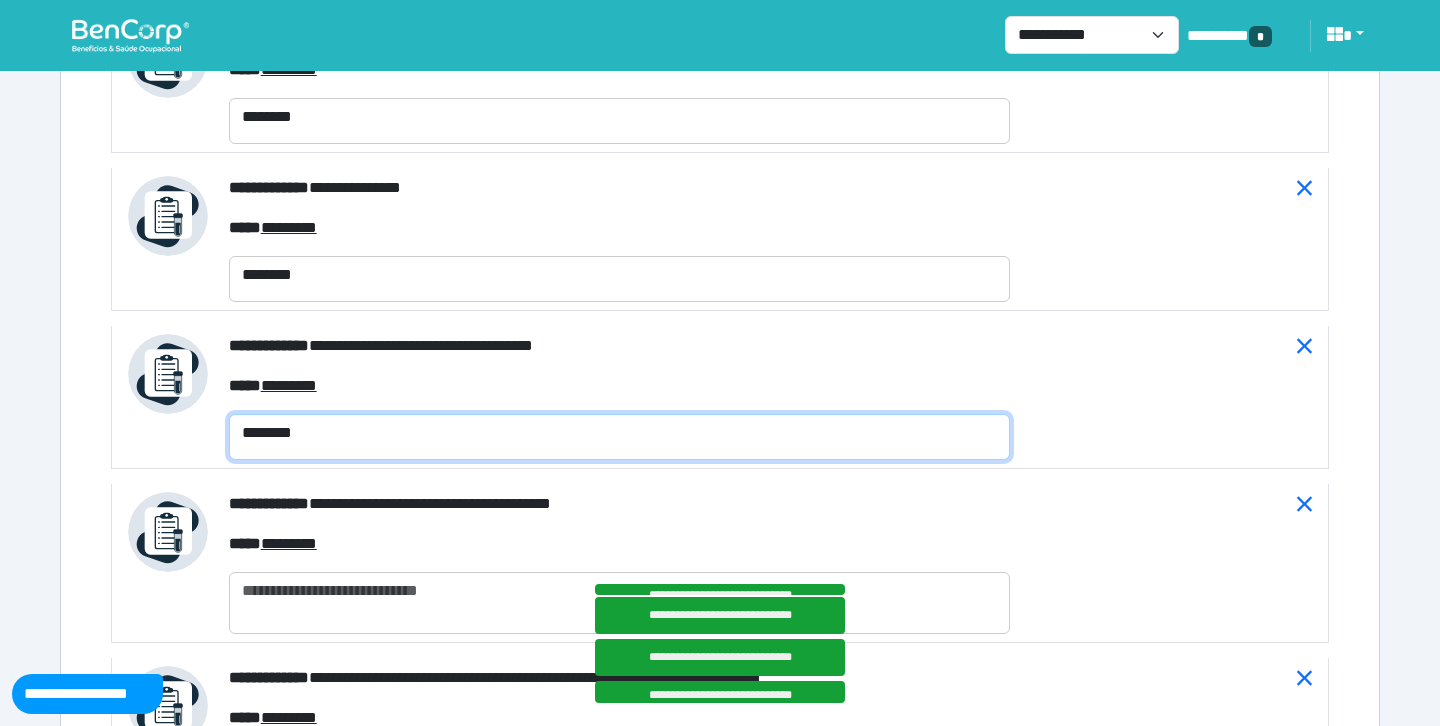 scroll, scrollTop: 8797, scrollLeft: 0, axis: vertical 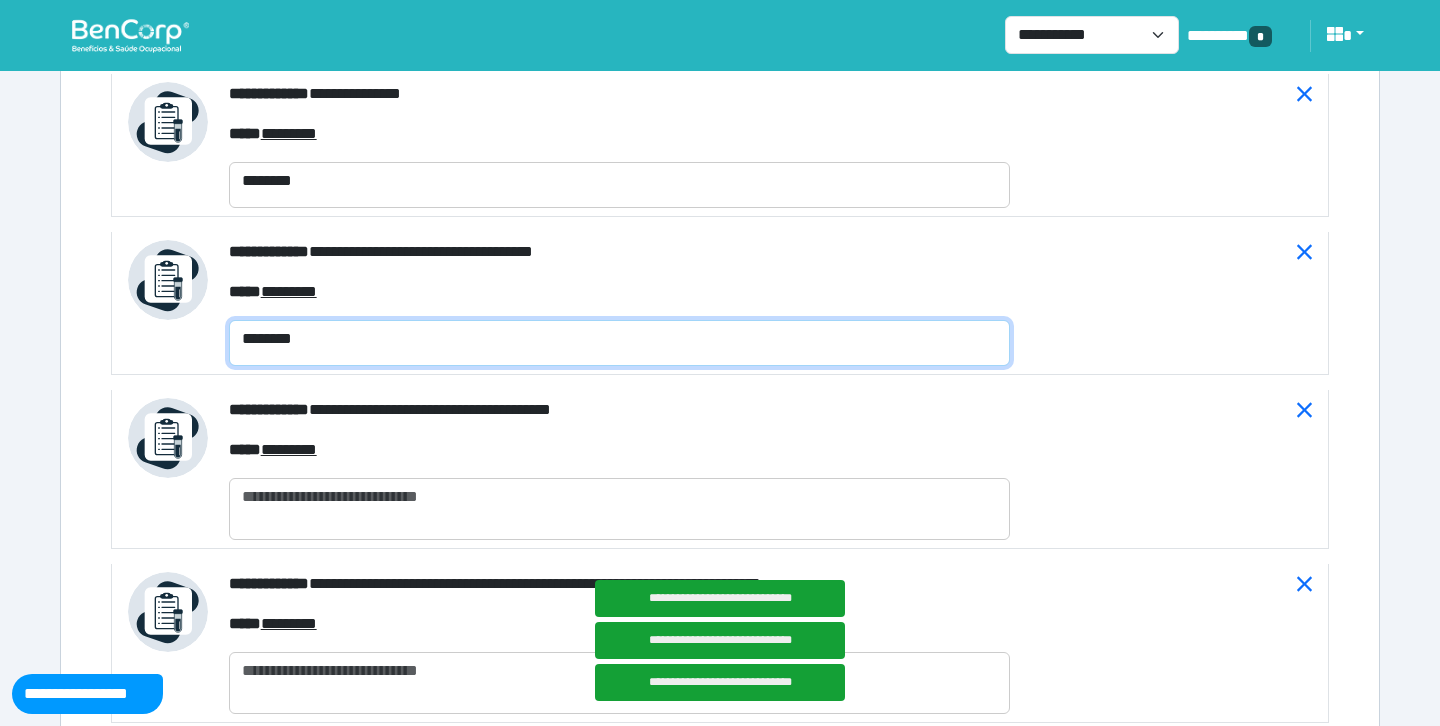 type on "********" 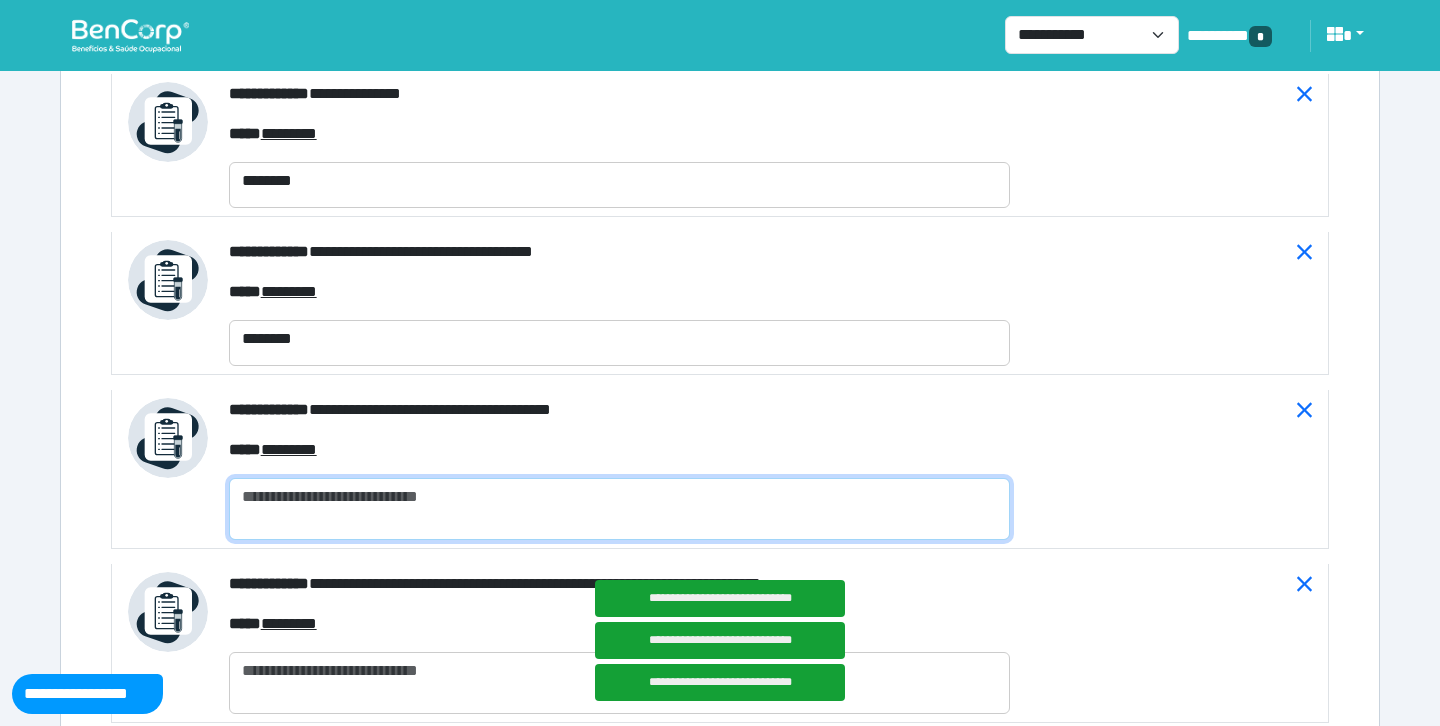 click at bounding box center (619, 509) 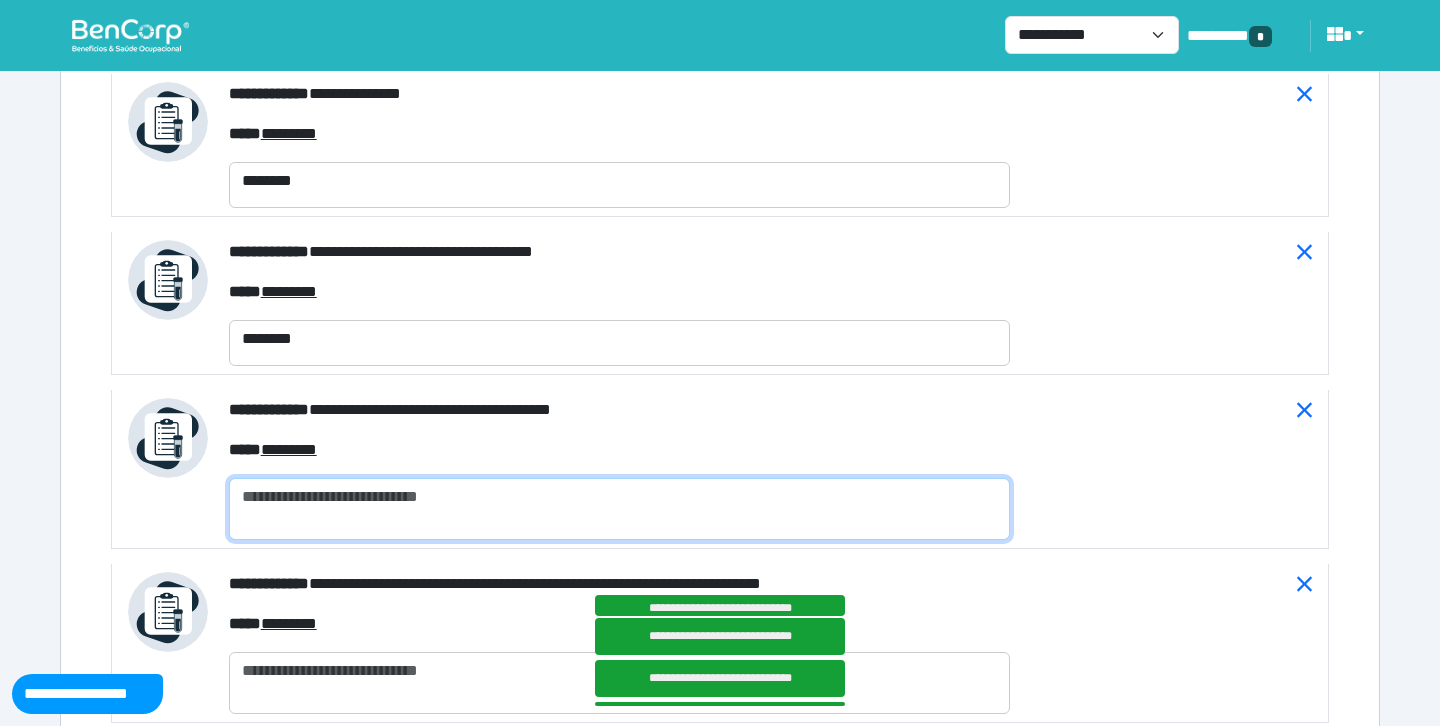 paste on "********" 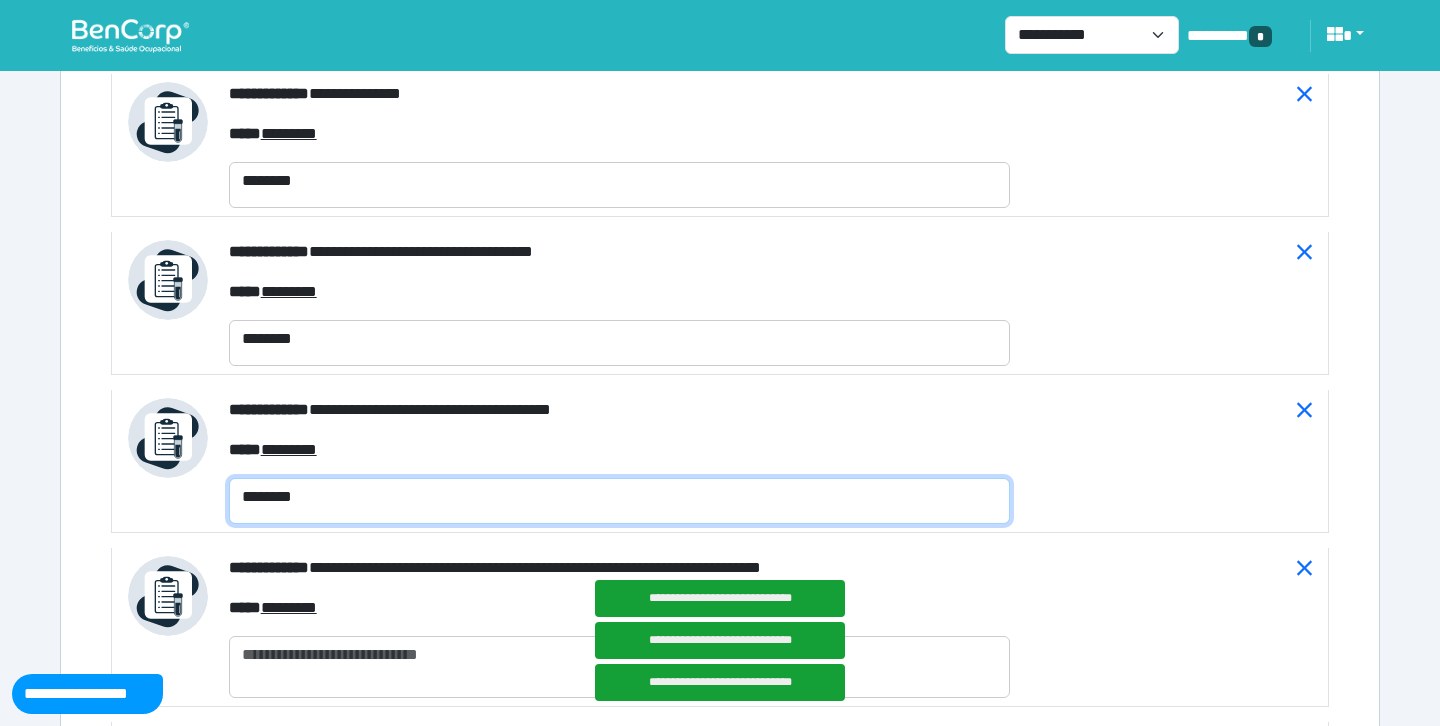 type on "********" 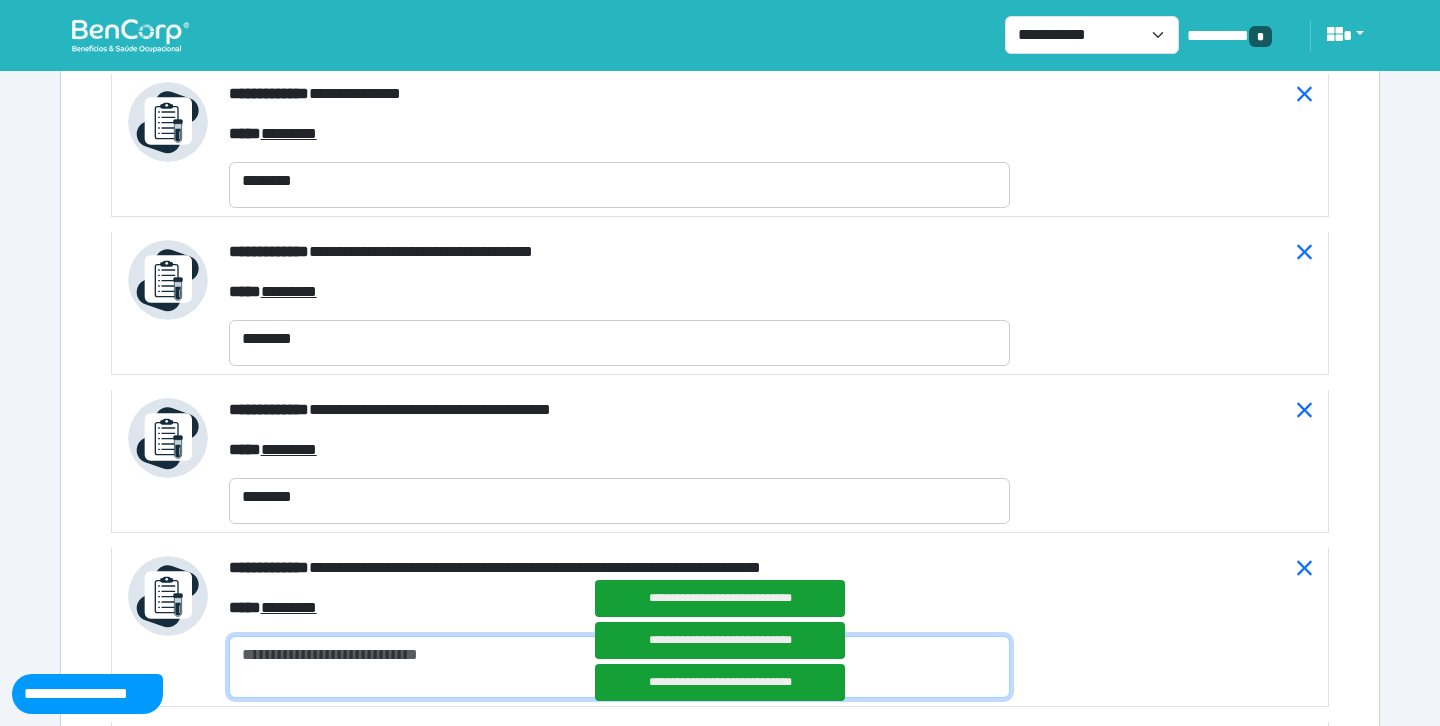 click at bounding box center (619, 667) 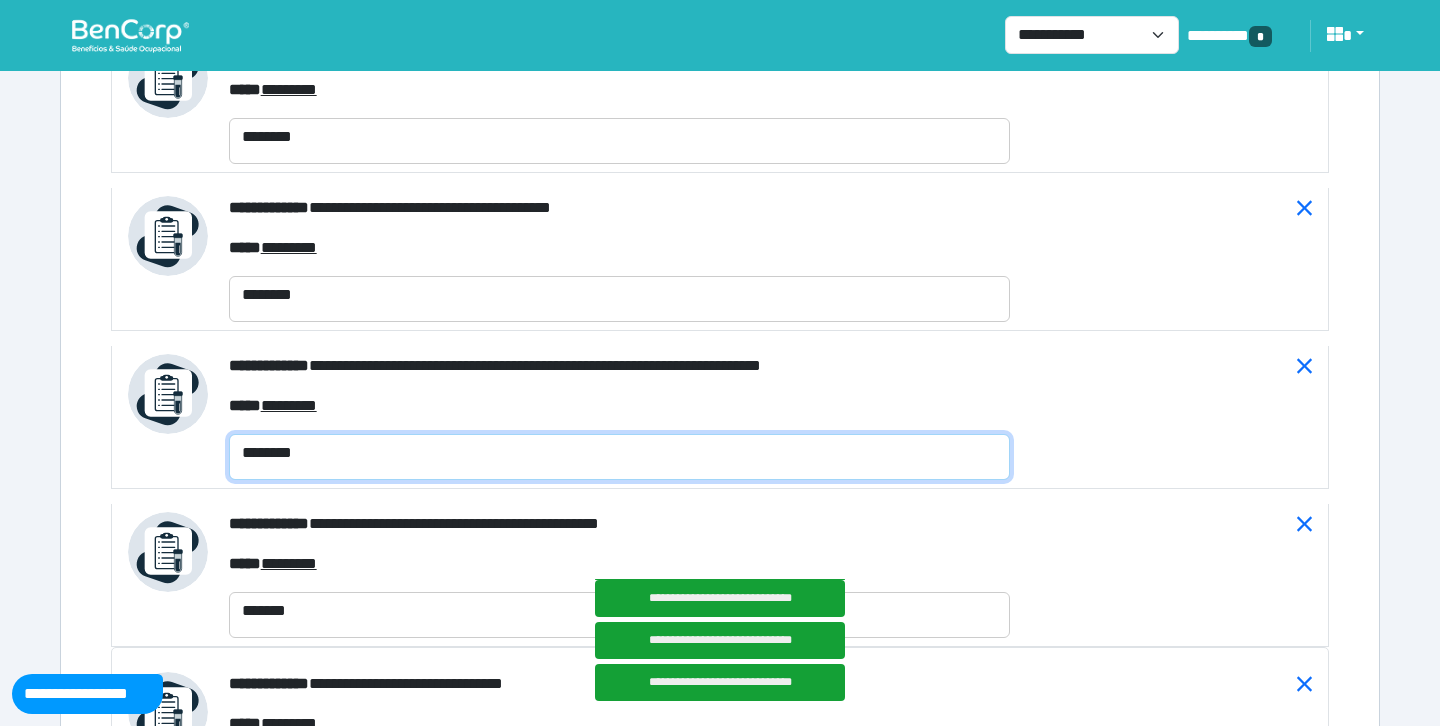 scroll, scrollTop: 9125, scrollLeft: 0, axis: vertical 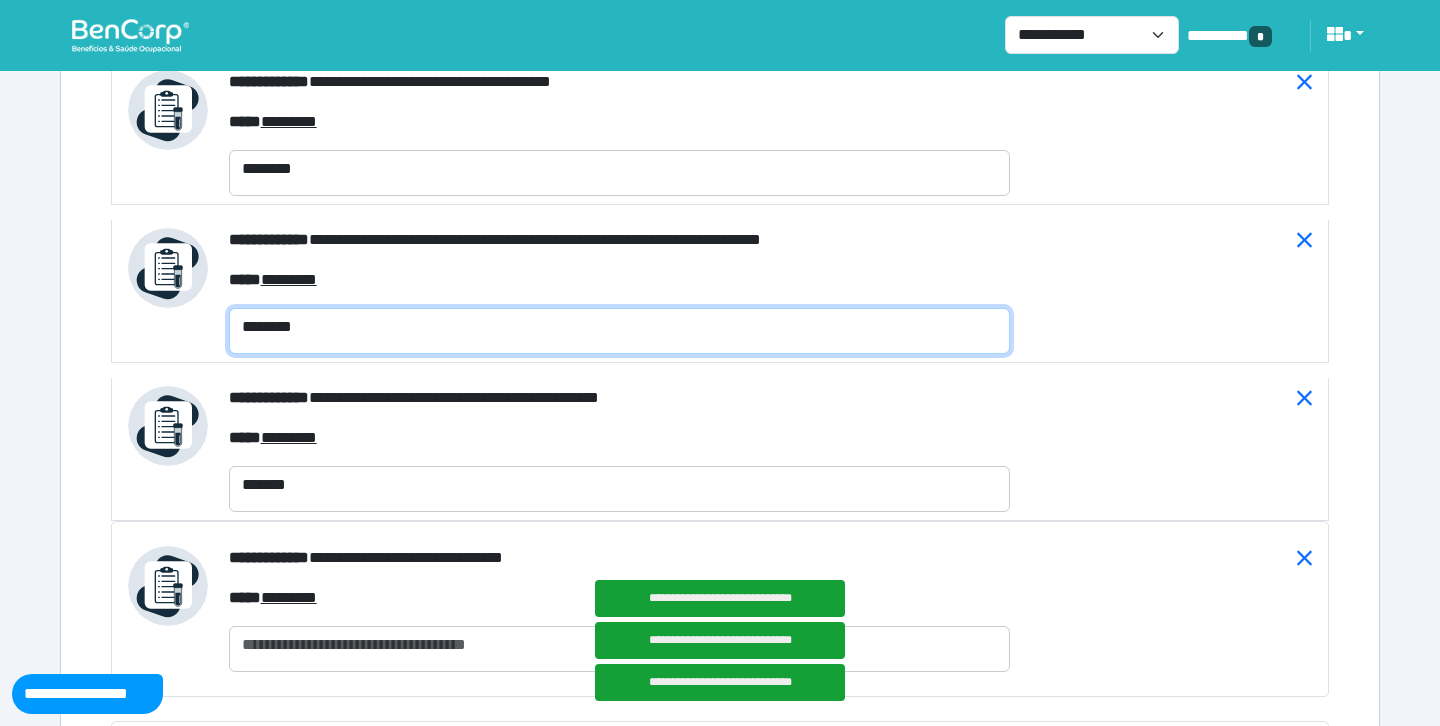 type on "********" 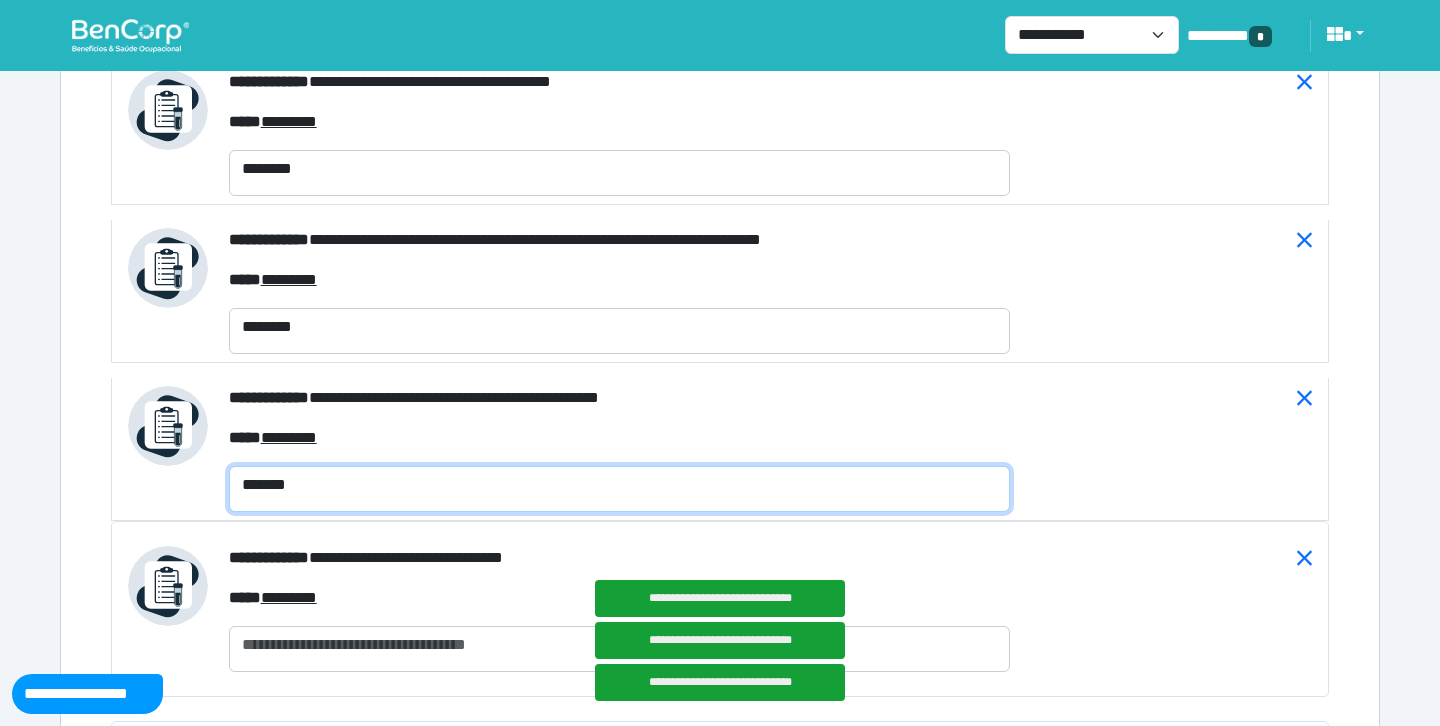 click on "*******" at bounding box center [619, 489] 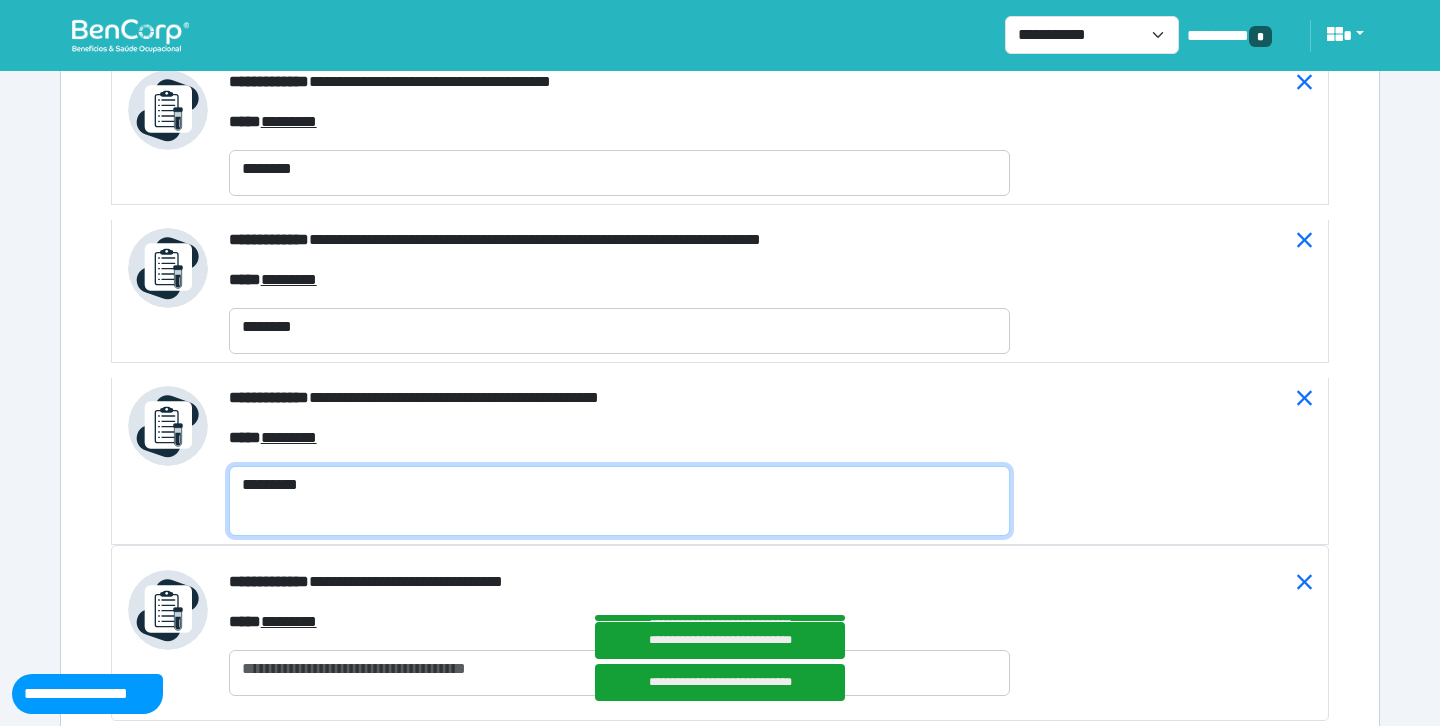 scroll, scrollTop: 0, scrollLeft: 0, axis: both 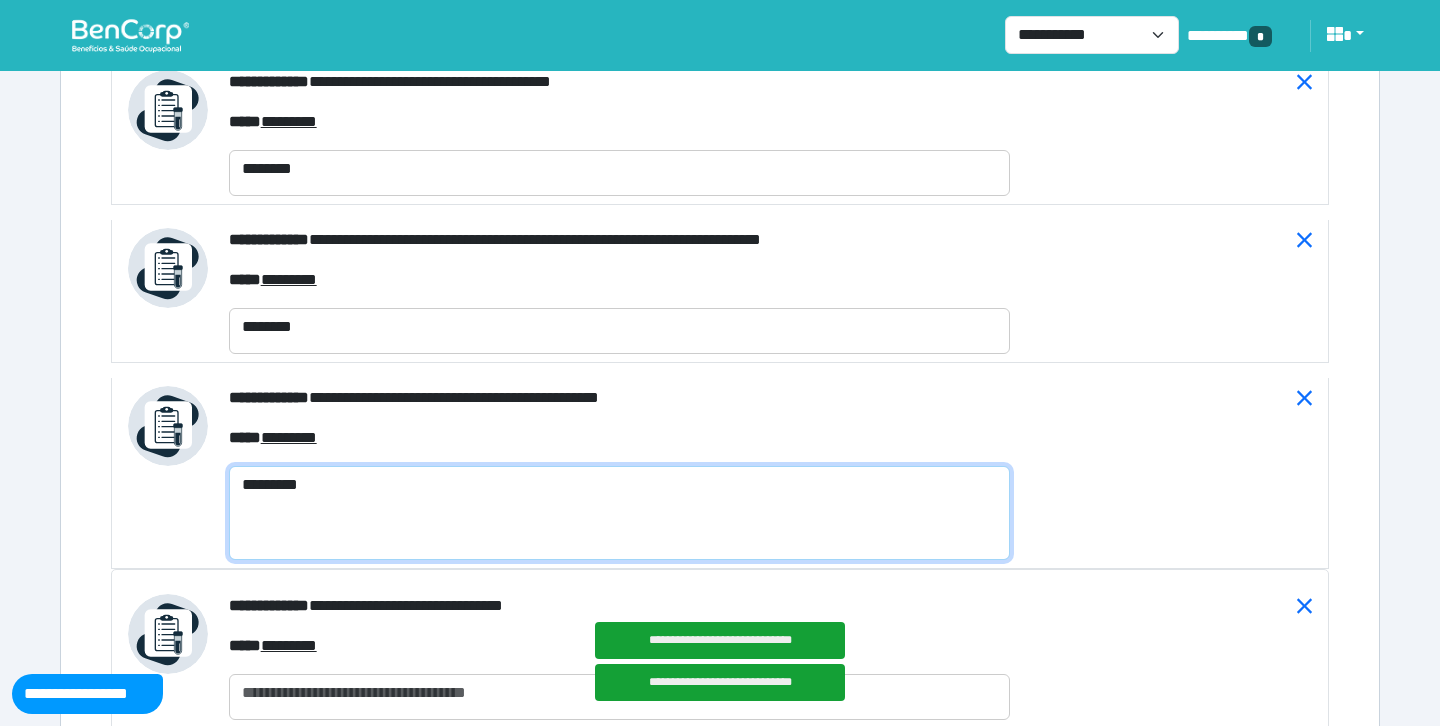 paste on "********" 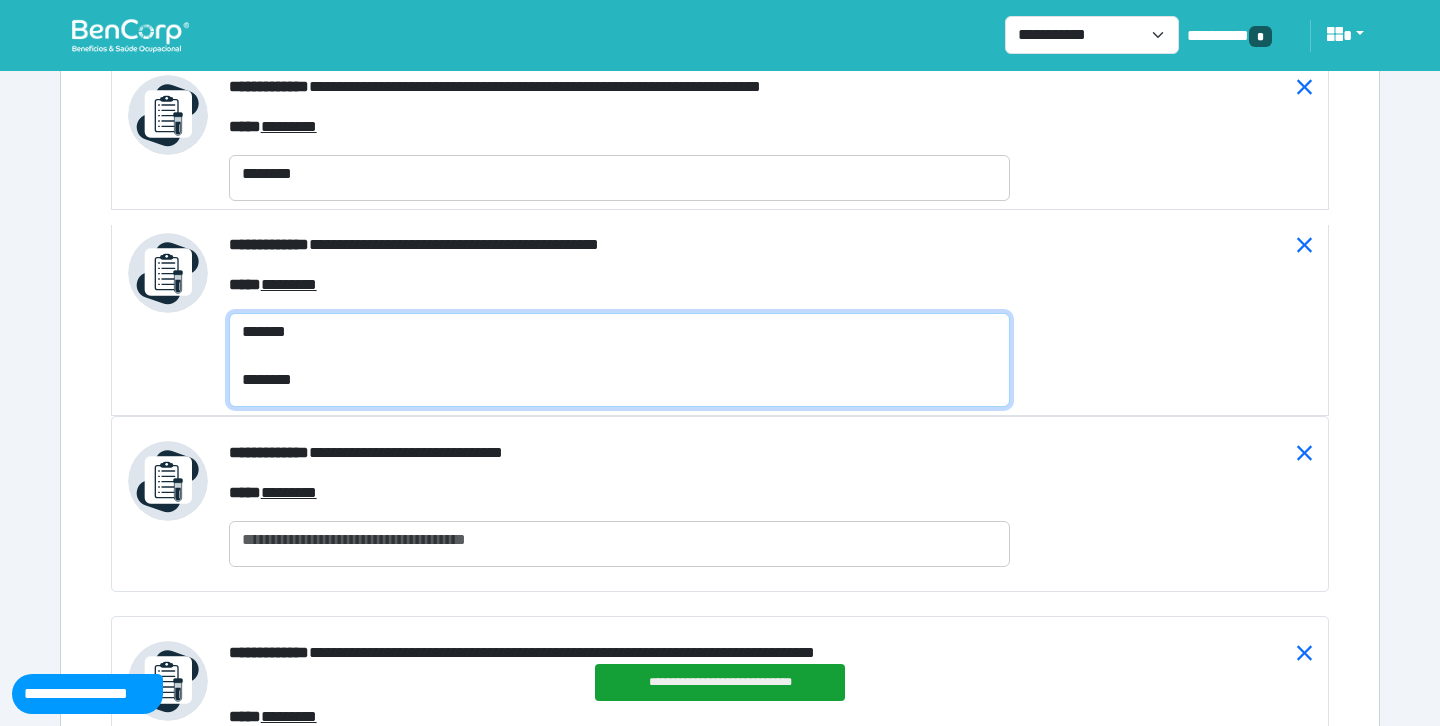 type on "*******
********" 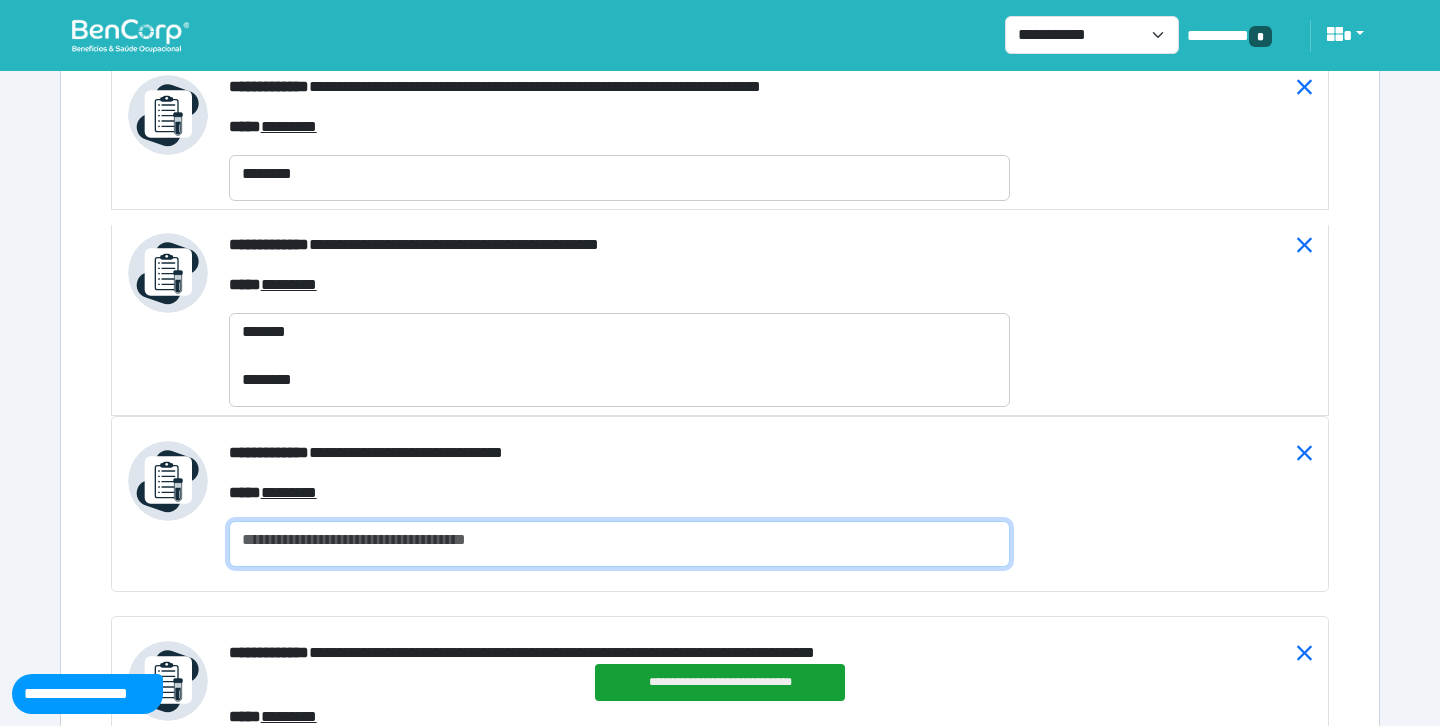 click on "****" at bounding box center [619, 544] 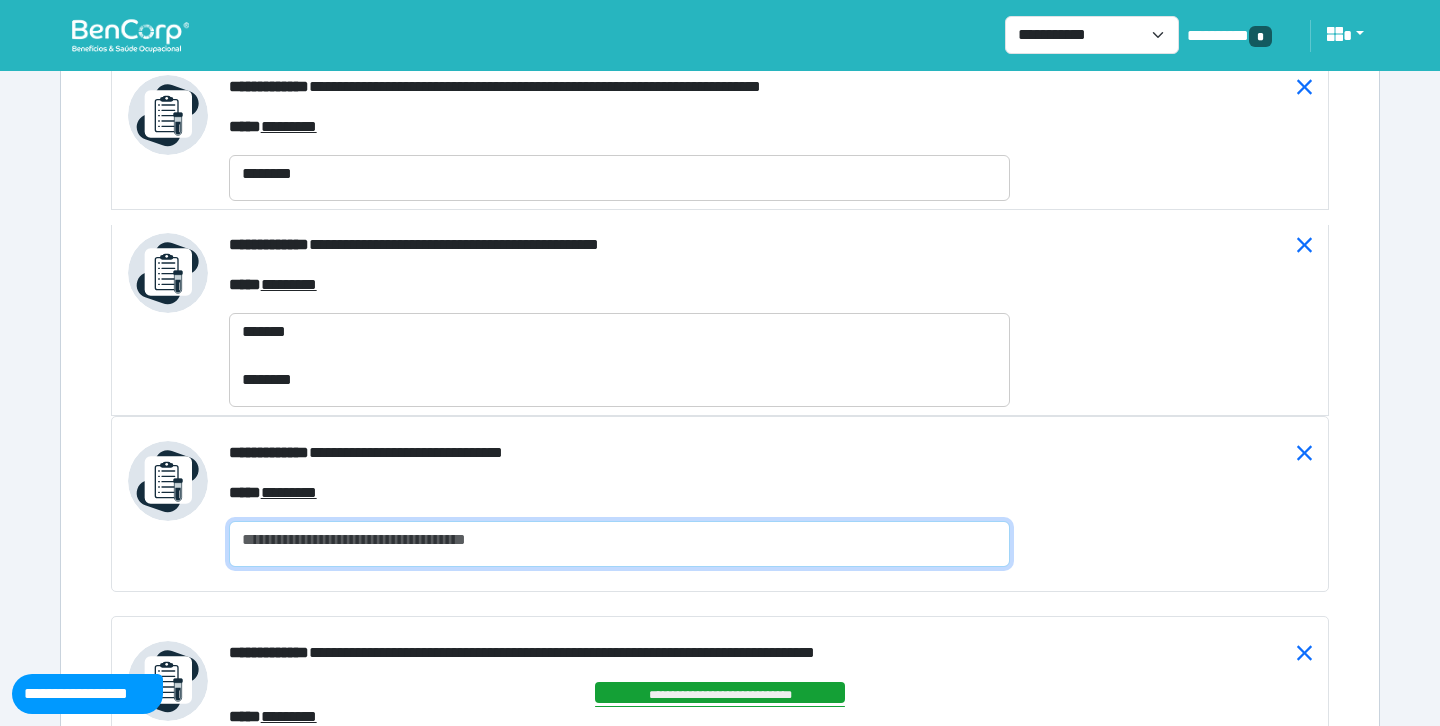 paste on "********" 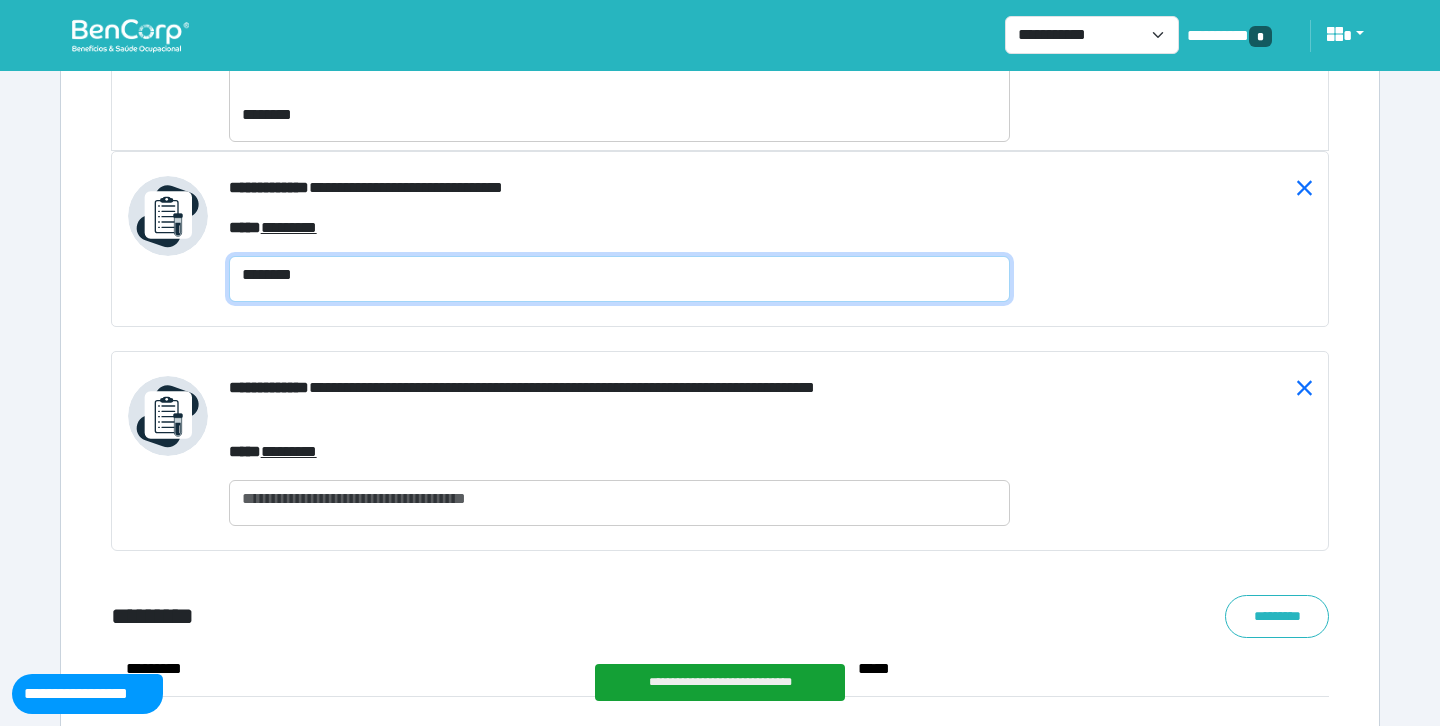 scroll, scrollTop: 9712, scrollLeft: 0, axis: vertical 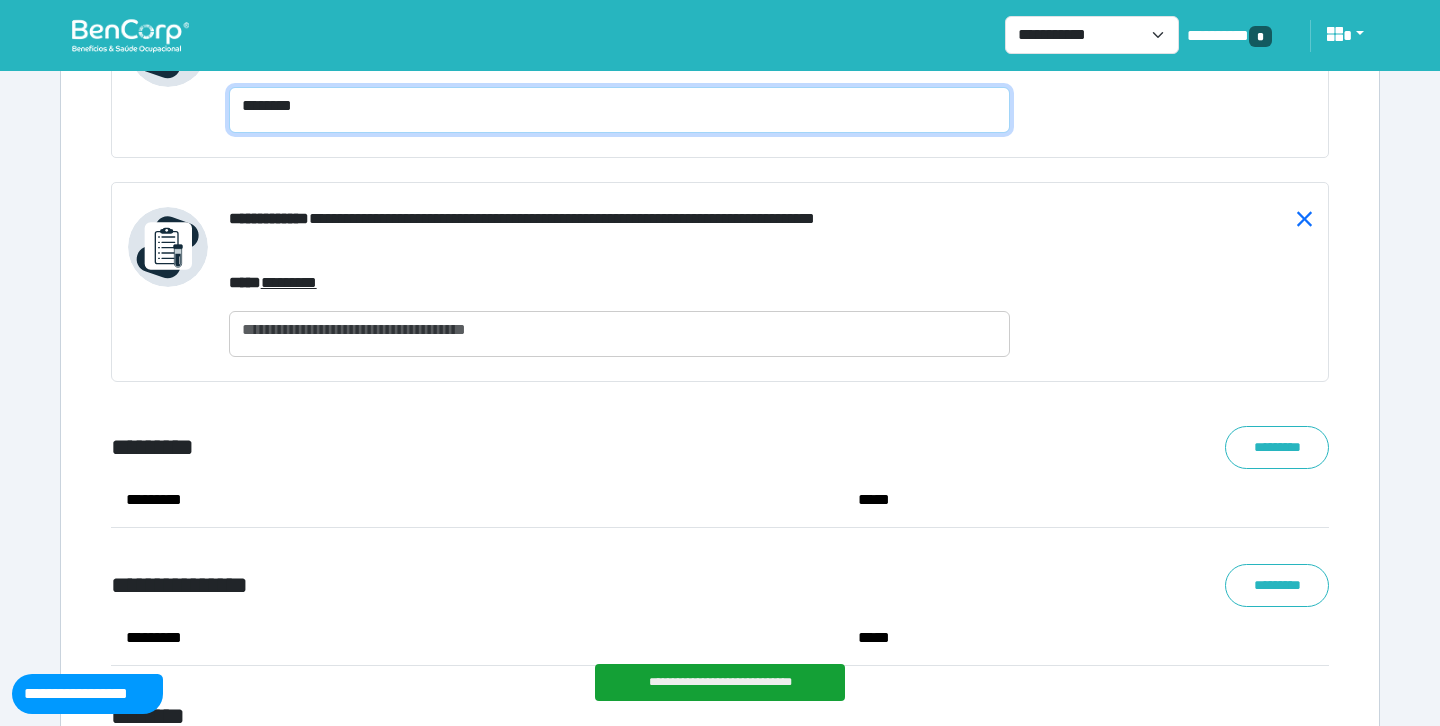 type on "********" 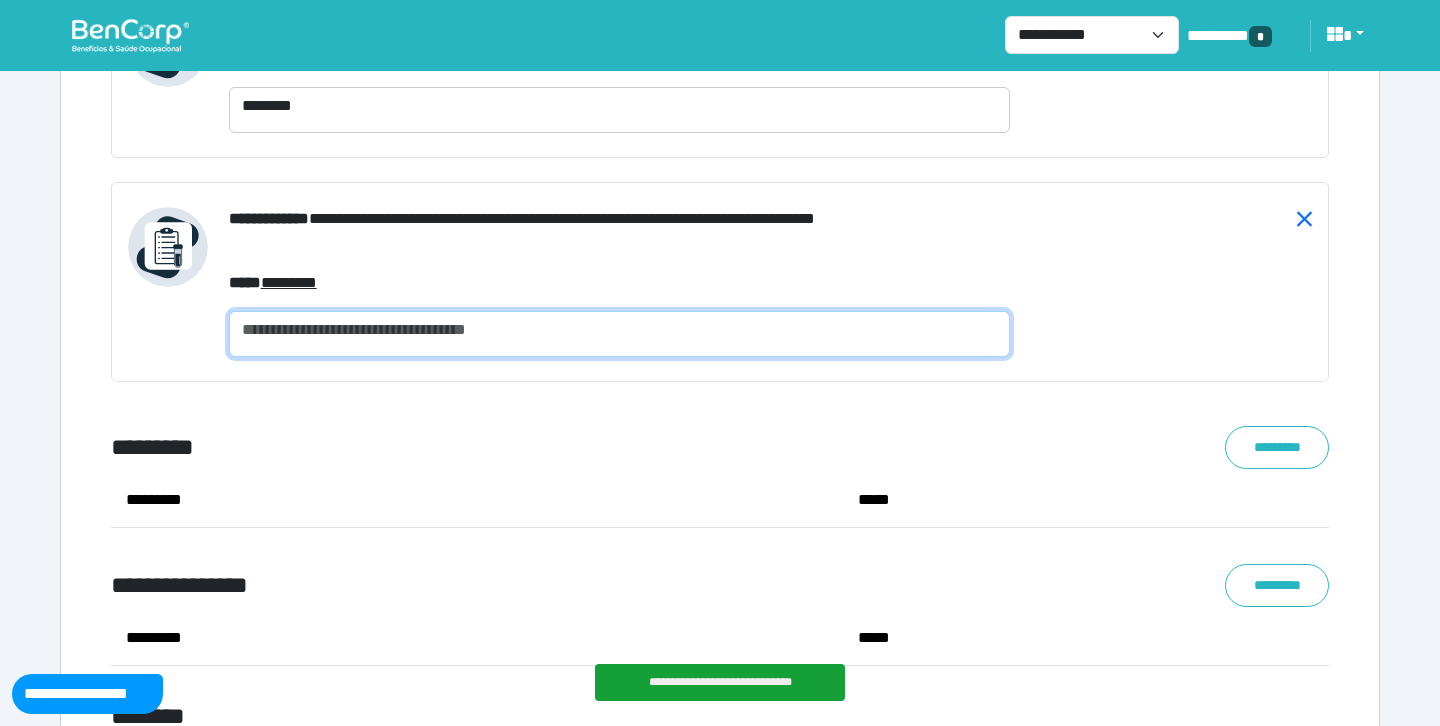 click on "****" at bounding box center (619, 334) 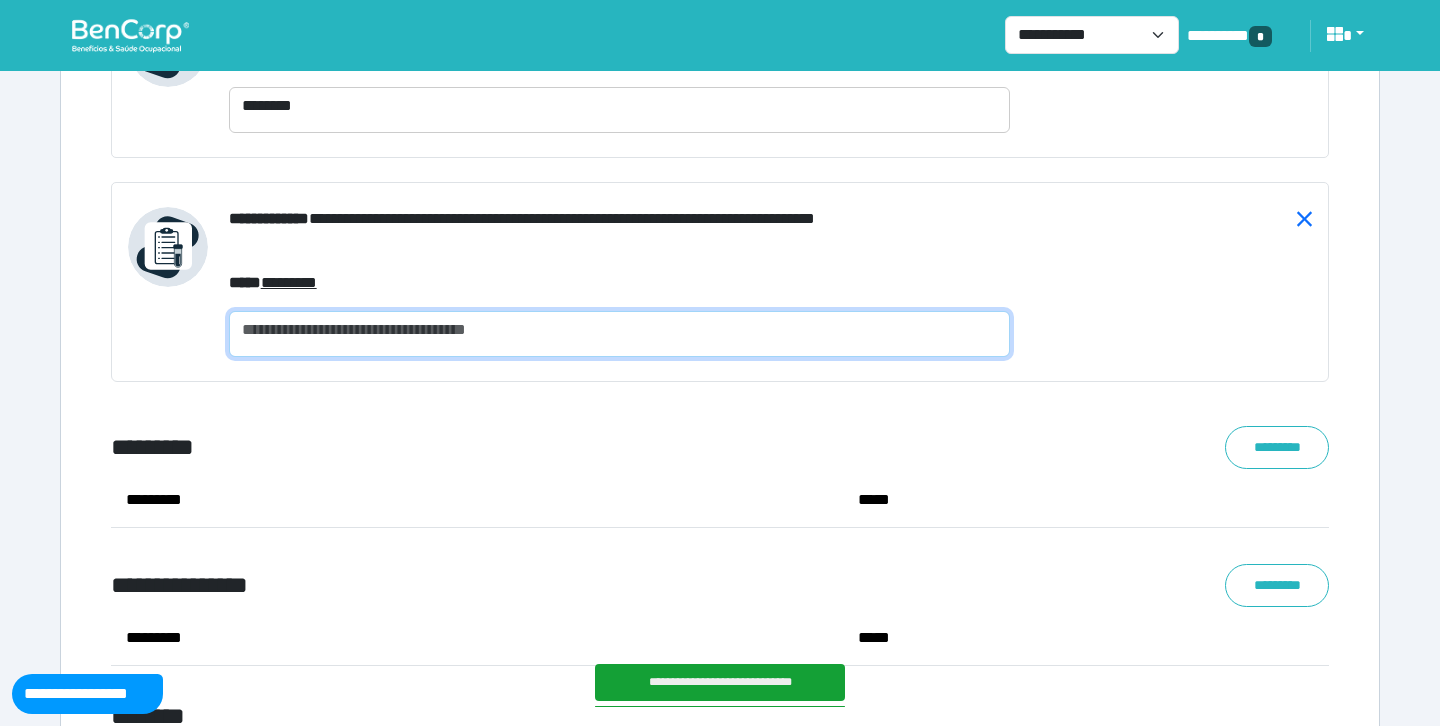 paste on "********" 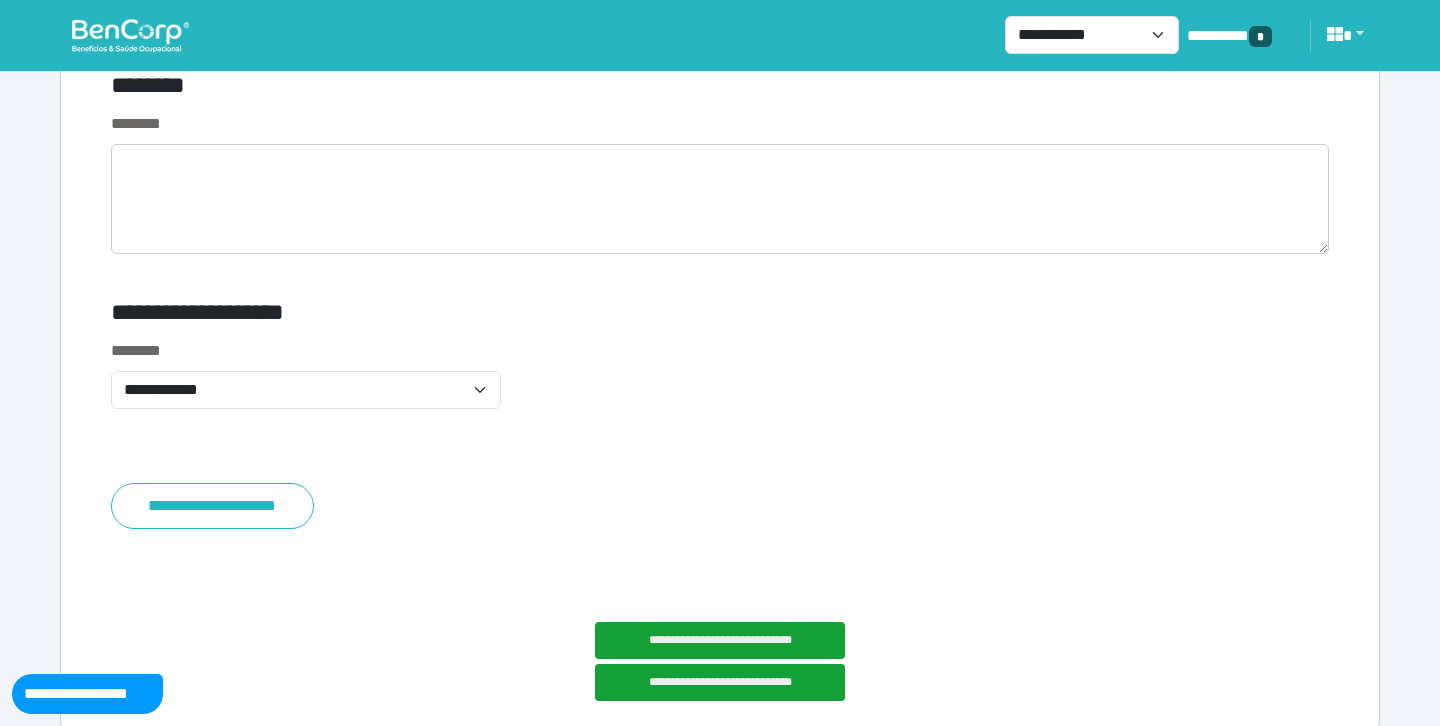 scroll, scrollTop: 10367, scrollLeft: 0, axis: vertical 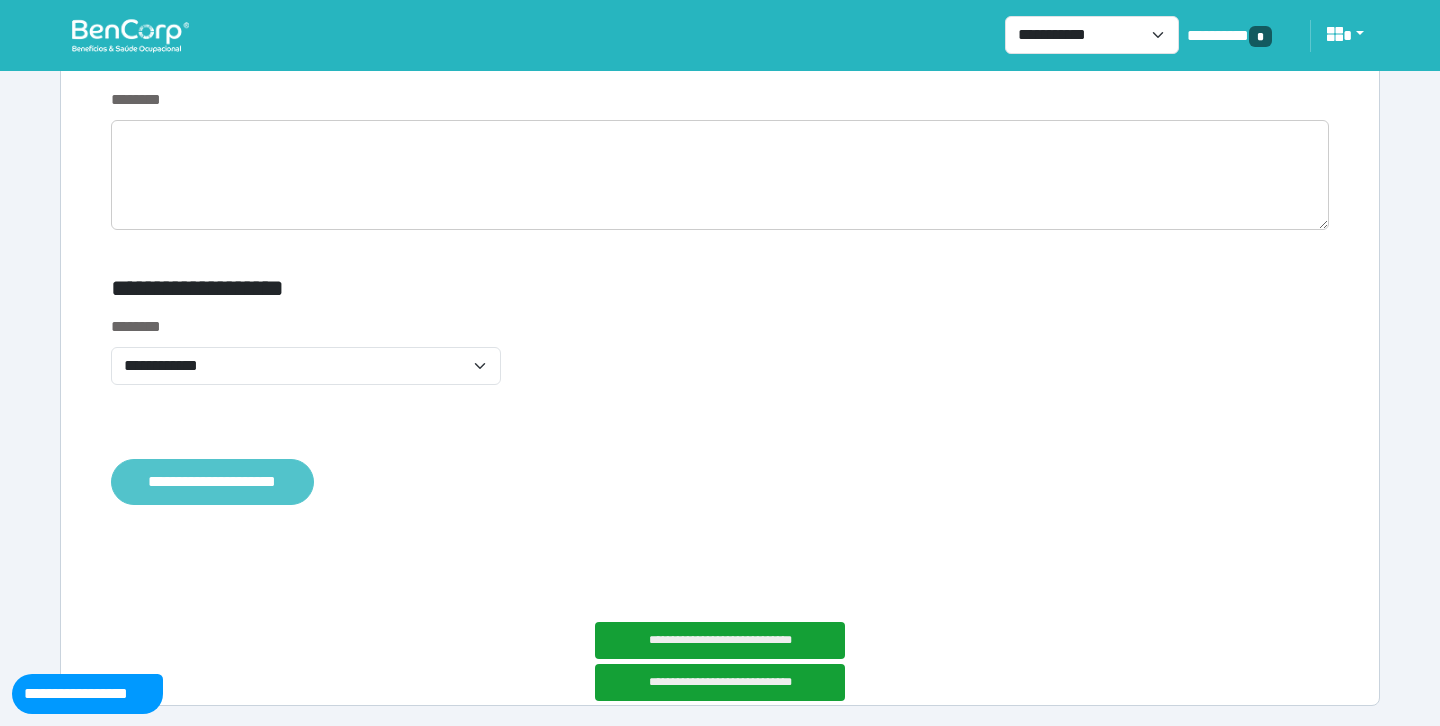 type on "********" 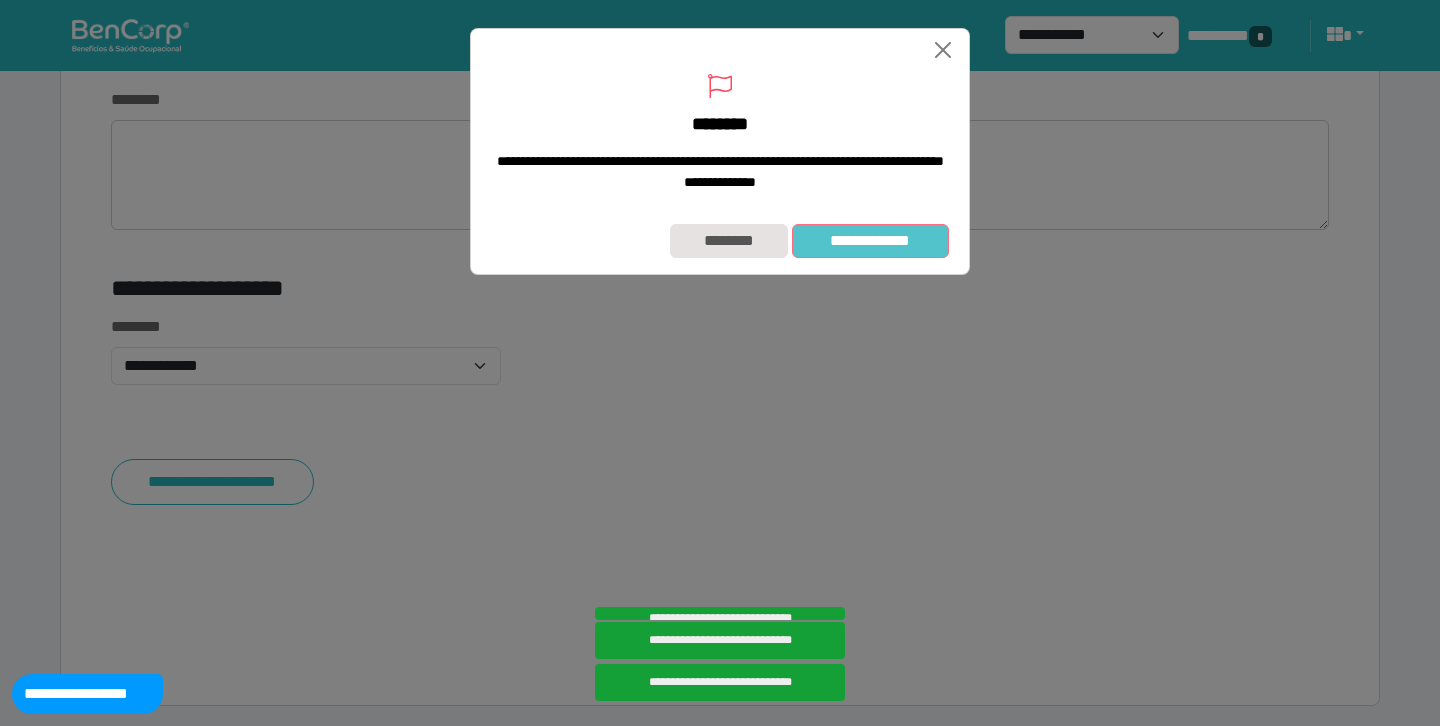 click on "**********" at bounding box center [870, 241] 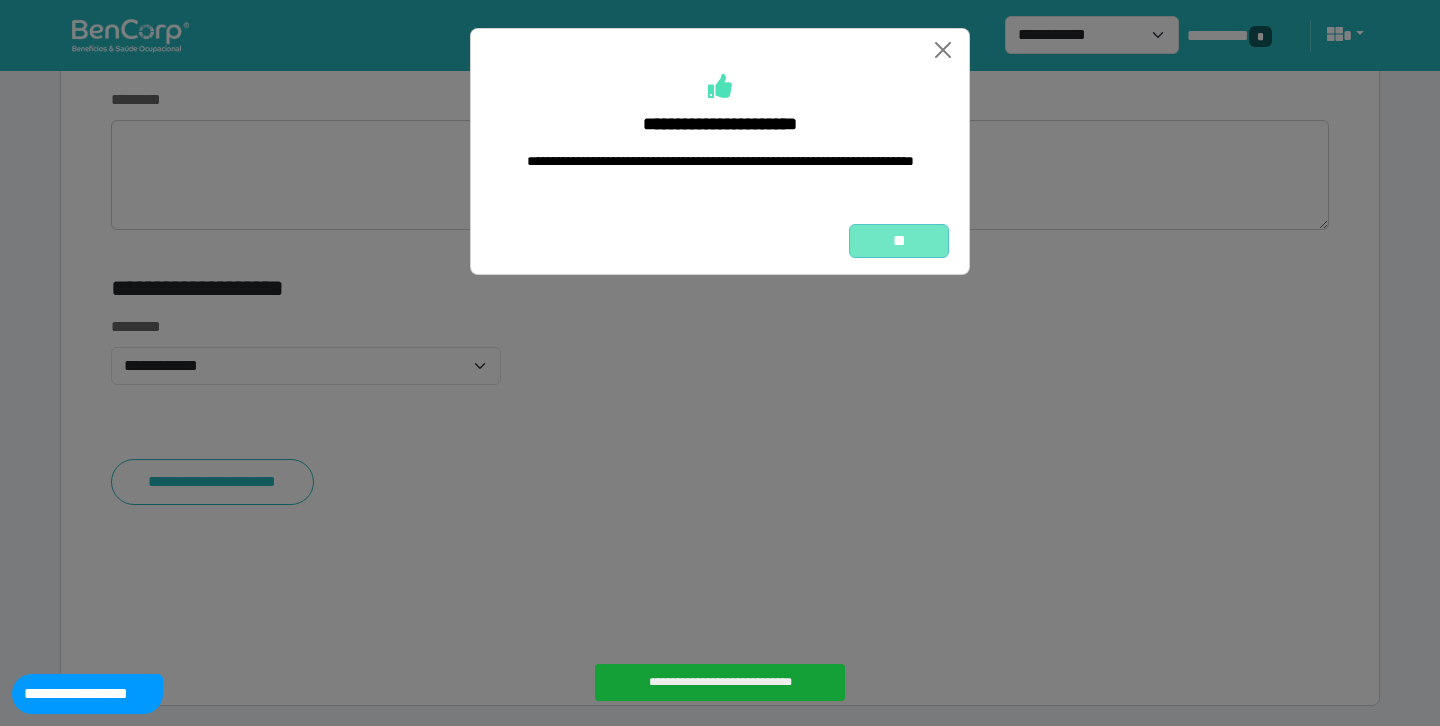 click on "**" at bounding box center (899, 241) 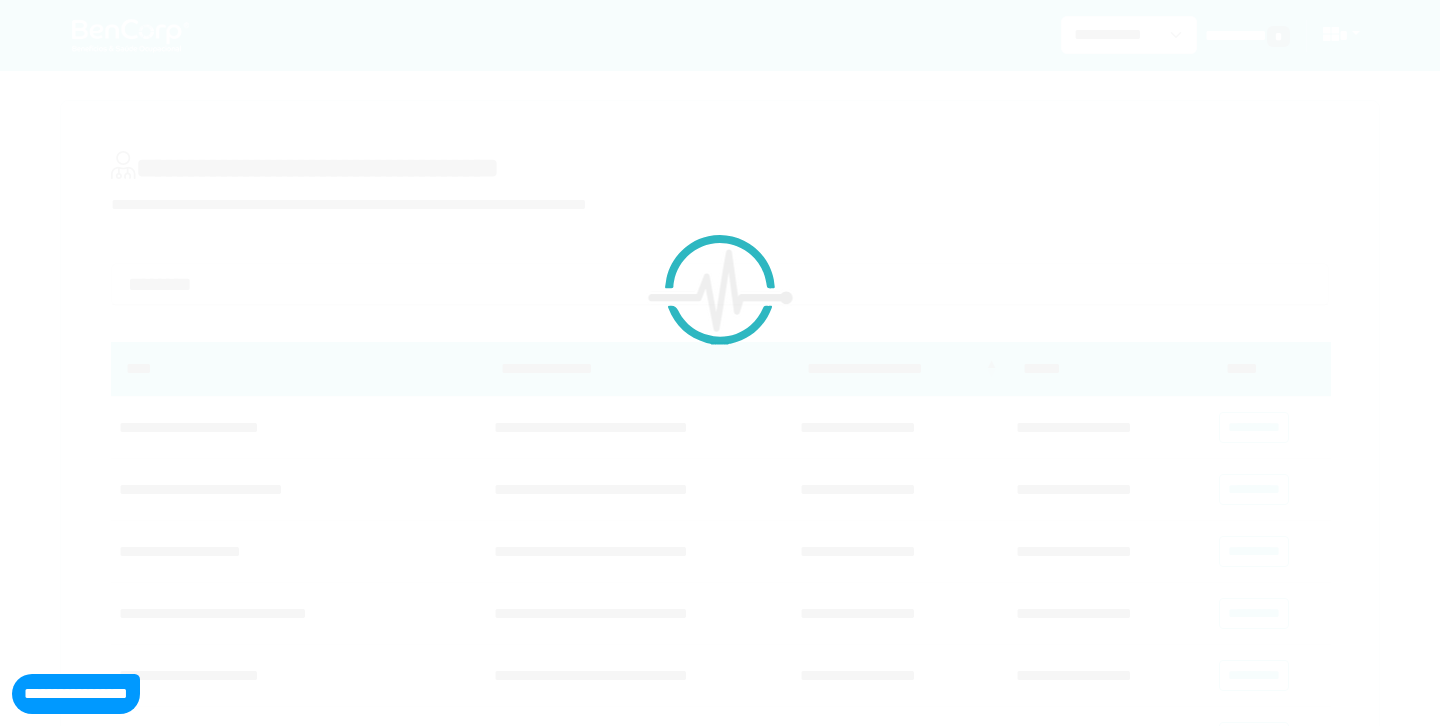 scroll, scrollTop: 0, scrollLeft: 0, axis: both 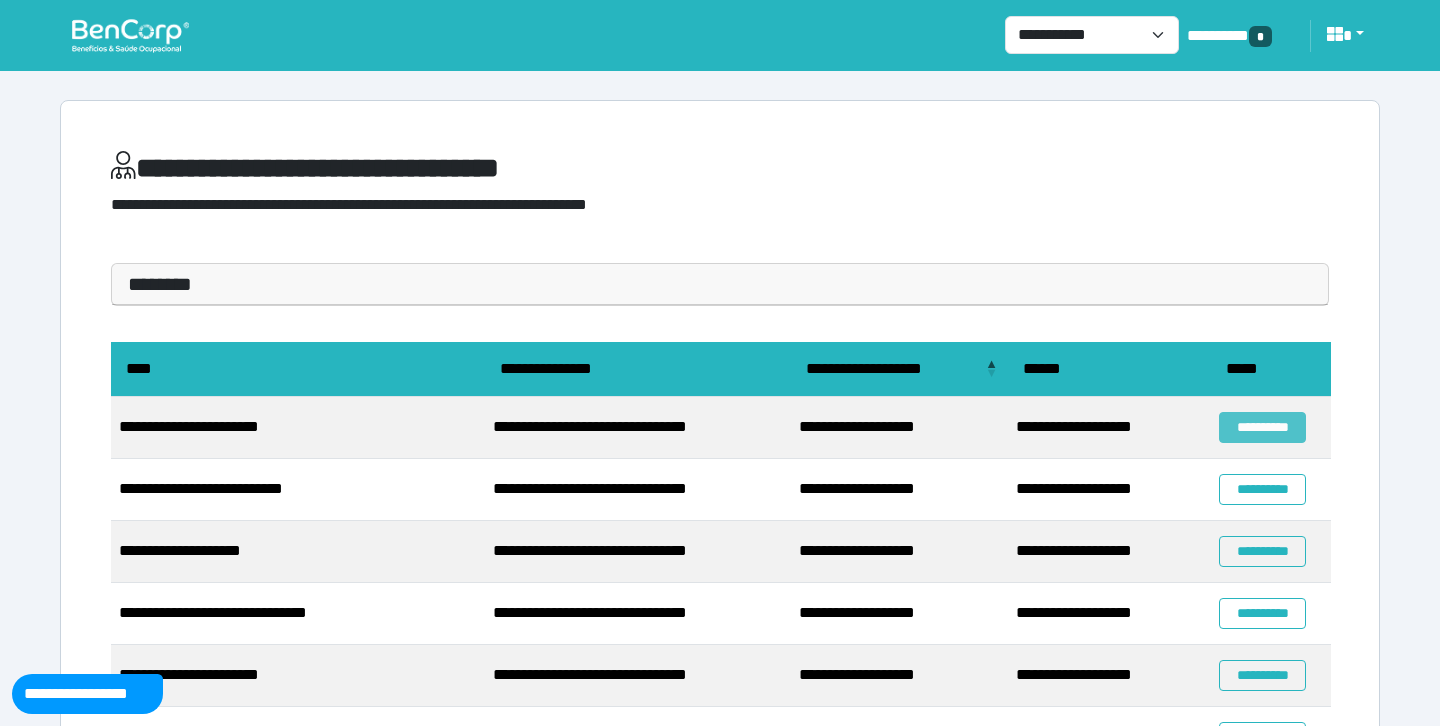 click on "**********" at bounding box center (1262, 427) 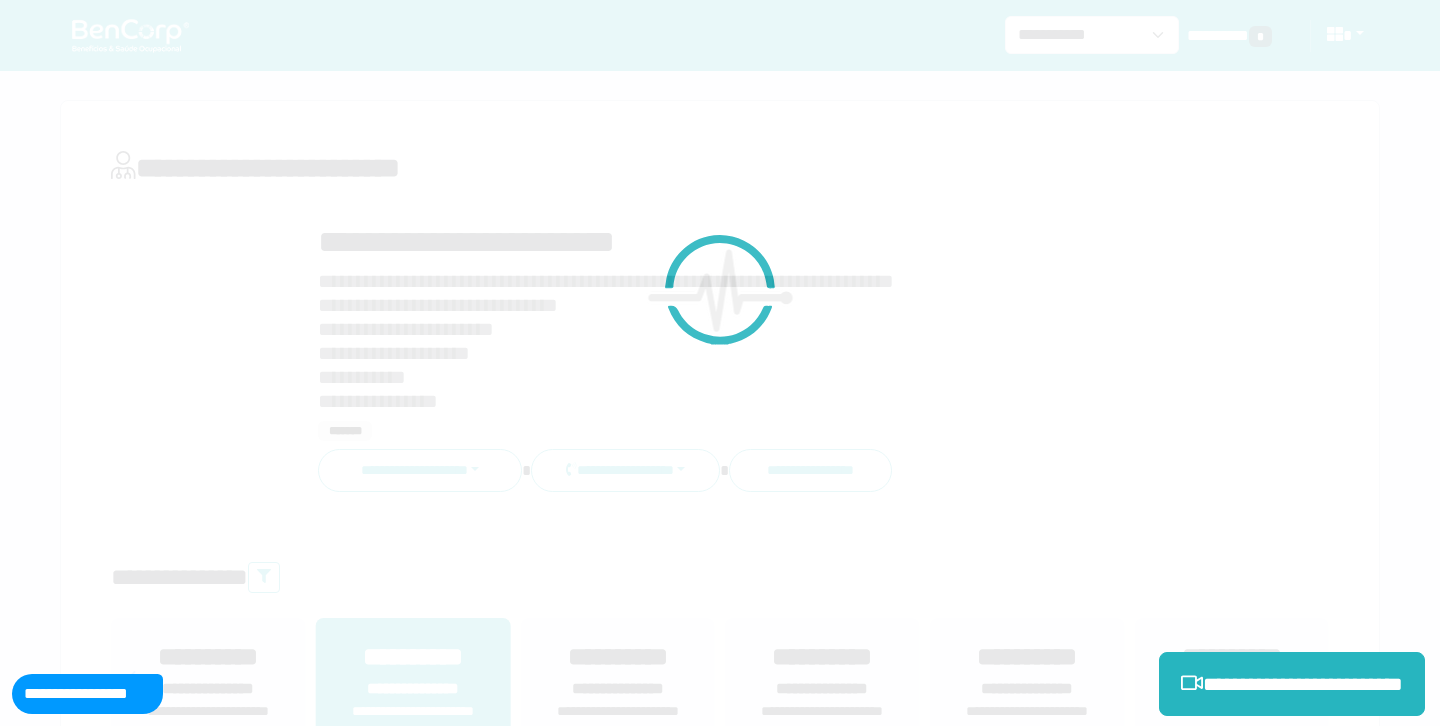 scroll, scrollTop: 0, scrollLeft: 0, axis: both 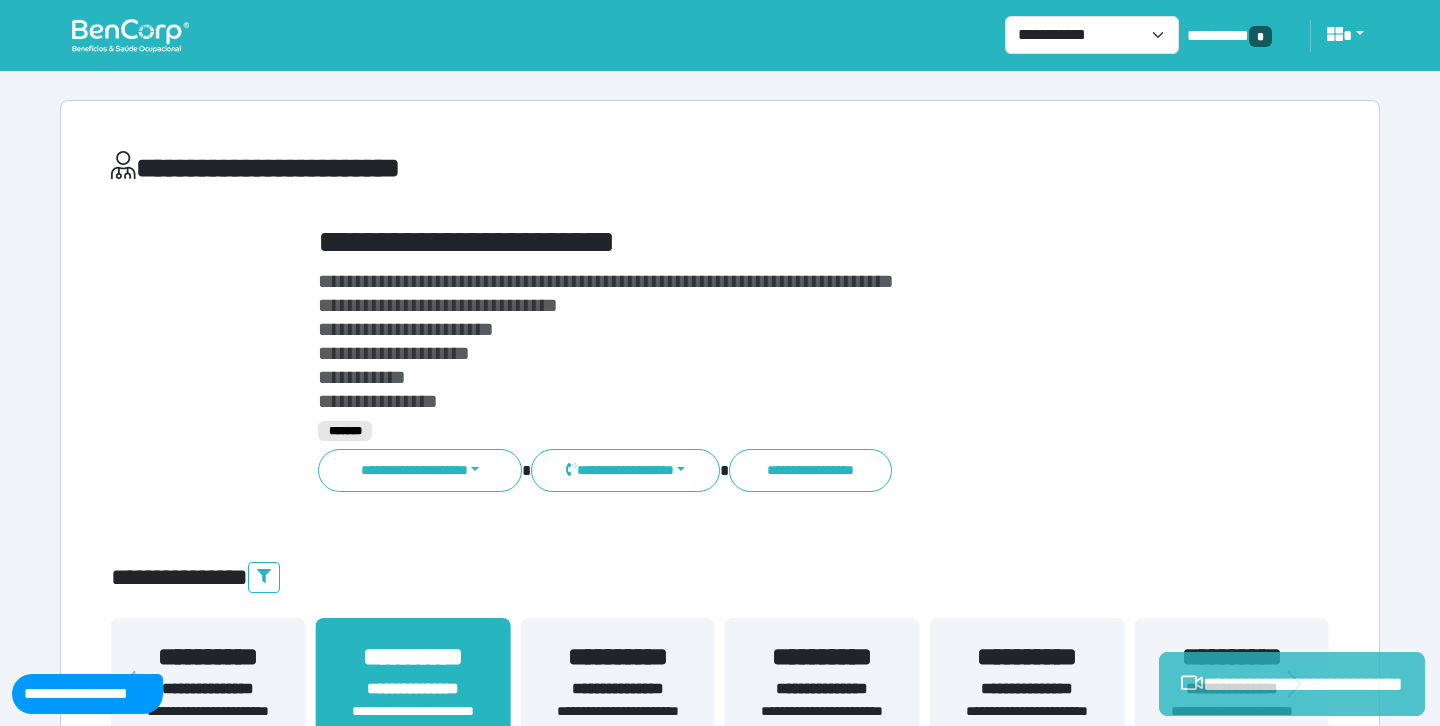 click on "**********" at bounding box center [1292, 684] 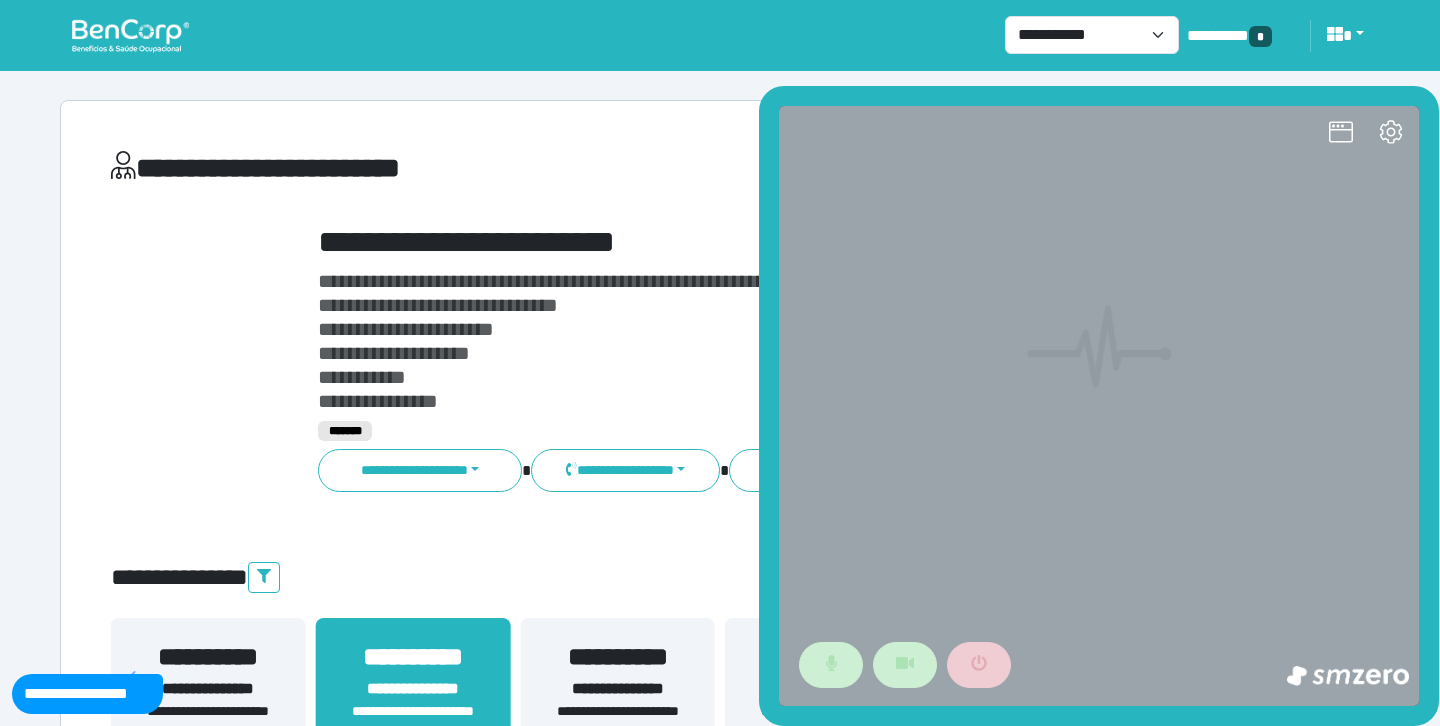 scroll, scrollTop: 0, scrollLeft: 0, axis: both 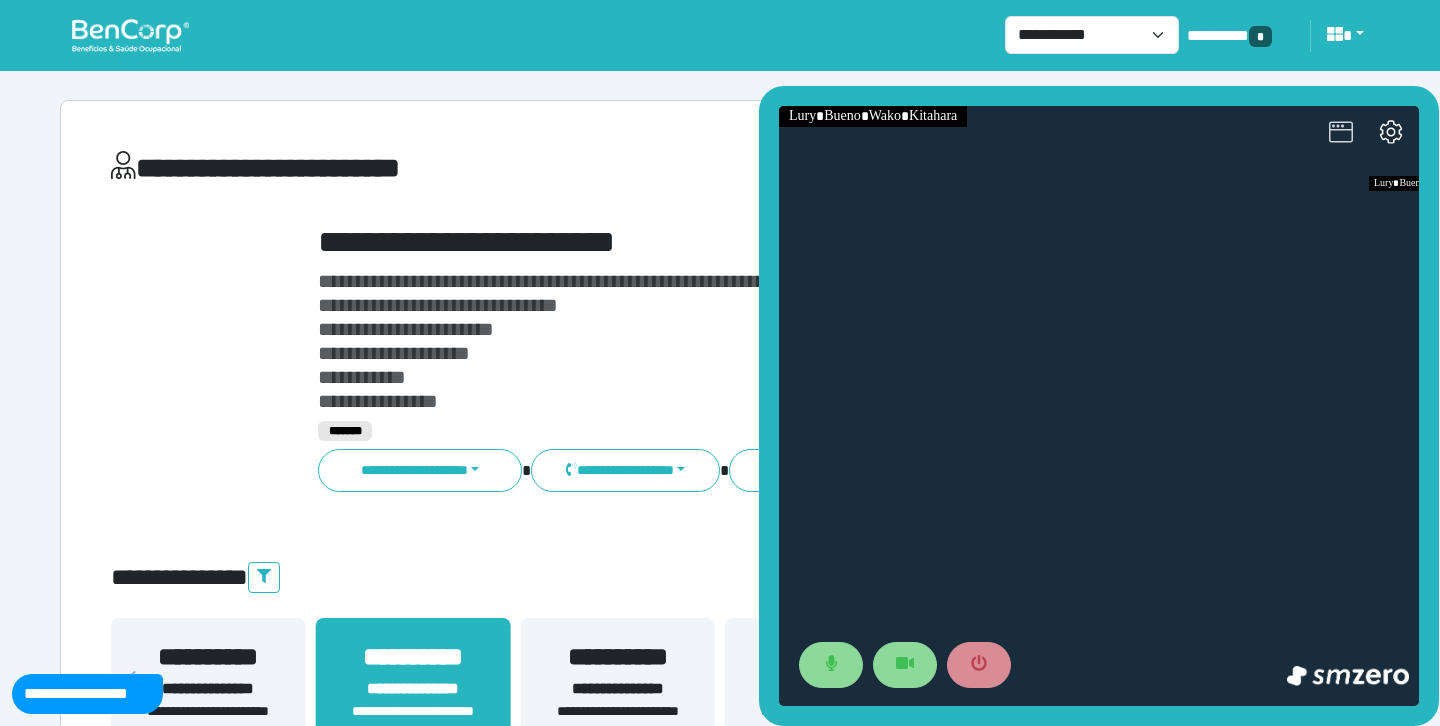 click 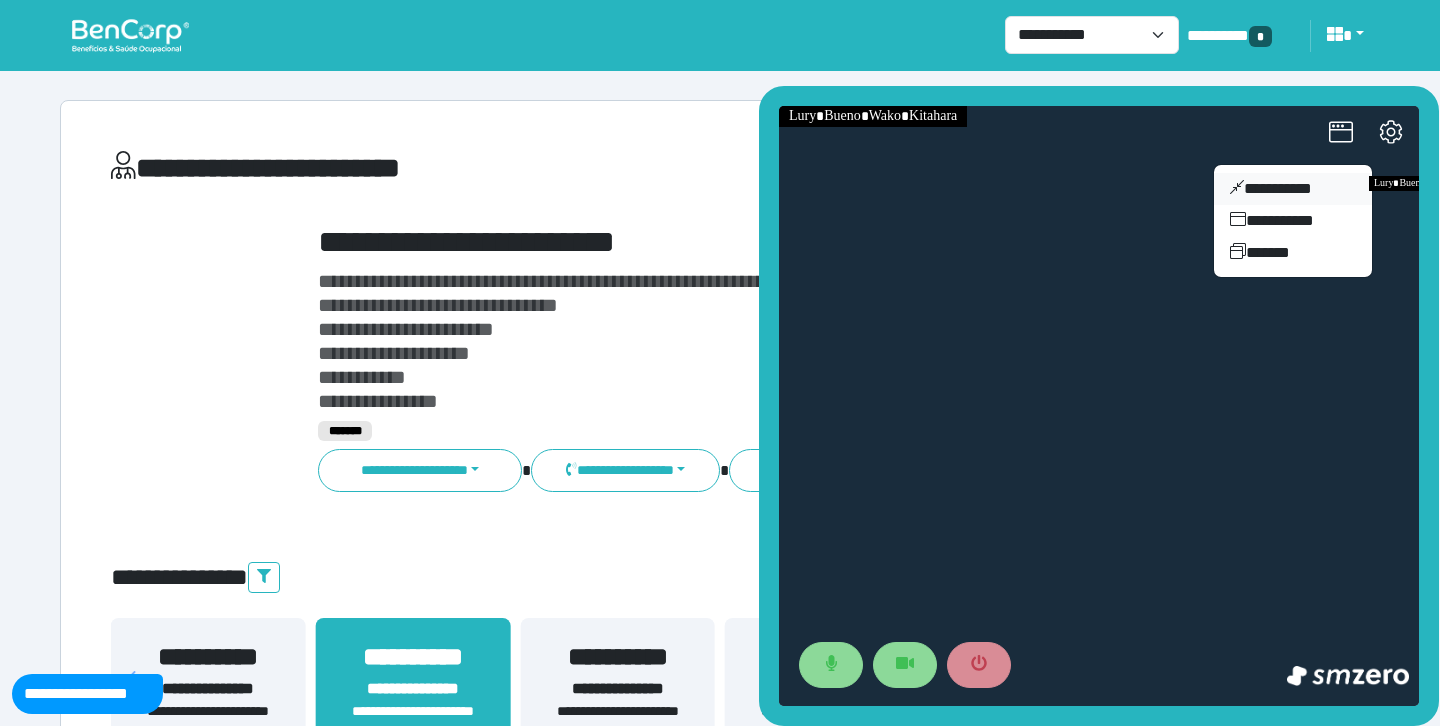 click on "**********" at bounding box center (1293, 189) 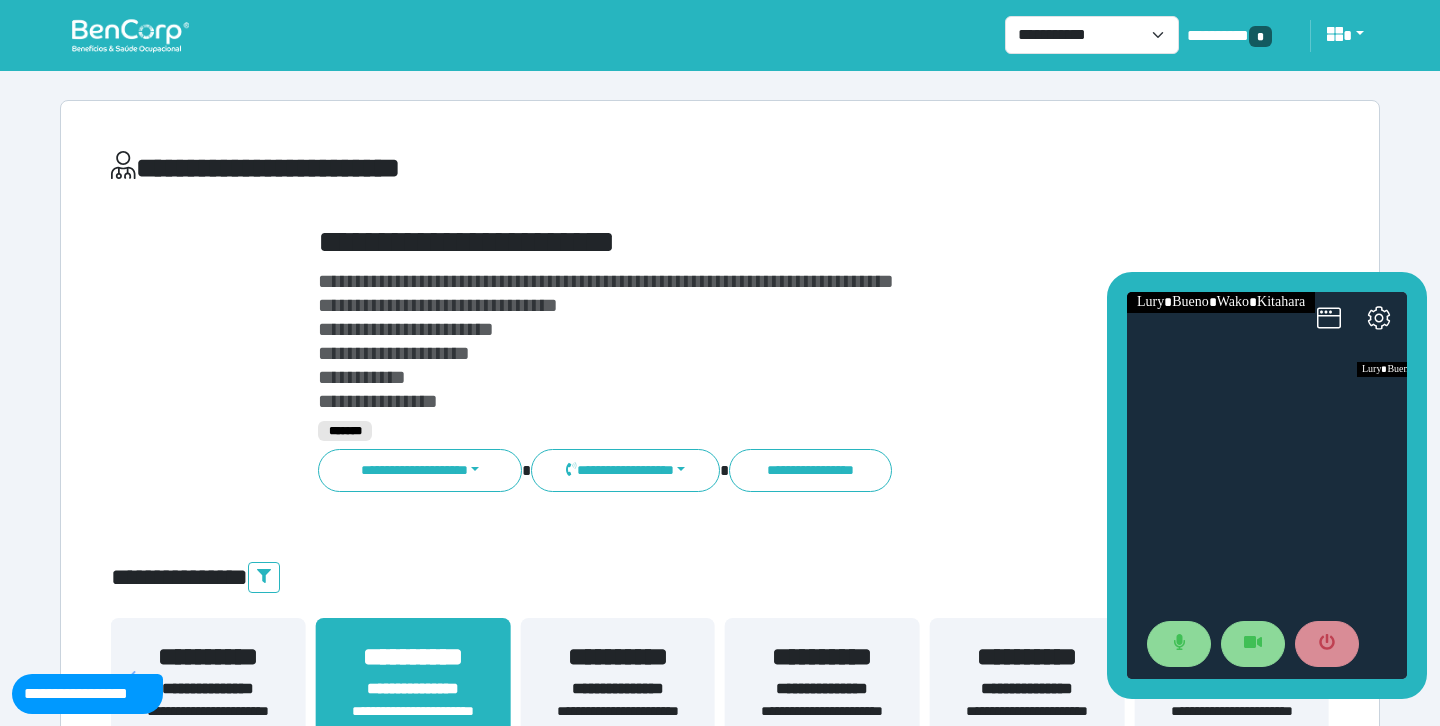 drag, startPoint x: 1251, startPoint y: 305, endPoint x: 1155, endPoint y: 43, distance: 279.03406 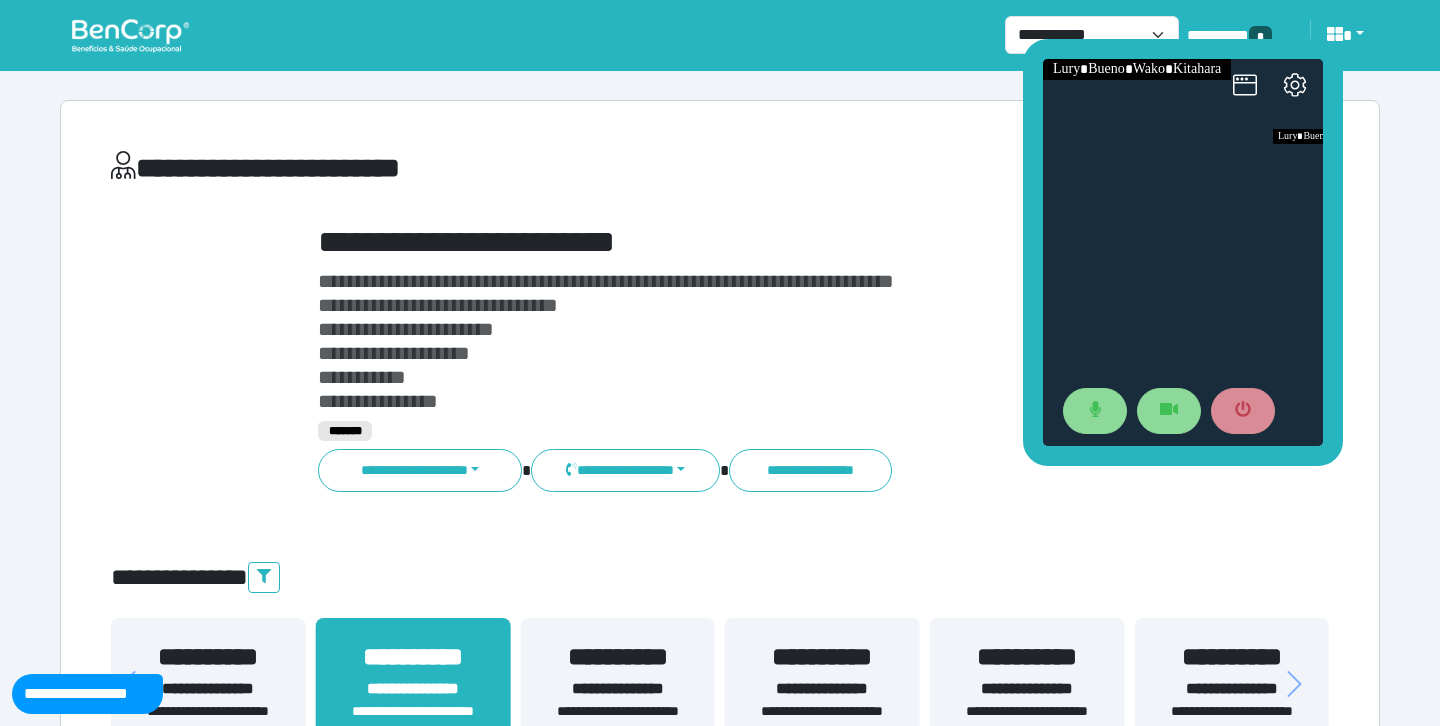 click at bounding box center [1183, 252] 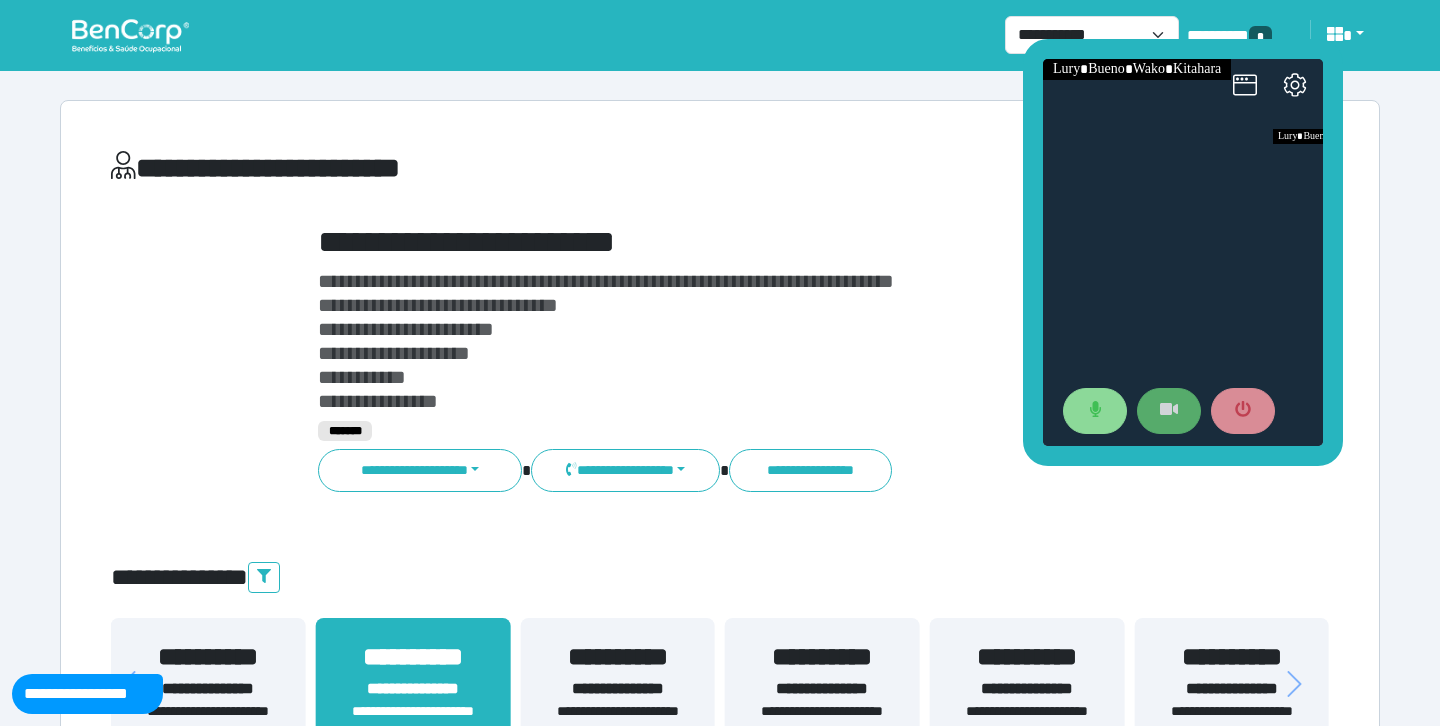 click 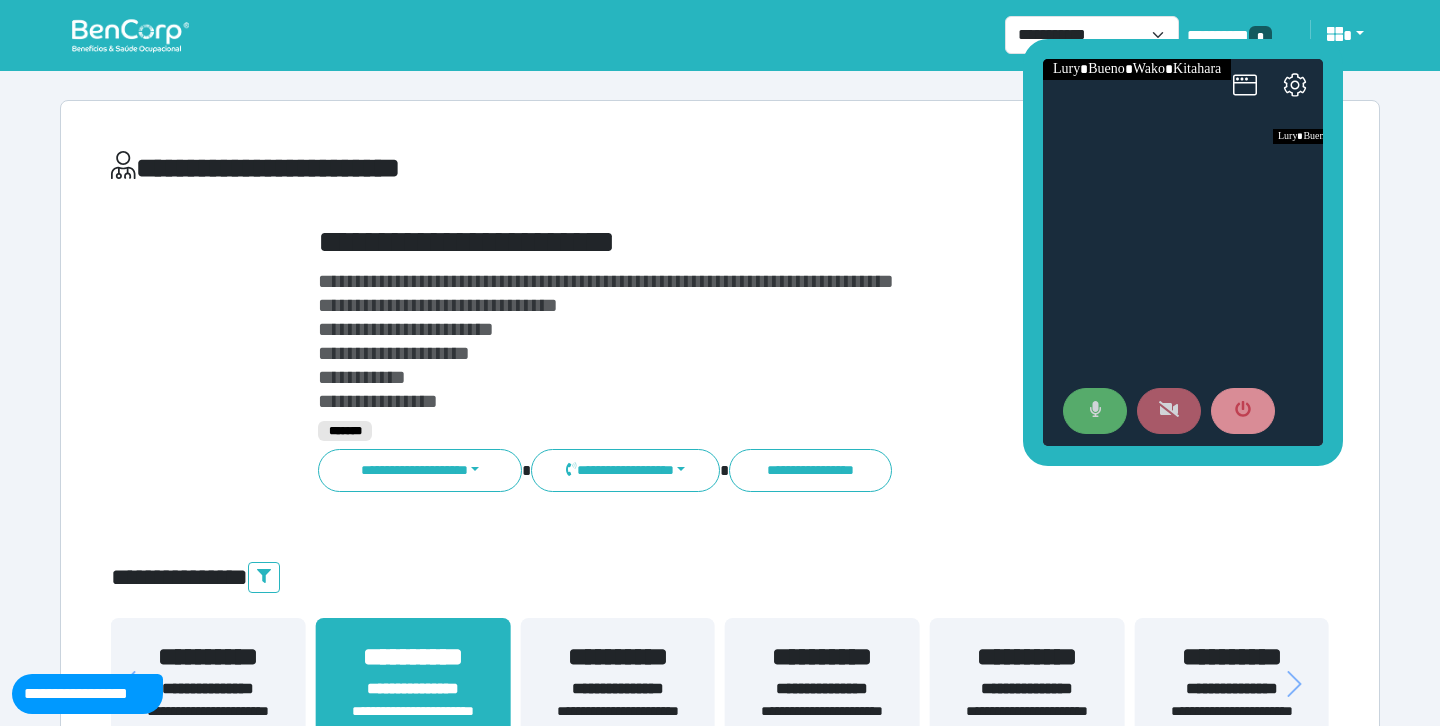 click at bounding box center (1095, 411) 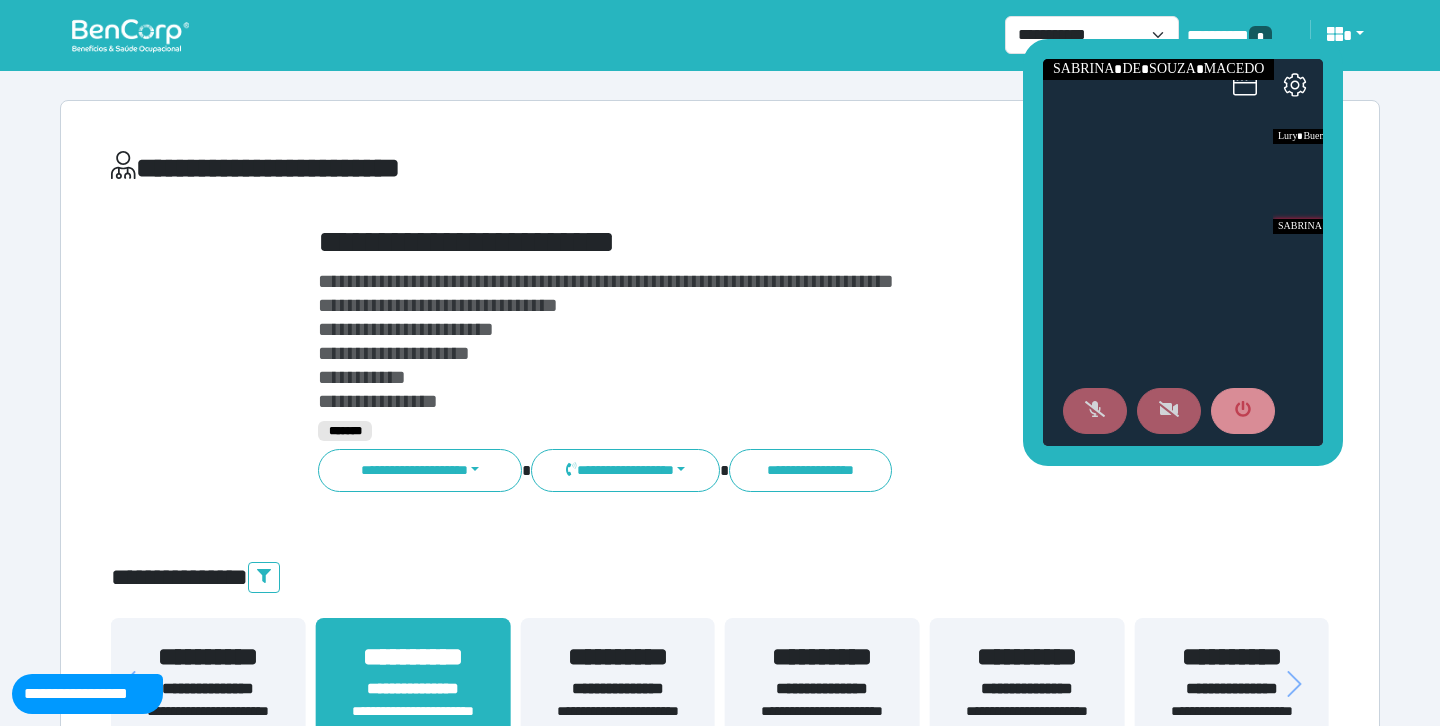 click 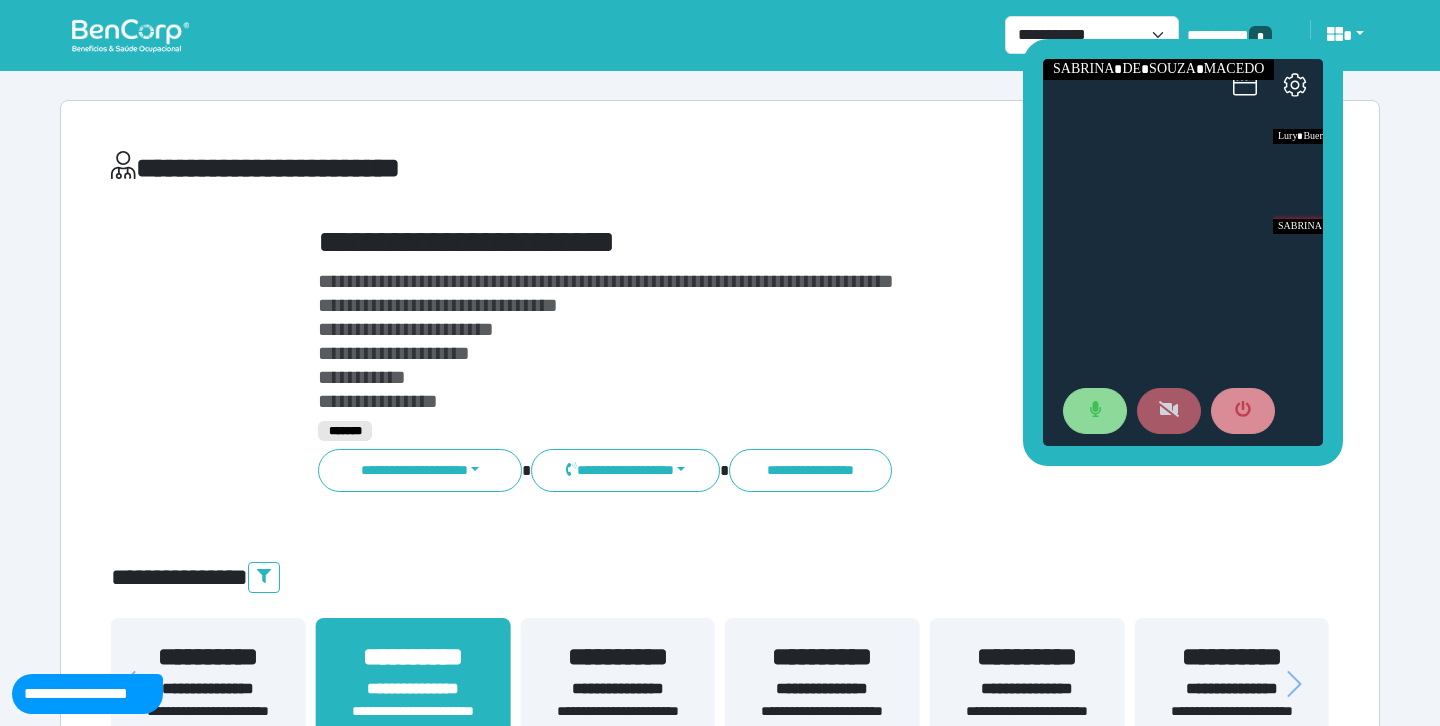 click at bounding box center (1169, 411) 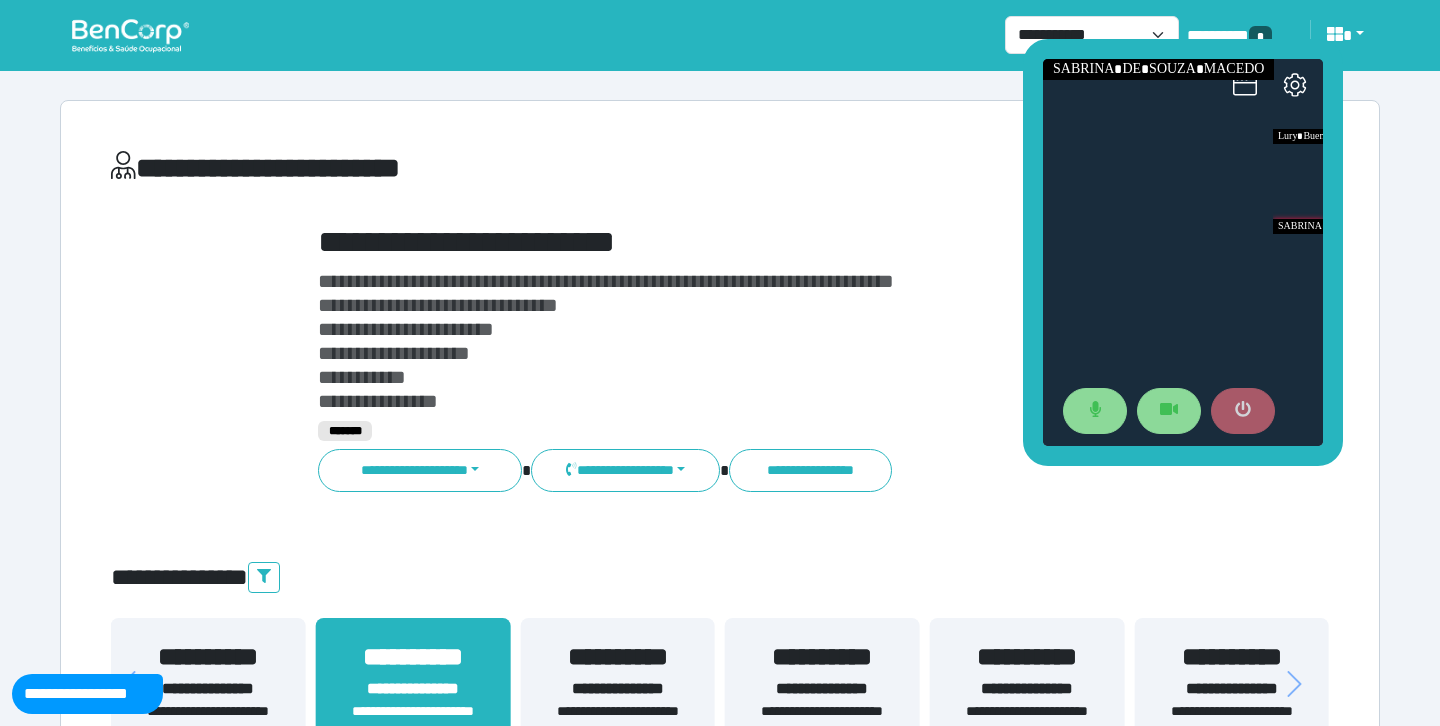 click 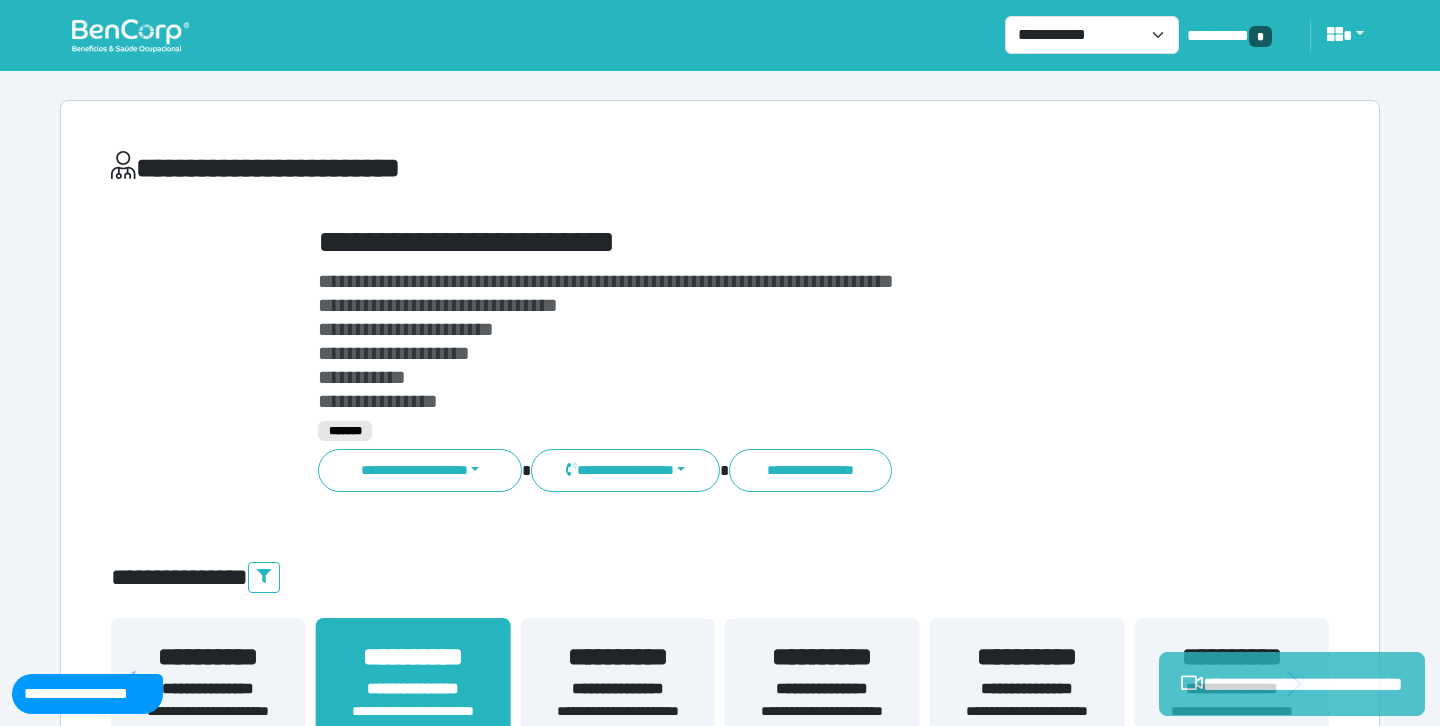 click on "**********" at bounding box center (1292, 684) 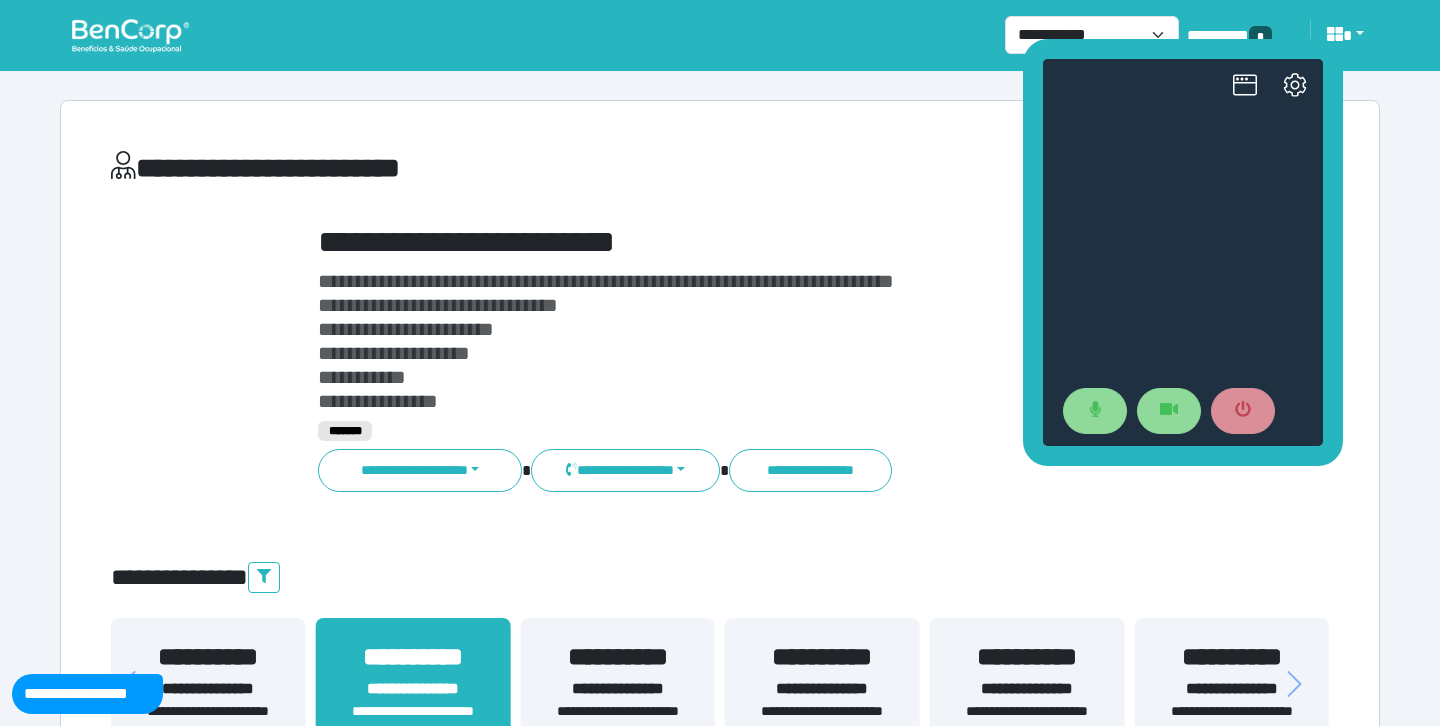 scroll, scrollTop: 0, scrollLeft: 0, axis: both 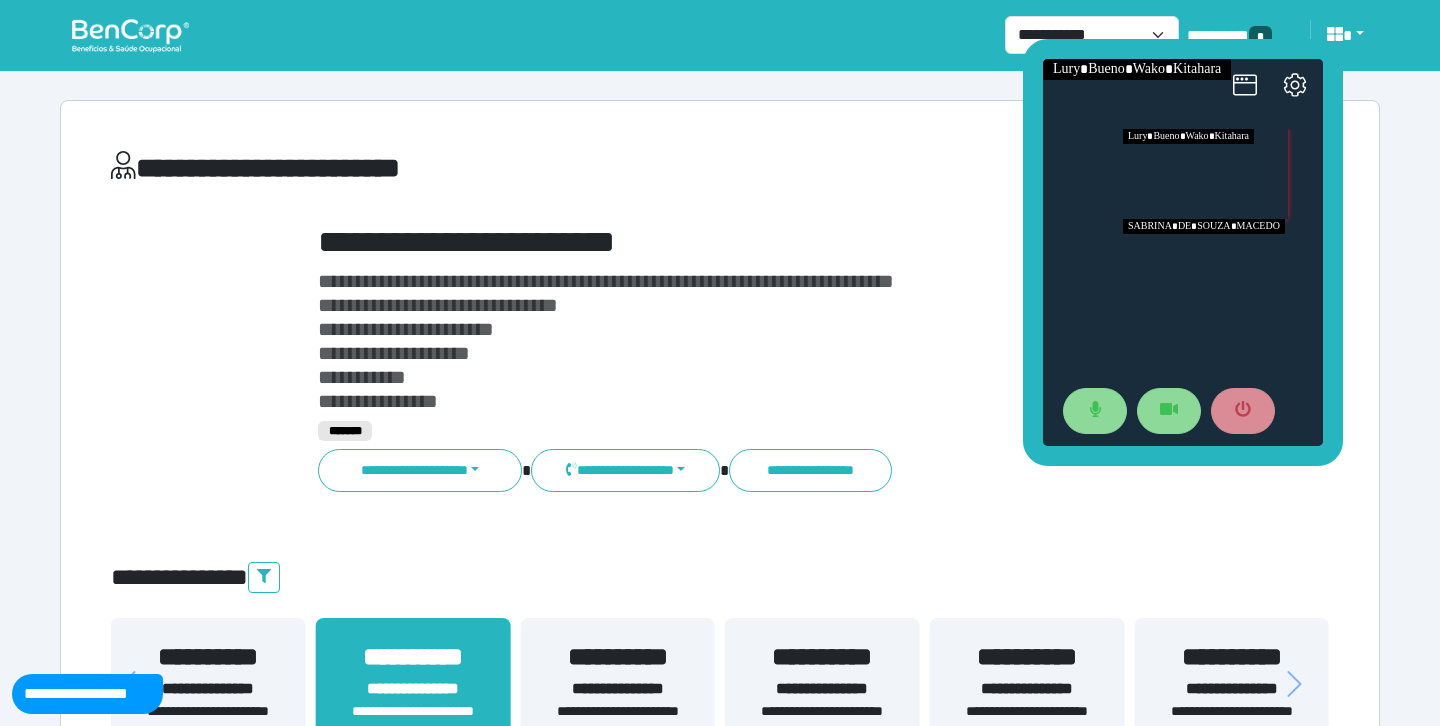 click at bounding box center [1223, 264] 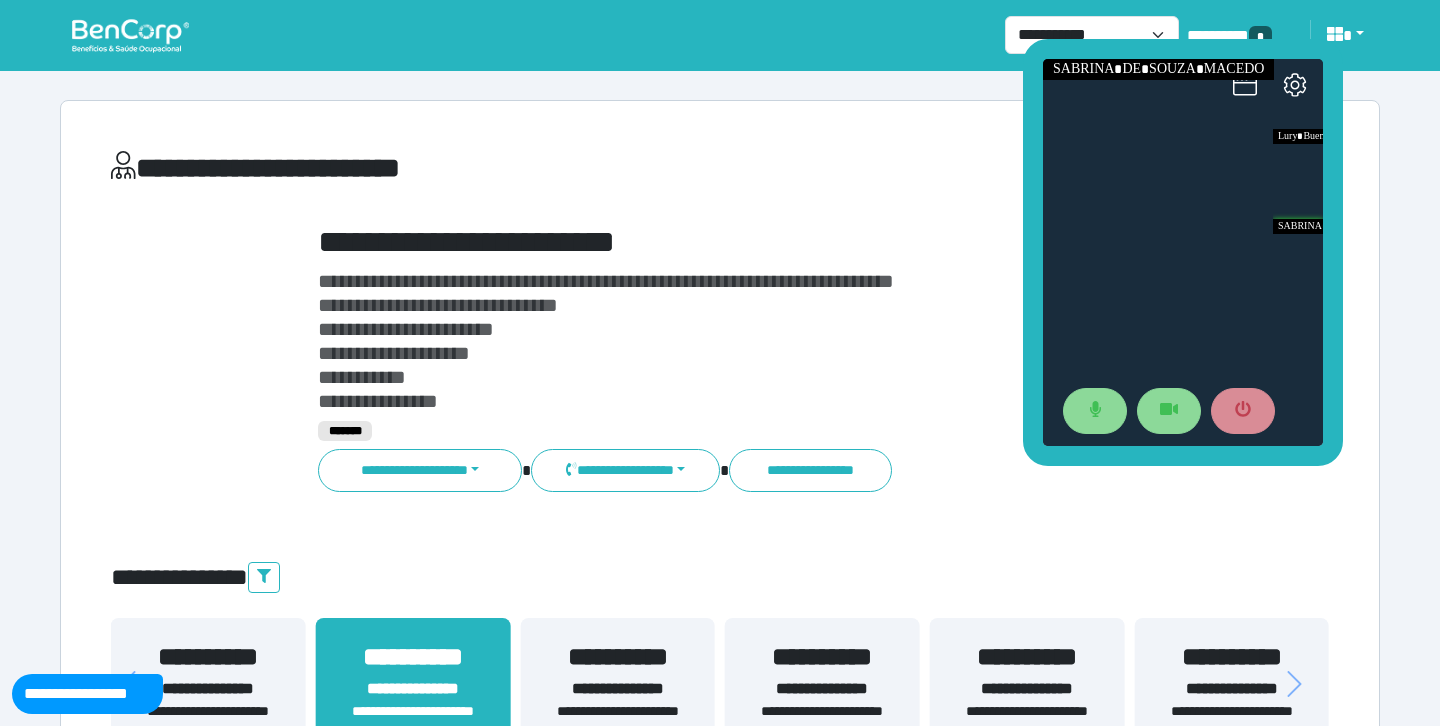 click at bounding box center (1183, 252) 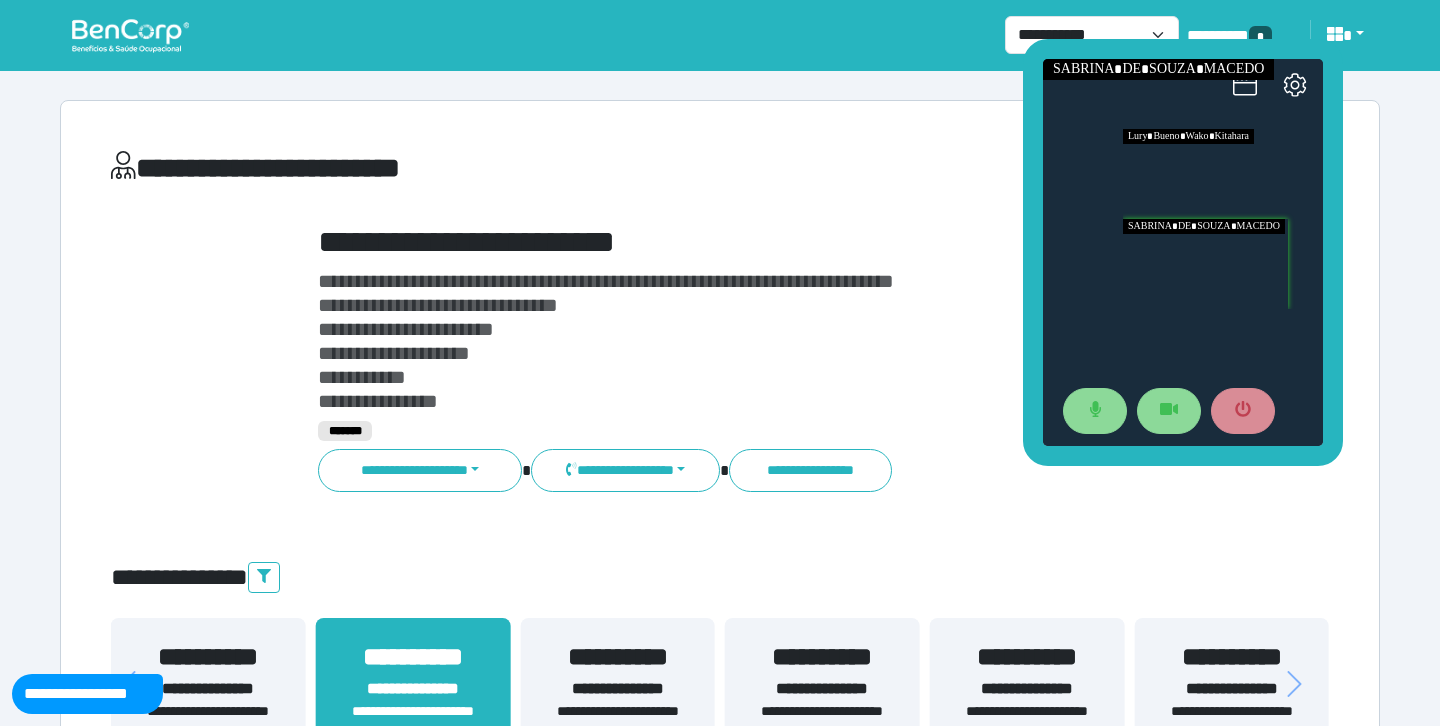 click at bounding box center (1223, 174) 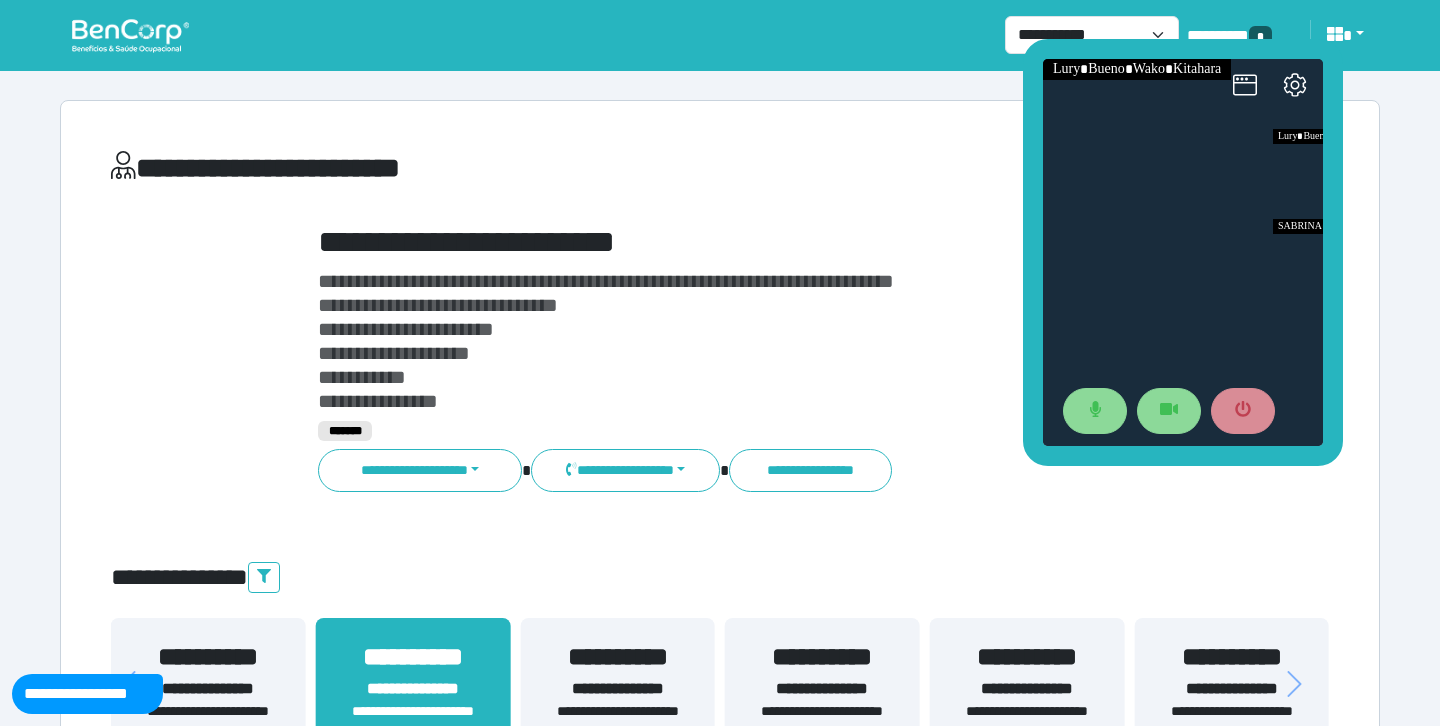 click at bounding box center [1183, 252] 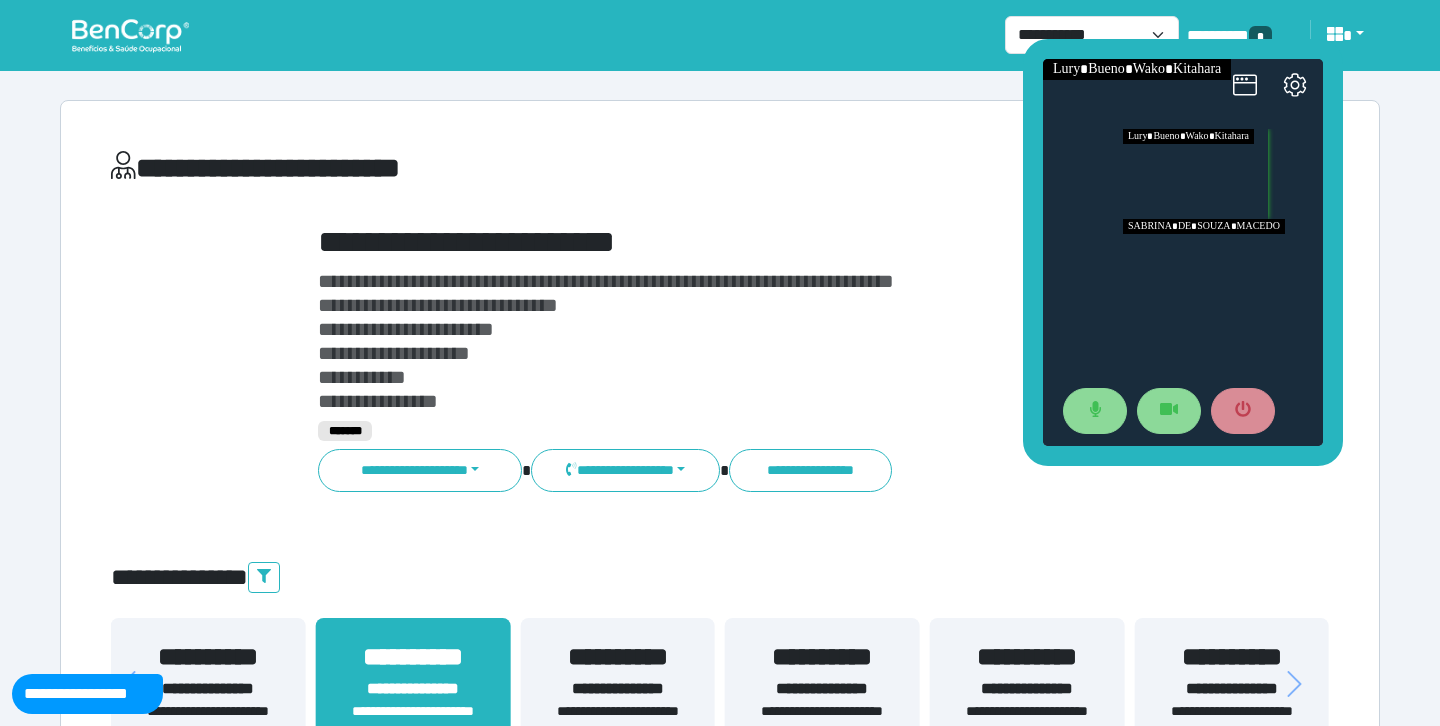 click at bounding box center (1223, 264) 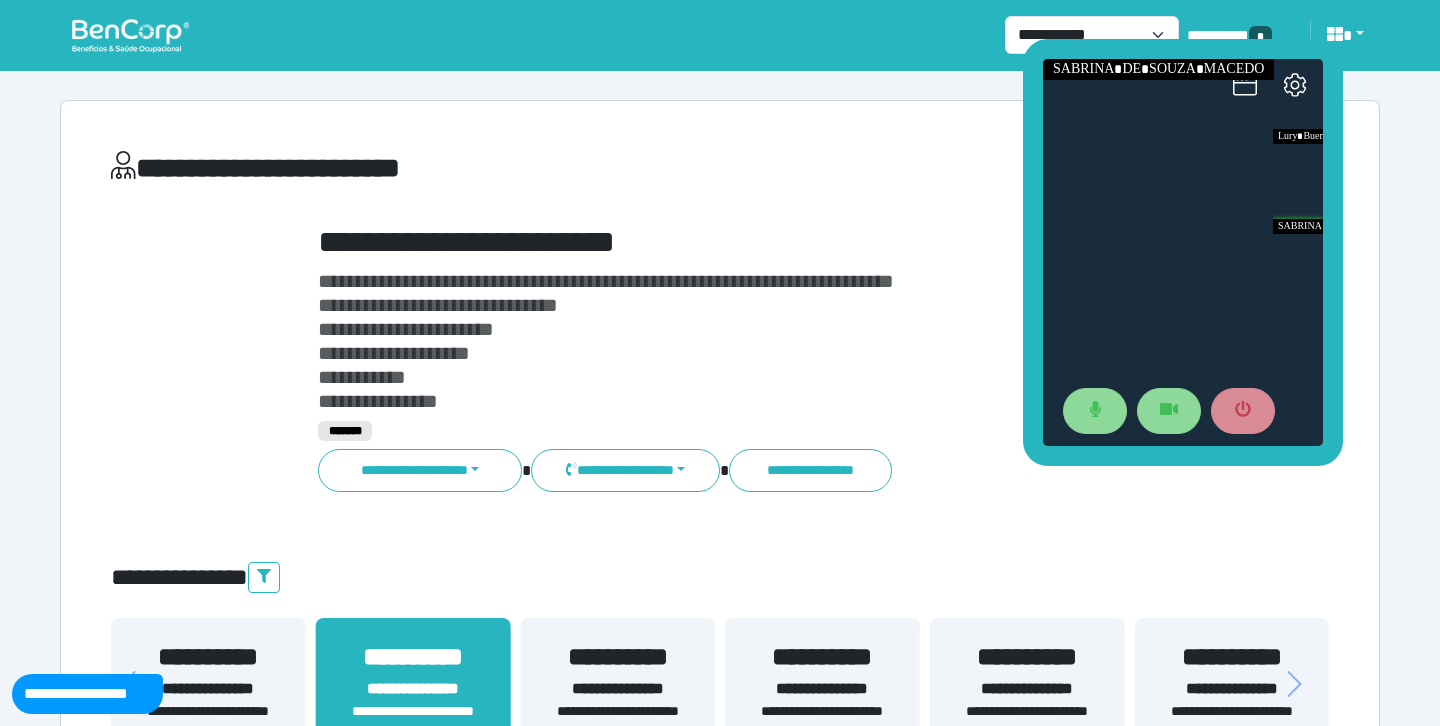 click on "**********" at bounding box center [772, 242] 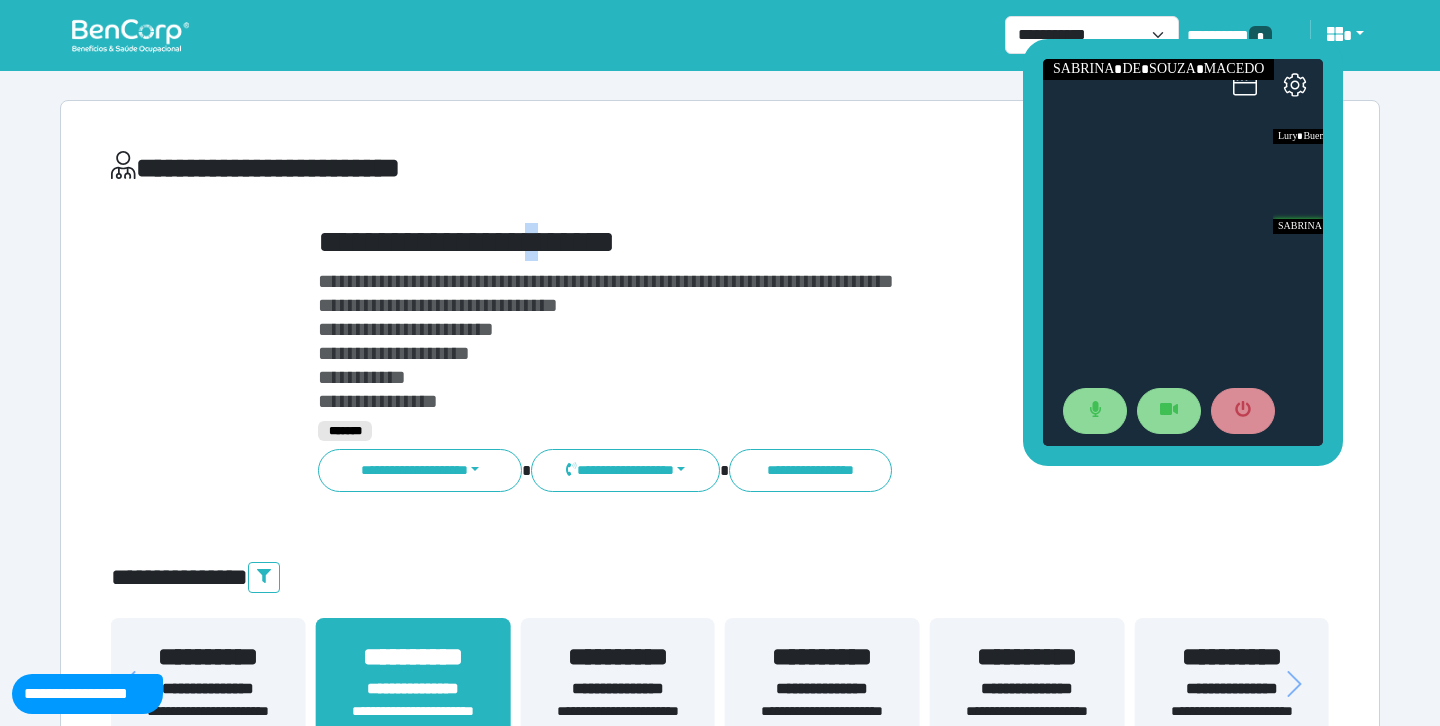 click on "**********" at bounding box center (772, 242) 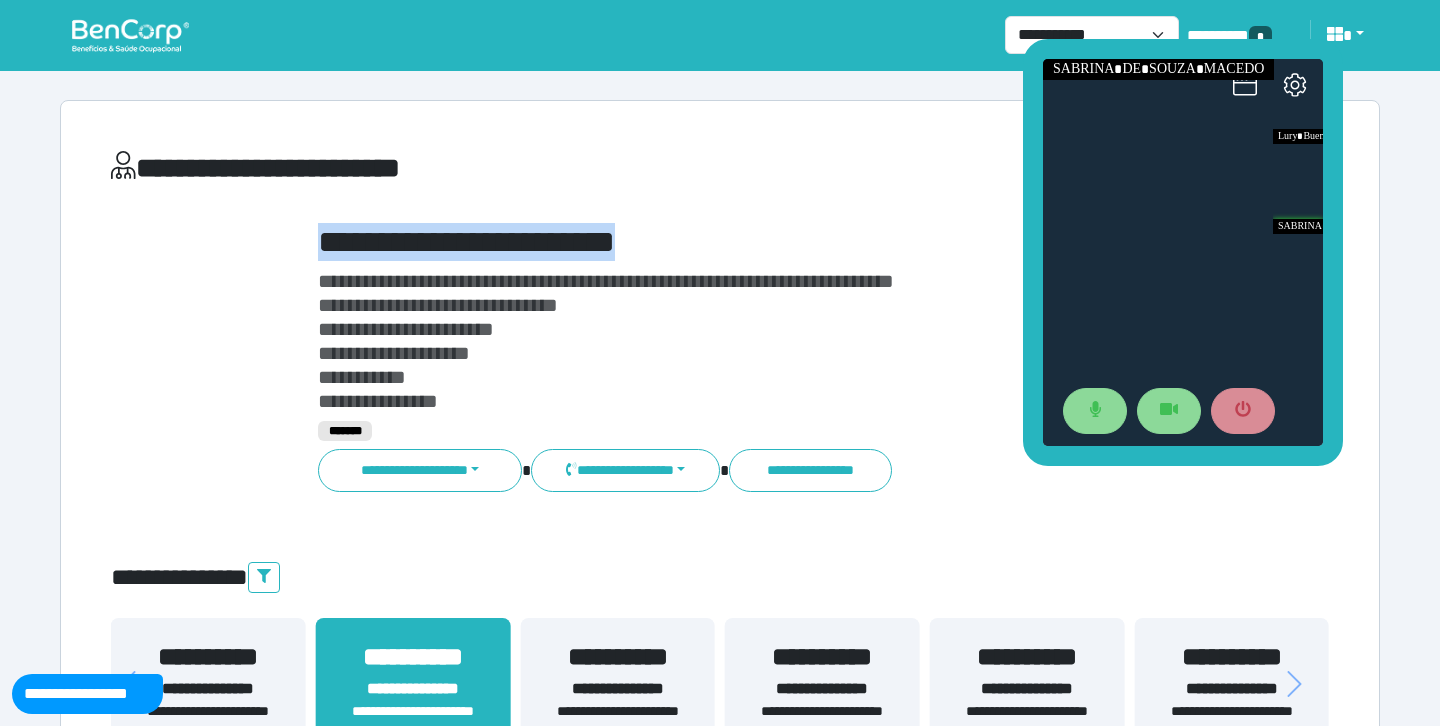 click on "**********" at bounding box center (772, 242) 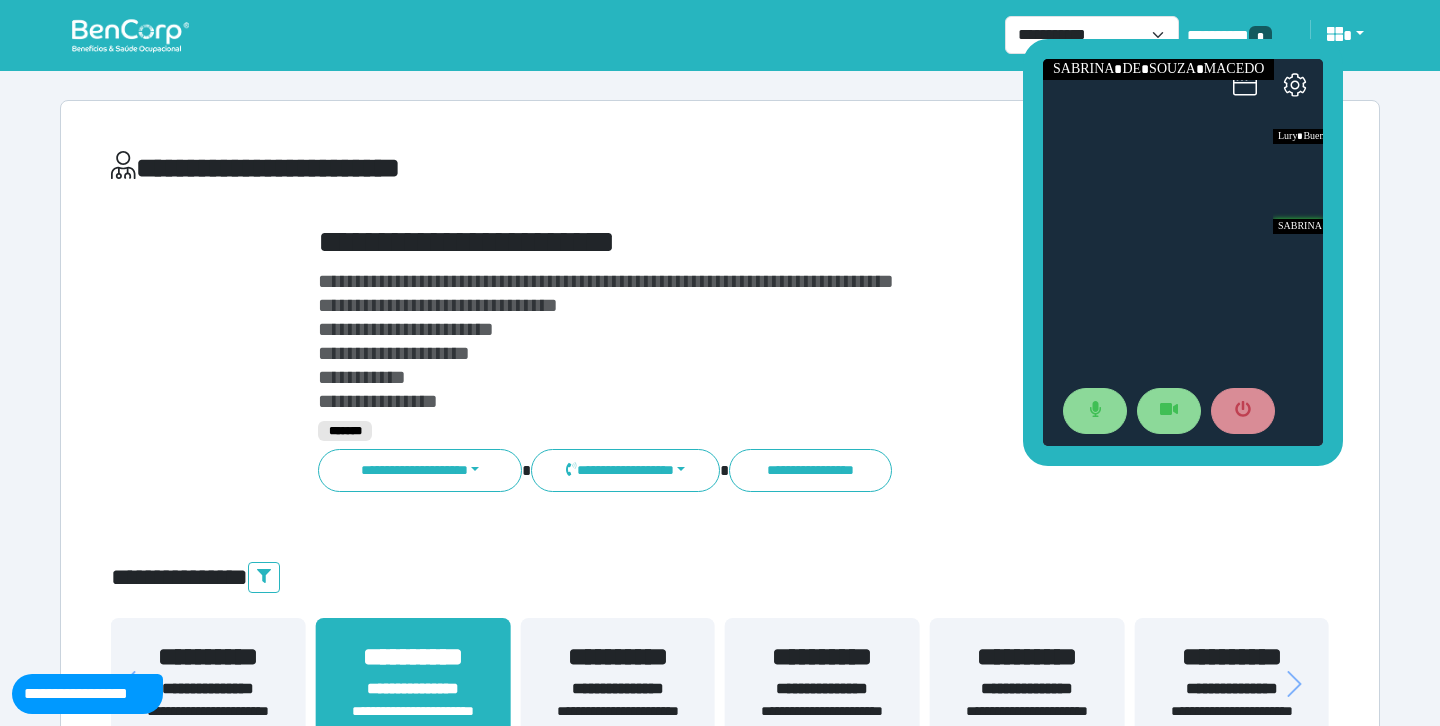 click on "**********" at bounding box center (513, 172) 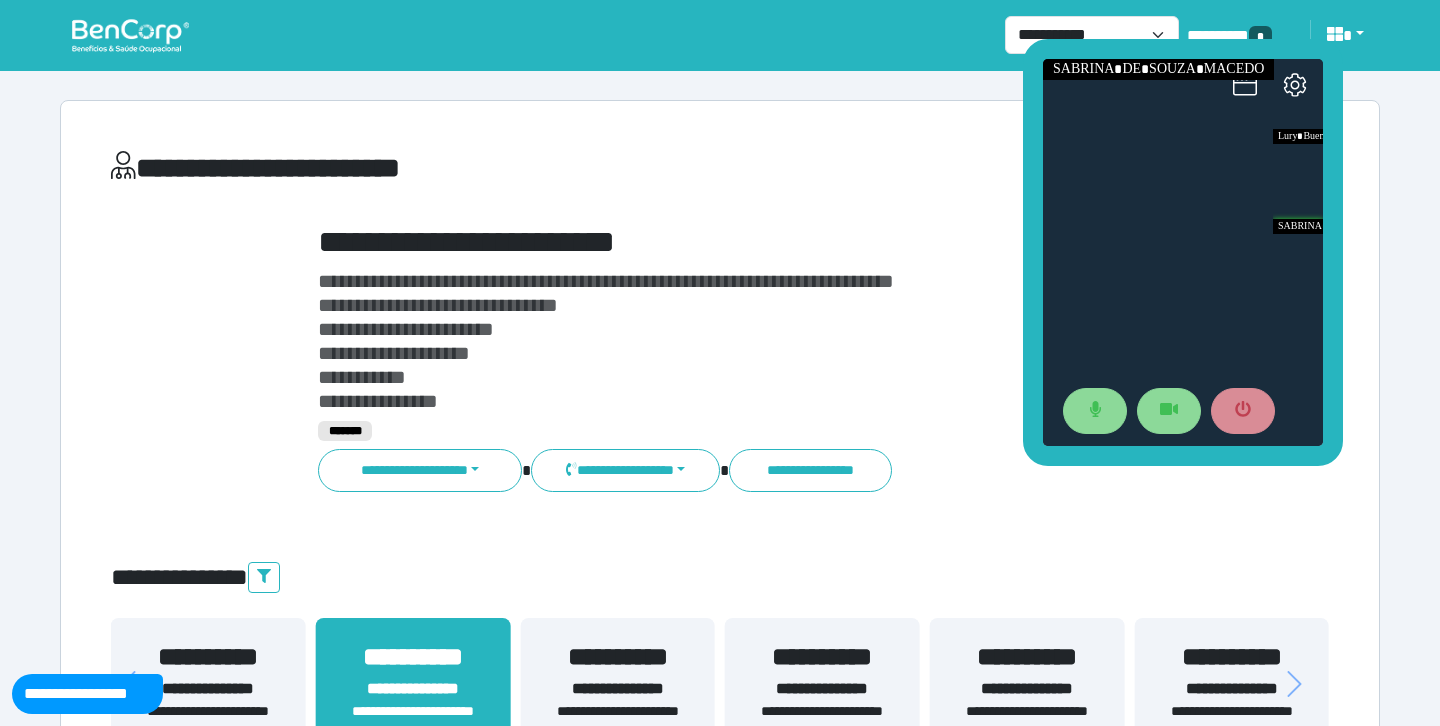 click on "**********" at bounding box center [378, 401] 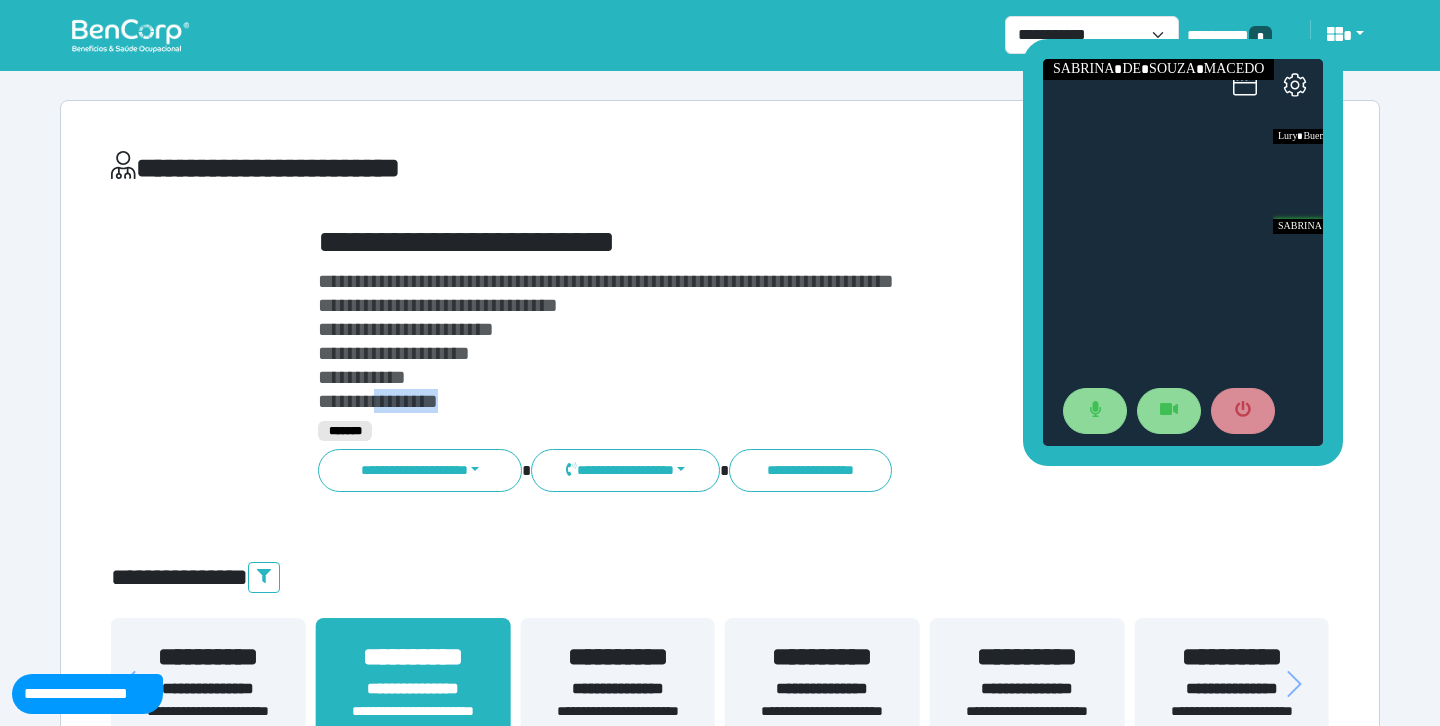click on "**********" at bounding box center [378, 401] 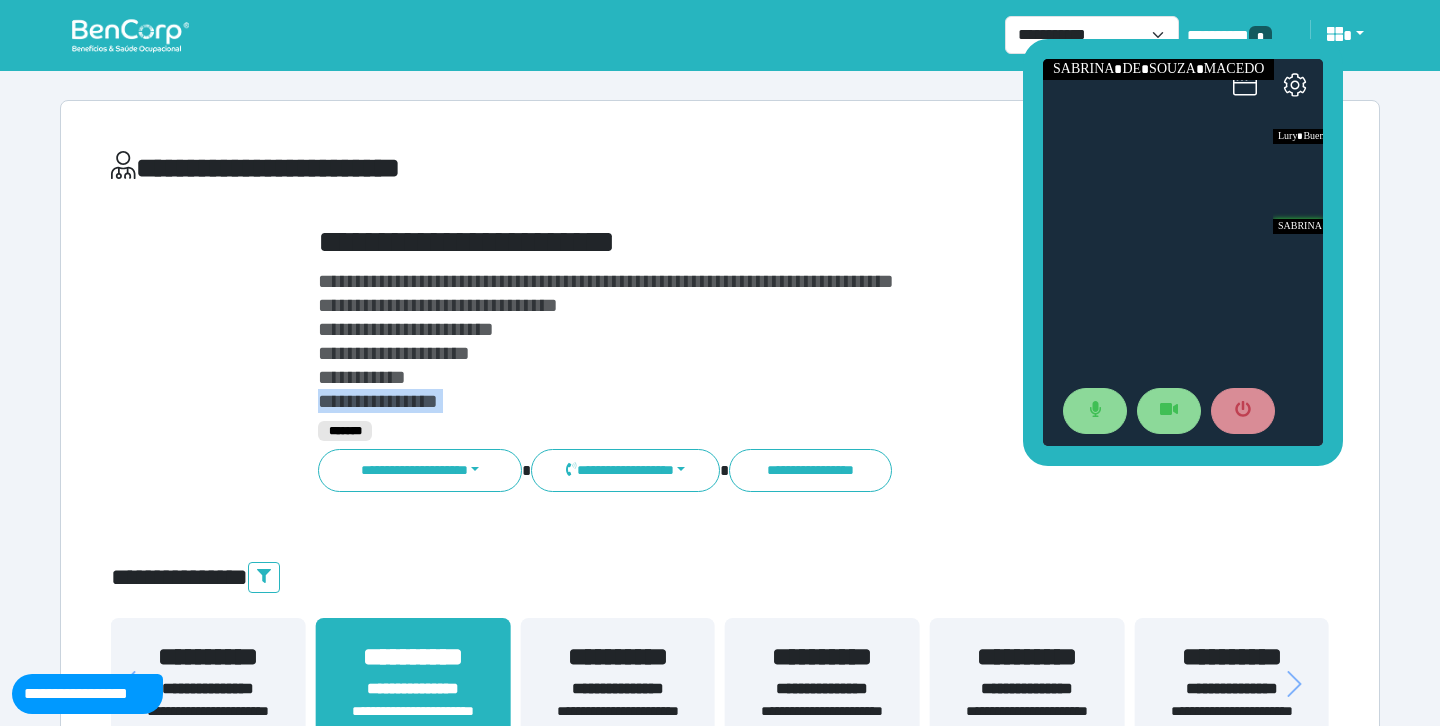 click on "**********" at bounding box center [378, 401] 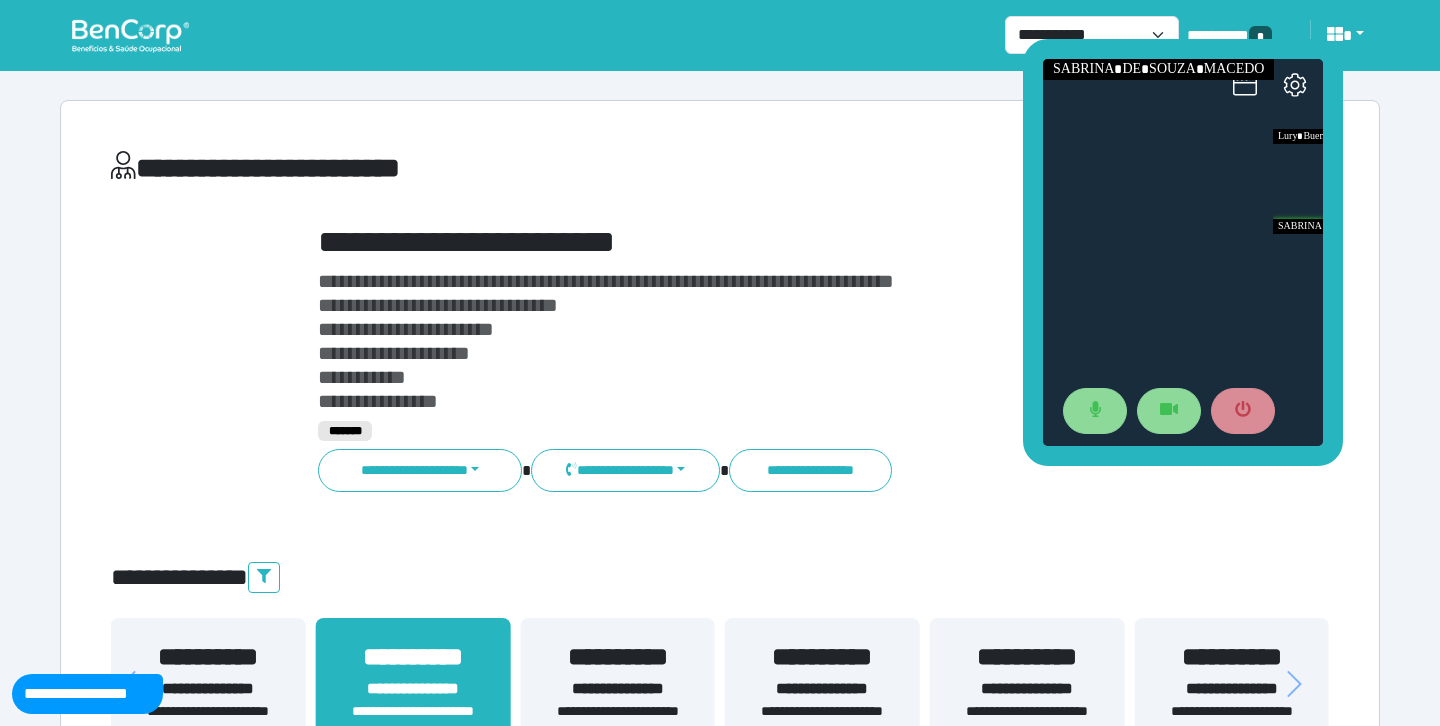 click at bounding box center (1183, 252) 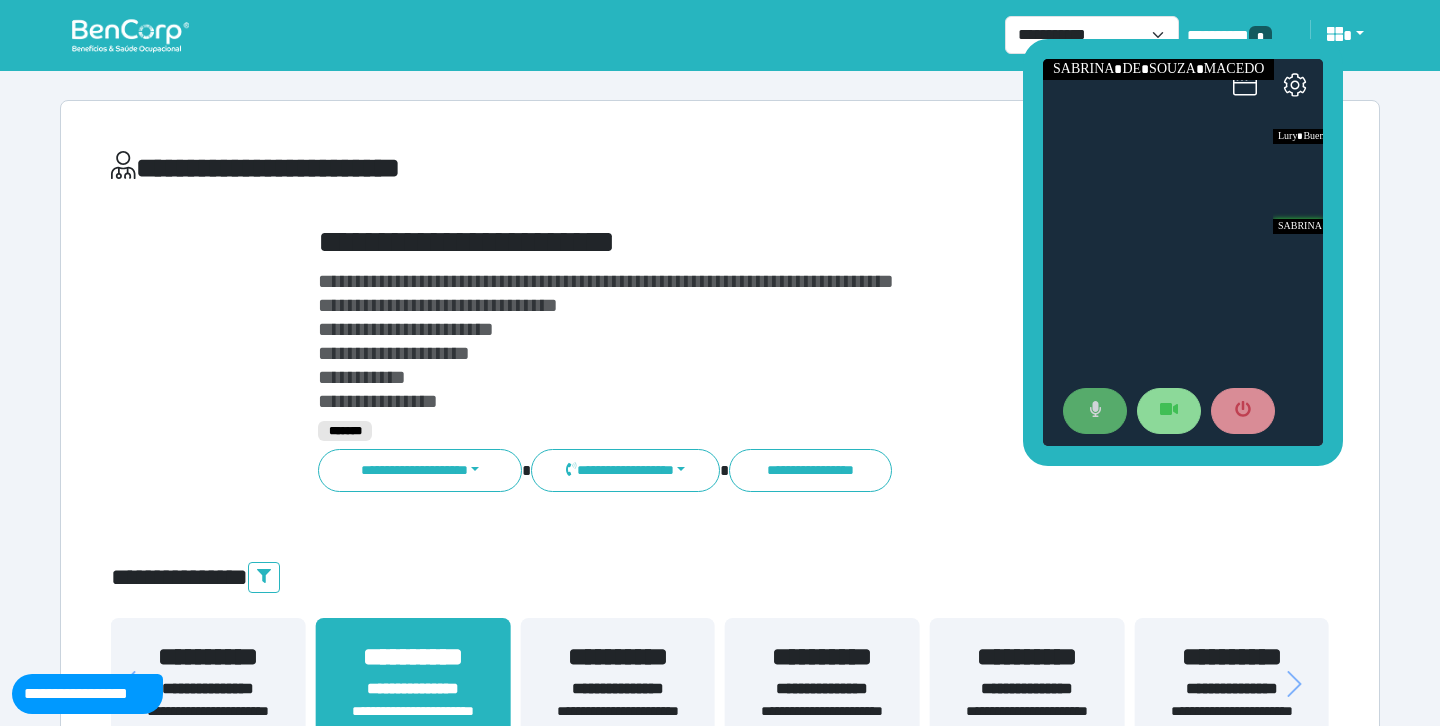 drag, startPoint x: 1247, startPoint y: 413, endPoint x: 1094, endPoint y: 404, distance: 153.26448 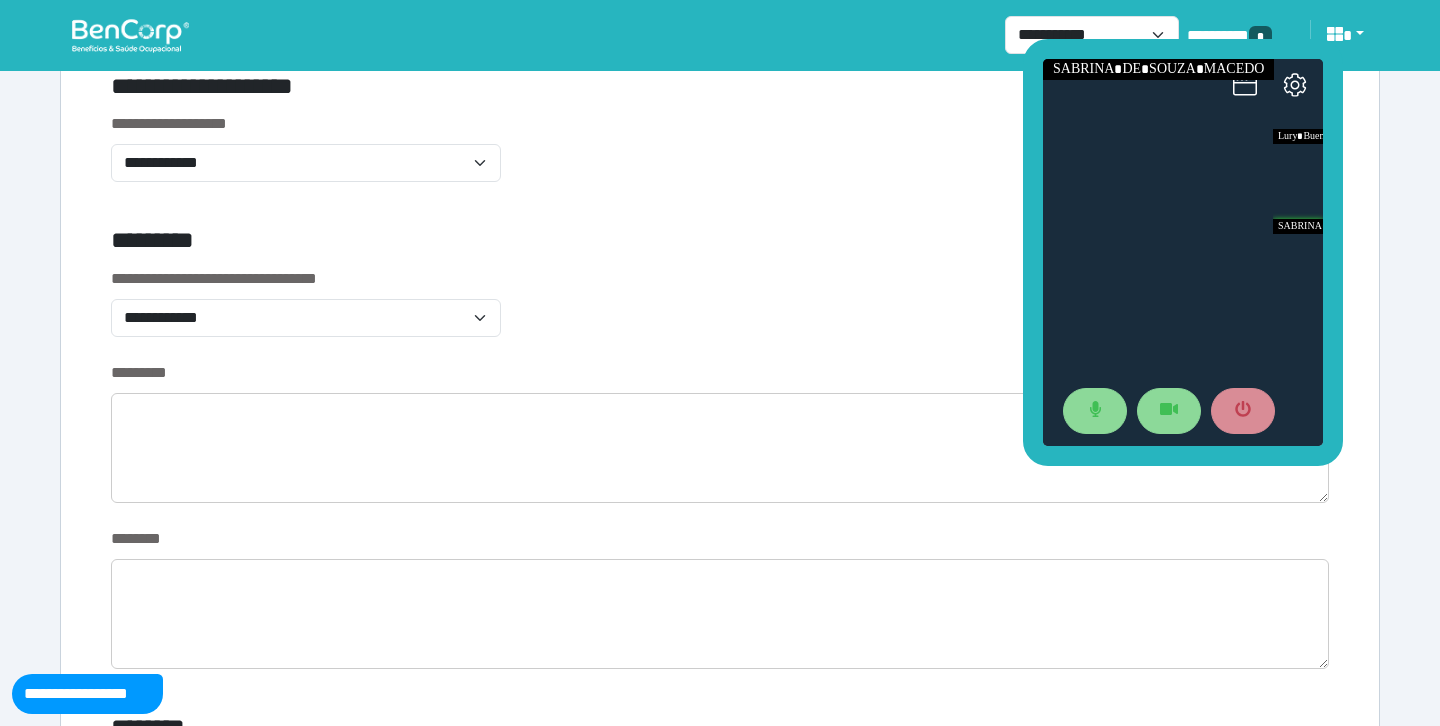 scroll, scrollTop: 719, scrollLeft: 0, axis: vertical 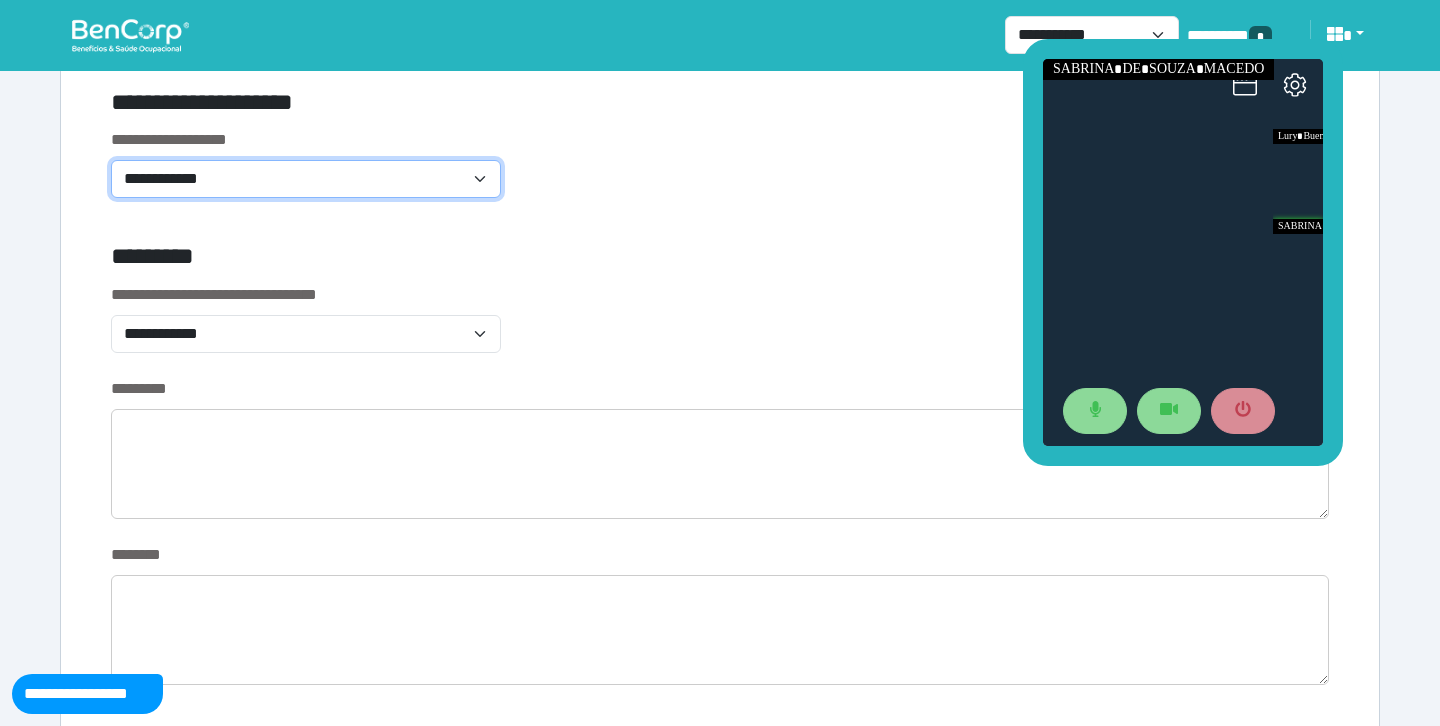 click on "**********" at bounding box center [306, 179] 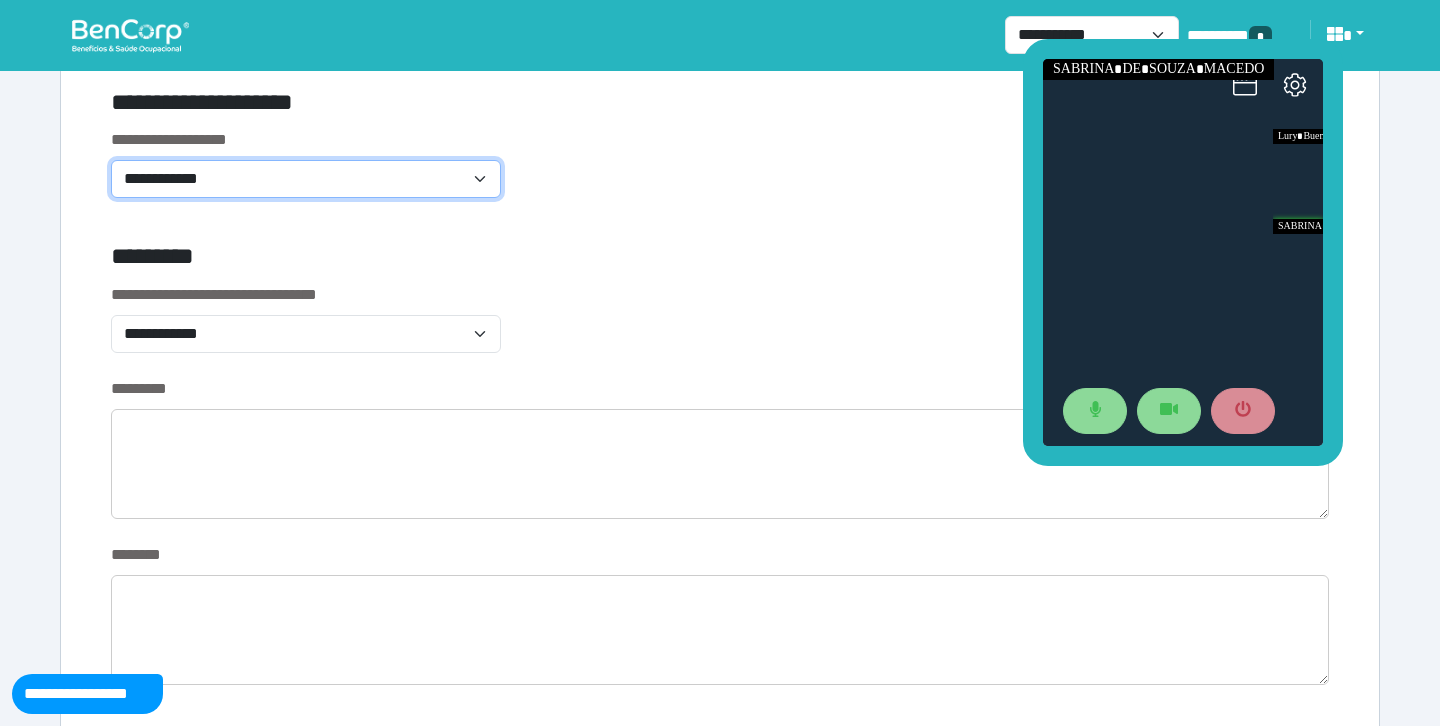 select on "**********" 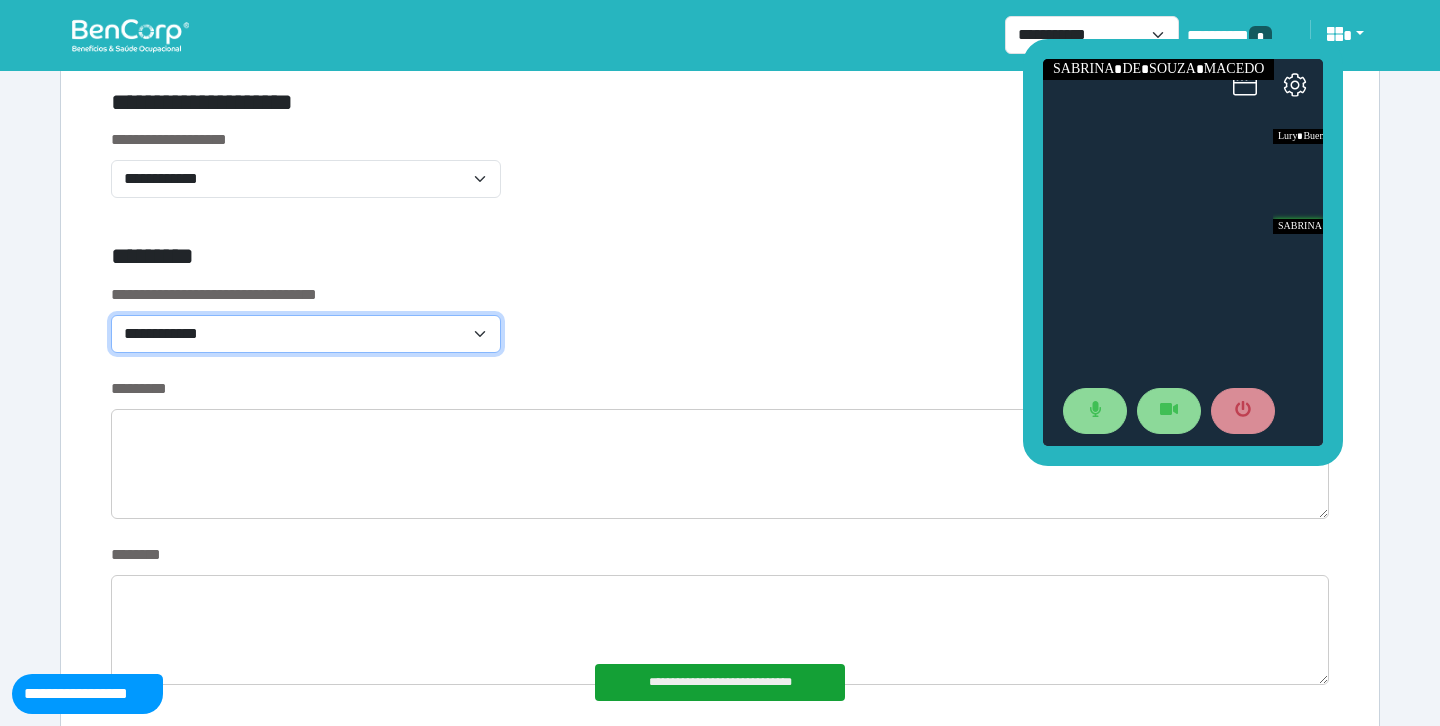 click on "**********" at bounding box center (306, 334) 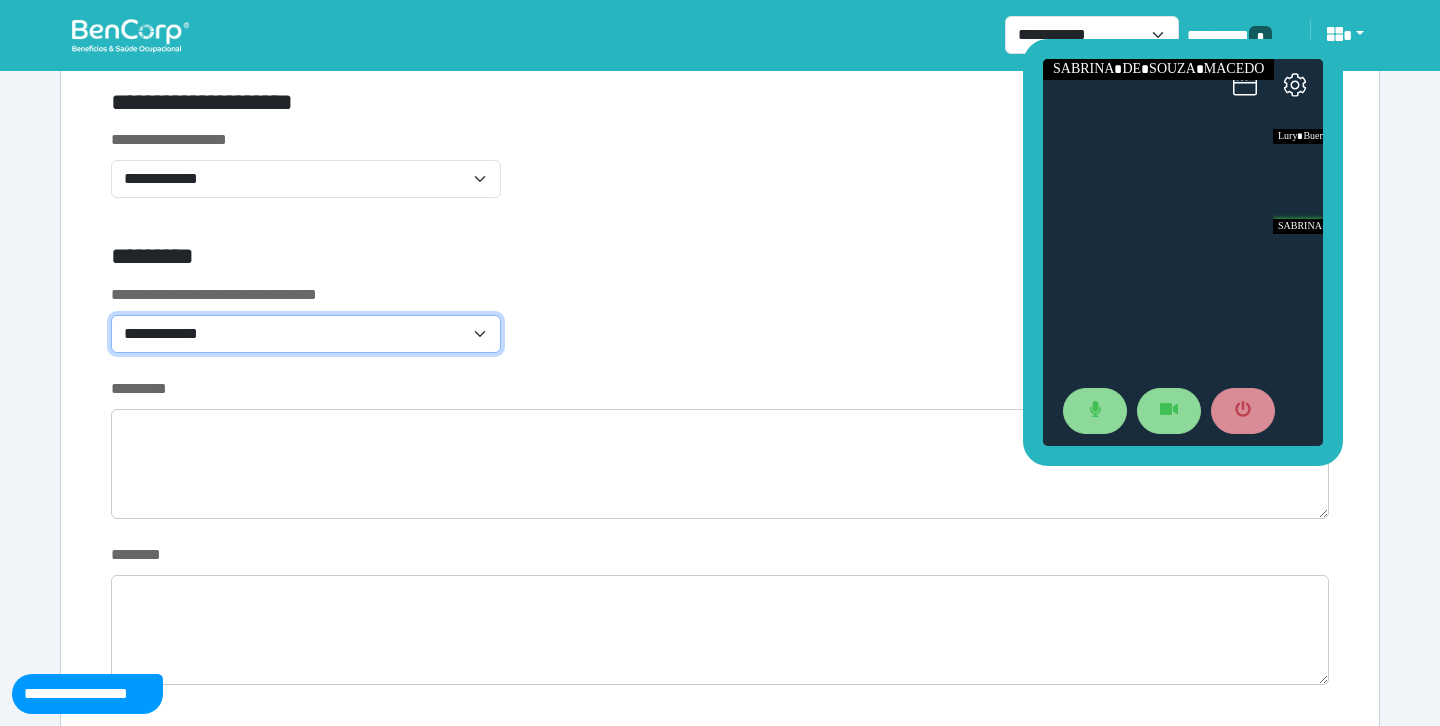 select on "***" 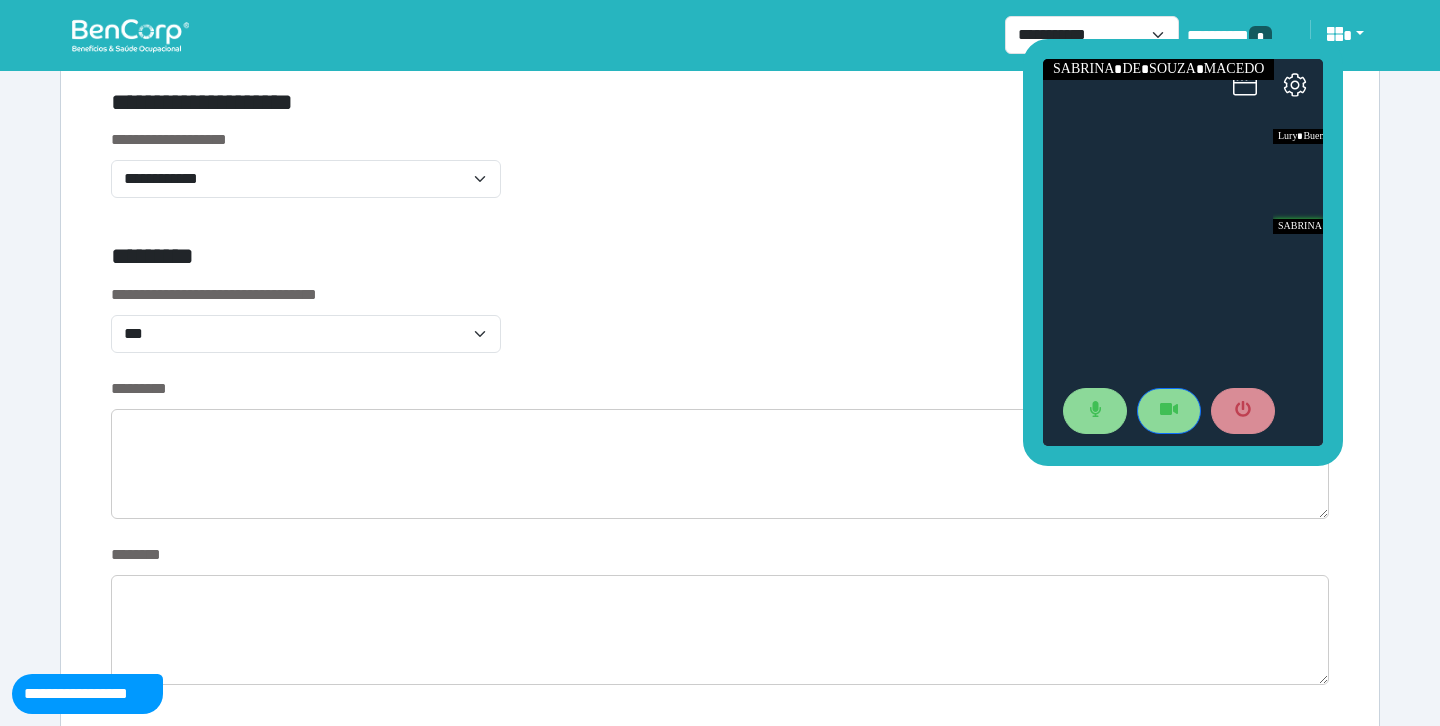 click at bounding box center [1169, 411] 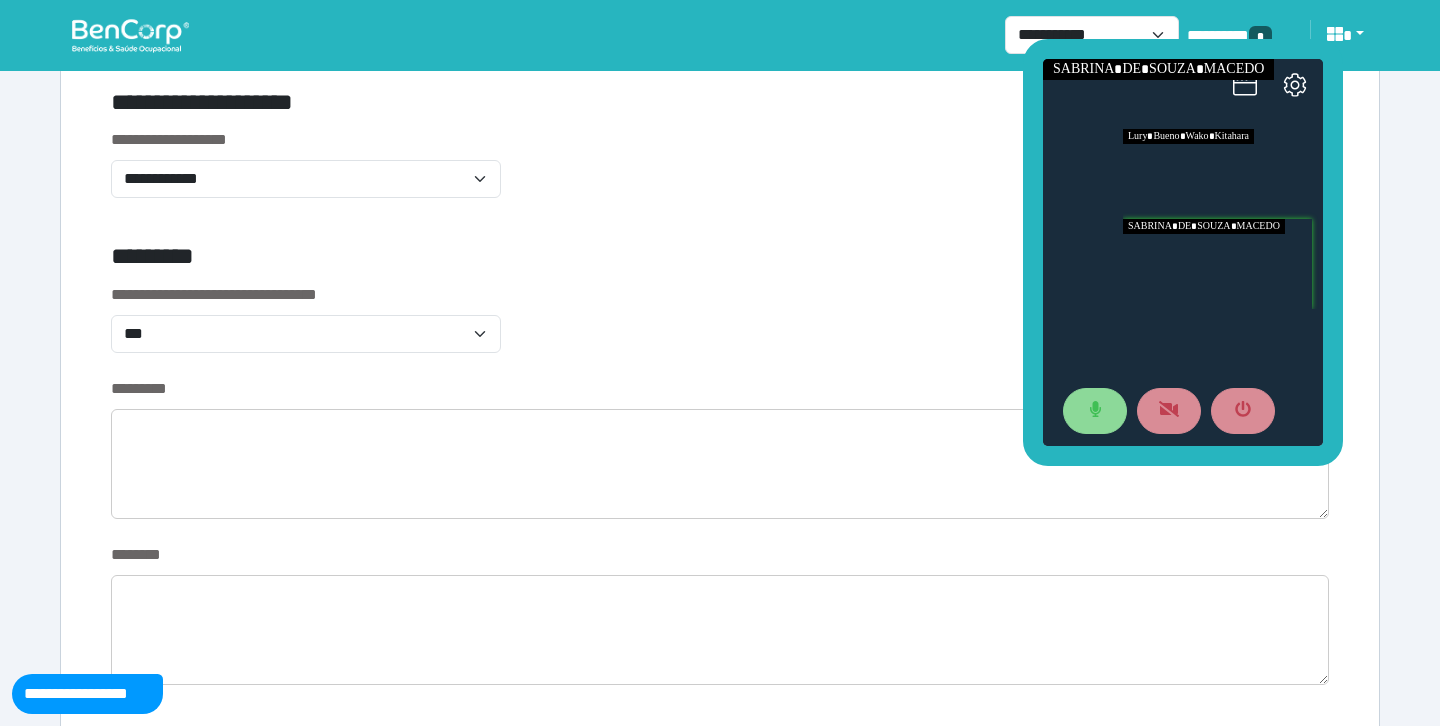 click at bounding box center [1223, 174] 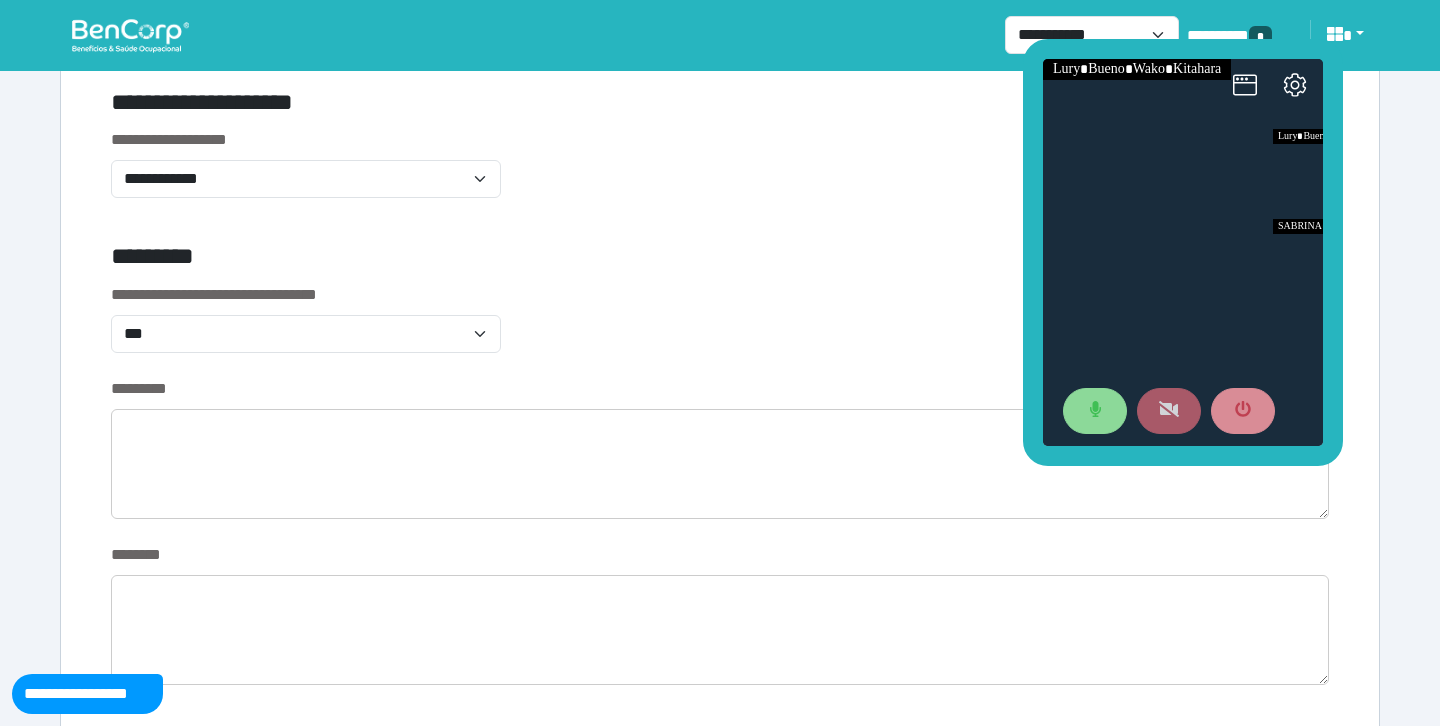 click 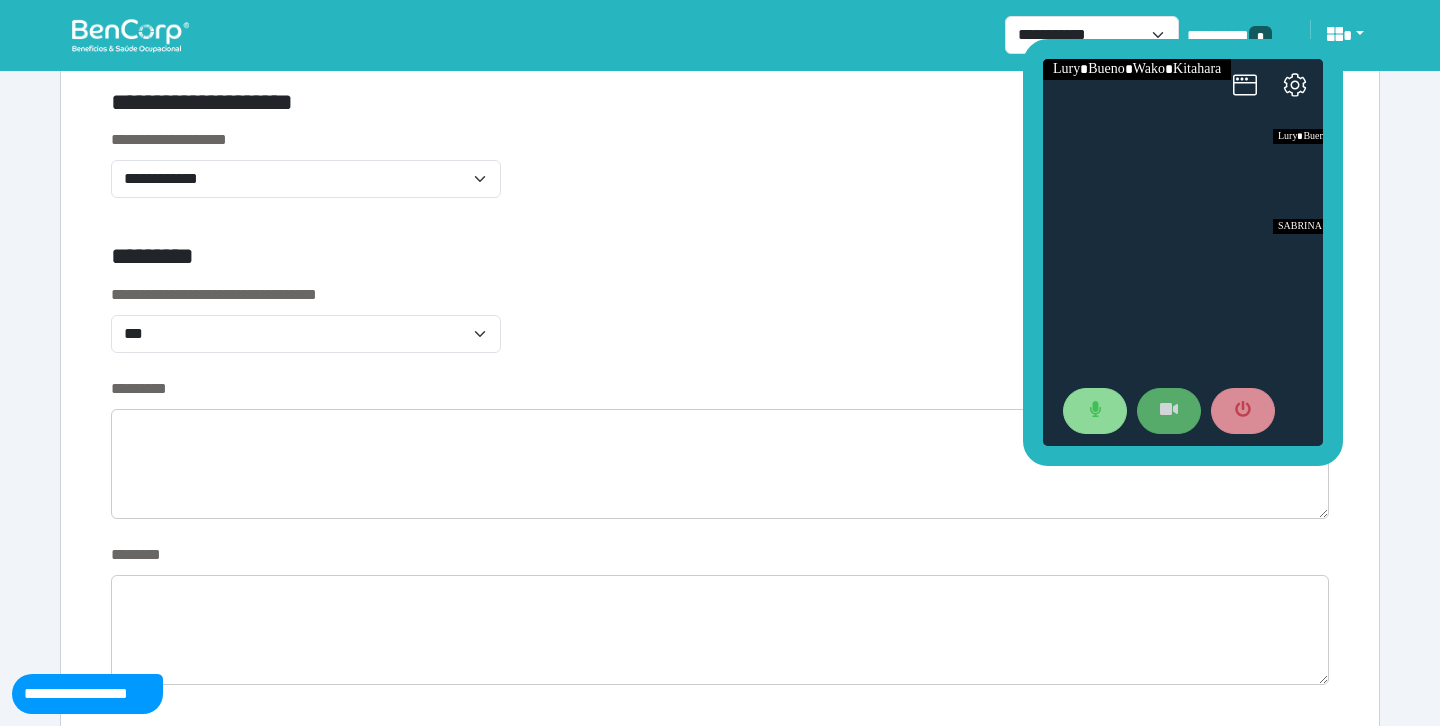 click on "**********" at bounding box center (720, 330) 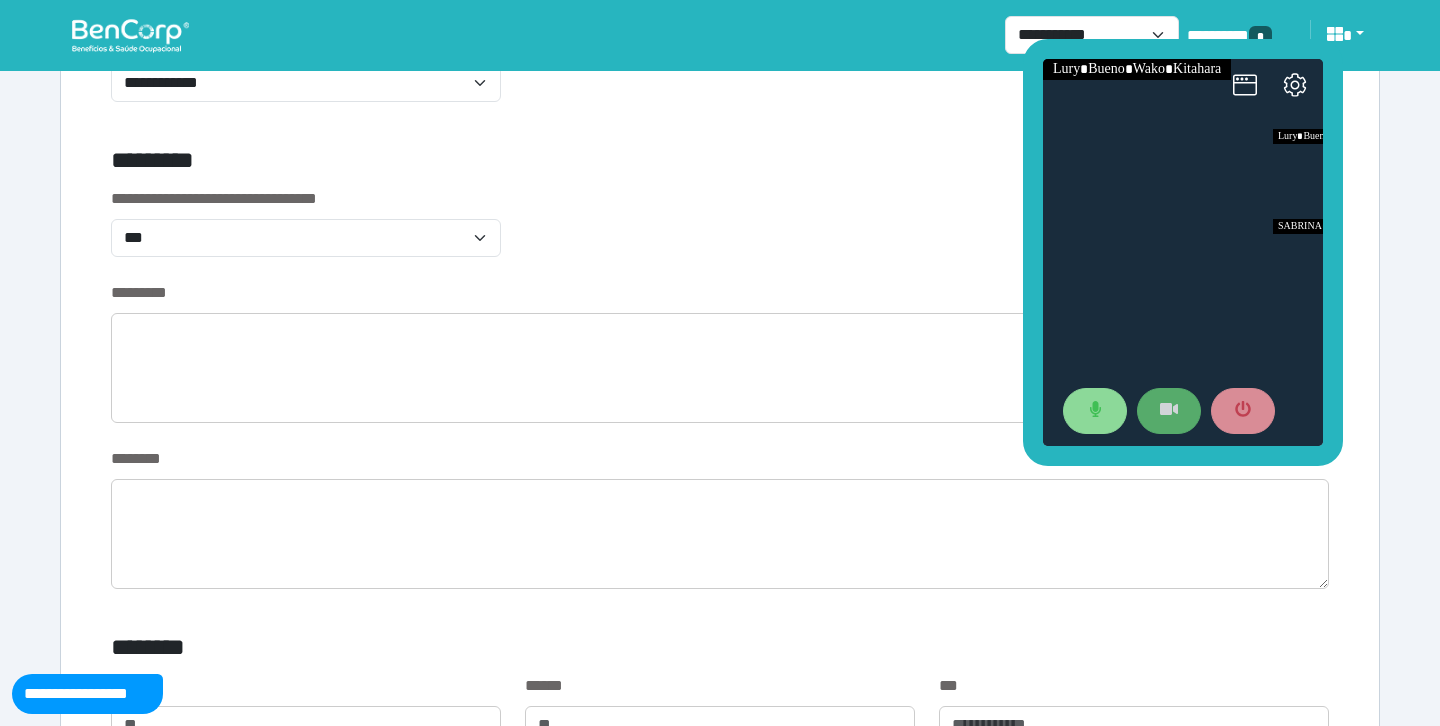 scroll, scrollTop: 816, scrollLeft: 0, axis: vertical 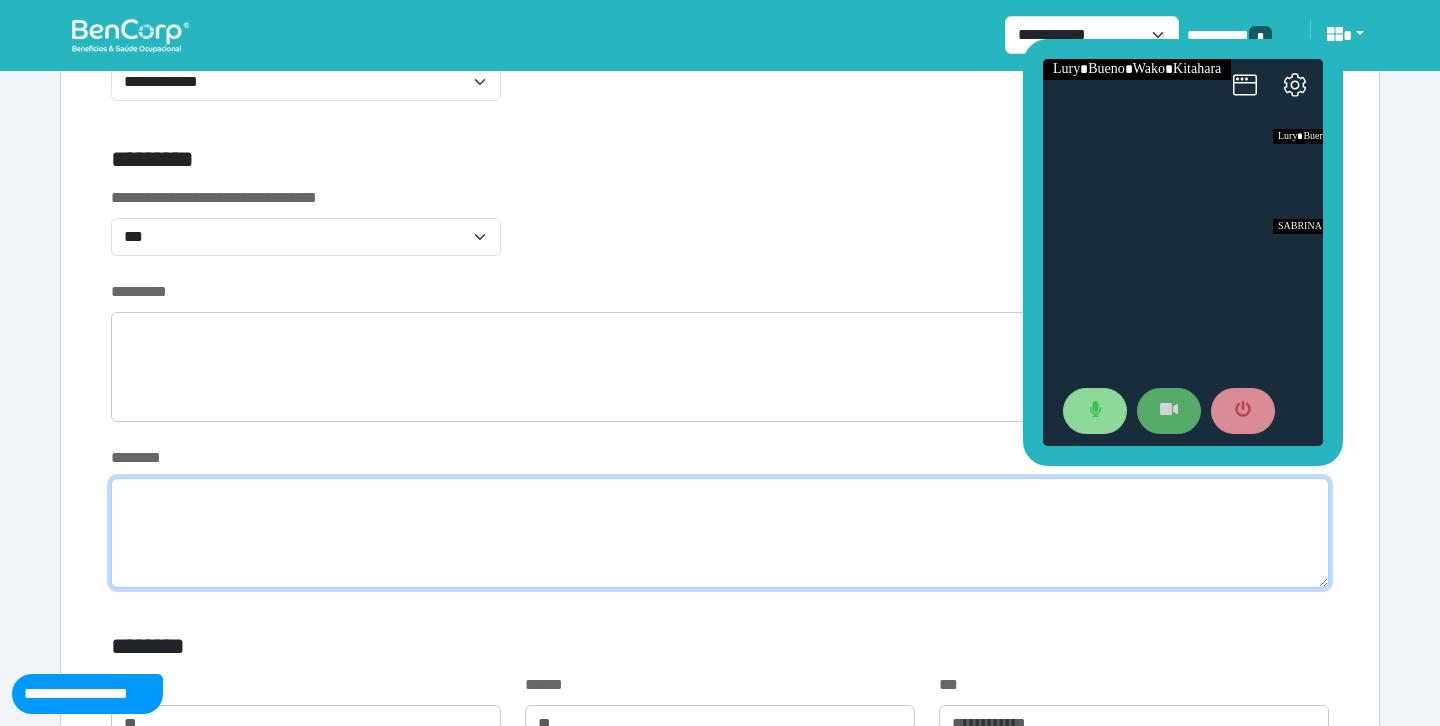 click at bounding box center (720, 533) 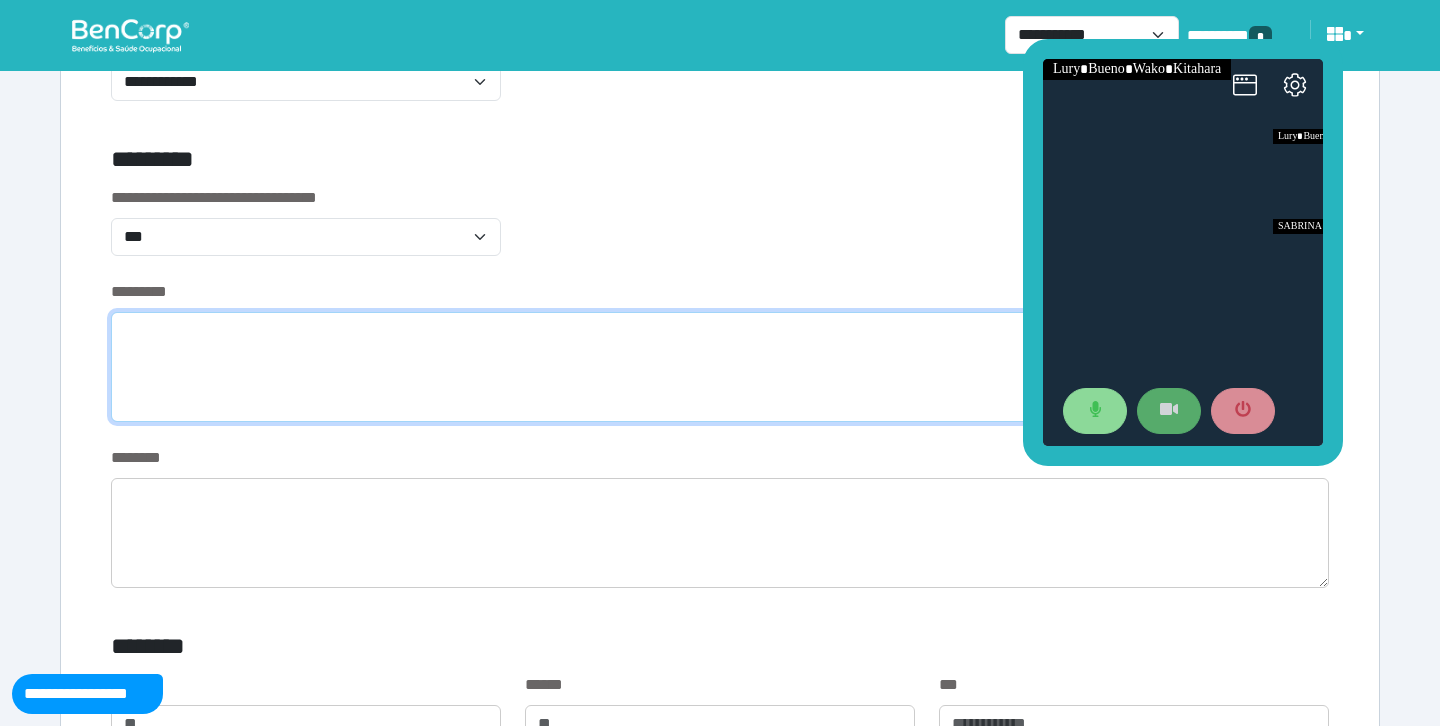 click at bounding box center (720, 367) 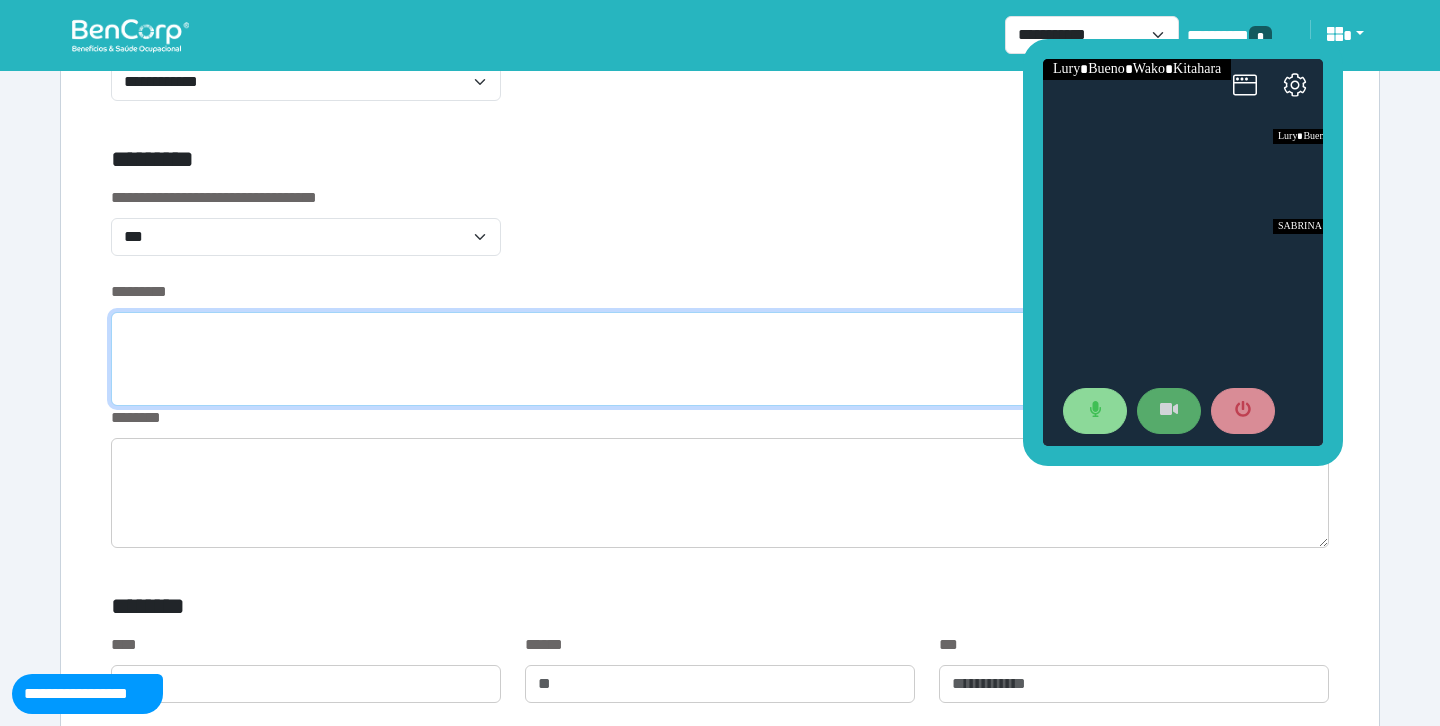 scroll, scrollTop: 0, scrollLeft: 0, axis: both 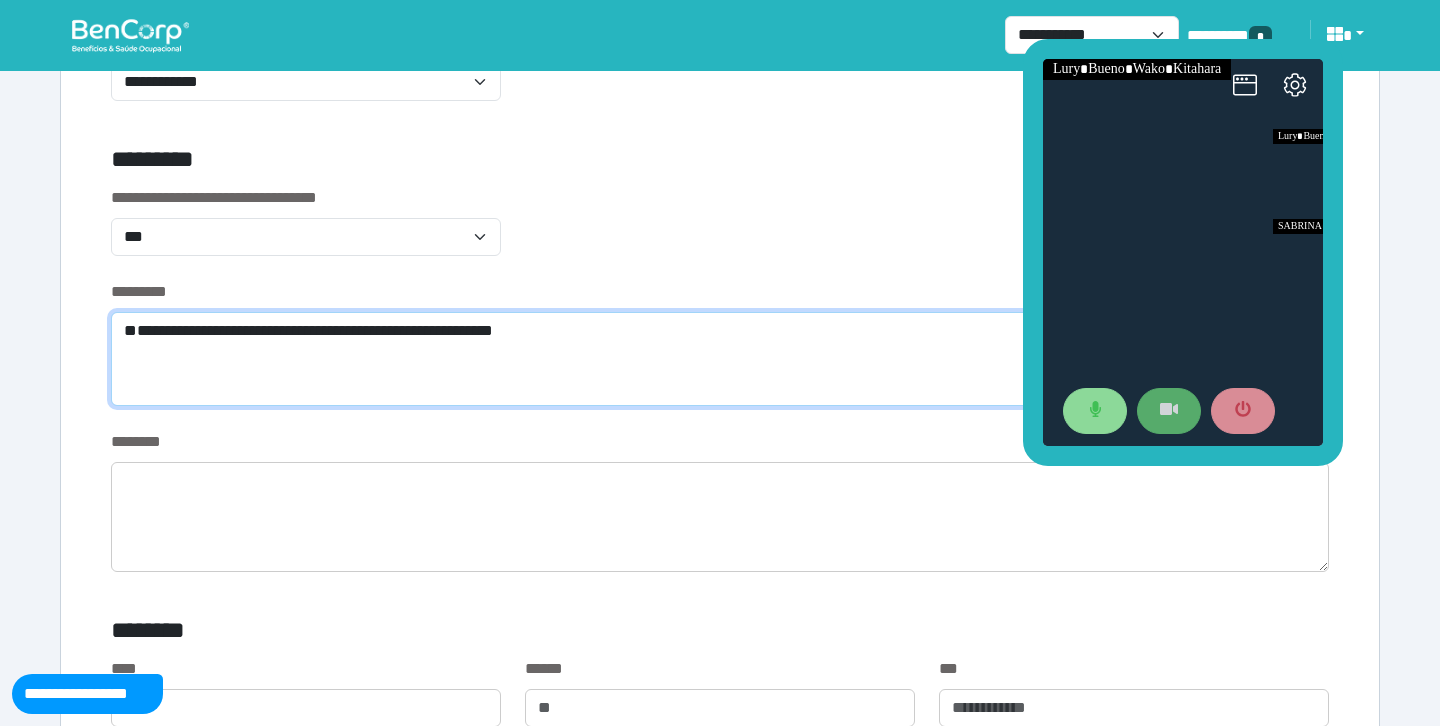 click on "**********" at bounding box center (720, 359) 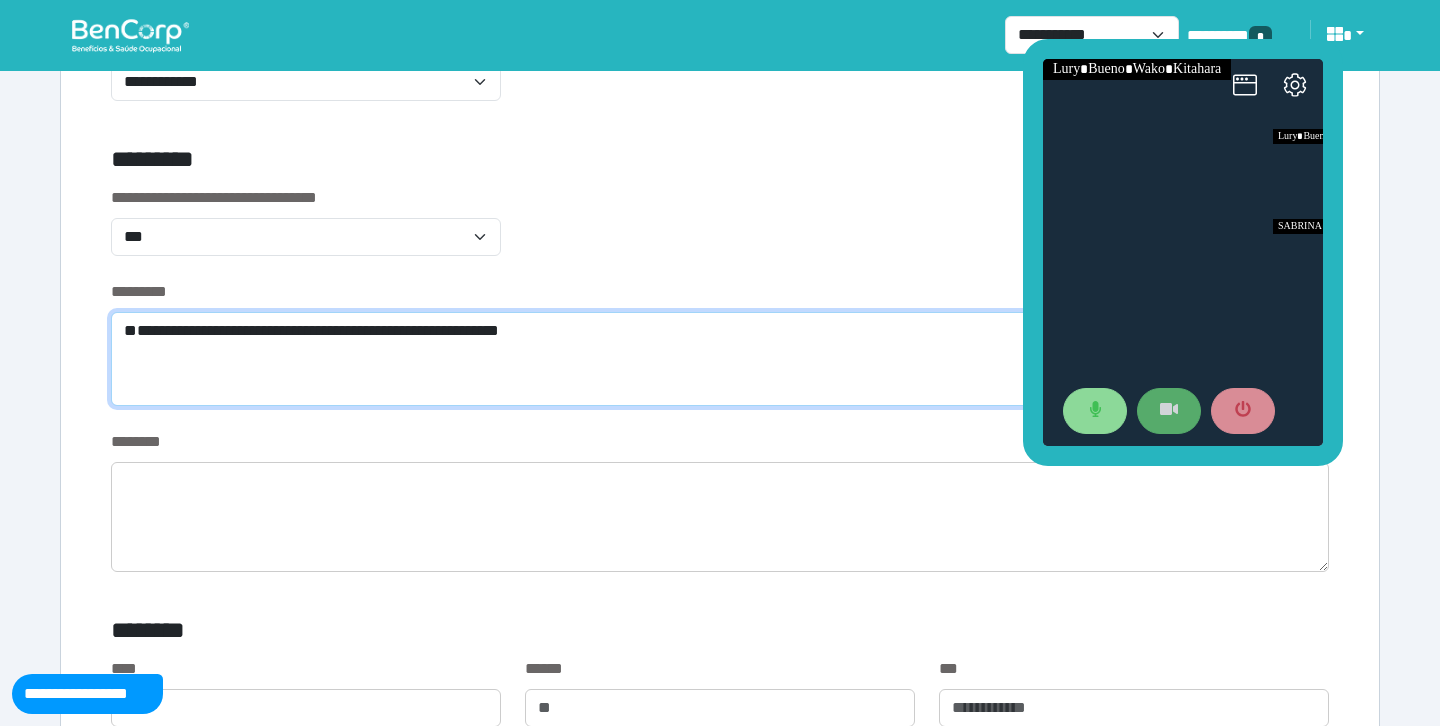 scroll, scrollTop: 0, scrollLeft: 0, axis: both 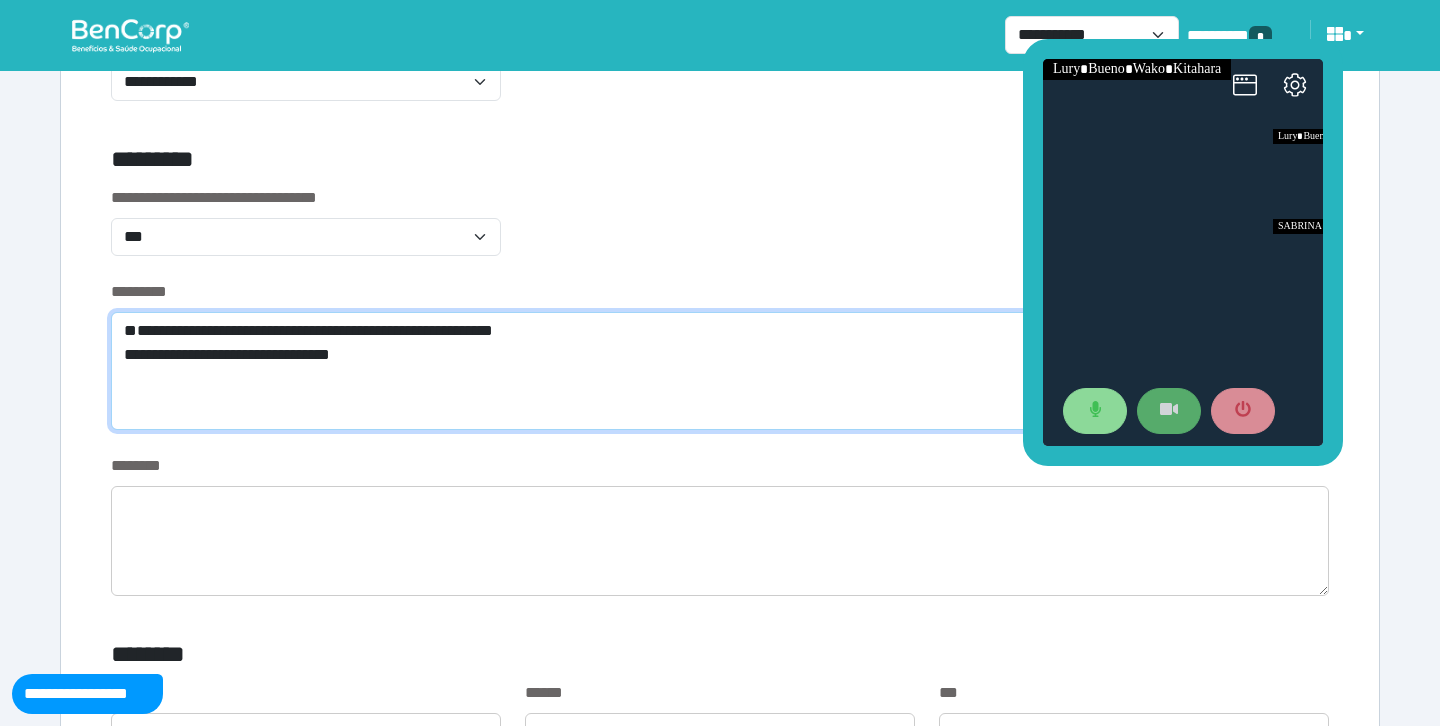 click on "**********" at bounding box center [720, 371] 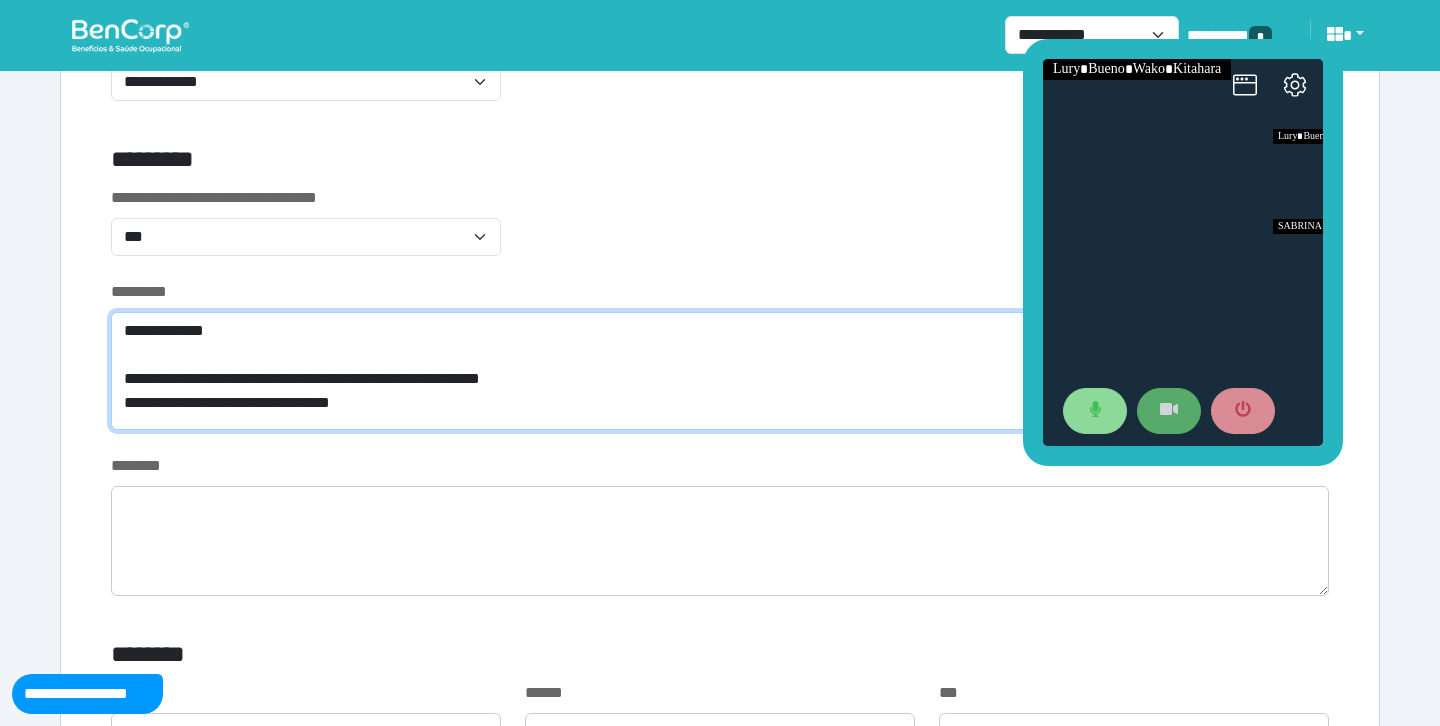 click on "**********" at bounding box center (720, 371) 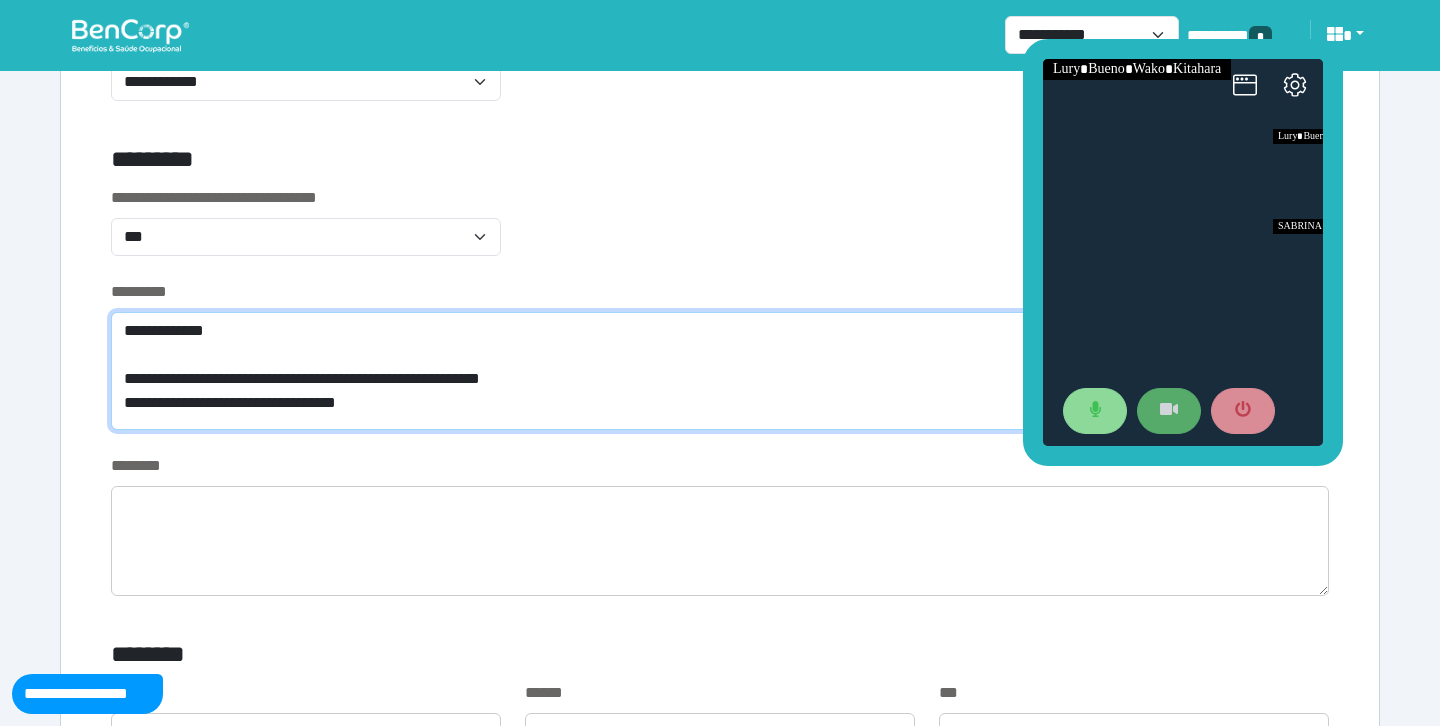 scroll, scrollTop: 0, scrollLeft: 0, axis: both 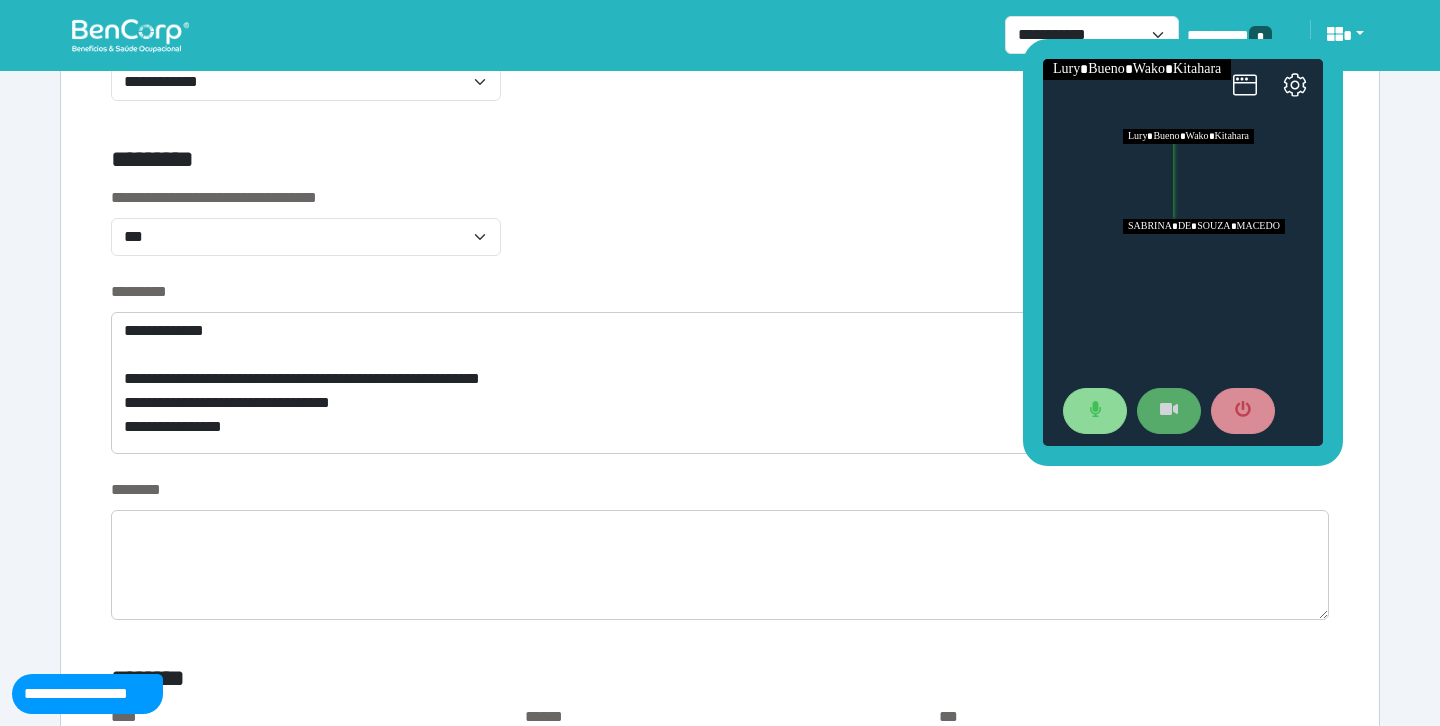 click at bounding box center [1223, 264] 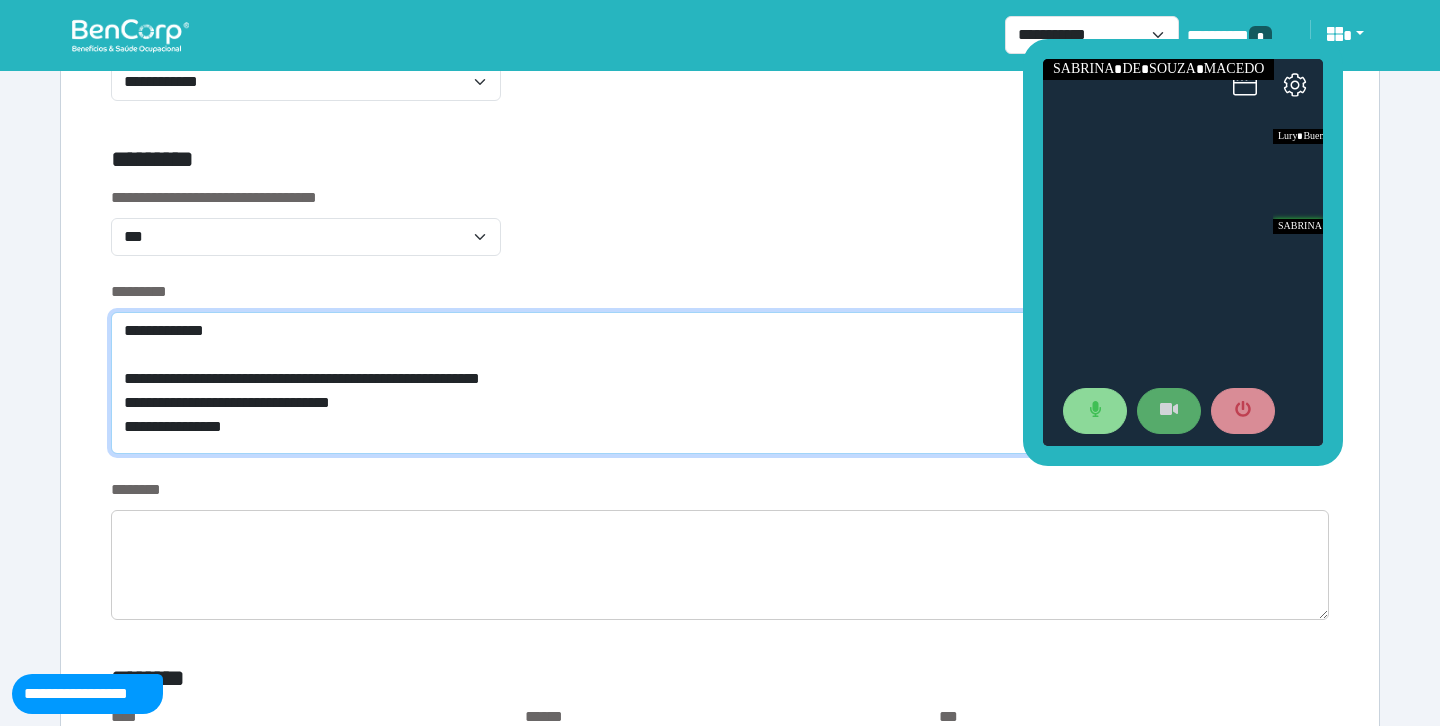 click on "**********" at bounding box center [720, 383] 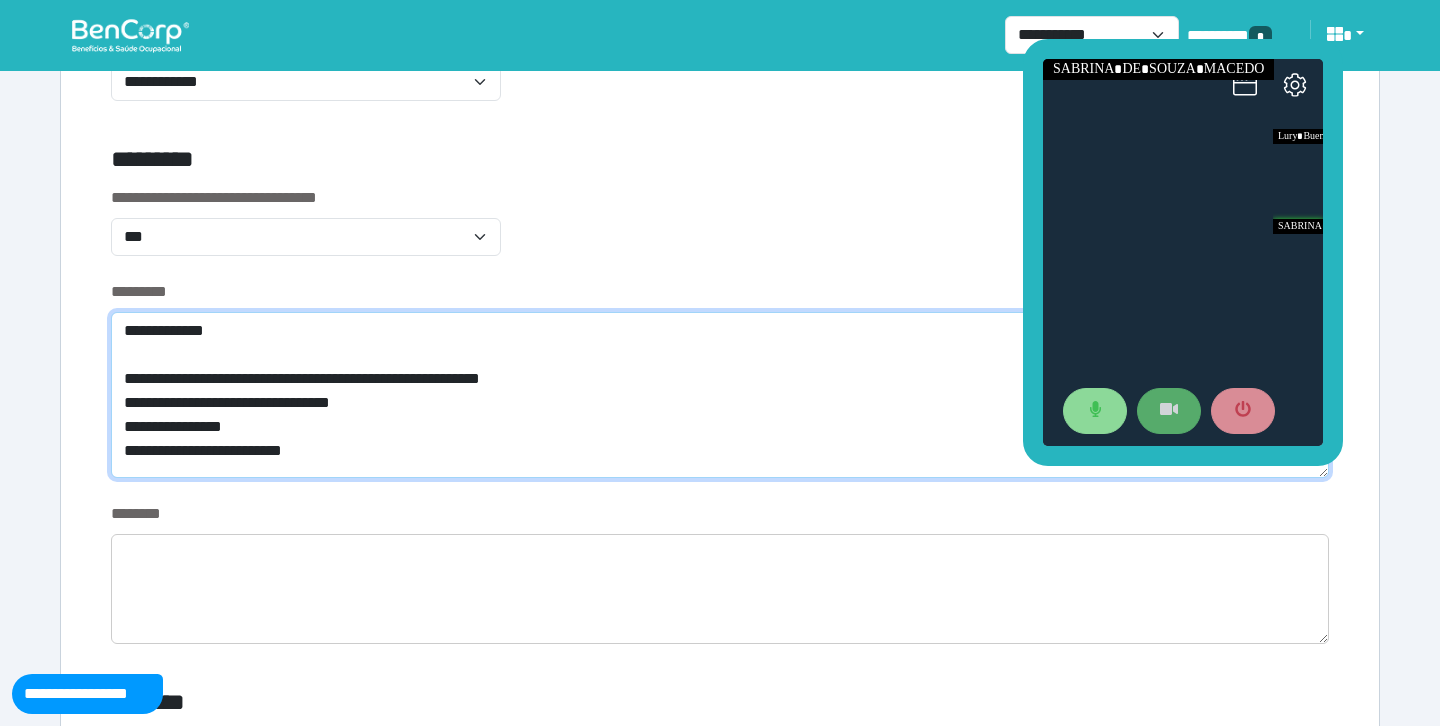 scroll, scrollTop: 0, scrollLeft: 0, axis: both 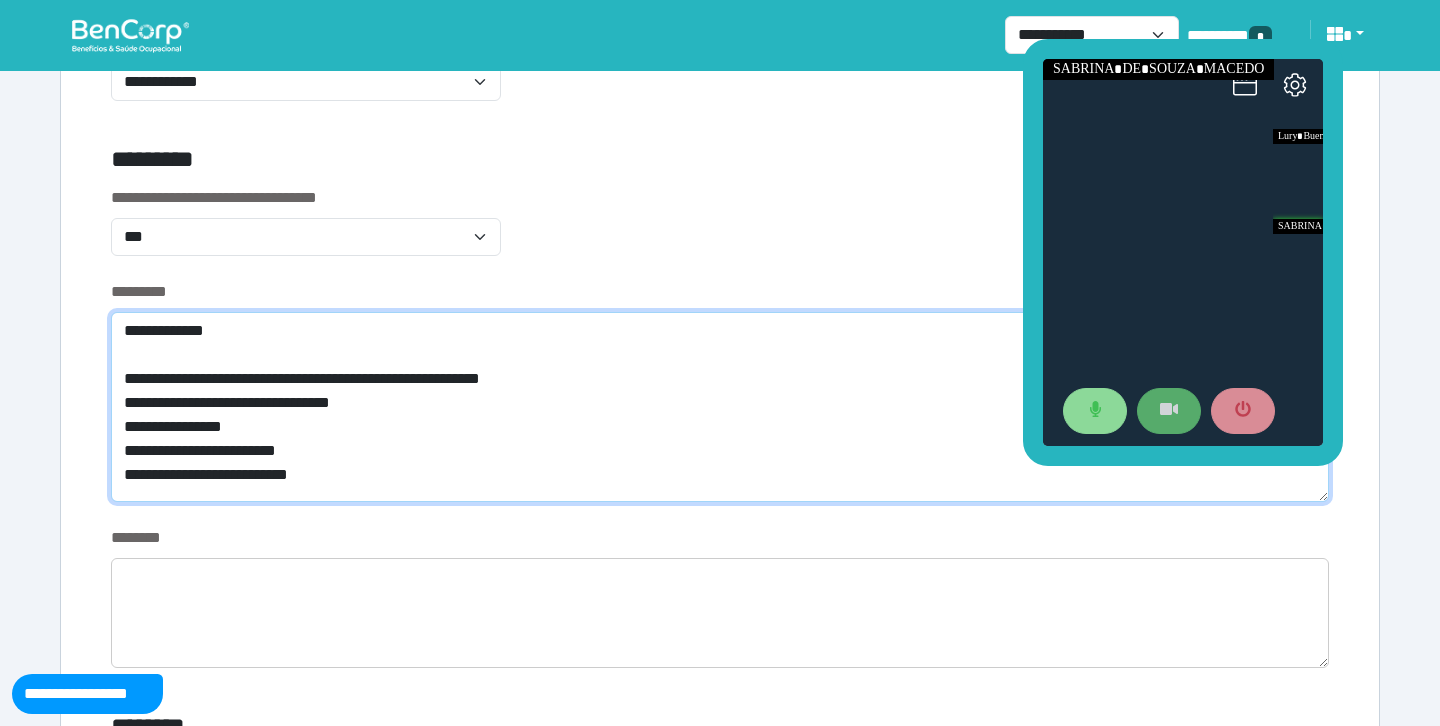 click on "**********" at bounding box center [720, 407] 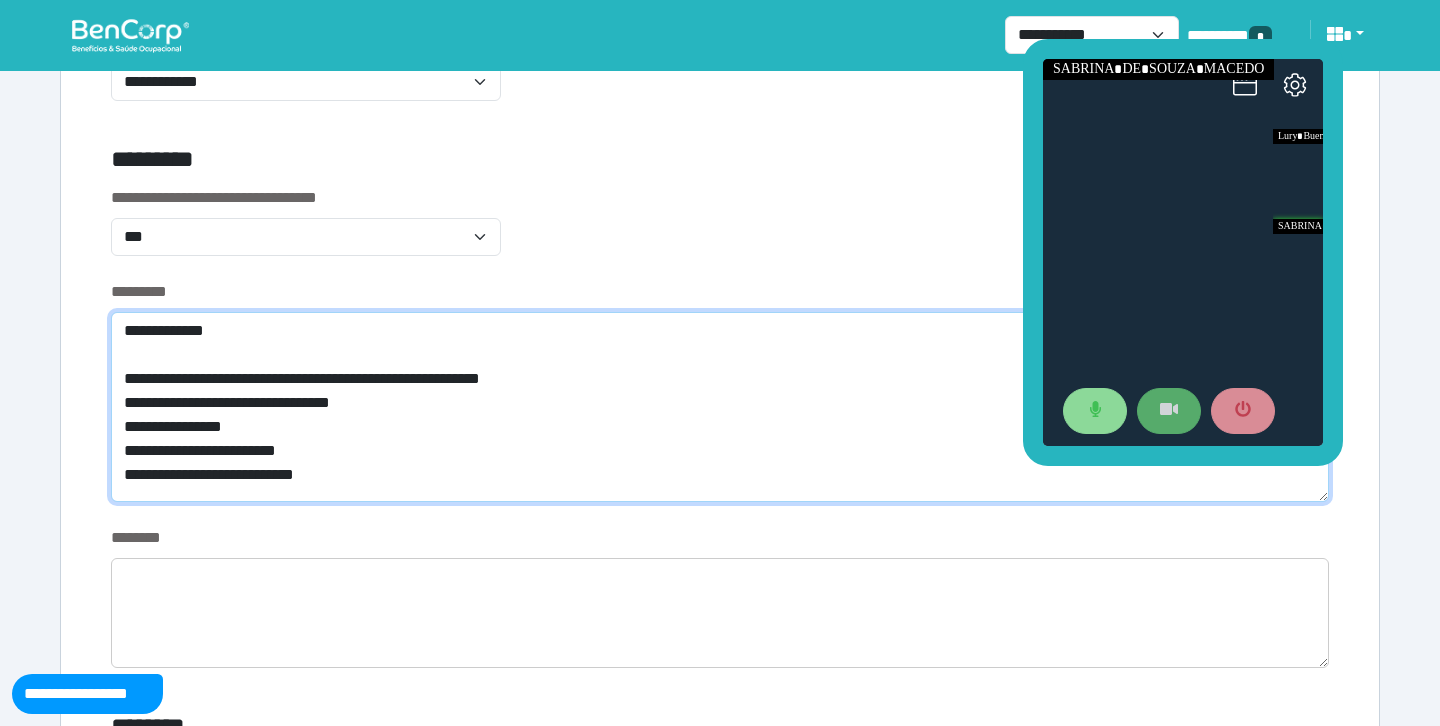 click on "**********" at bounding box center [720, 407] 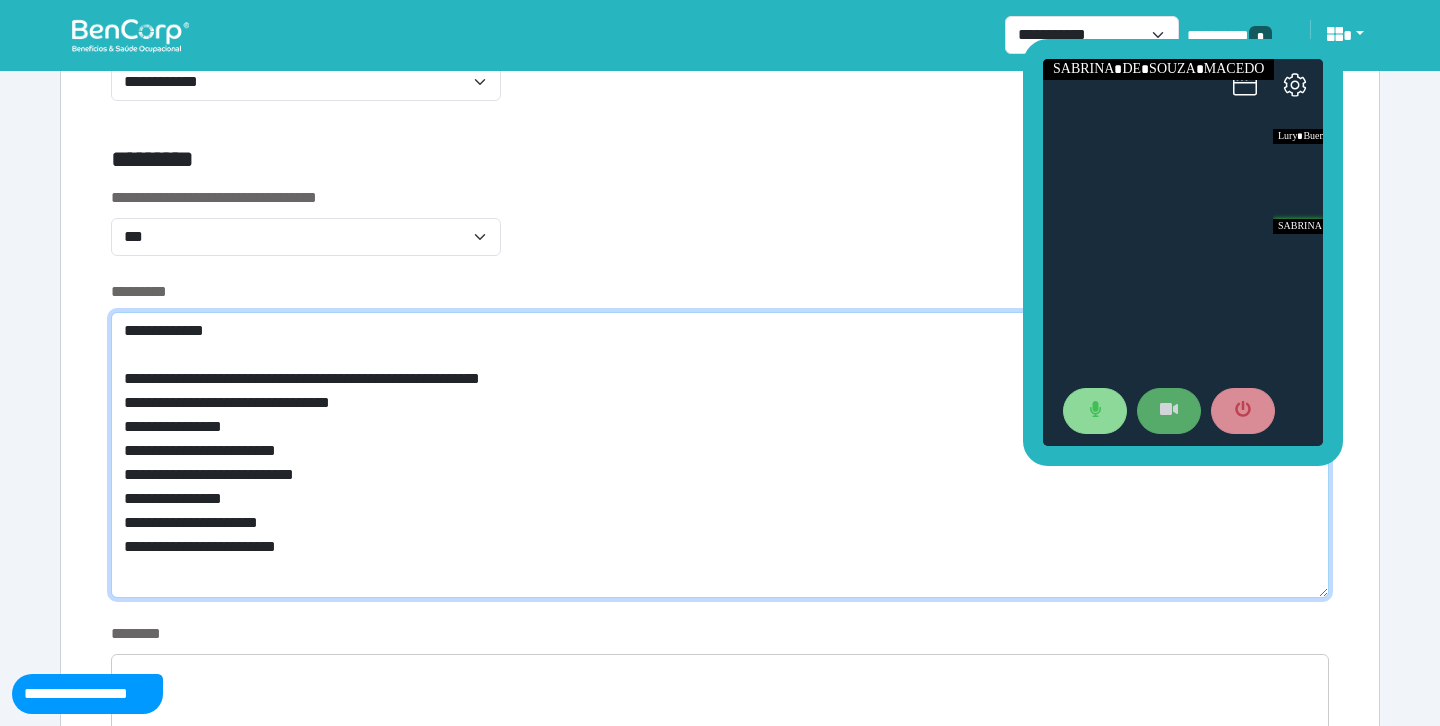 scroll, scrollTop: 0, scrollLeft: 0, axis: both 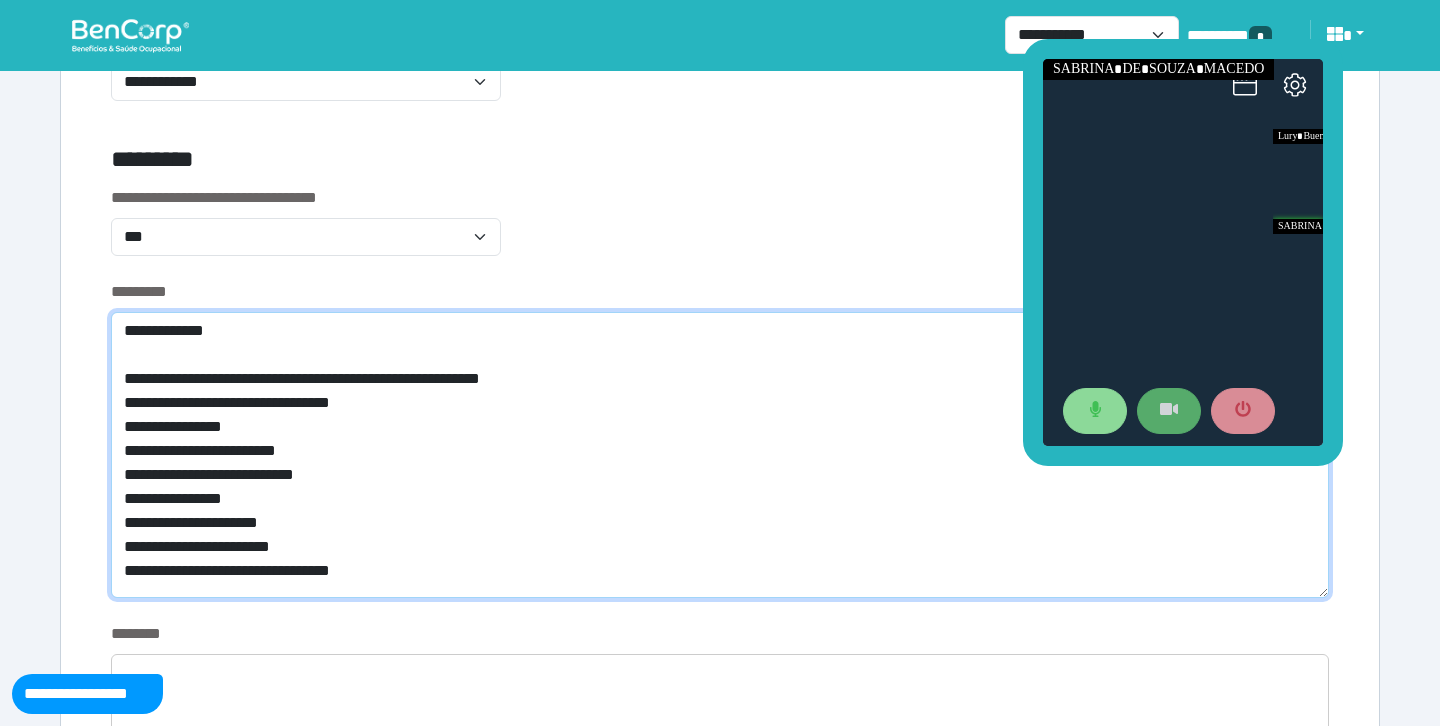 type on "**********" 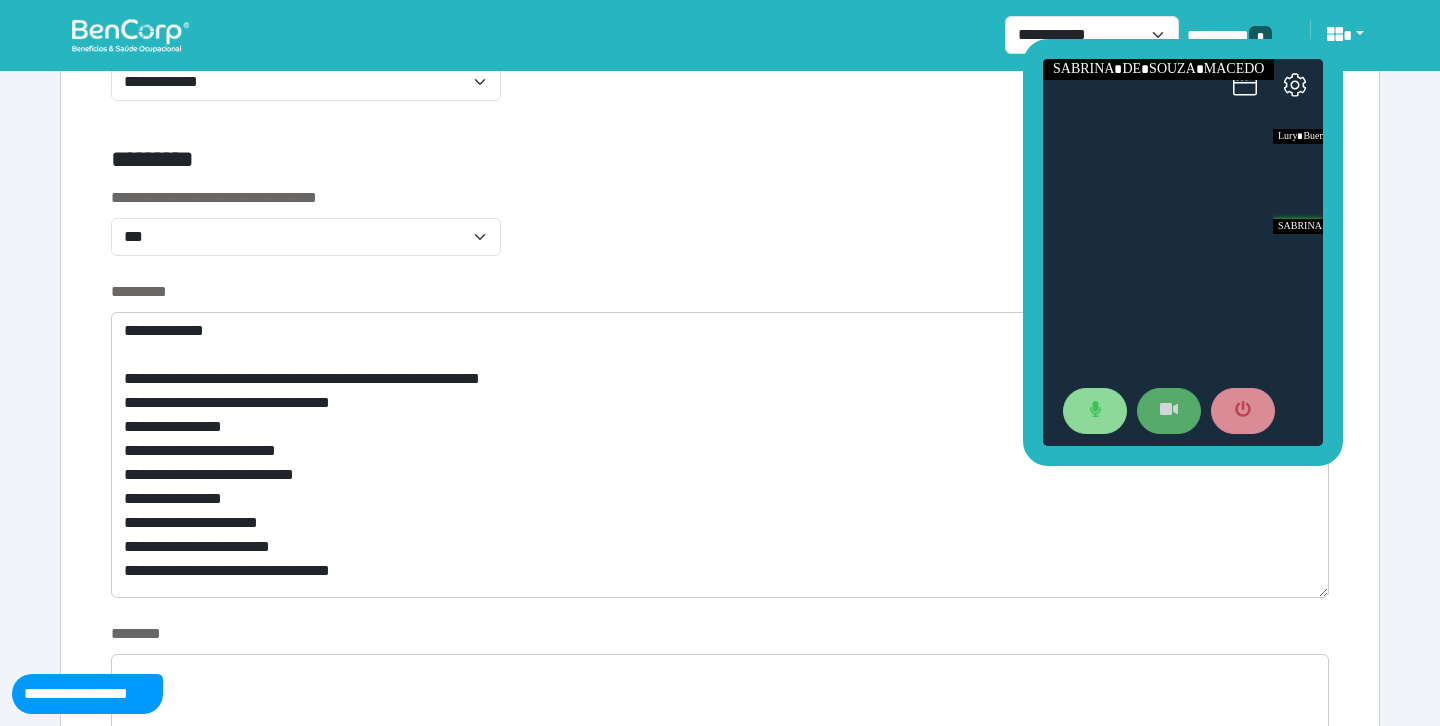 click on "**********" at bounding box center [720, 233] 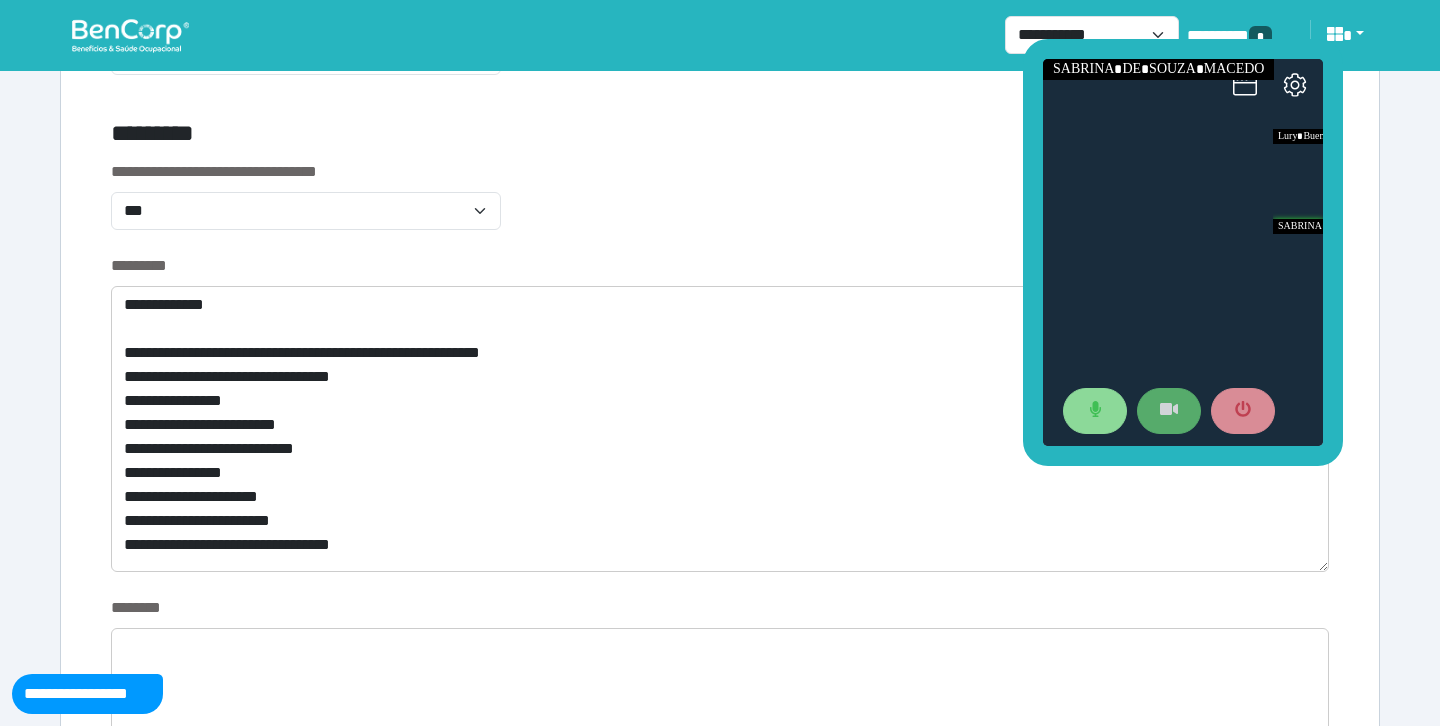 scroll, scrollTop: 843, scrollLeft: 0, axis: vertical 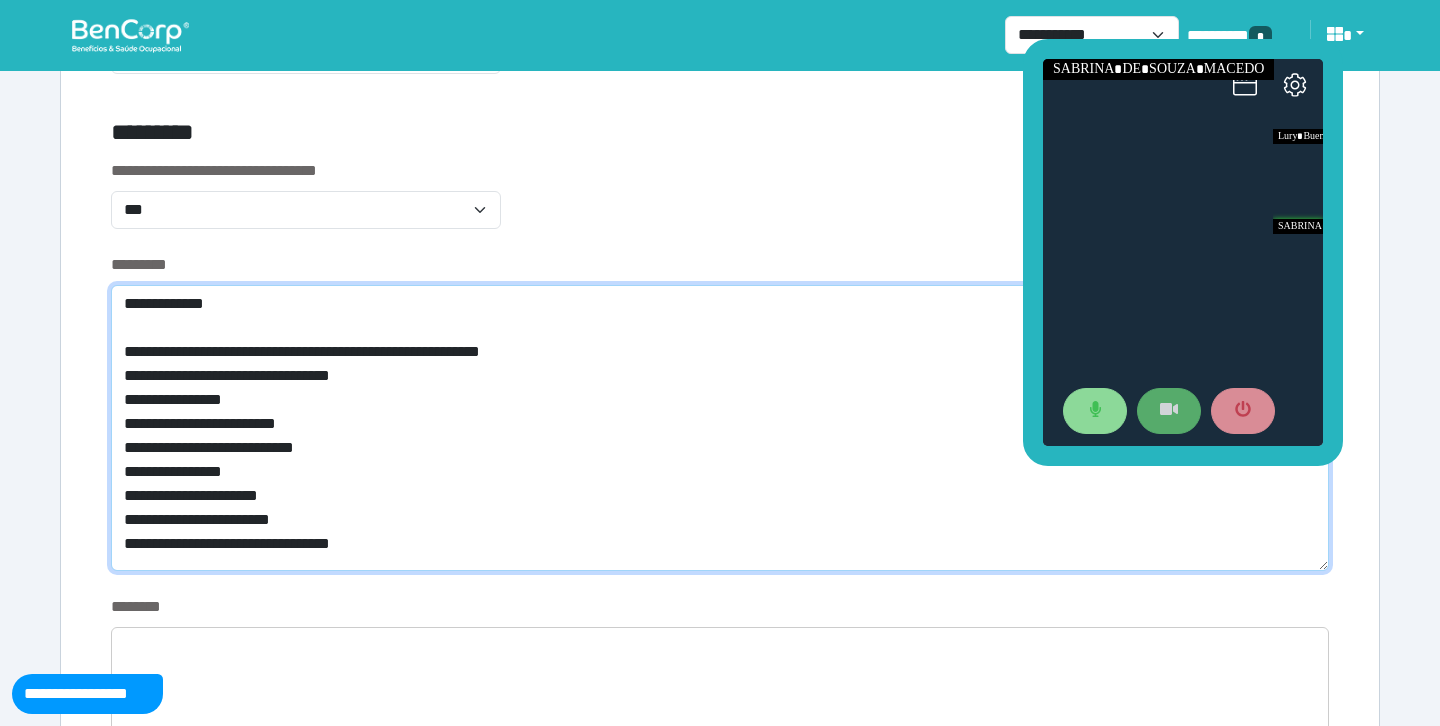 drag, startPoint x: 123, startPoint y: 298, endPoint x: 493, endPoint y: 557, distance: 451.64255 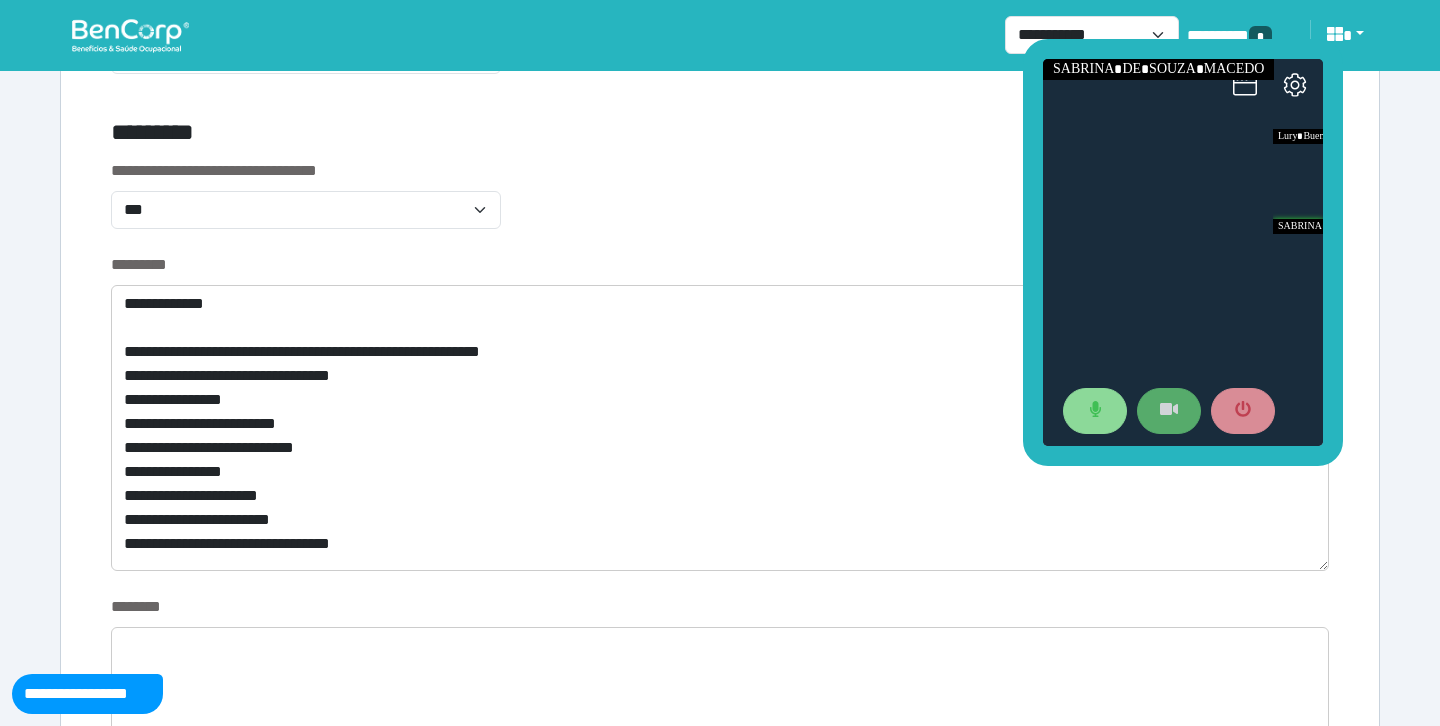 click on "********" at bounding box center (720, 666) 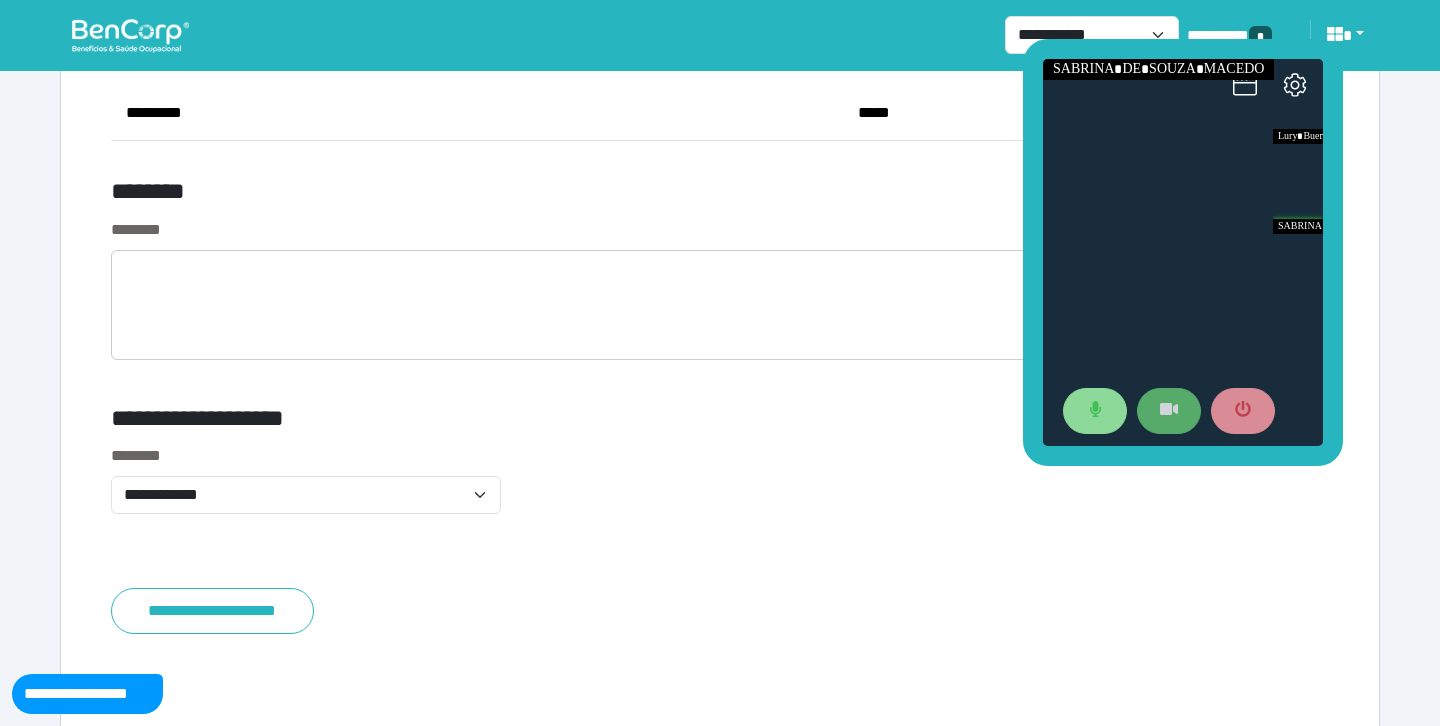 scroll, scrollTop: 7798, scrollLeft: 0, axis: vertical 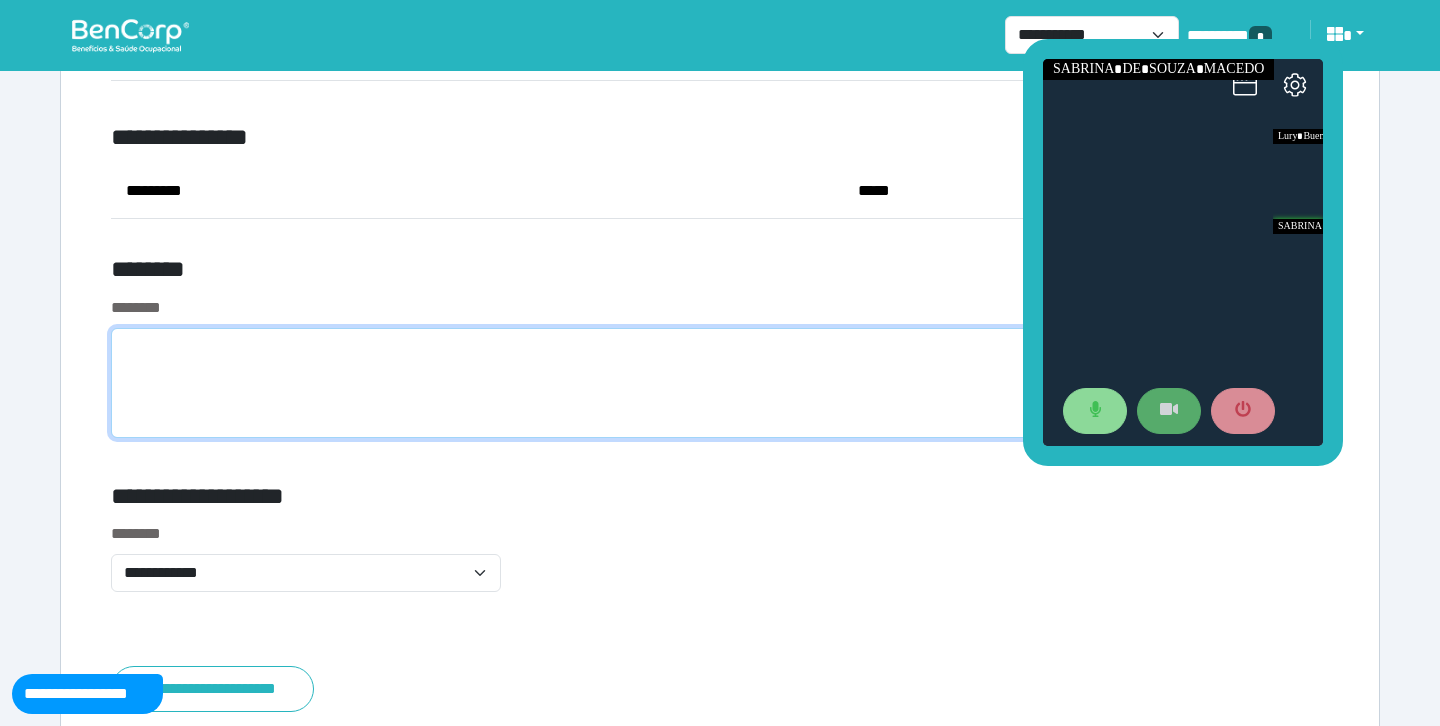 click at bounding box center [720, 383] 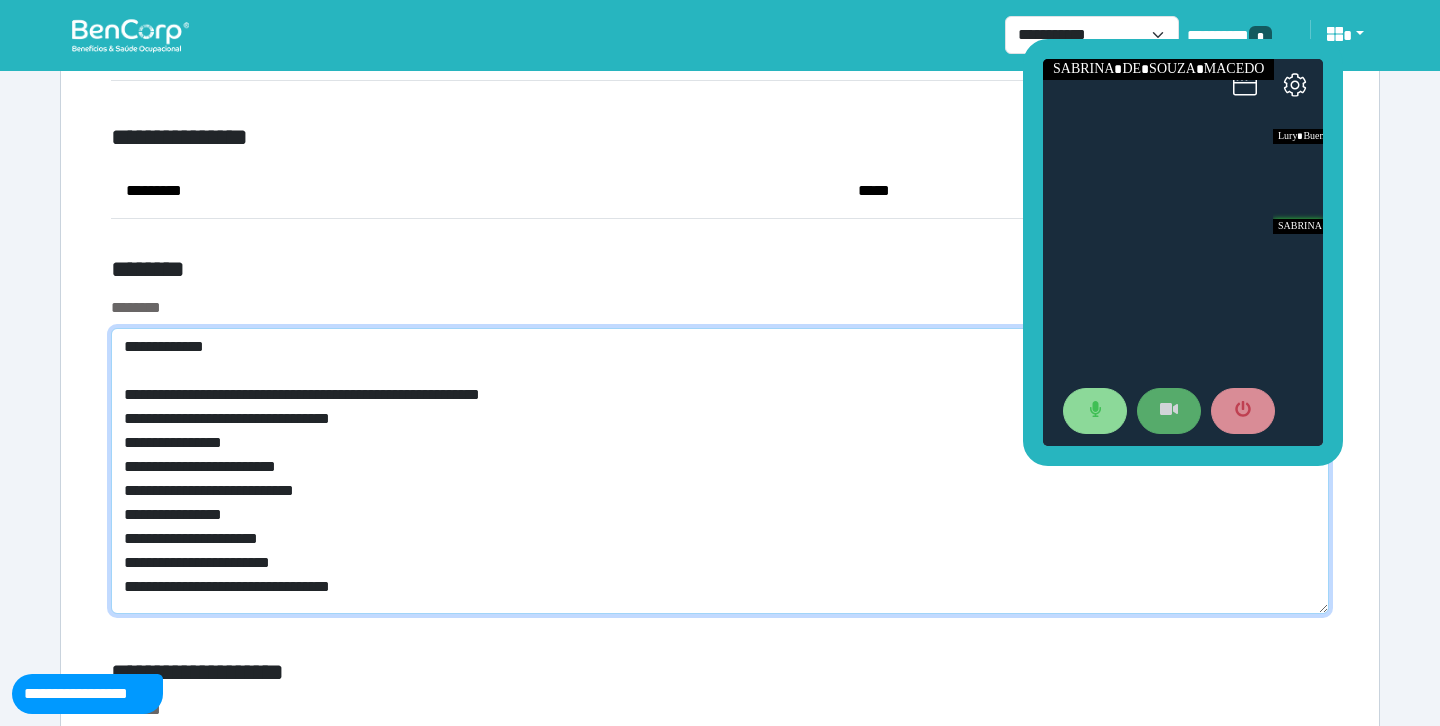 scroll, scrollTop: 0, scrollLeft: 0, axis: both 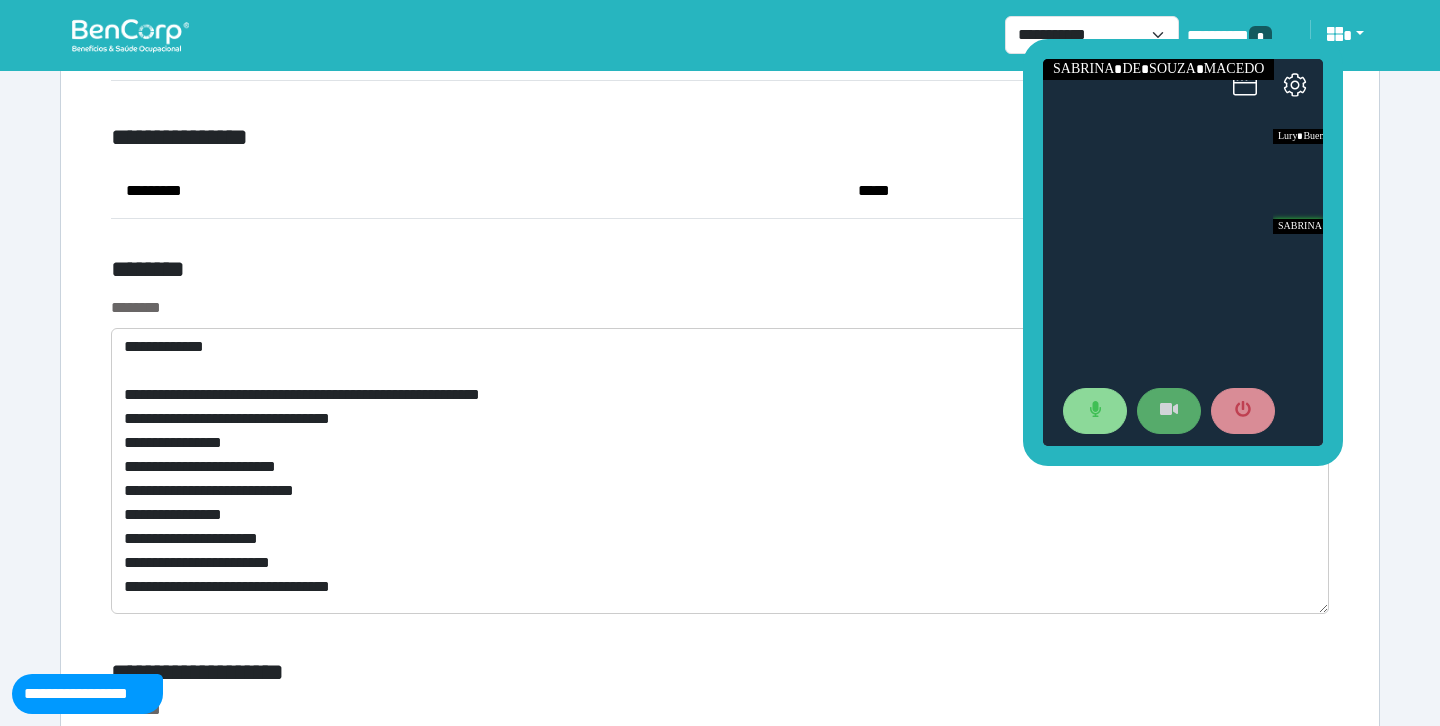 click on "********" at bounding box center [513, 273] 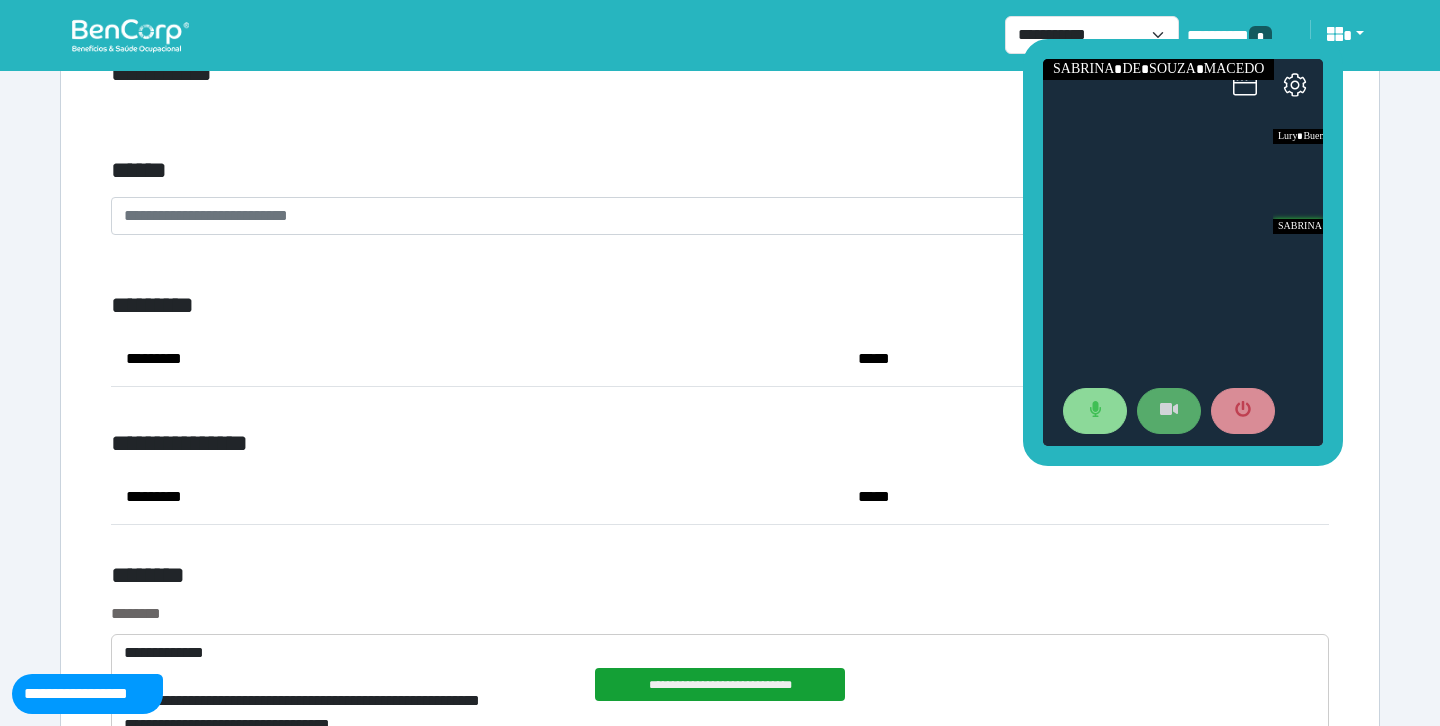 scroll, scrollTop: 7442, scrollLeft: 0, axis: vertical 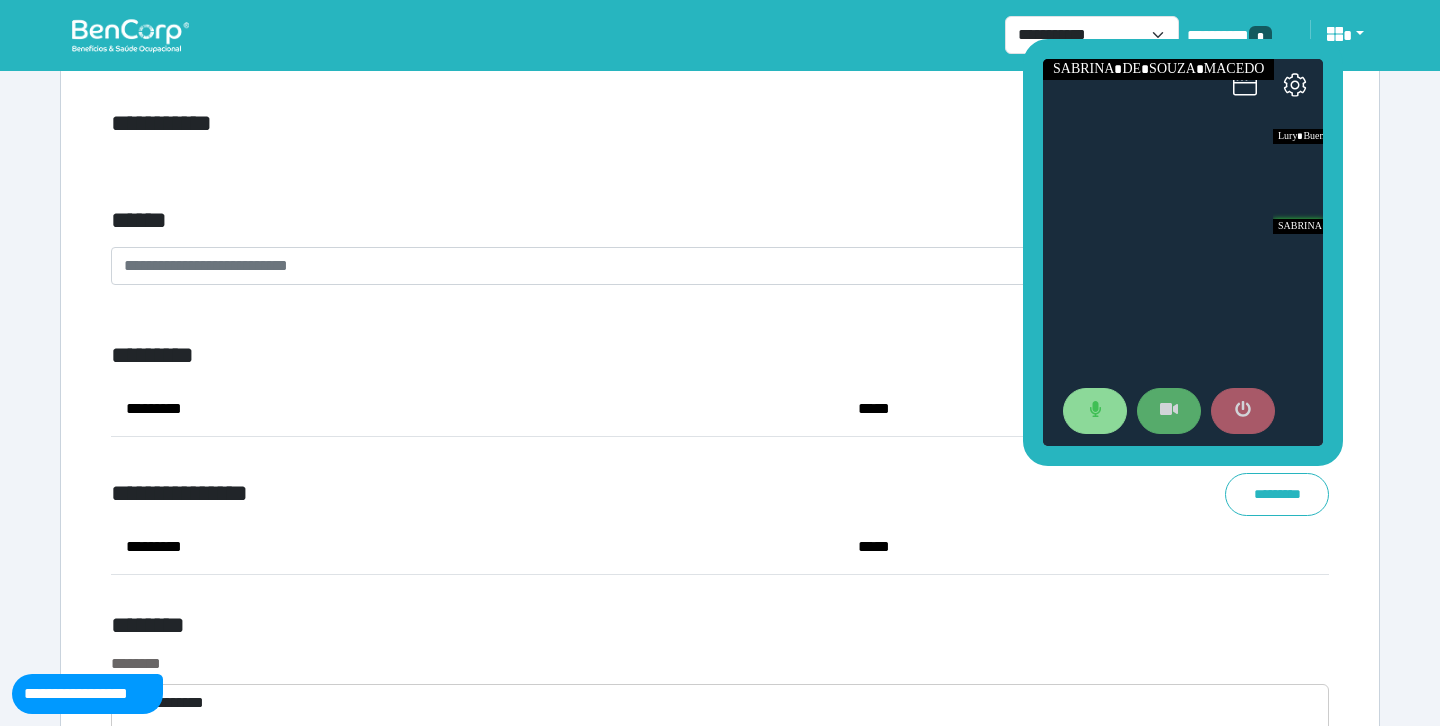 click at bounding box center (1243, 411) 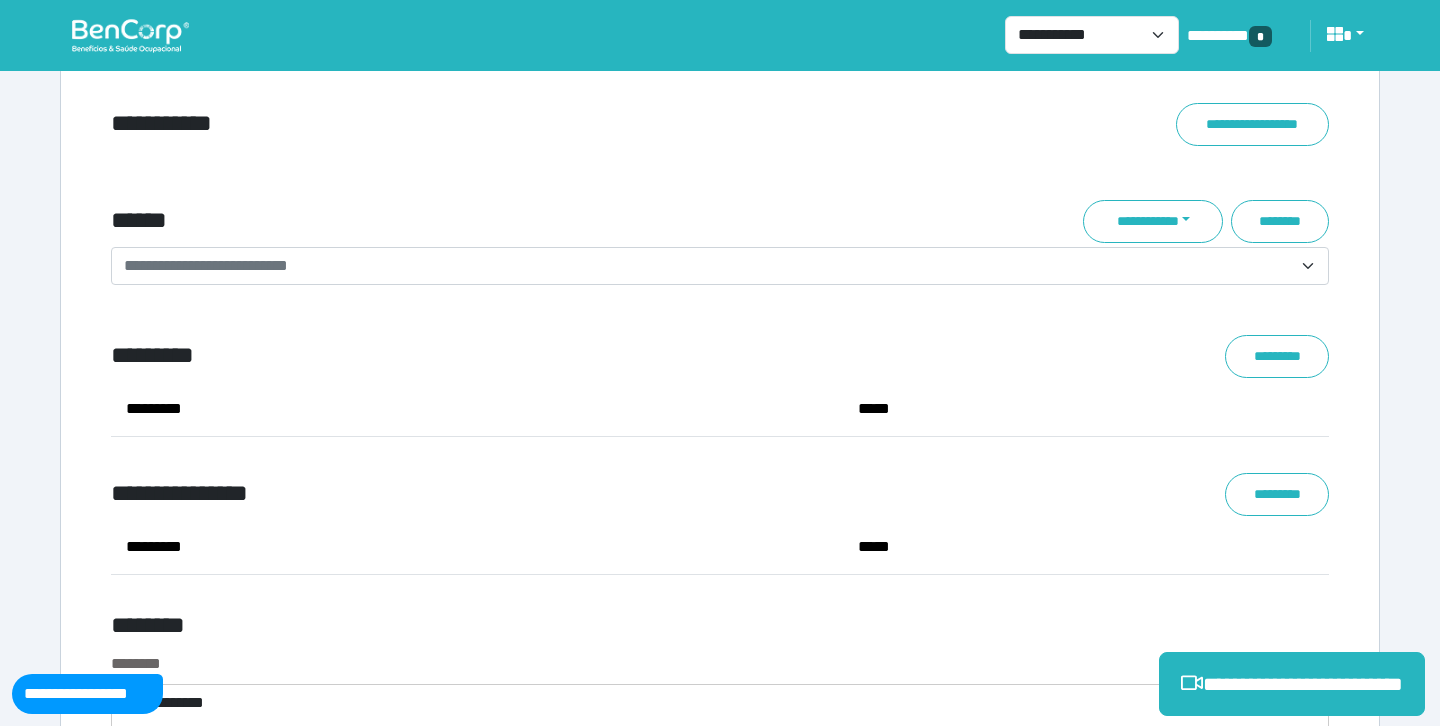 click on "**********" at bounding box center (513, 124) 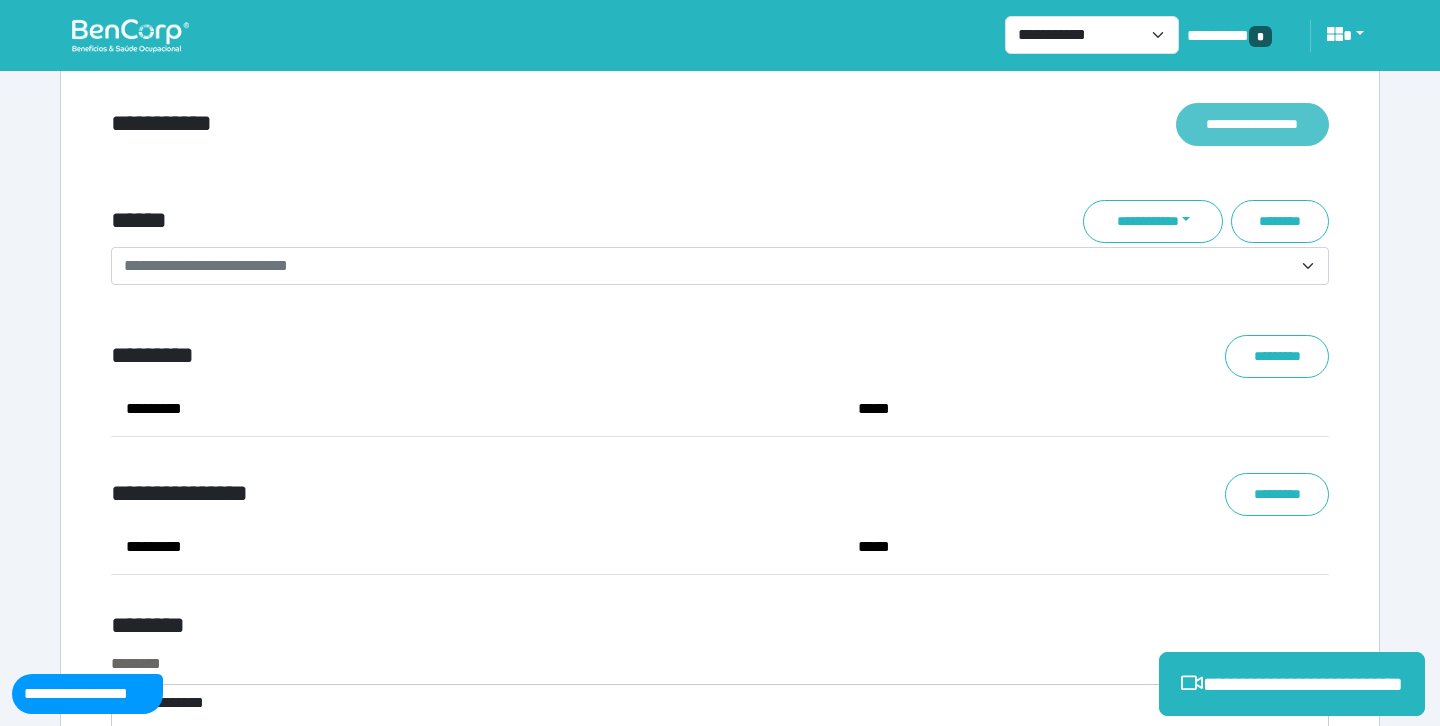 click on "**********" at bounding box center (1252, 124) 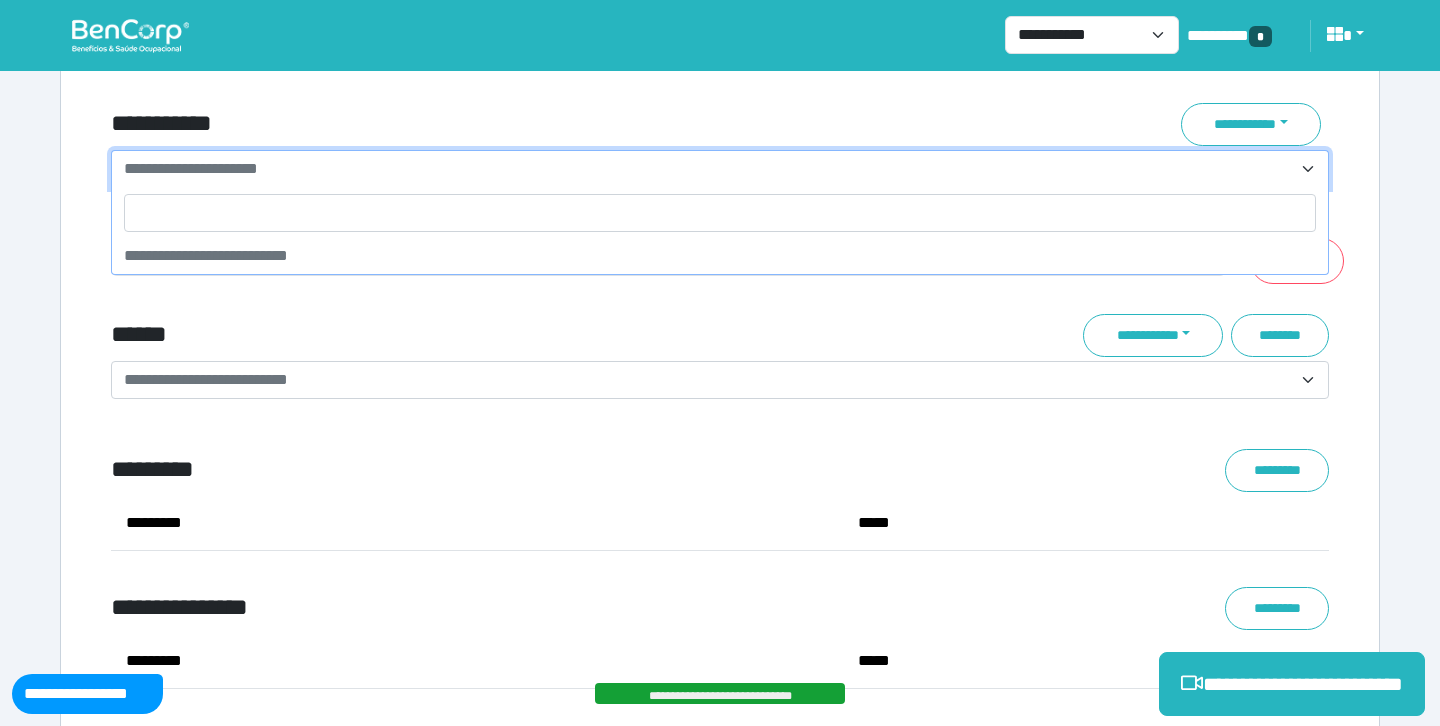 click on "**********" at bounding box center (708, 169) 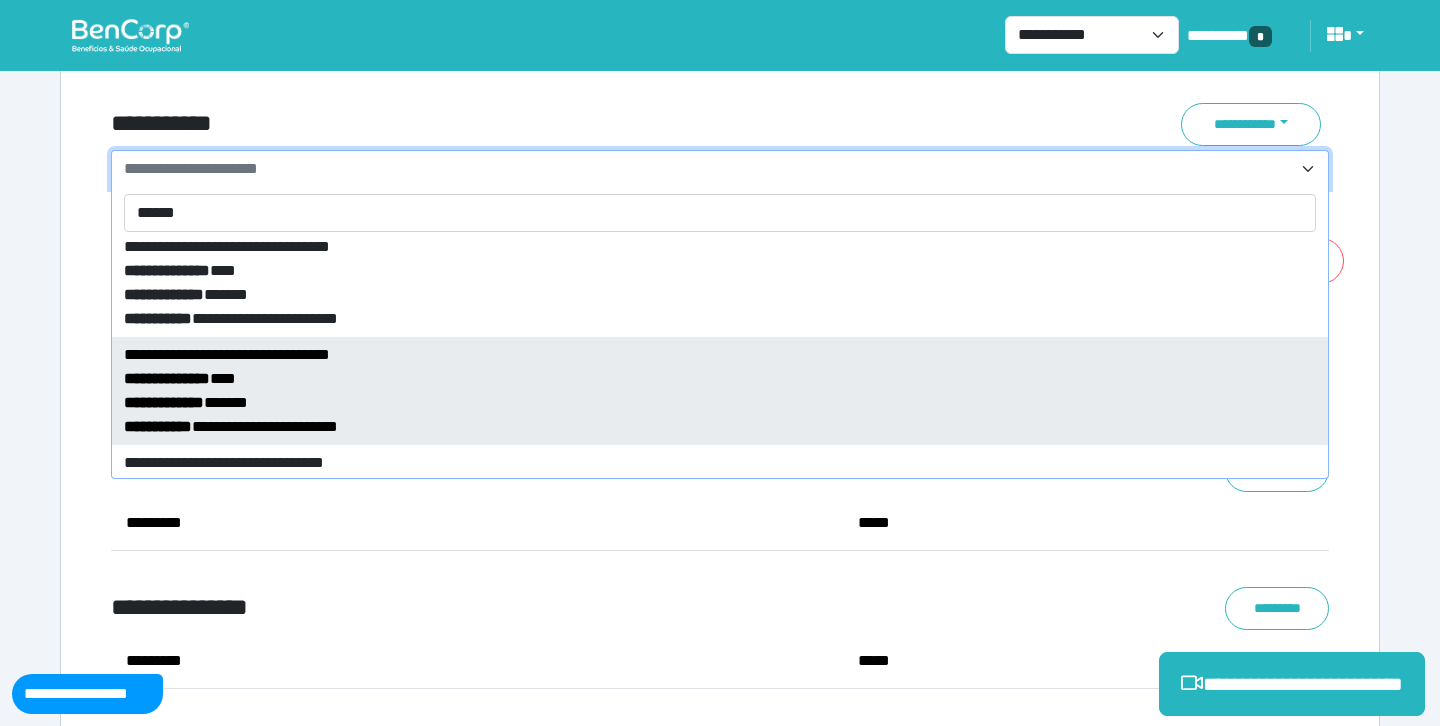 scroll, scrollTop: 119, scrollLeft: 0, axis: vertical 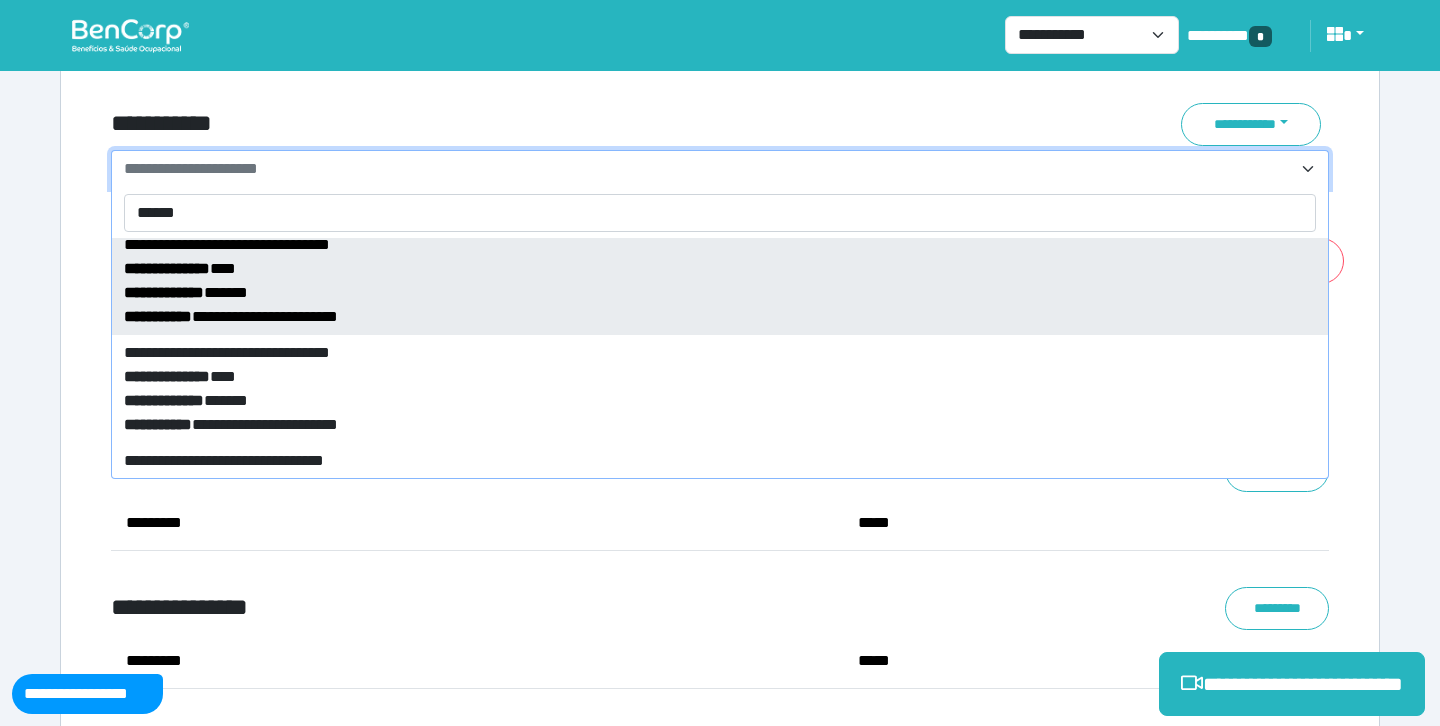 type on "******" 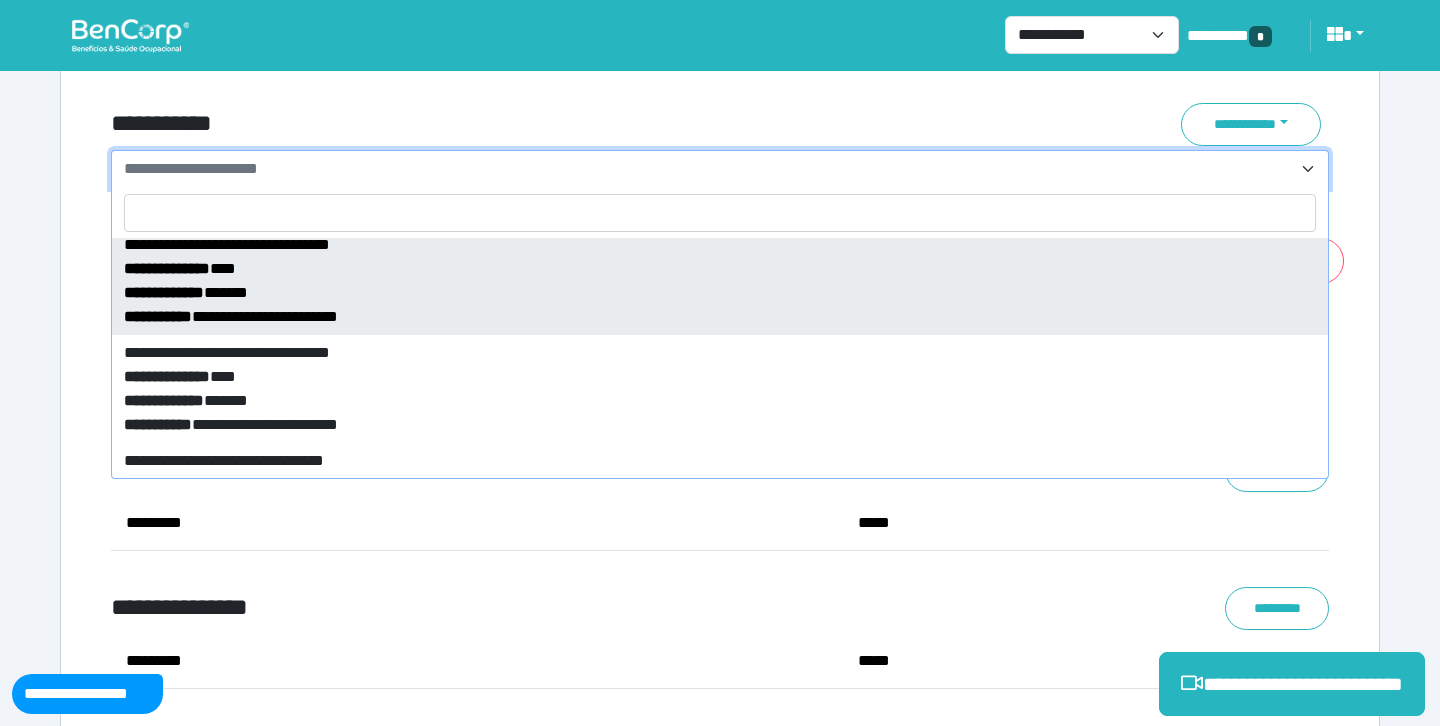 select on "*****" 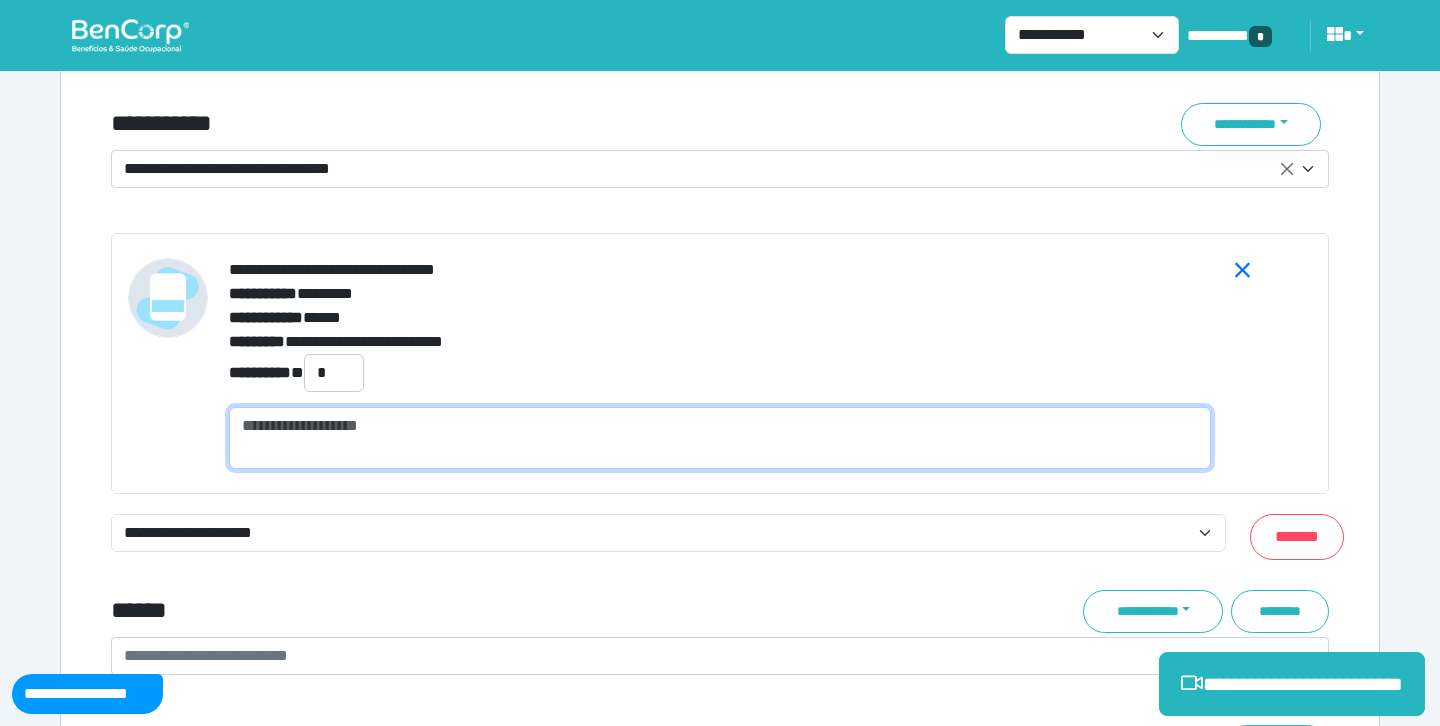 click at bounding box center [720, 438] 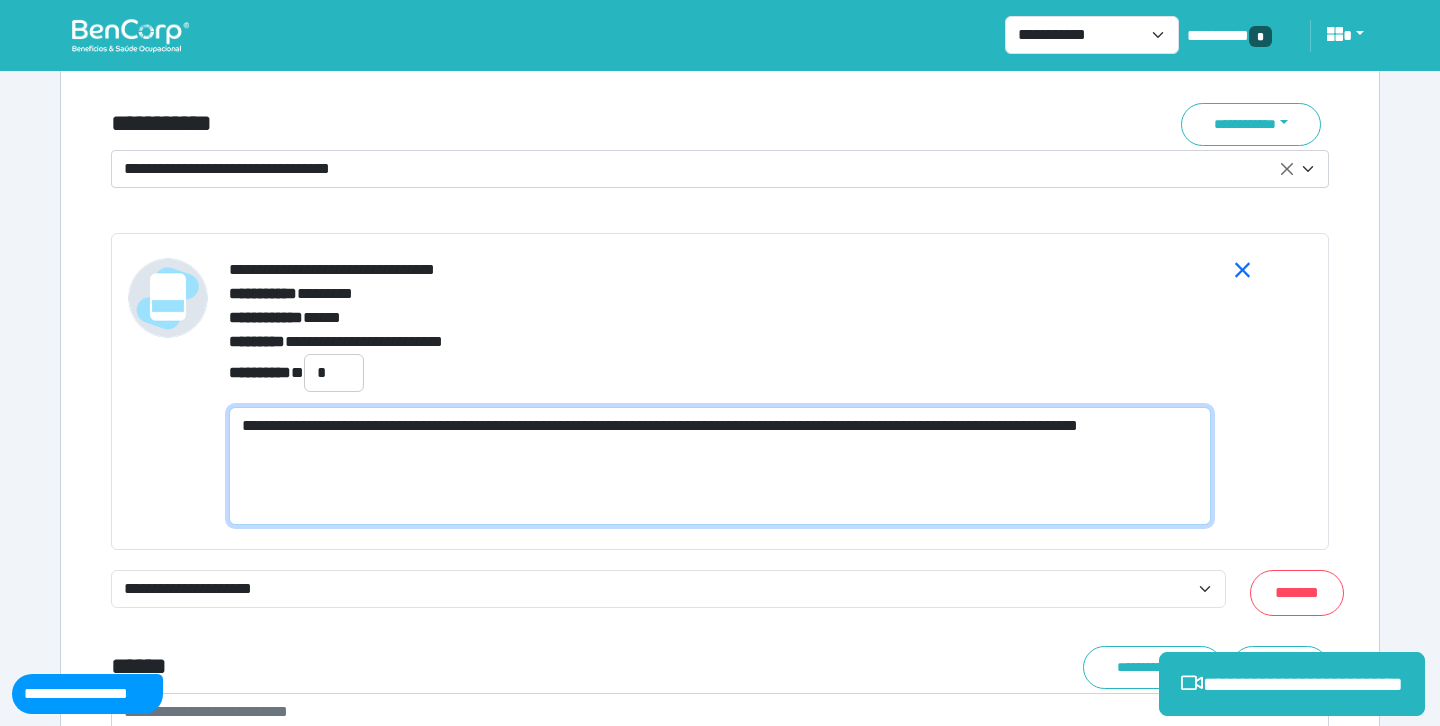 scroll, scrollTop: 0, scrollLeft: 0, axis: both 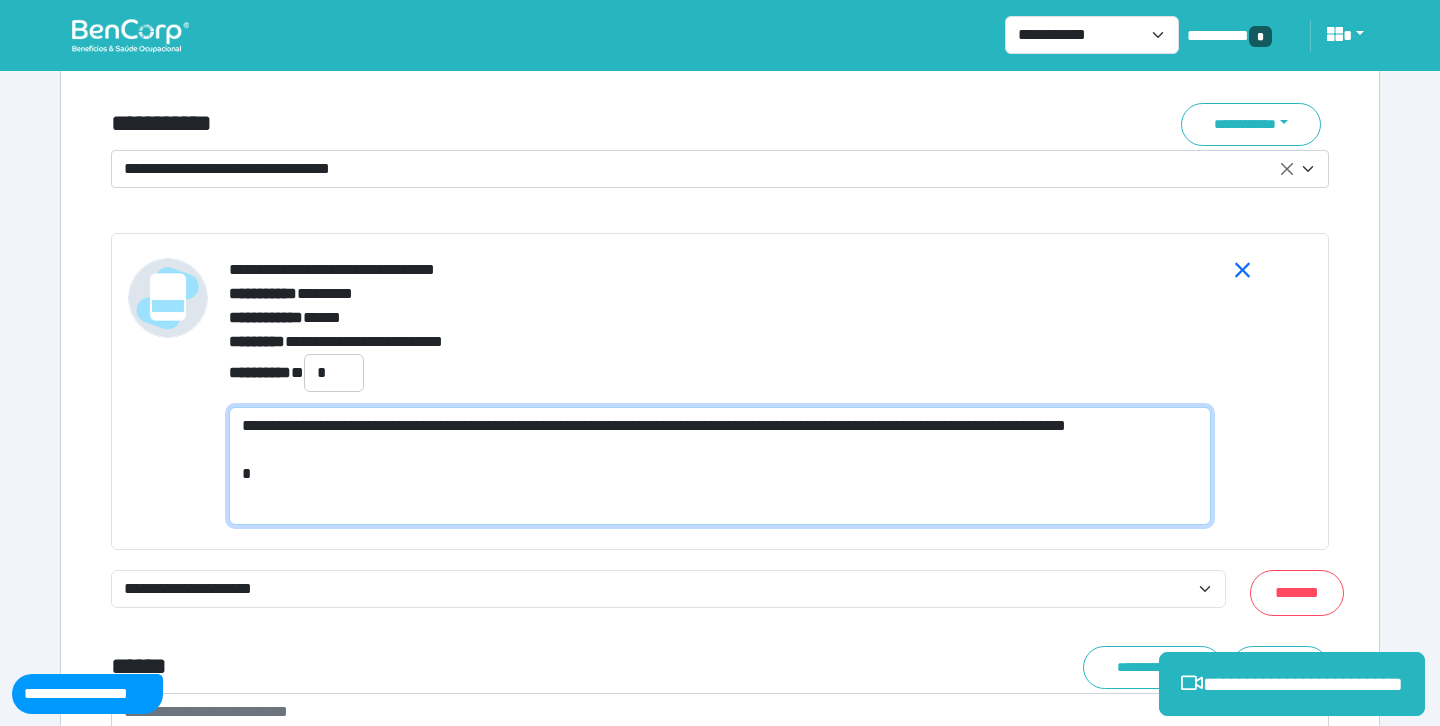 paste on "**********" 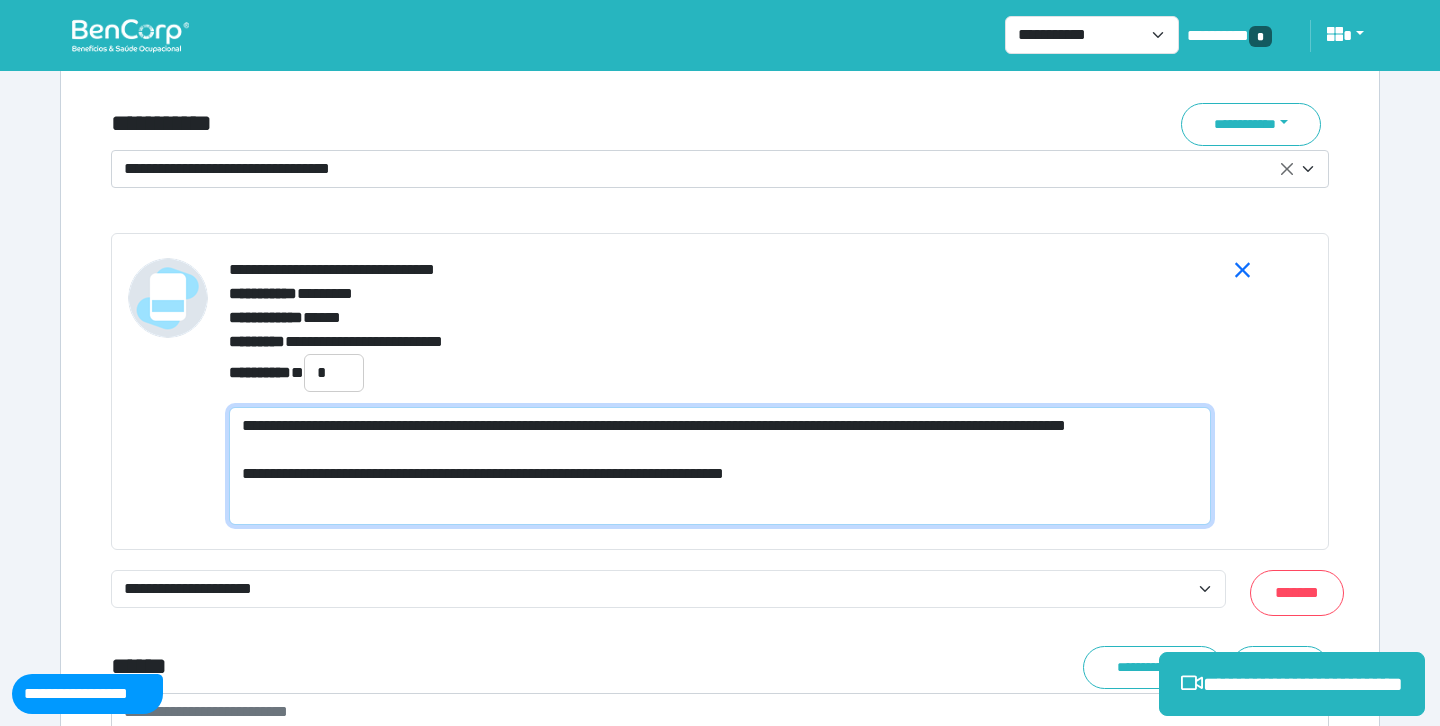 scroll, scrollTop: 0, scrollLeft: 0, axis: both 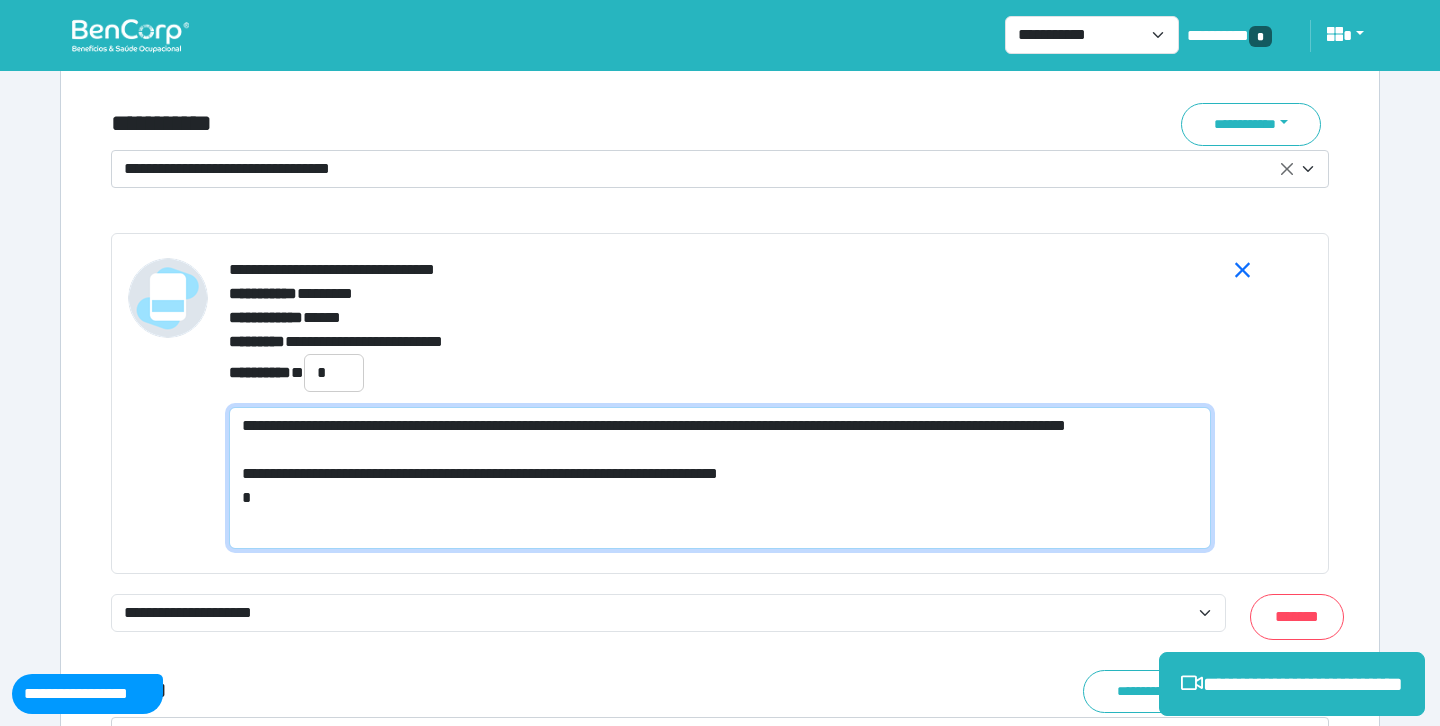 paste on "**********" 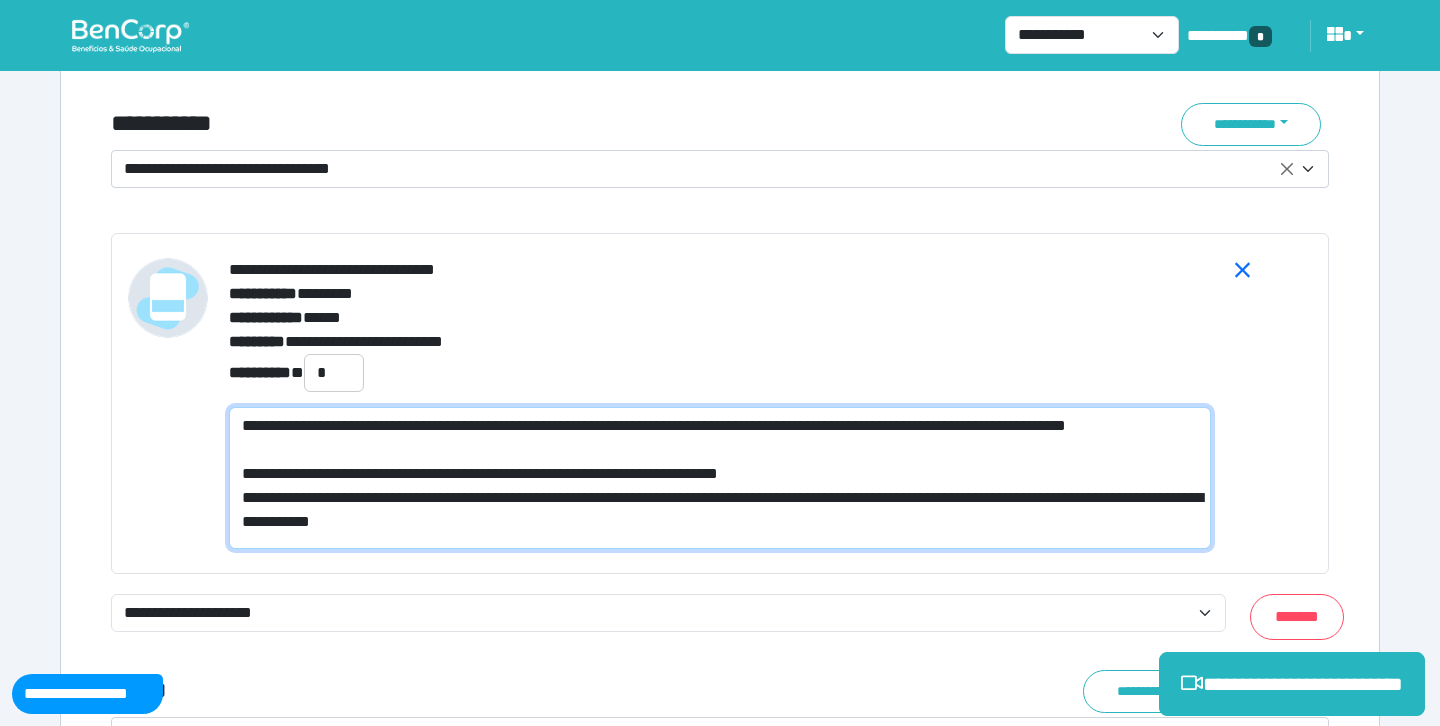scroll, scrollTop: 0, scrollLeft: 0, axis: both 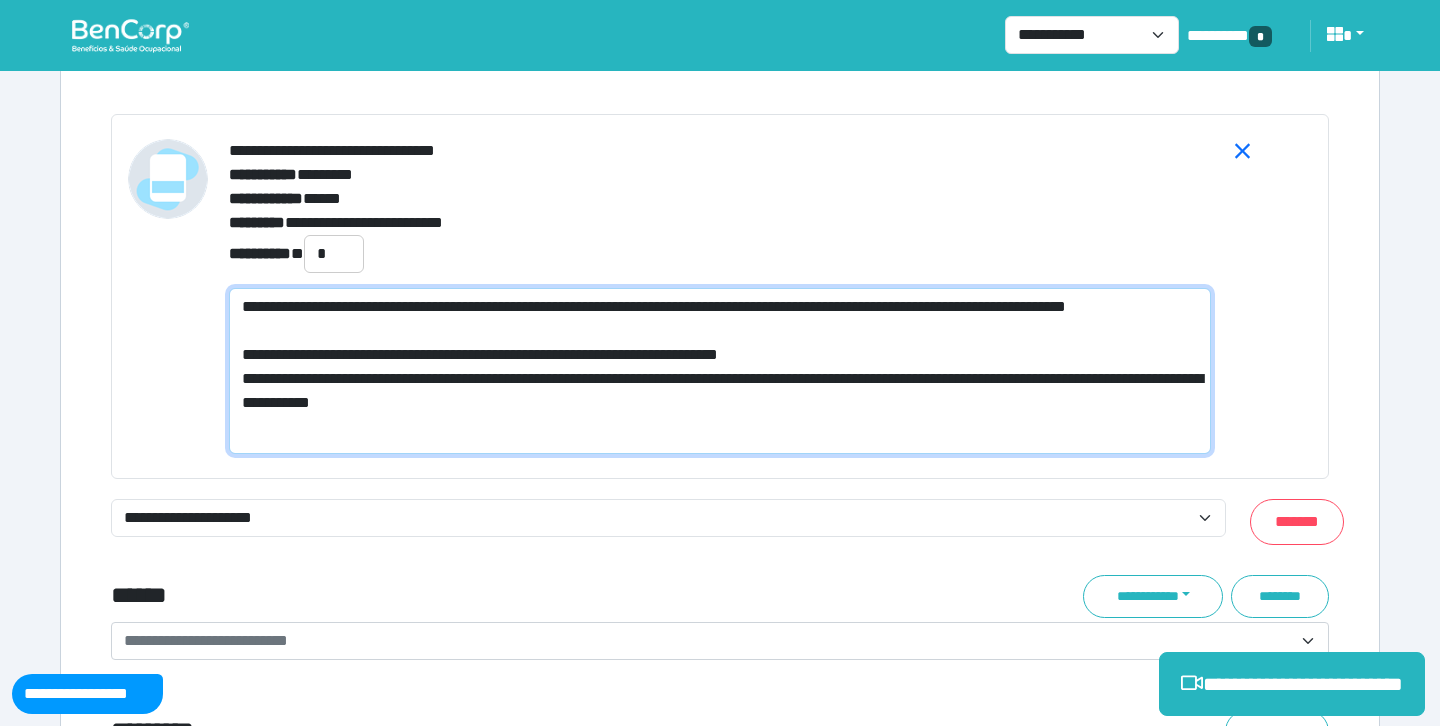 type on "**********" 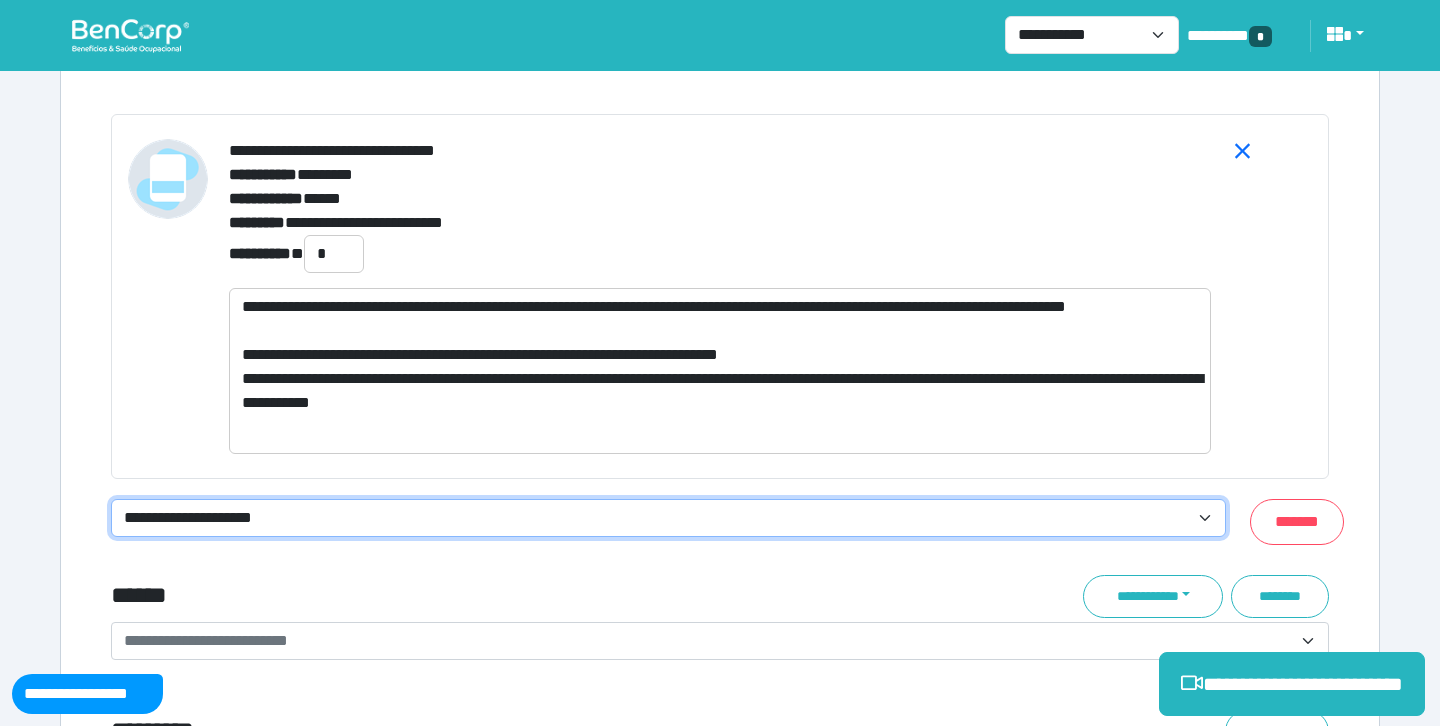 click on "**********" at bounding box center (668, 518) 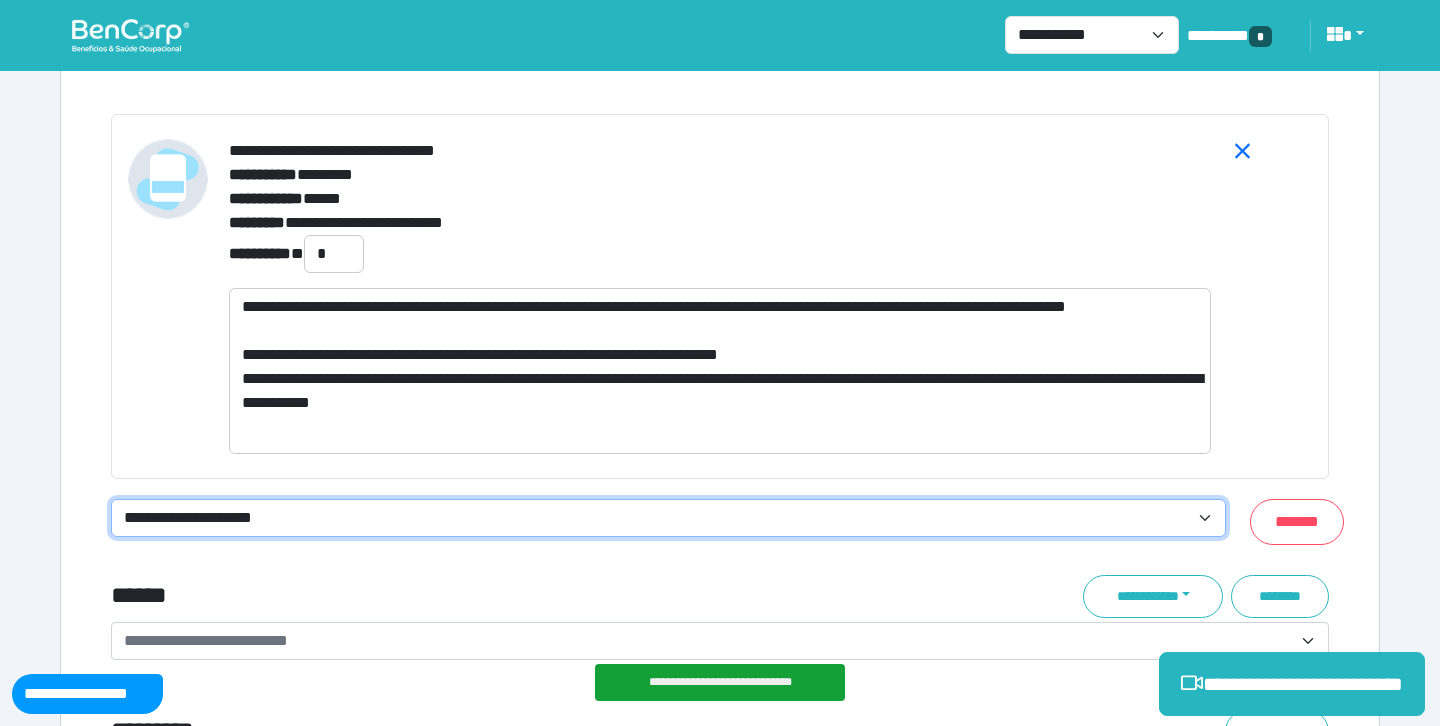 select on "**********" 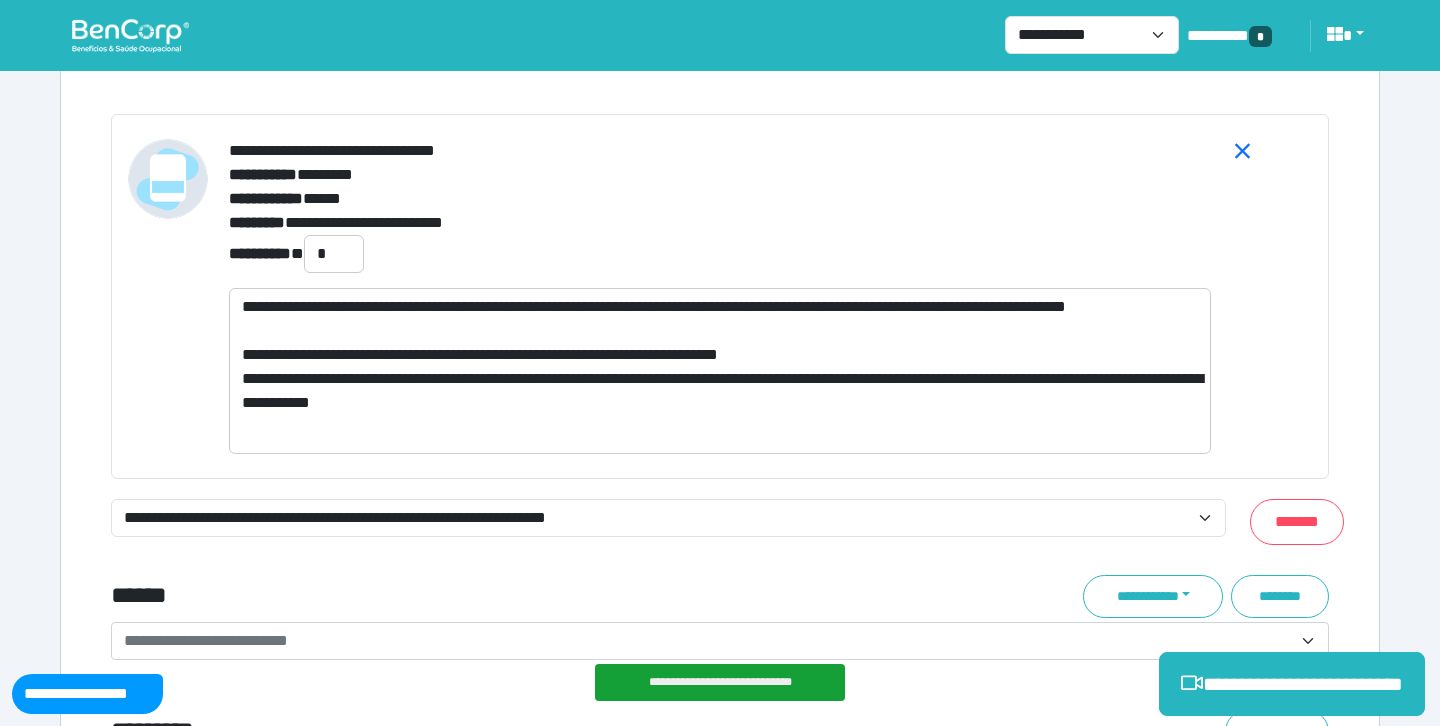 click on "******" at bounding box center (513, 596) 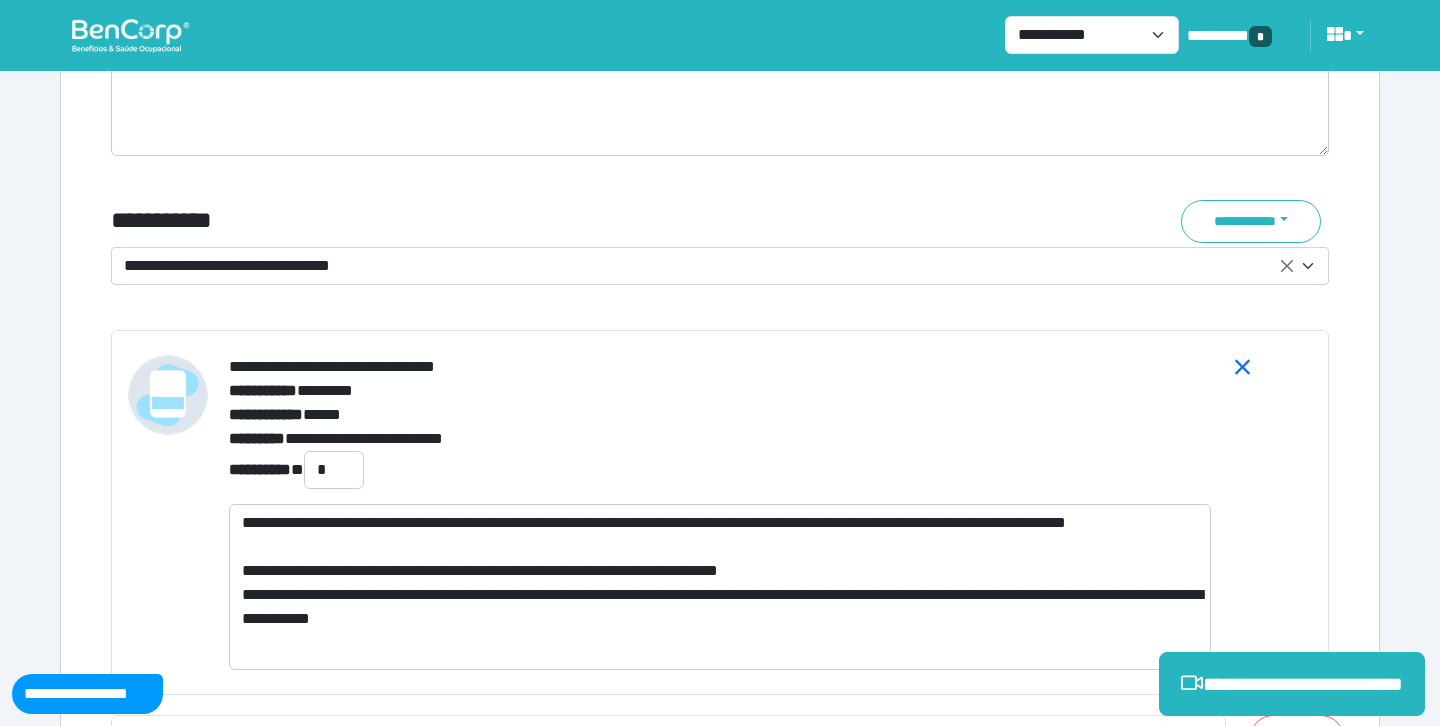 scroll, scrollTop: 7318, scrollLeft: 0, axis: vertical 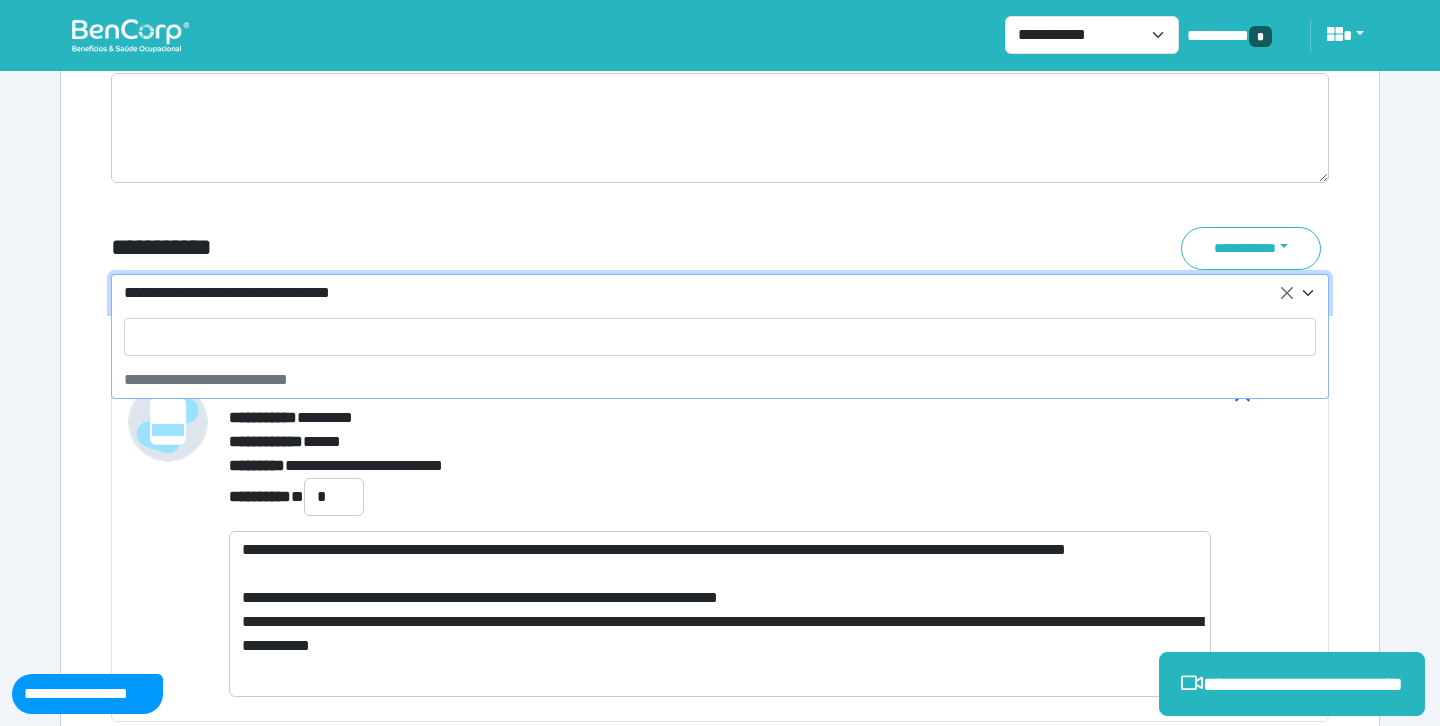 click on "**********" at bounding box center (720, 293) 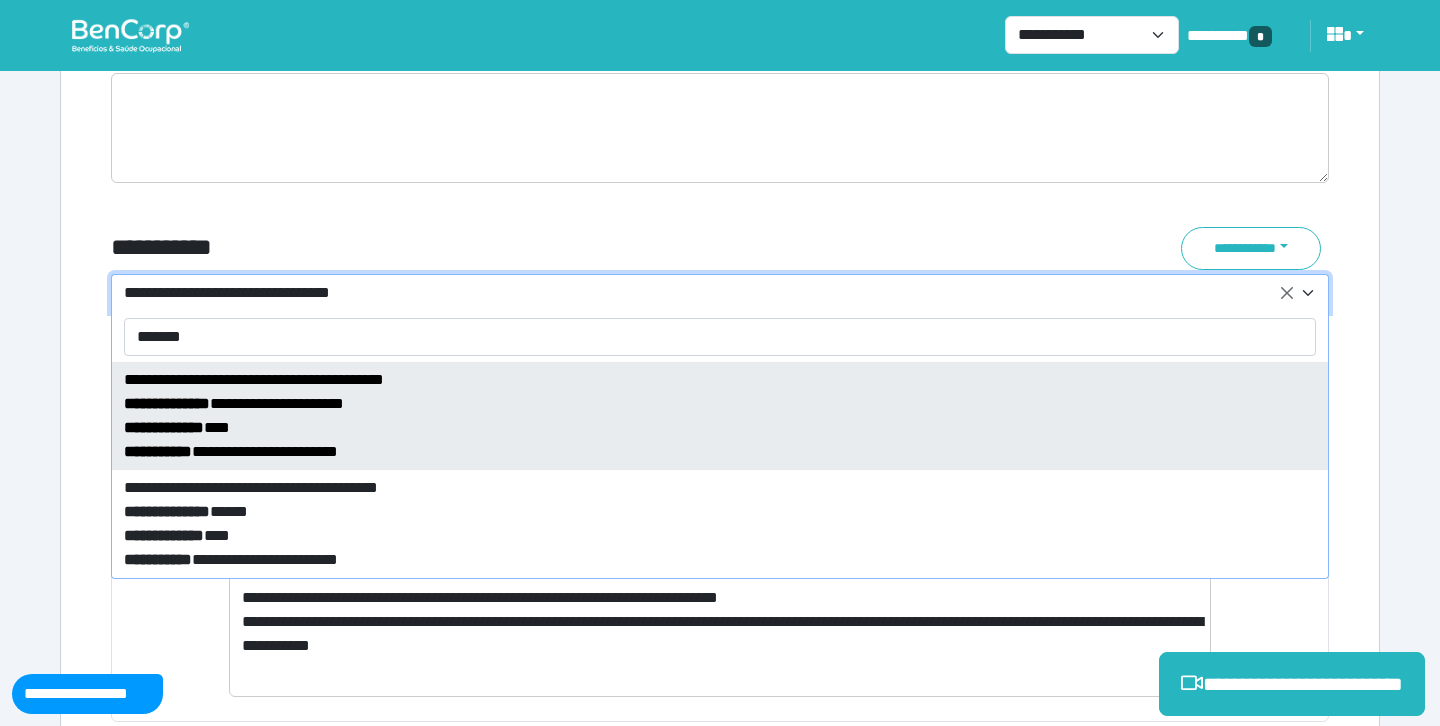 type on "*******" 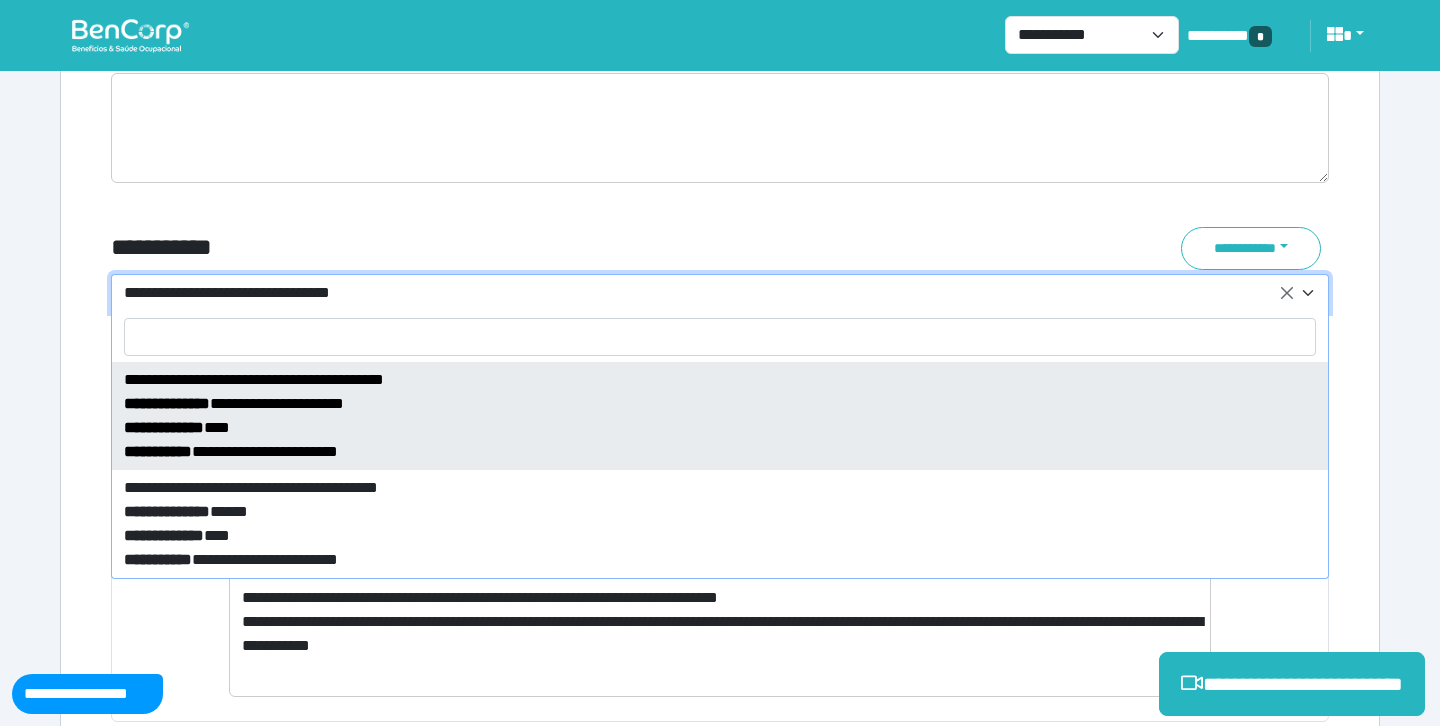 select on "****" 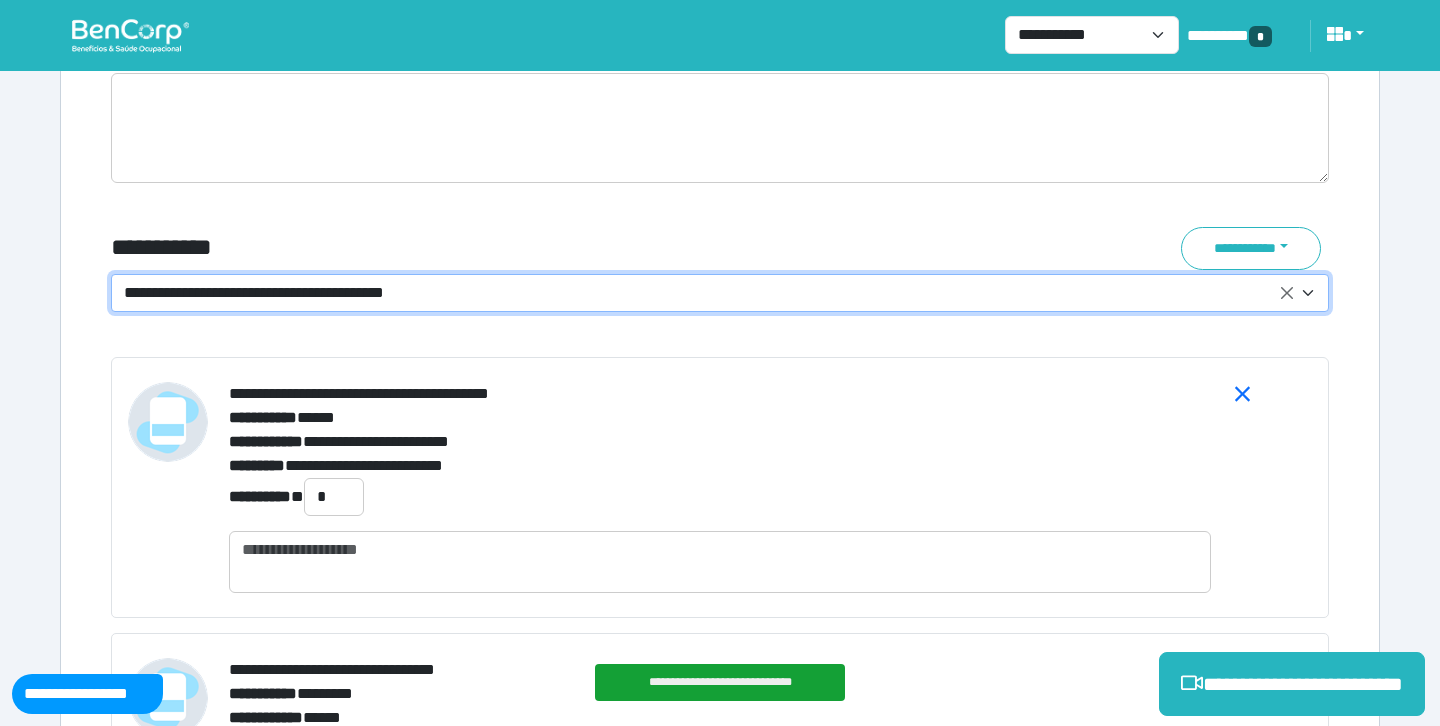 click on "**********" at bounding box center (720, 487) 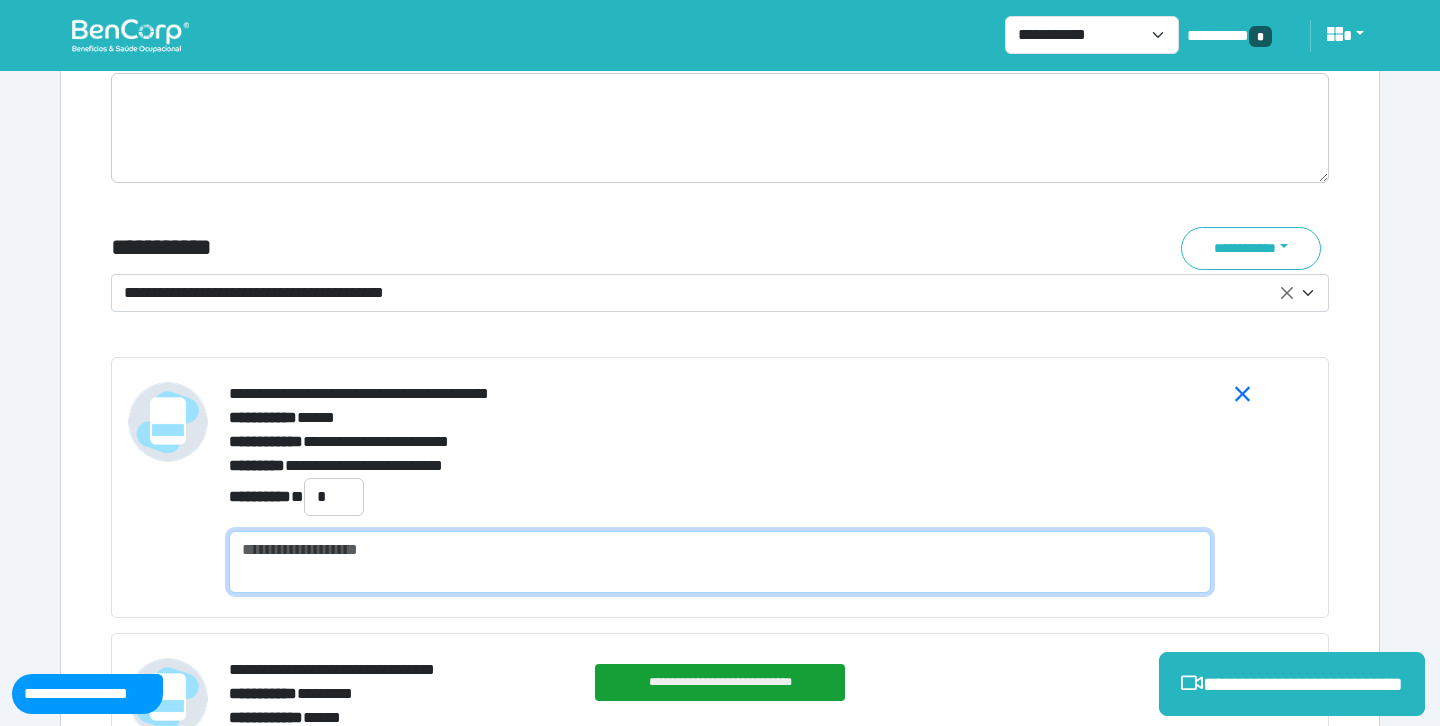click at bounding box center (720, 562) 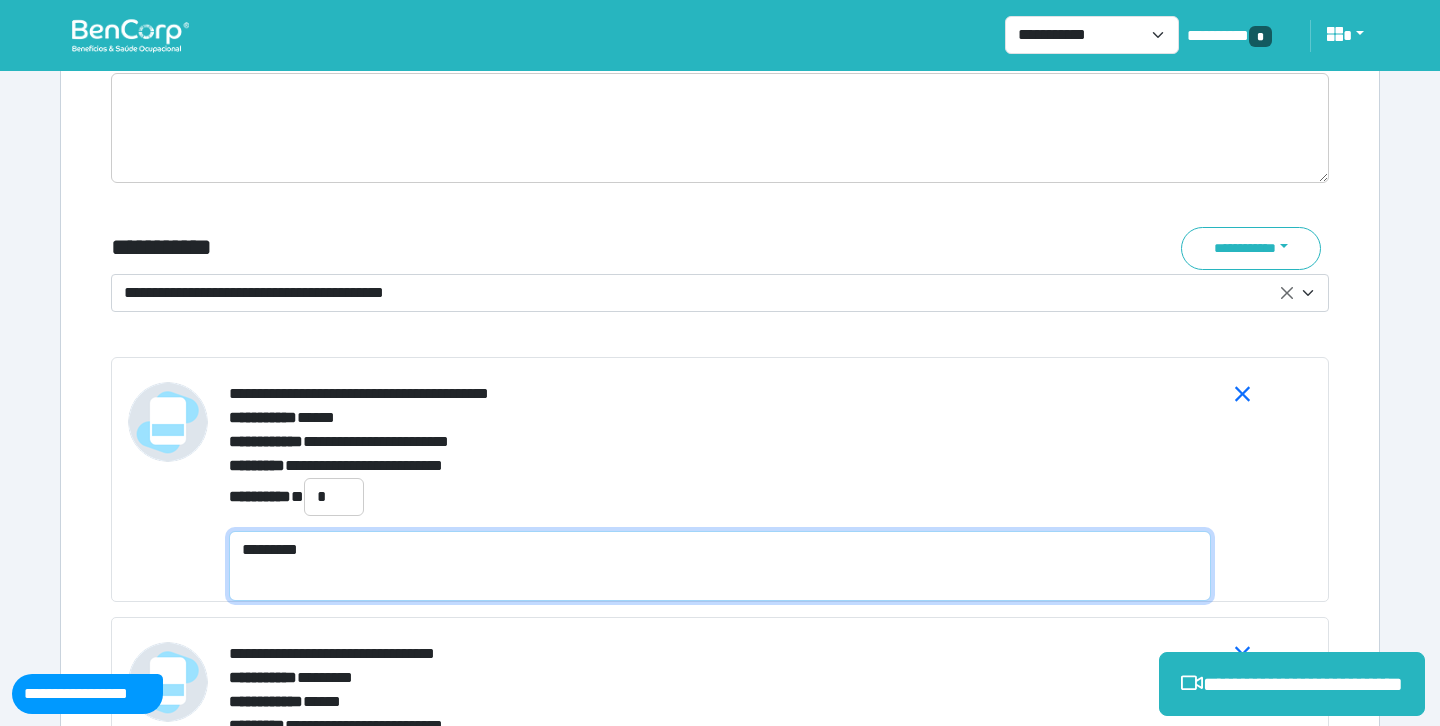 scroll, scrollTop: 0, scrollLeft: 0, axis: both 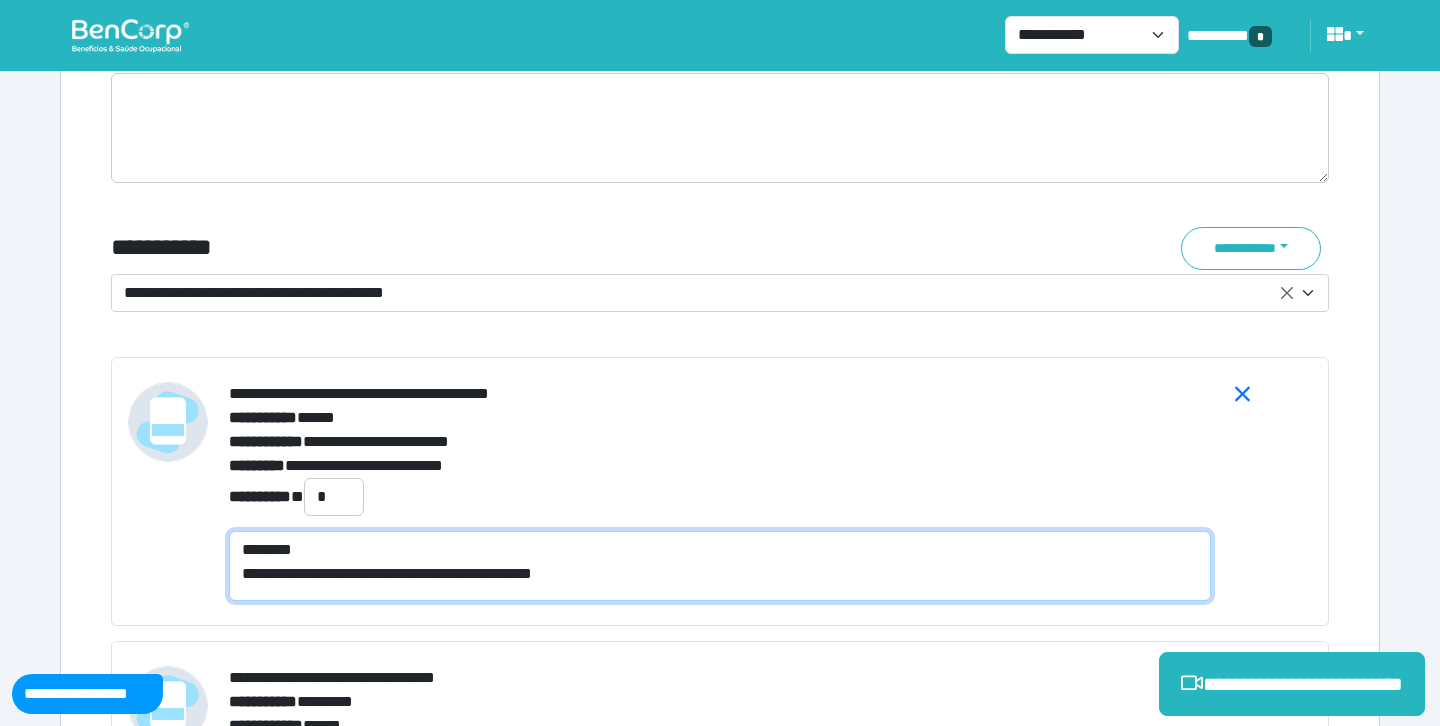 type on "**********" 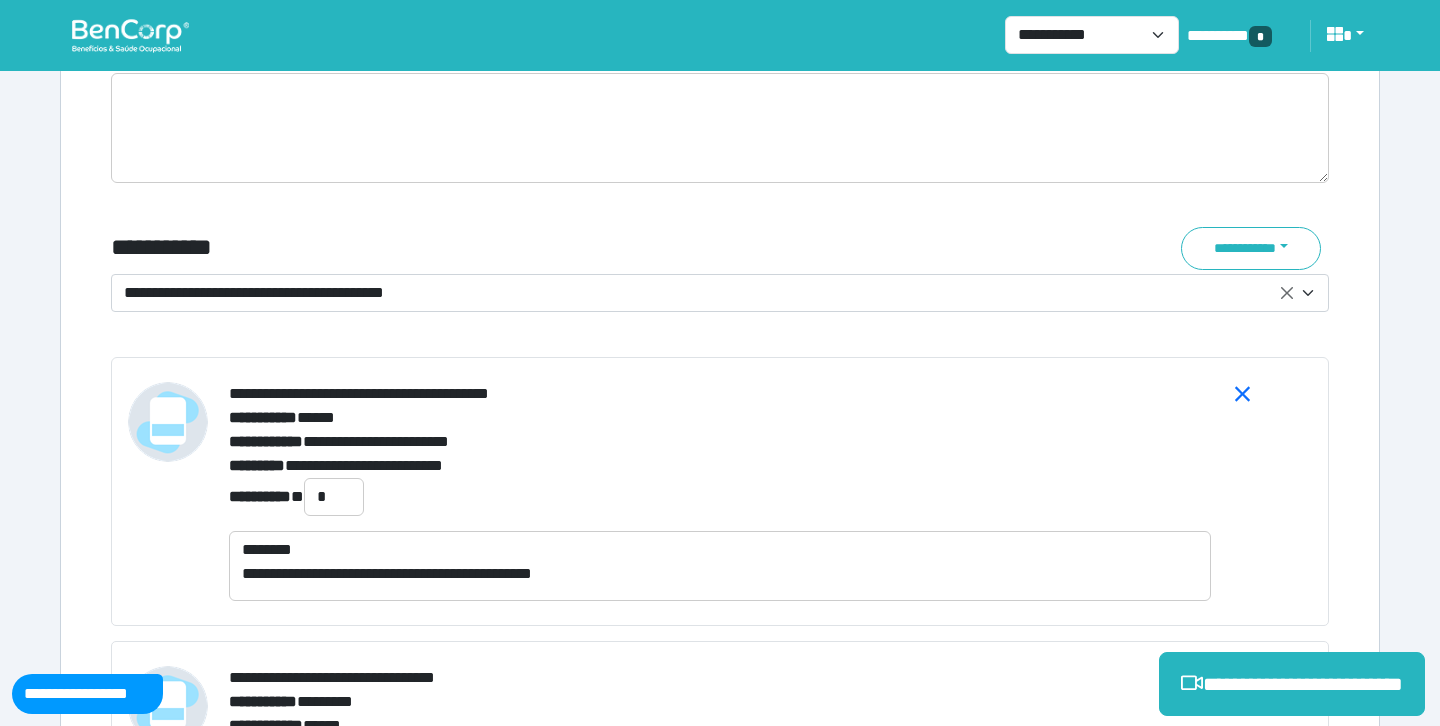 click on "**********" at bounding box center (708, 293) 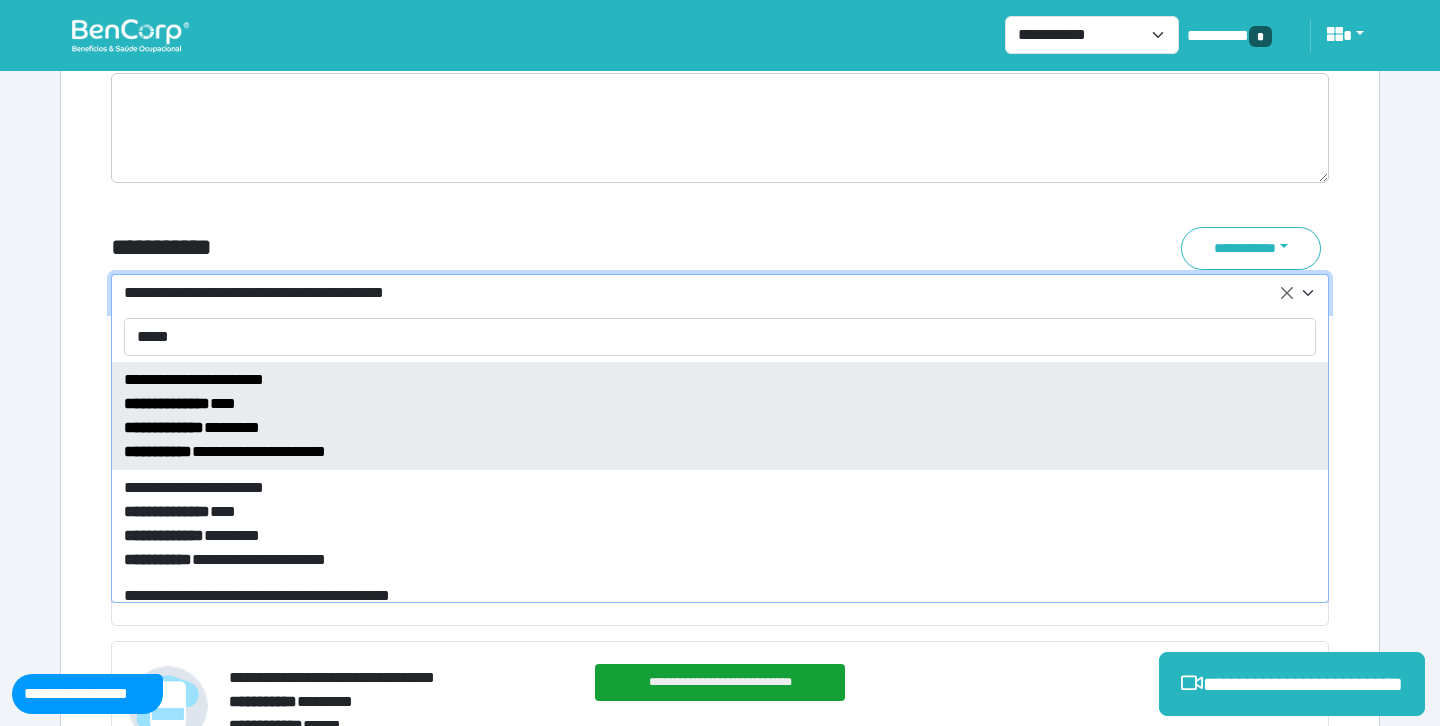 type on "*****" 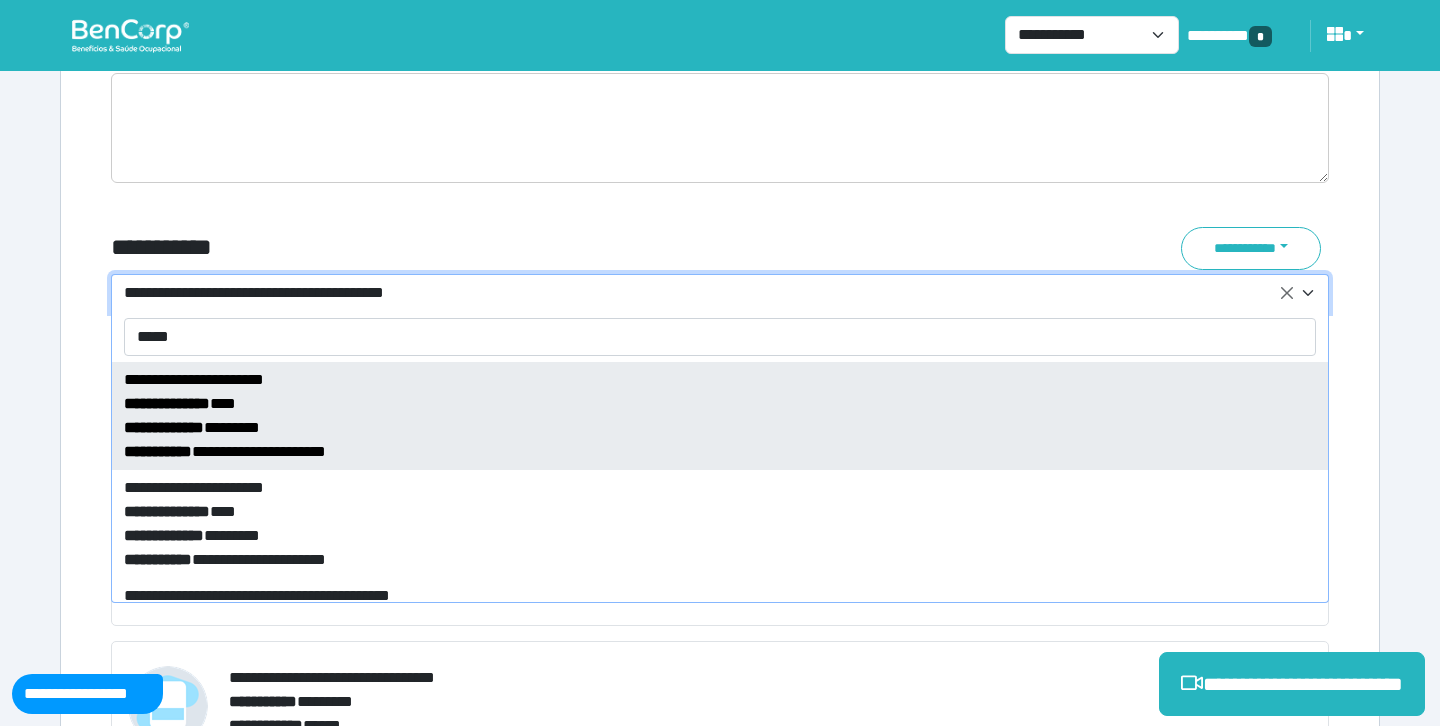 drag, startPoint x: 437, startPoint y: 441, endPoint x: 545, endPoint y: 189, distance: 274.16785 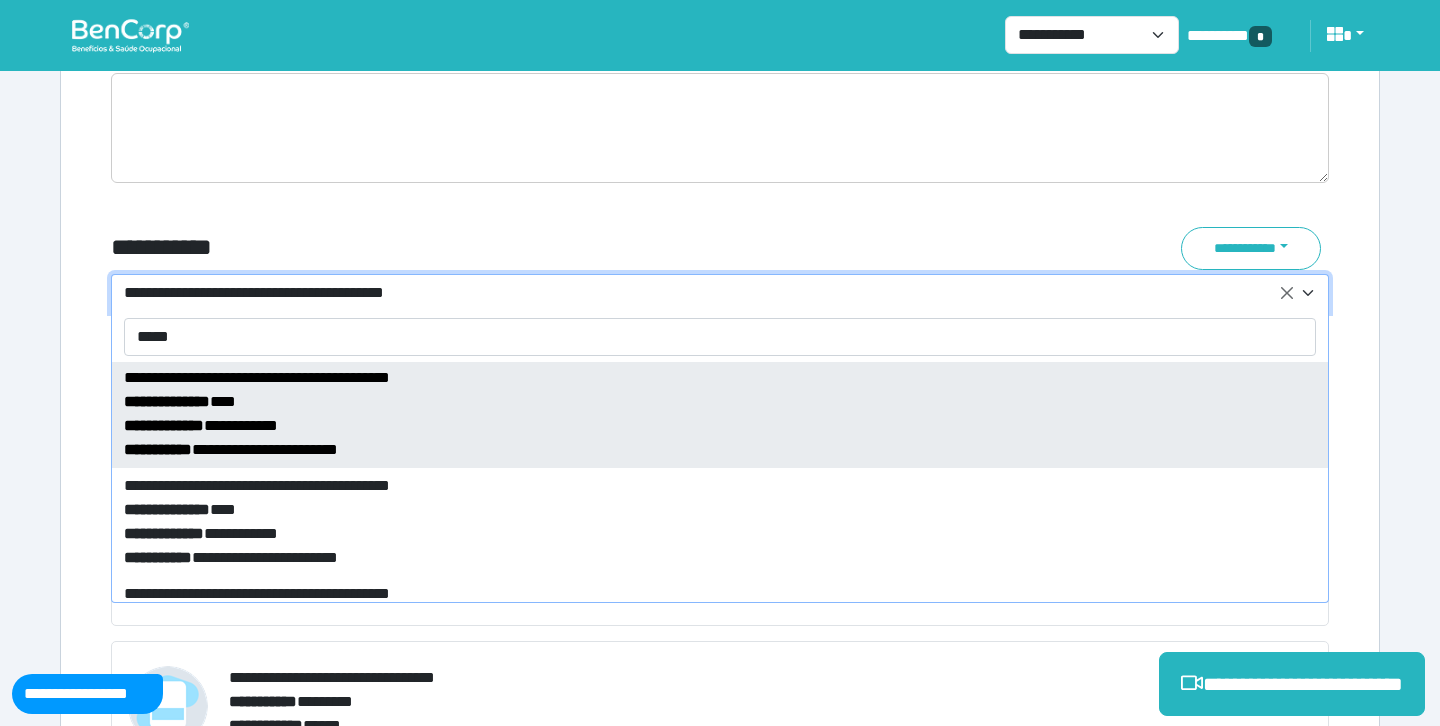scroll, scrollTop: 363, scrollLeft: 0, axis: vertical 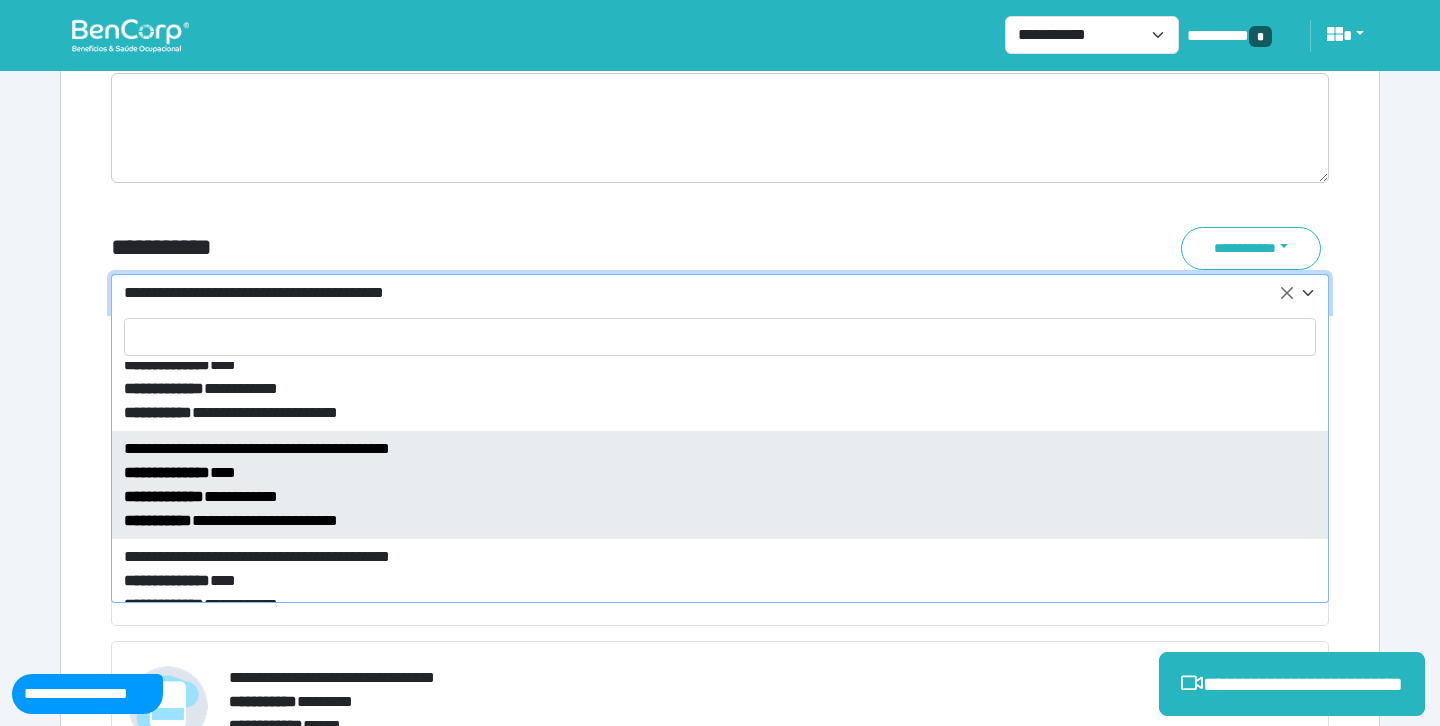 select on "*****" 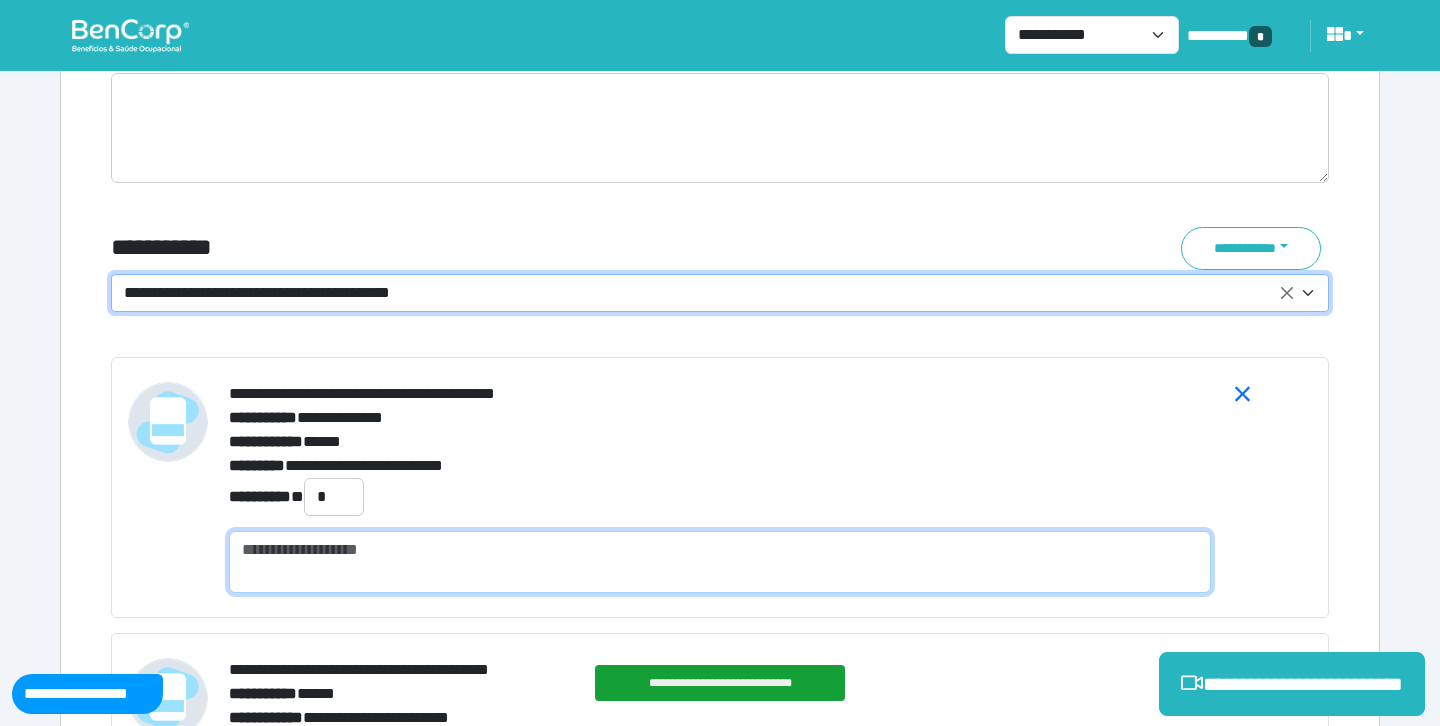 click at bounding box center [720, 562] 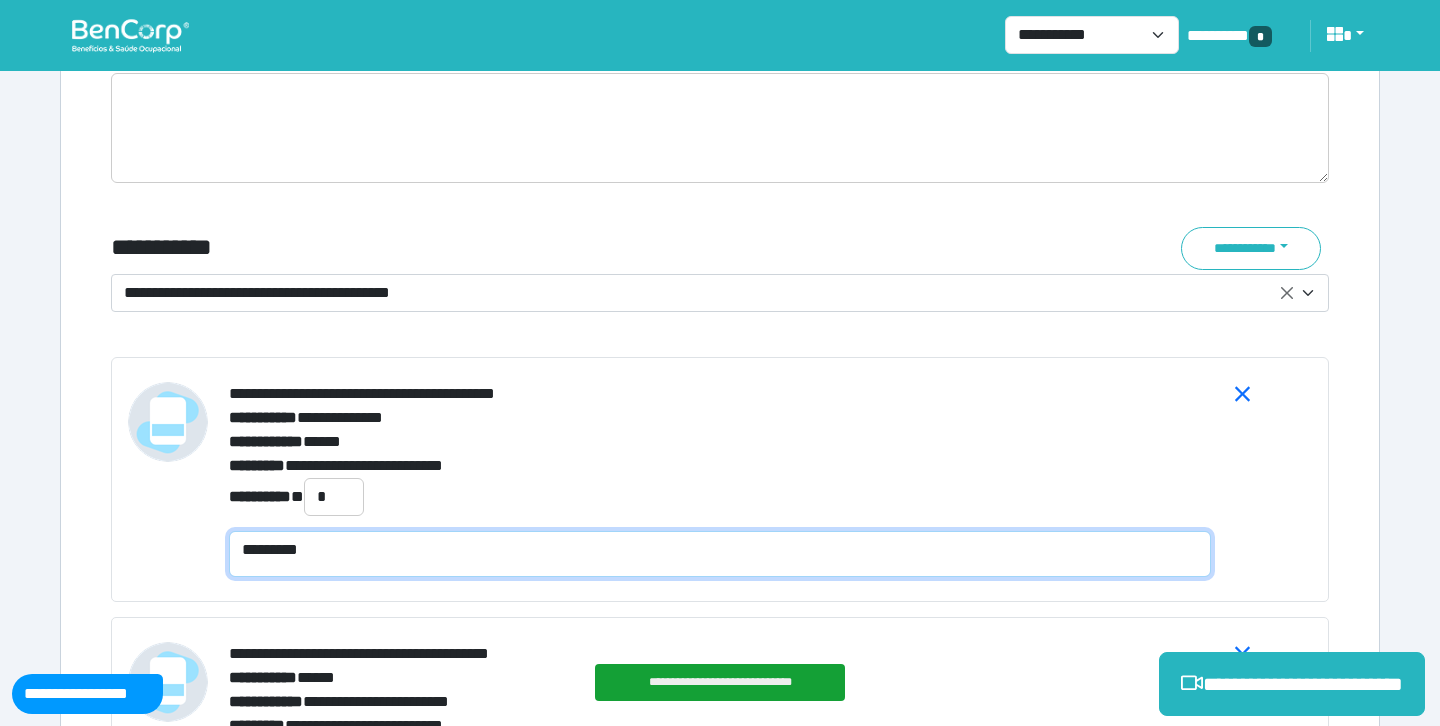scroll, scrollTop: 0, scrollLeft: 0, axis: both 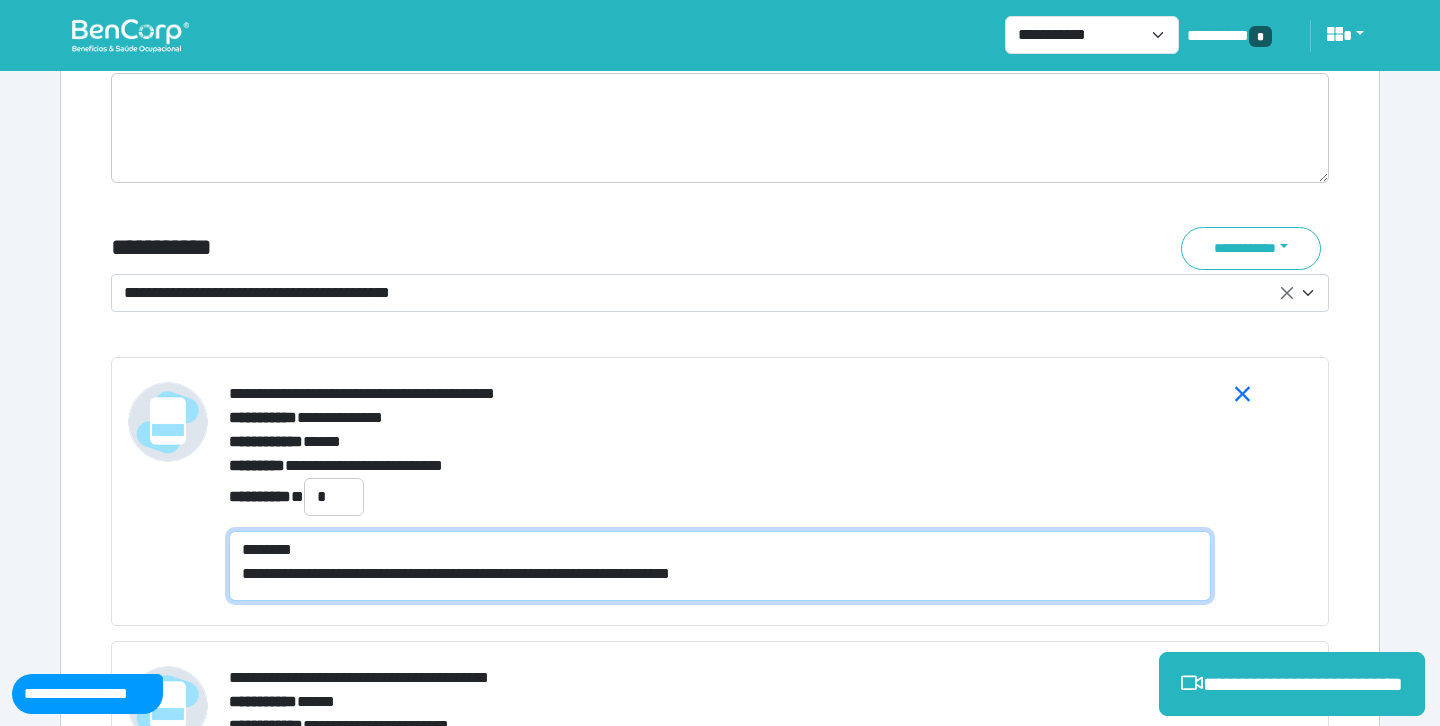 click on "**********" at bounding box center (720, 566) 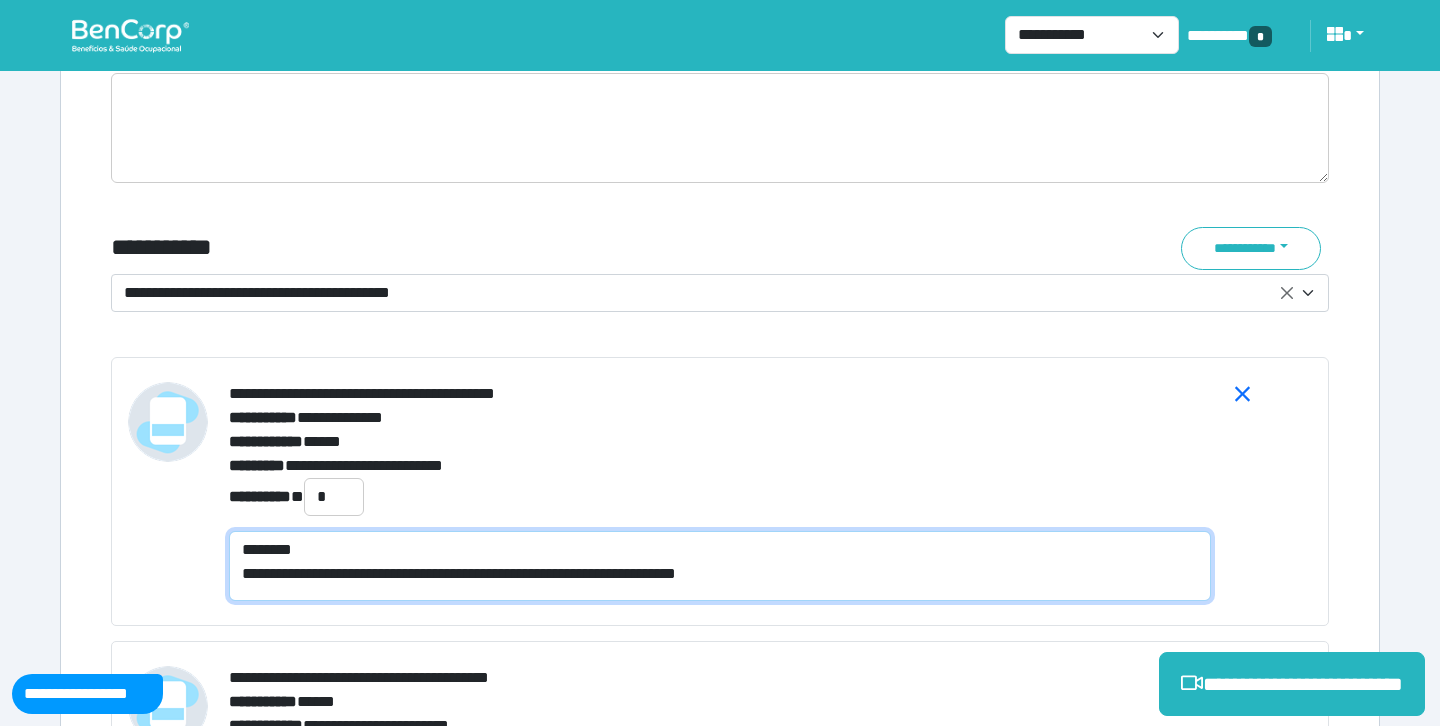 type on "**********" 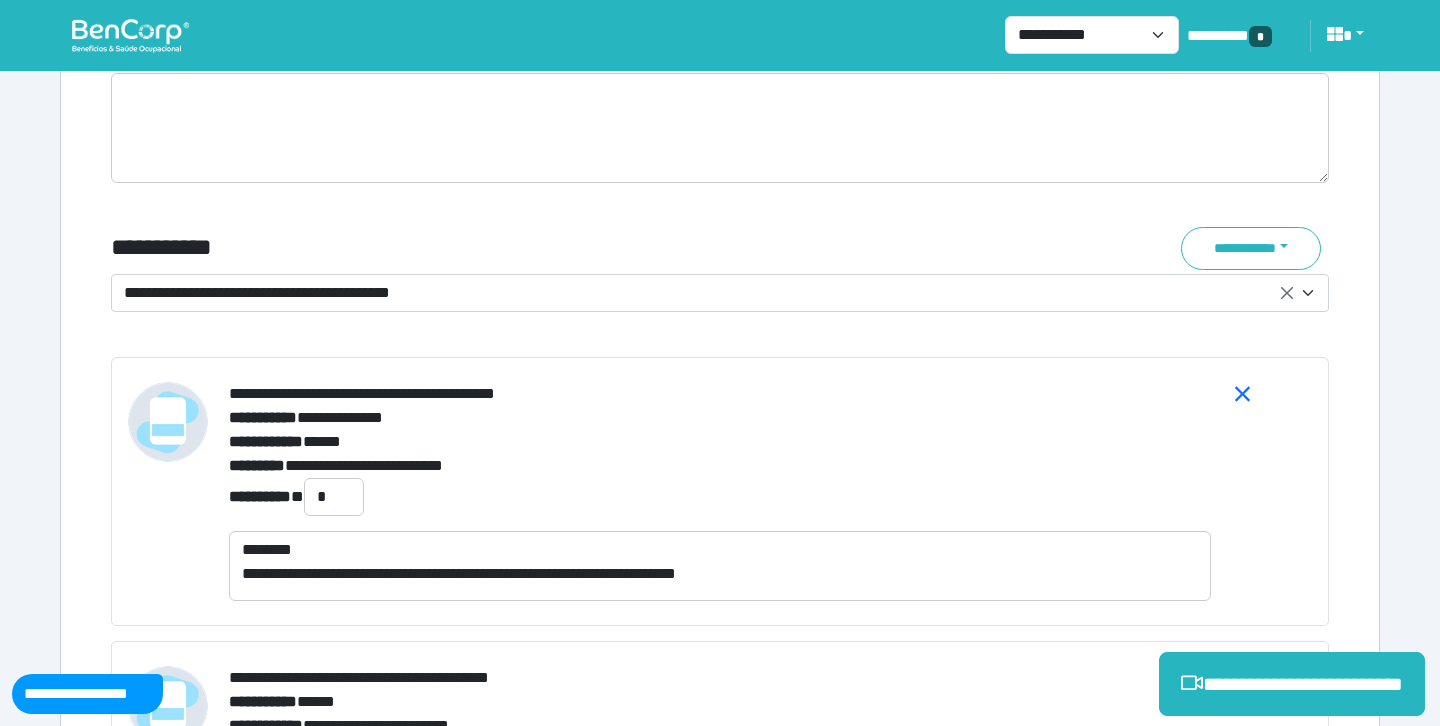 click on "**********" at bounding box center [720, 442] 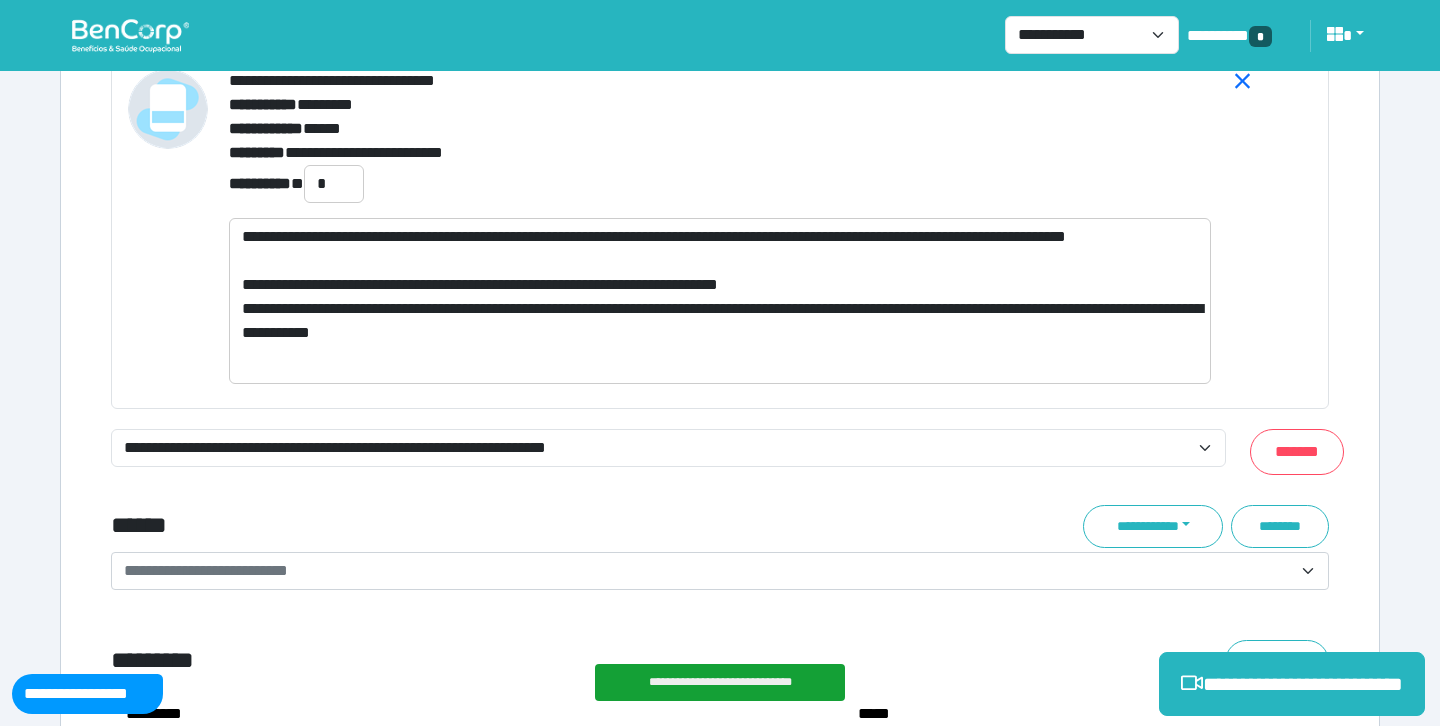 scroll, scrollTop: 8267, scrollLeft: 0, axis: vertical 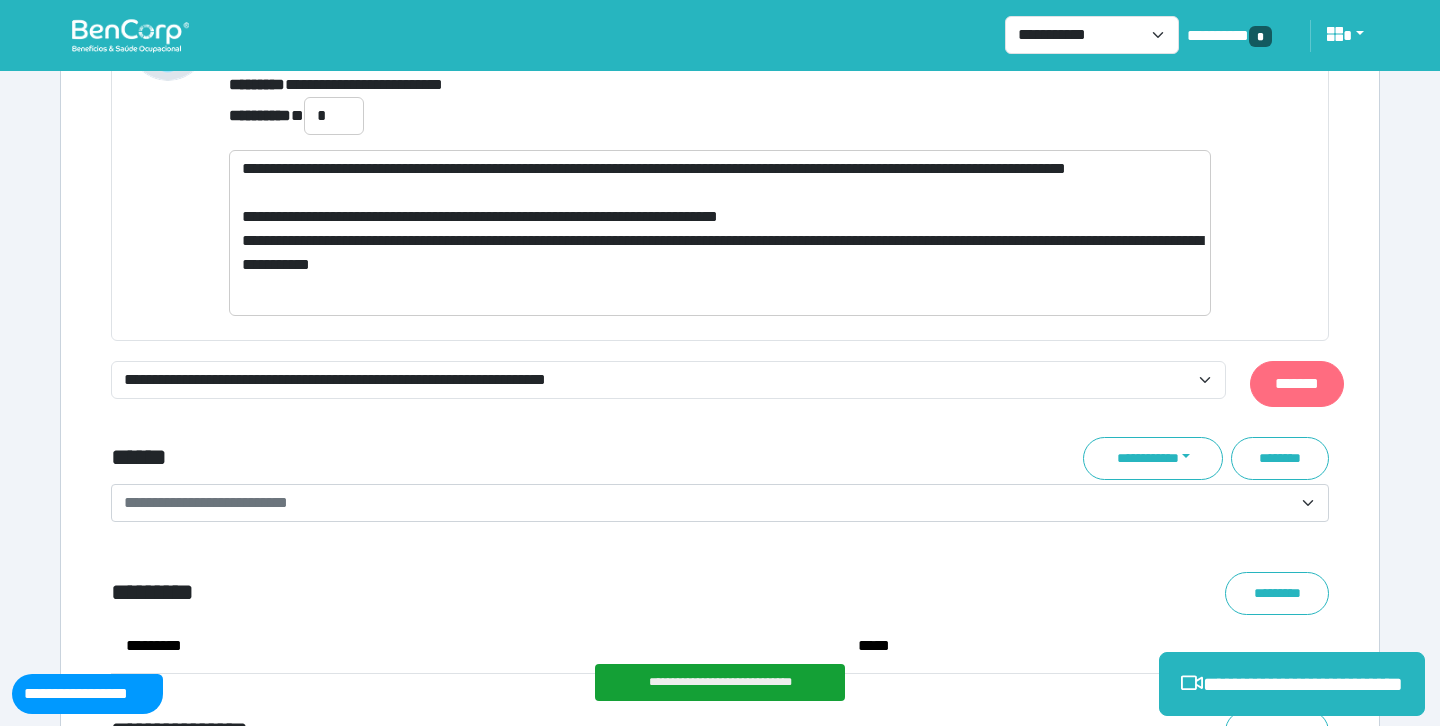 click on "*******" at bounding box center (1297, 384) 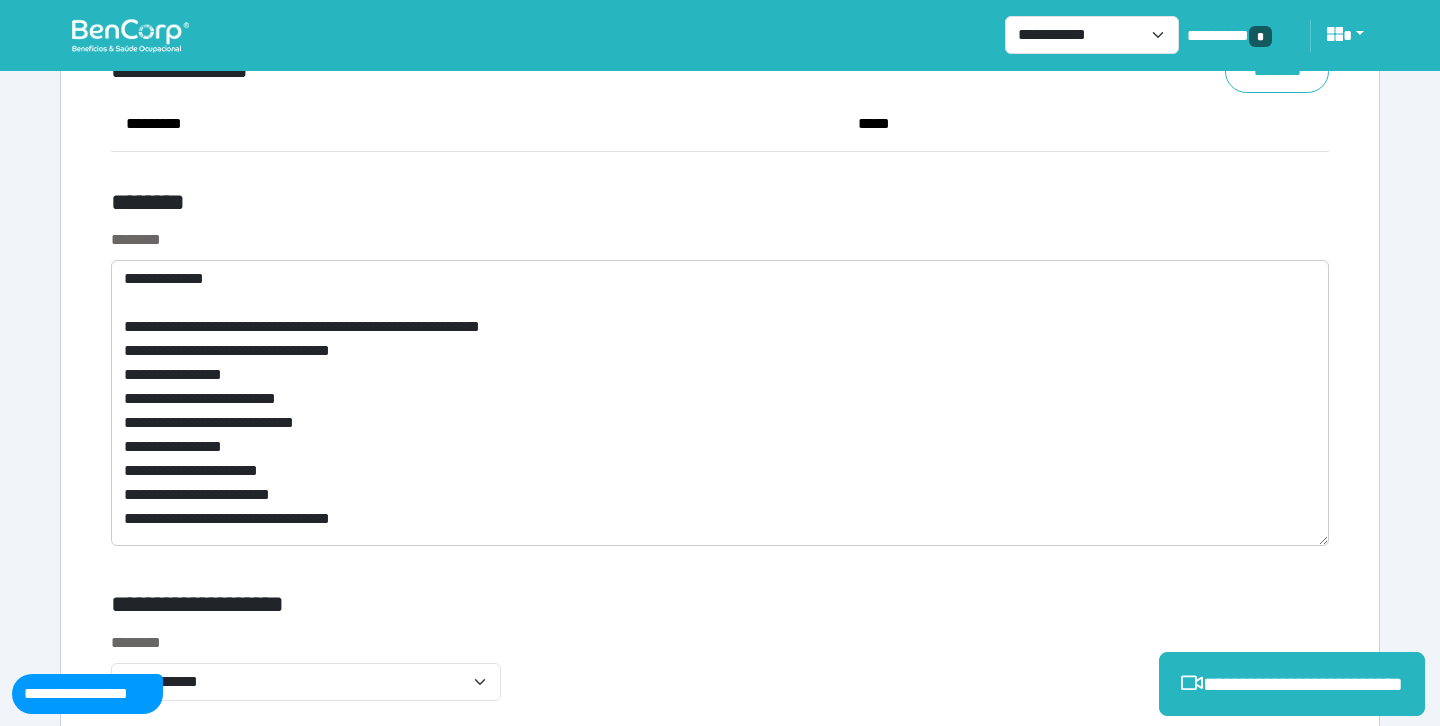 scroll, scrollTop: 8809, scrollLeft: 0, axis: vertical 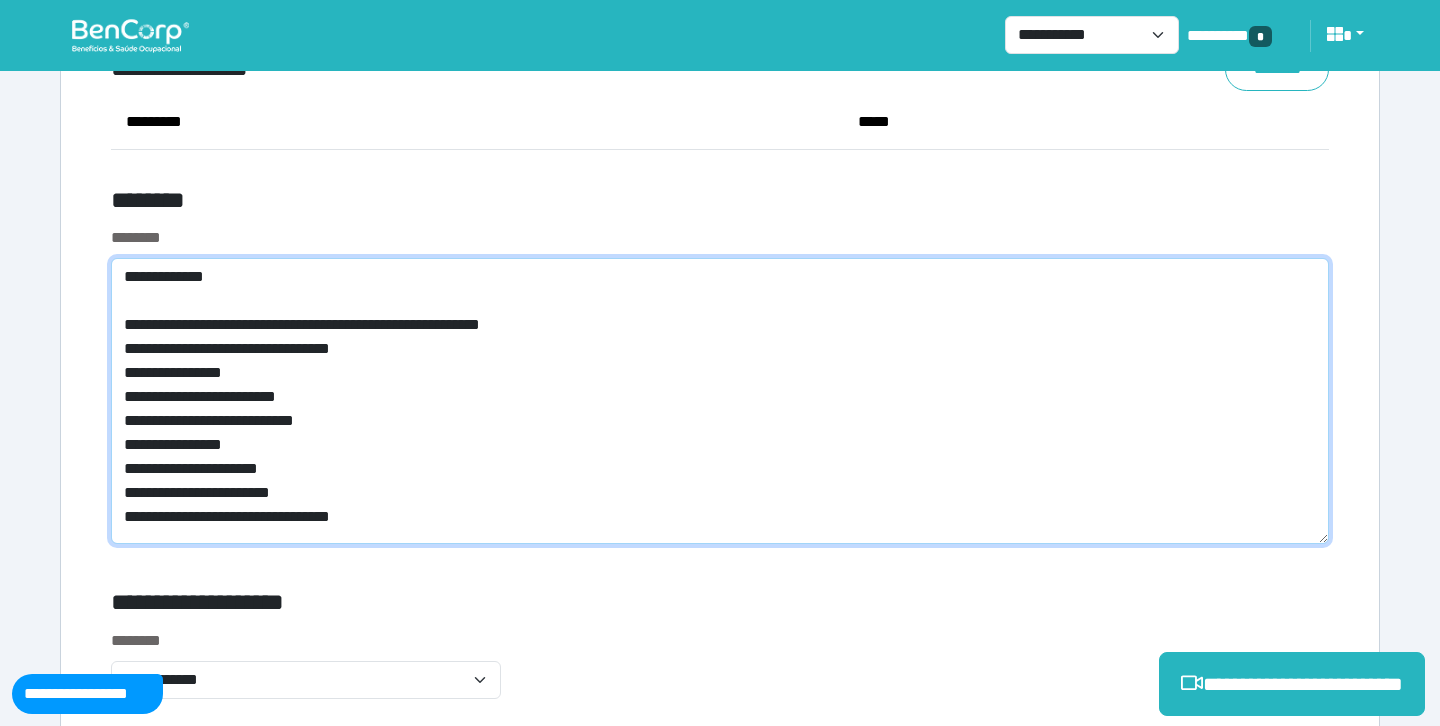 click on "**********" at bounding box center (720, 401) 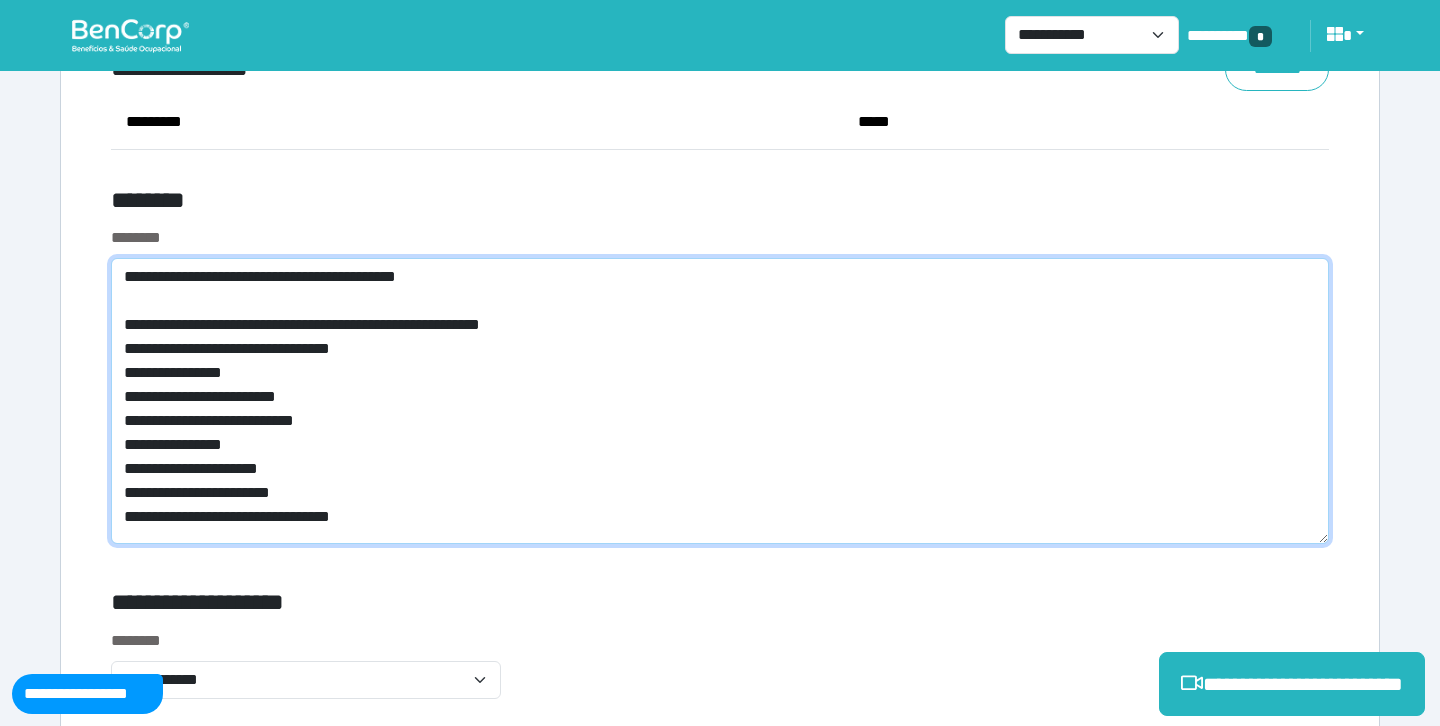 click on "**********" at bounding box center [720, 401] 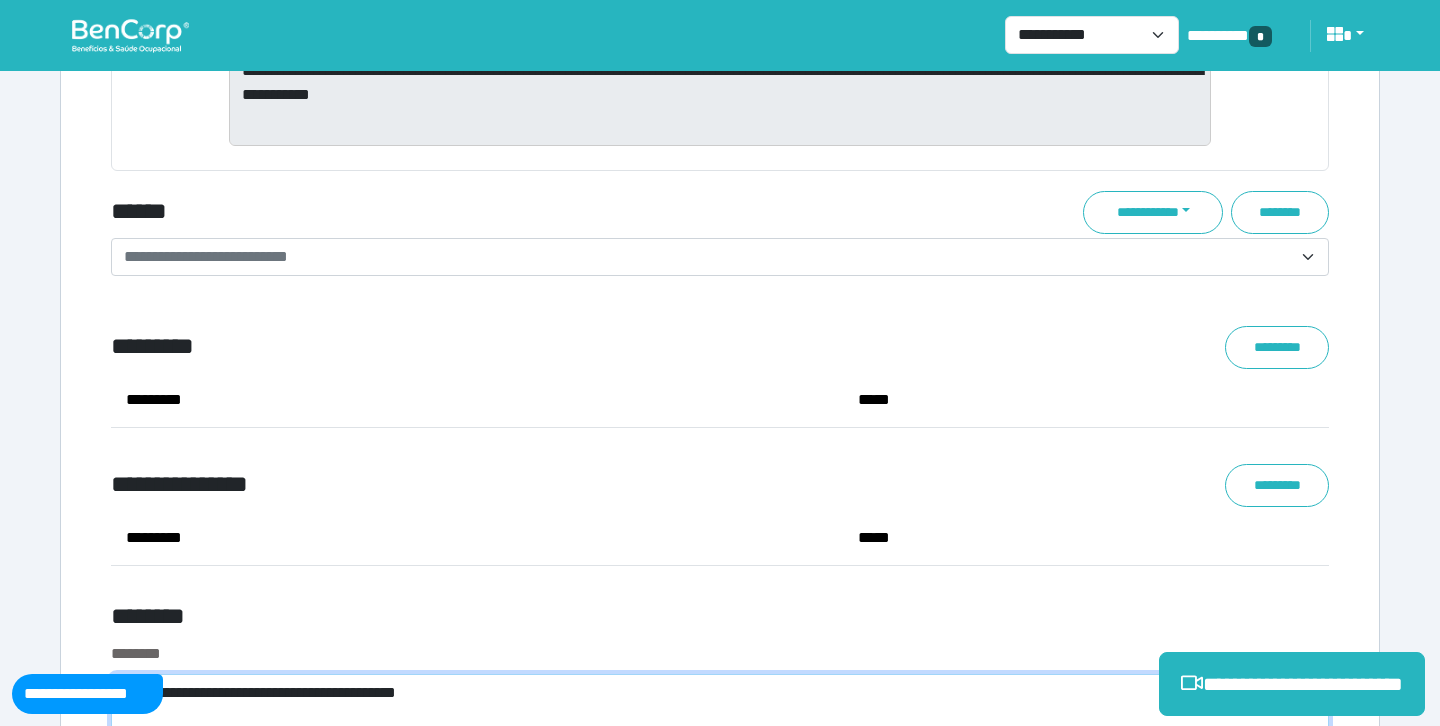 type on "**********" 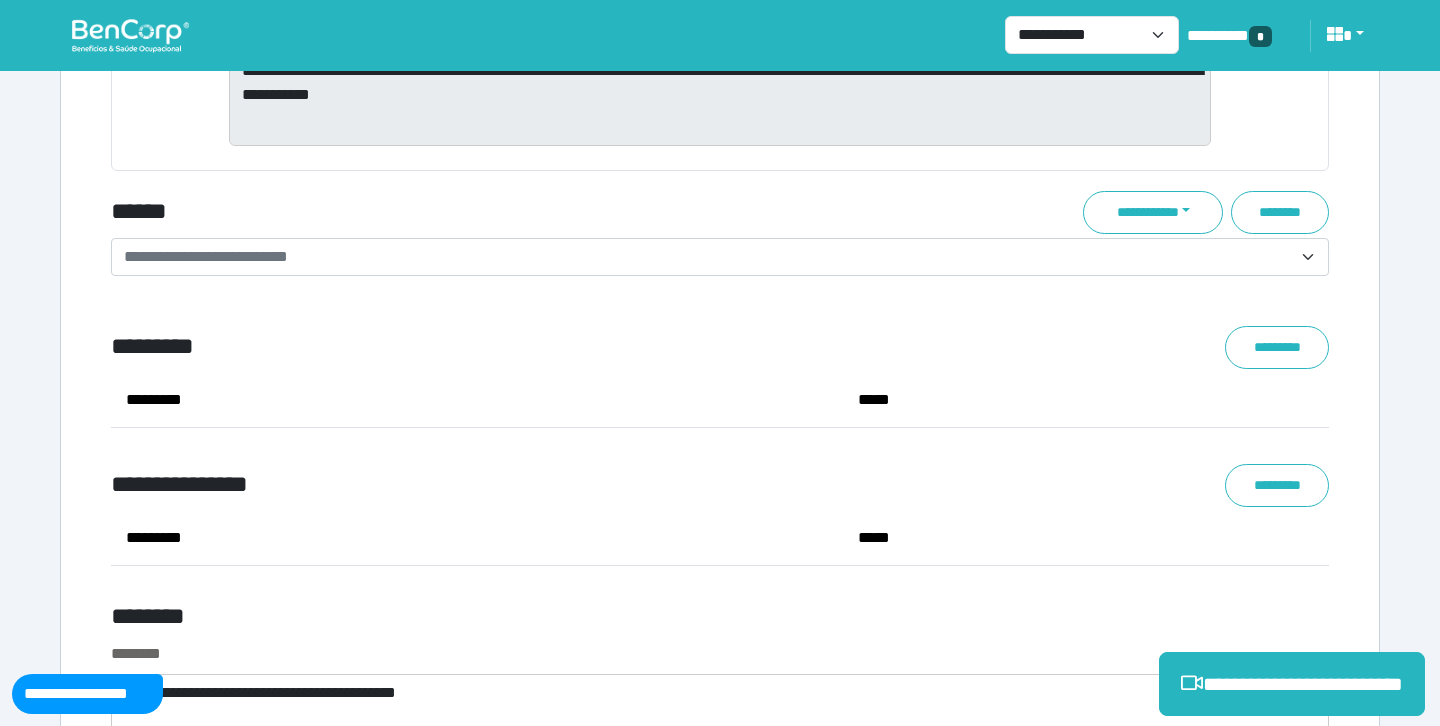 click on "*********" at bounding box center (477, 400) 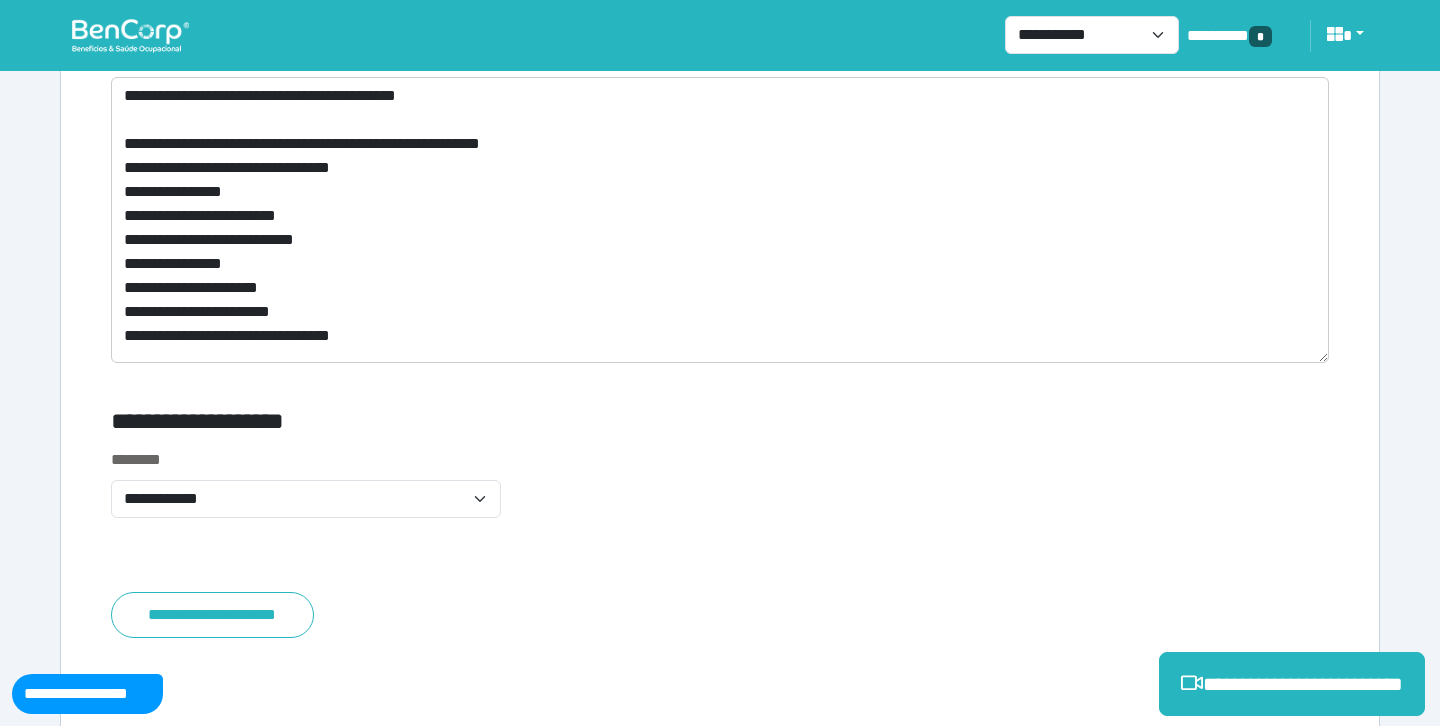 scroll, scrollTop: 9123, scrollLeft: 0, axis: vertical 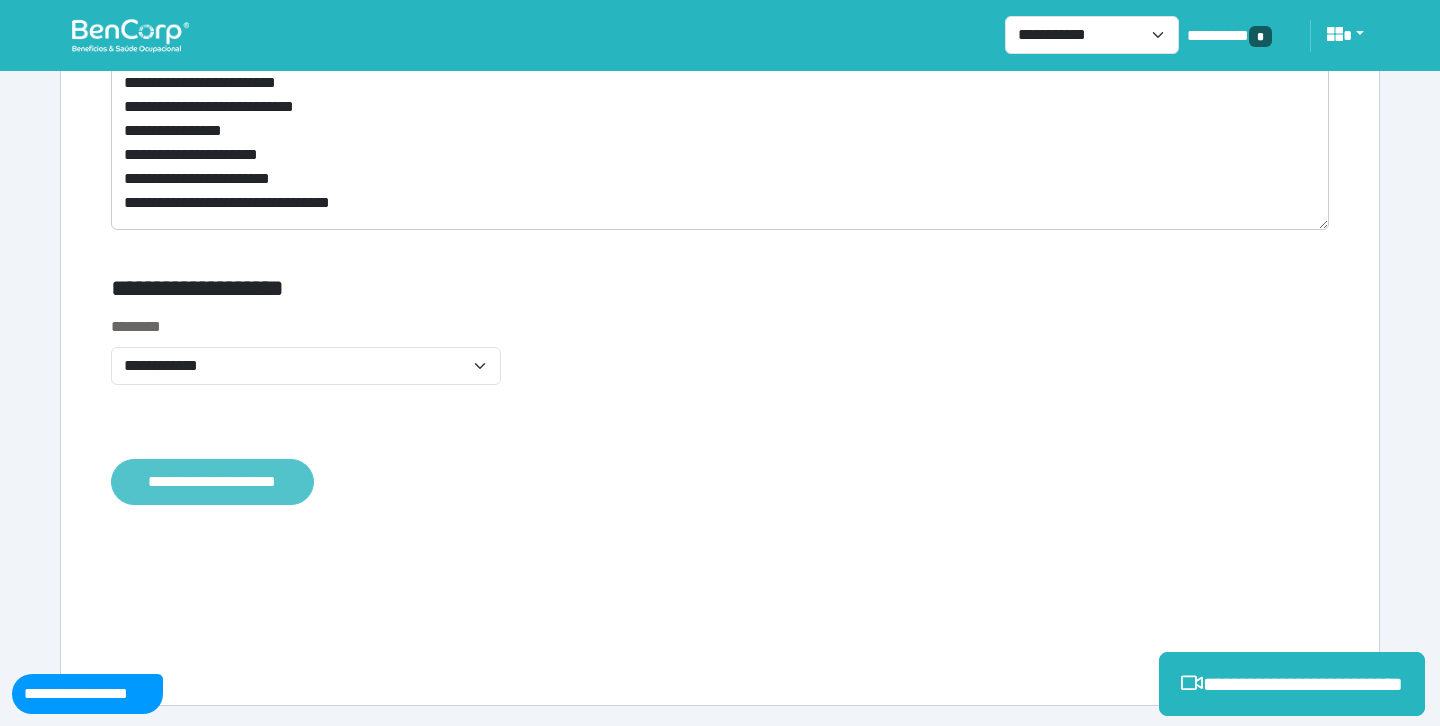click on "**********" at bounding box center [212, 482] 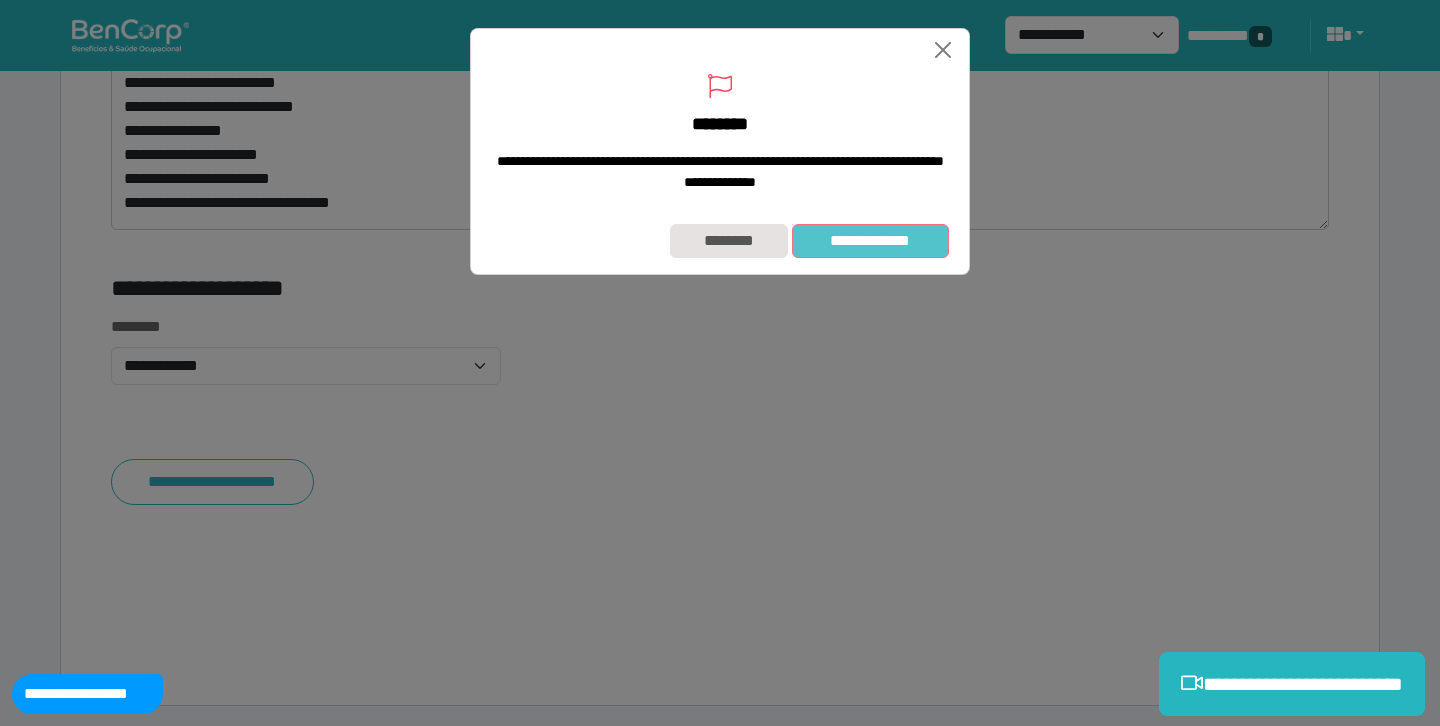 click on "**********" at bounding box center (870, 241) 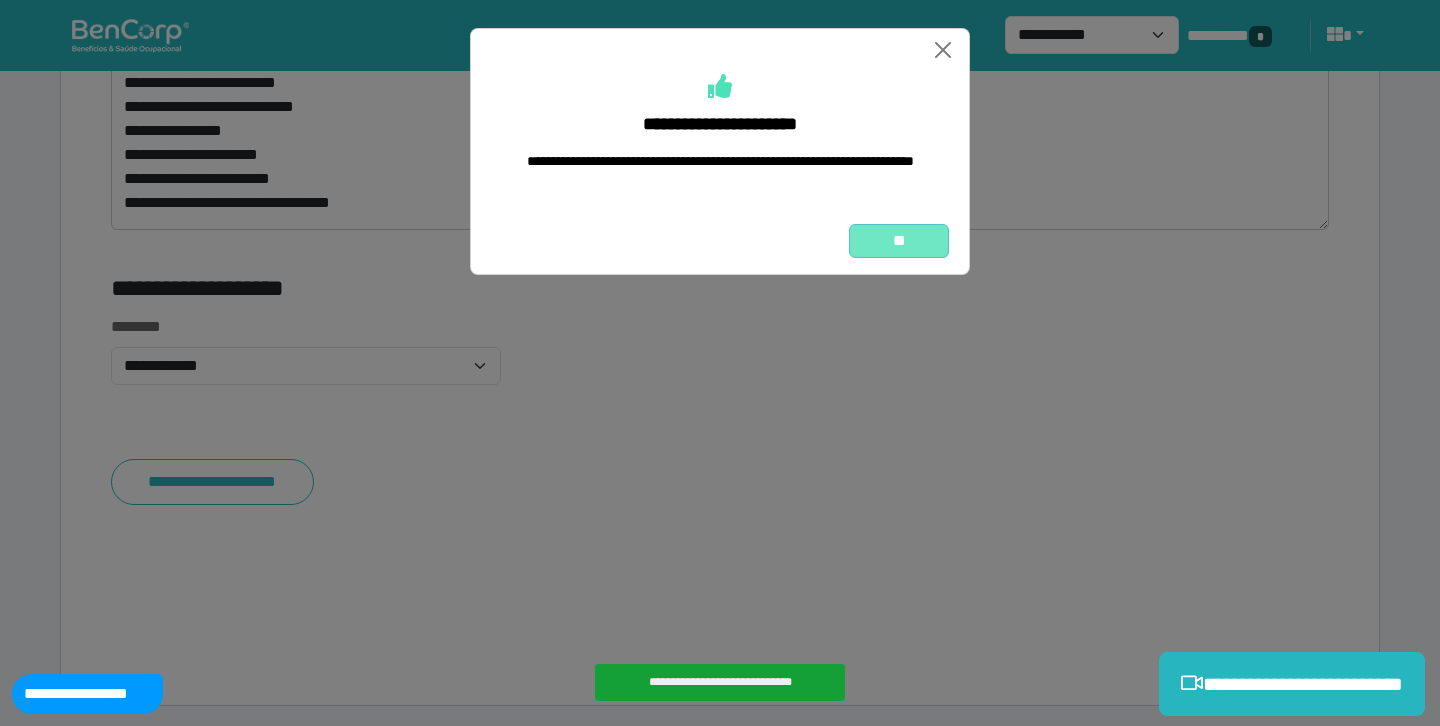 click on "**" at bounding box center [899, 241] 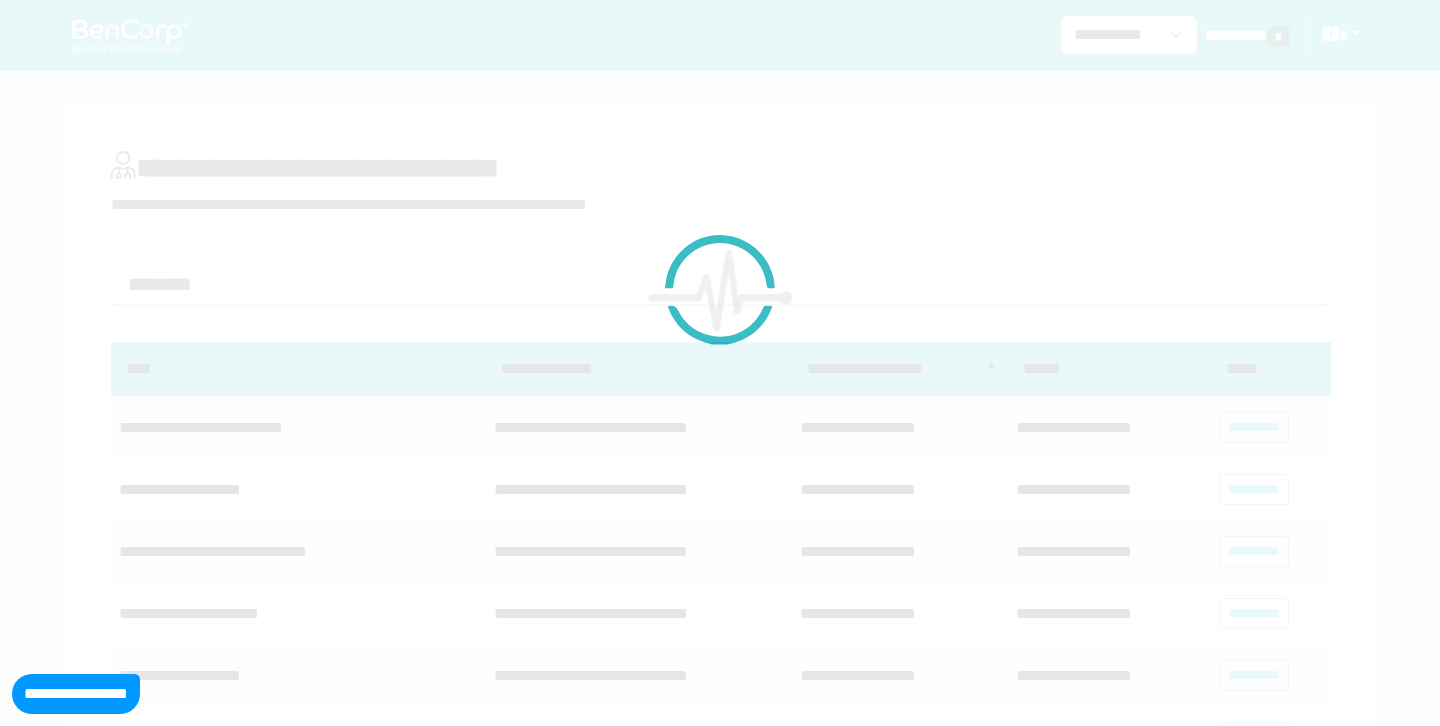 scroll, scrollTop: 0, scrollLeft: 0, axis: both 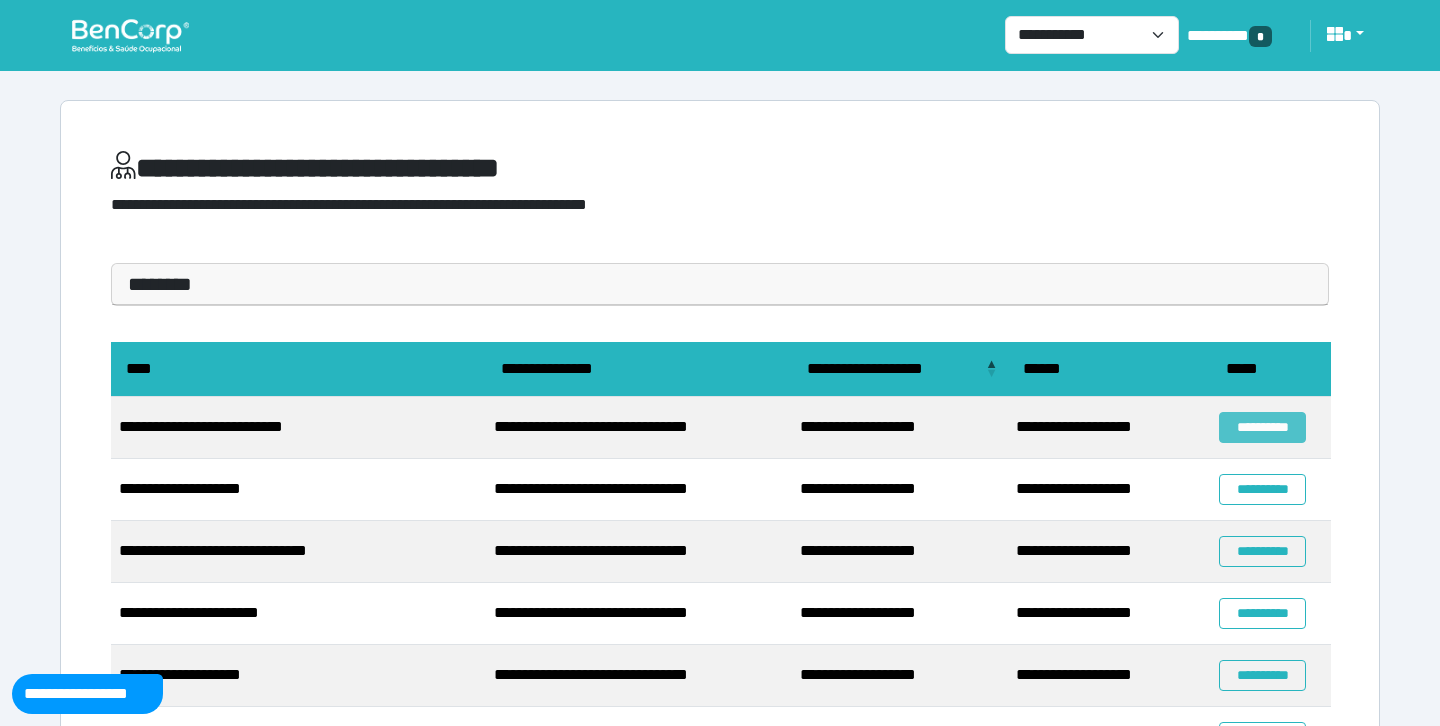 click on "**********" at bounding box center (1262, 427) 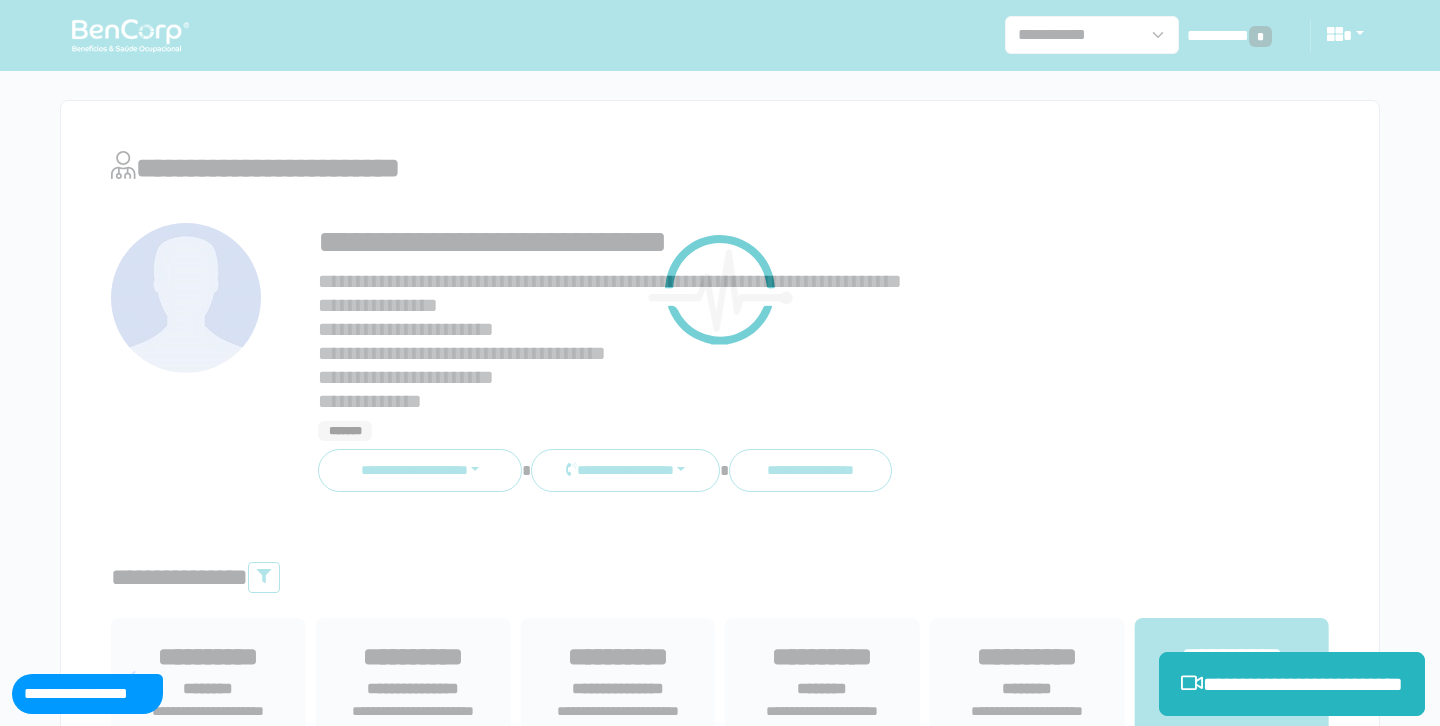 scroll, scrollTop: 0, scrollLeft: 0, axis: both 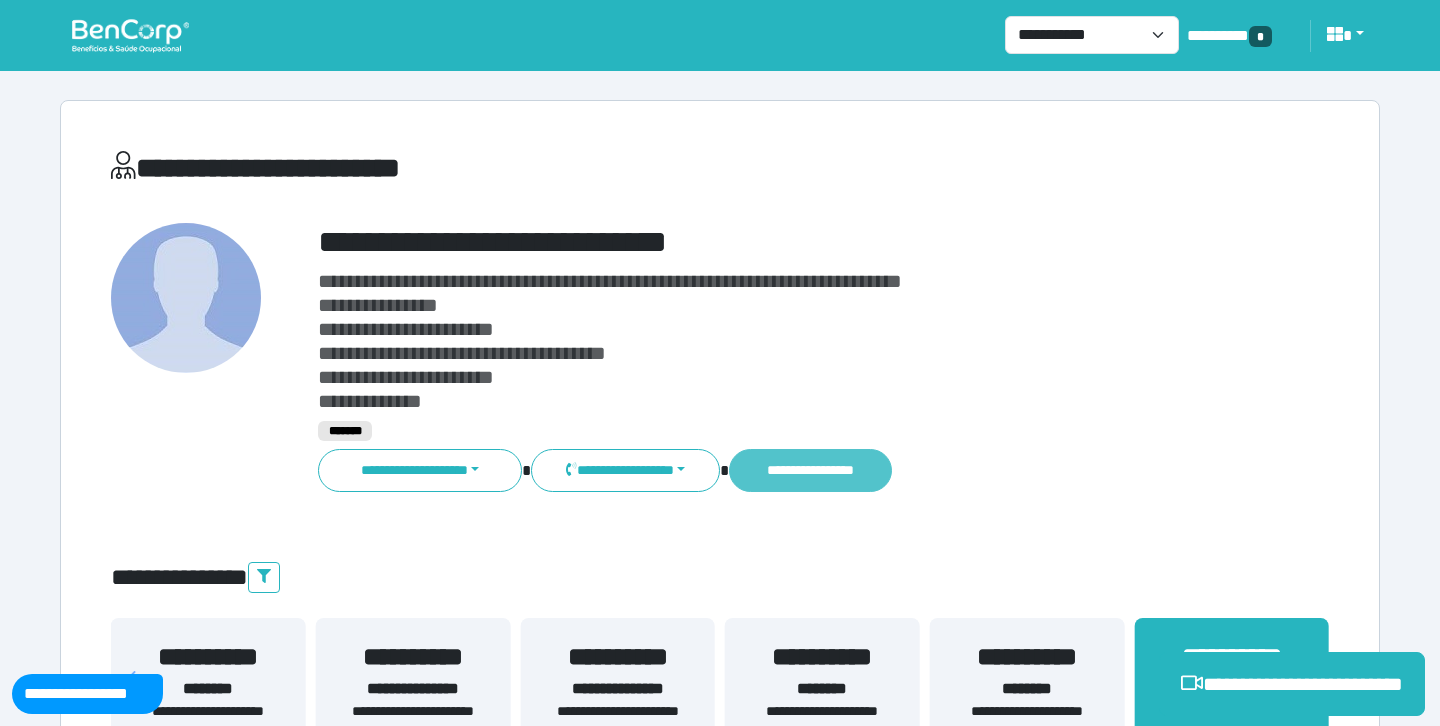 click on "**********" at bounding box center (810, 470) 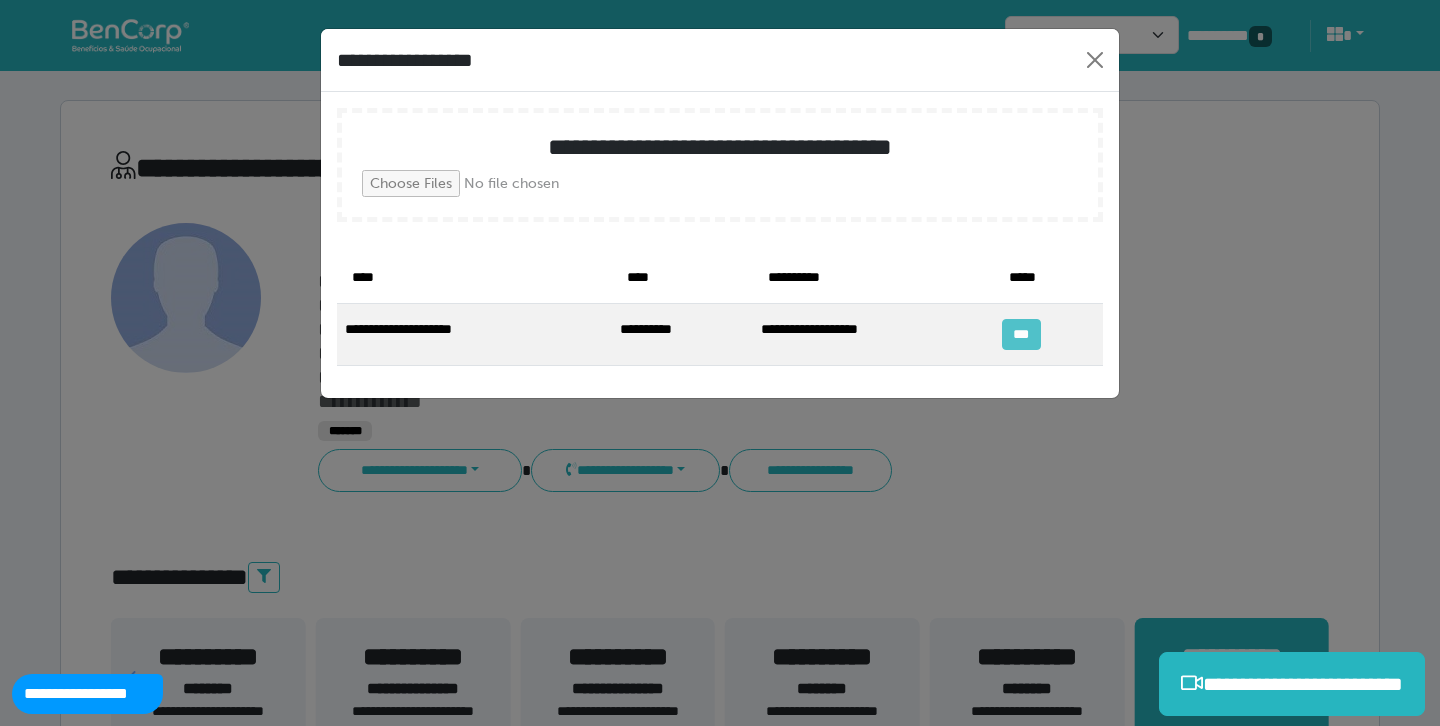 click on "***" at bounding box center [1021, 334] 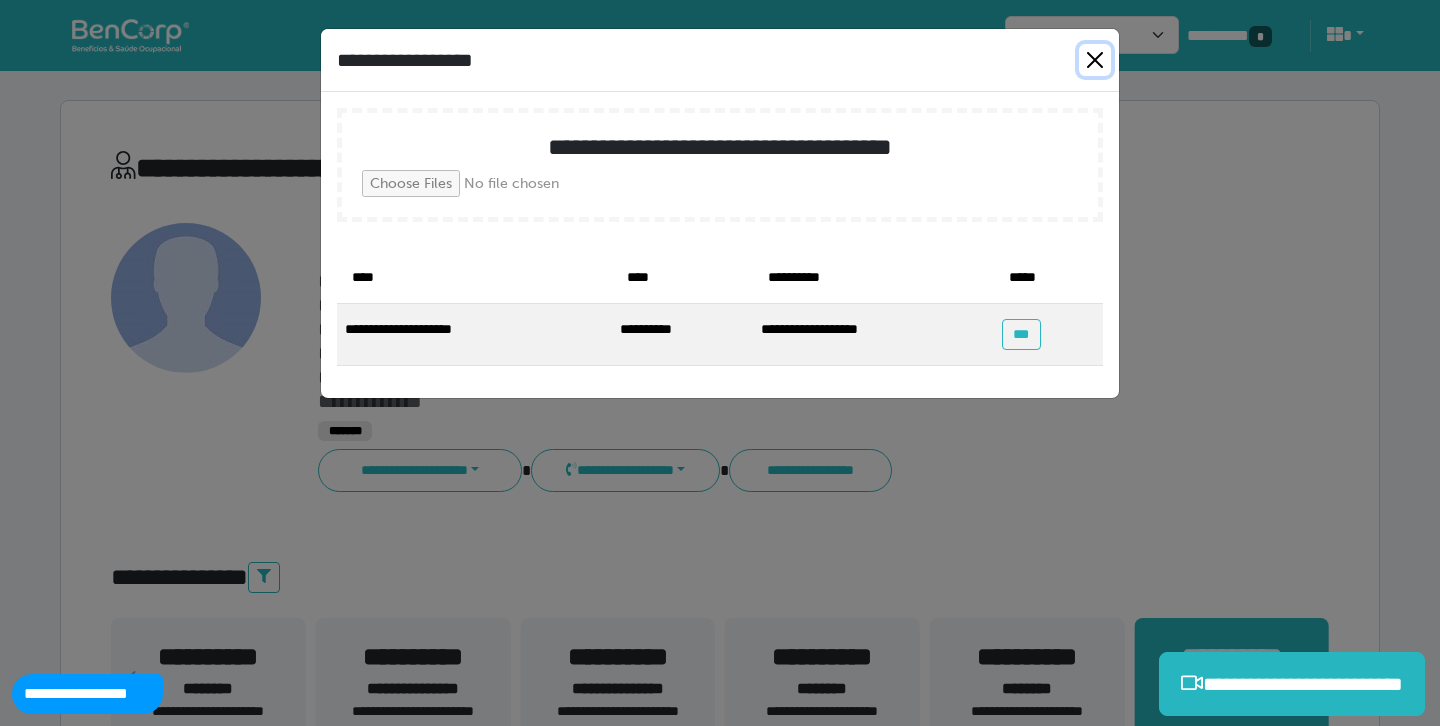 click at bounding box center (1095, 60) 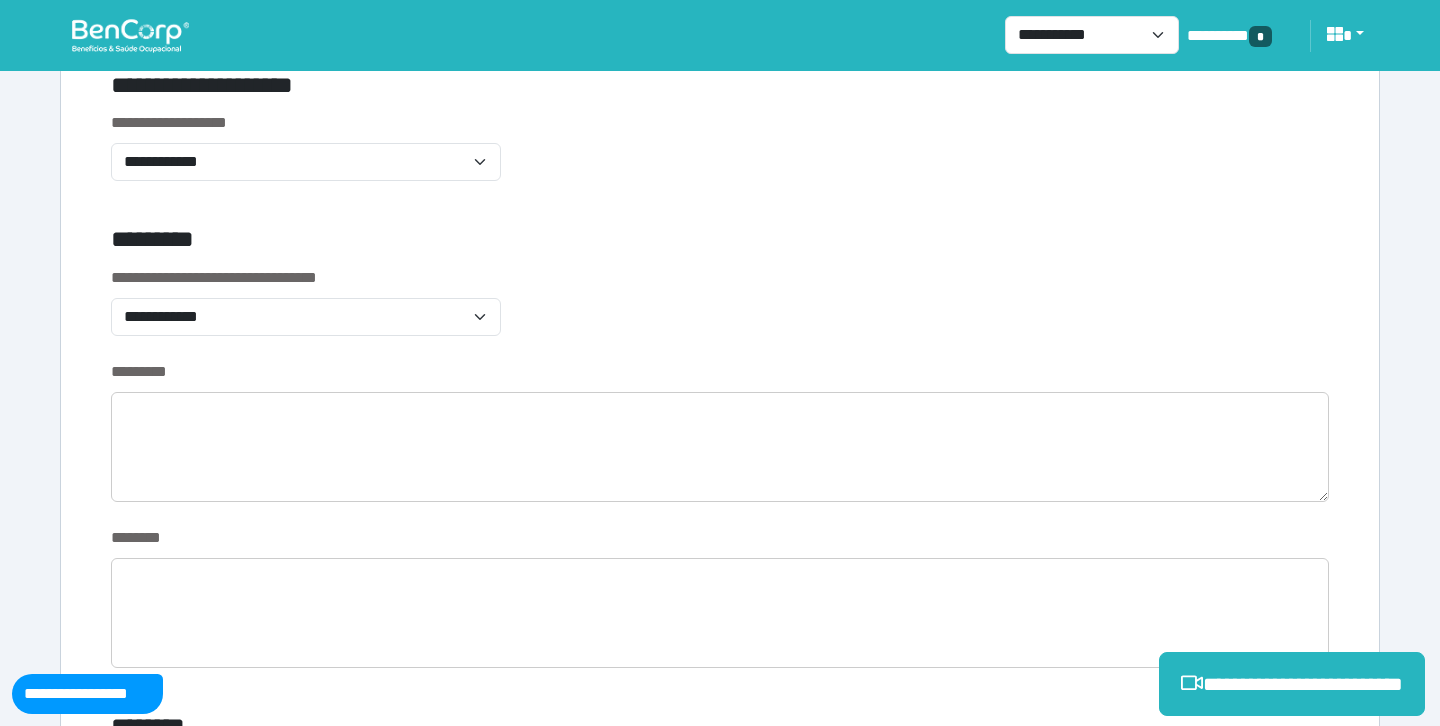 scroll, scrollTop: 752, scrollLeft: 0, axis: vertical 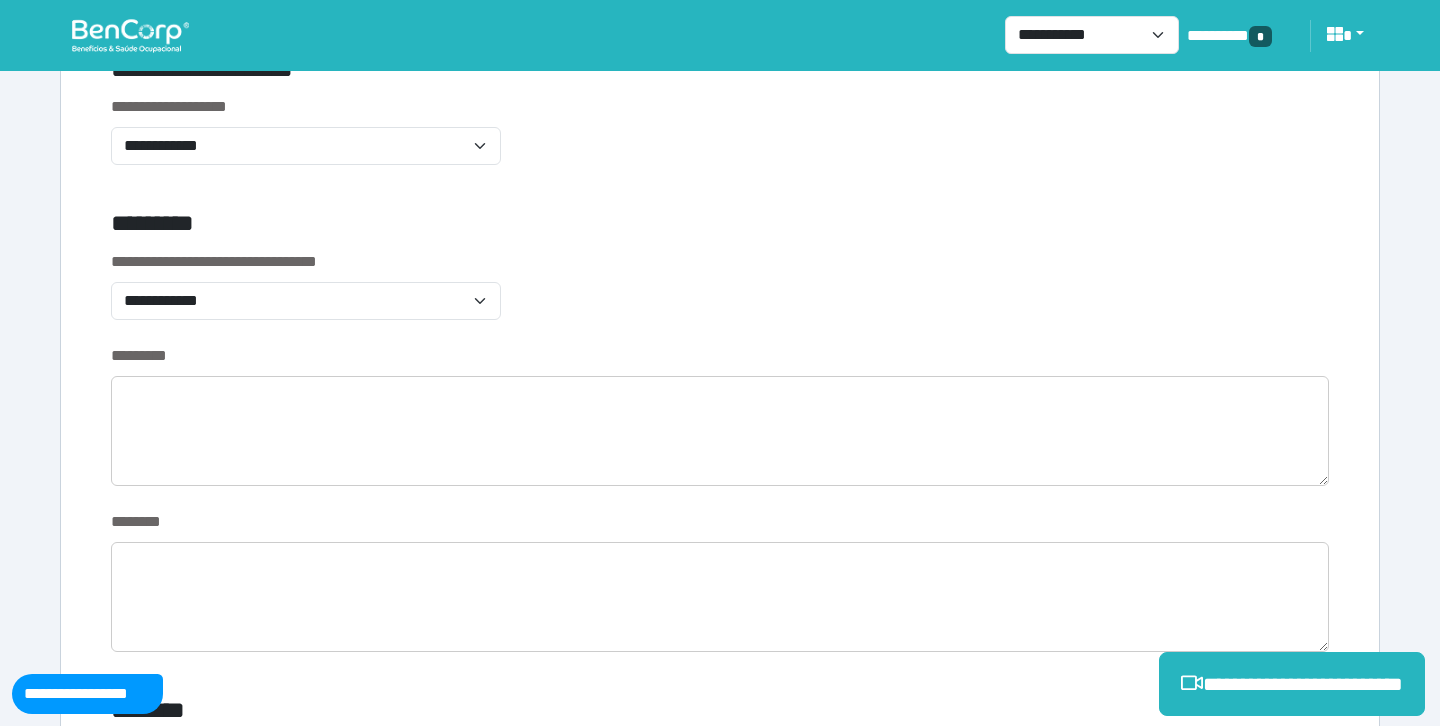 click at bounding box center (130, 35) 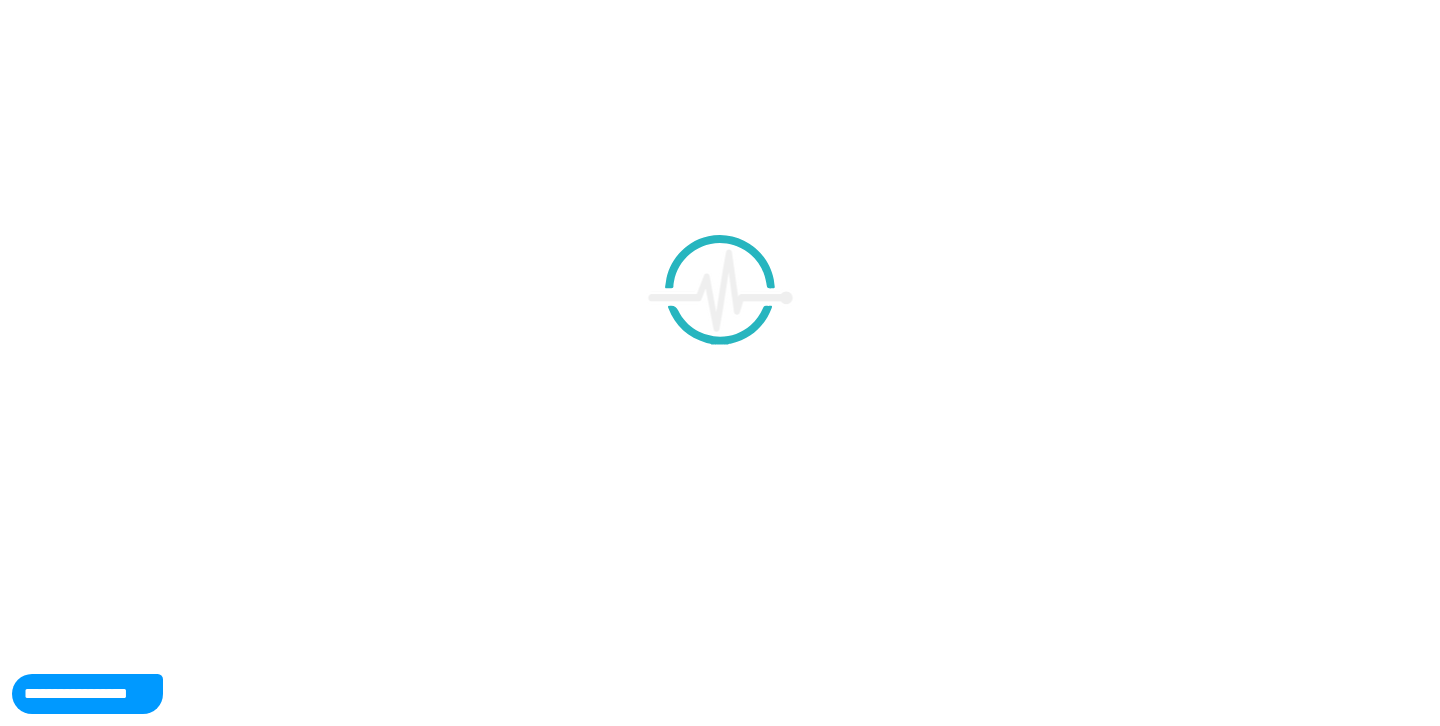 scroll, scrollTop: 0, scrollLeft: 0, axis: both 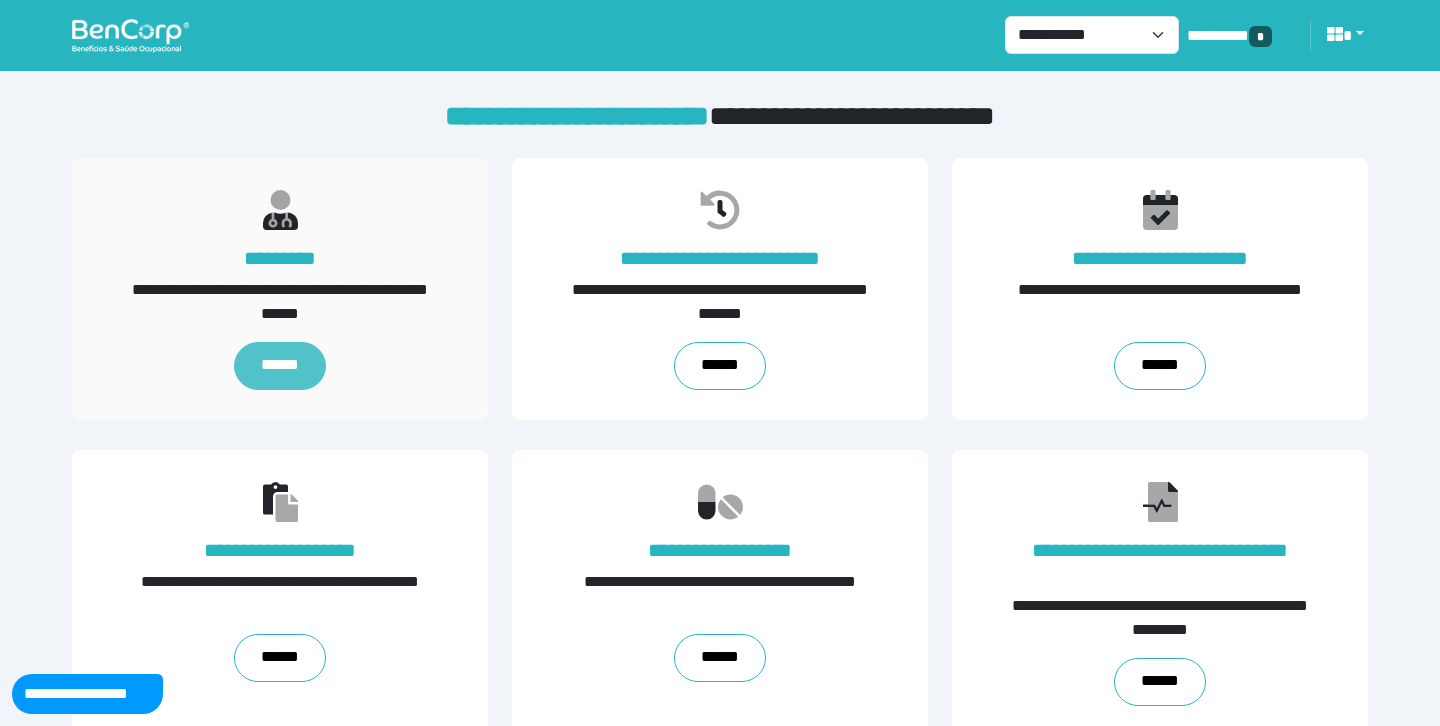 click on "******" at bounding box center [279, 366] 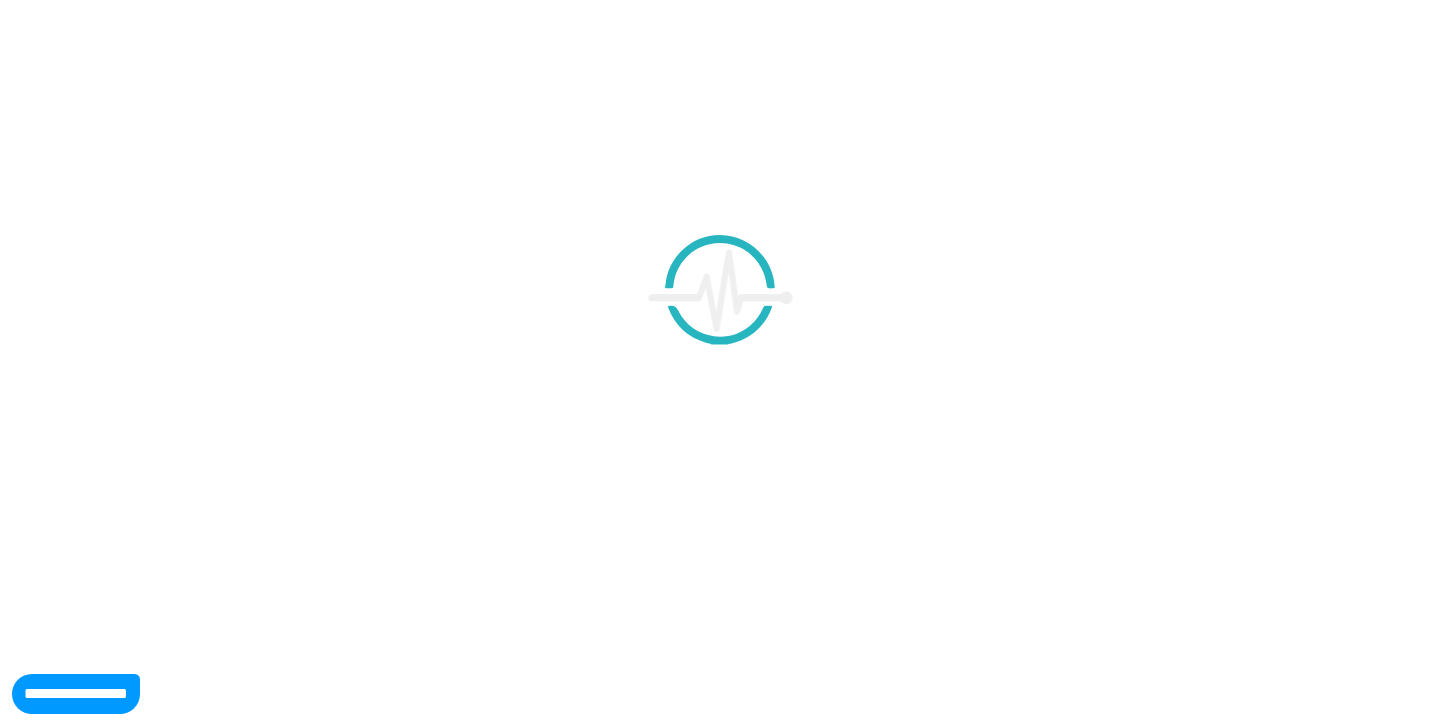 scroll, scrollTop: 0, scrollLeft: 0, axis: both 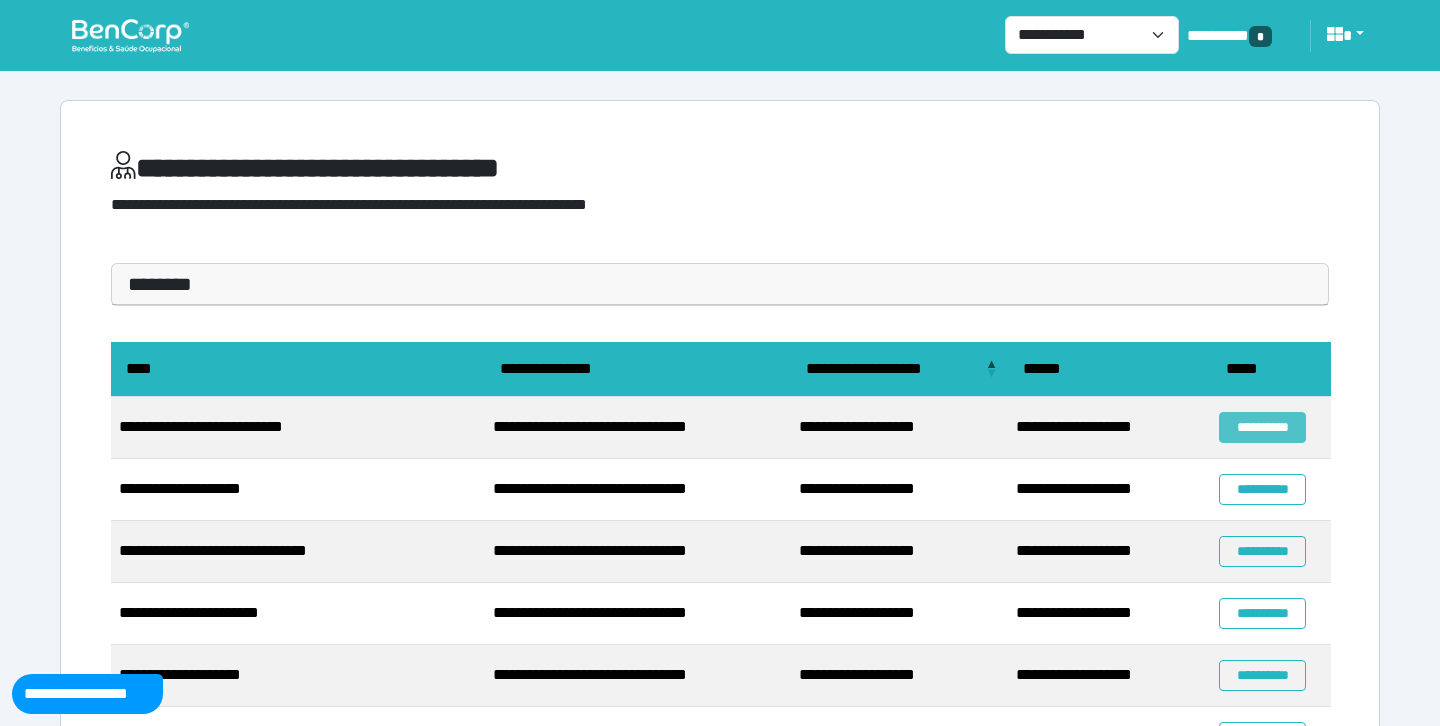 click on "**********" at bounding box center [1262, 427] 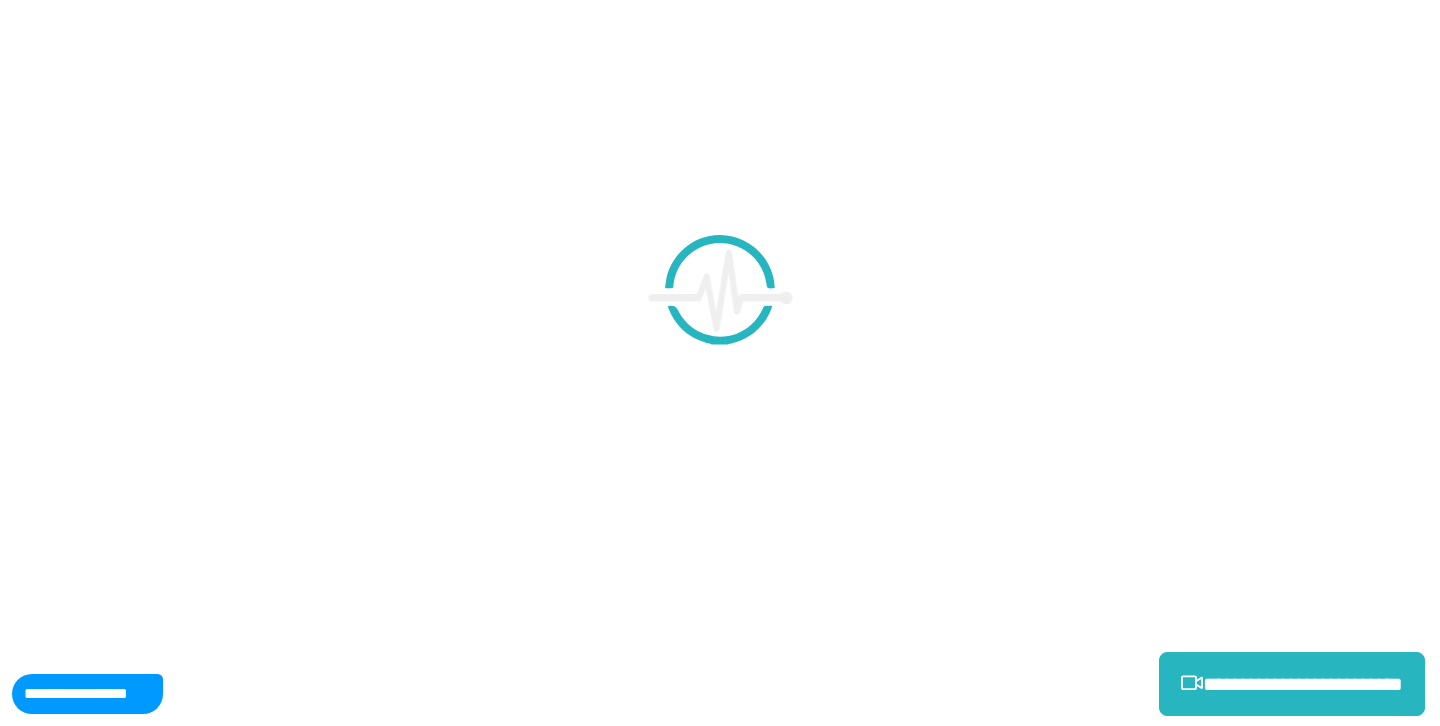 scroll, scrollTop: 0, scrollLeft: 0, axis: both 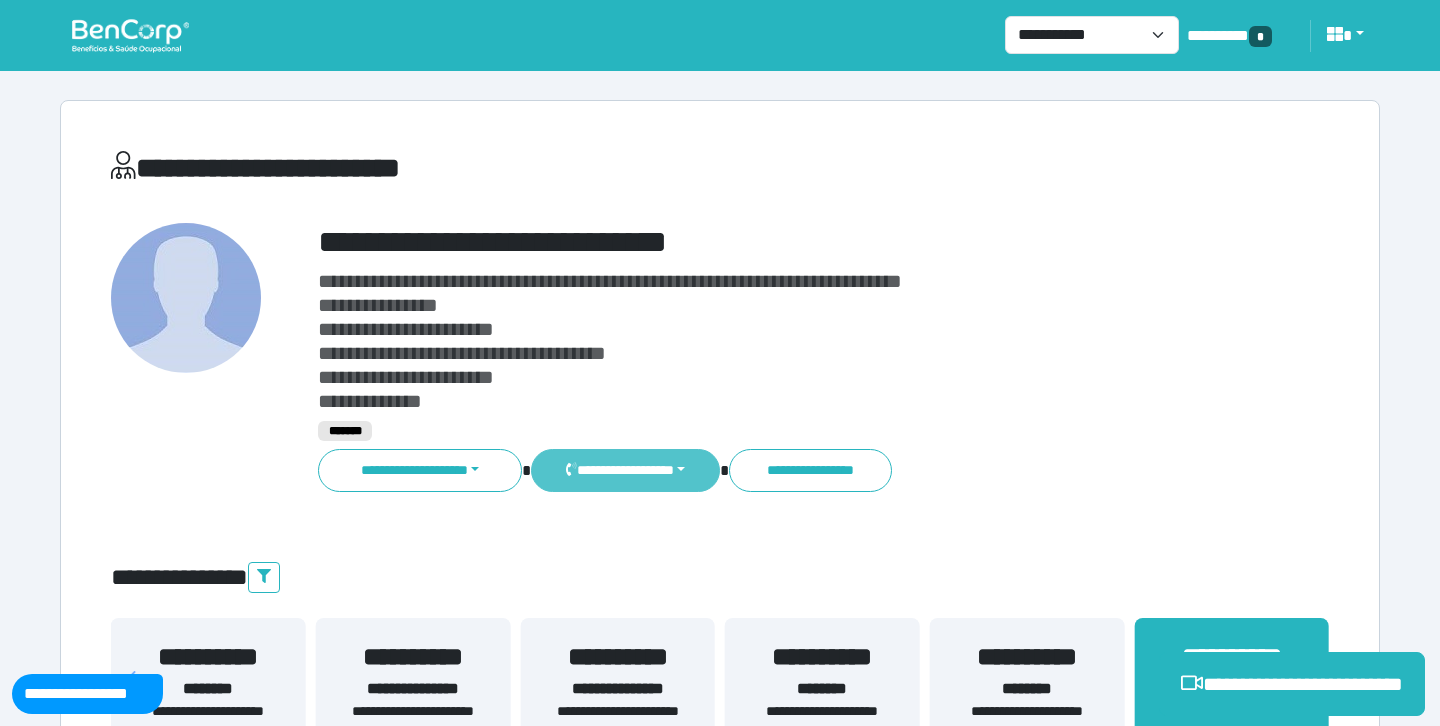 click on "**********" at bounding box center [625, 470] 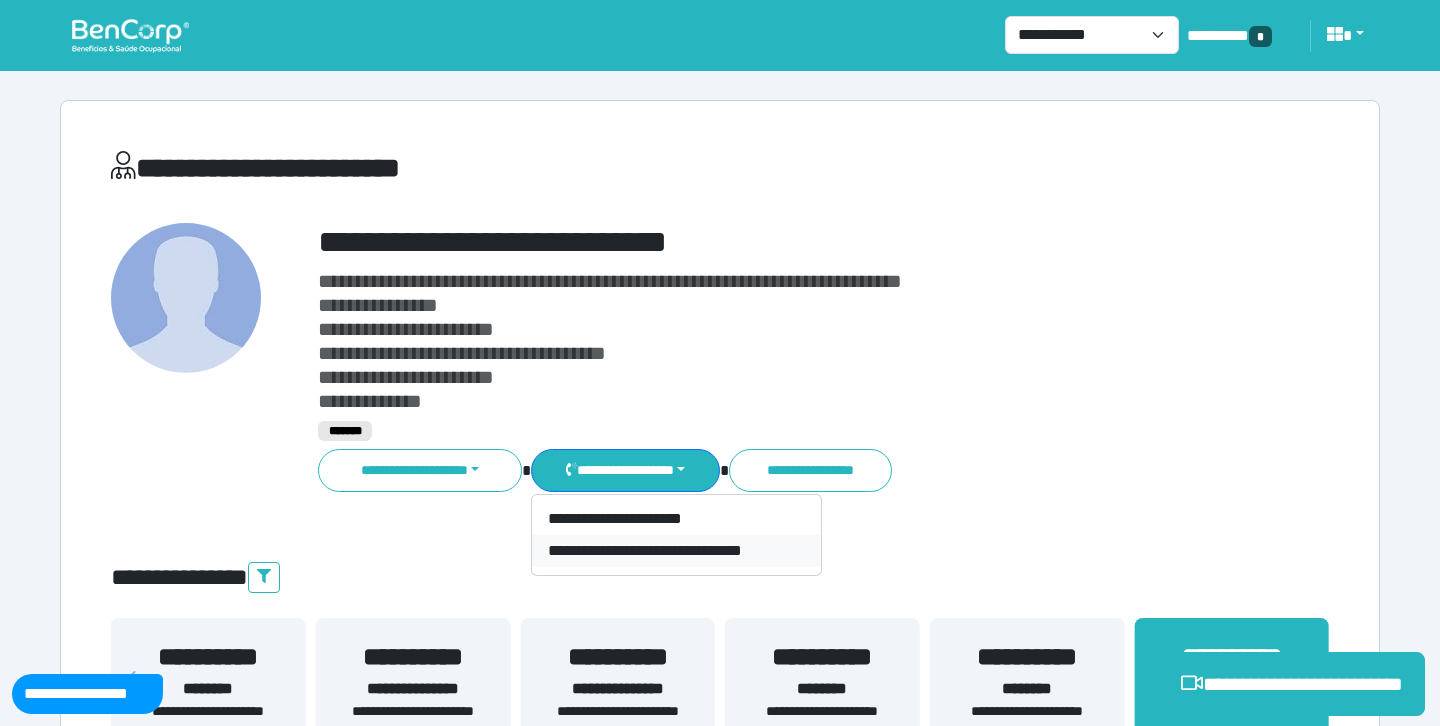 click on "**********" at bounding box center (676, 551) 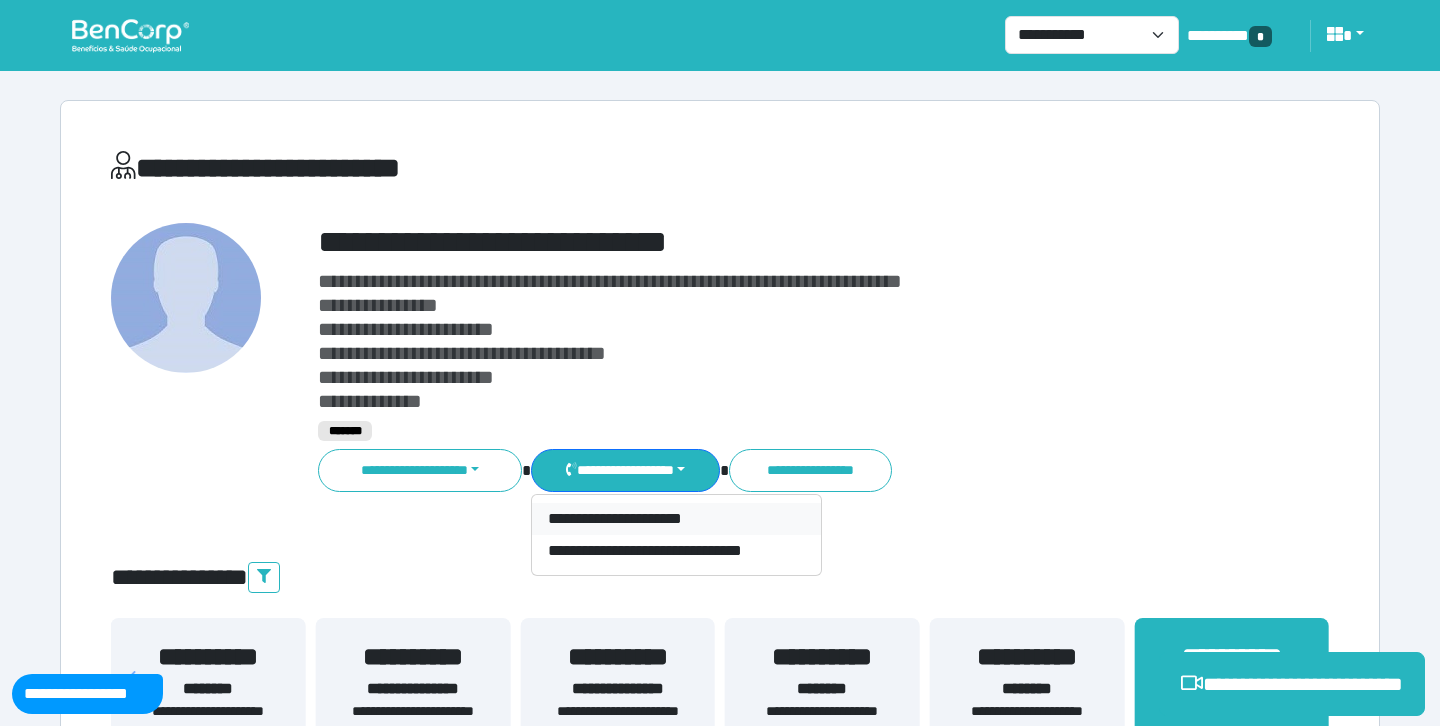 click on "**********" at bounding box center (676, 519) 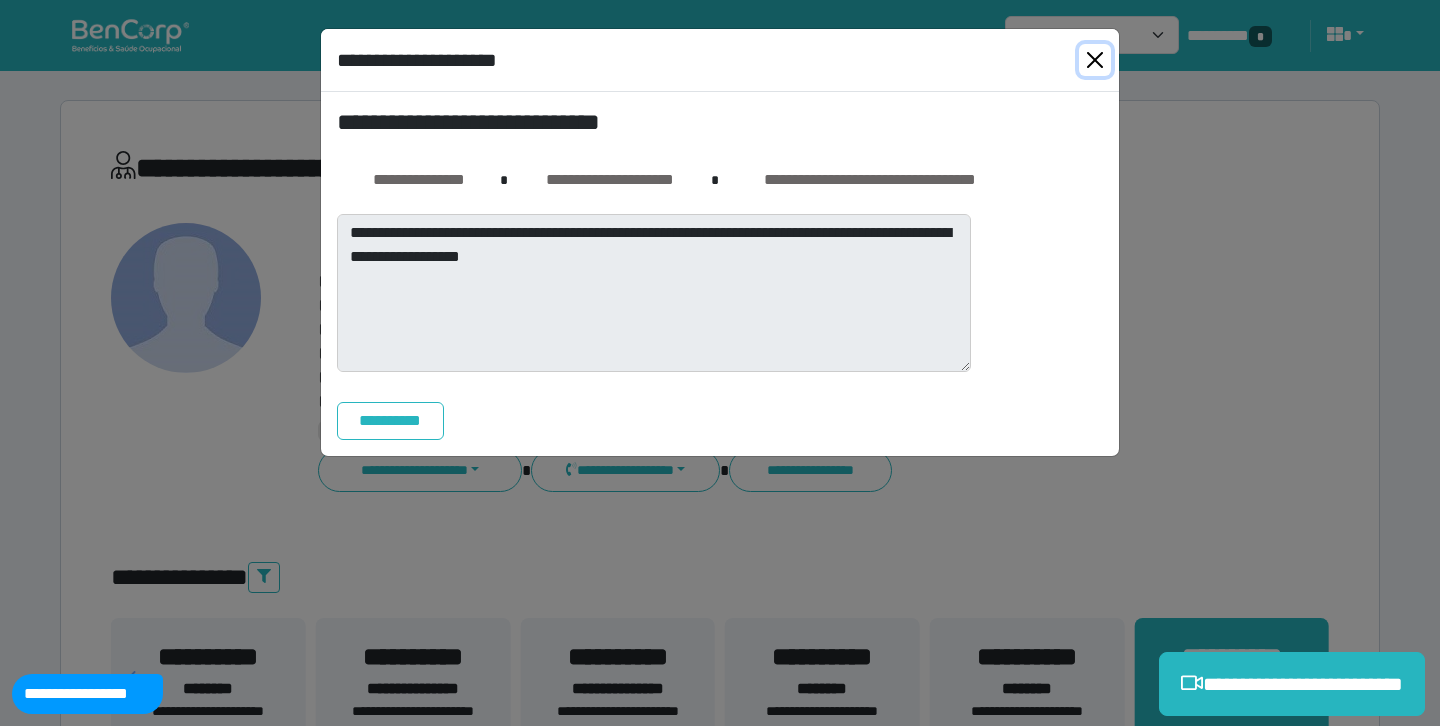 click at bounding box center (1095, 60) 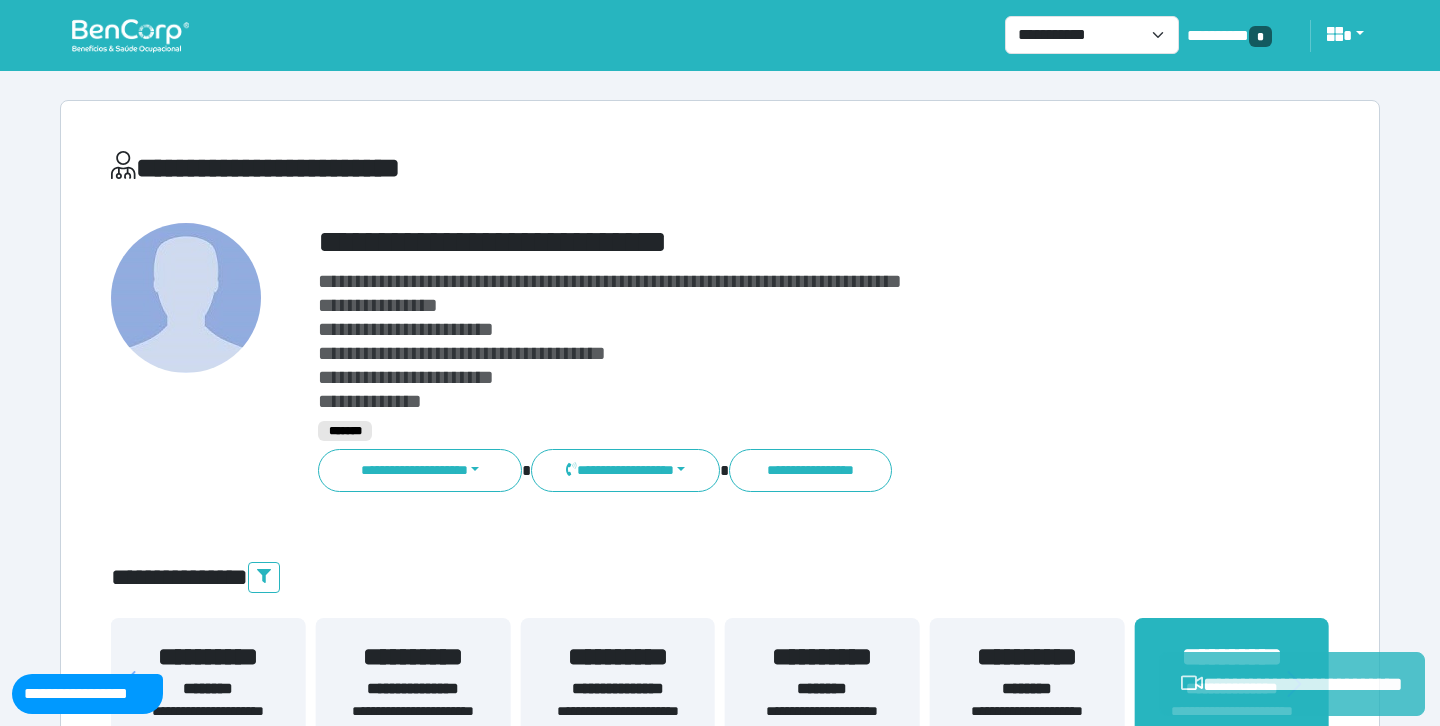 click on "**********" at bounding box center [1292, 684] 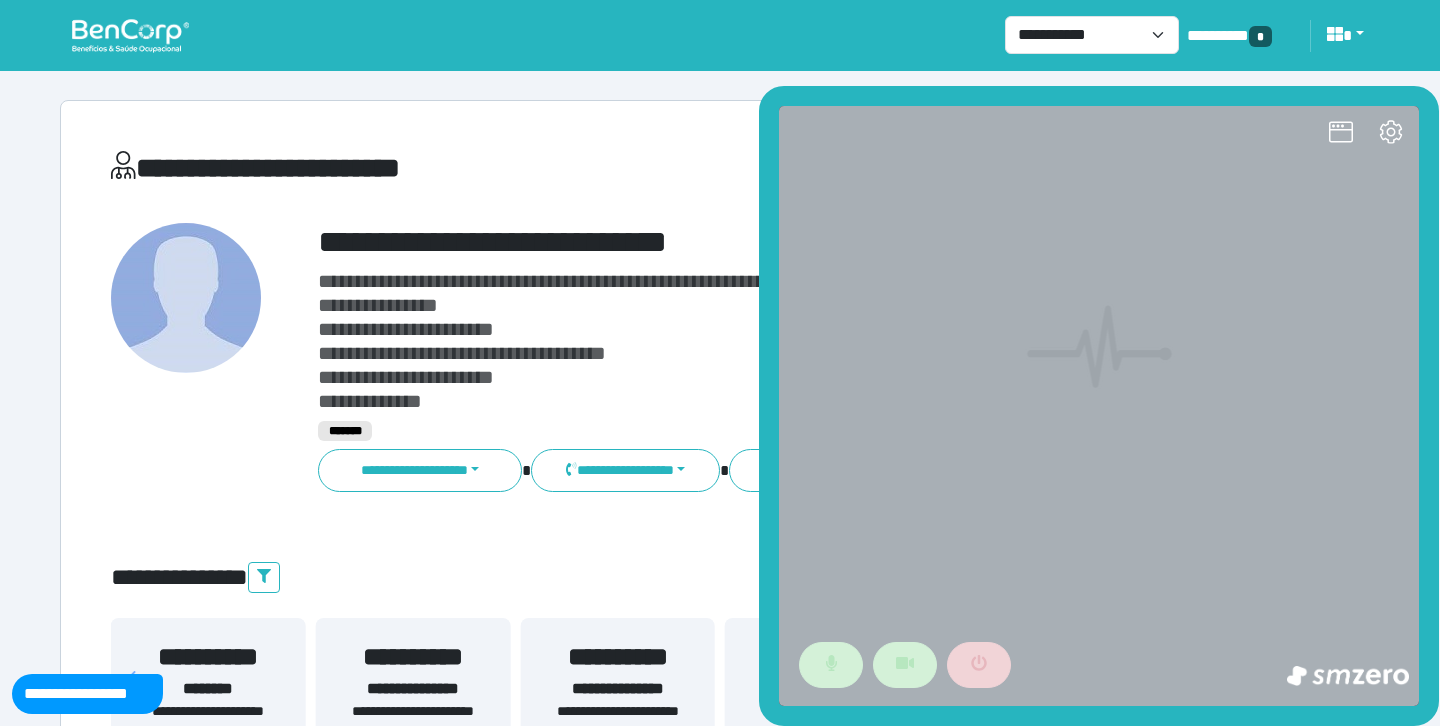 scroll, scrollTop: 0, scrollLeft: 0, axis: both 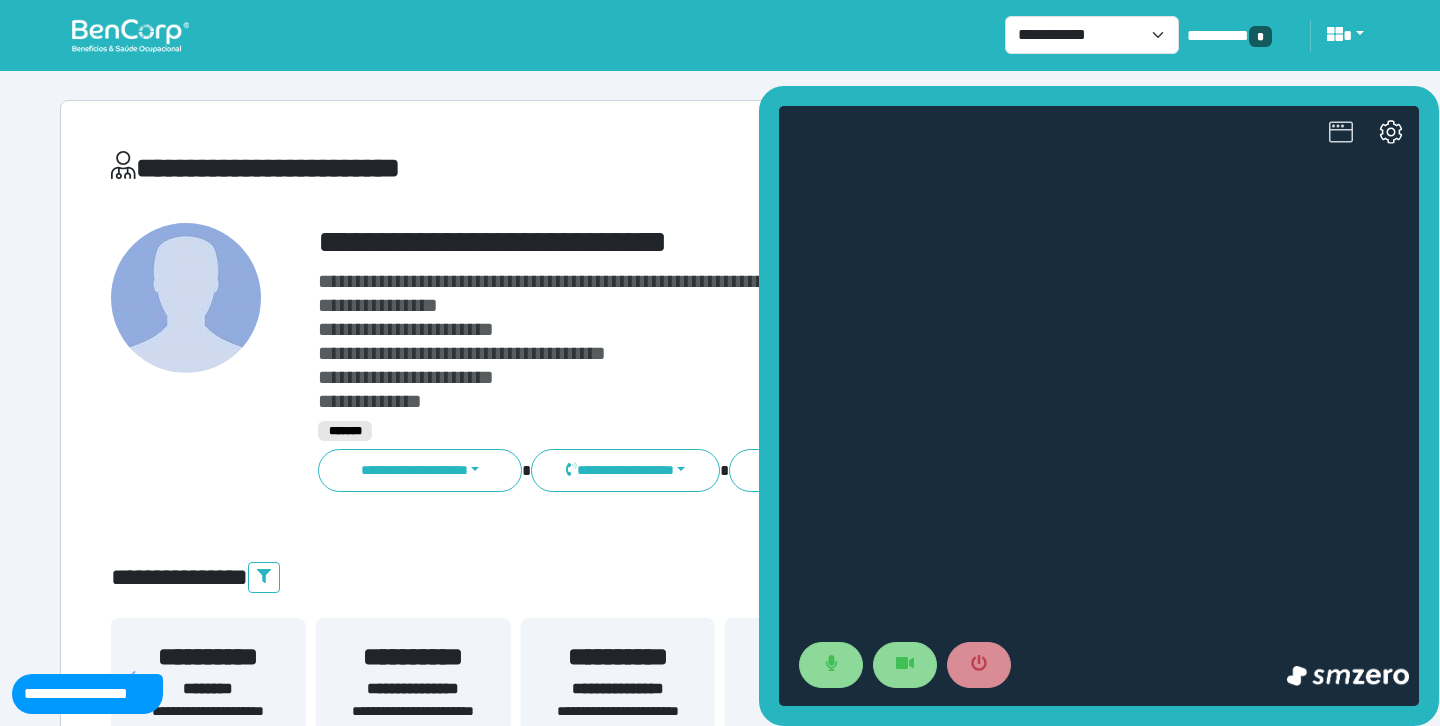 click 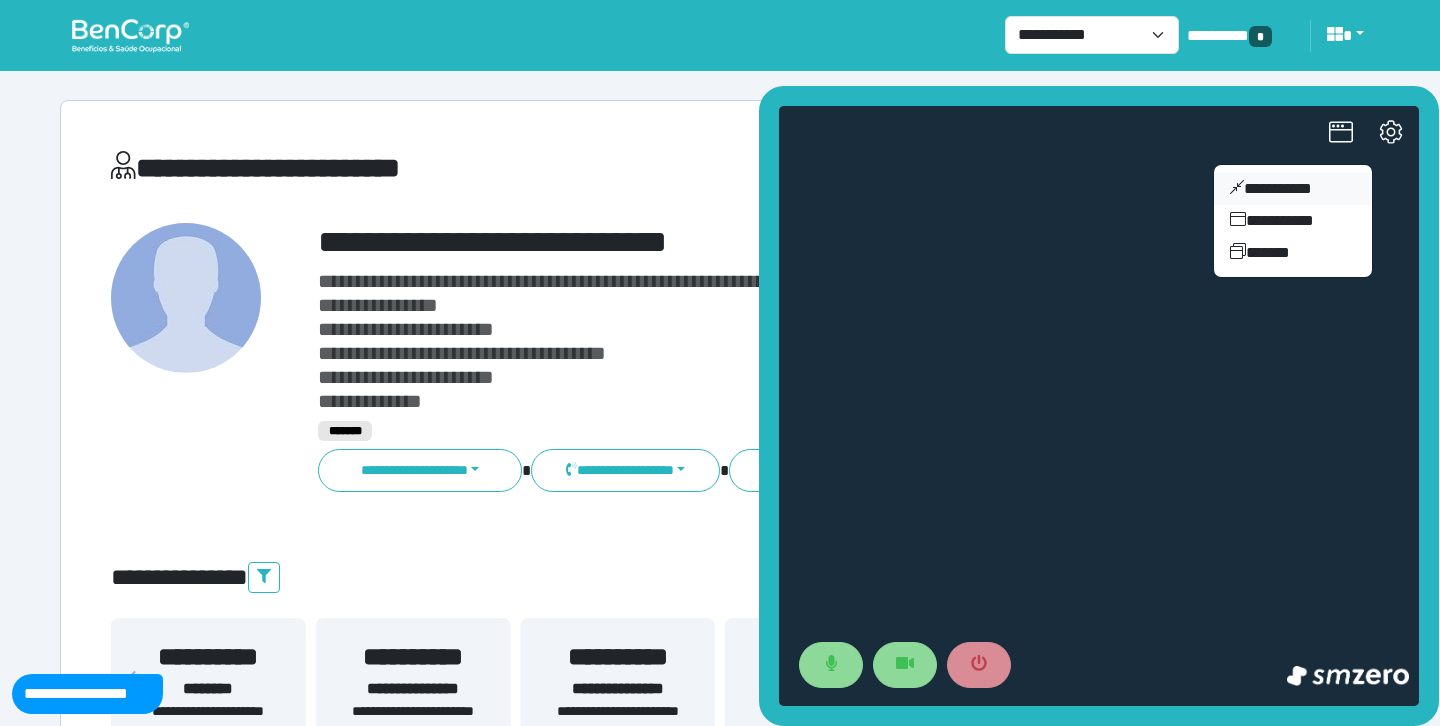 click on "**********" at bounding box center [1293, 189] 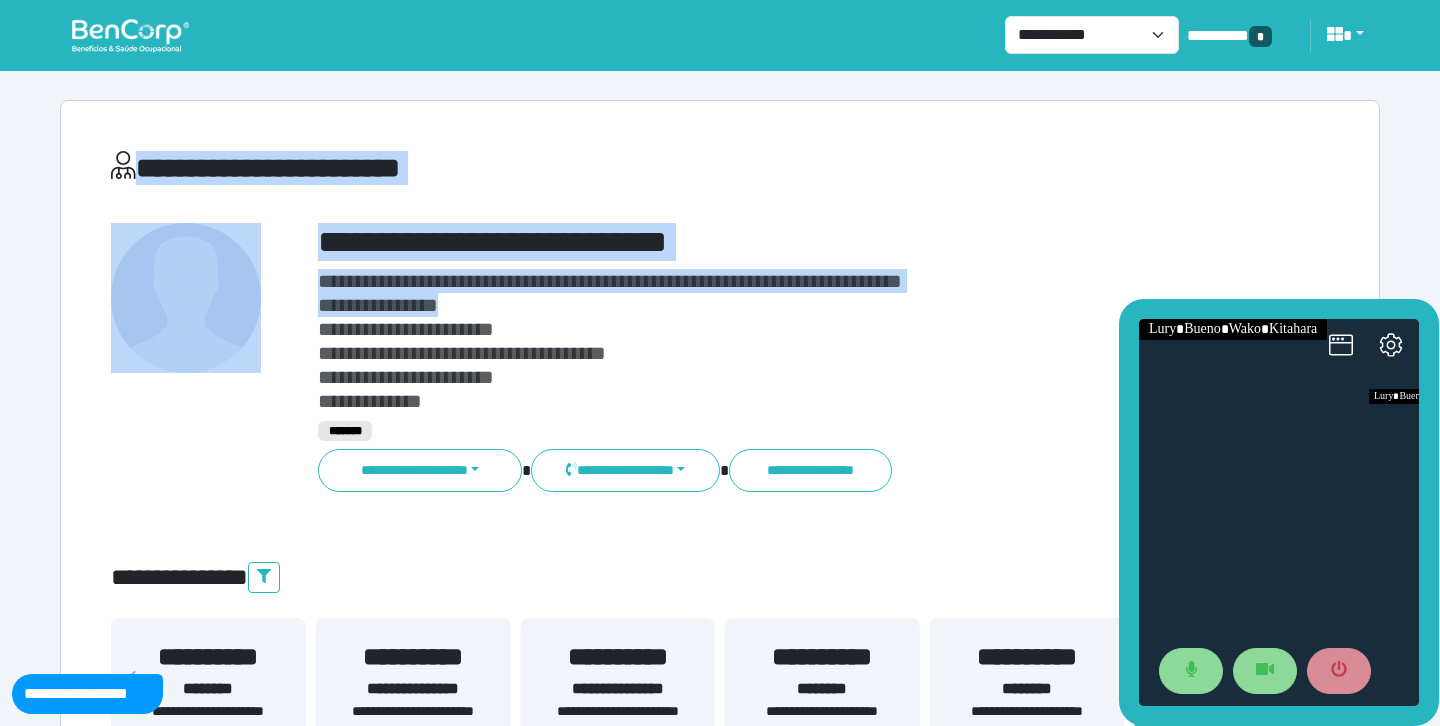 drag, startPoint x: 1280, startPoint y: 297, endPoint x: 1234, endPoint y: 115, distance: 187.7232 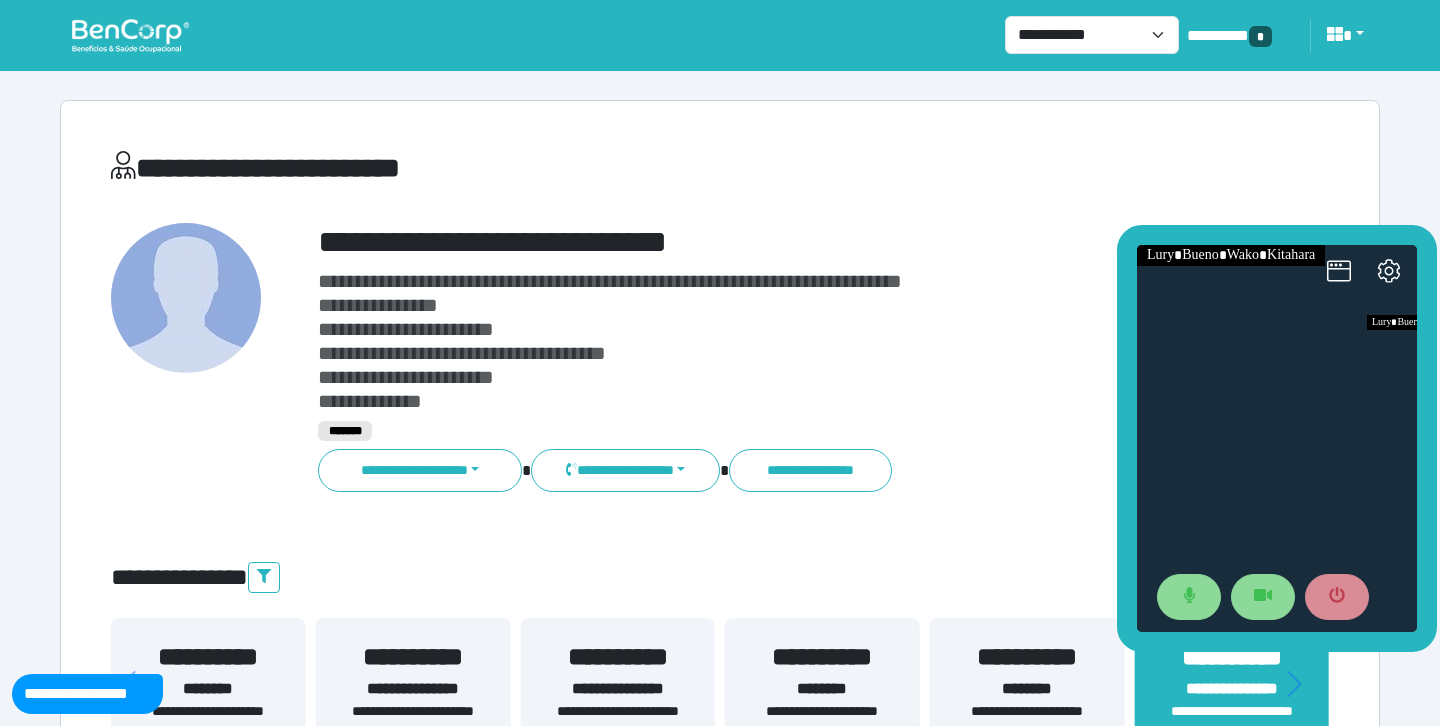 drag, startPoint x: 1214, startPoint y: 313, endPoint x: 1207, endPoint y: 108, distance: 205.11948 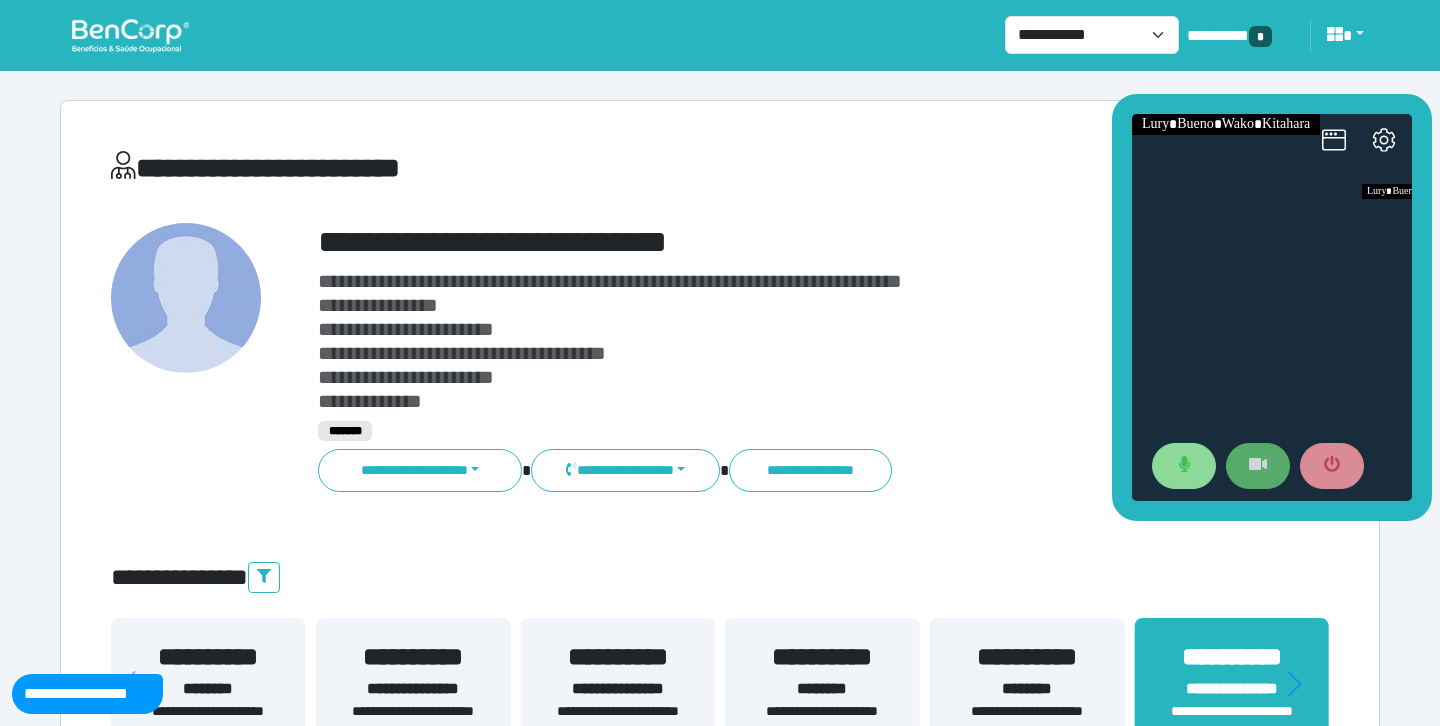click at bounding box center (1258, 466) 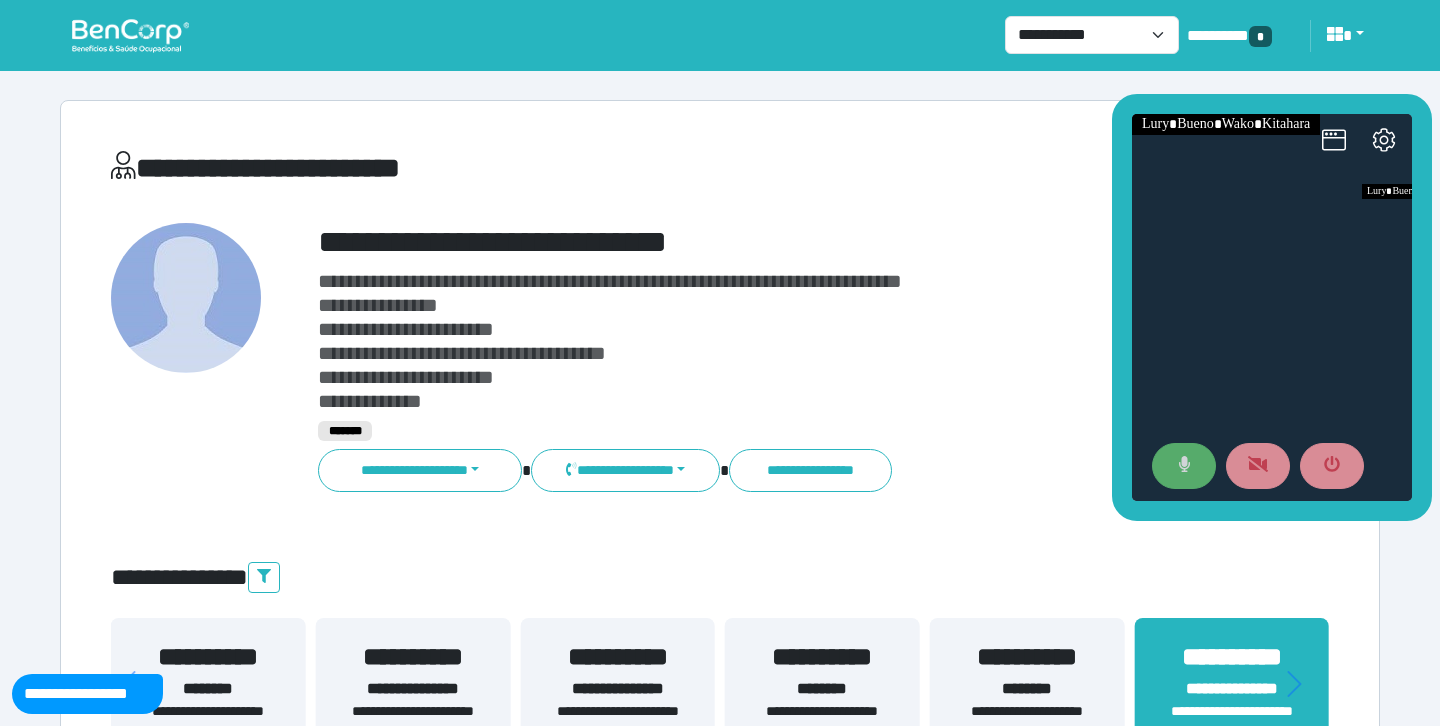 click at bounding box center (1184, 466) 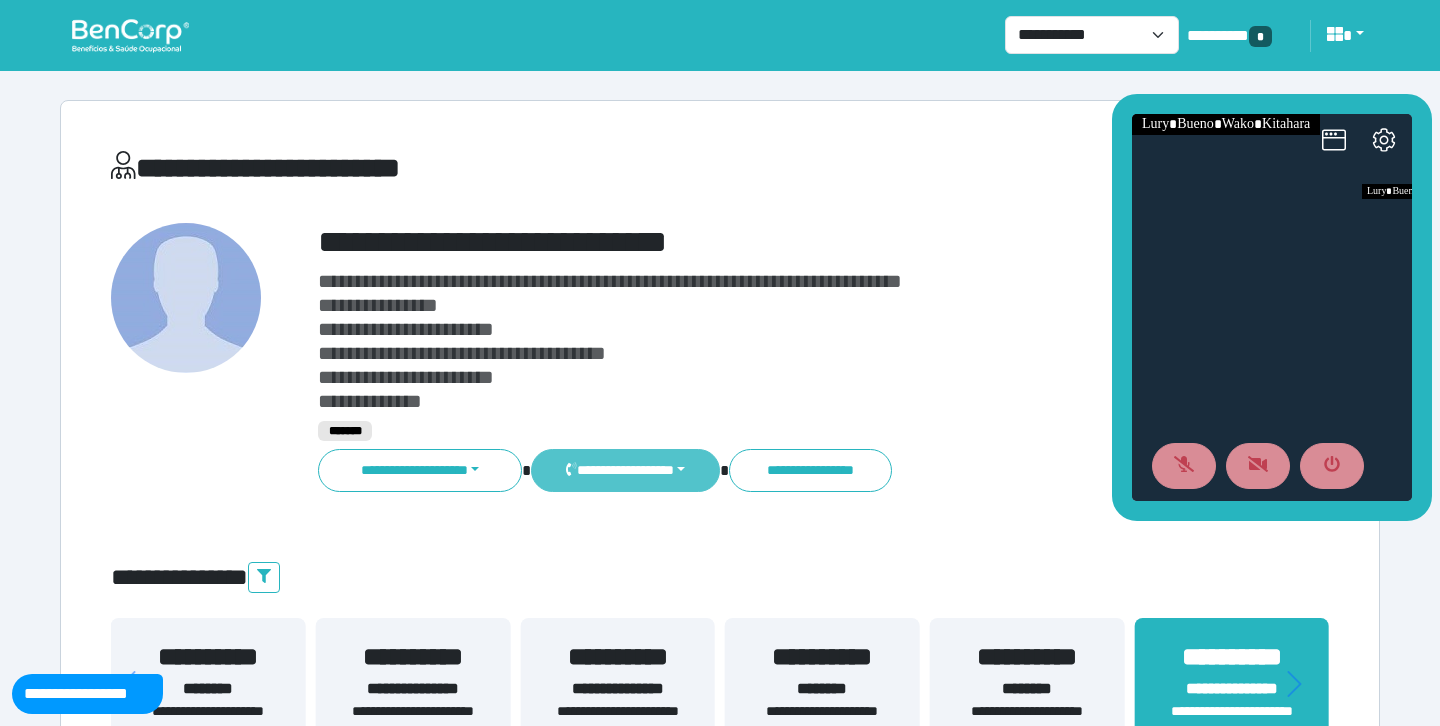 click on "**********" at bounding box center [625, 470] 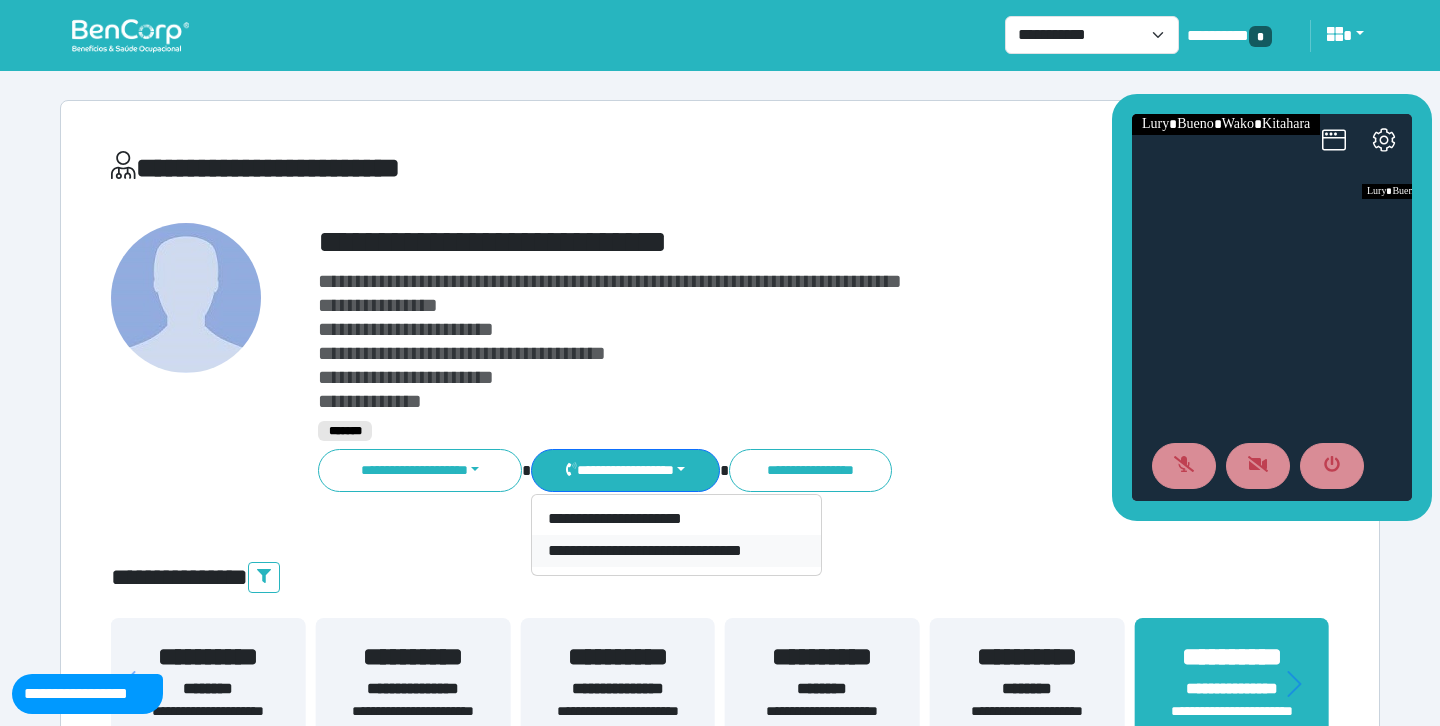 click on "**********" at bounding box center [676, 551] 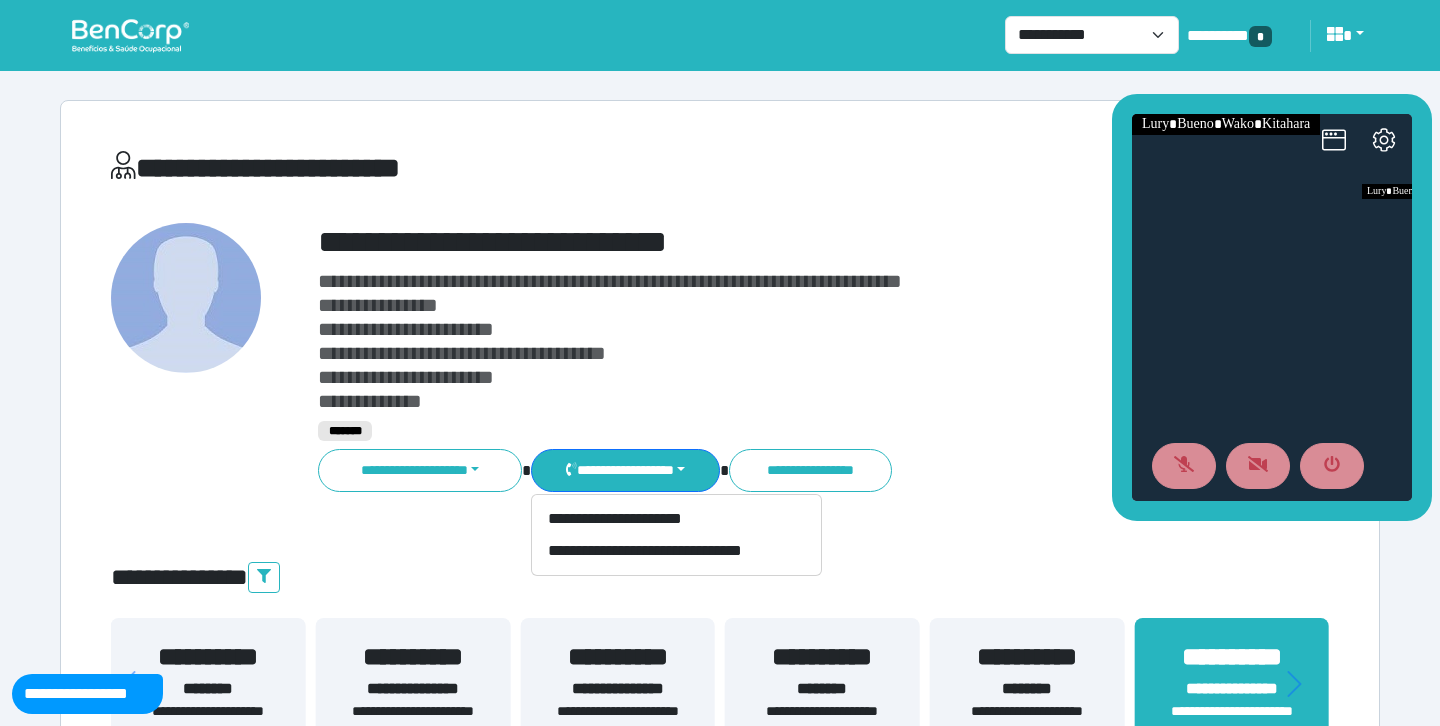 click on "**********" at bounding box center (772, 341) 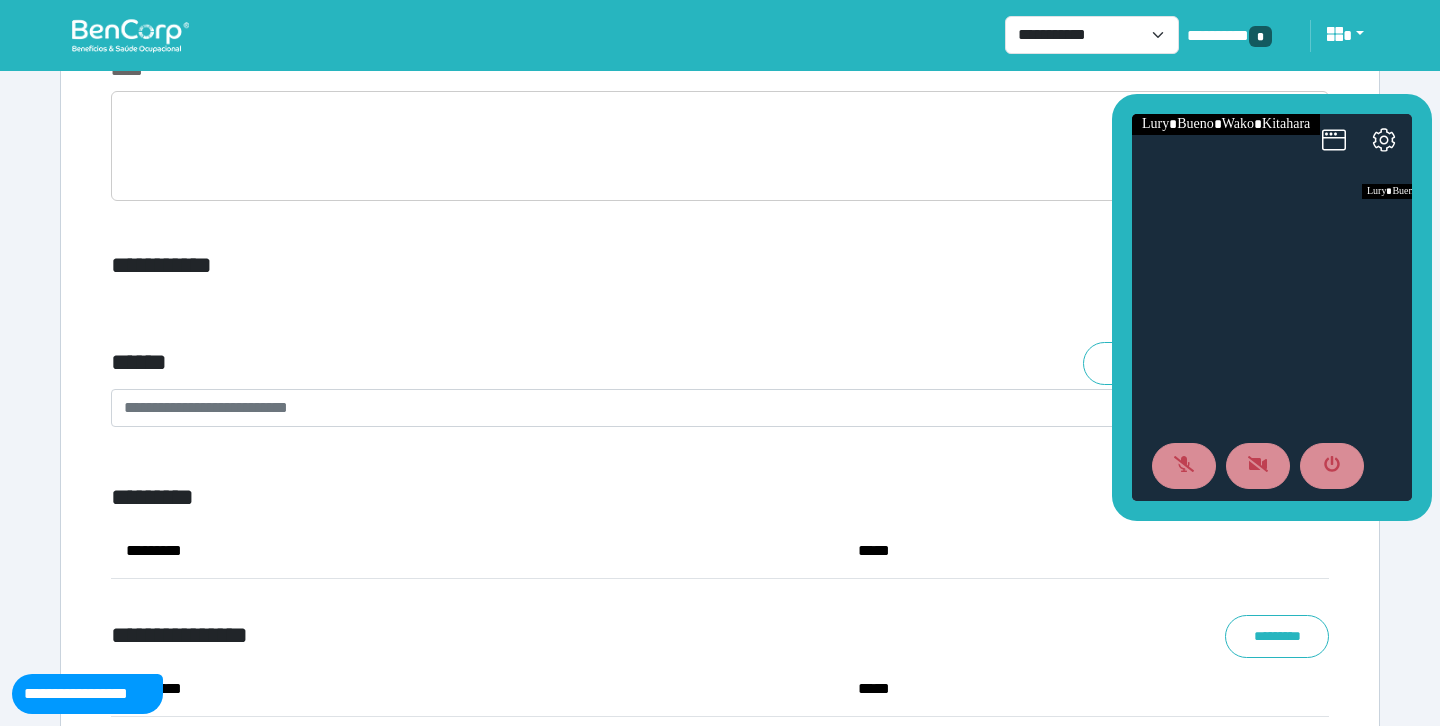 scroll, scrollTop: 7224, scrollLeft: 0, axis: vertical 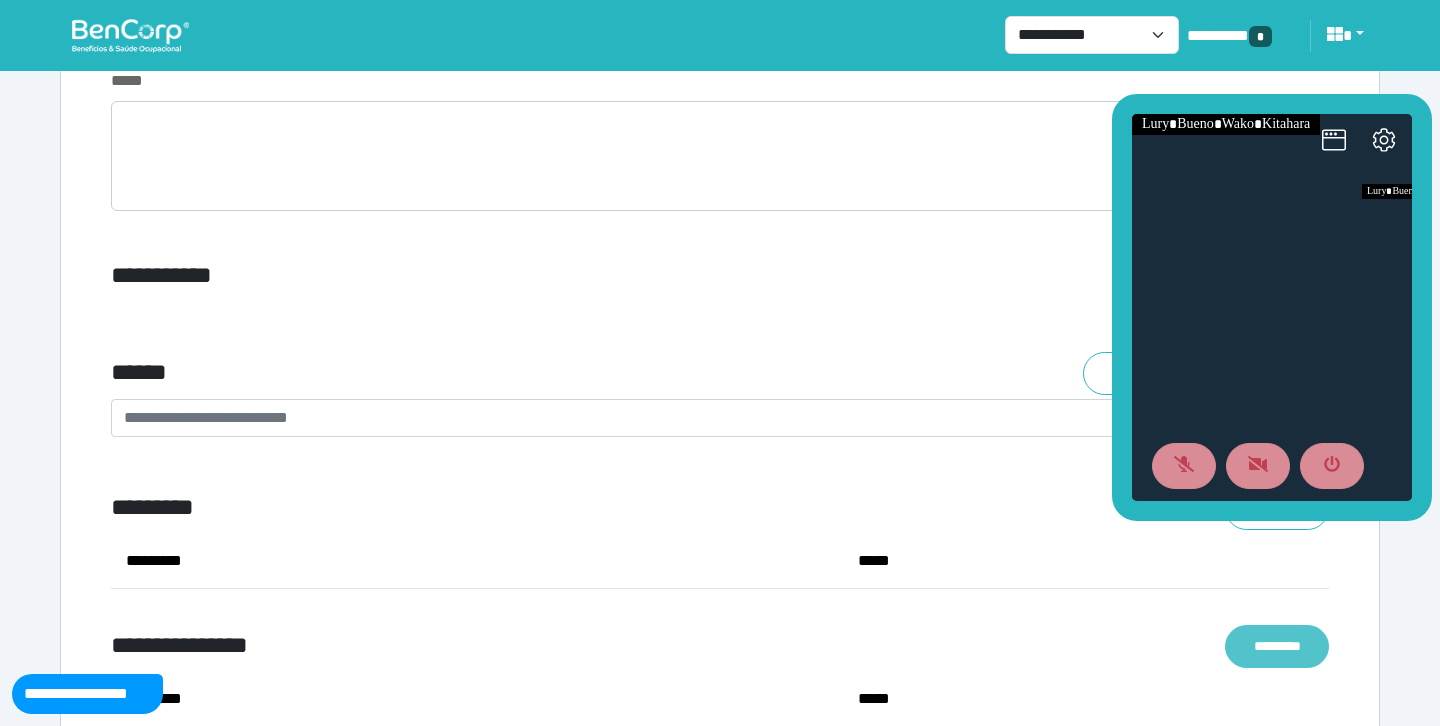 click on "*********" at bounding box center [1277, 646] 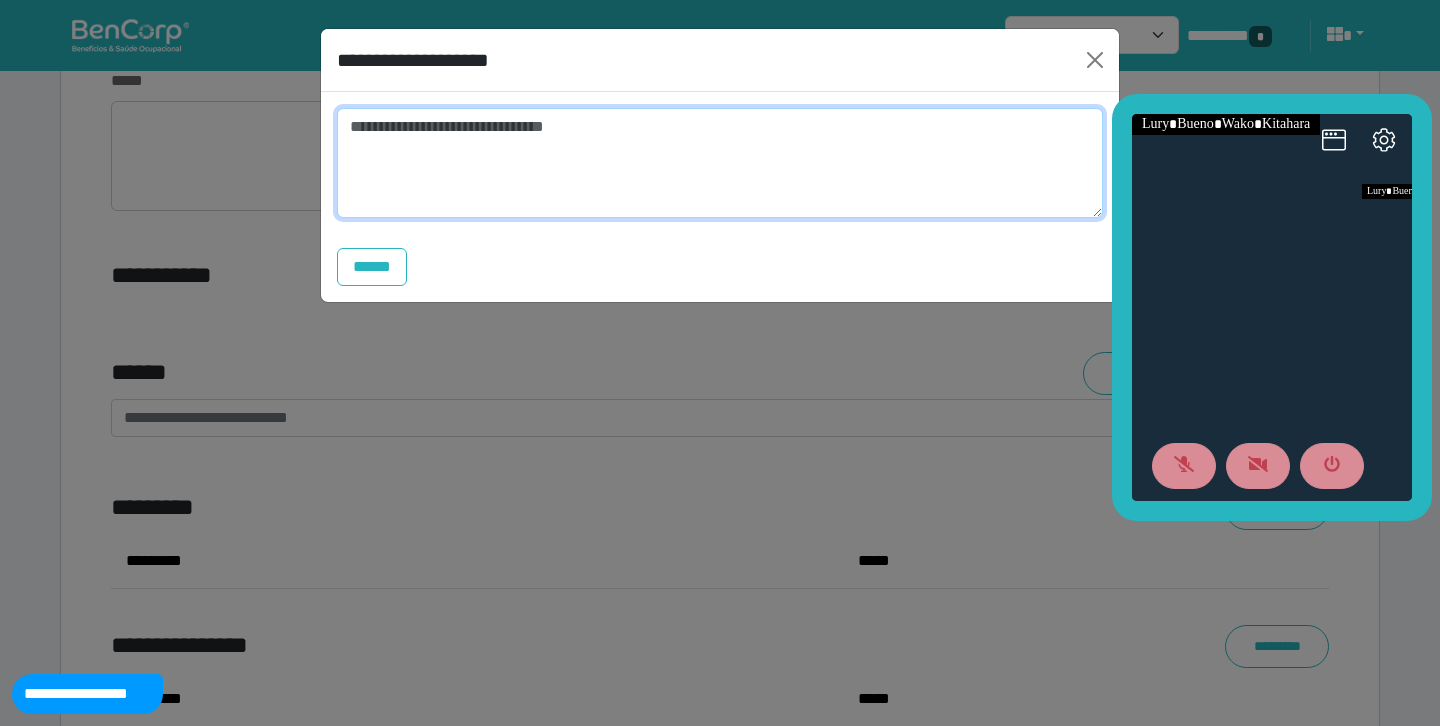 click at bounding box center (720, 163) 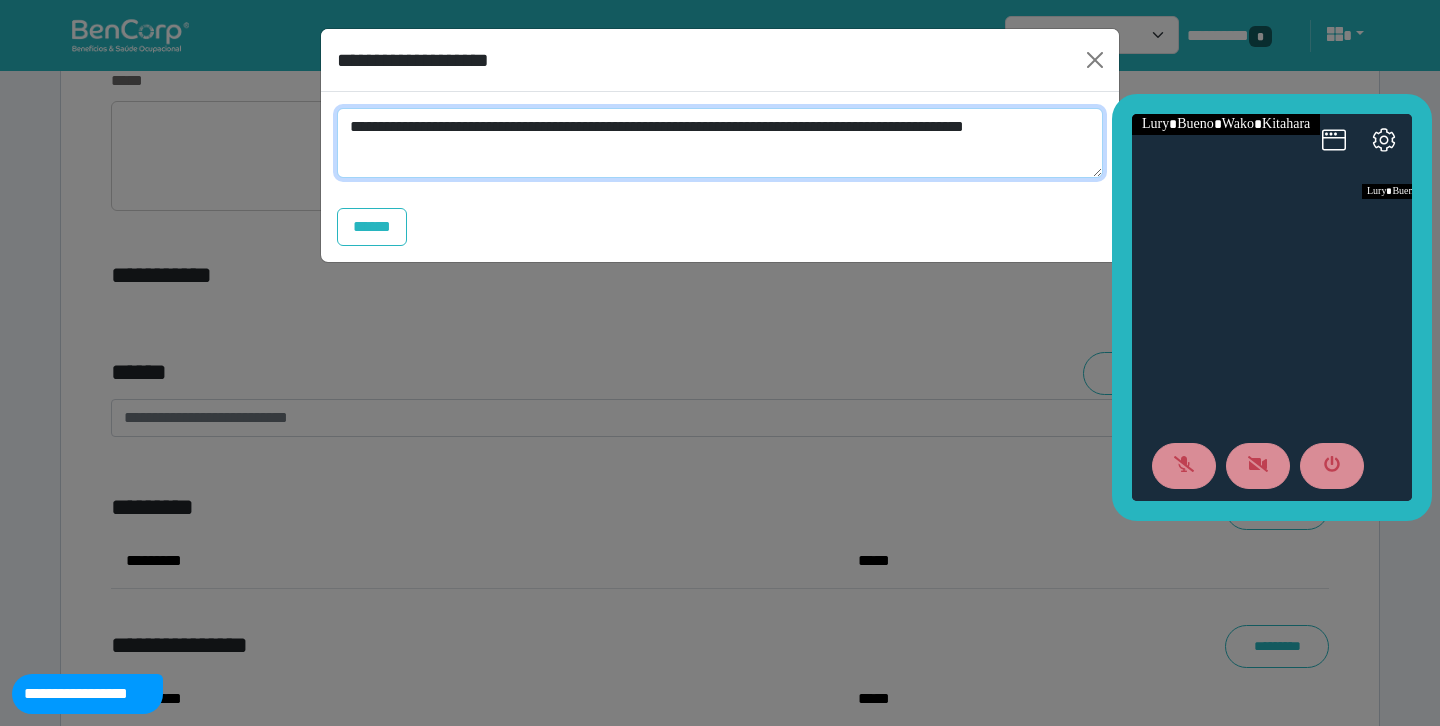 scroll, scrollTop: 0, scrollLeft: 0, axis: both 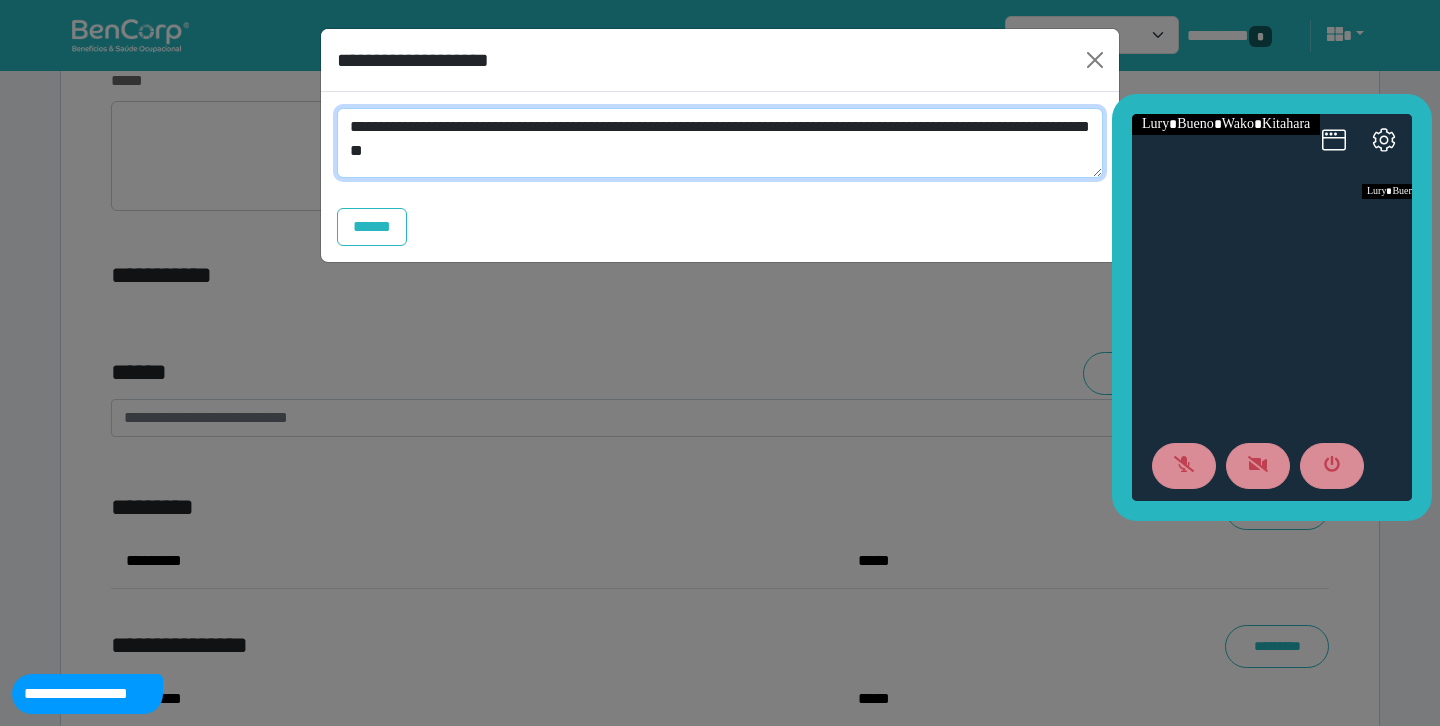 click on "**********" at bounding box center [720, 143] 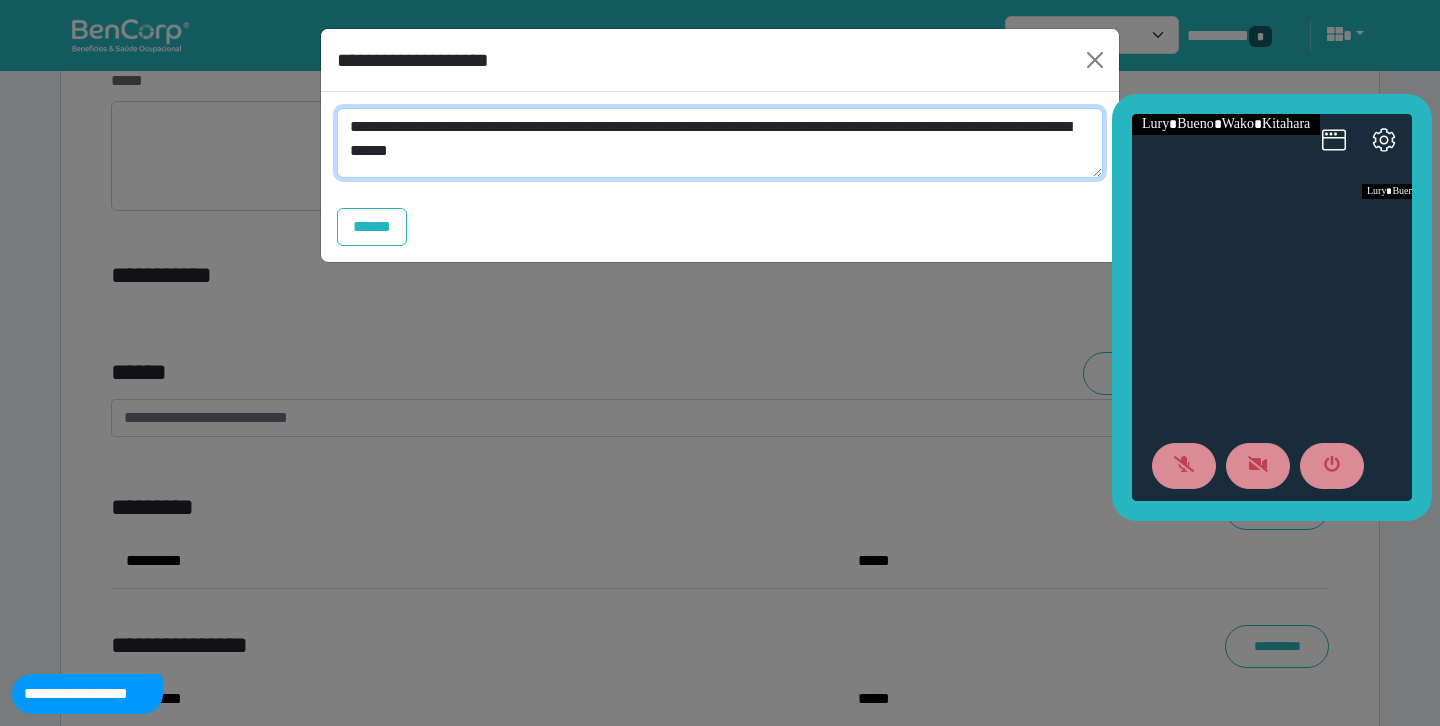 click on "**********" at bounding box center (720, 143) 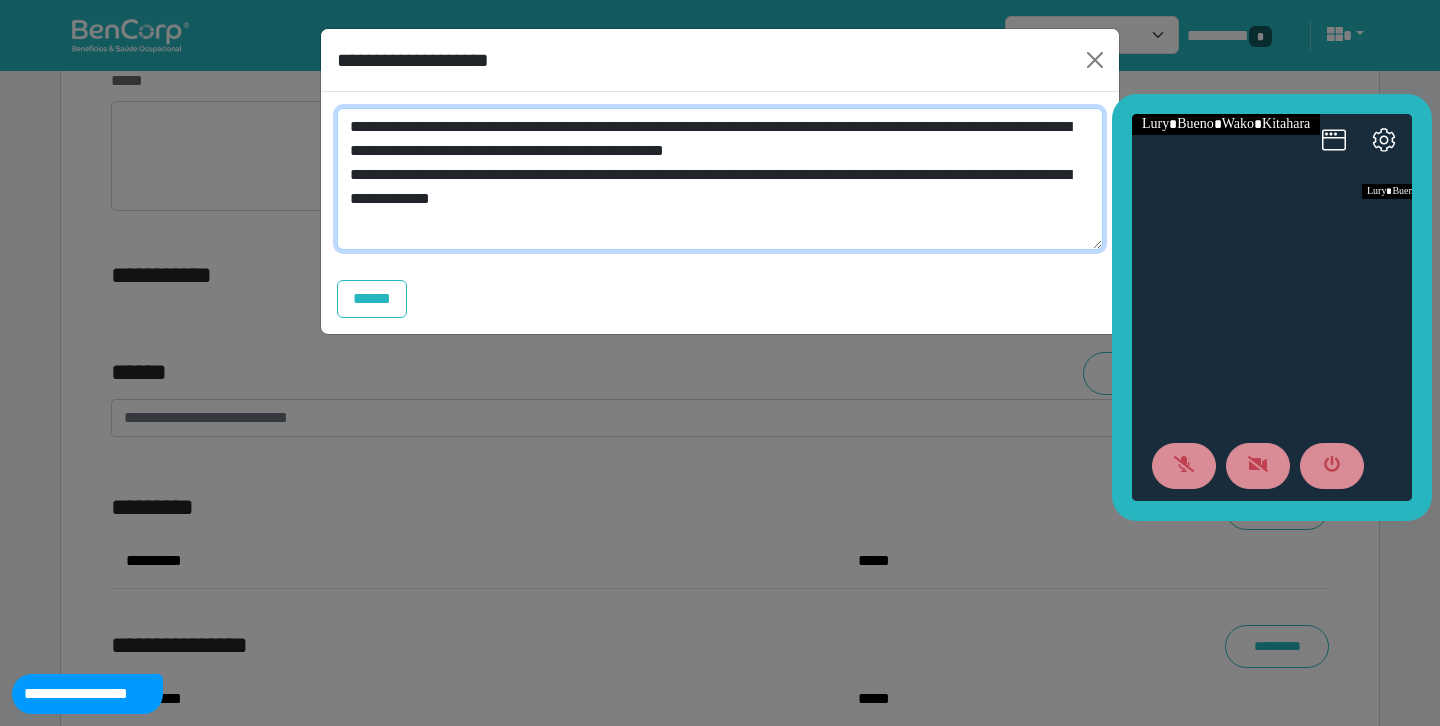 scroll, scrollTop: 0, scrollLeft: 0, axis: both 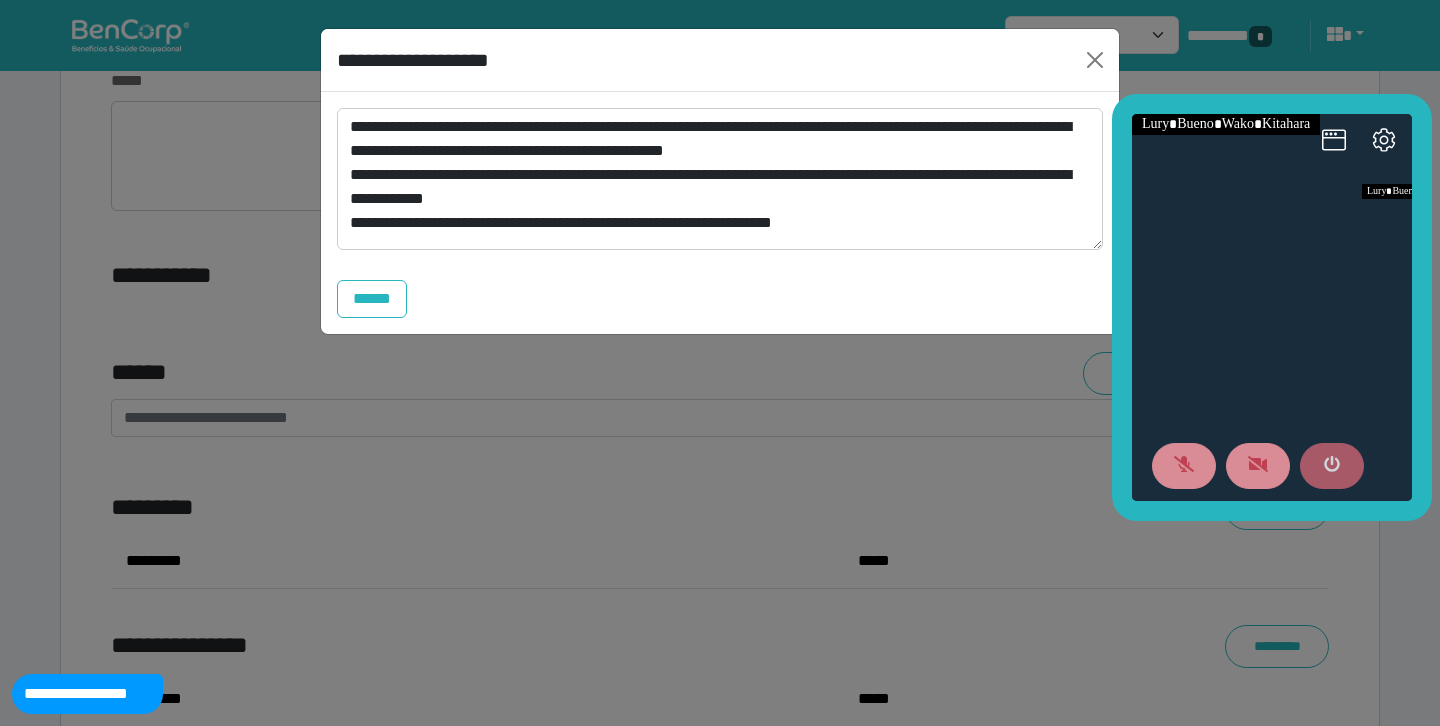 click 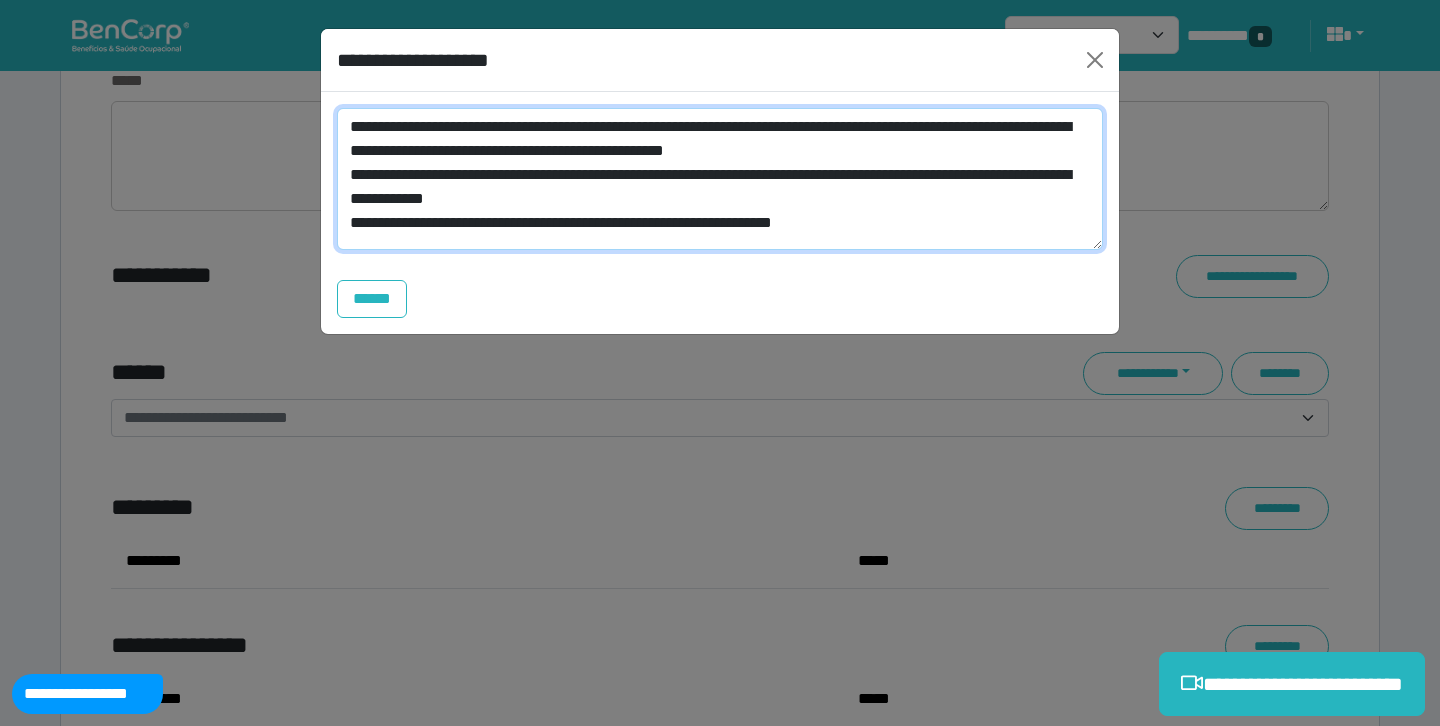 click on "**********" at bounding box center [720, 179] 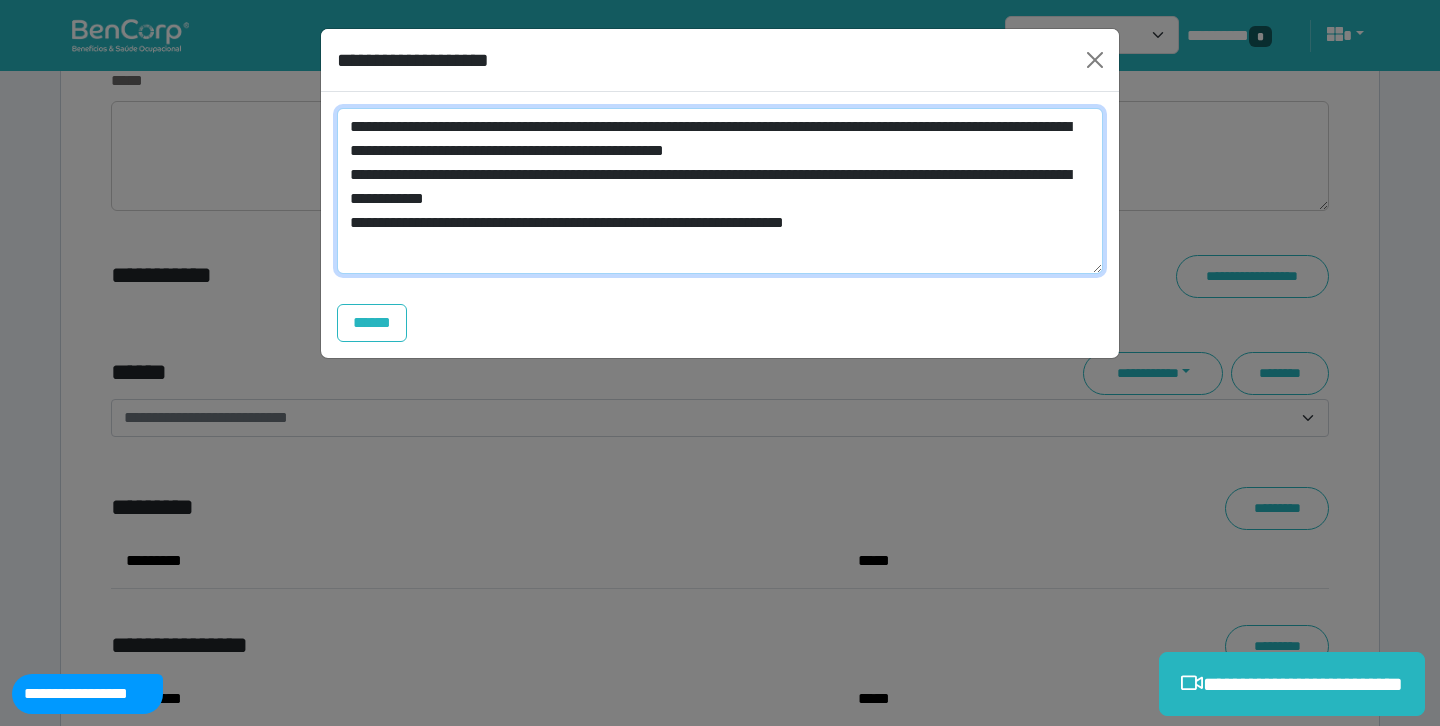 scroll, scrollTop: 0, scrollLeft: 0, axis: both 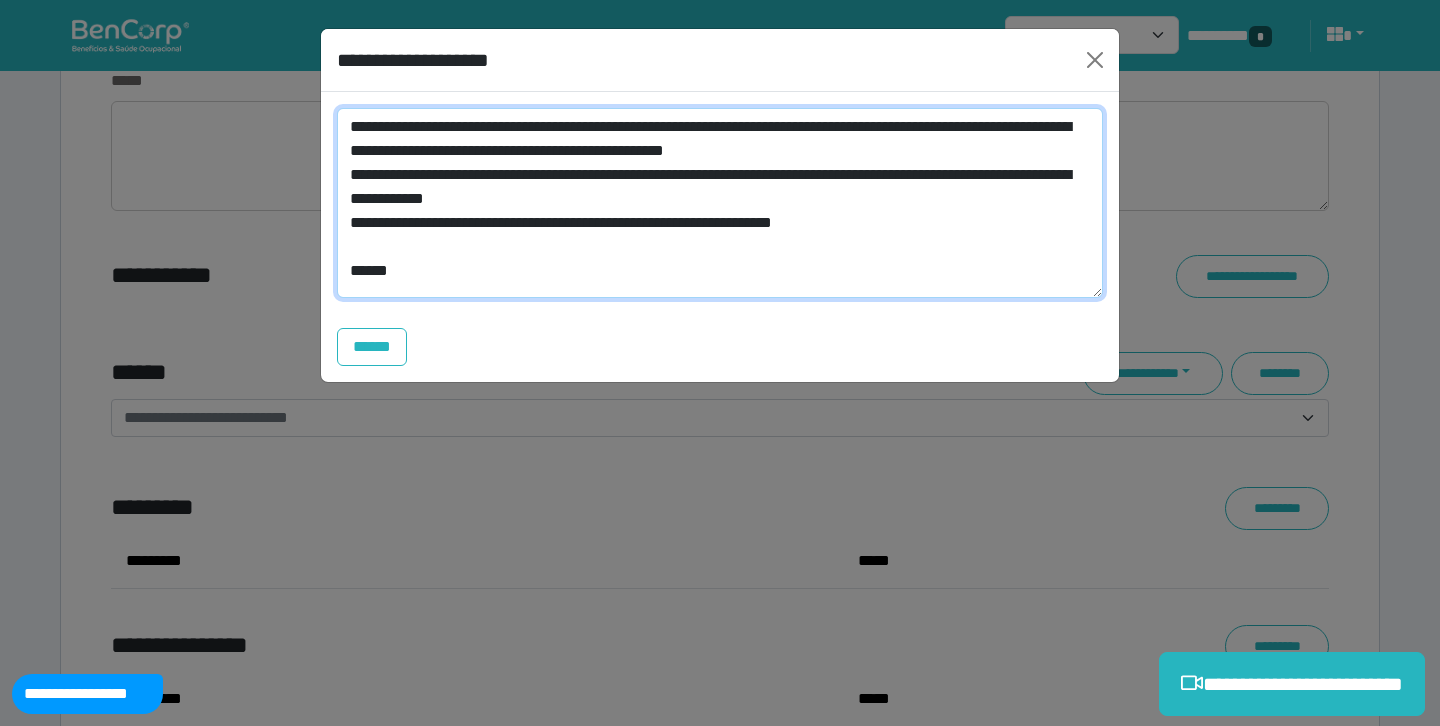 click on "**********" at bounding box center [720, 203] 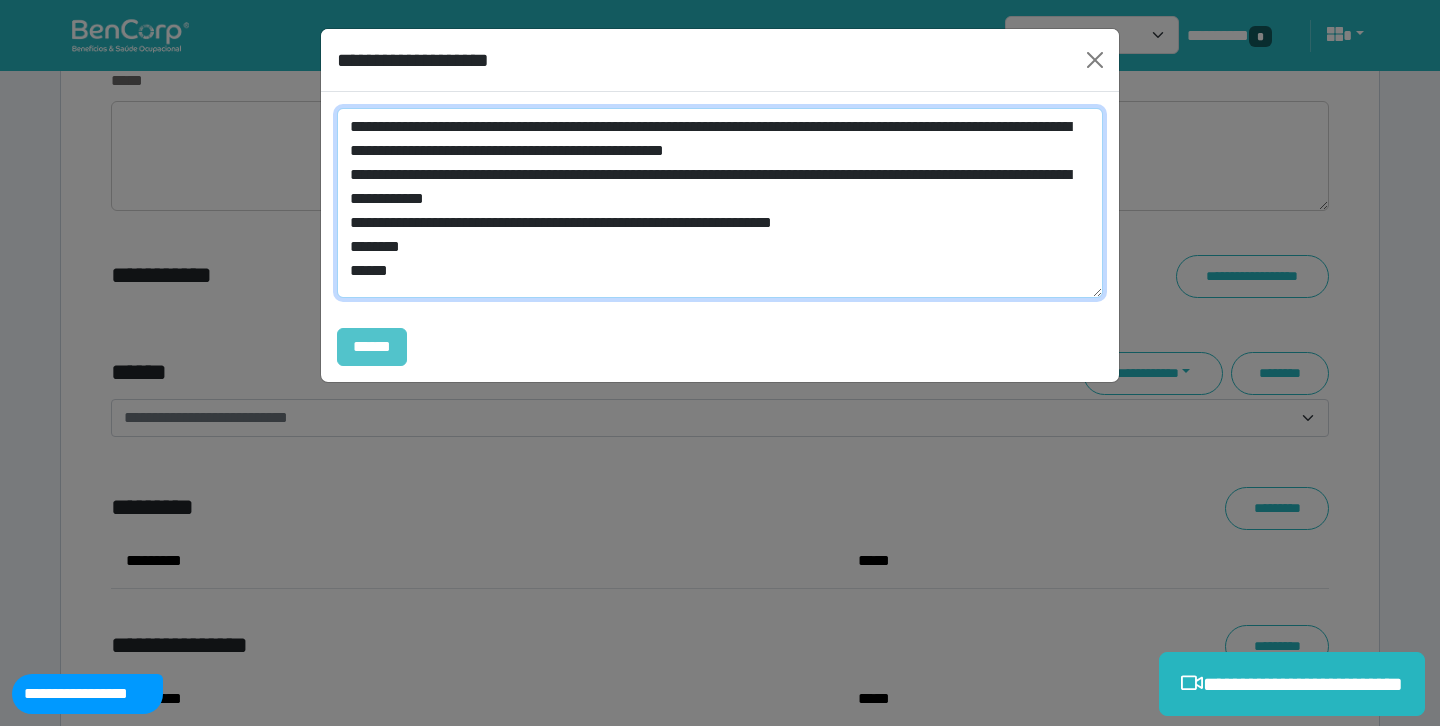 type on "**********" 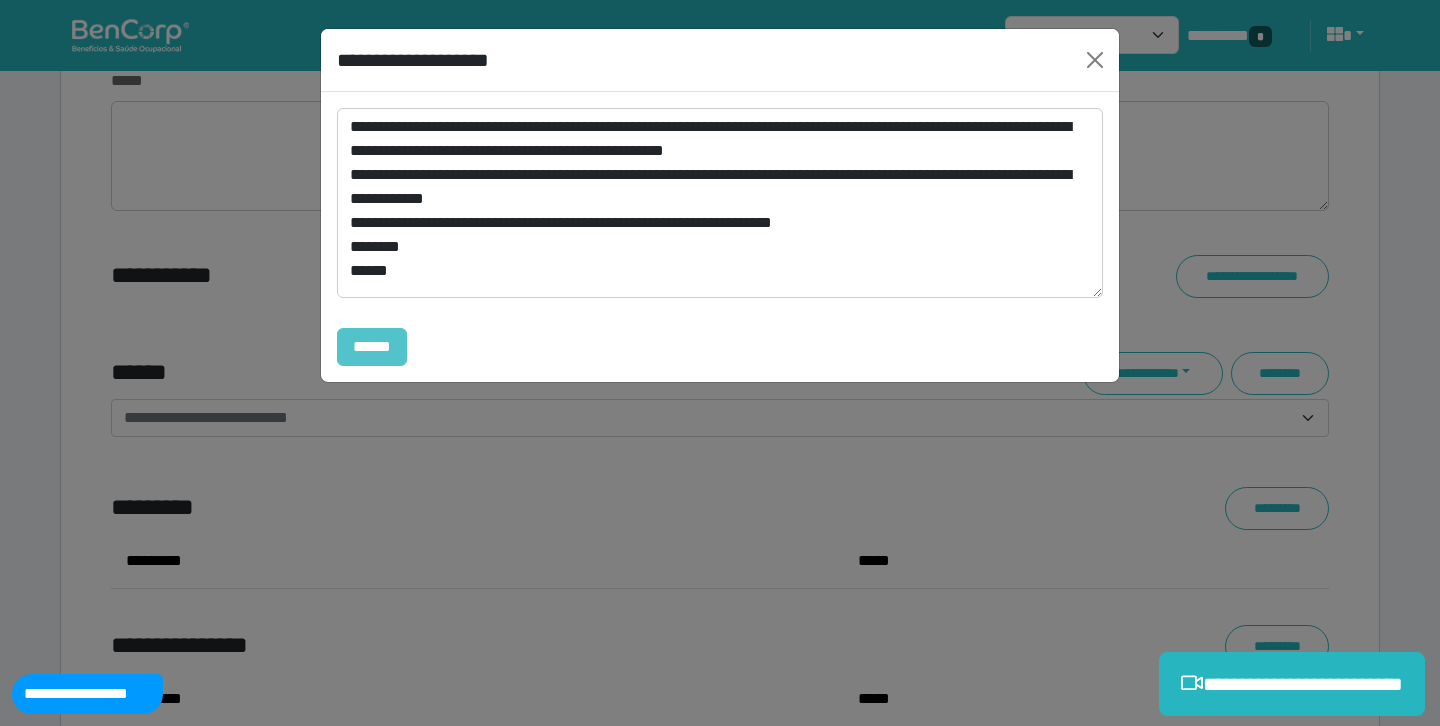 click on "******" at bounding box center [372, 347] 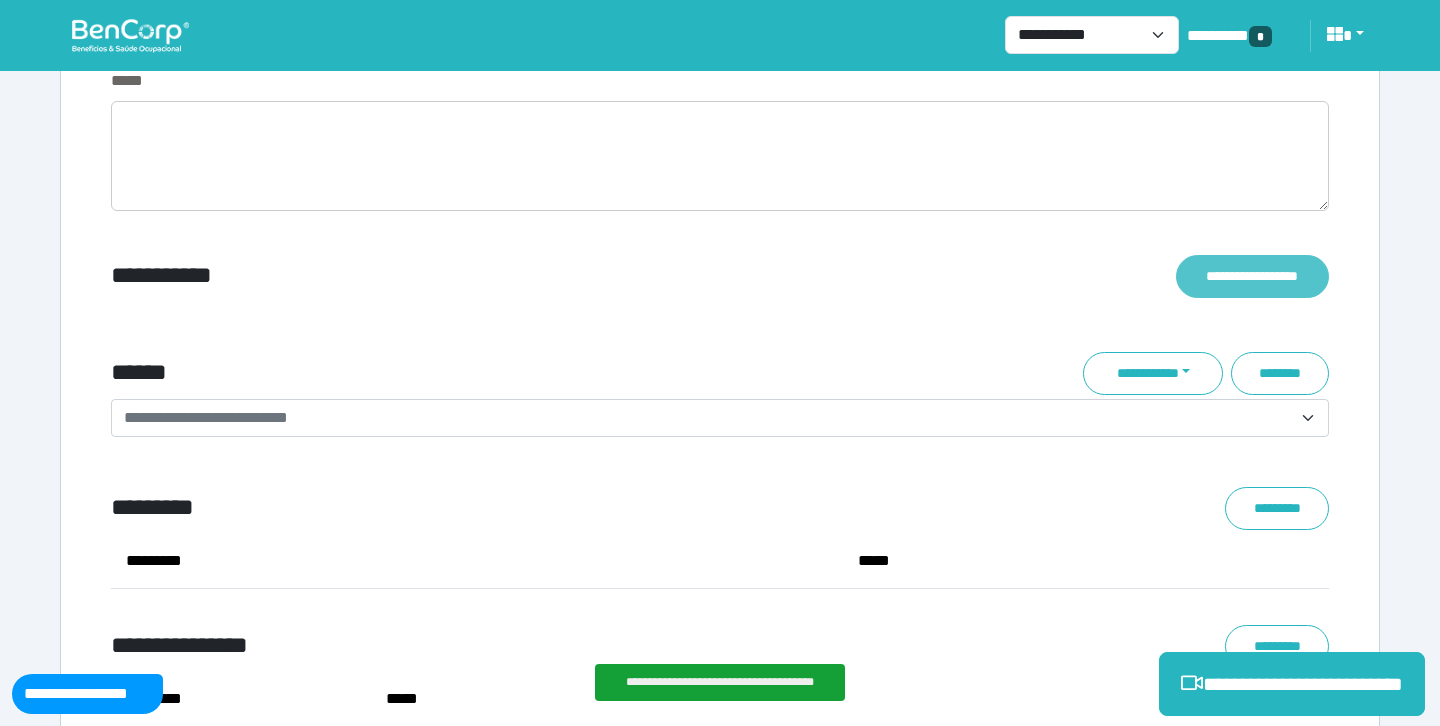 click on "**********" at bounding box center (1252, 276) 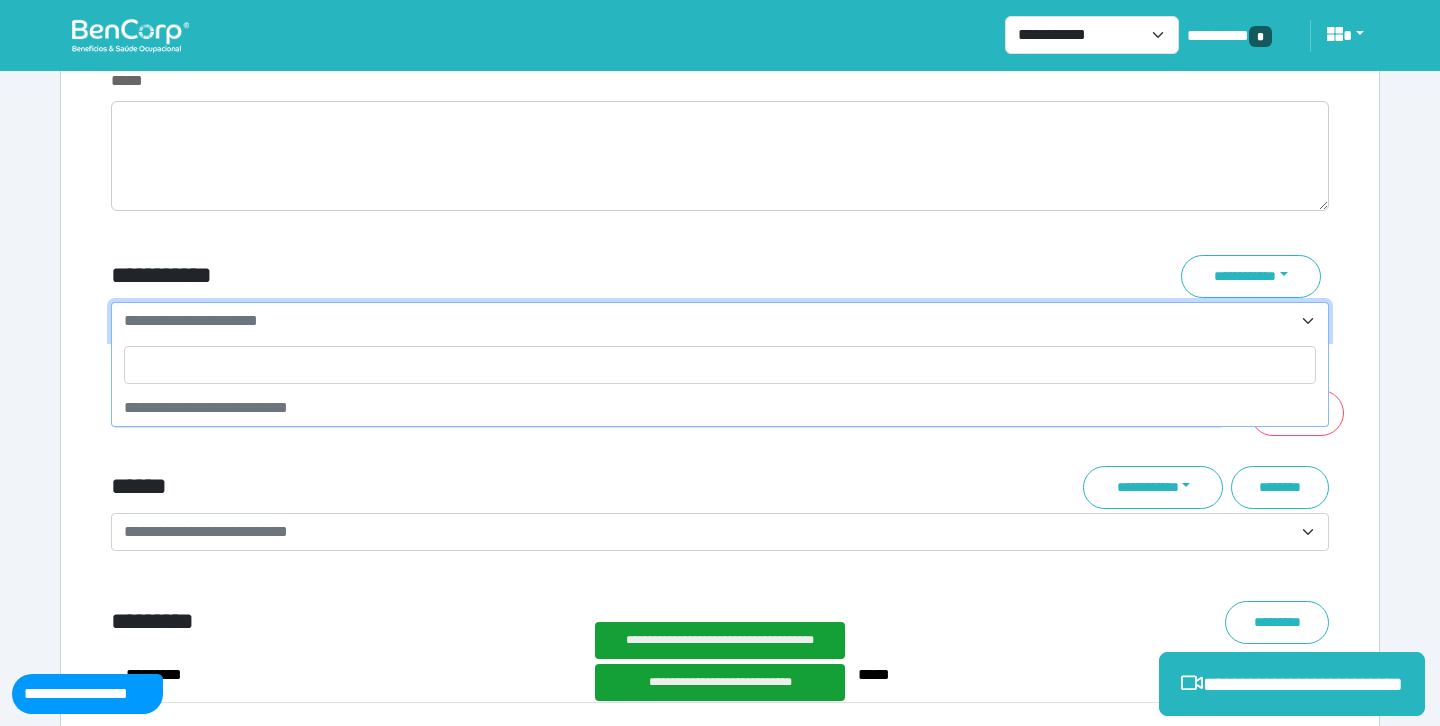 click on "**********" at bounding box center (708, 321) 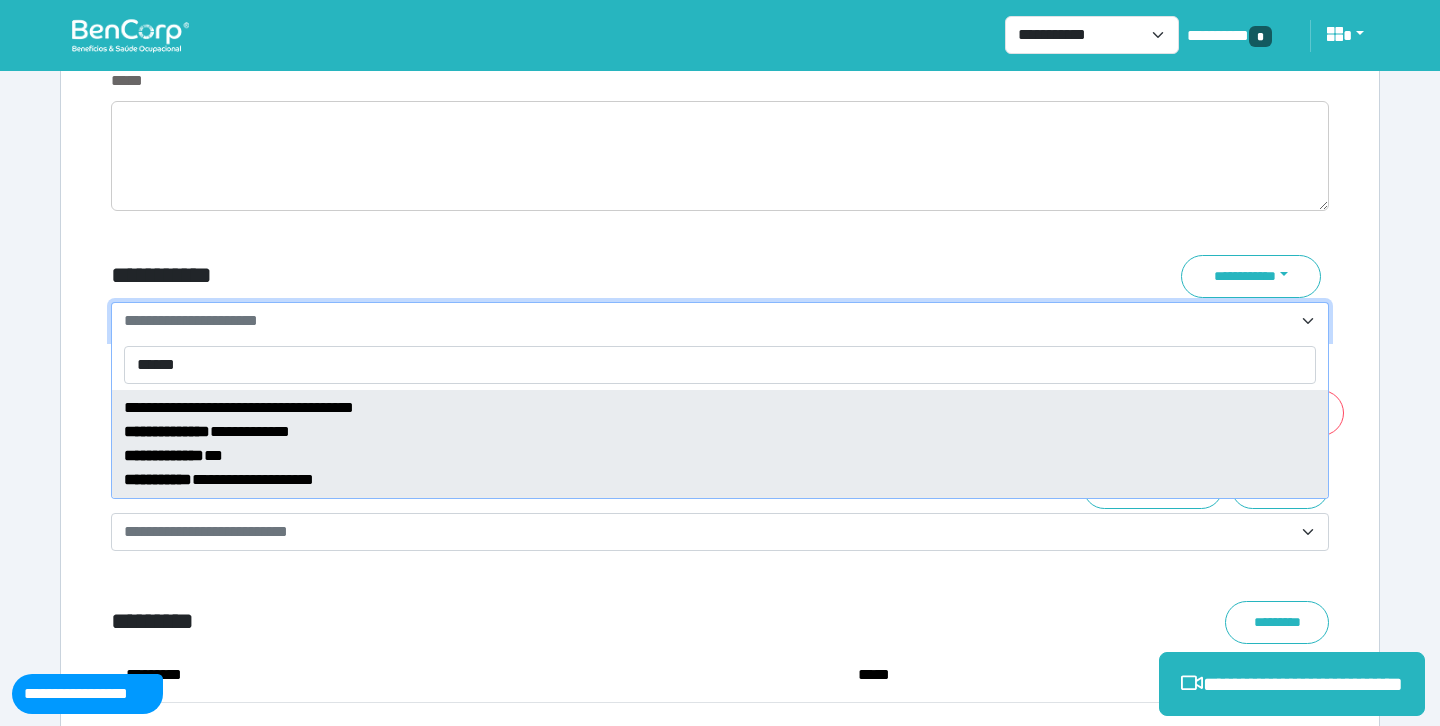 type on "******" 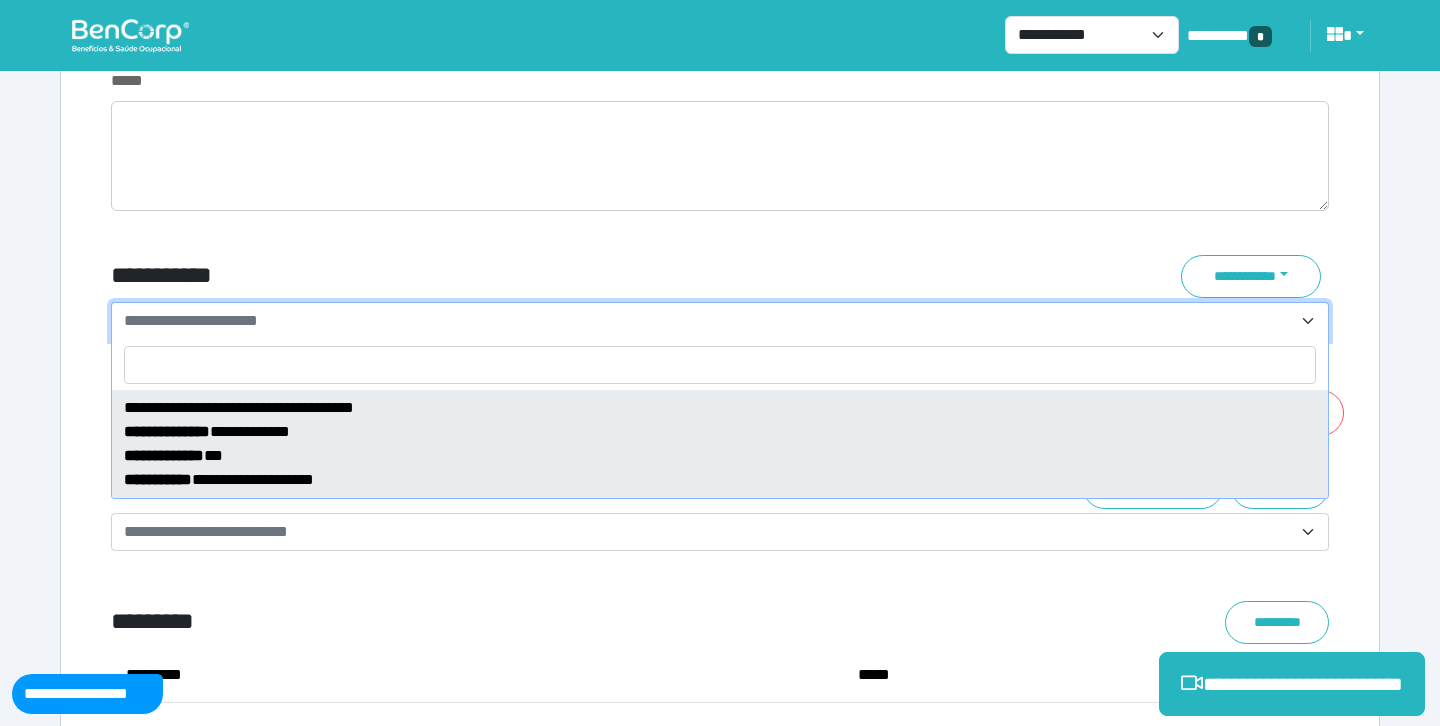 select on "****" 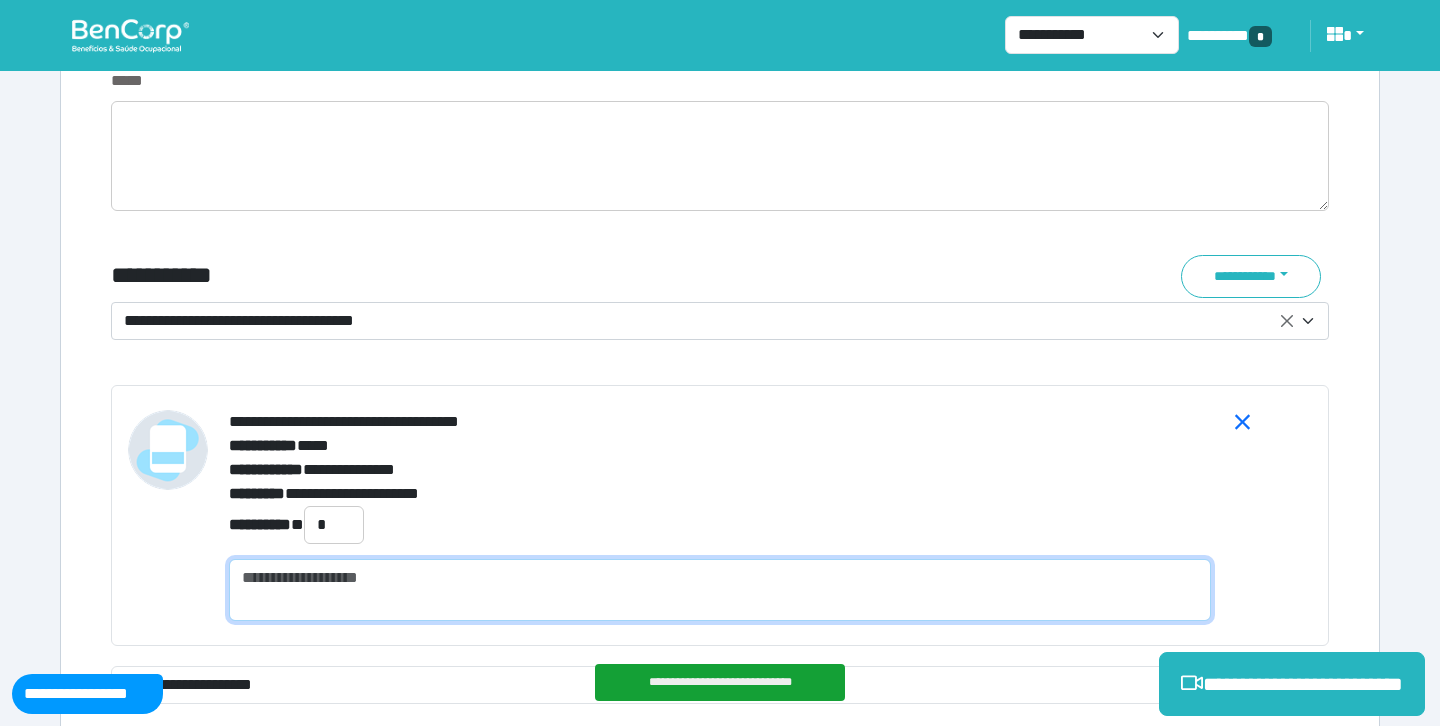 click at bounding box center (720, 590) 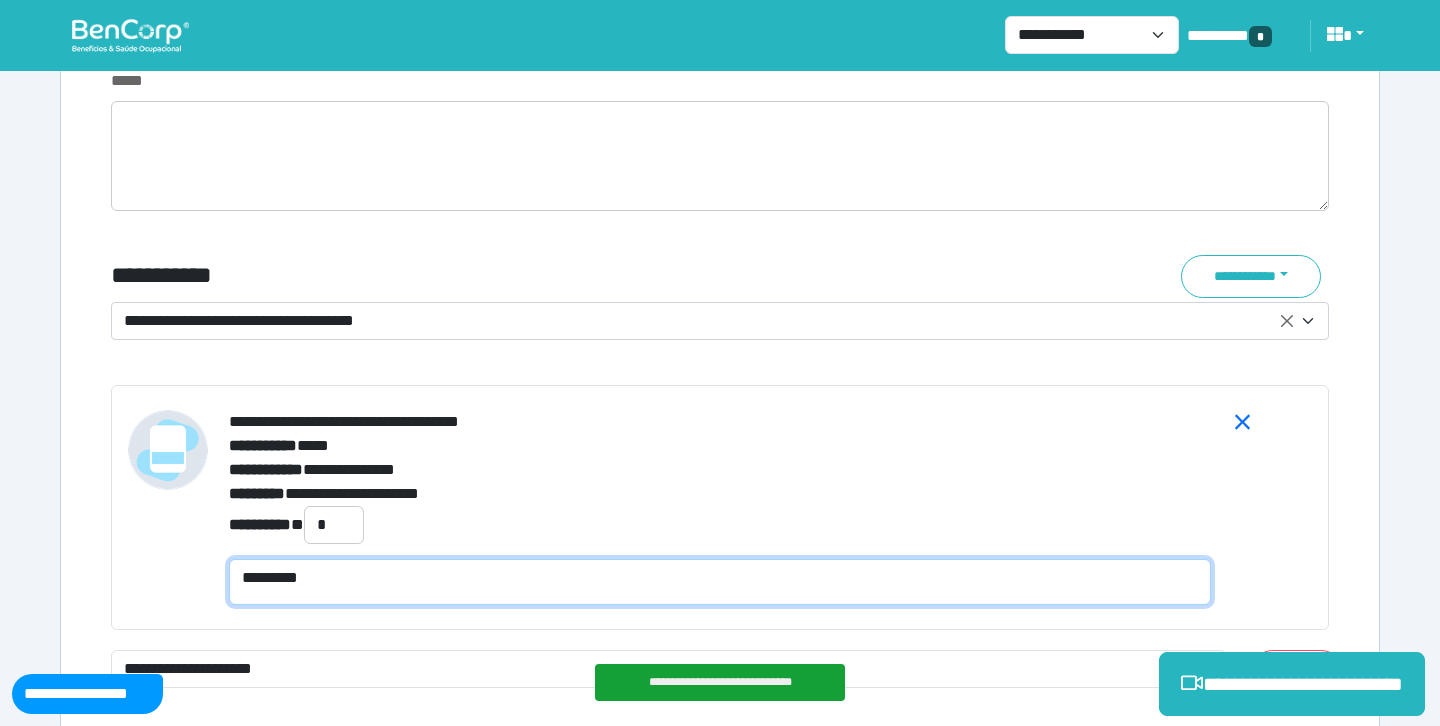 scroll, scrollTop: 0, scrollLeft: 0, axis: both 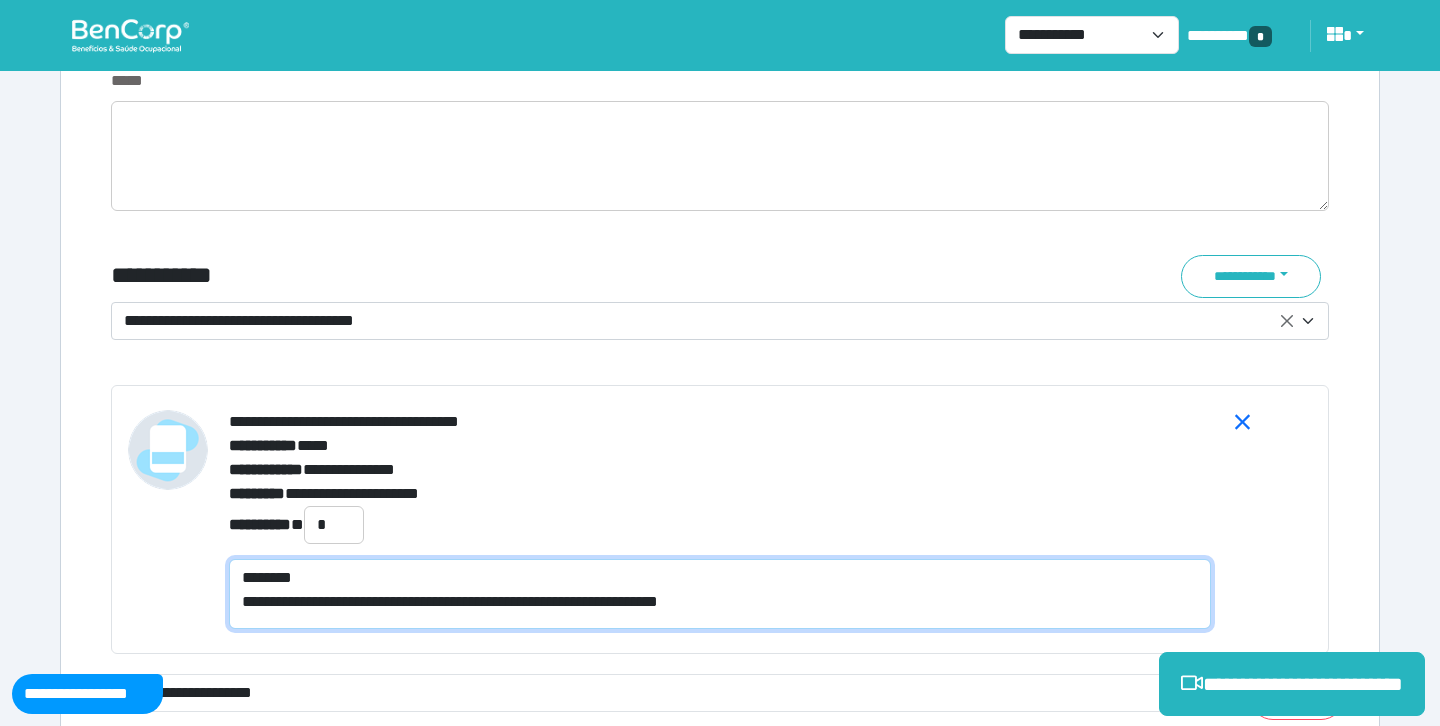 drag, startPoint x: 328, startPoint y: 575, endPoint x: 274, endPoint y: 575, distance: 54 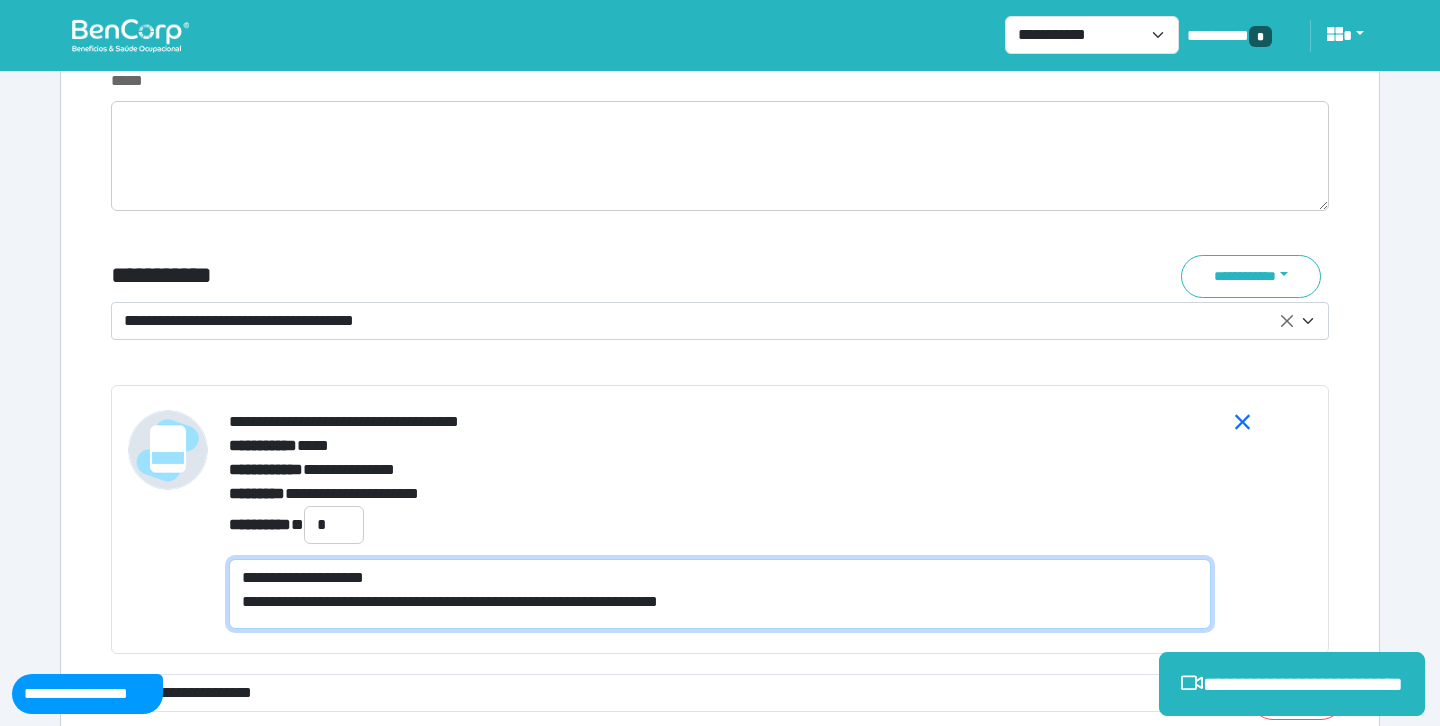 type on "**********" 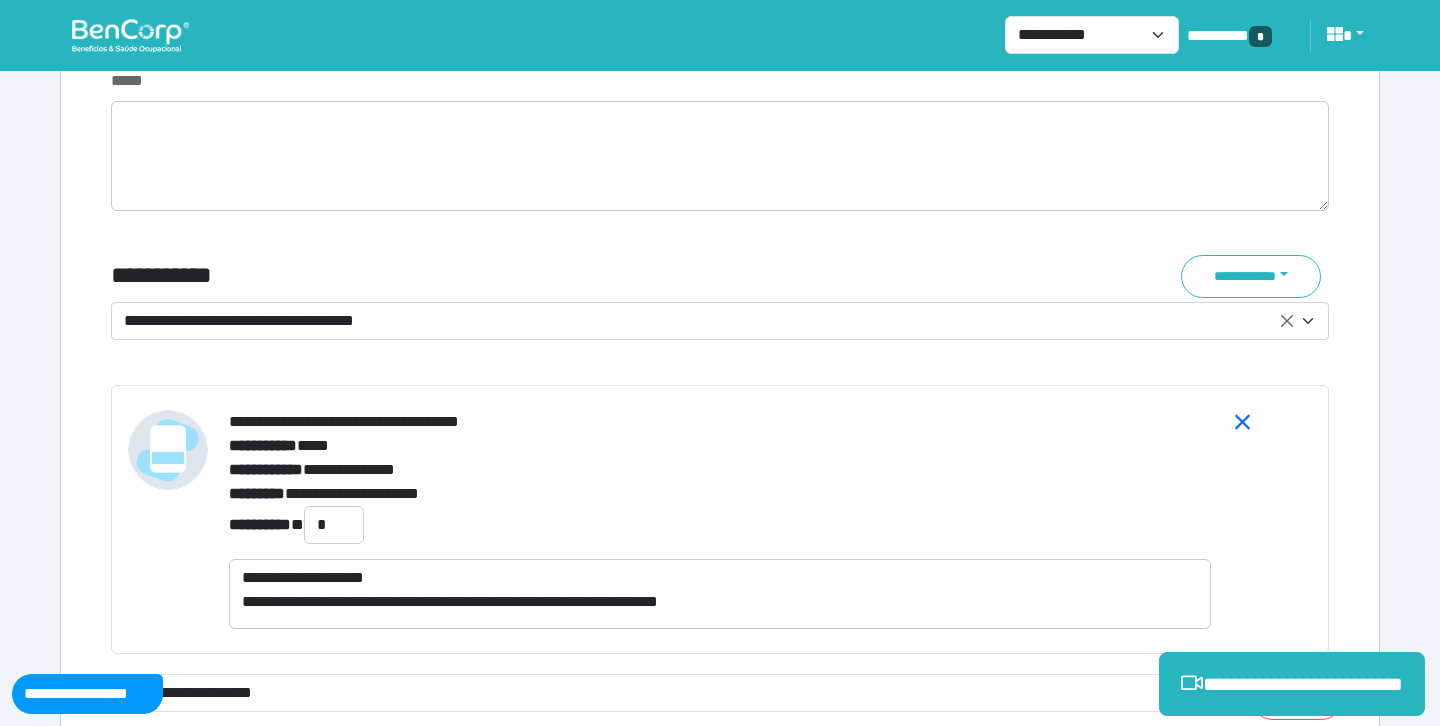 click on "**********" at bounding box center (720, 494) 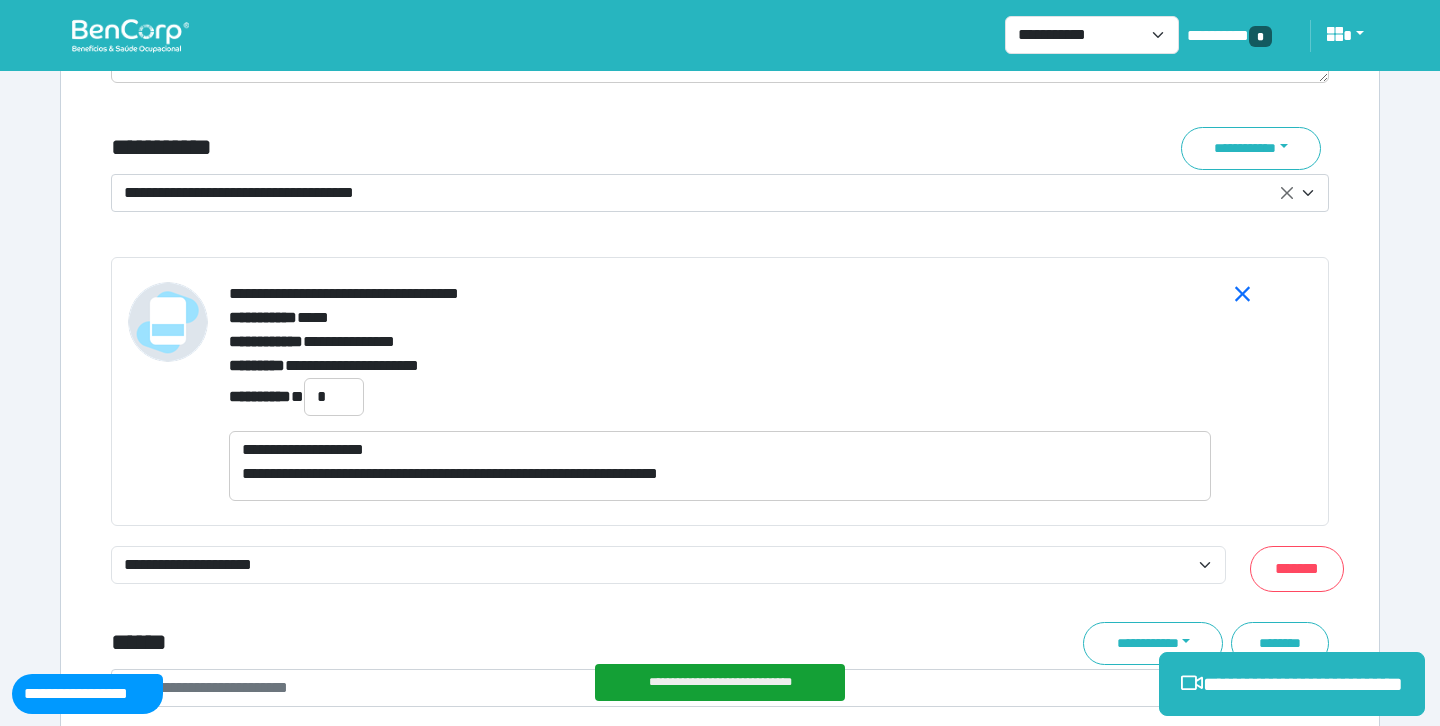 scroll, scrollTop: 7354, scrollLeft: 0, axis: vertical 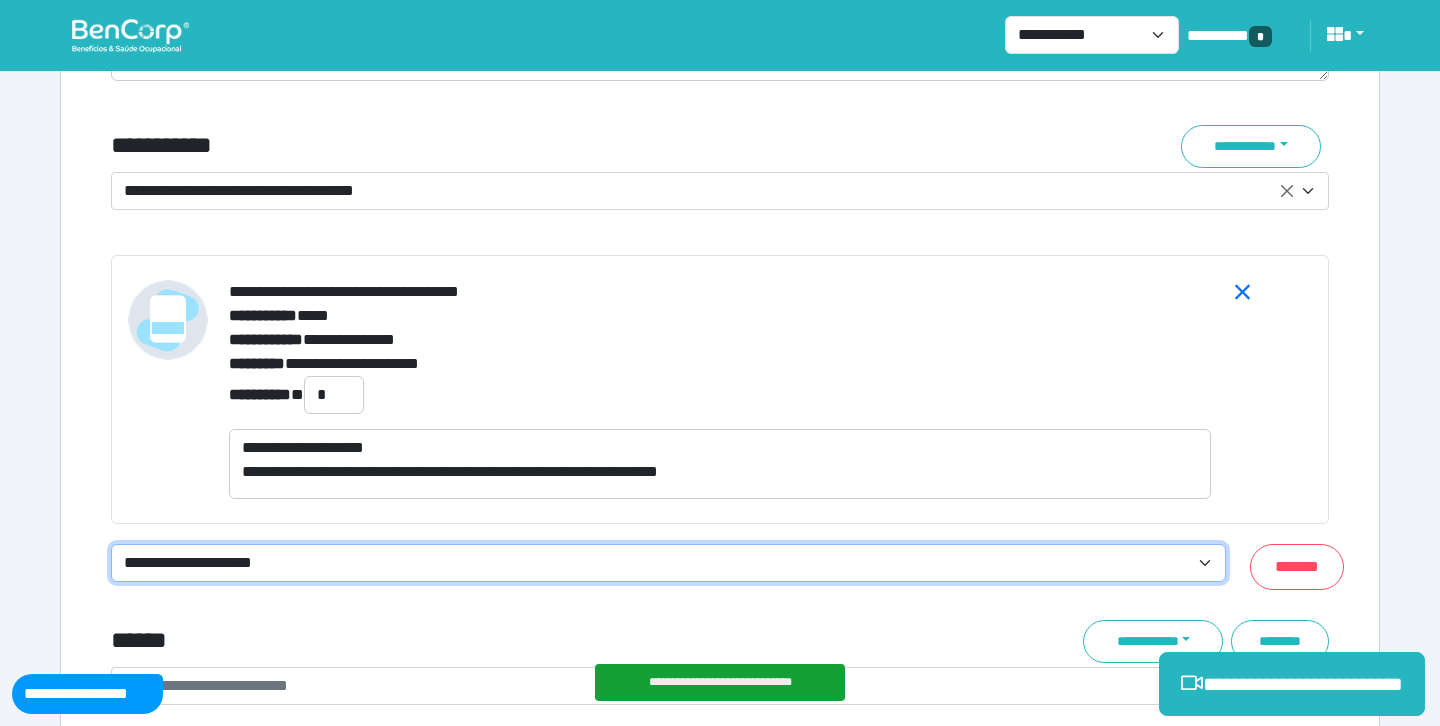 click on "**********" at bounding box center (668, 563) 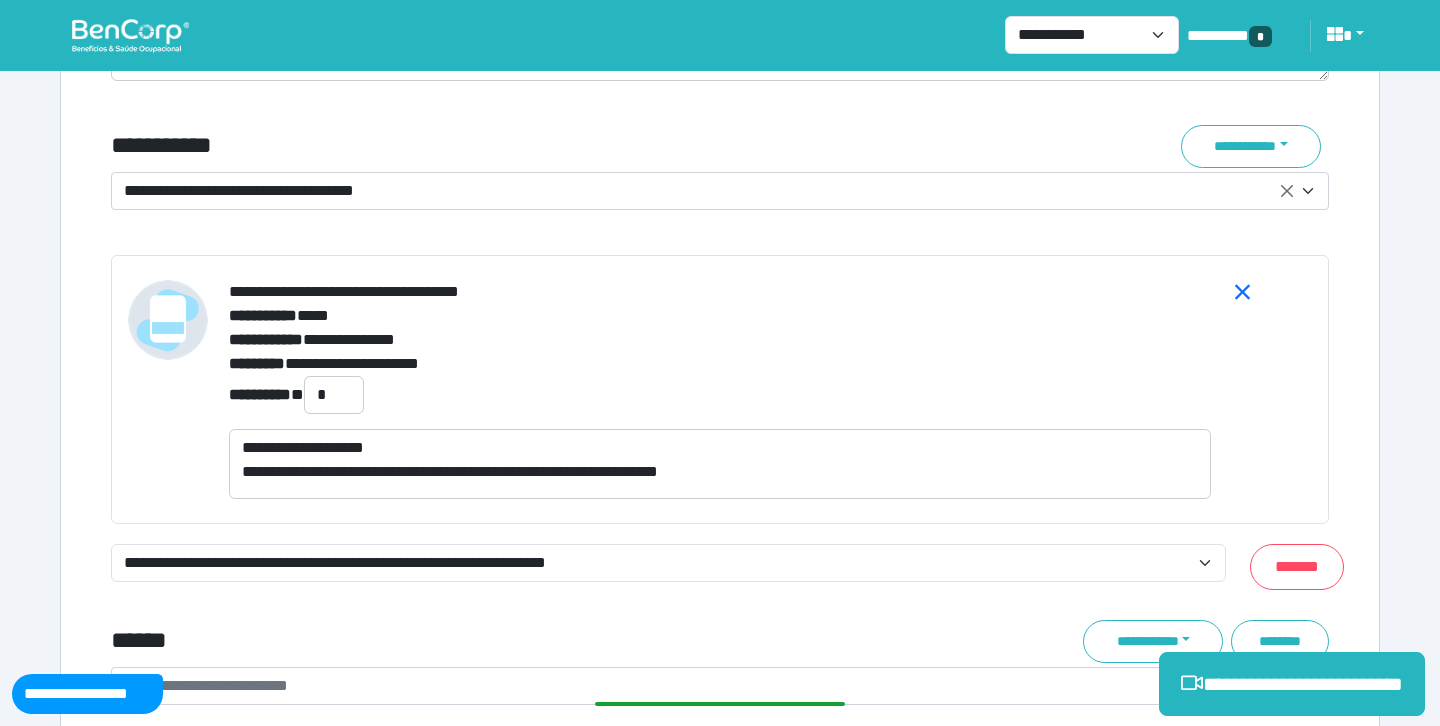 click on "**********" at bounding box center [720, -2498] 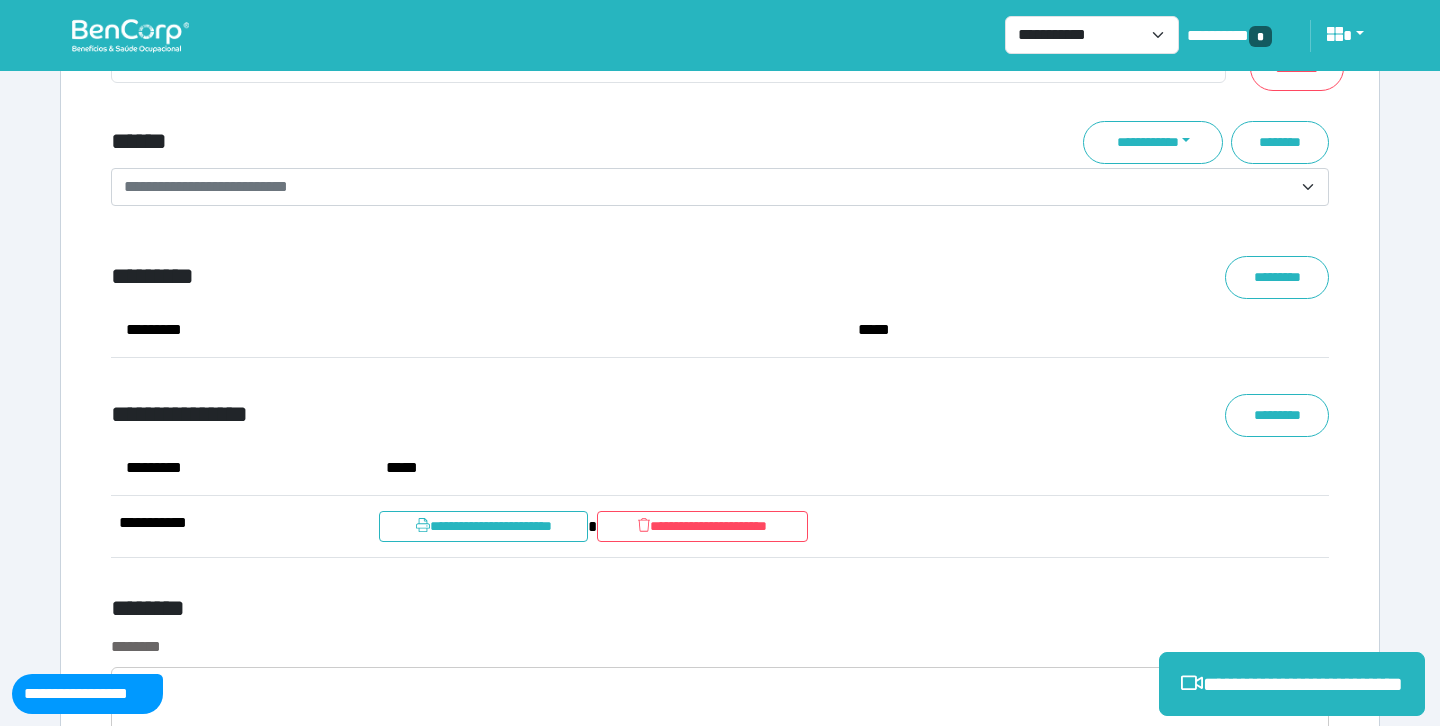 scroll, scrollTop: 7836, scrollLeft: 0, axis: vertical 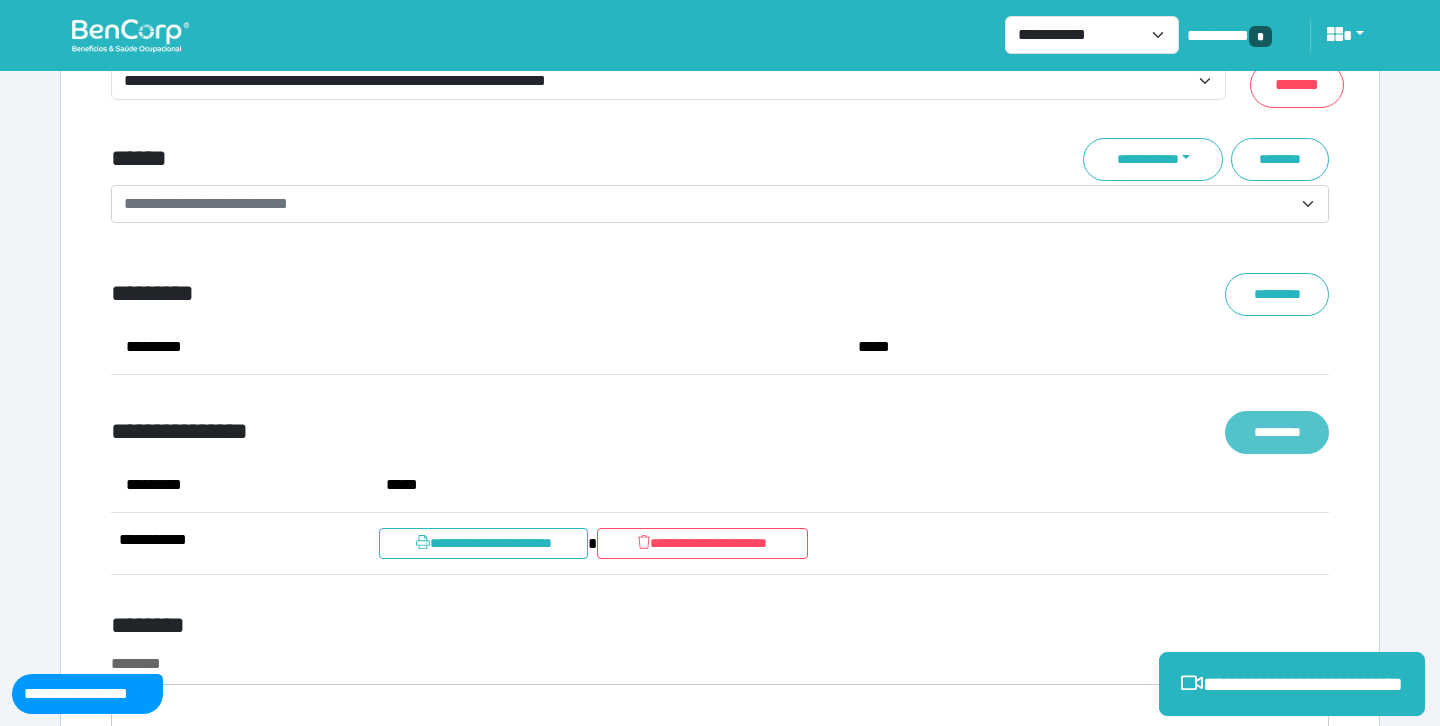click on "*********" at bounding box center (1277, 432) 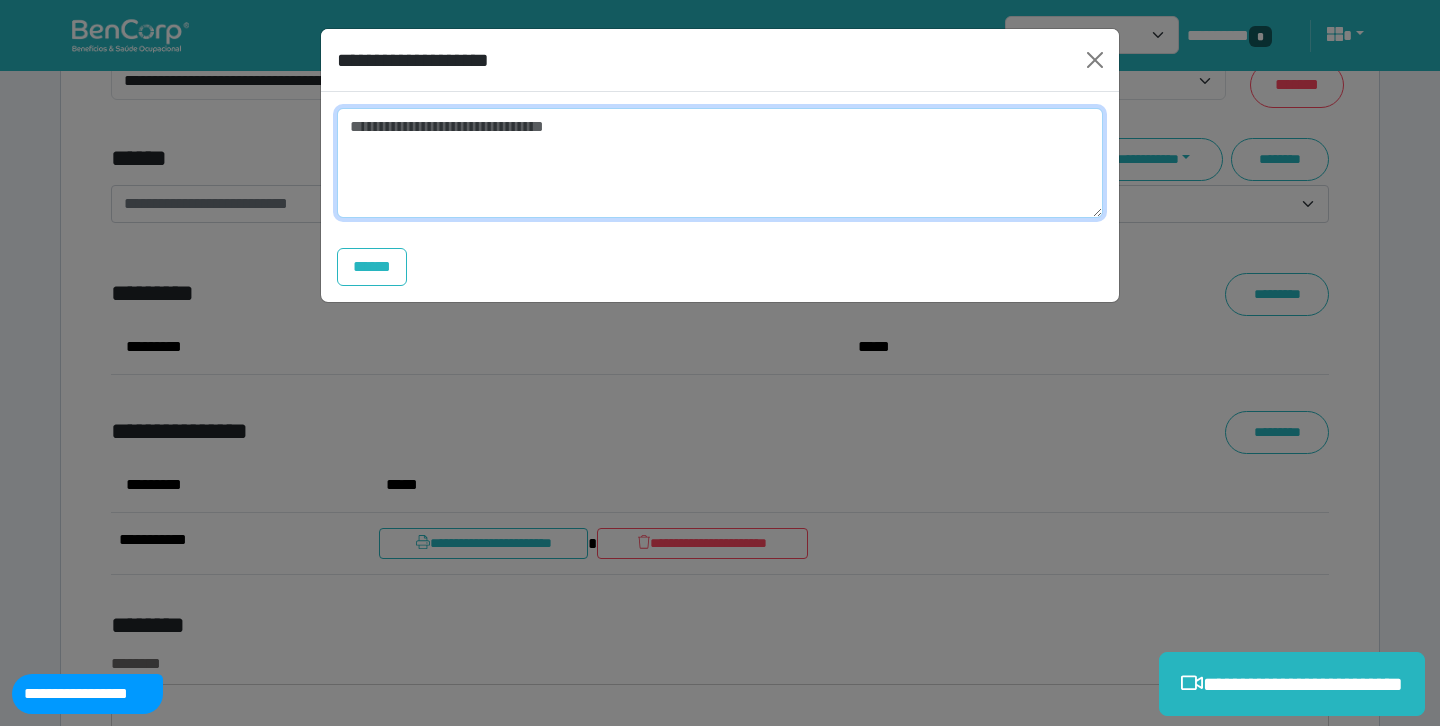 click at bounding box center [720, 163] 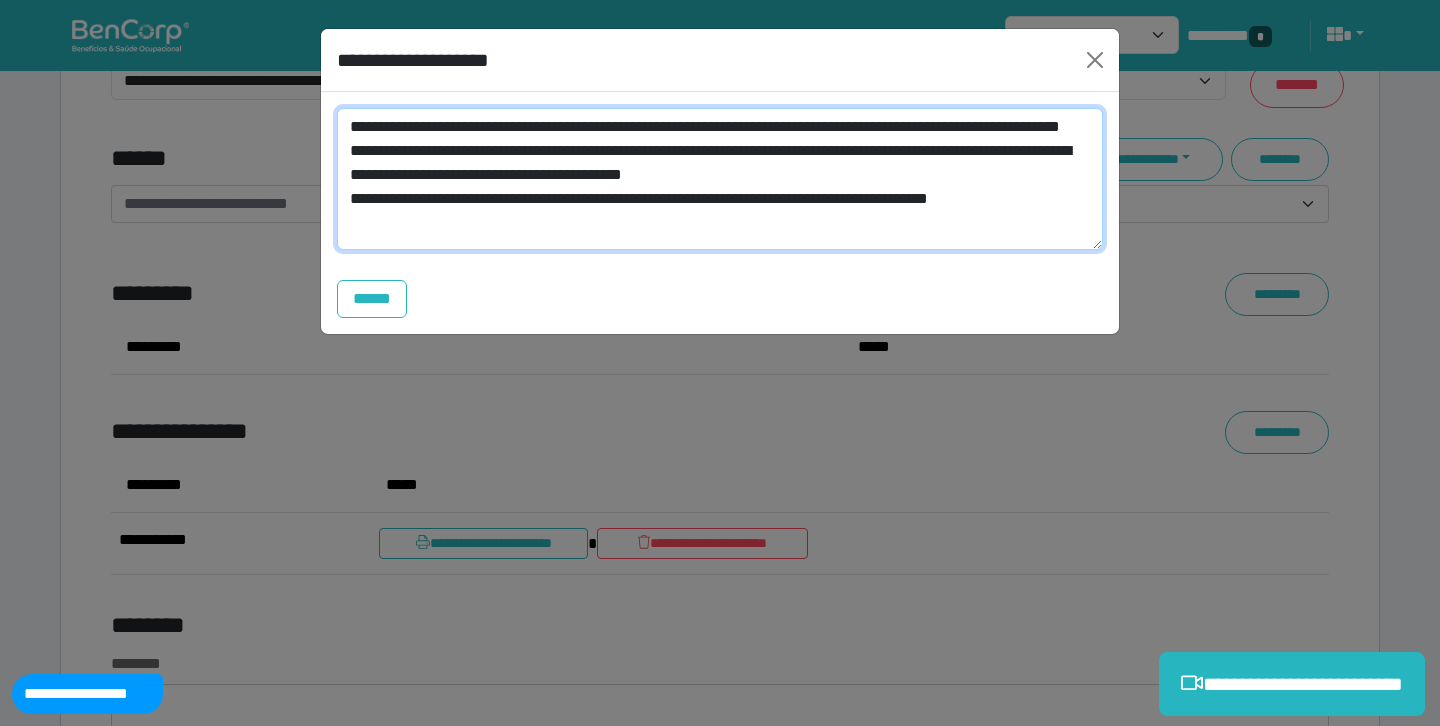 scroll, scrollTop: 0, scrollLeft: 0, axis: both 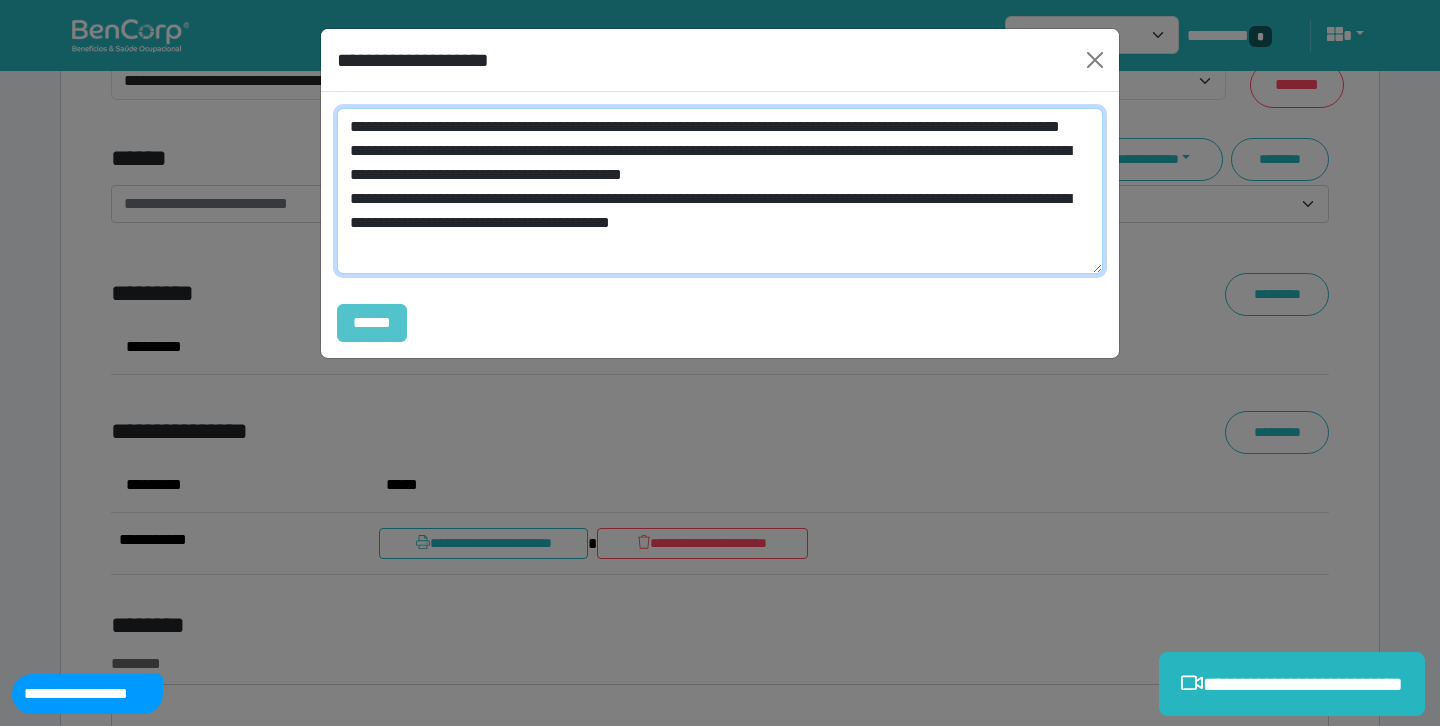 type on "**********" 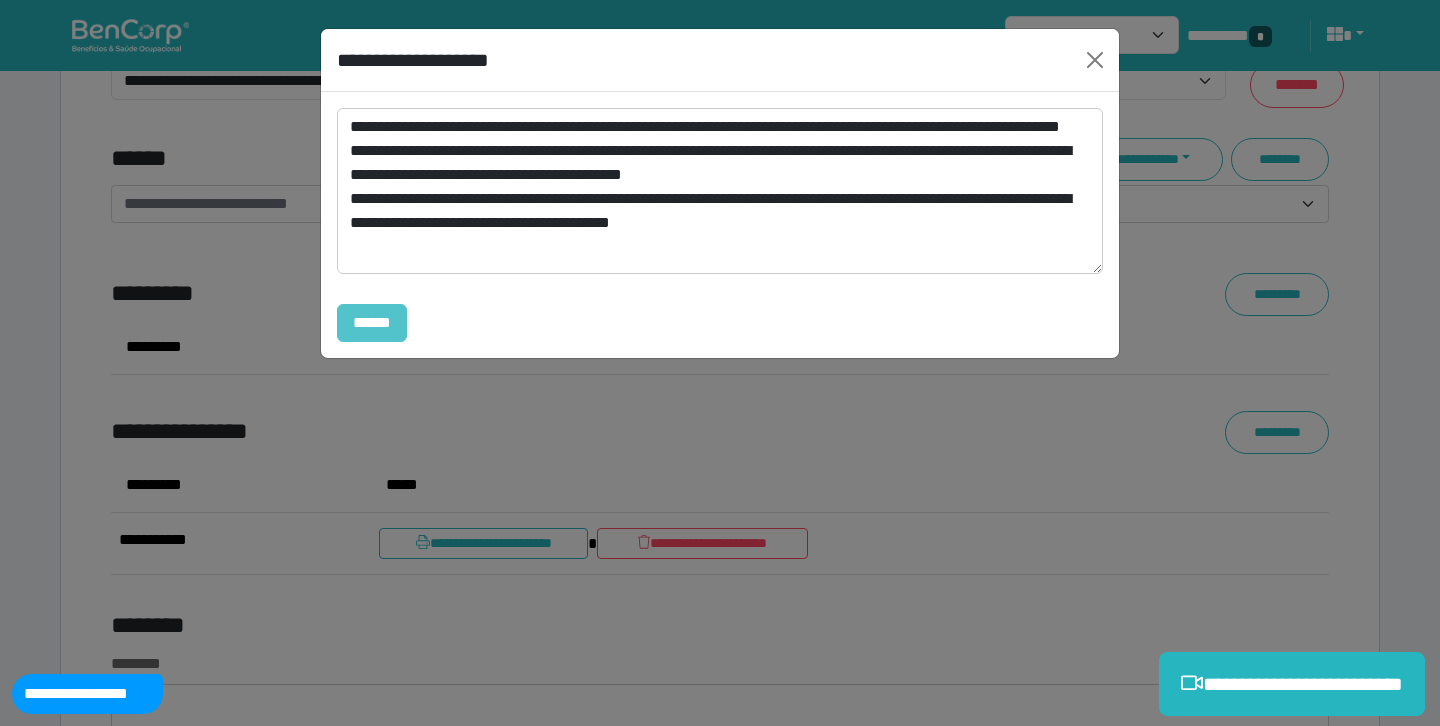 click on "******" at bounding box center (372, 323) 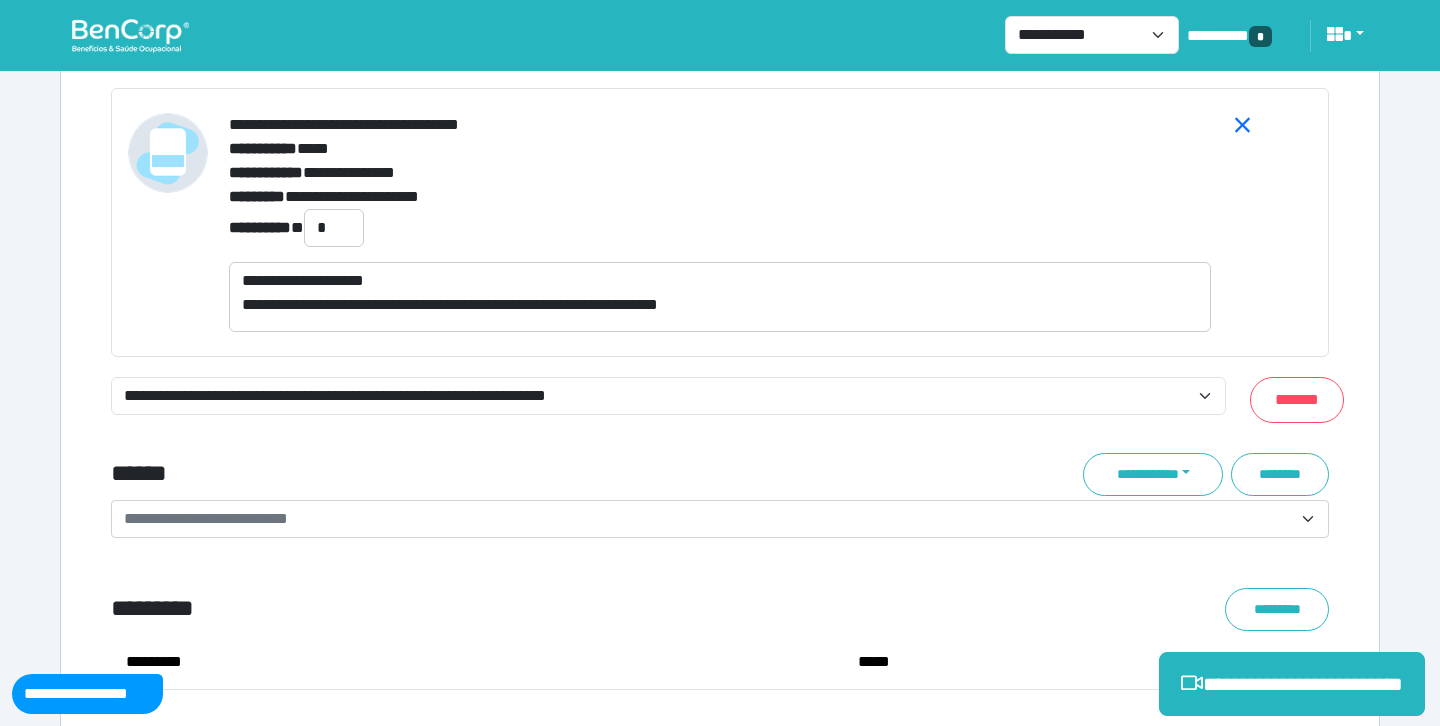 scroll, scrollTop: 7514, scrollLeft: 0, axis: vertical 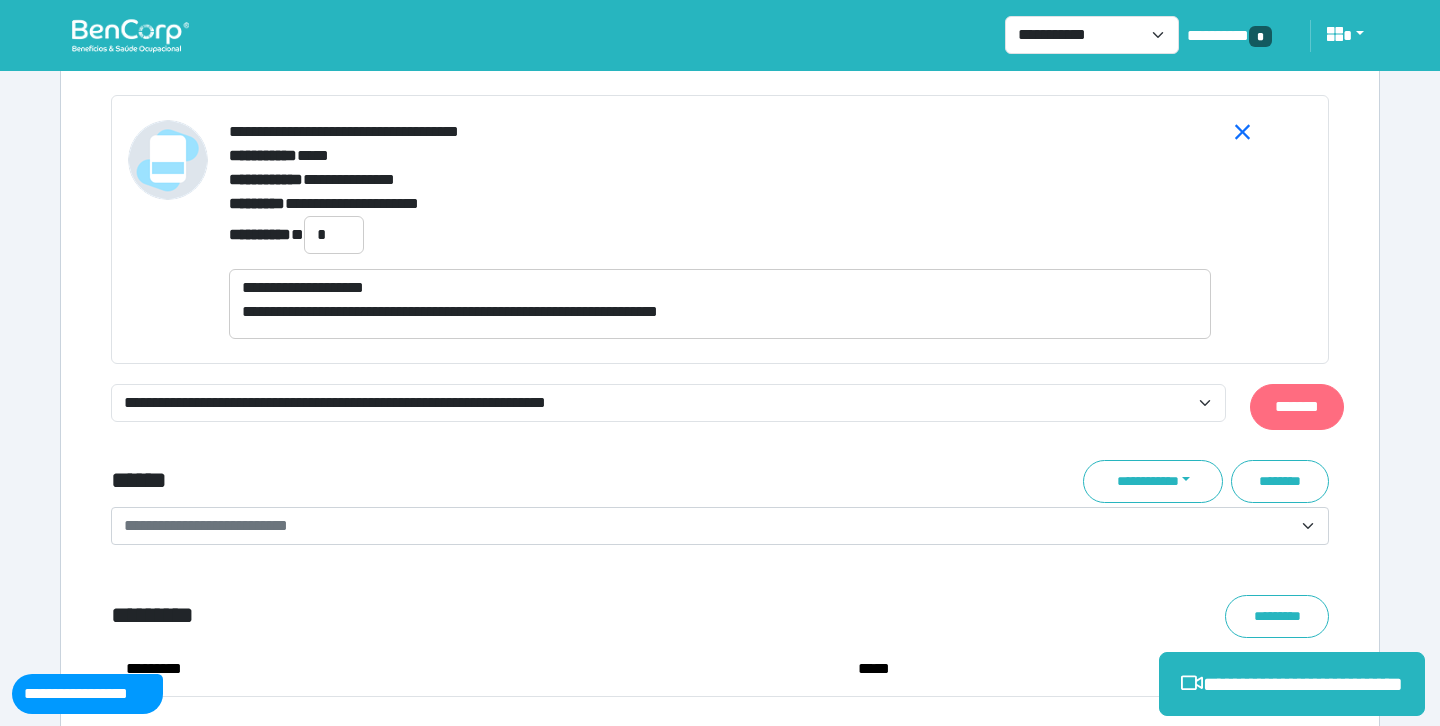 click on "*******" at bounding box center (1297, 407) 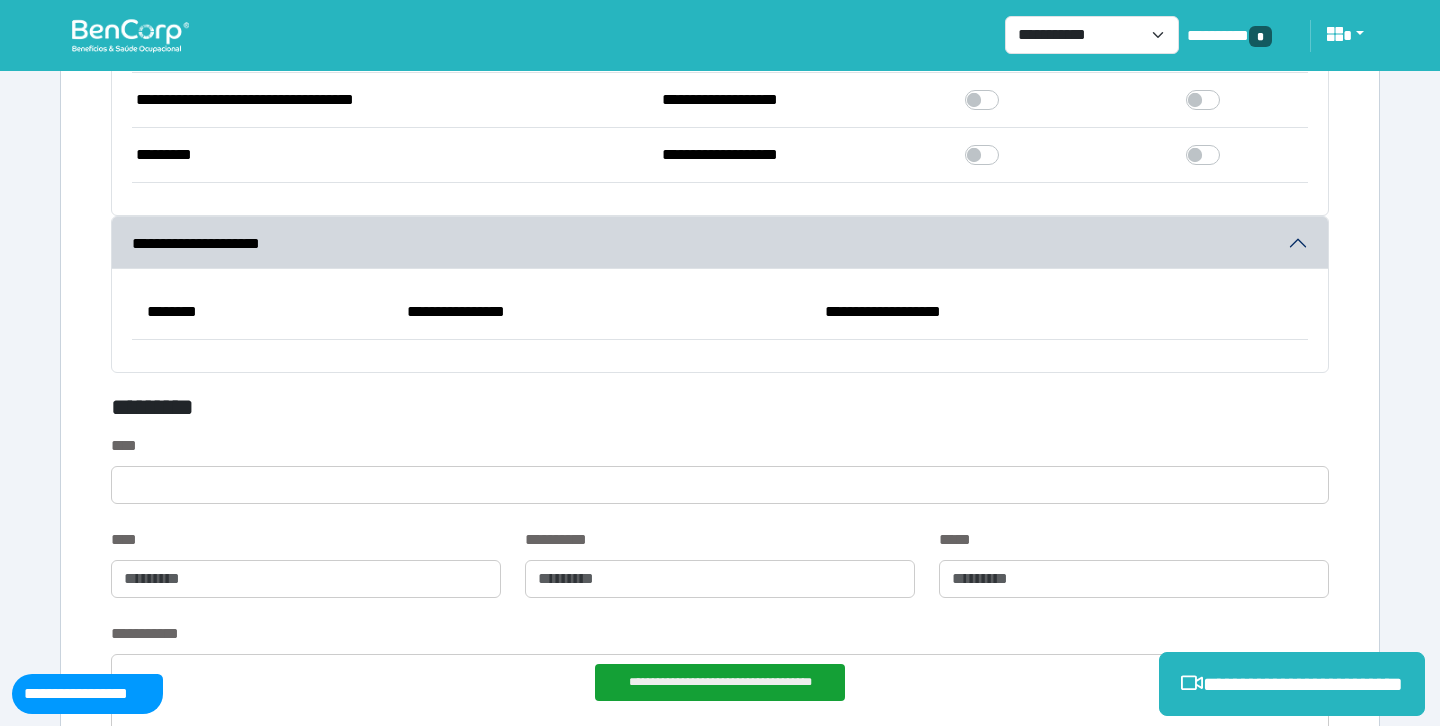 scroll, scrollTop: 5913, scrollLeft: 0, axis: vertical 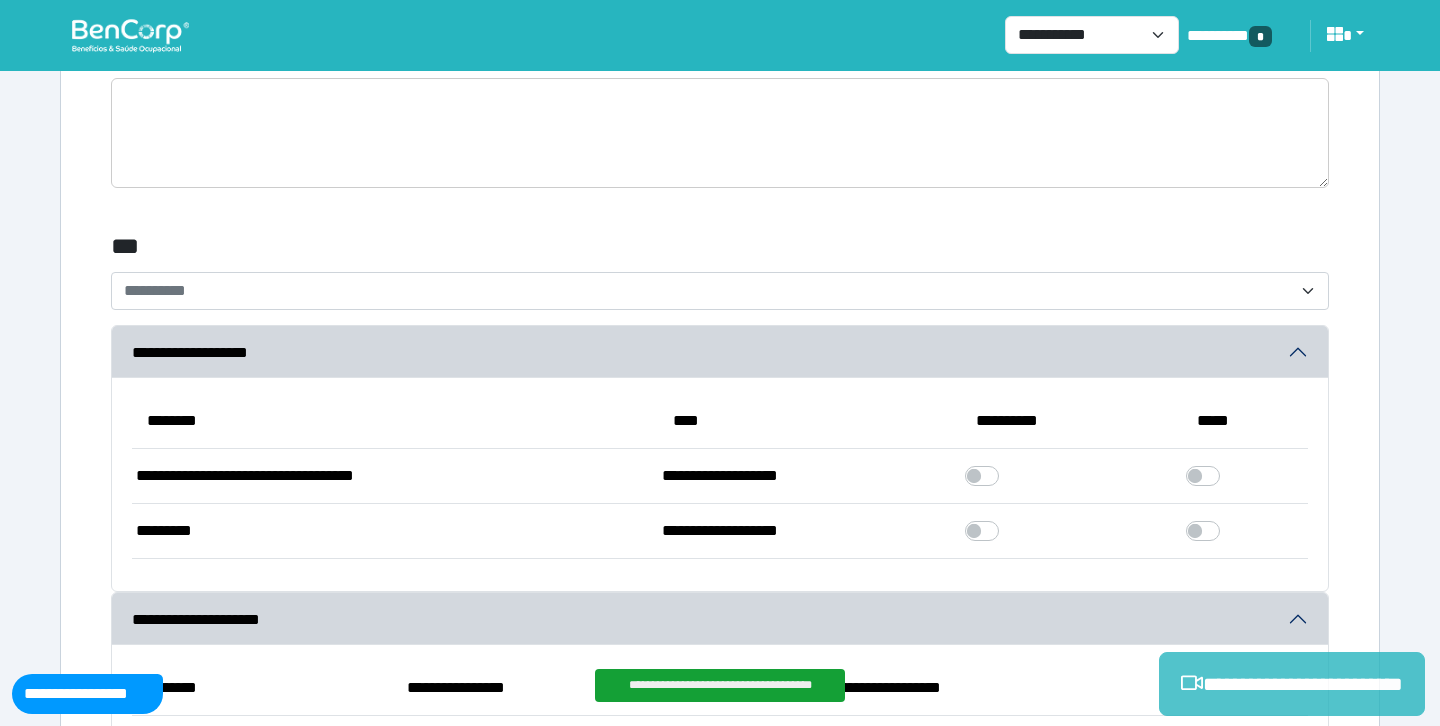 click on "**********" at bounding box center [1292, 684] 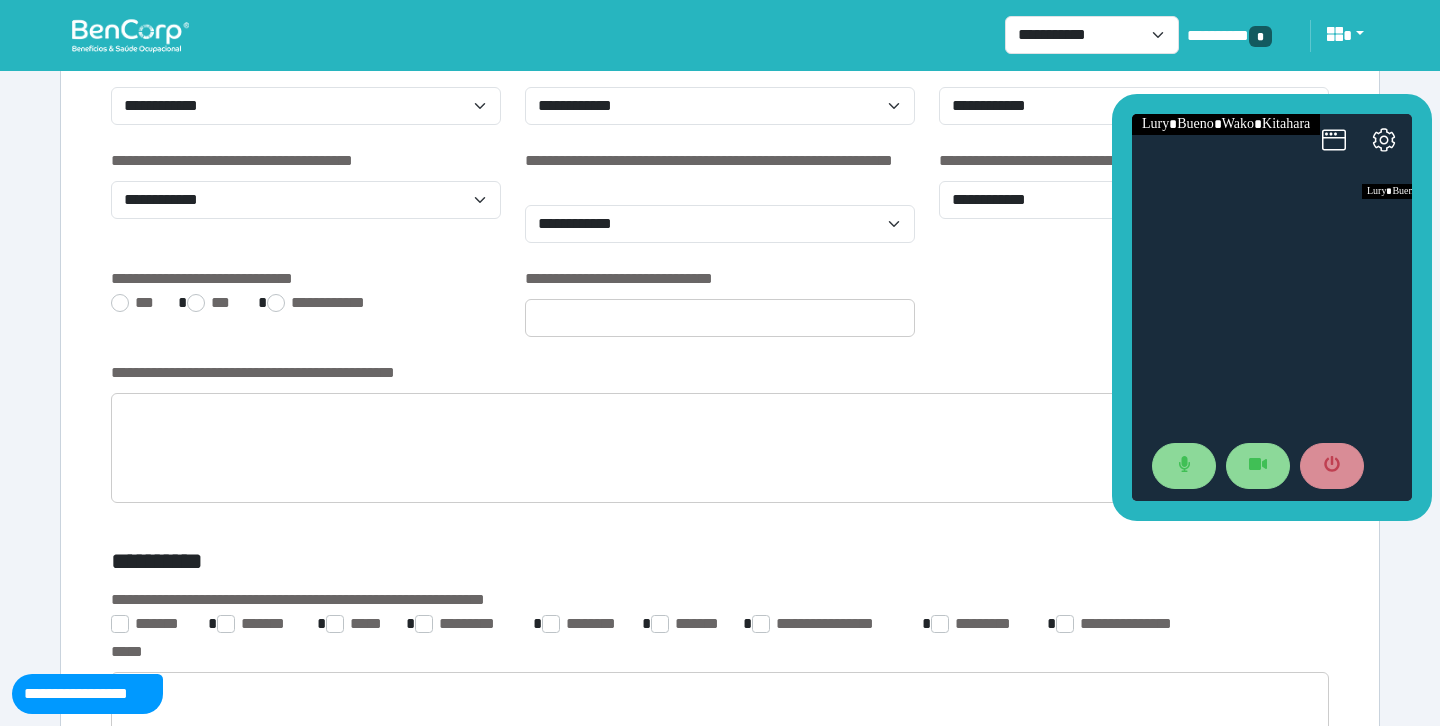 scroll, scrollTop: 2860, scrollLeft: 0, axis: vertical 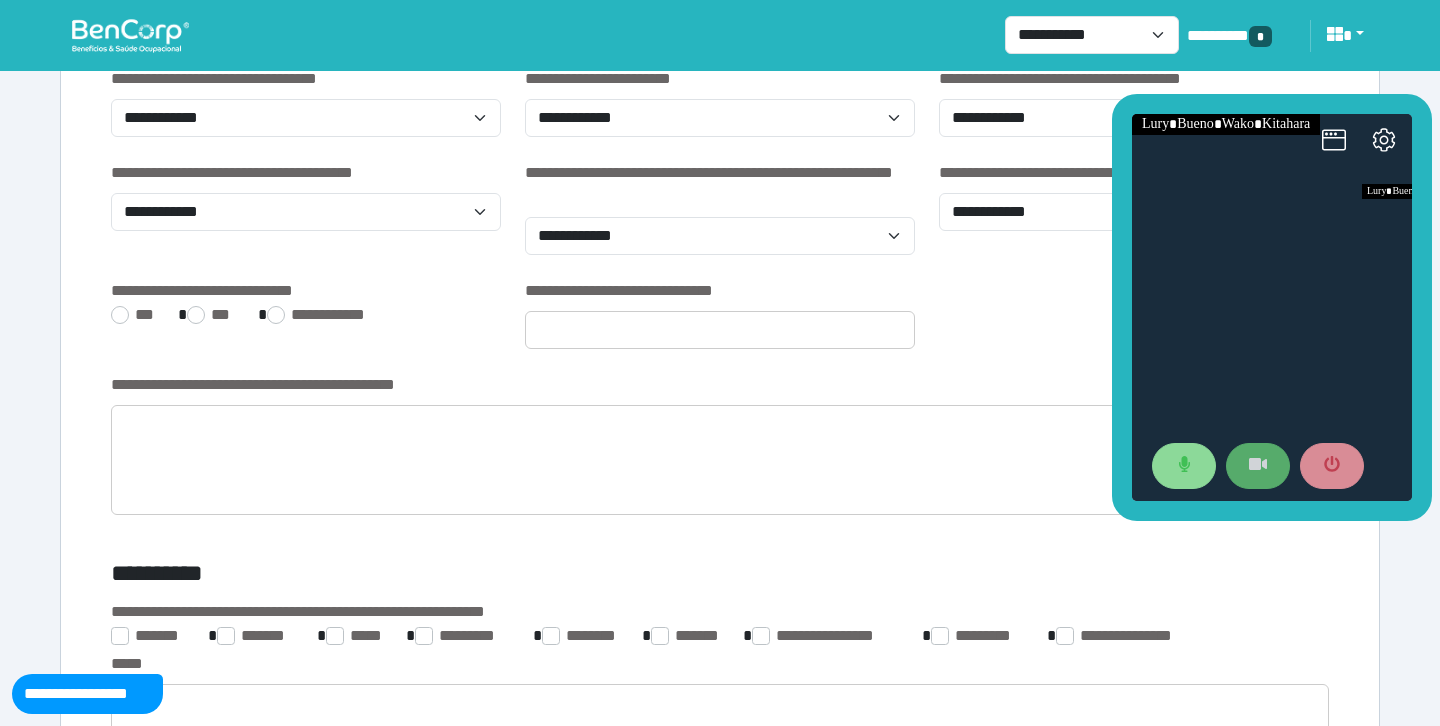 click at bounding box center [1258, 466] 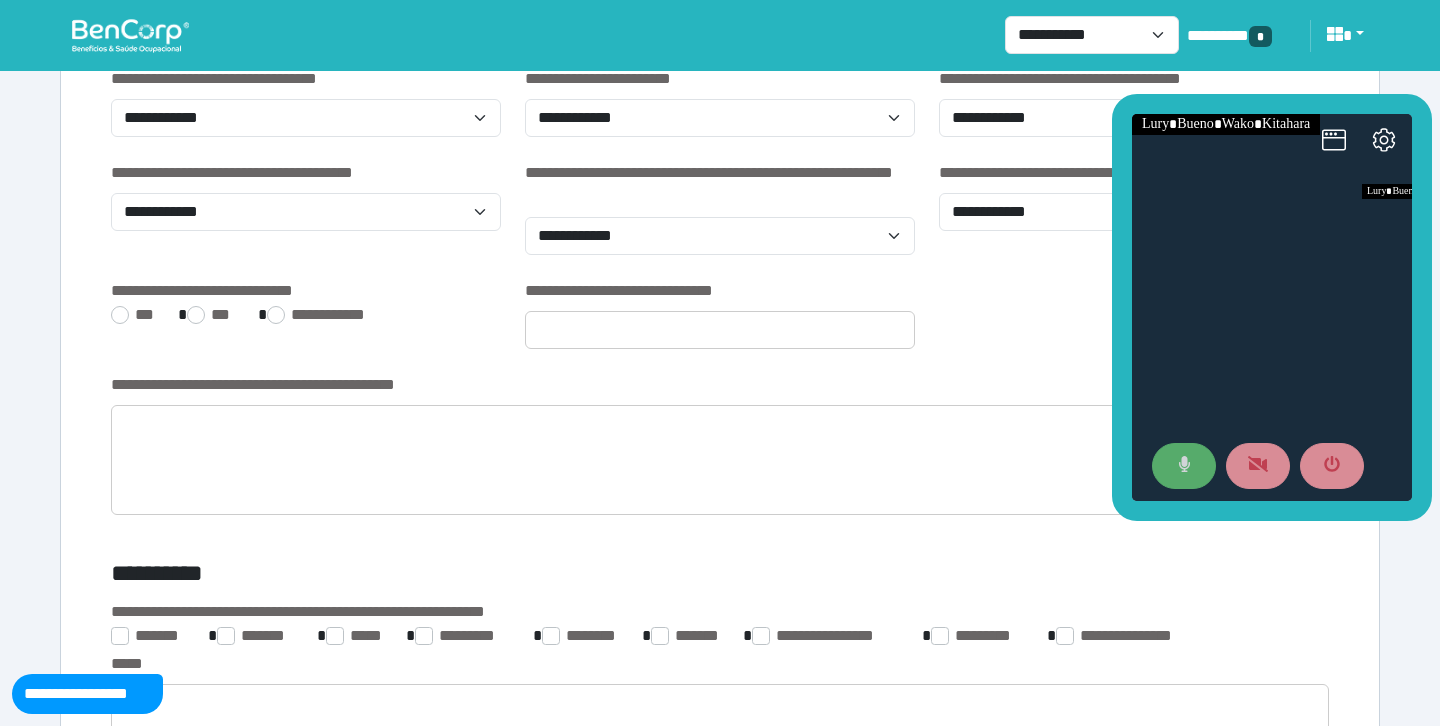click 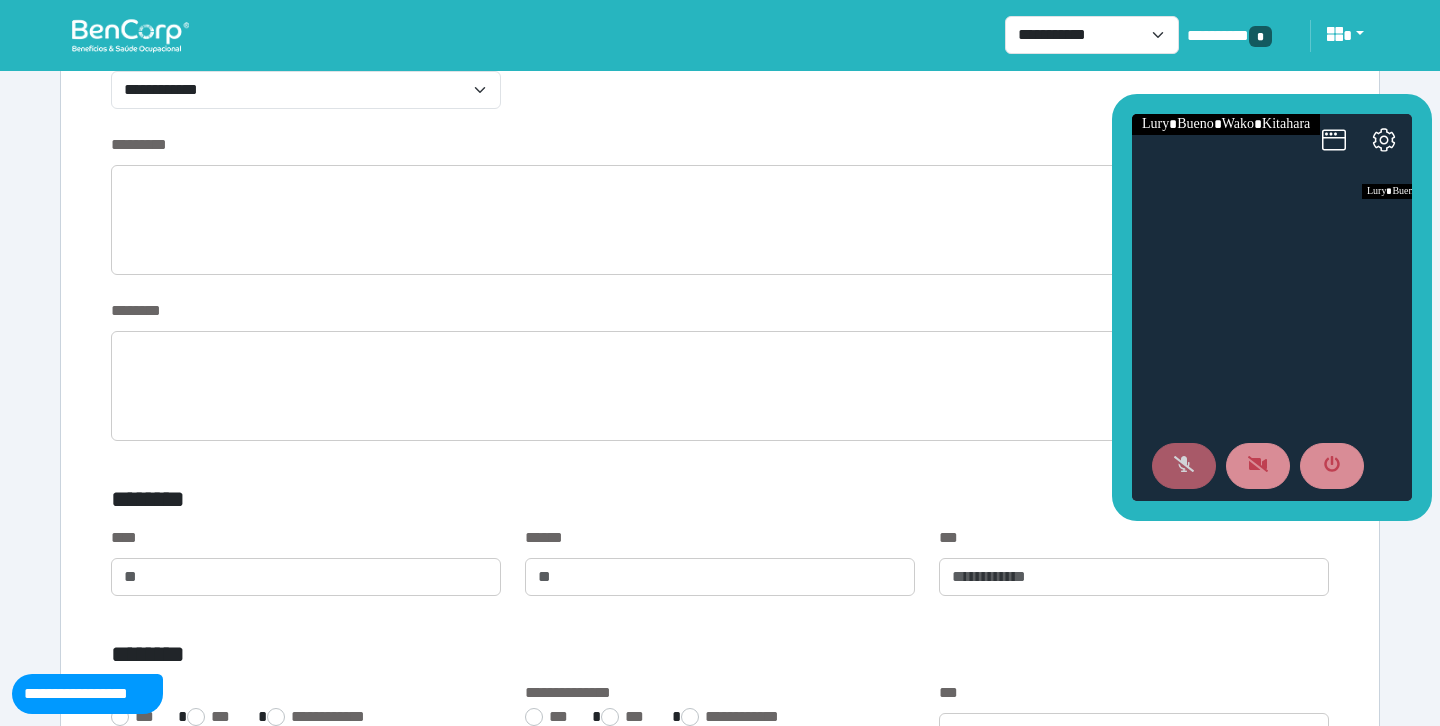 scroll, scrollTop: 0, scrollLeft: 0, axis: both 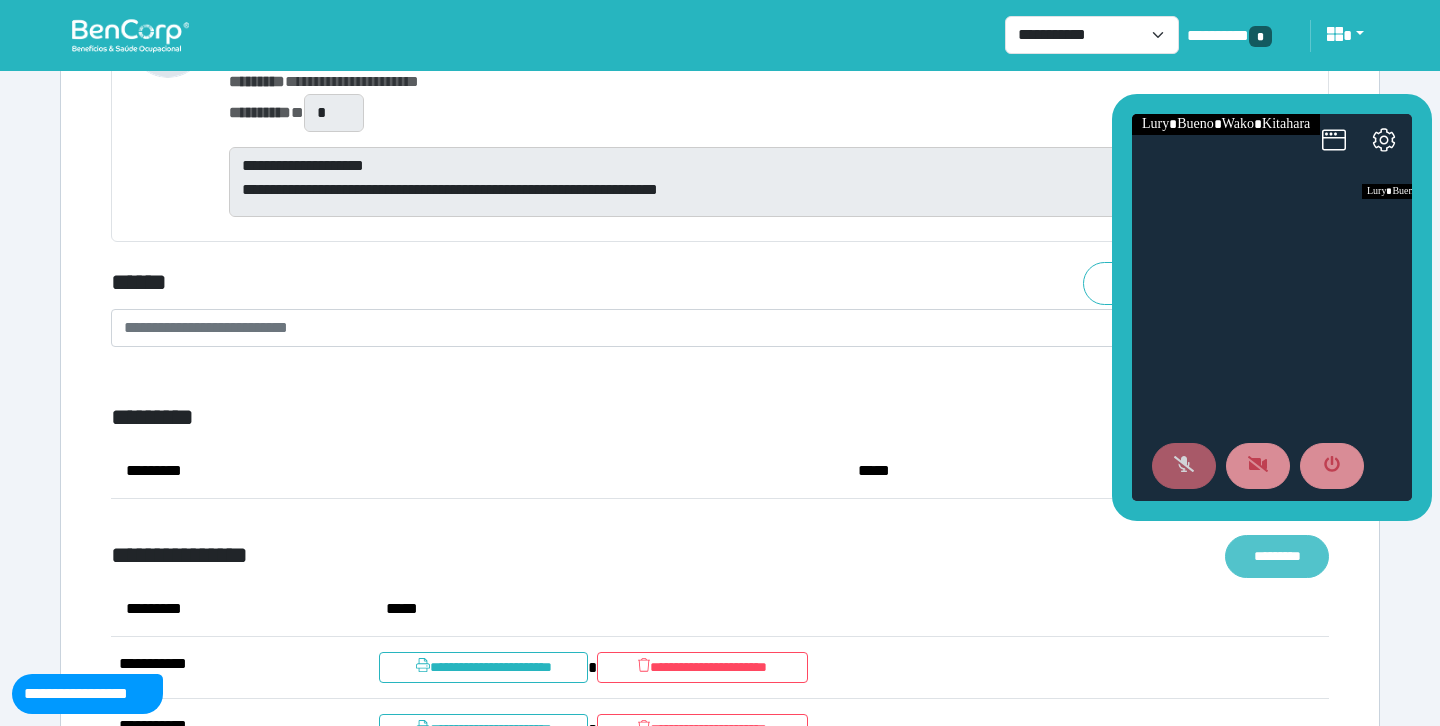 click on "*********" at bounding box center [1277, 556] 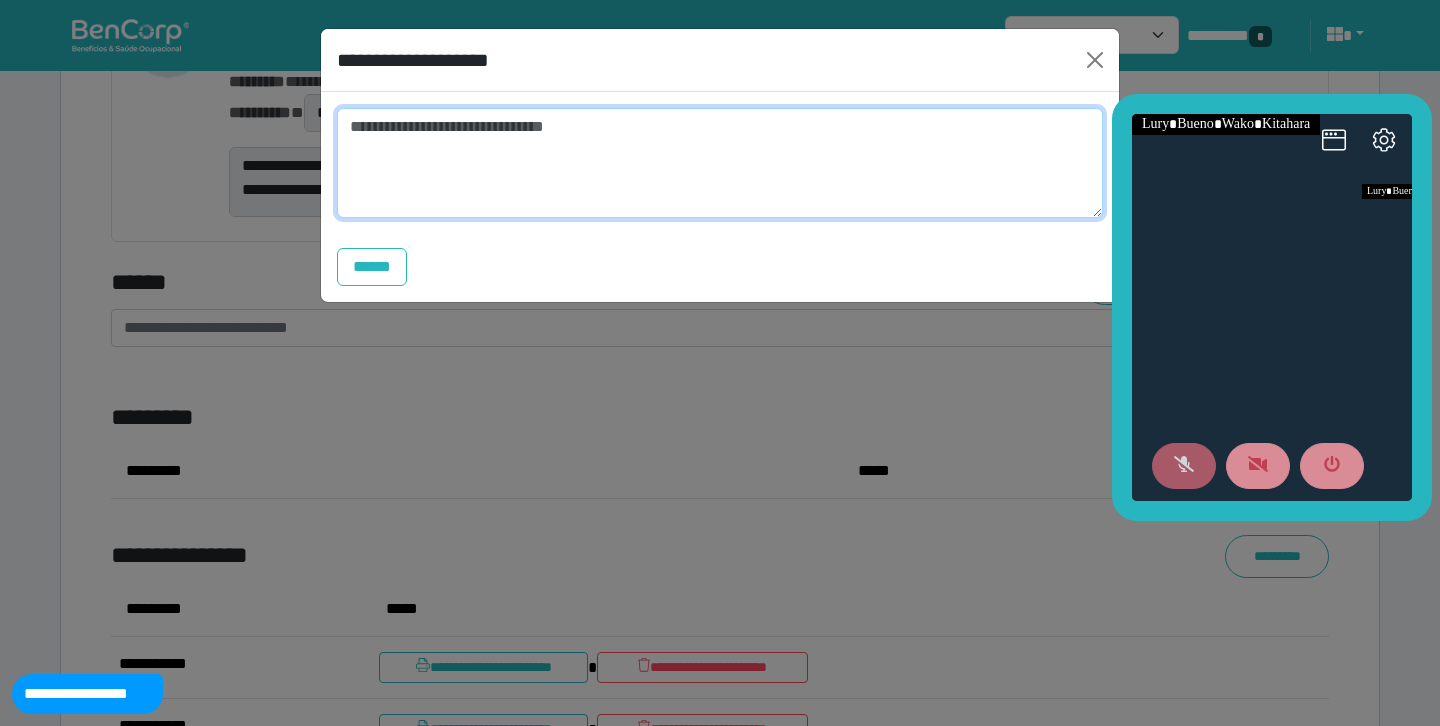 click at bounding box center [720, 163] 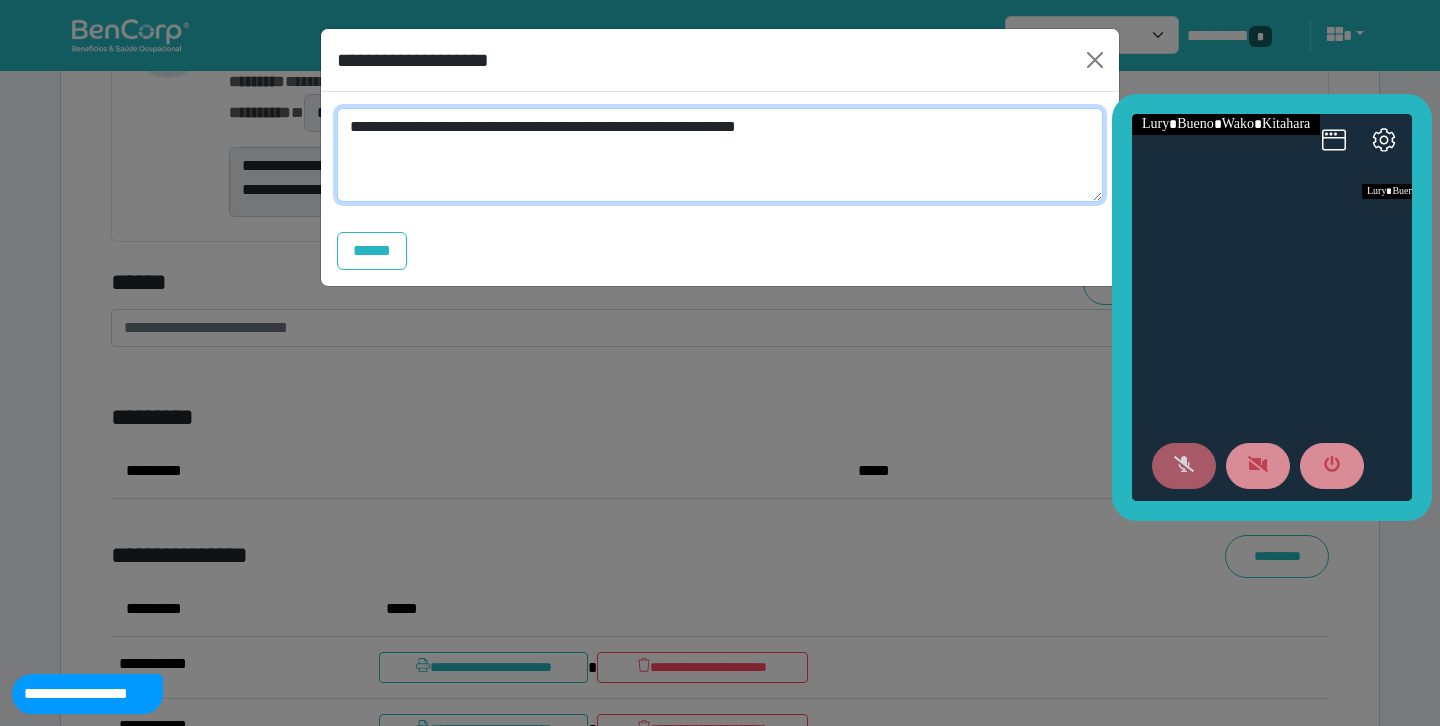 paste on "**********" 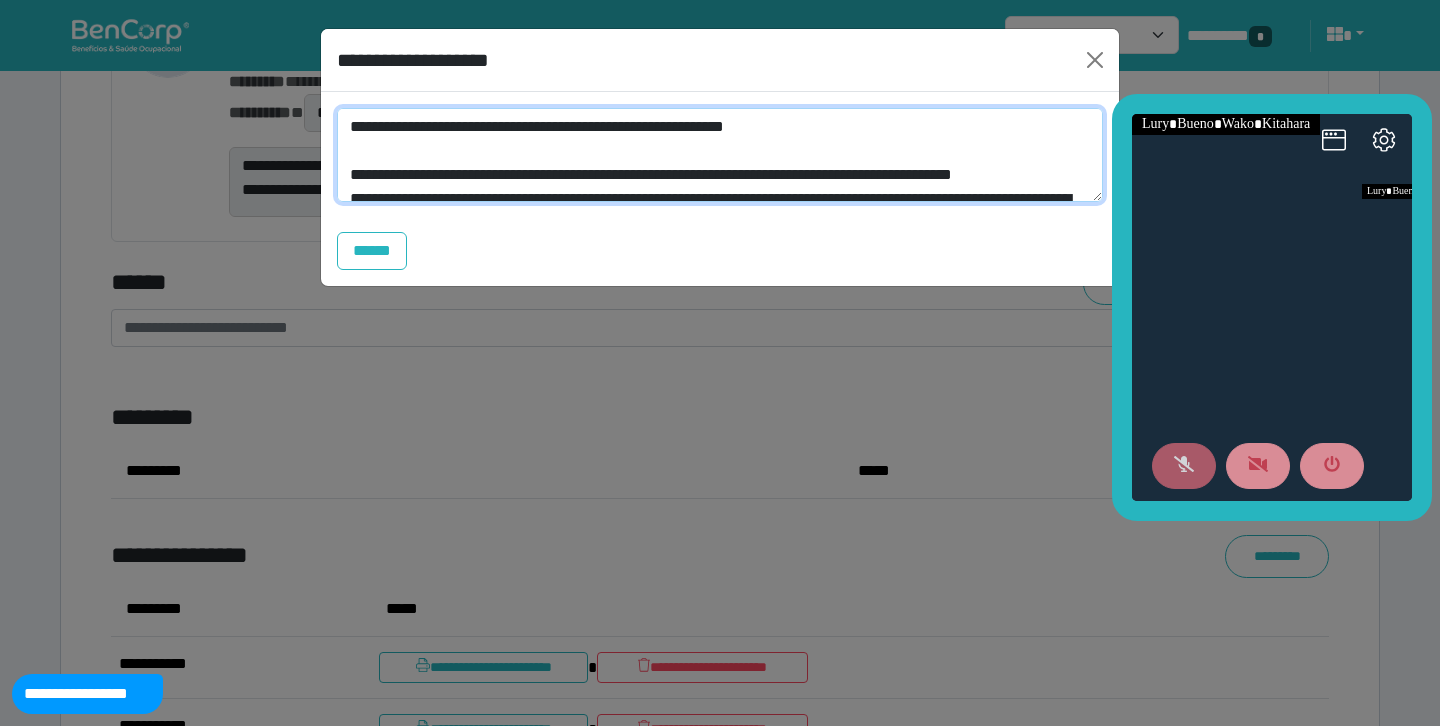 scroll, scrollTop: 0, scrollLeft: 0, axis: both 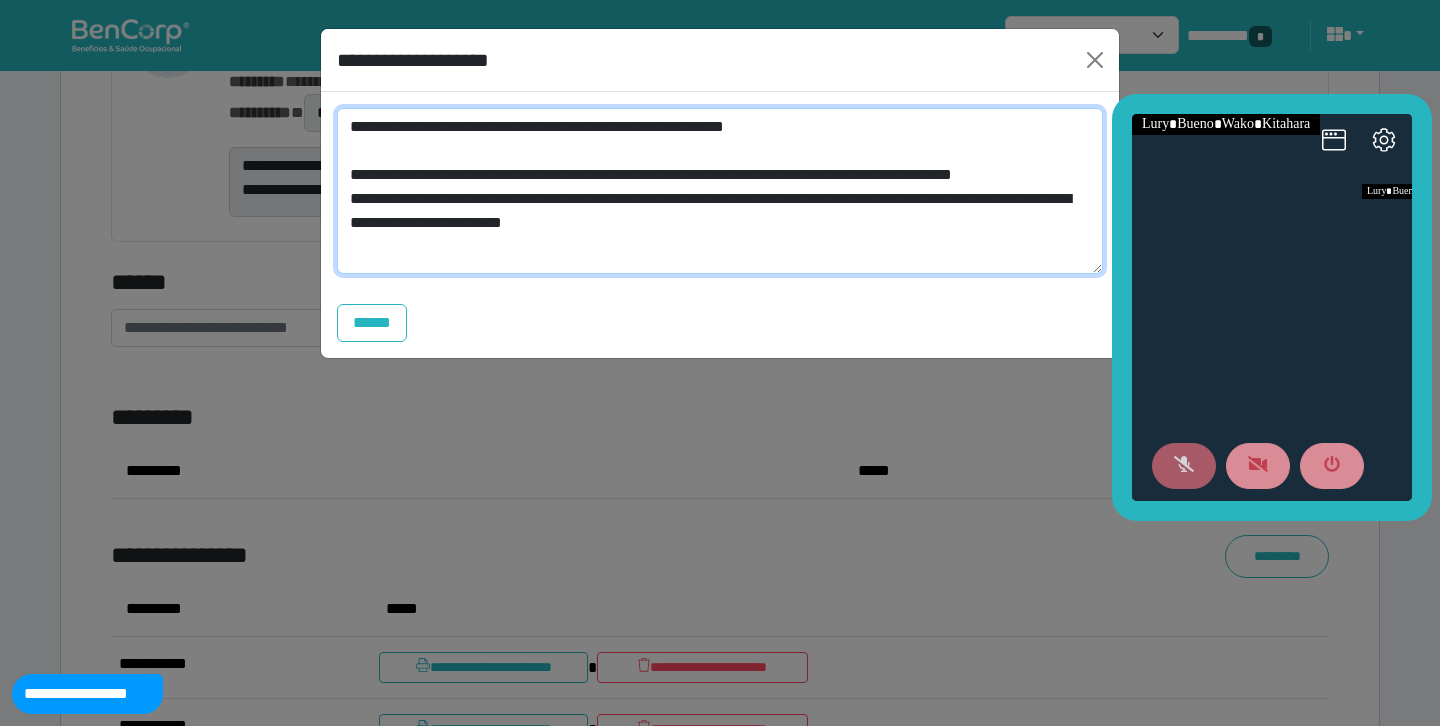 click on "**********" at bounding box center [720, 191] 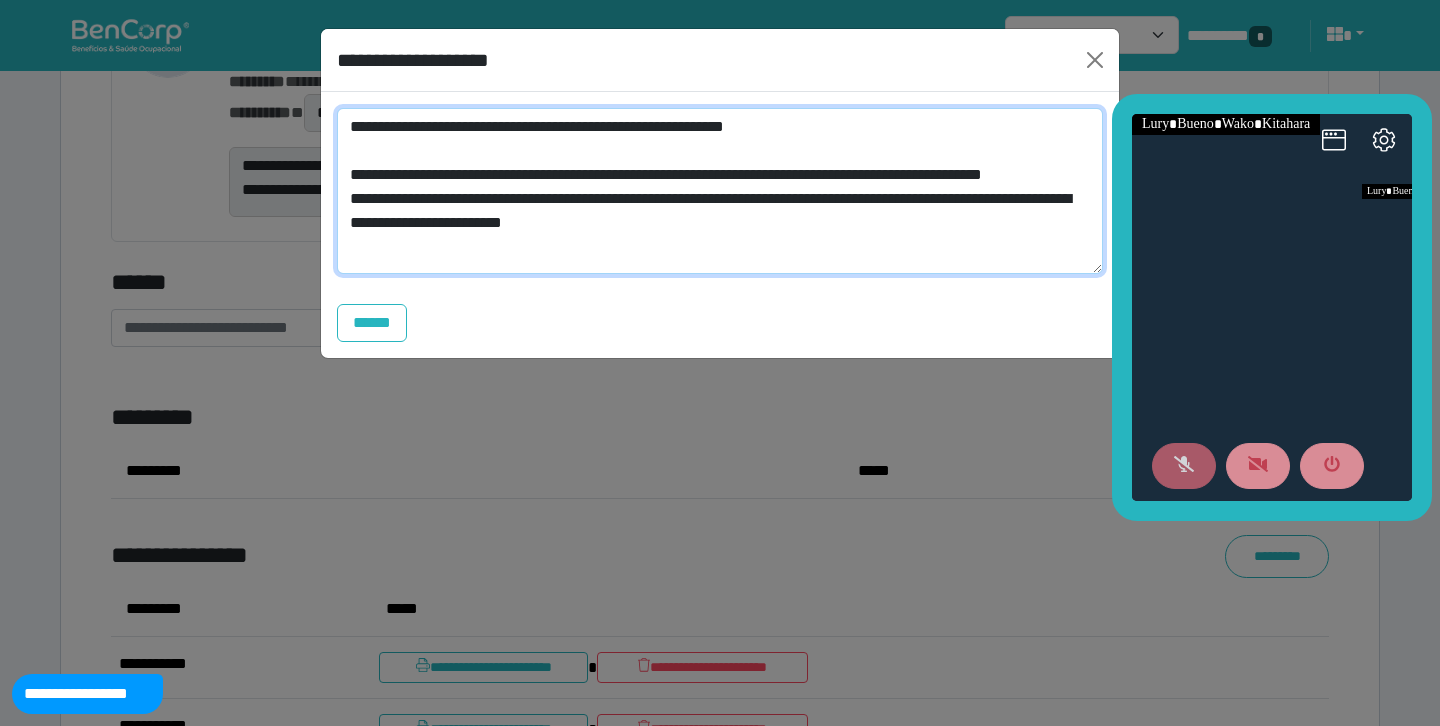 click on "**********" at bounding box center [720, 191] 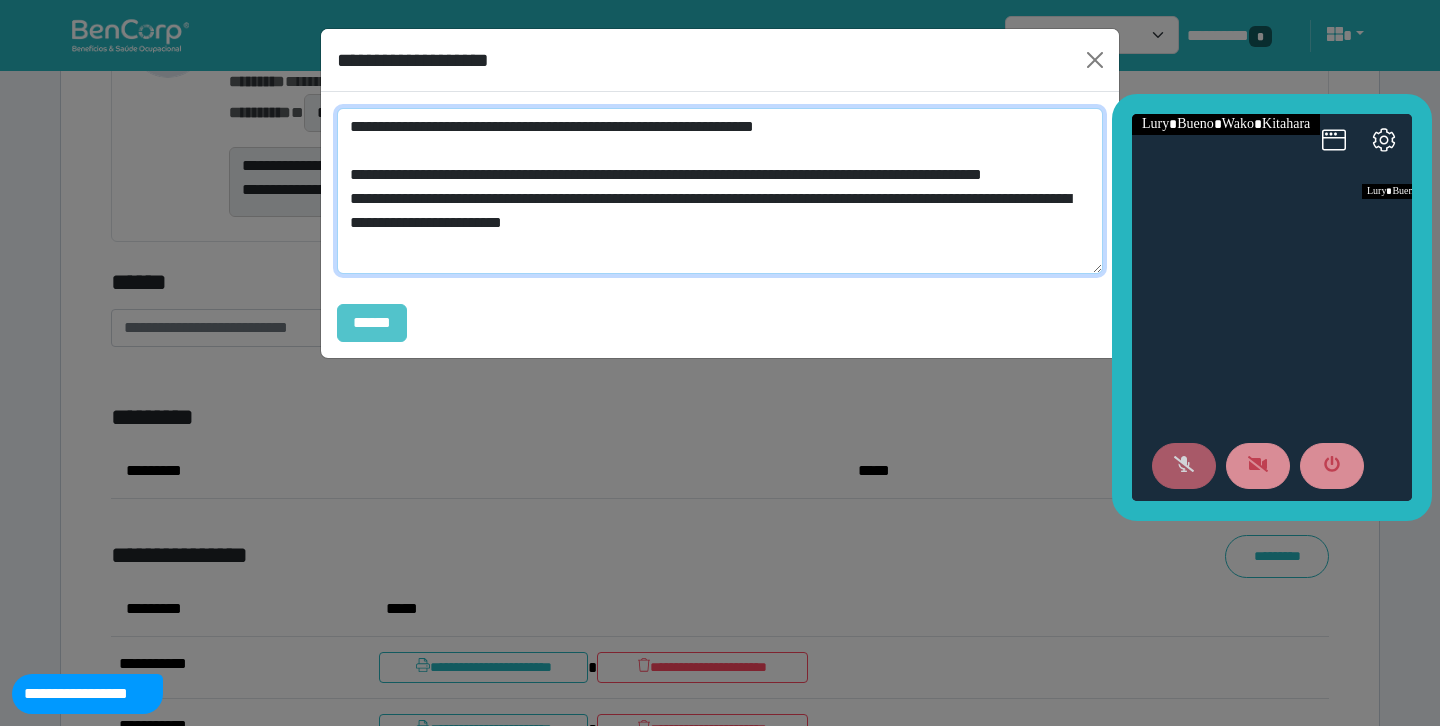 type on "**********" 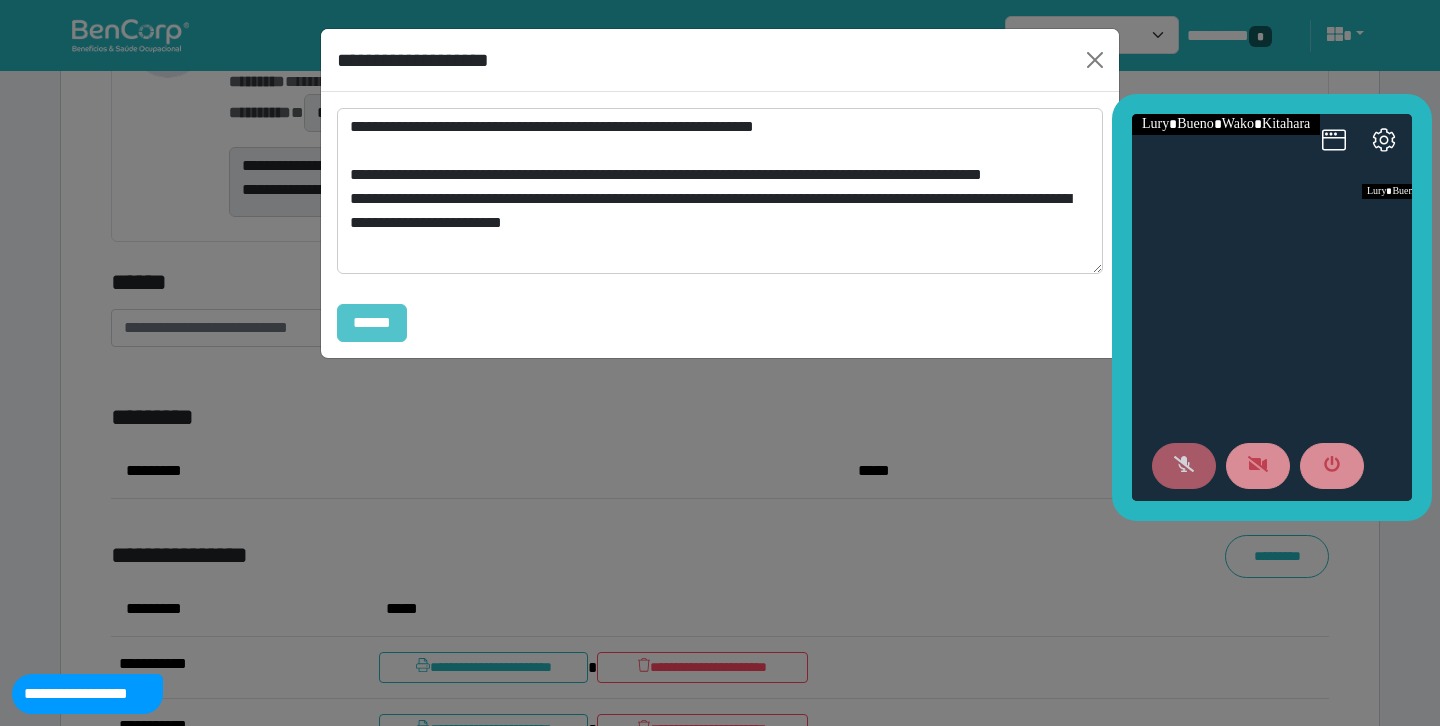 click on "******" at bounding box center (372, 323) 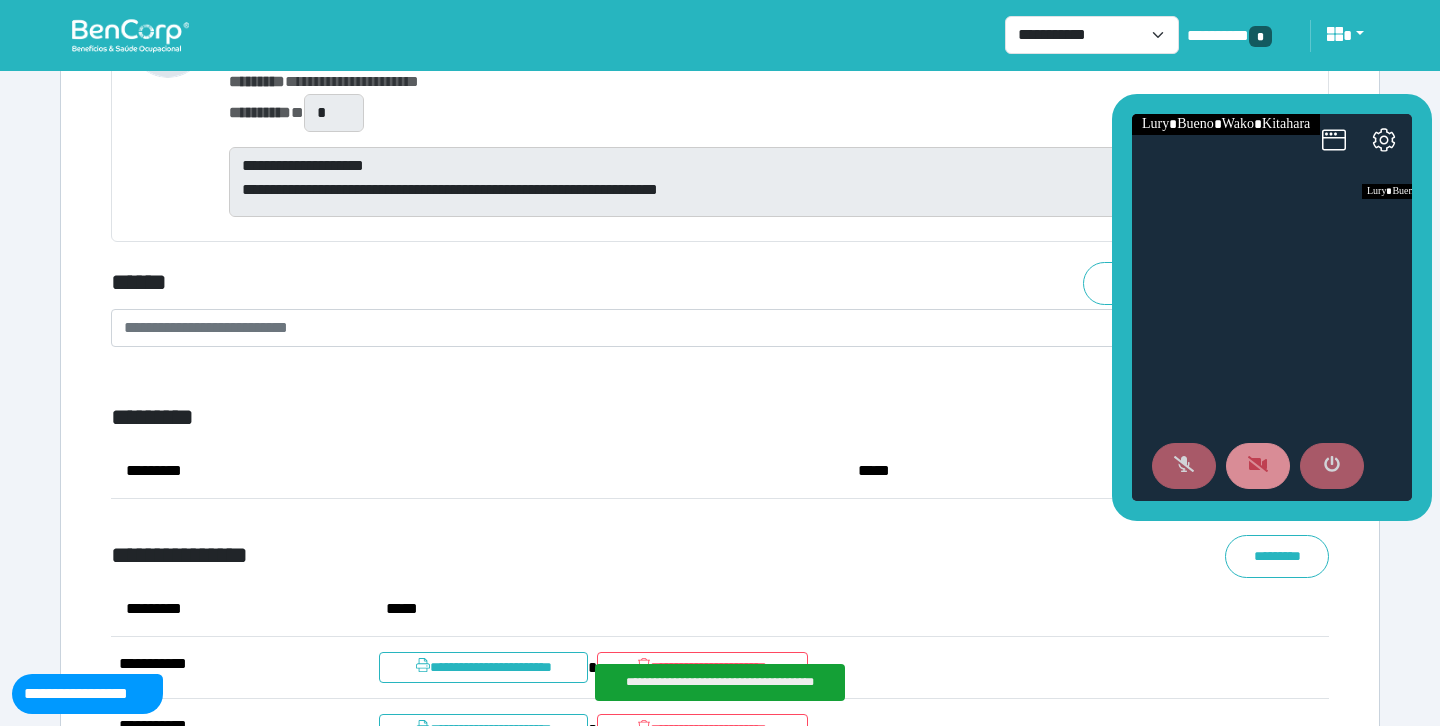 click at bounding box center (1332, 466) 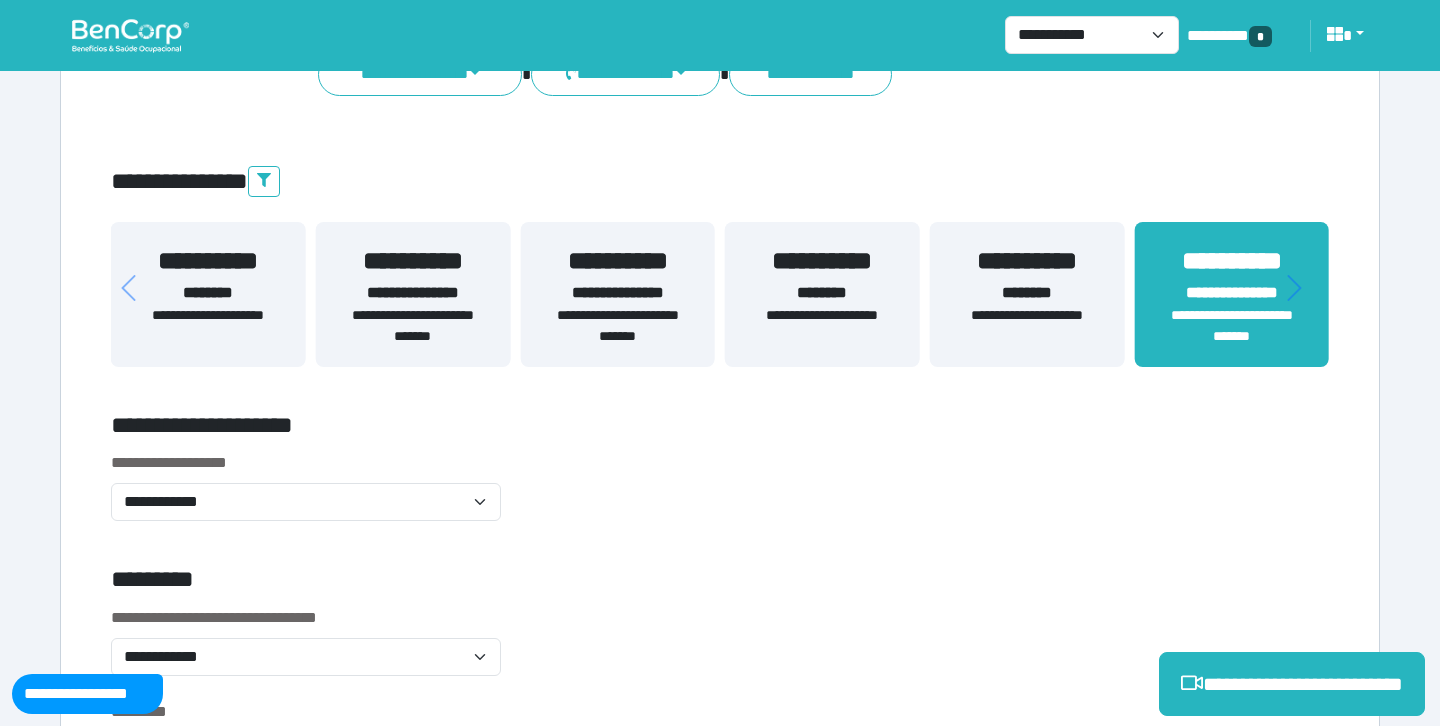 scroll, scrollTop: 0, scrollLeft: 0, axis: both 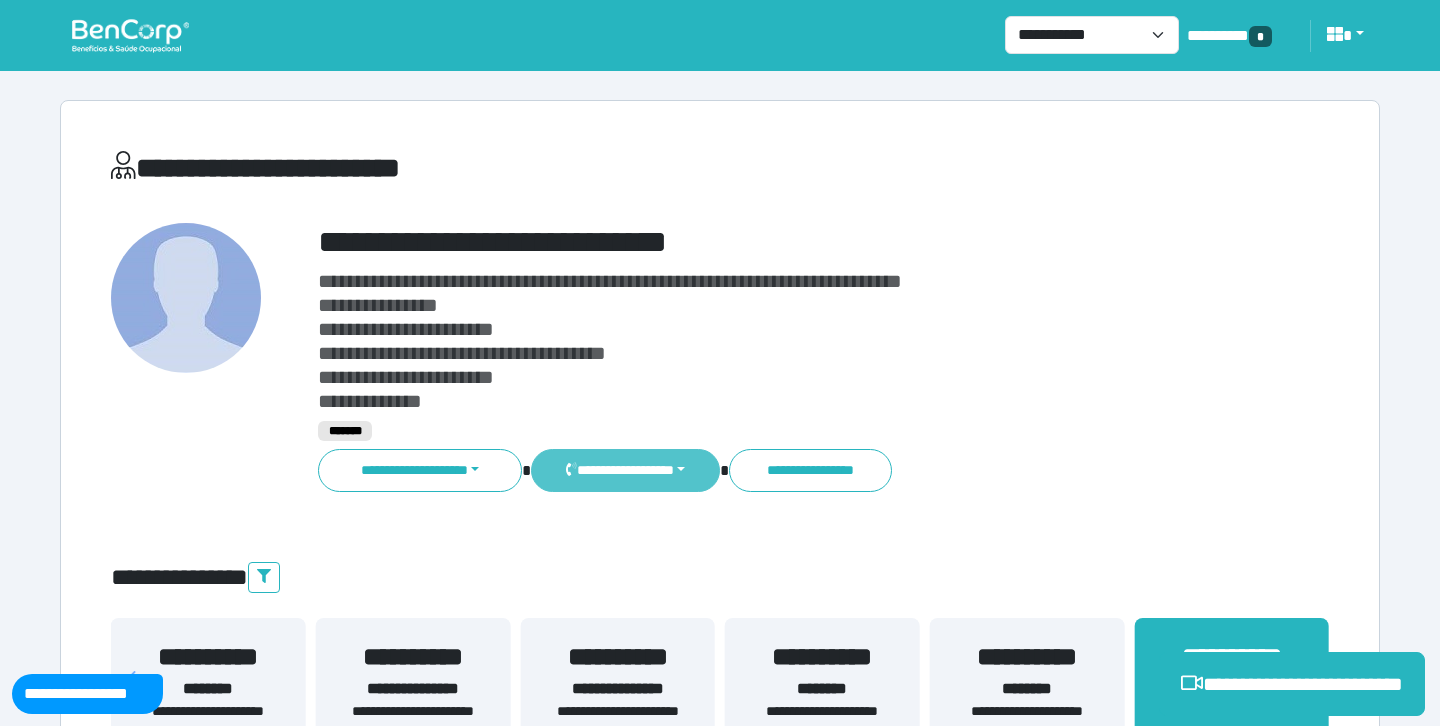 click on "**********" at bounding box center (625, 470) 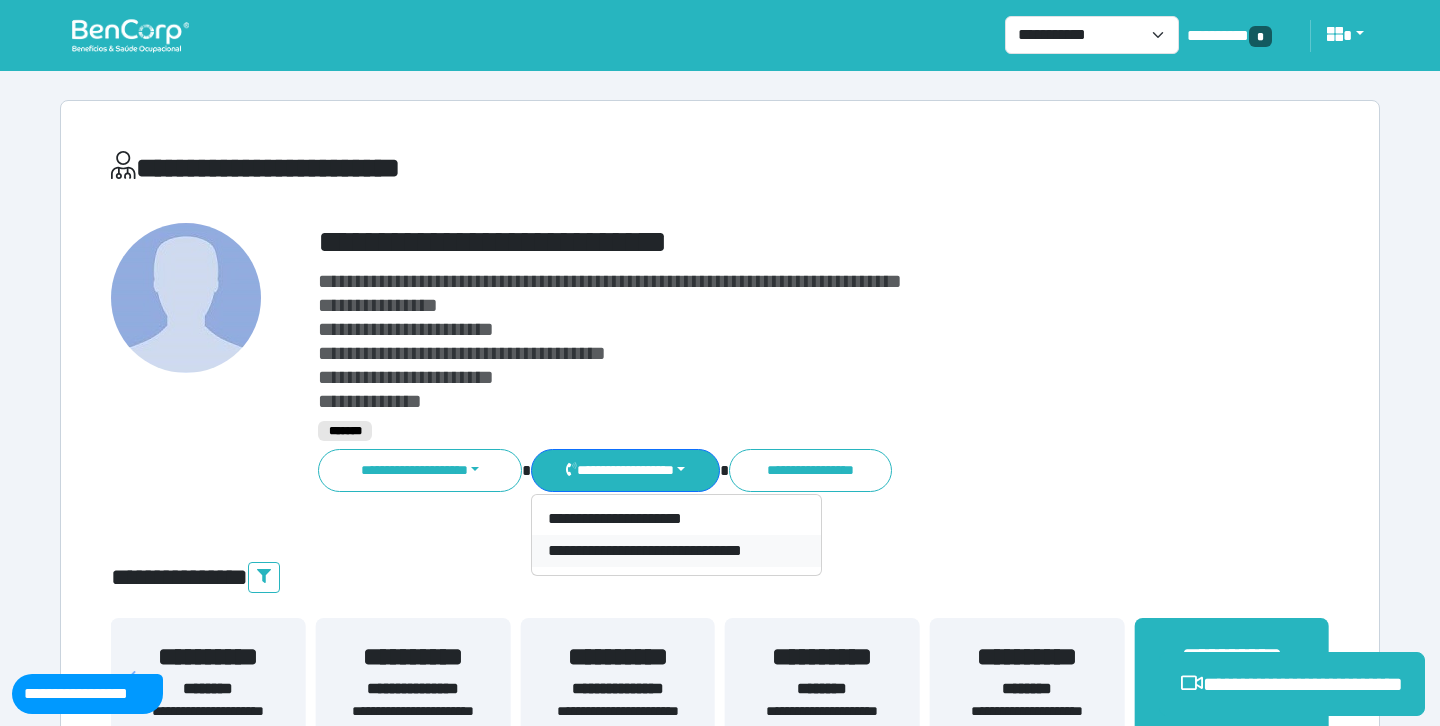 click on "**********" at bounding box center (676, 551) 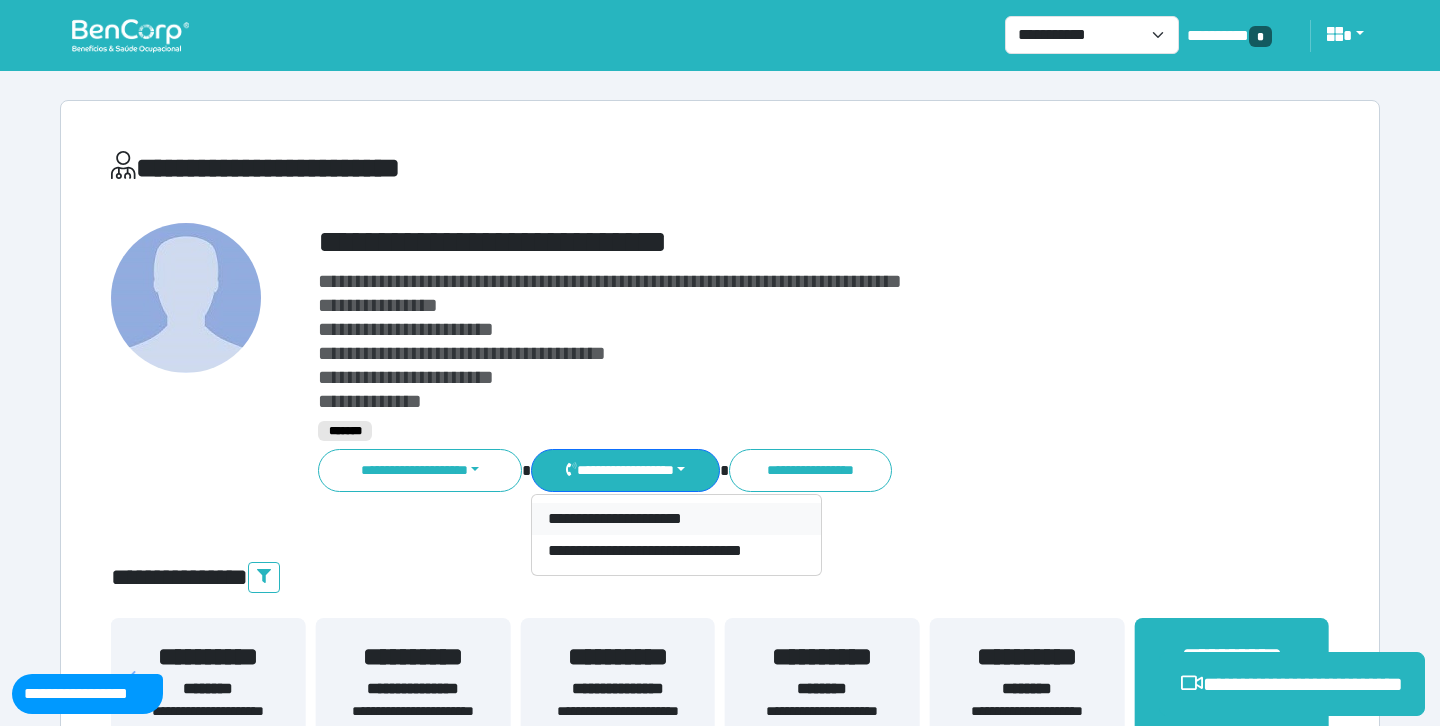 click on "**********" at bounding box center (676, 519) 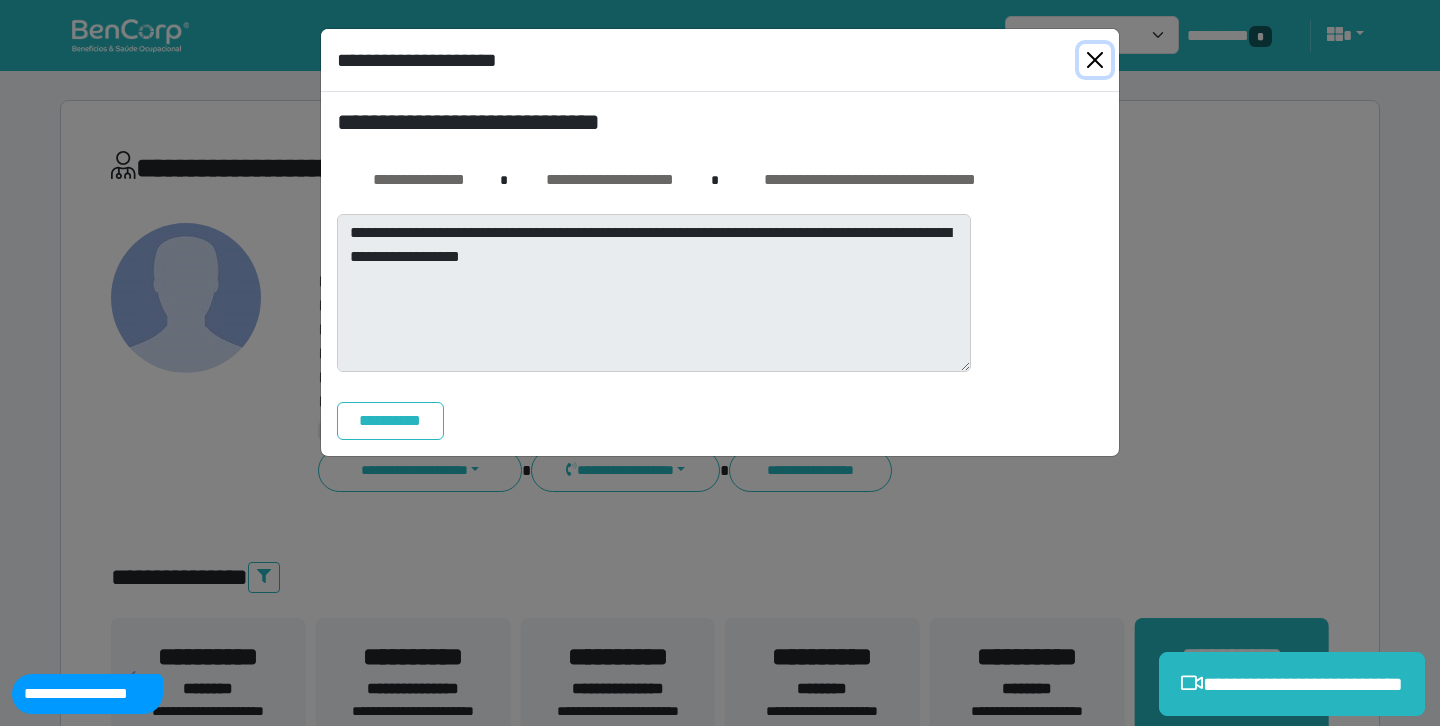 click at bounding box center [1095, 60] 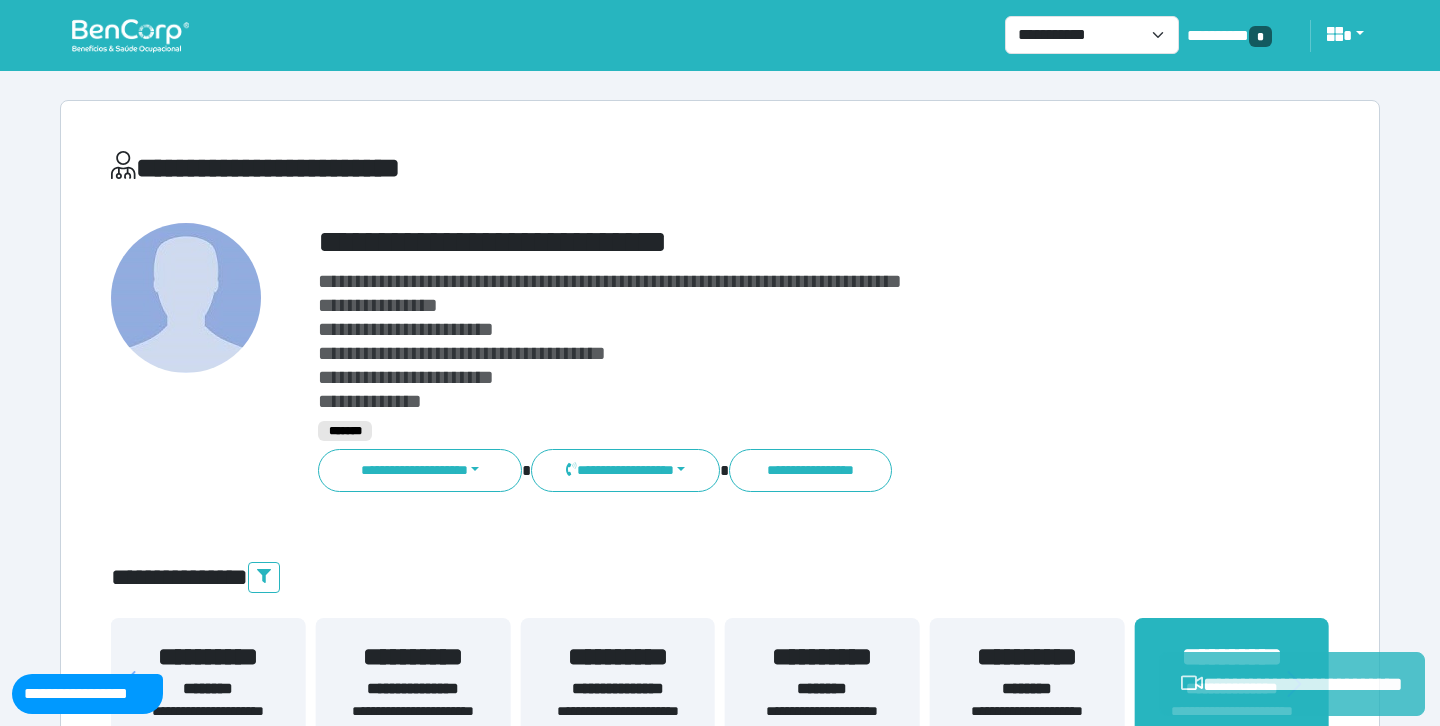 click on "**********" at bounding box center (1292, 684) 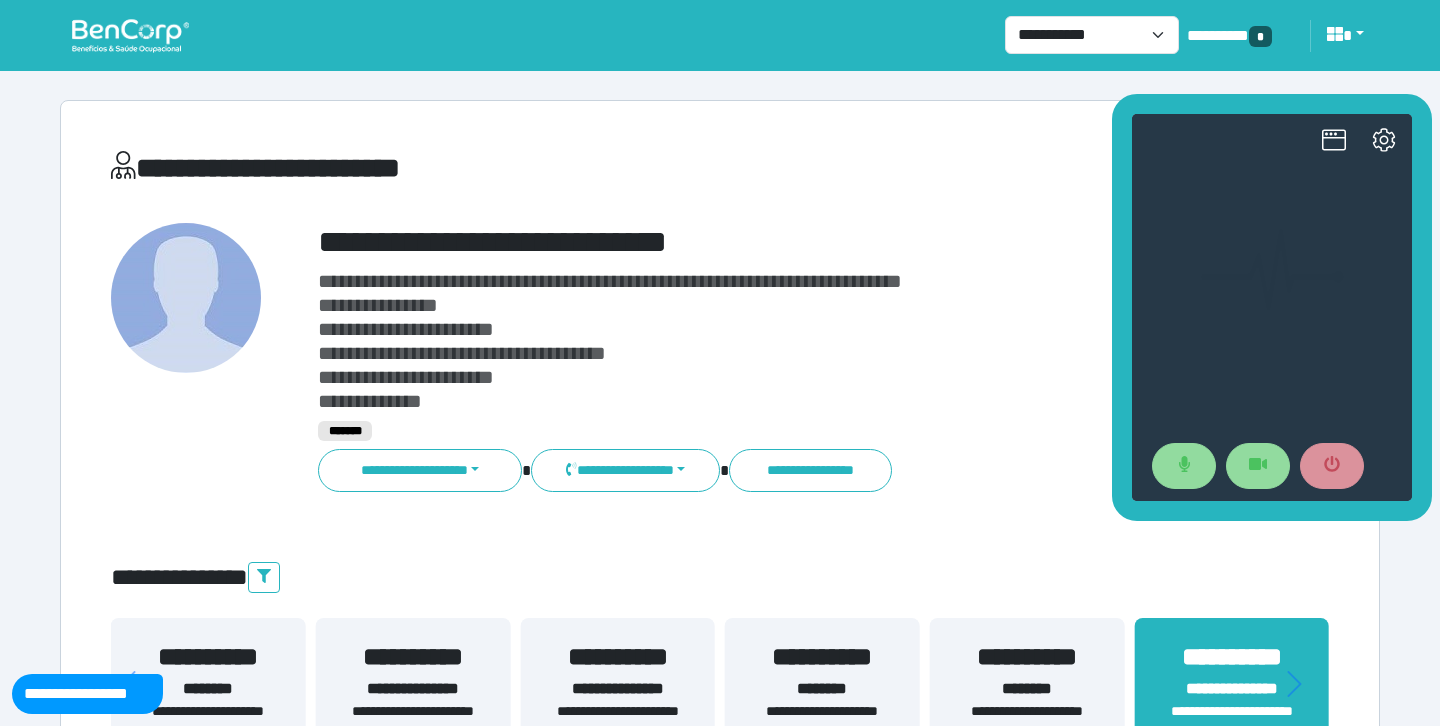 scroll, scrollTop: 0, scrollLeft: 0, axis: both 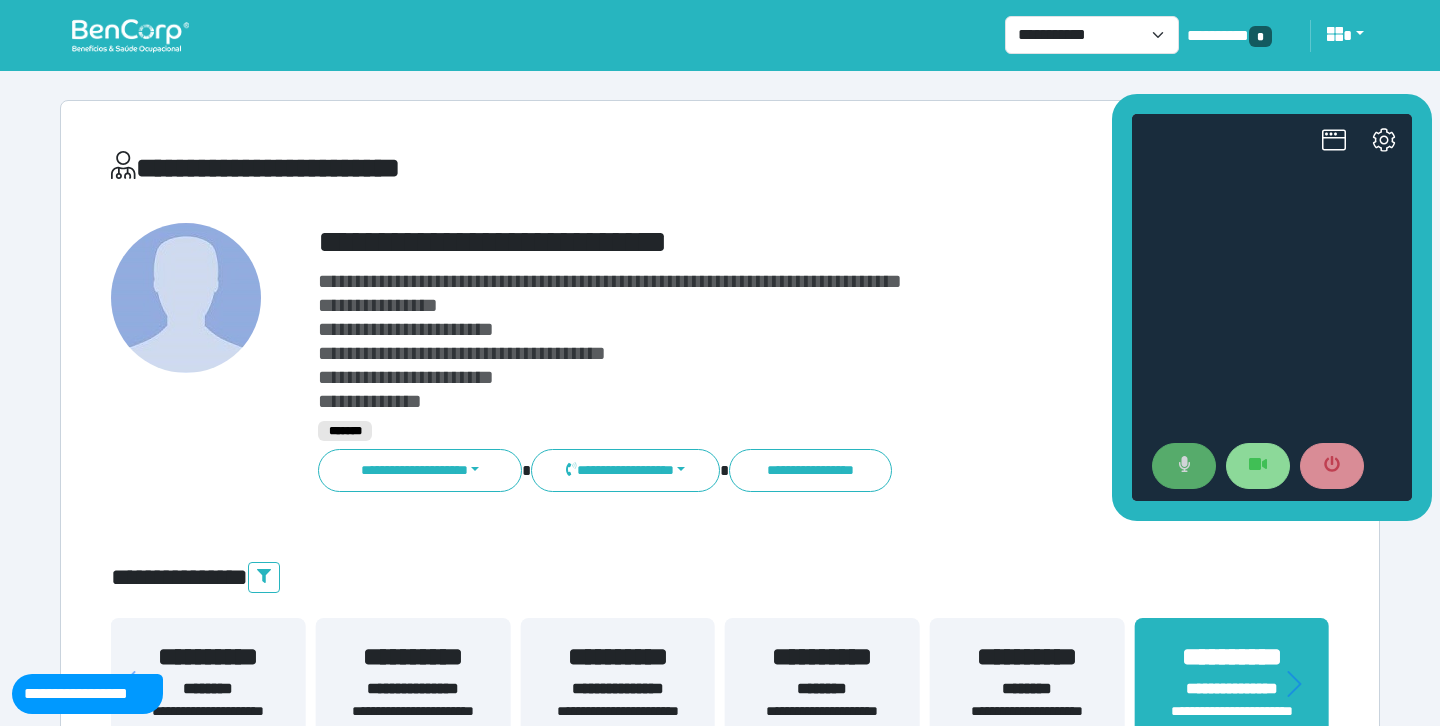 click at bounding box center (1184, 466) 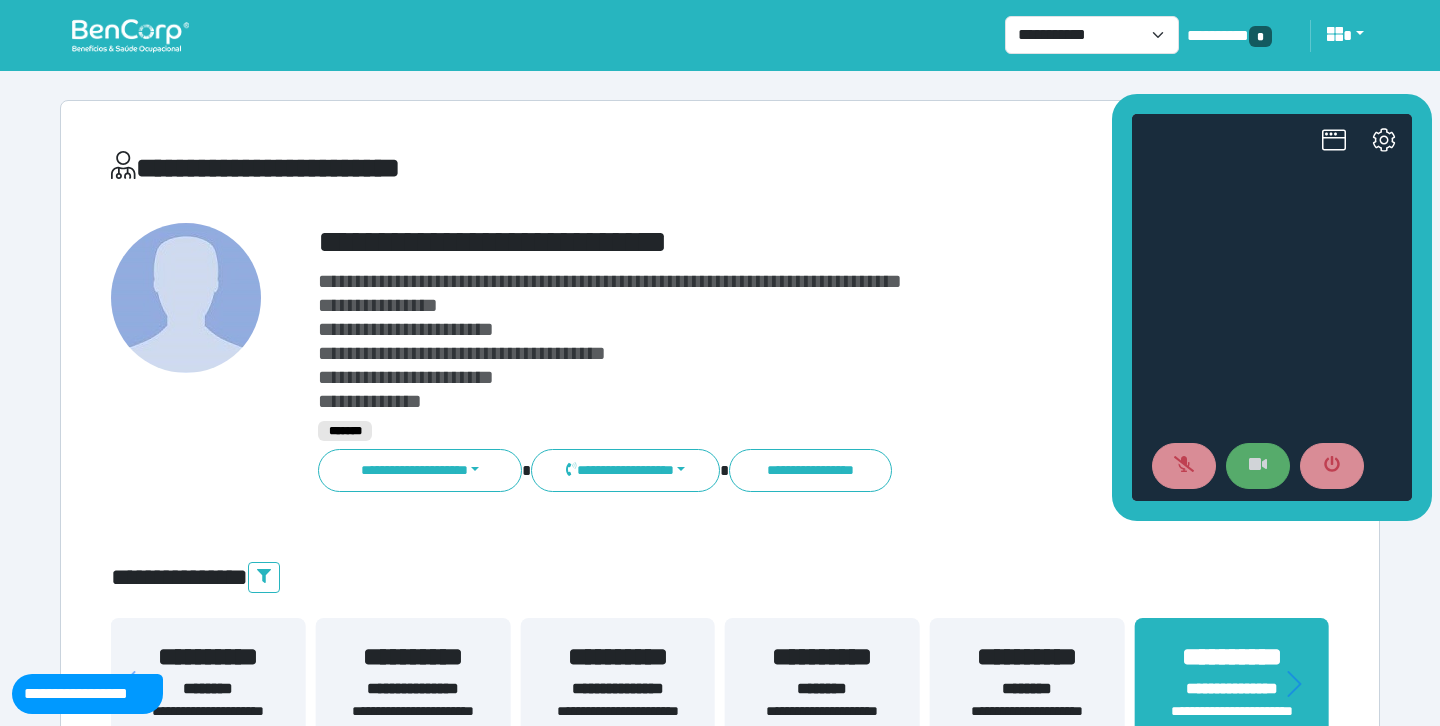 click at bounding box center (1258, 466) 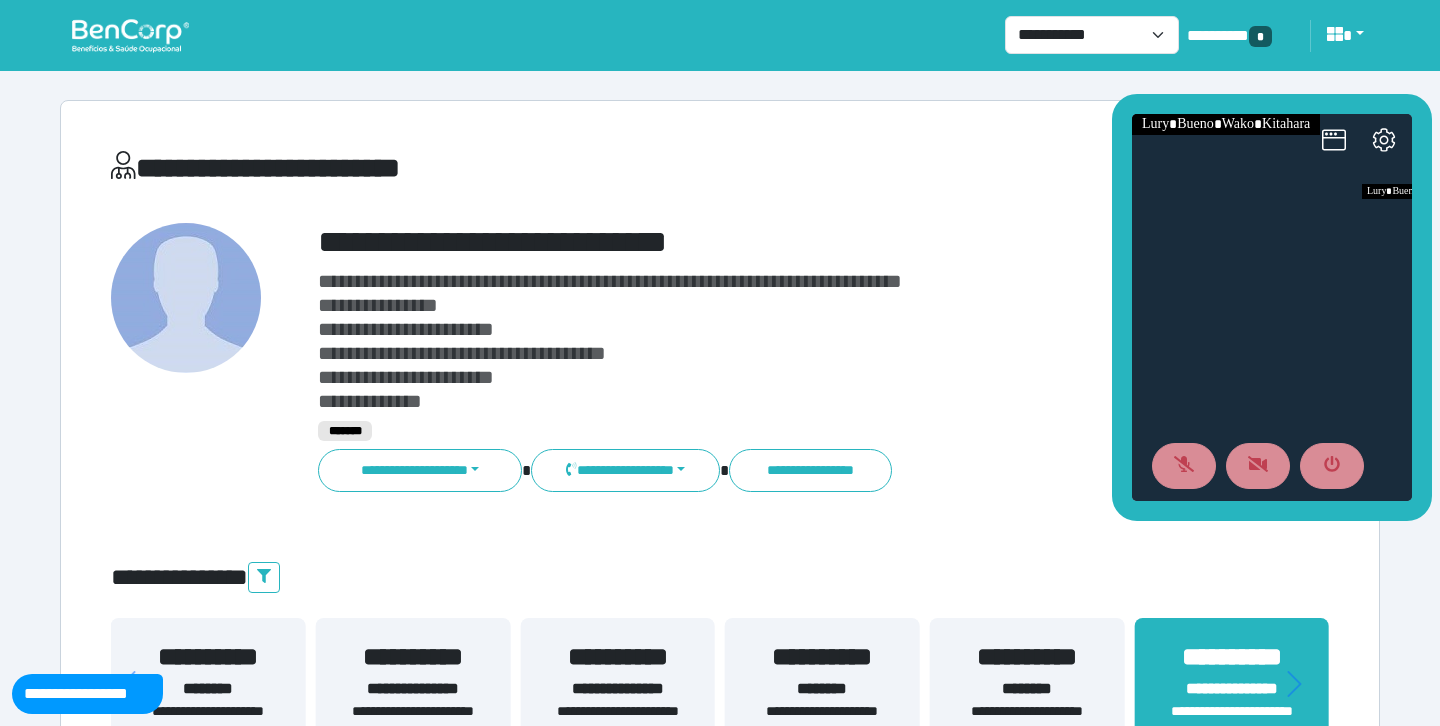 click on "**********" at bounding box center (720, 4604) 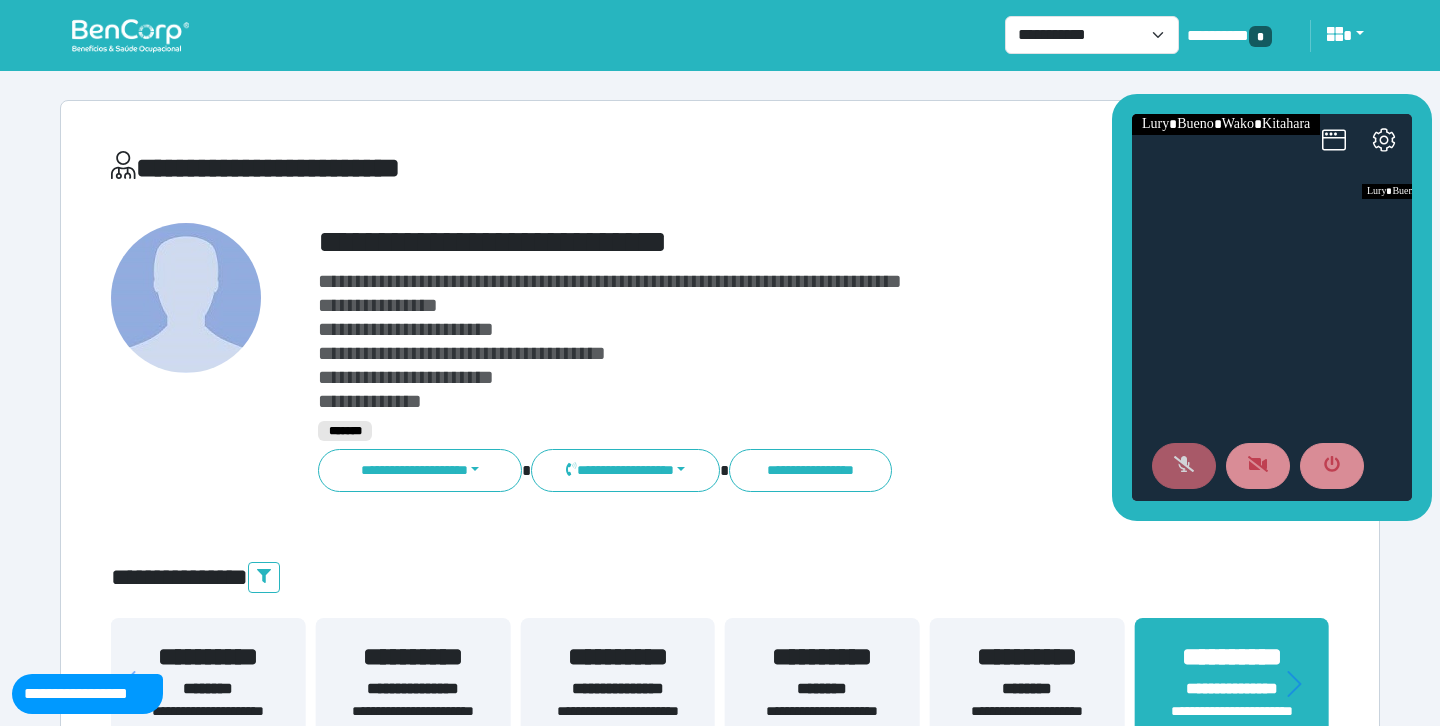 click 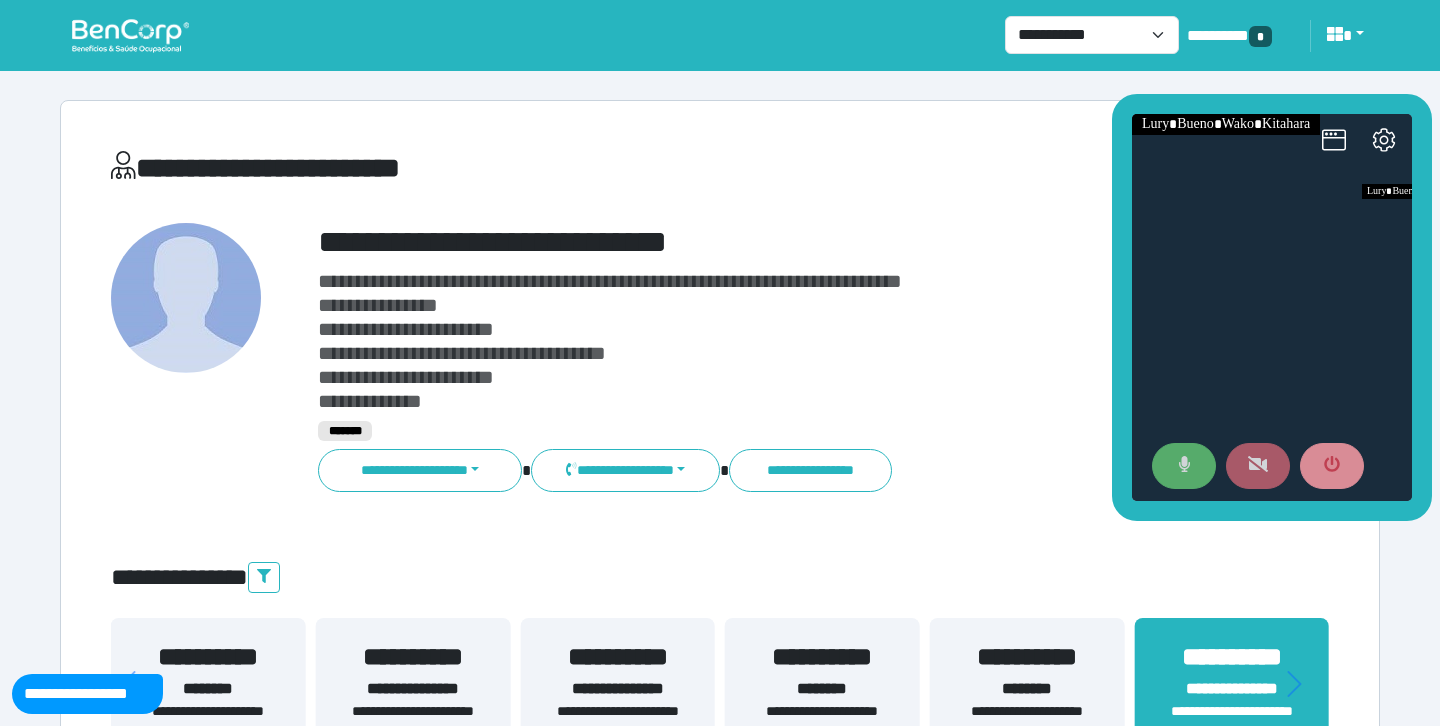click 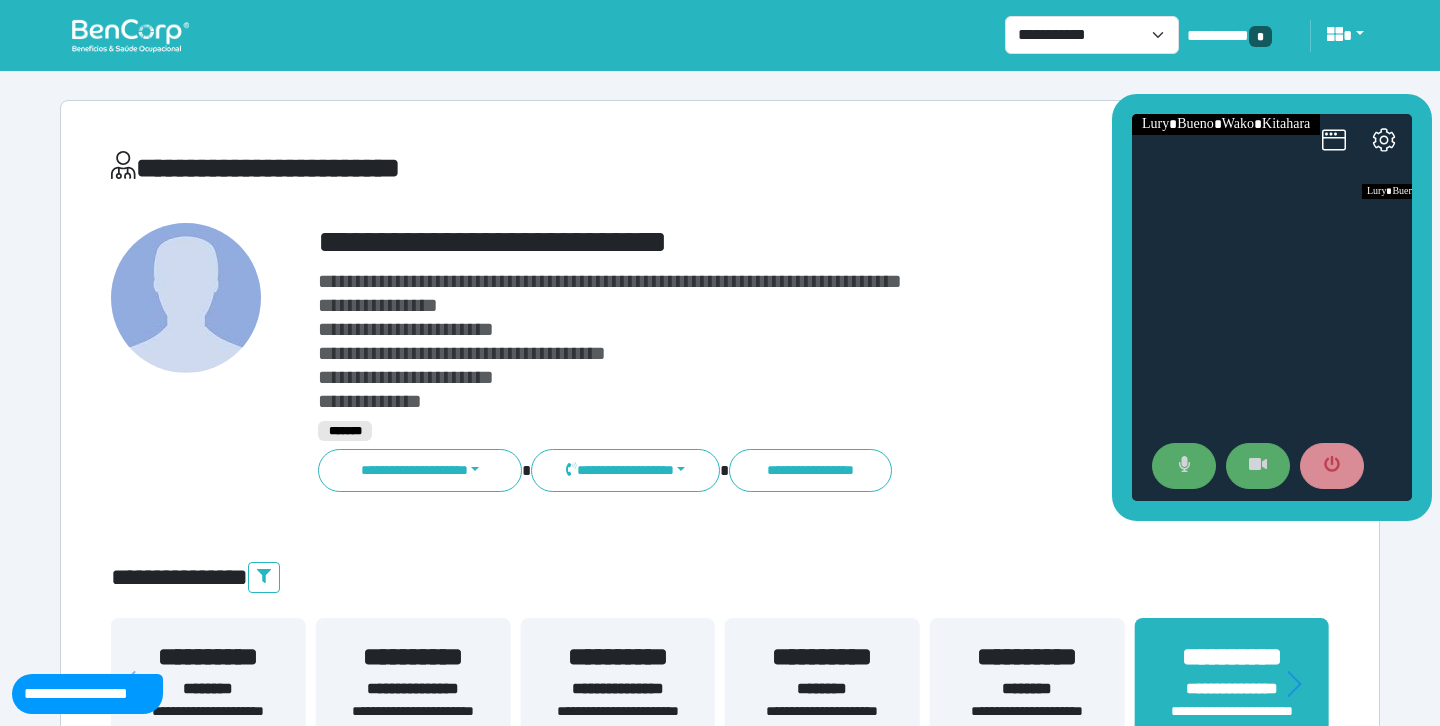 click 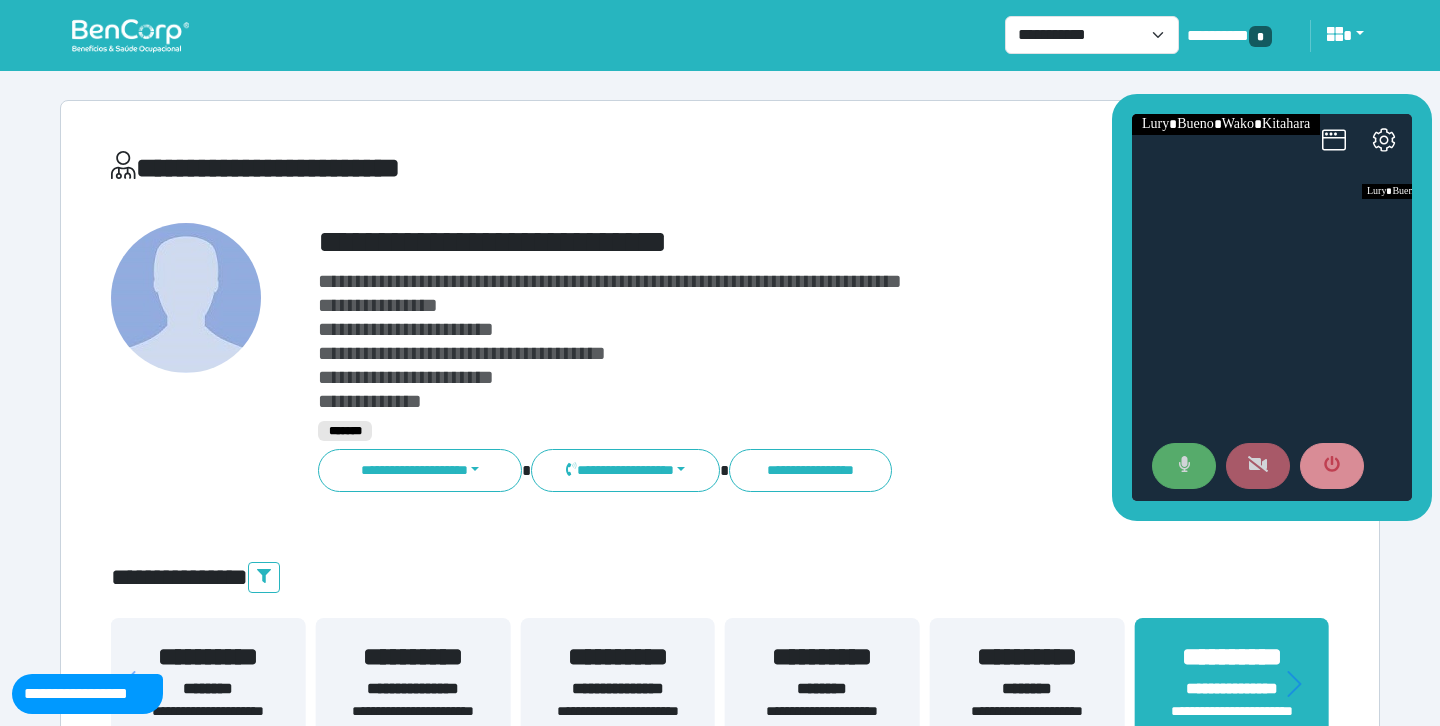click 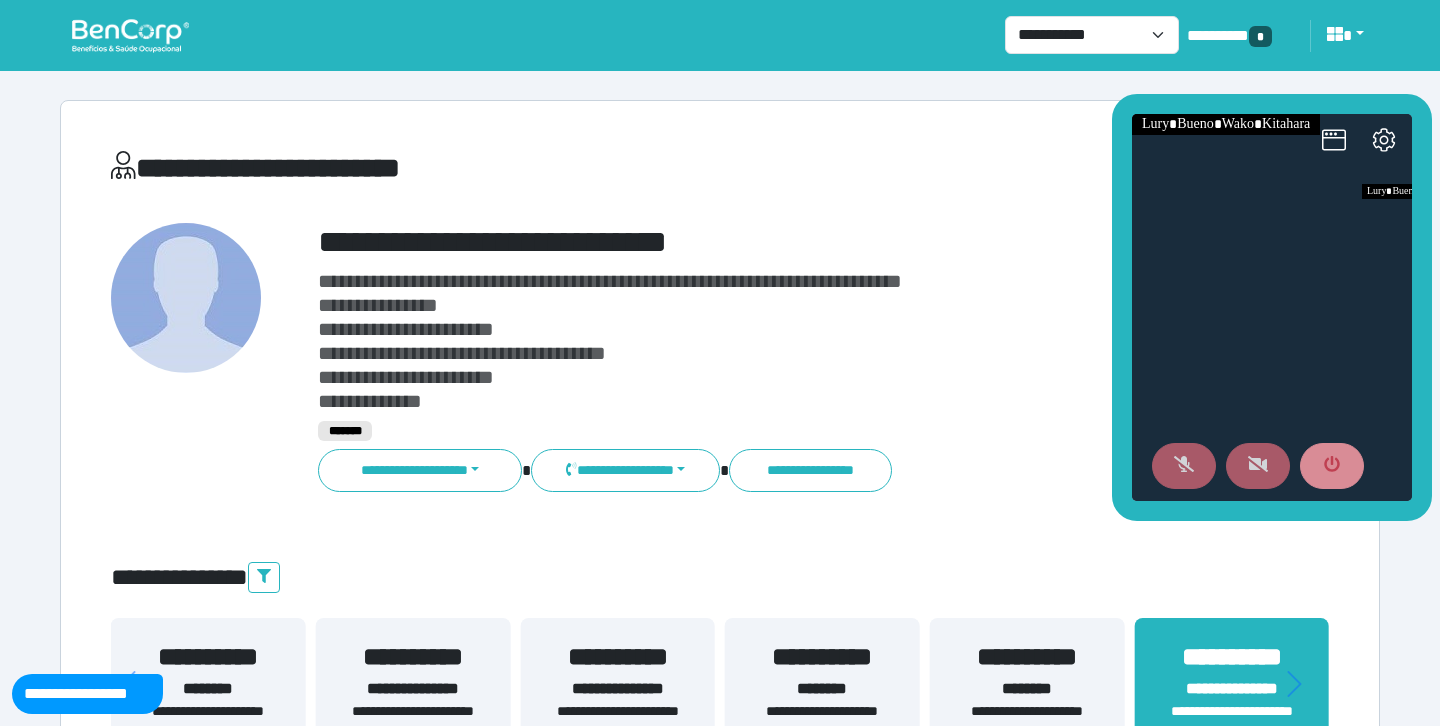 click at bounding box center (130, 35) 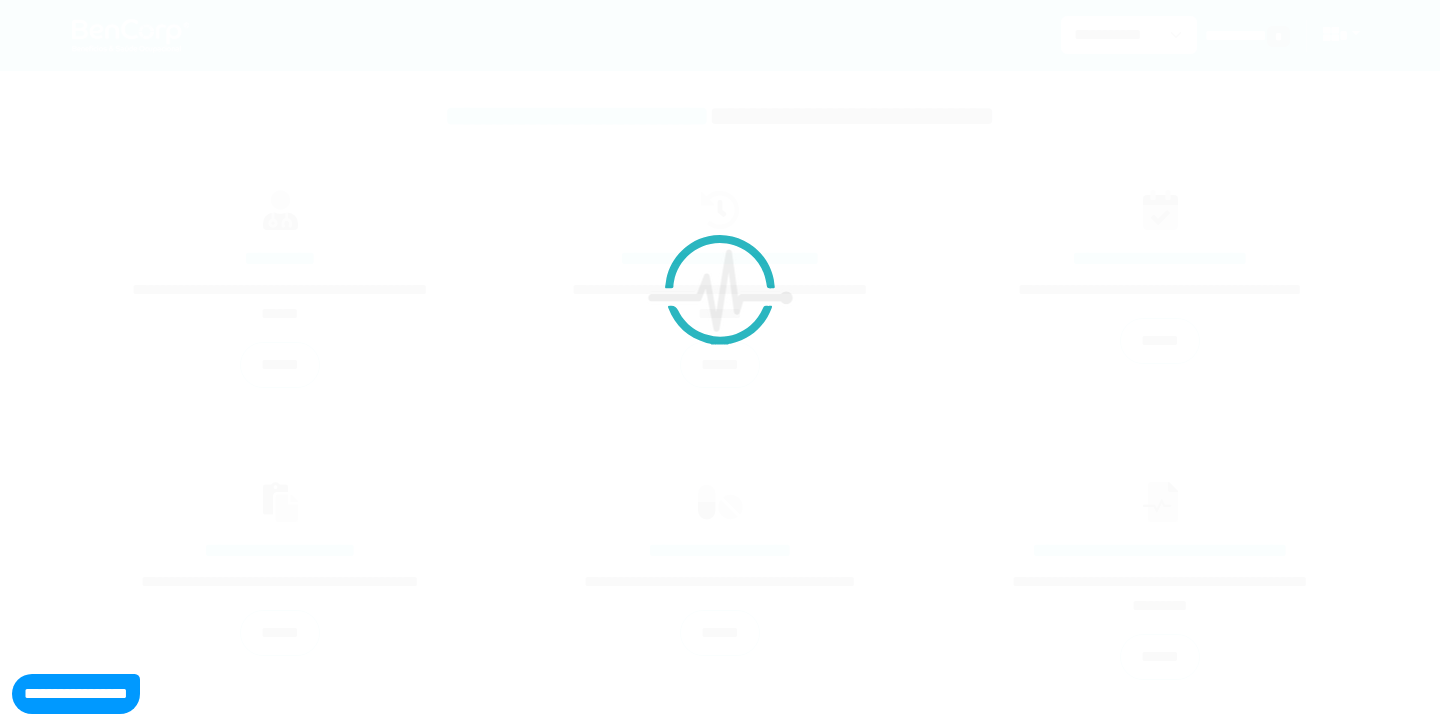 scroll, scrollTop: 0, scrollLeft: 0, axis: both 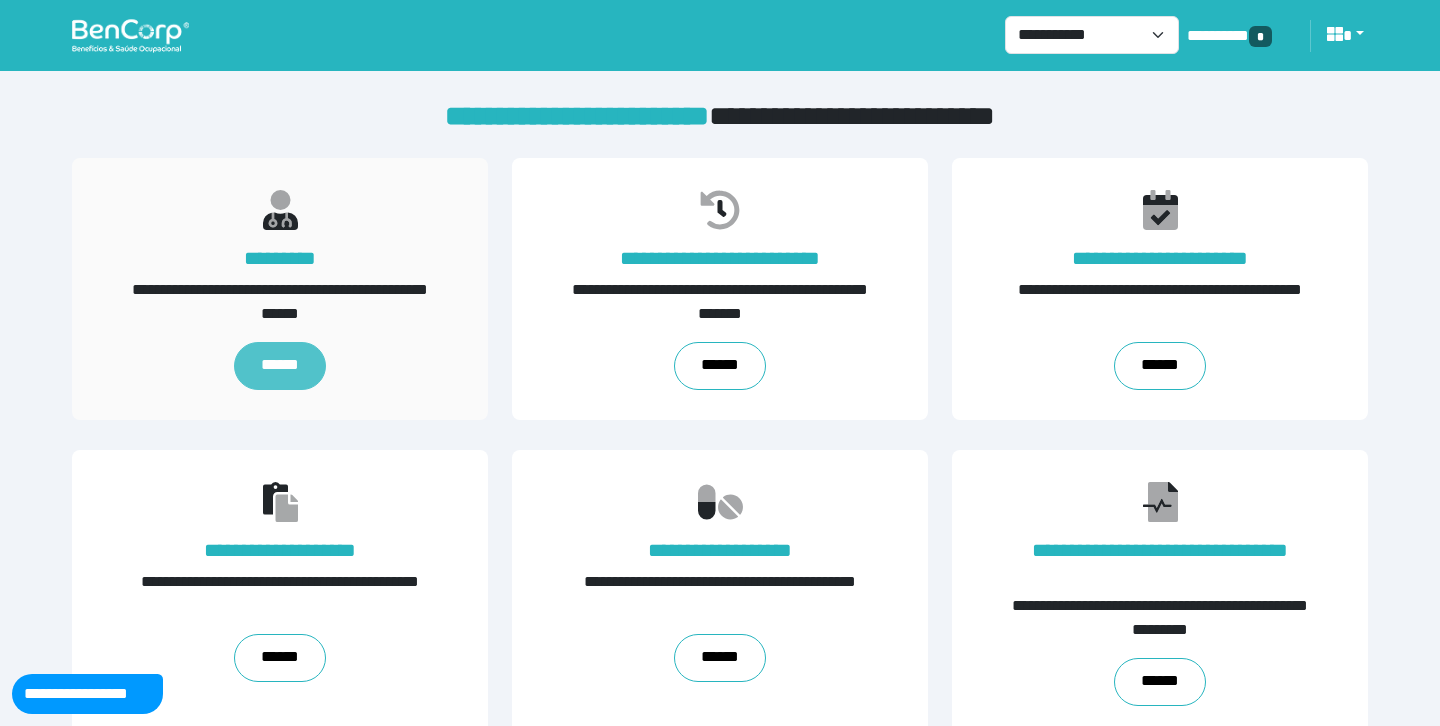 click on "******" at bounding box center (279, 366) 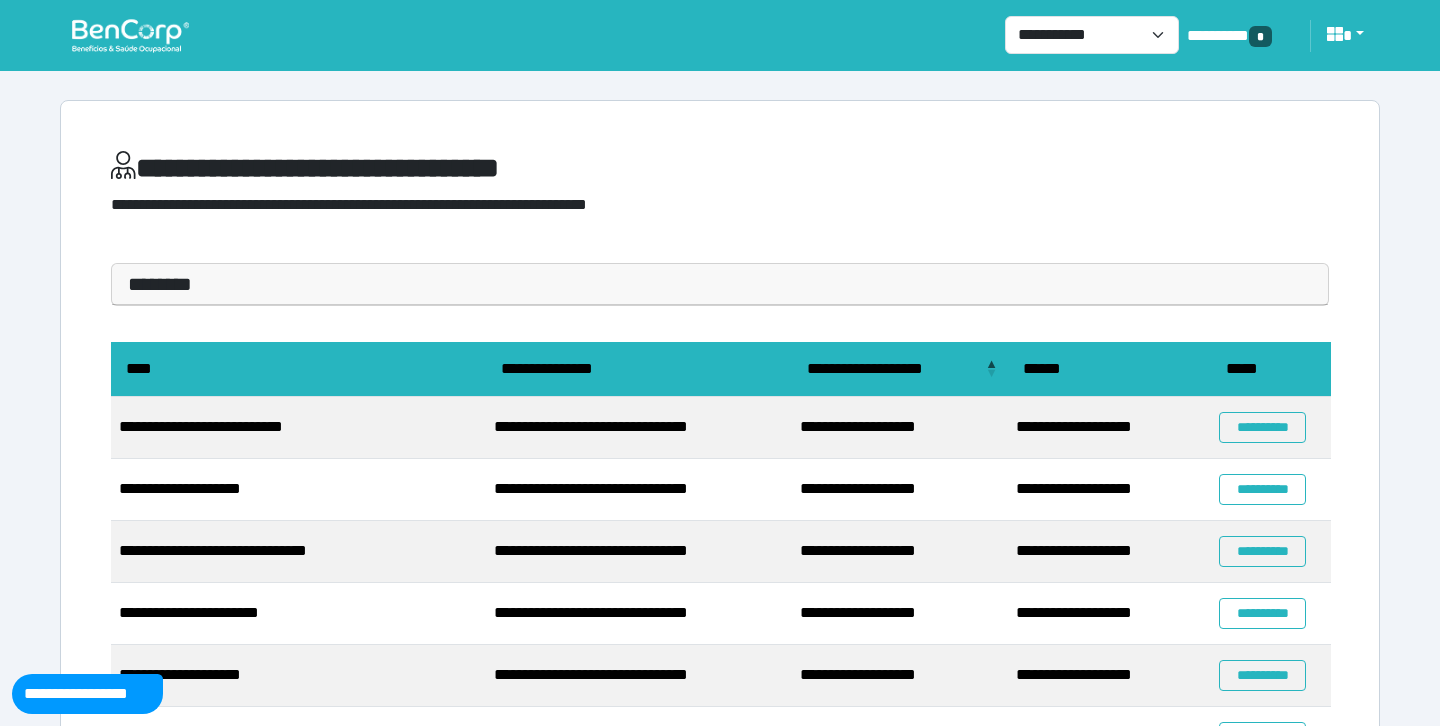 scroll, scrollTop: 0, scrollLeft: 0, axis: both 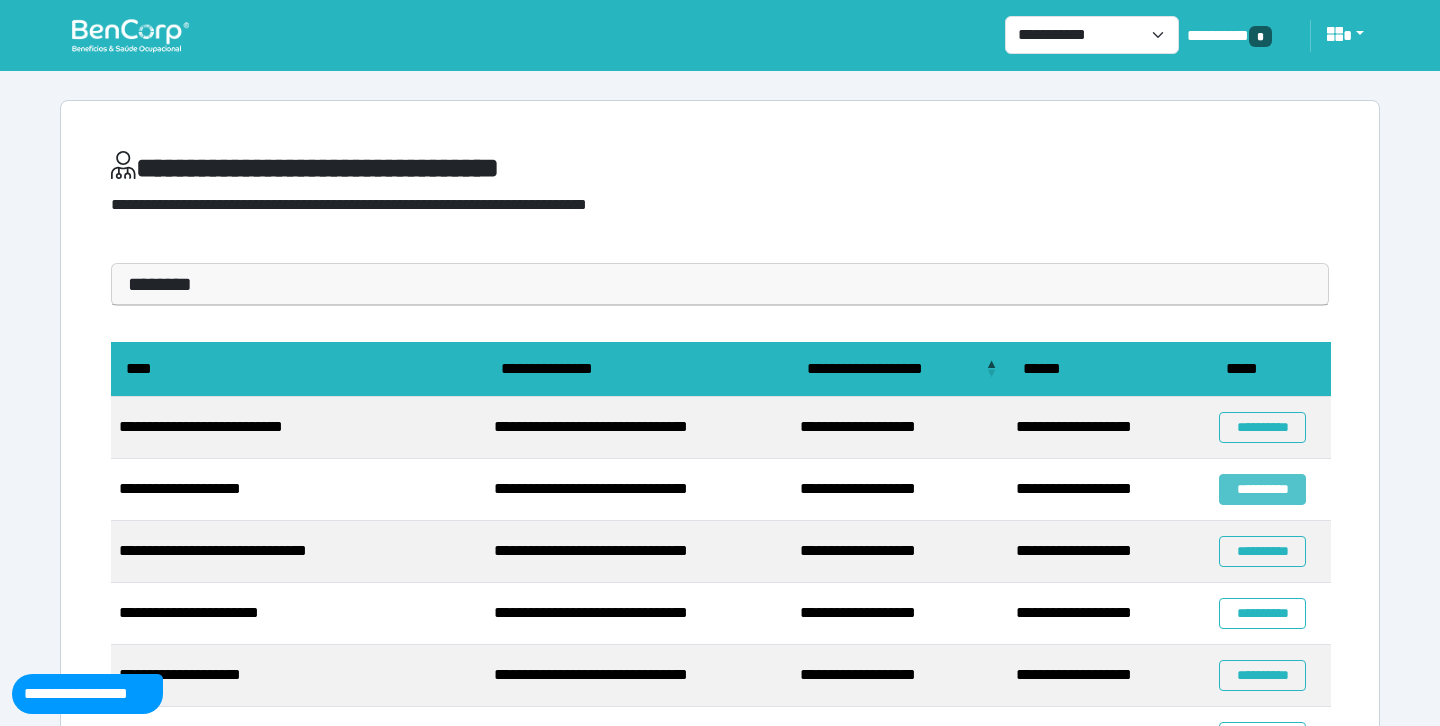 click on "**********" at bounding box center (1262, 489) 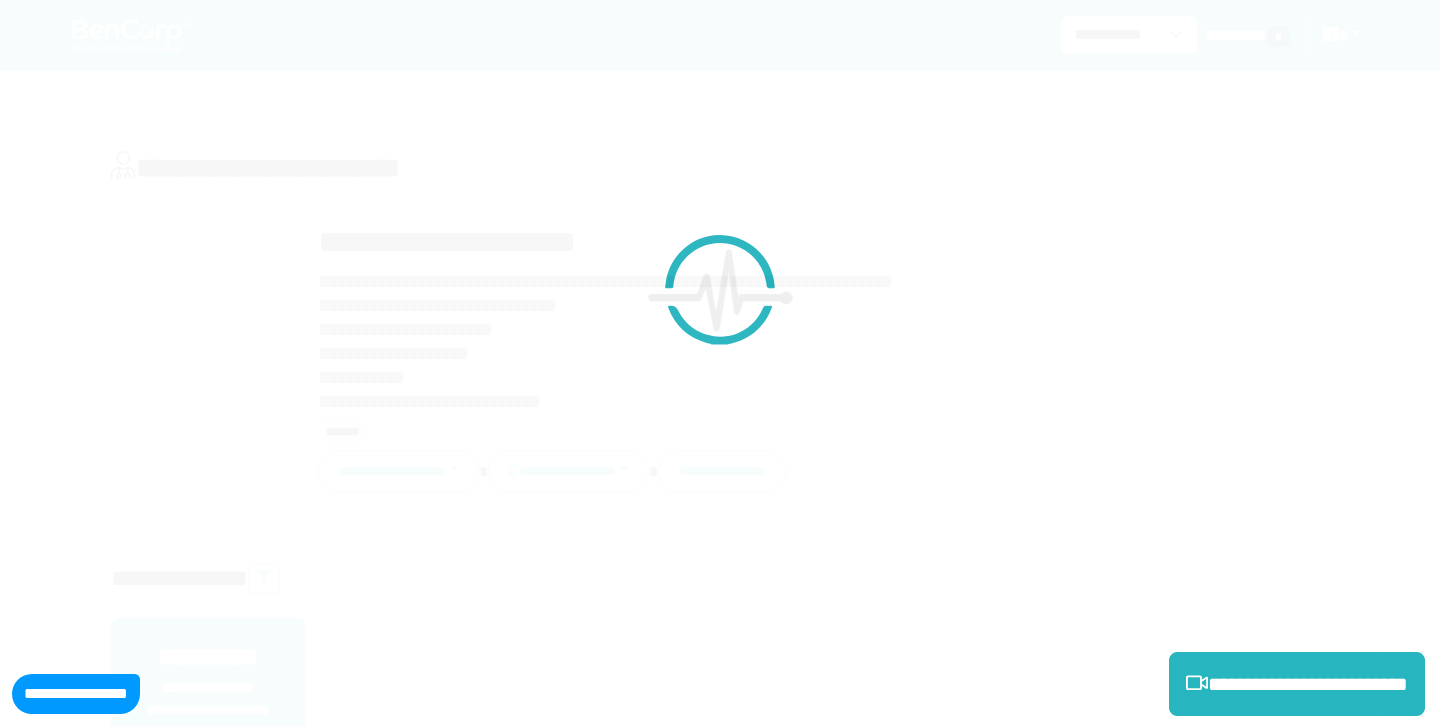 scroll, scrollTop: 0, scrollLeft: 0, axis: both 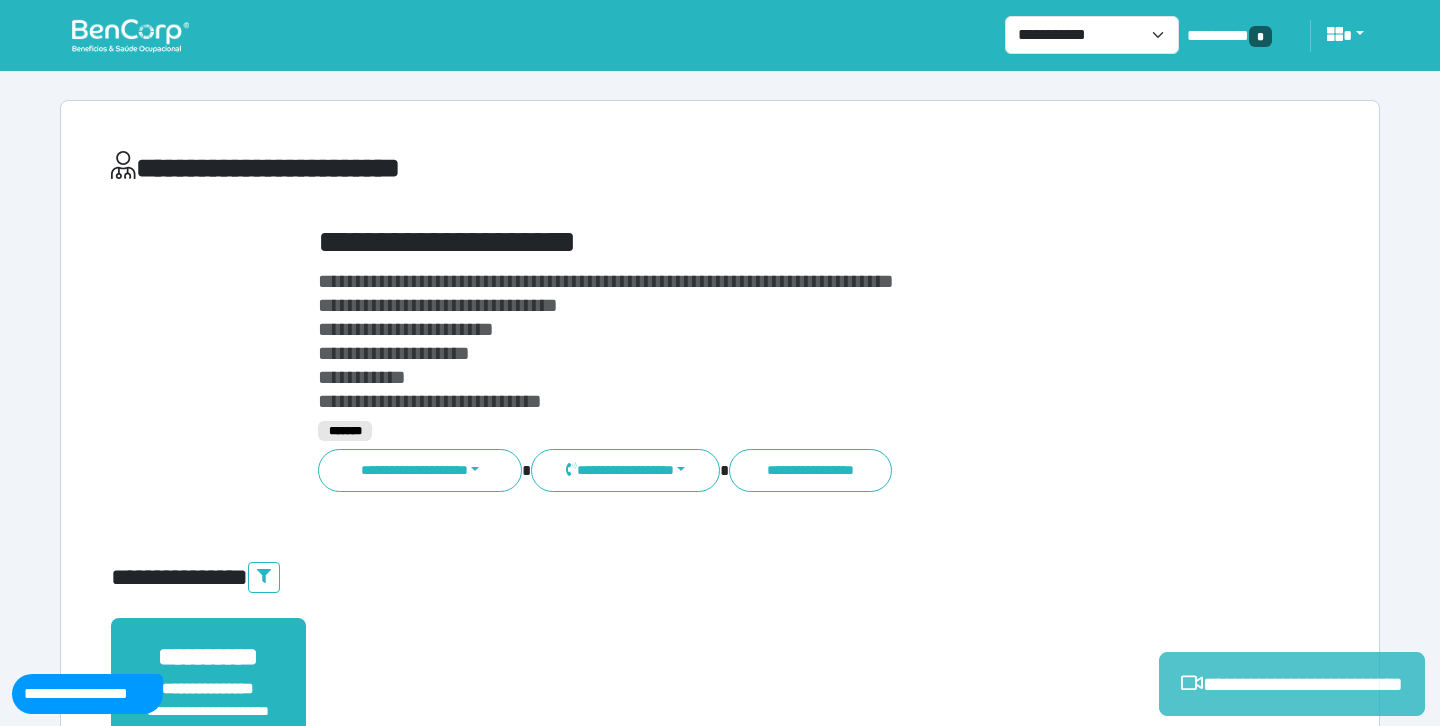 click on "**********" at bounding box center (1292, 684) 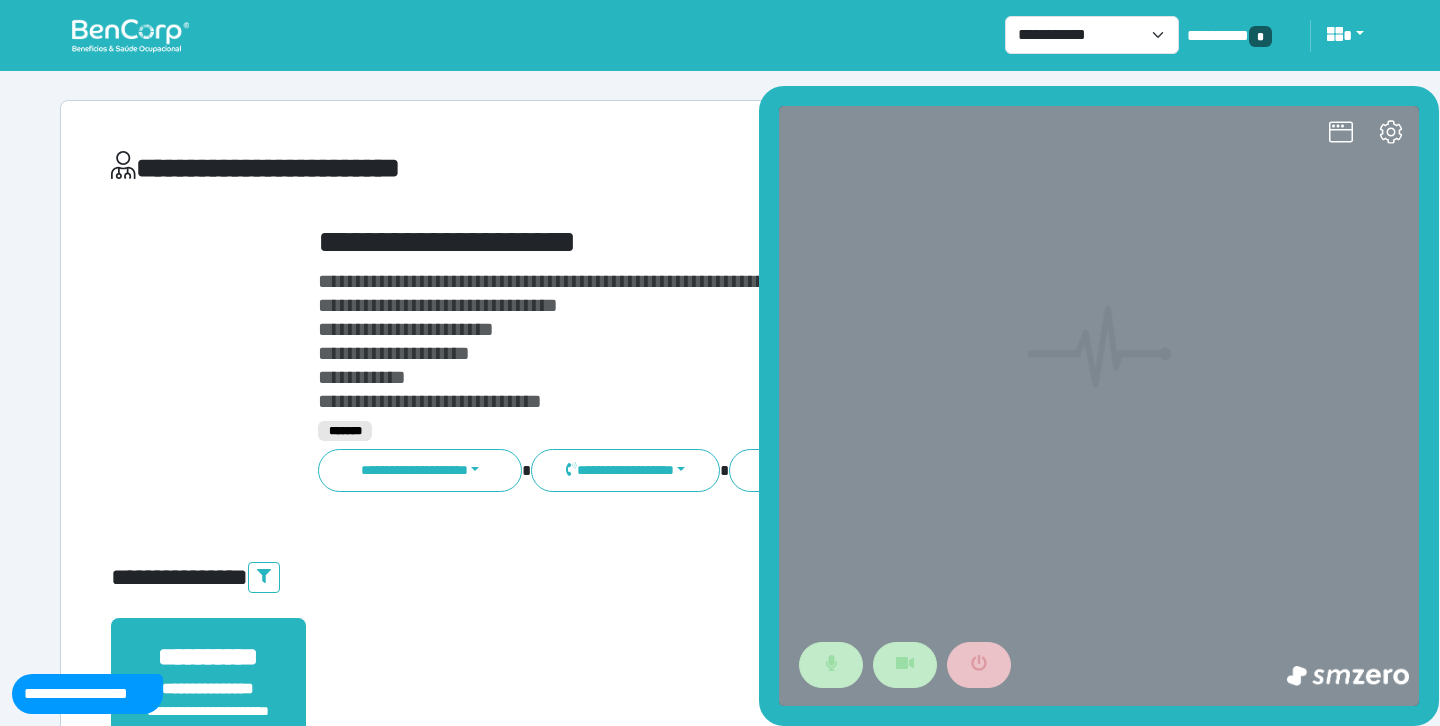 scroll, scrollTop: 0, scrollLeft: 0, axis: both 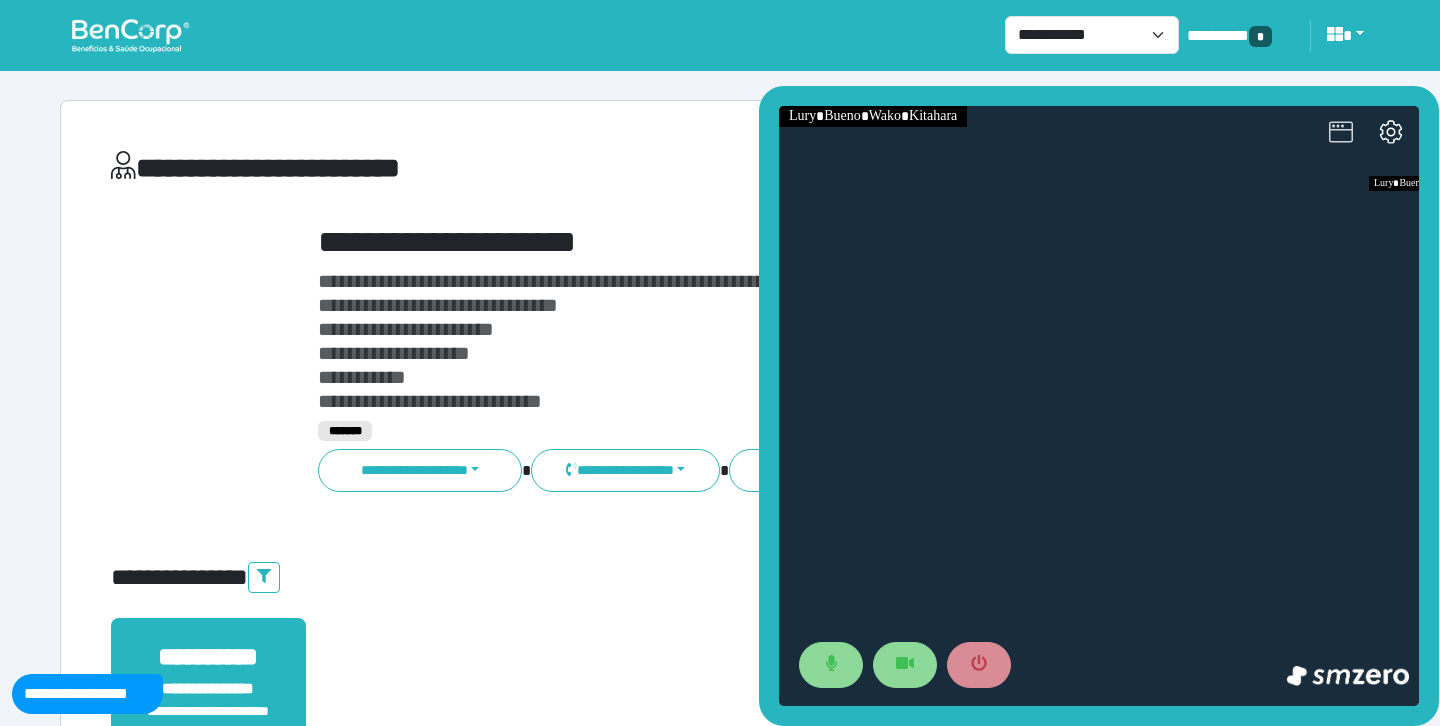 click at bounding box center (1341, 134) 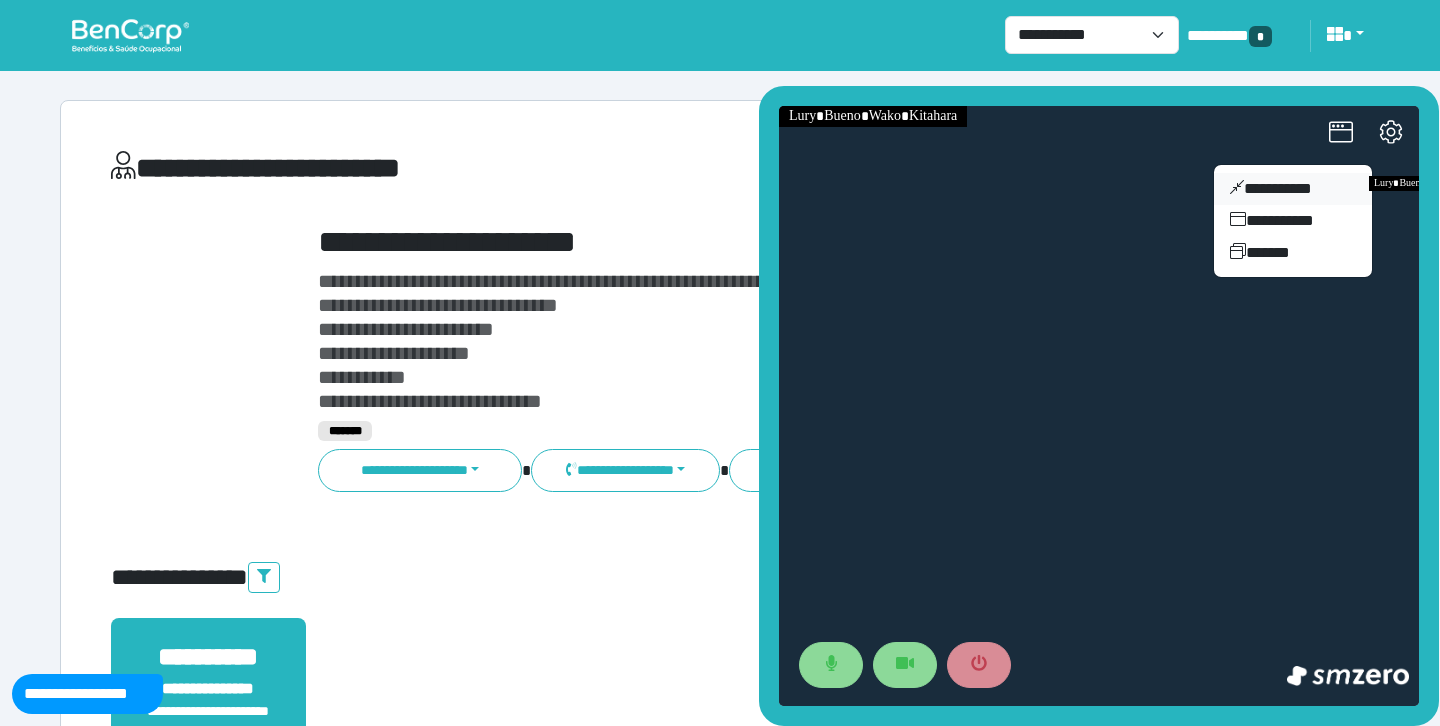 click on "**********" at bounding box center (1293, 189) 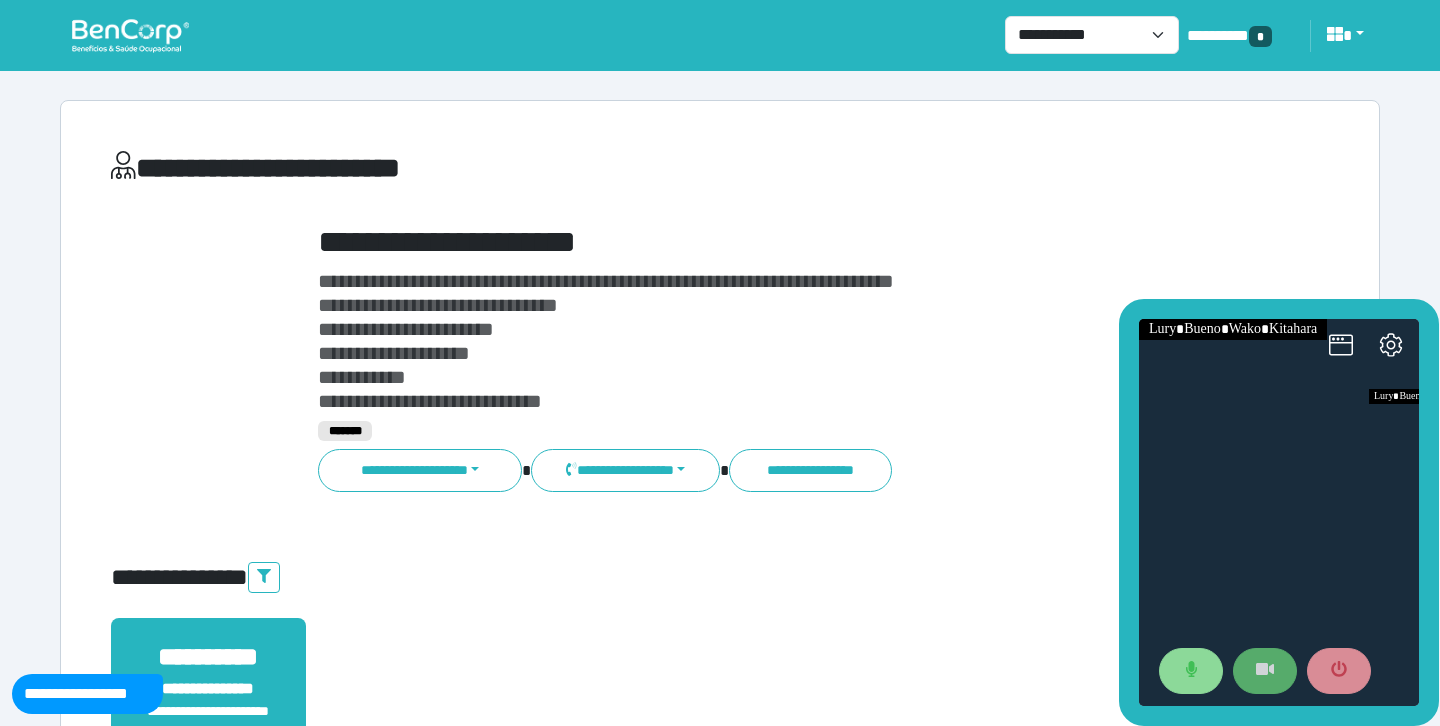 click at bounding box center [1265, 671] 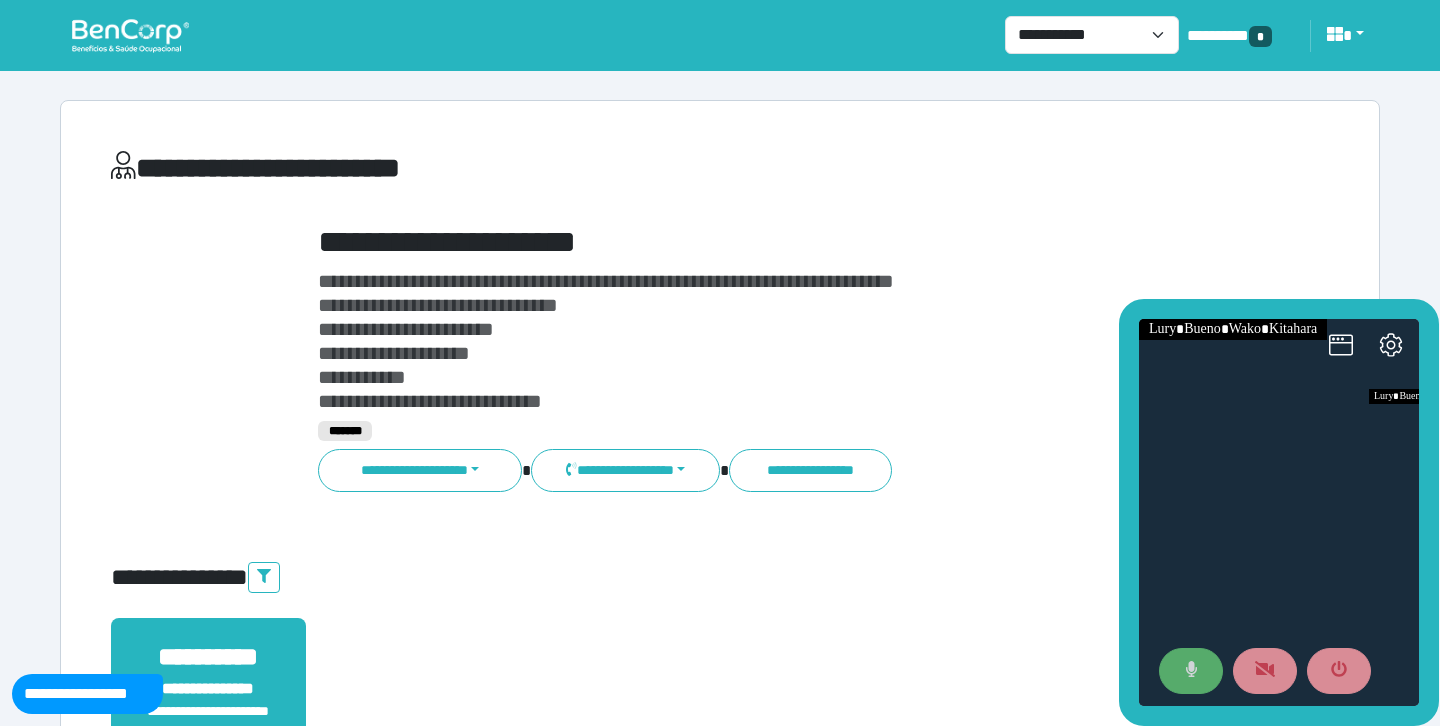 click at bounding box center (1191, 671) 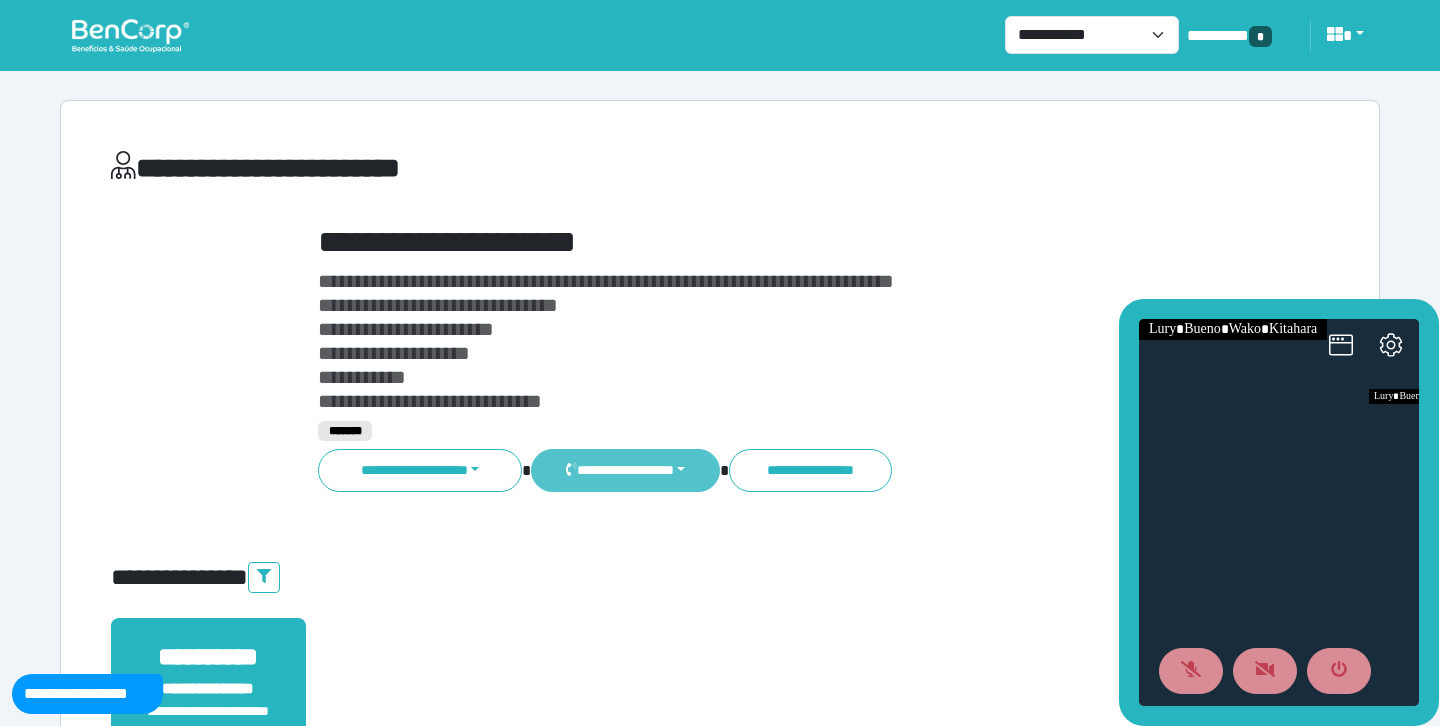 click on "**********" at bounding box center (625, 470) 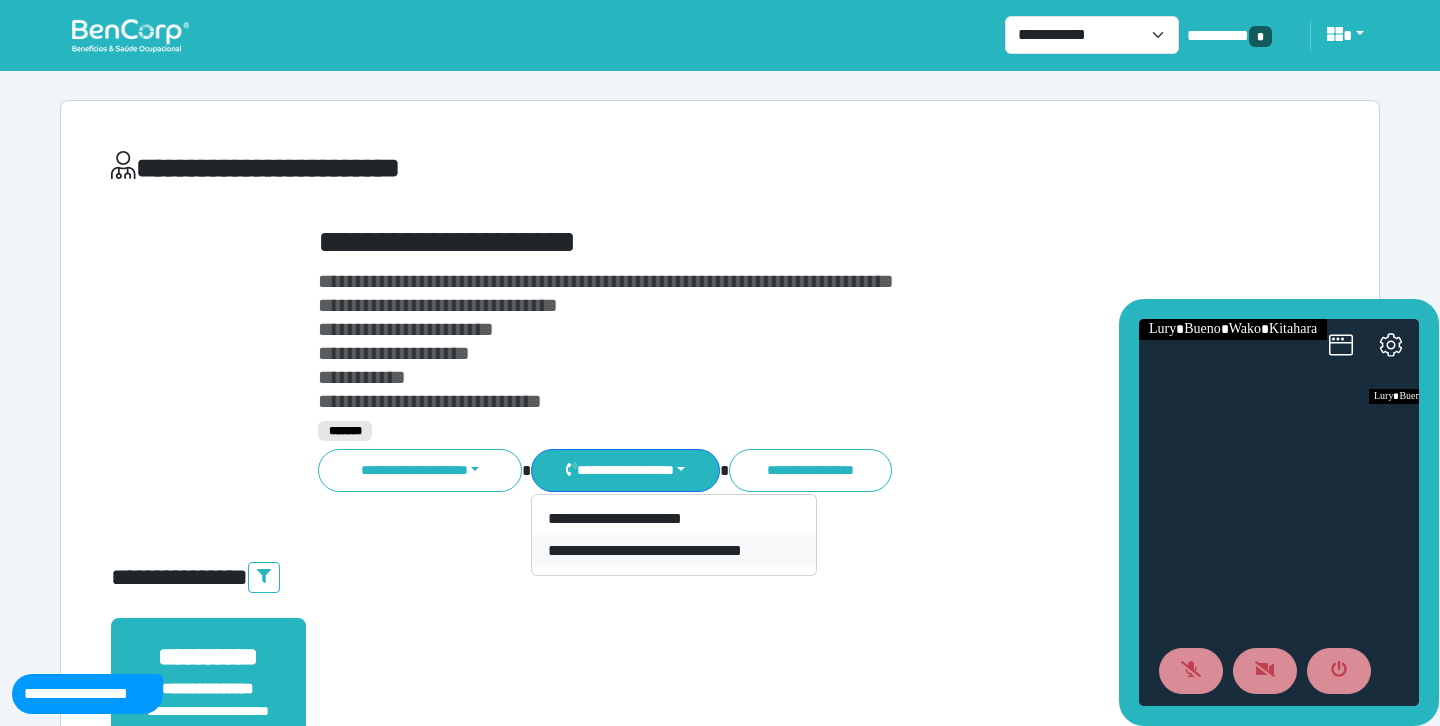 click on "**********" at bounding box center (674, 551) 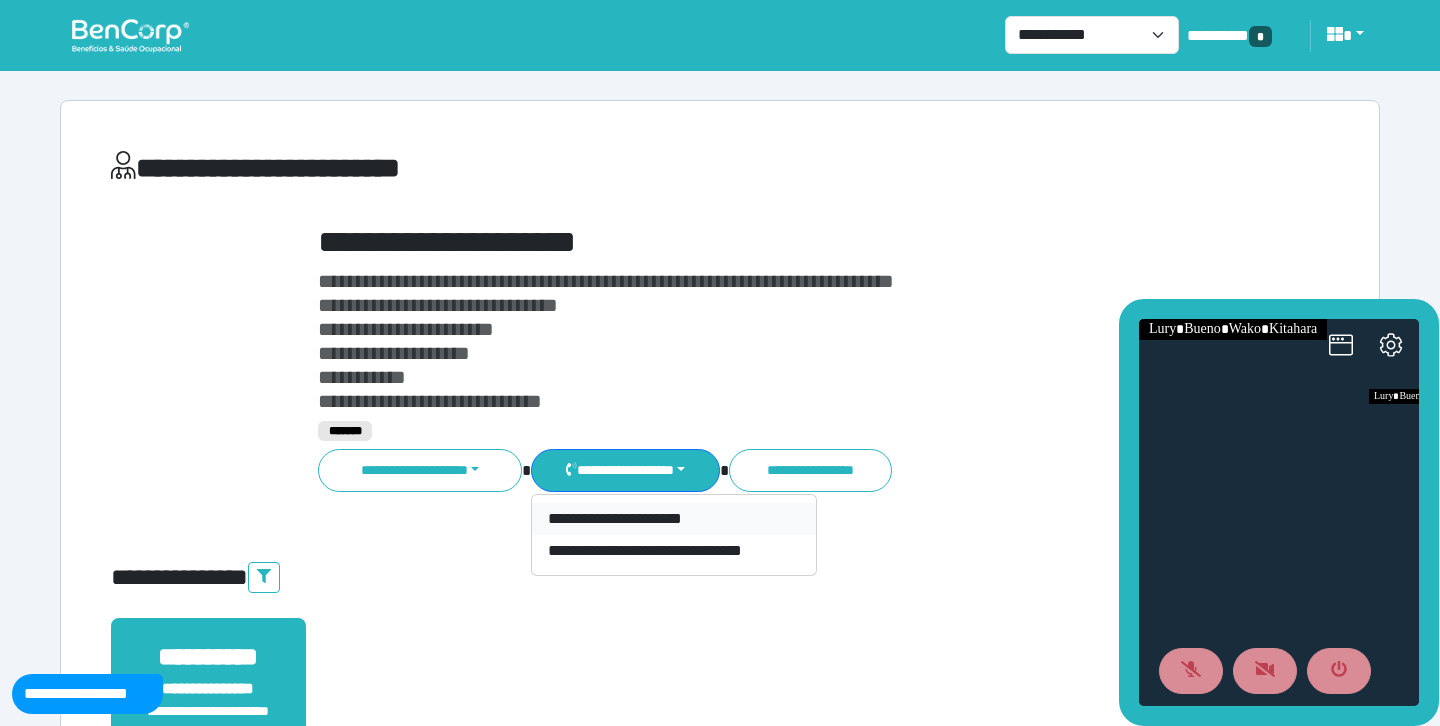 click on "**********" at bounding box center (674, 519) 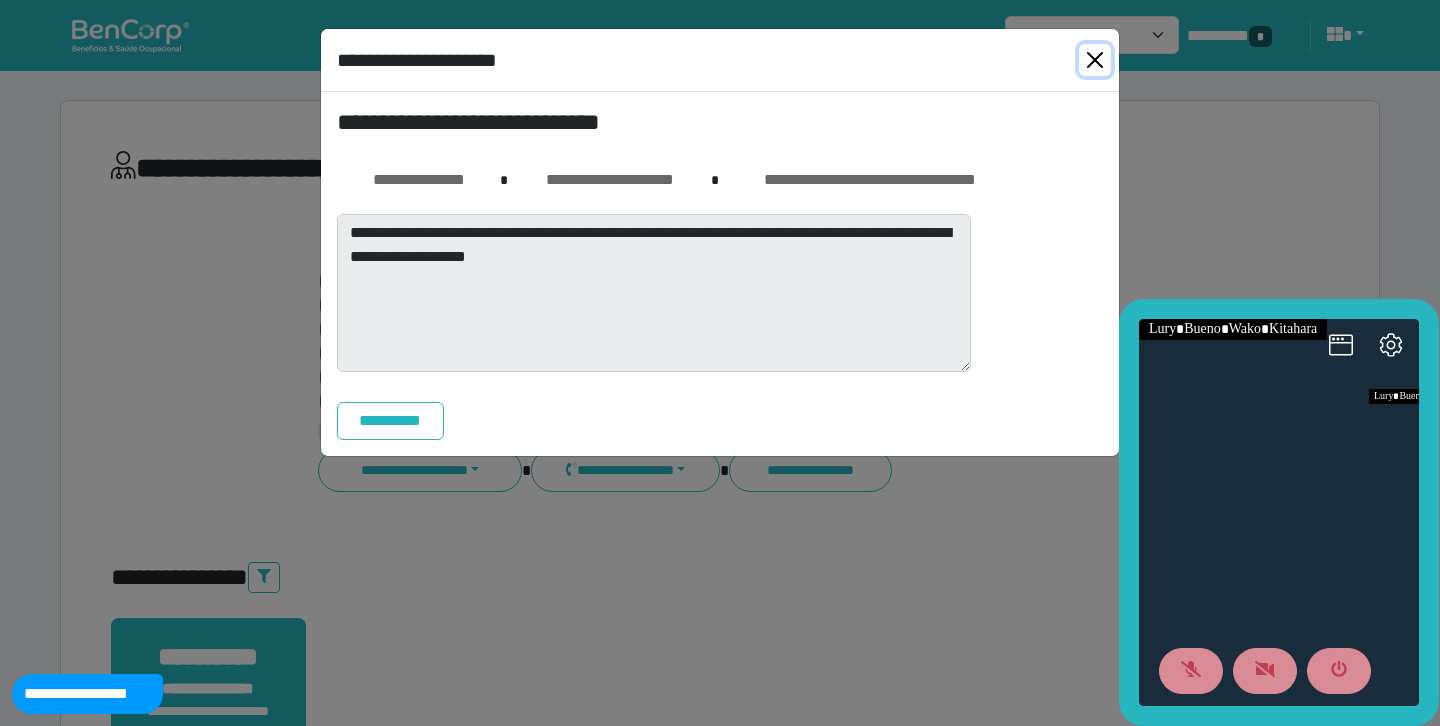 click at bounding box center (1095, 60) 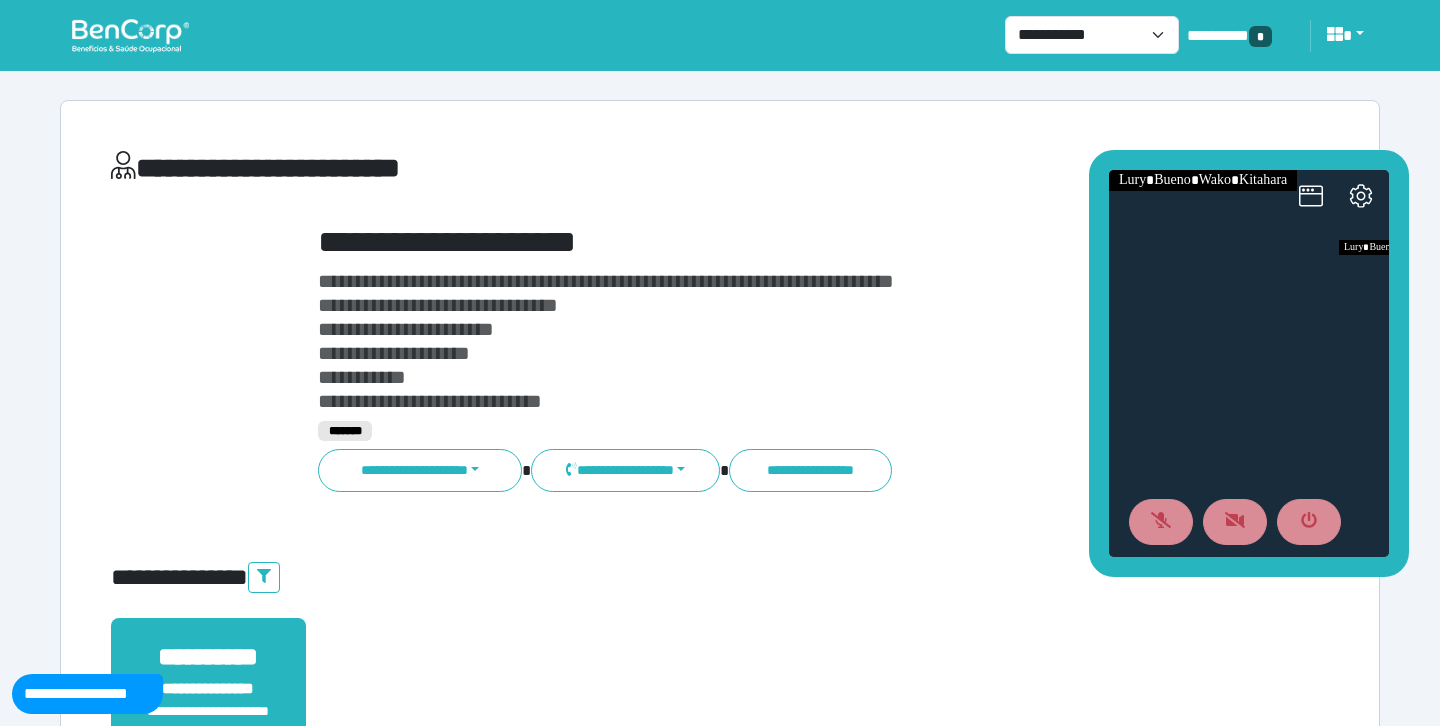 drag, startPoint x: 1247, startPoint y: 309, endPoint x: 1213, endPoint y: 154, distance: 158.68523 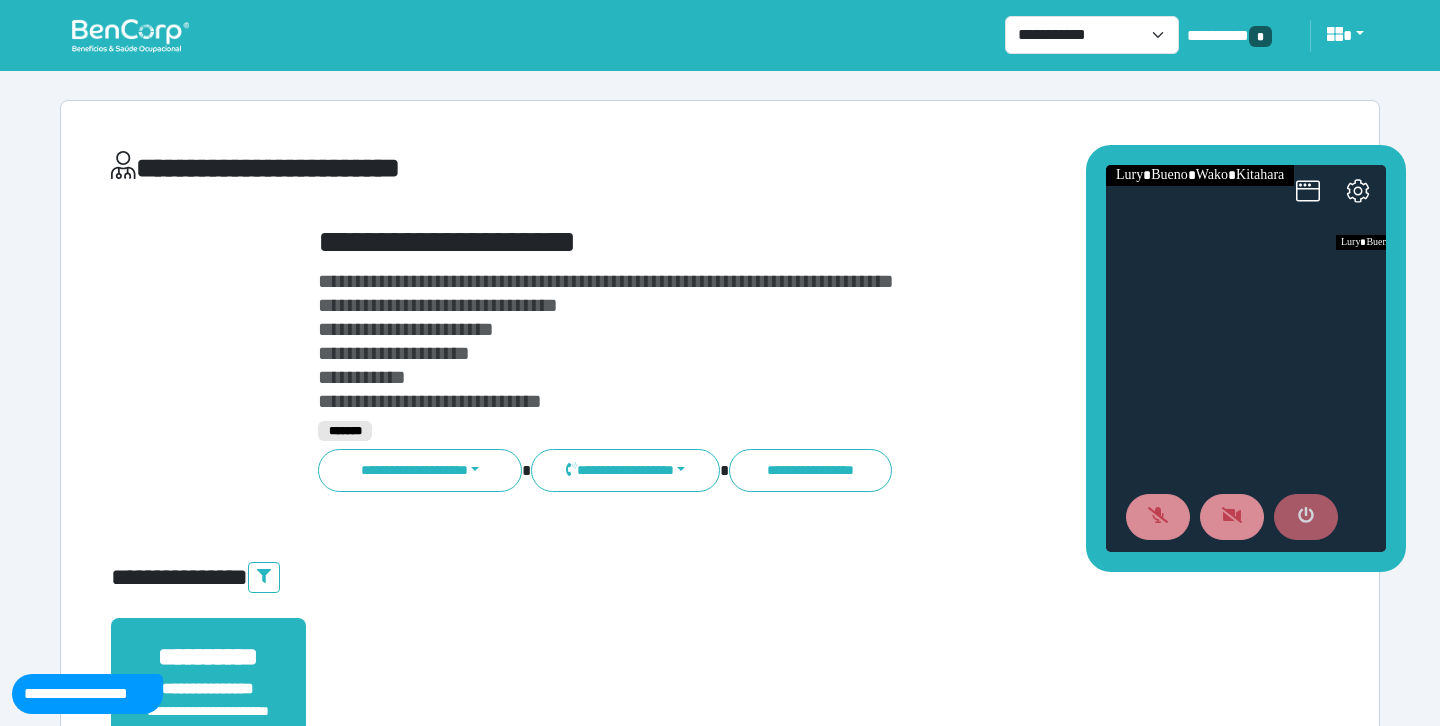 click at bounding box center (1306, 517) 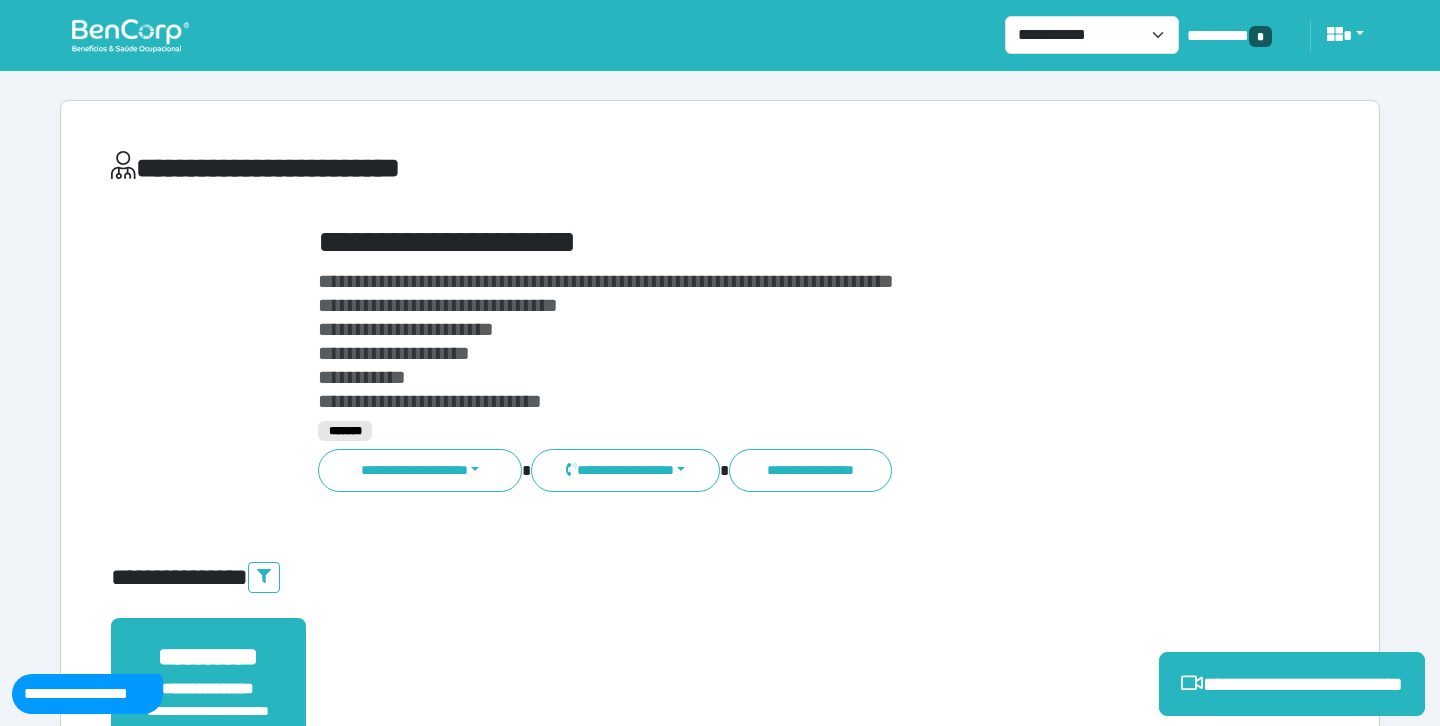 click on "*******" at bounding box center [772, 431] 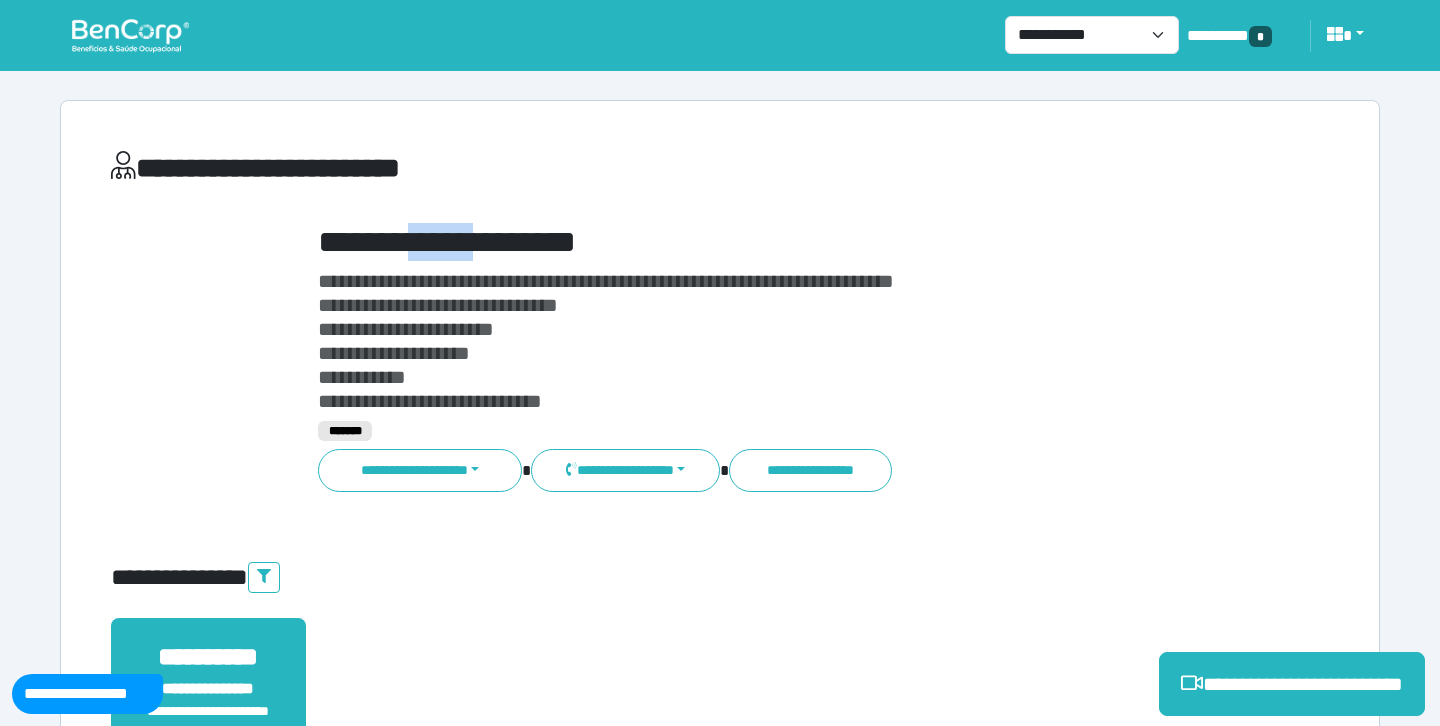 click on "**********" at bounding box center [772, 242] 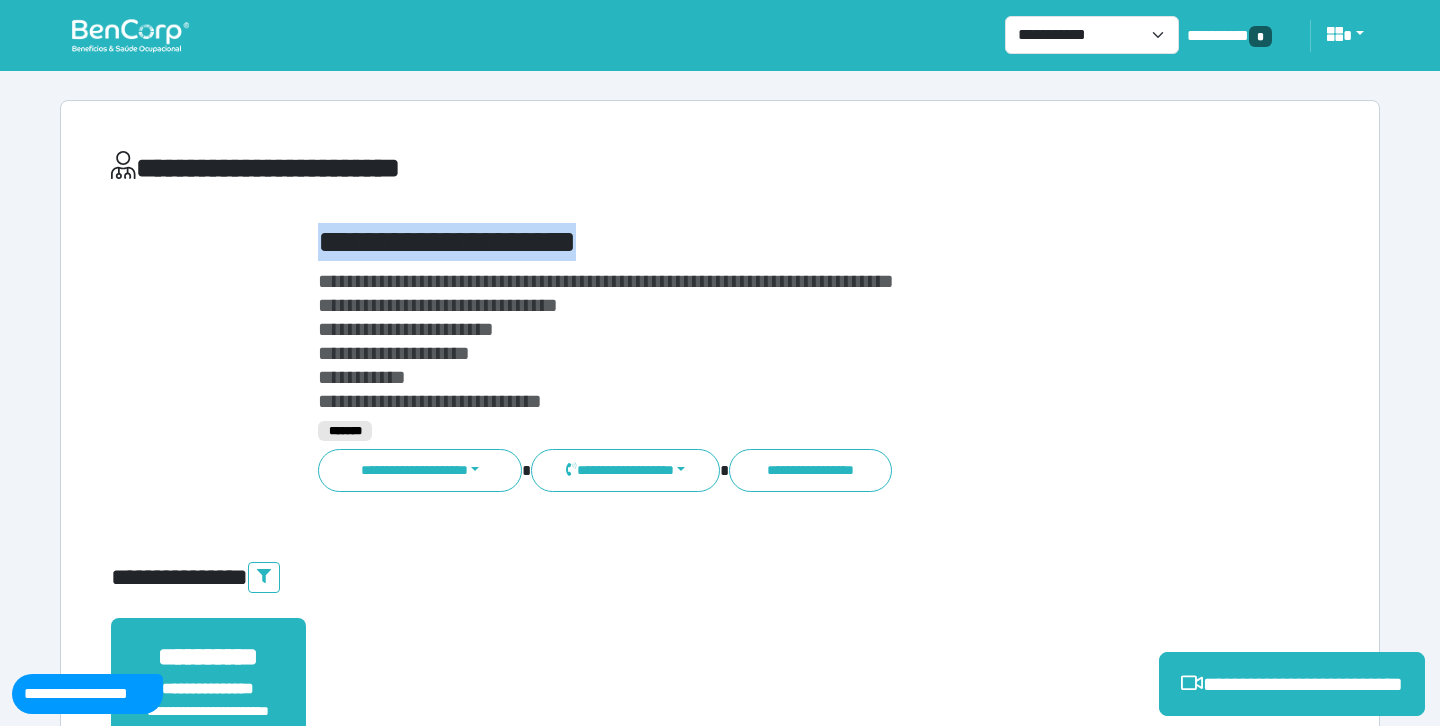 click on "**********" at bounding box center [772, 242] 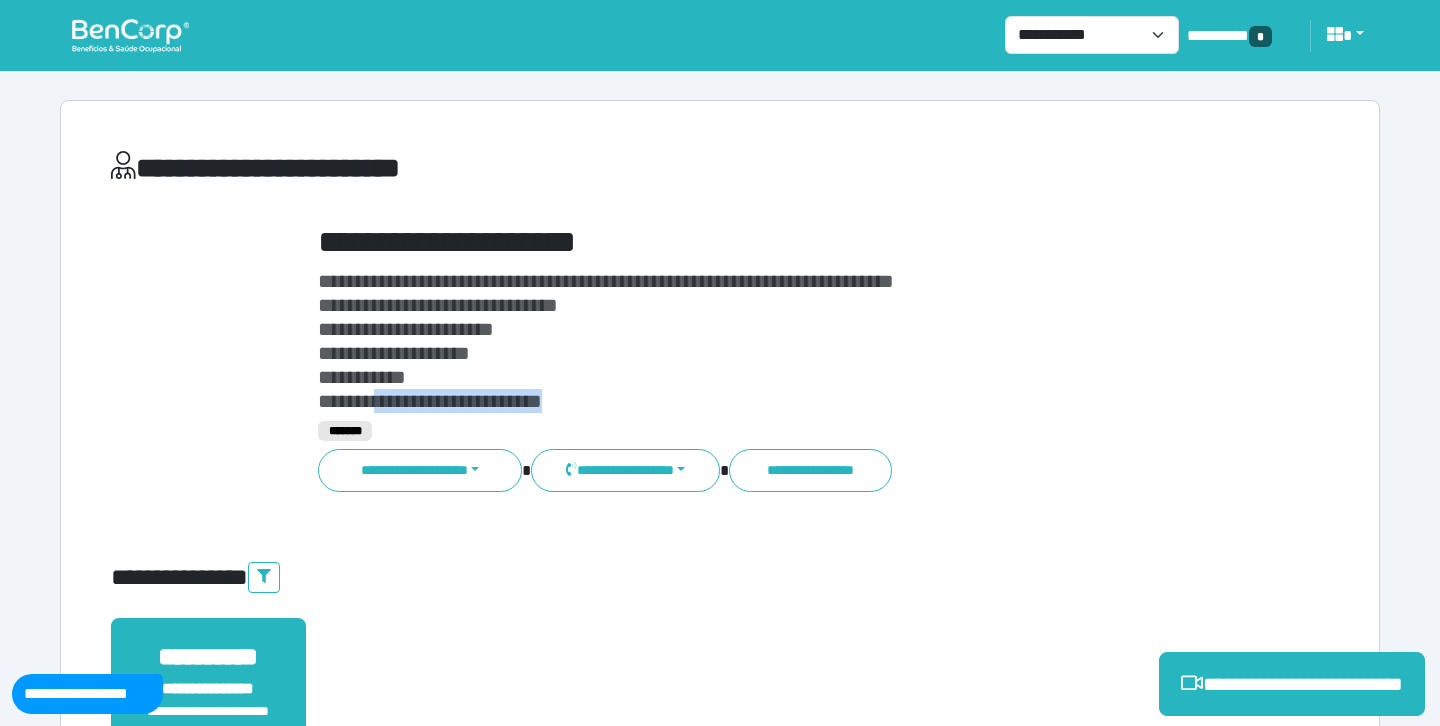 drag, startPoint x: 618, startPoint y: 397, endPoint x: 389, endPoint y: 396, distance: 229.00218 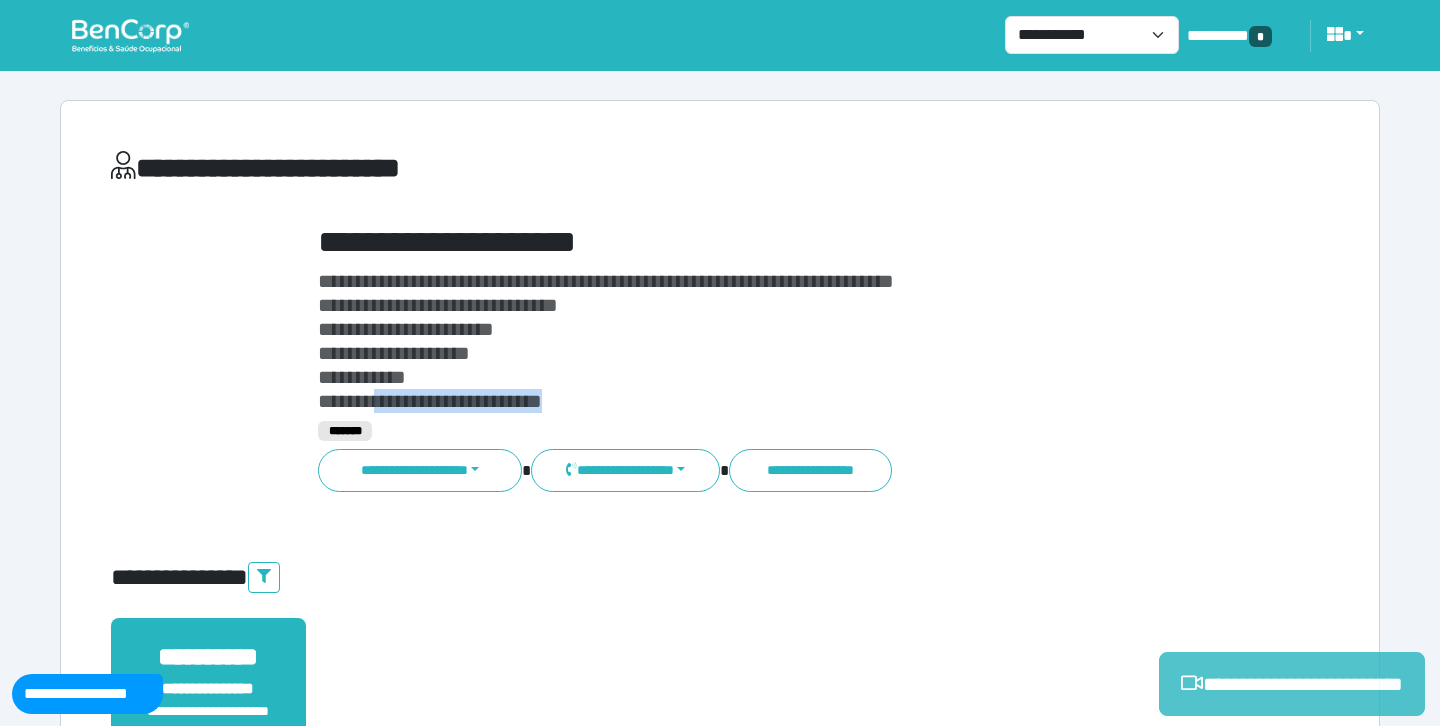 click on "**********" at bounding box center (1292, 684) 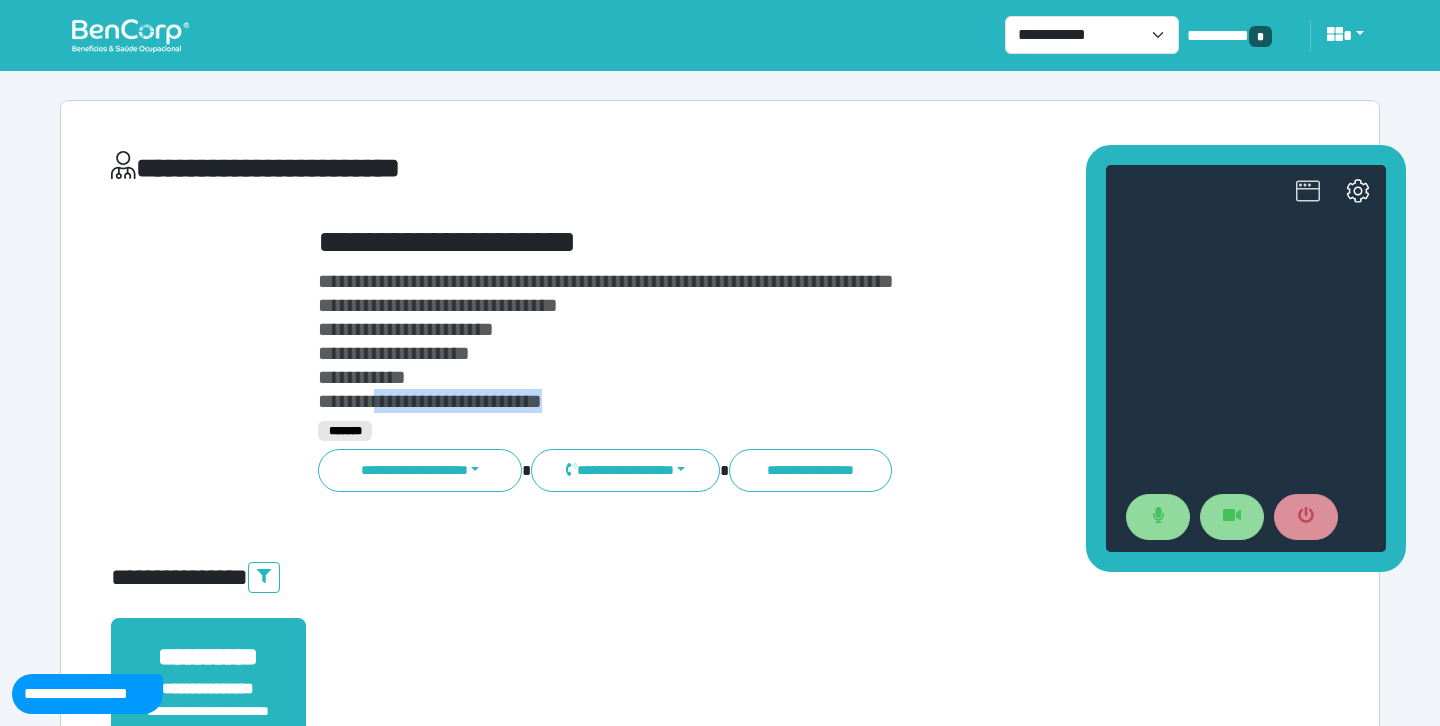 scroll, scrollTop: 0, scrollLeft: 0, axis: both 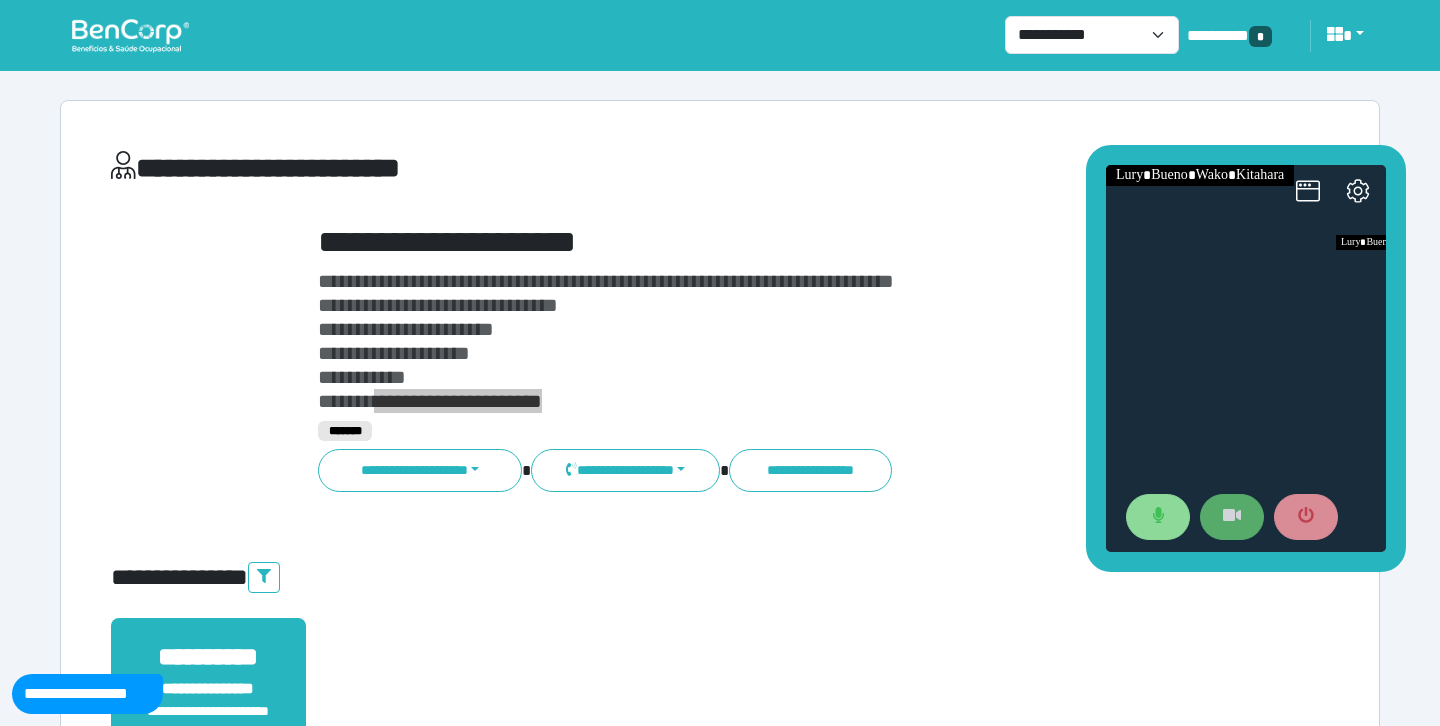 click 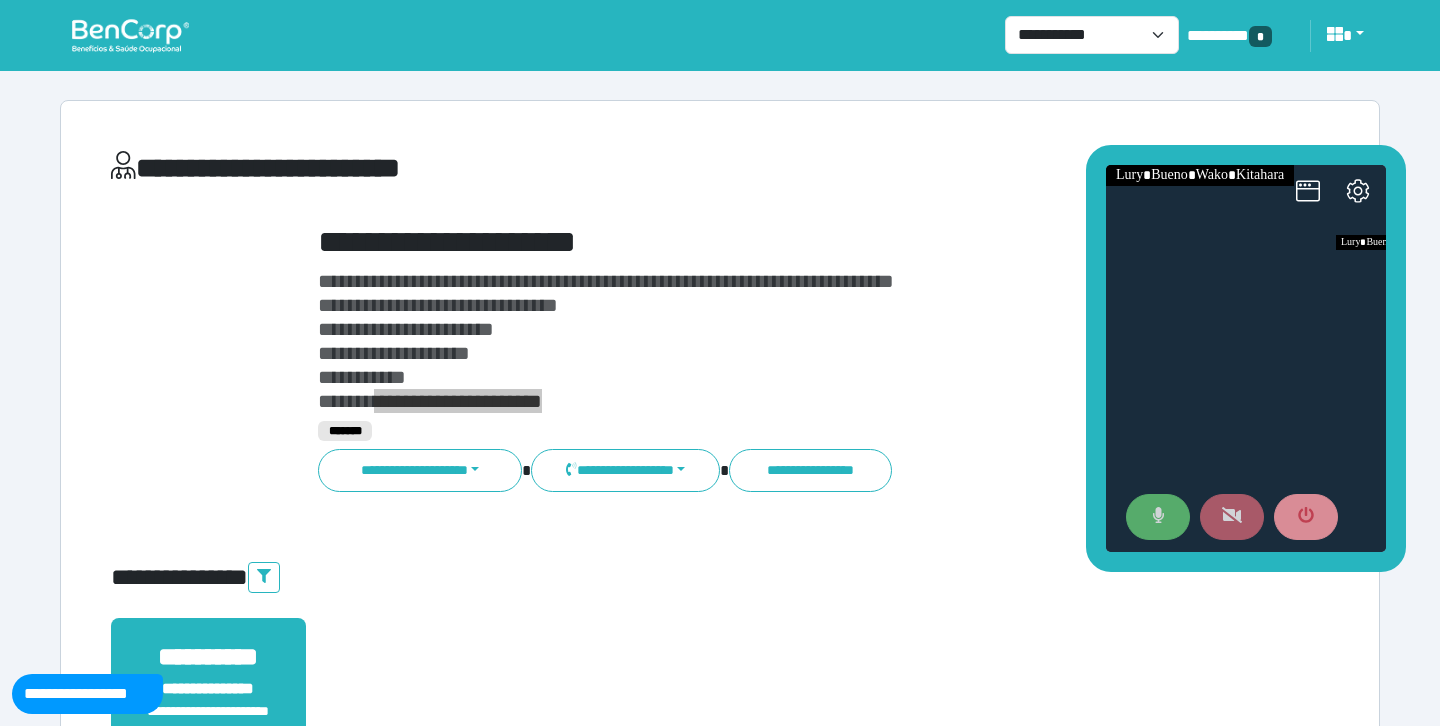 click 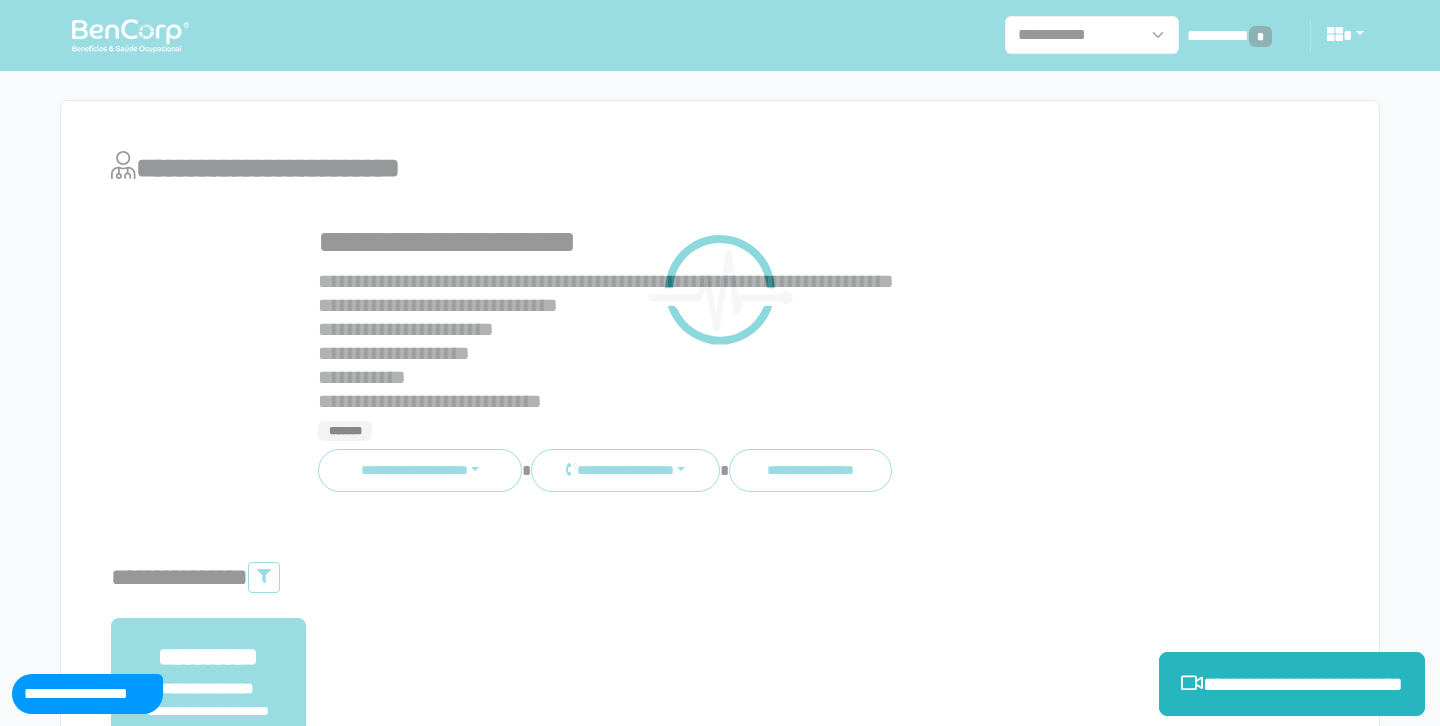 scroll, scrollTop: 0, scrollLeft: 0, axis: both 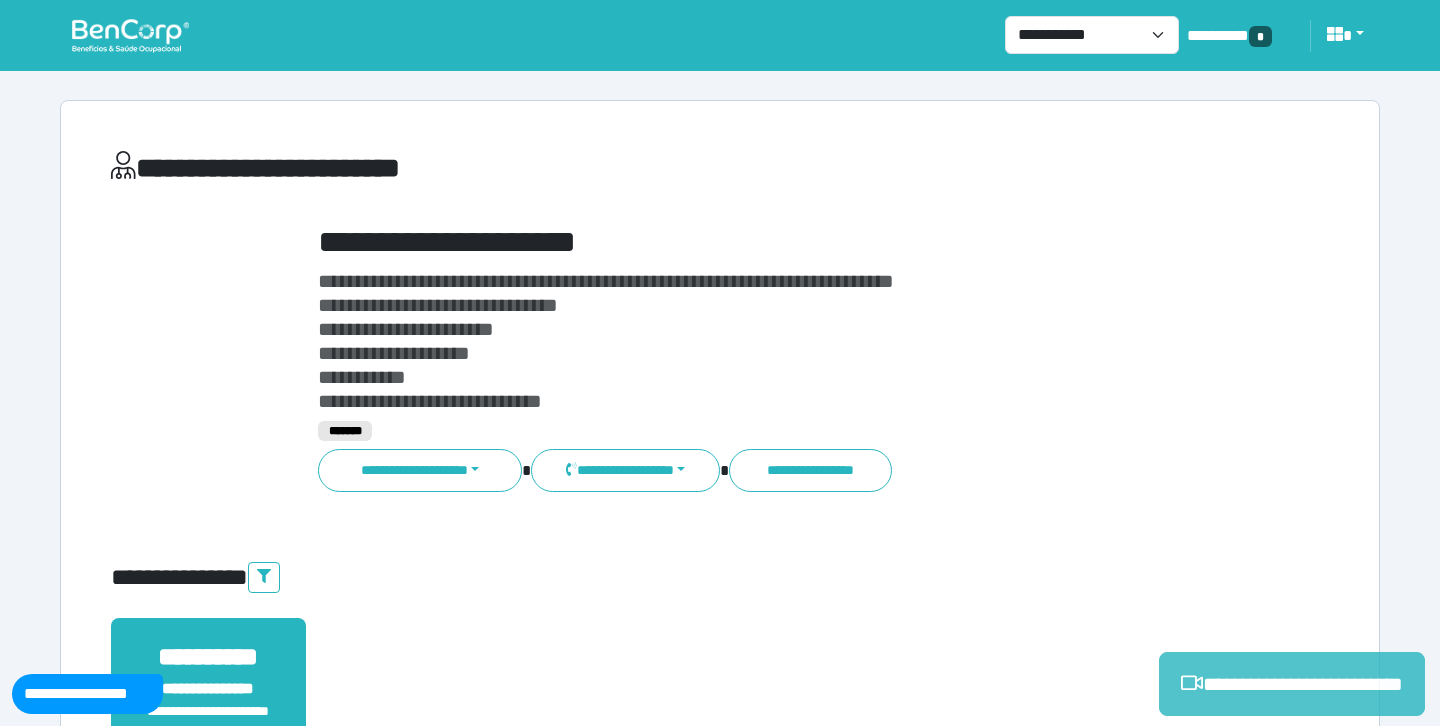click on "**********" at bounding box center (1292, 684) 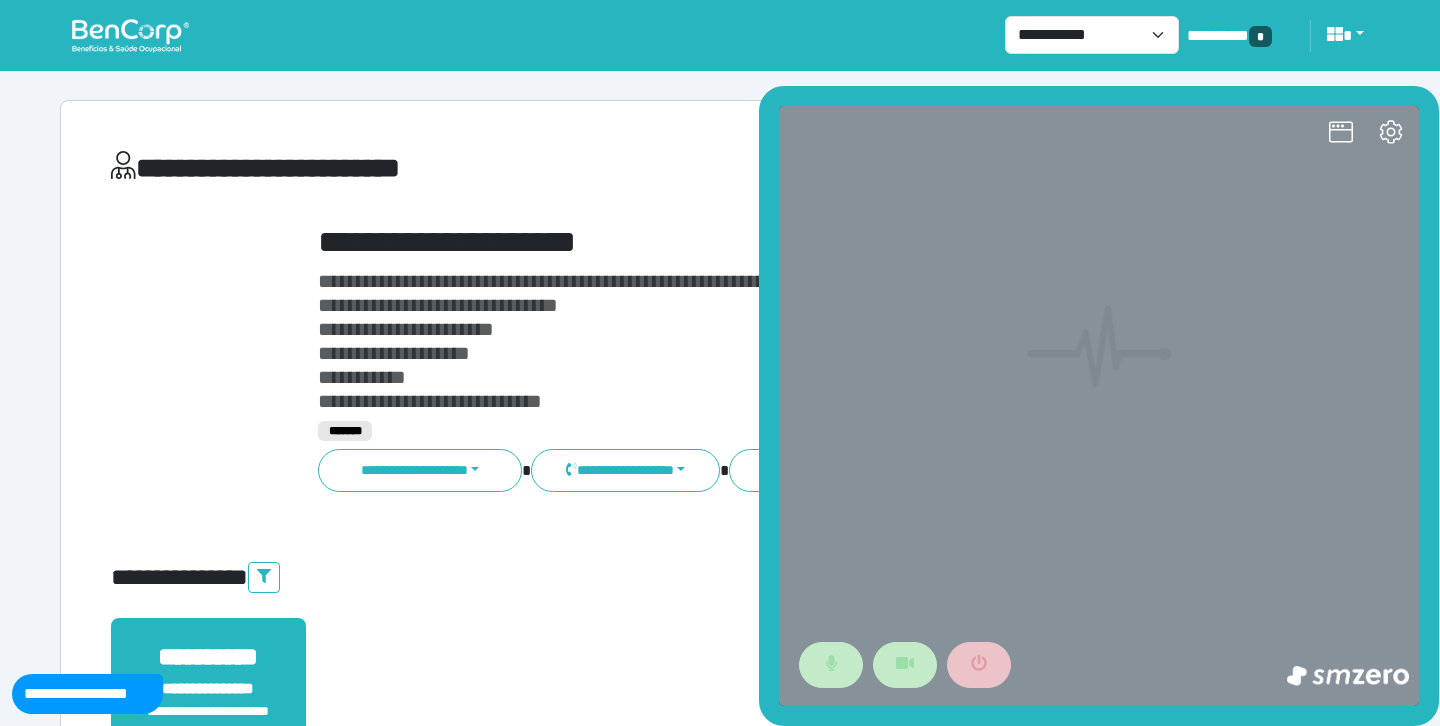 scroll, scrollTop: 0, scrollLeft: 0, axis: both 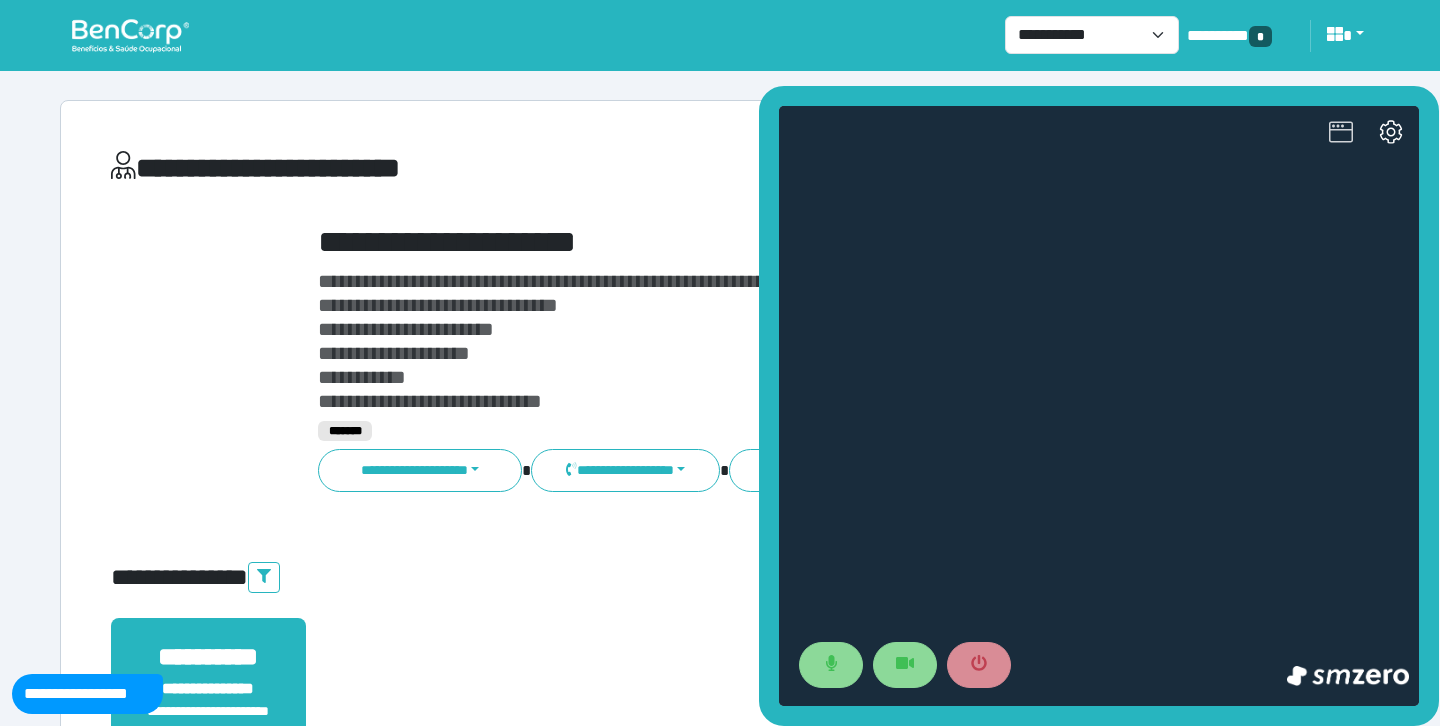 click 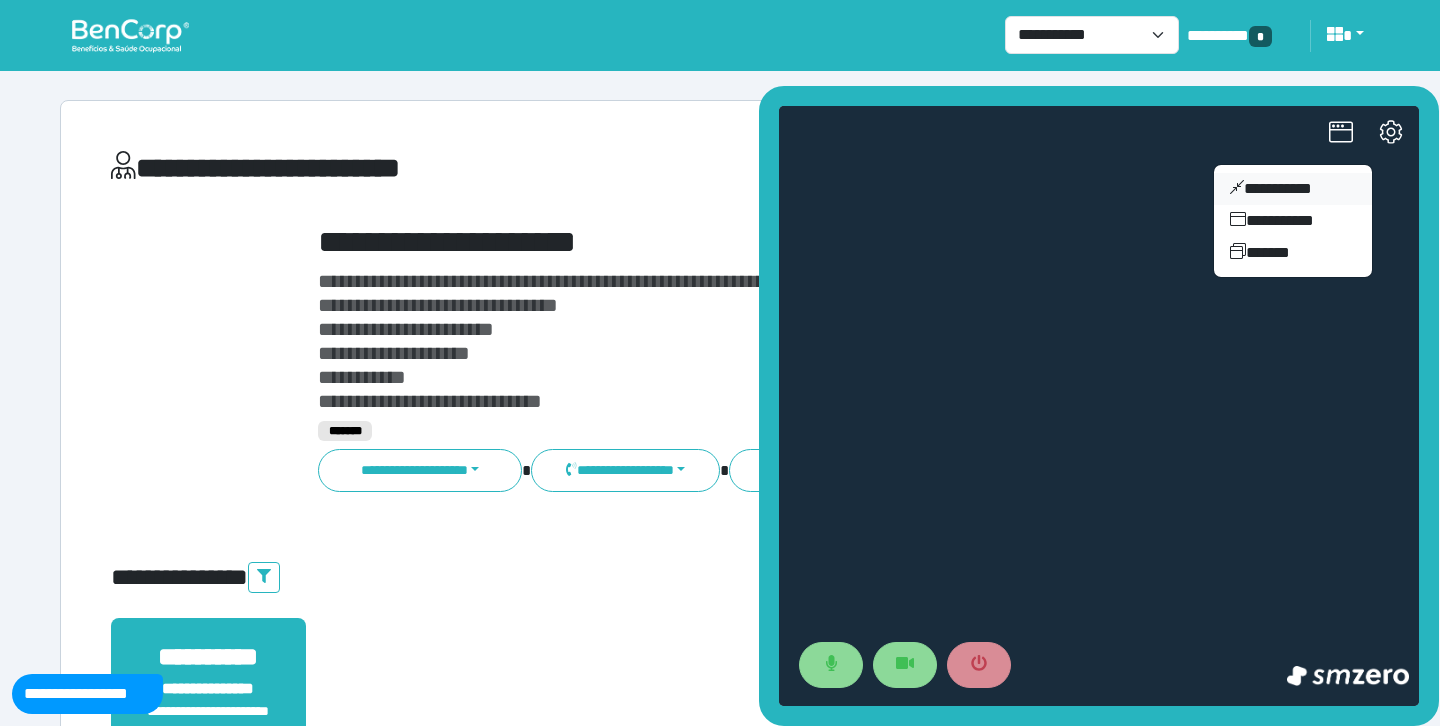 click on "**********" at bounding box center [1293, 189] 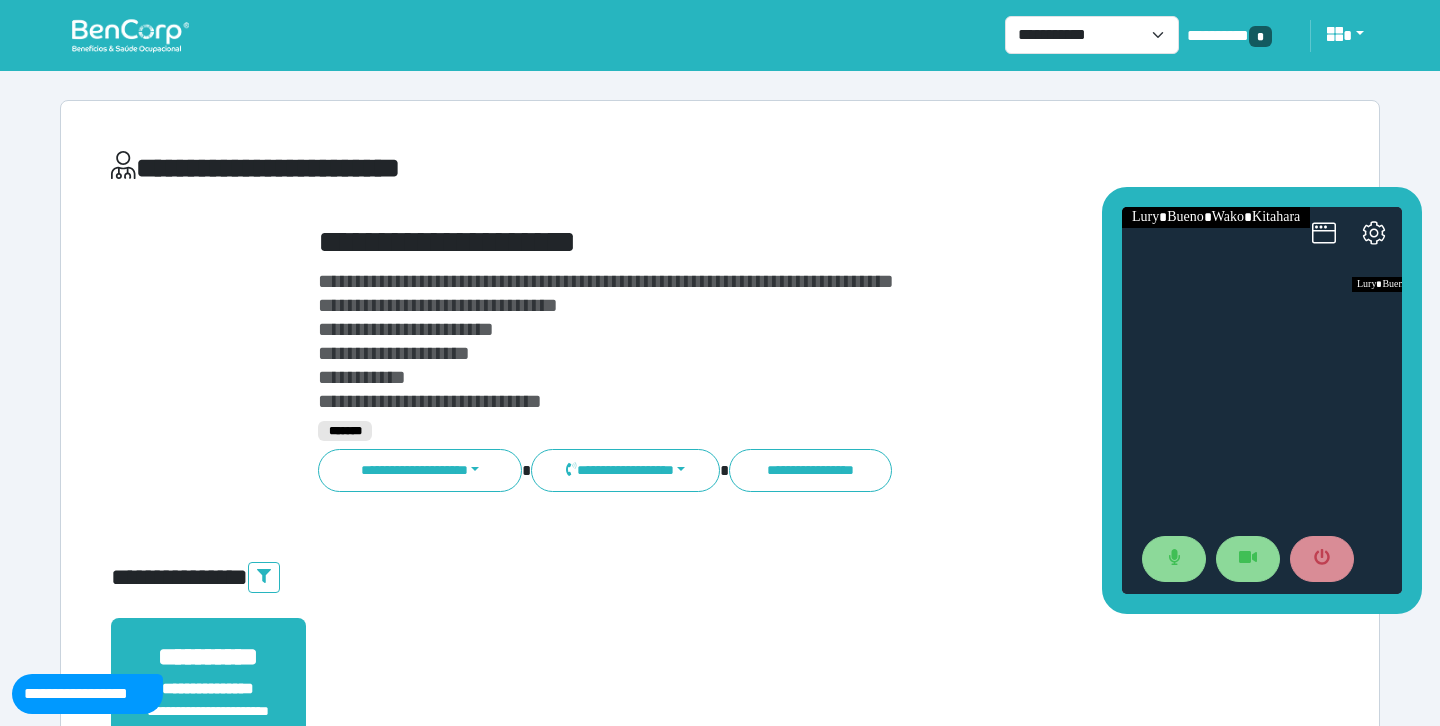 drag, startPoint x: 1320, startPoint y: 308, endPoint x: 1298, endPoint y: 170, distance: 139.74261 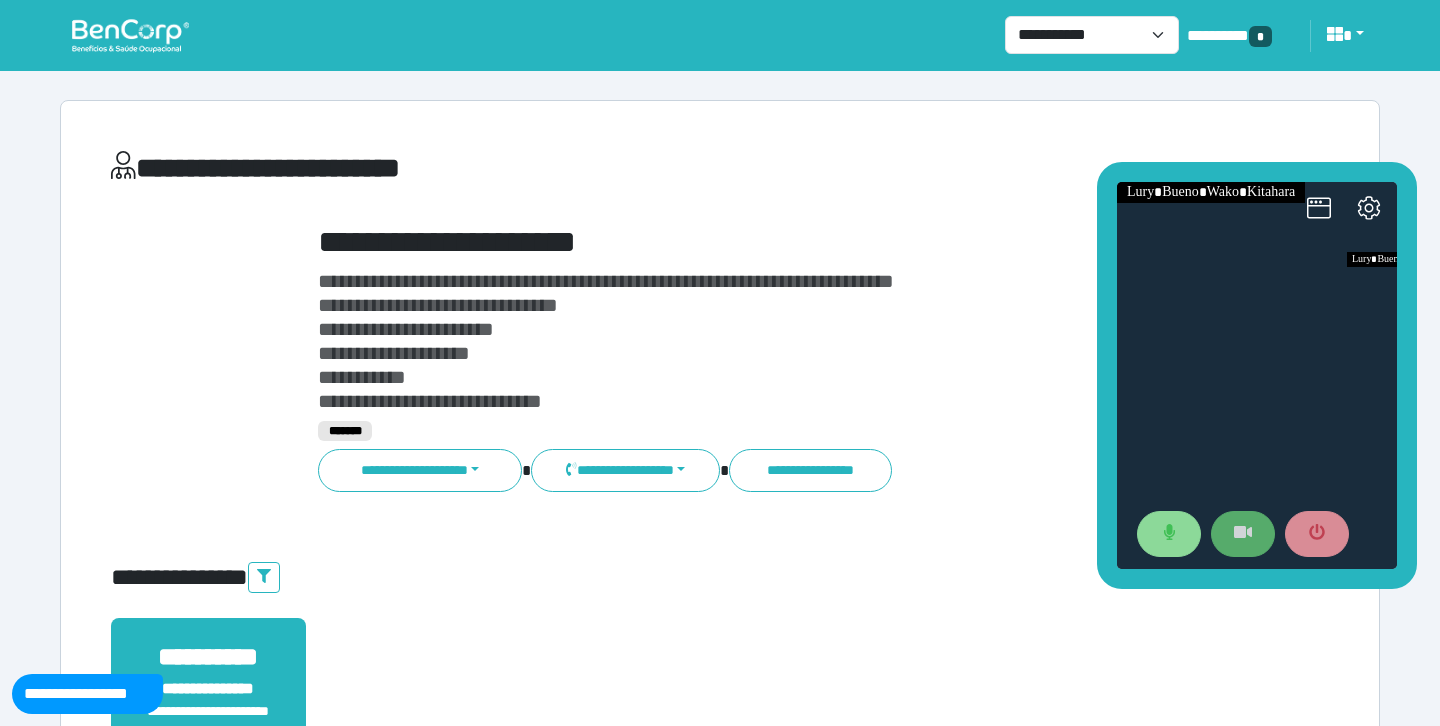 click 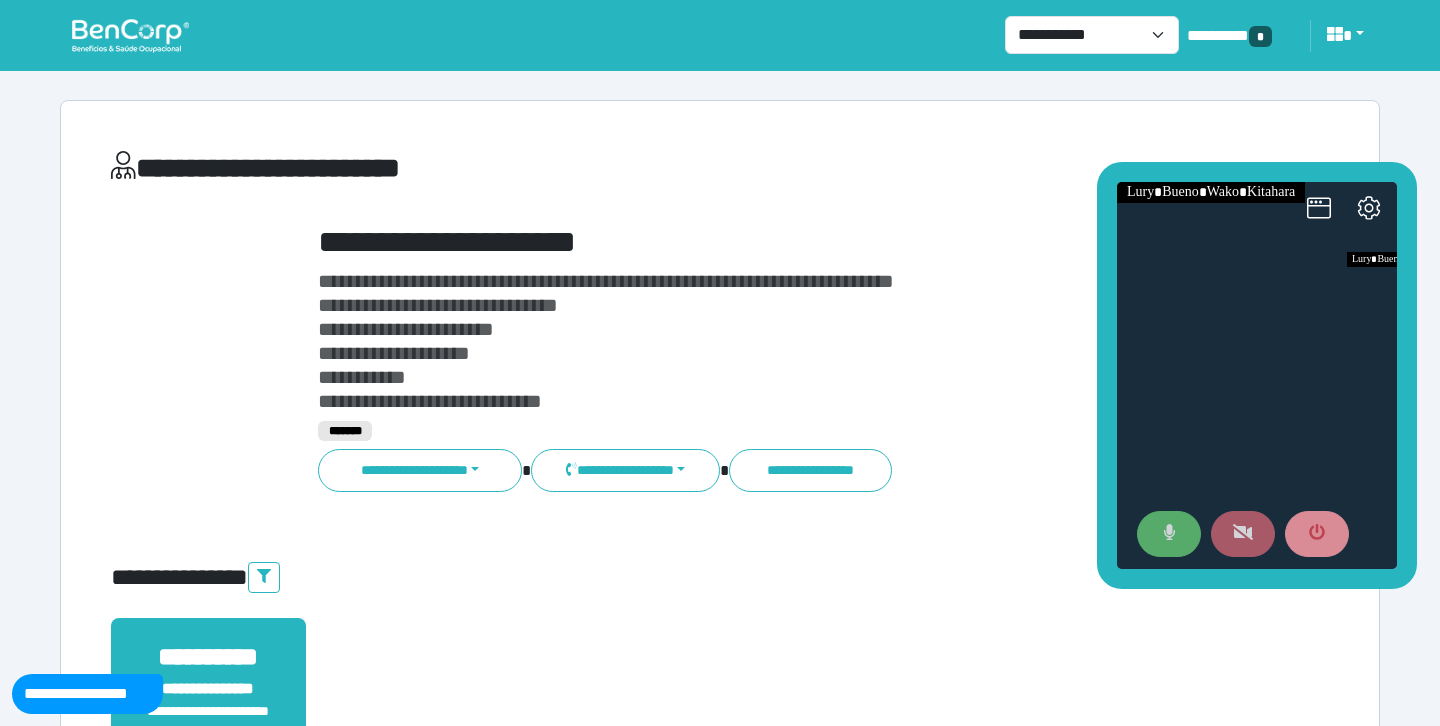 click at bounding box center (1169, 534) 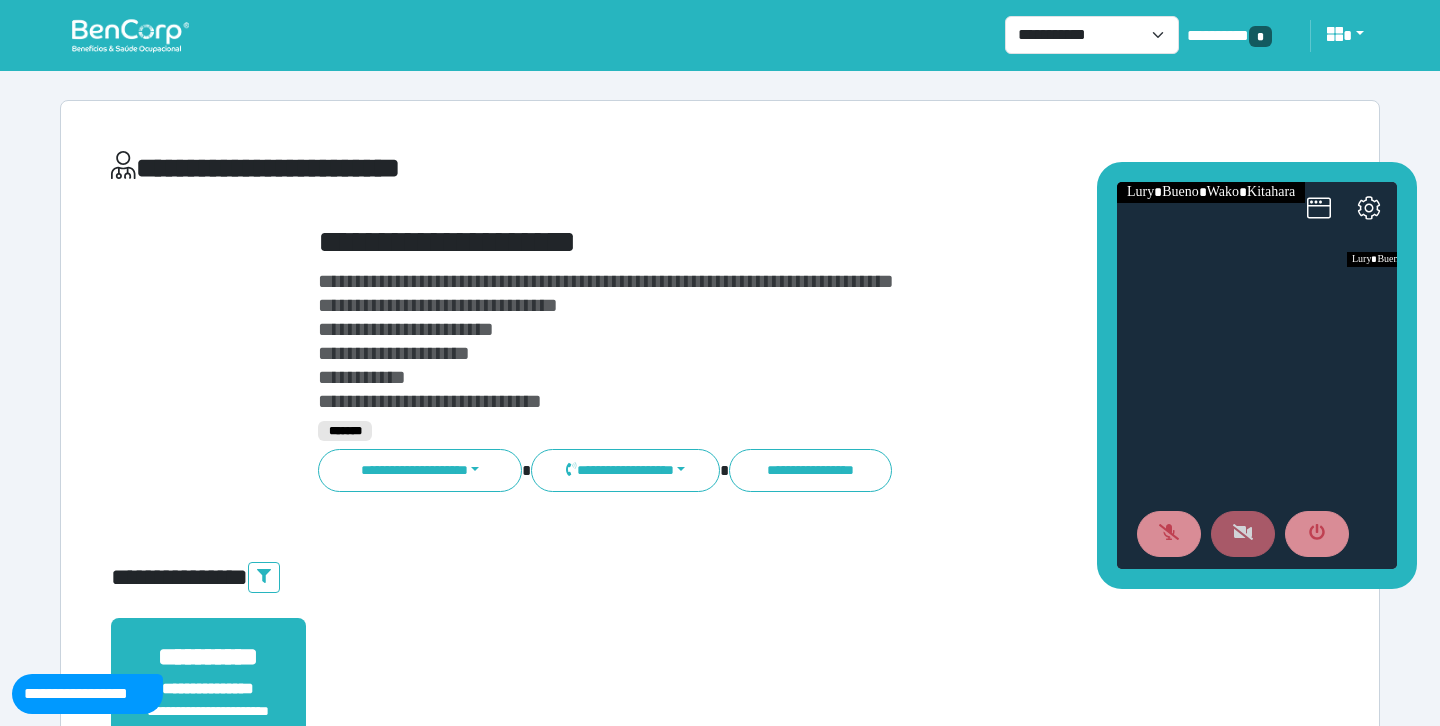 click on "**********" at bounding box center [720, 4317] 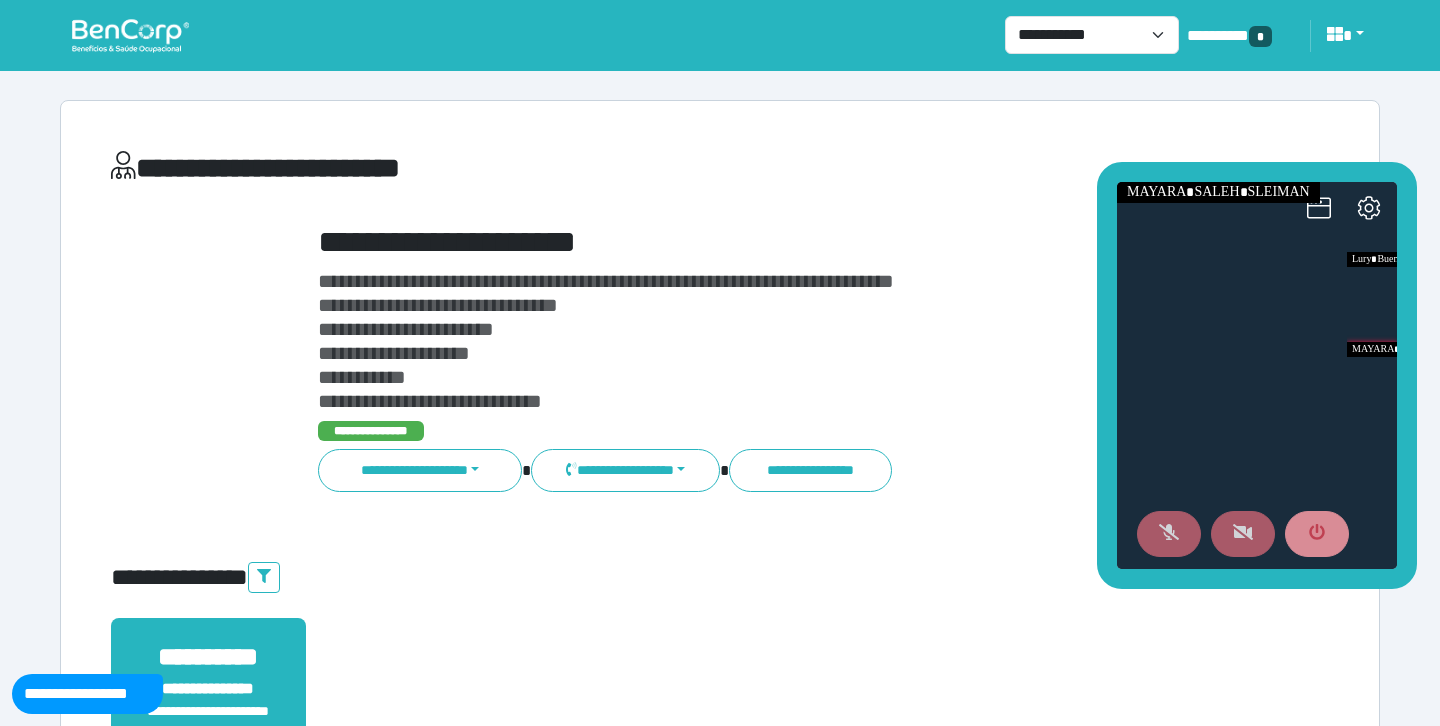 click 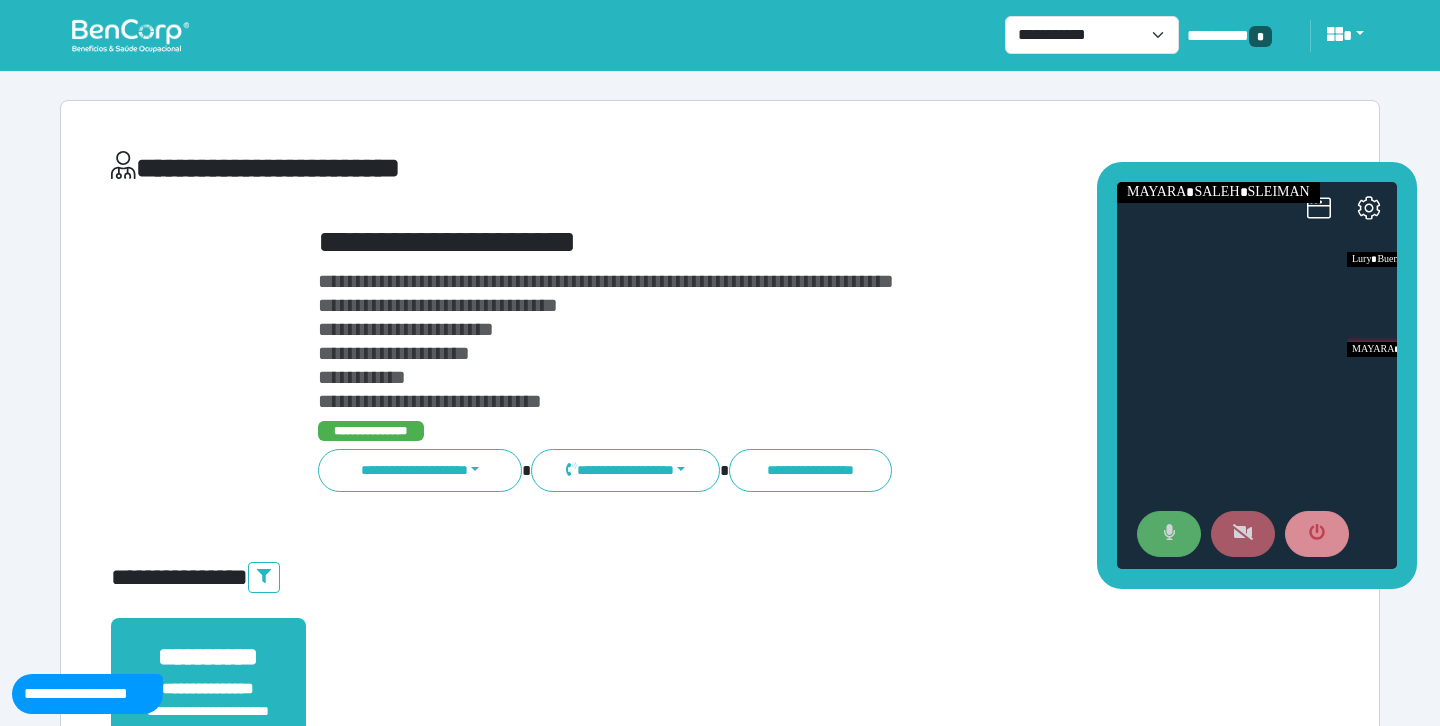 click 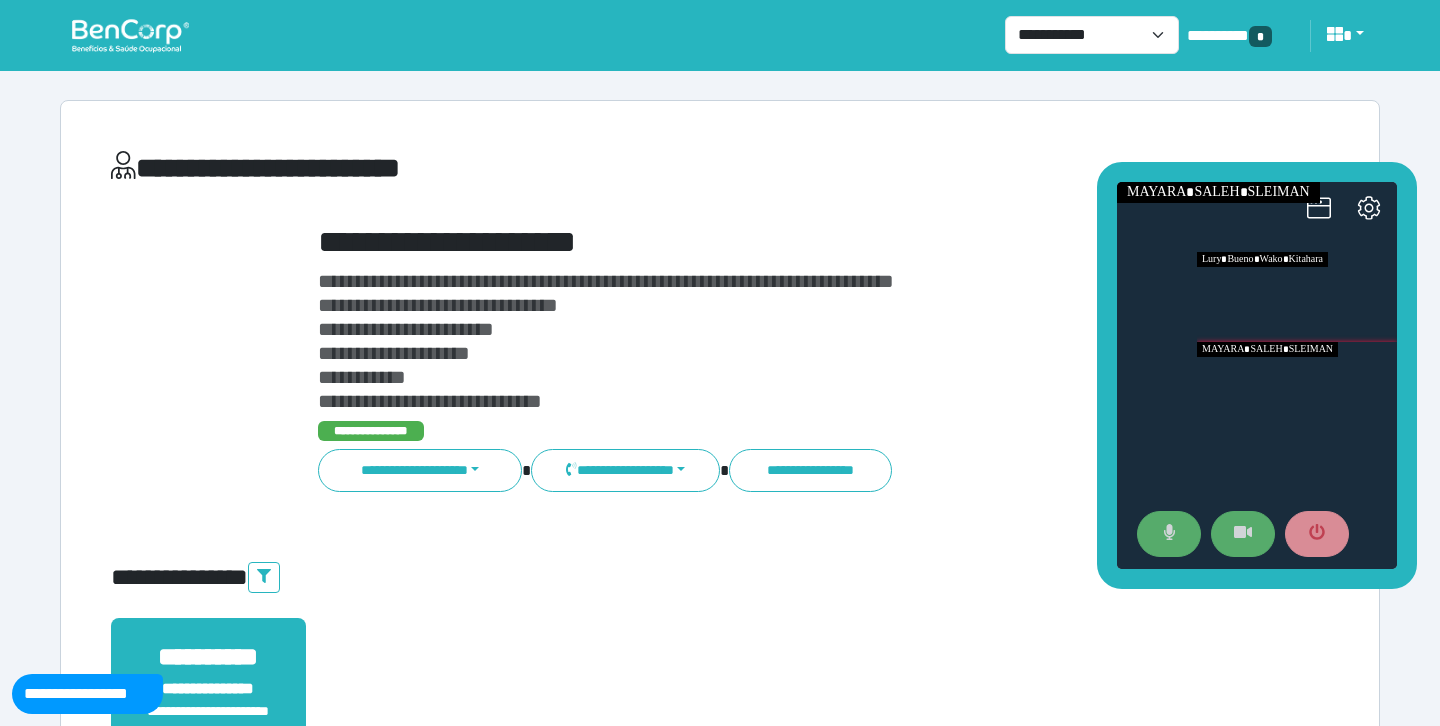 click at bounding box center [1297, 297] 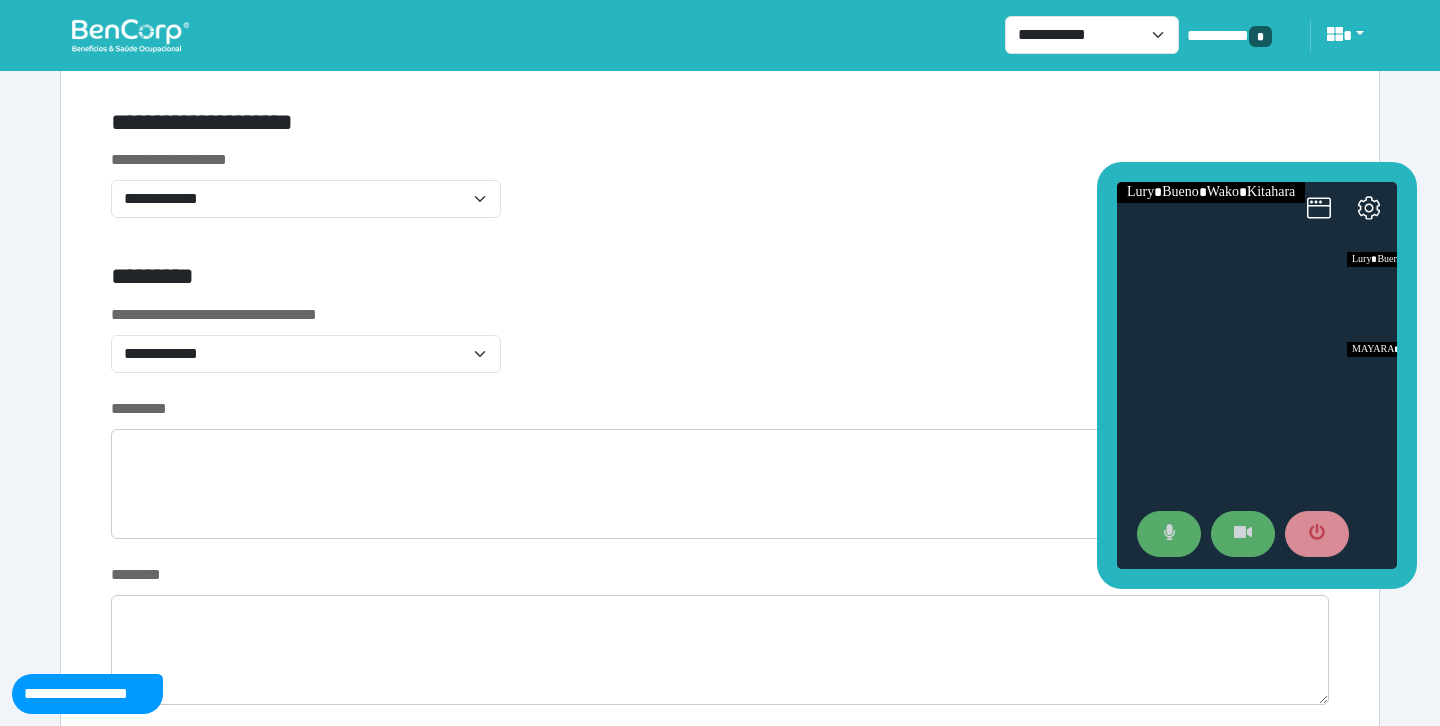 scroll, scrollTop: 660, scrollLeft: 0, axis: vertical 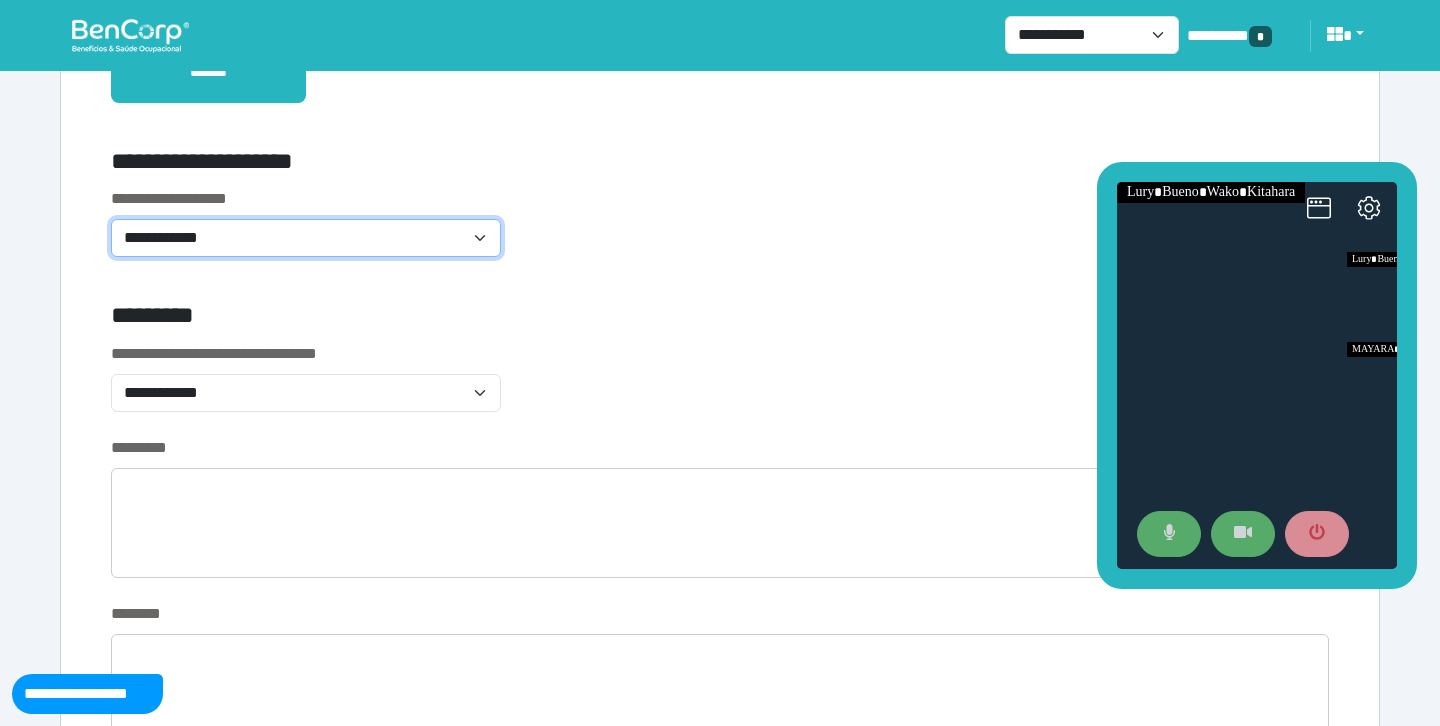 click on "**********" at bounding box center (306, 238) 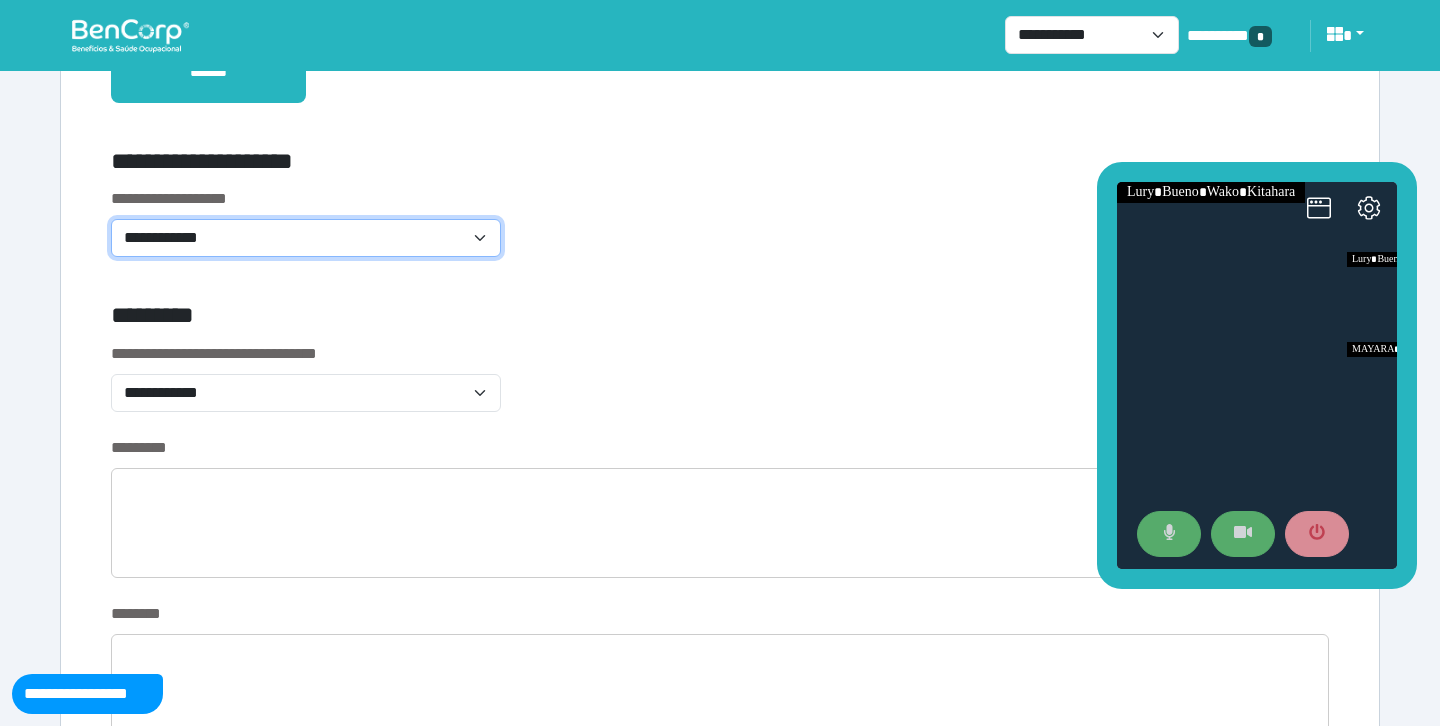 select on "**********" 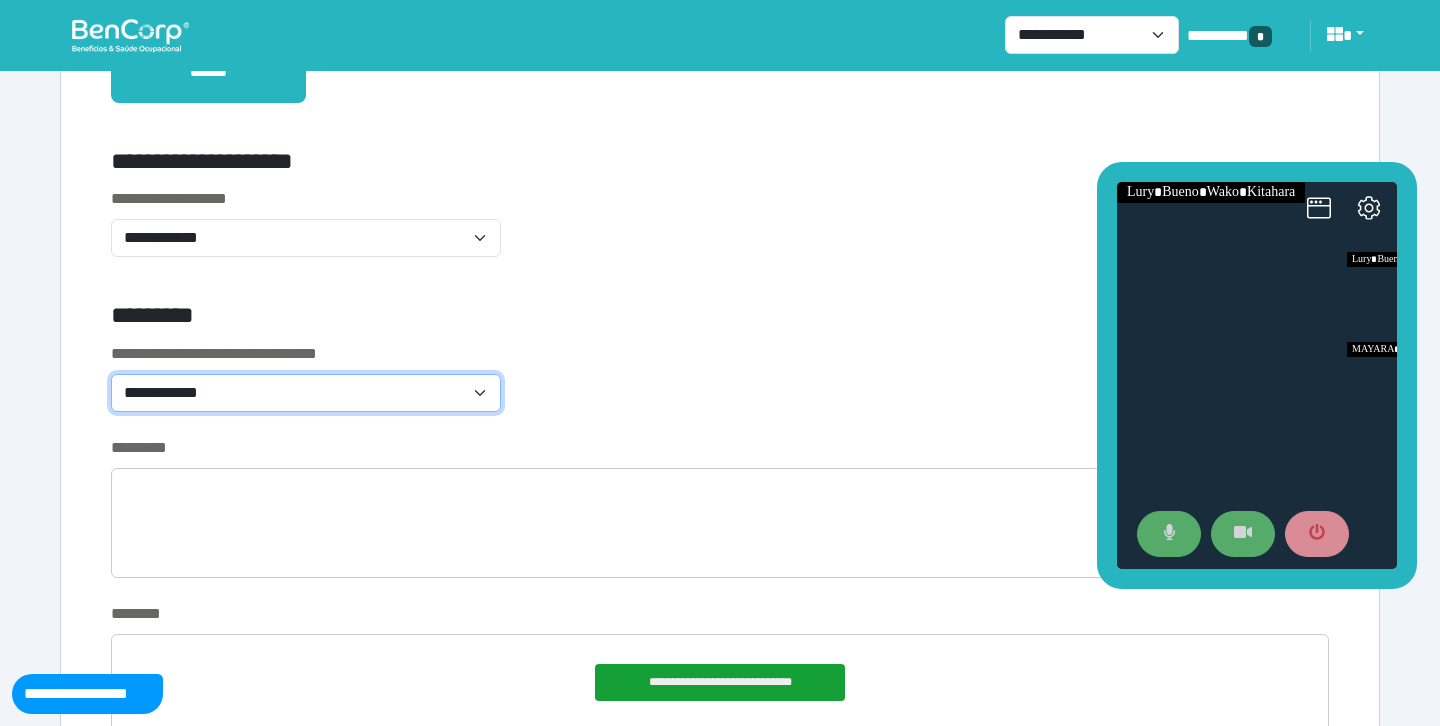 click on "**********" at bounding box center [306, 393] 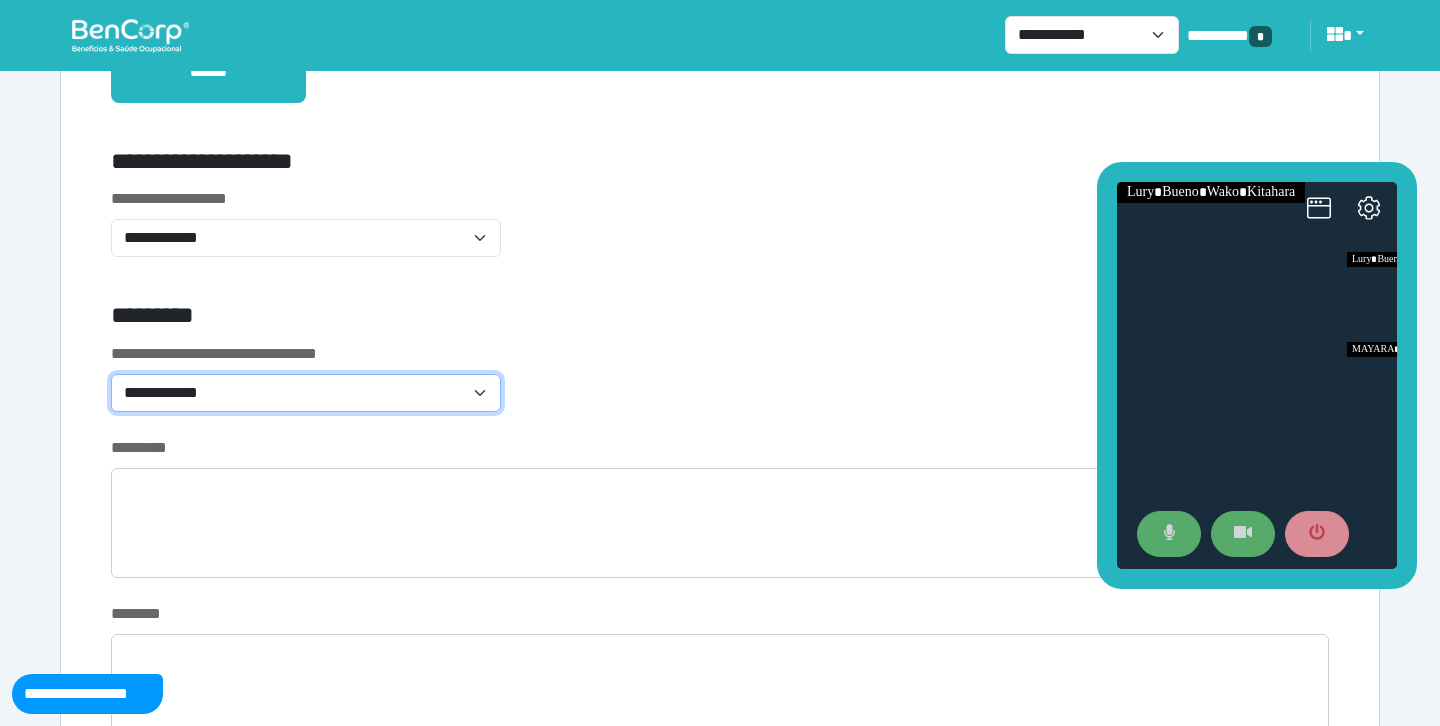 select on "*******" 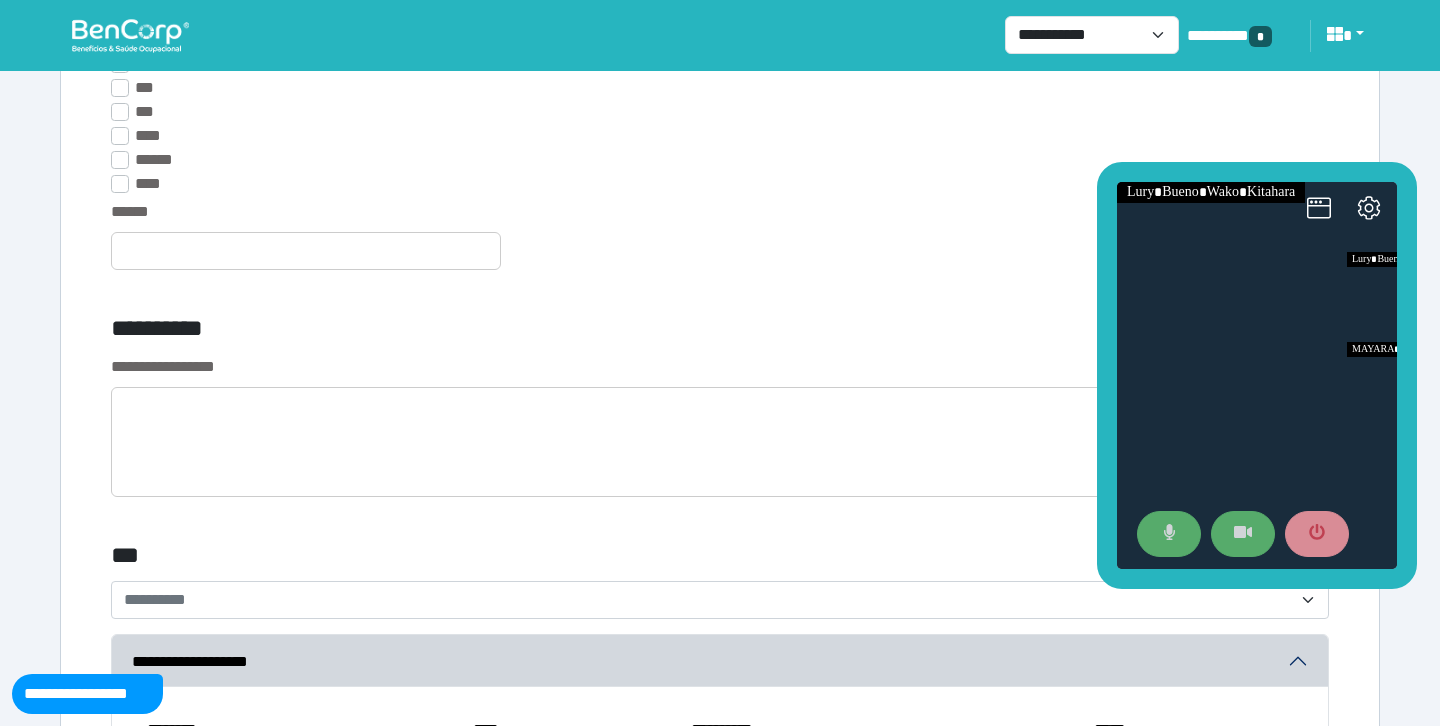 scroll, scrollTop: 5546, scrollLeft: 0, axis: vertical 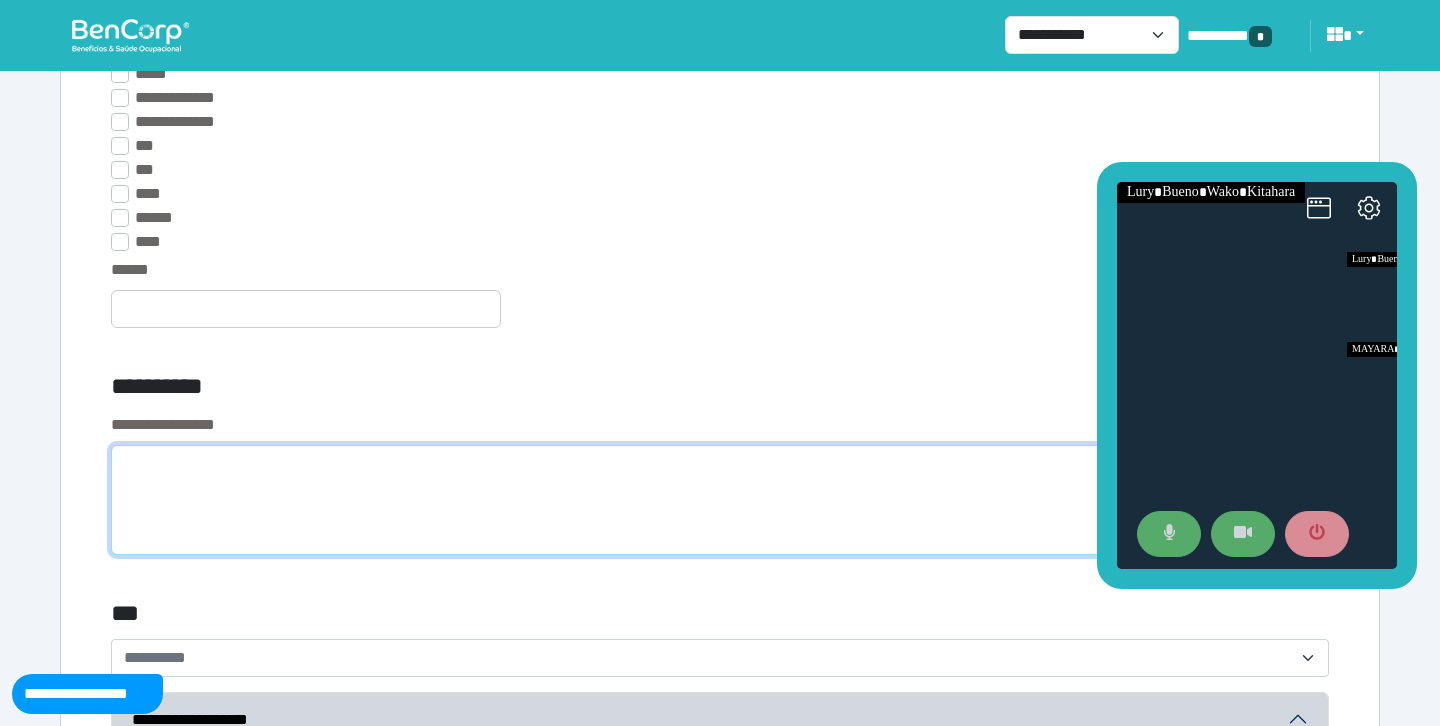 click at bounding box center [720, 500] 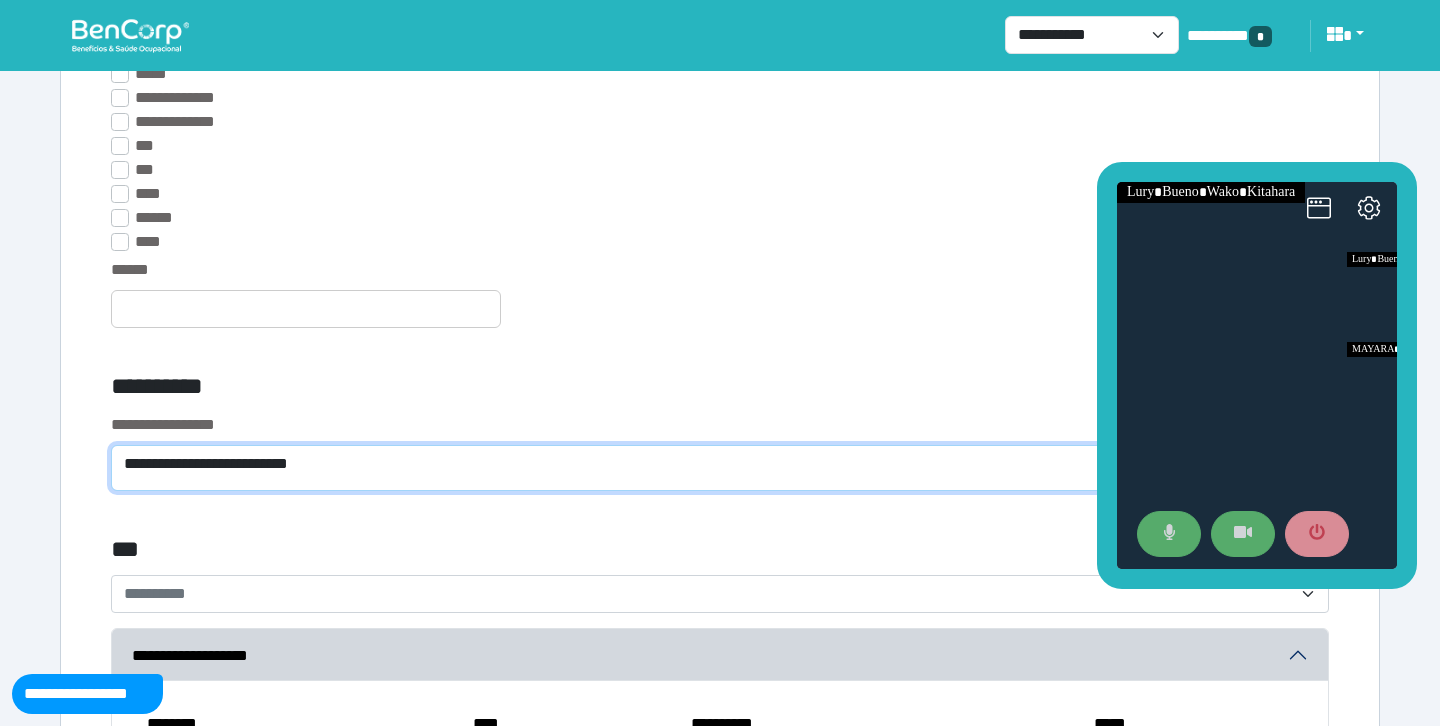 type on "**********" 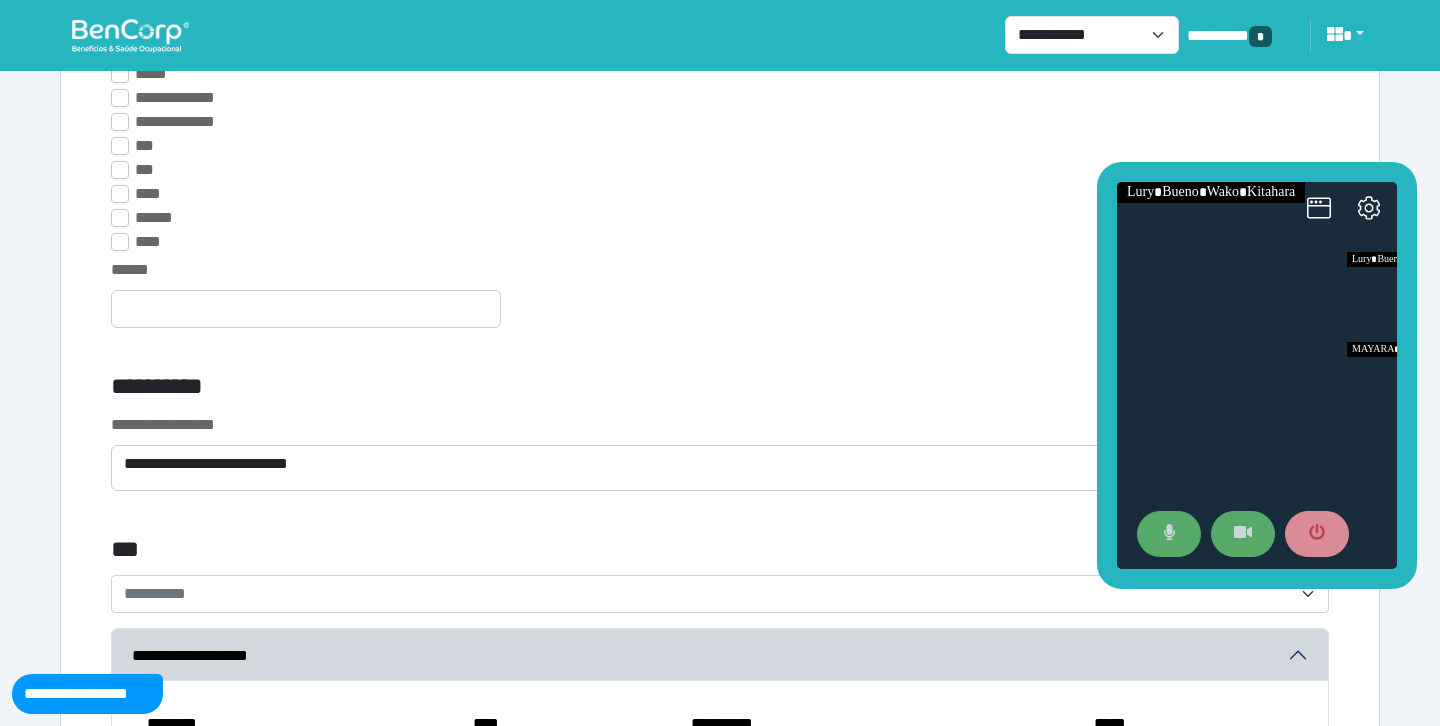 click on "**********" at bounding box center [720, 425] 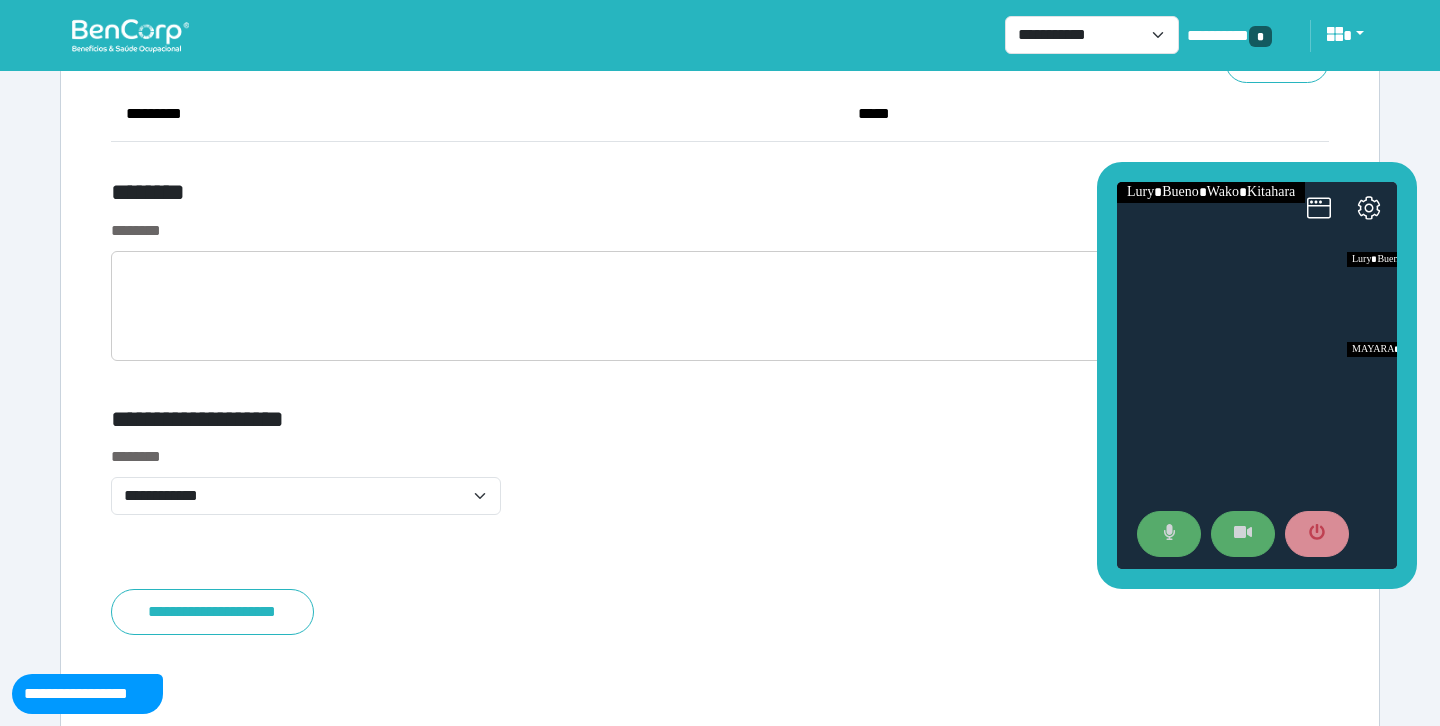 scroll, scrollTop: 7658, scrollLeft: 0, axis: vertical 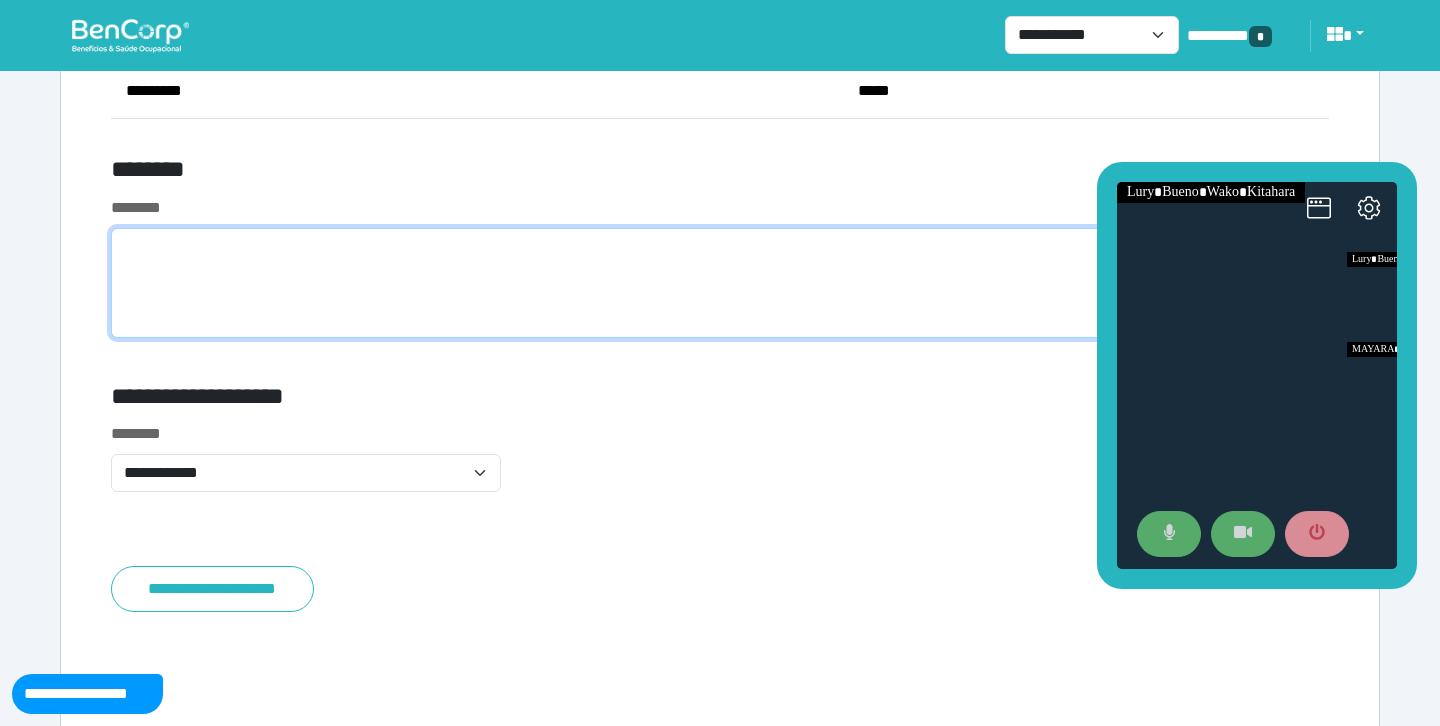 click at bounding box center (720, 283) 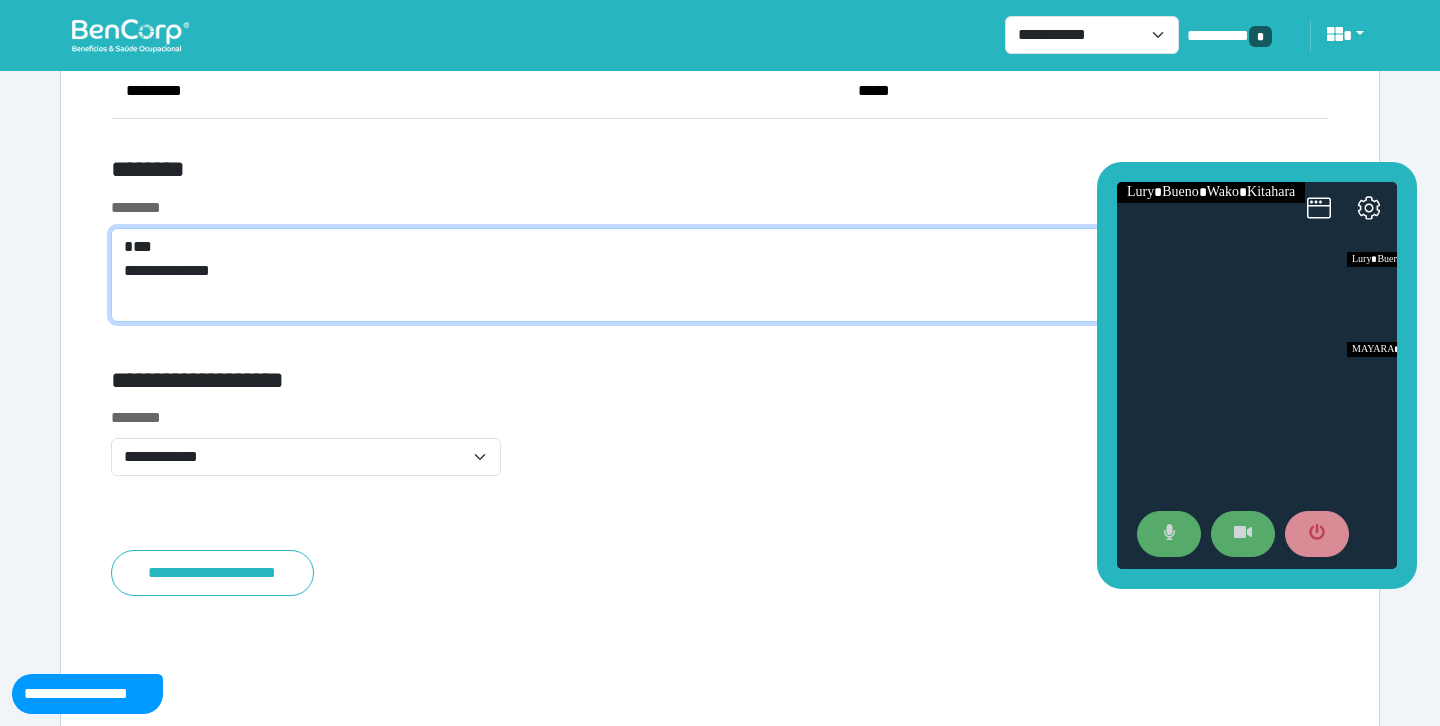 scroll, scrollTop: 0, scrollLeft: 0, axis: both 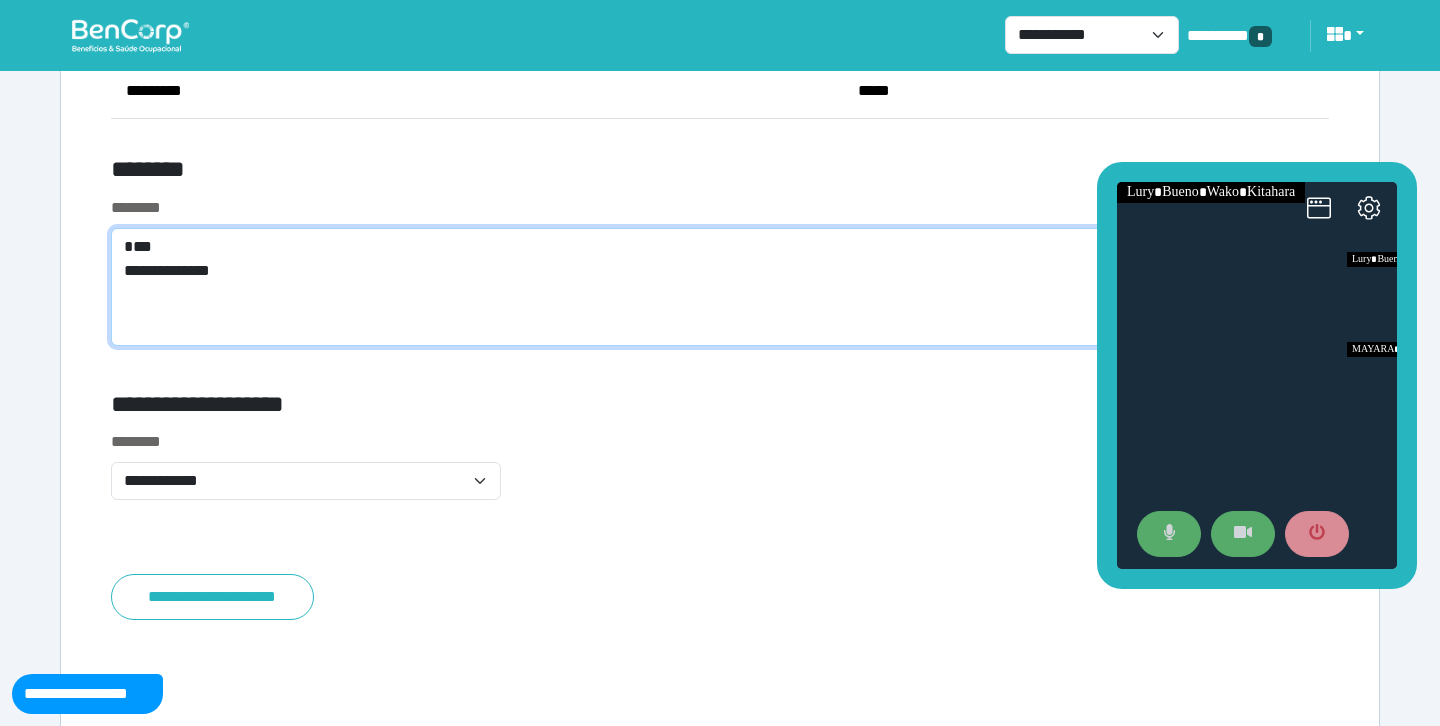 click on "**********" at bounding box center [720, 287] 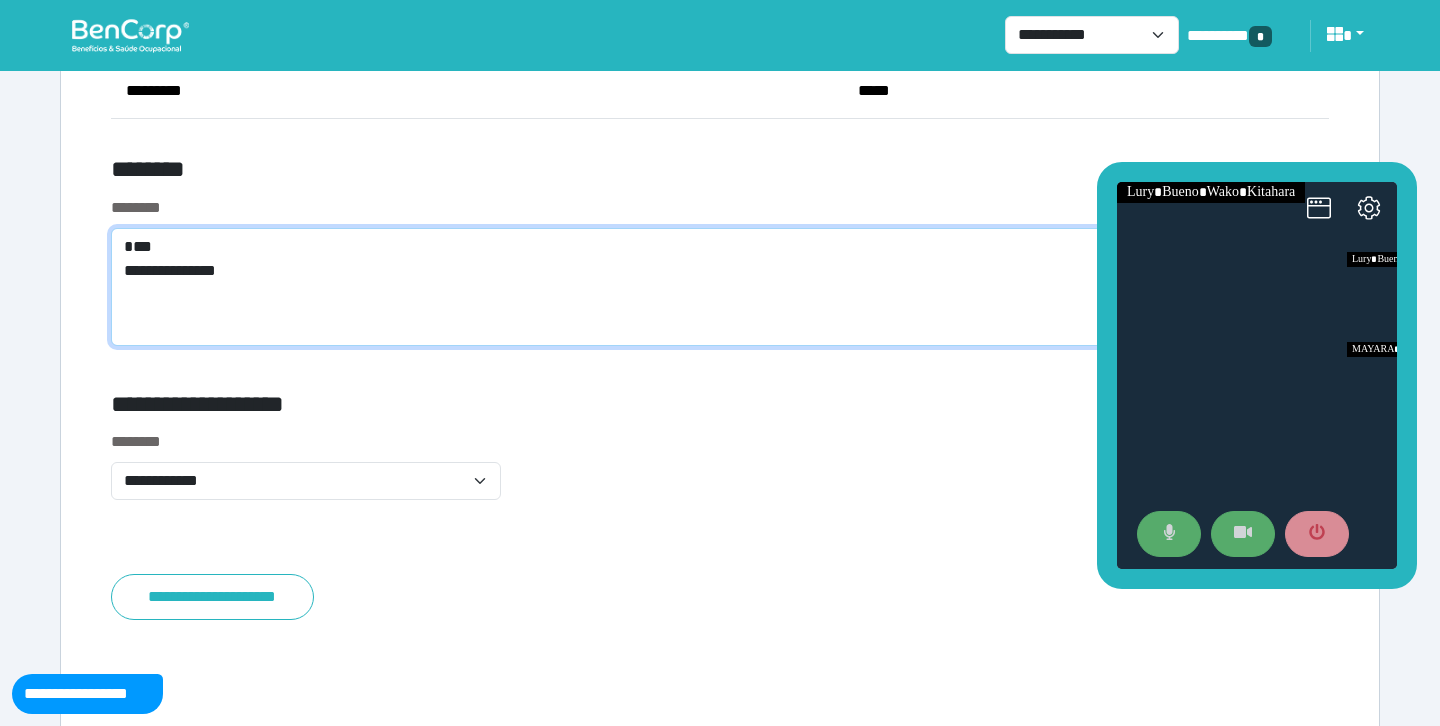 click on "**********" at bounding box center [720, 287] 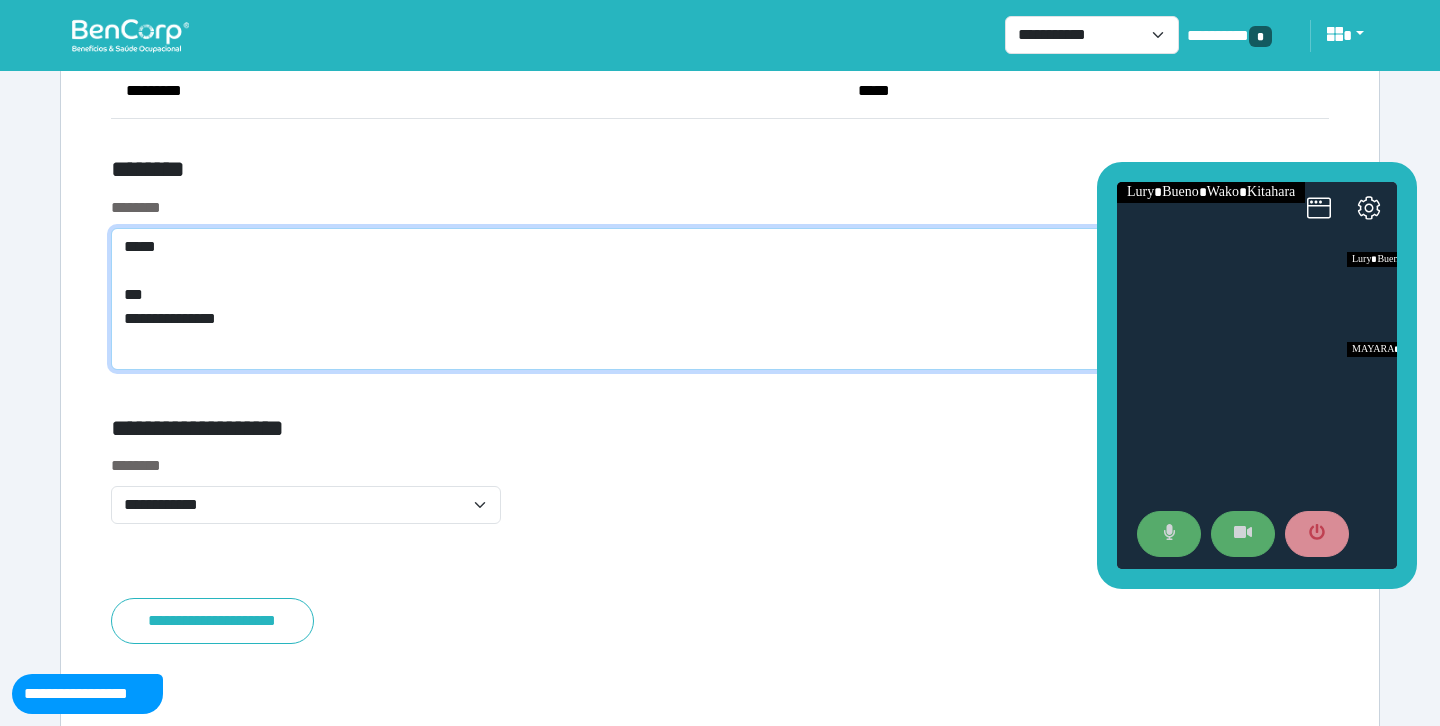 click on "**********" at bounding box center [720, 299] 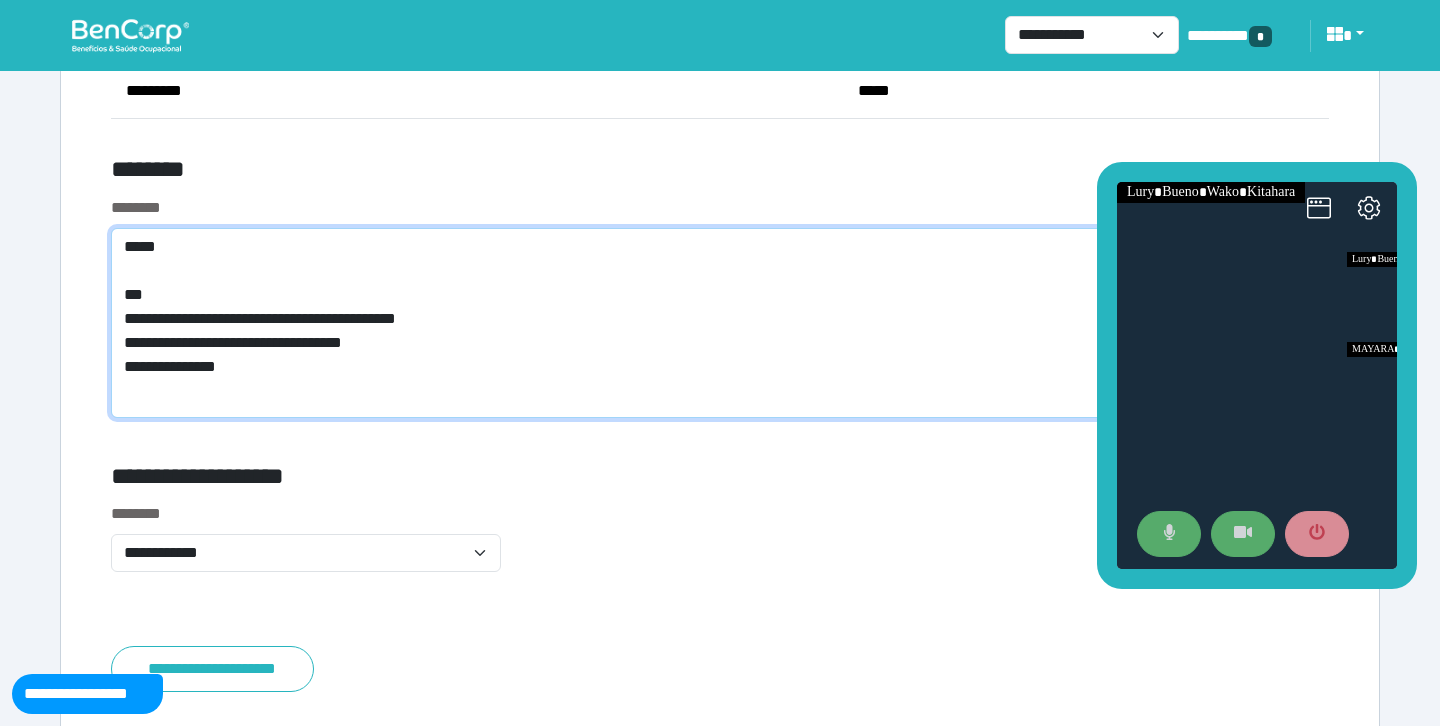 click on "**********" at bounding box center [720, 323] 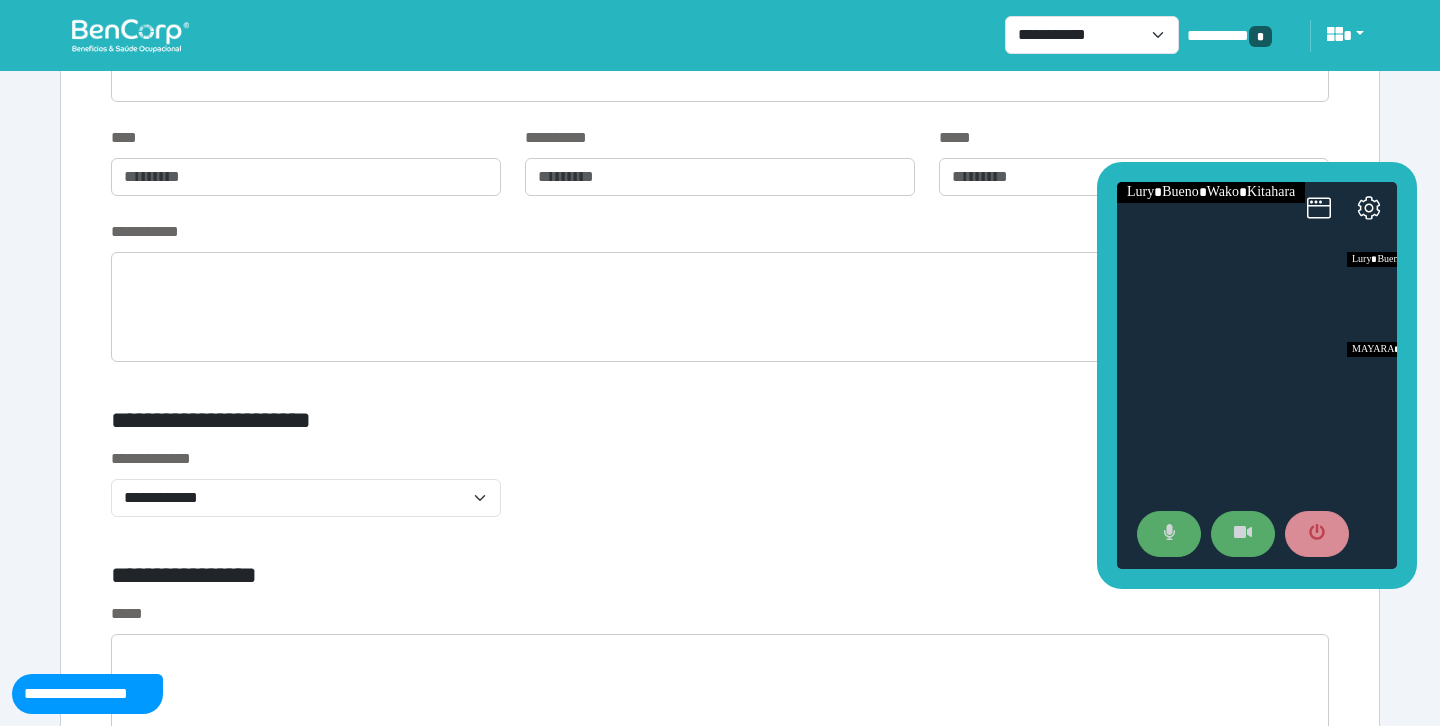 scroll, scrollTop: 6520, scrollLeft: 0, axis: vertical 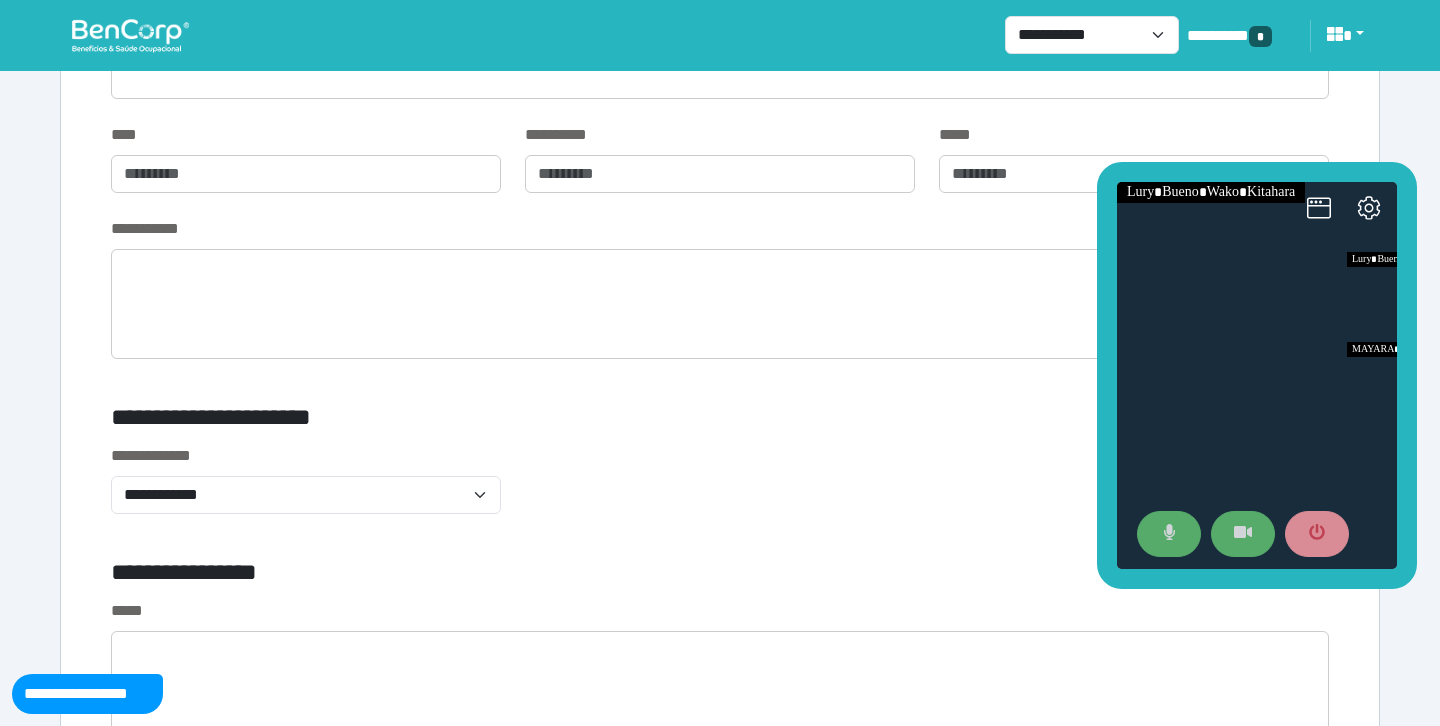 type on "**********" 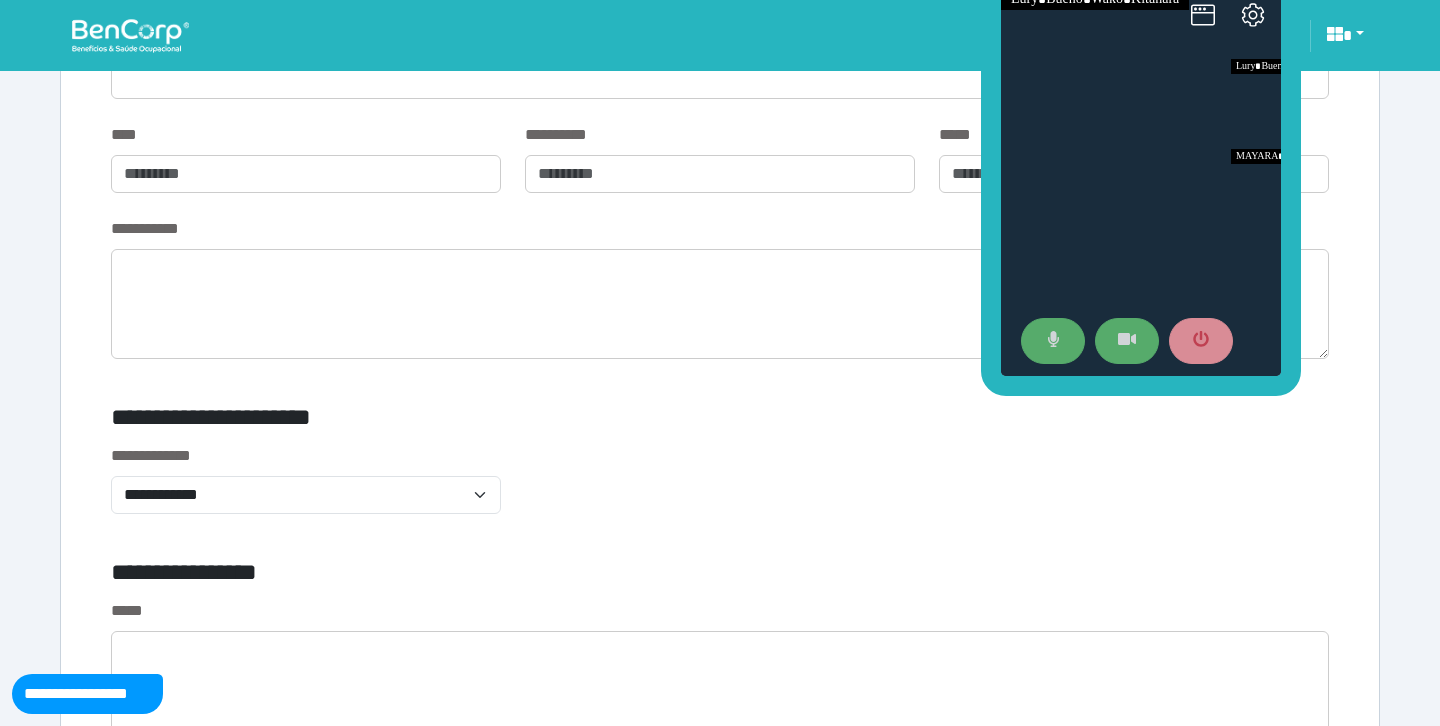 drag, startPoint x: 1110, startPoint y: 287, endPoint x: 993, endPoint y: 80, distance: 237.7772 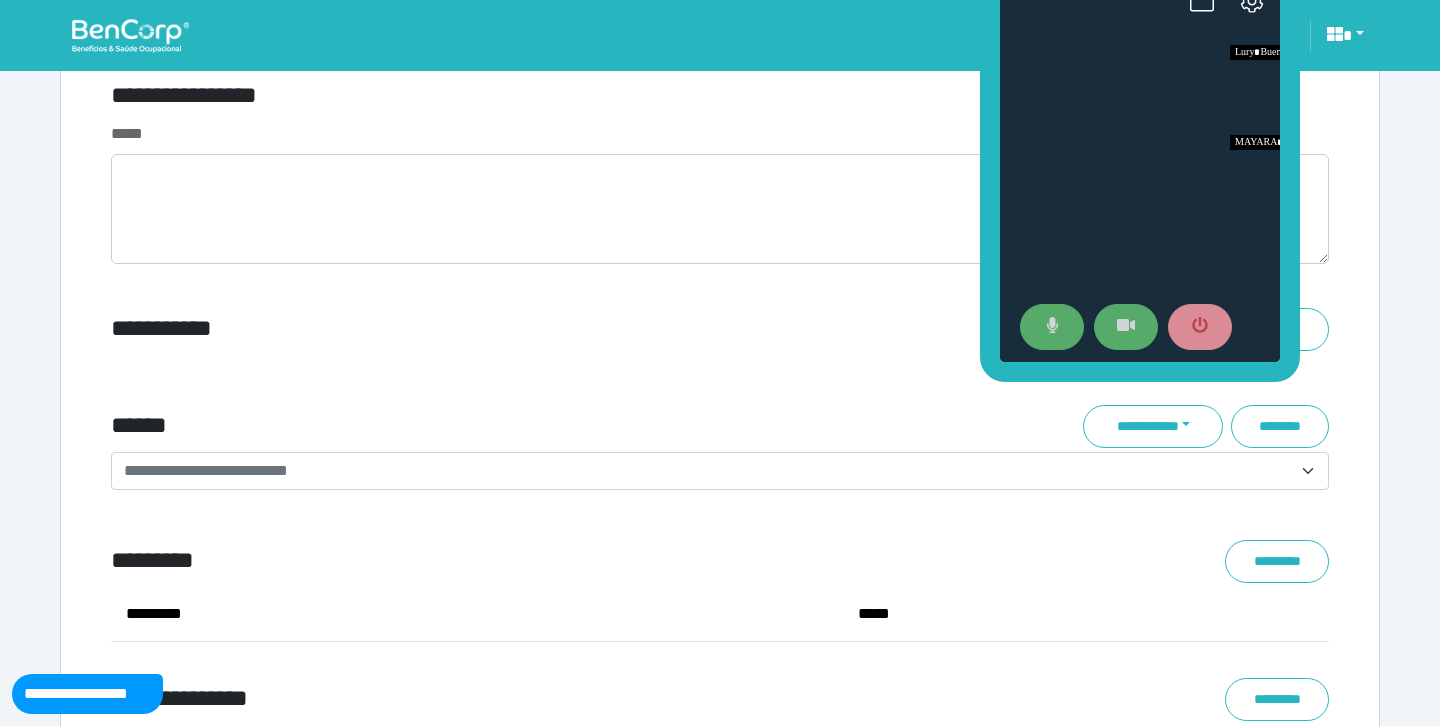 scroll, scrollTop: 6991, scrollLeft: 0, axis: vertical 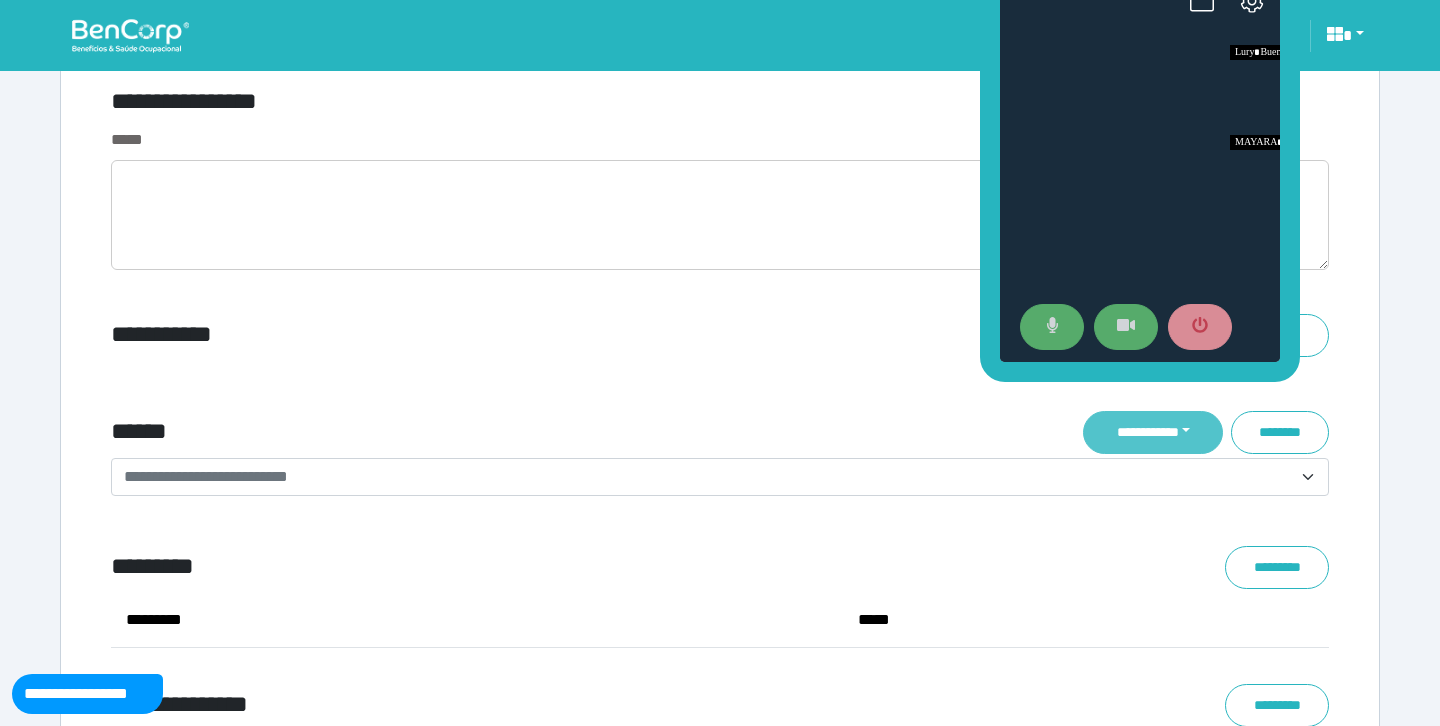click on "**********" at bounding box center (1153, 432) 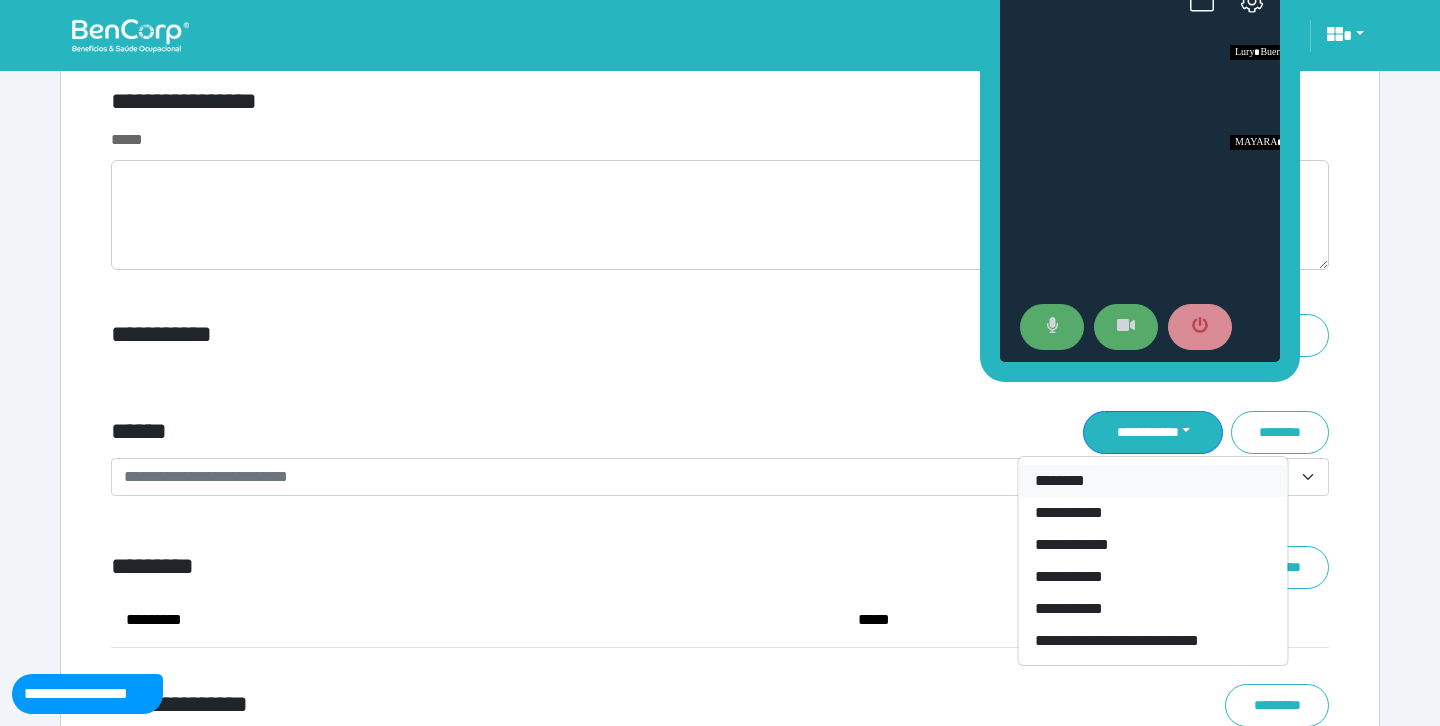 click on "********" at bounding box center [1153, 481] 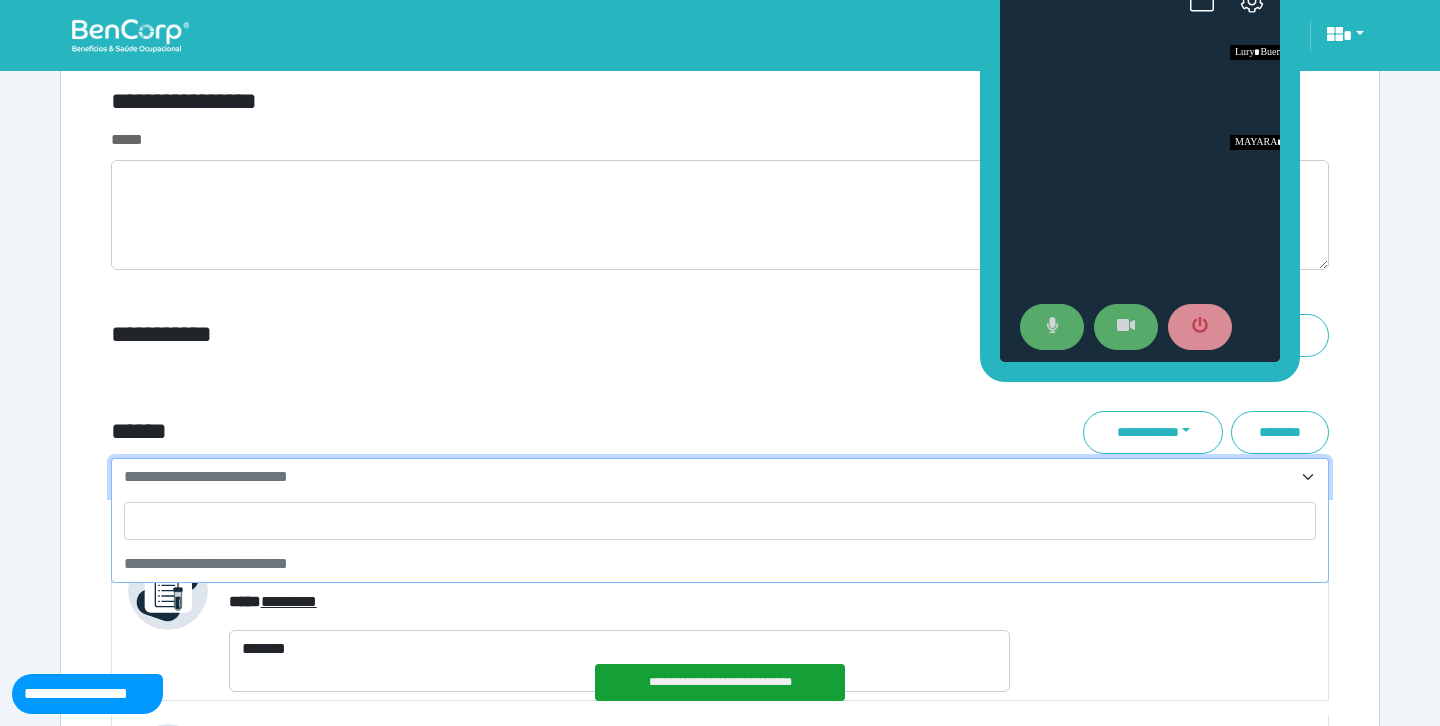click on "**********" at bounding box center [720, 477] 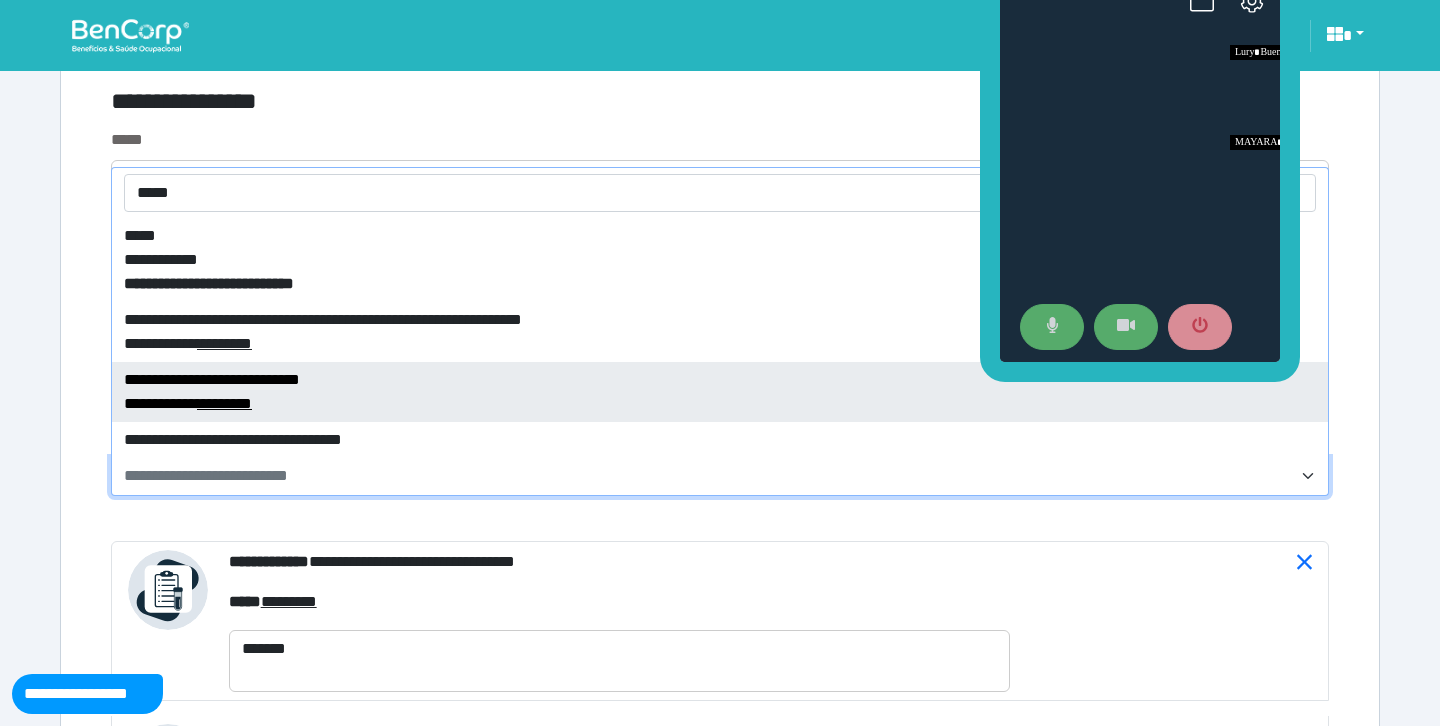 type on "*****" 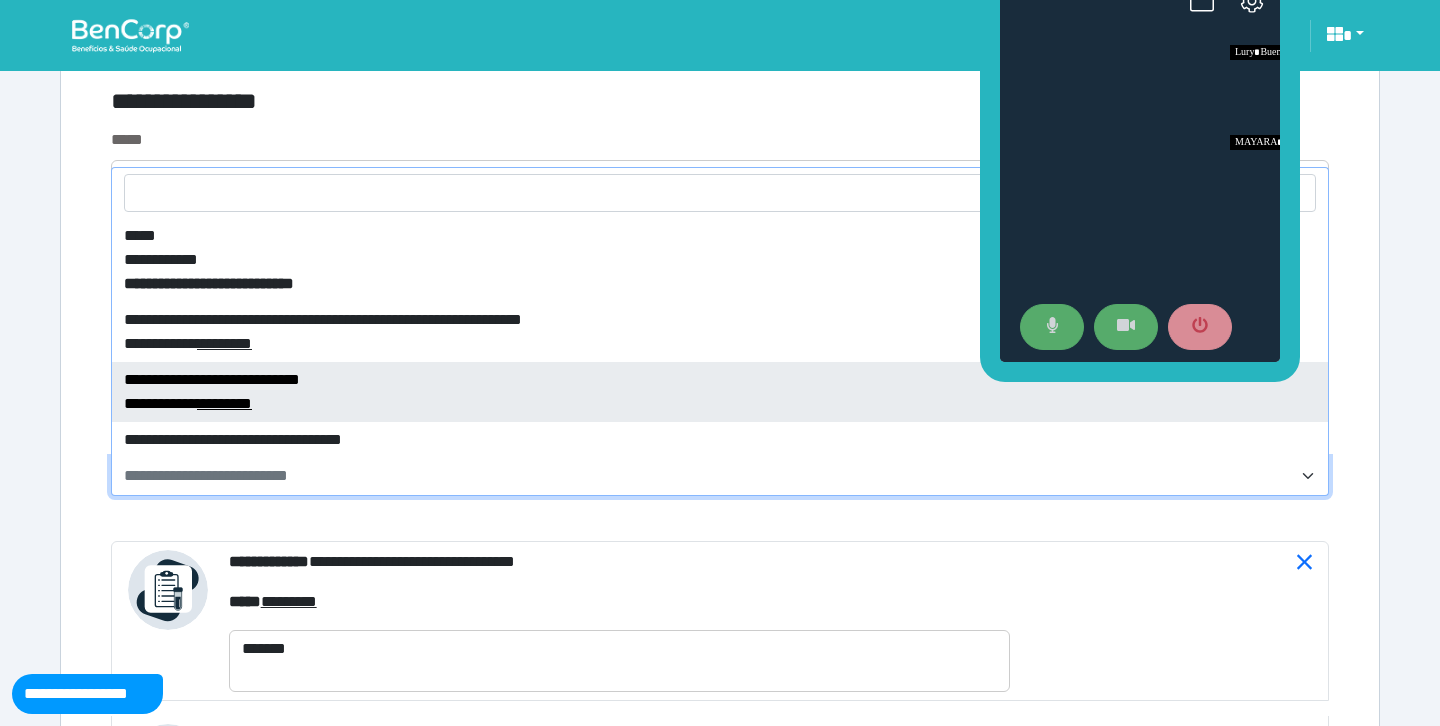 select on "****" 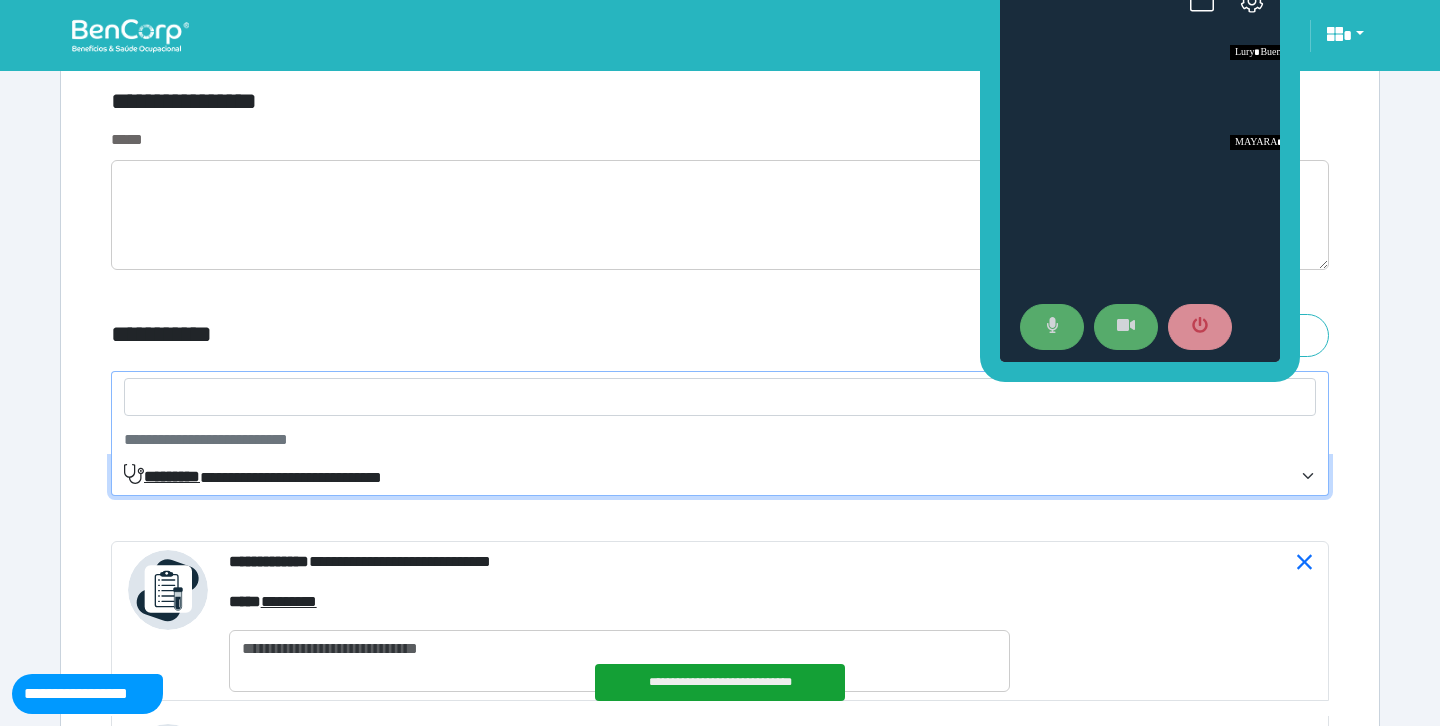 click on "**********" at bounding box center [253, 476] 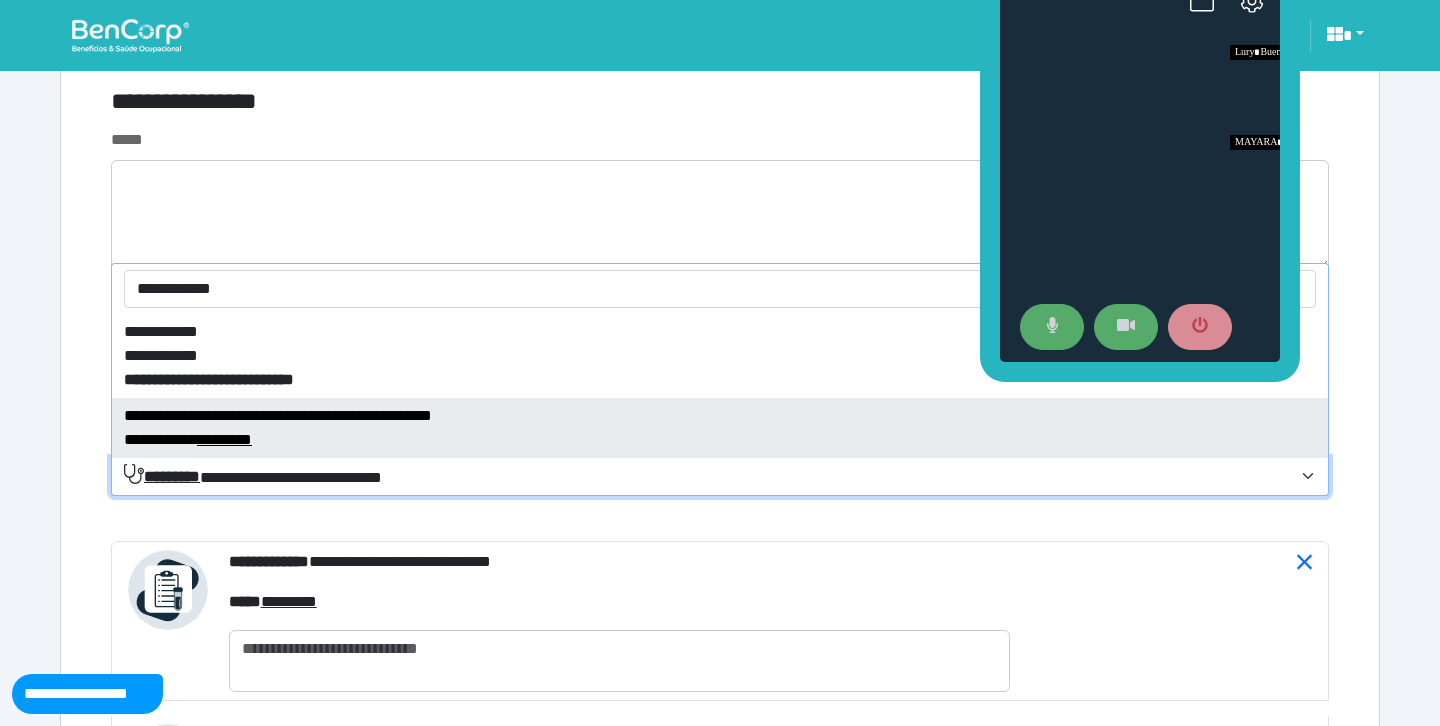 type on "**********" 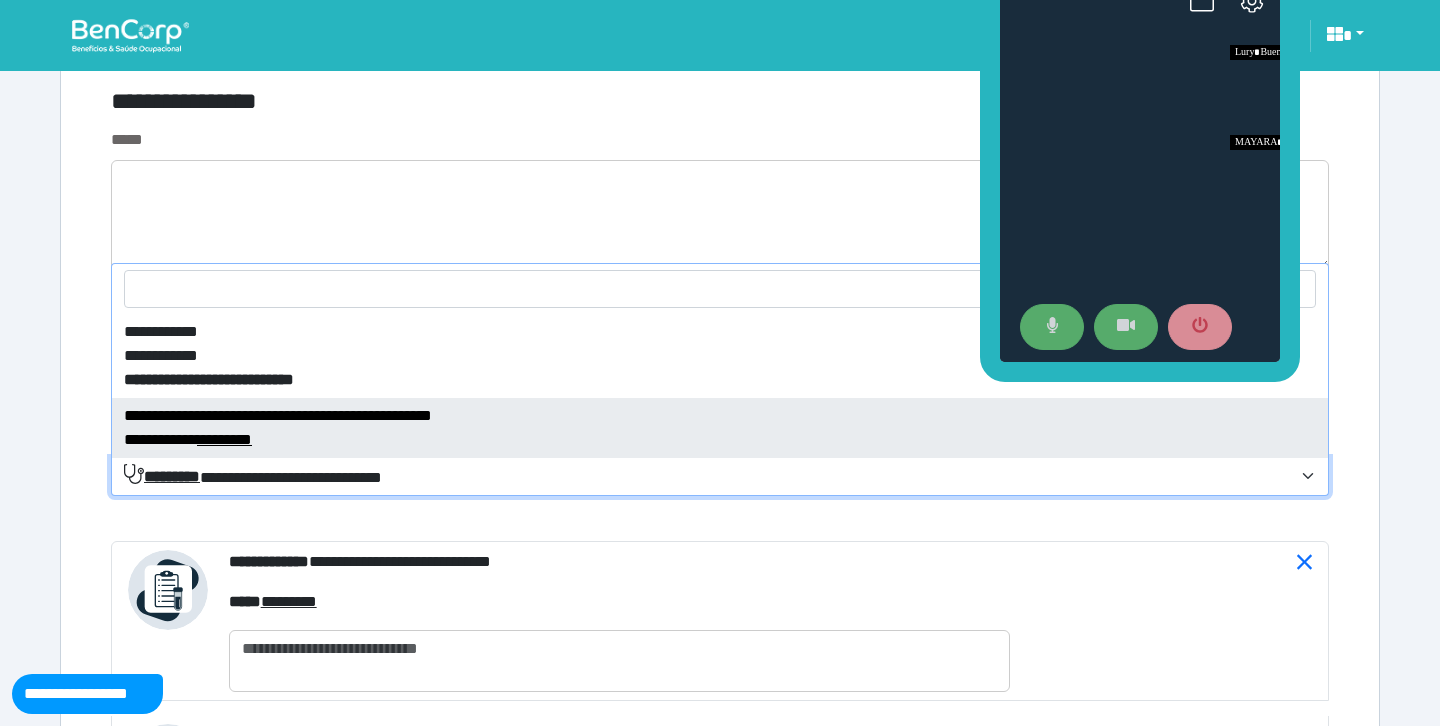 select on "****" 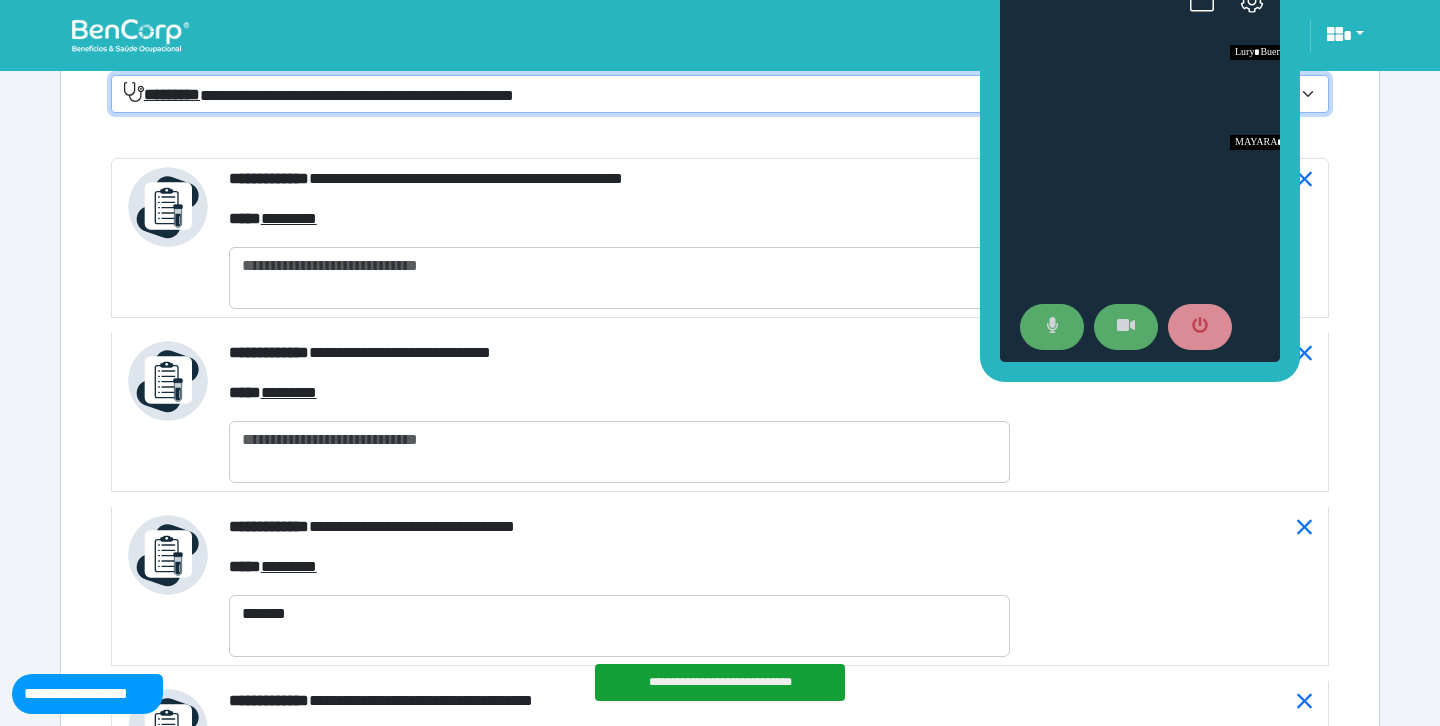 scroll, scrollTop: 7376, scrollLeft: 0, axis: vertical 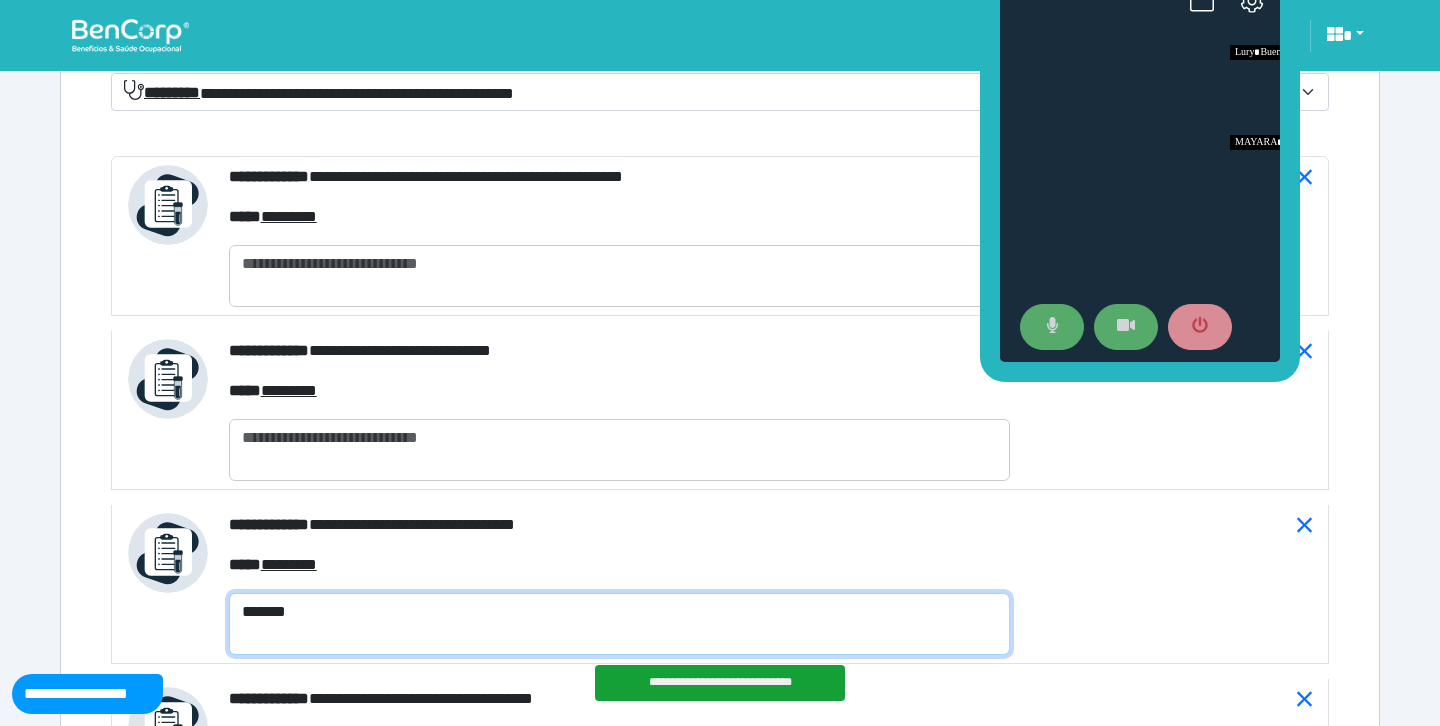 drag, startPoint x: 331, startPoint y: 609, endPoint x: 239, endPoint y: 609, distance: 92 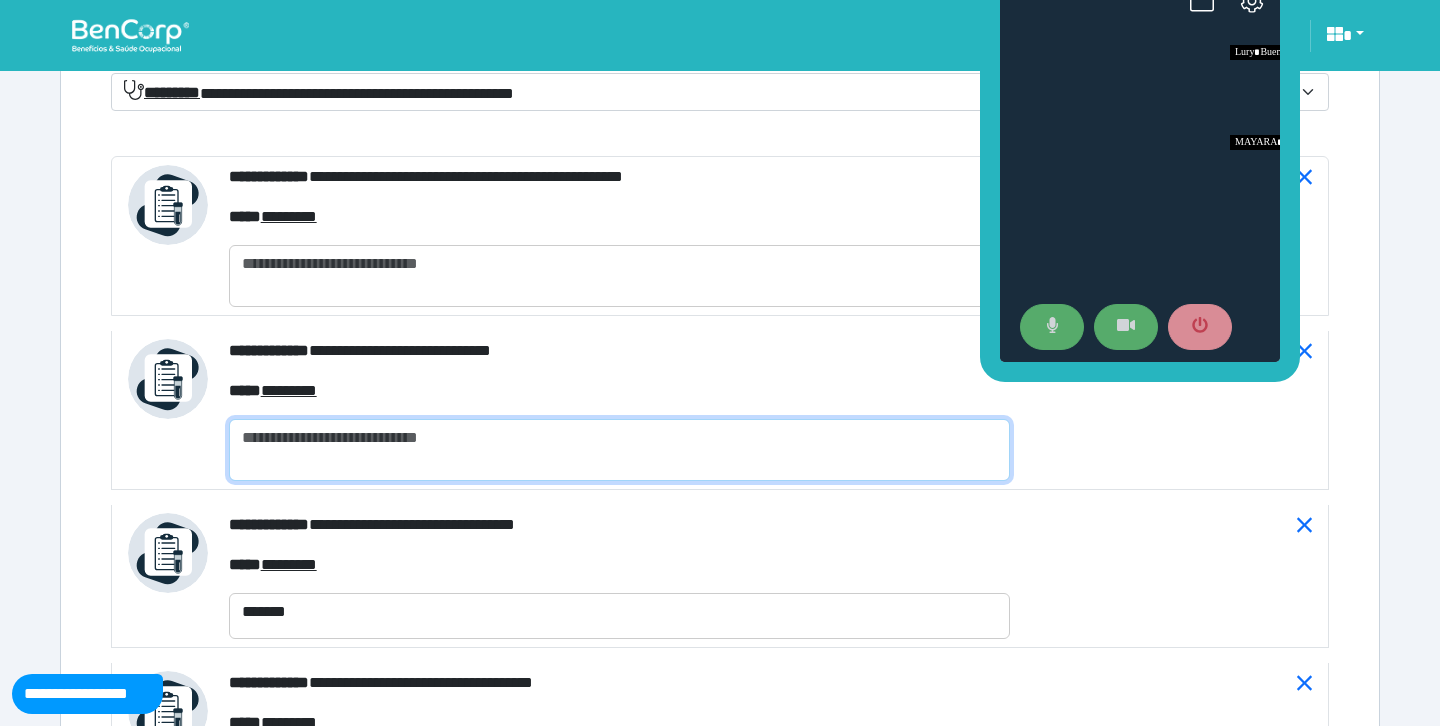 click at bounding box center (619, 450) 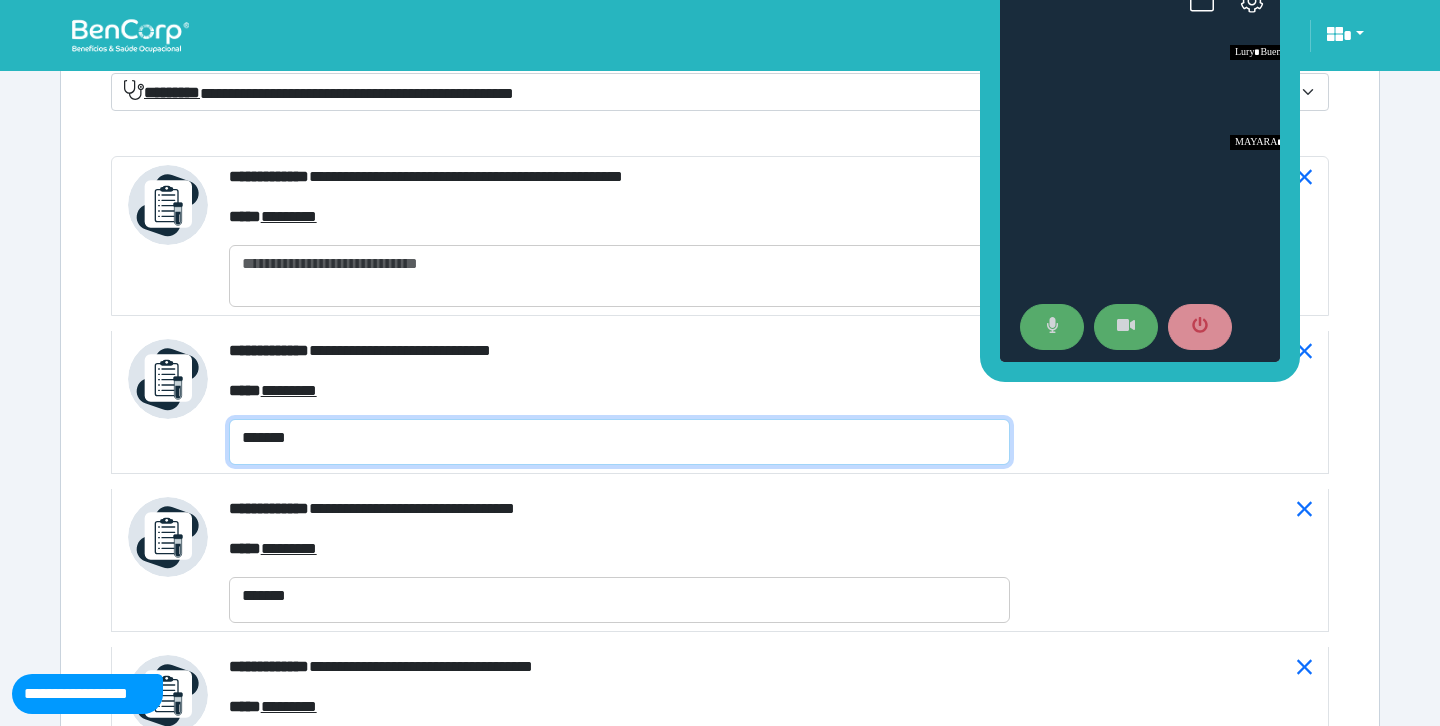 type on "*******" 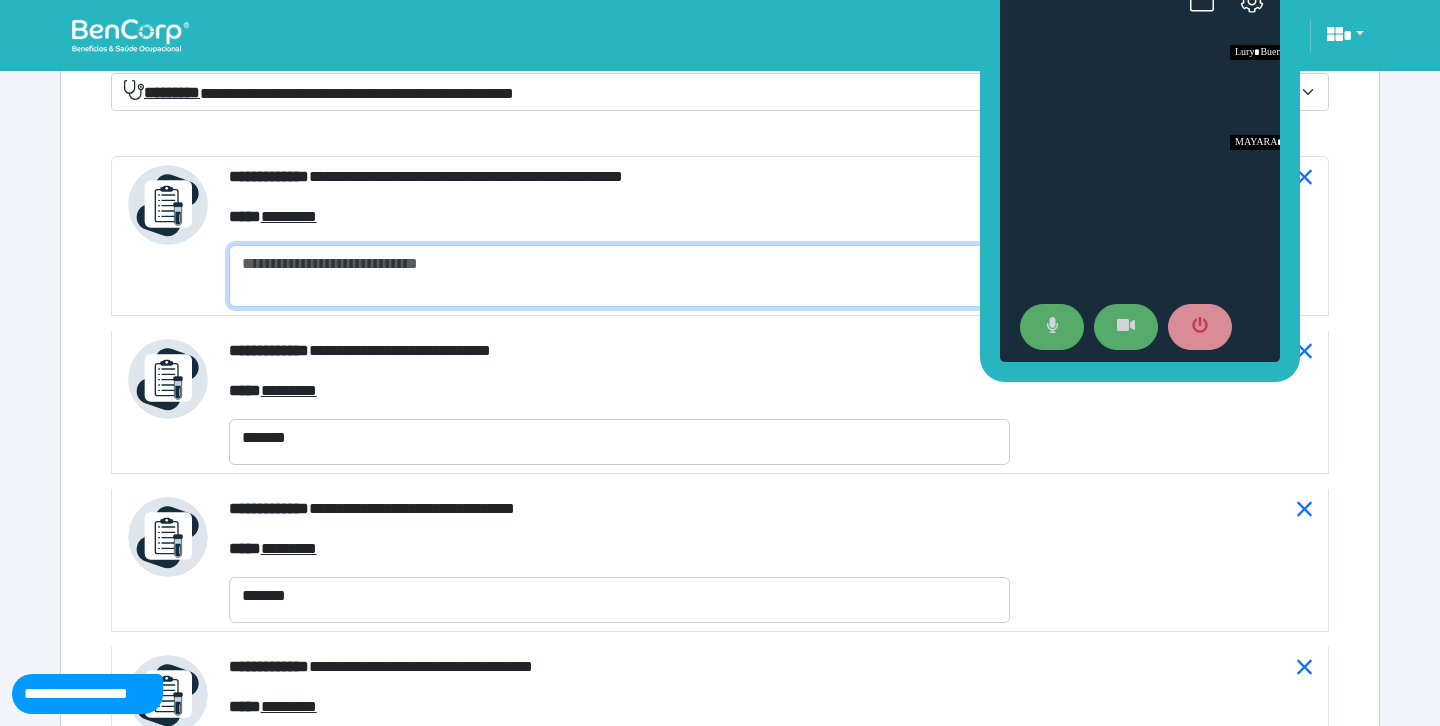 click at bounding box center [619, 276] 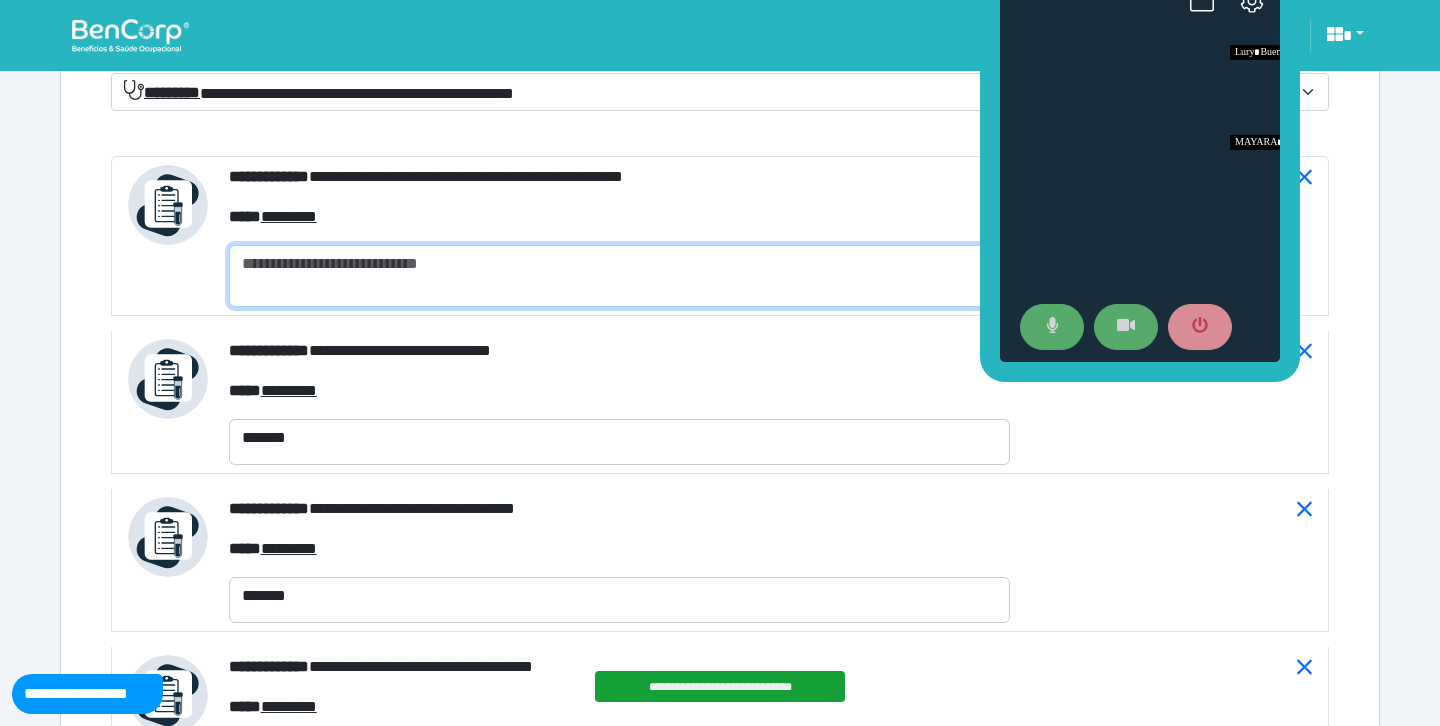 paste on "*******" 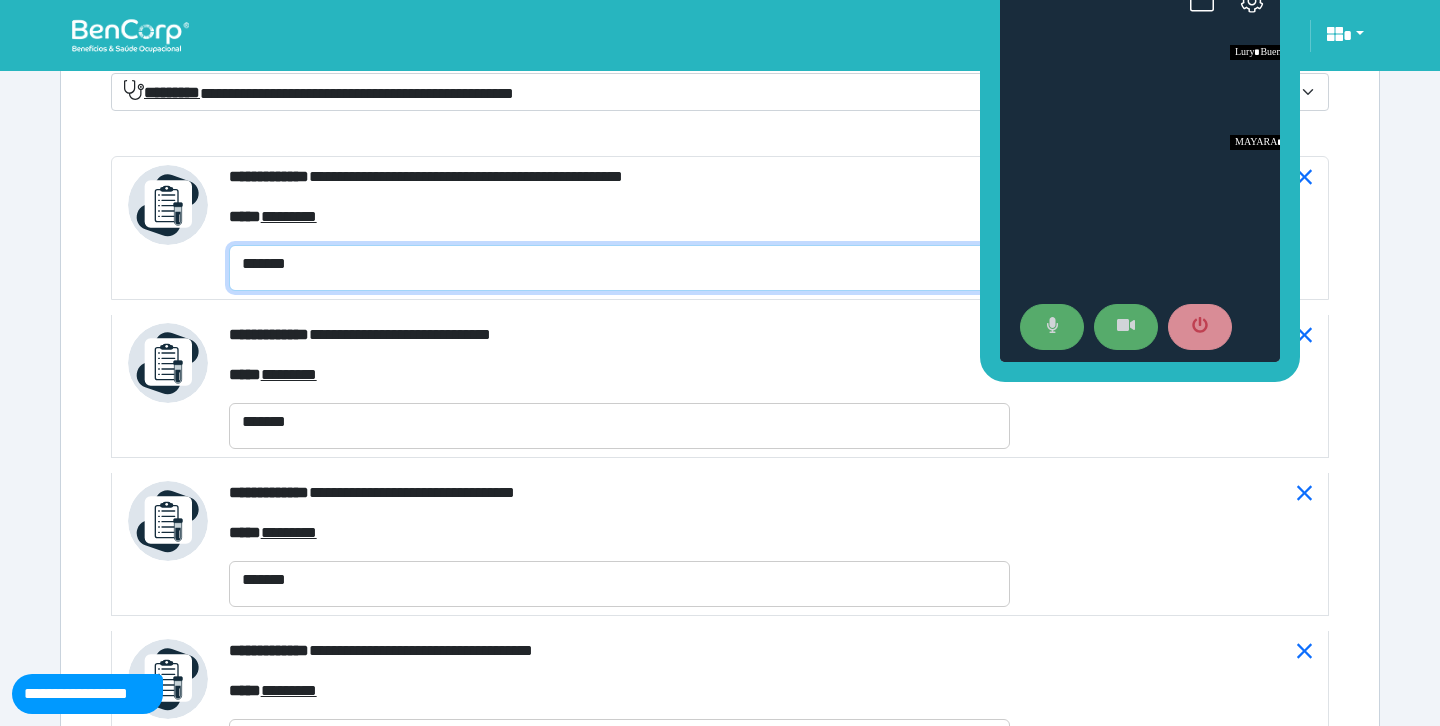 type on "*******" 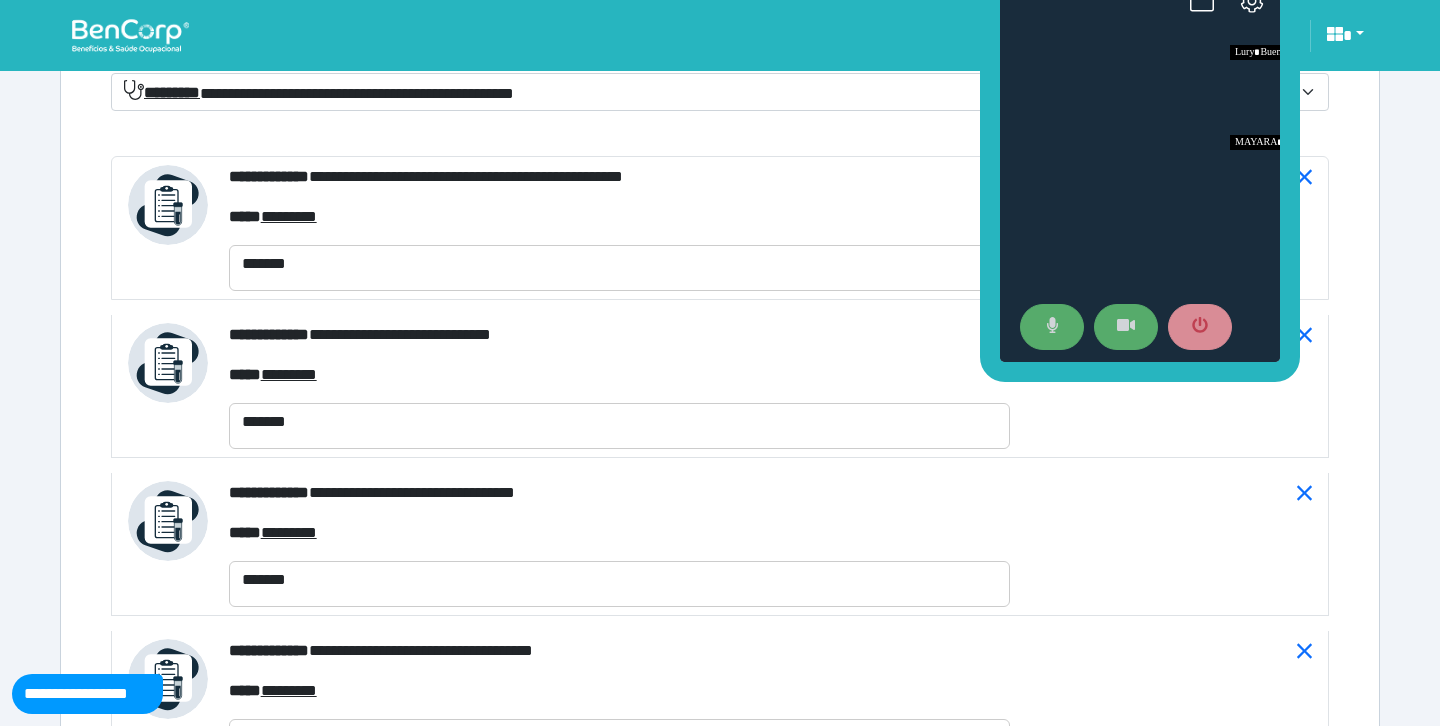 click on "**********" at bounding box center [720, 1545] 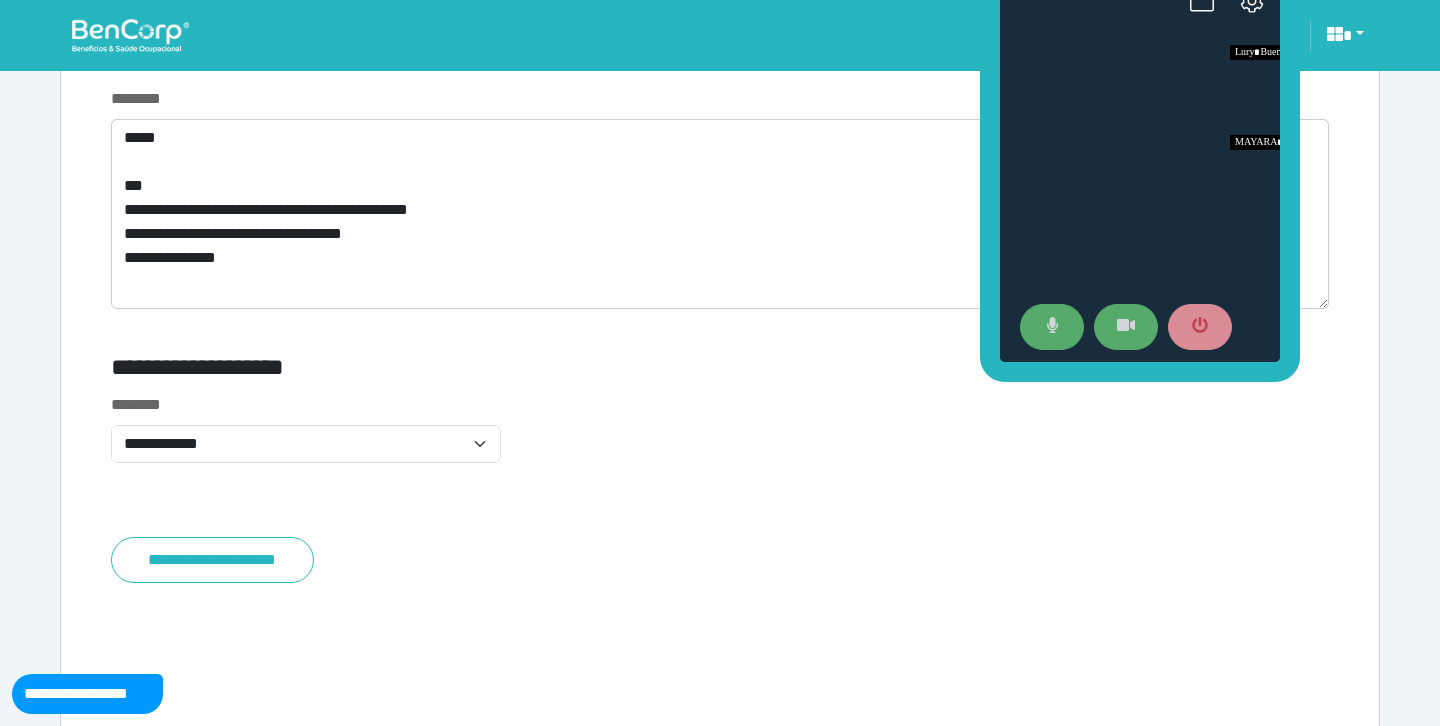 scroll, scrollTop: 10595, scrollLeft: 0, axis: vertical 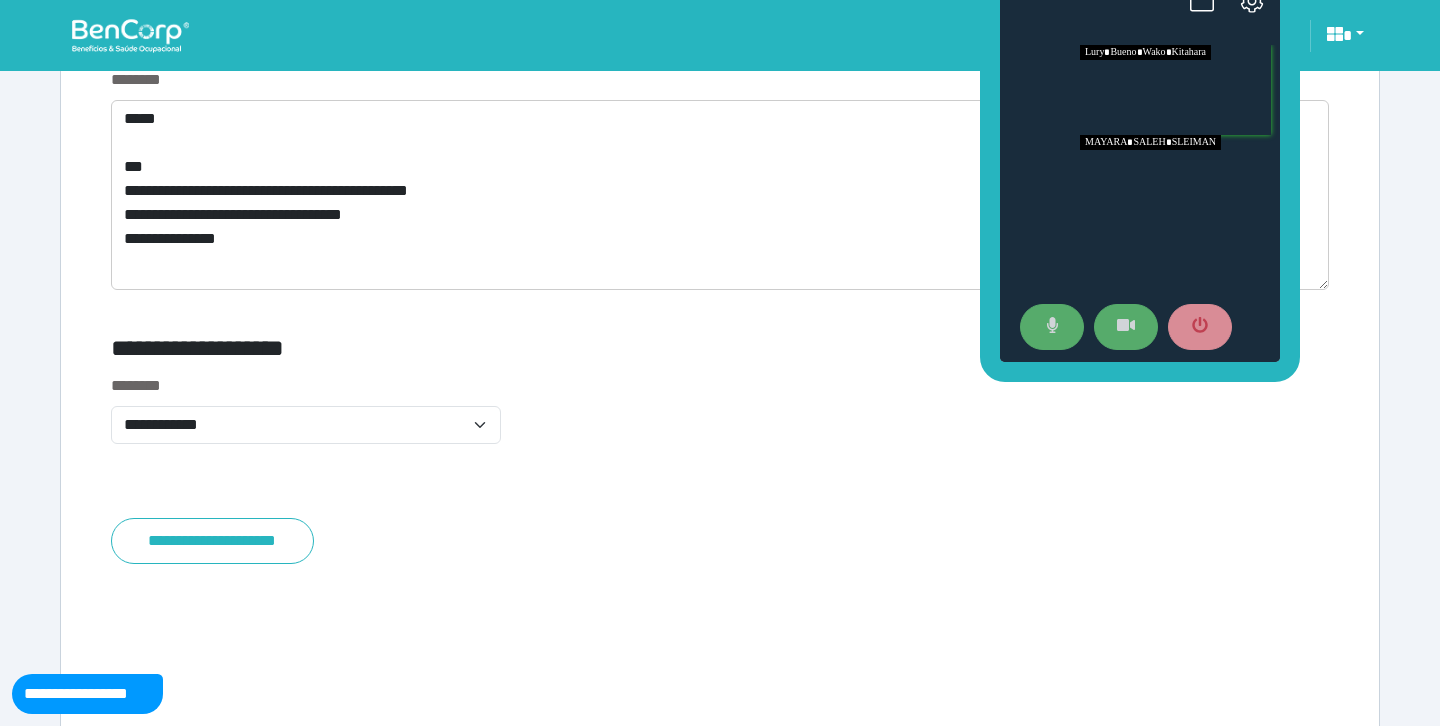 click at bounding box center (1180, 180) 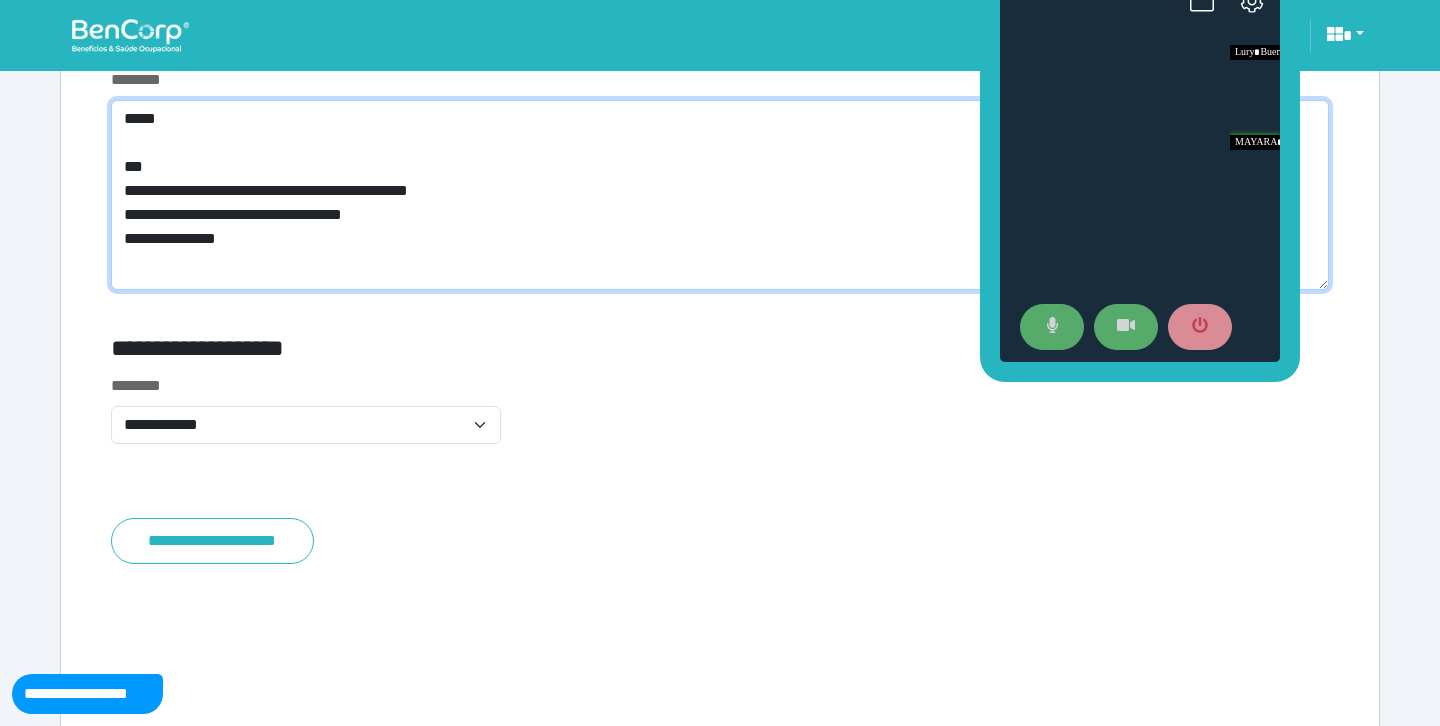 click on "**********" at bounding box center (720, 195) 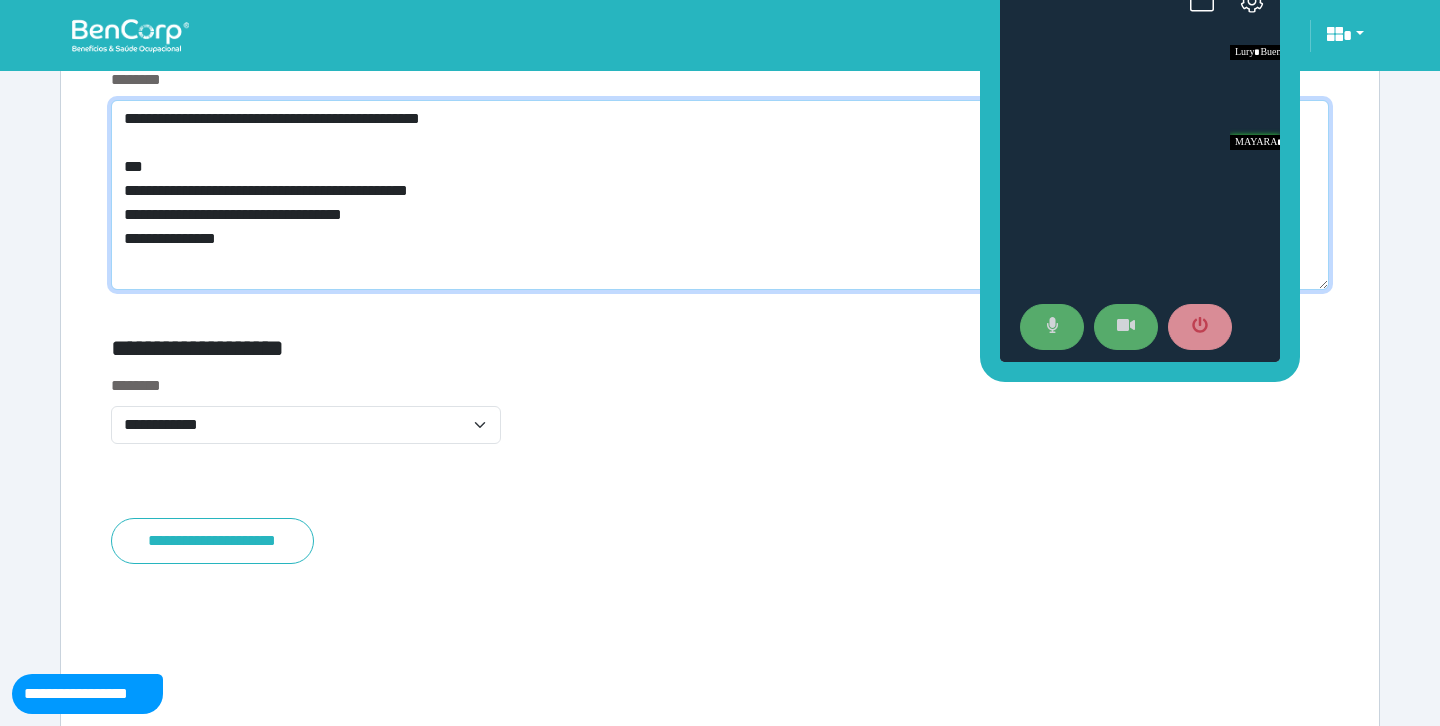 click on "**********" at bounding box center [720, 195] 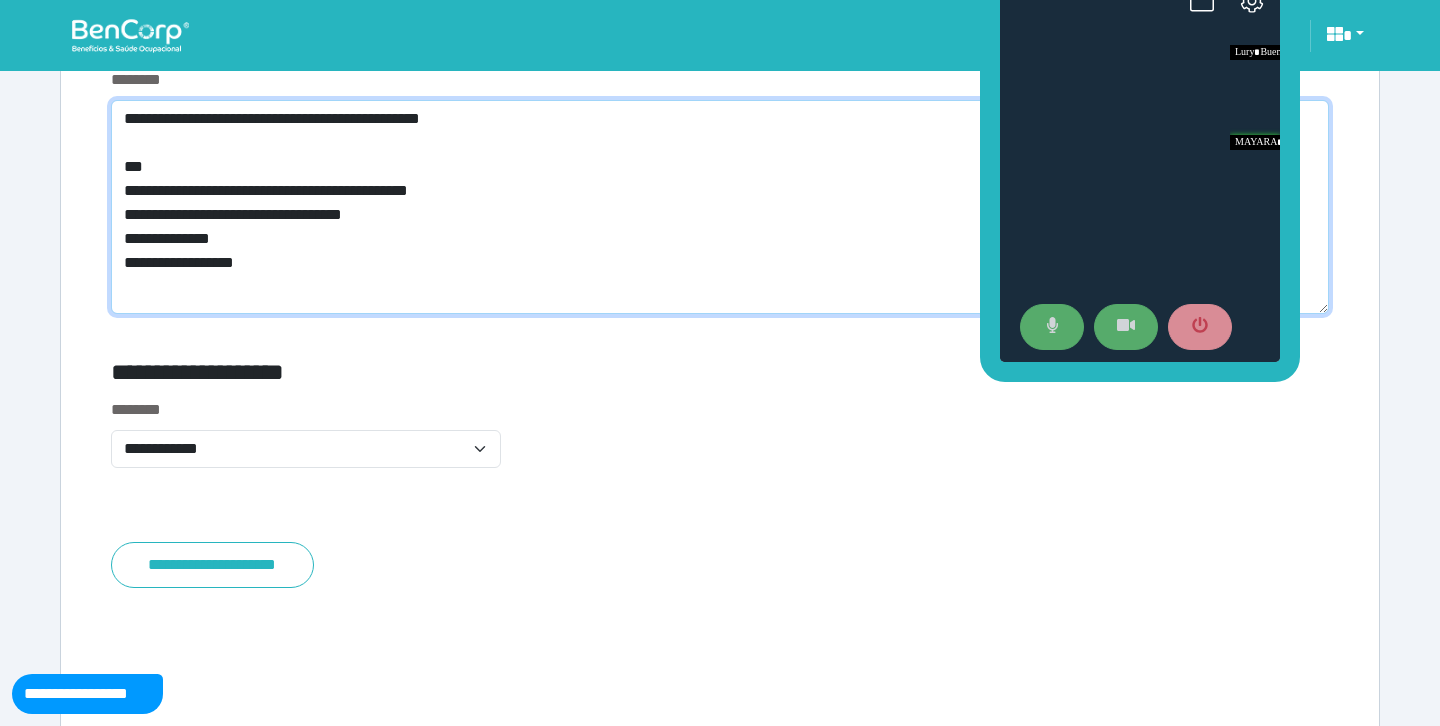 click on "**********" at bounding box center [720, 207] 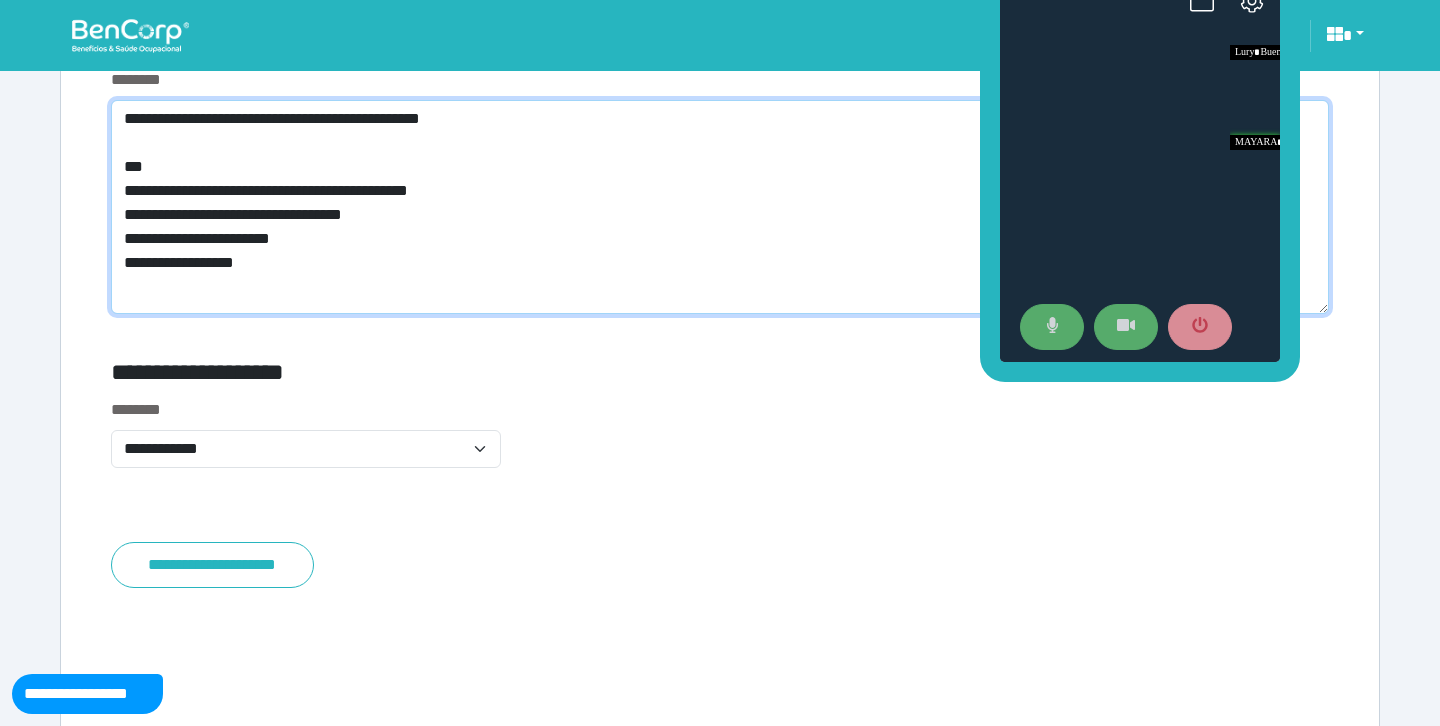 click on "**********" at bounding box center [720, 207] 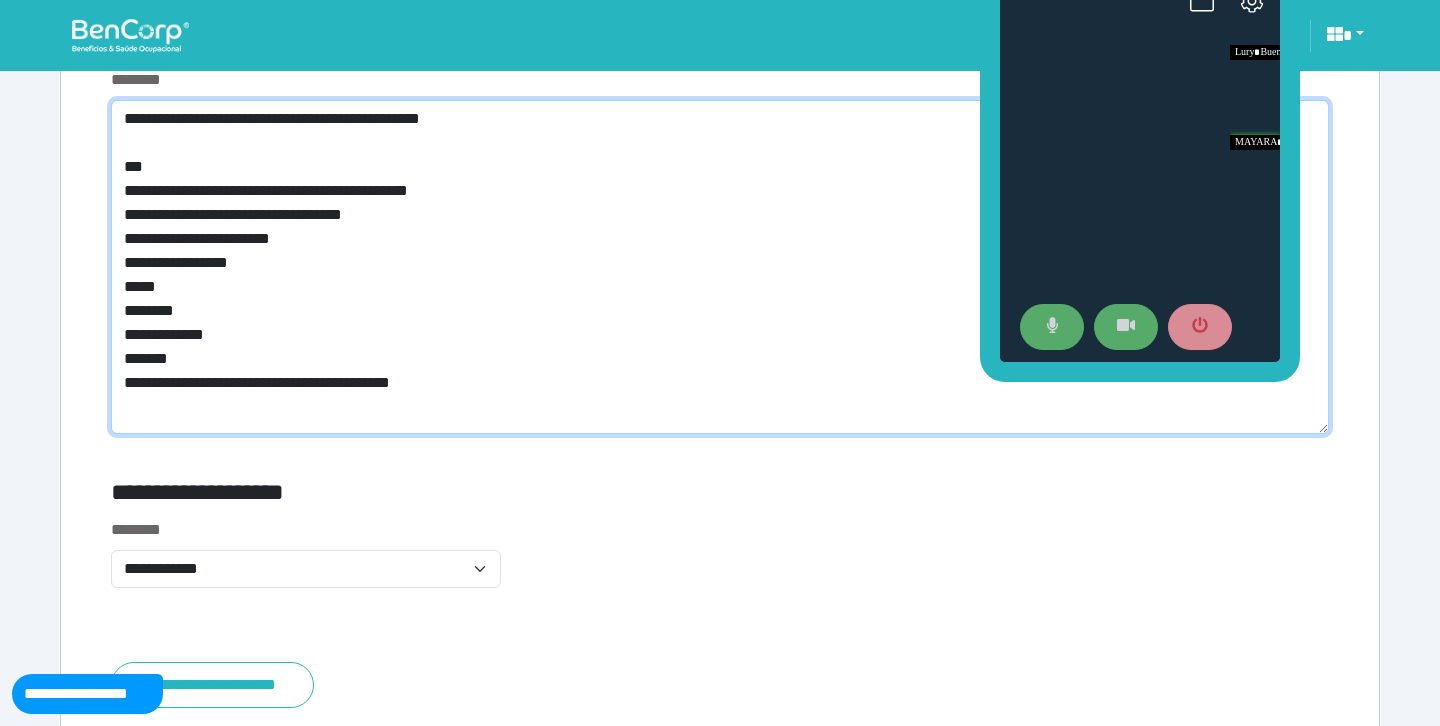 click on "**********" at bounding box center (720, 267) 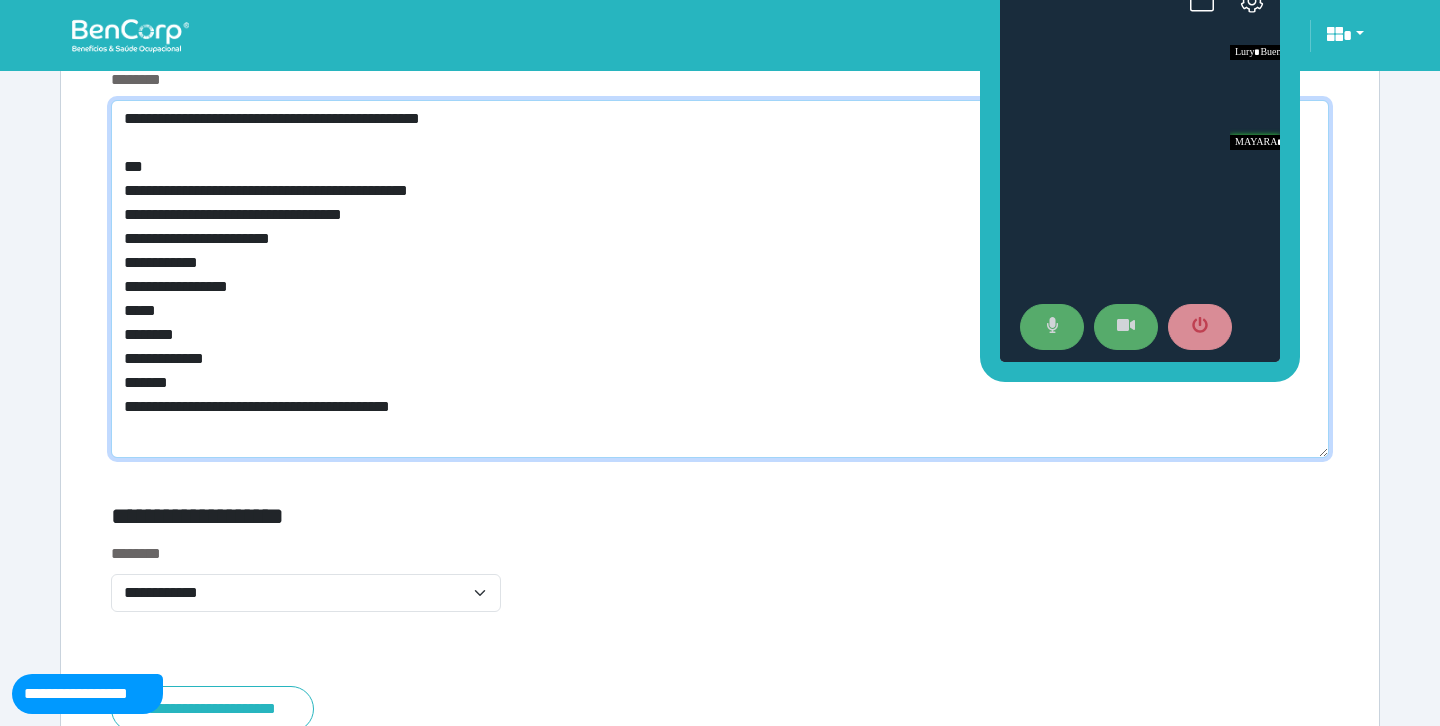 click on "**********" at bounding box center [720, 279] 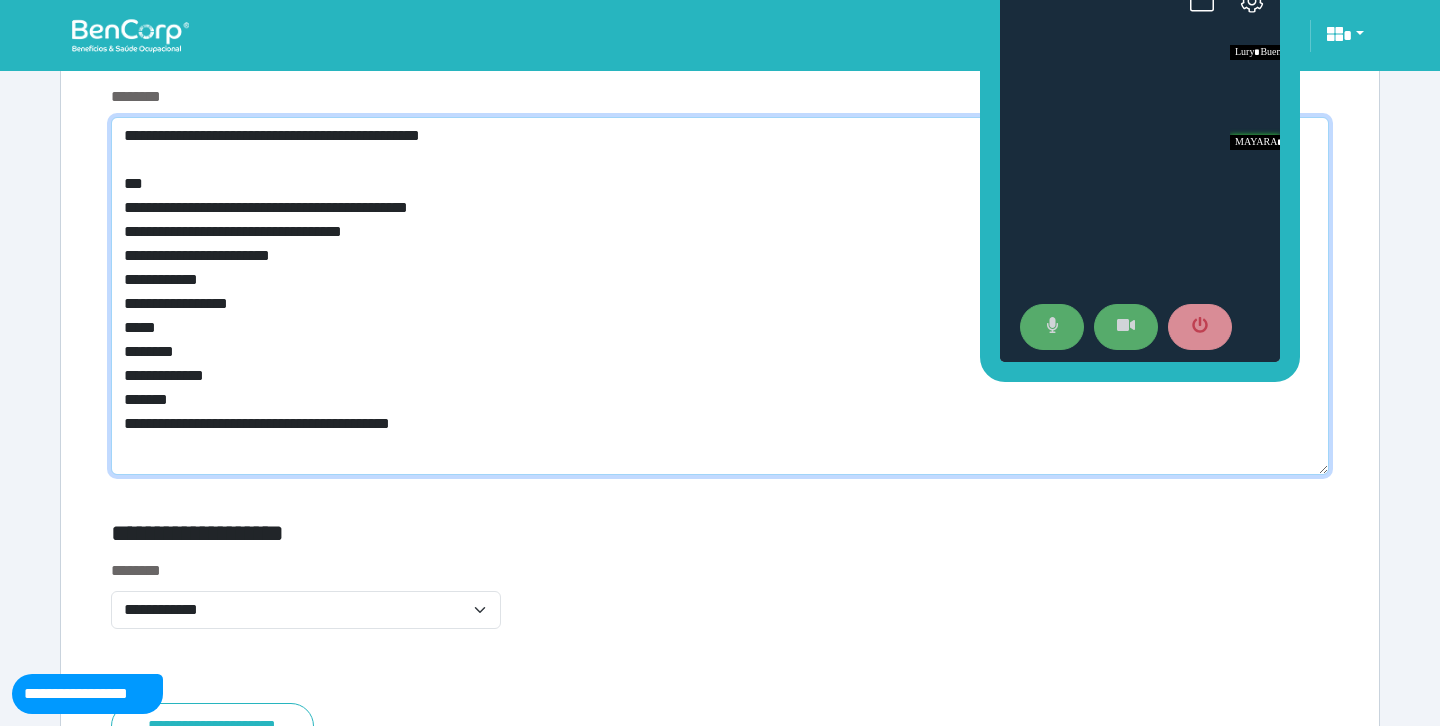 scroll, scrollTop: 10581, scrollLeft: 0, axis: vertical 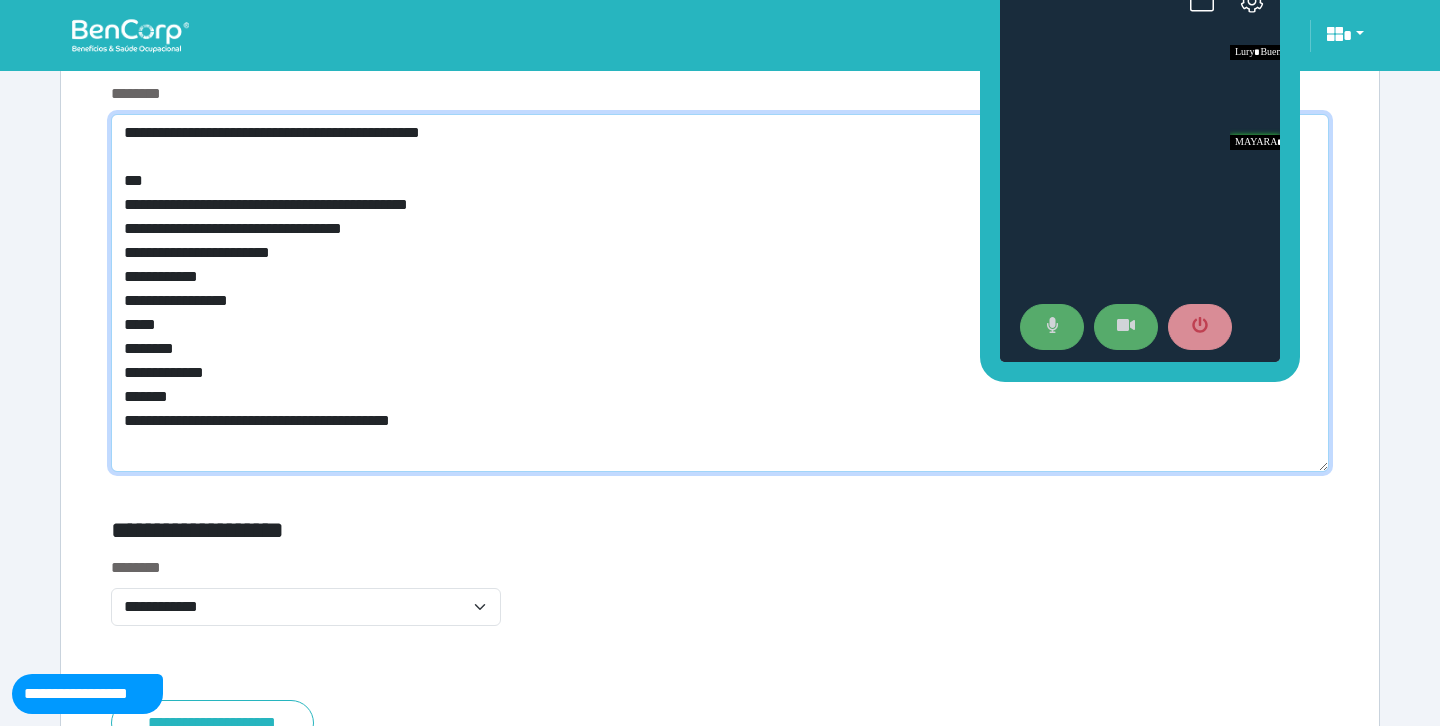 click on "**********" at bounding box center [720, 293] 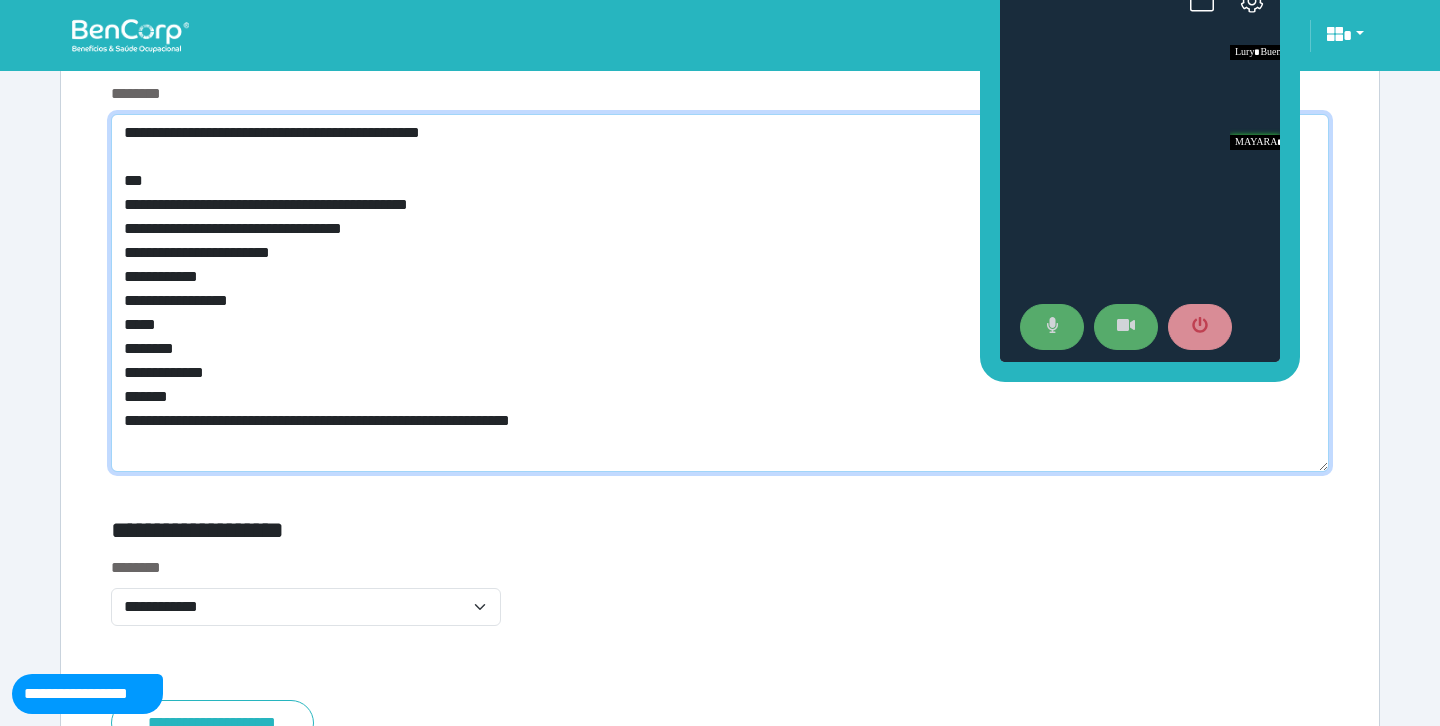 click on "**********" at bounding box center [720, 293] 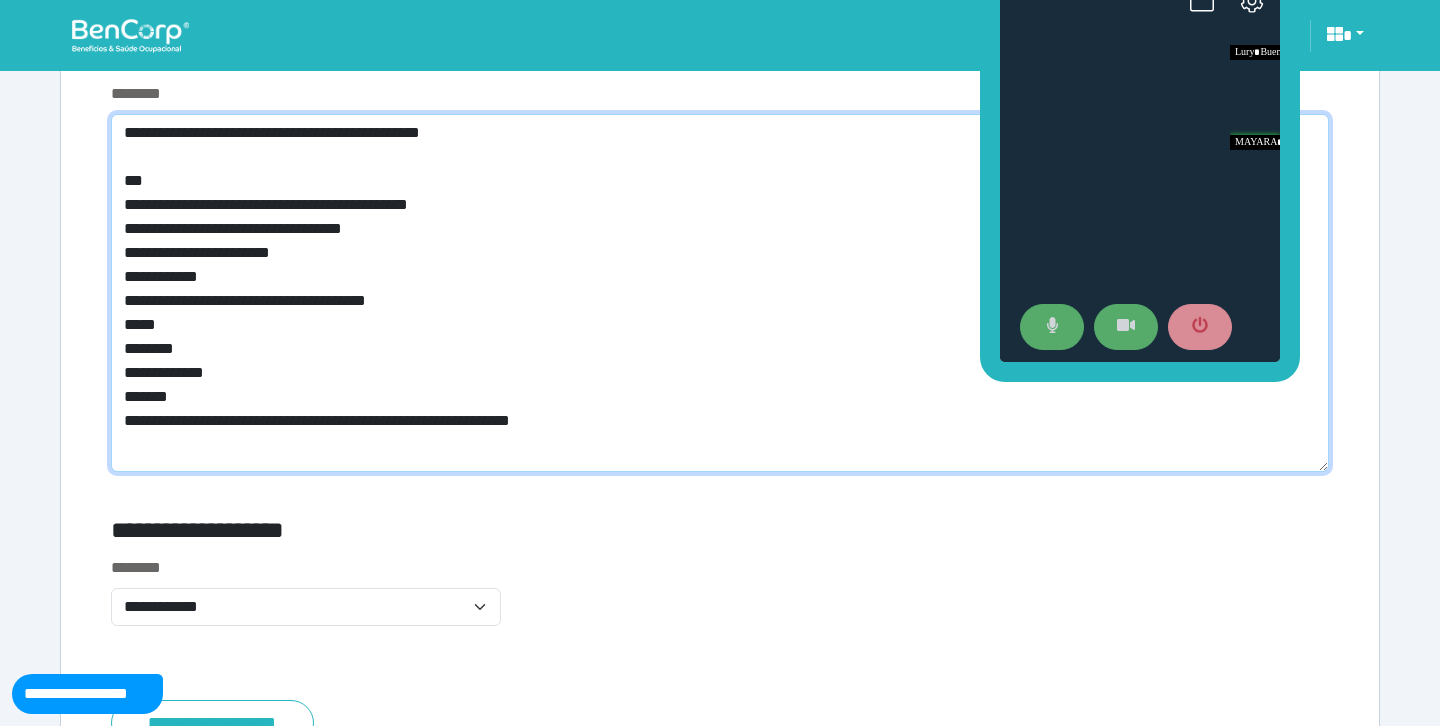 click on "**********" at bounding box center [720, 293] 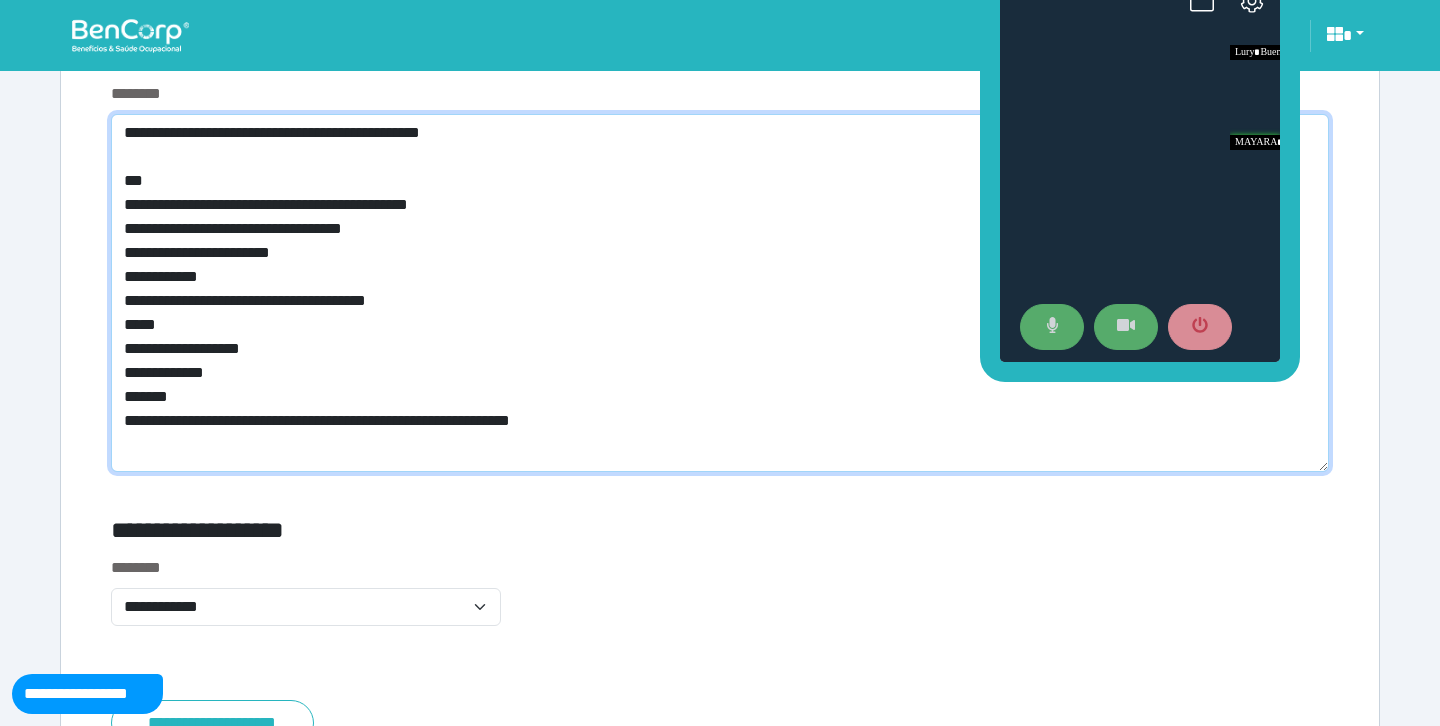 click on "**********" at bounding box center [720, 293] 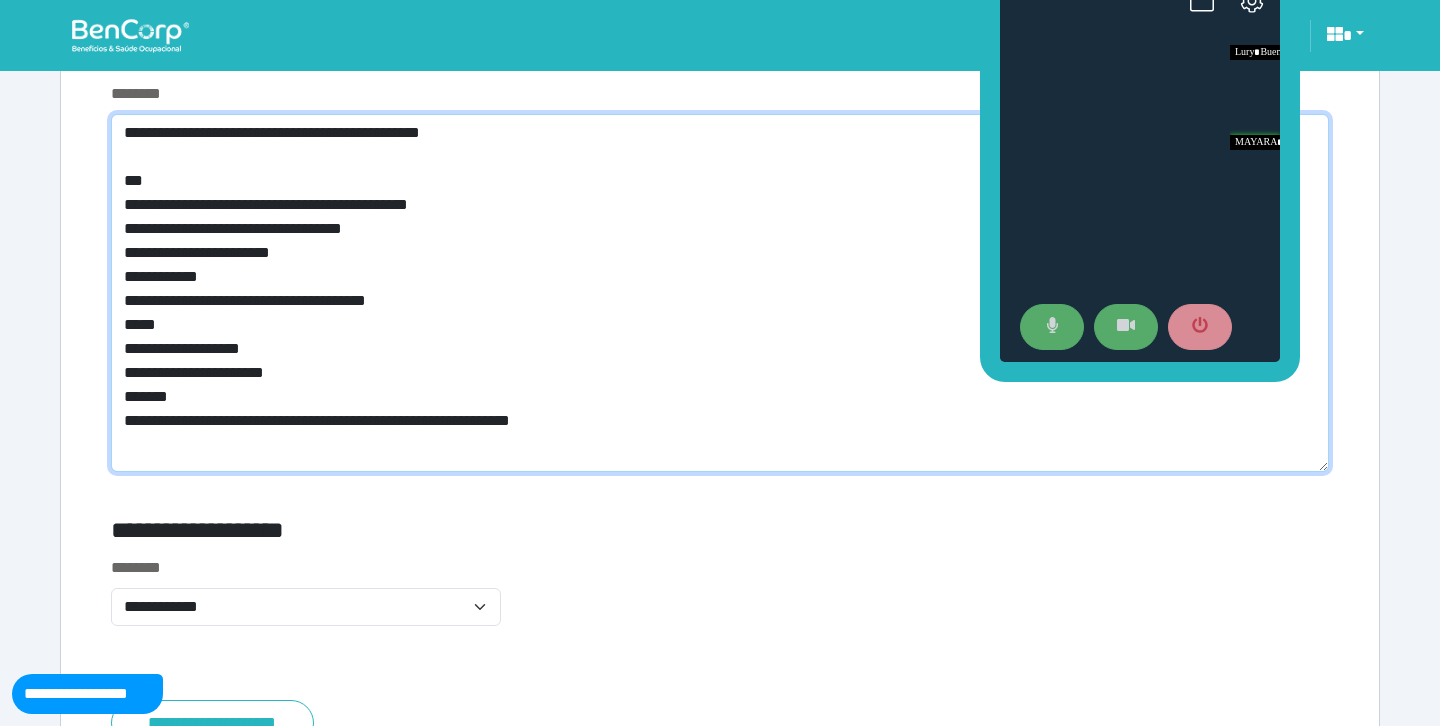 click on "**********" at bounding box center (720, 293) 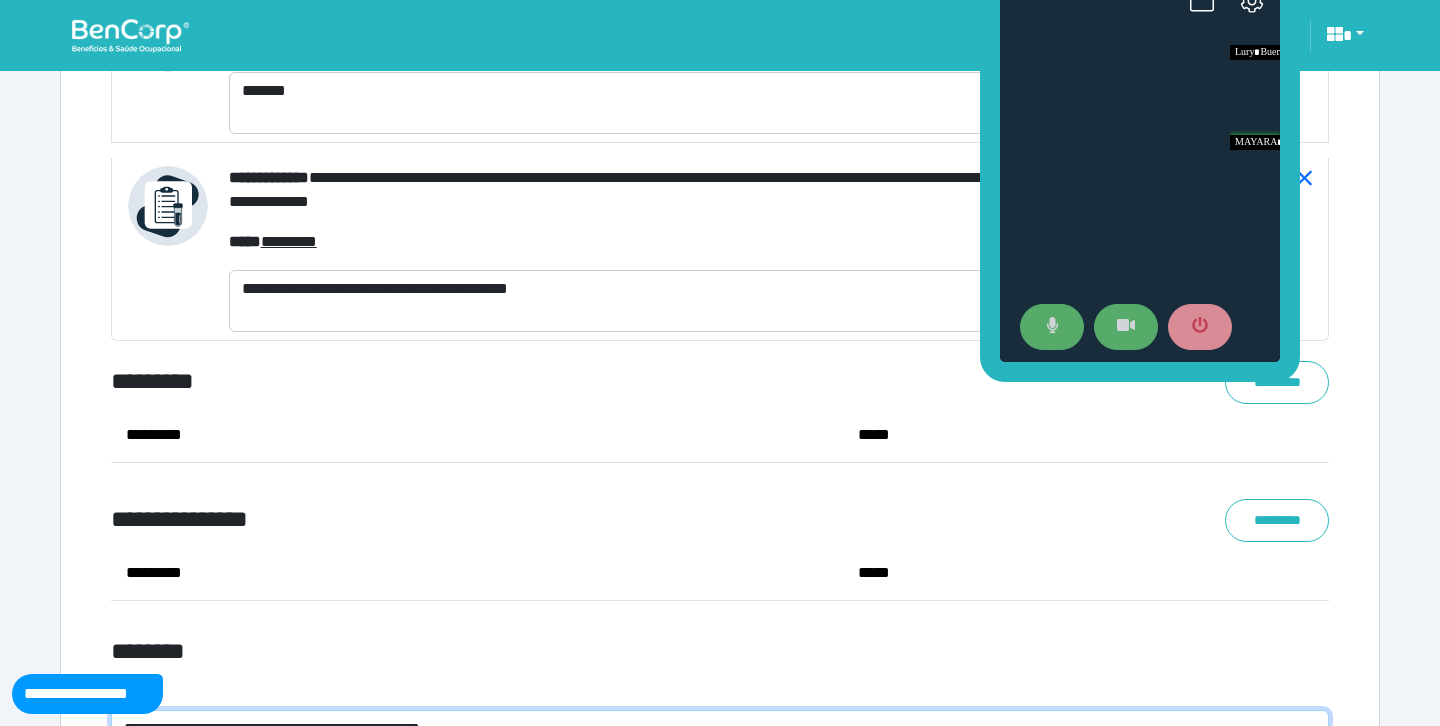 scroll, scrollTop: 9965, scrollLeft: 0, axis: vertical 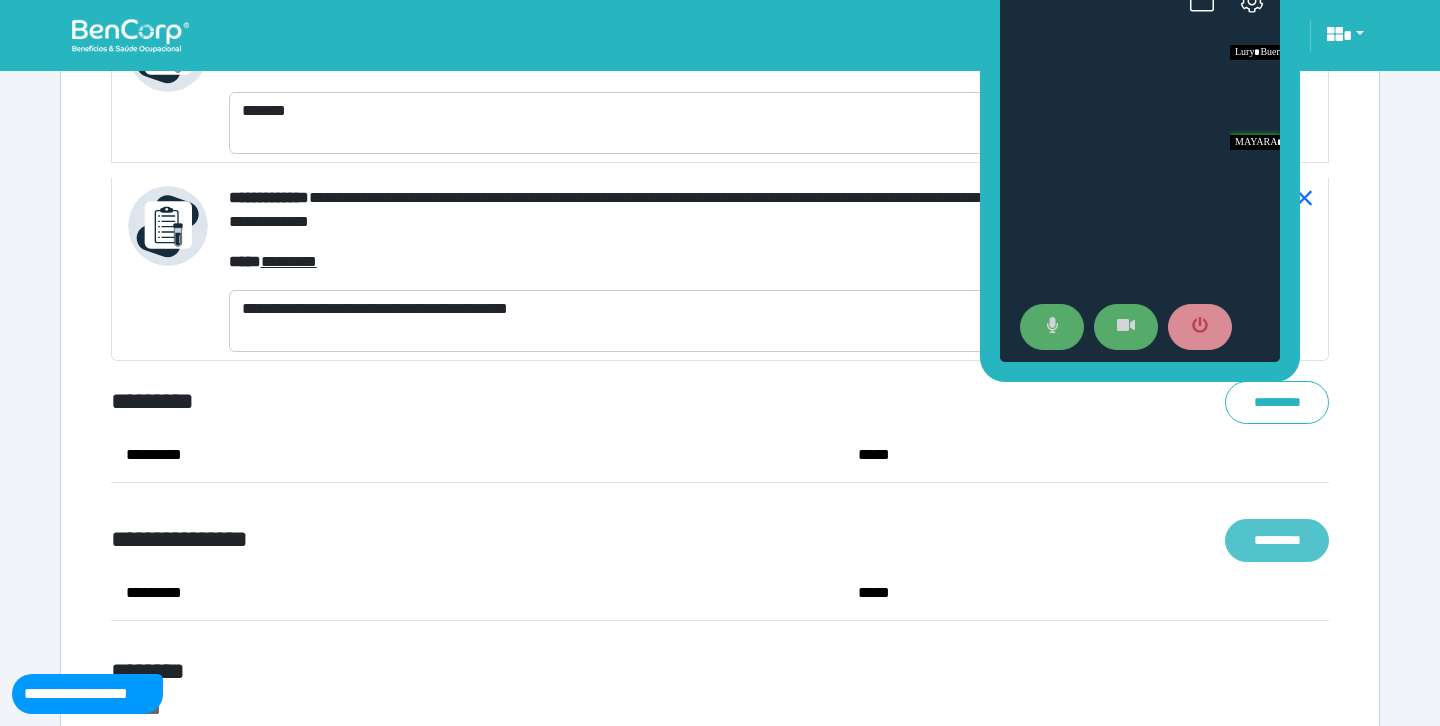 type on "**********" 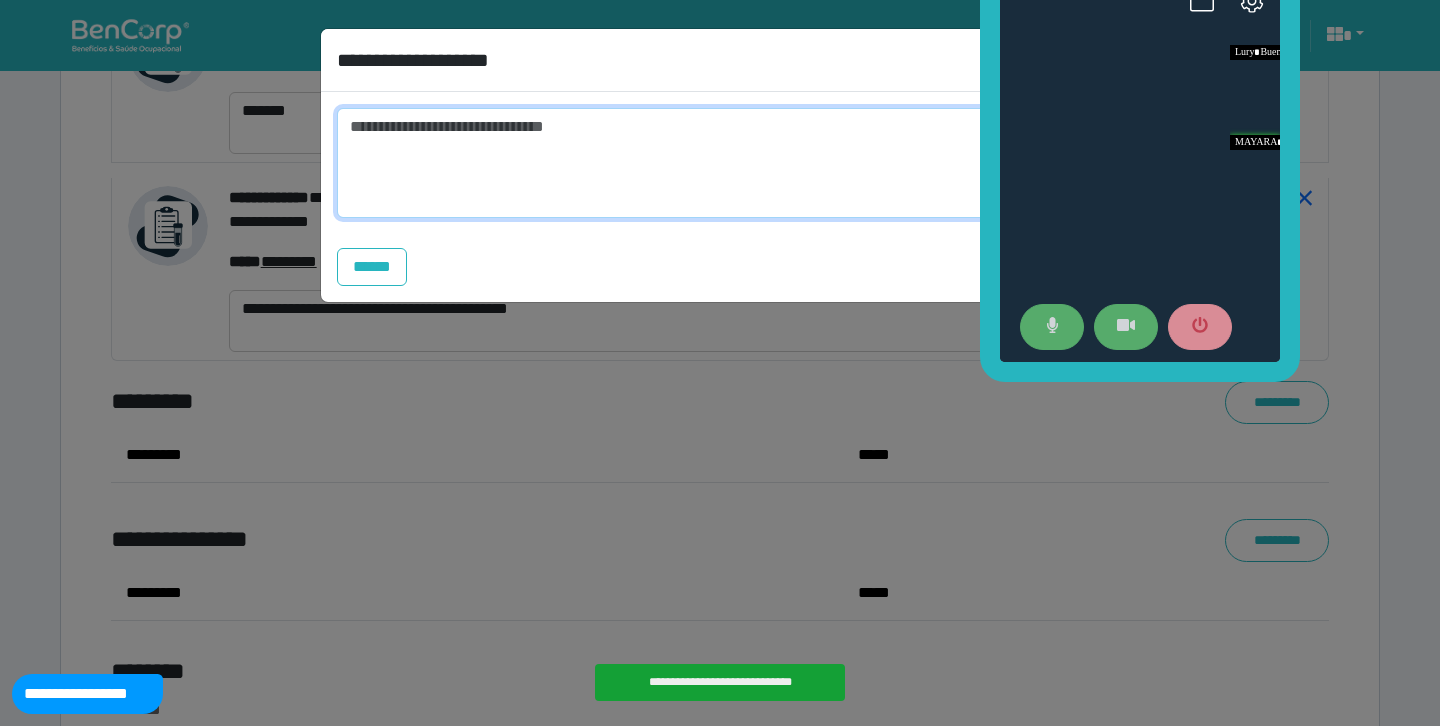 click at bounding box center [720, 163] 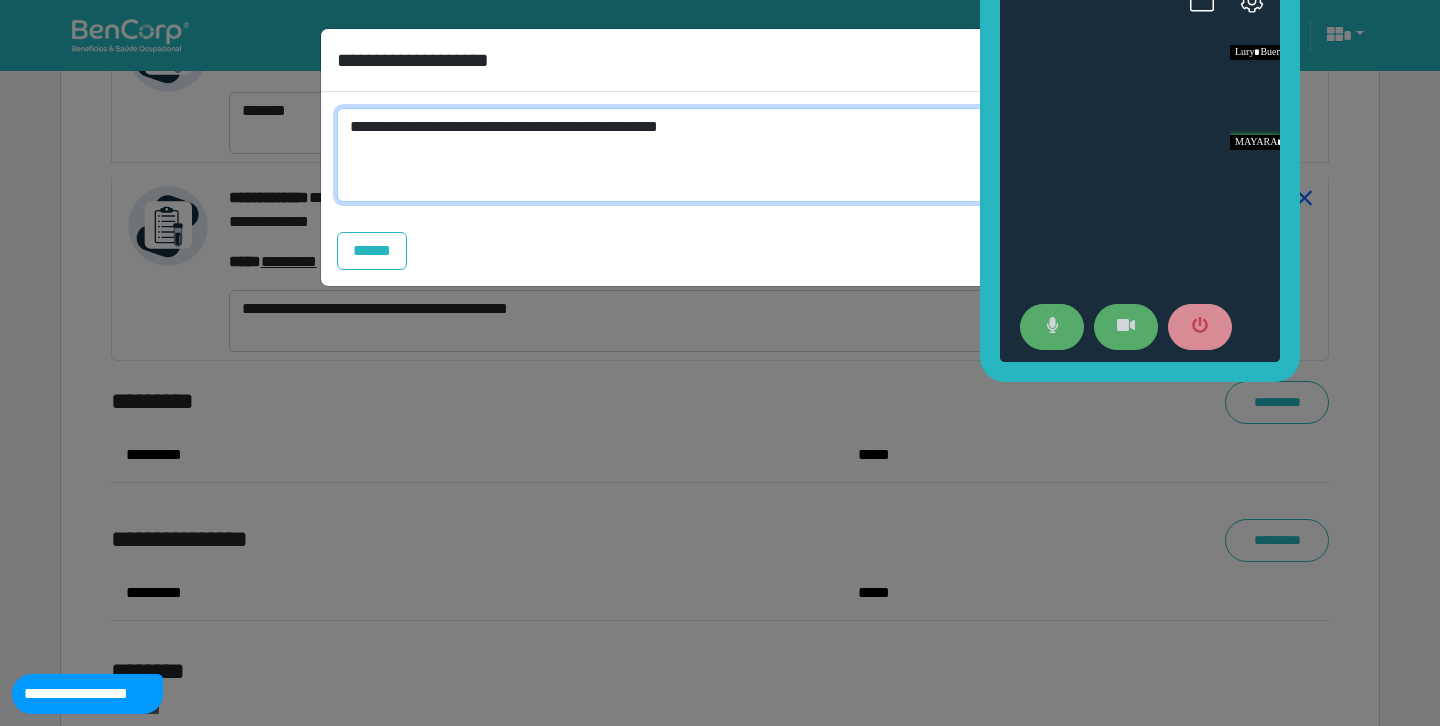 scroll, scrollTop: 0, scrollLeft: 0, axis: both 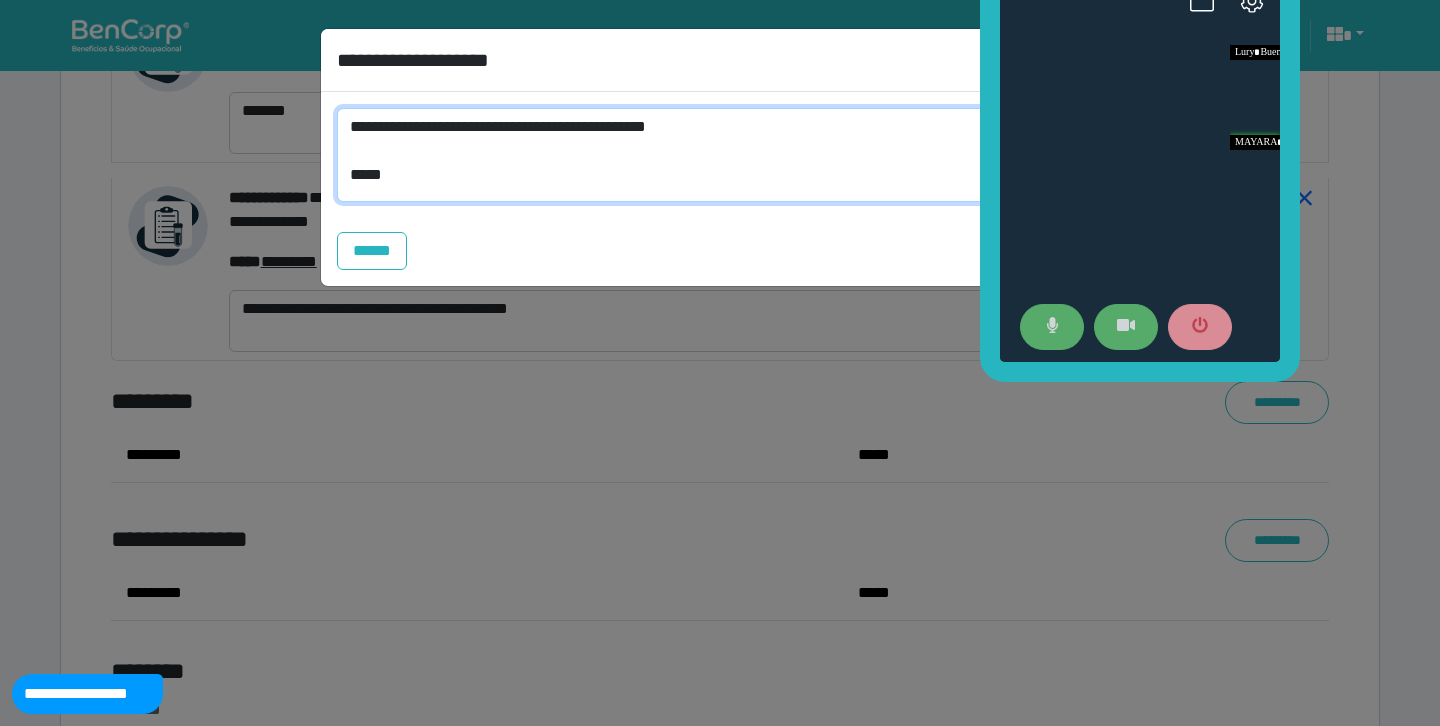paste on "********" 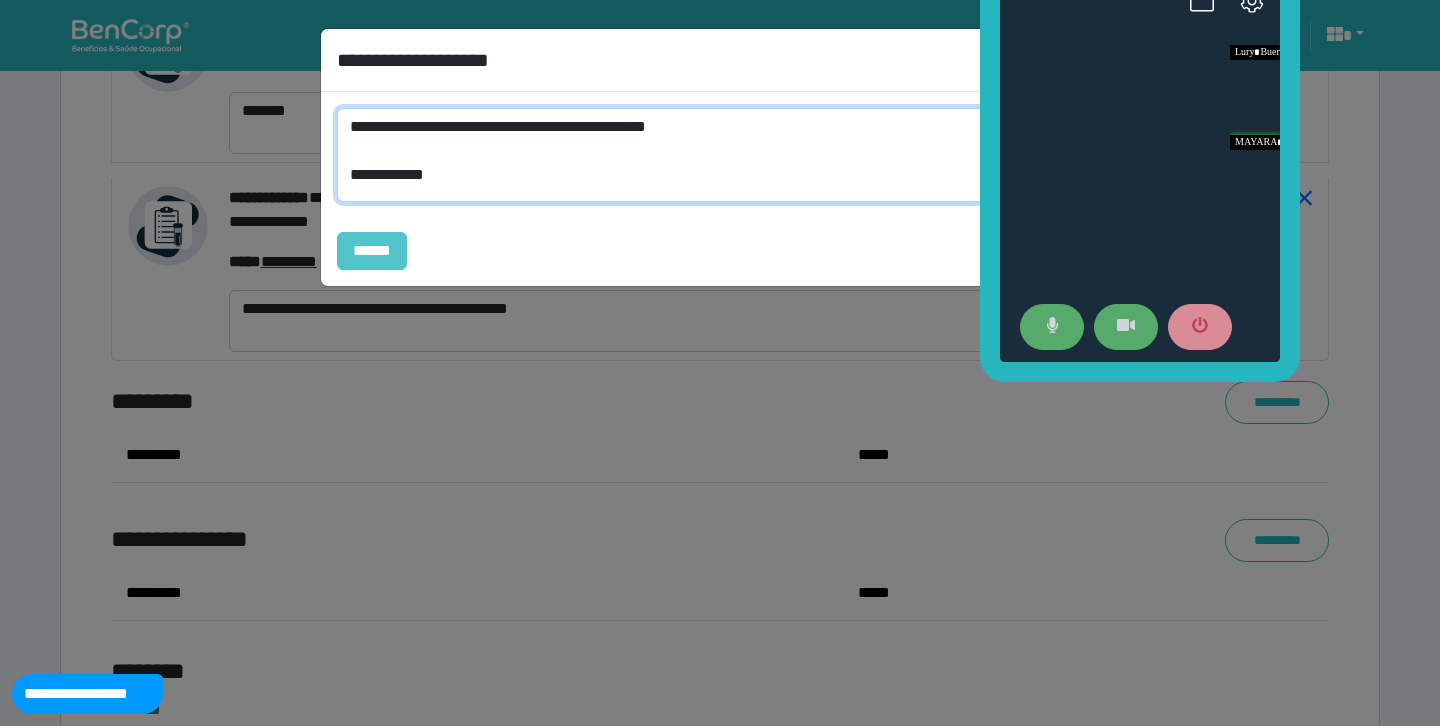 type on "**********" 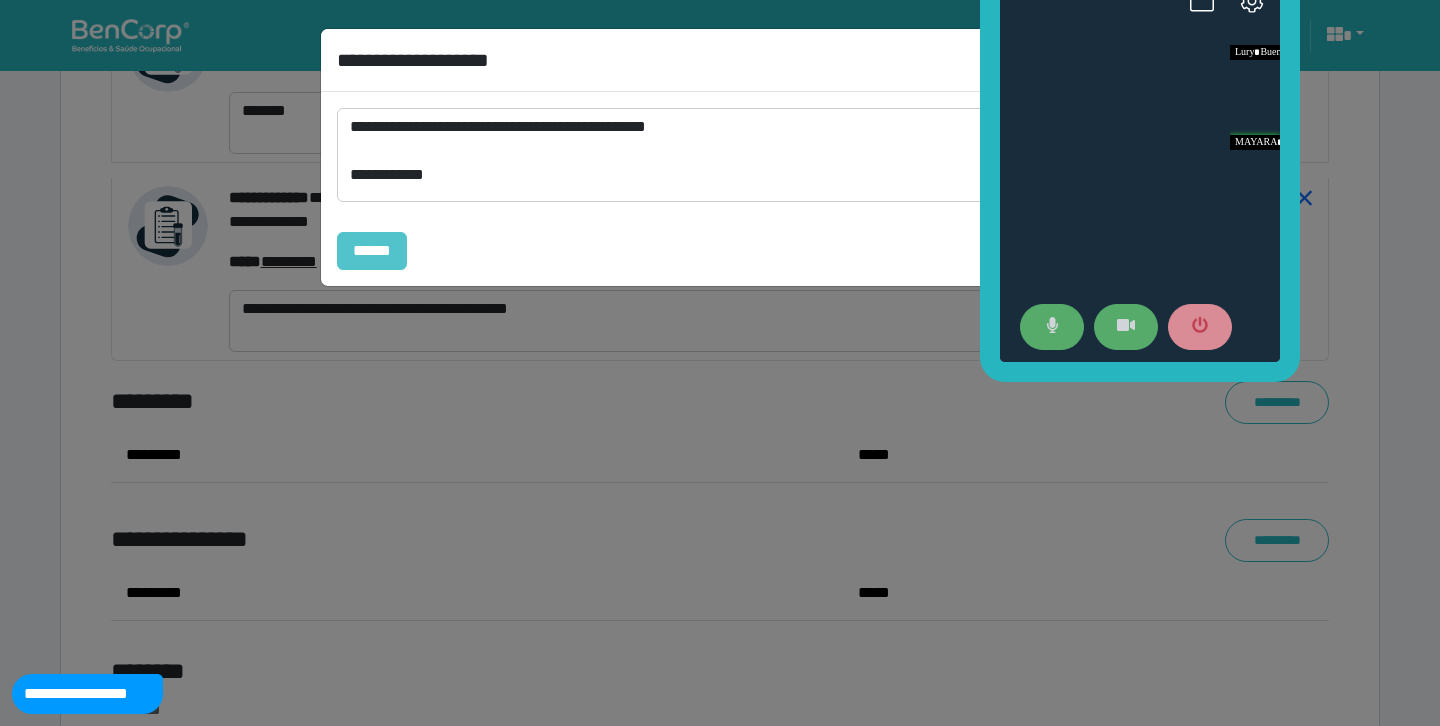 click on "******" at bounding box center (372, 251) 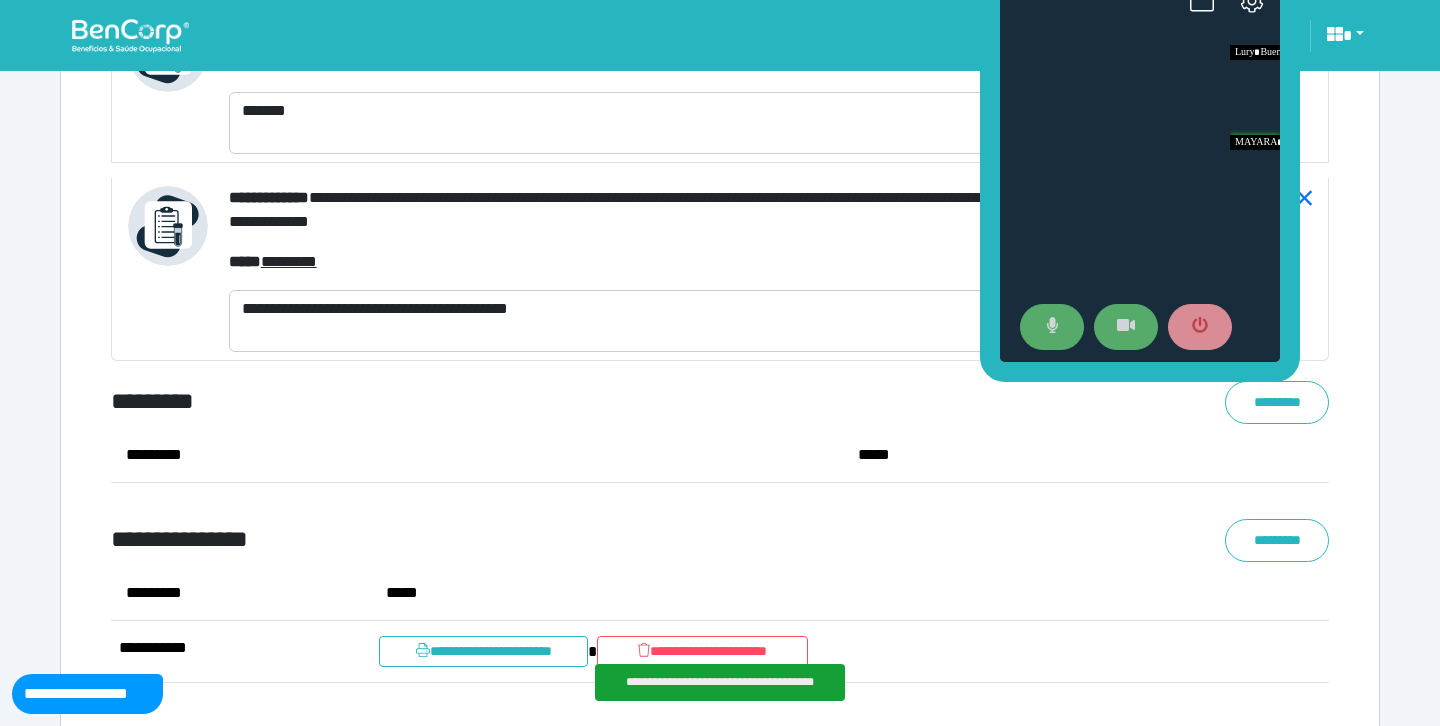 click on "*********" at bounding box center (477, 455) 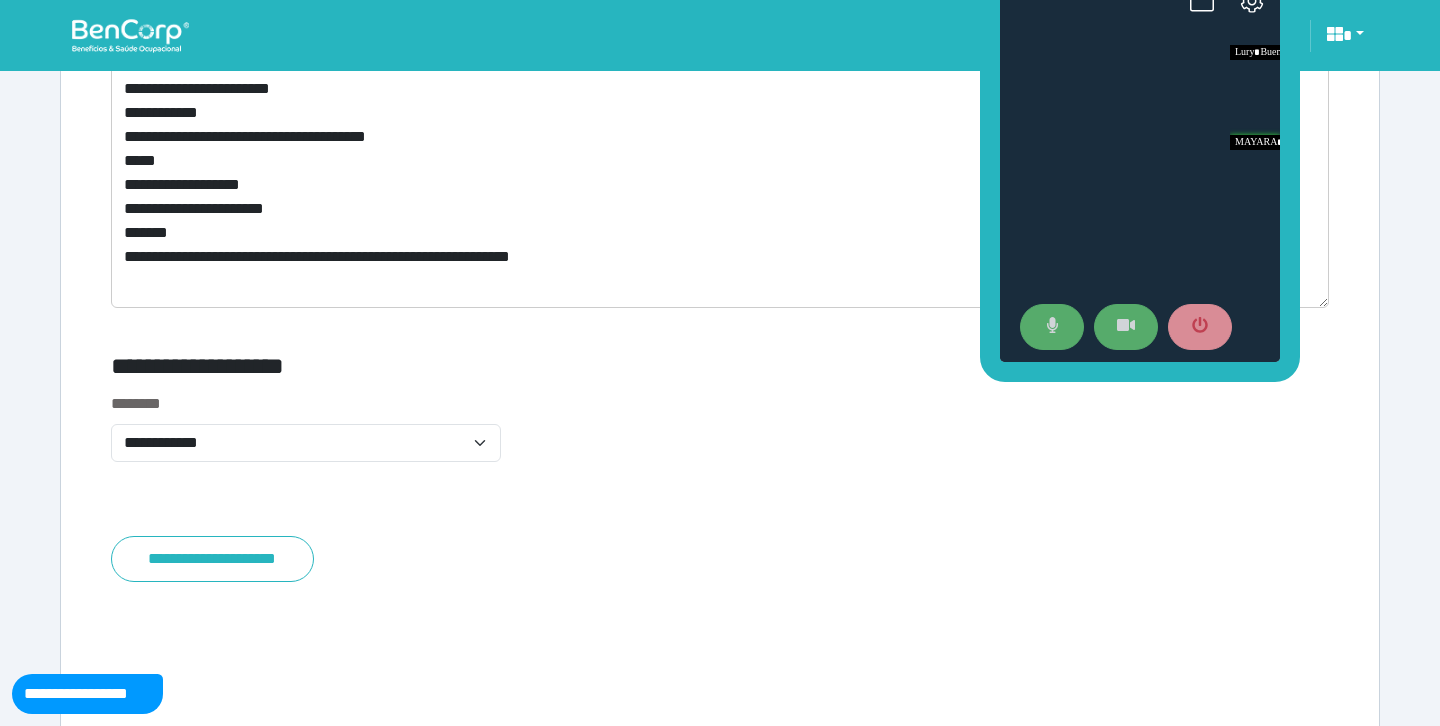 scroll, scrollTop: 10753, scrollLeft: 0, axis: vertical 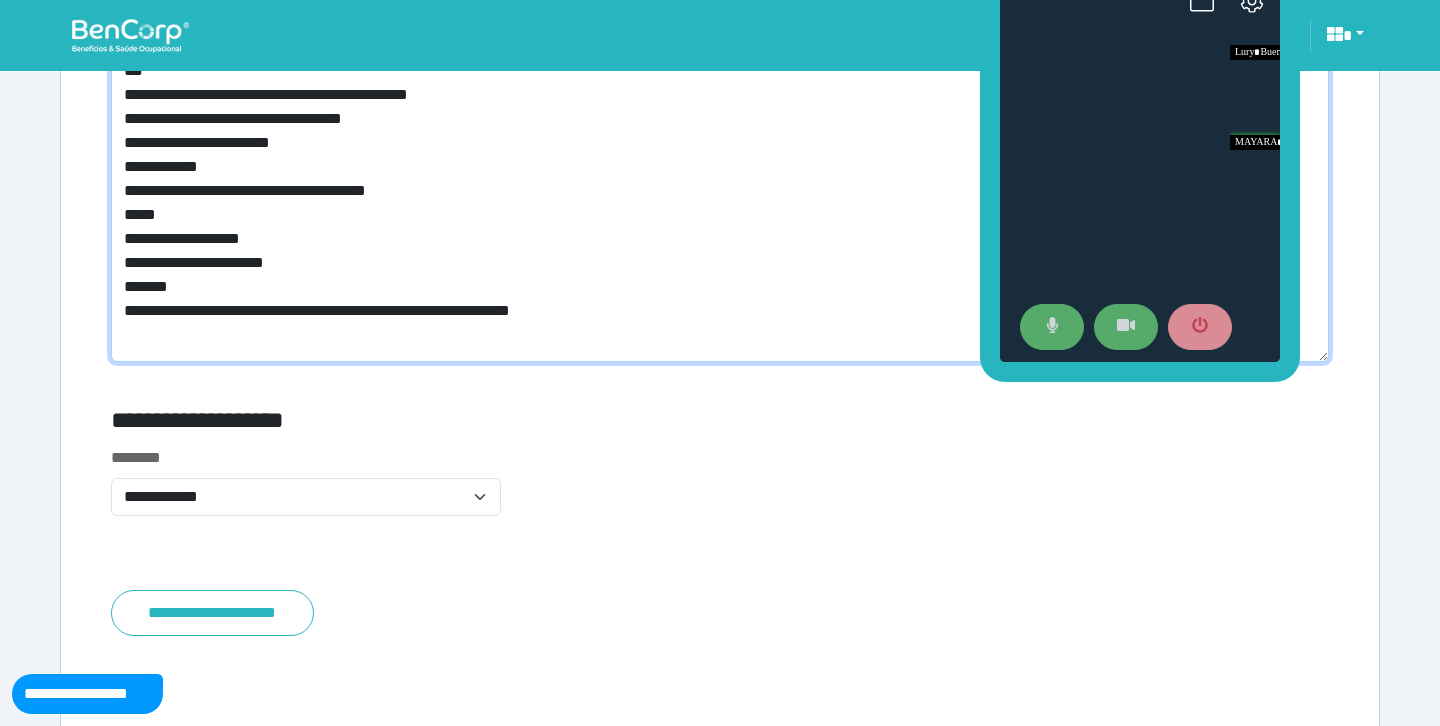 drag, startPoint x: 184, startPoint y: 223, endPoint x: 130, endPoint y: 223, distance: 54 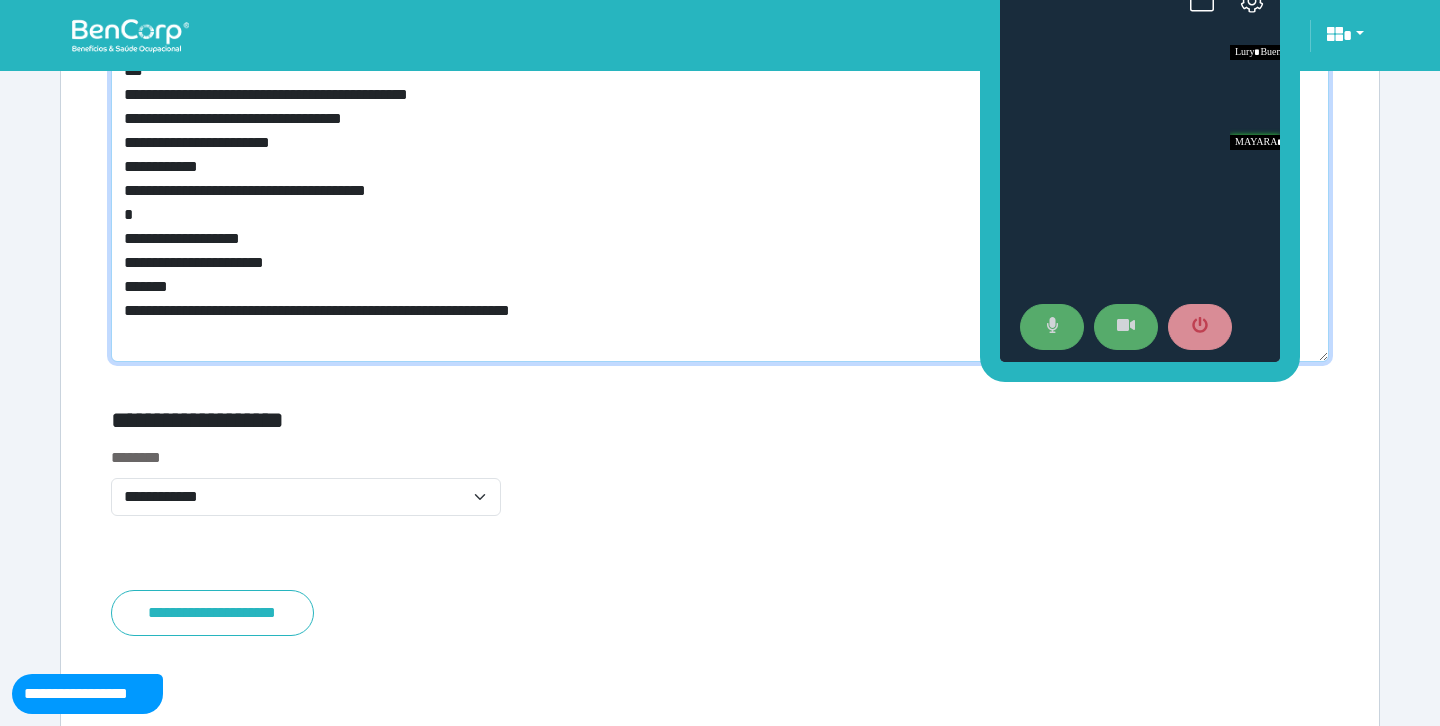 scroll, scrollTop: 10564, scrollLeft: 0, axis: vertical 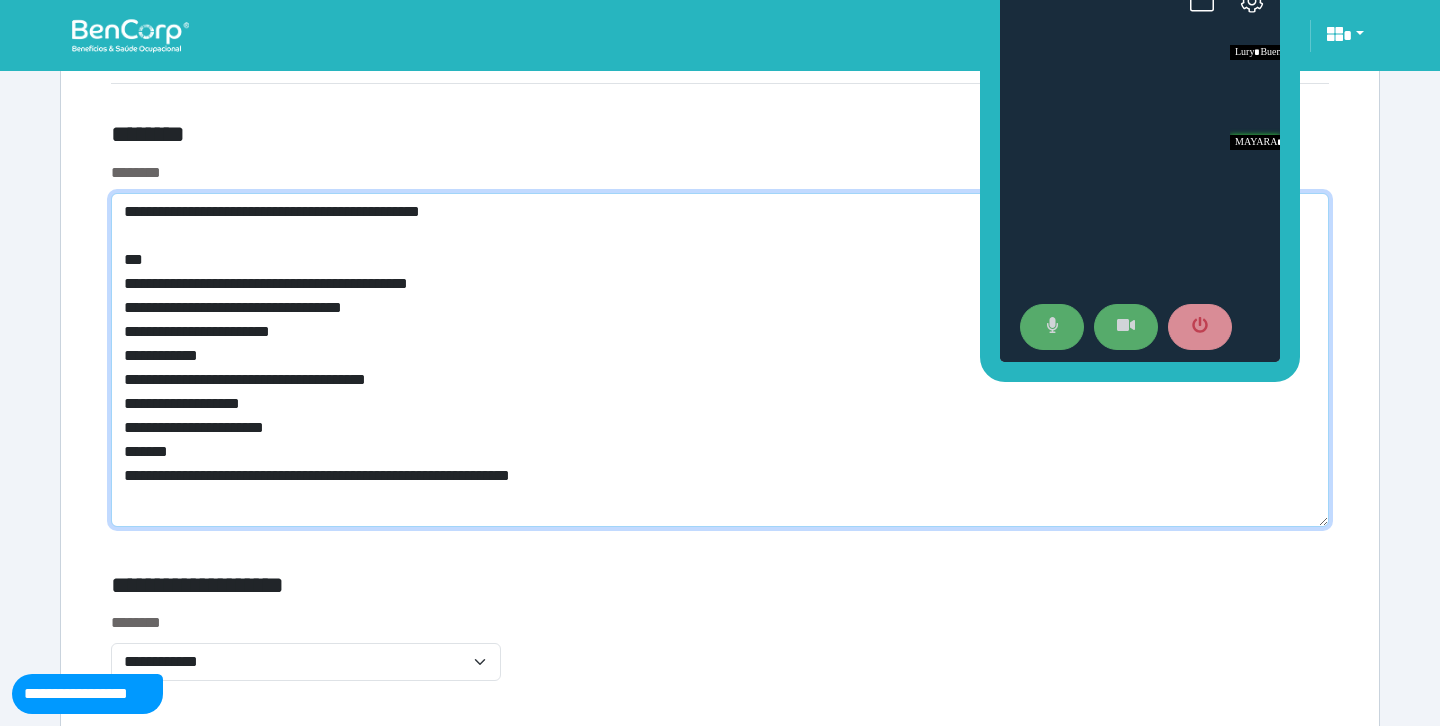 type on "**********" 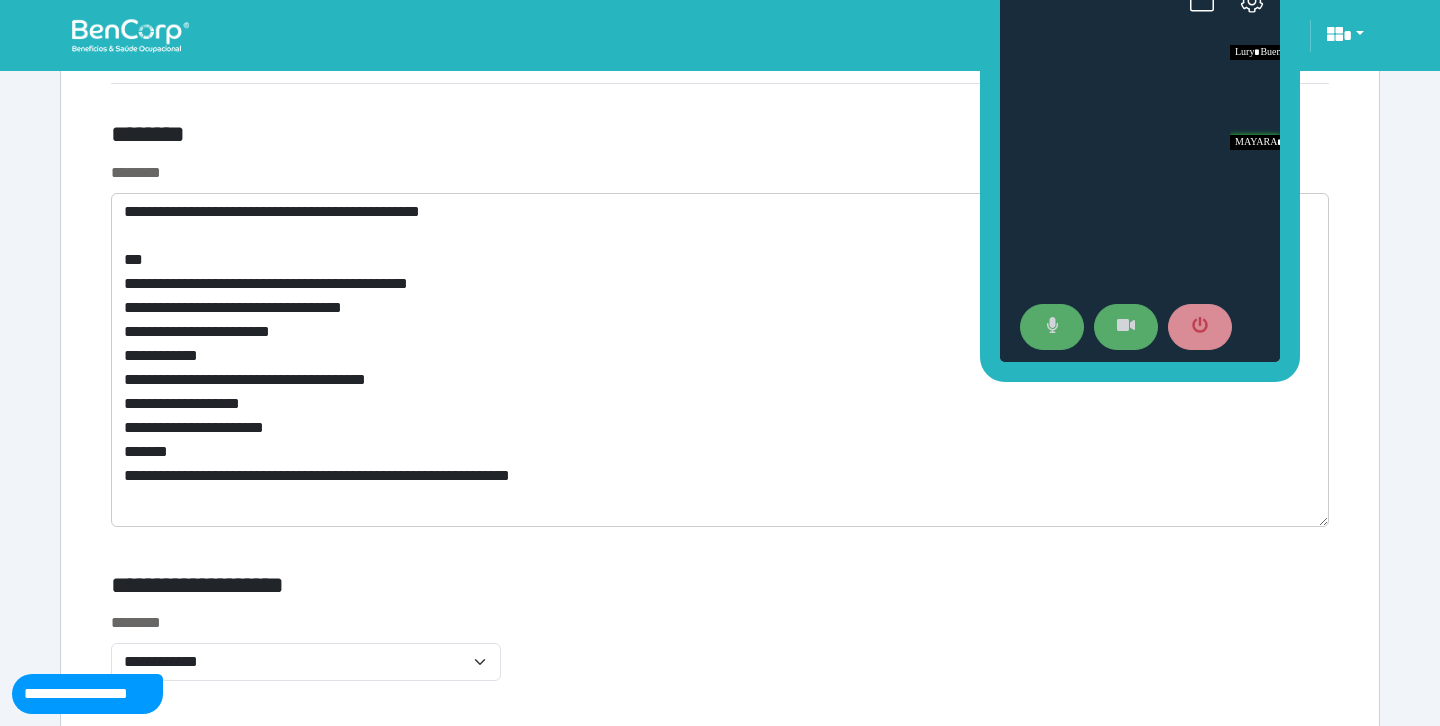 click on "********" at bounding box center (720, 173) 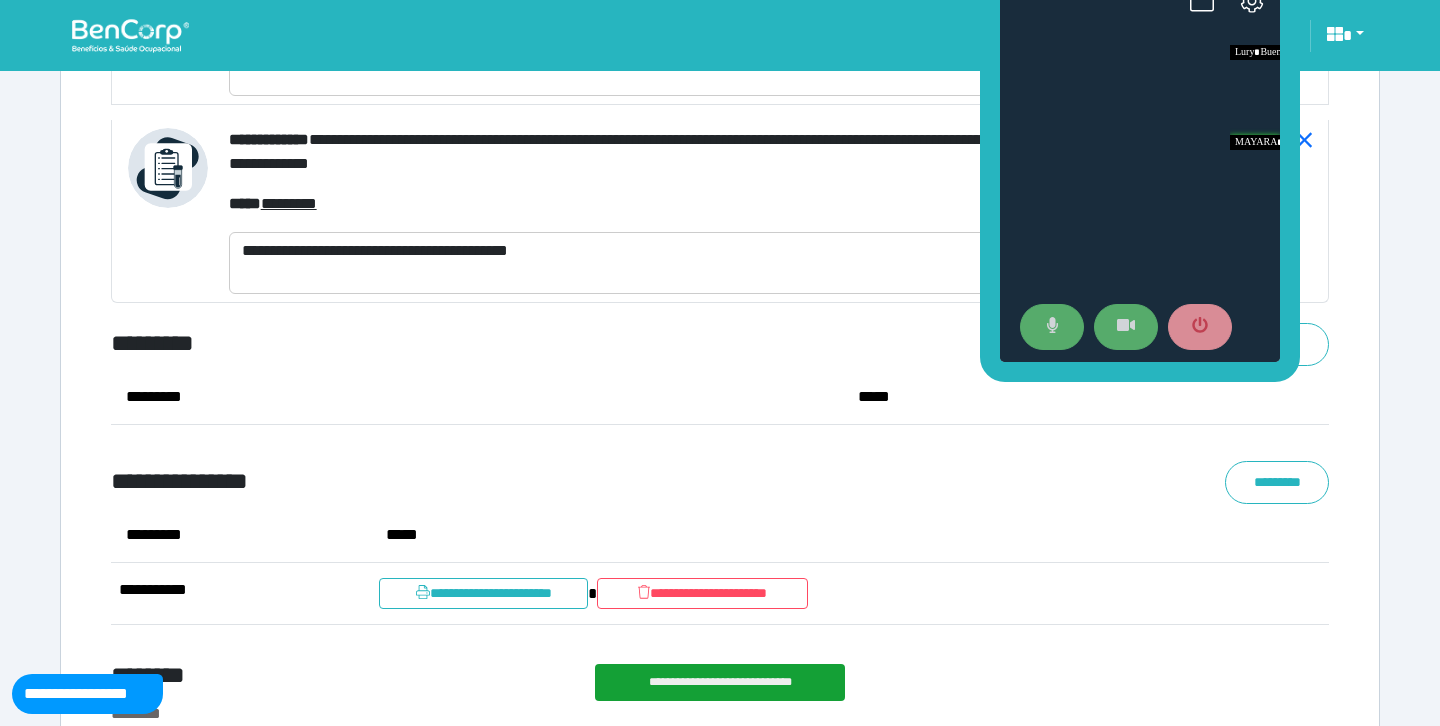scroll, scrollTop: 9997, scrollLeft: 0, axis: vertical 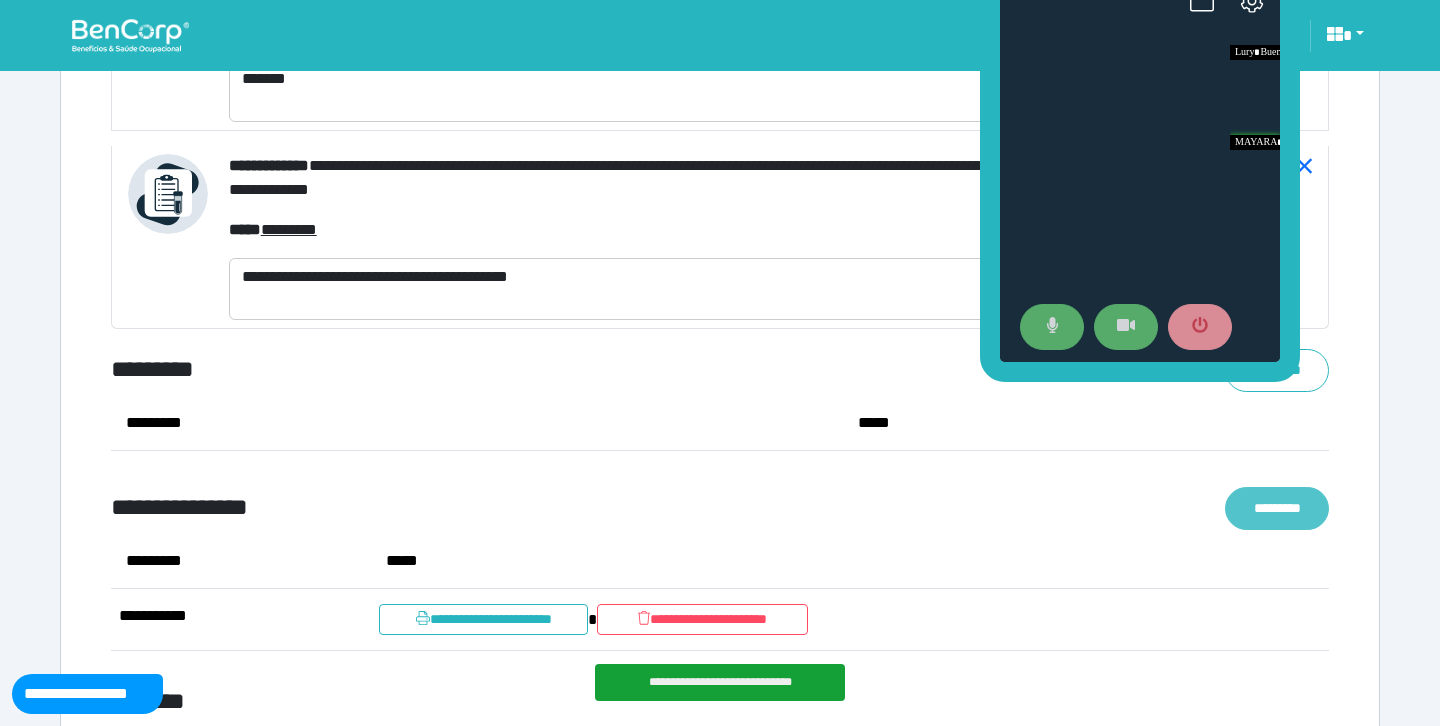 click on "*********" at bounding box center [1277, 508] 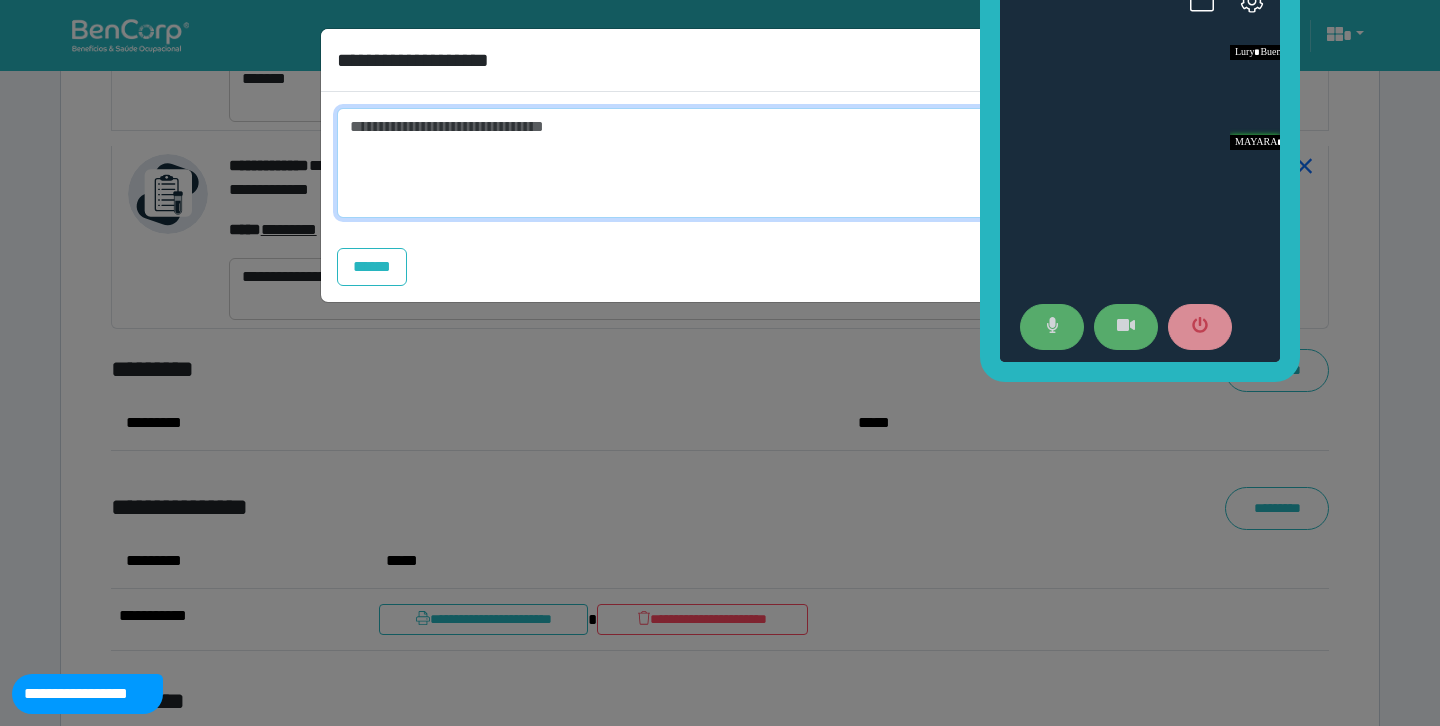 click at bounding box center (720, 163) 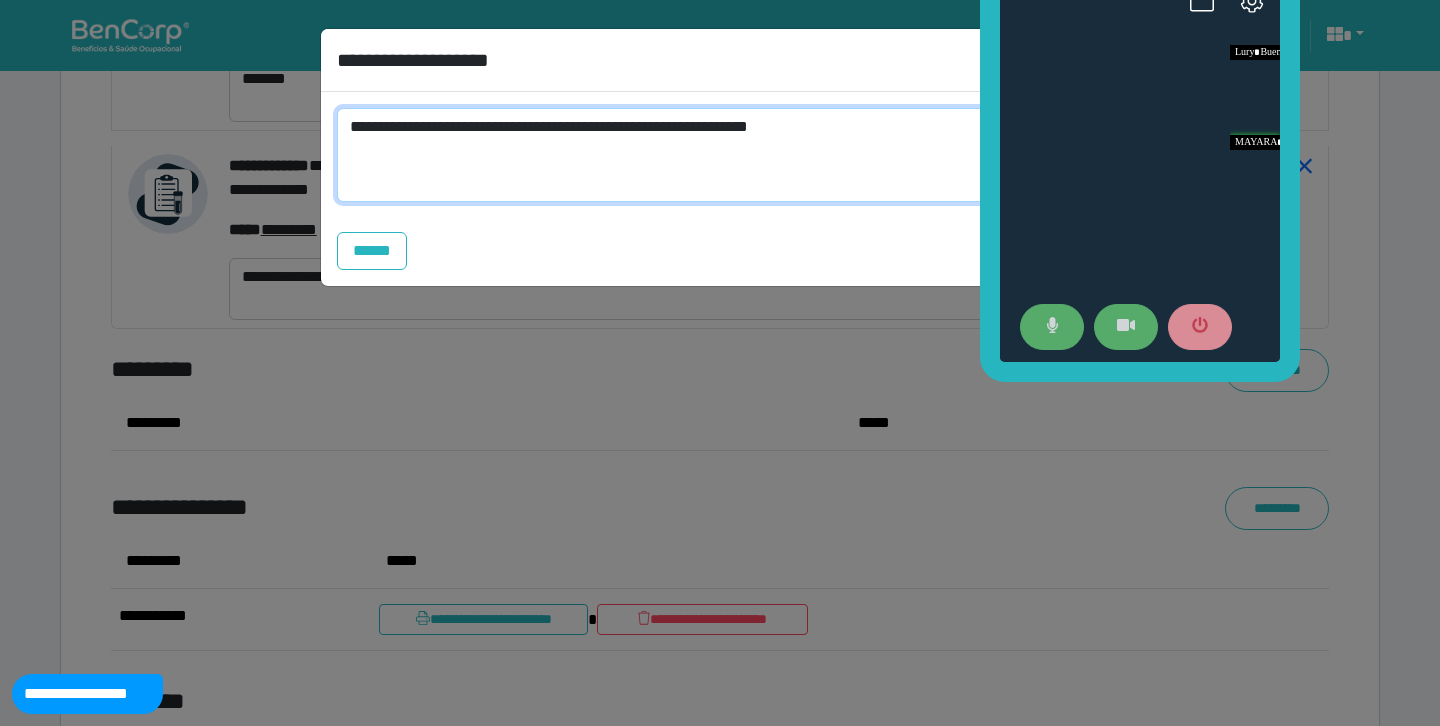 scroll, scrollTop: 0, scrollLeft: 0, axis: both 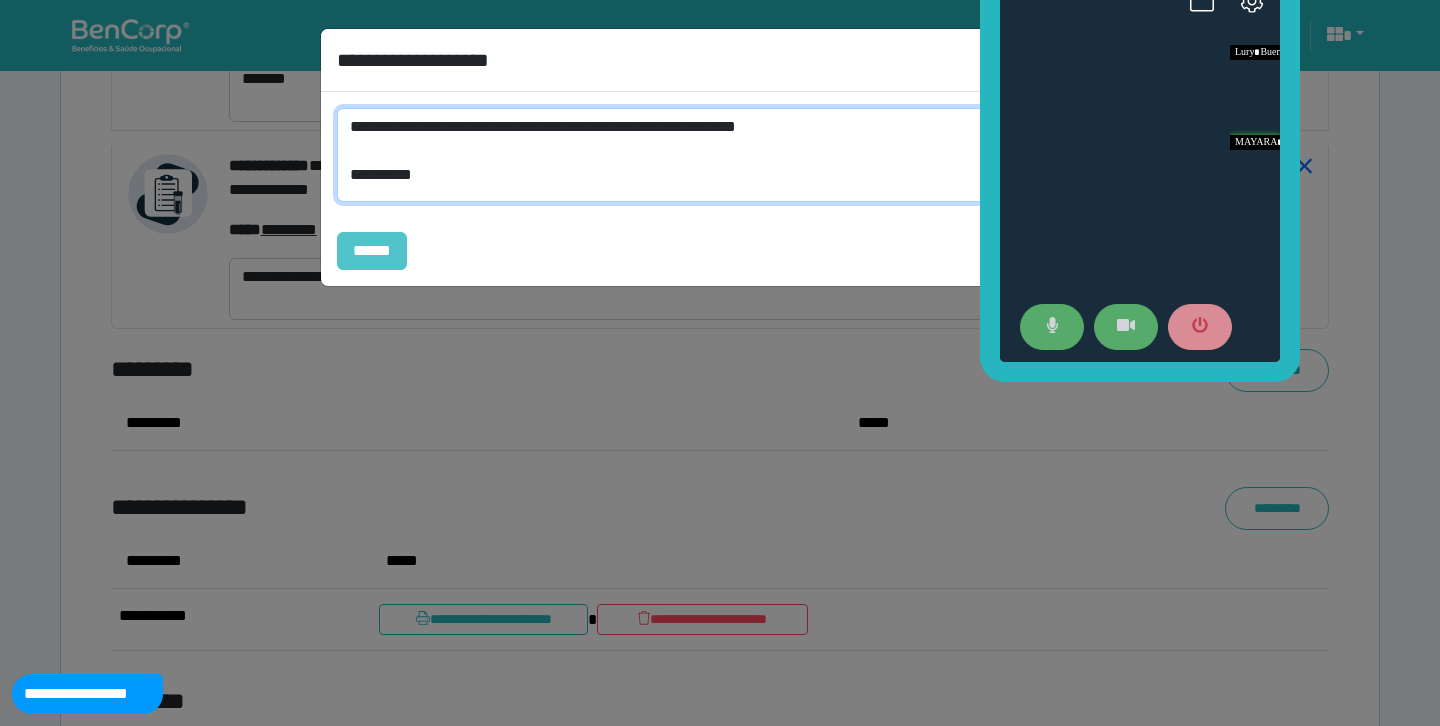 type on "**********" 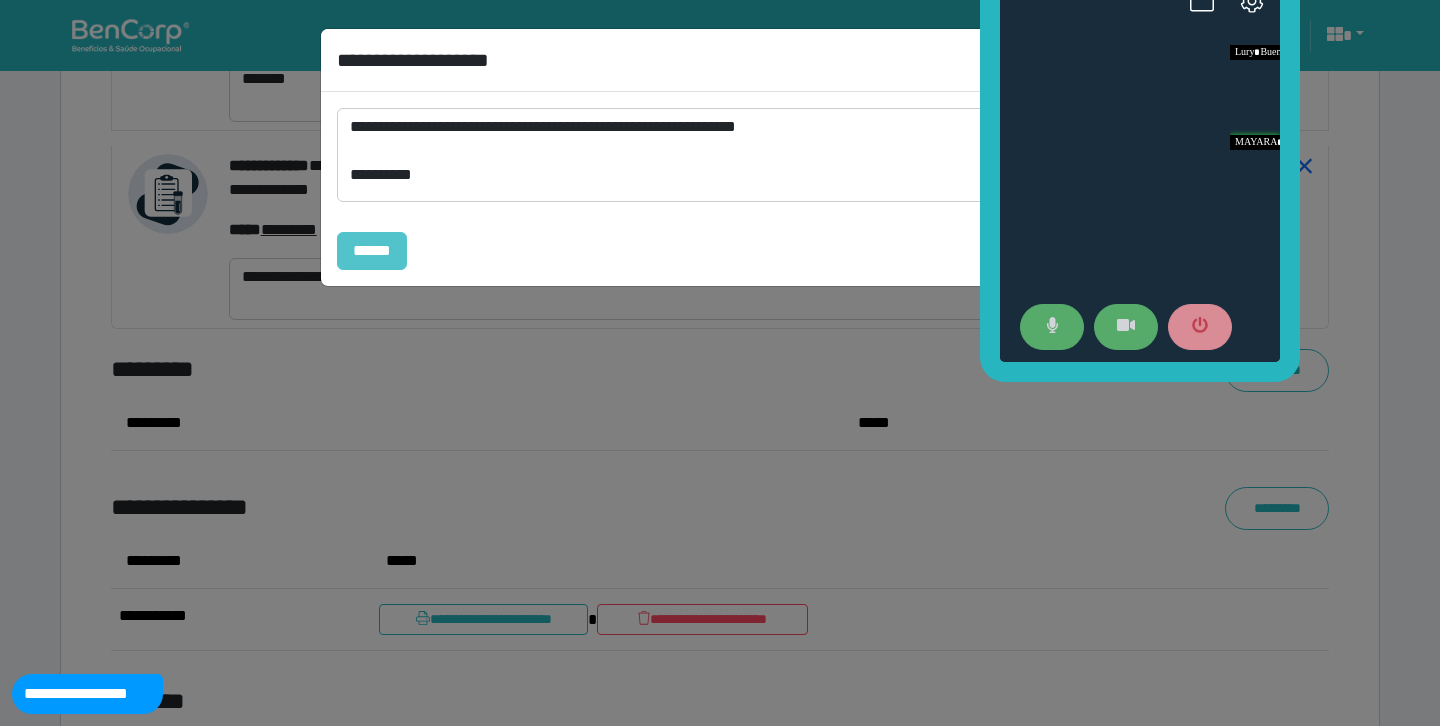click on "******" at bounding box center [372, 251] 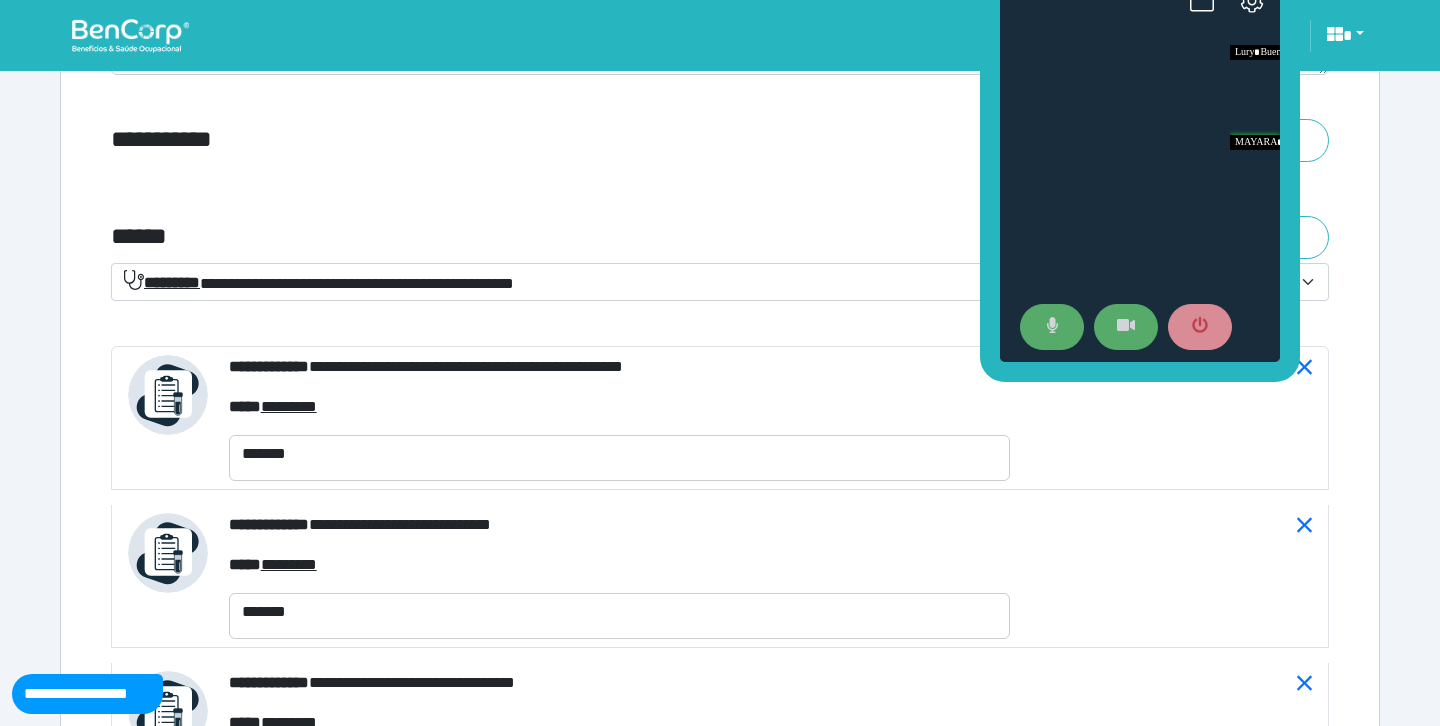 scroll, scrollTop: 7154, scrollLeft: 0, axis: vertical 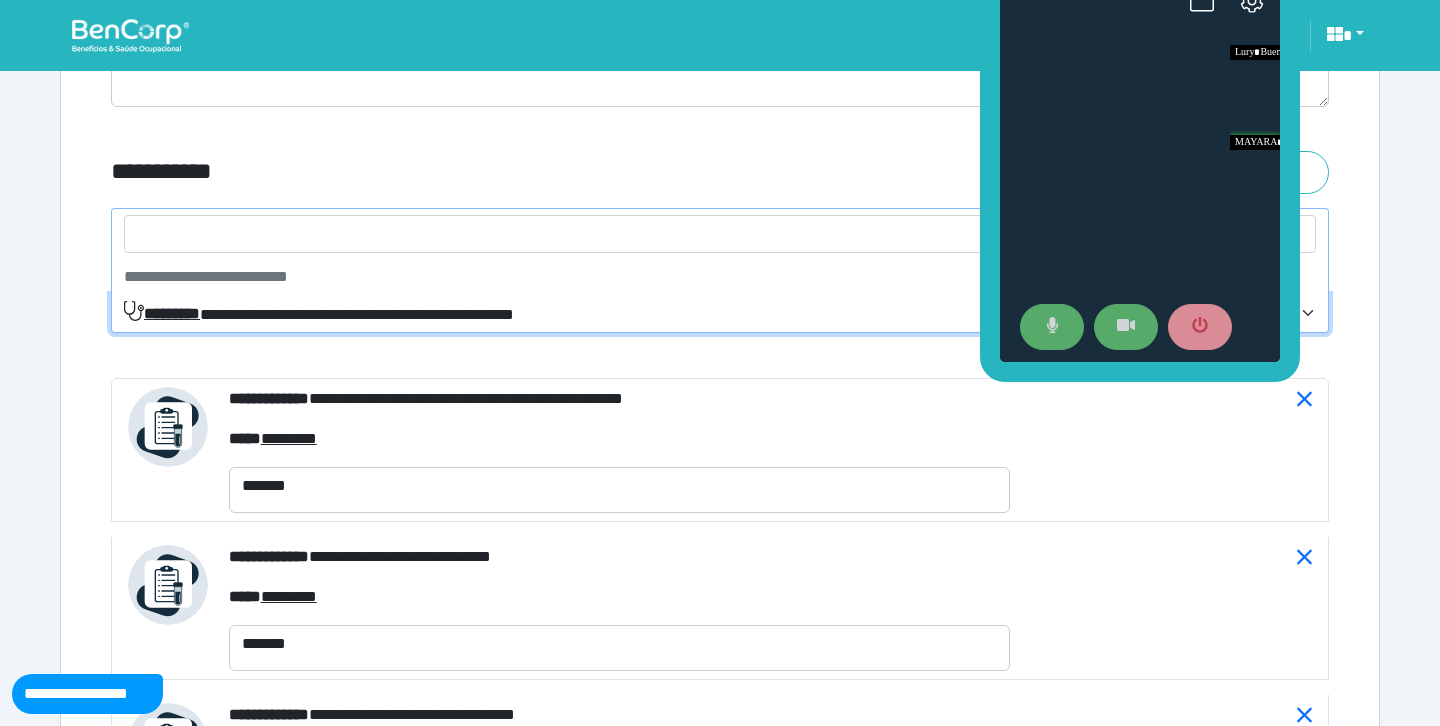 click on "**********" at bounding box center [319, 313] 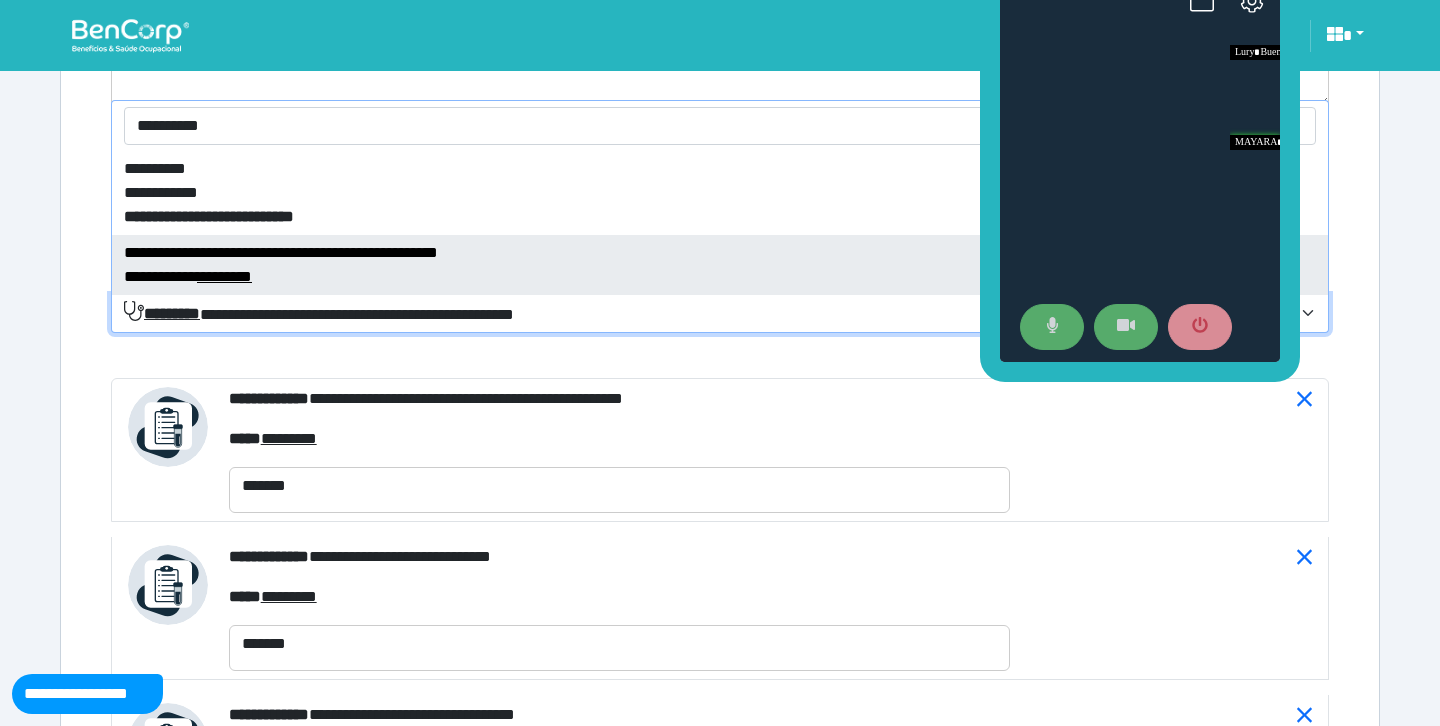 type on "**********" 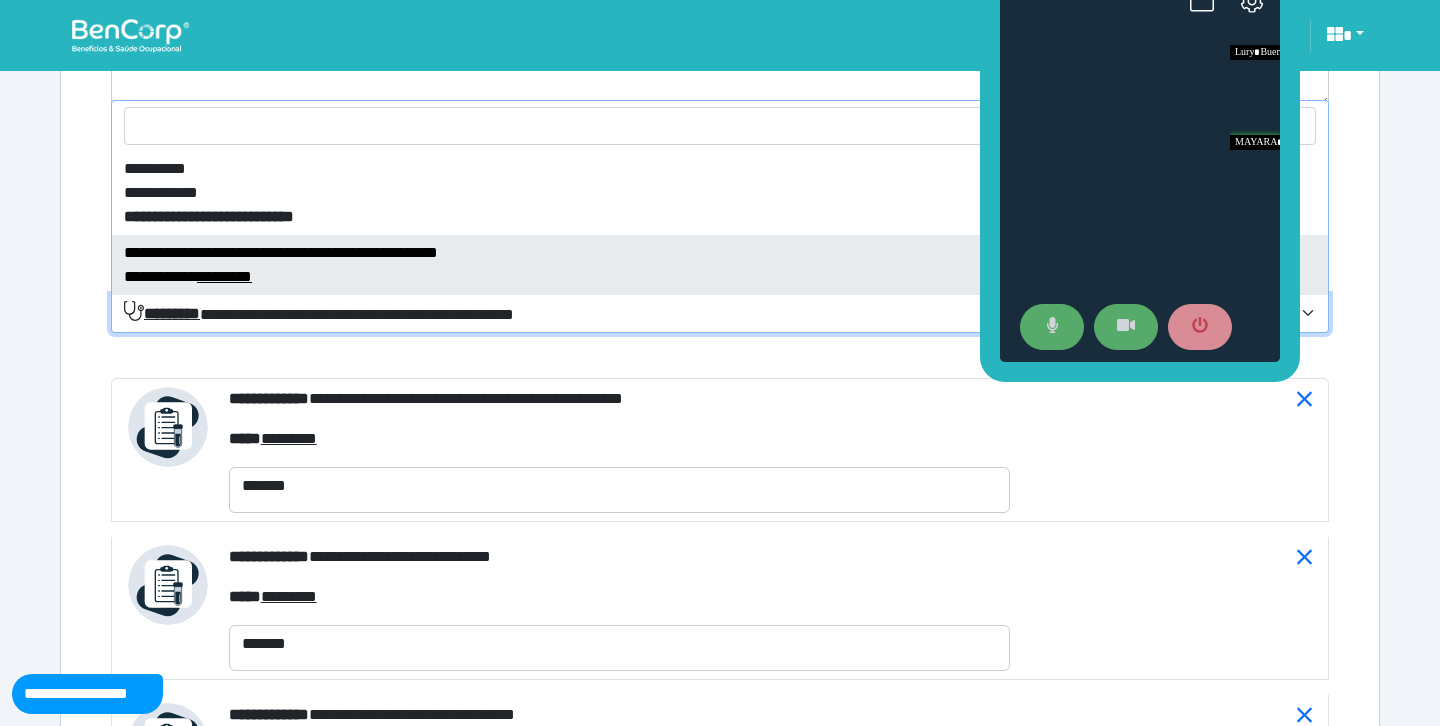 select on "****" 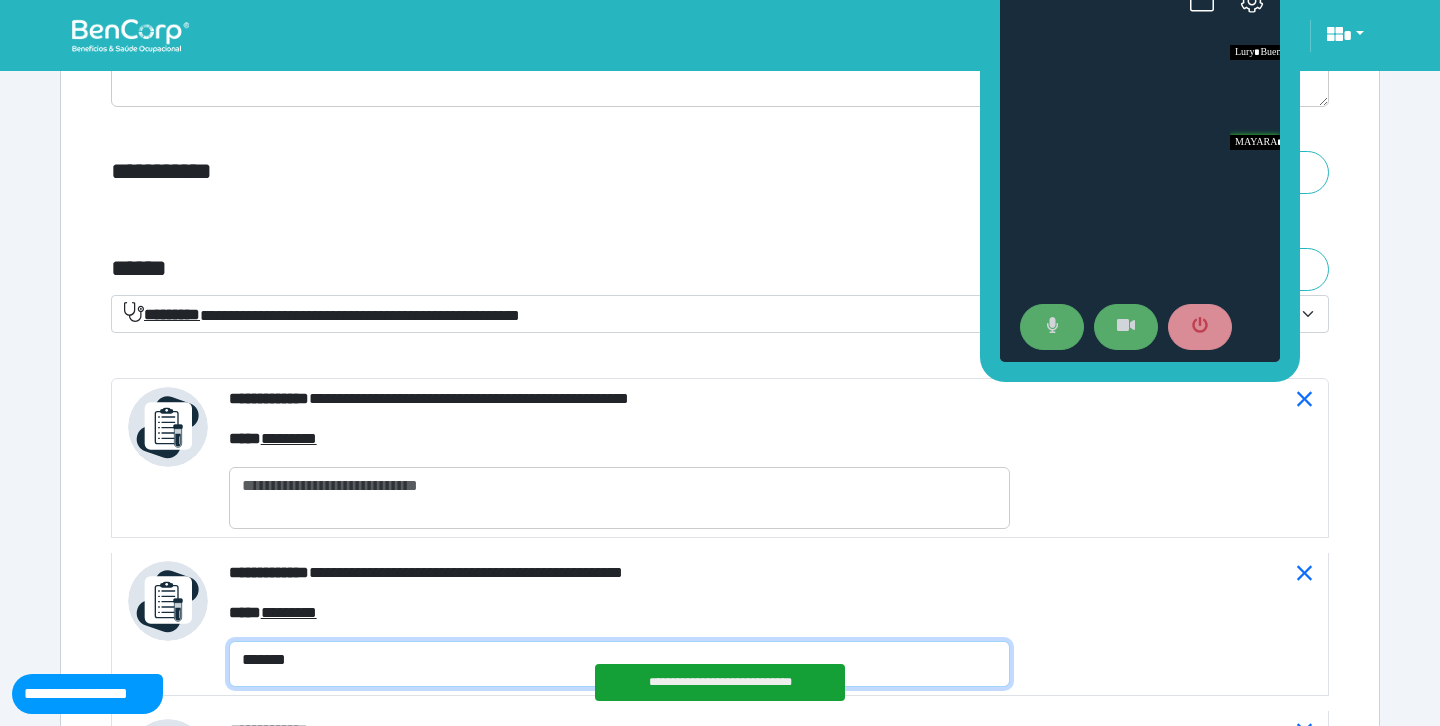 drag, startPoint x: 322, startPoint y: 664, endPoint x: 224, endPoint y: 658, distance: 98.1835 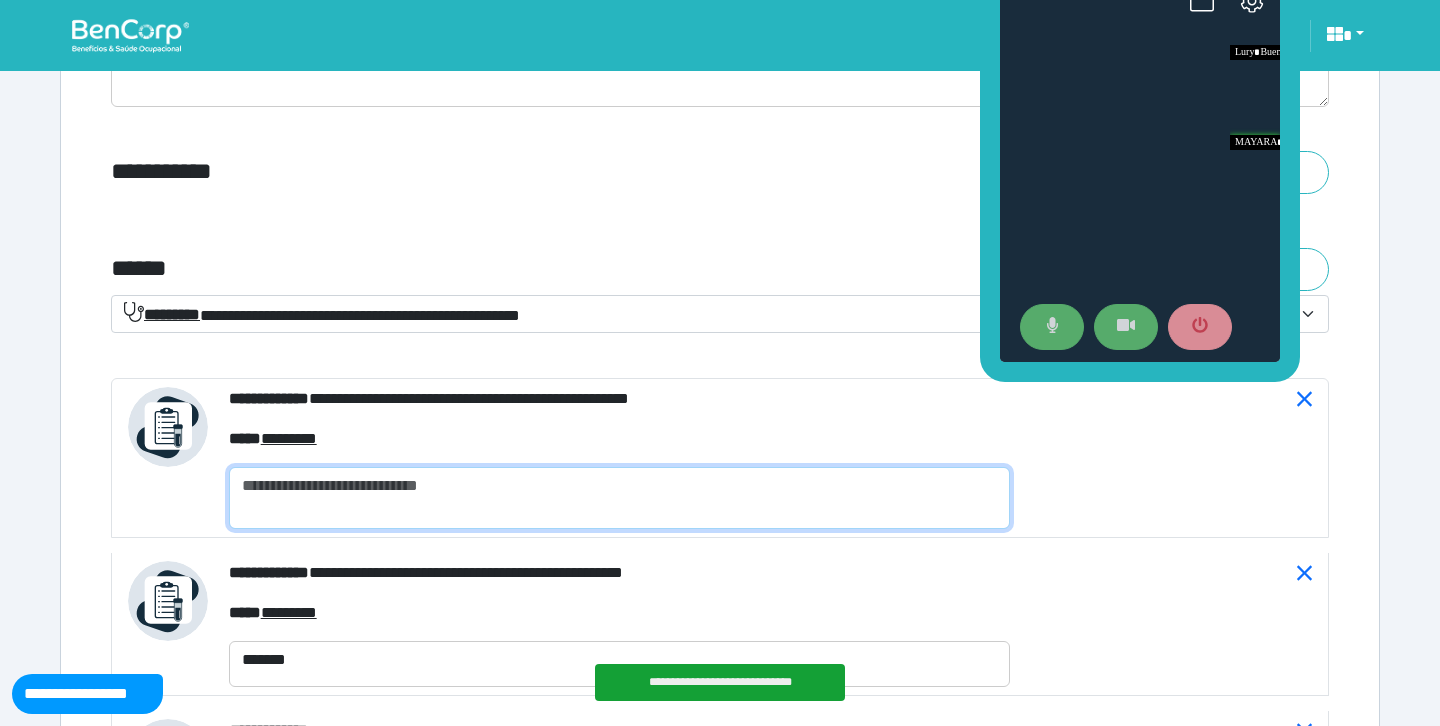 click at bounding box center [619, 498] 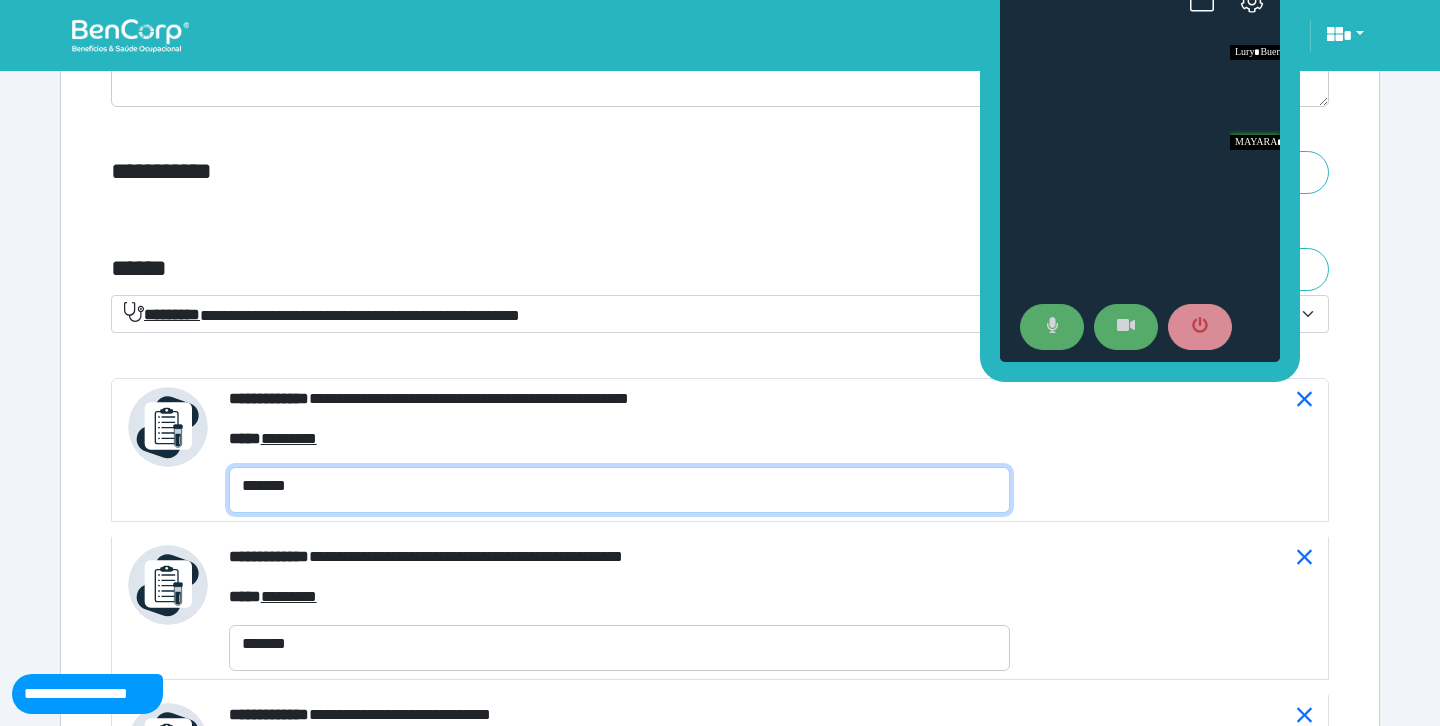 type on "*******" 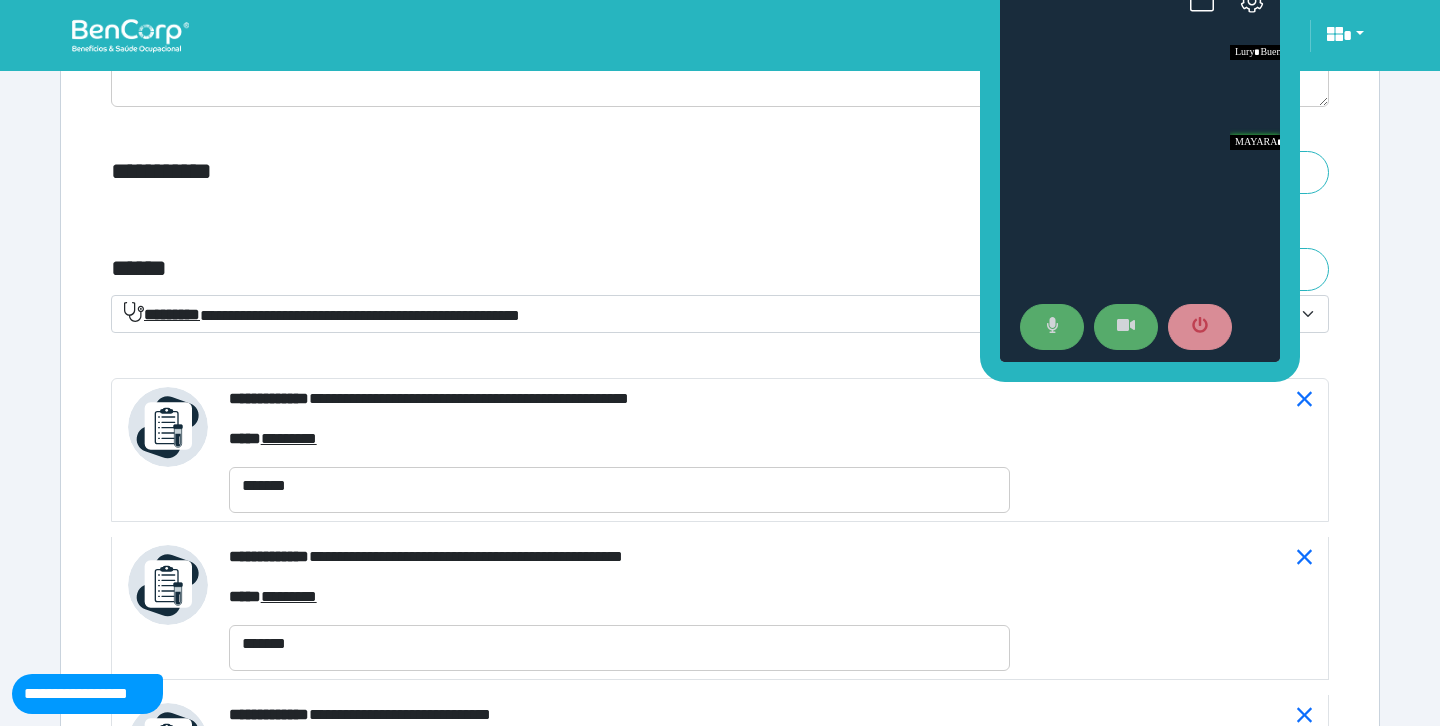 click on "**********" at bounding box center (513, 172) 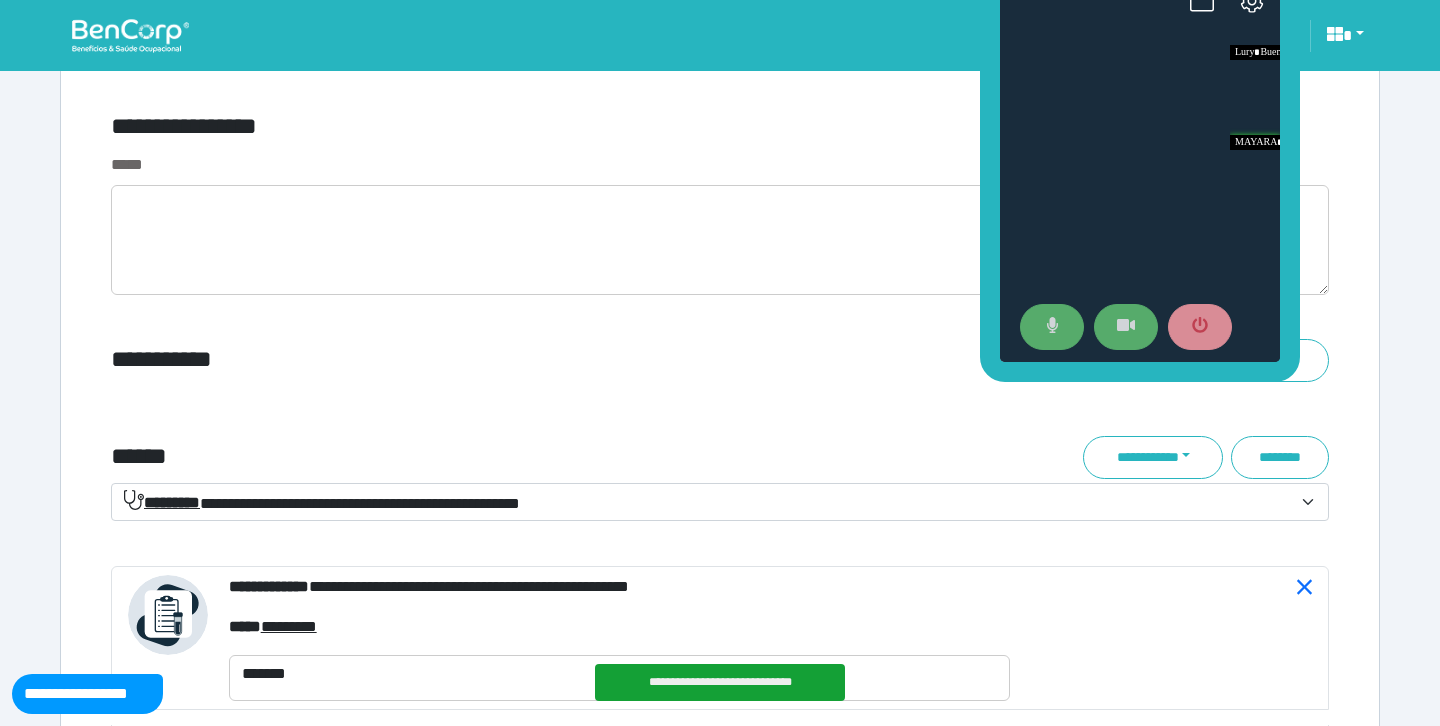 scroll, scrollTop: 6971, scrollLeft: 0, axis: vertical 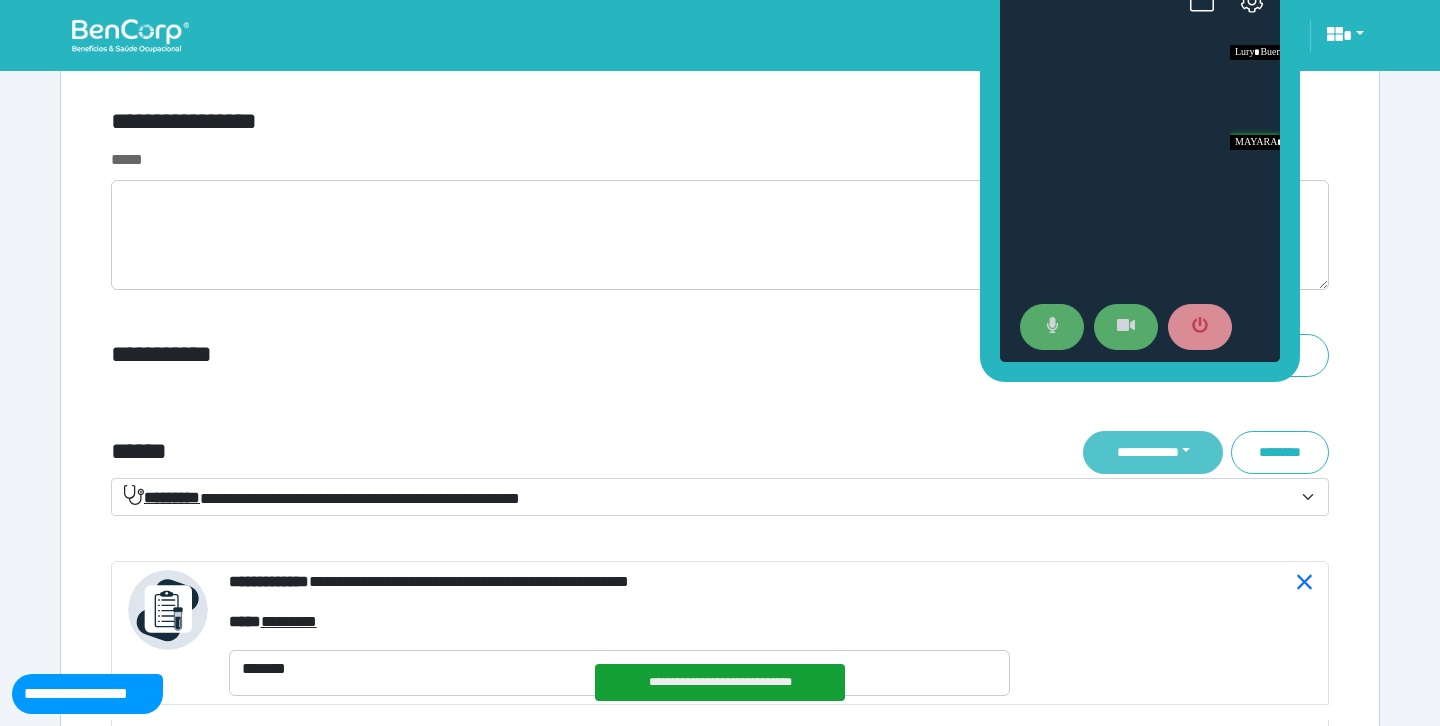 click on "**********" at bounding box center [1153, 452] 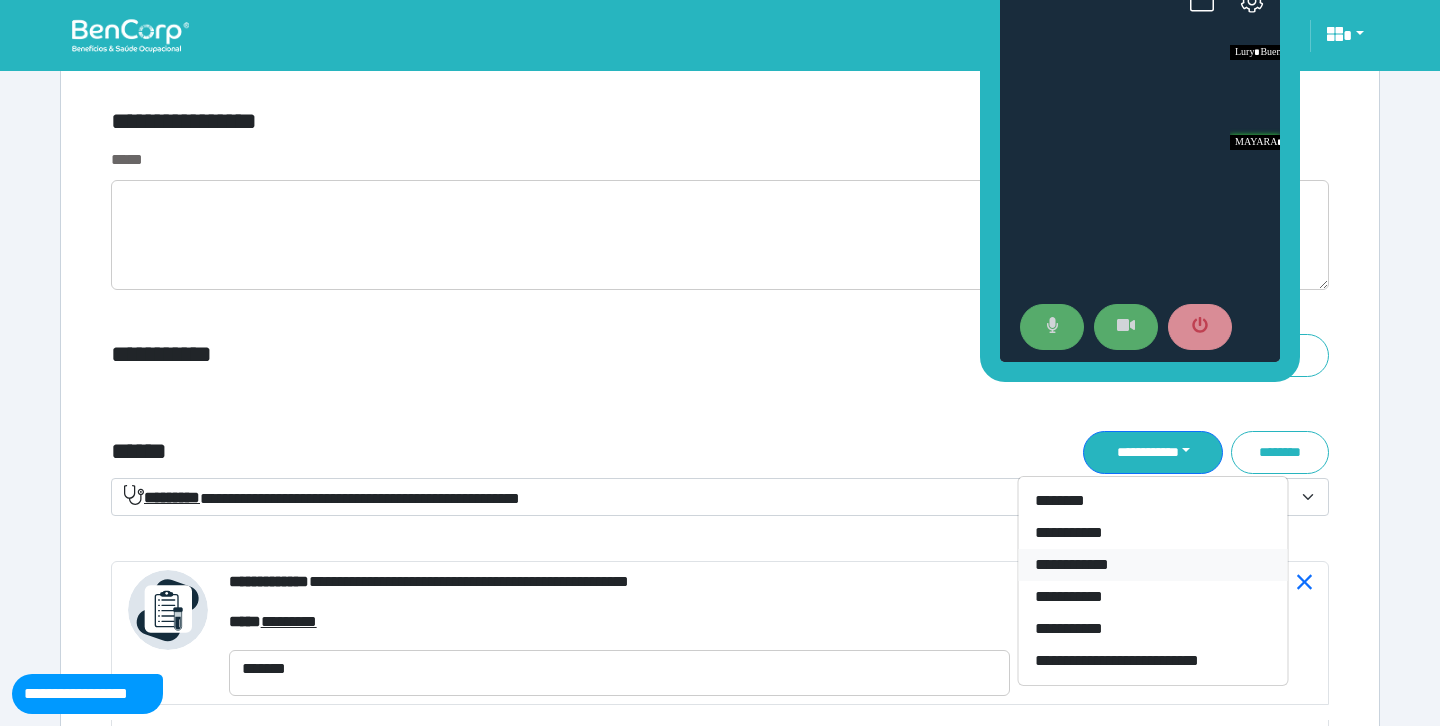 click on "**********" at bounding box center [1153, 565] 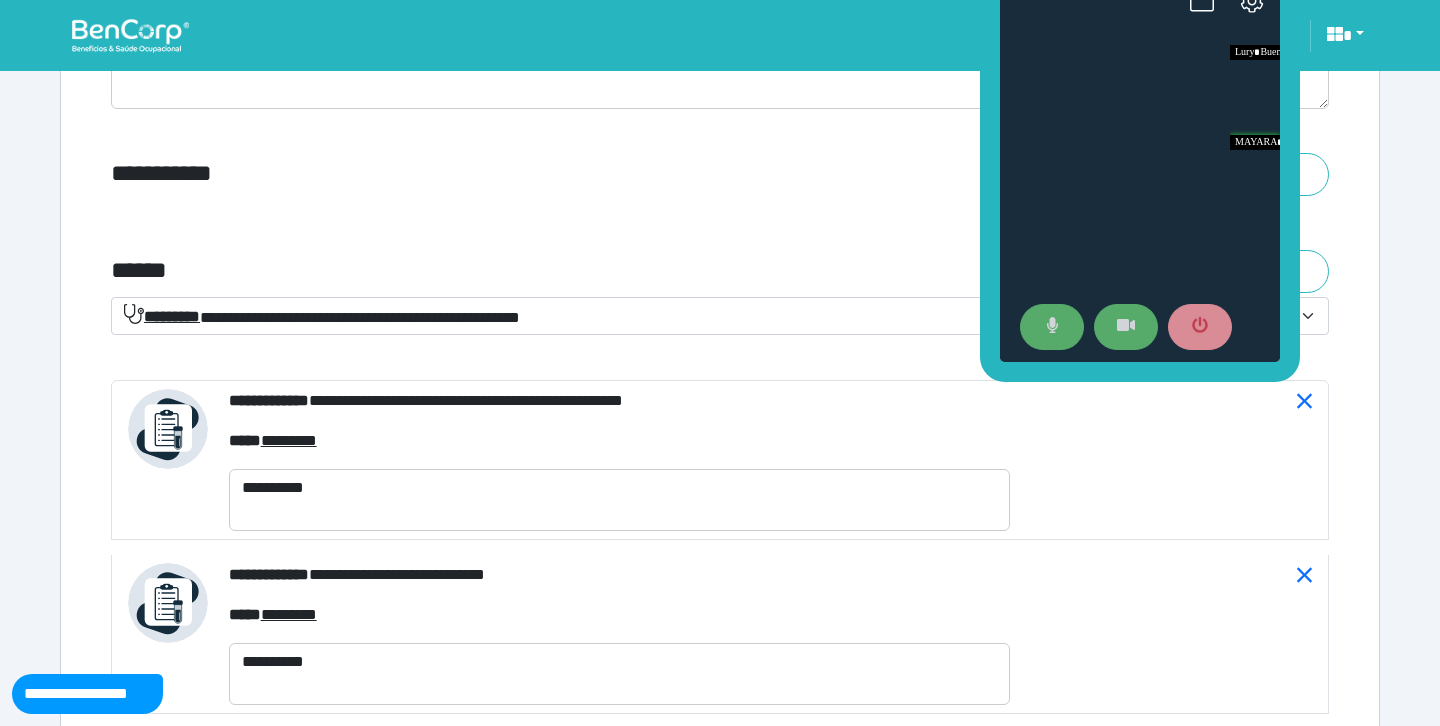 scroll, scrollTop: 7144, scrollLeft: 0, axis: vertical 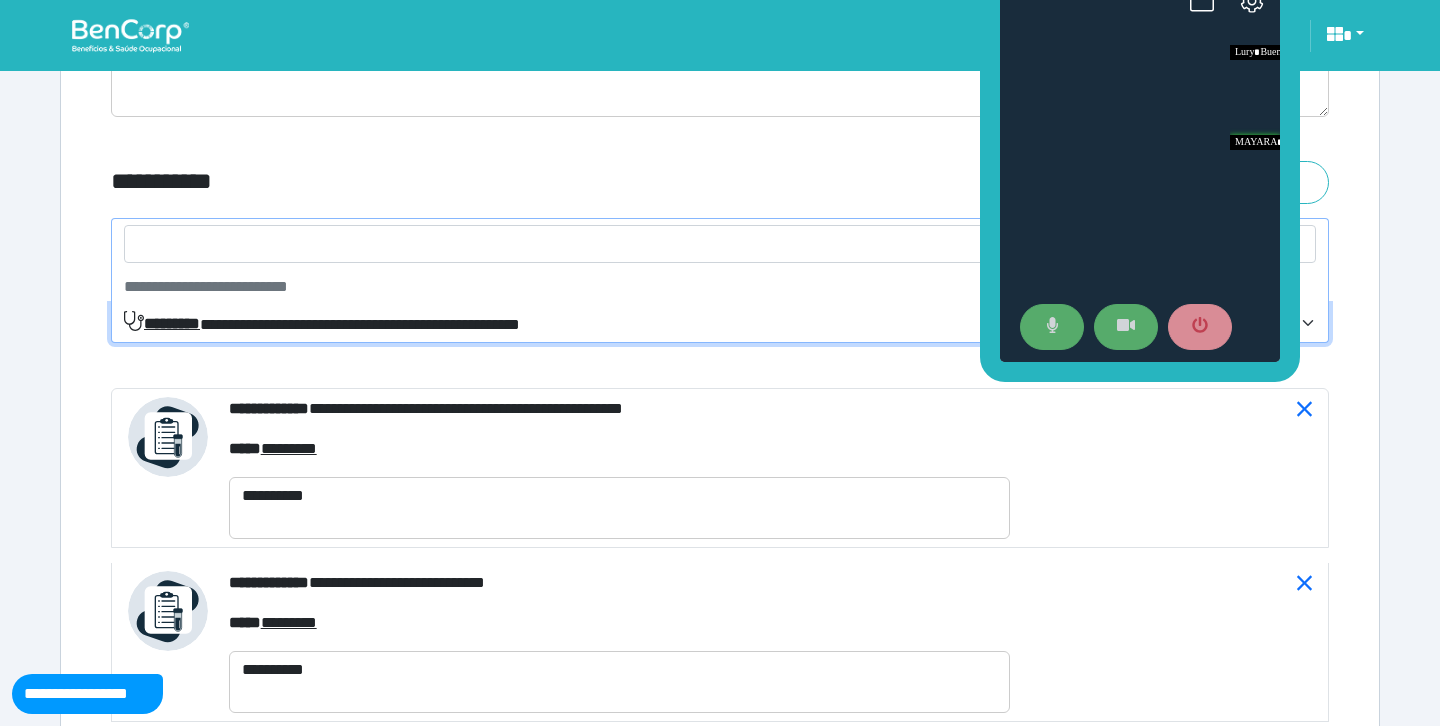 click on "**********" at bounding box center (708, 324) 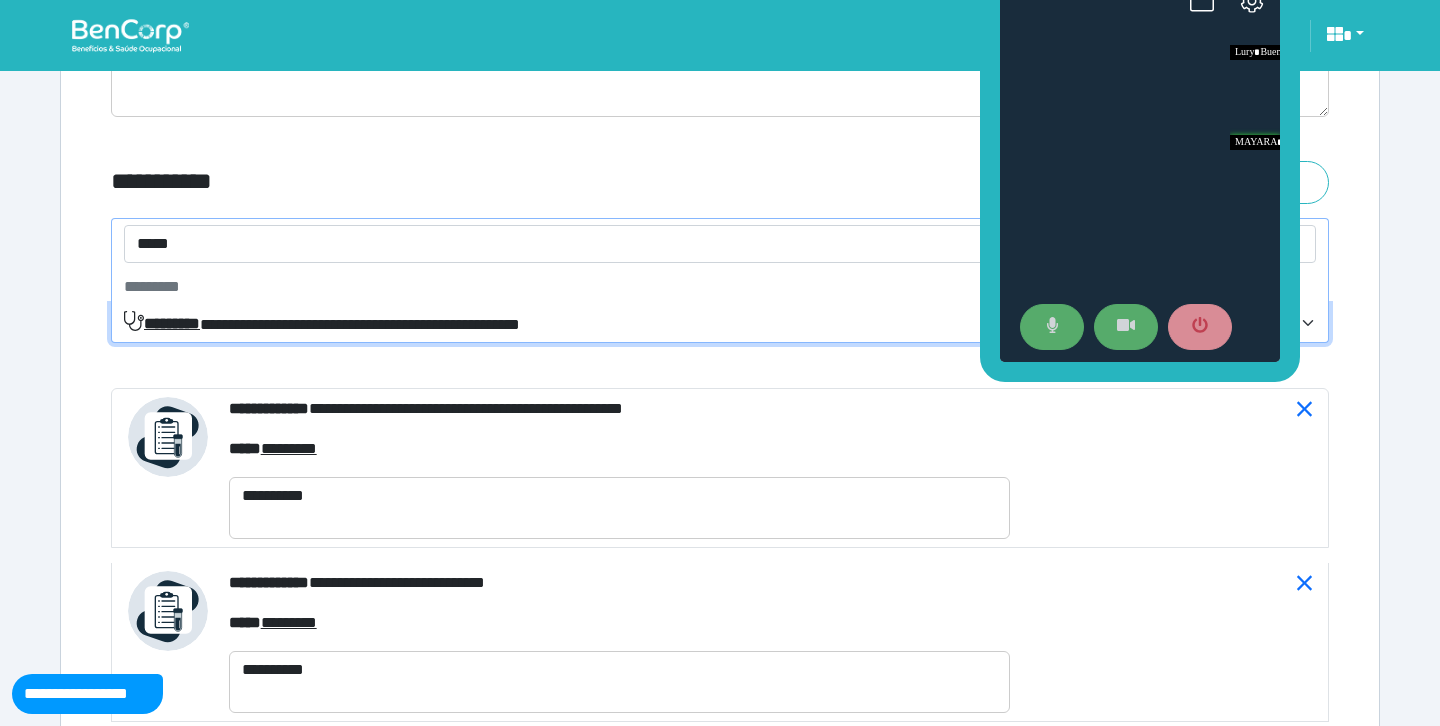 type on "******" 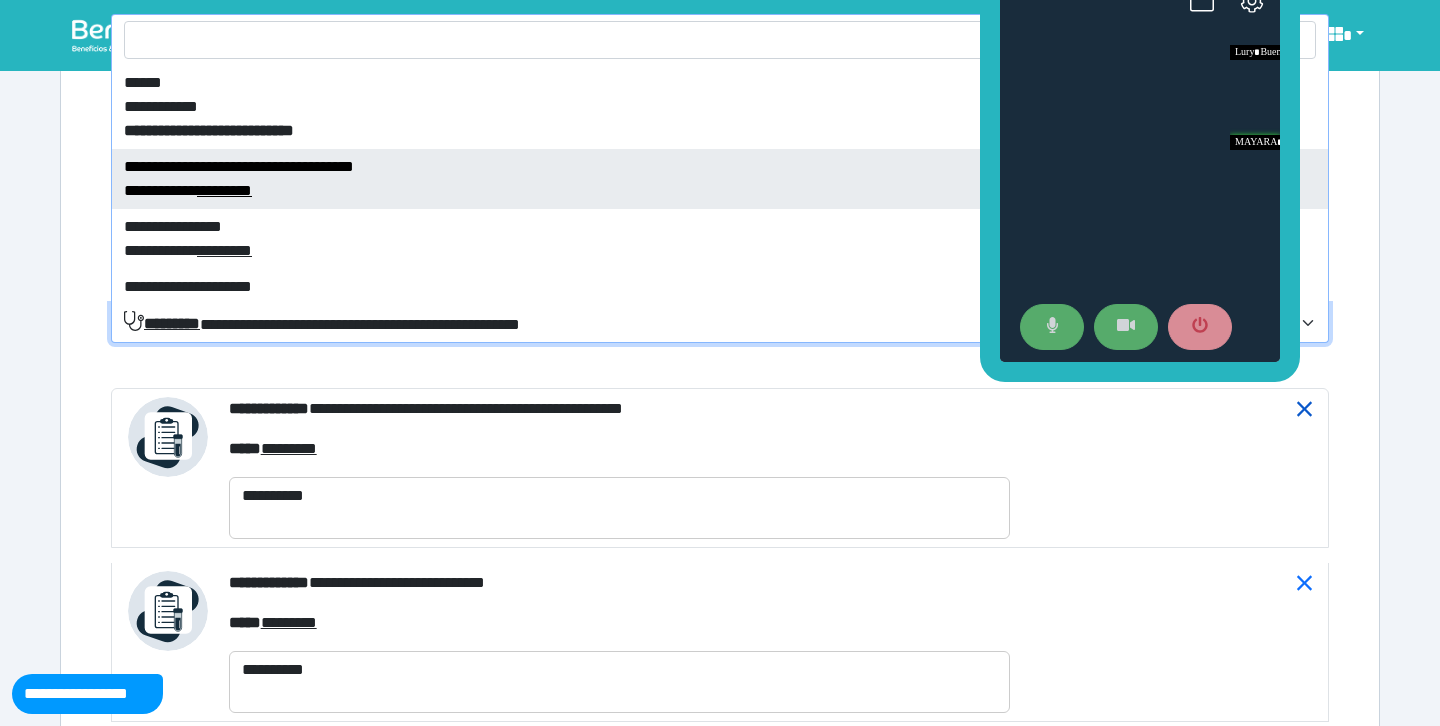 click 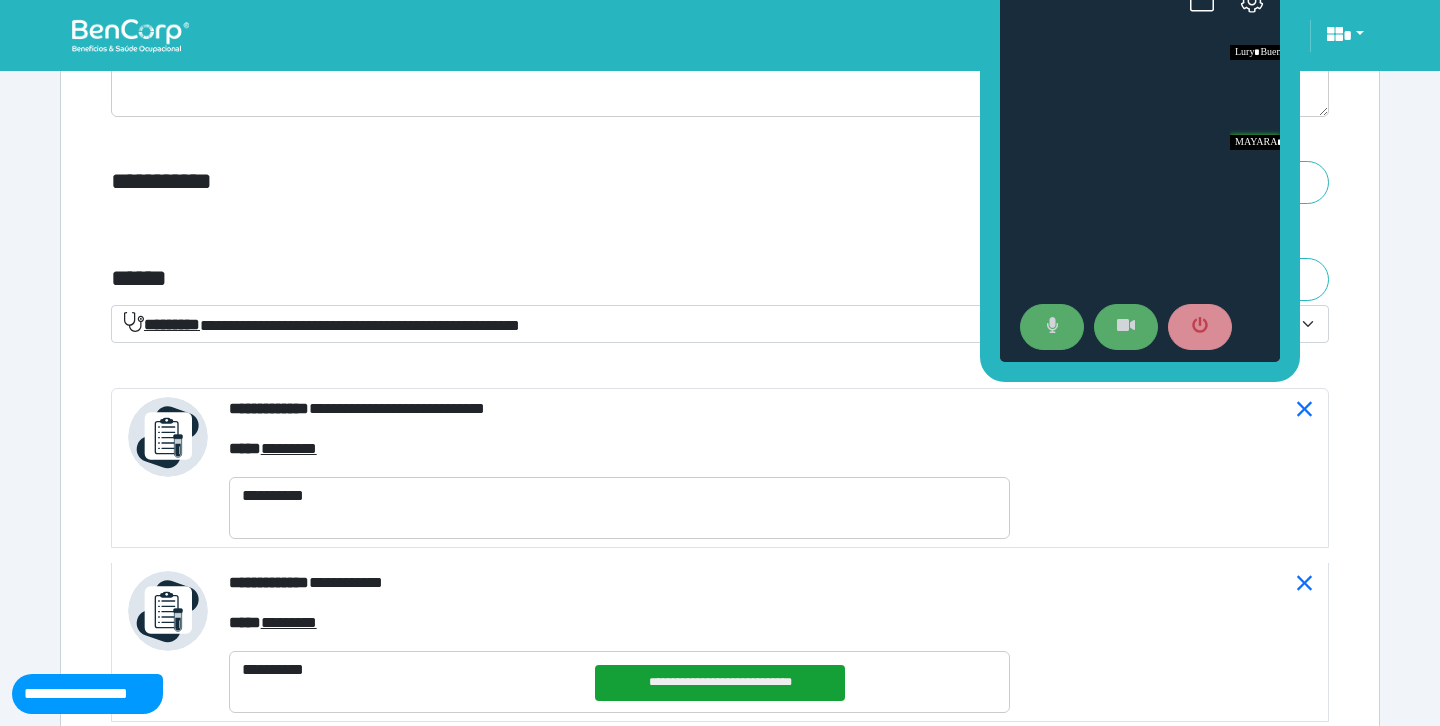 click 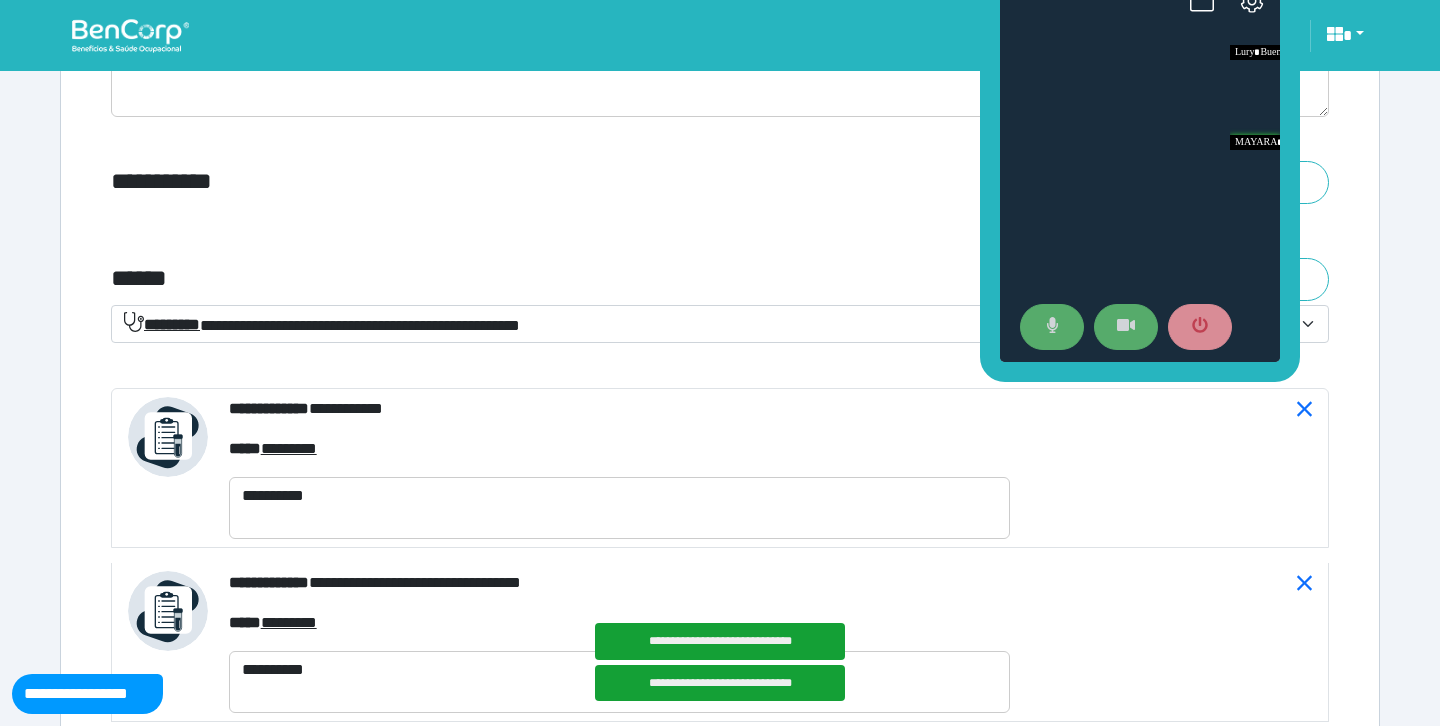click 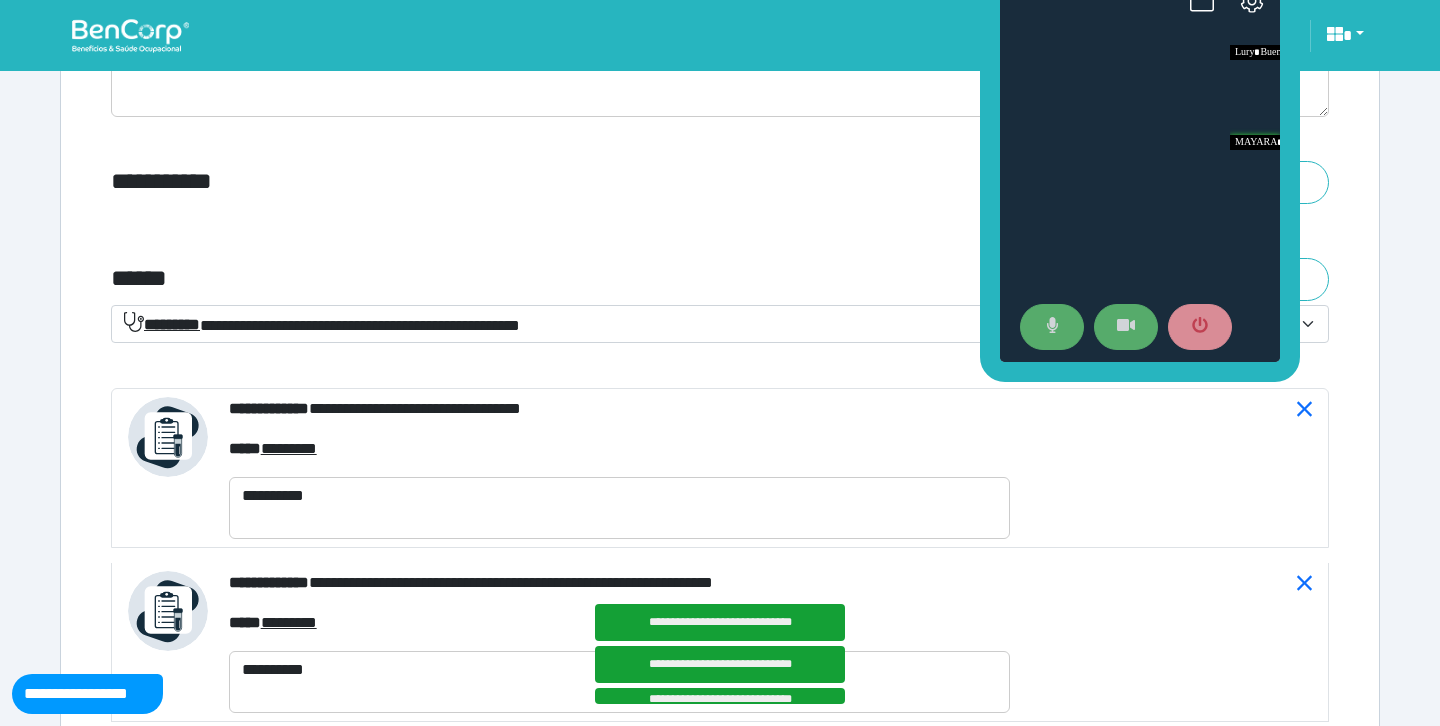 click 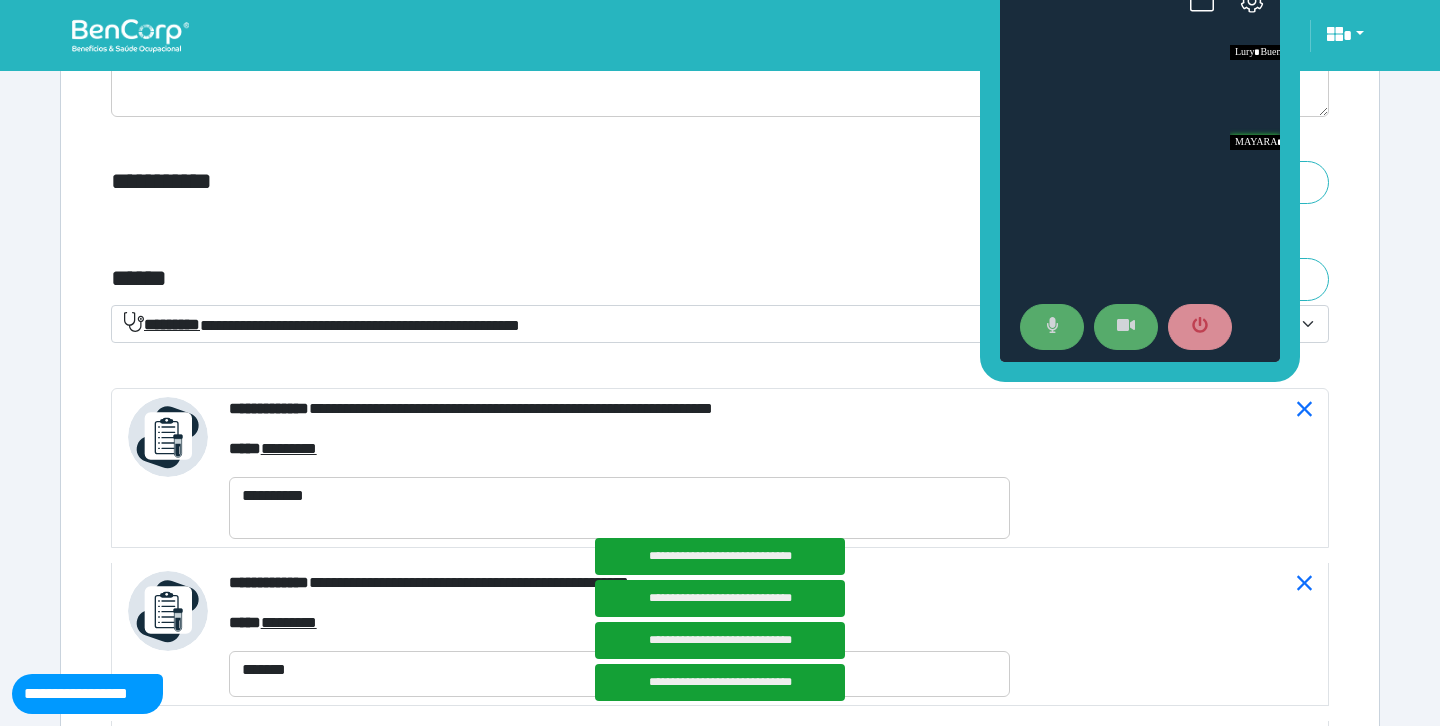 click 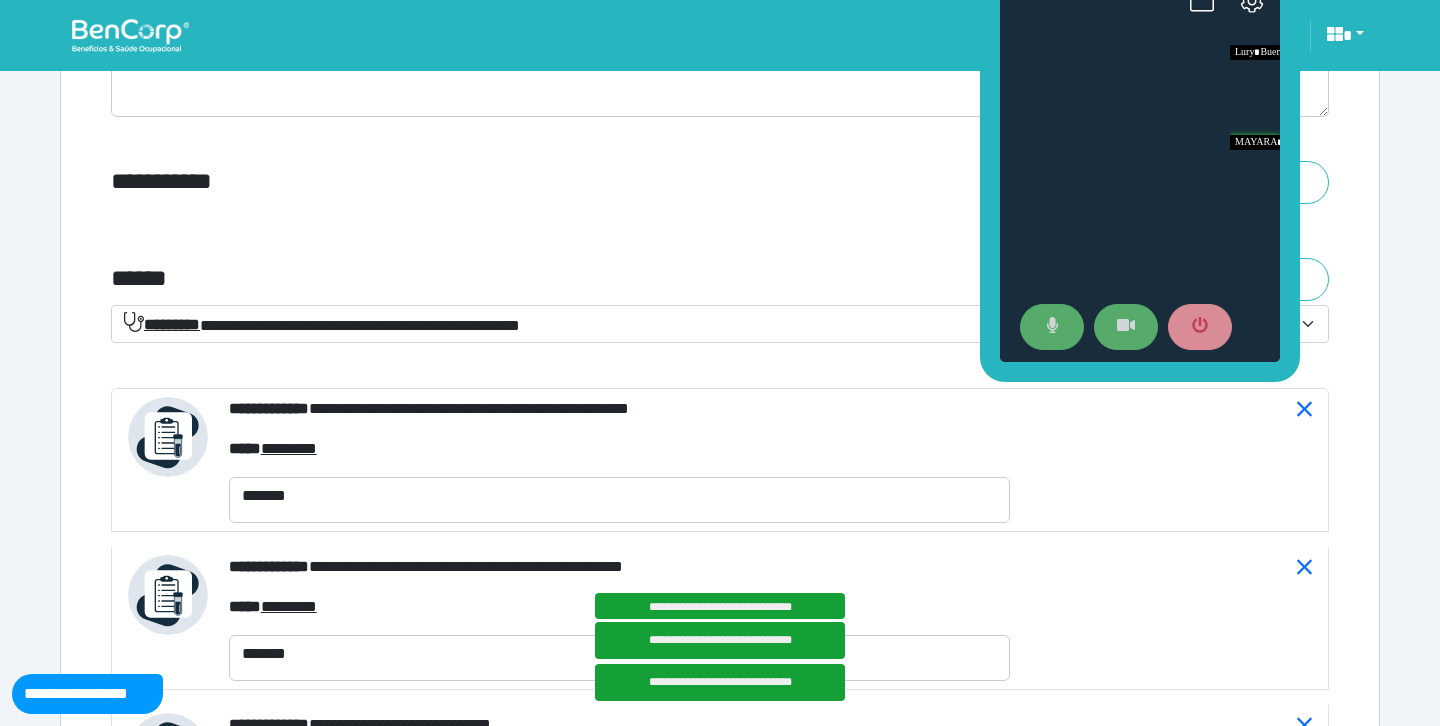 click on "**********" at bounding box center (322, 324) 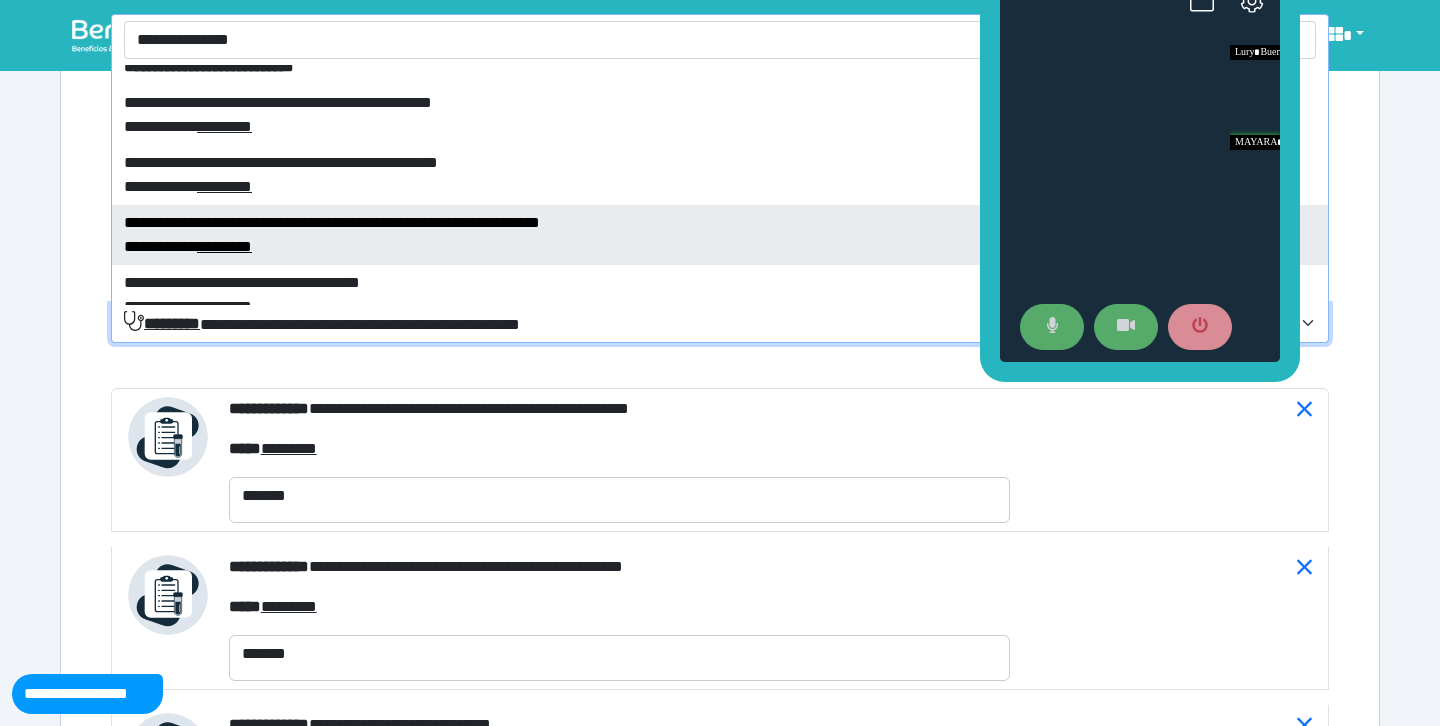 scroll, scrollTop: 37, scrollLeft: 0, axis: vertical 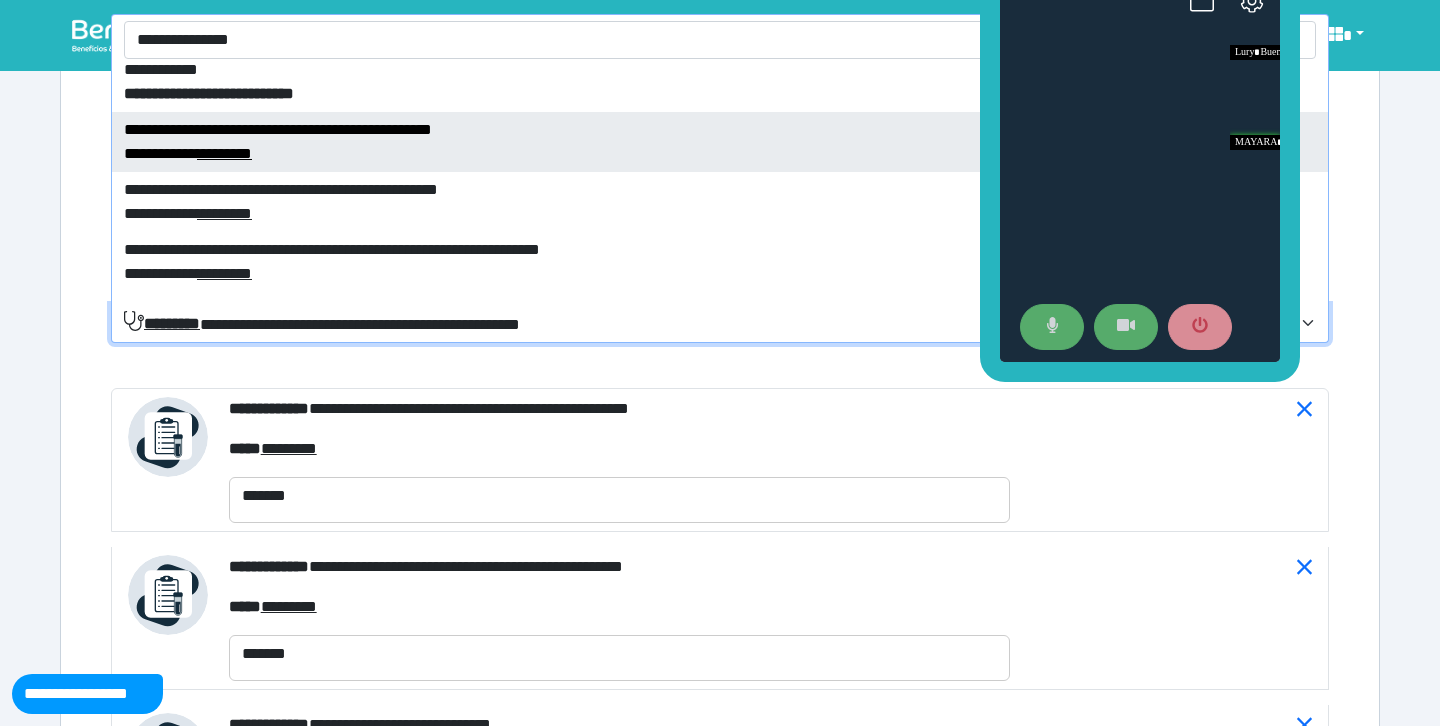 type on "**********" 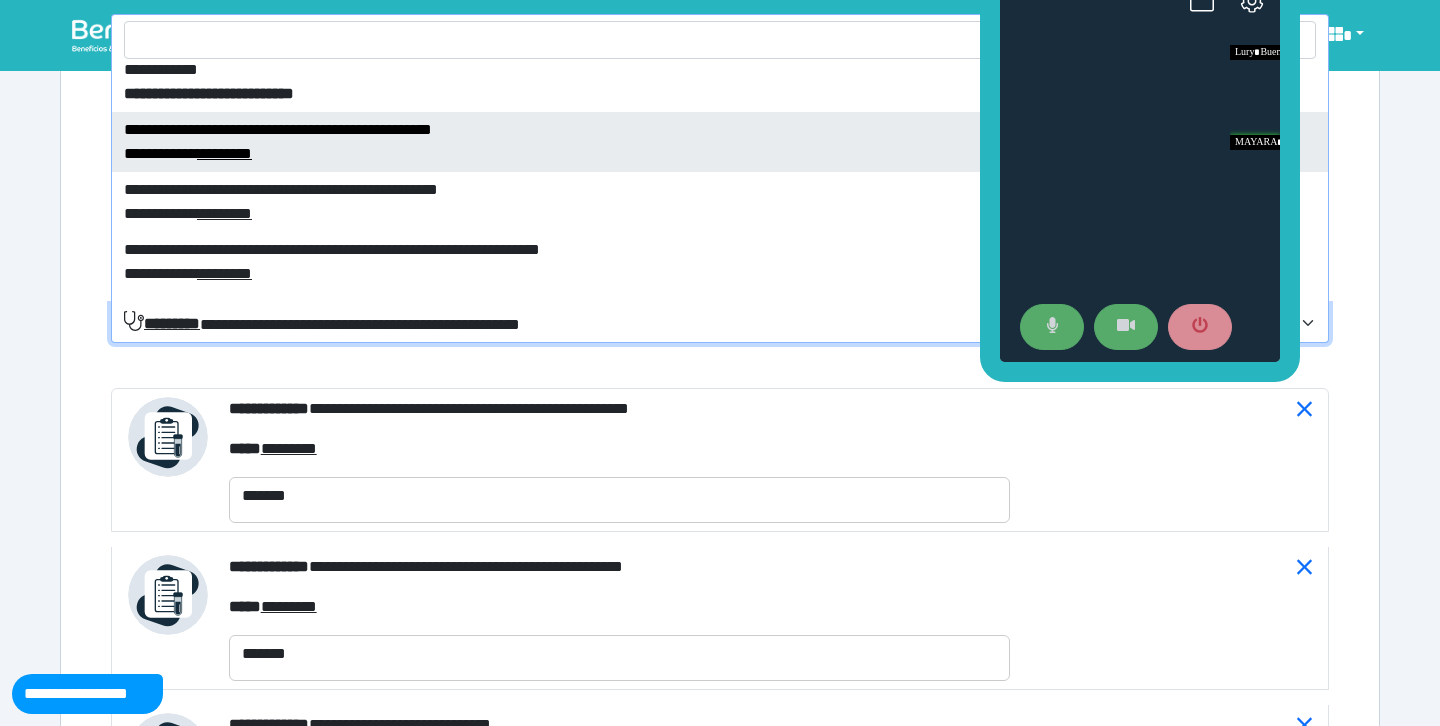select on "****" 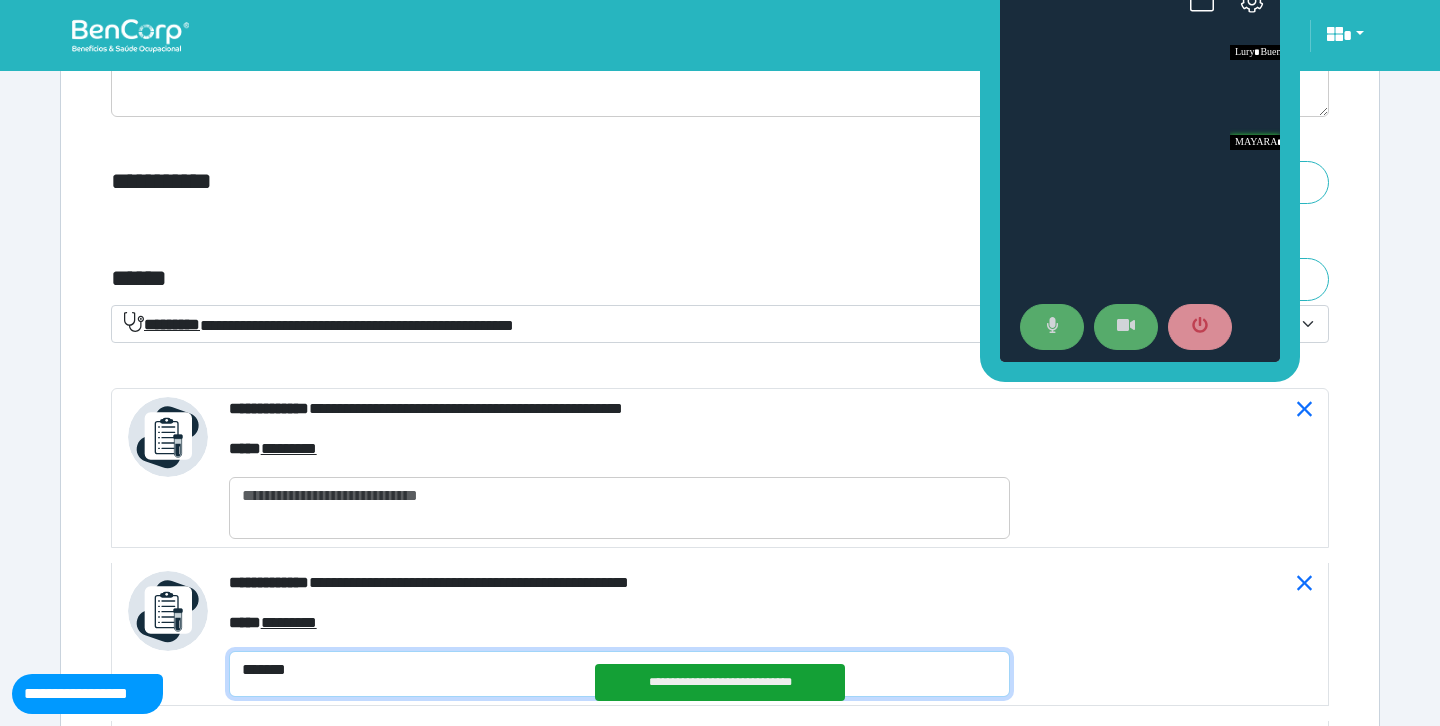 drag, startPoint x: 314, startPoint y: 664, endPoint x: 209, endPoint y: 663, distance: 105.00476 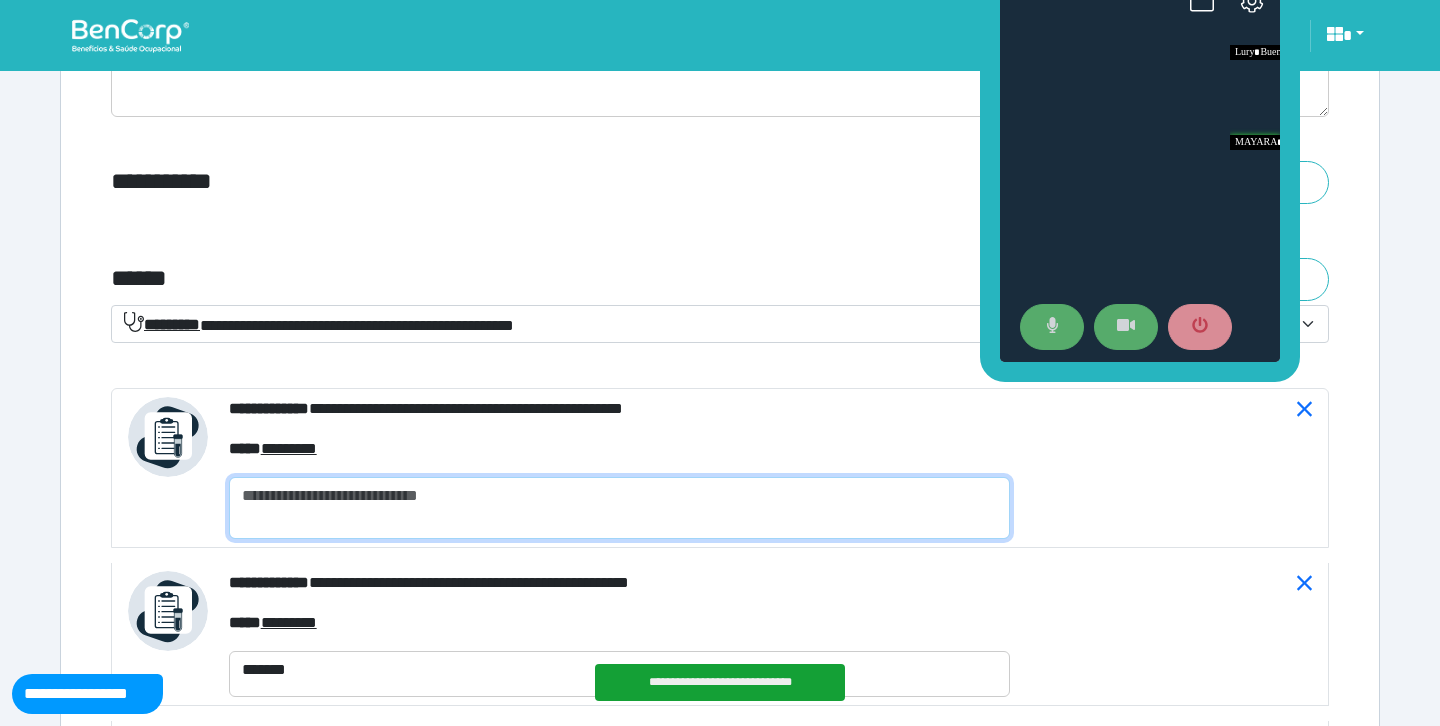 click at bounding box center [619, 508] 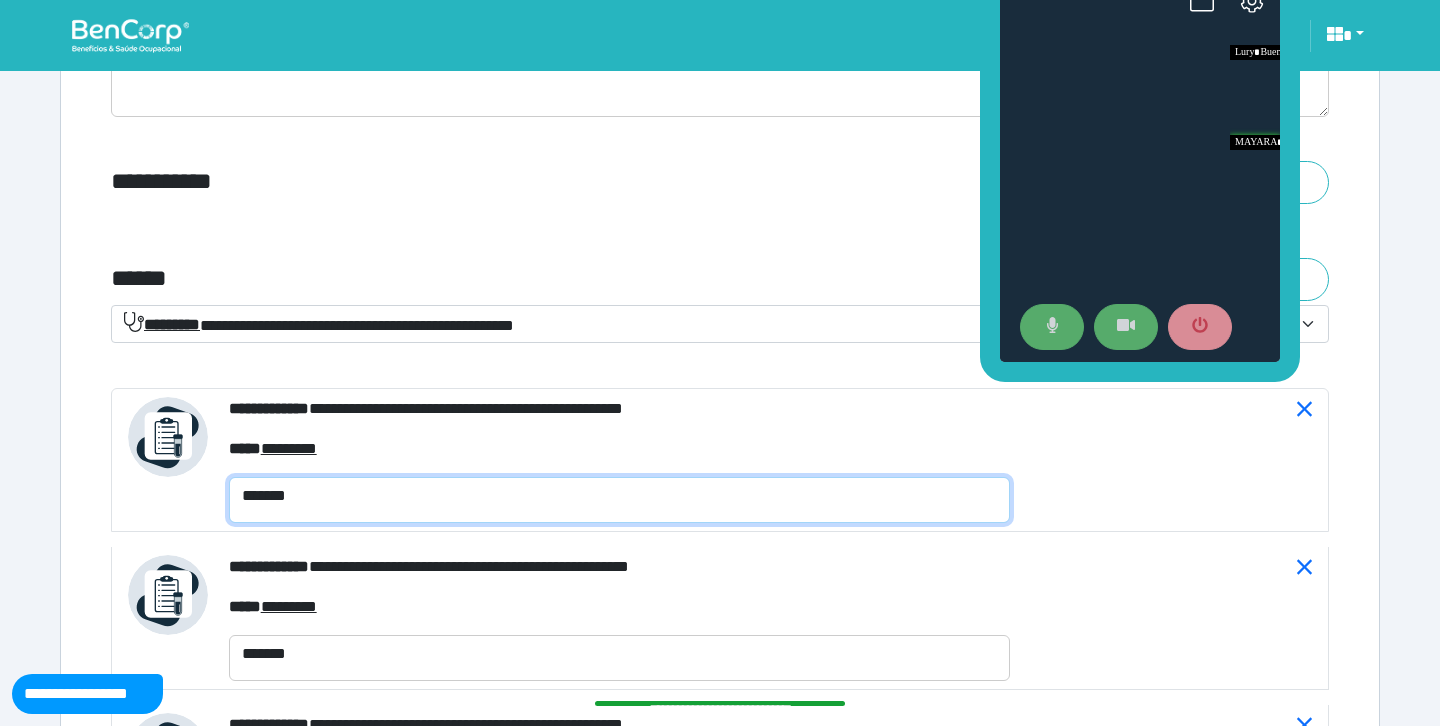type on "*******" 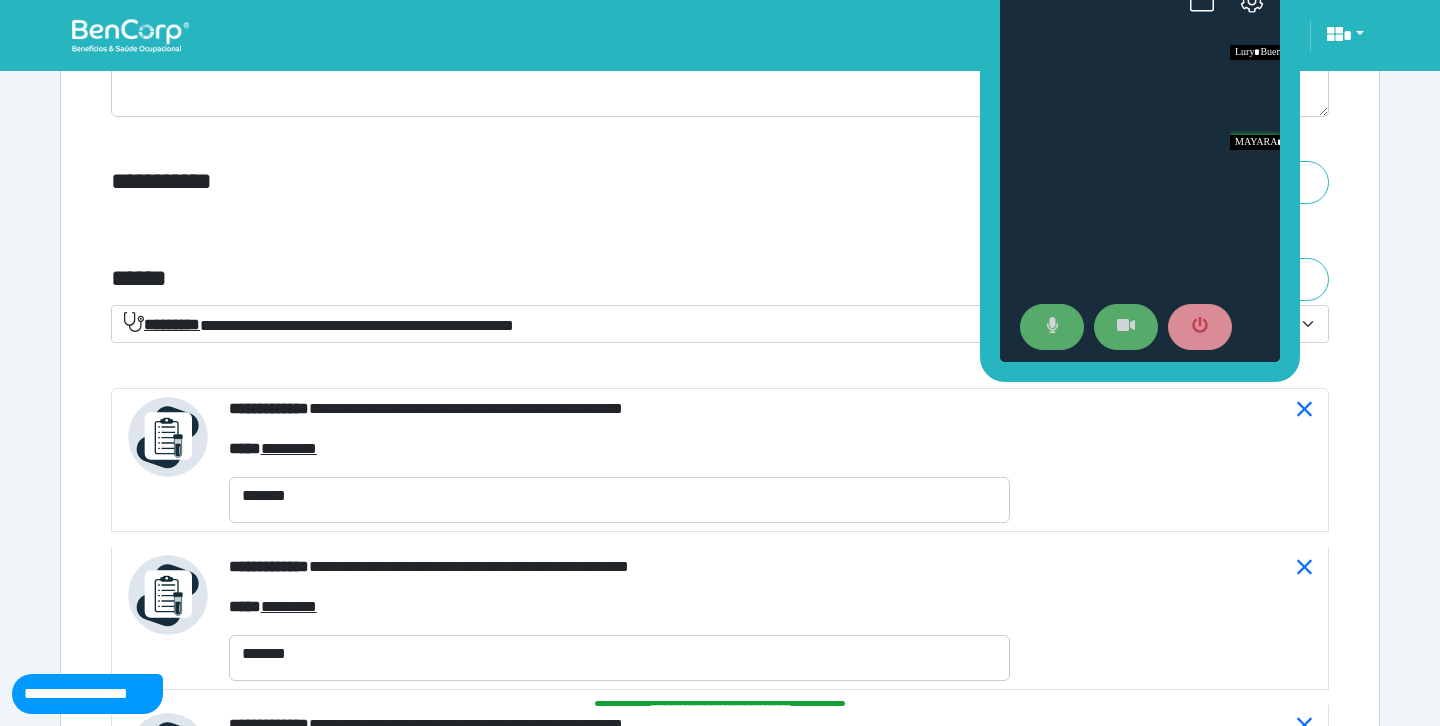 click on "**********" at bounding box center (720, 223) 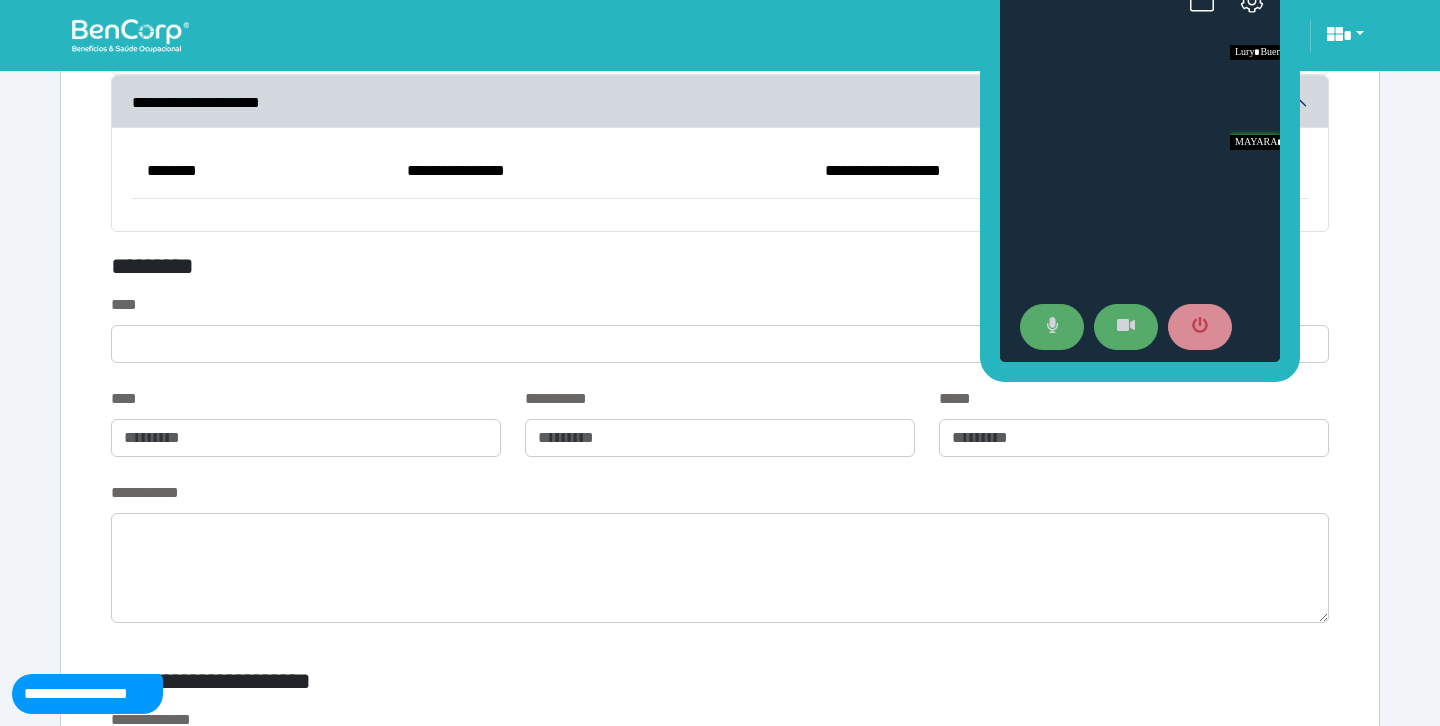 scroll, scrollTop: 6218, scrollLeft: 0, axis: vertical 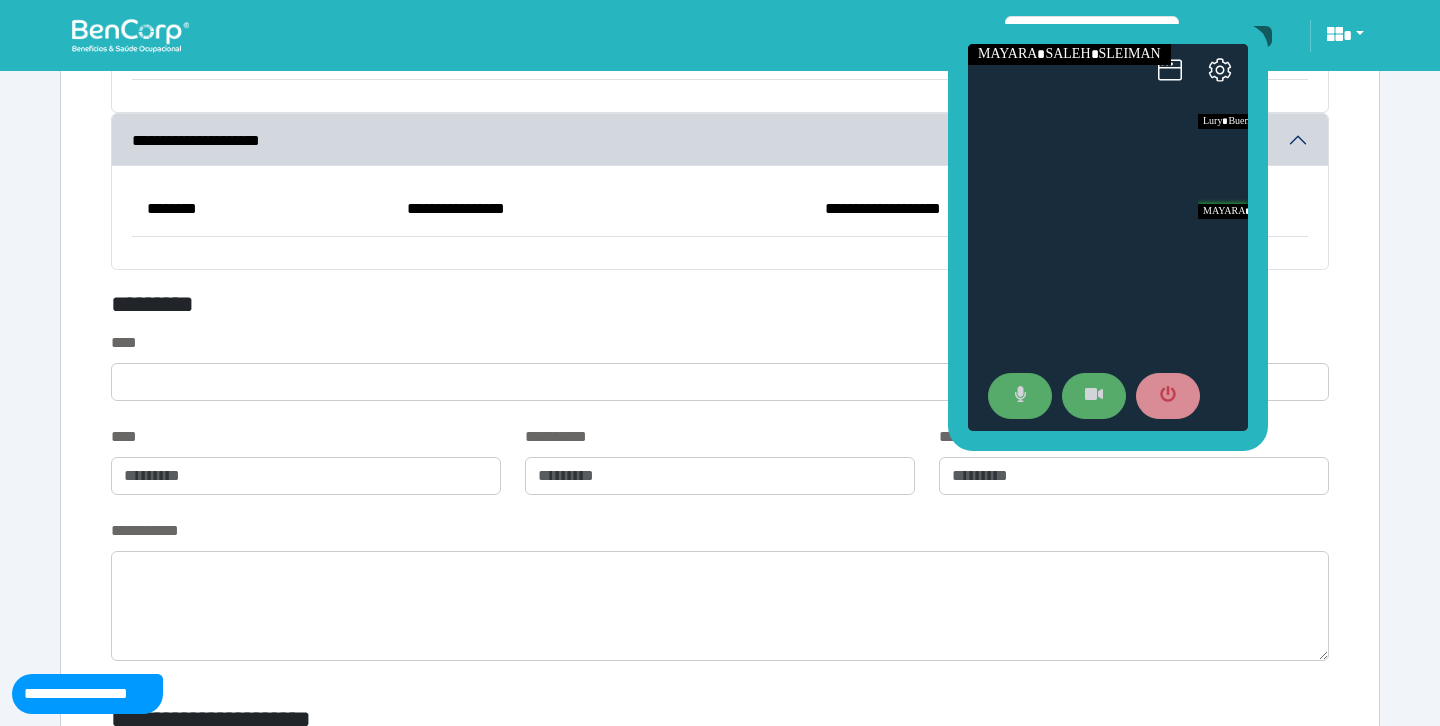 drag, startPoint x: 989, startPoint y: 126, endPoint x: 957, endPoint y: 195, distance: 76.05919 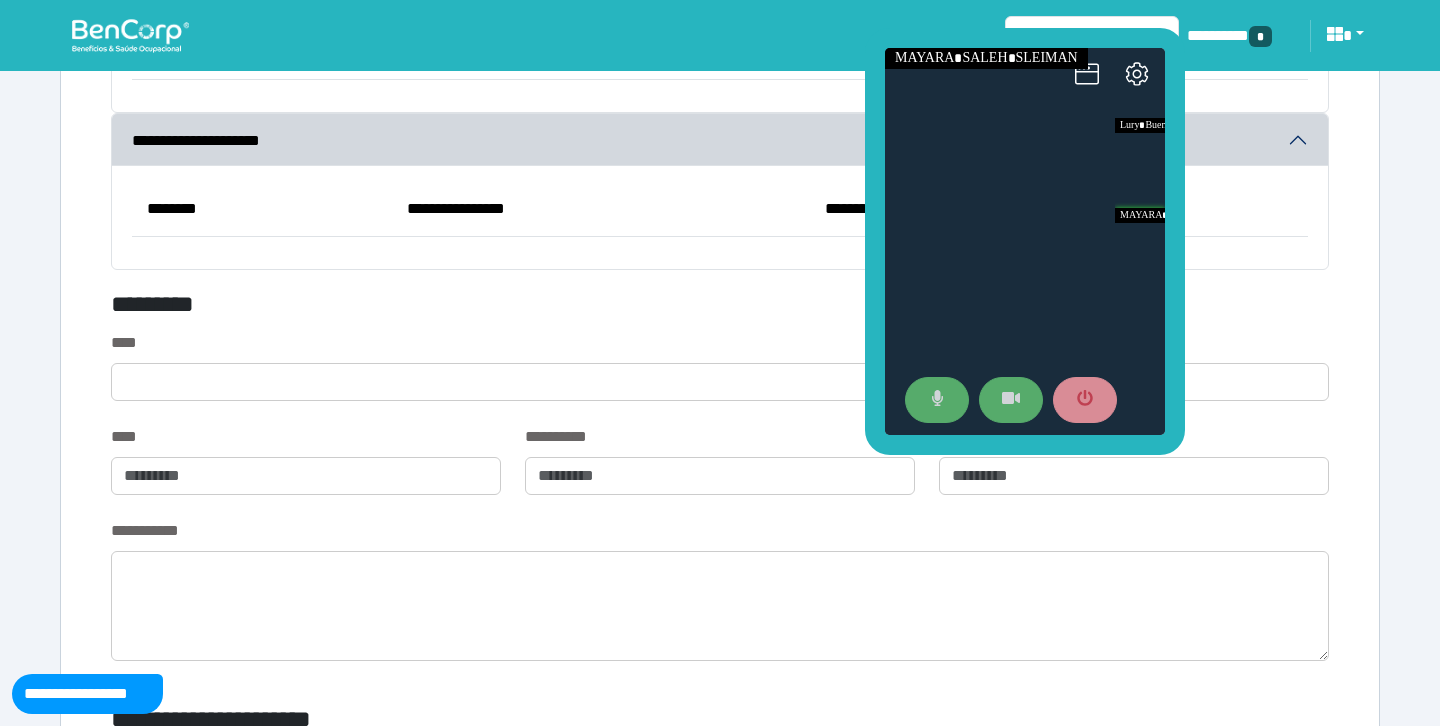 drag, startPoint x: 954, startPoint y: 155, endPoint x: 871, endPoint y: 159, distance: 83.09633 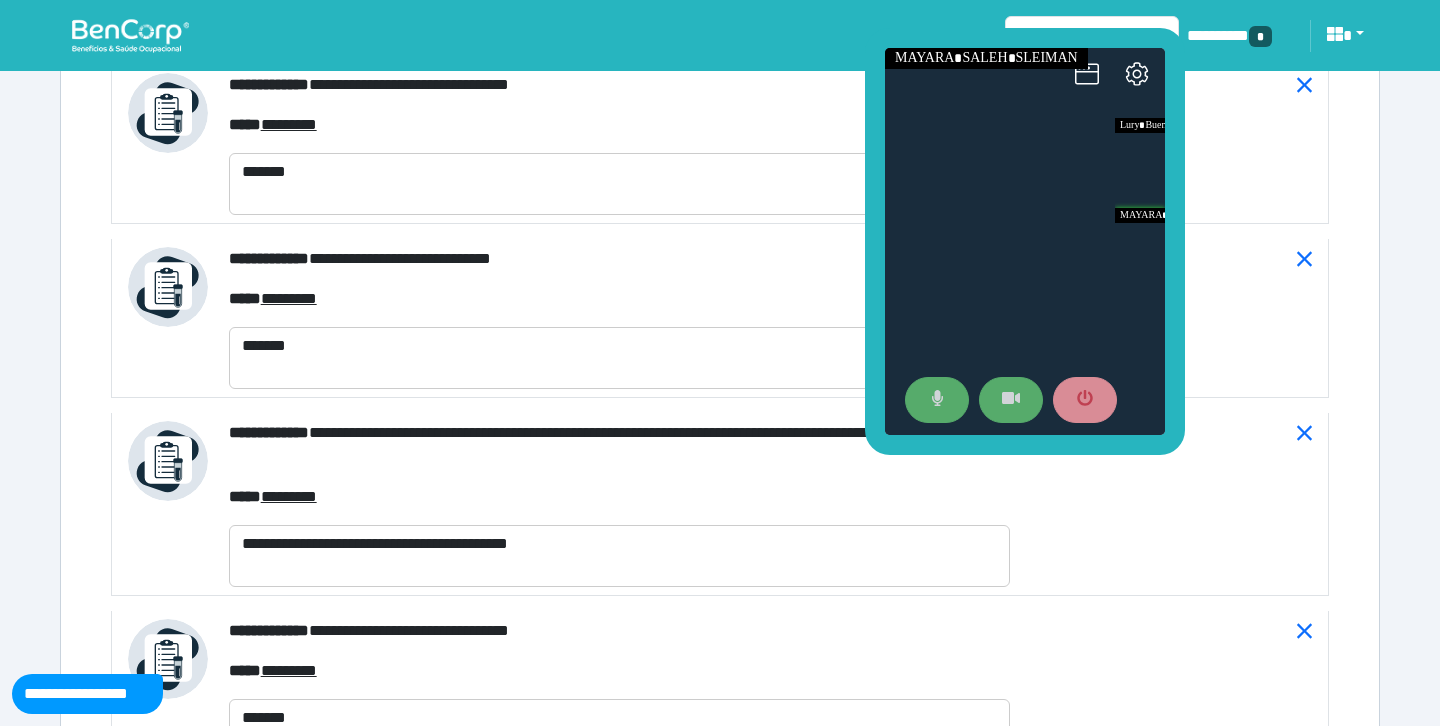 scroll, scrollTop: 8979, scrollLeft: 0, axis: vertical 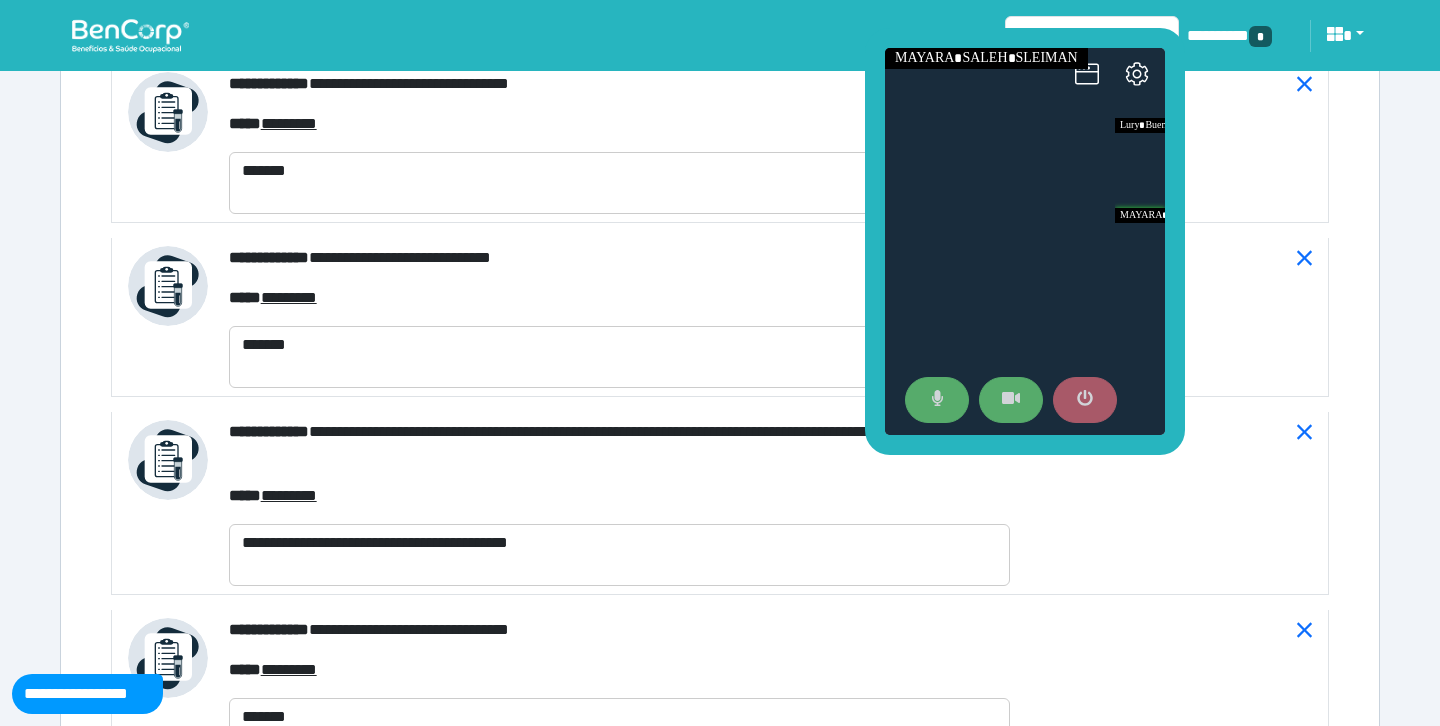 click 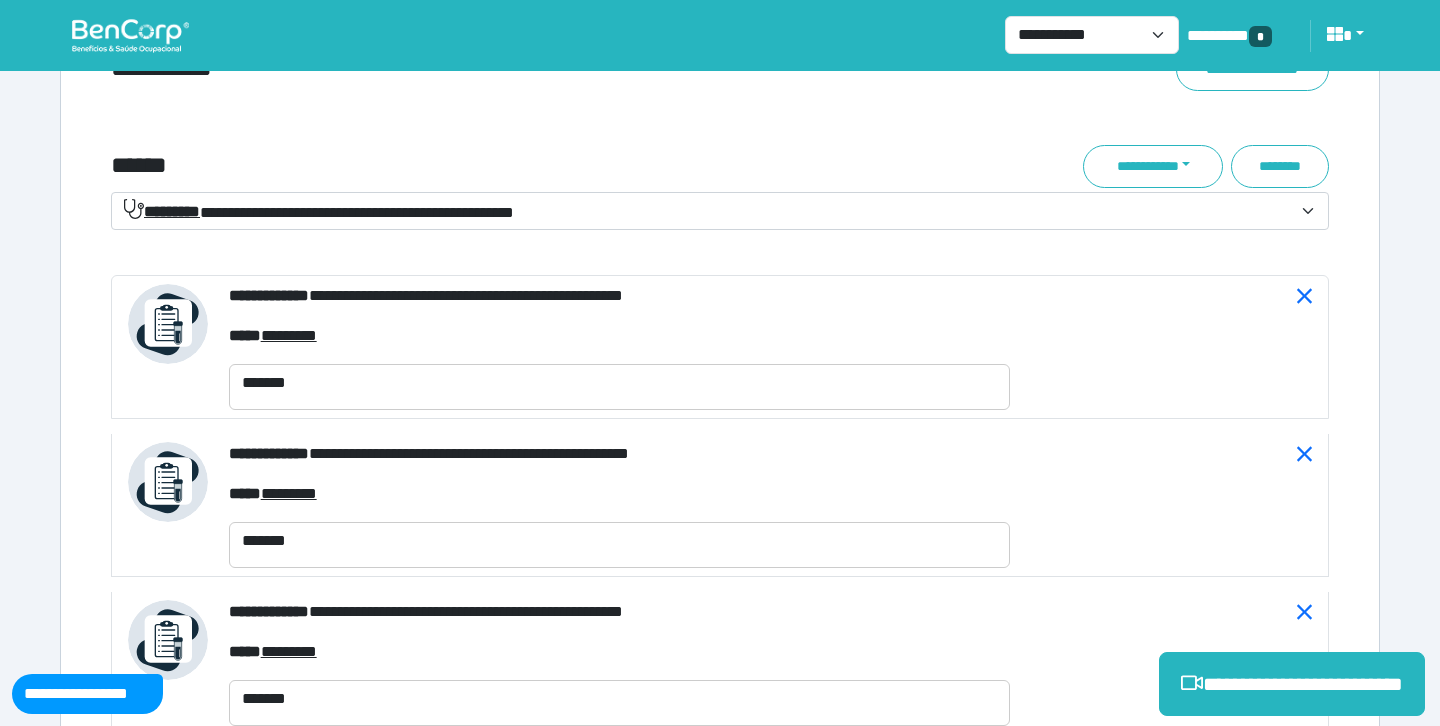 scroll, scrollTop: 7254, scrollLeft: 0, axis: vertical 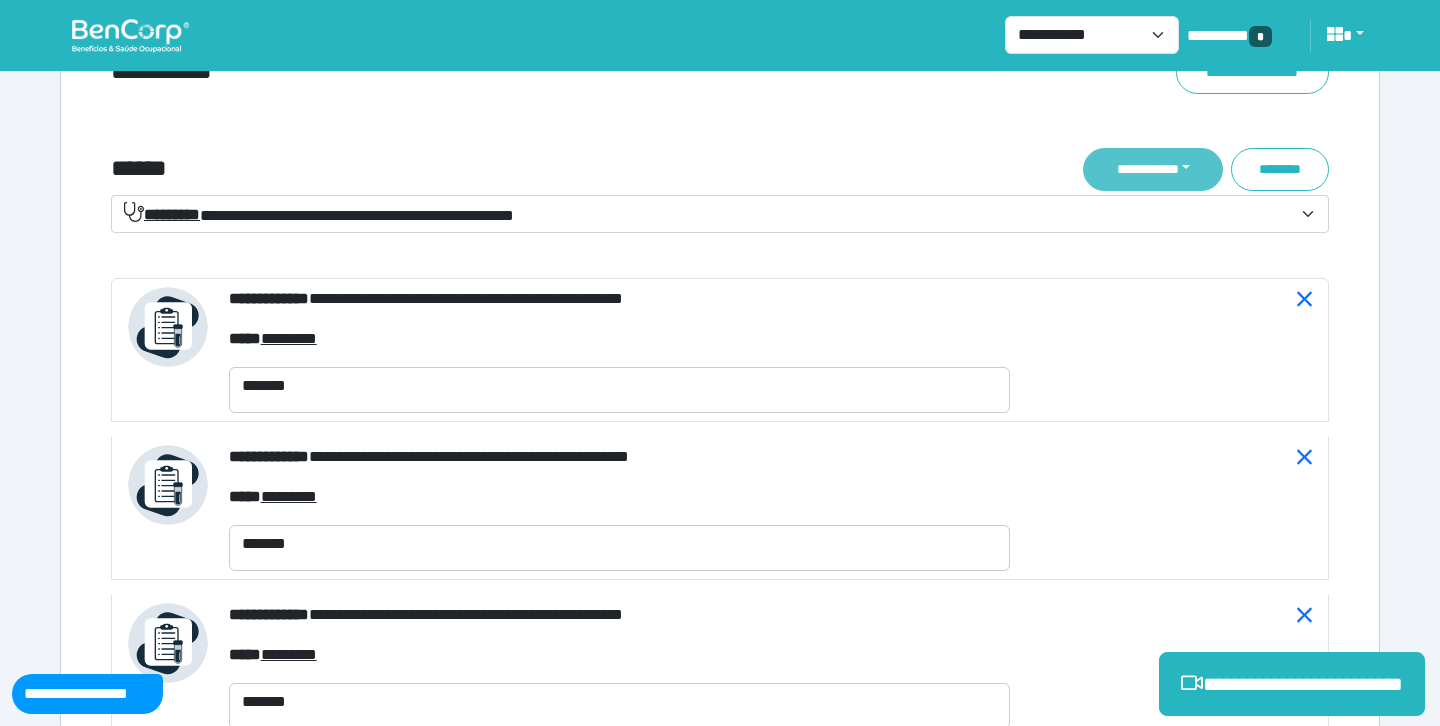 click on "**********" at bounding box center [1153, 169] 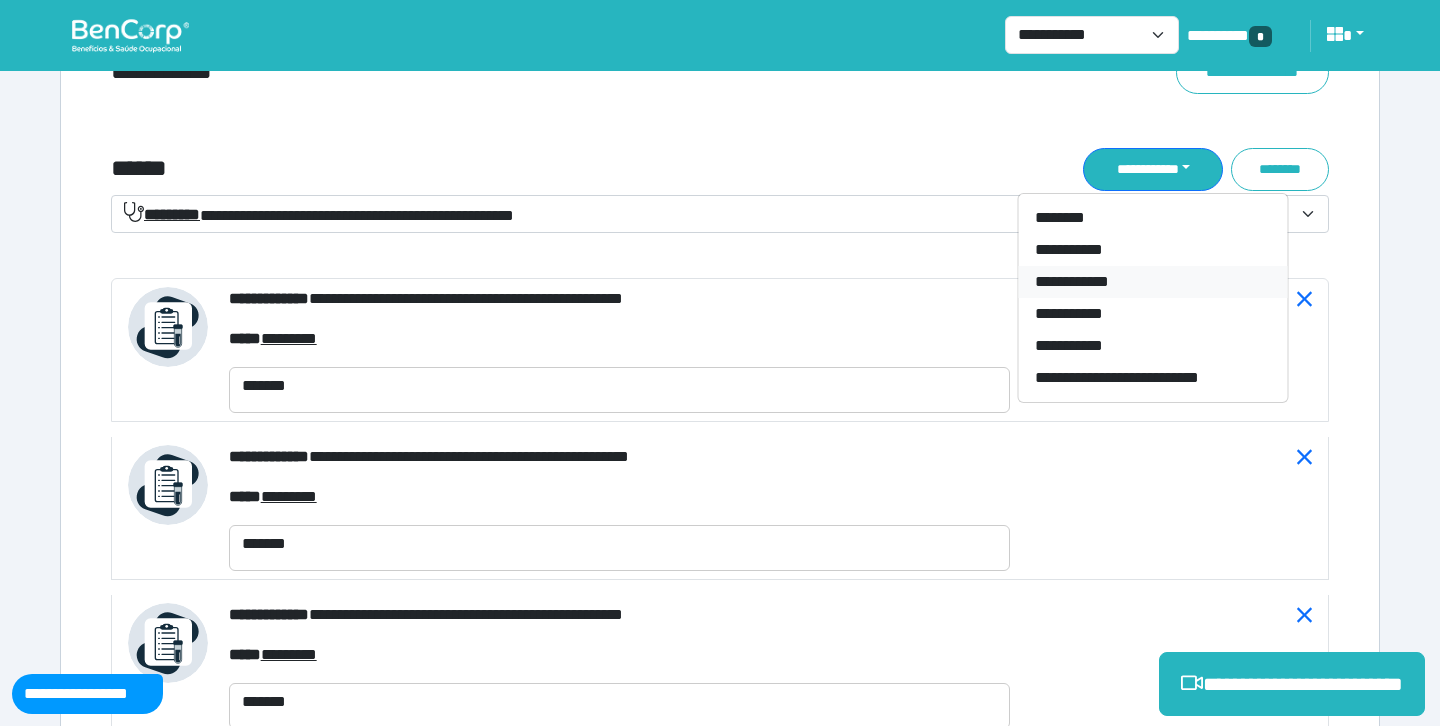 click on "**********" at bounding box center [1153, 282] 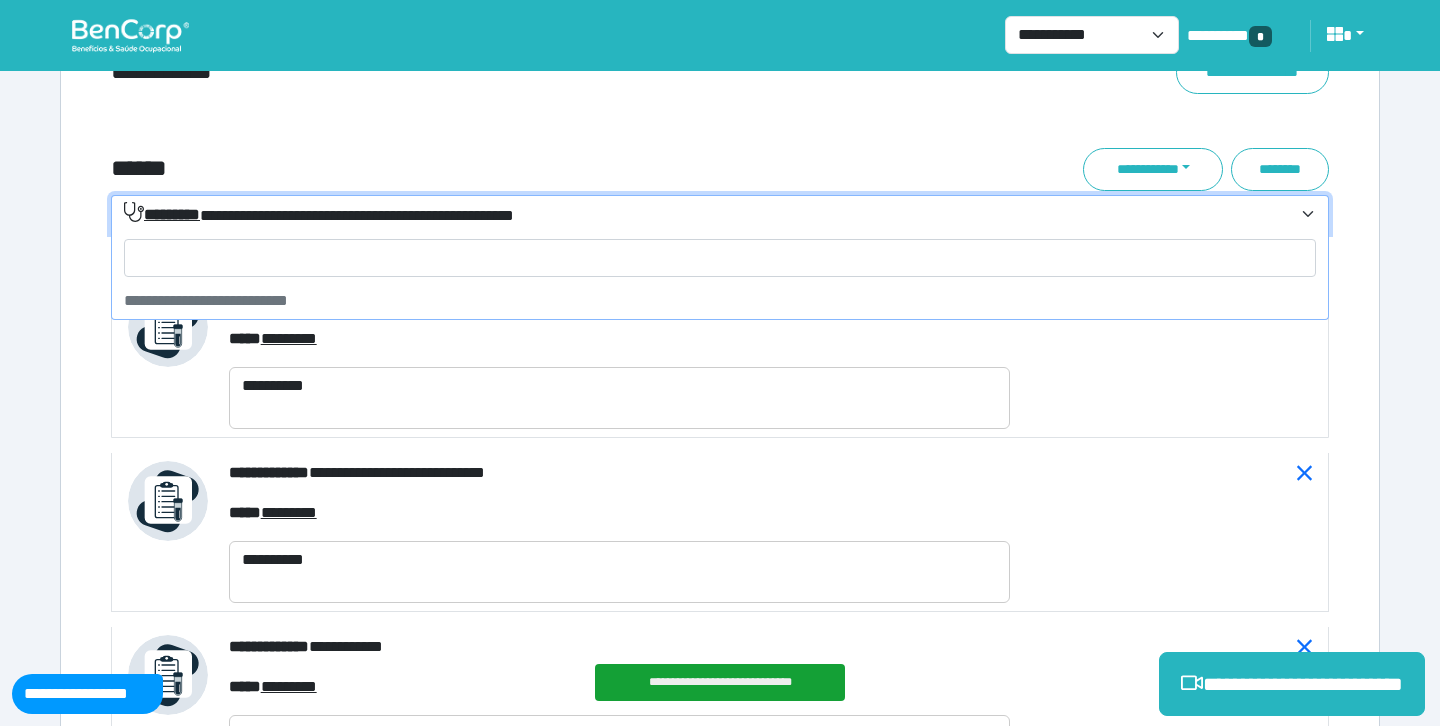click on "**********" at bounding box center [708, 215] 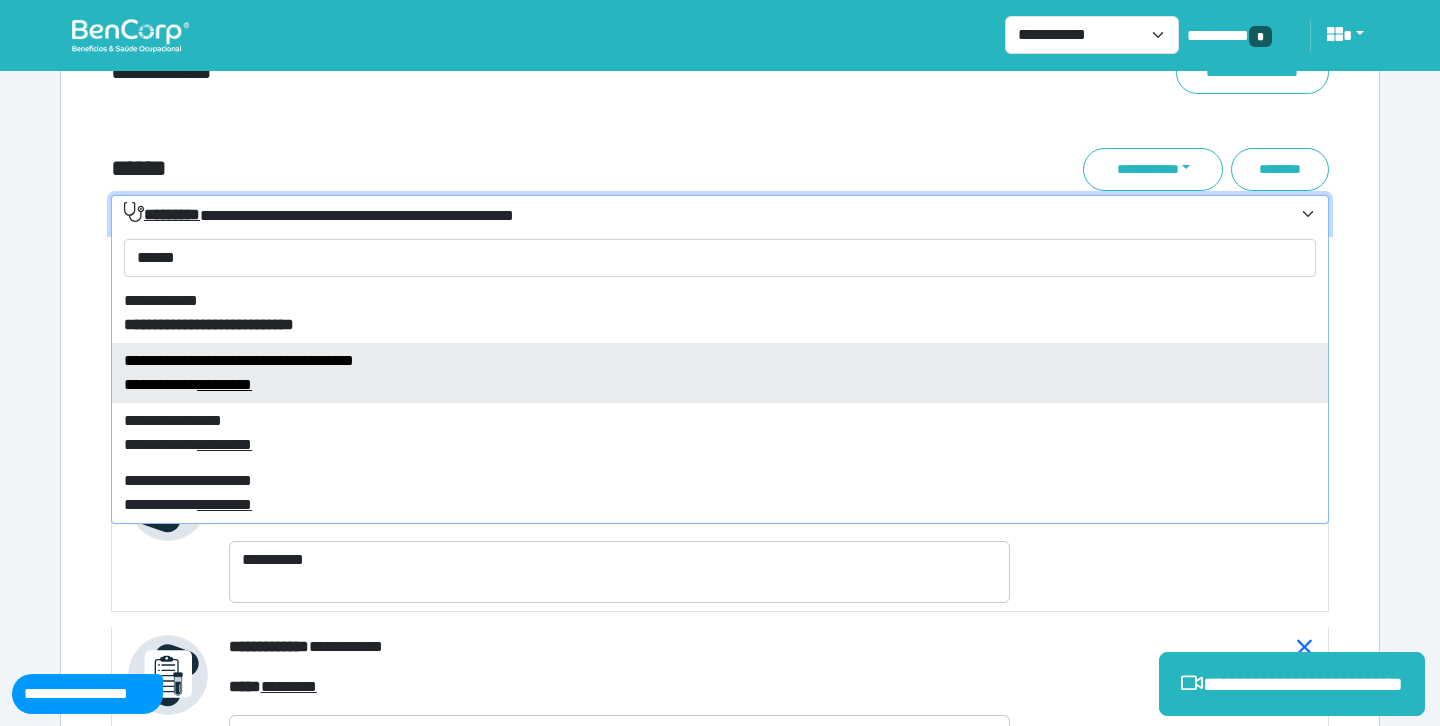 scroll, scrollTop: 0, scrollLeft: 0, axis: both 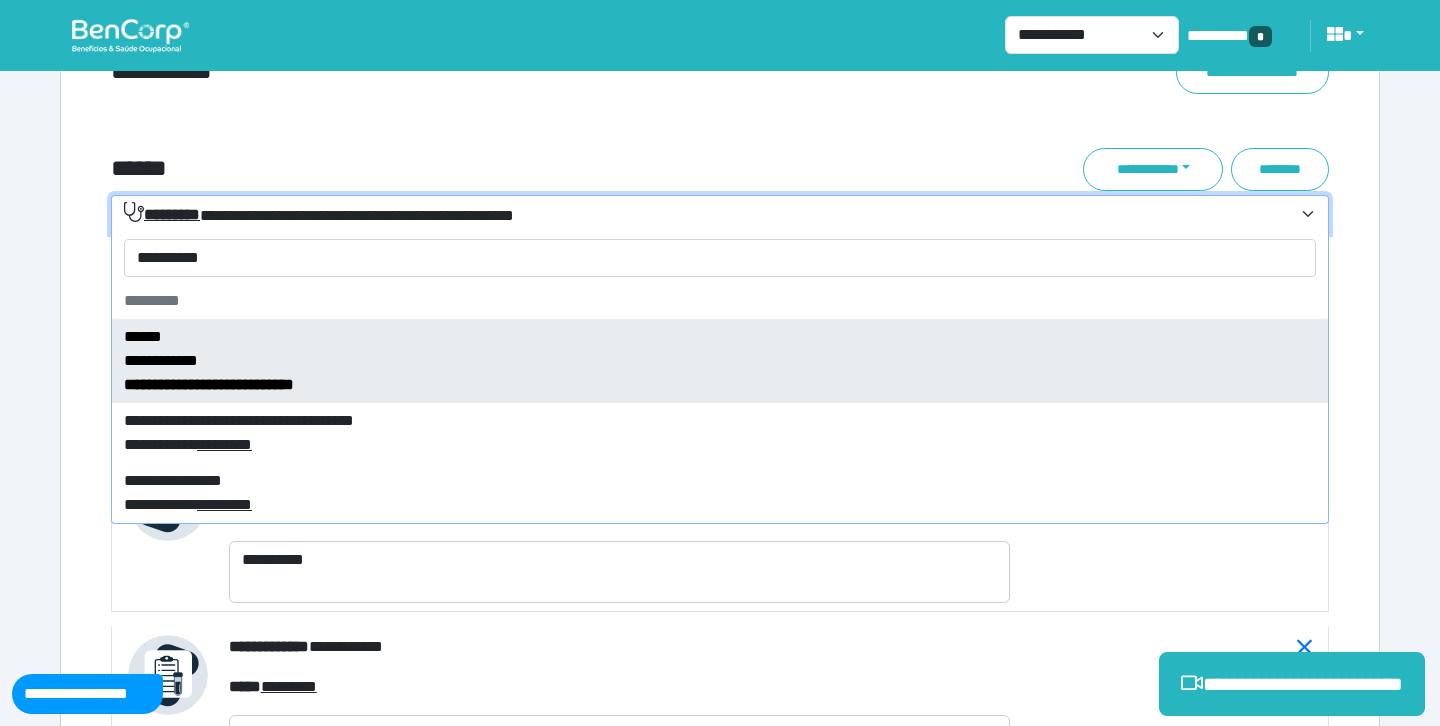 type on "**********" 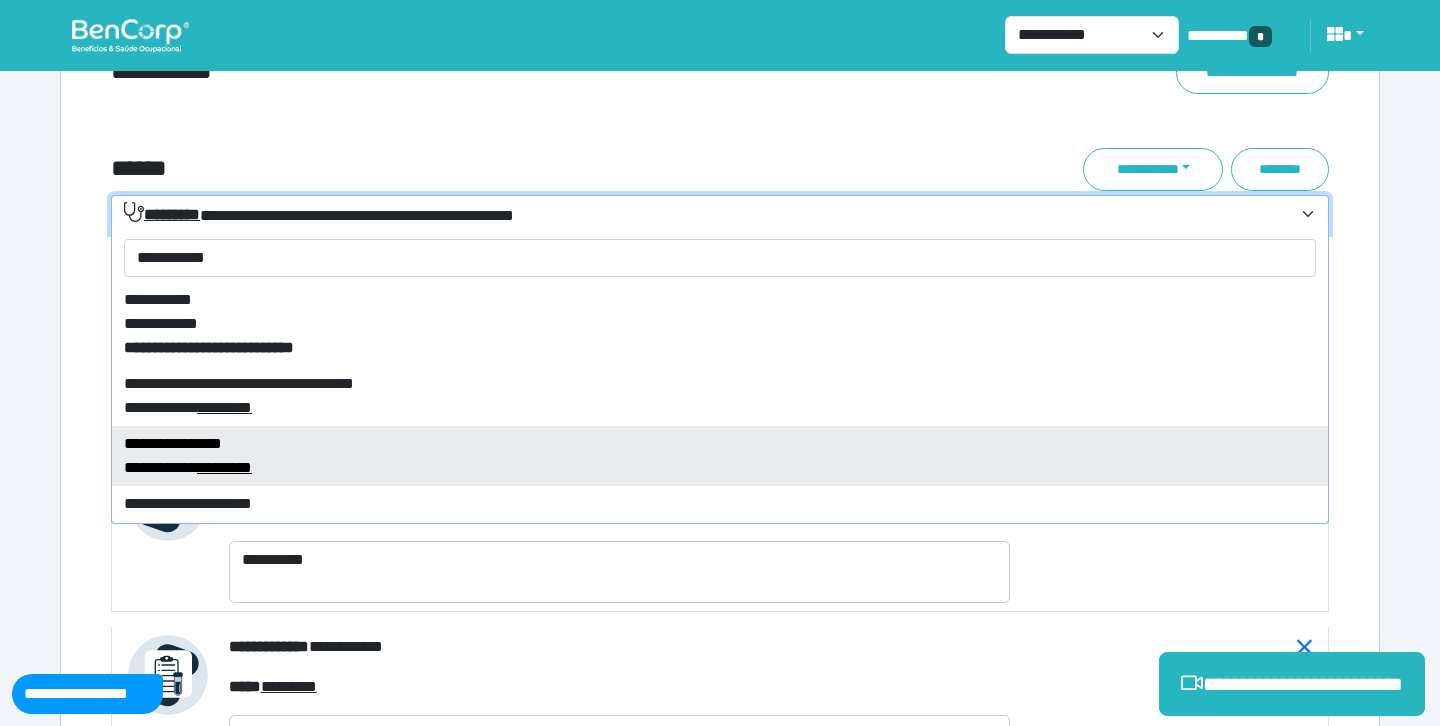 scroll, scrollTop: 0, scrollLeft: 0, axis: both 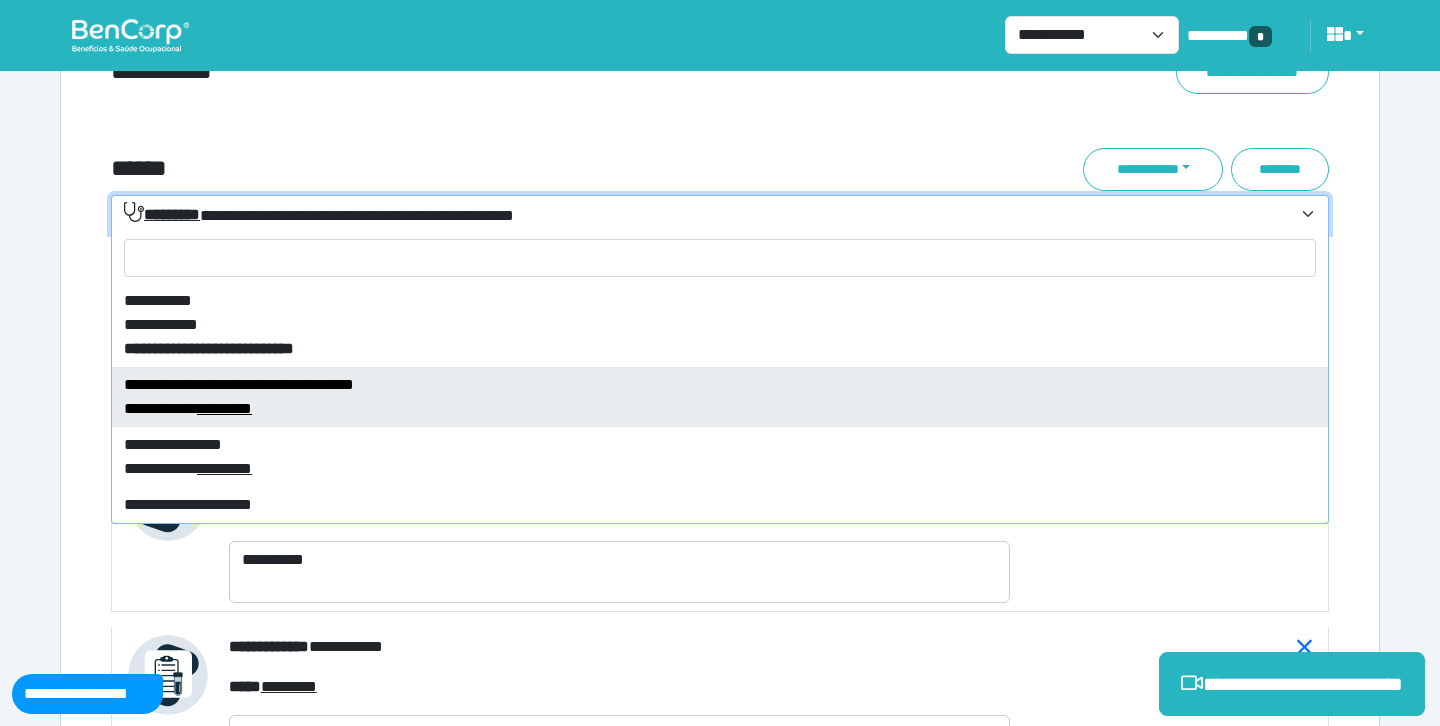 select on "****" 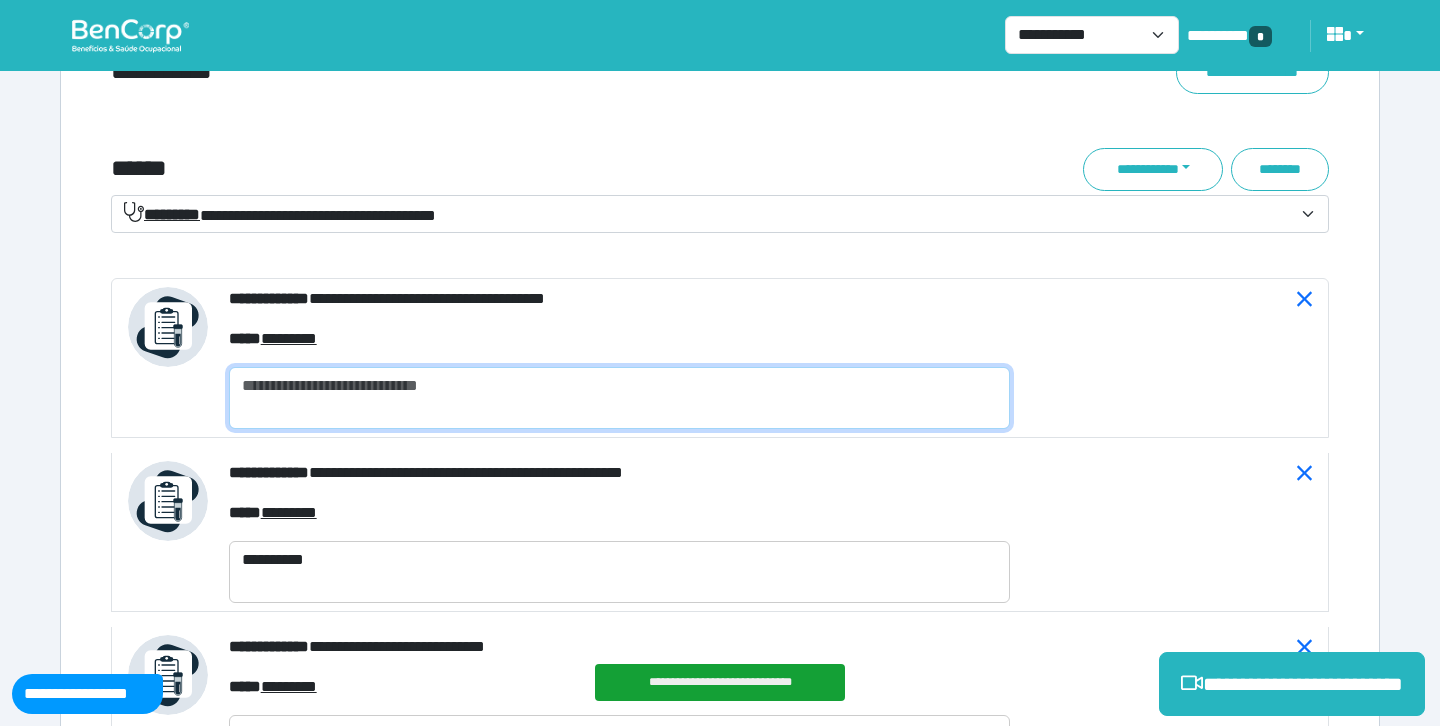 click at bounding box center (619, 398) 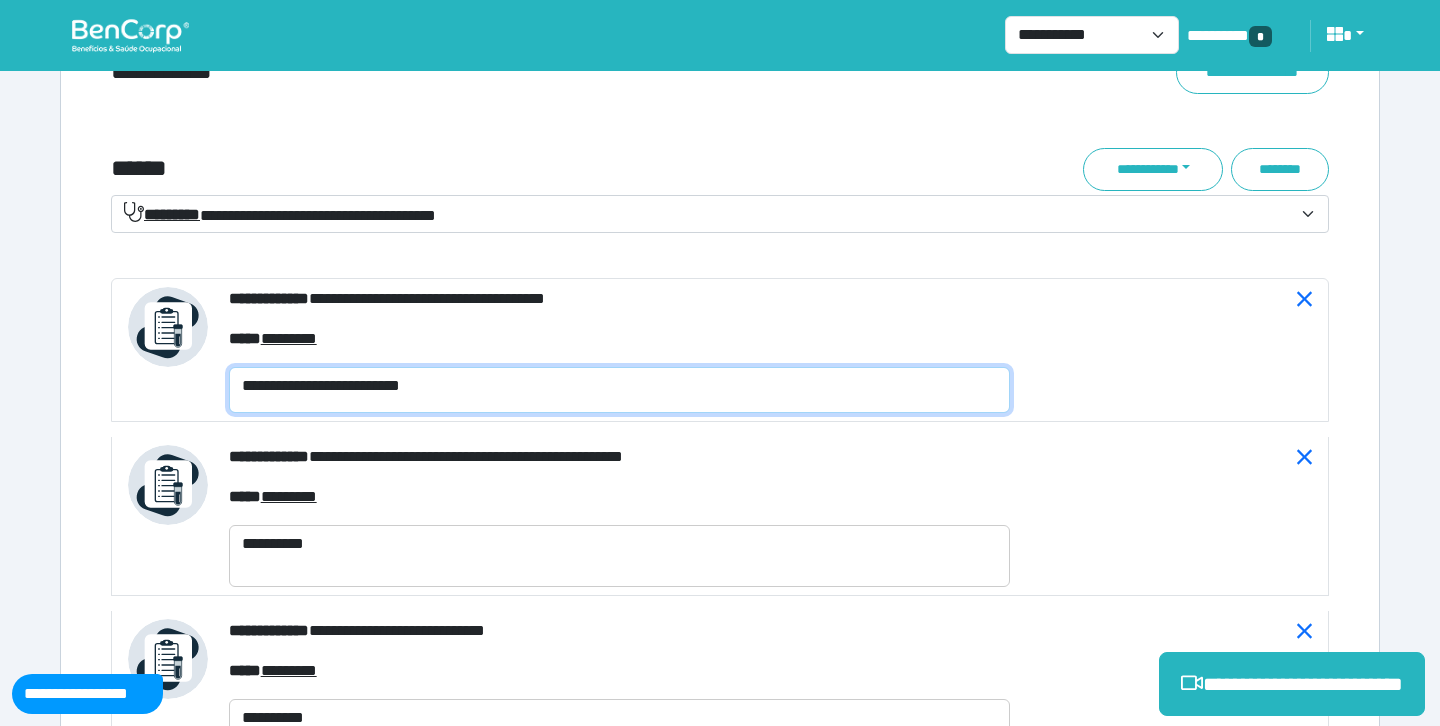 scroll, scrollTop: 0, scrollLeft: 0, axis: both 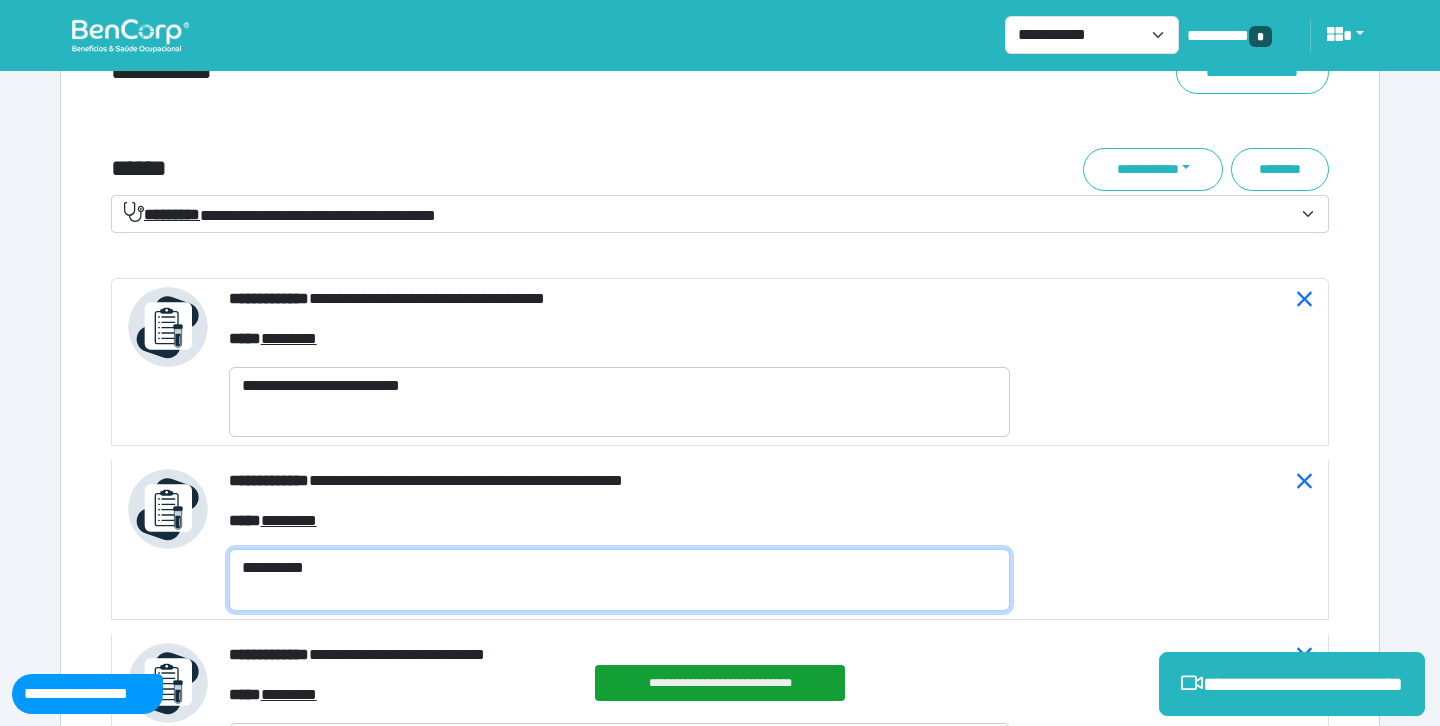 drag, startPoint x: 374, startPoint y: 578, endPoint x: 203, endPoint y: 569, distance: 171.23668 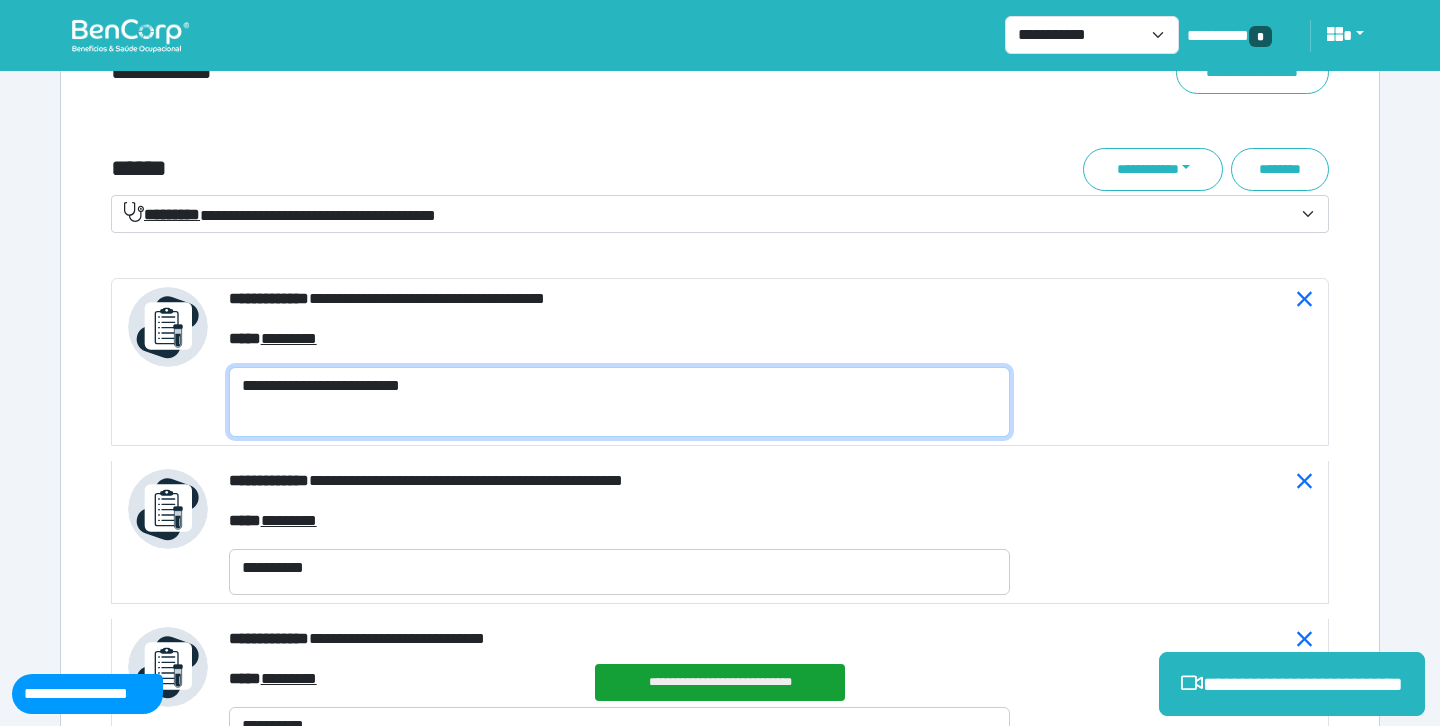 click on "**********" at bounding box center (619, 402) 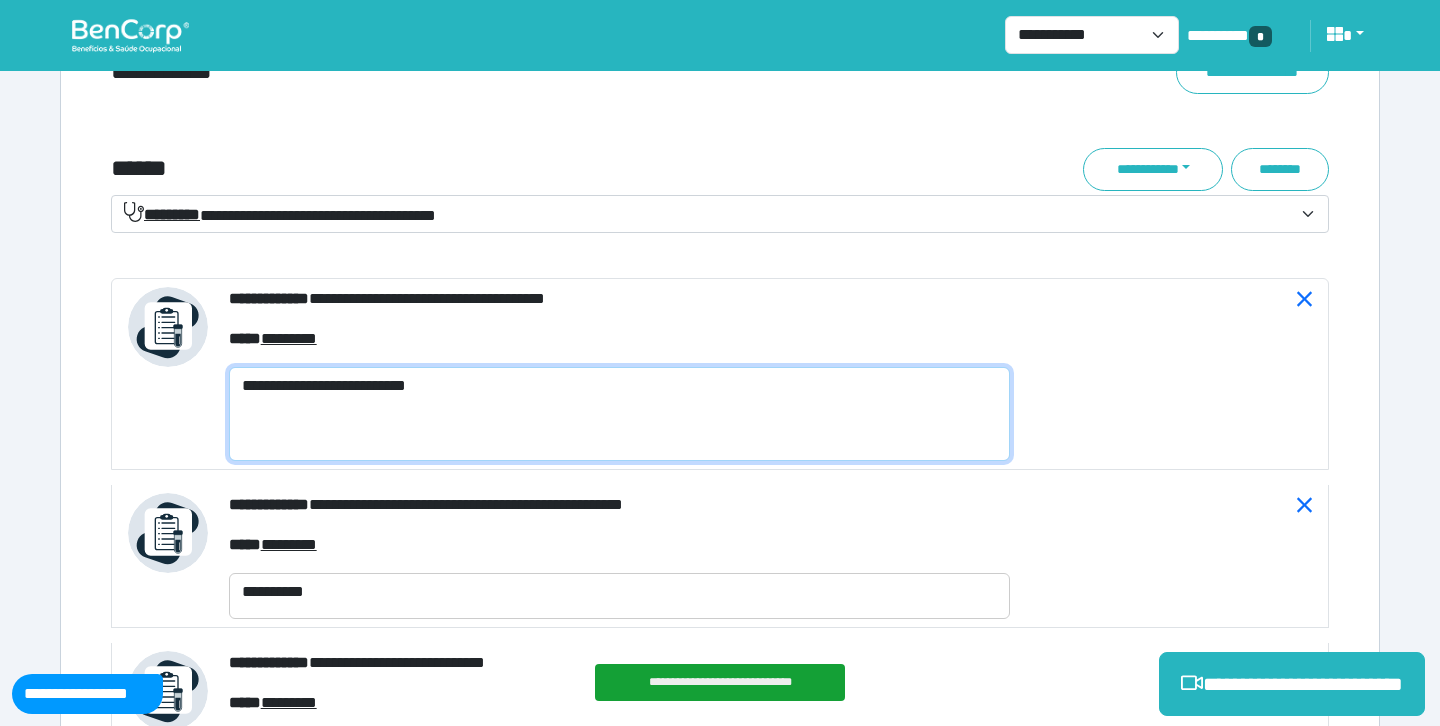 paste on "**********" 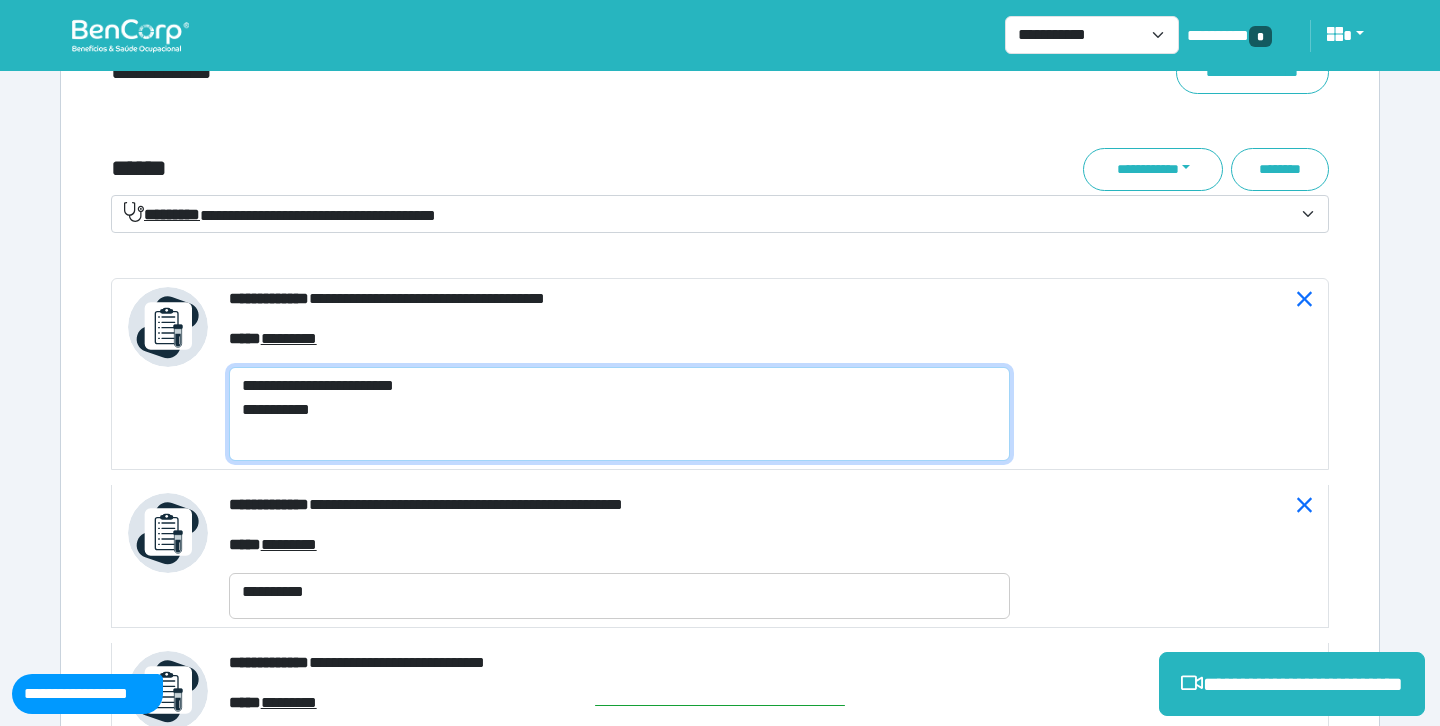 type on "**********" 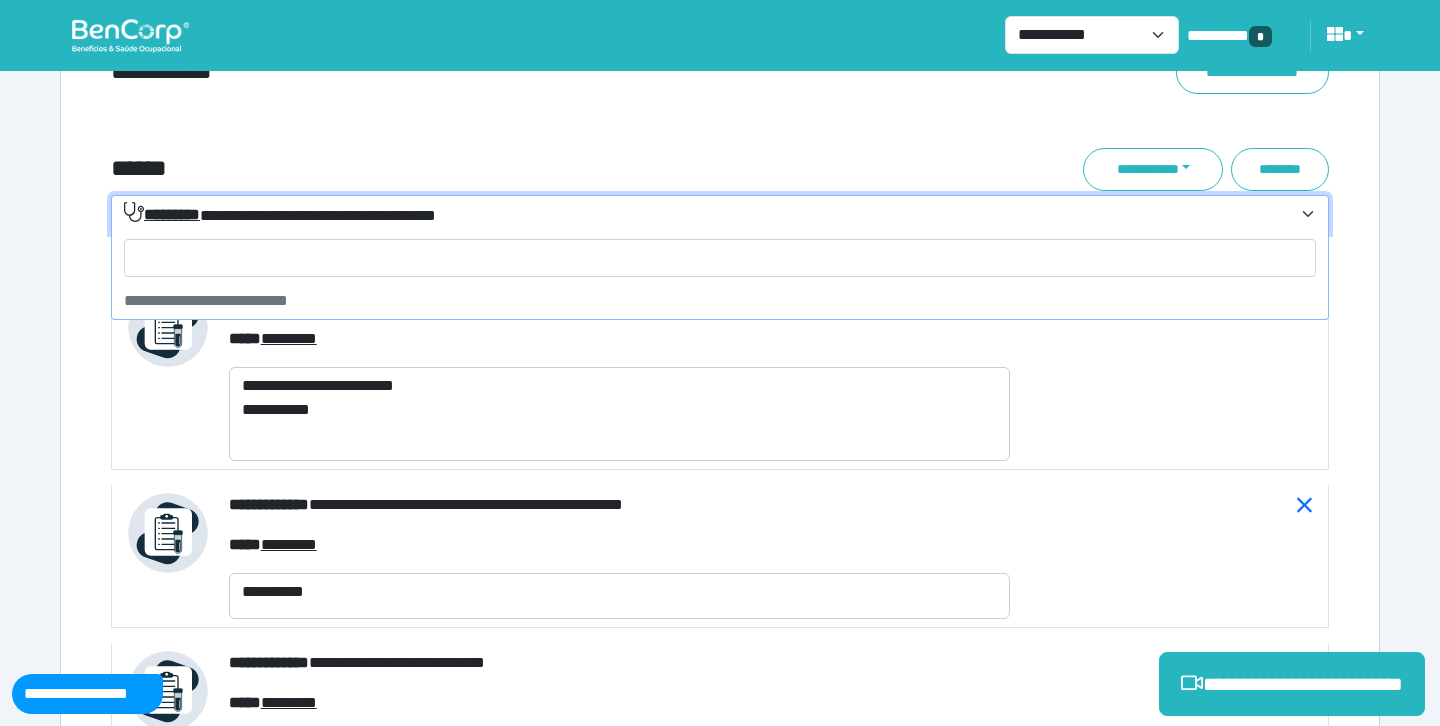 click on "**********" at bounding box center [708, 215] 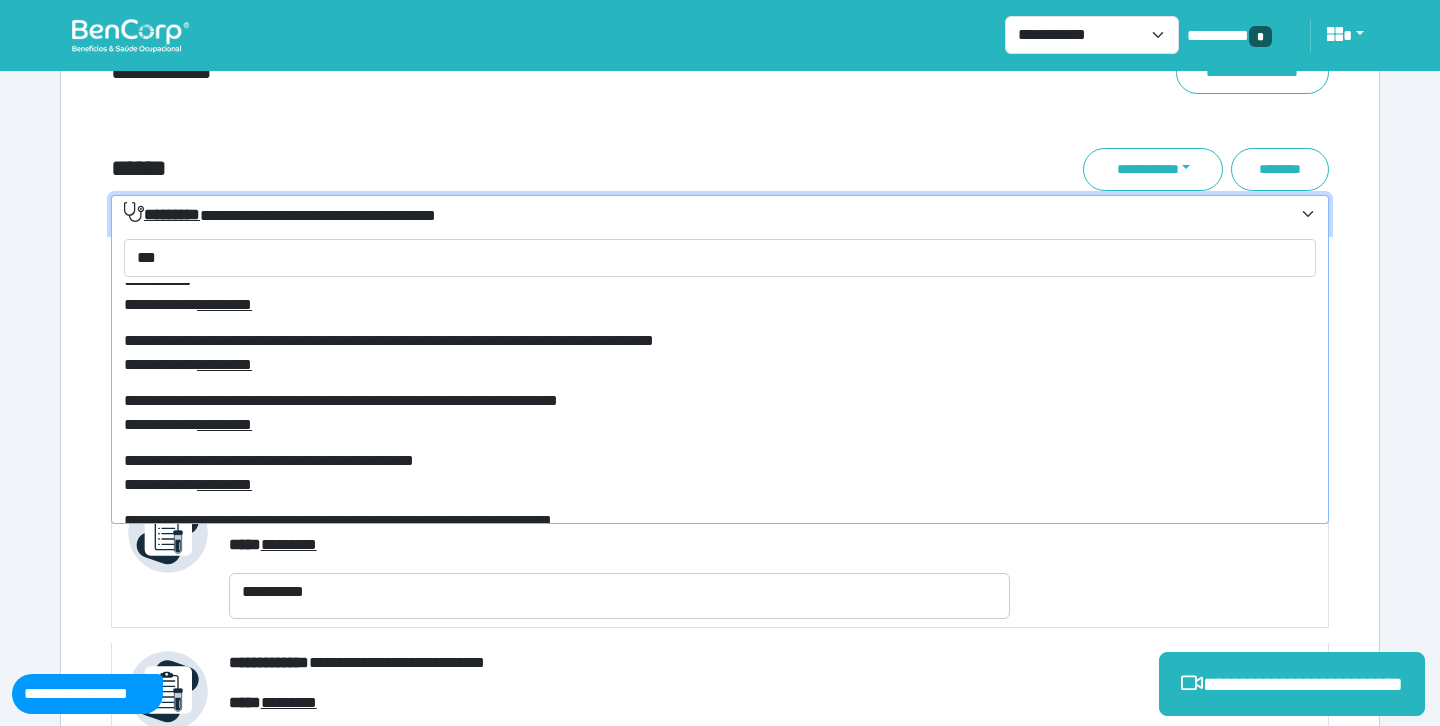 scroll, scrollTop: 345, scrollLeft: 0, axis: vertical 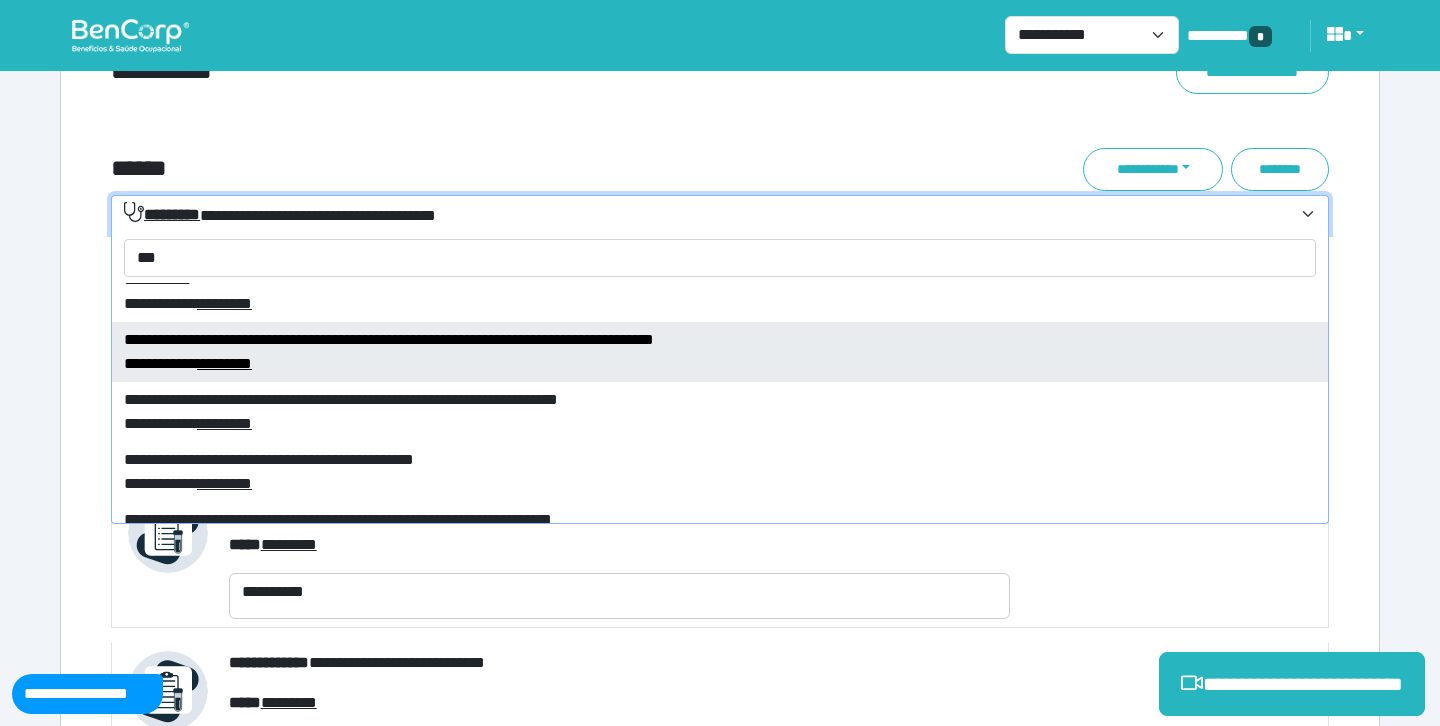 type on "***" 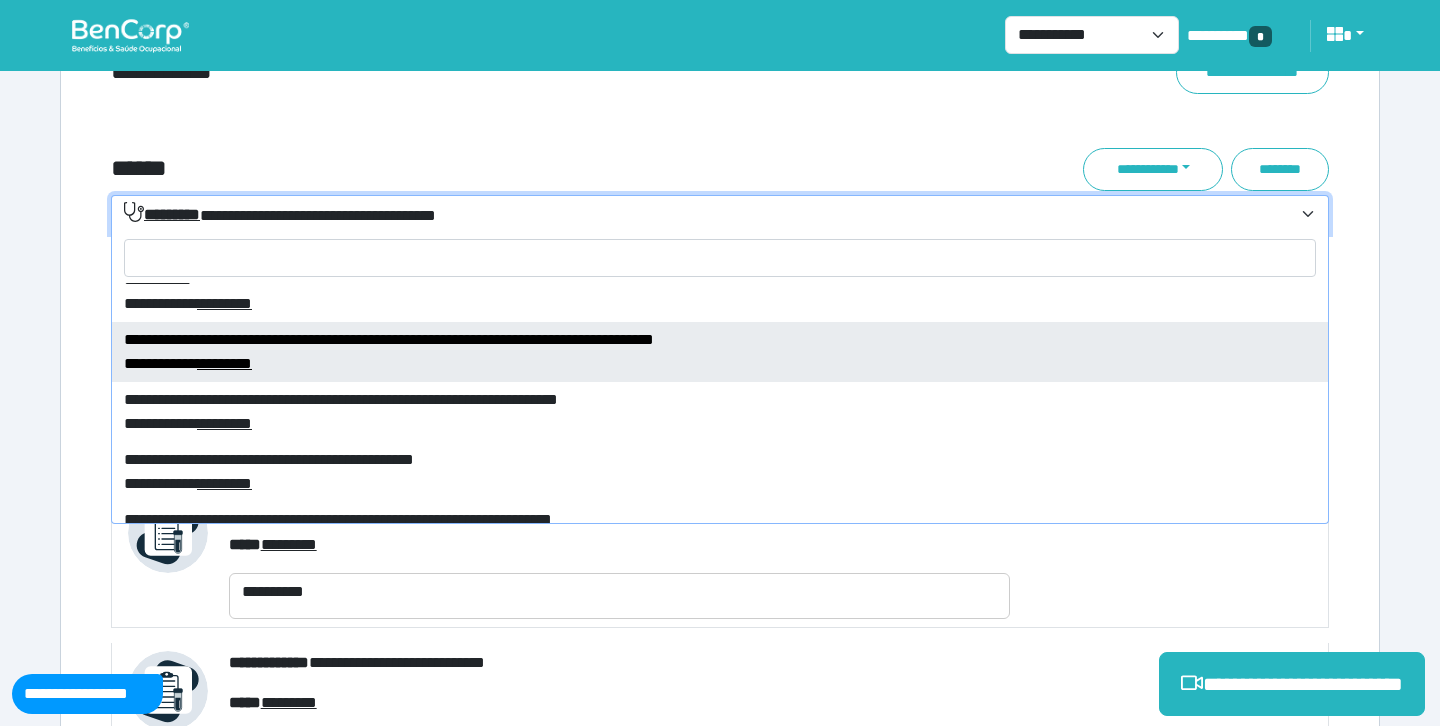 select on "****" 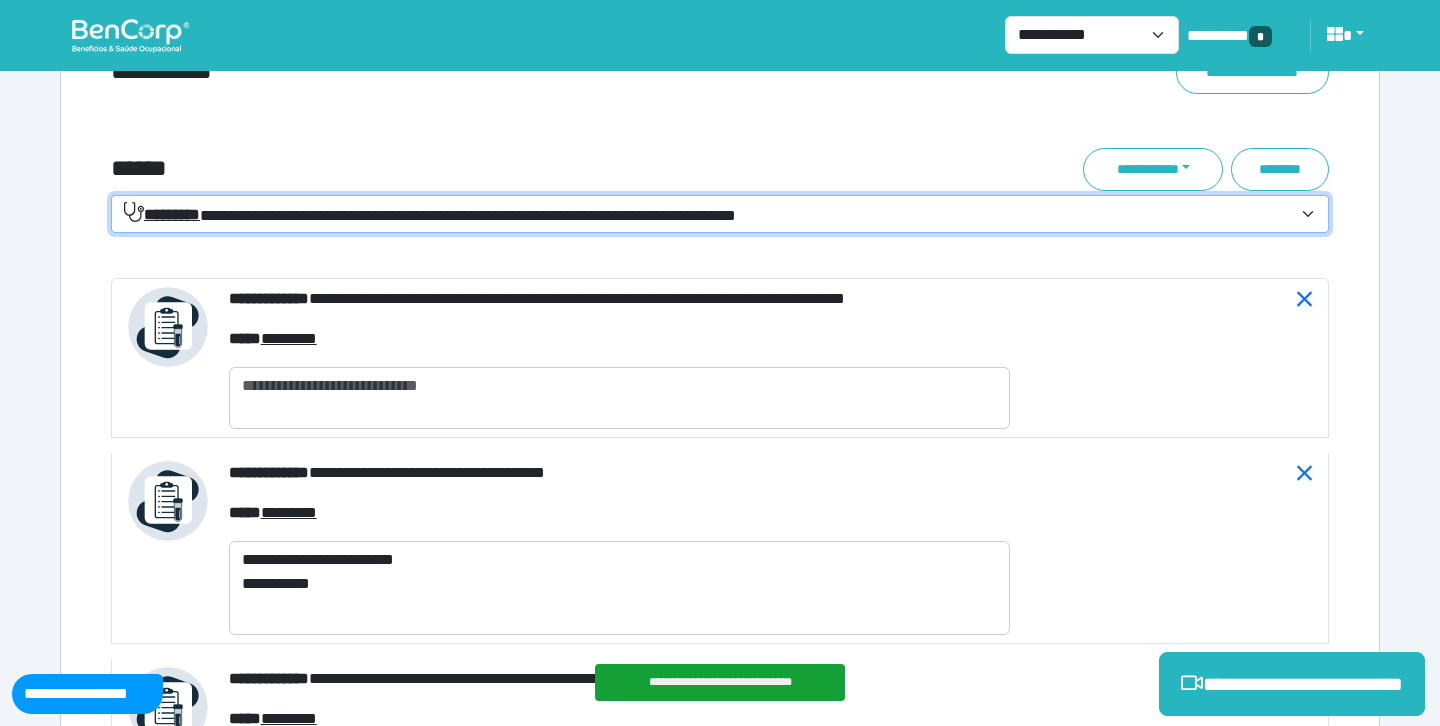 click on "**********" at bounding box center (720, 214) 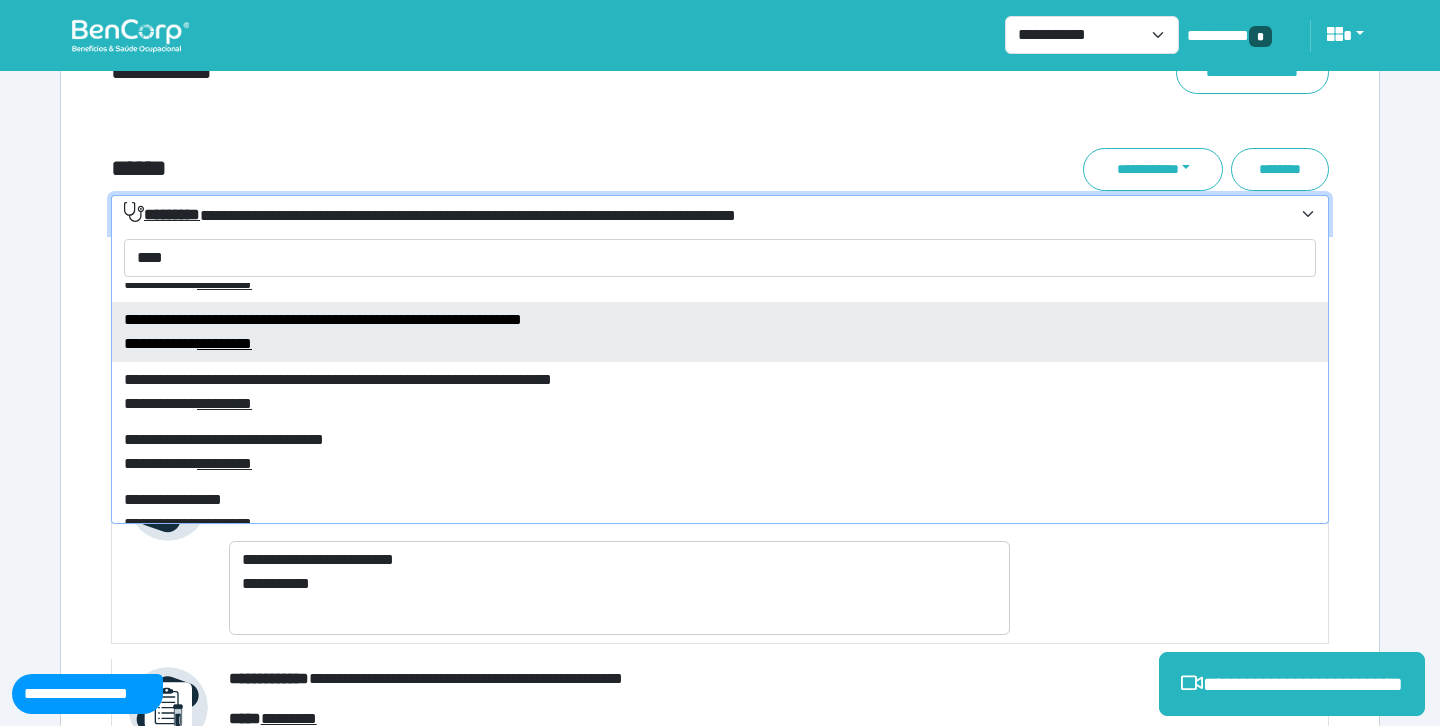 scroll, scrollTop: 726, scrollLeft: 0, axis: vertical 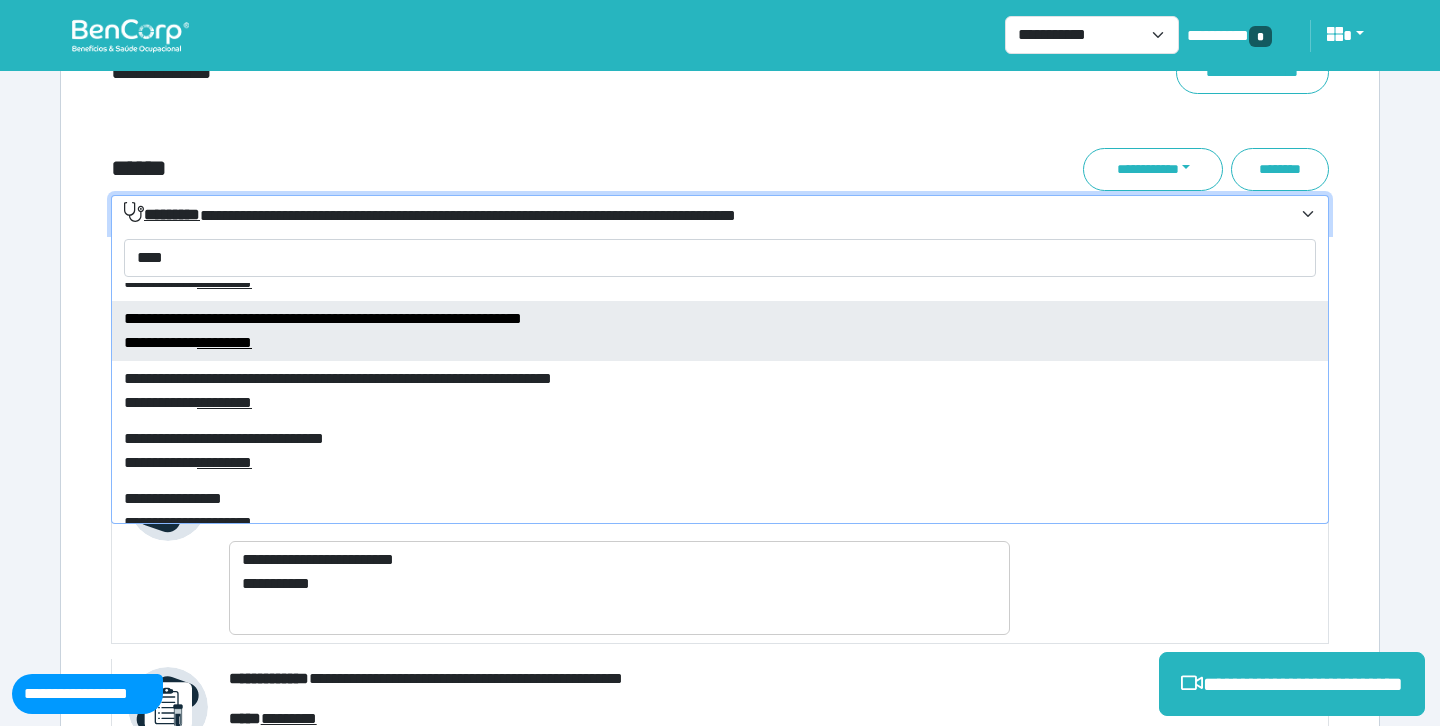 type on "***" 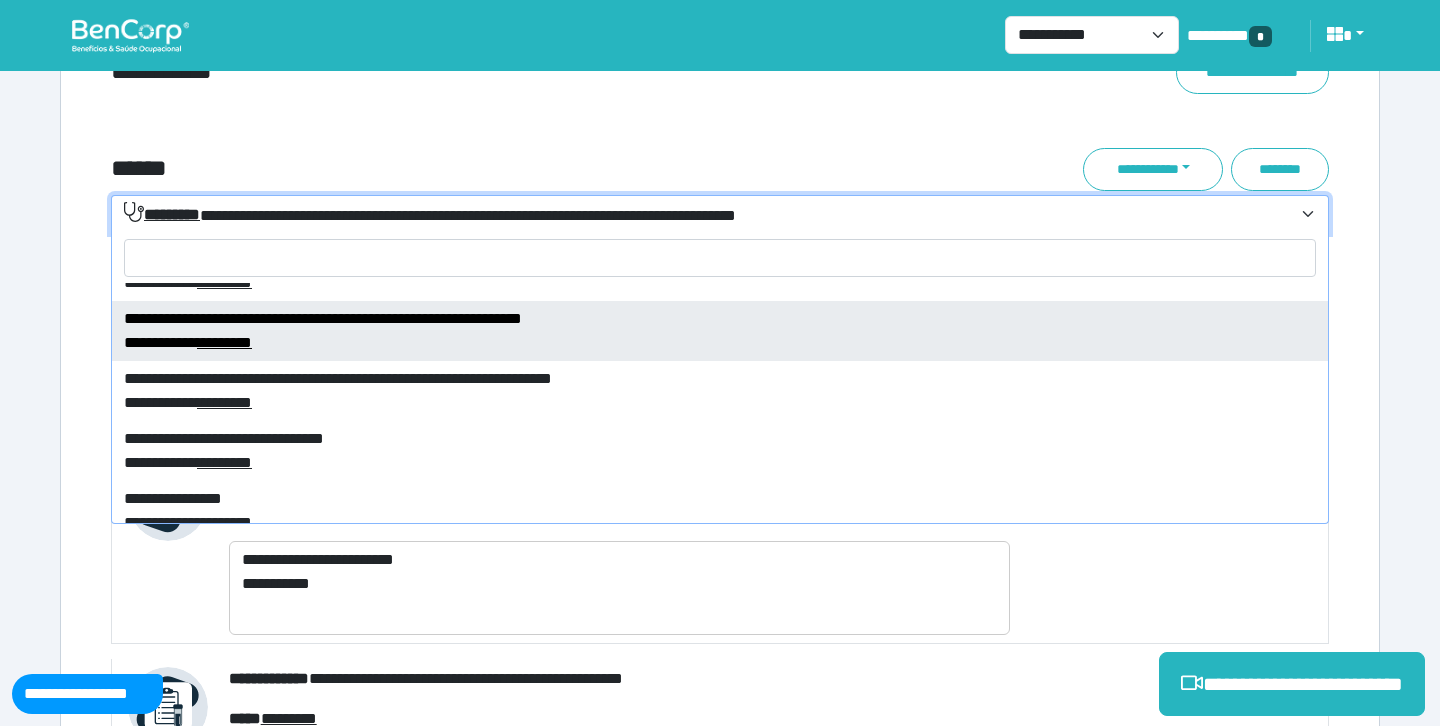 select on "****" 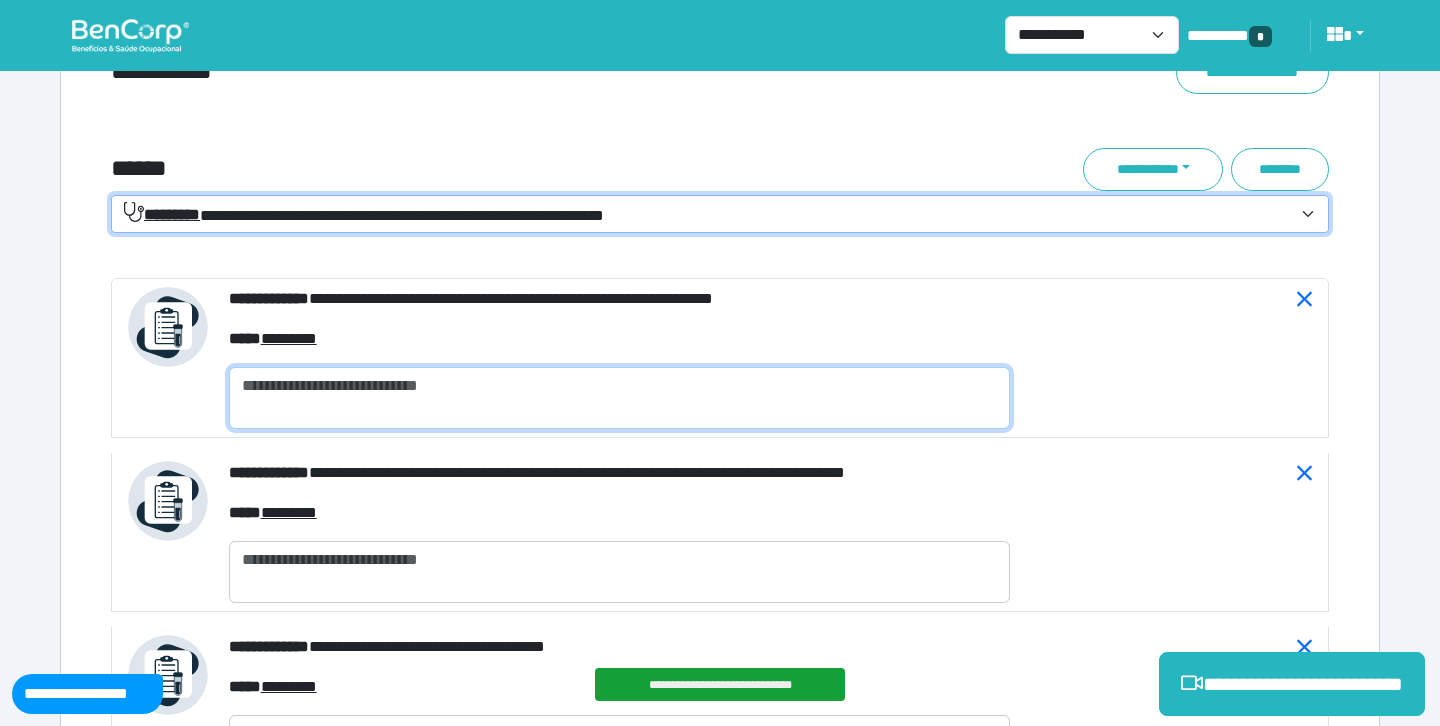click at bounding box center [619, 398] 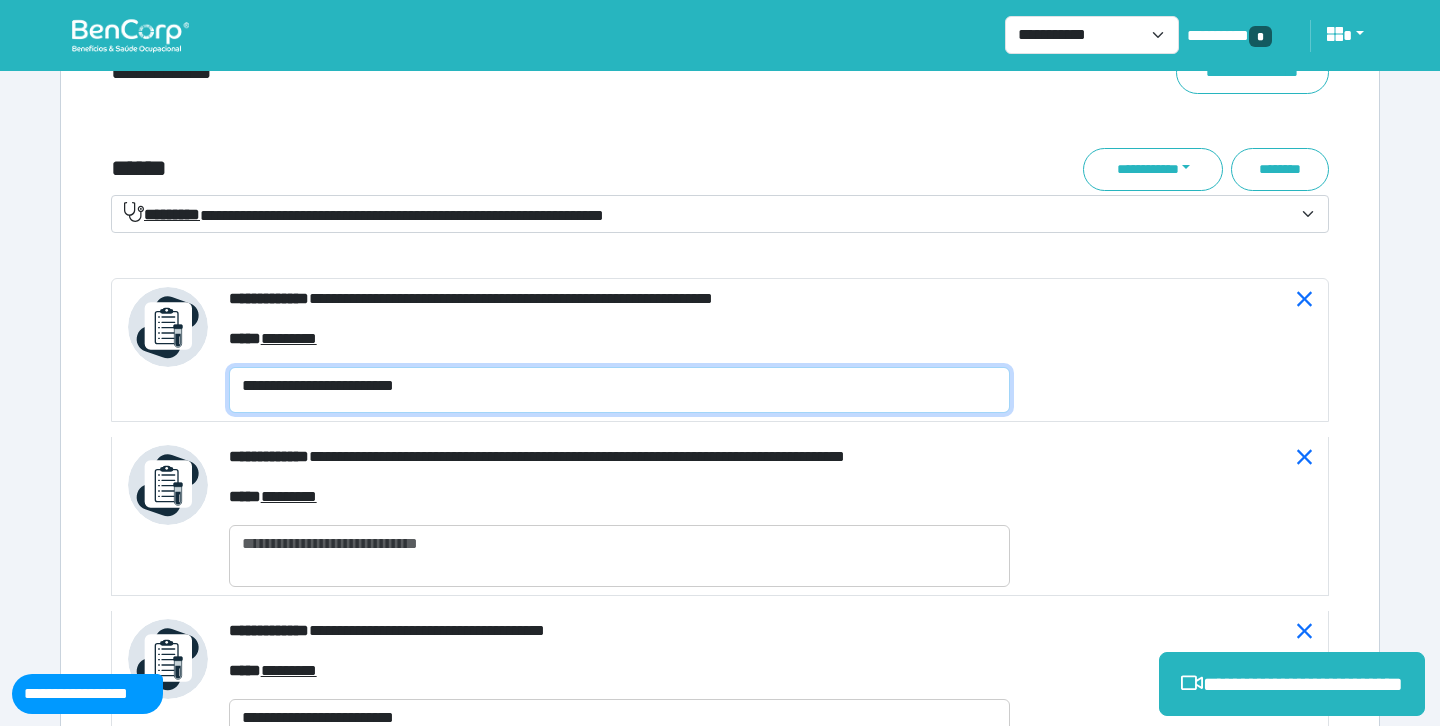 scroll, scrollTop: 0, scrollLeft: 0, axis: both 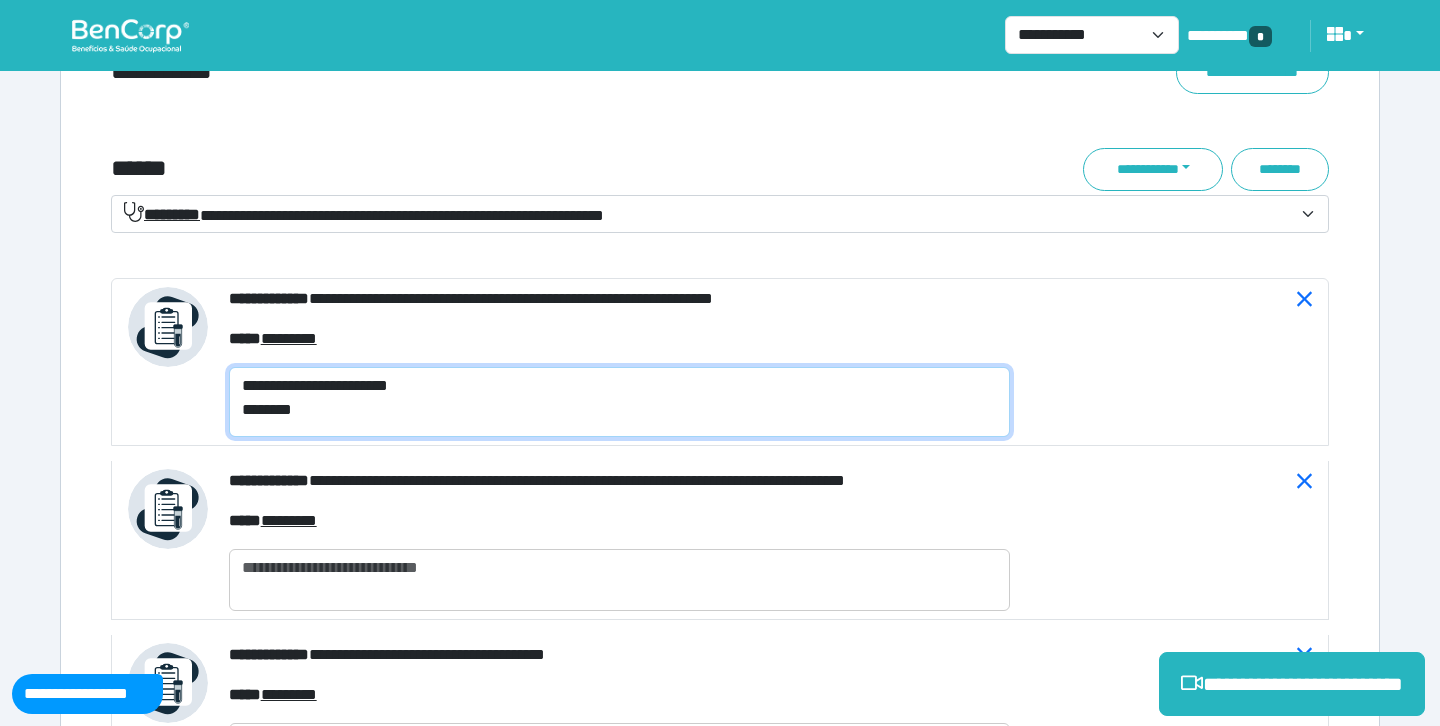 type on "**********" 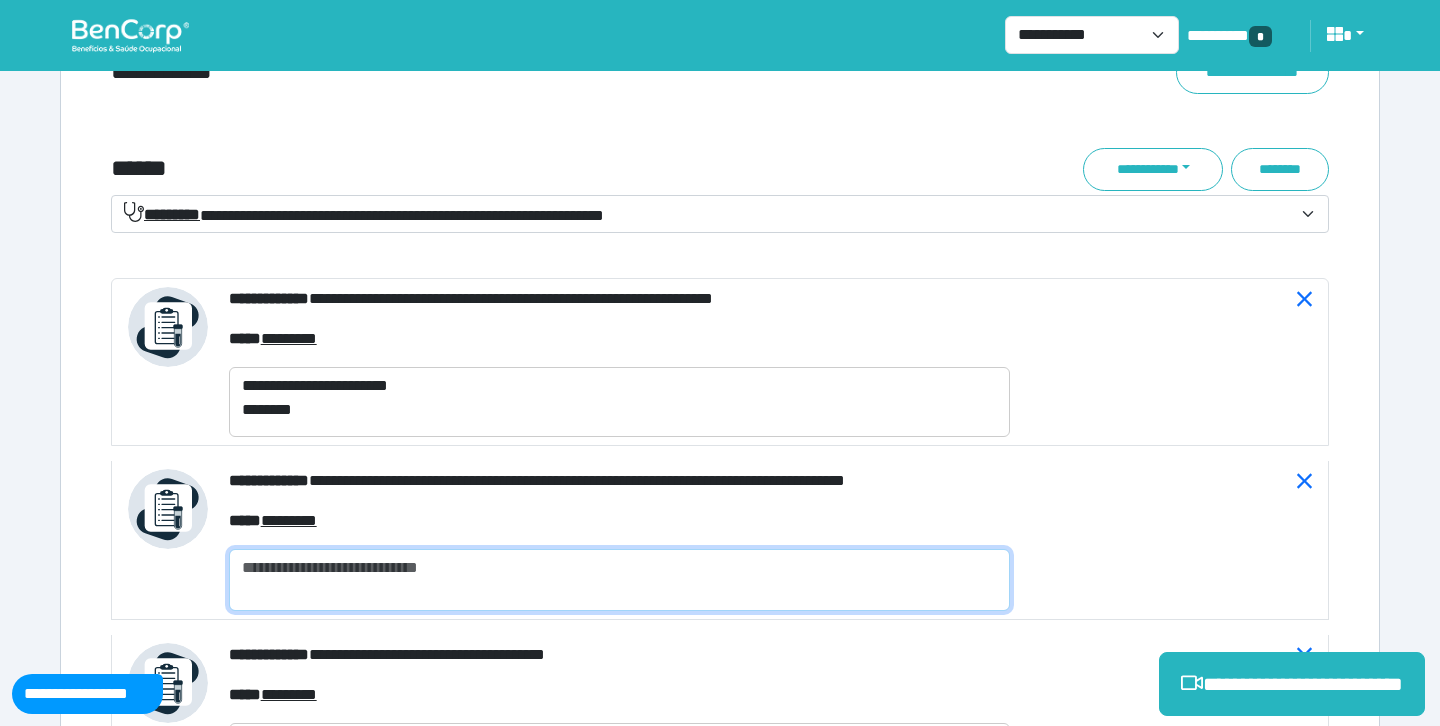 click at bounding box center [619, 580] 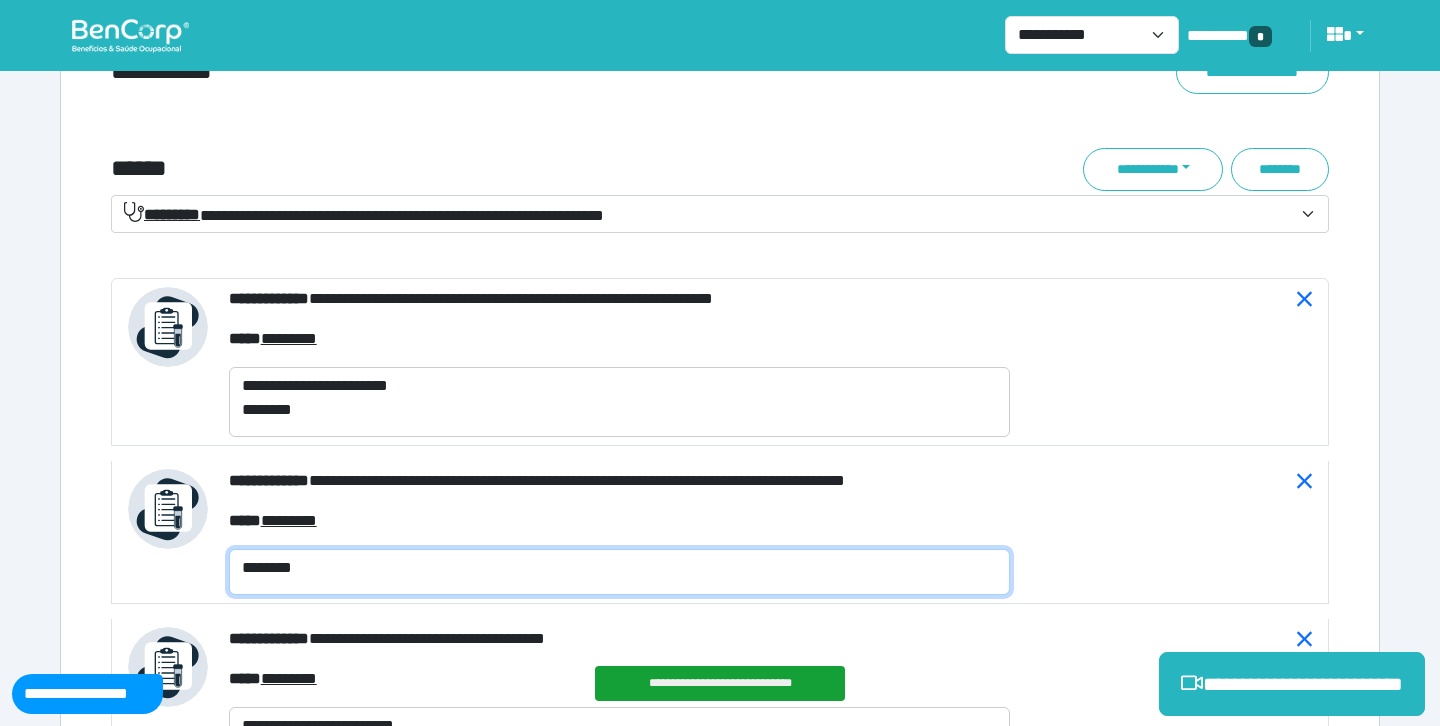 type on "********" 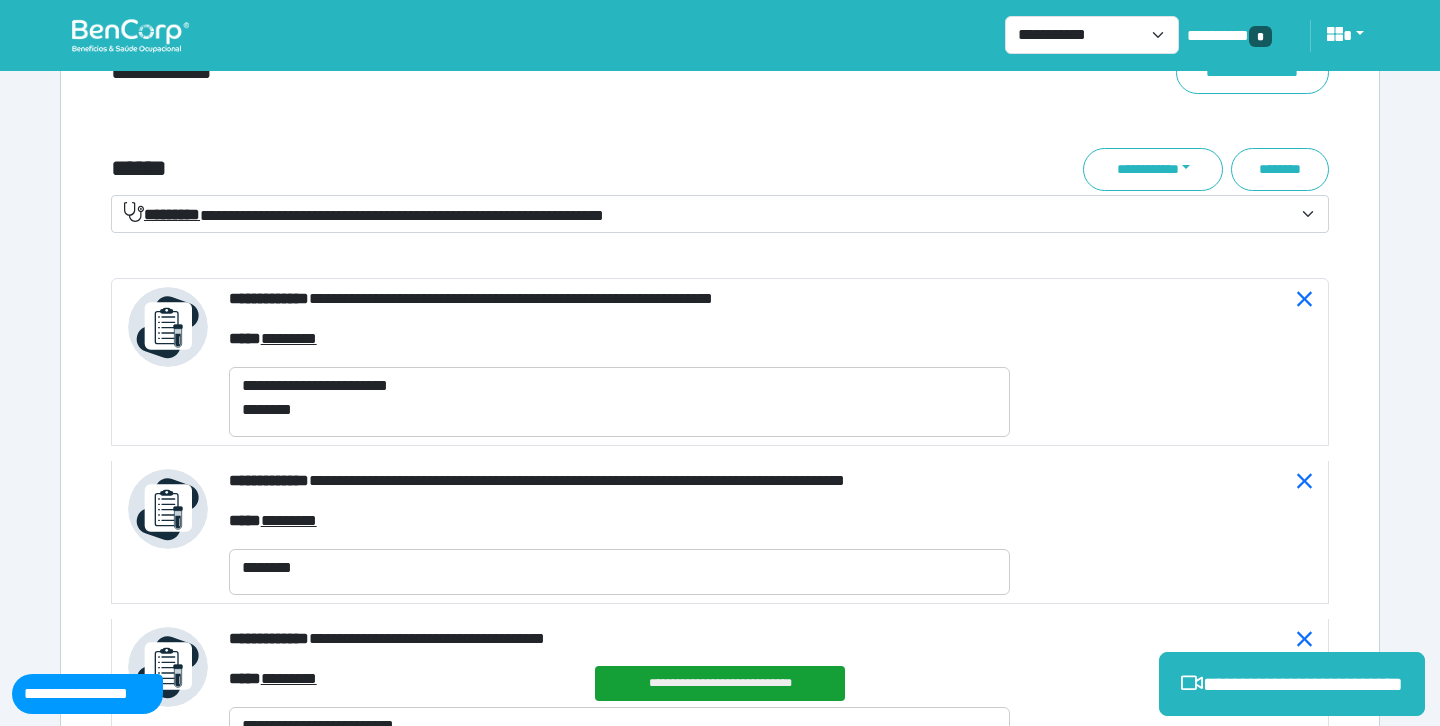 click on "**********" at bounding box center [720, -532] 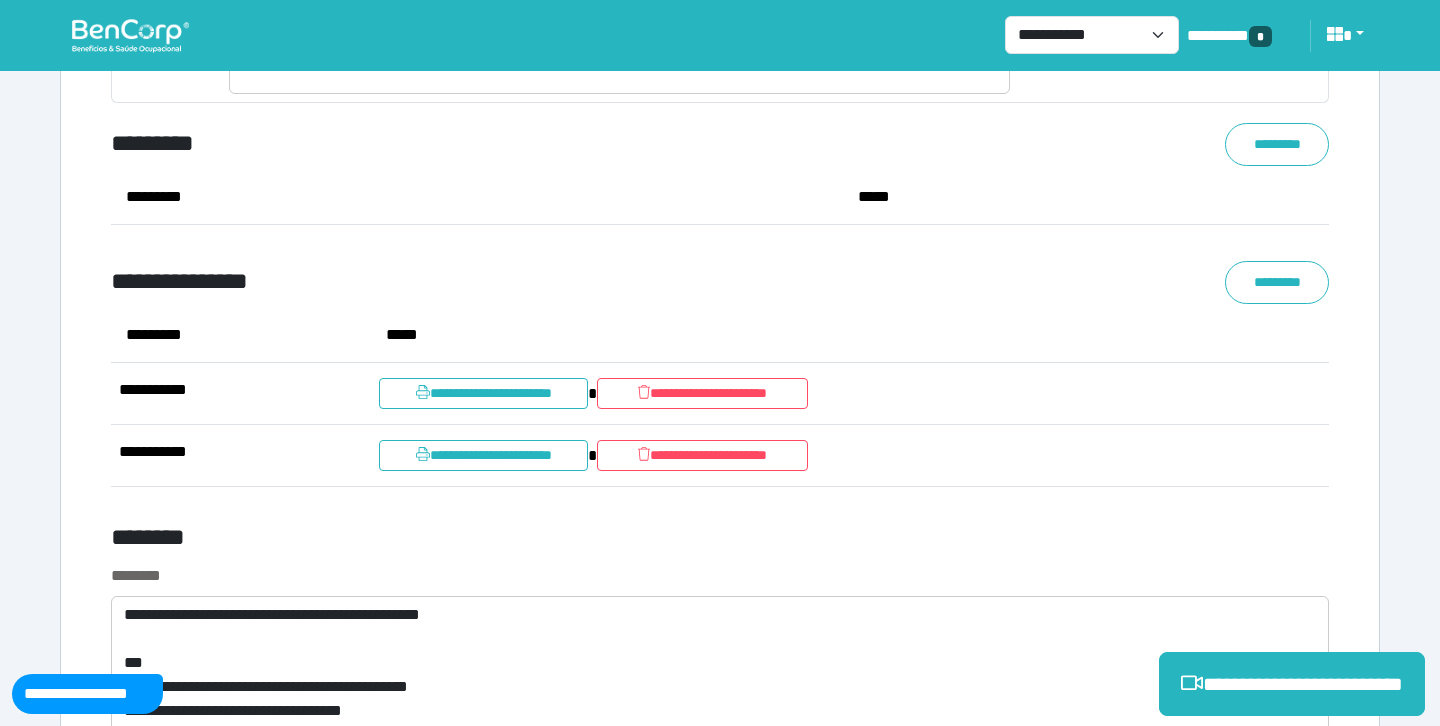 scroll, scrollTop: 11933, scrollLeft: 0, axis: vertical 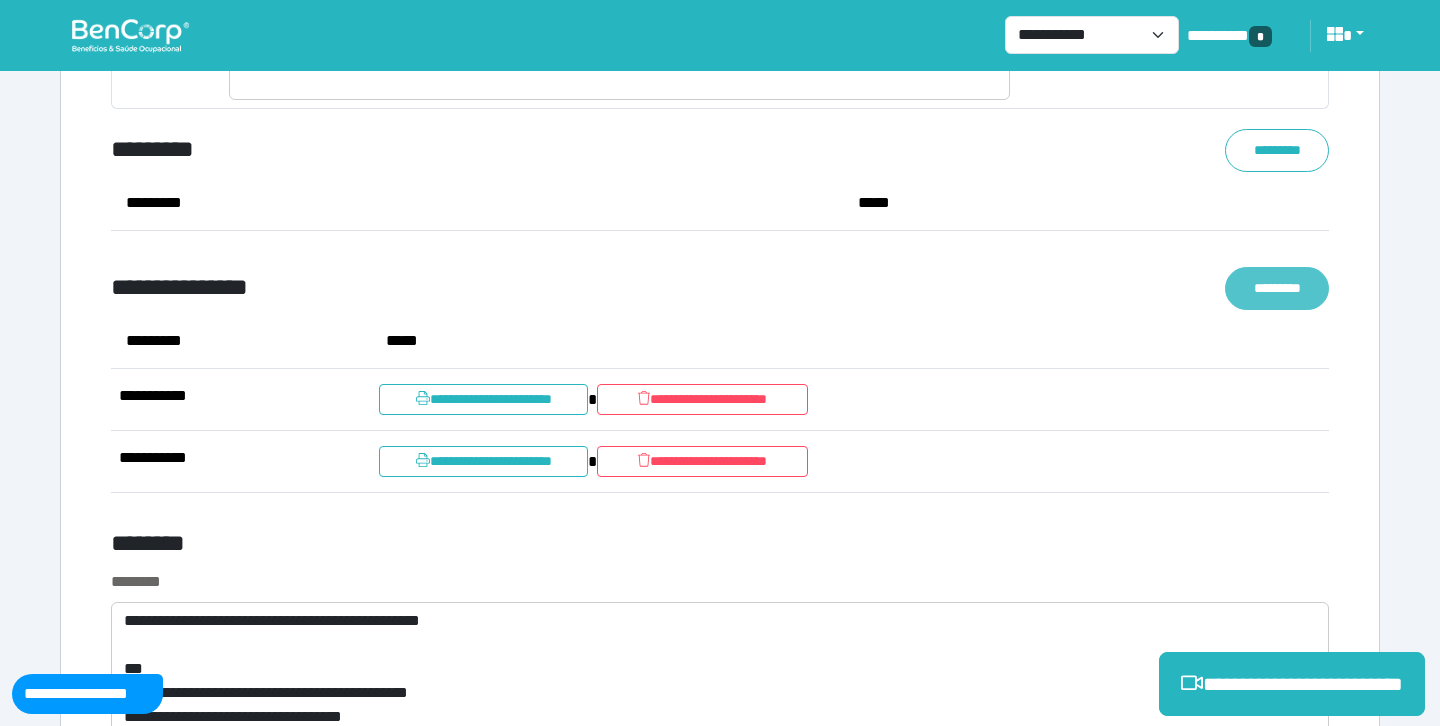 click on "*********" at bounding box center [1277, 288] 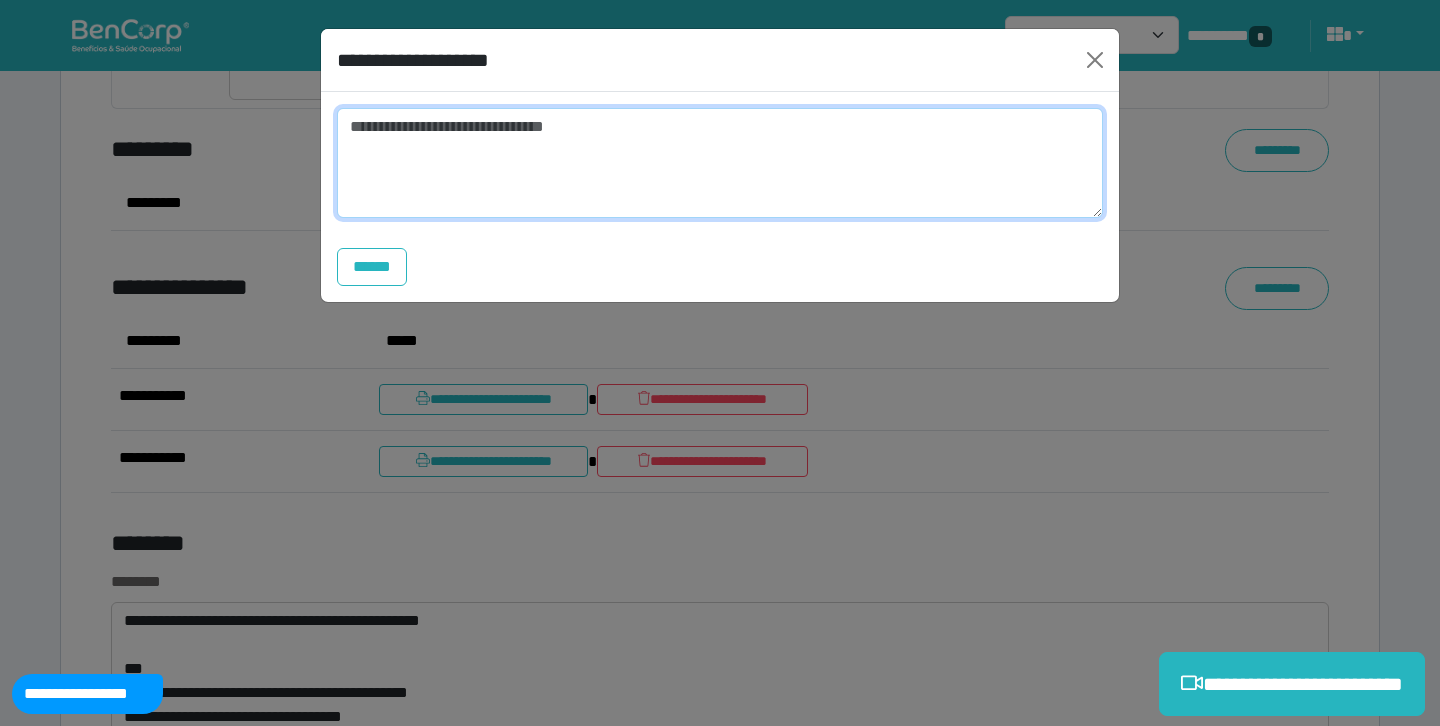 click at bounding box center (720, 163) 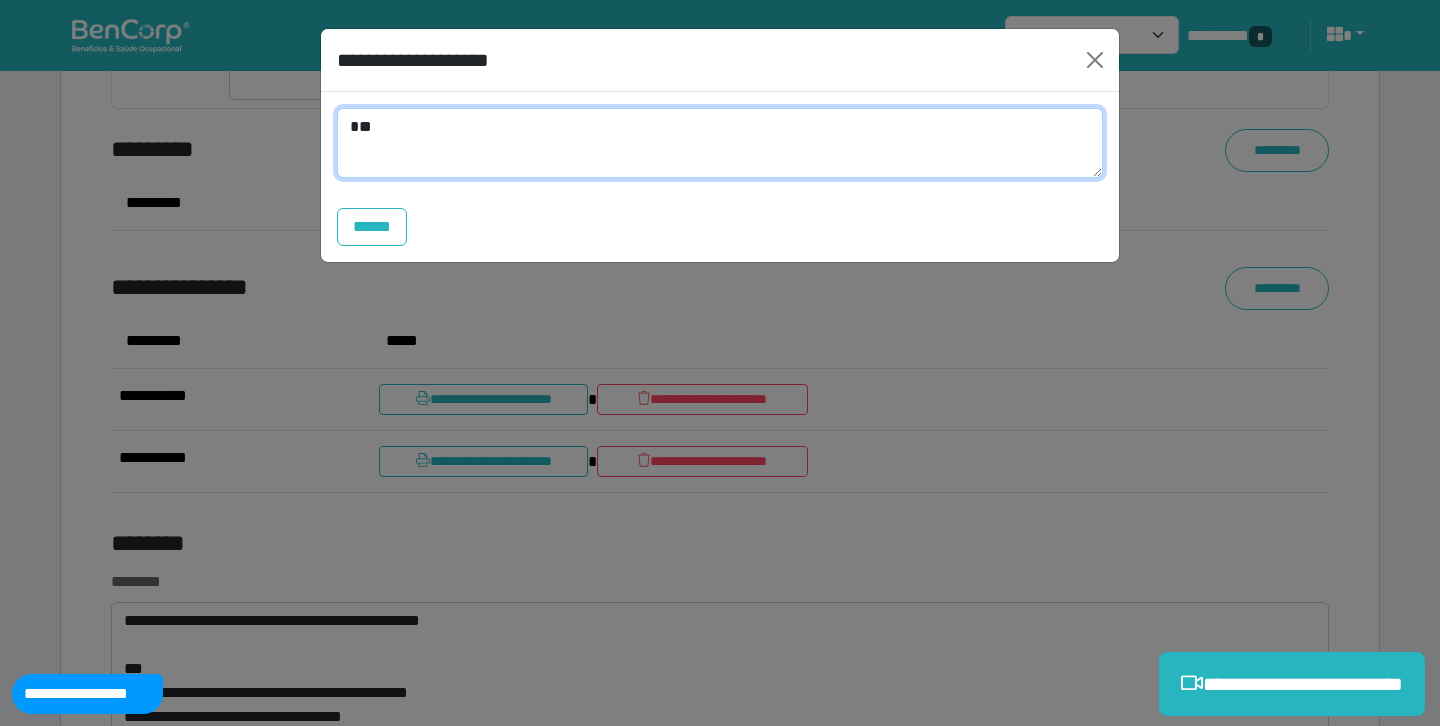 type on "*" 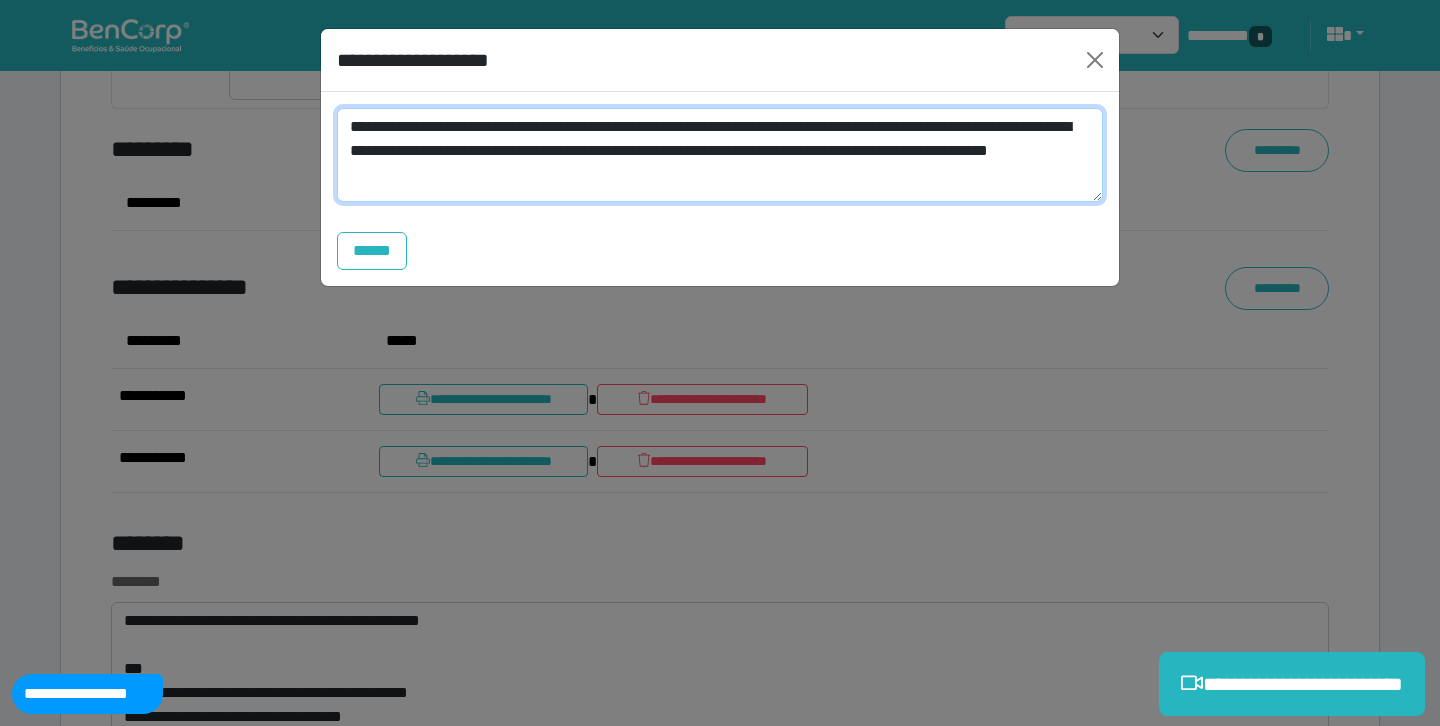 scroll, scrollTop: 0, scrollLeft: 0, axis: both 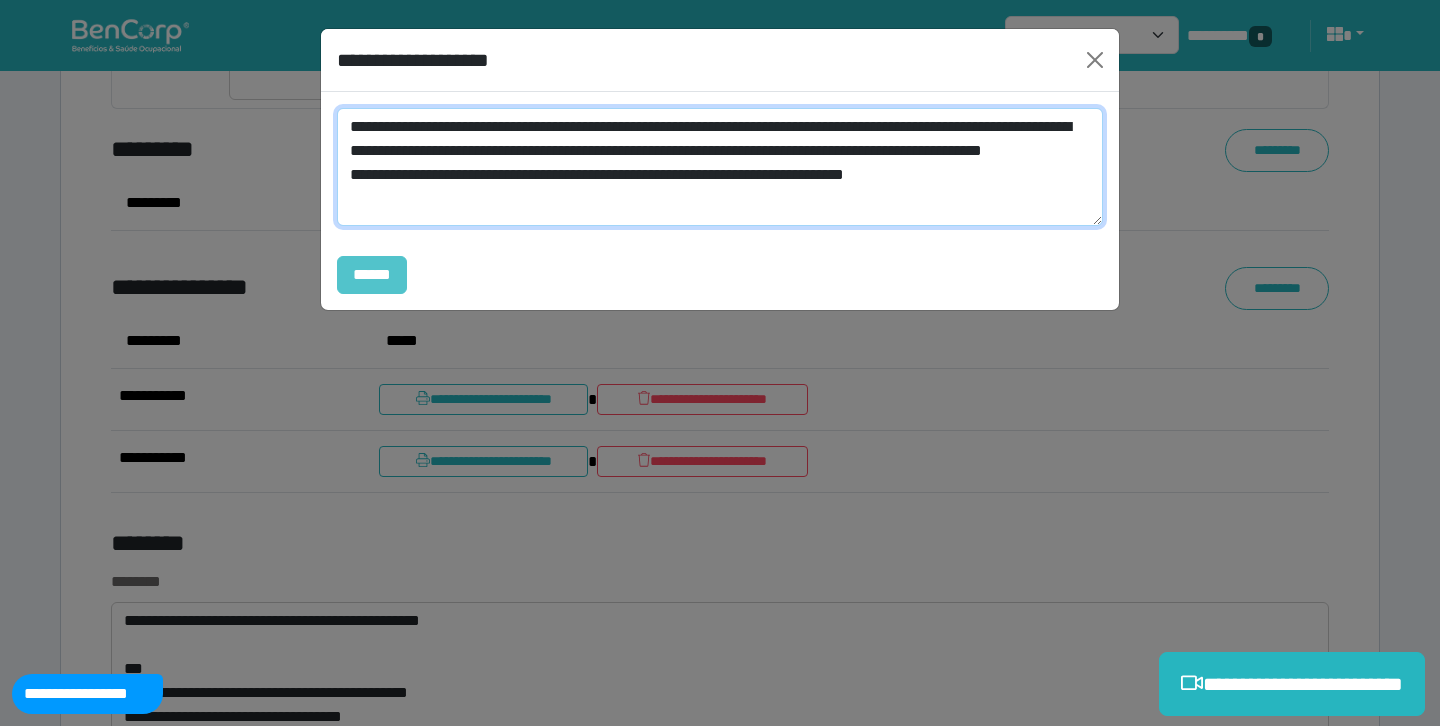type on "**********" 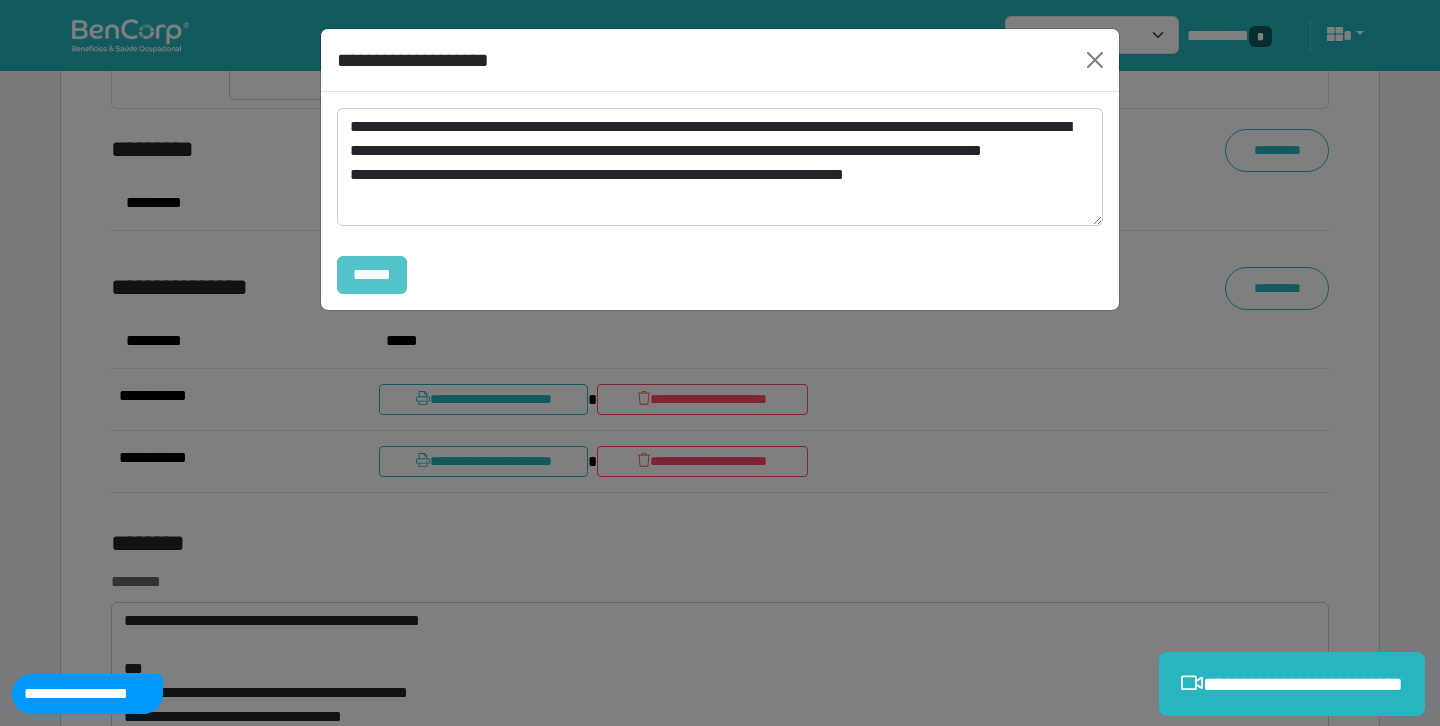 click on "******" at bounding box center (372, 275) 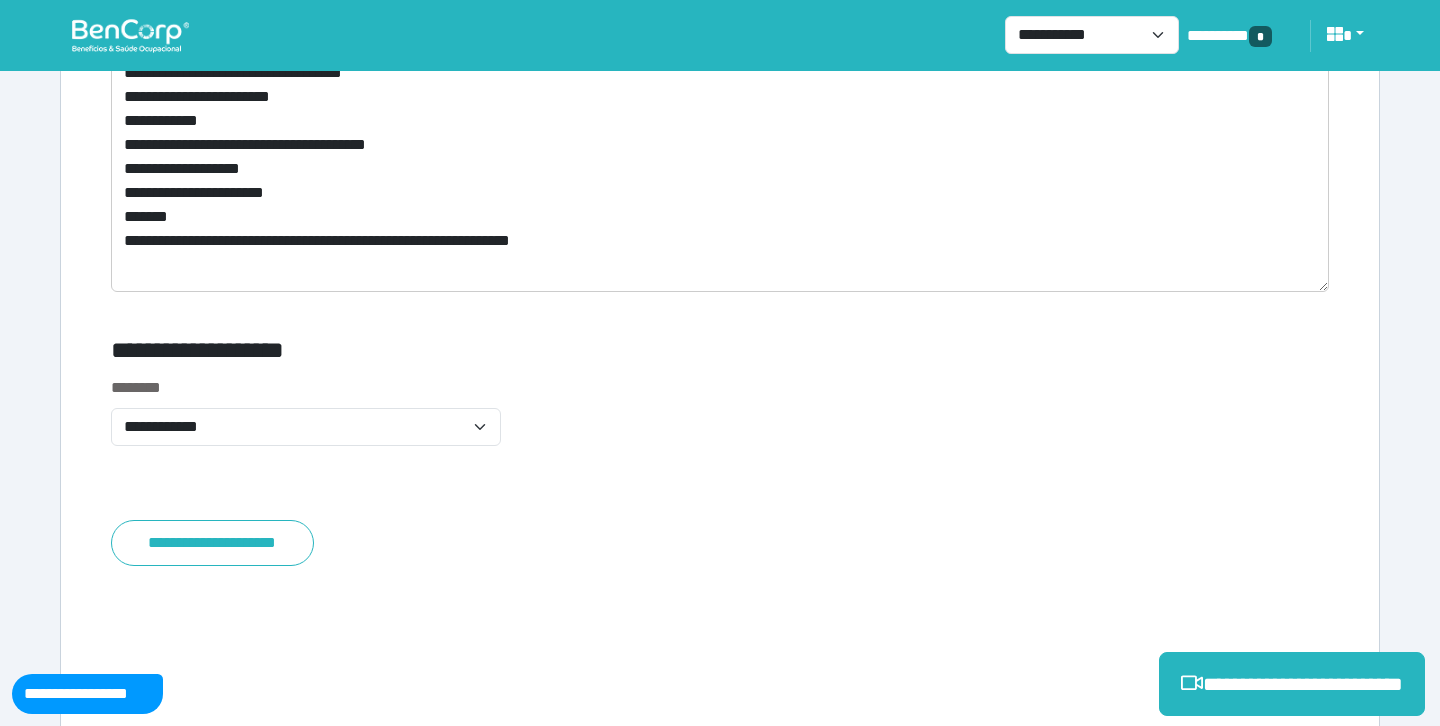 scroll, scrollTop: 12700, scrollLeft: 0, axis: vertical 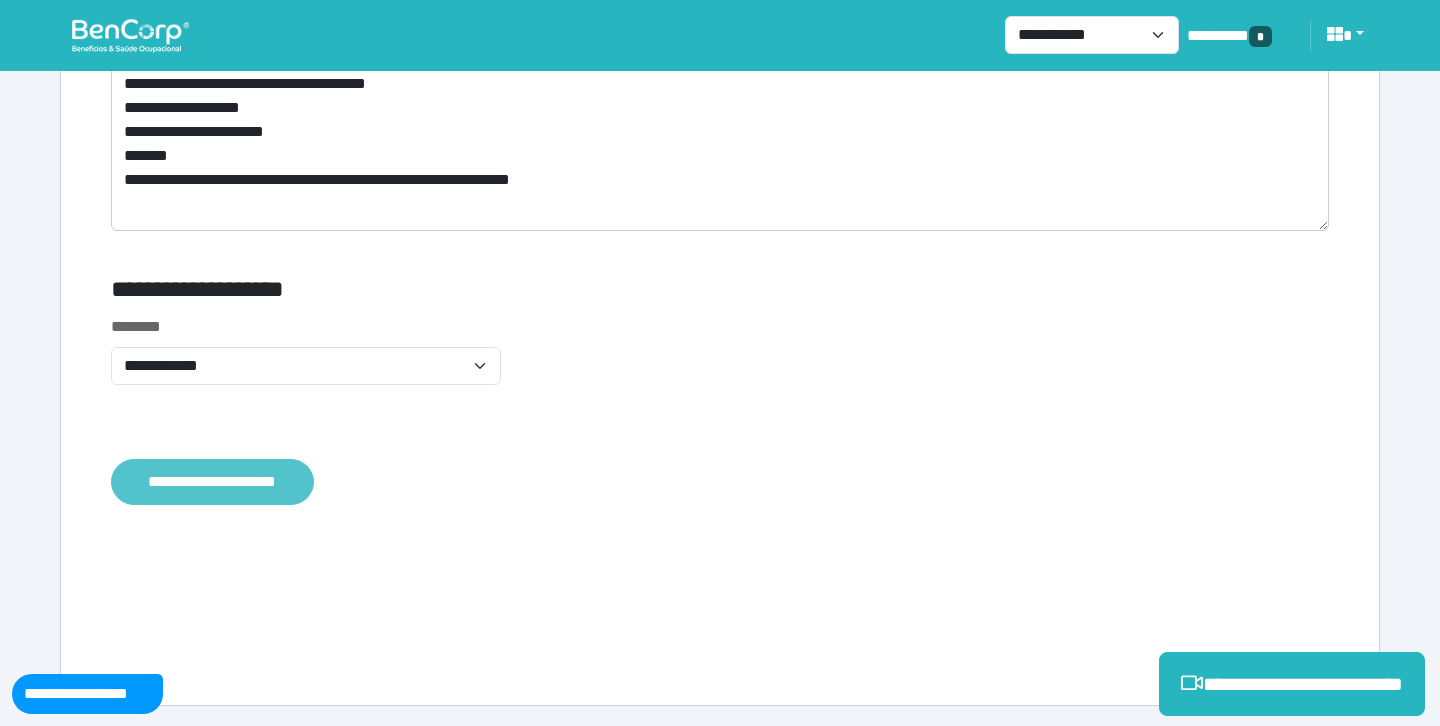 click on "**********" at bounding box center [212, 482] 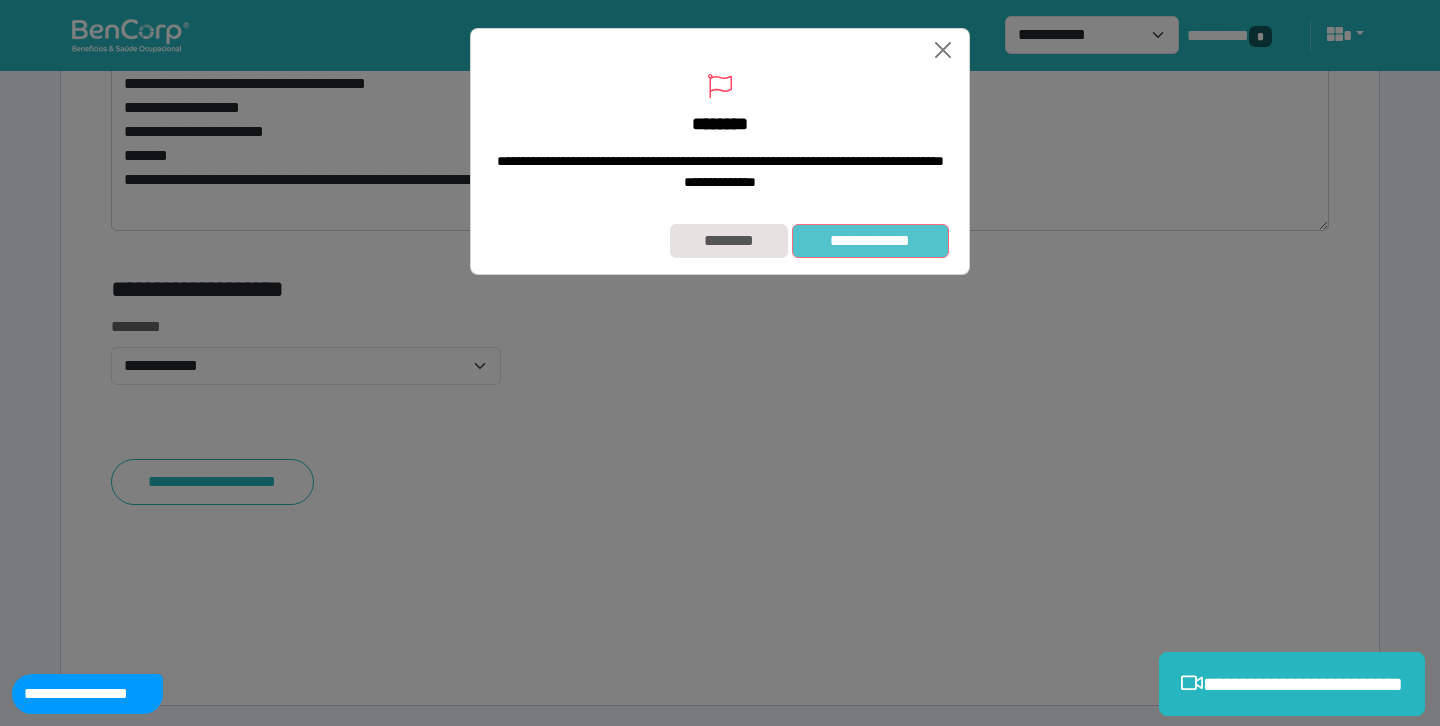 click on "**********" at bounding box center (870, 241) 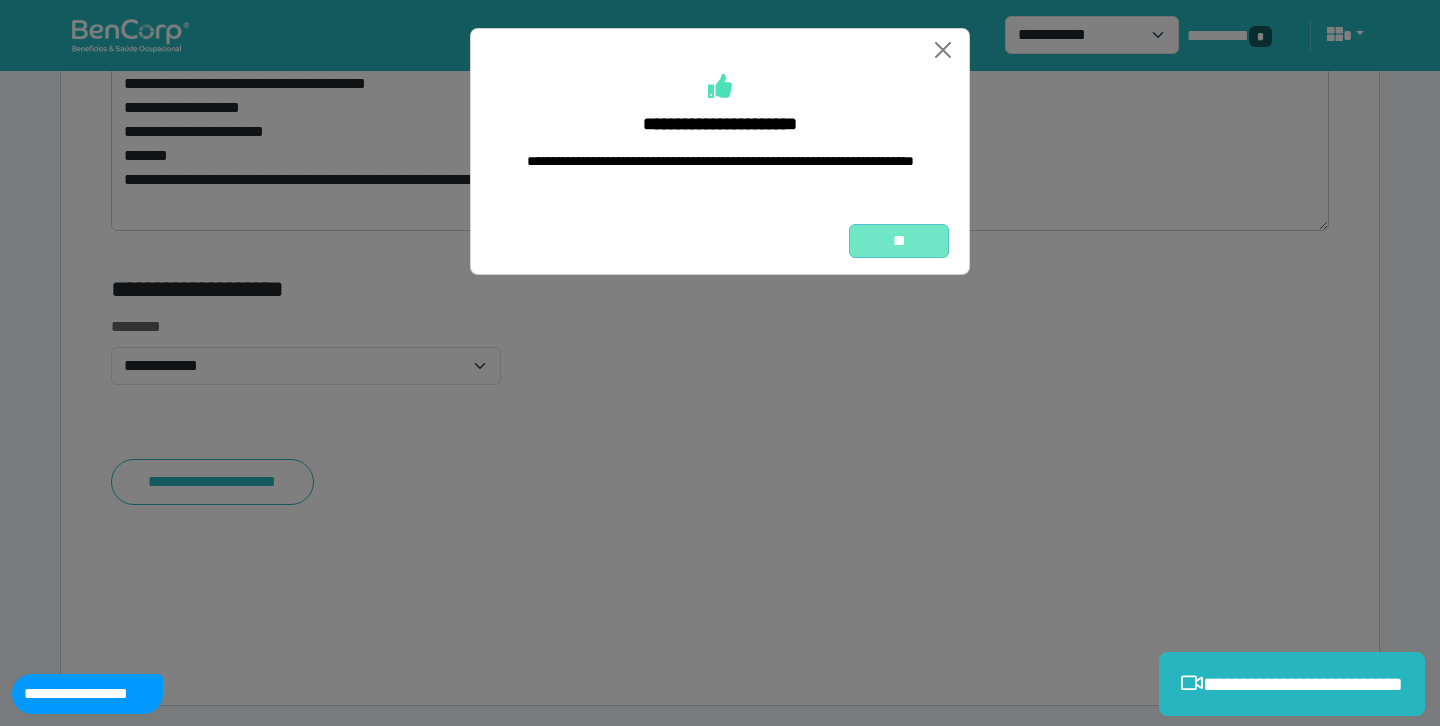 click on "**" at bounding box center [899, 241] 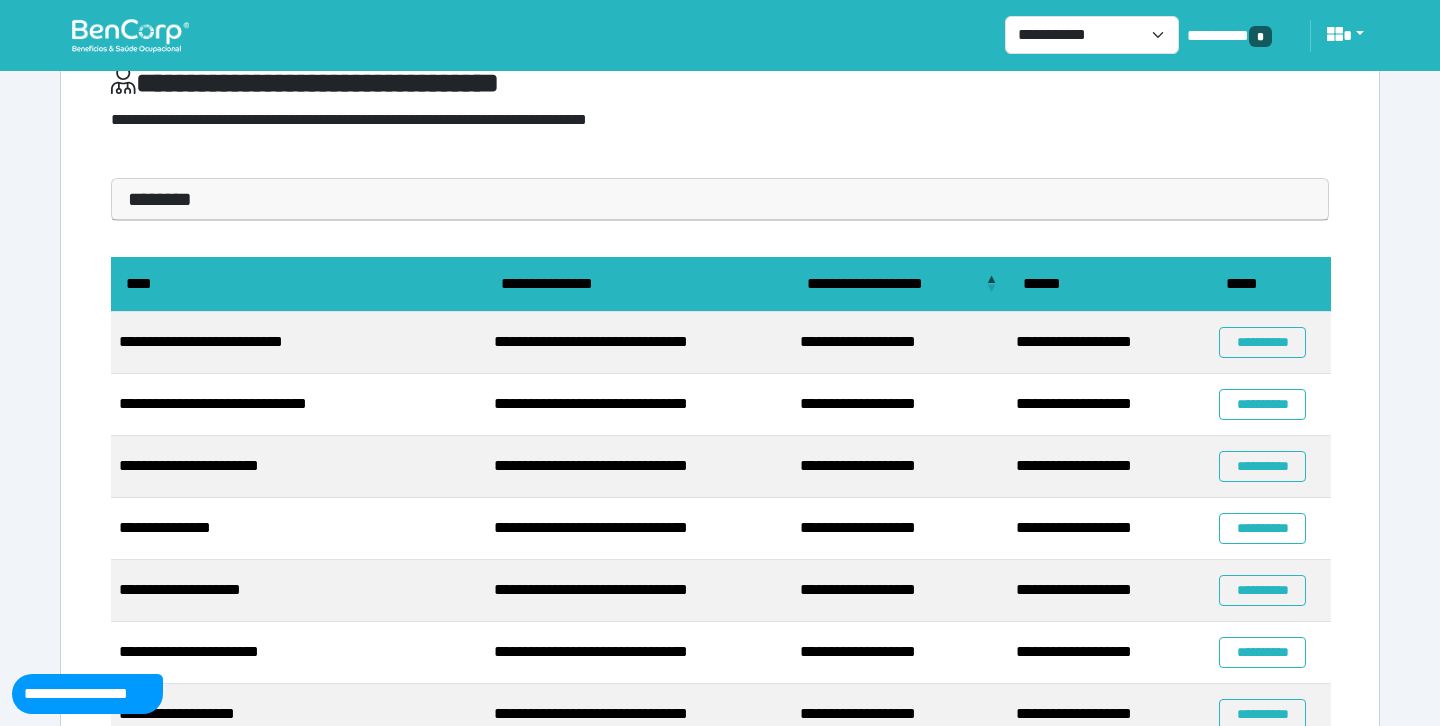 scroll, scrollTop: 108, scrollLeft: 0, axis: vertical 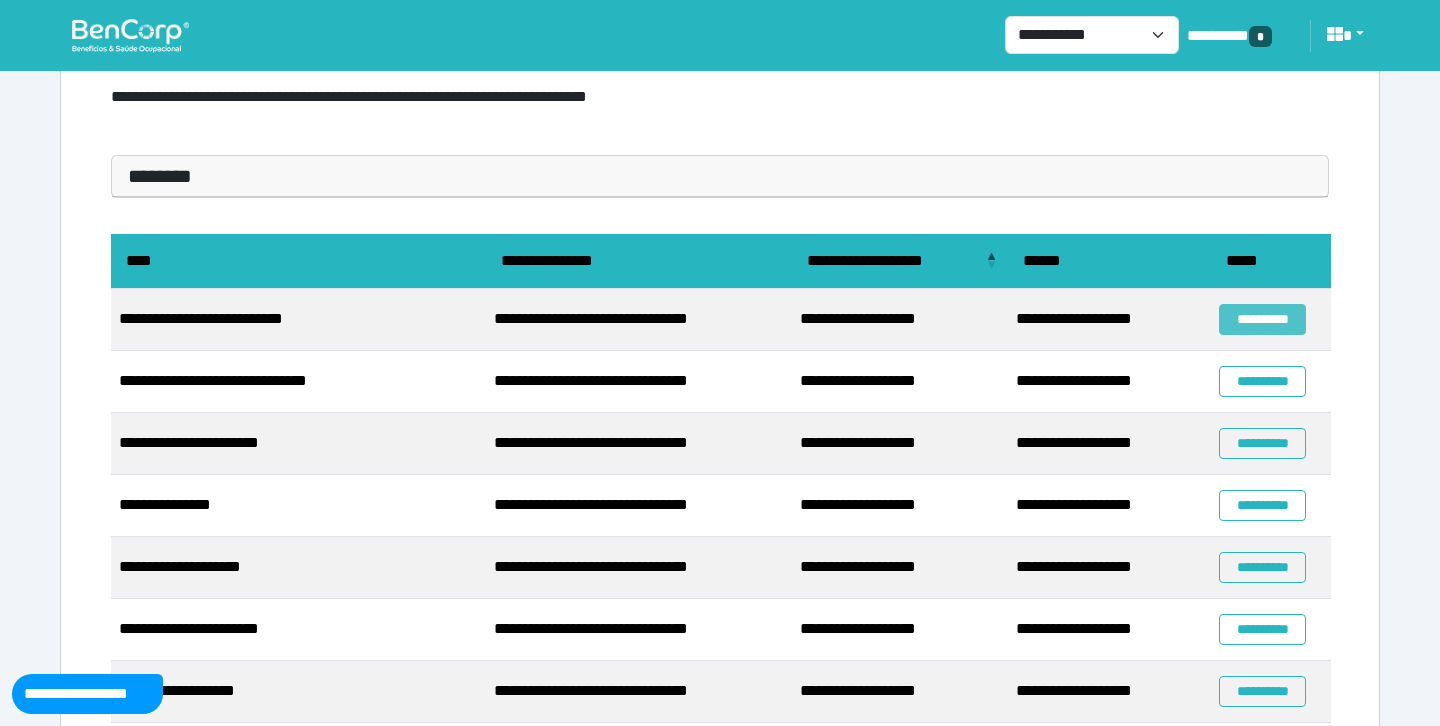 click on "**********" at bounding box center [1262, 319] 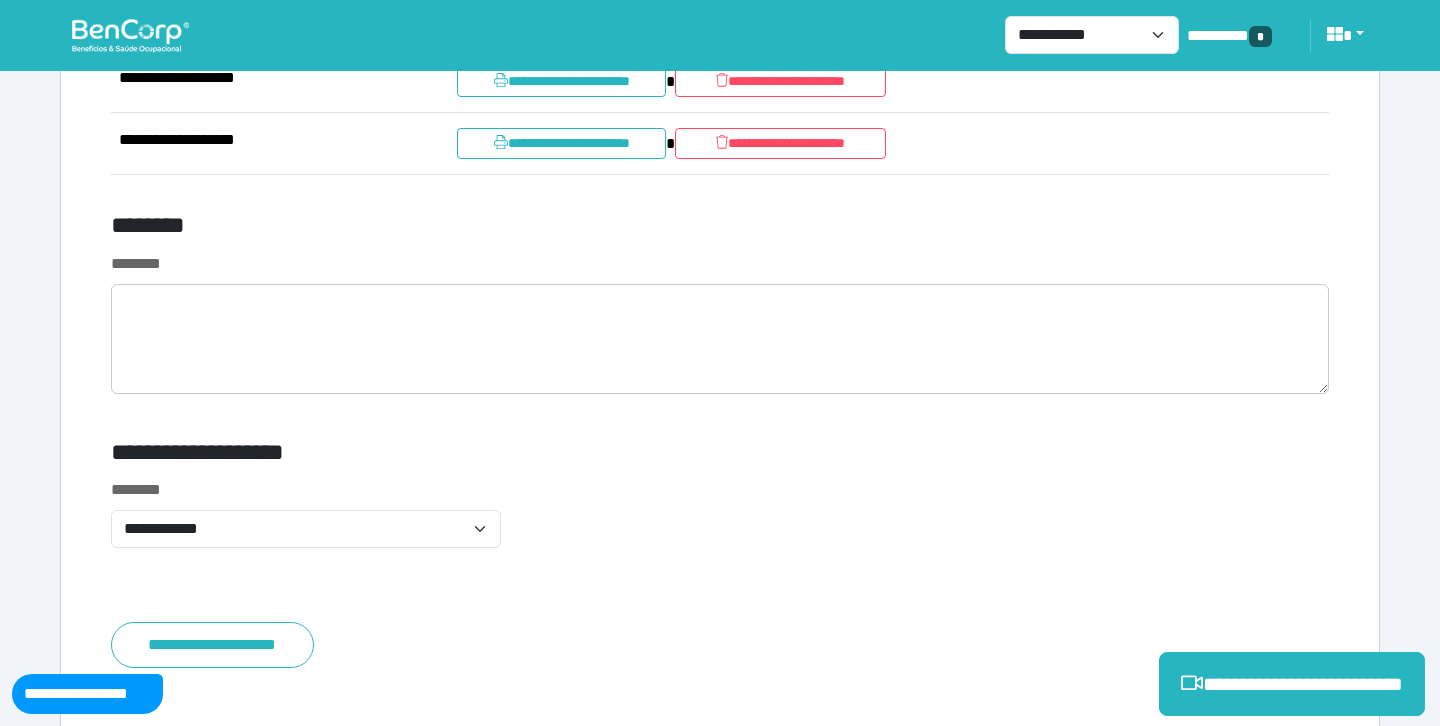 scroll, scrollTop: 8237, scrollLeft: 0, axis: vertical 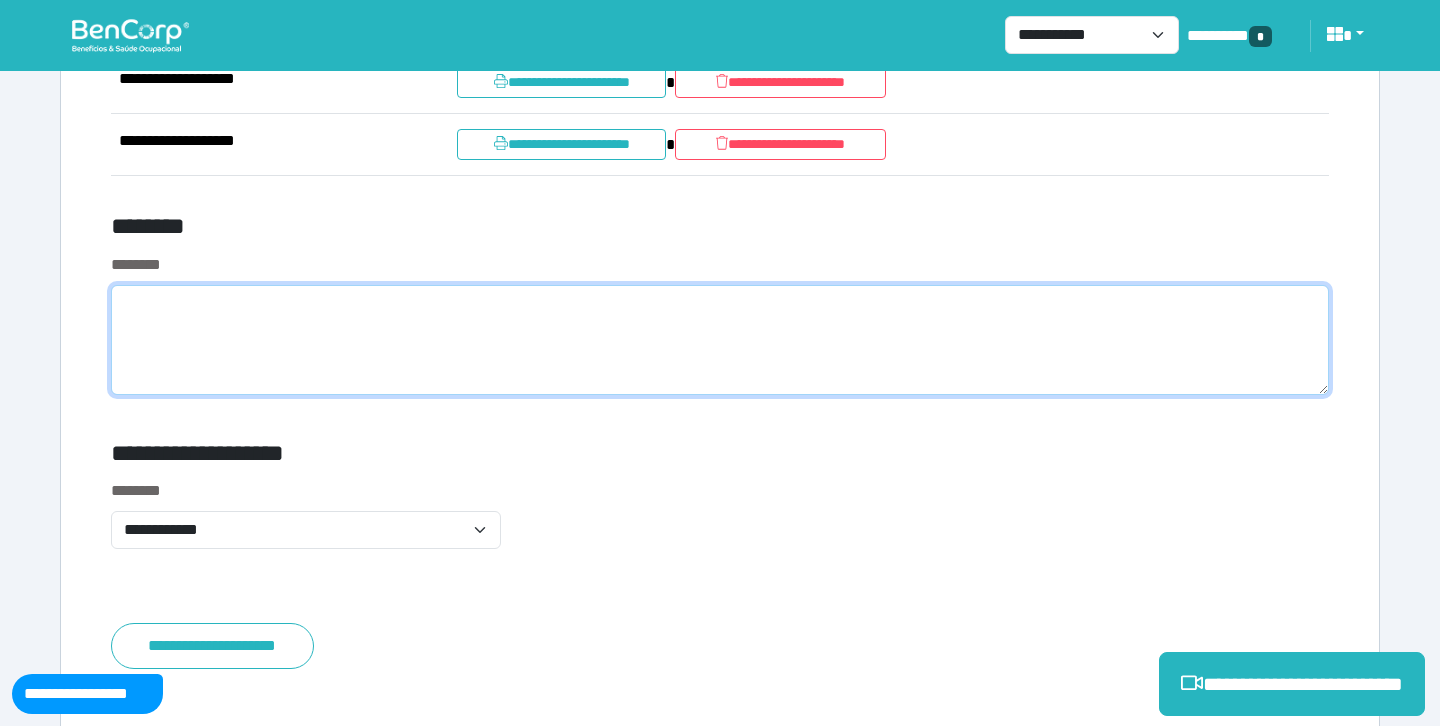 click at bounding box center [720, 340] 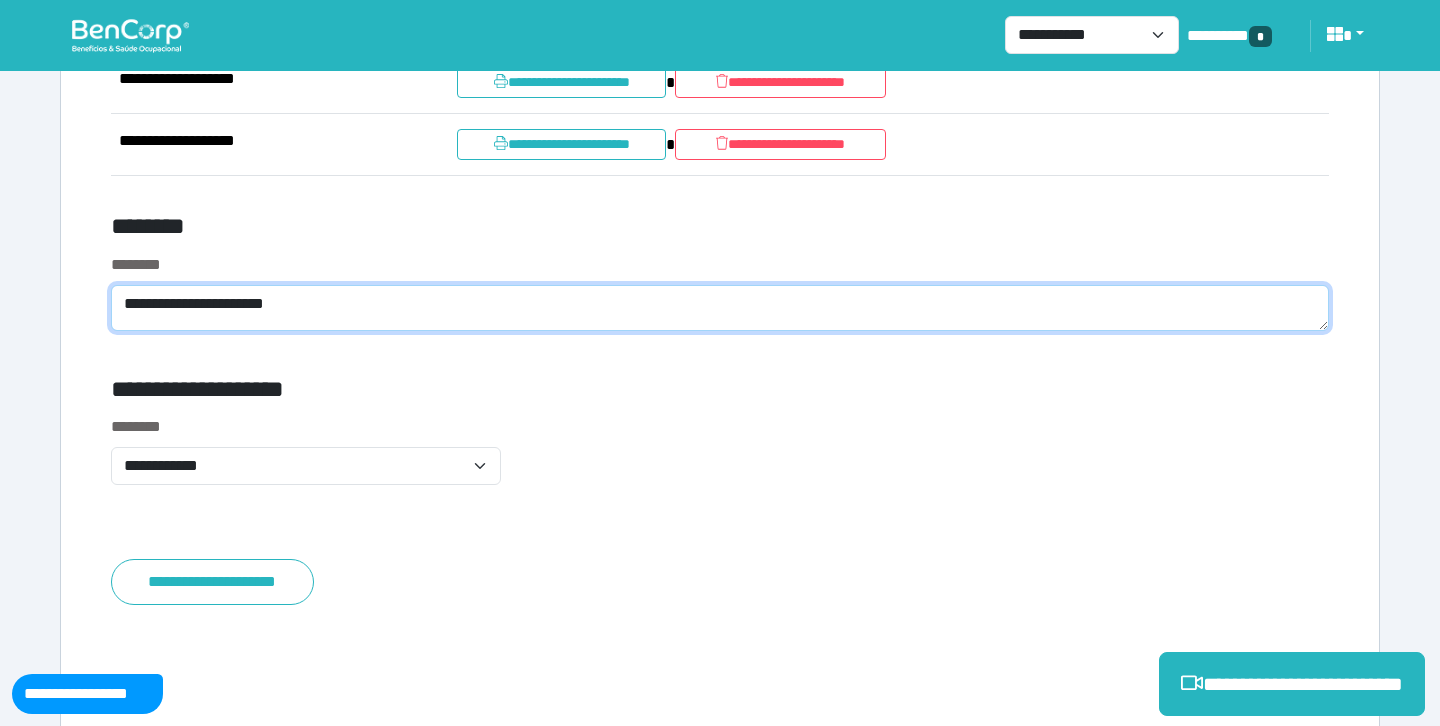 click on "**********" at bounding box center [720, 308] 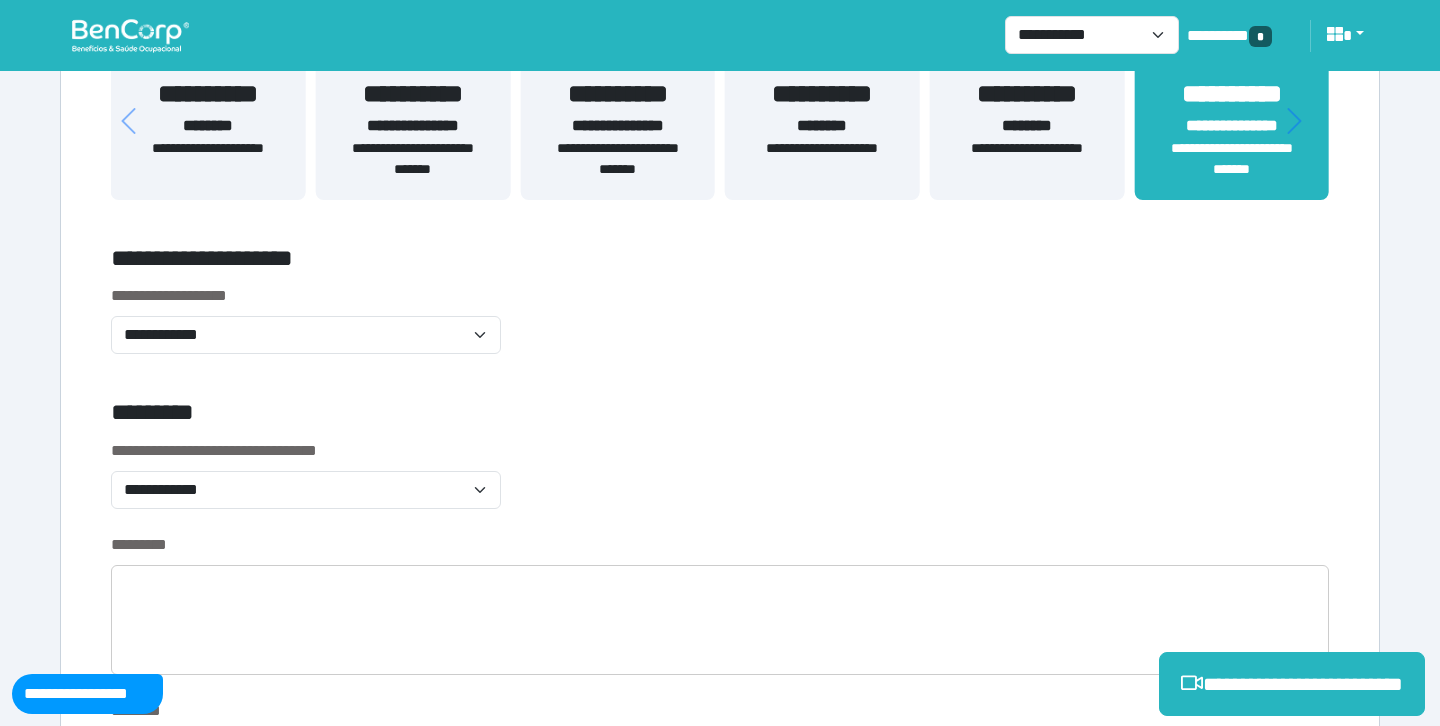 scroll, scrollTop: 645, scrollLeft: 0, axis: vertical 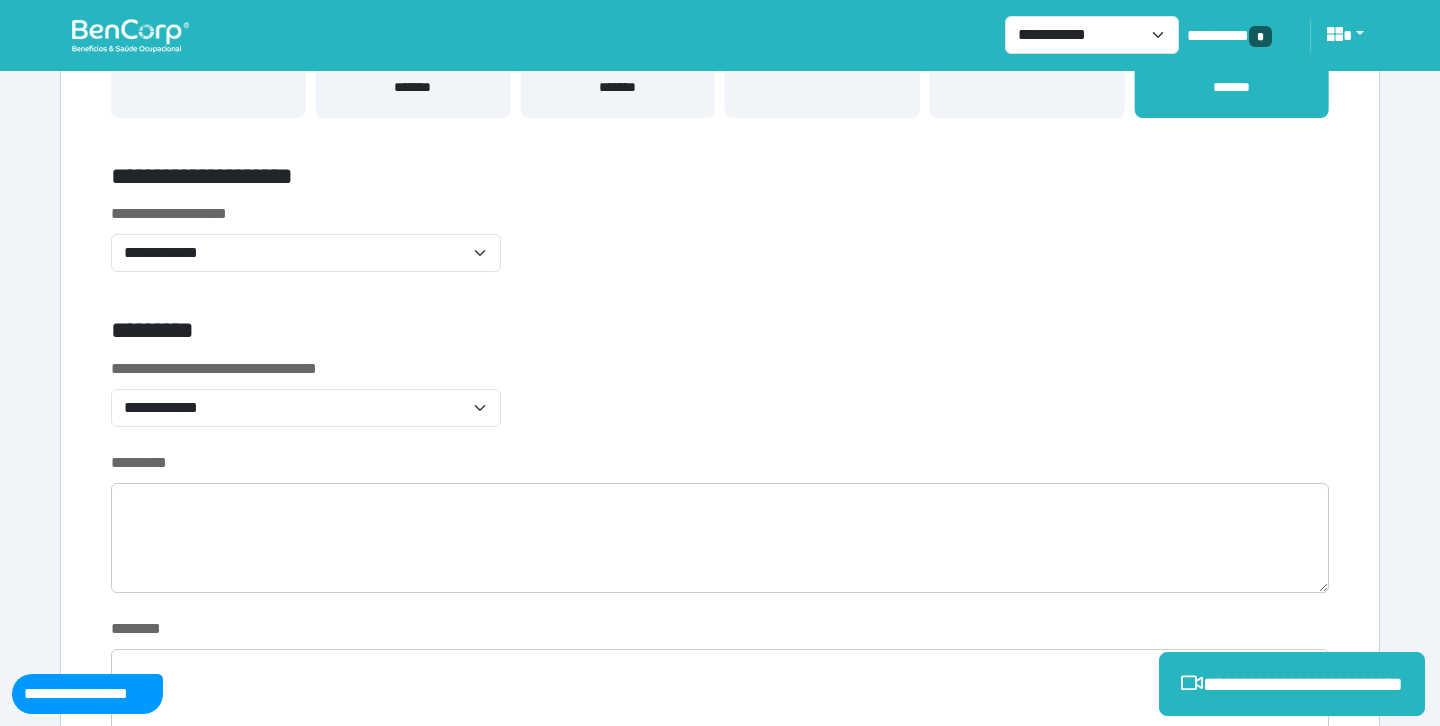 type on "**********" 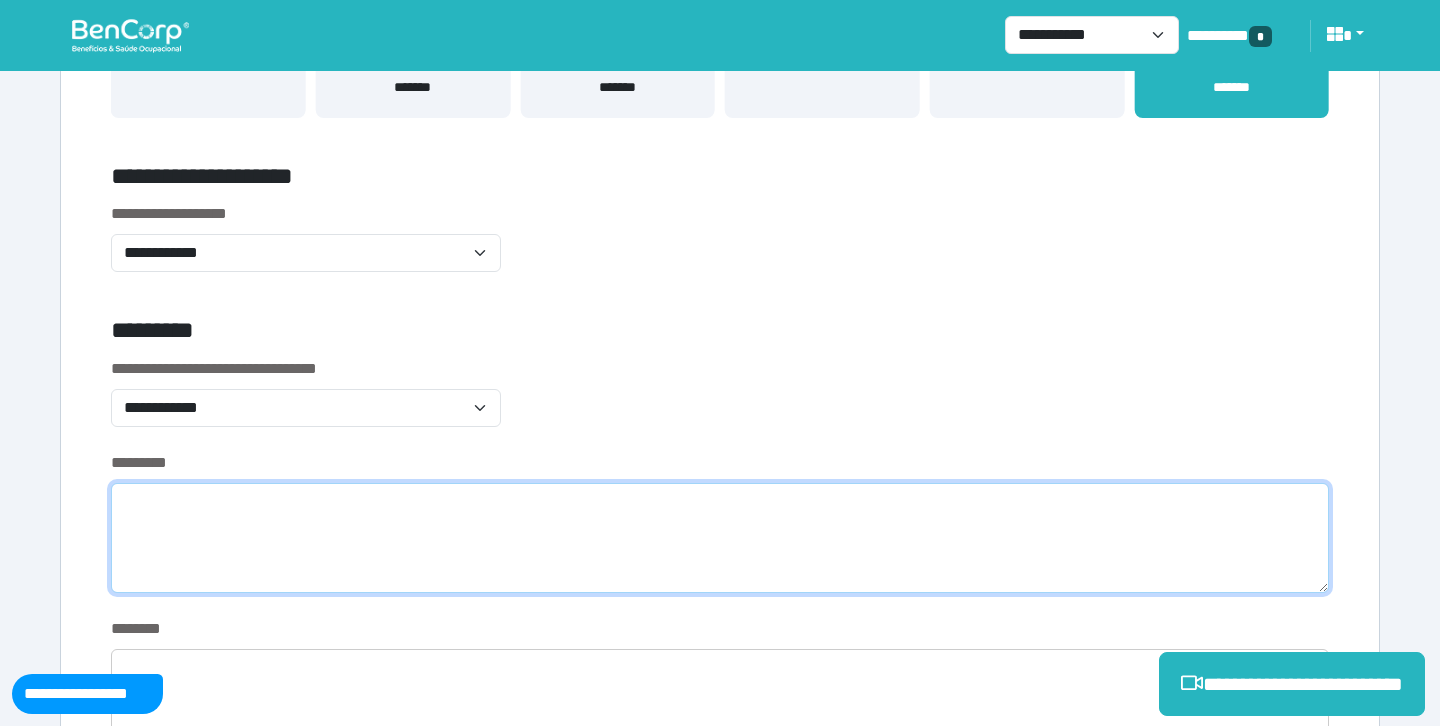 click at bounding box center (720, 538) 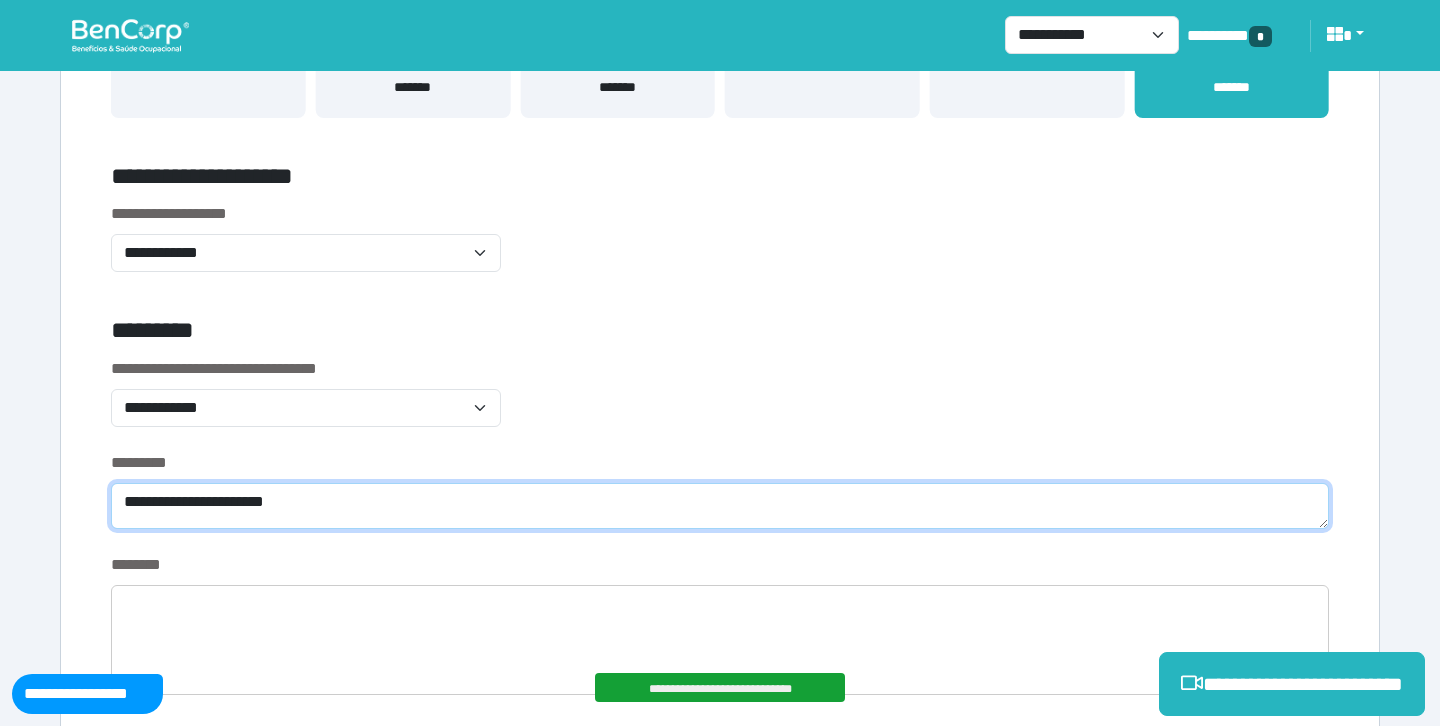 type on "**********" 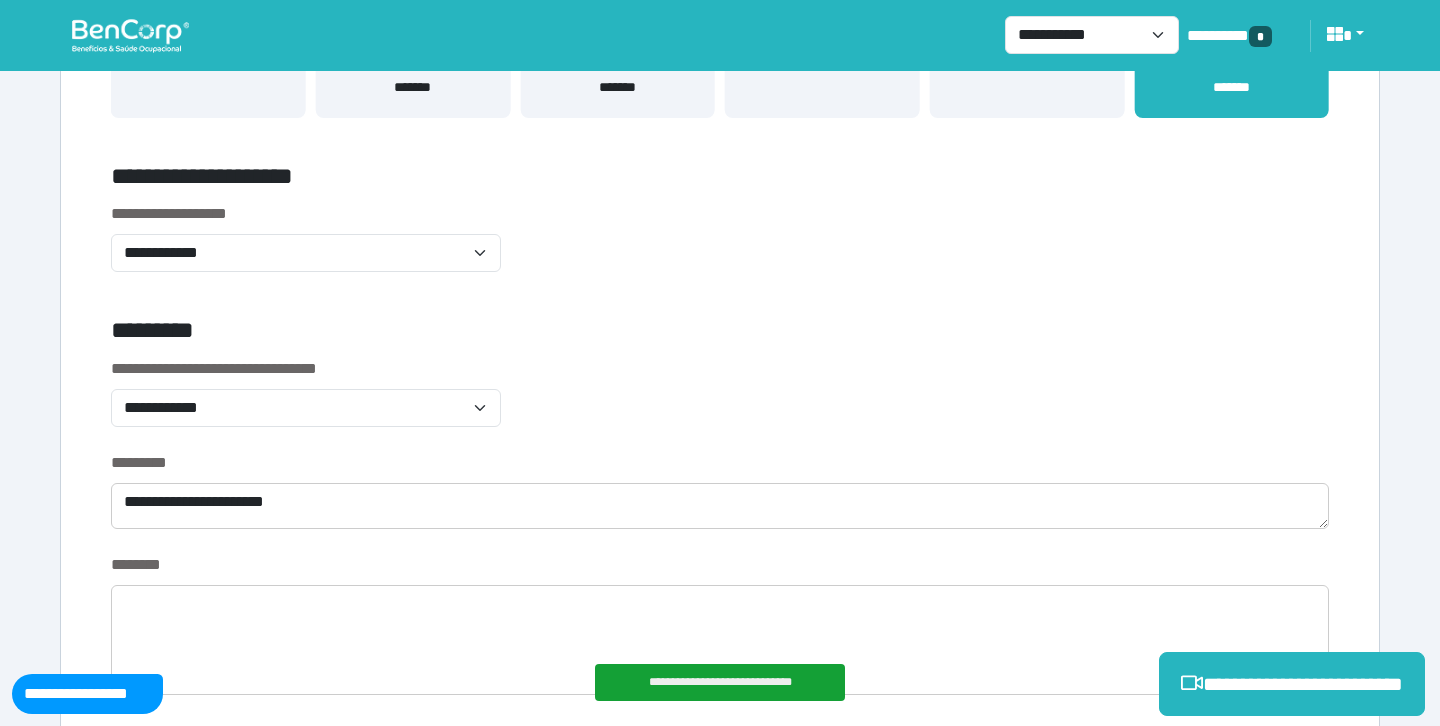 click on "**********" at bounding box center [720, 249] 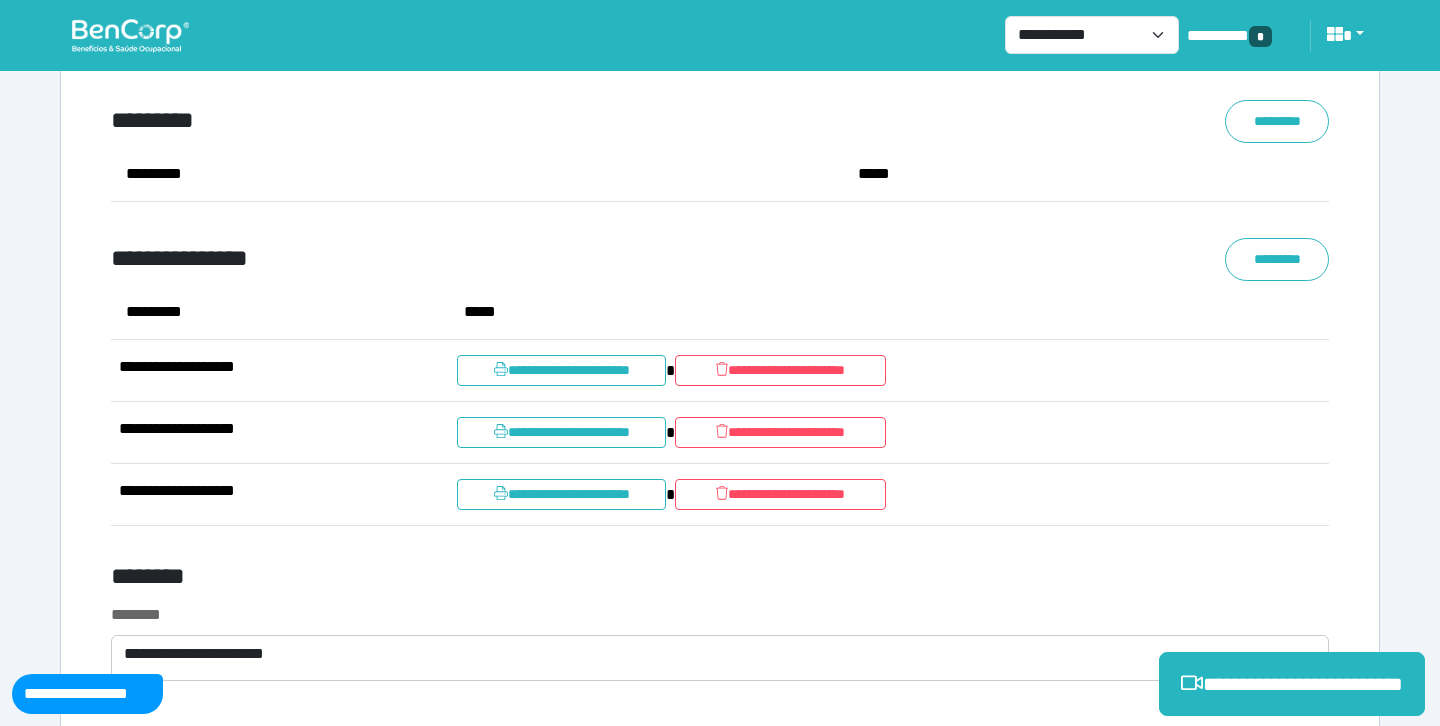 scroll, scrollTop: 8273, scrollLeft: 0, axis: vertical 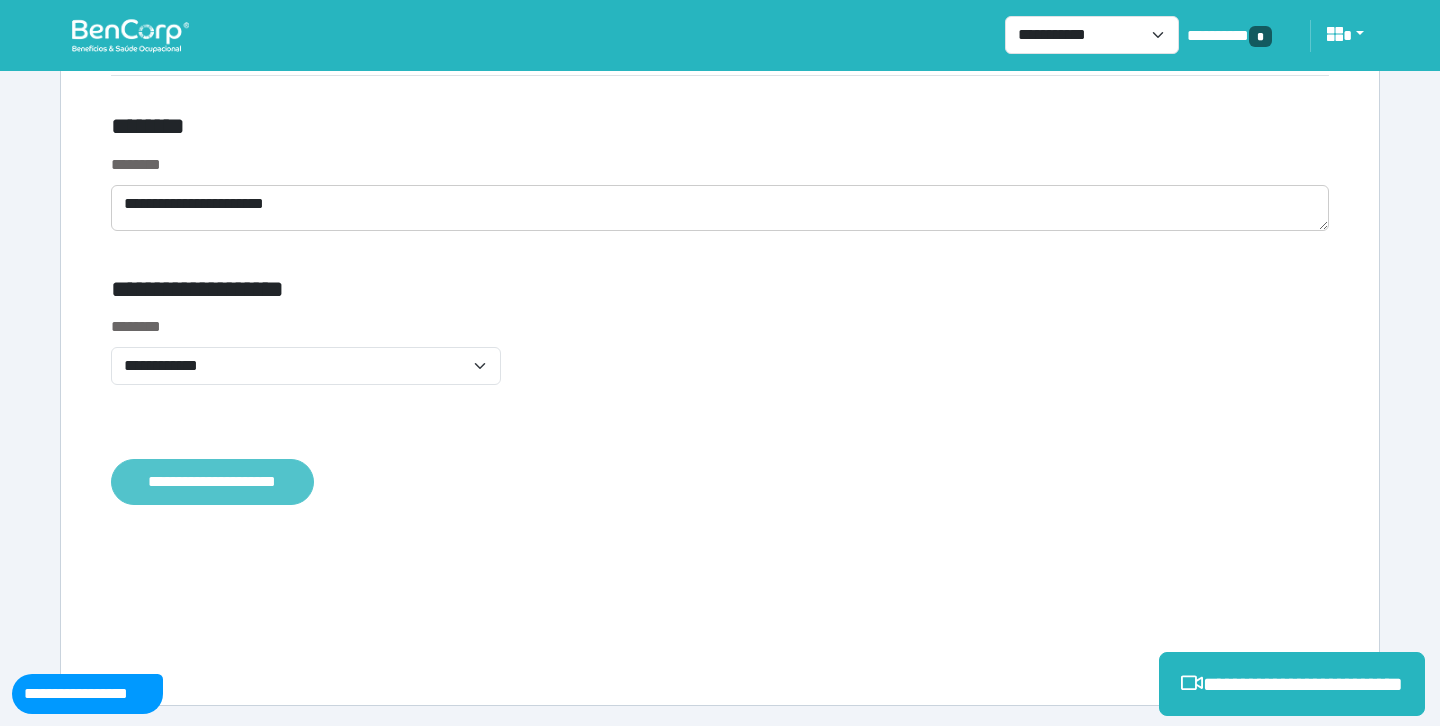click on "**********" at bounding box center [212, 482] 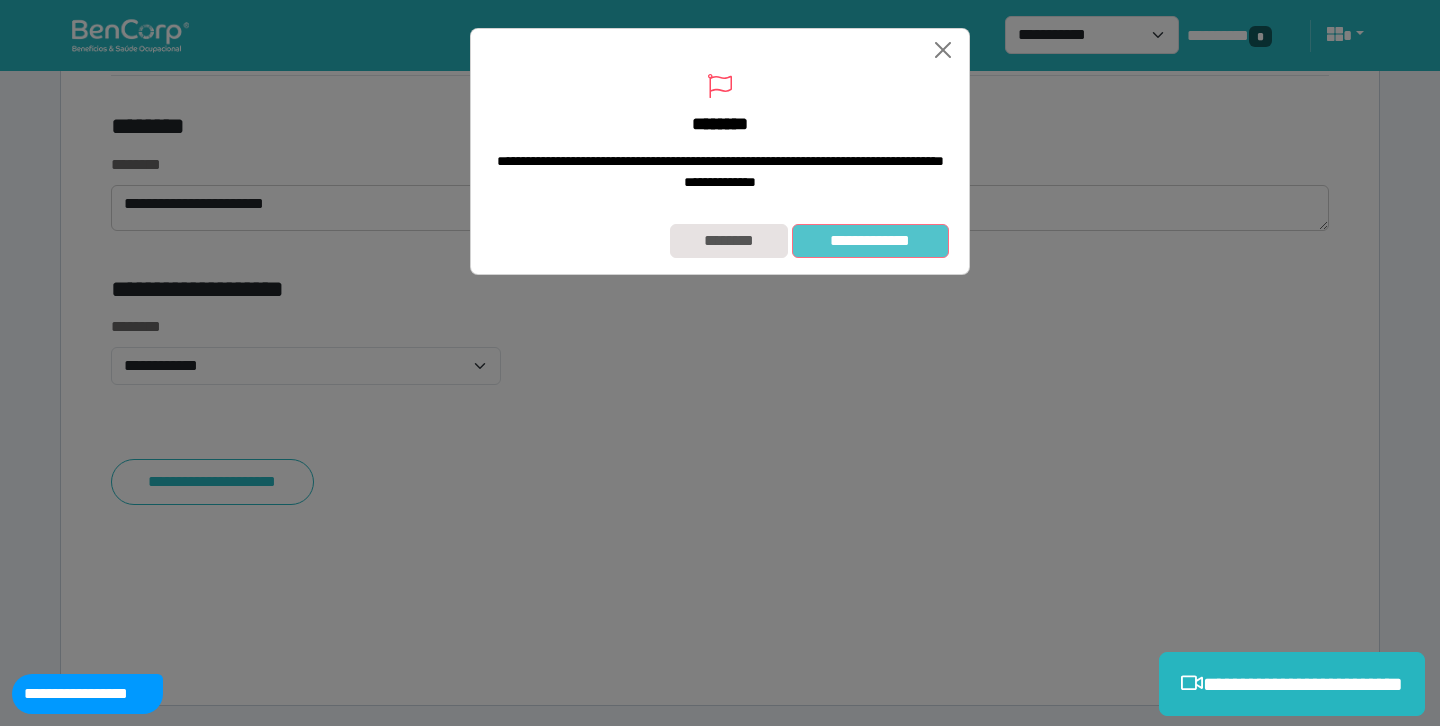 click on "**********" at bounding box center [870, 241] 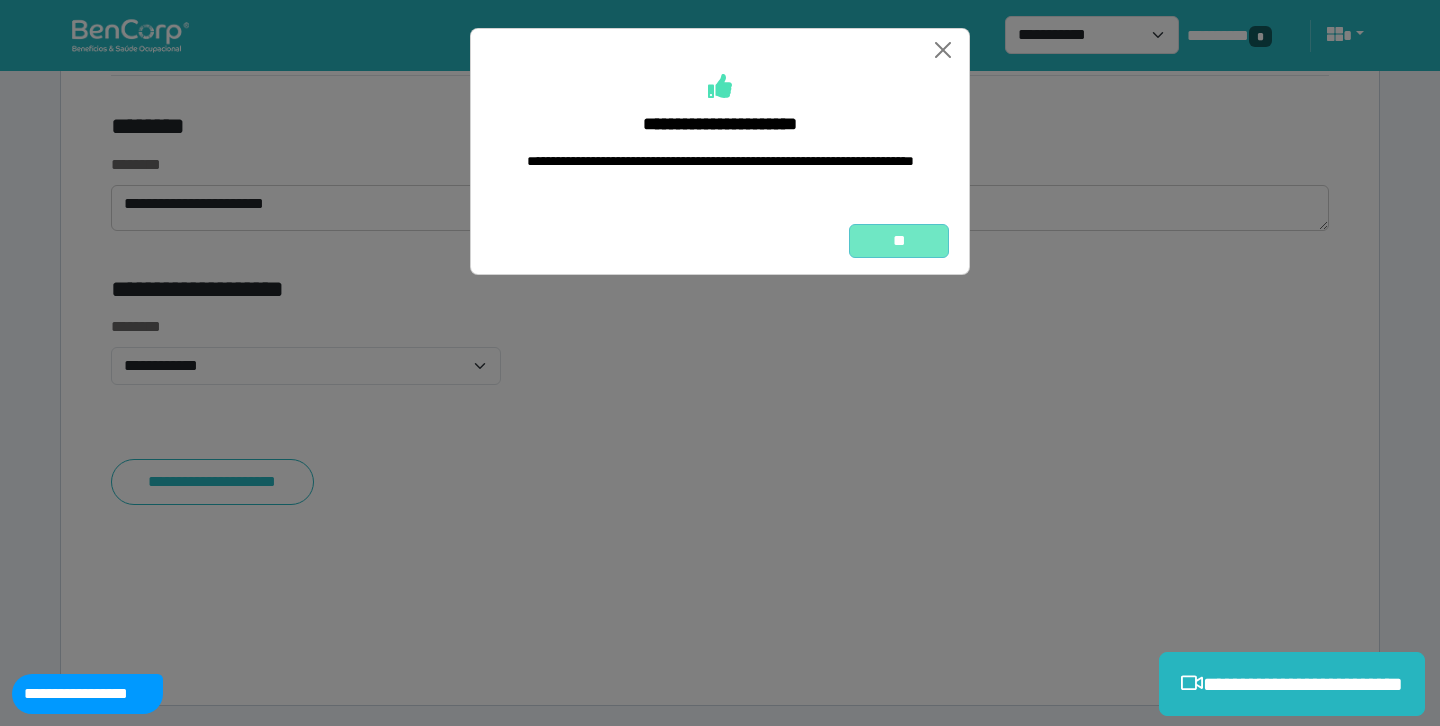 click on "**" at bounding box center (899, 241) 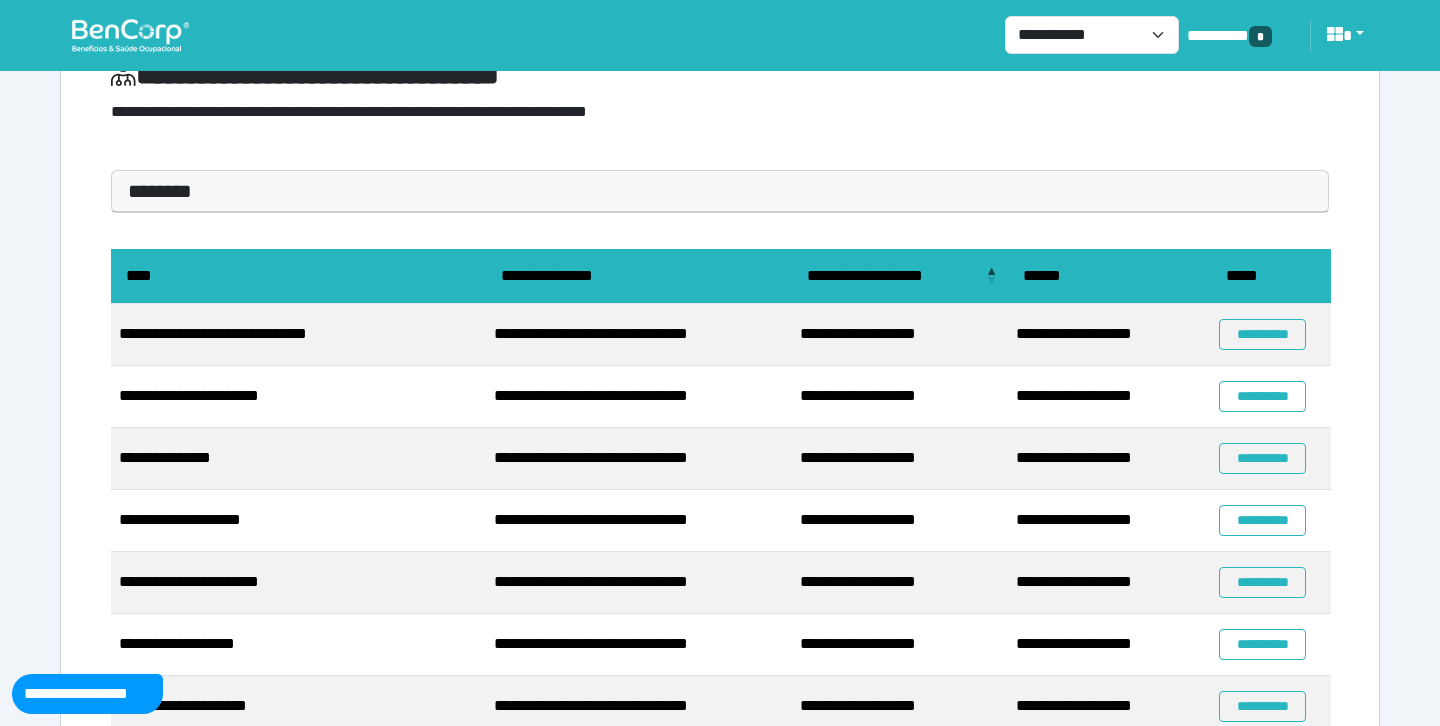 scroll, scrollTop: 117, scrollLeft: 0, axis: vertical 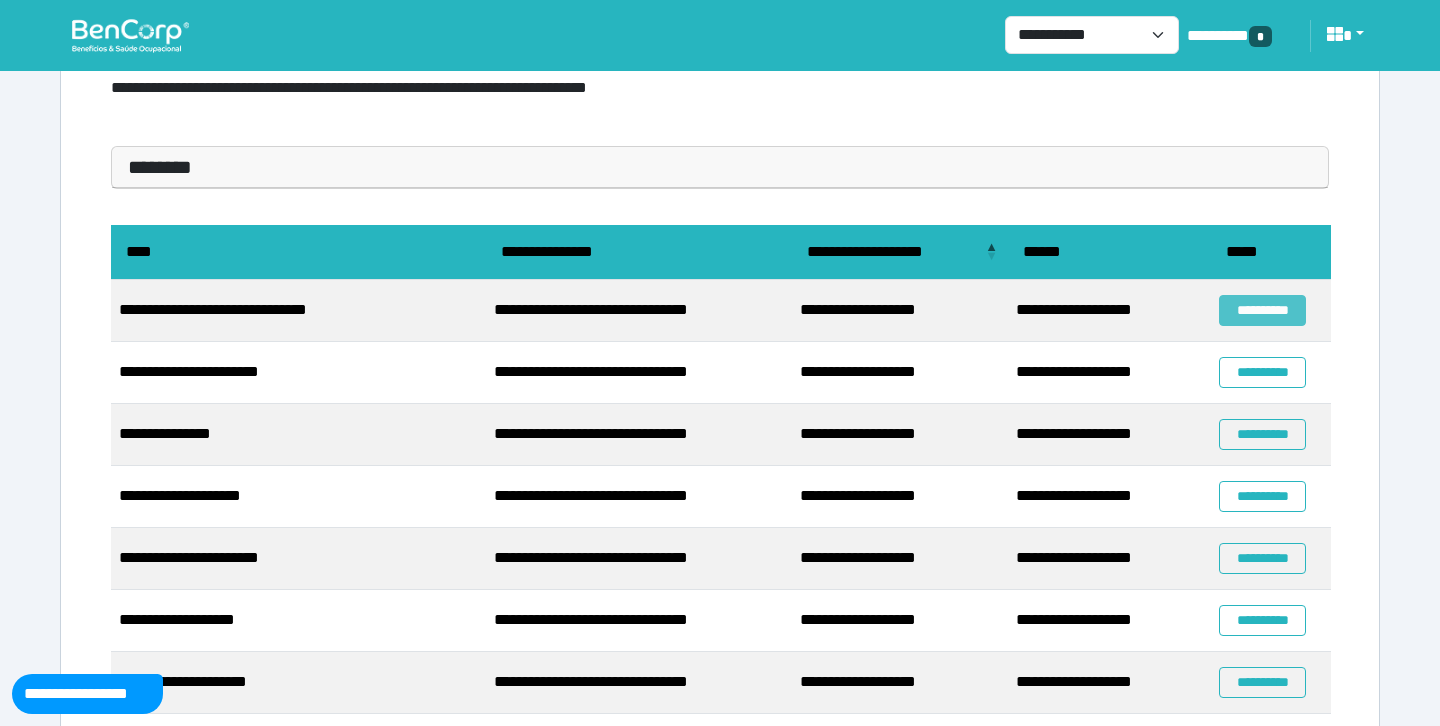 click on "**********" at bounding box center (1262, 310) 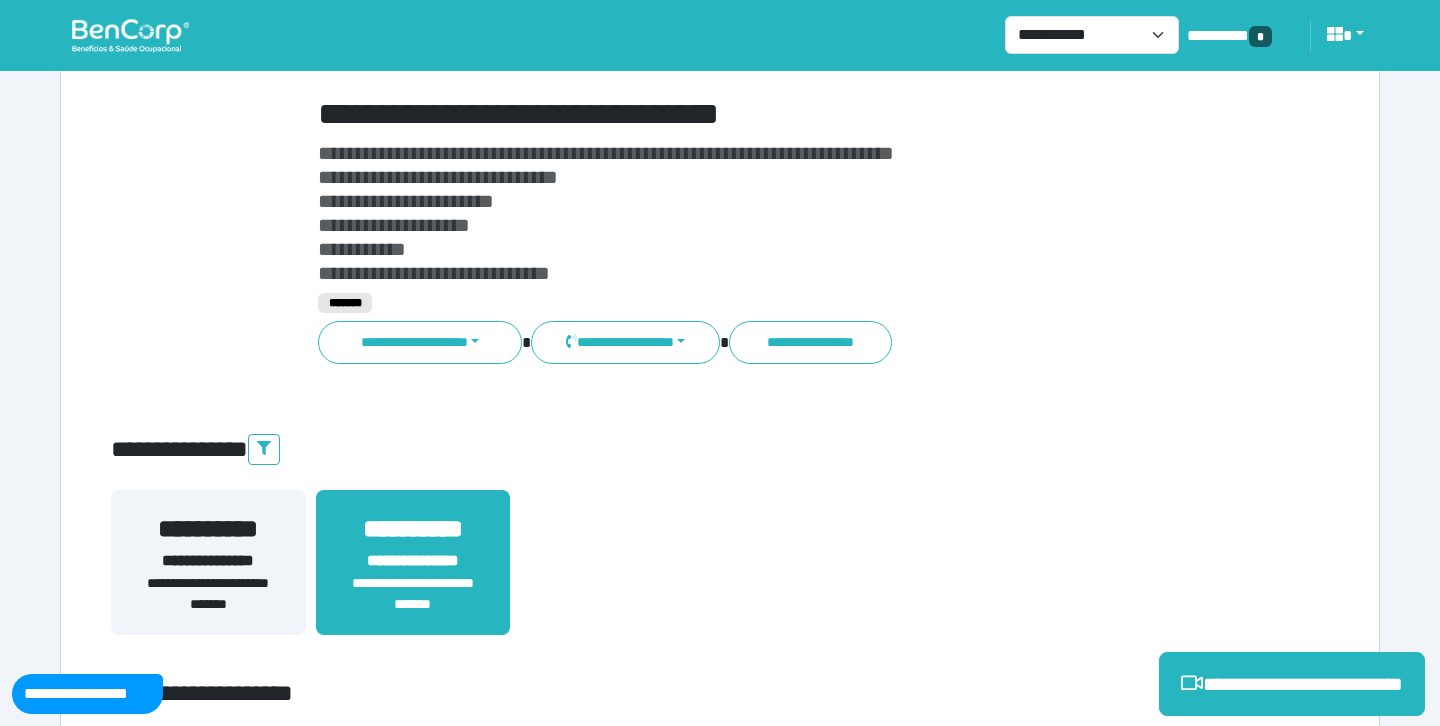 scroll, scrollTop: 158, scrollLeft: 0, axis: vertical 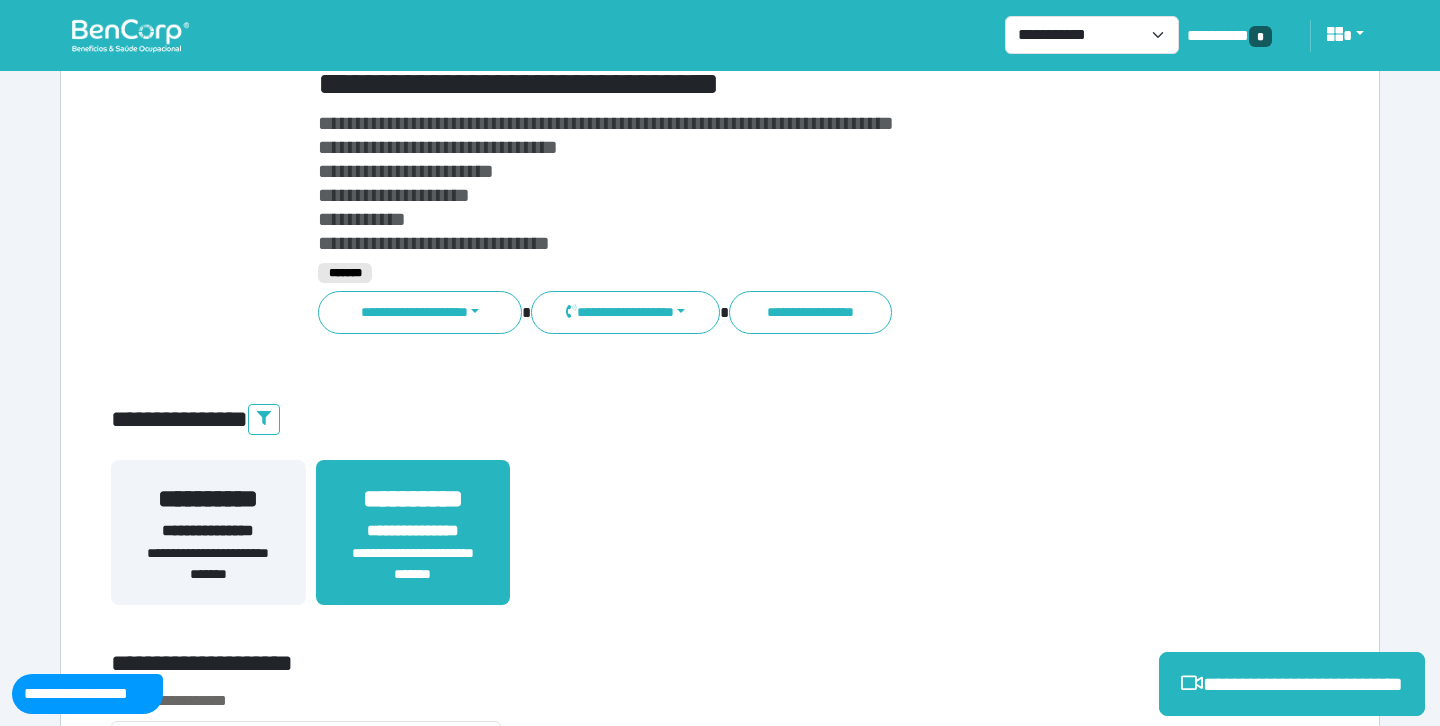 click on "**********" at bounding box center [208, 531] 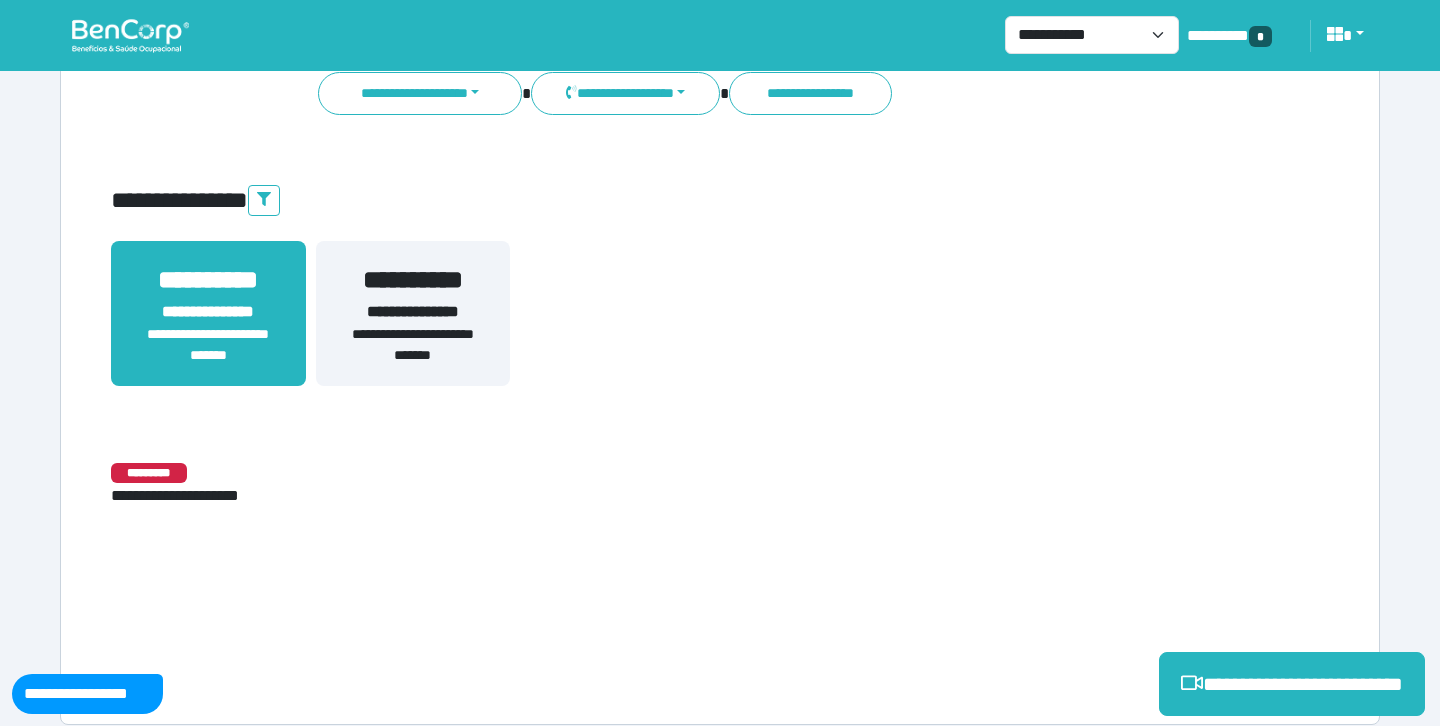 scroll, scrollTop: 395, scrollLeft: 0, axis: vertical 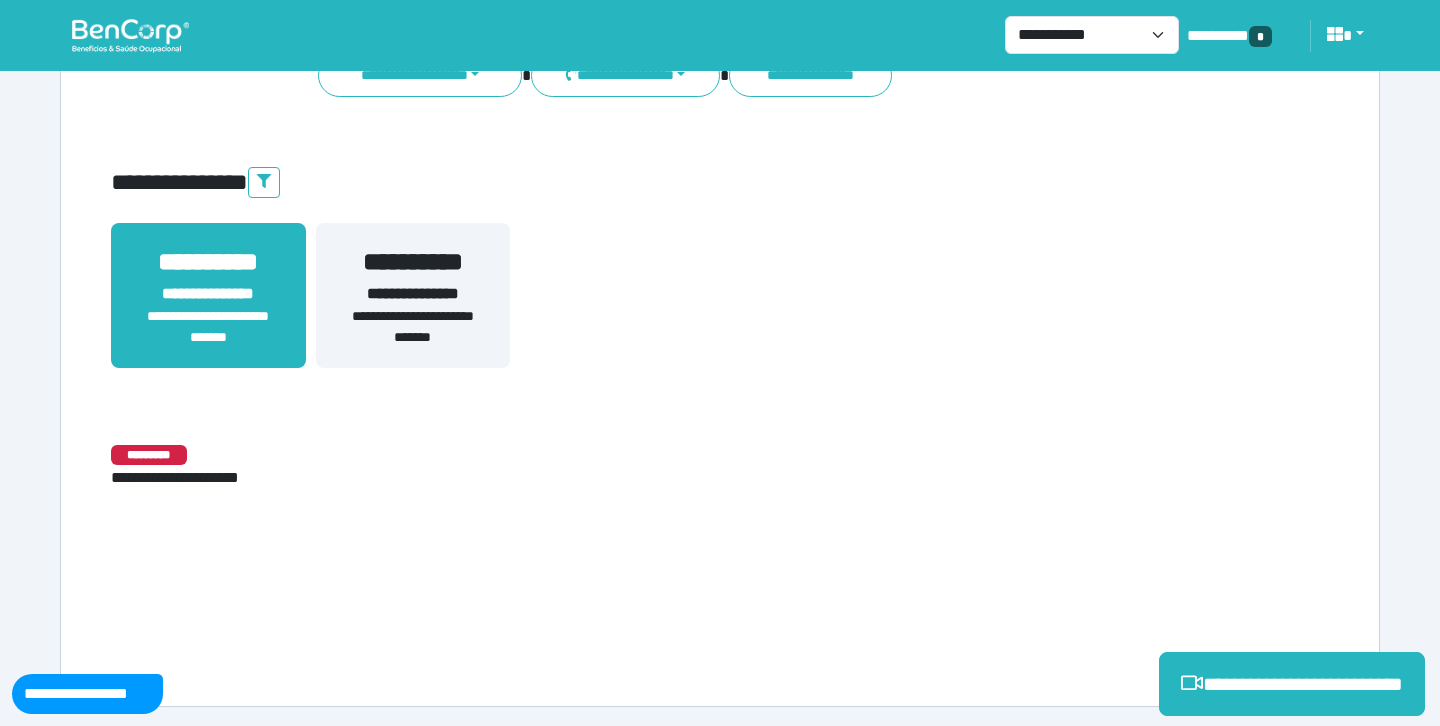 click on "**********" at bounding box center [413, 327] 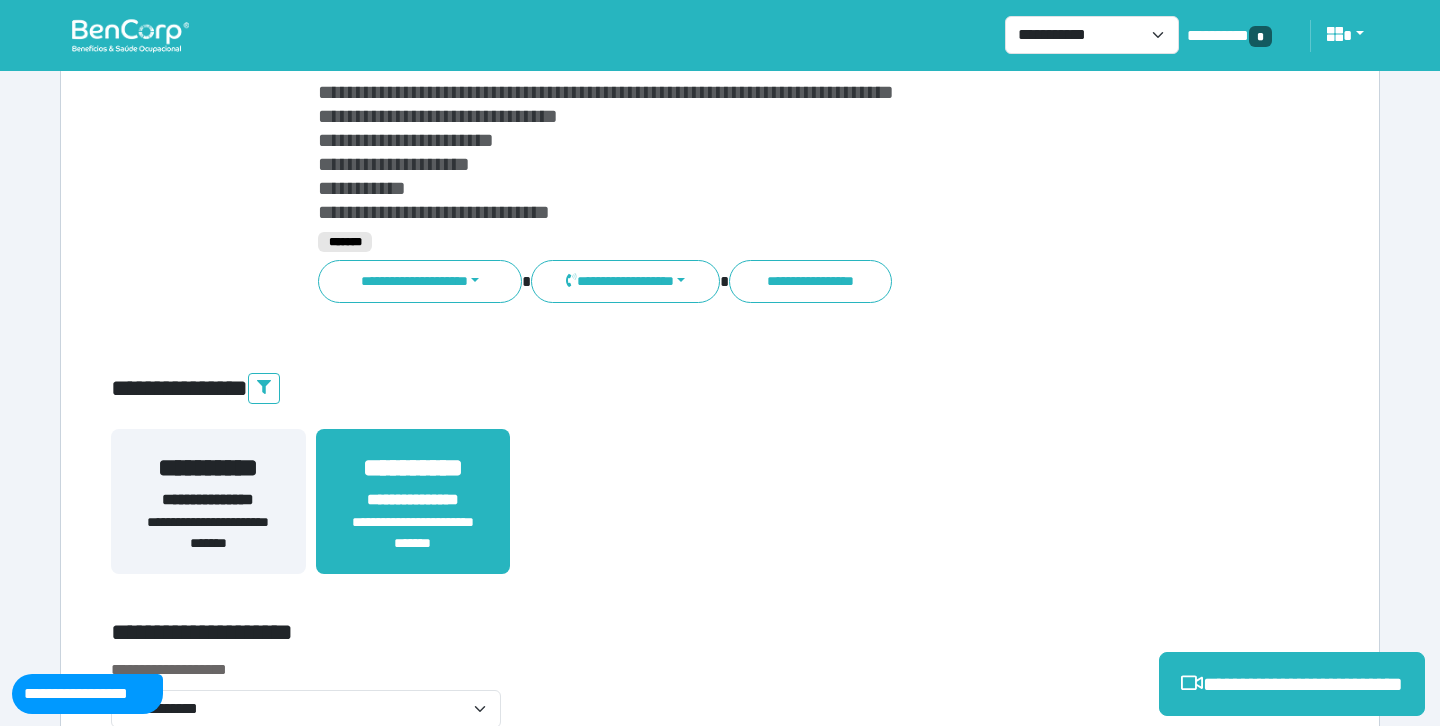 scroll, scrollTop: 0, scrollLeft: 0, axis: both 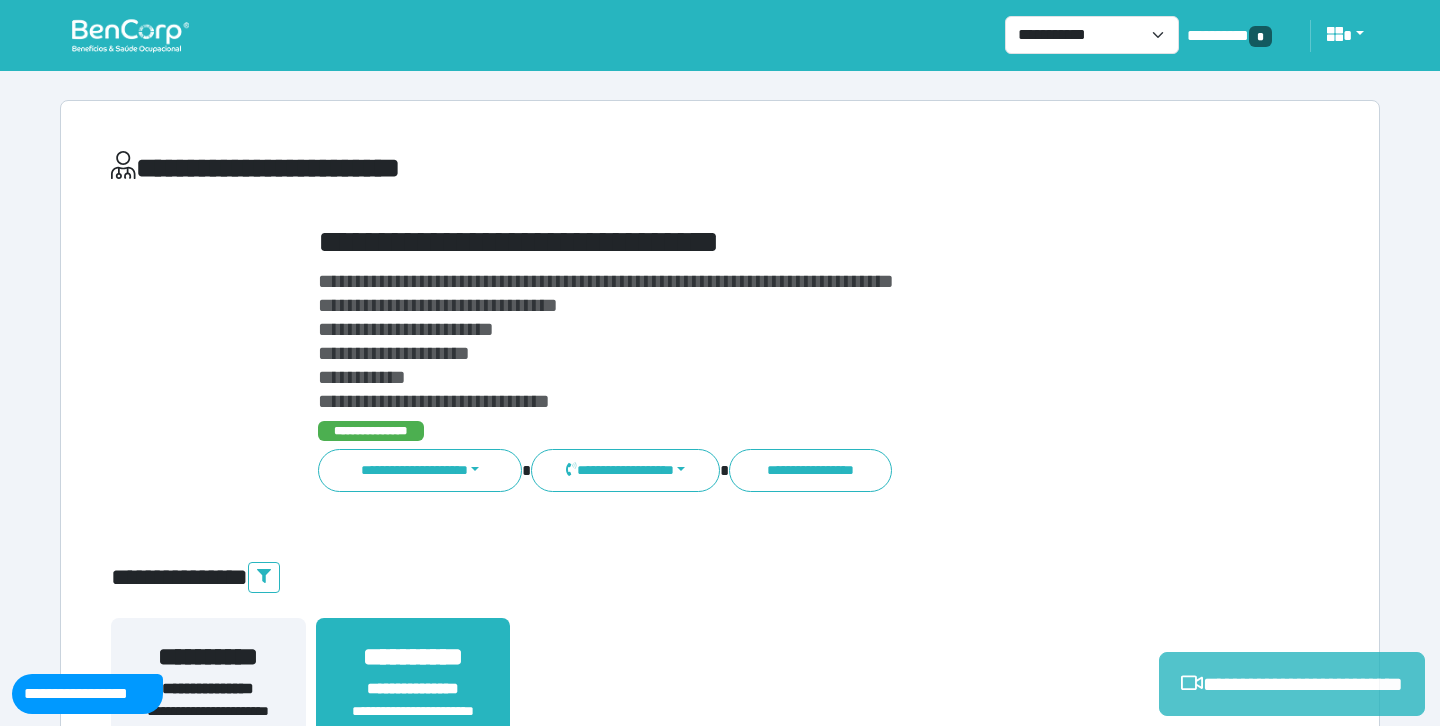 click on "**********" at bounding box center (1292, 684) 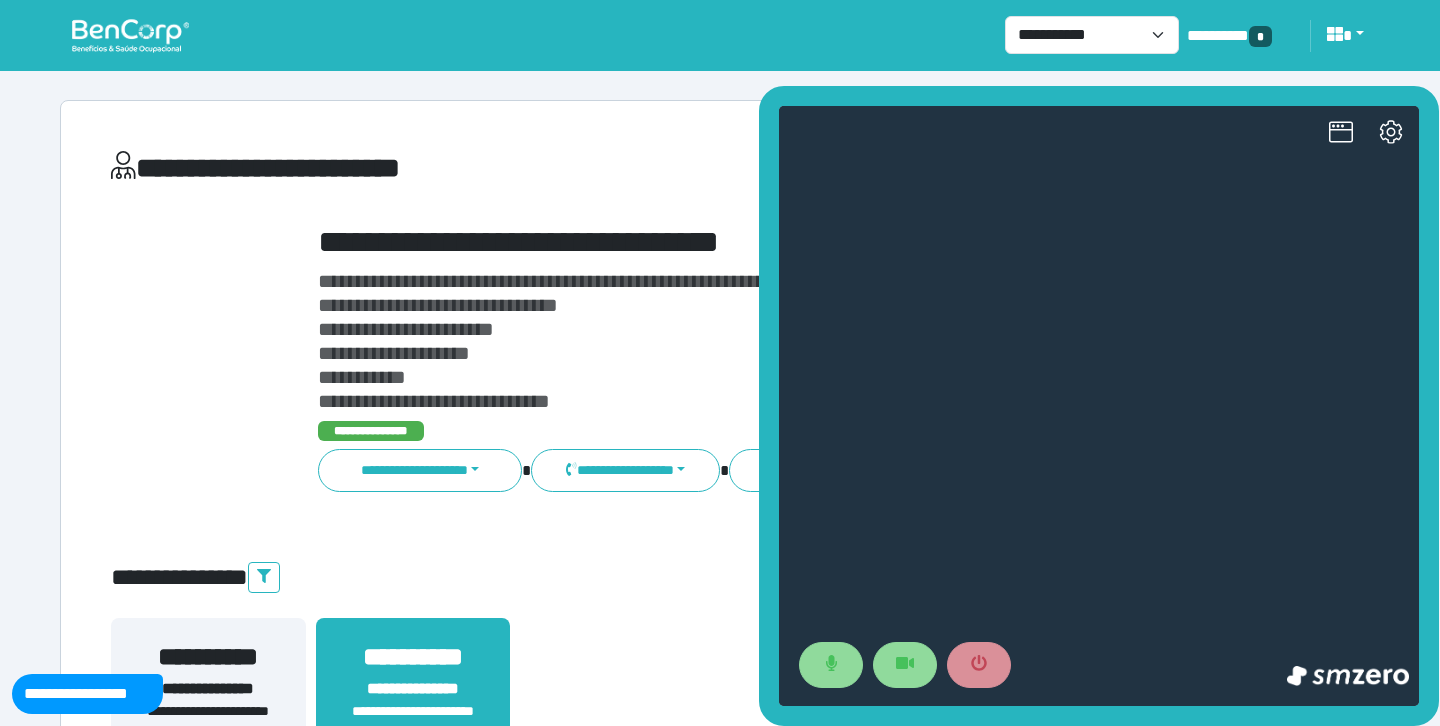 scroll, scrollTop: 0, scrollLeft: 0, axis: both 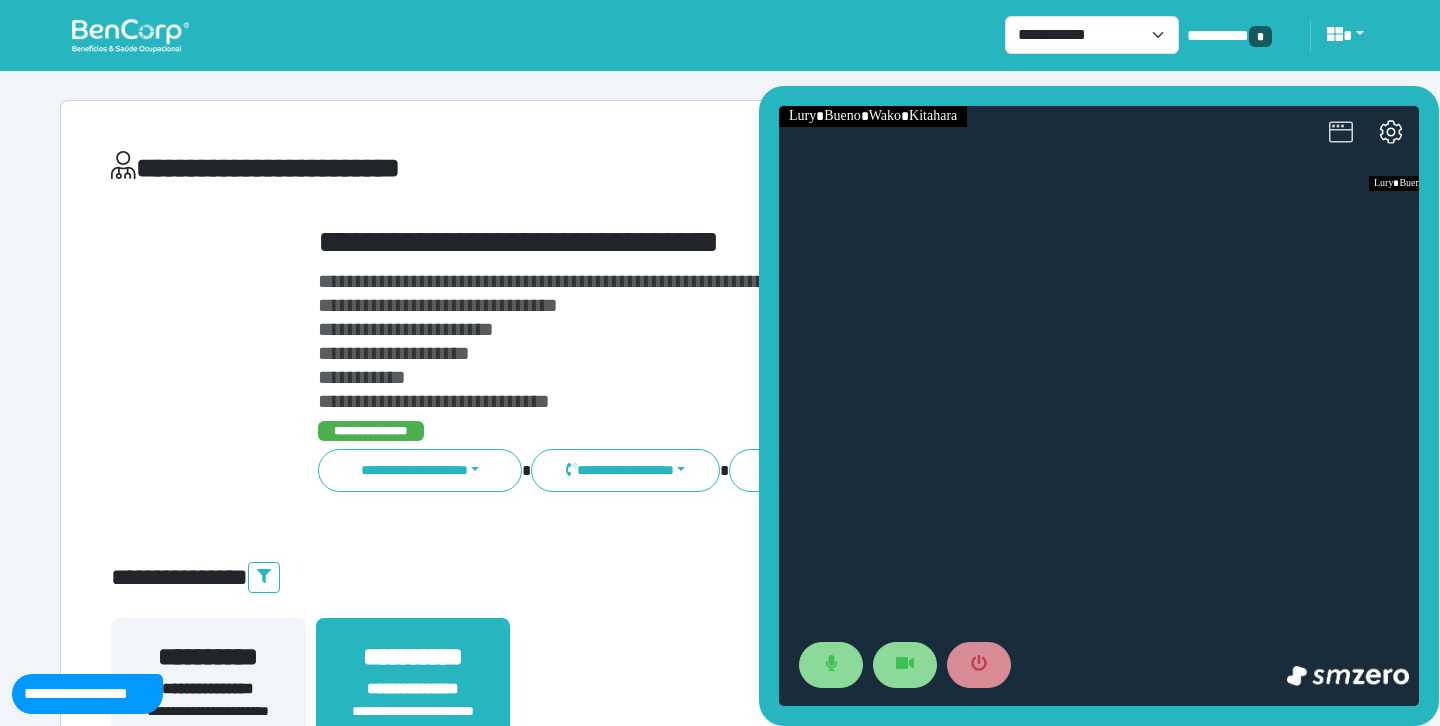 click 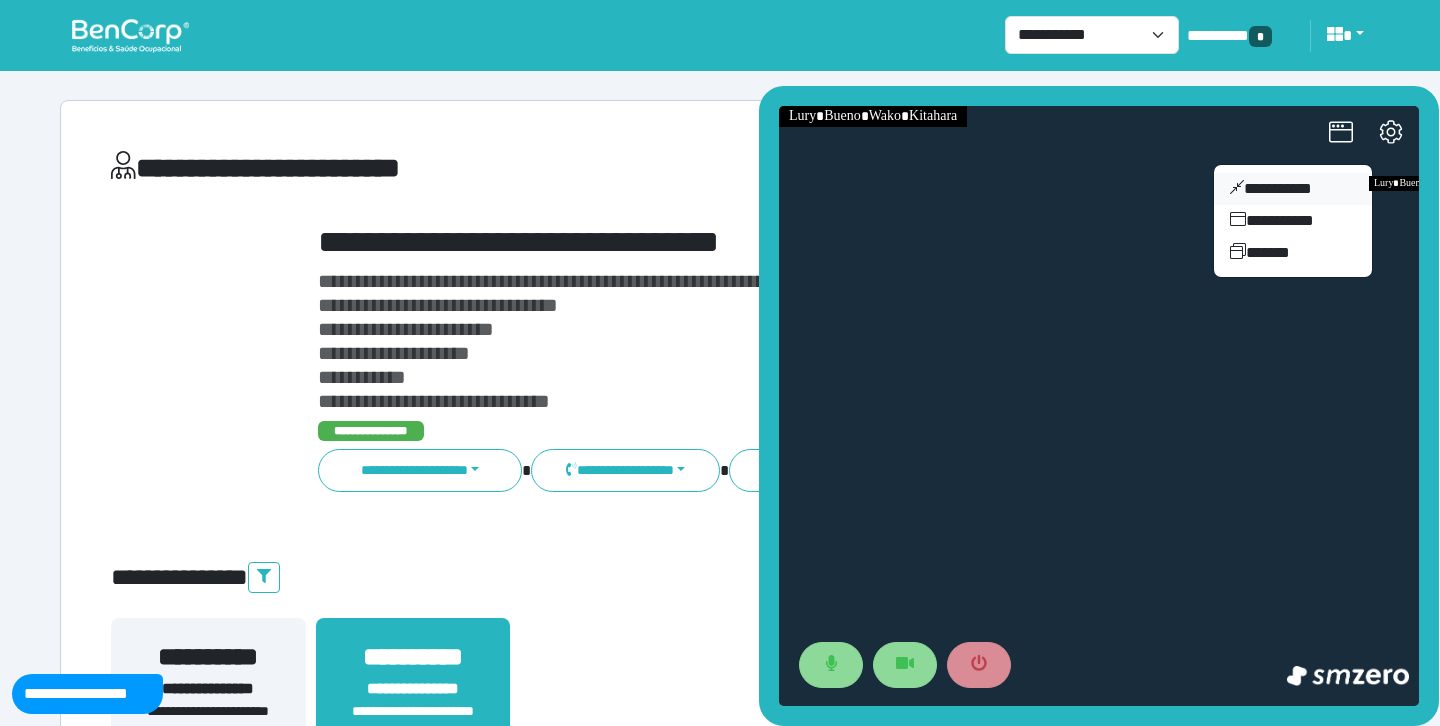 click on "**********" at bounding box center (1293, 189) 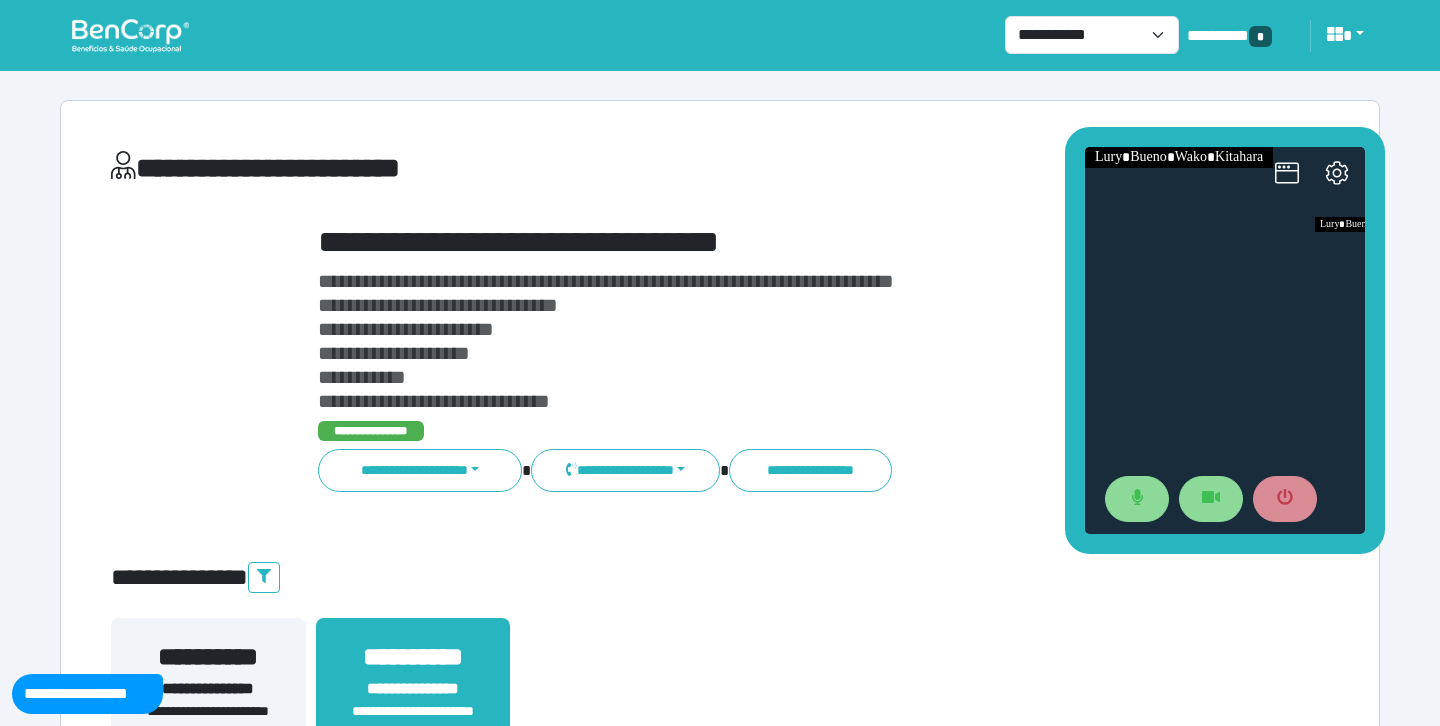drag, startPoint x: 1303, startPoint y: 312, endPoint x: 1245, endPoint y: 135, distance: 186.26057 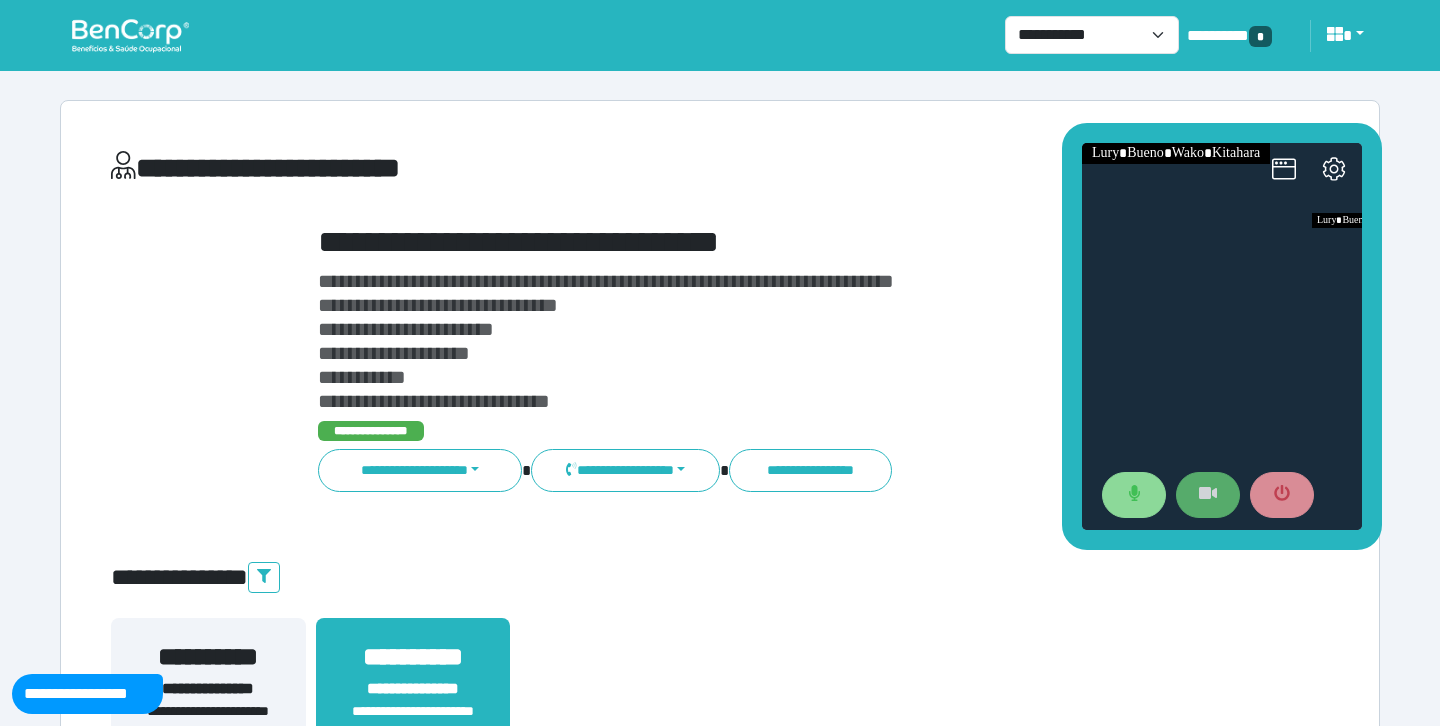 click at bounding box center [1208, 495] 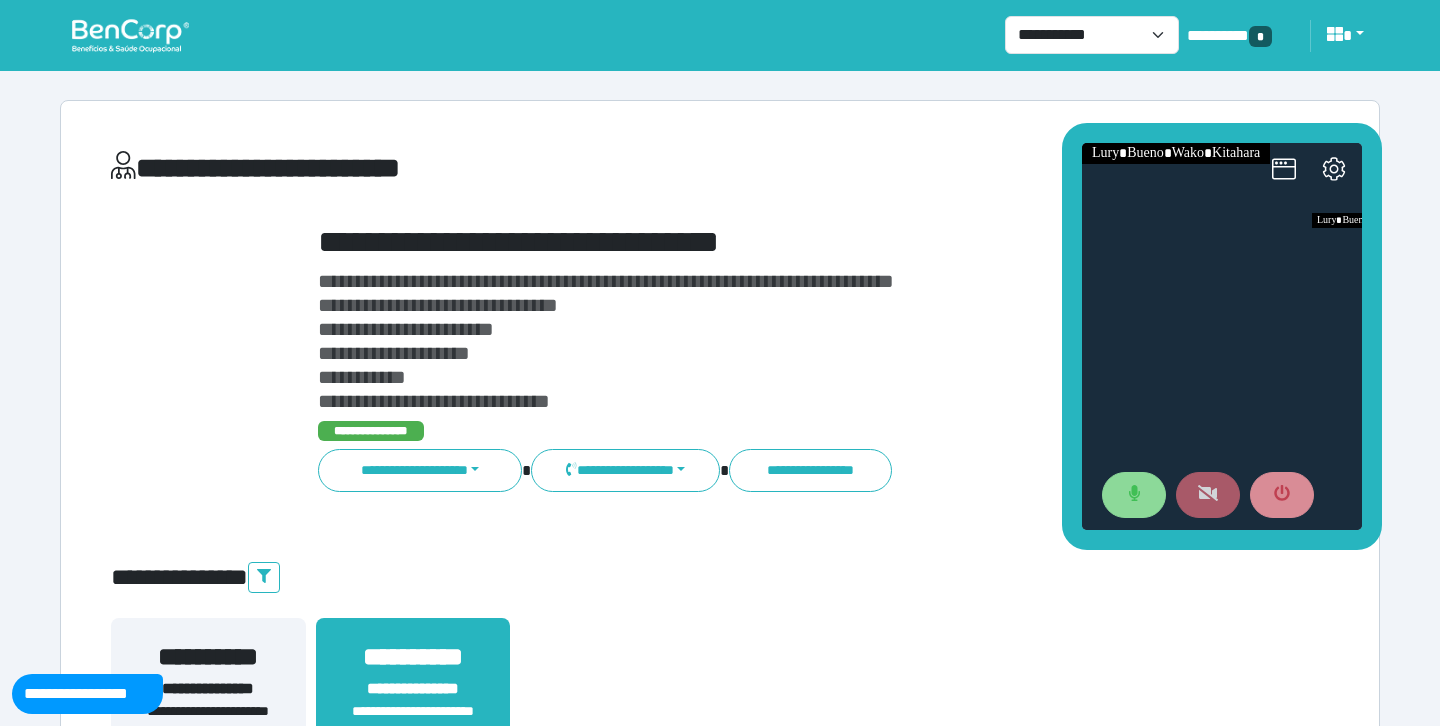 click at bounding box center (1208, 495) 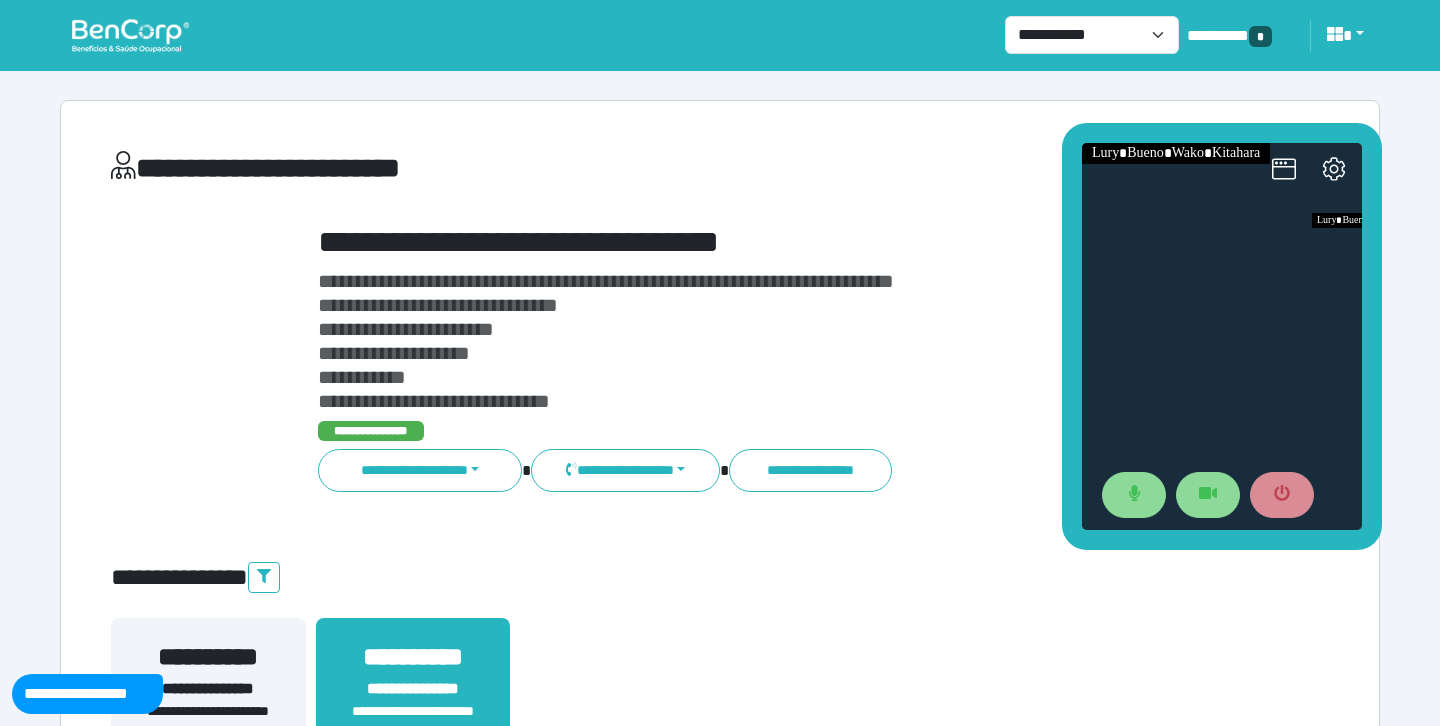 click on "**********" at bounding box center (720, 674) 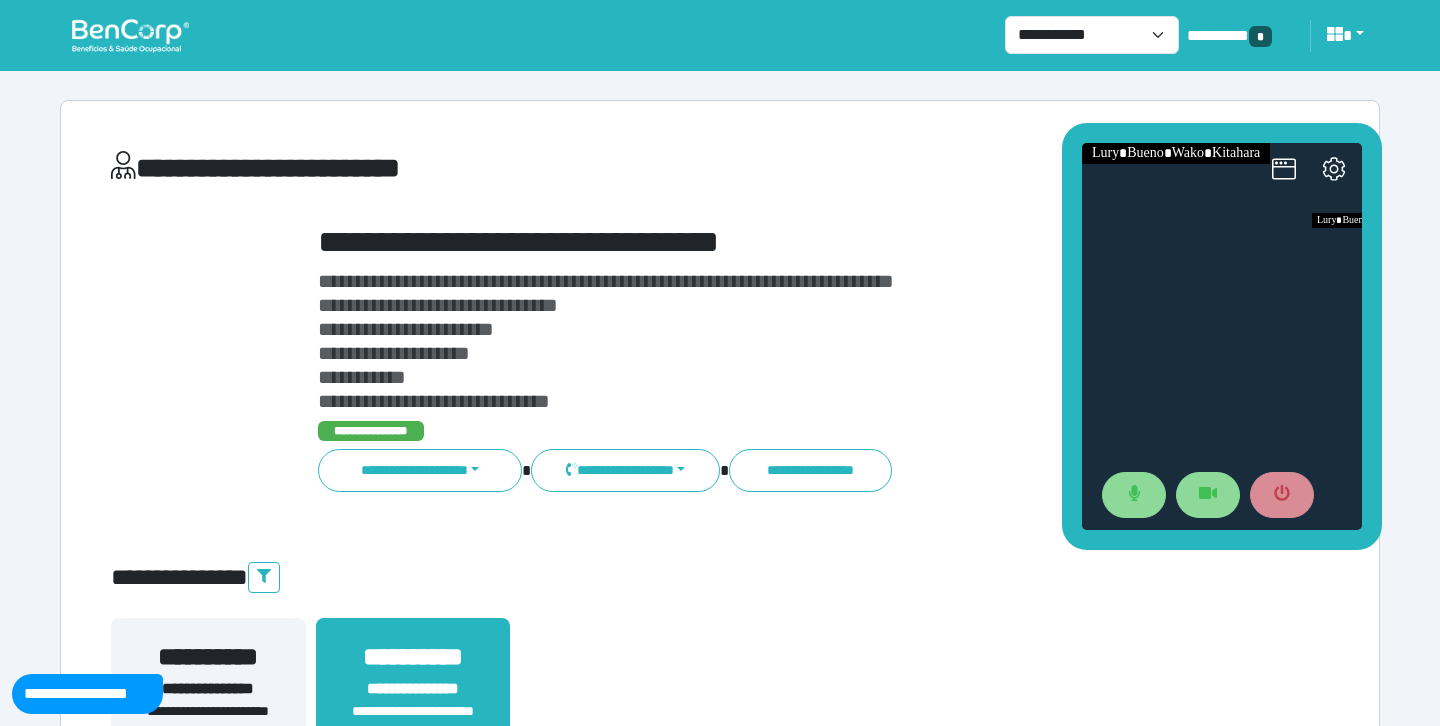click on "**********" at bounding box center [772, 341] 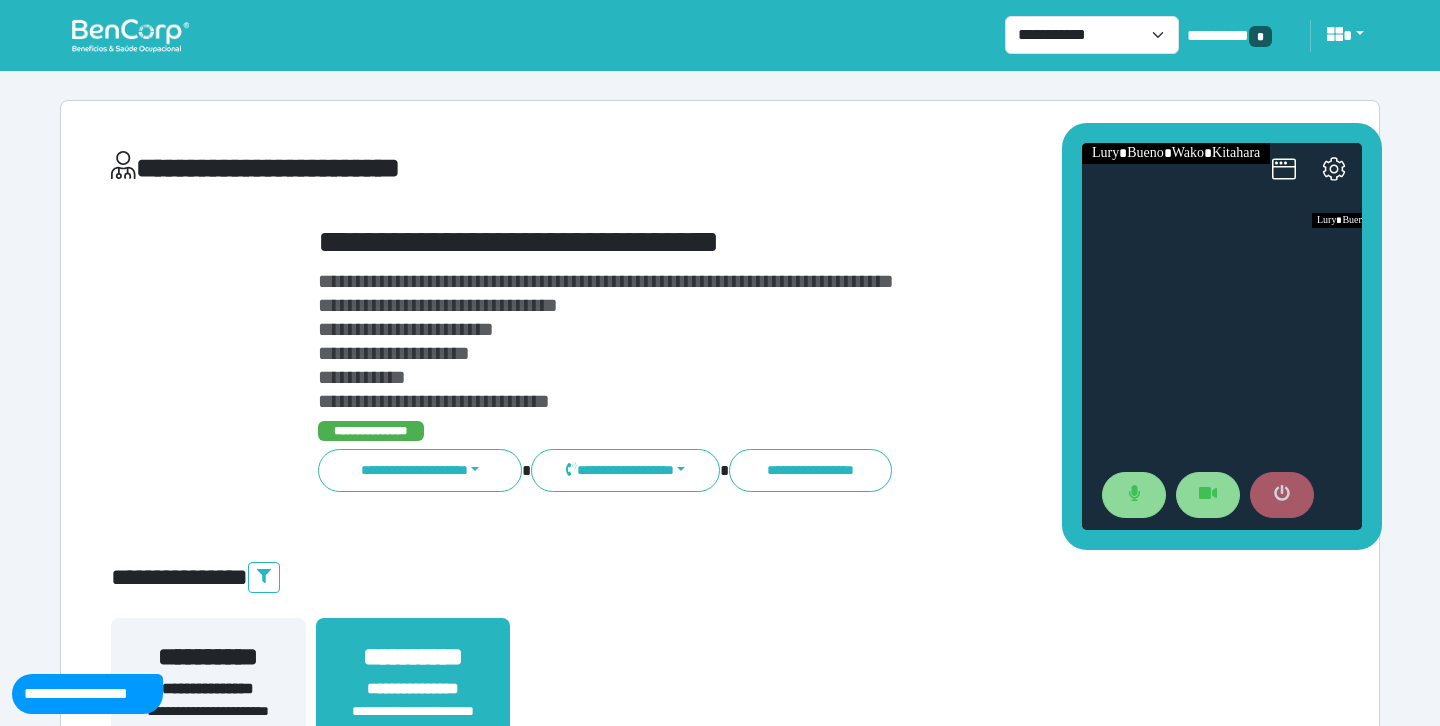 click at bounding box center [1282, 495] 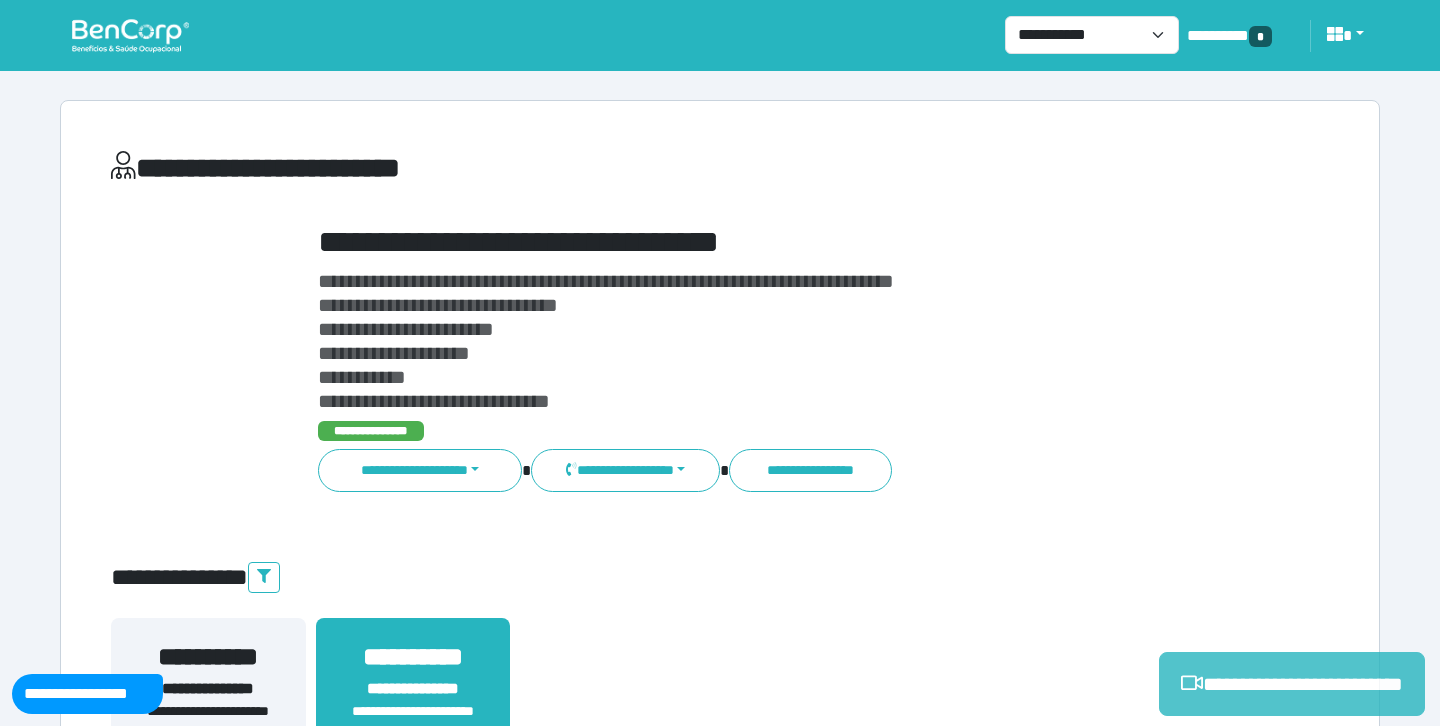 click on "**********" at bounding box center (1292, 684) 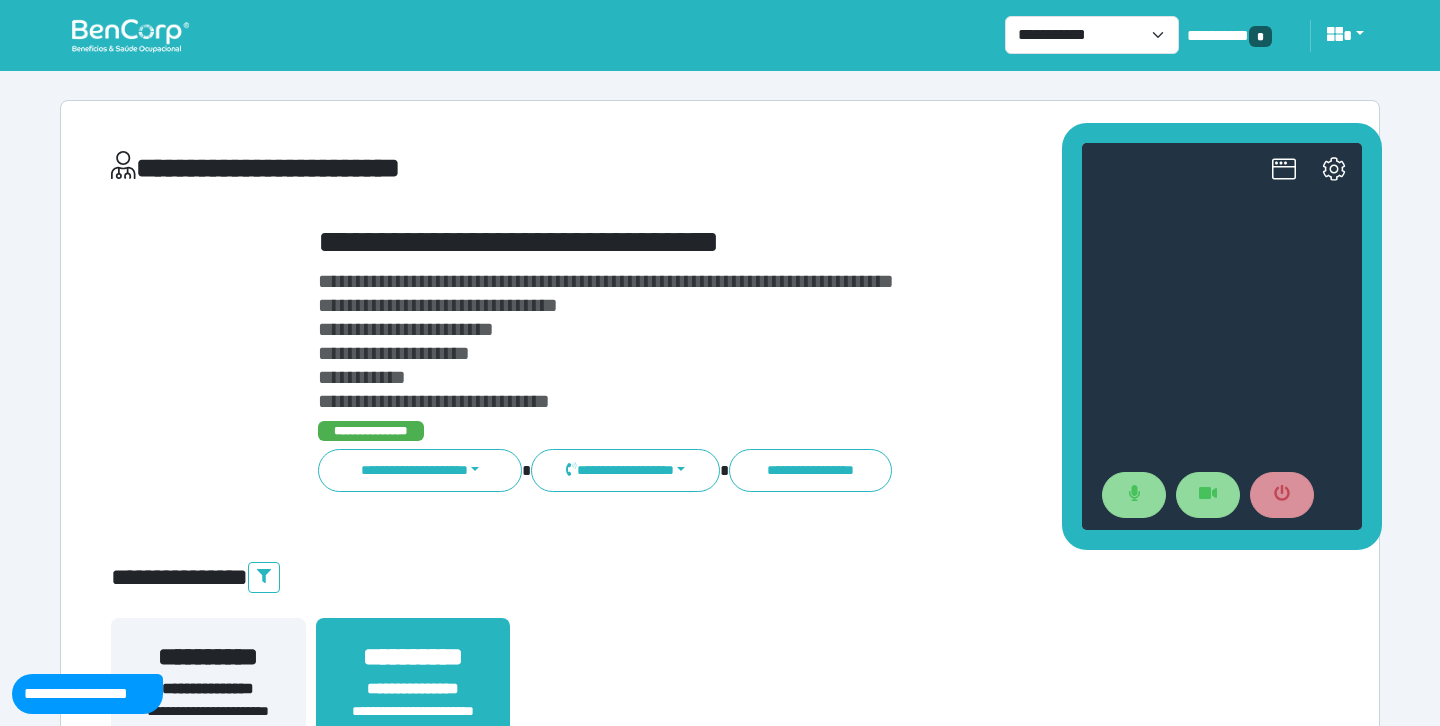 scroll, scrollTop: 0, scrollLeft: 0, axis: both 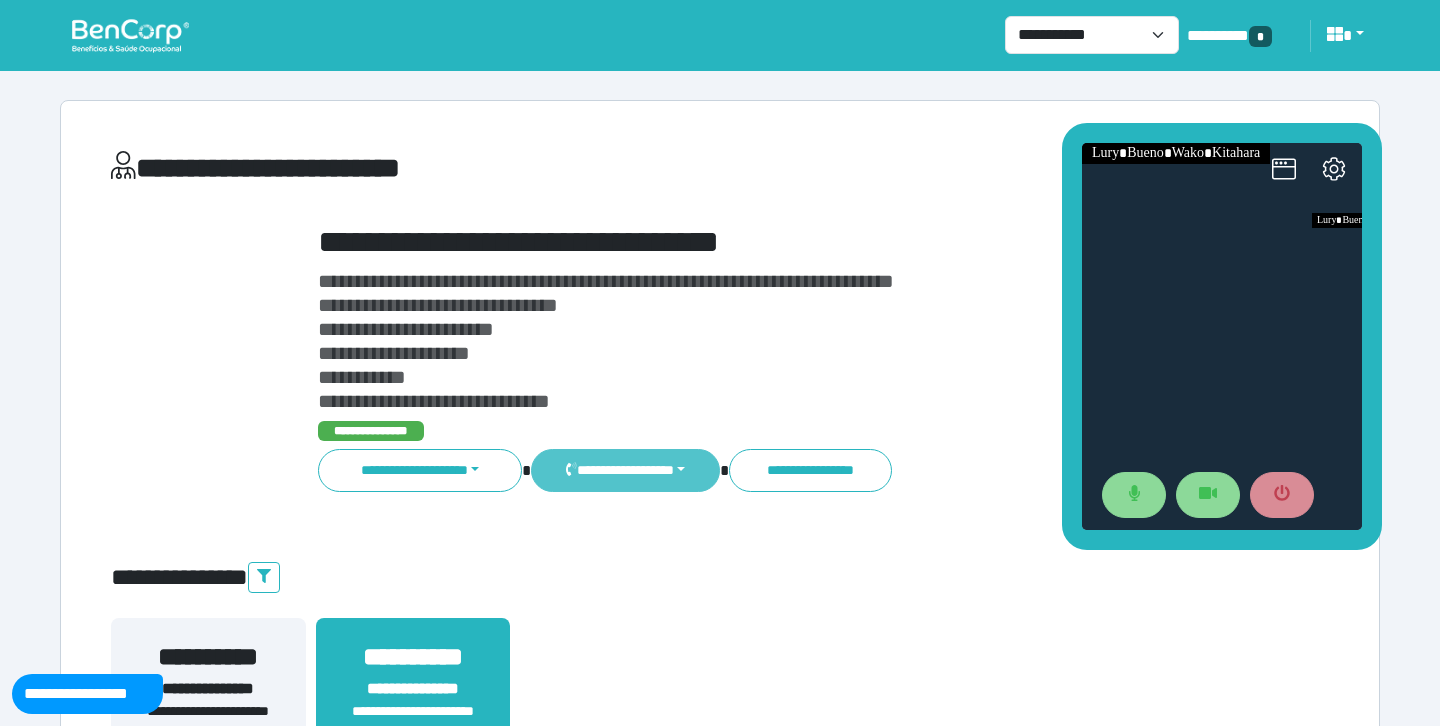 click on "**********" at bounding box center (625, 470) 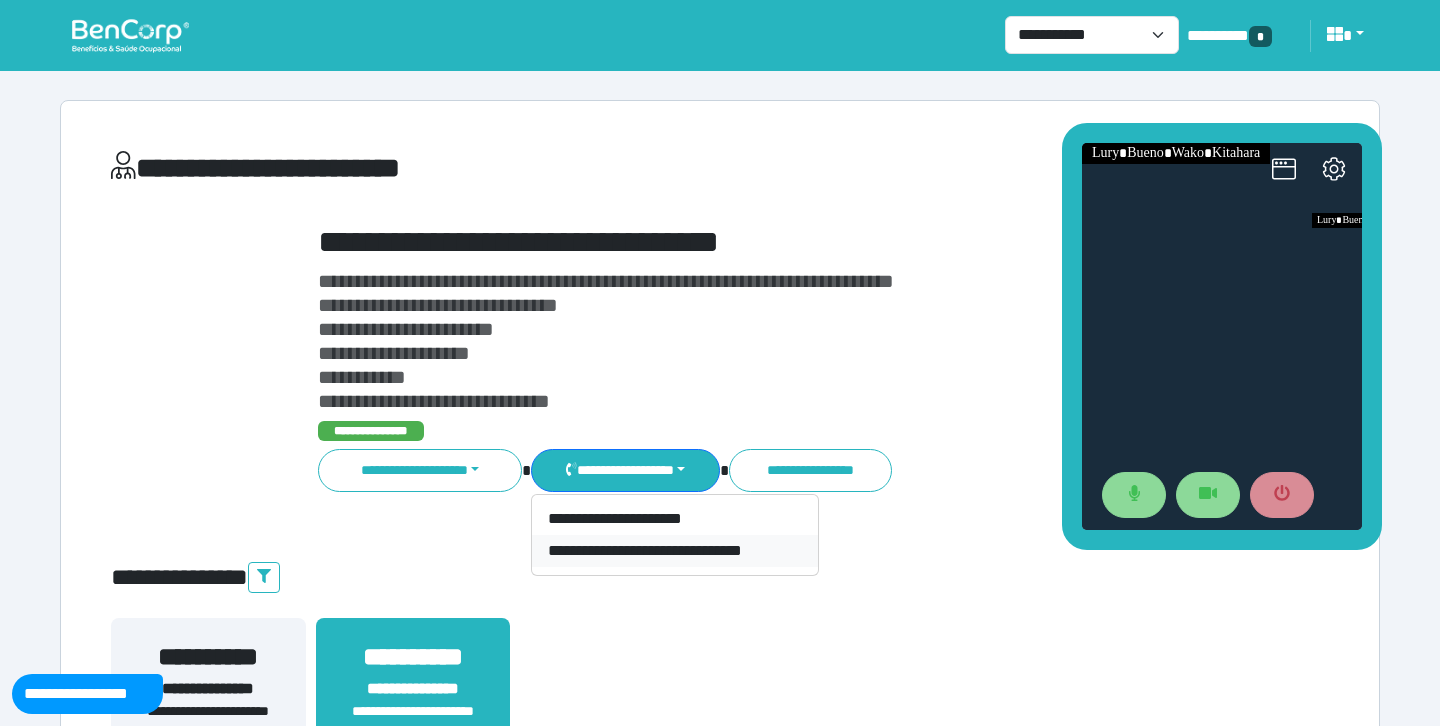 click on "**********" at bounding box center (675, 551) 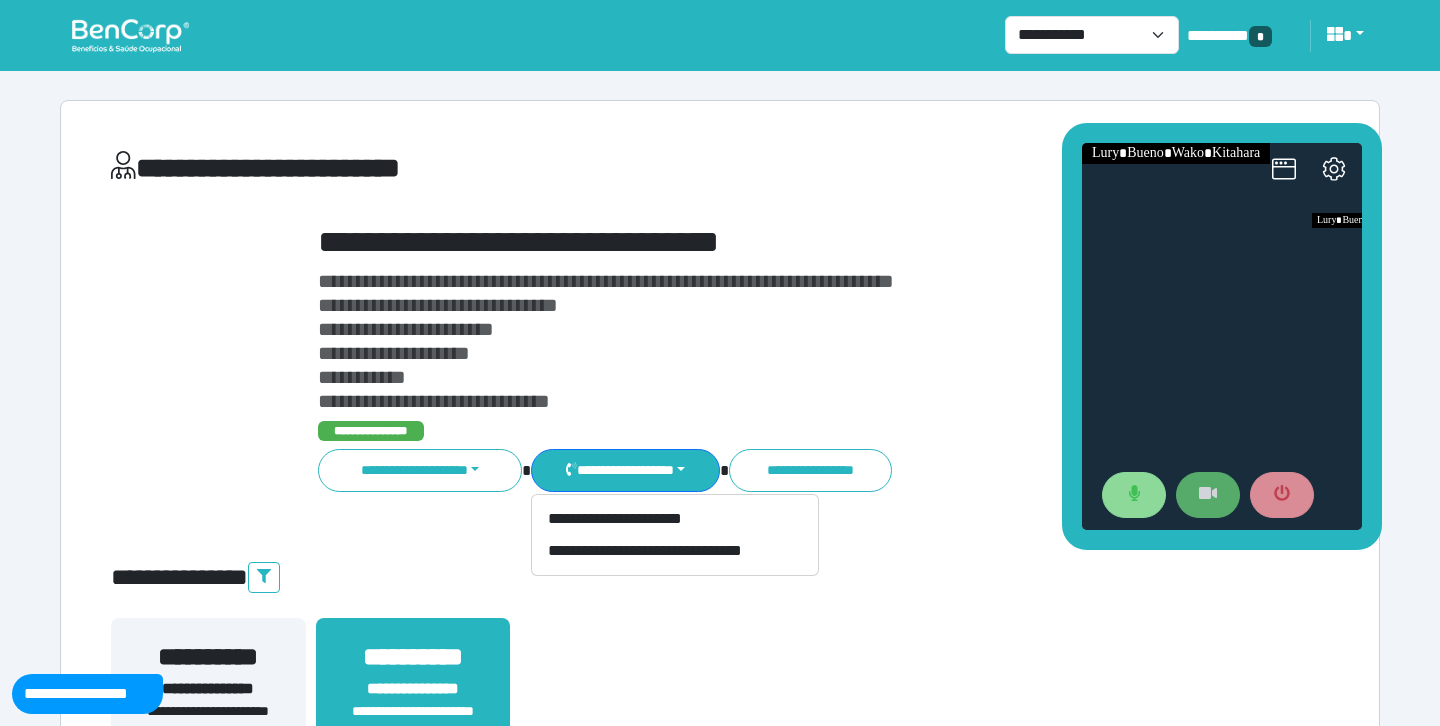 click 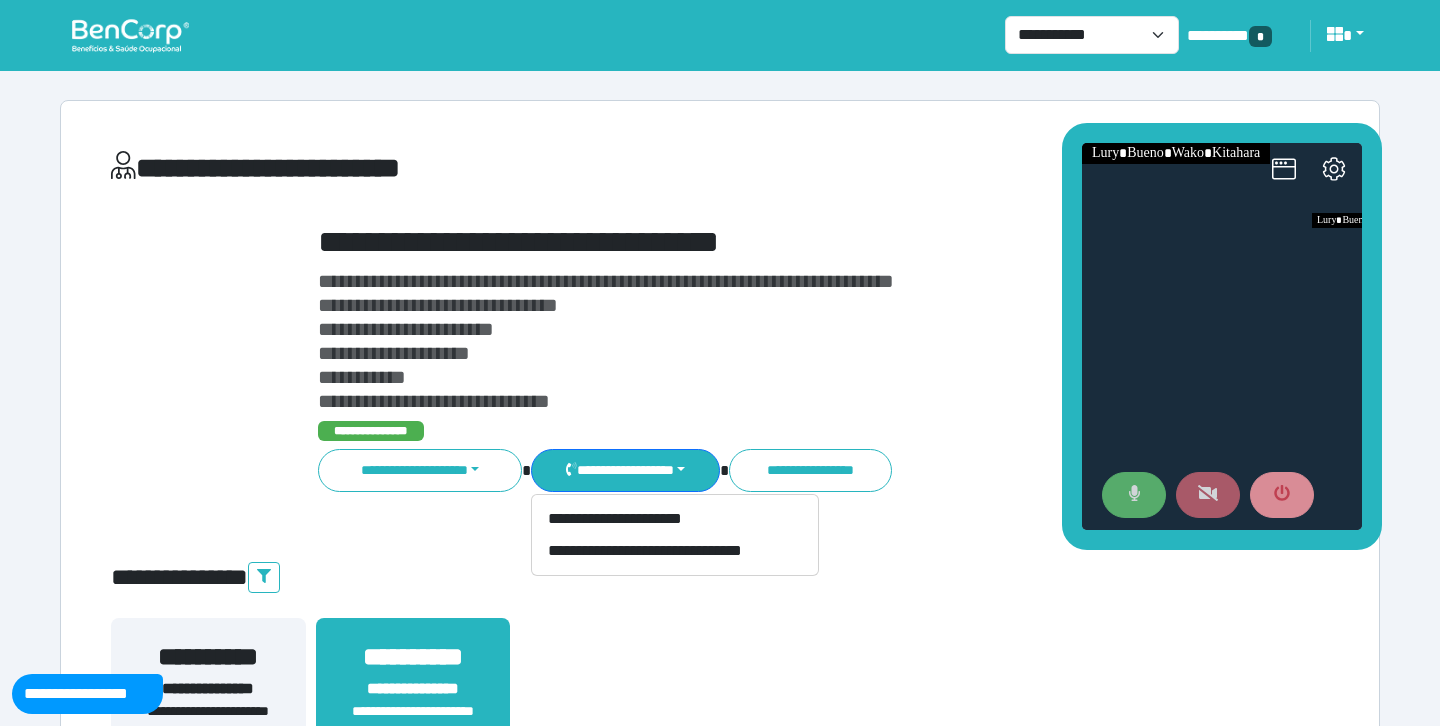 click 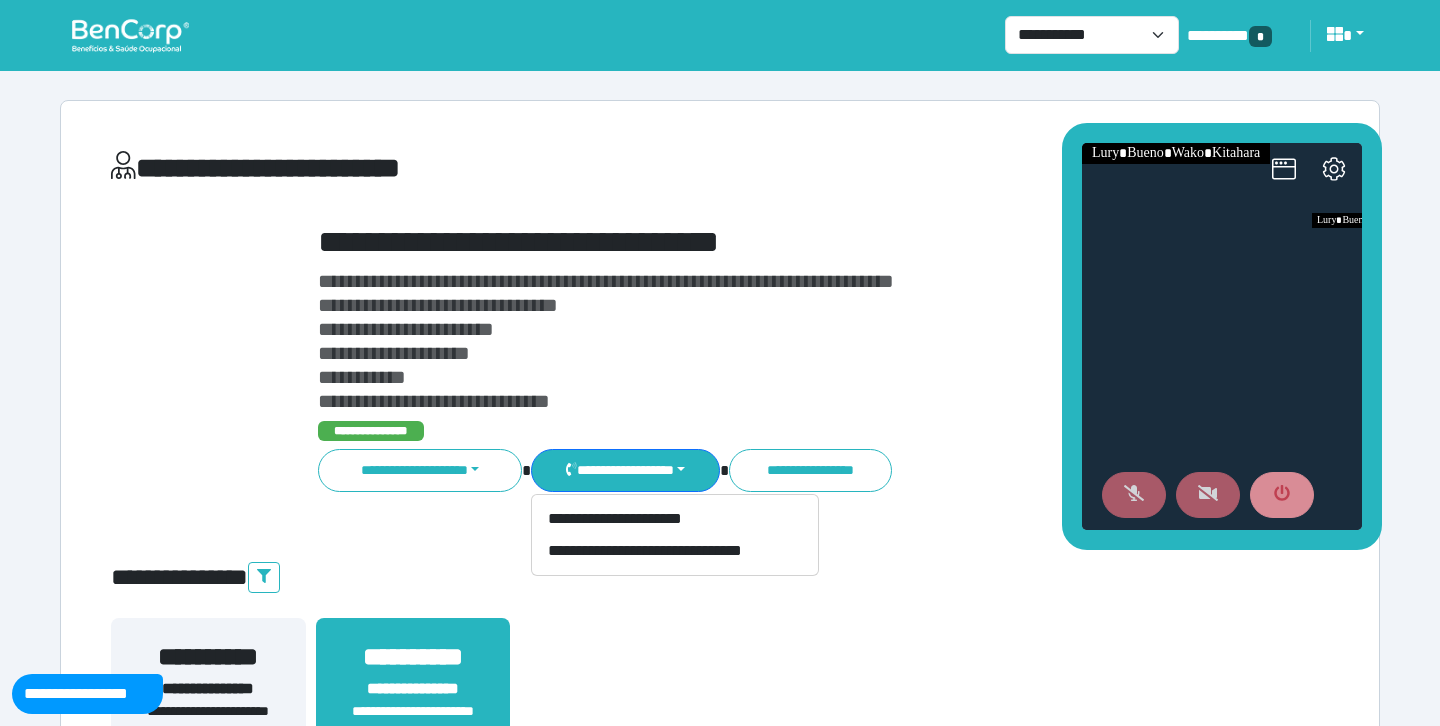 click on "**********" at bounding box center [720, 578] 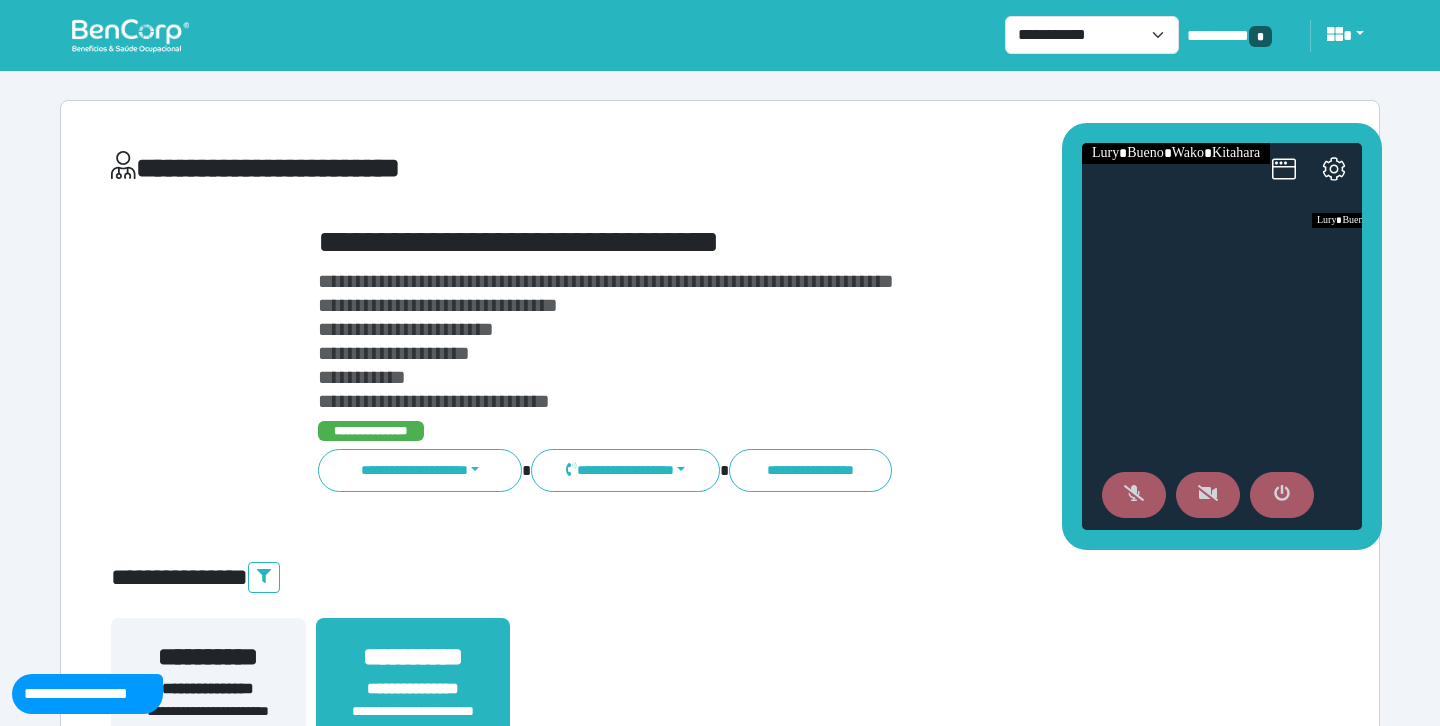 click at bounding box center [1282, 495] 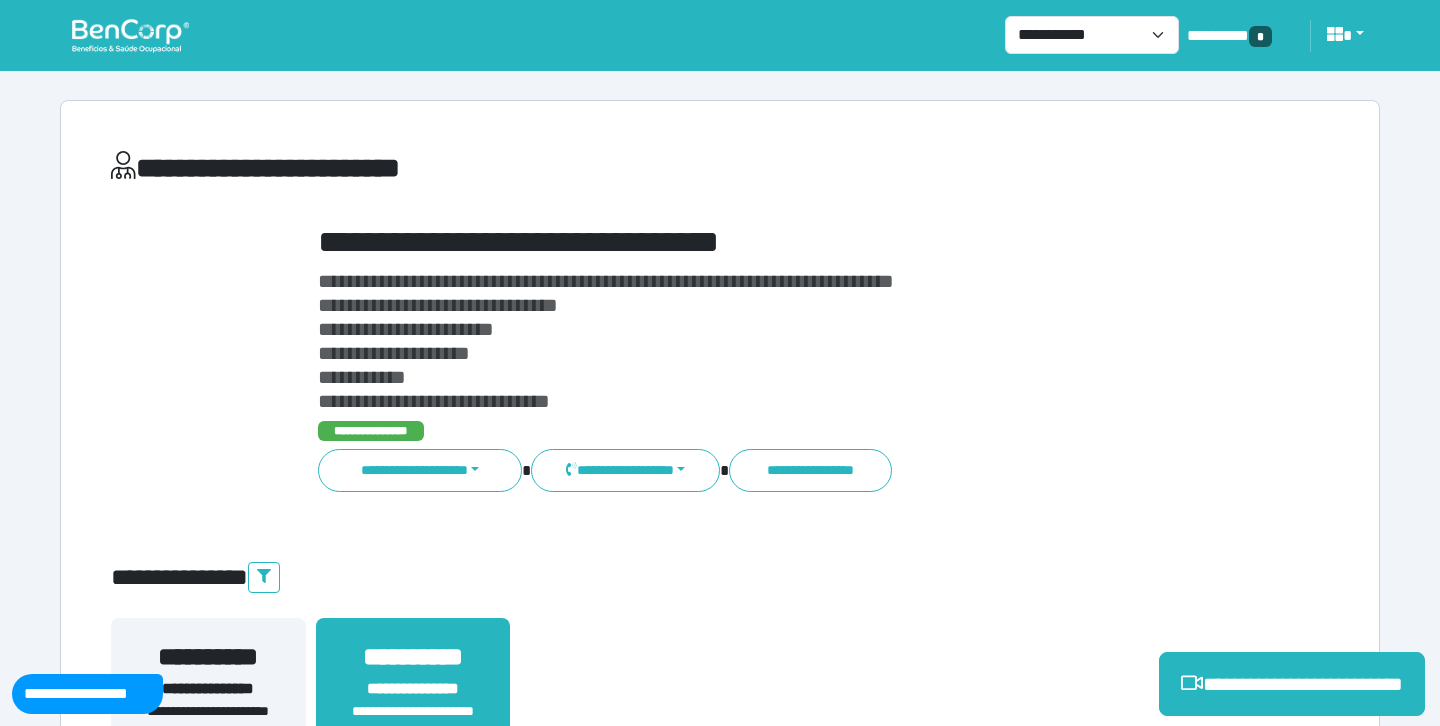 click on "**********" at bounding box center [772, 470] 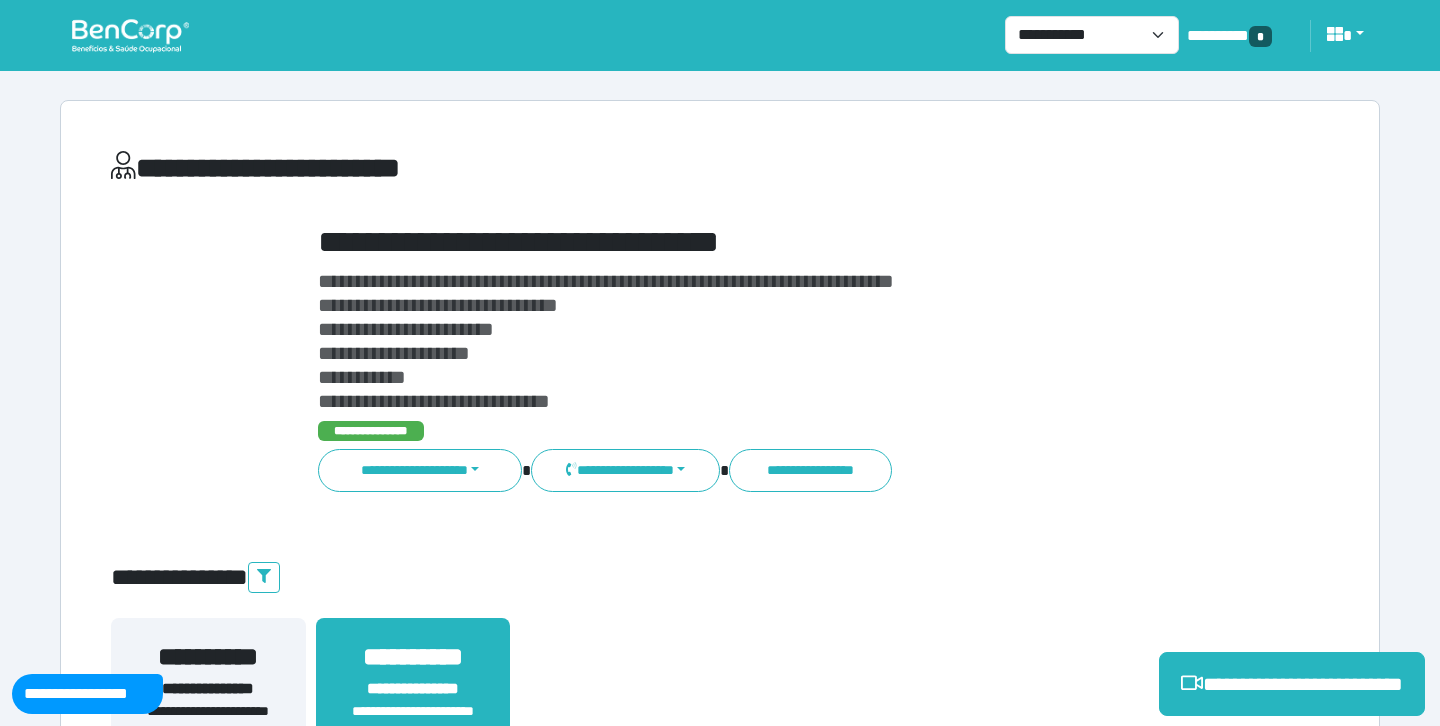 click on "**********" at bounding box center (772, 242) 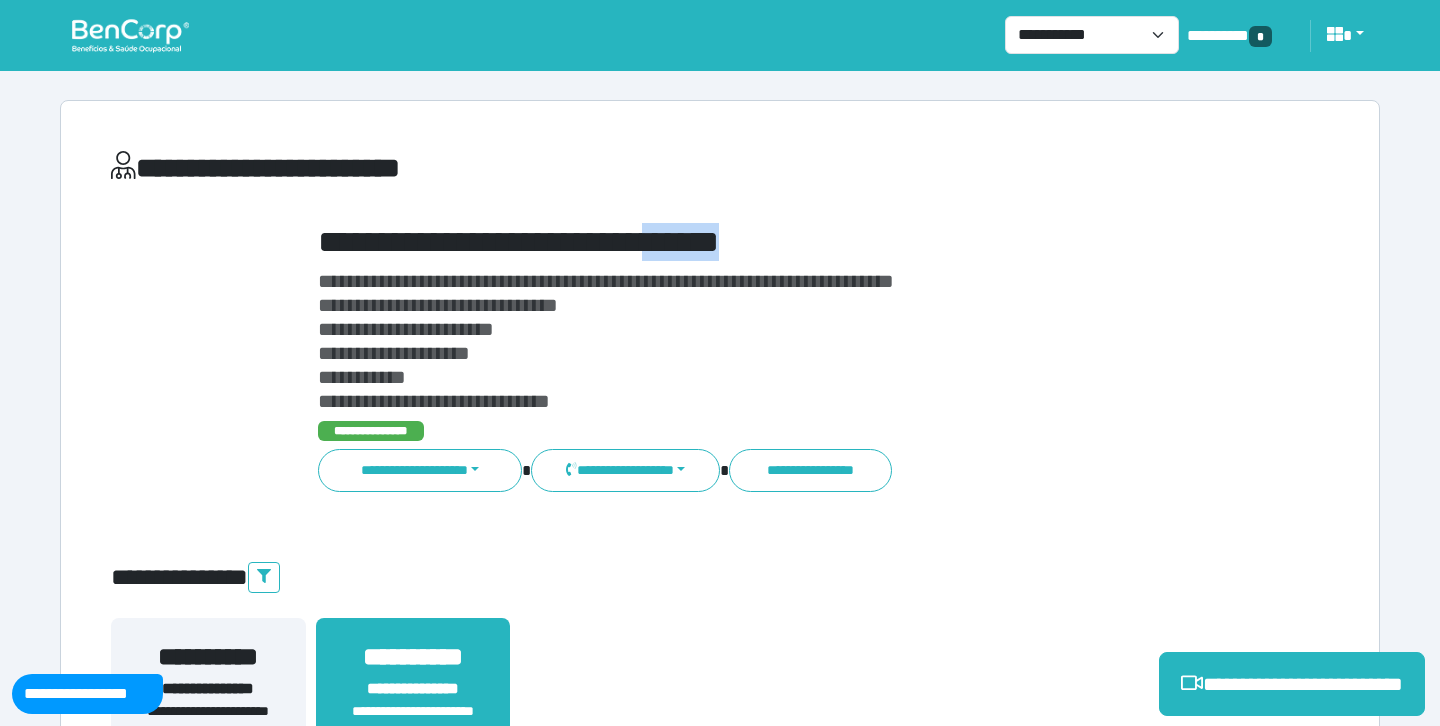 click on "**********" at bounding box center [772, 242] 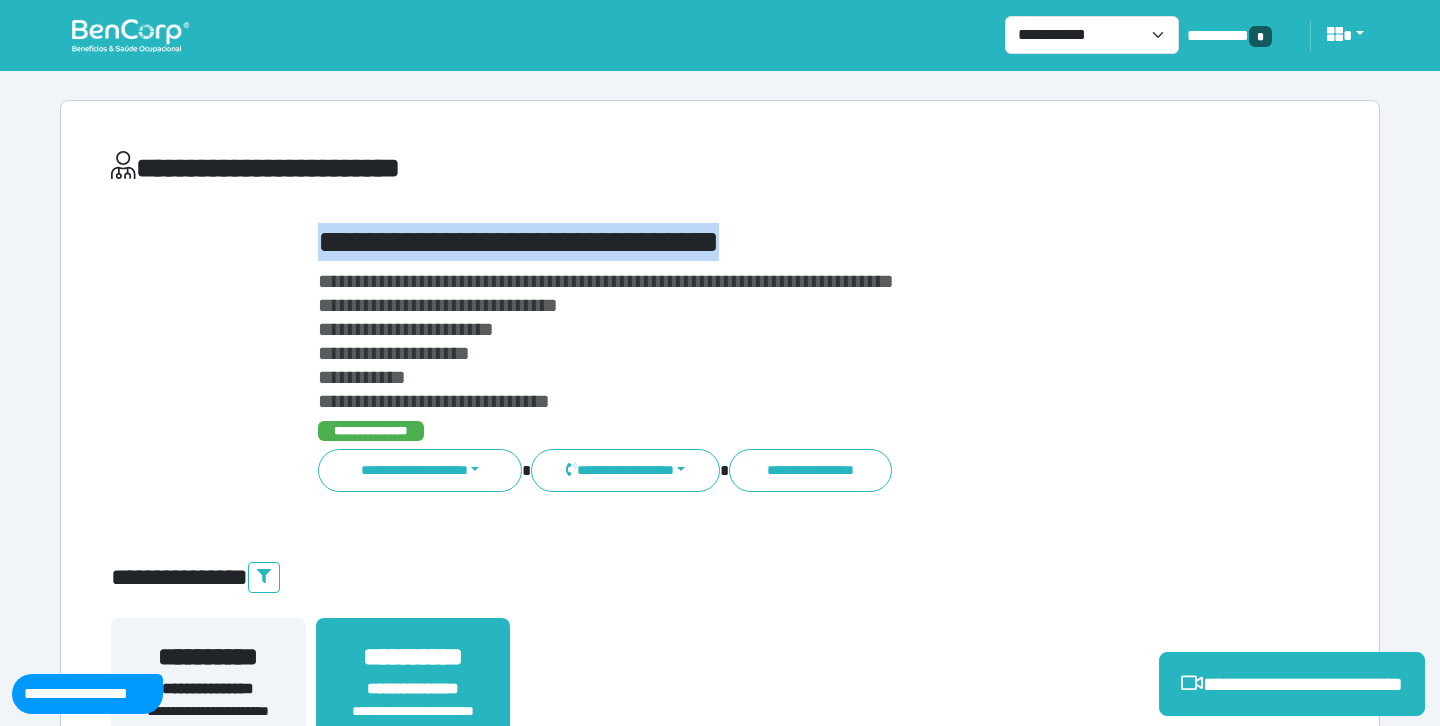 click on "**********" at bounding box center (772, 242) 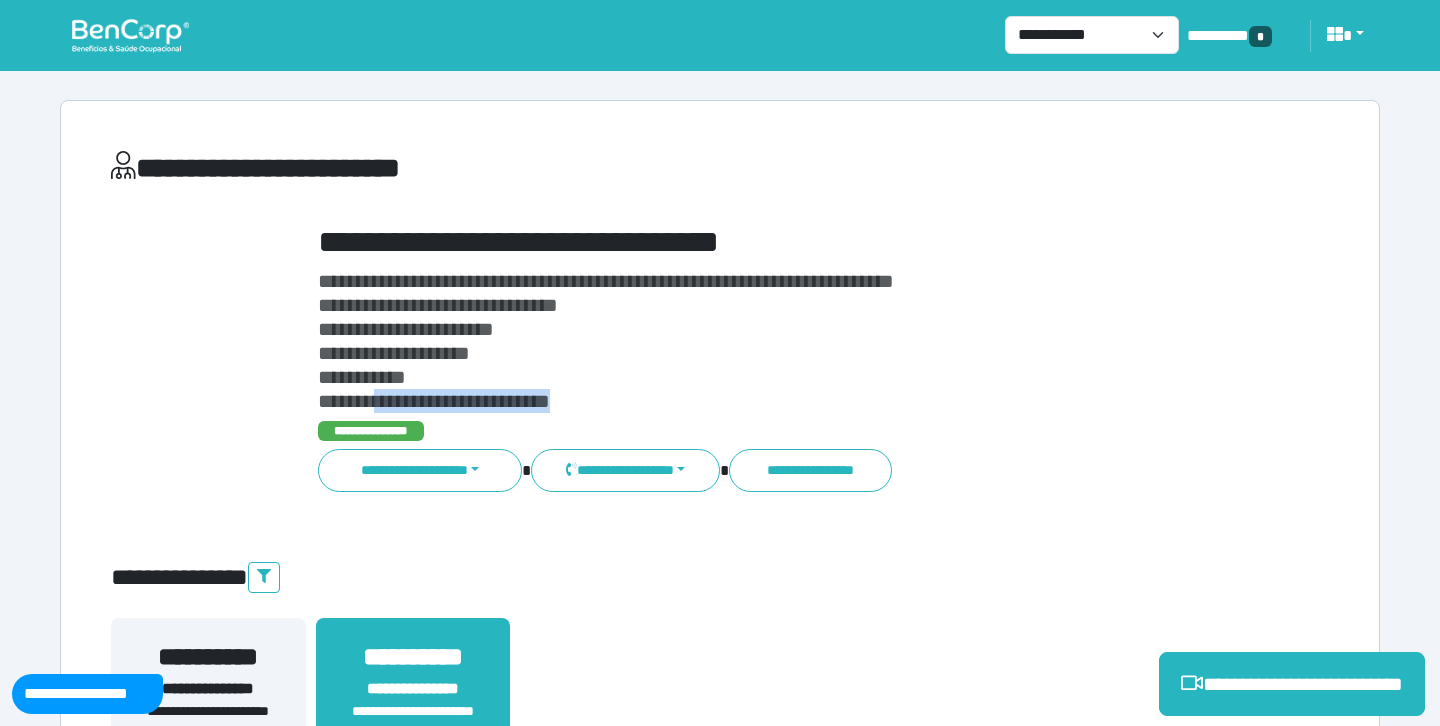 drag, startPoint x: 641, startPoint y: 406, endPoint x: 390, endPoint y: 402, distance: 251.03188 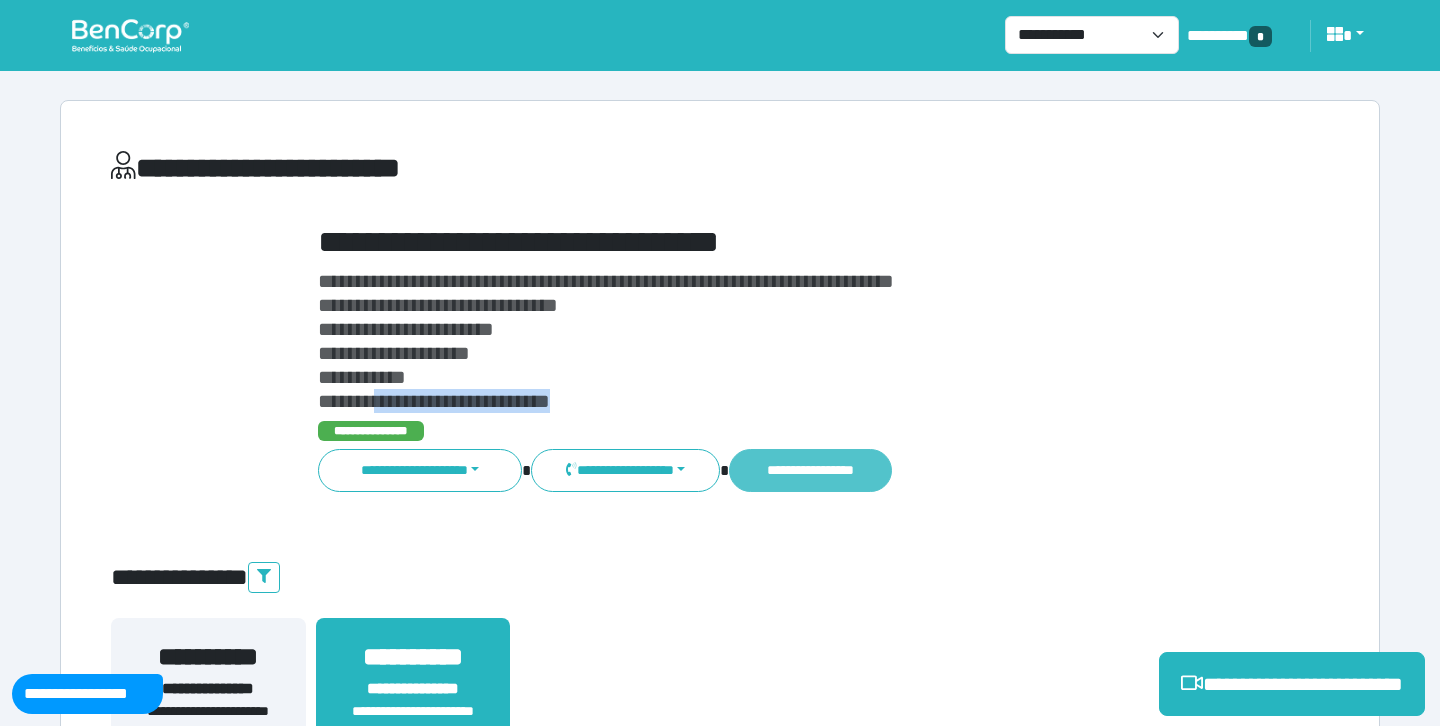 click on "**********" at bounding box center (810, 470) 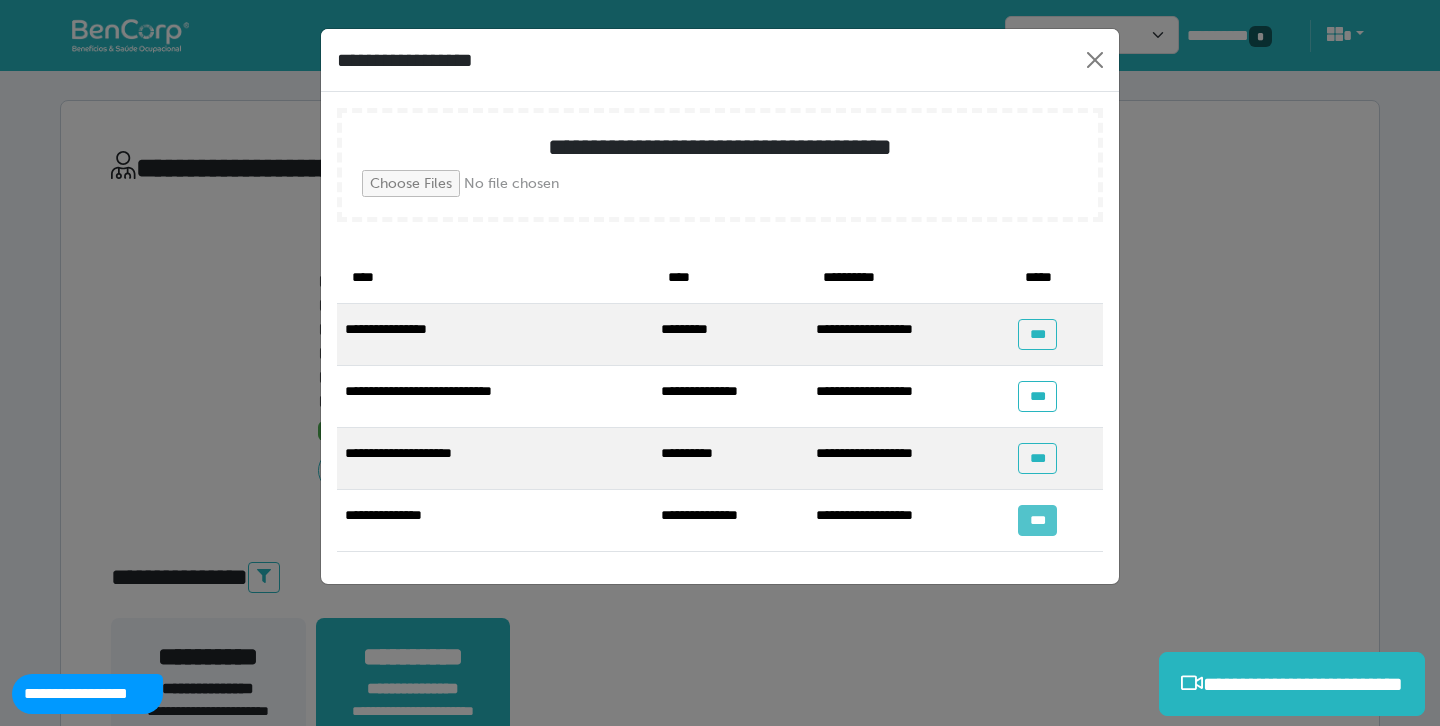 click on "***" at bounding box center [1037, 520] 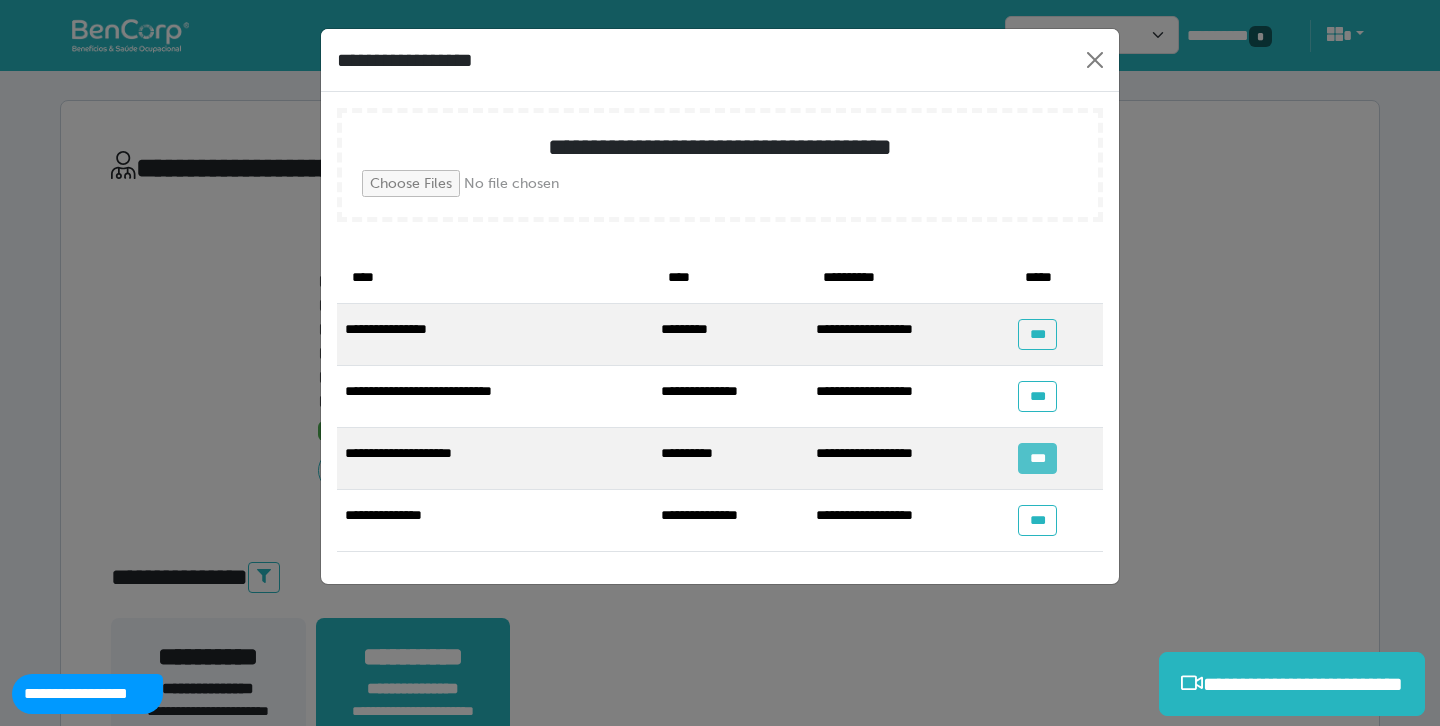 click on "***" at bounding box center [1037, 458] 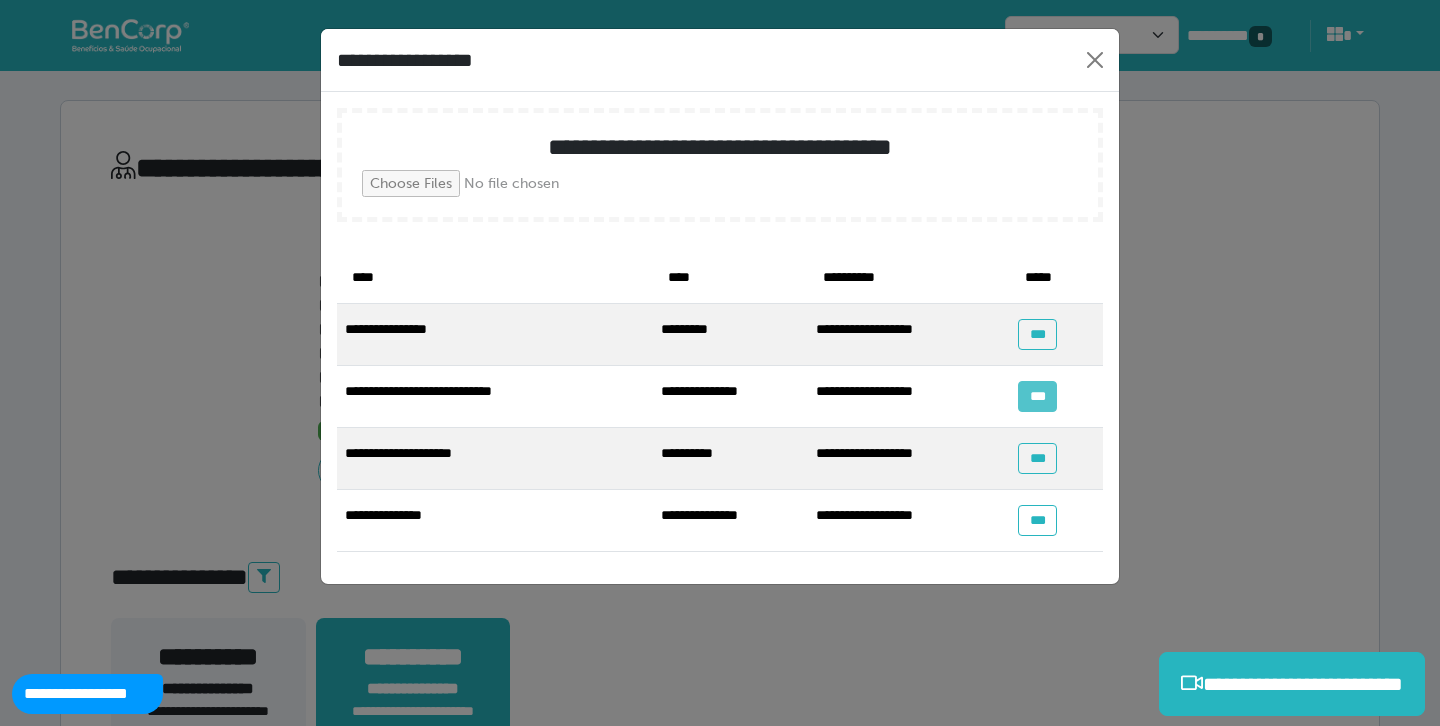 click on "***" at bounding box center (1037, 396) 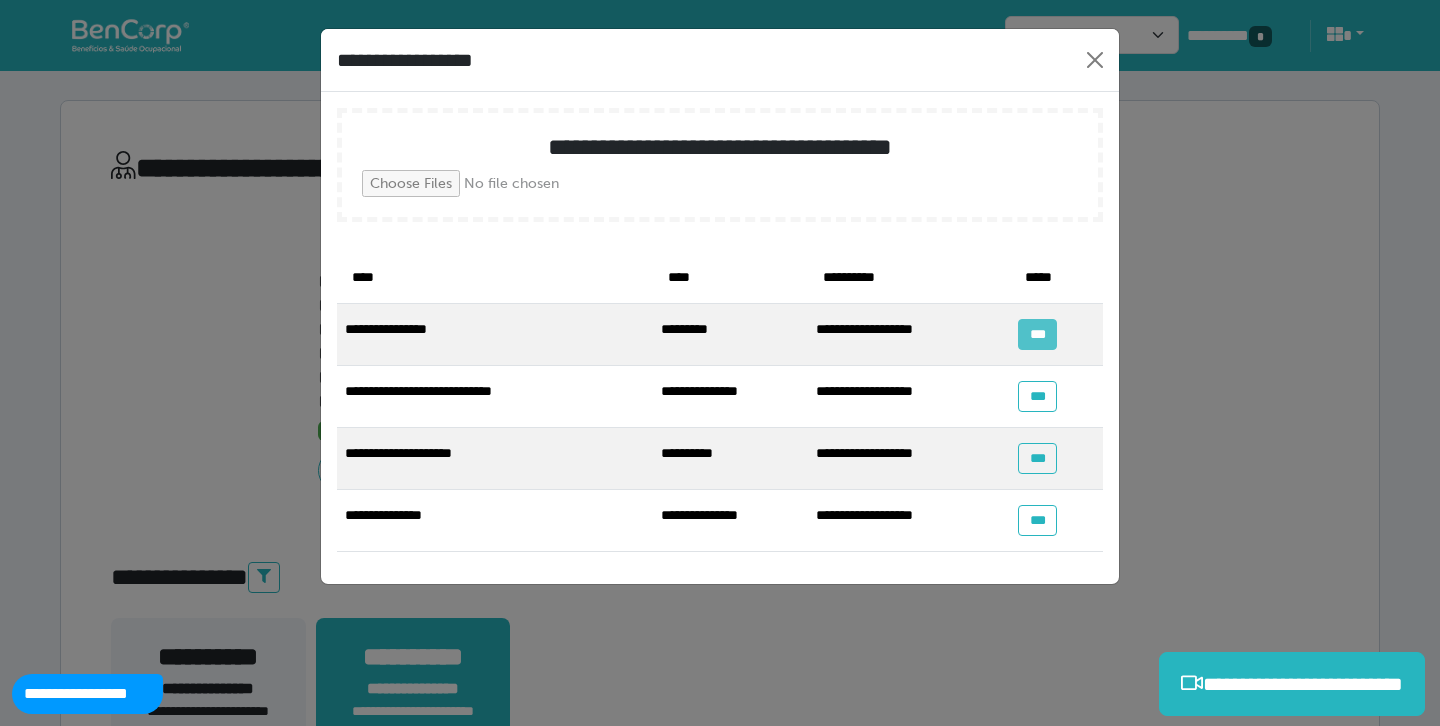 click on "***" at bounding box center [1037, 334] 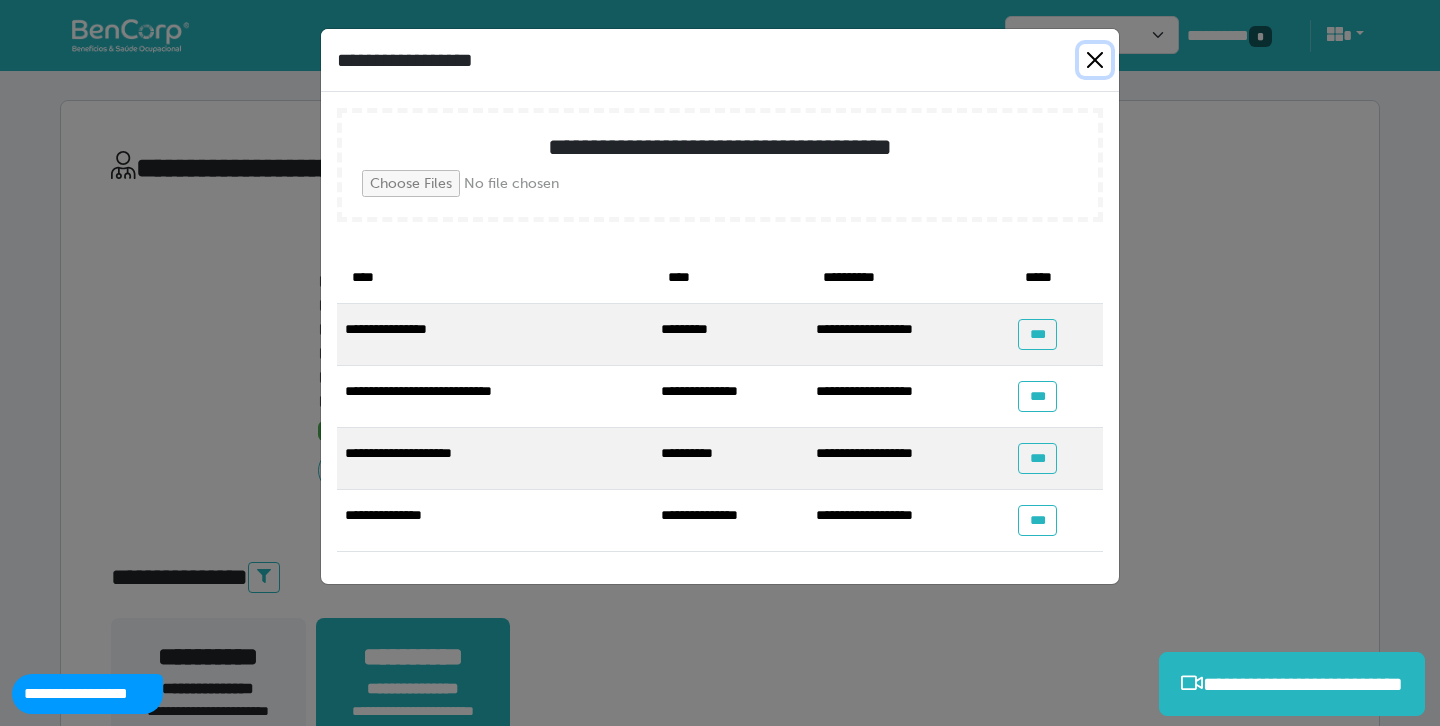 click at bounding box center (1095, 60) 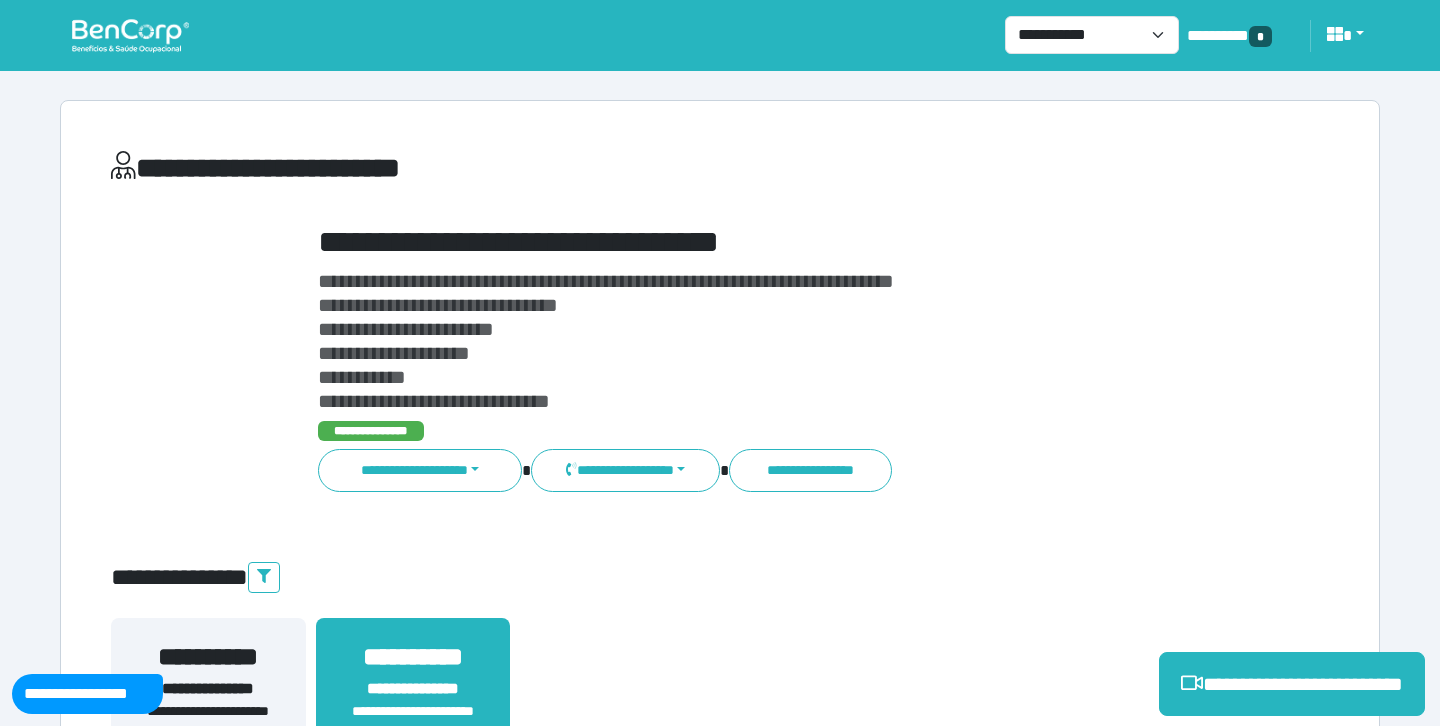 click on "**********" at bounding box center (772, 341) 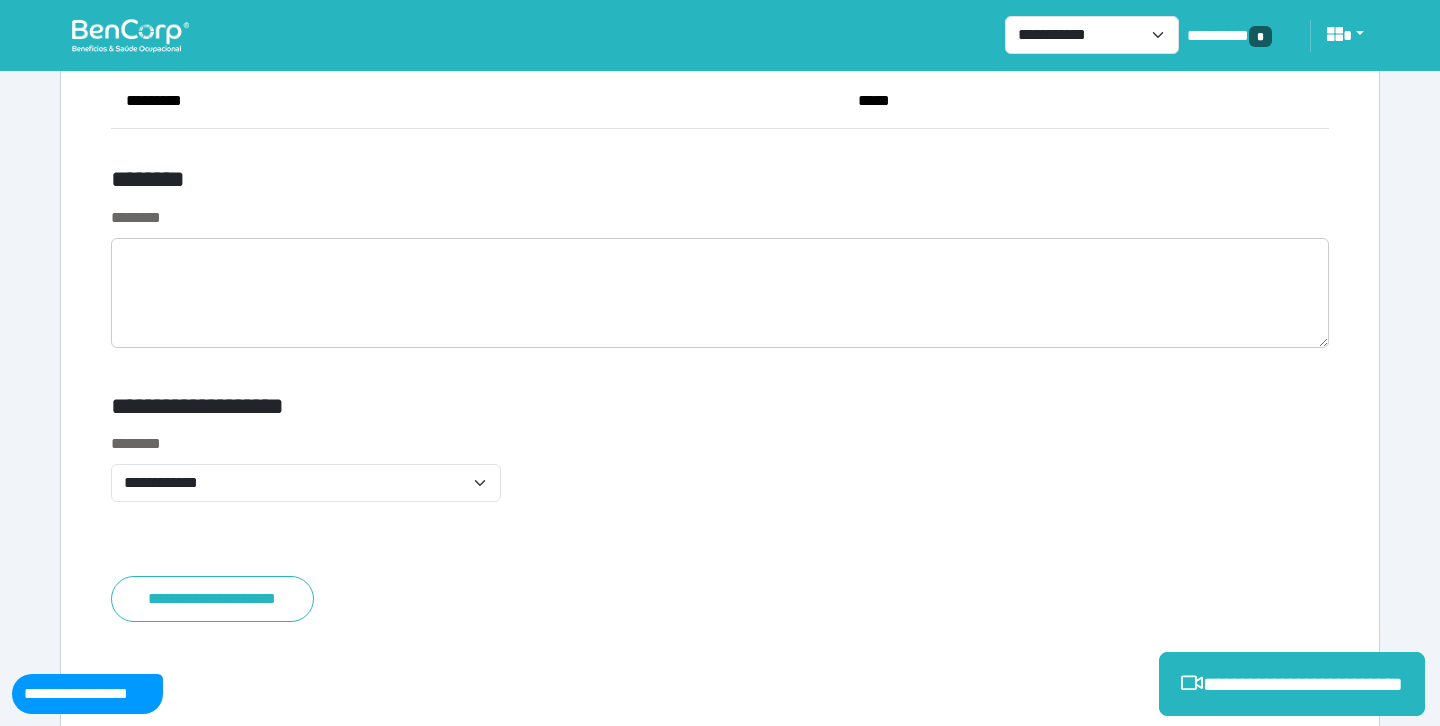scroll, scrollTop: 7677, scrollLeft: 0, axis: vertical 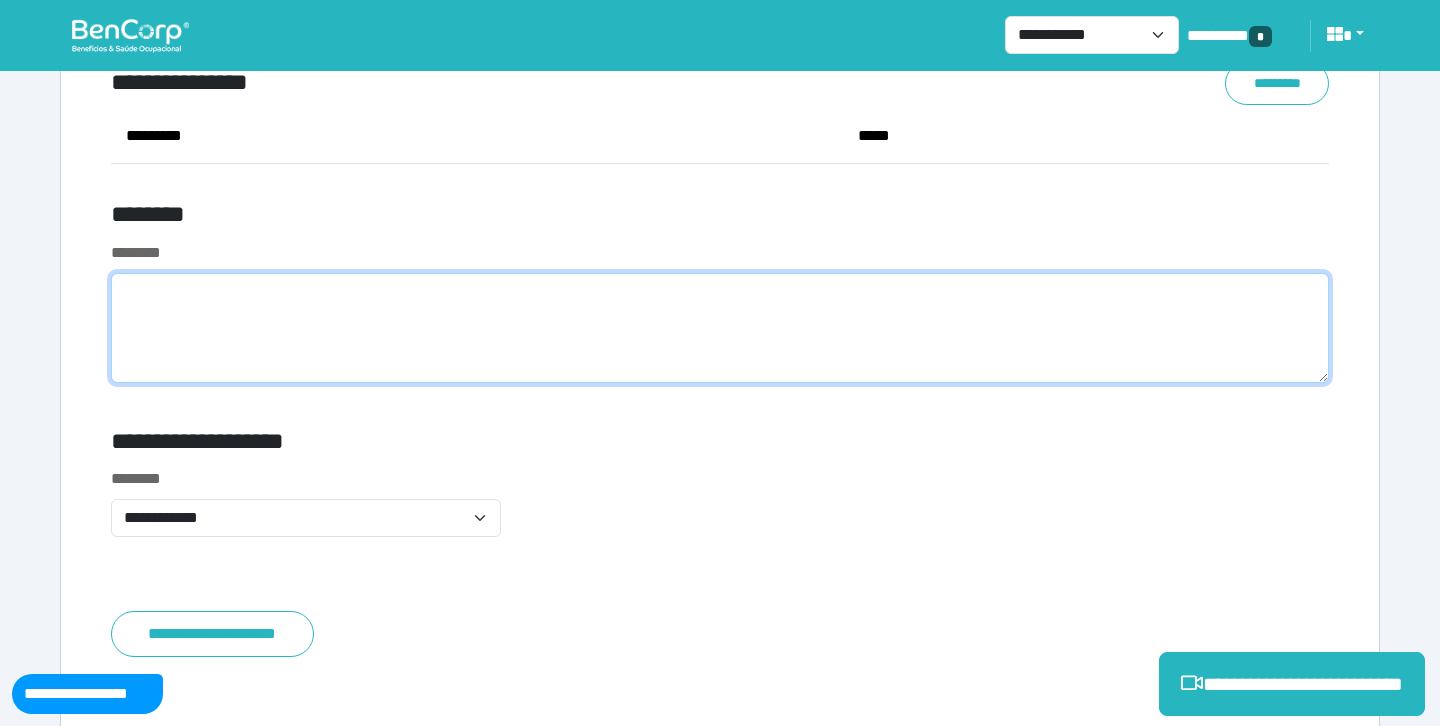 click at bounding box center [720, 328] 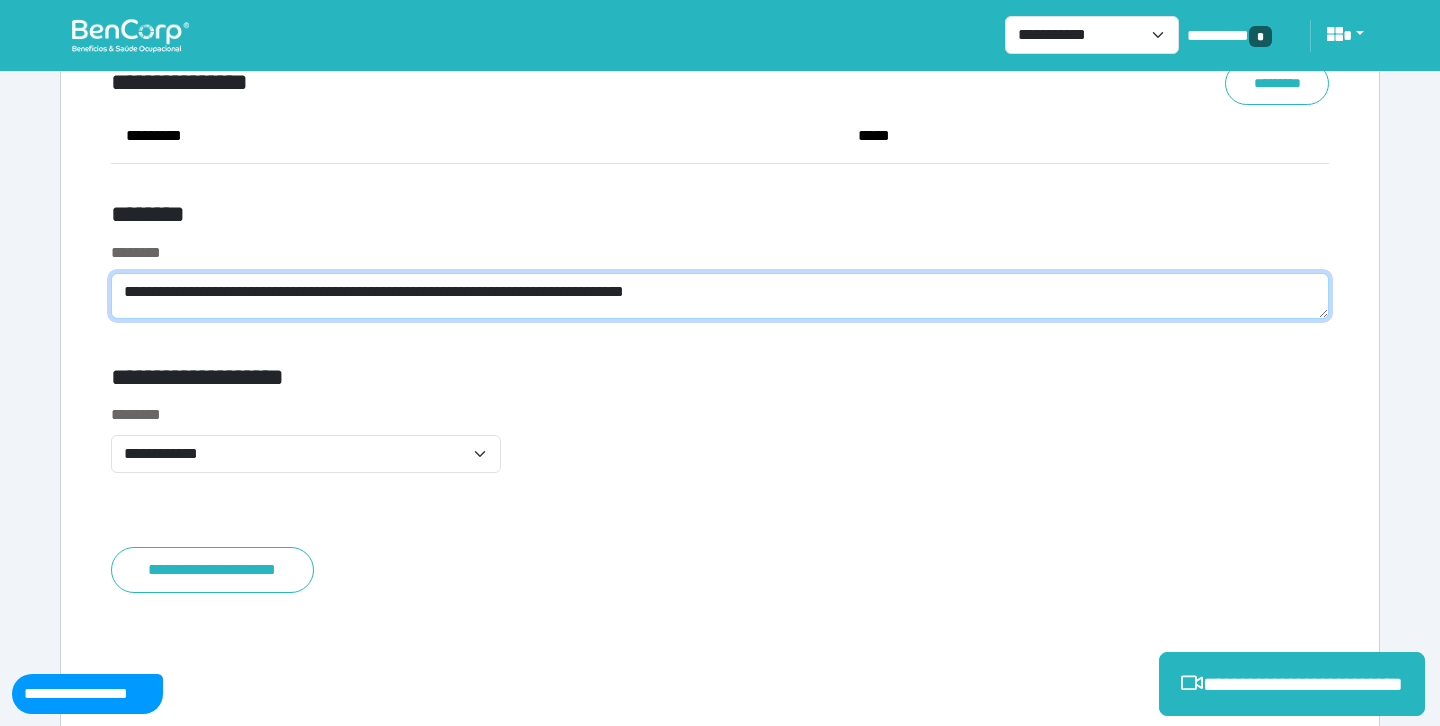 type on "**********" 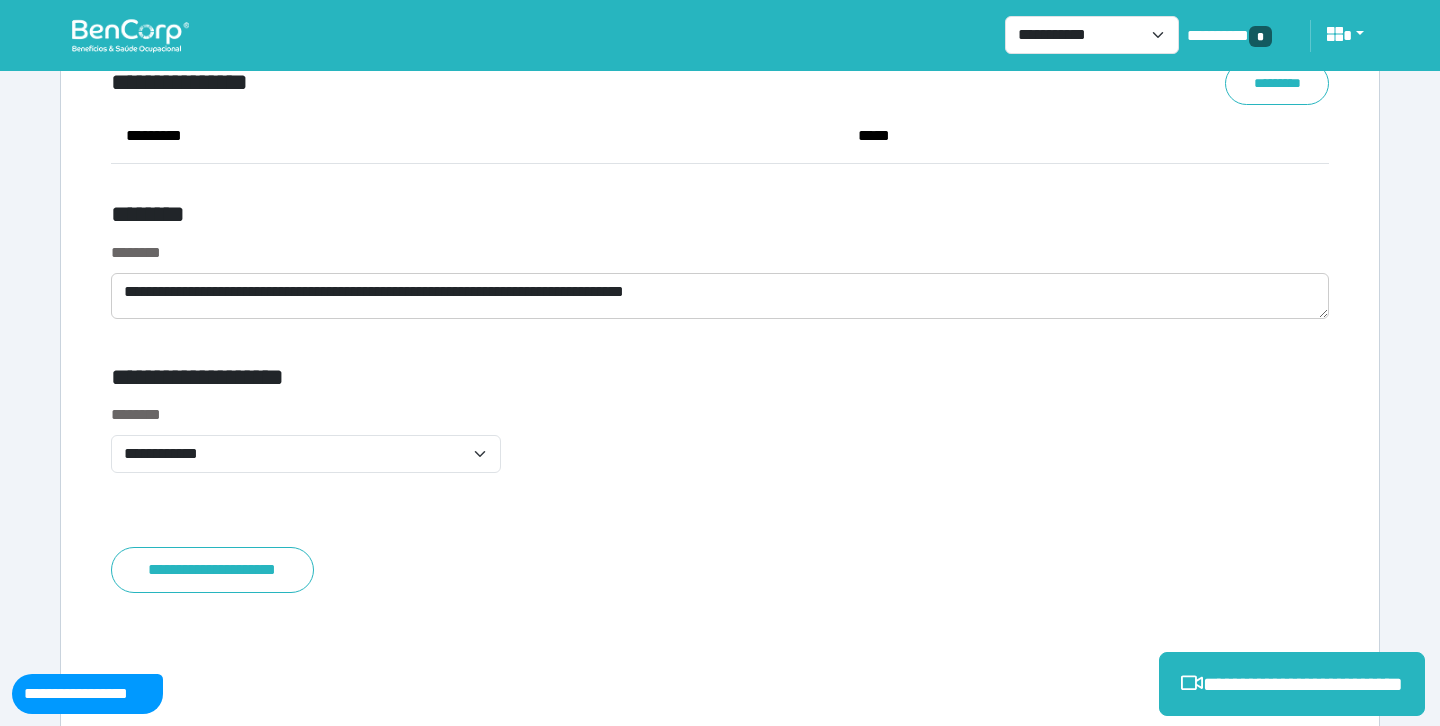 click on "**********" at bounding box center [720, 450] 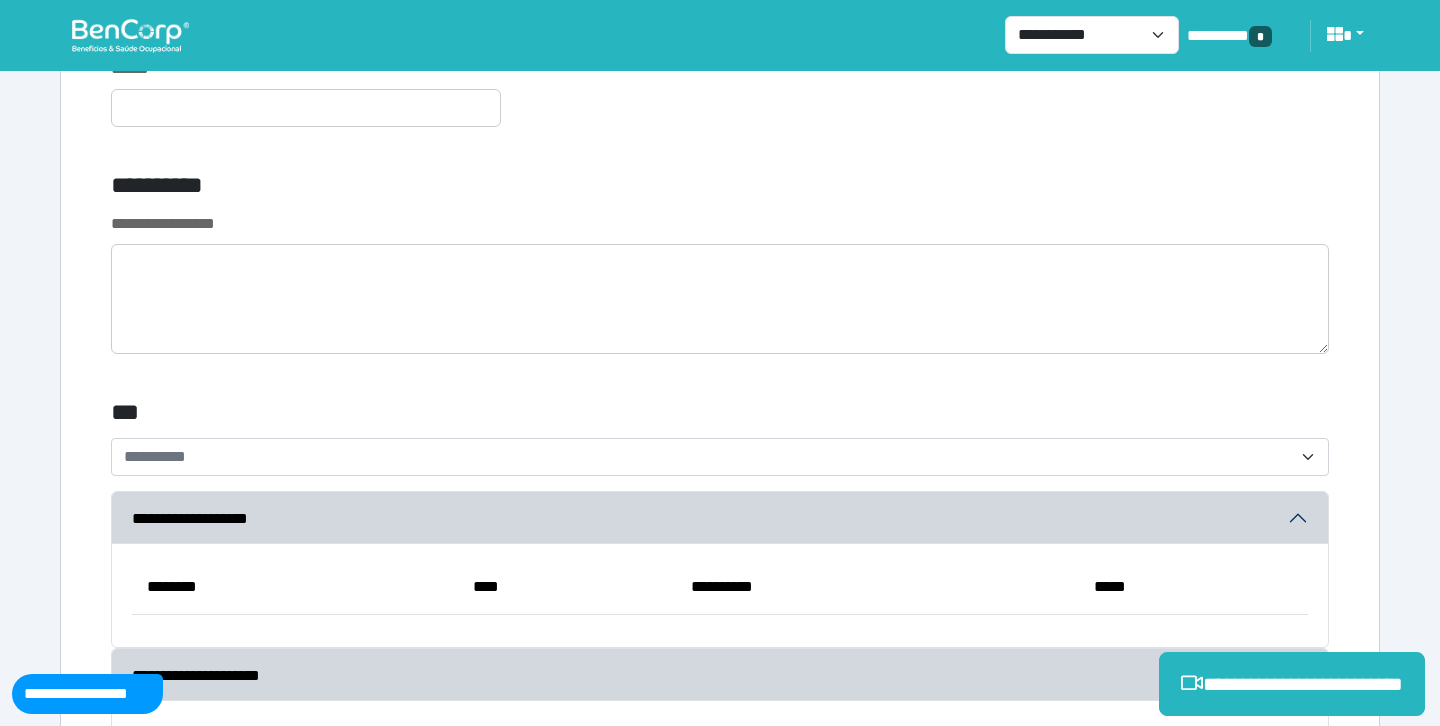 scroll, scrollTop: 5725, scrollLeft: 0, axis: vertical 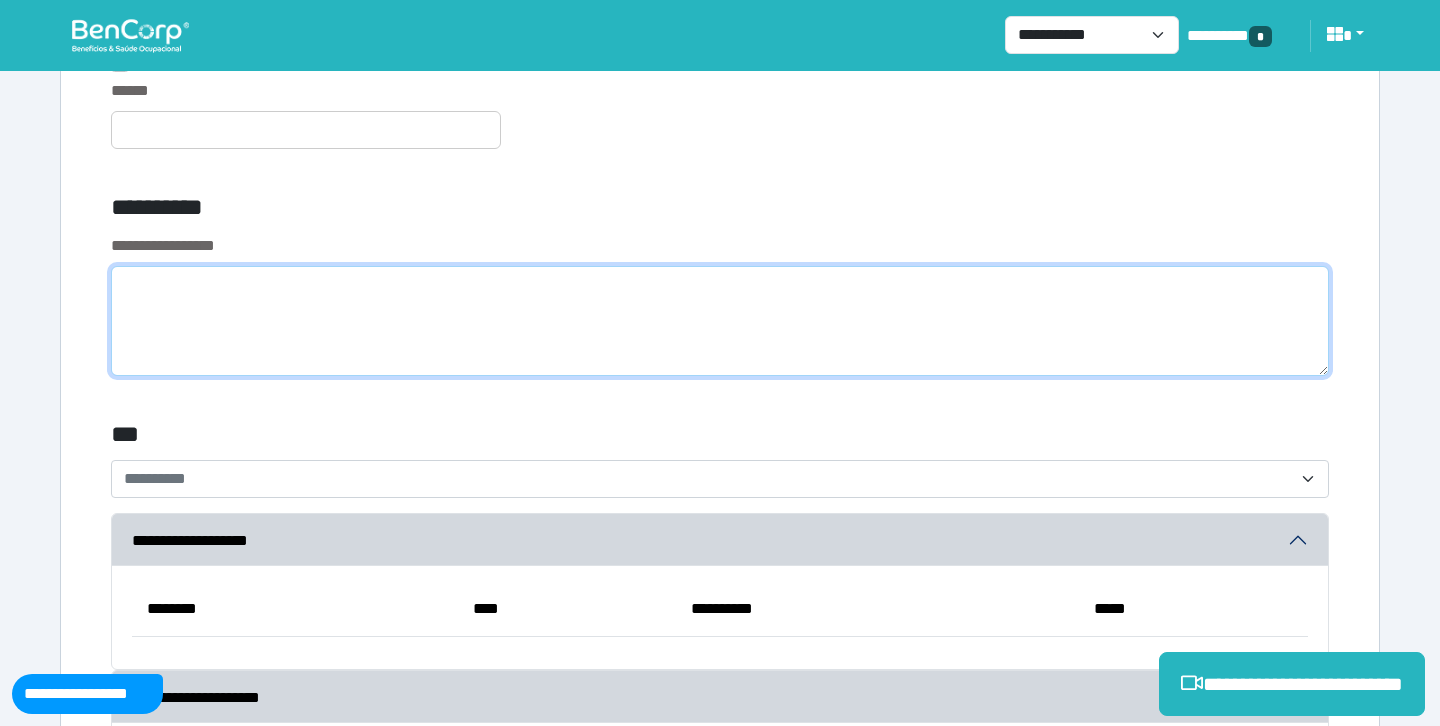 click at bounding box center [720, 321] 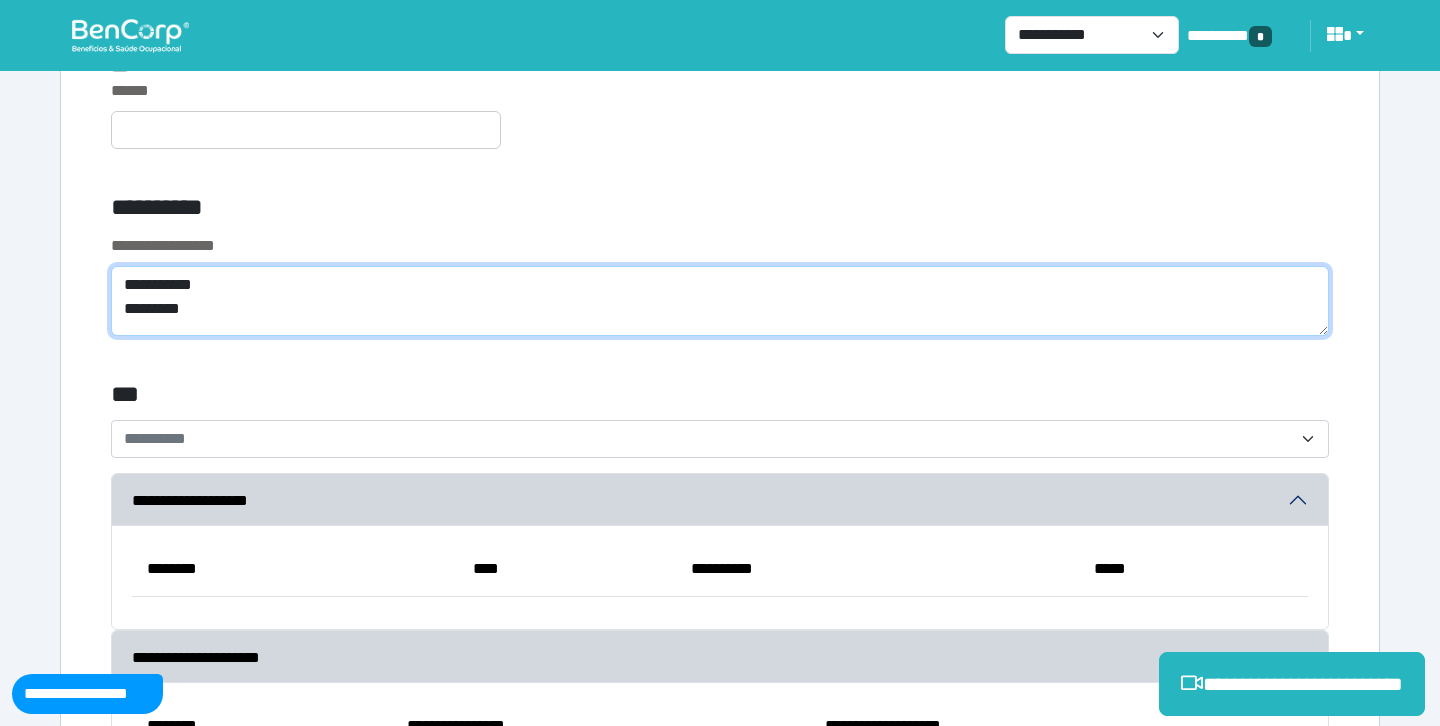 scroll, scrollTop: 0, scrollLeft: 0, axis: both 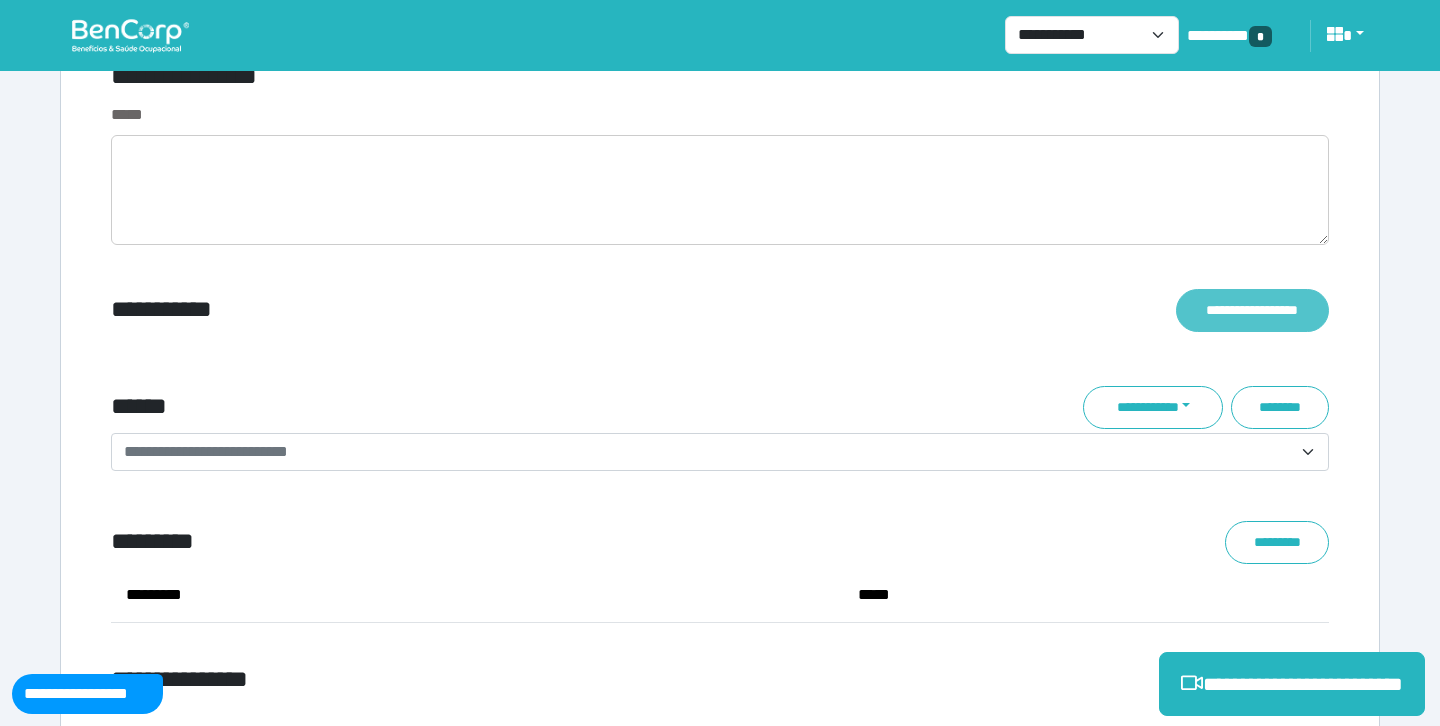 type on "**********" 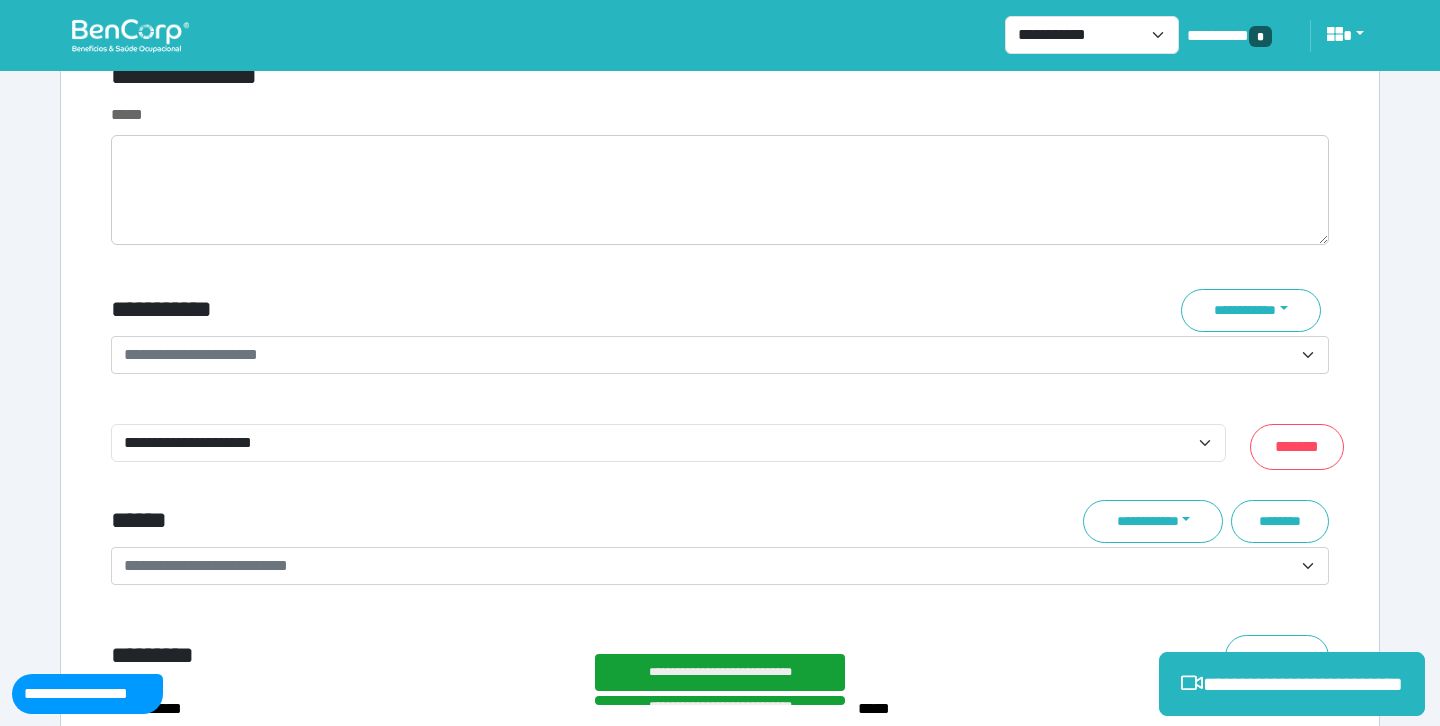 click on "**********" at bounding box center (708, 355) 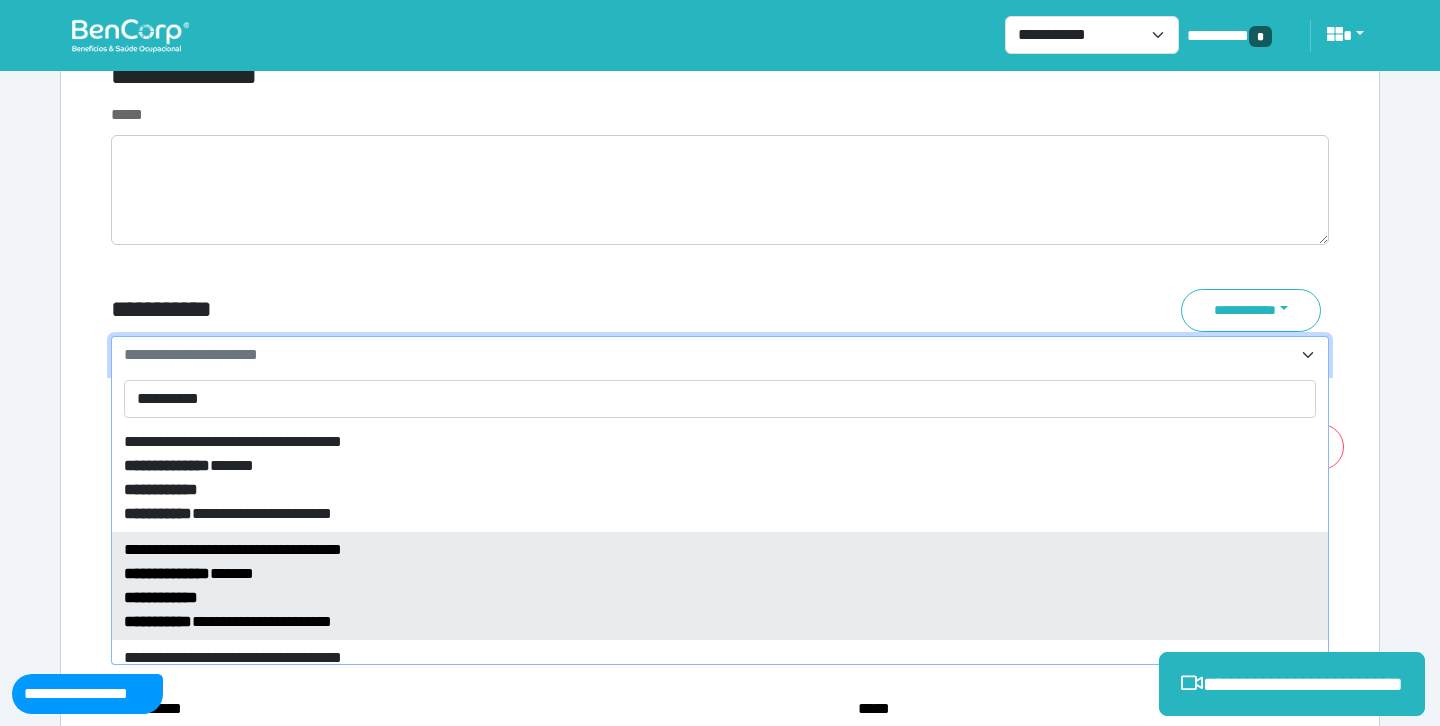 type on "**********" 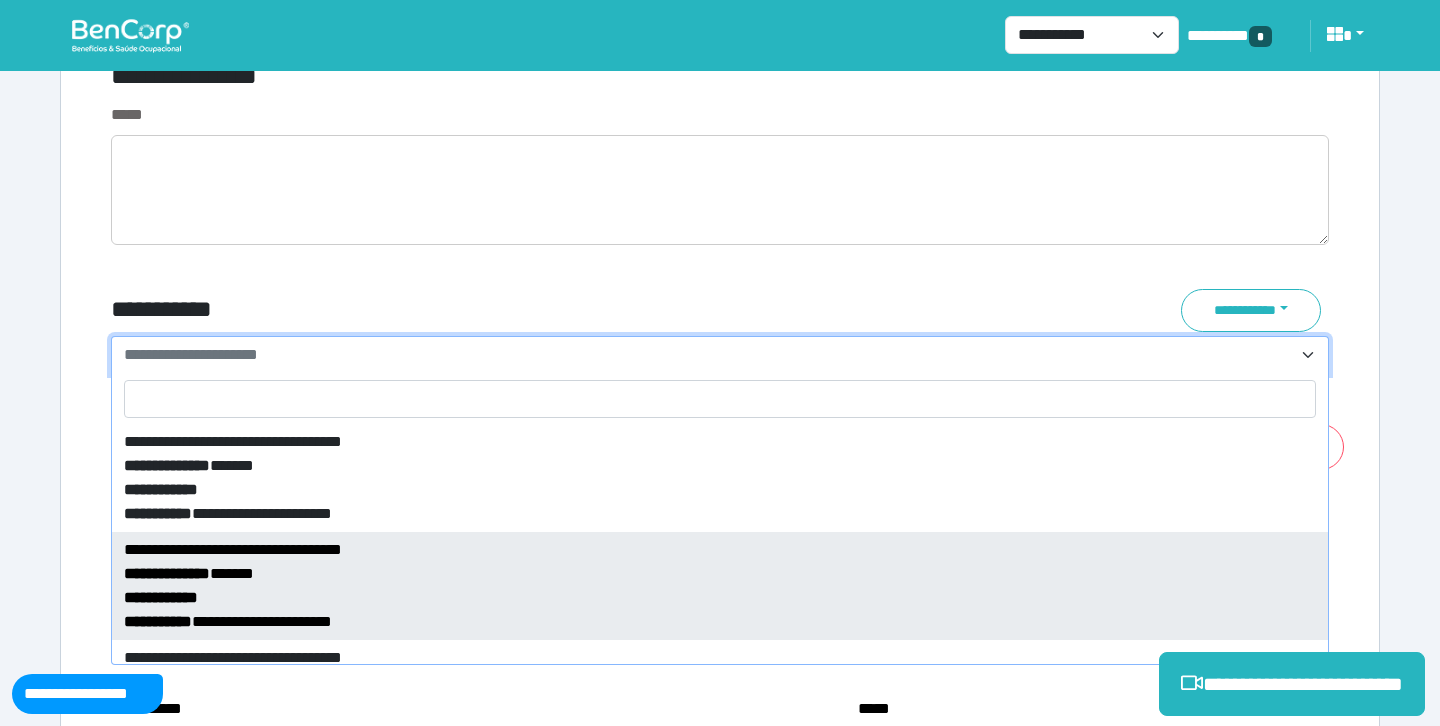 select on "*****" 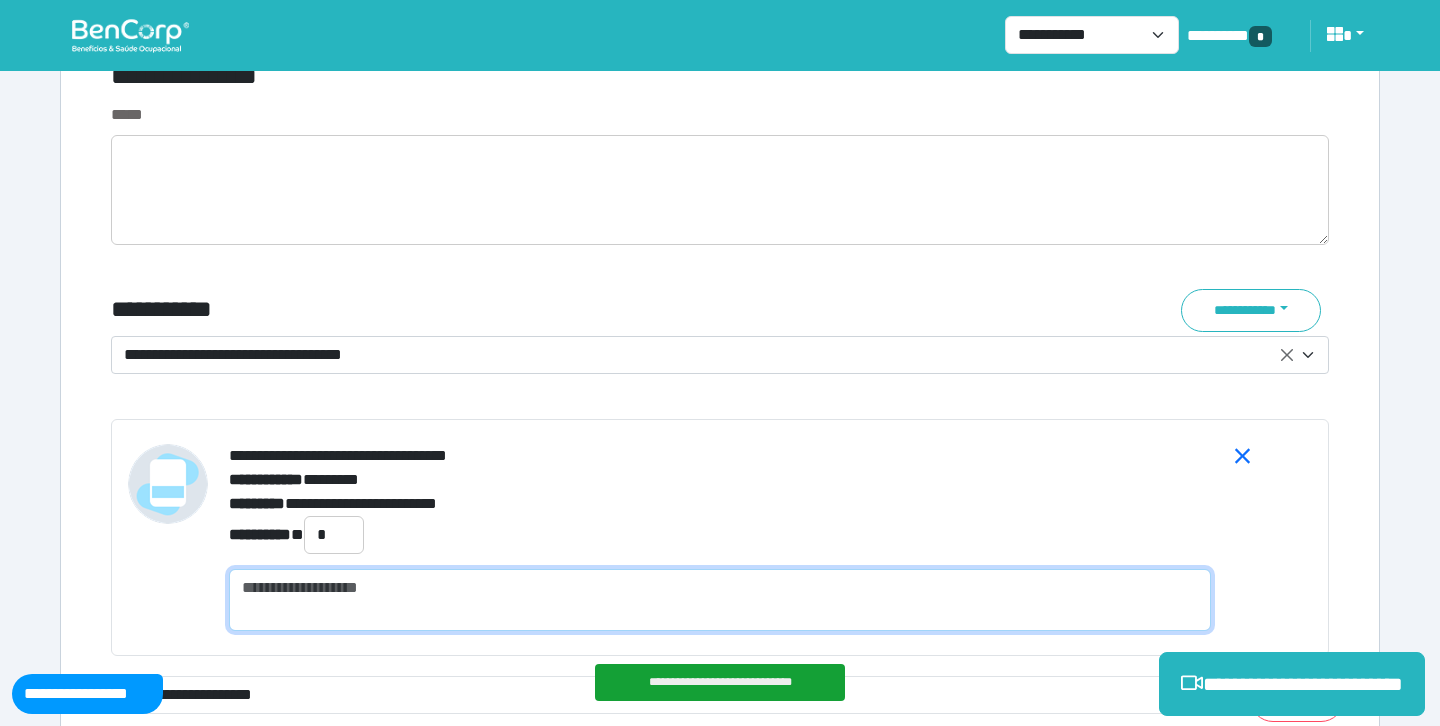 click at bounding box center (720, 600) 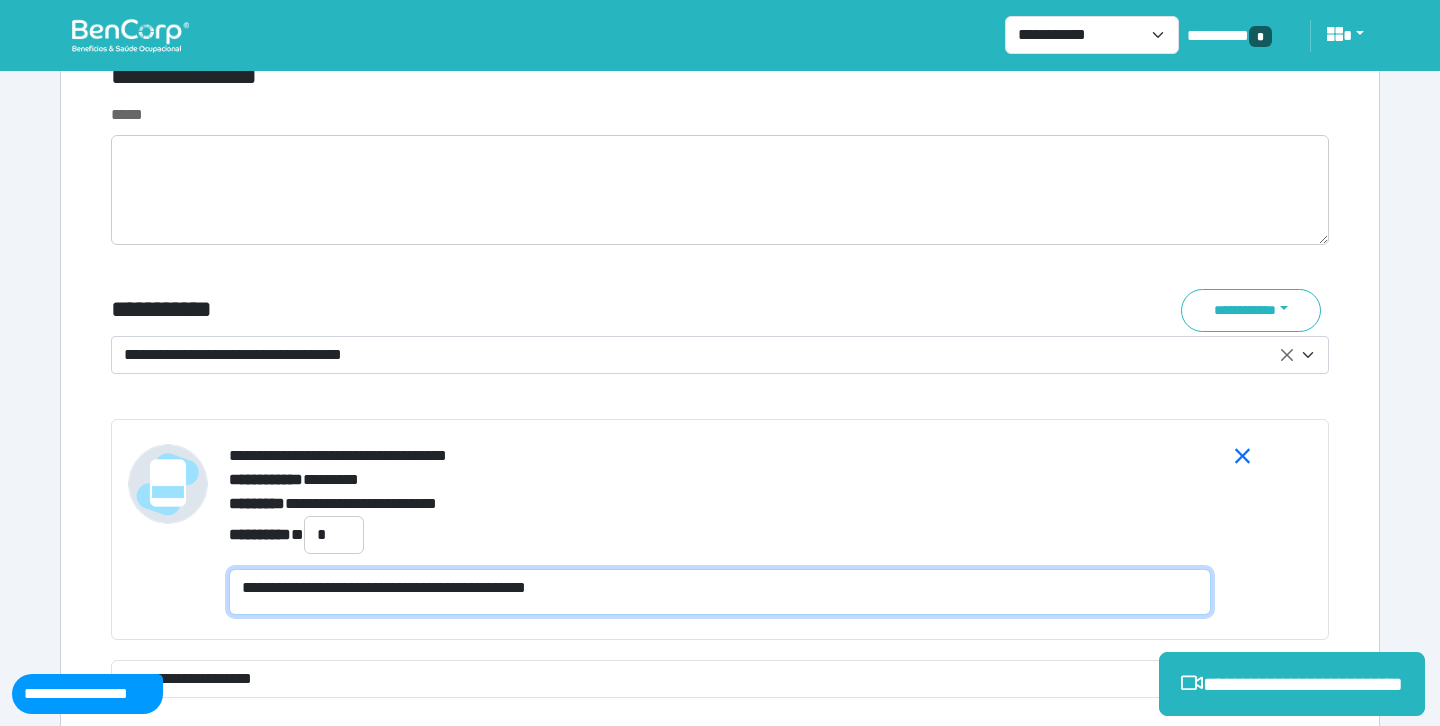 click on "**********" at bounding box center [720, 592] 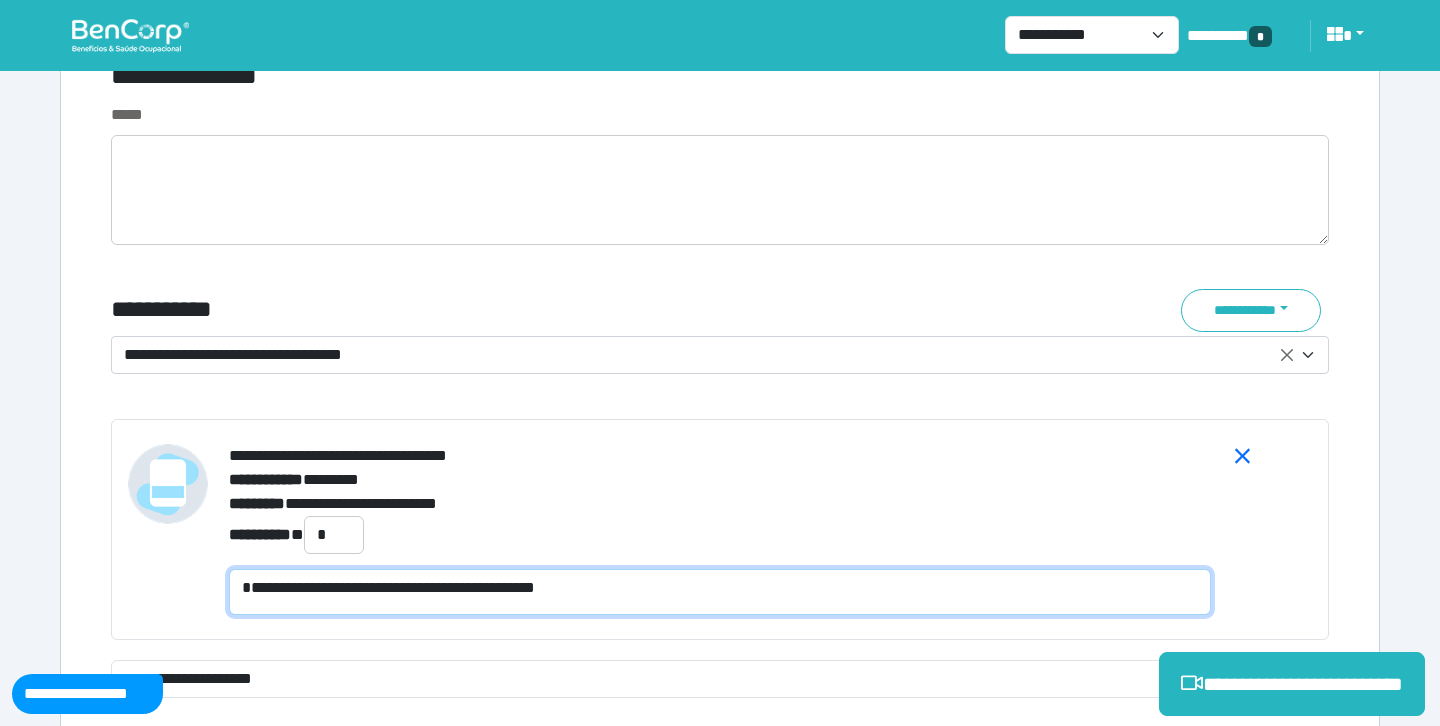 scroll, scrollTop: 0, scrollLeft: 0, axis: both 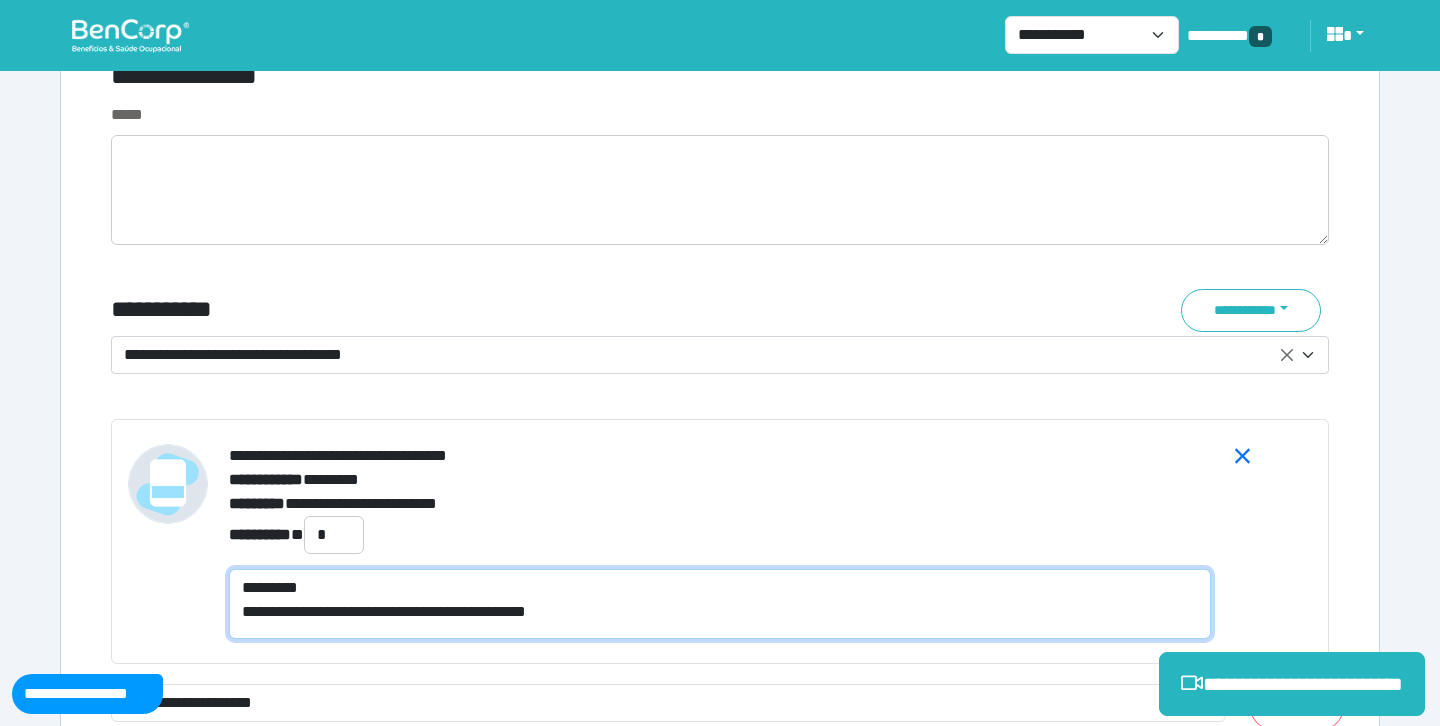 type on "**********" 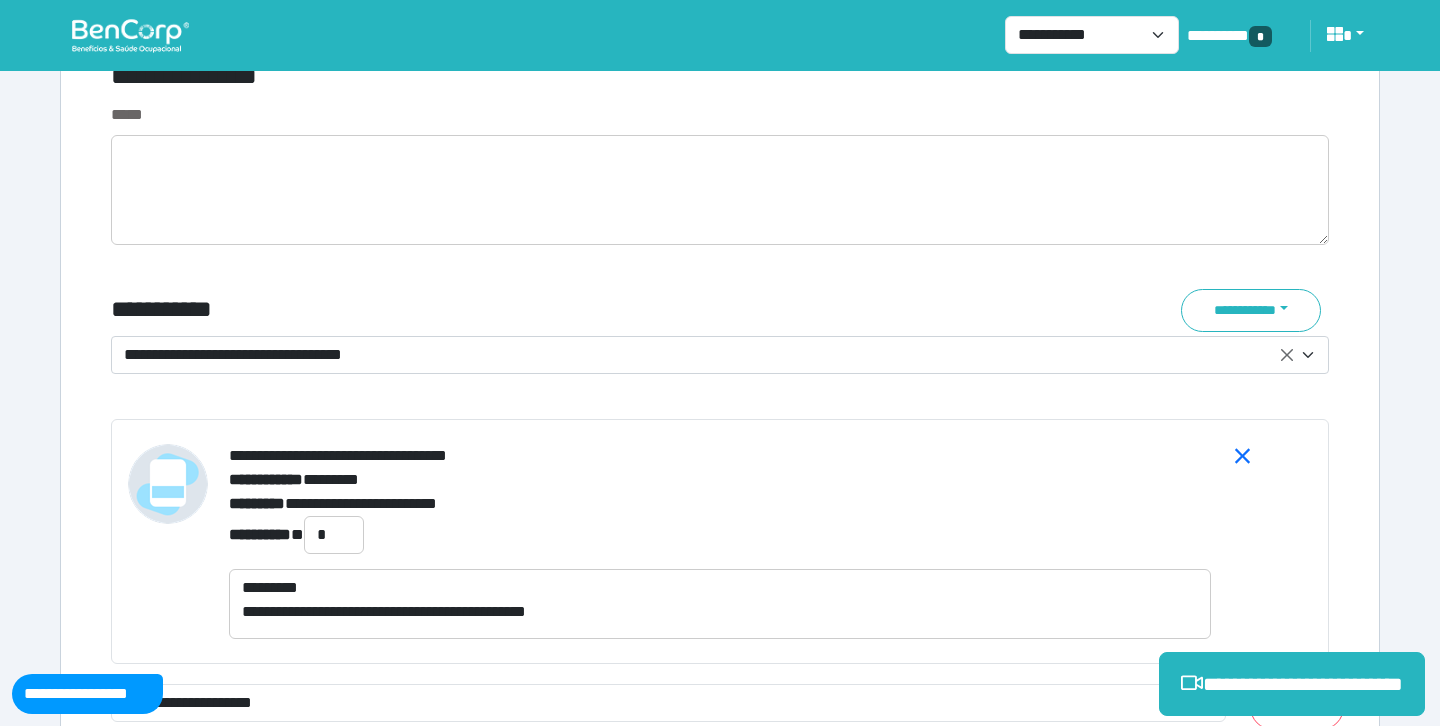 click on "**********" at bounding box center [513, 310] 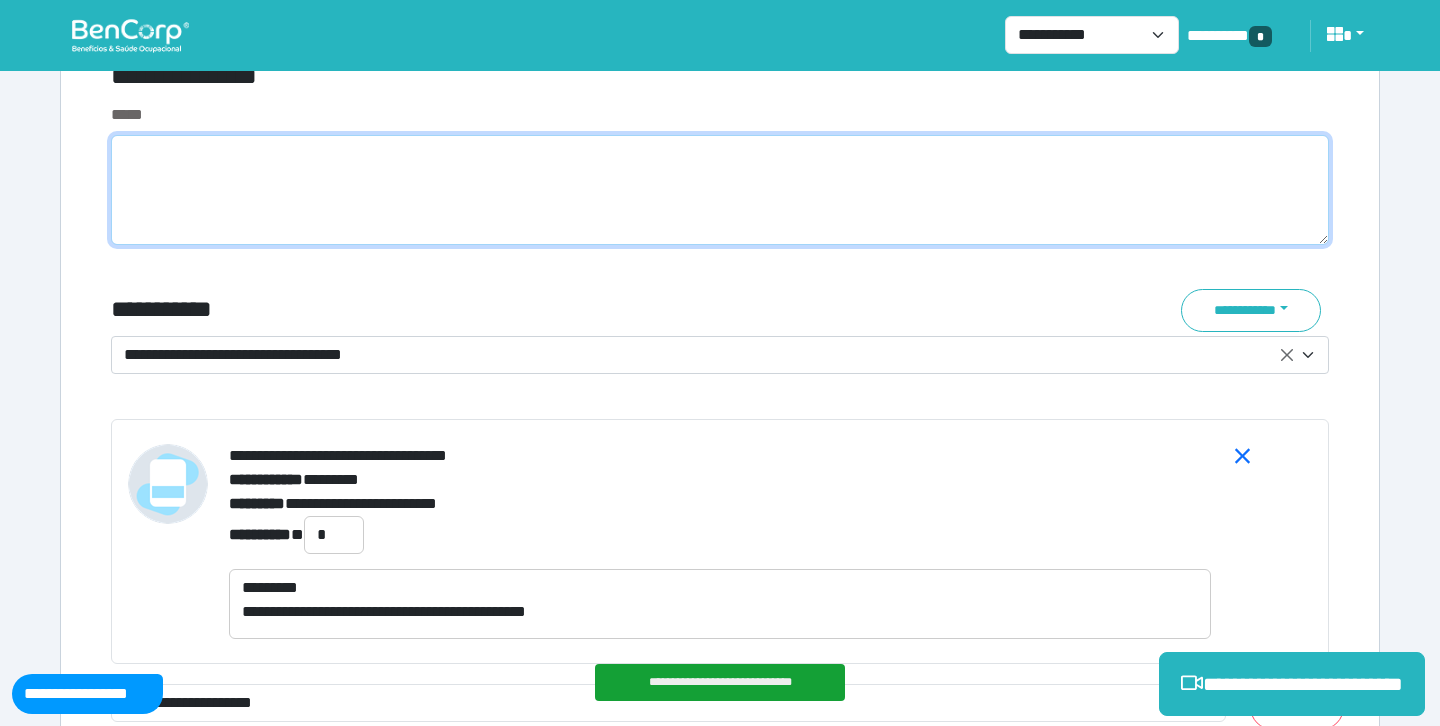 click at bounding box center (720, 190) 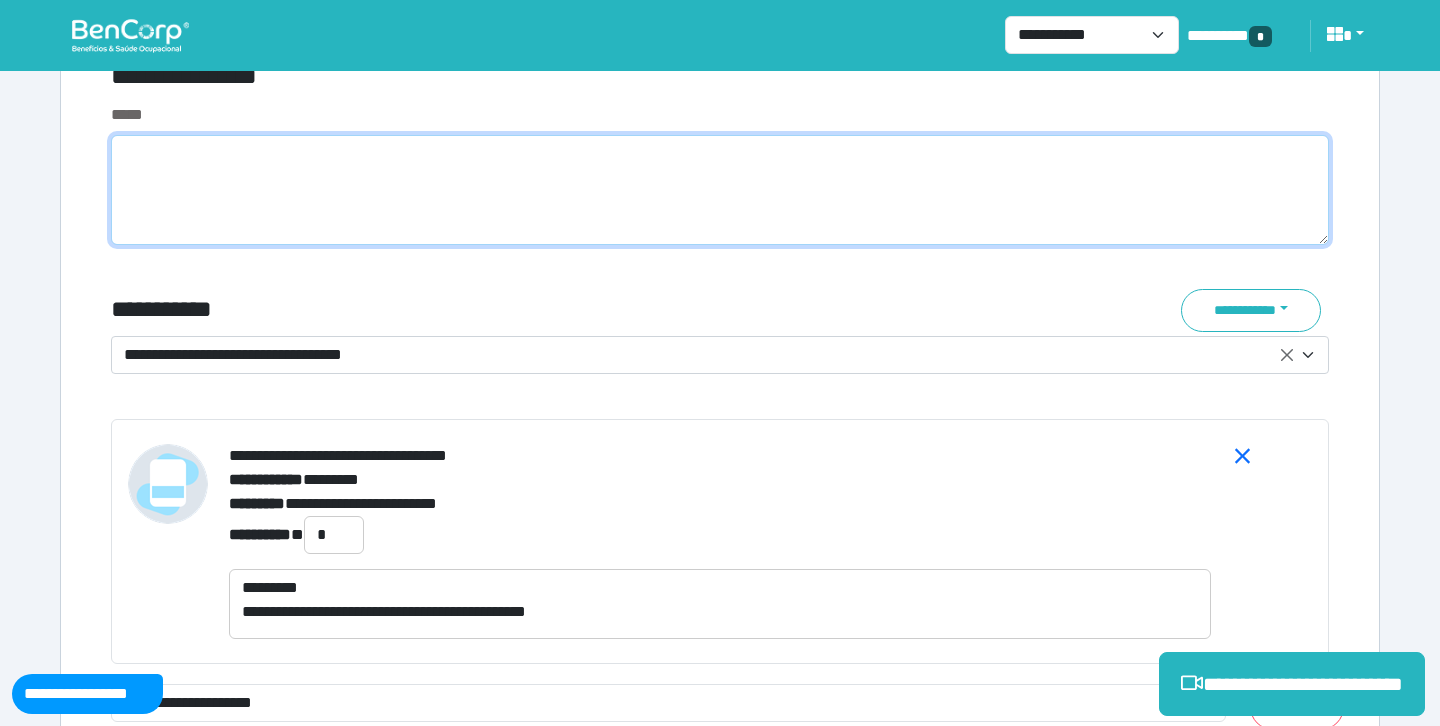 scroll, scrollTop: 7086, scrollLeft: 0, axis: vertical 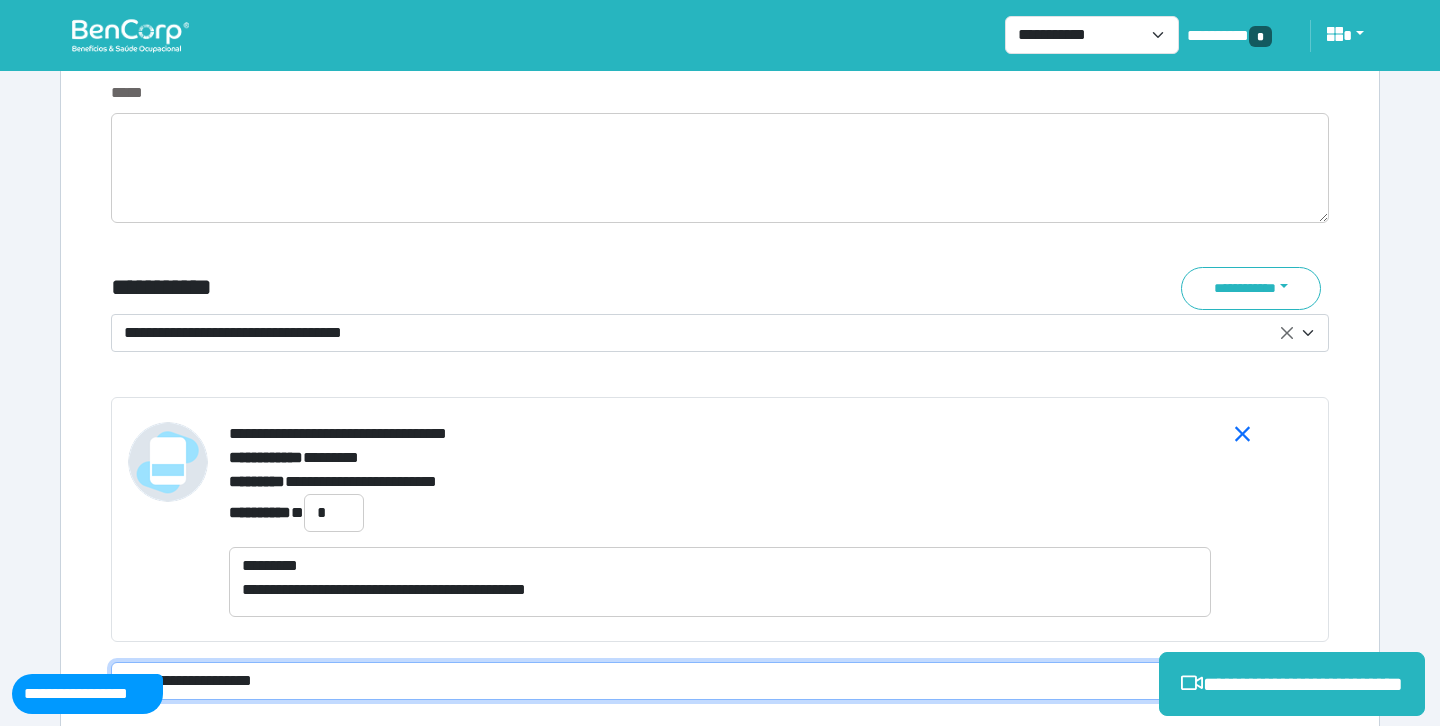 click on "**********" at bounding box center (668, 681) 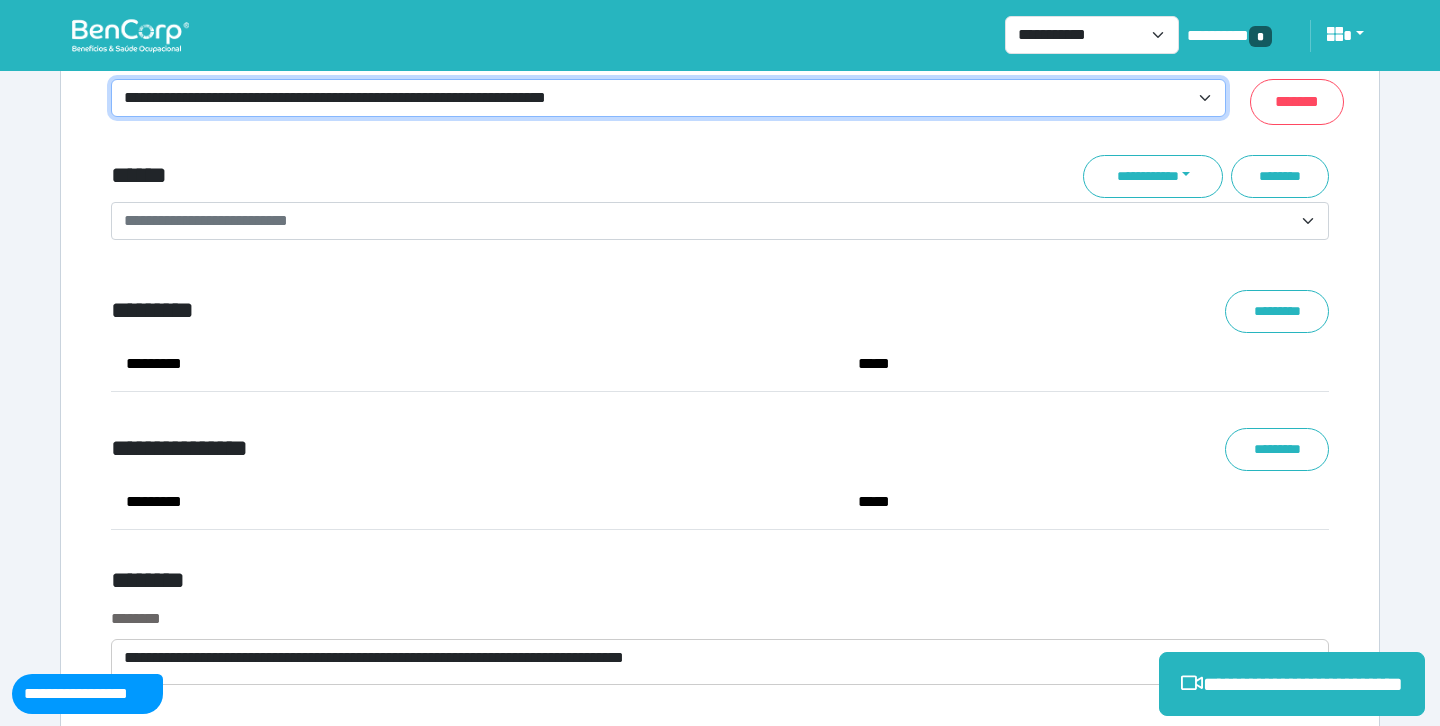 scroll, scrollTop: 7671, scrollLeft: 0, axis: vertical 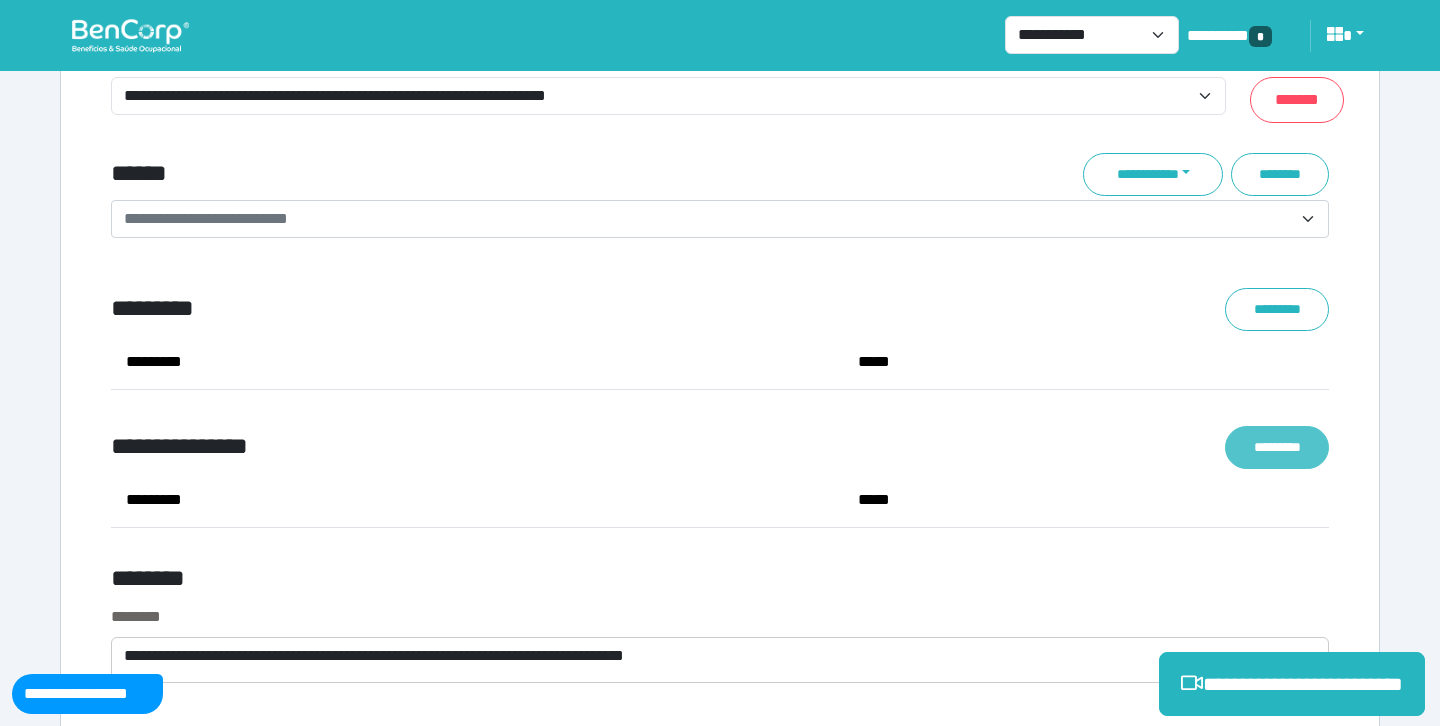click on "*********" at bounding box center [1277, 447] 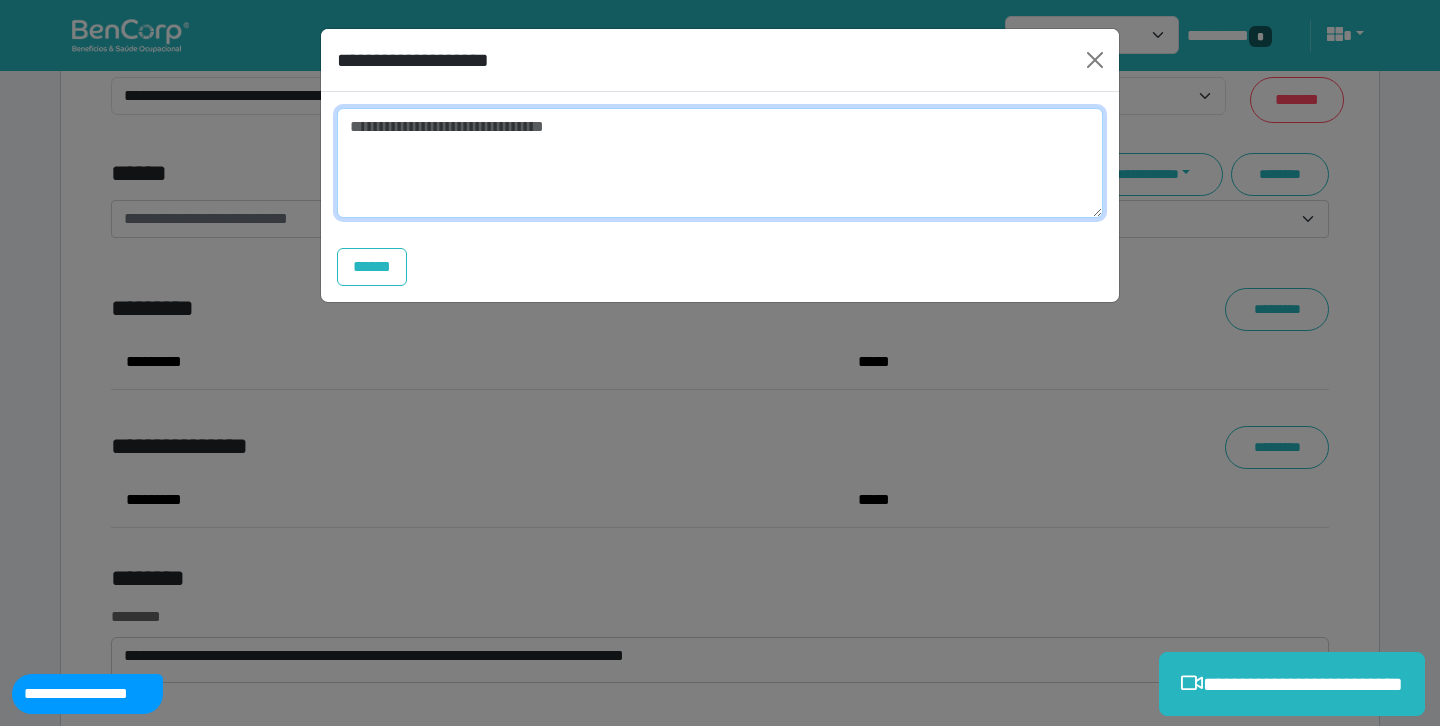 click at bounding box center (720, 163) 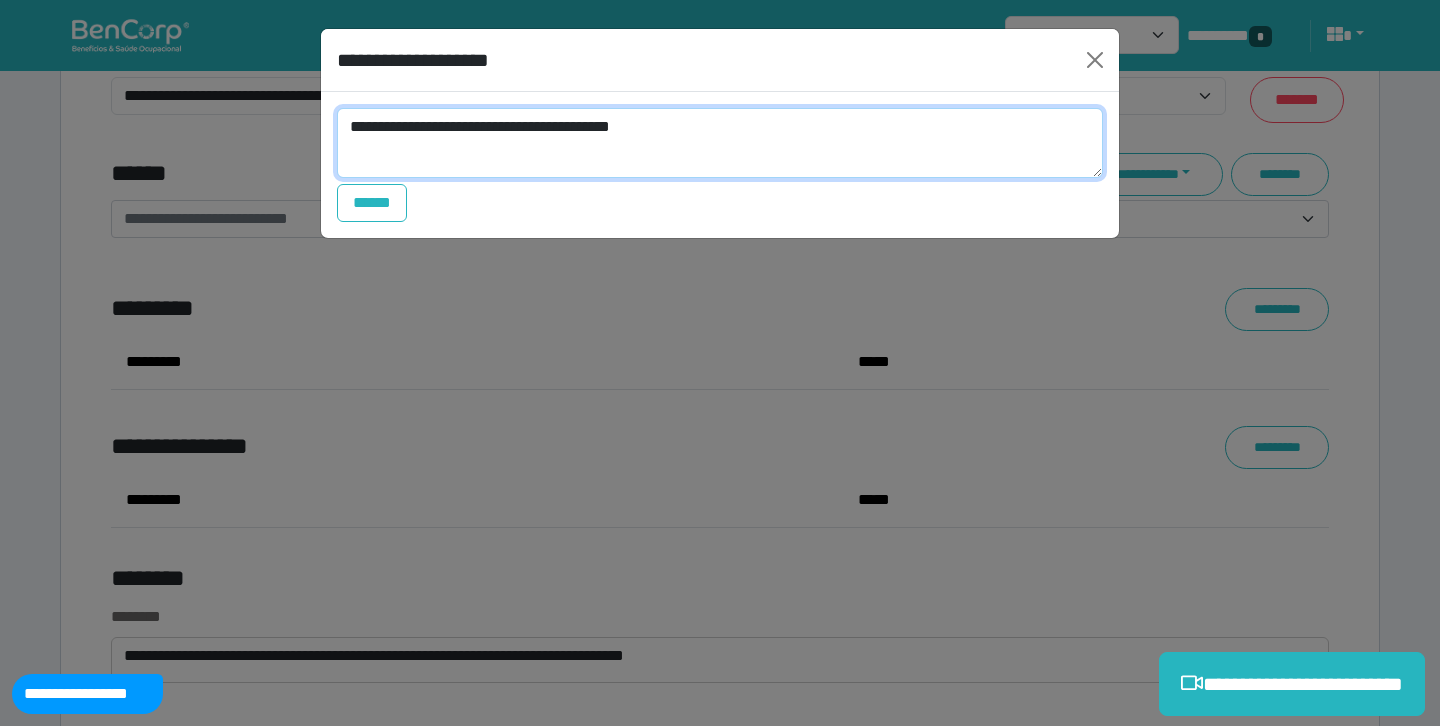 scroll, scrollTop: 0, scrollLeft: 0, axis: both 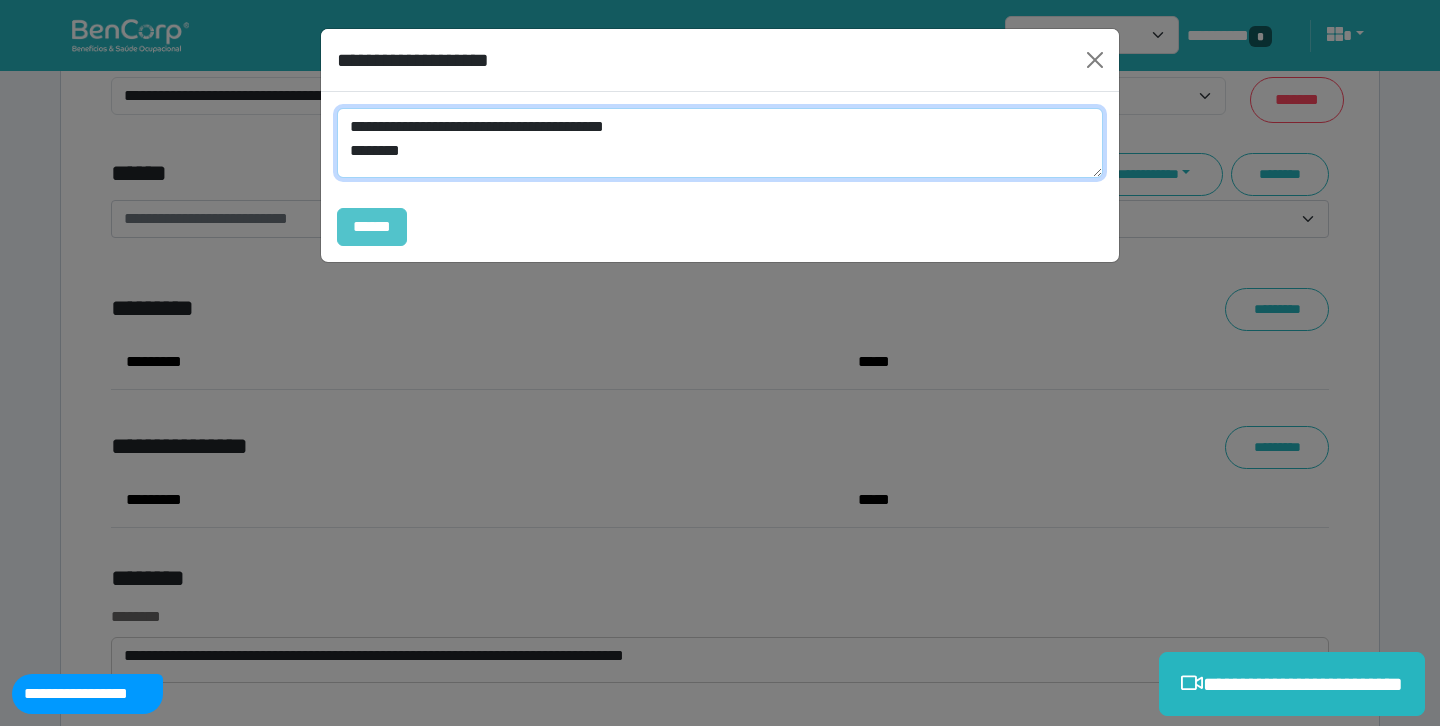 type on "**********" 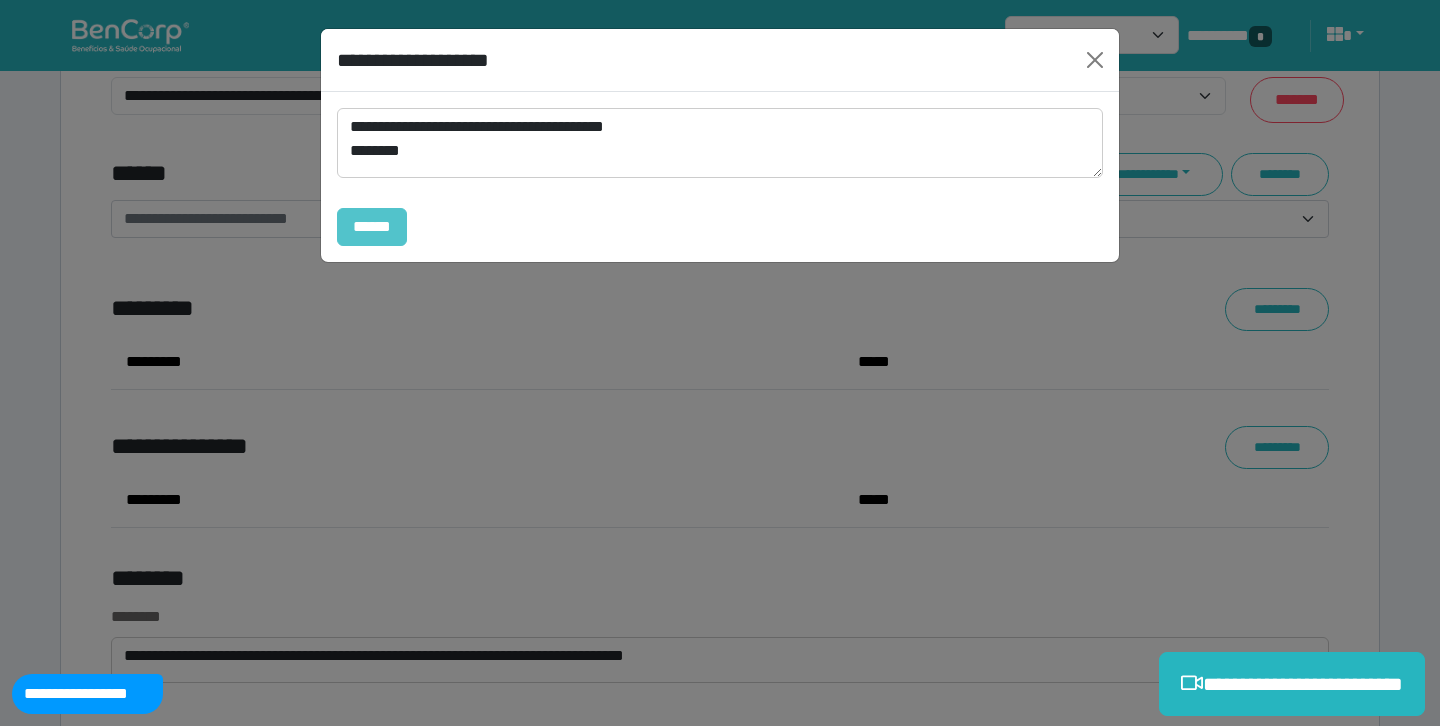 click on "******" at bounding box center (372, 227) 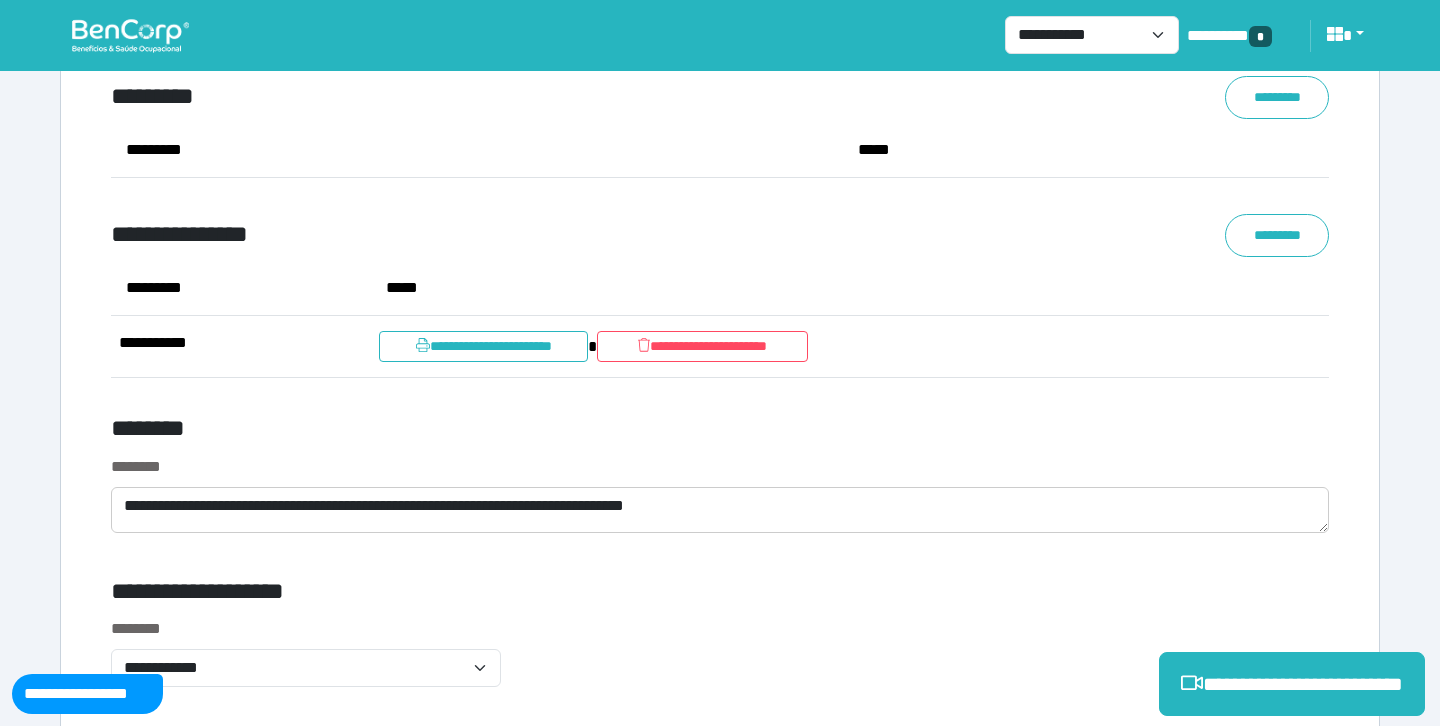 scroll, scrollTop: 7885, scrollLeft: 0, axis: vertical 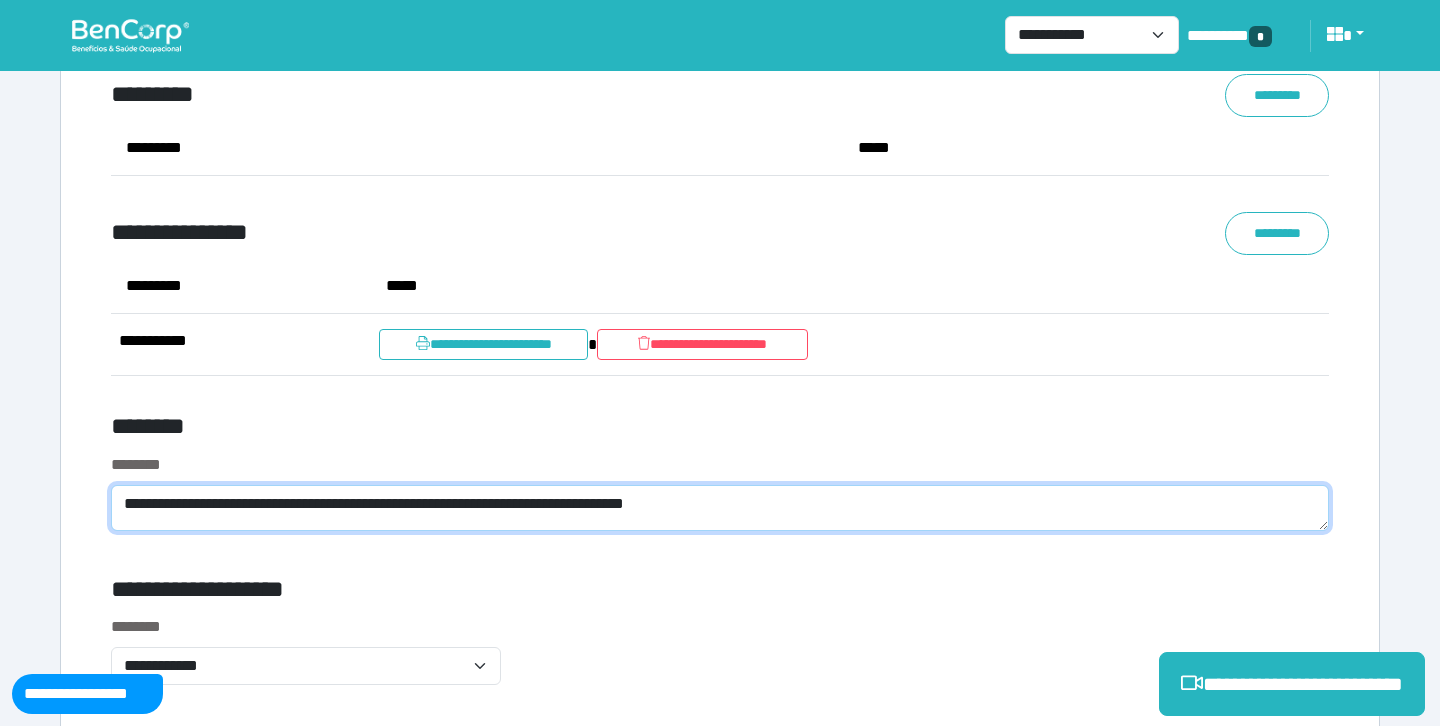 click on "**********" at bounding box center (720, 508) 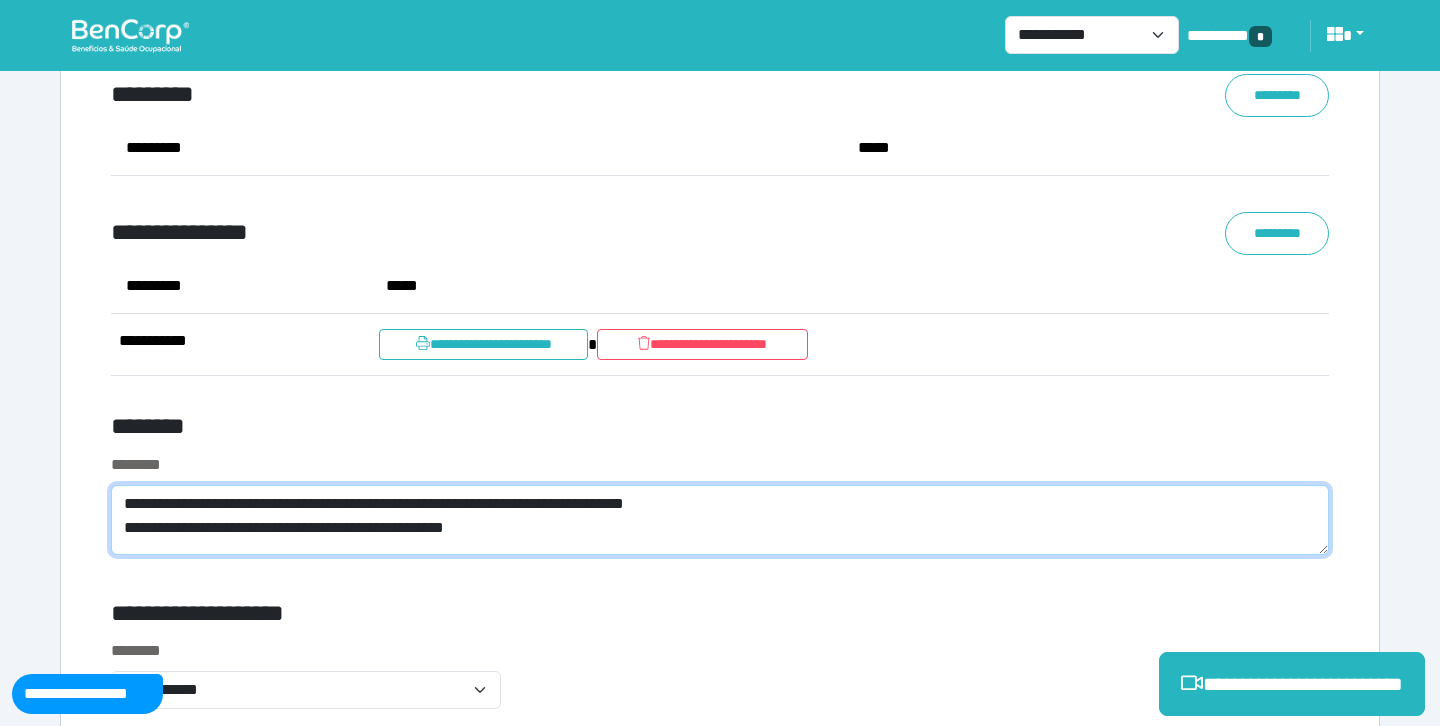 scroll, scrollTop: 0, scrollLeft: 0, axis: both 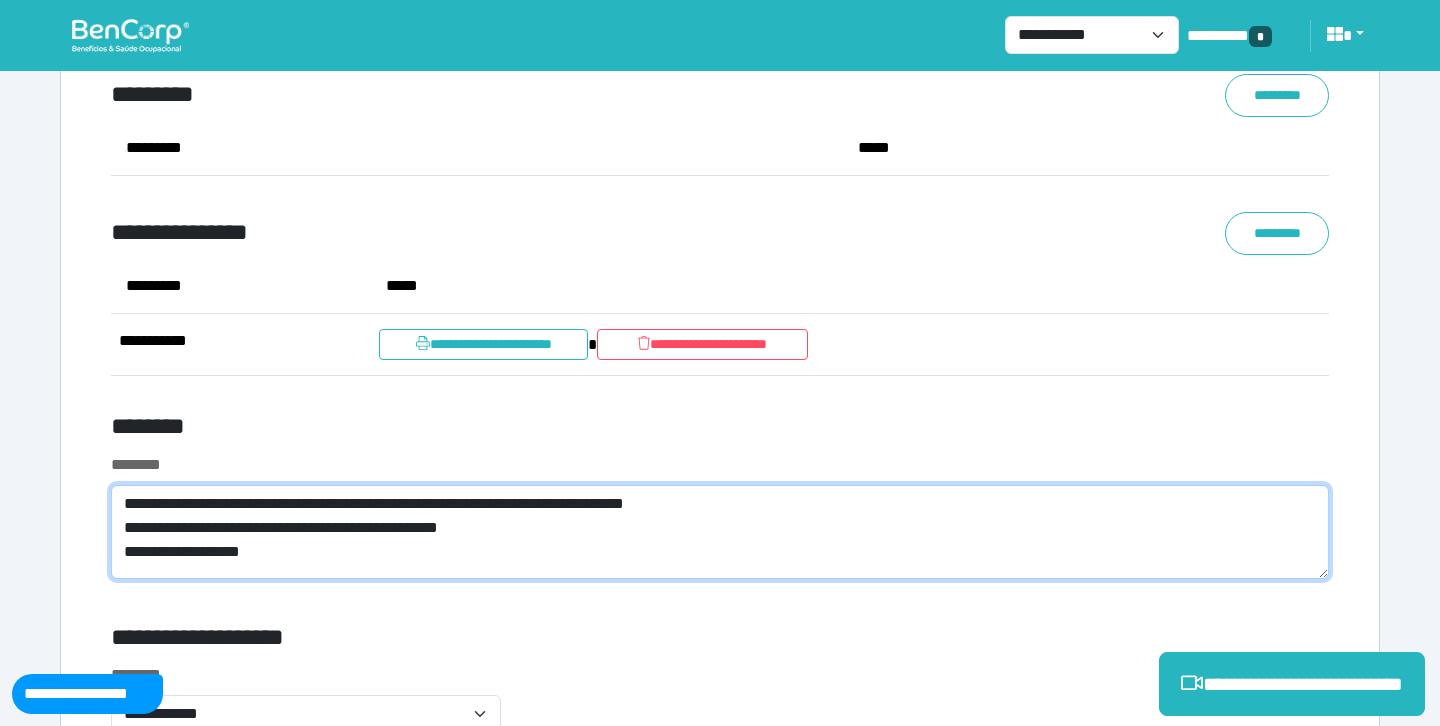 click on "**********" at bounding box center [720, 532] 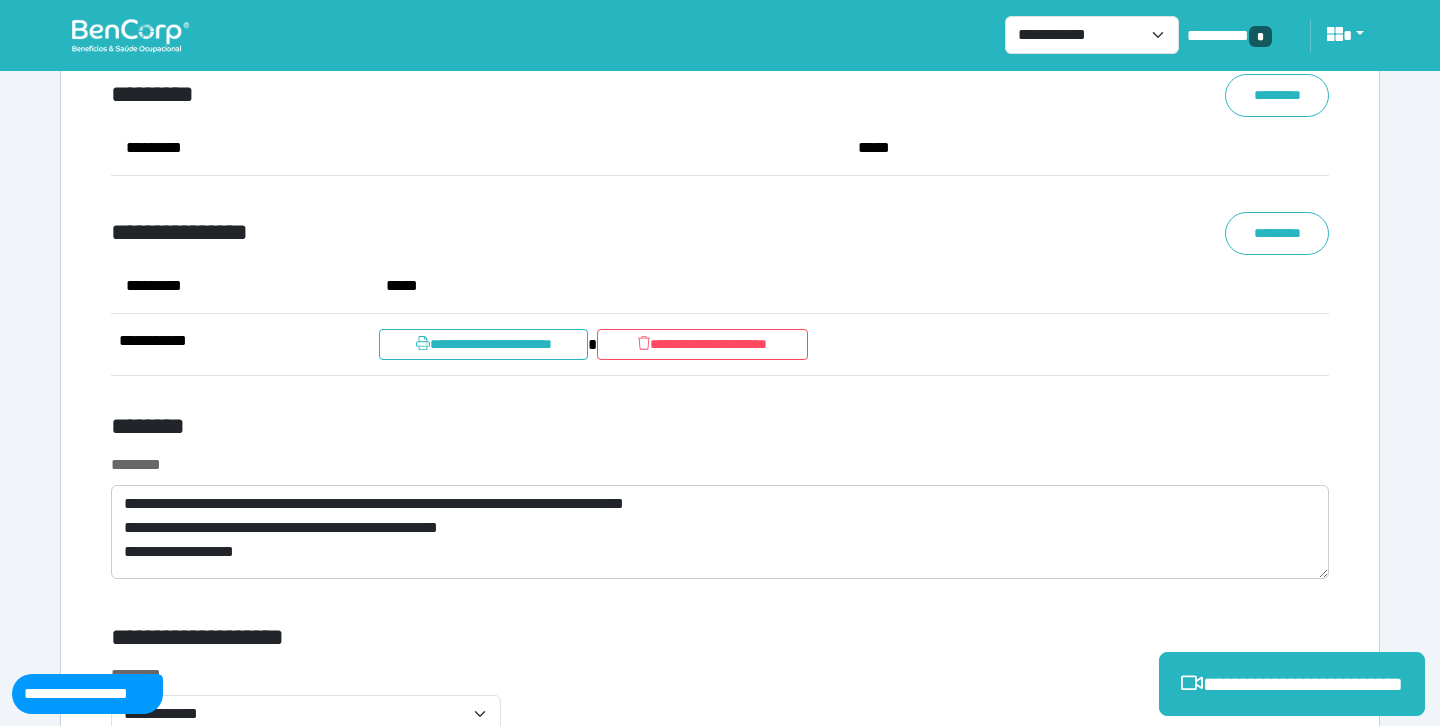 click on "**********" at bounding box center [720, 528] 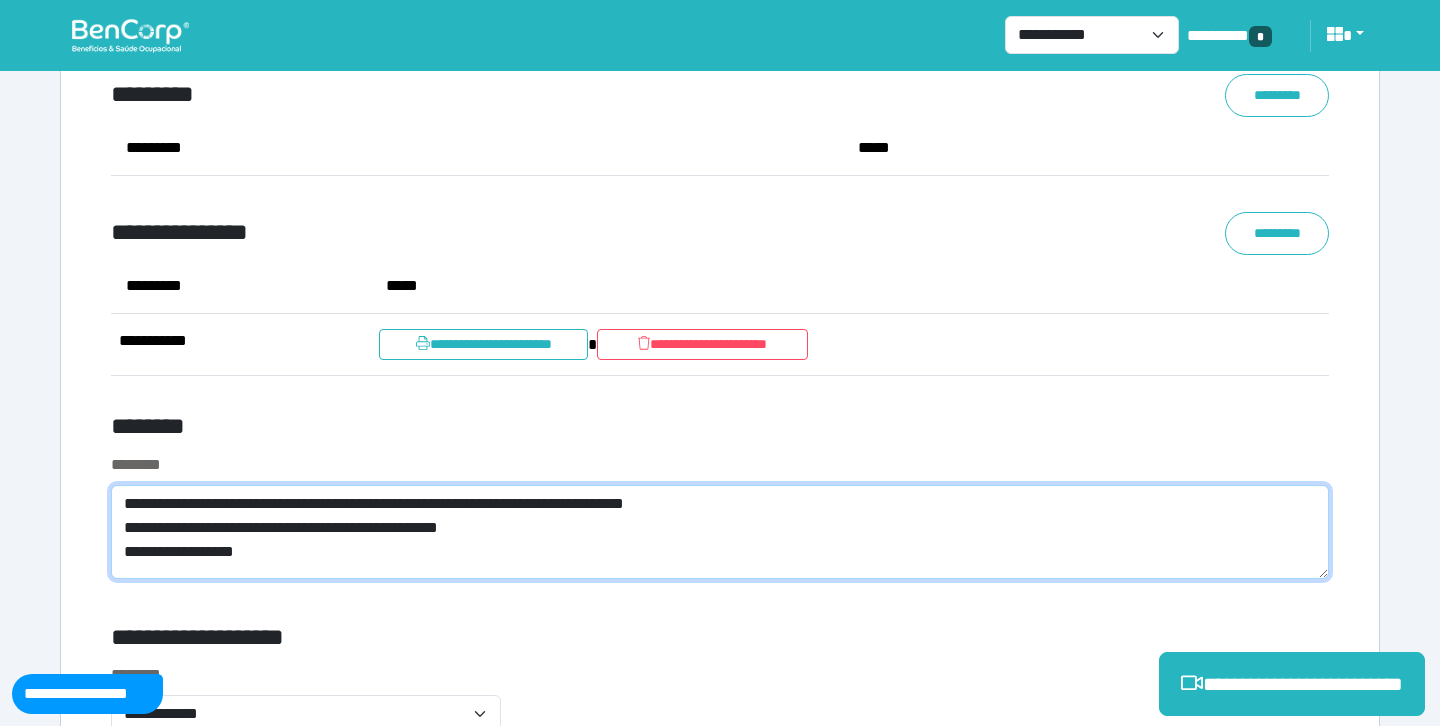 click on "**********" at bounding box center (720, 532) 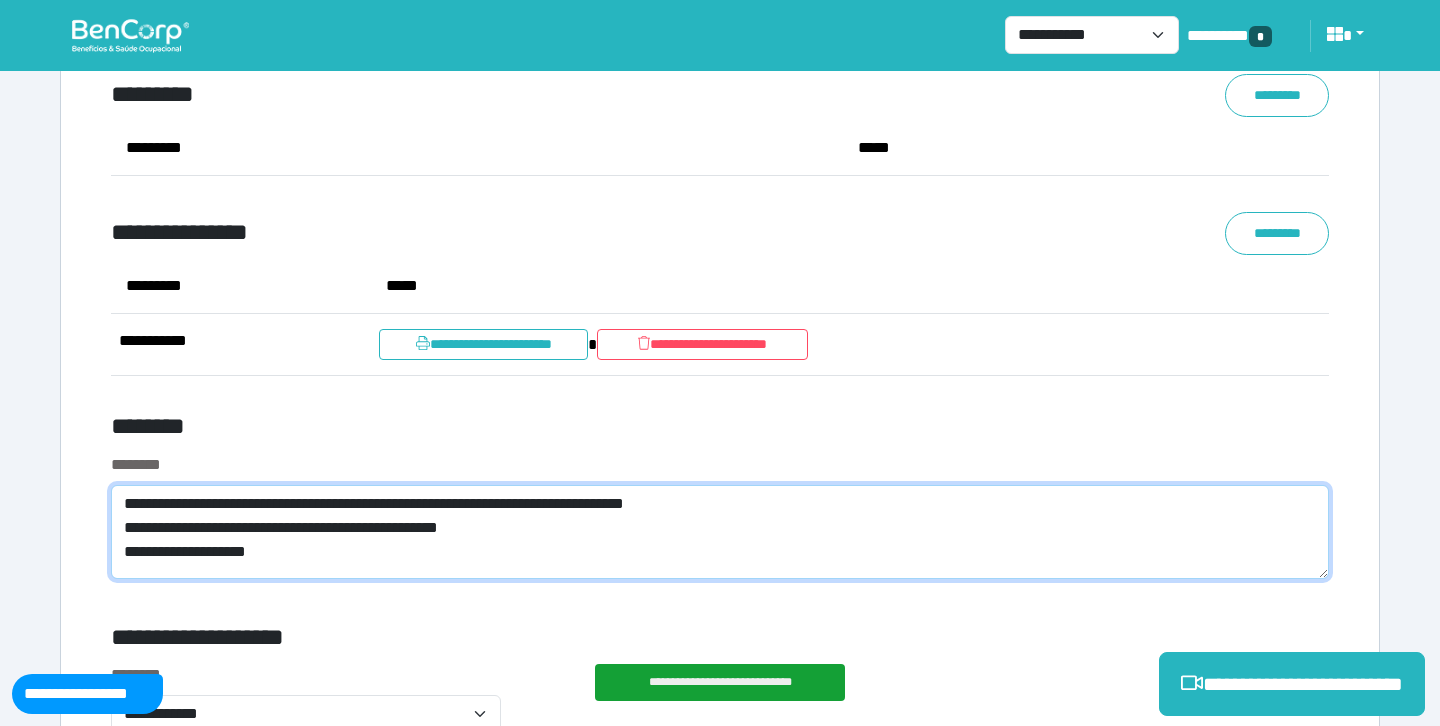 click on "**********" at bounding box center [720, 532] 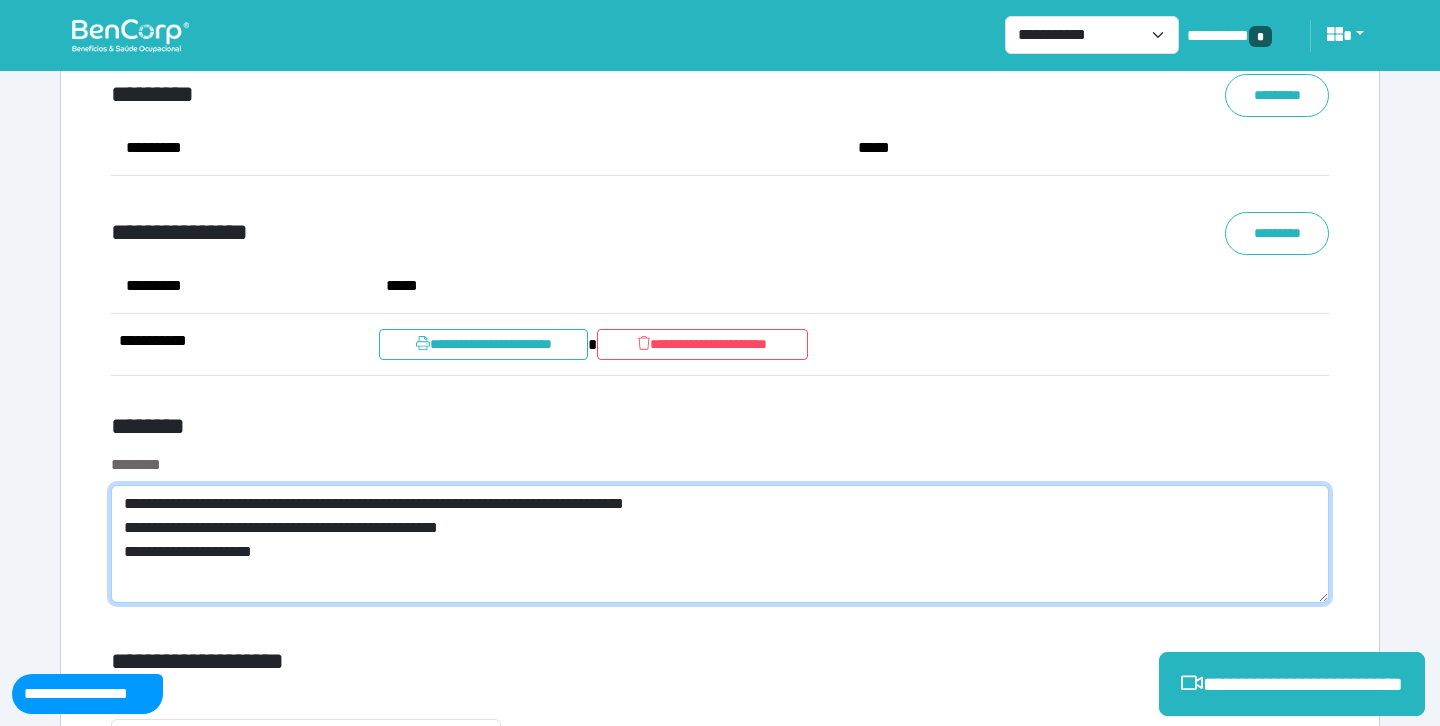 scroll, scrollTop: 0, scrollLeft: 0, axis: both 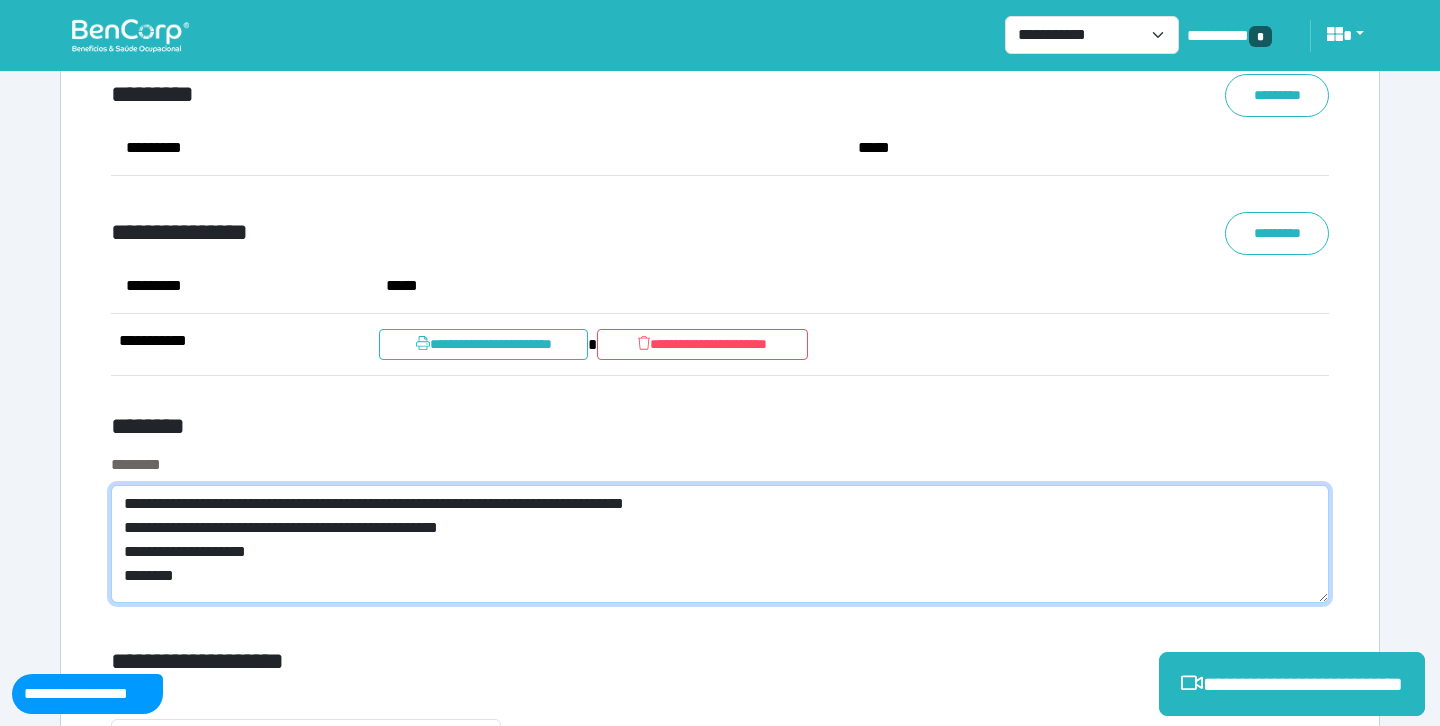 click on "**********" at bounding box center (720, 544) 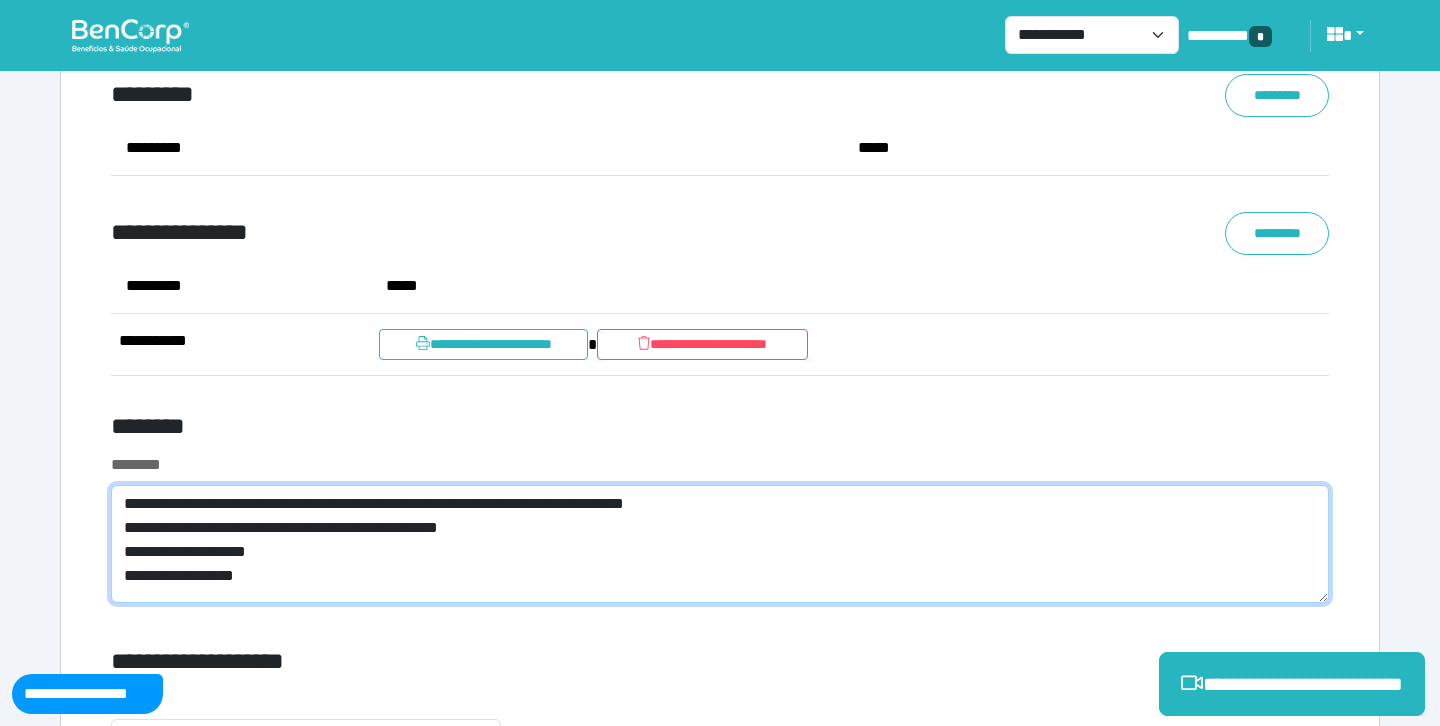 scroll, scrollTop: 0, scrollLeft: 0, axis: both 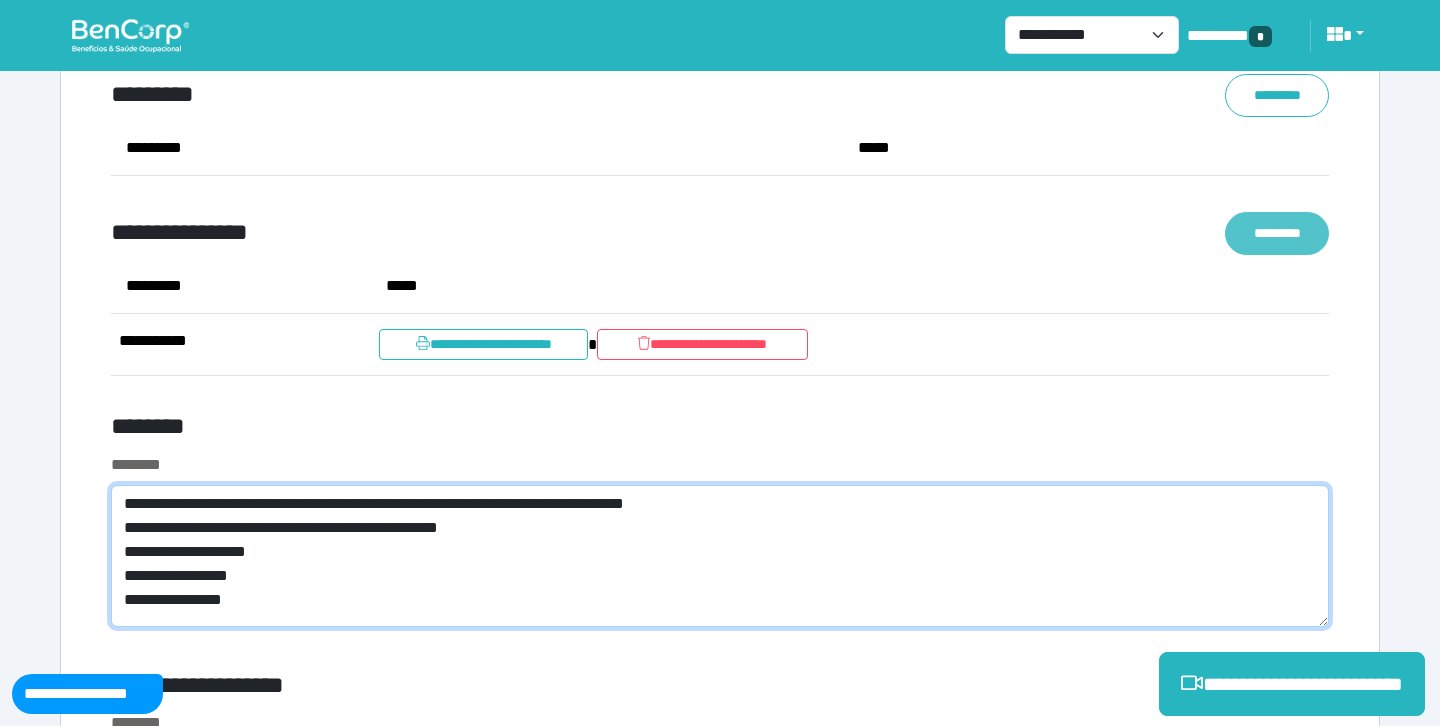 type on "**********" 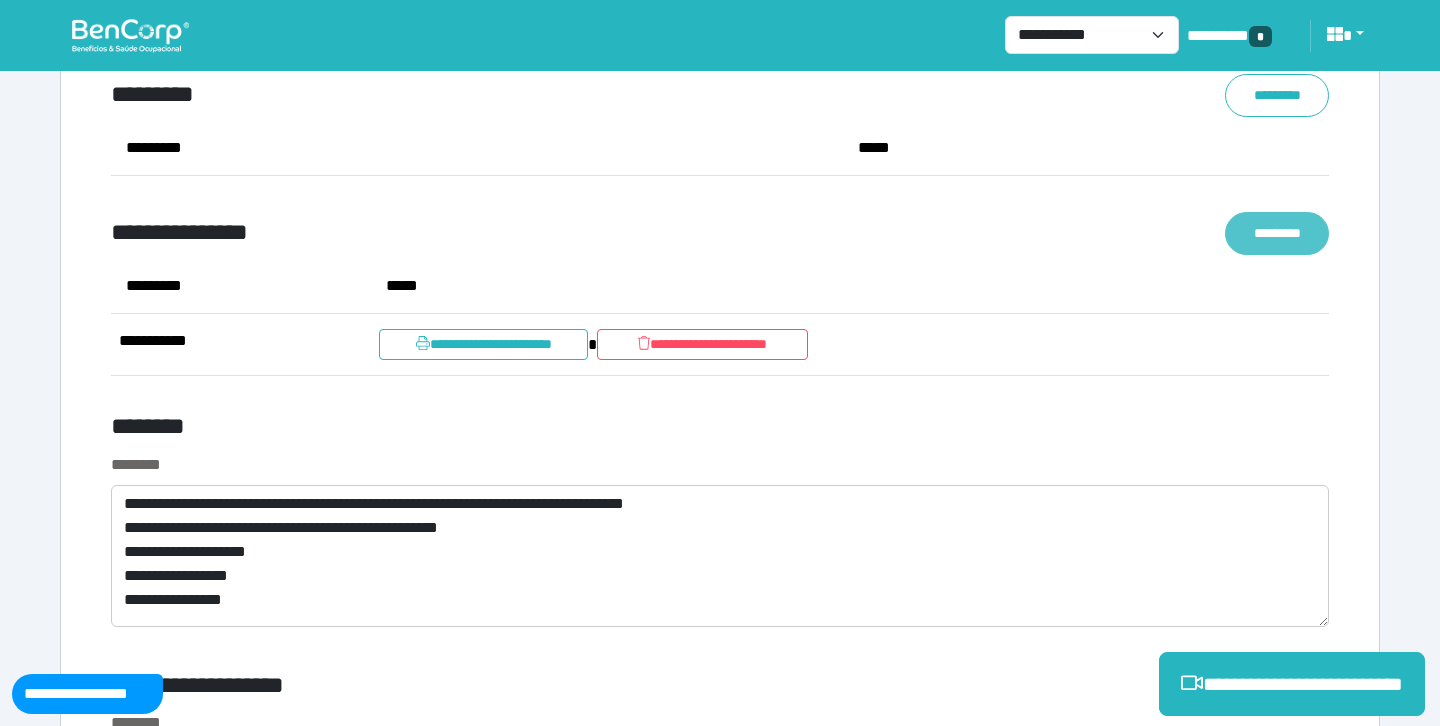 click on "*********" at bounding box center (1277, 233) 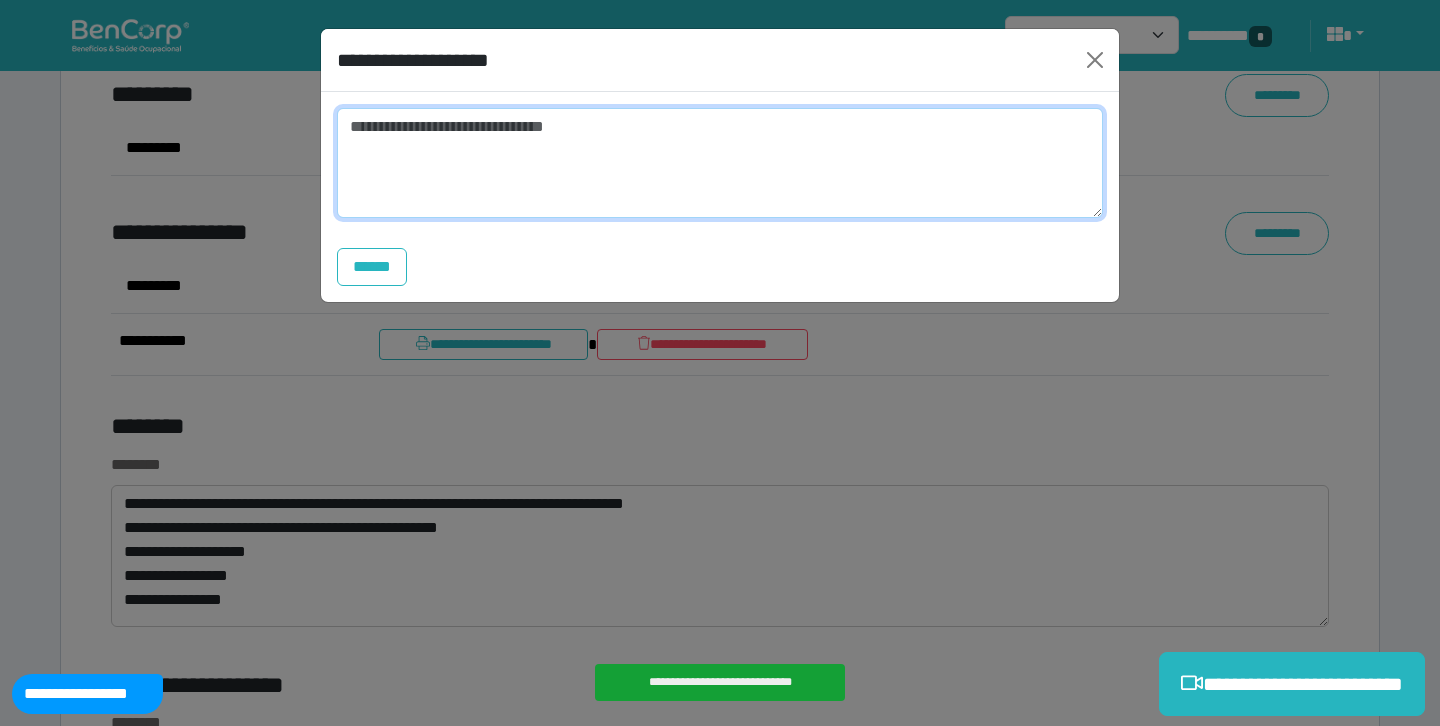 click at bounding box center [720, 163] 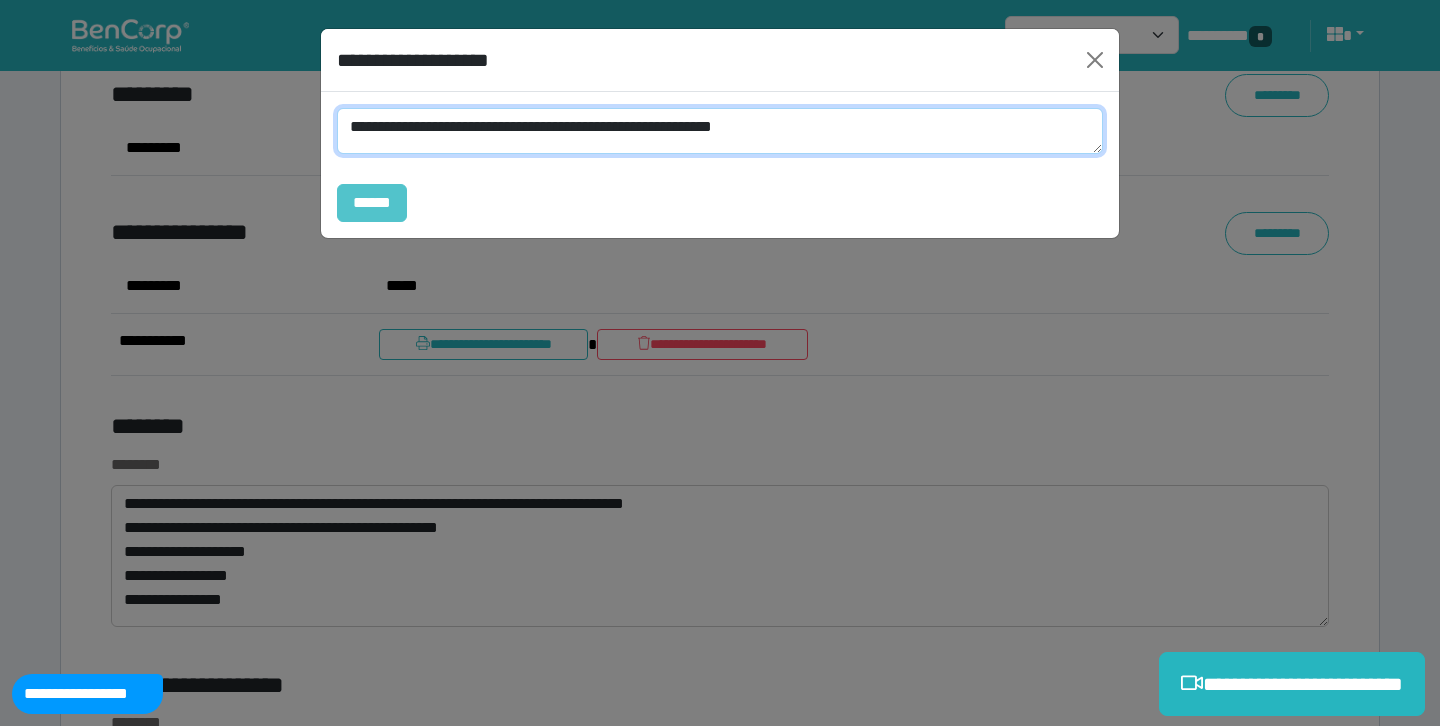 type on "**********" 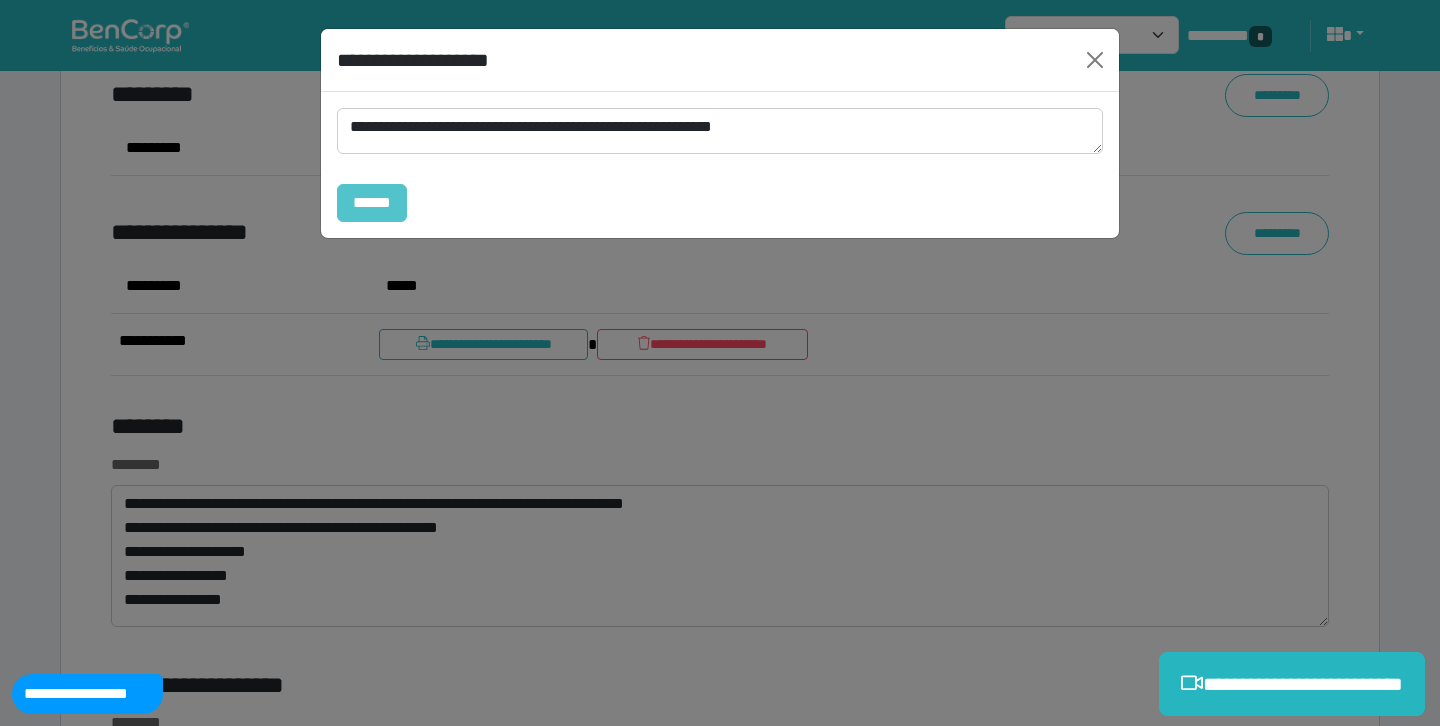 click on "******" at bounding box center (372, 203) 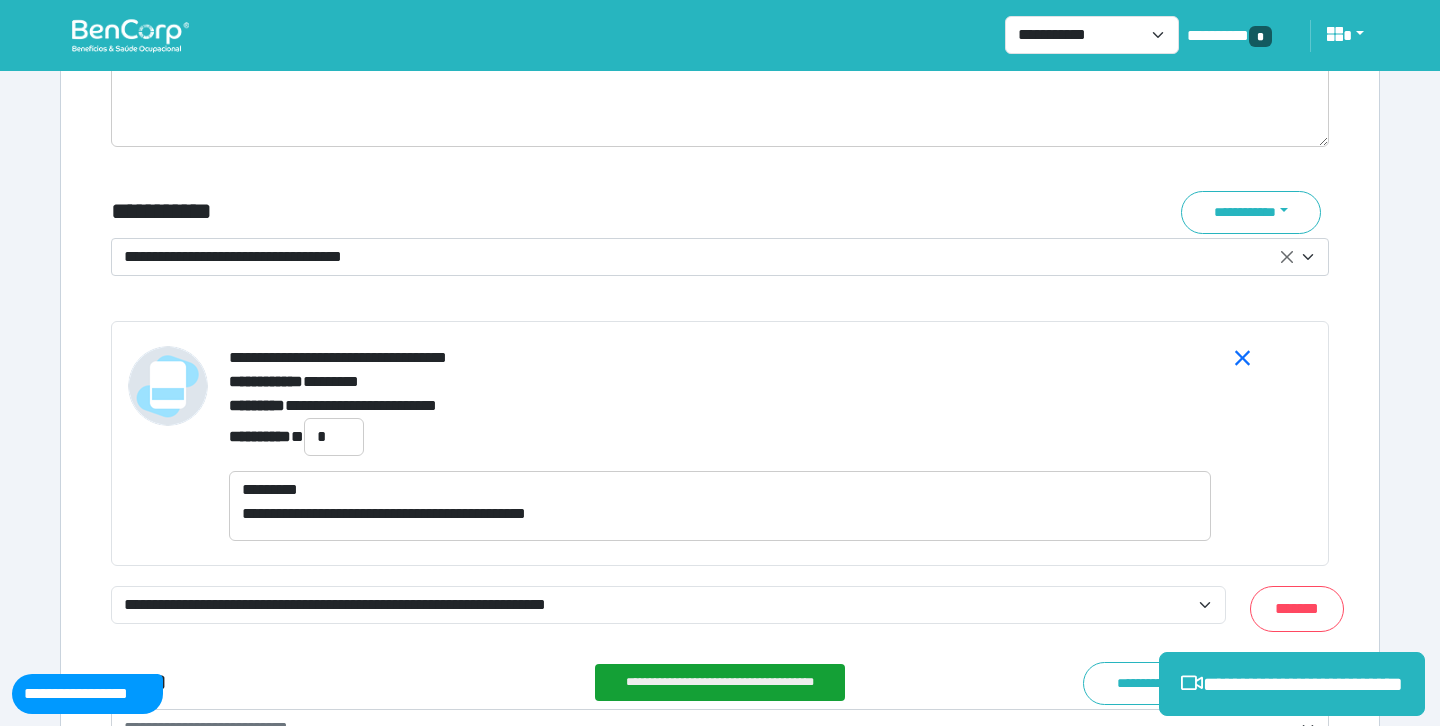 scroll, scrollTop: 7156, scrollLeft: 0, axis: vertical 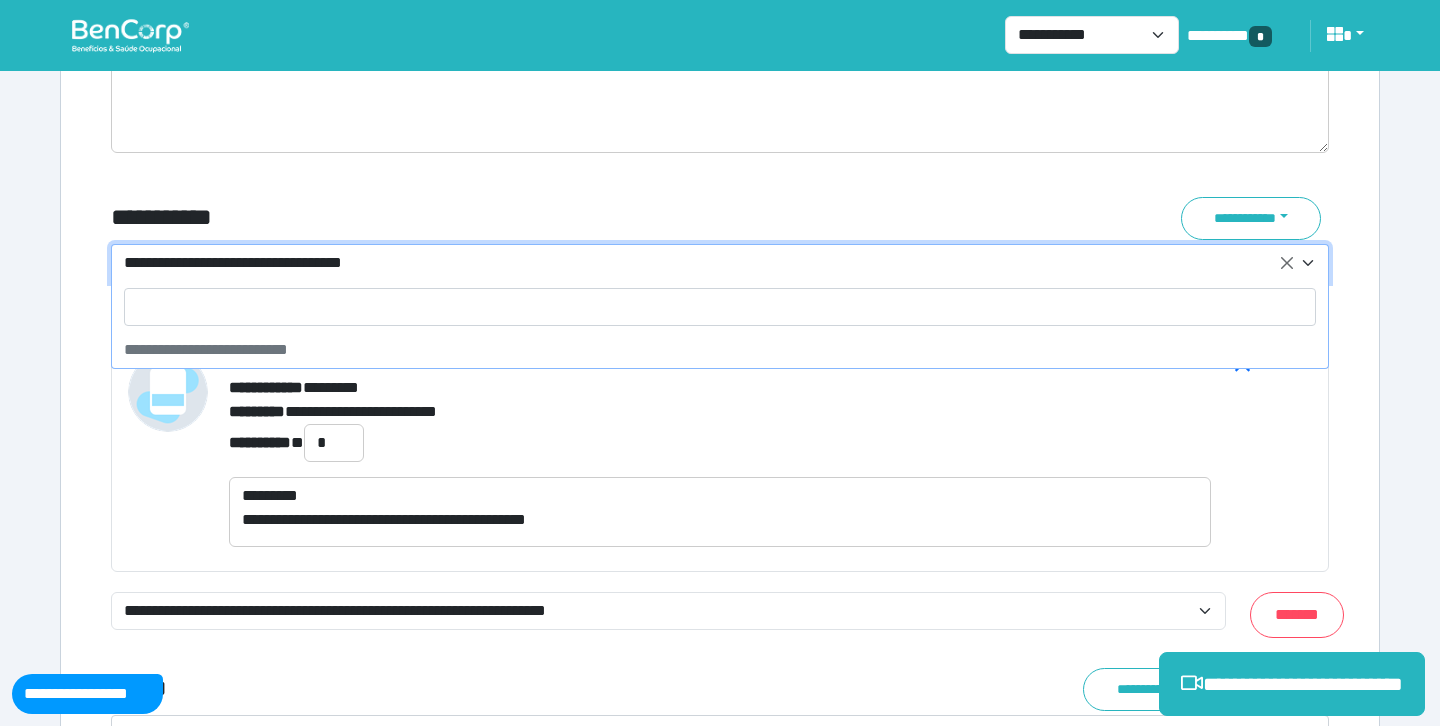 click on "**********" at bounding box center (708, 263) 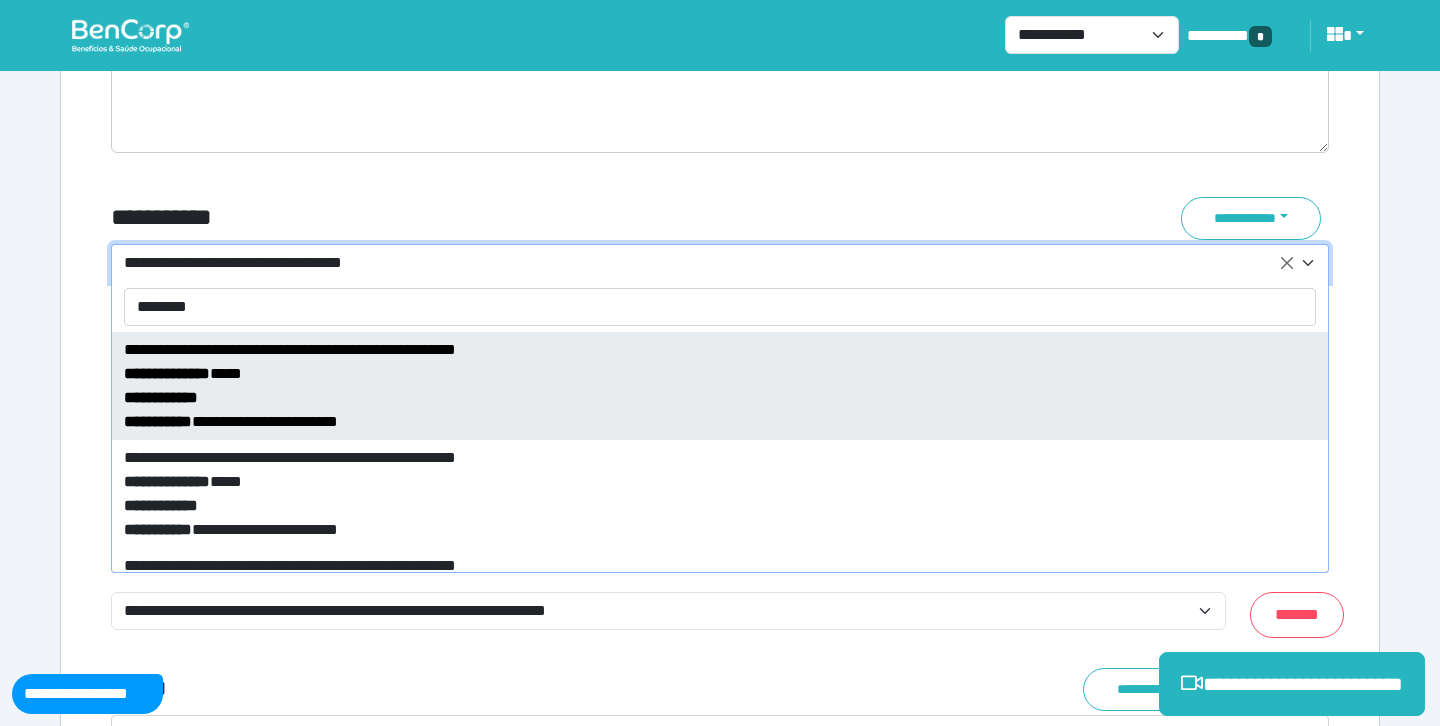 type on "********" 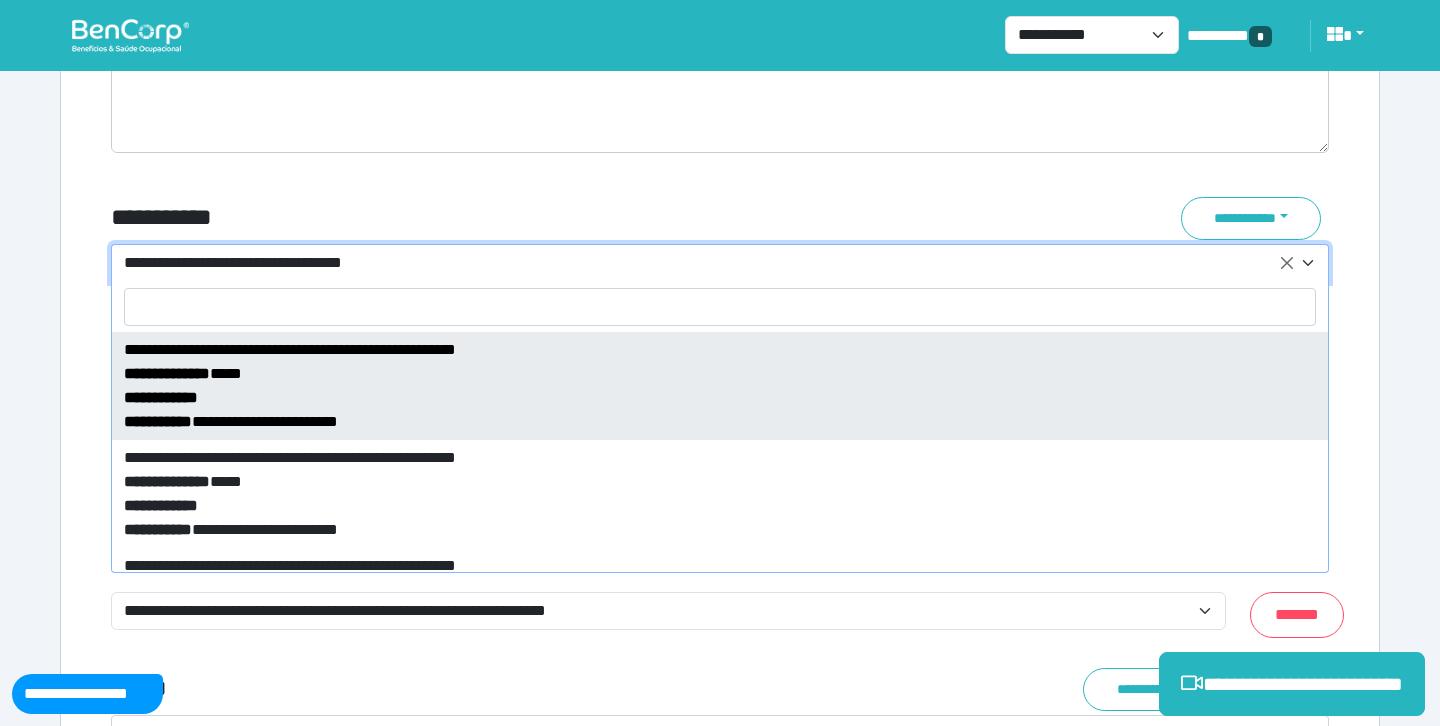 select on "*****" 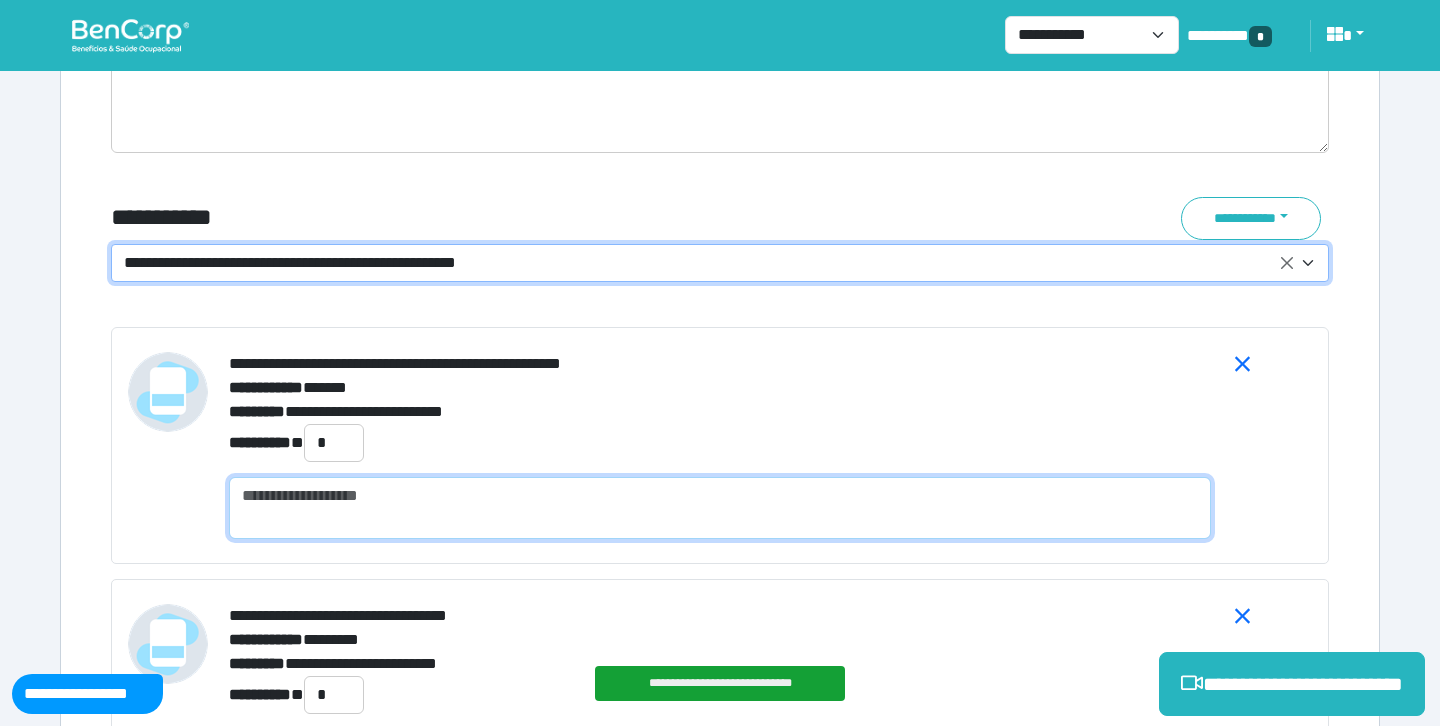 click at bounding box center (720, 508) 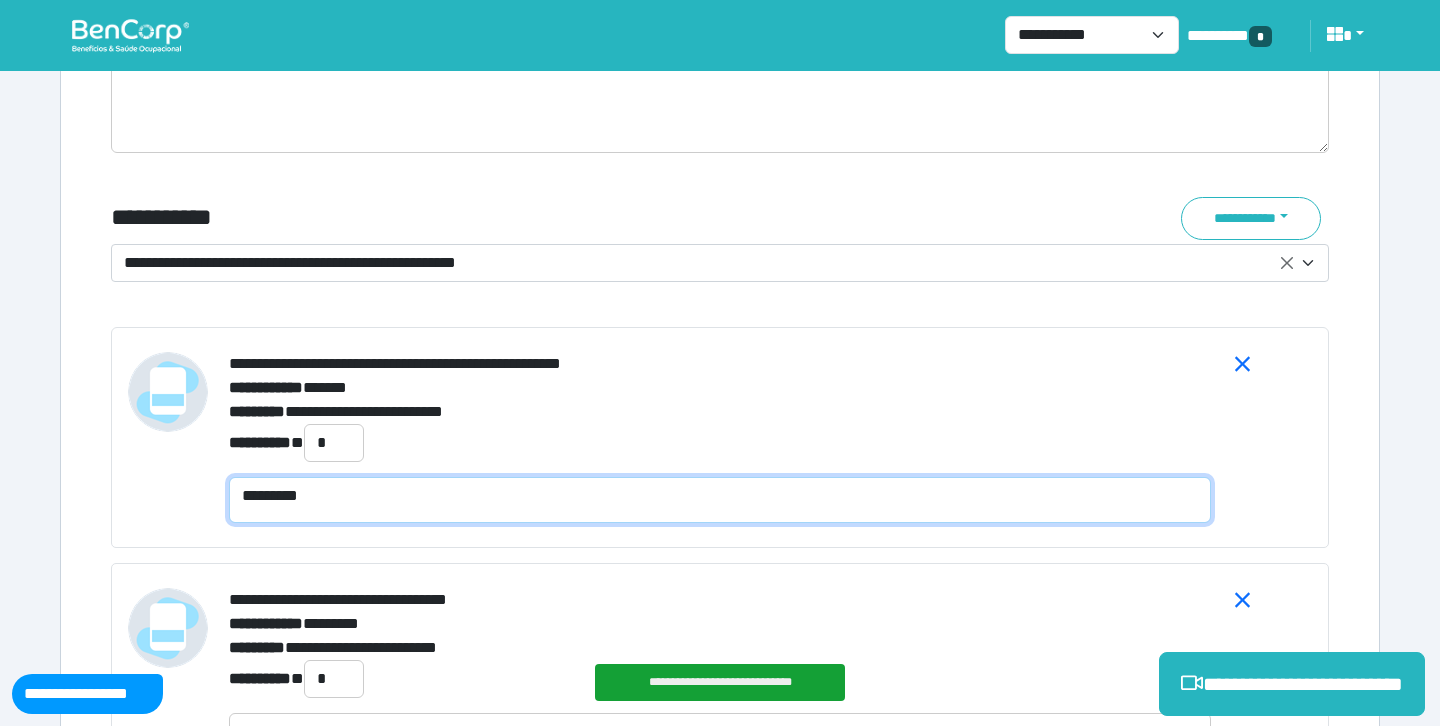 scroll, scrollTop: 0, scrollLeft: 0, axis: both 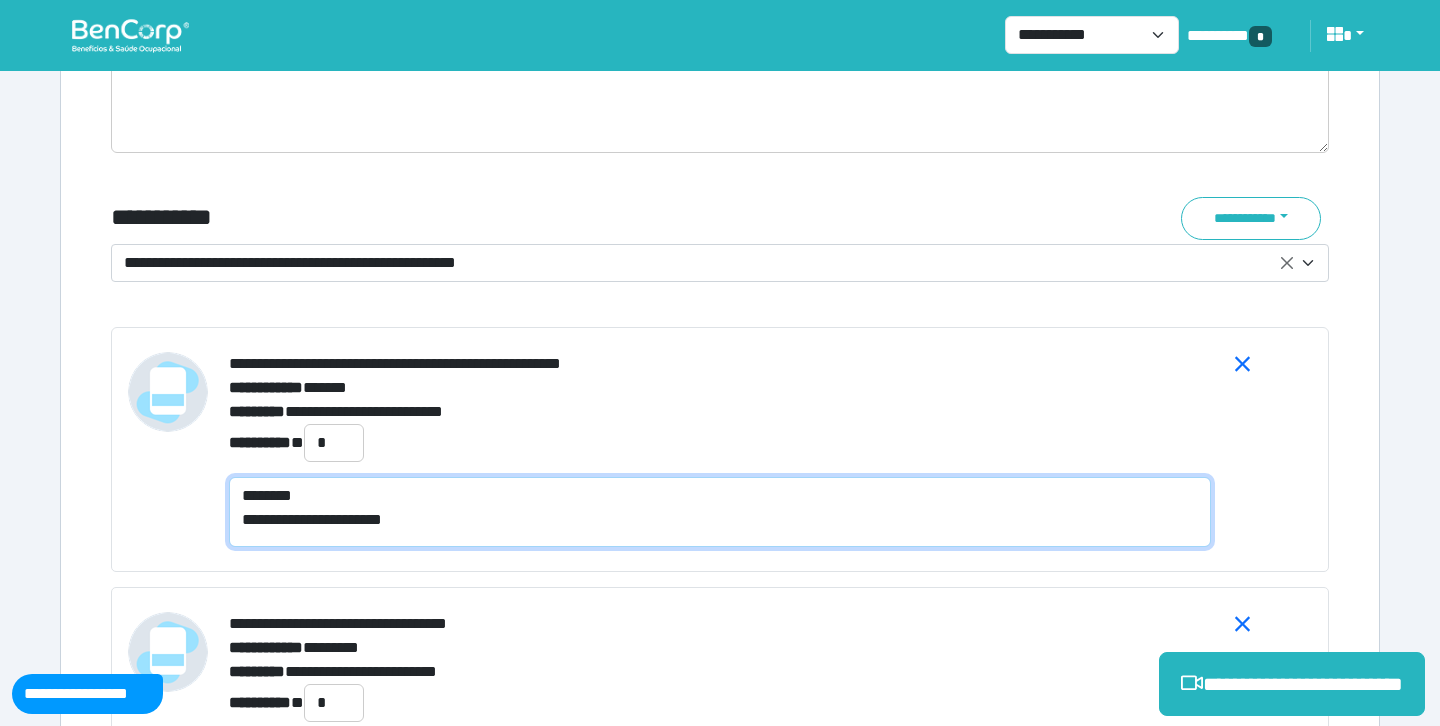 click on "**********" at bounding box center [720, 512] 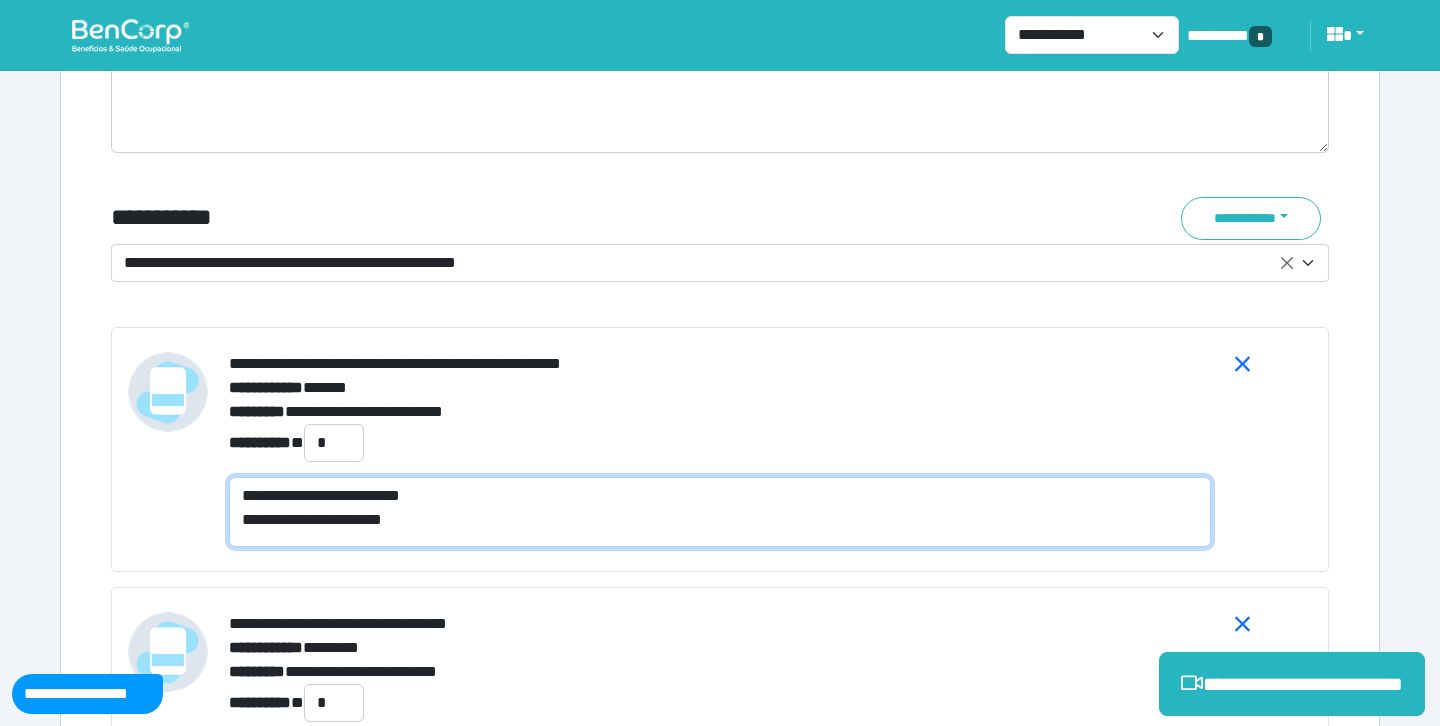 click on "**********" at bounding box center (720, 512) 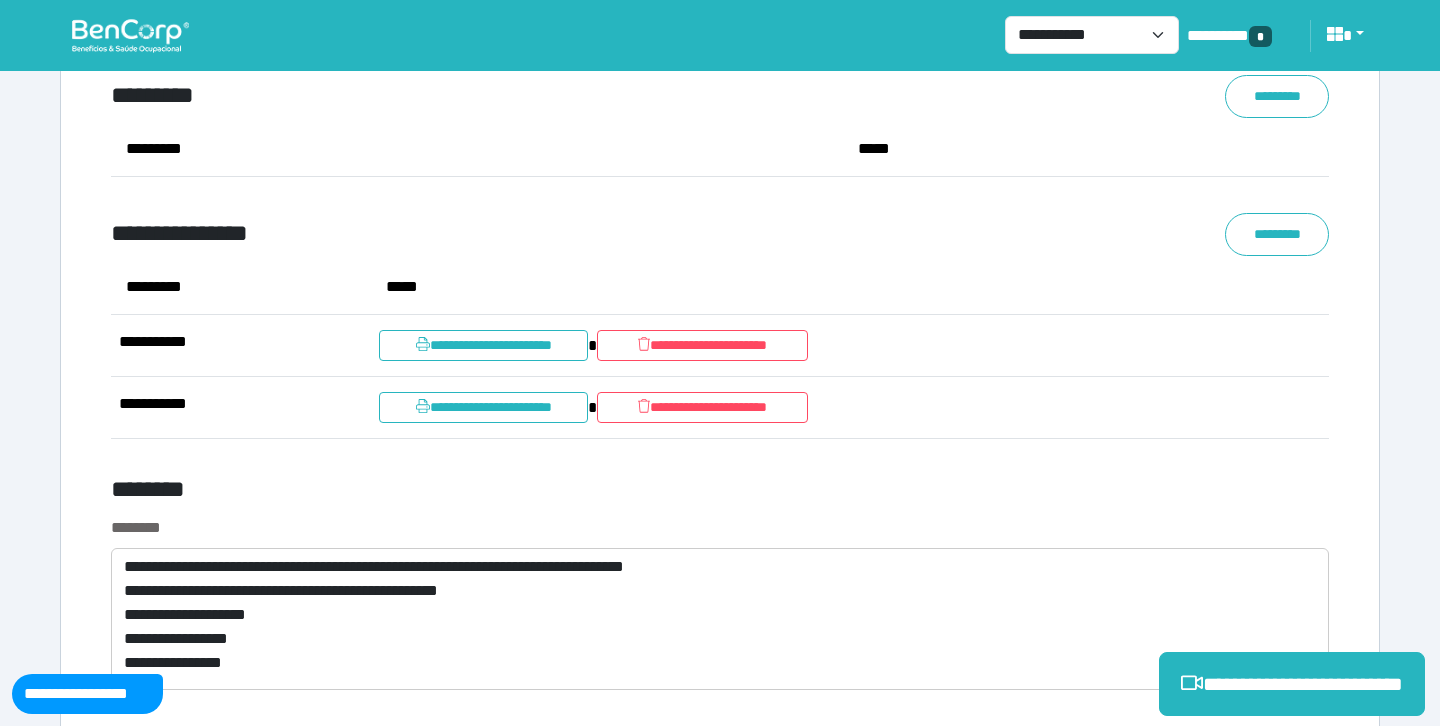 scroll, scrollTop: 8143, scrollLeft: 0, axis: vertical 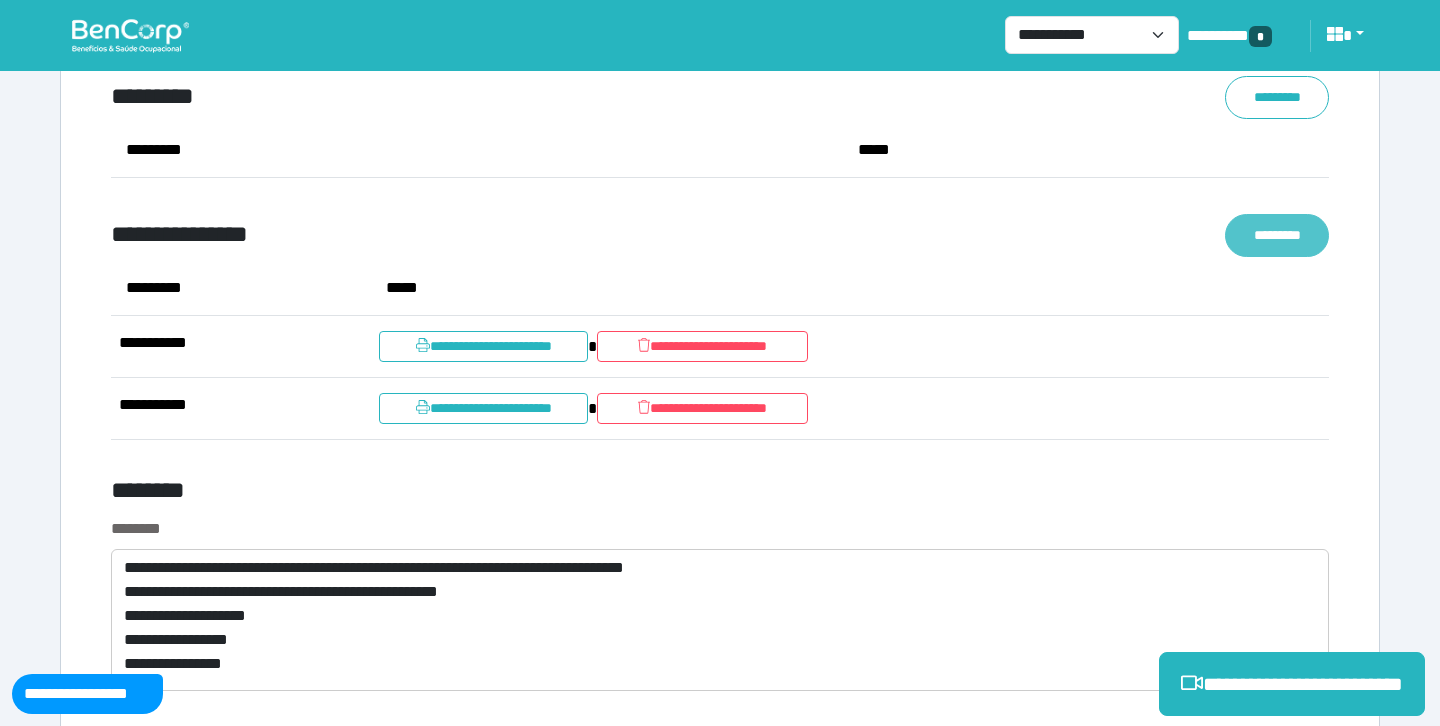 type on "**********" 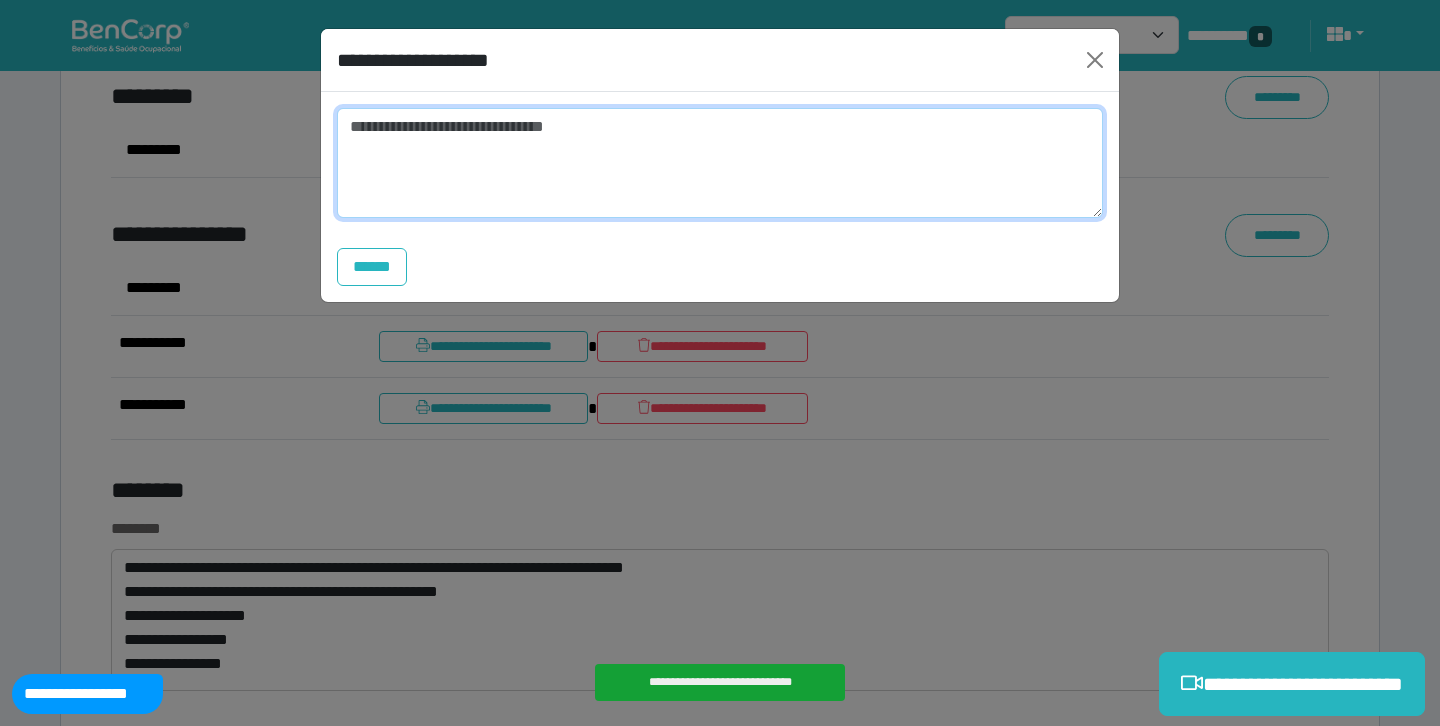 click at bounding box center (720, 163) 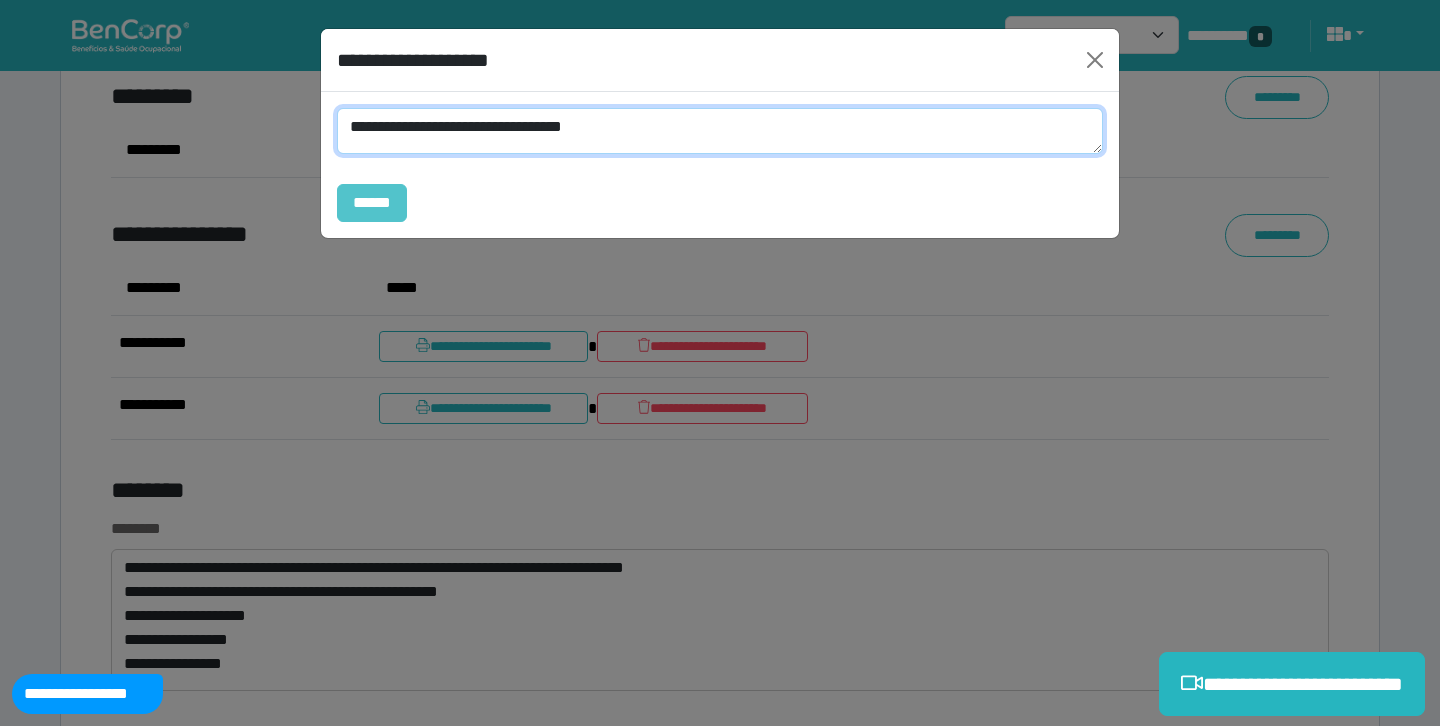 type on "**********" 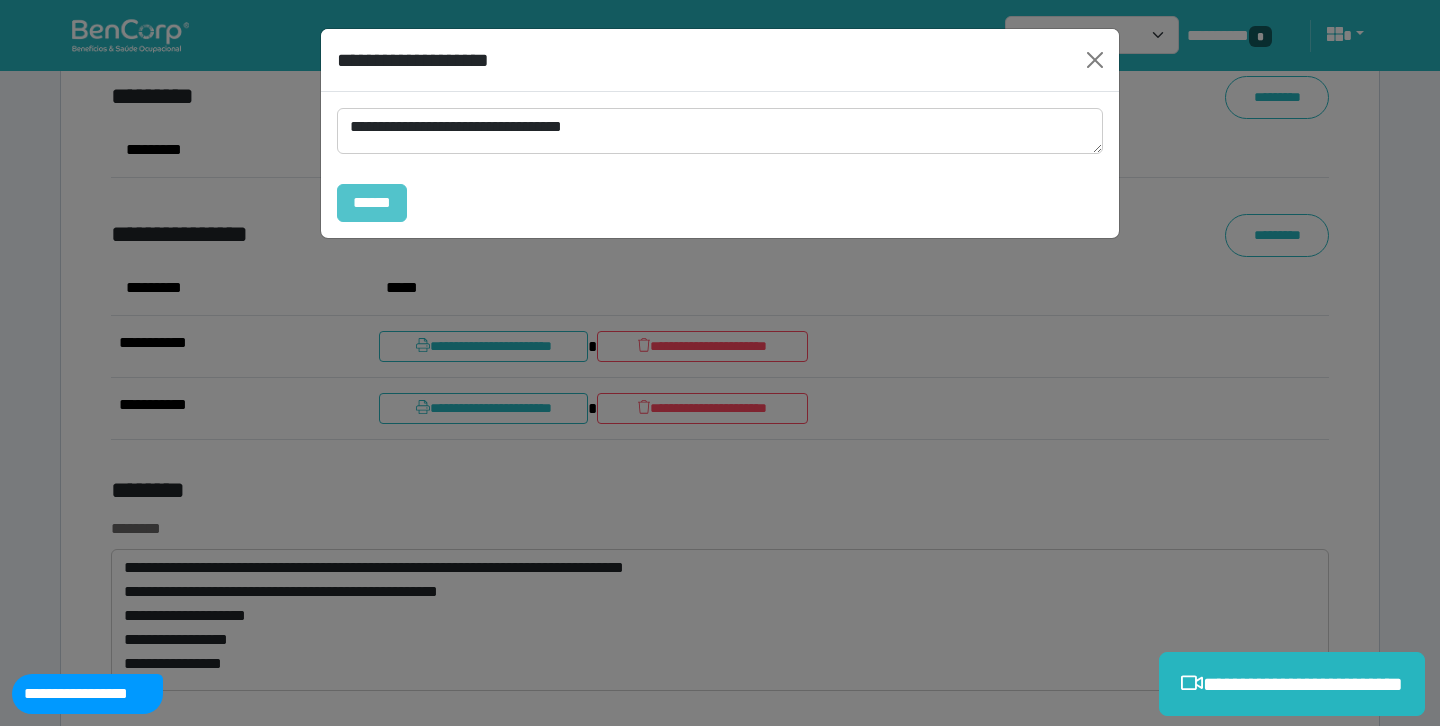 click on "******" at bounding box center (372, 203) 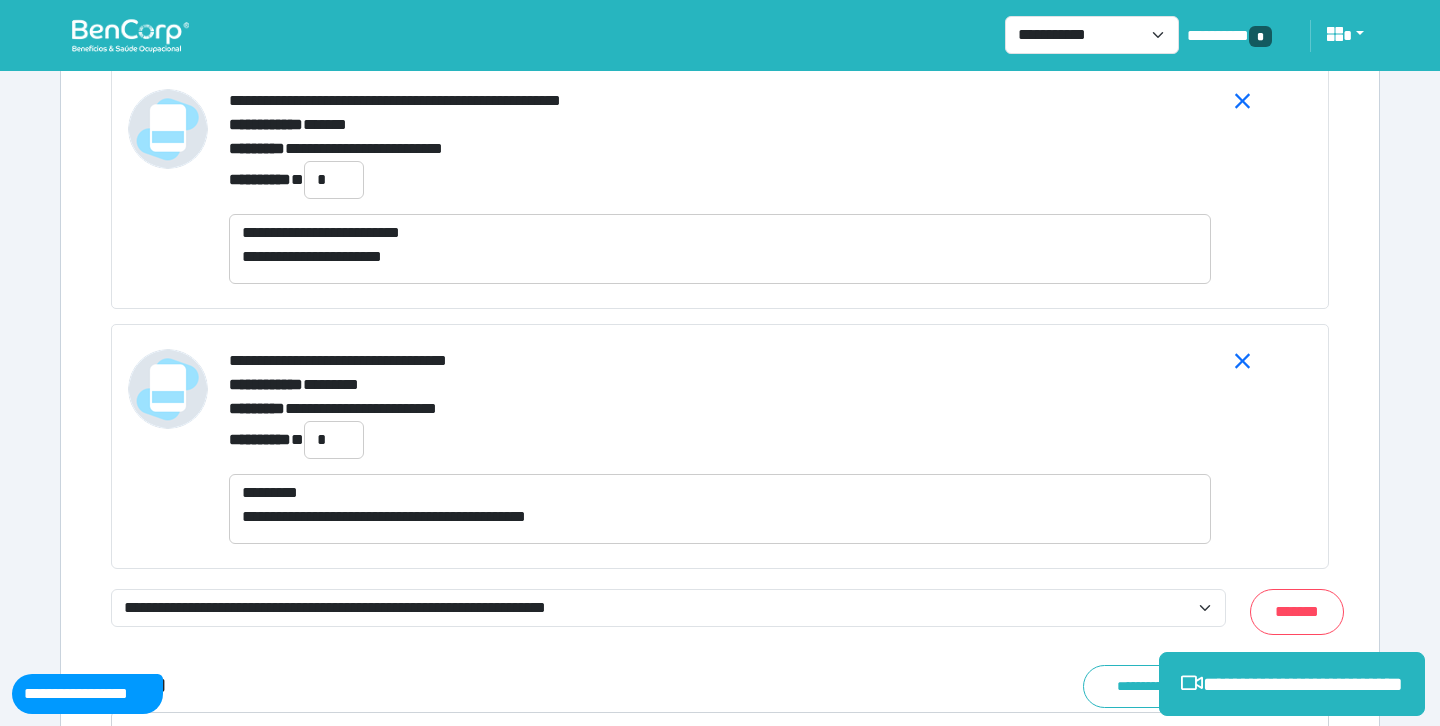 scroll, scrollTop: 7417, scrollLeft: 0, axis: vertical 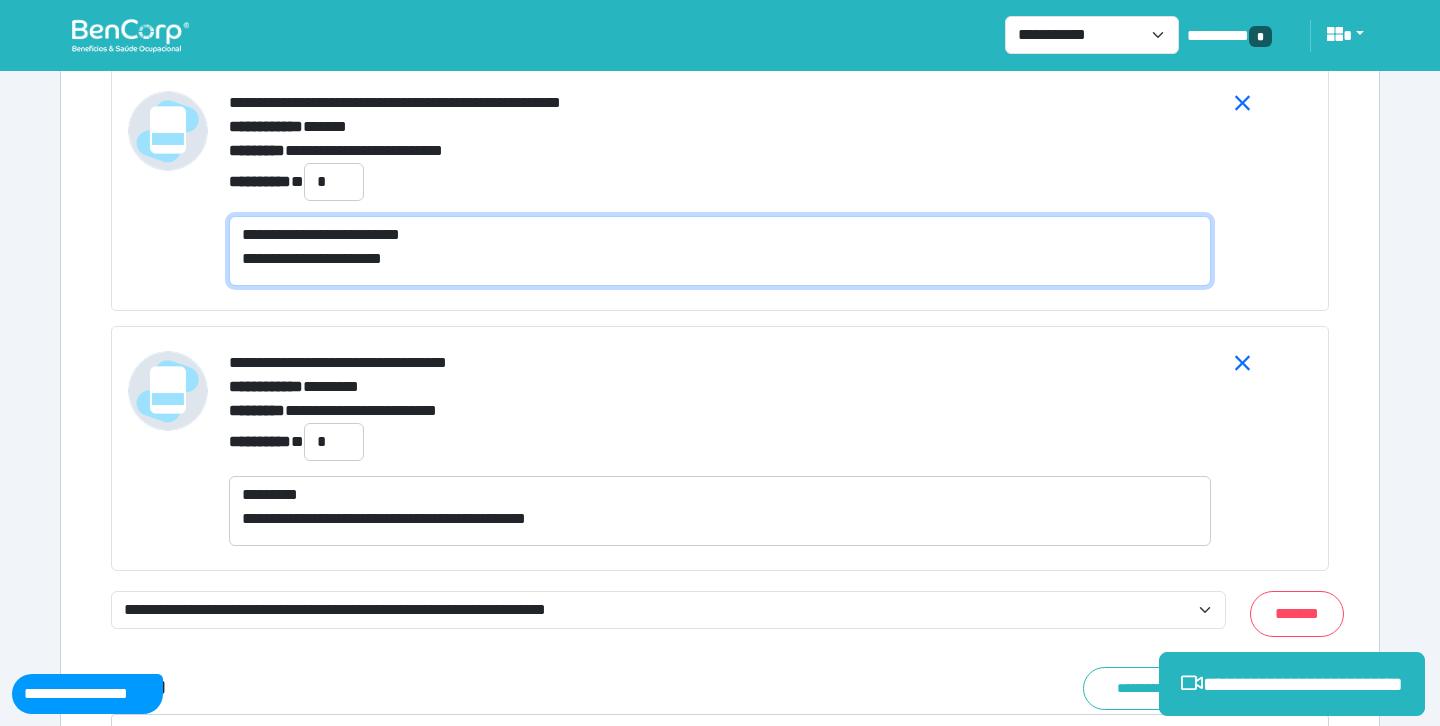 click on "**********" at bounding box center [720, 251] 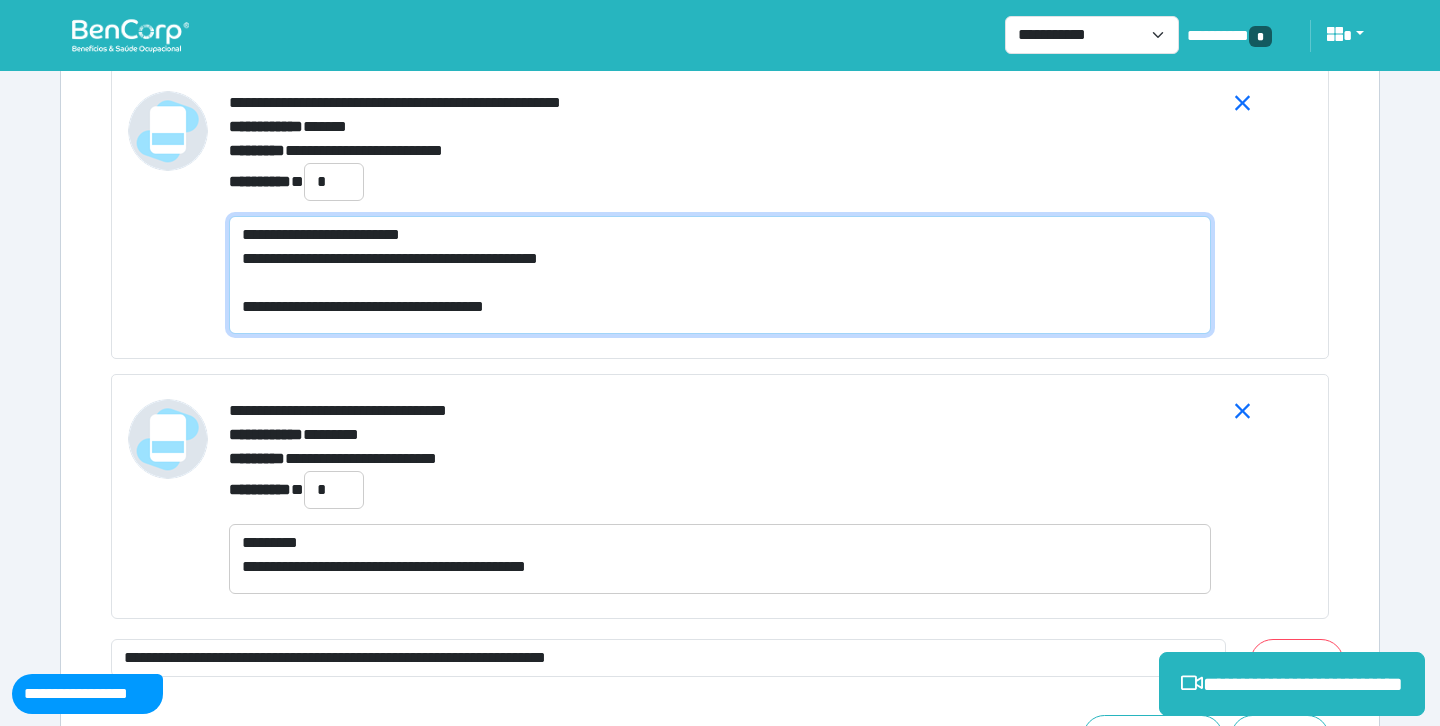 scroll, scrollTop: 0, scrollLeft: 0, axis: both 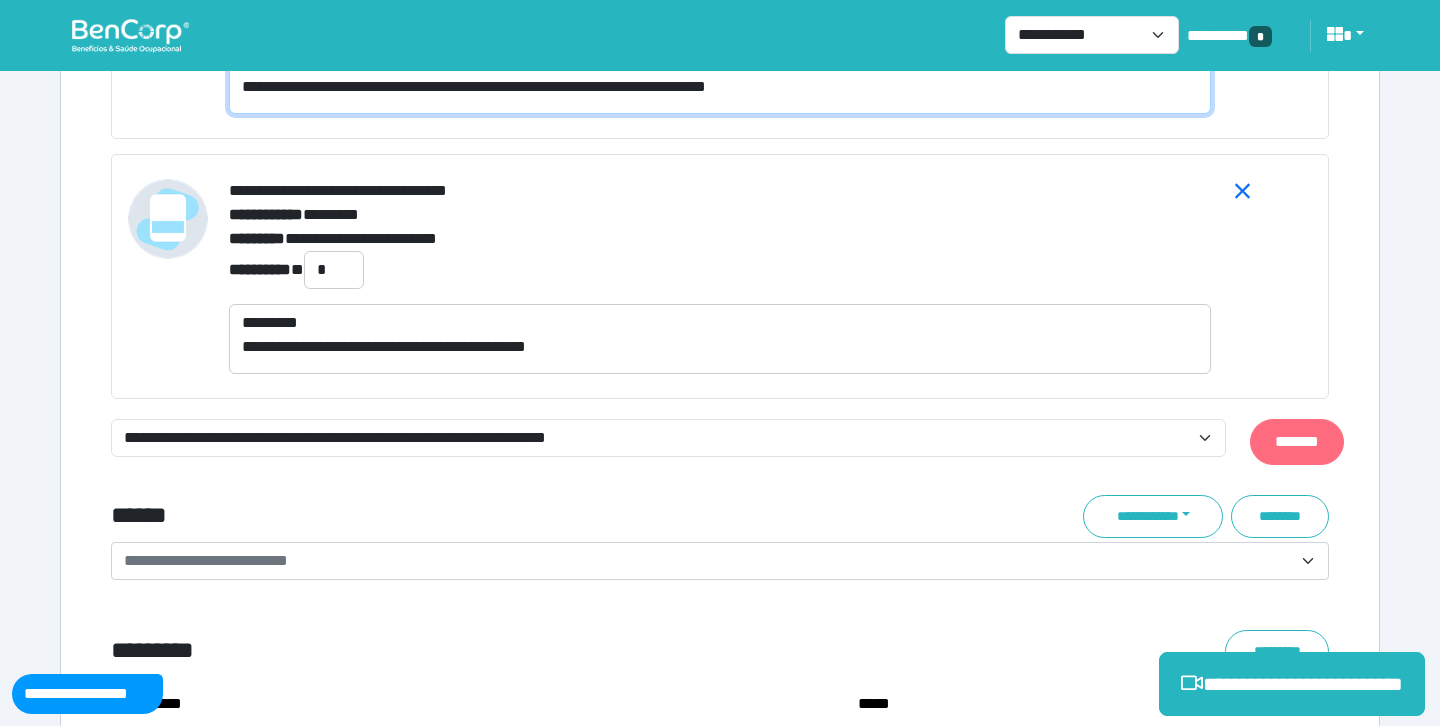 type on "**********" 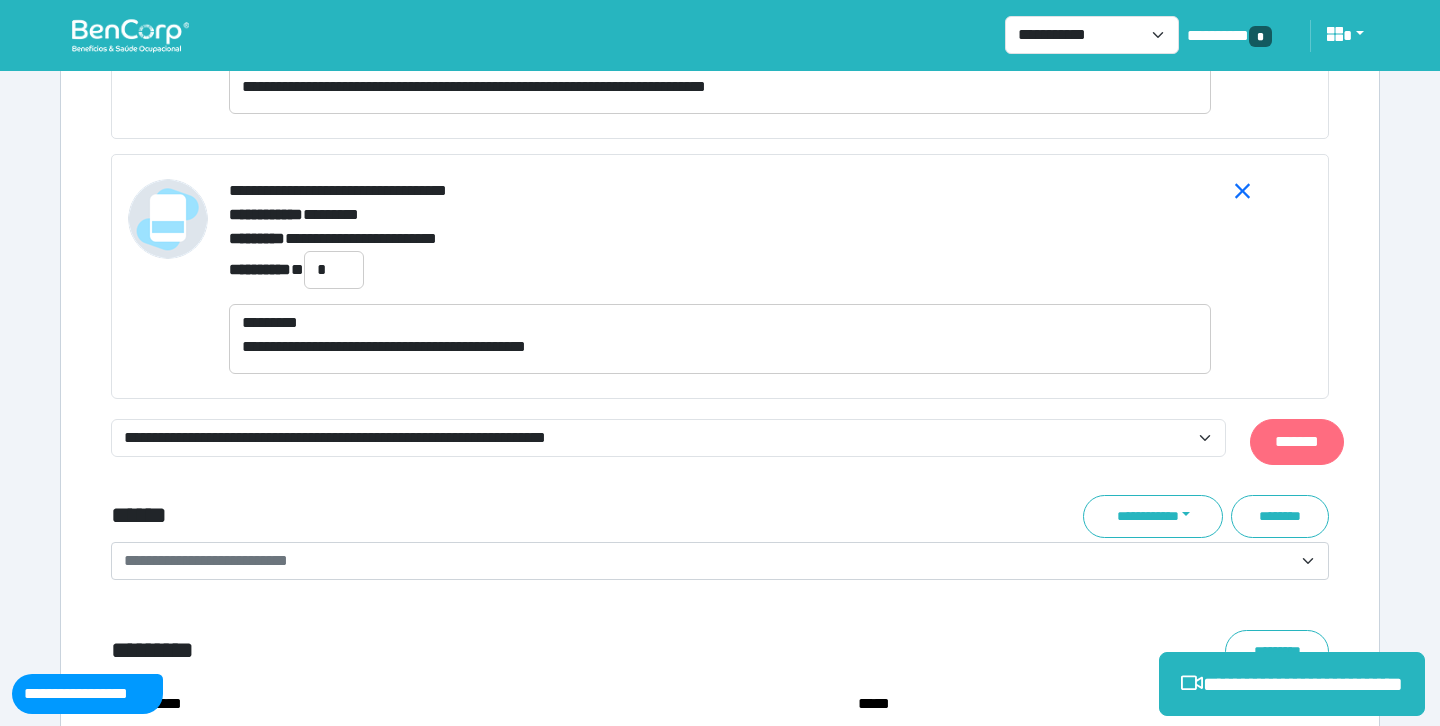 click on "*******" at bounding box center (1297, 442) 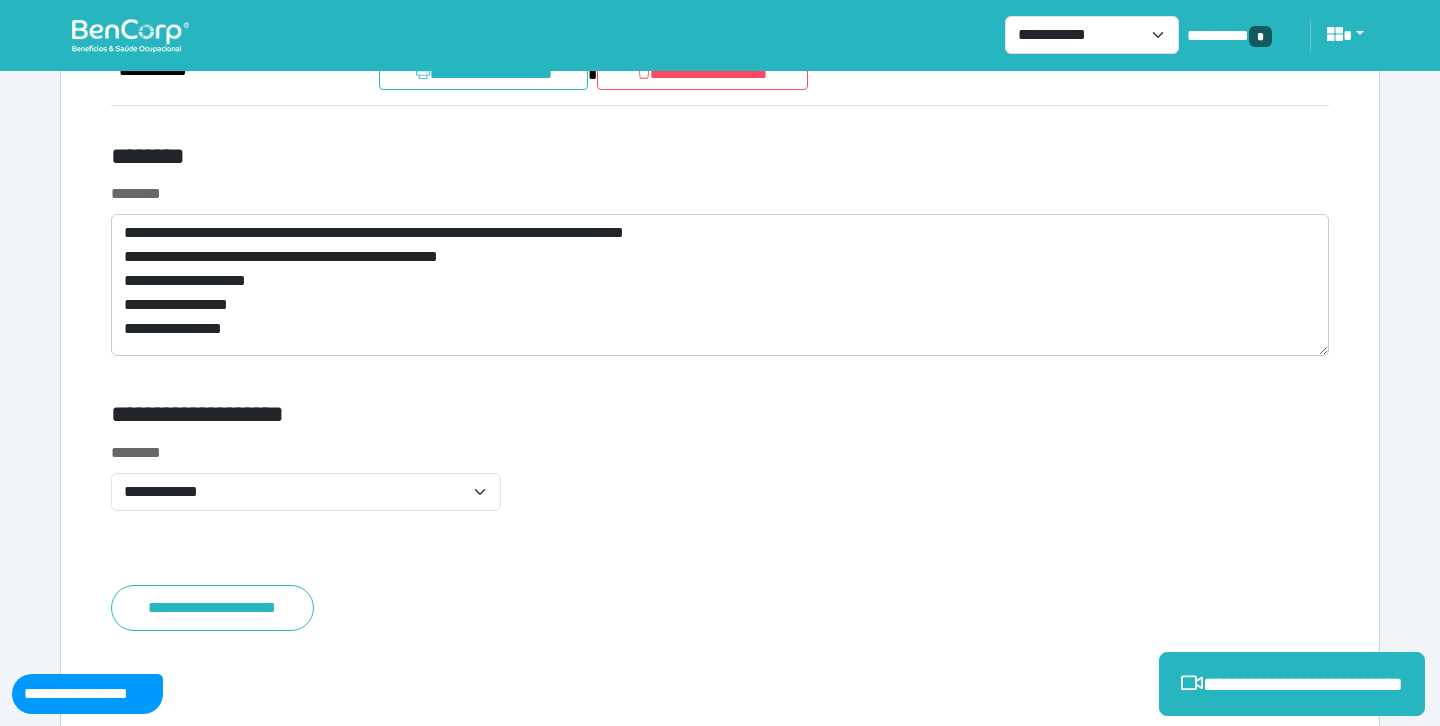 scroll, scrollTop: 8617, scrollLeft: 0, axis: vertical 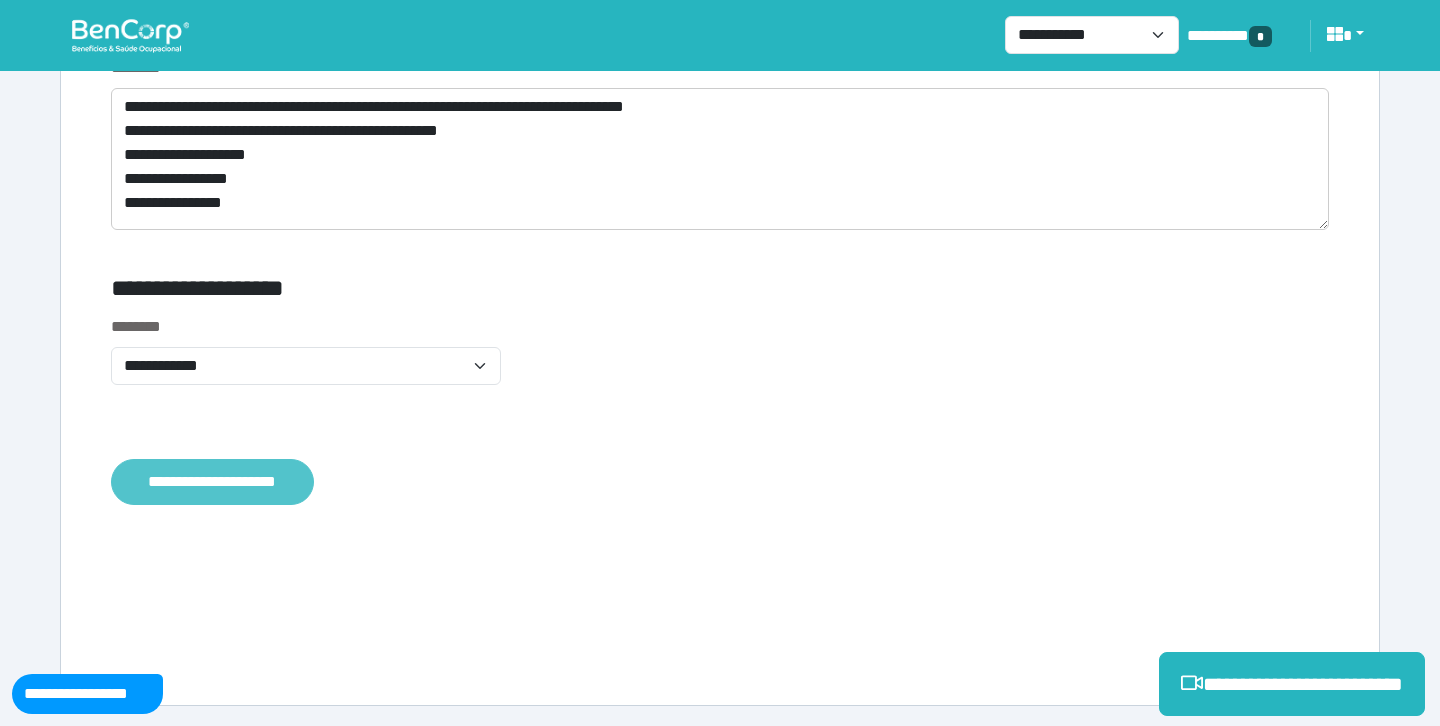 click on "**********" at bounding box center [212, 482] 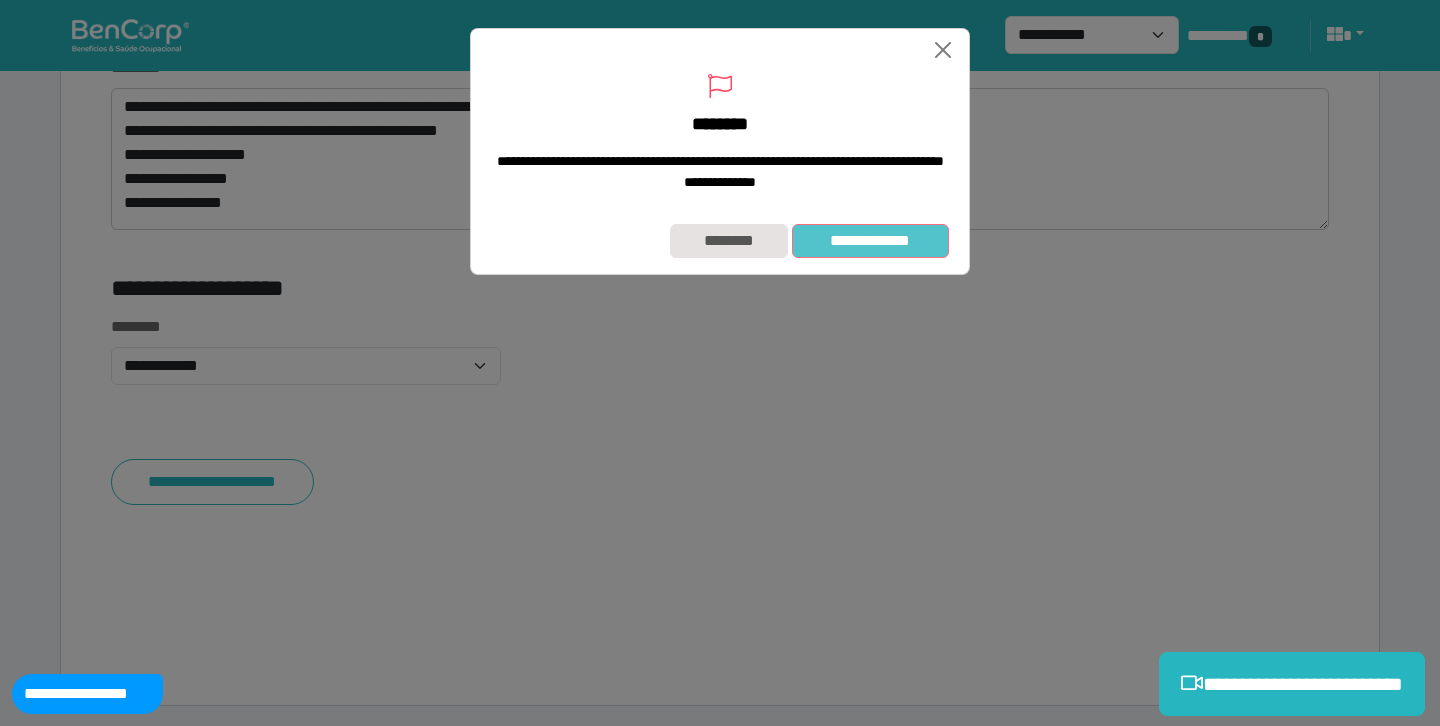click on "**********" at bounding box center [870, 241] 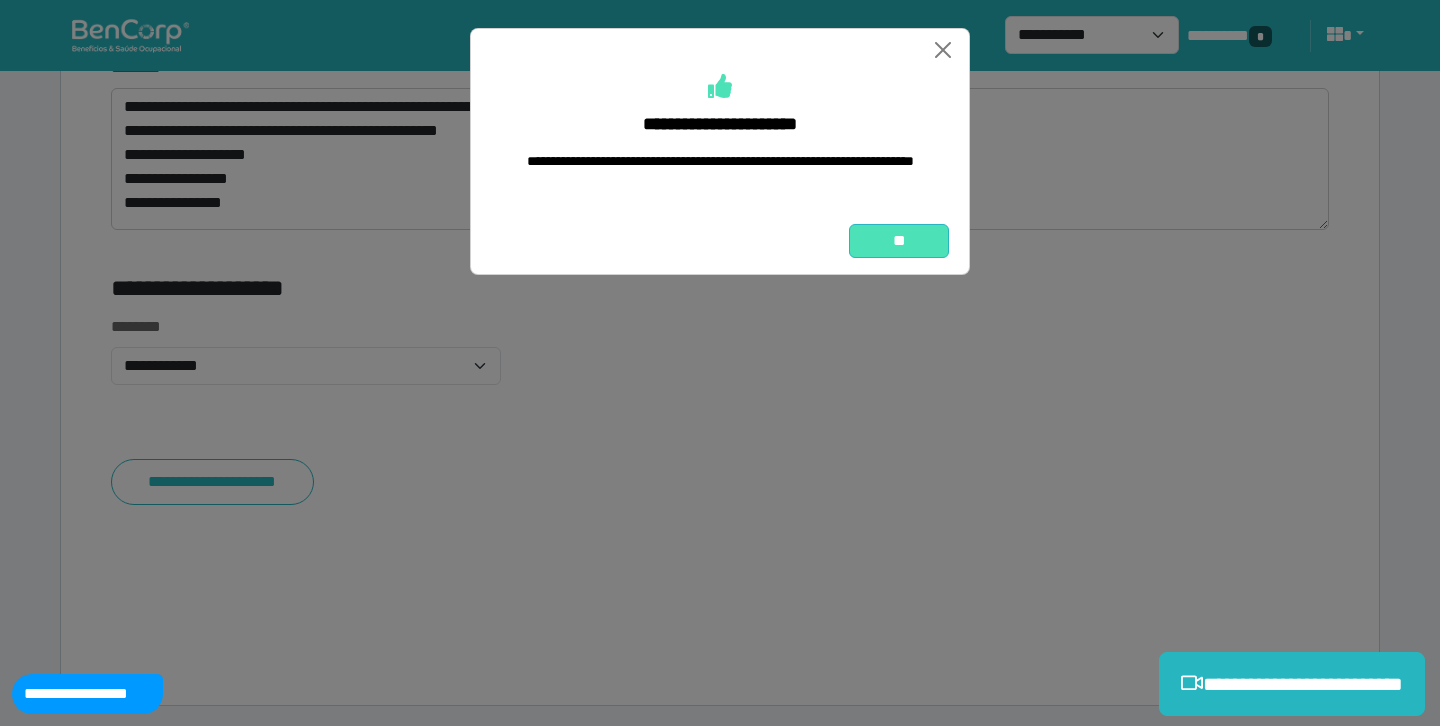 click on "**" at bounding box center [899, 241] 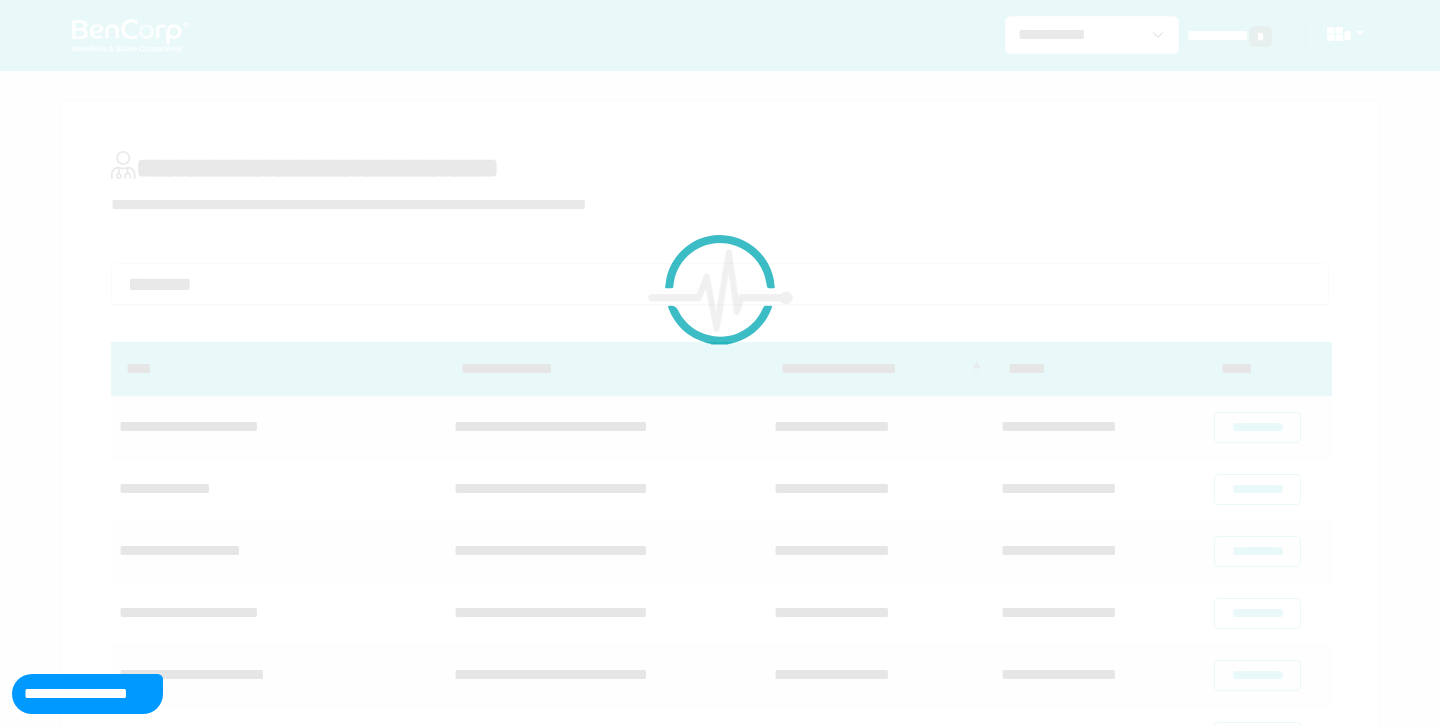 scroll, scrollTop: 0, scrollLeft: 0, axis: both 